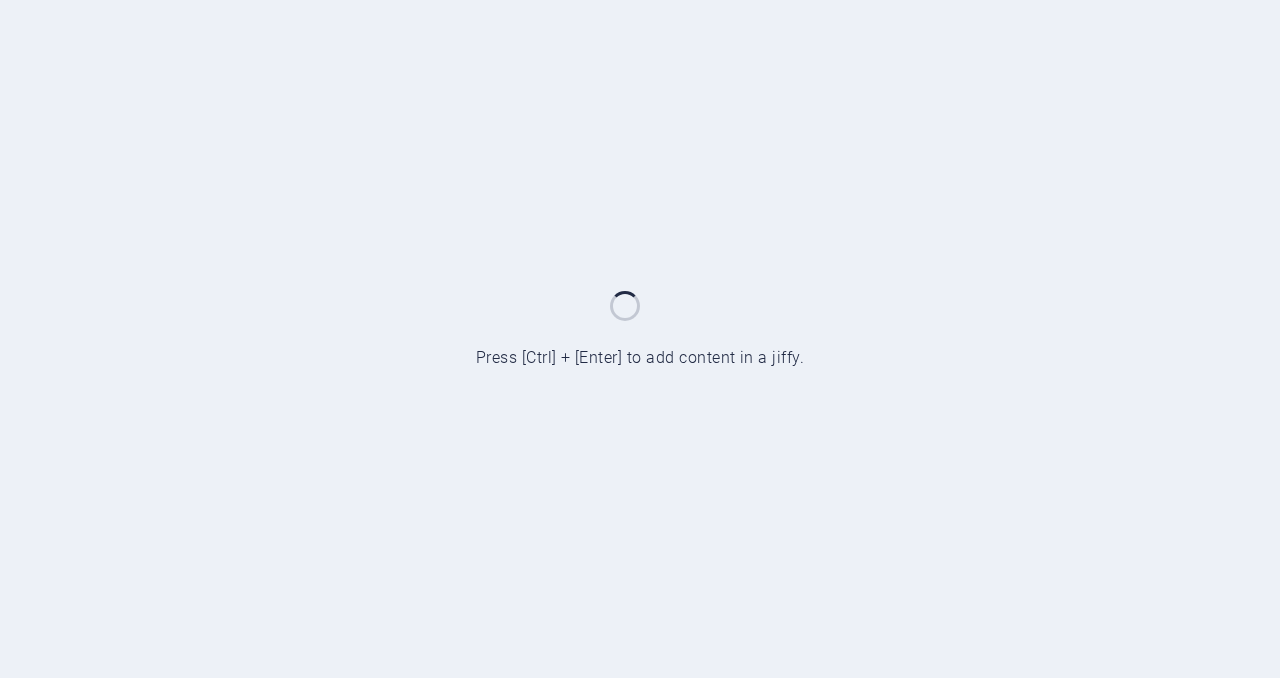 scroll, scrollTop: 0, scrollLeft: 0, axis: both 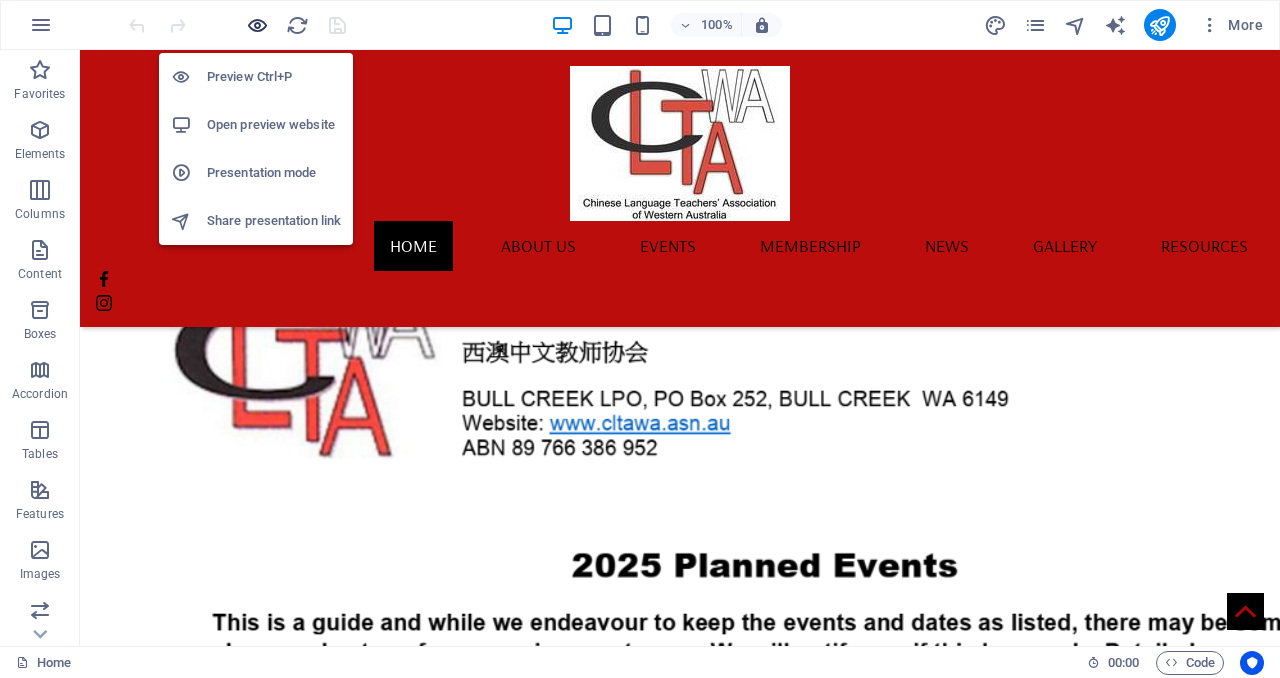 click at bounding box center [257, 25] 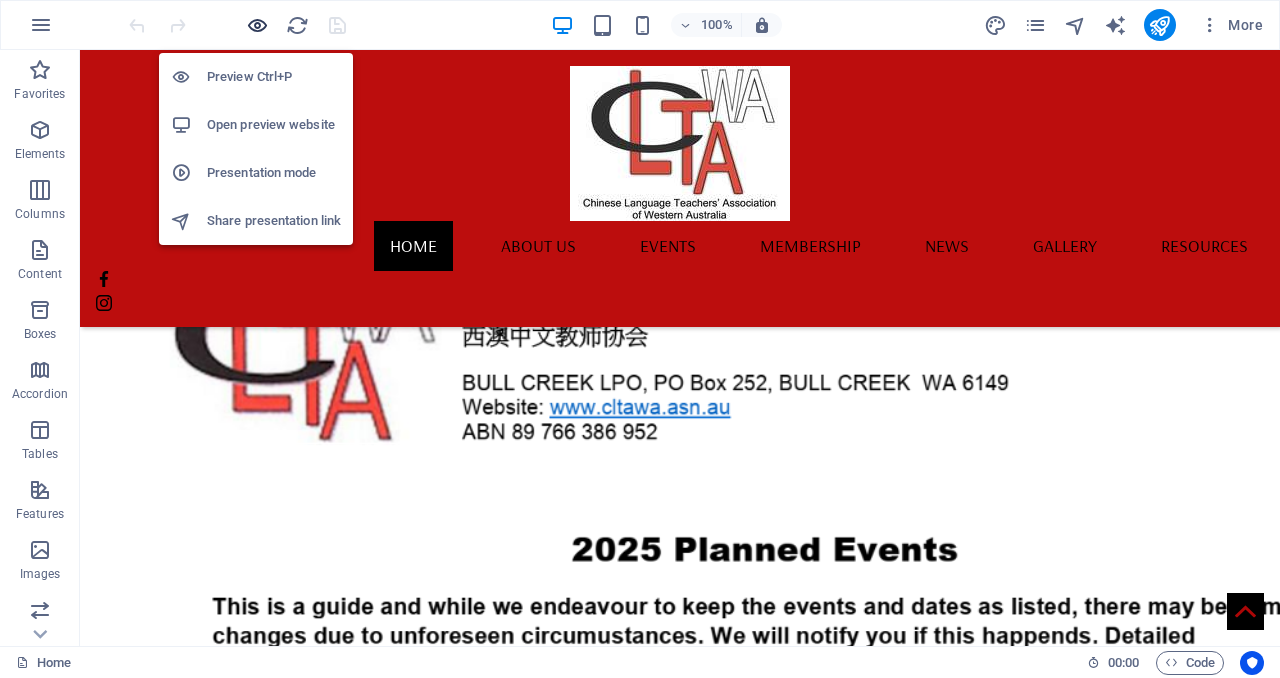 scroll, scrollTop: 972, scrollLeft: 0, axis: vertical 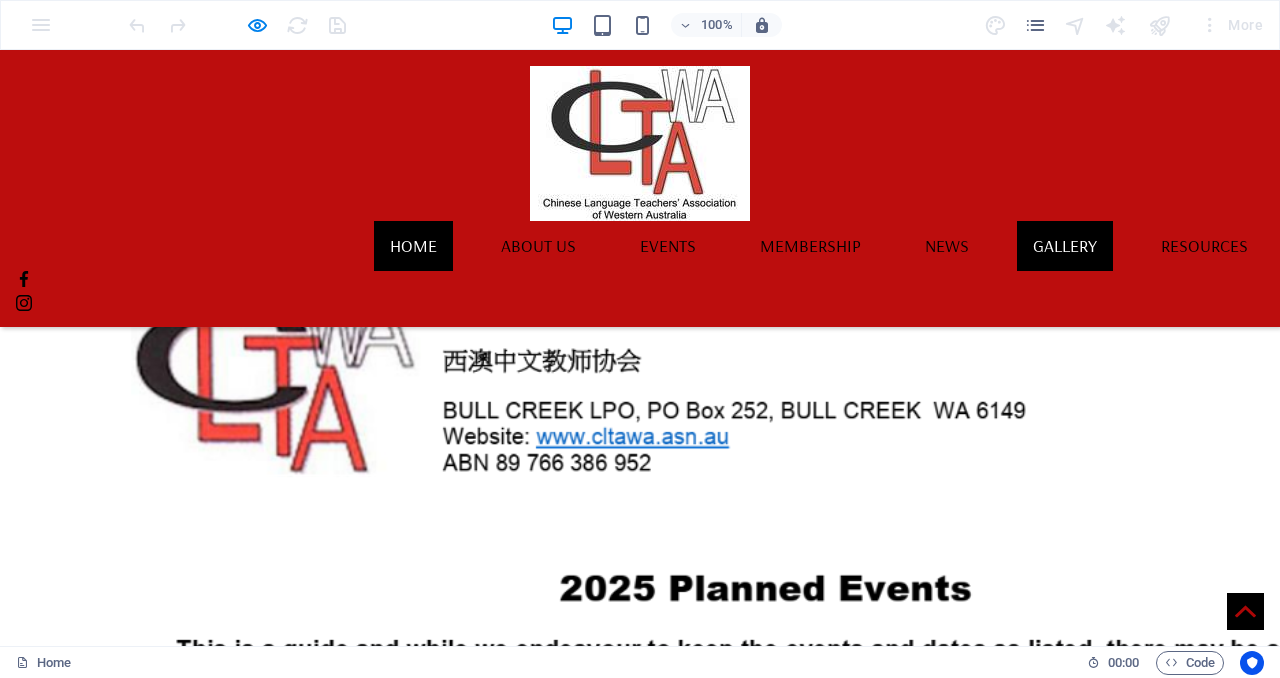 click on "Gallery" at bounding box center [1065, 246] 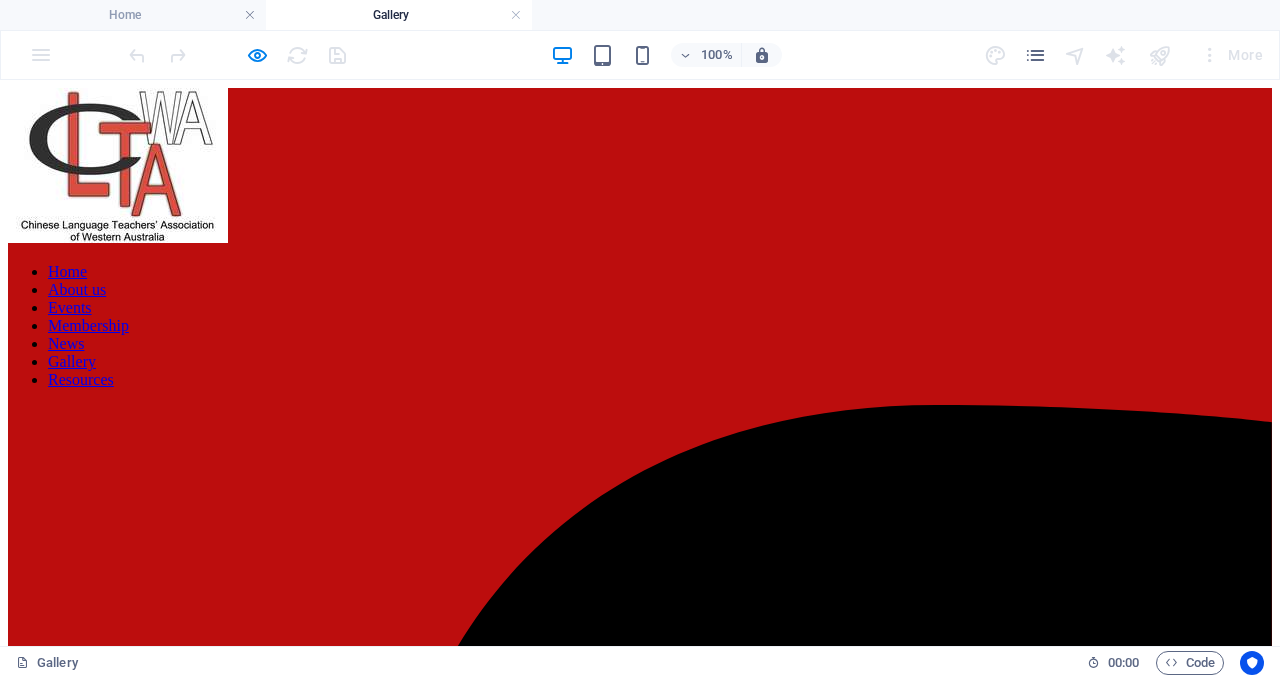 scroll, scrollTop: 0, scrollLeft: 0, axis: both 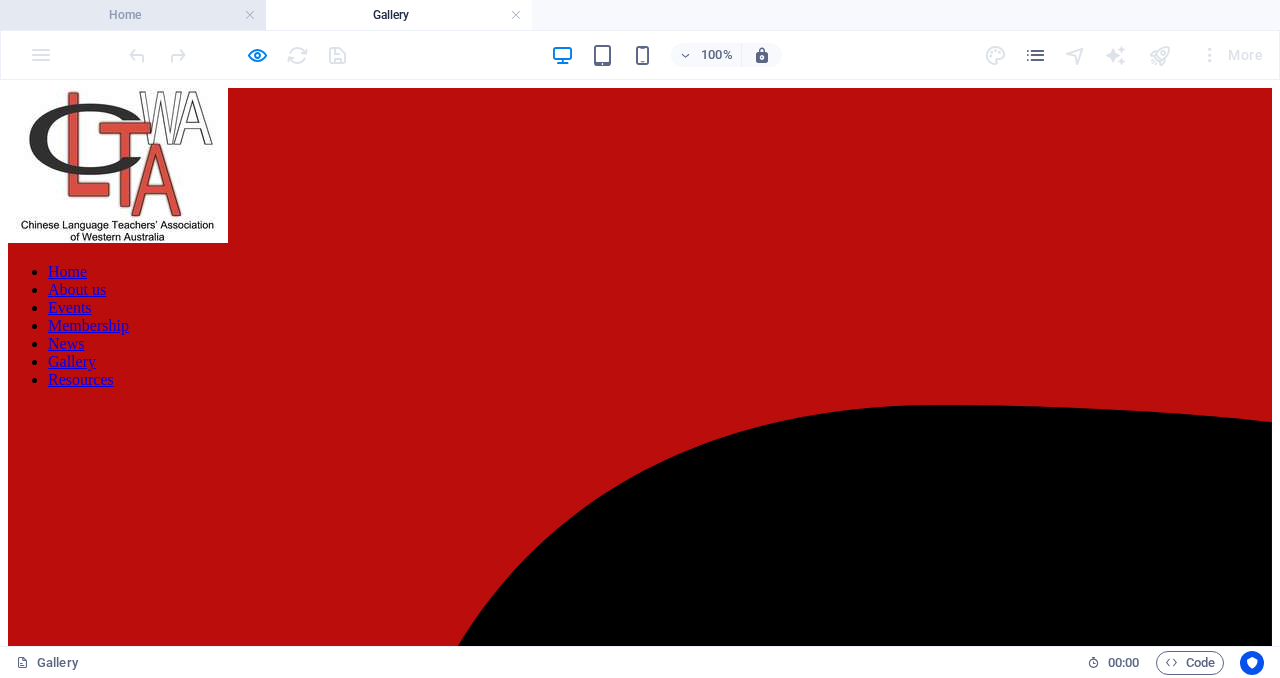 click on "Home" at bounding box center [133, 15] 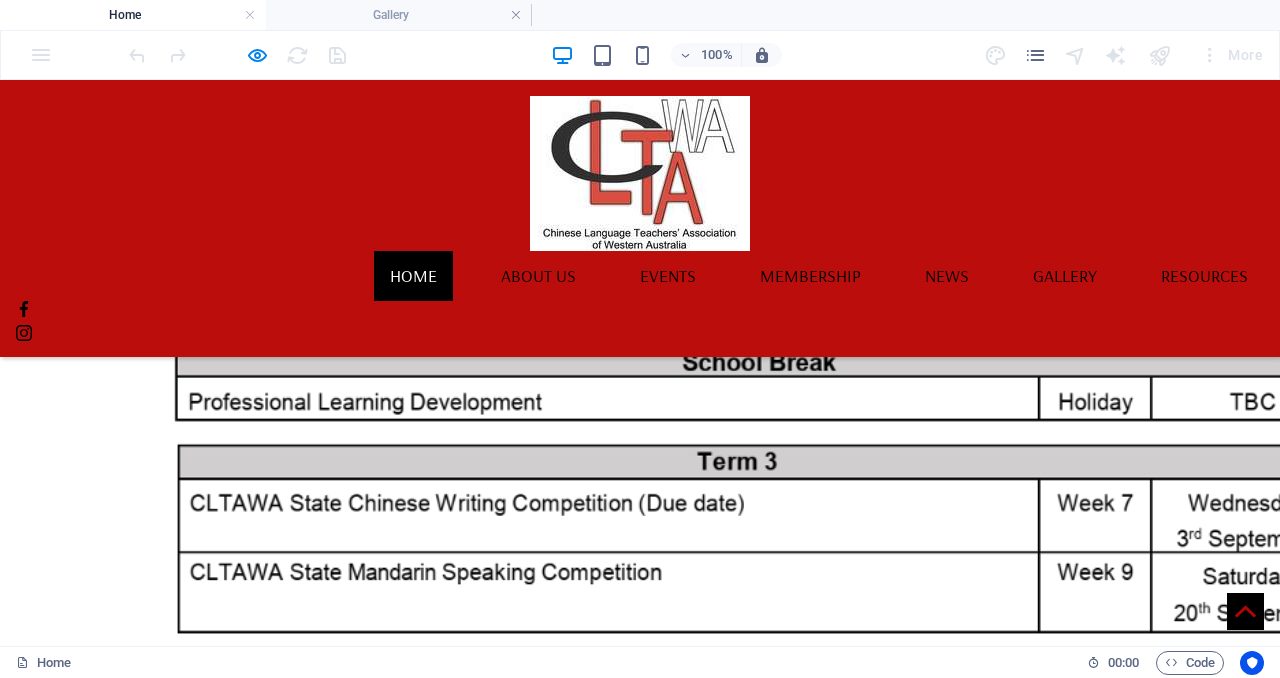 scroll, scrollTop: 1669, scrollLeft: 0, axis: vertical 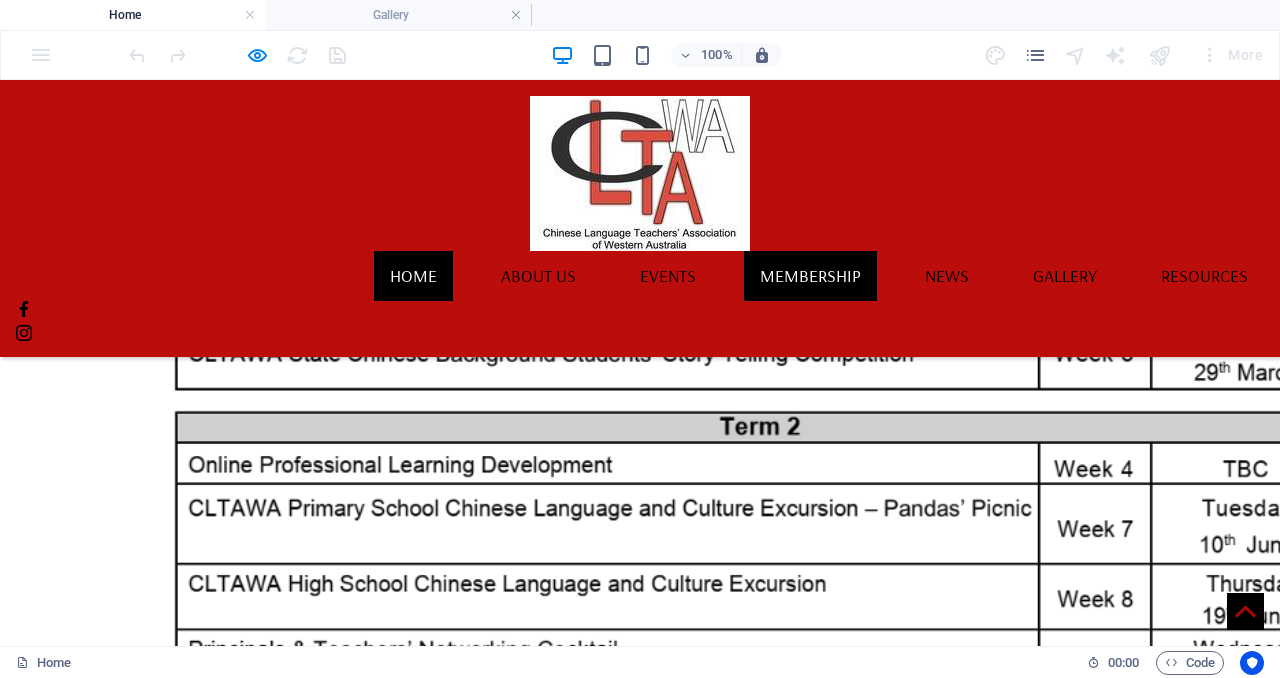 click on "Membership" at bounding box center [810, 276] 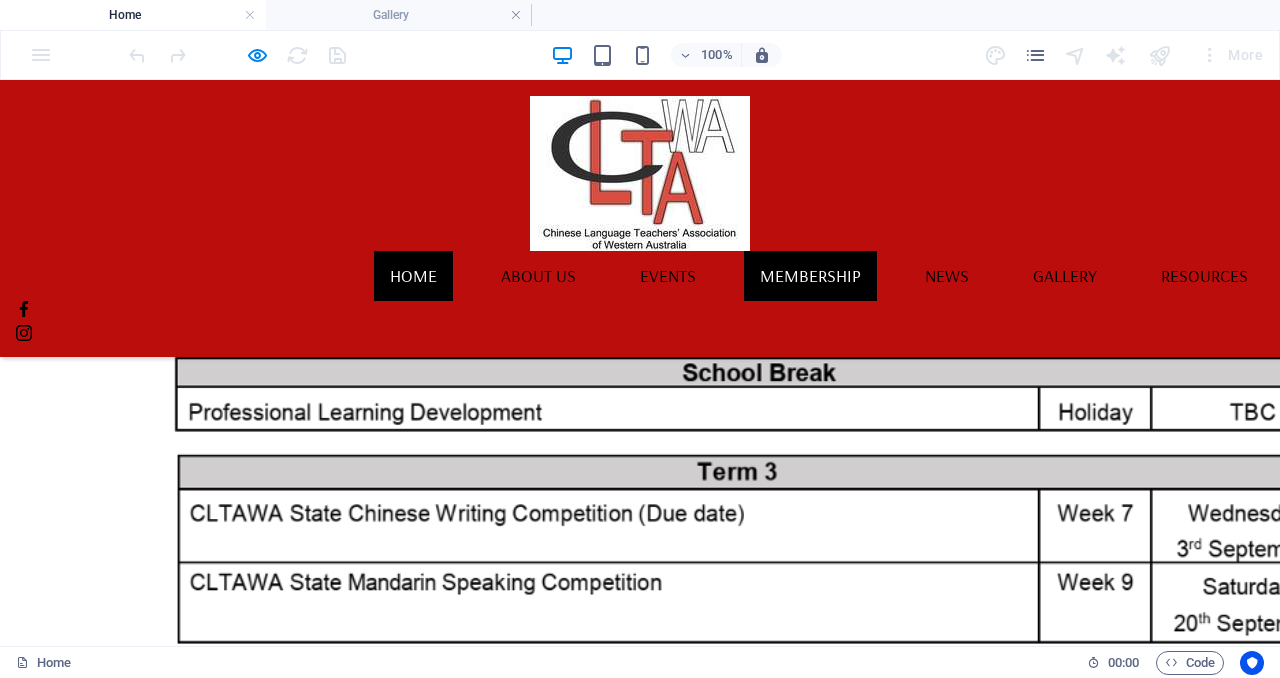 scroll, scrollTop: 0, scrollLeft: 0, axis: both 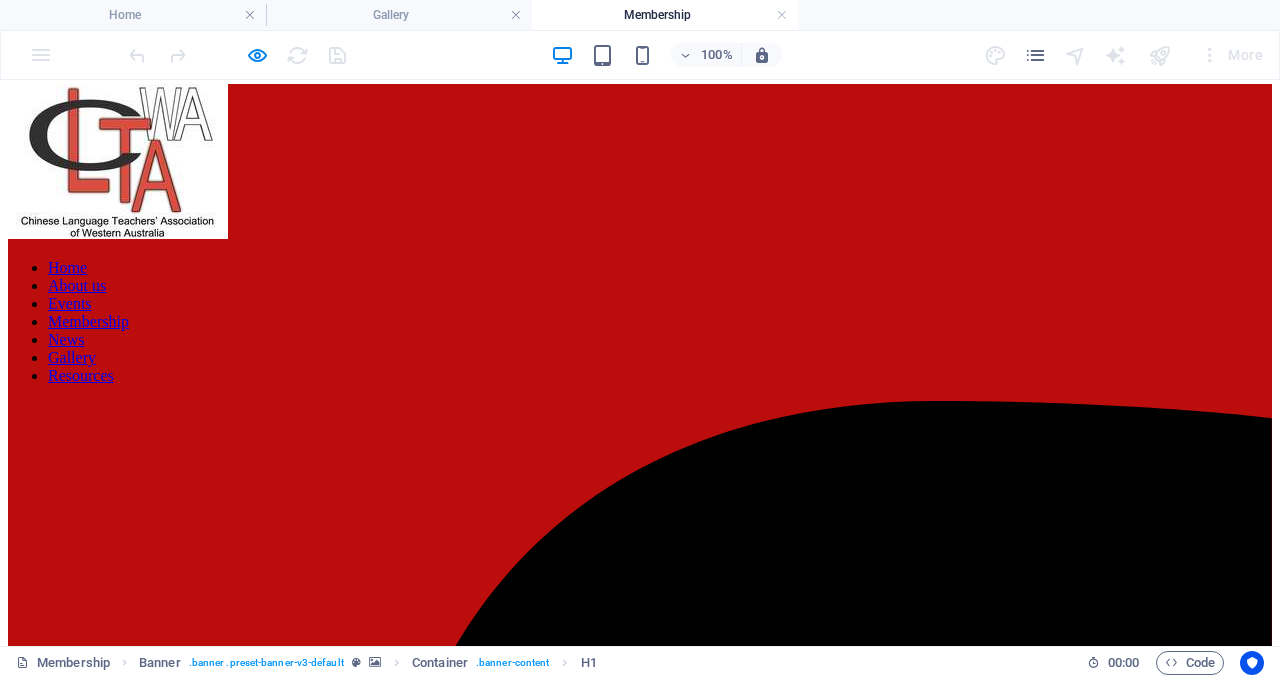click on "Home About us Events Membership News Gallery Resources" at bounding box center (640, 322) 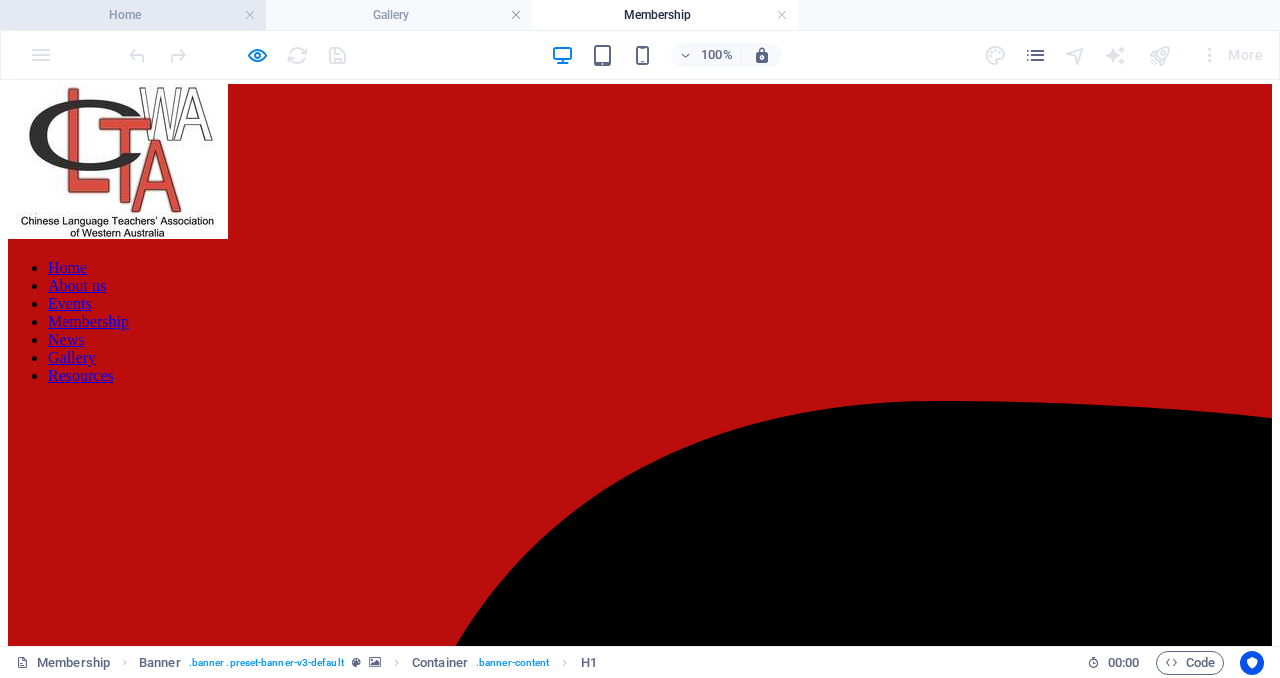 click on "Home" at bounding box center (133, 15) 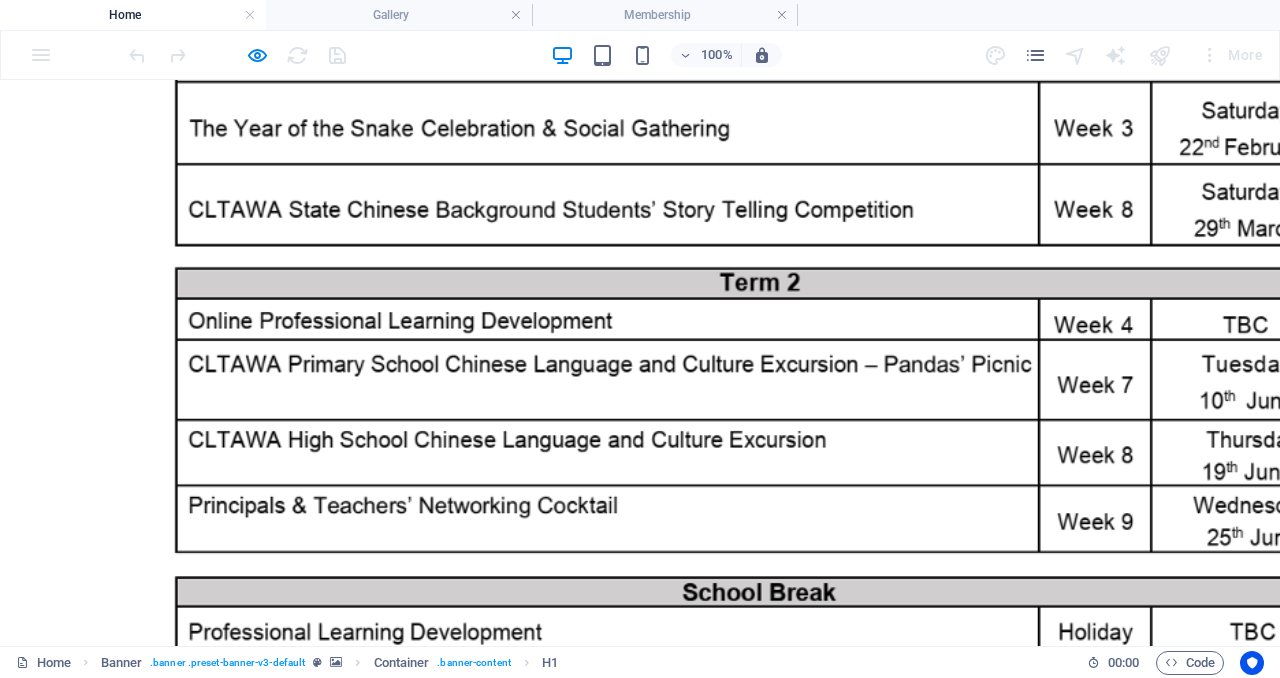 scroll, scrollTop: 0, scrollLeft: 0, axis: both 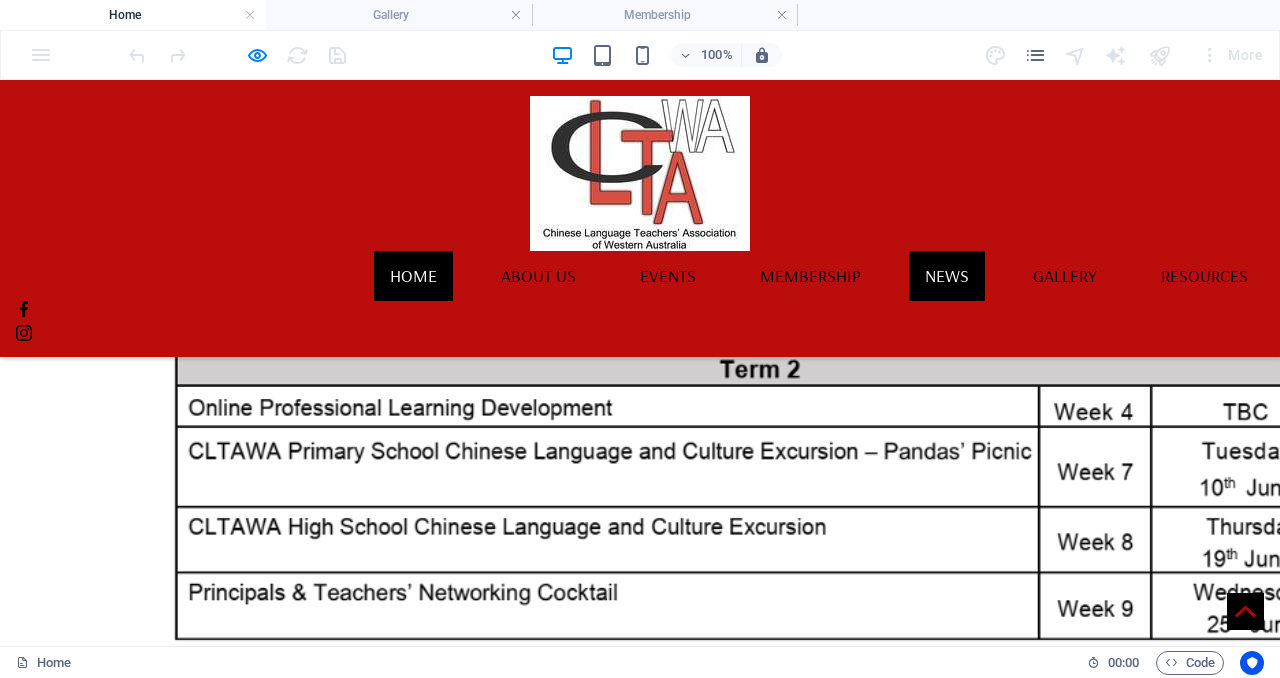 click on "News" at bounding box center [947, 276] 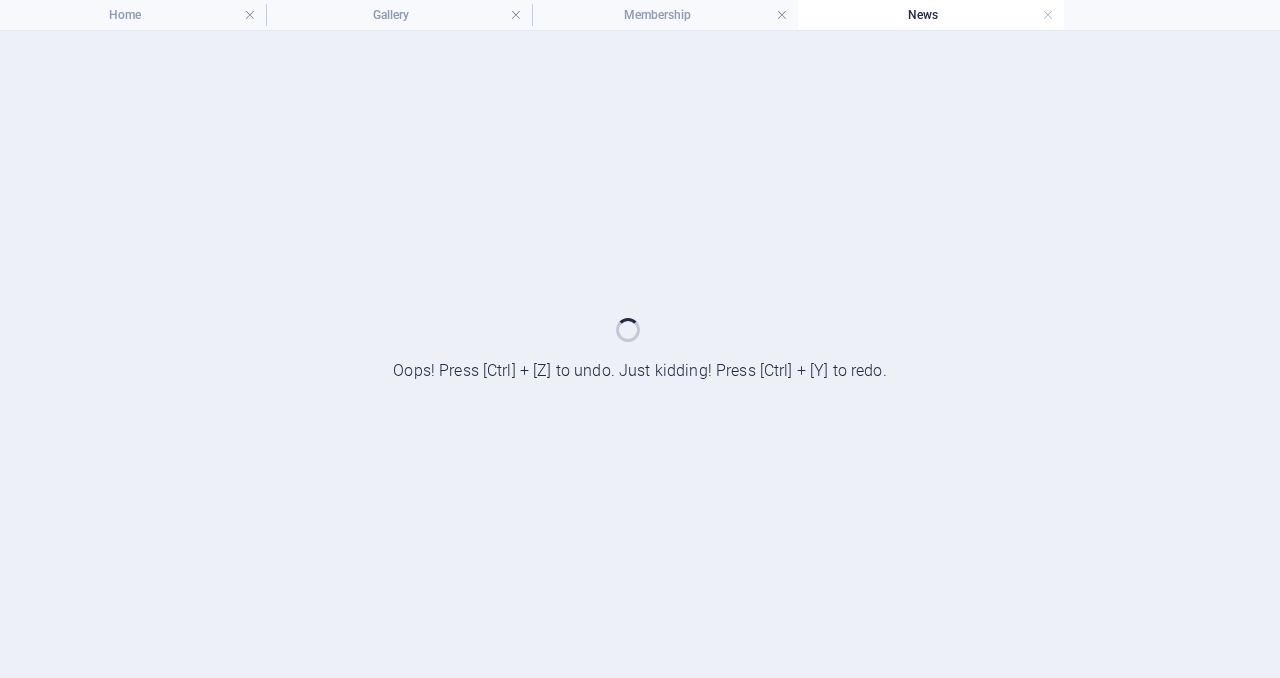 scroll, scrollTop: 0, scrollLeft: 0, axis: both 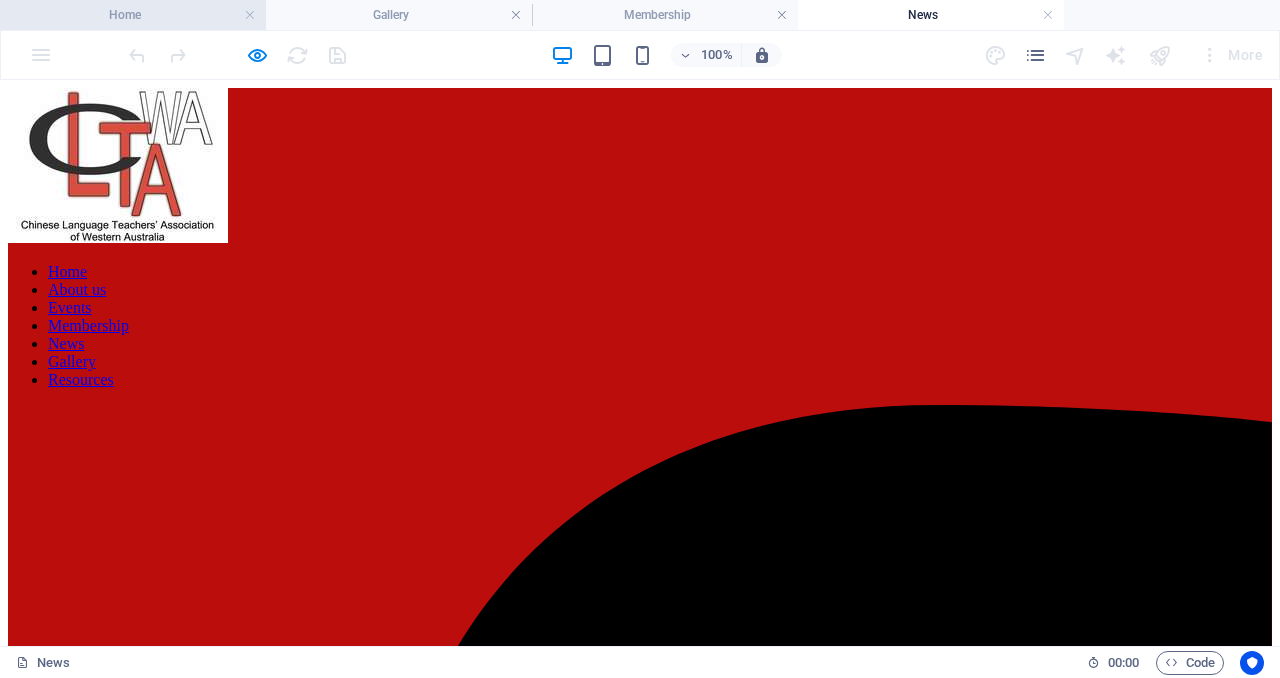 click on "Home" at bounding box center (133, 15) 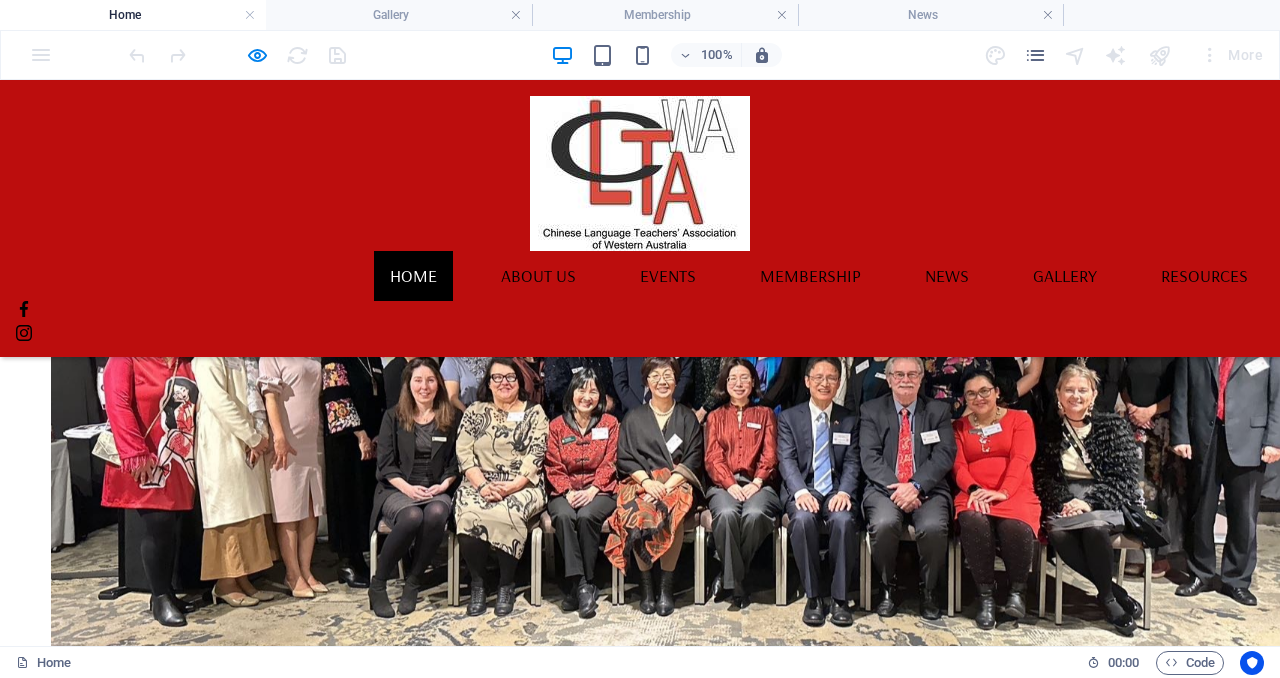 scroll, scrollTop: 1783, scrollLeft: 0, axis: vertical 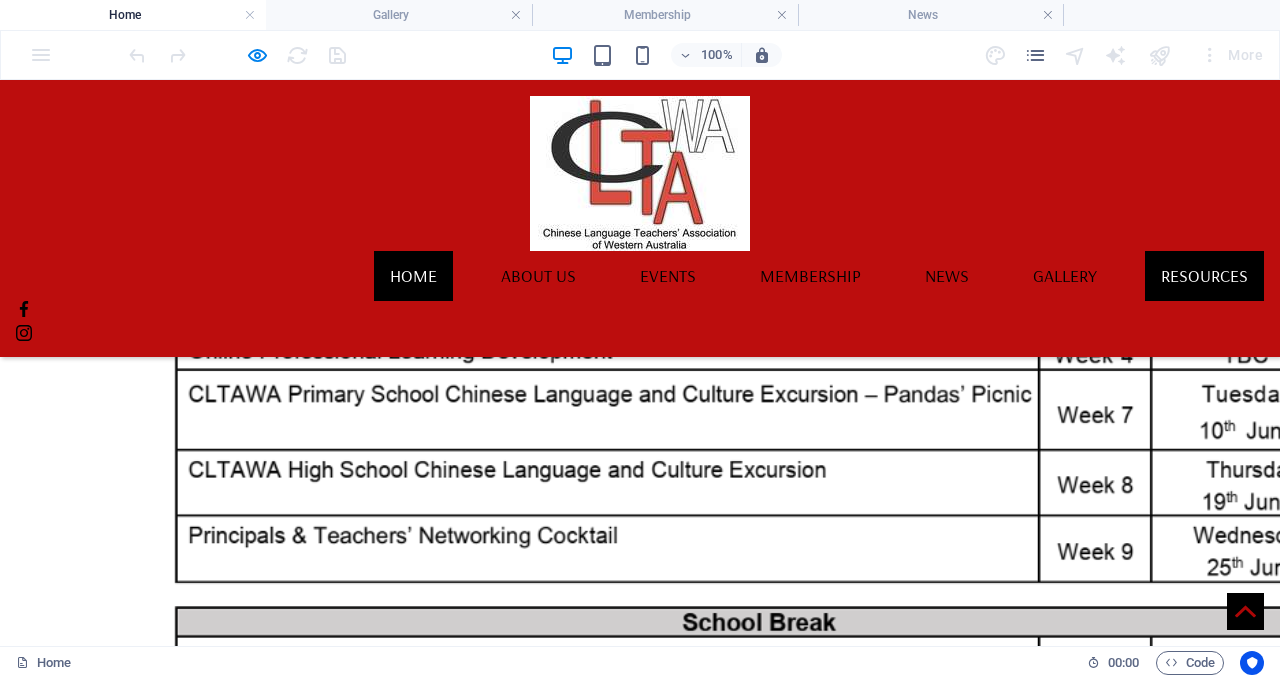 click on "Resources" at bounding box center (1204, 276) 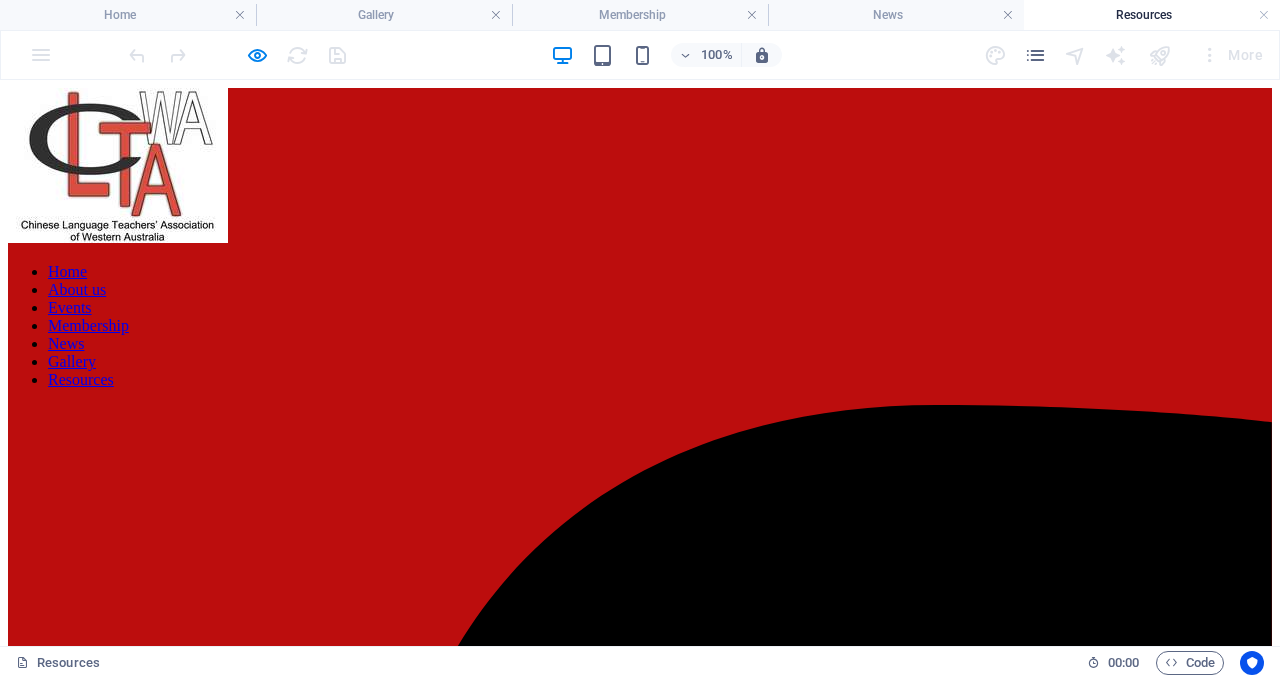scroll, scrollTop: 0, scrollLeft: 0, axis: both 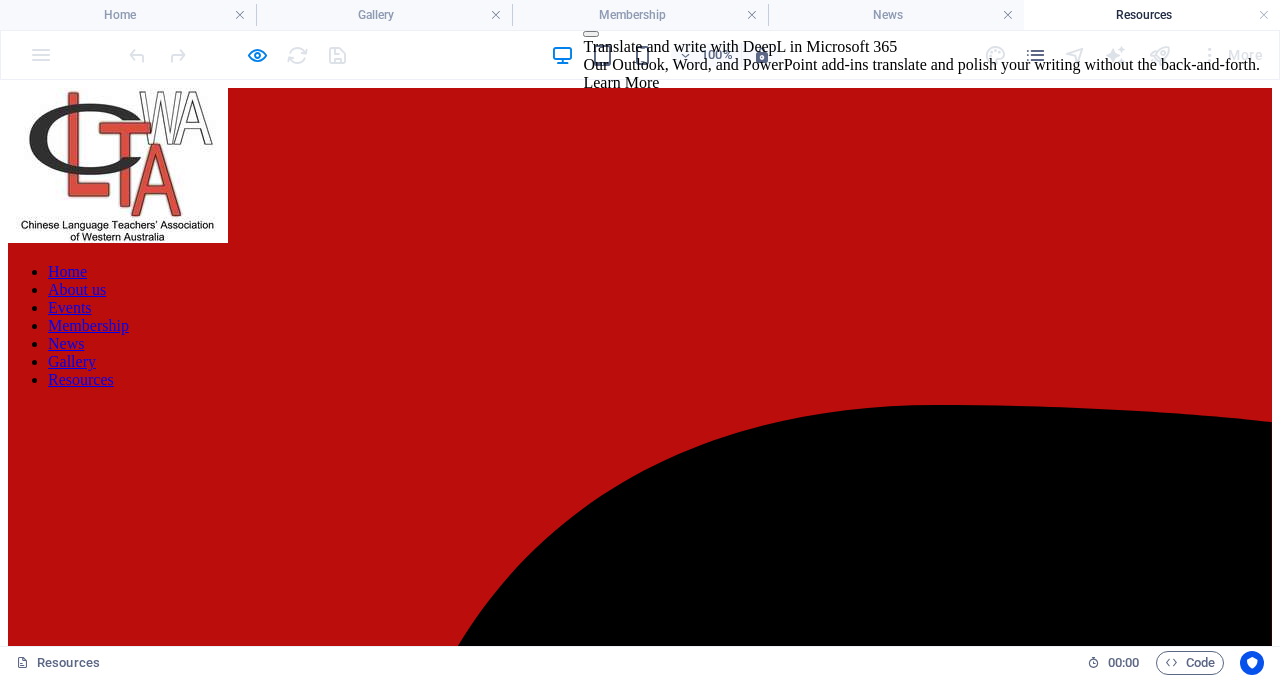 click on "Home About us Events Membership News Gallery Resources" at bounding box center (640, 2938) 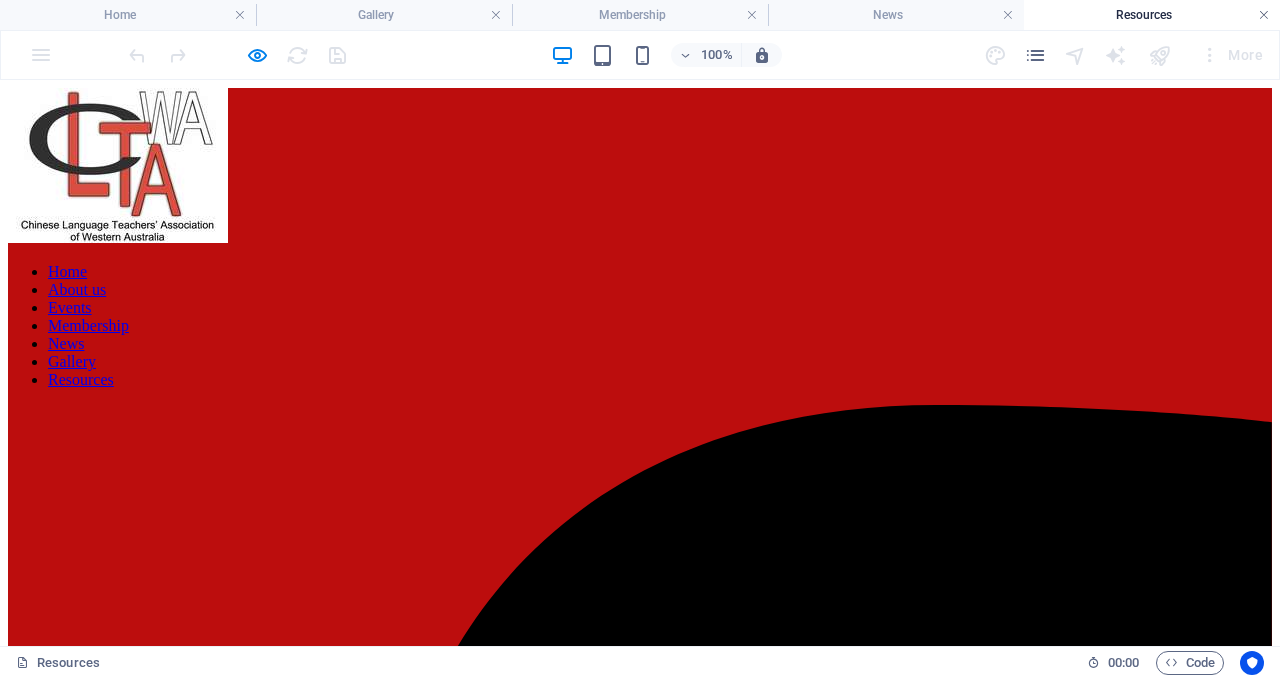 click at bounding box center (1264, 15) 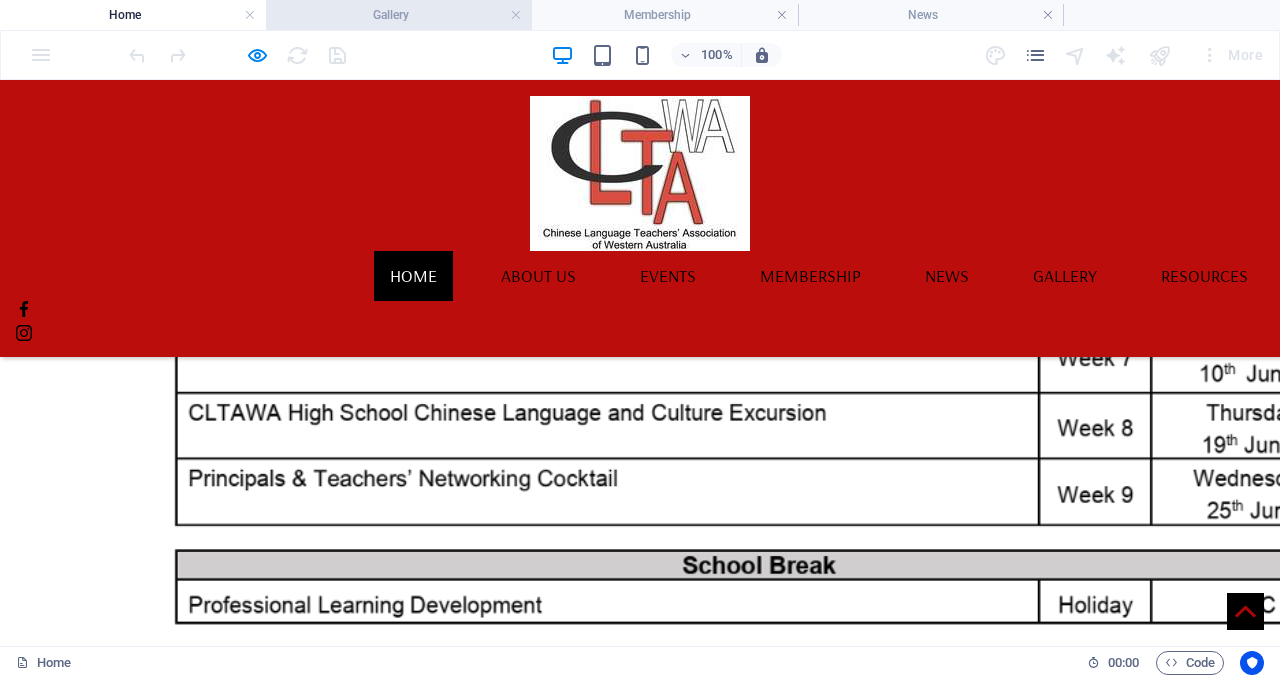 click on "Gallery" at bounding box center (399, 15) 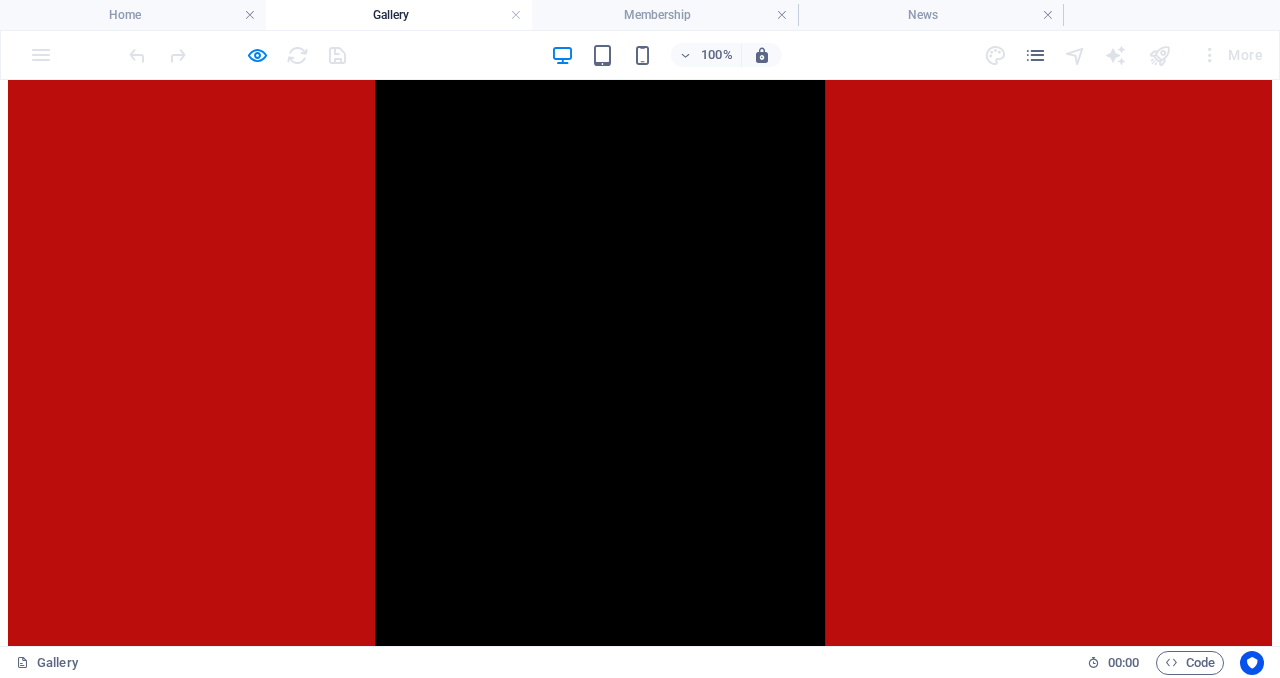 scroll, scrollTop: 1793, scrollLeft: 0, axis: vertical 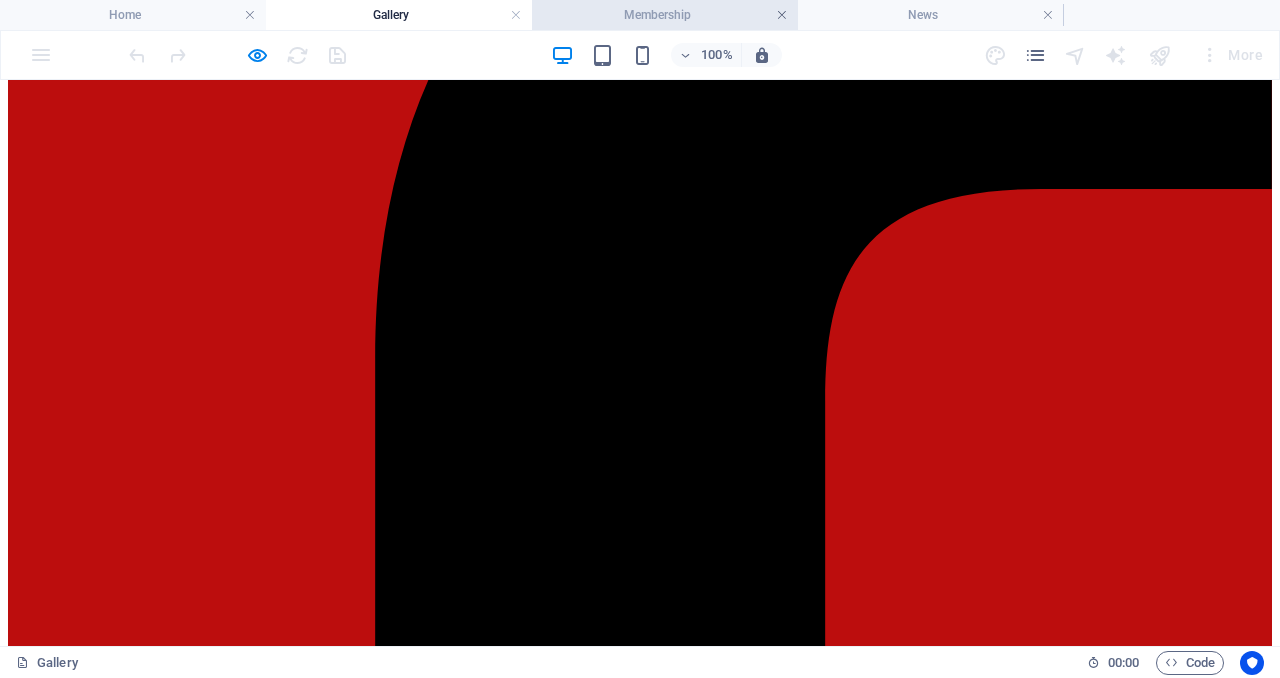 click at bounding box center [782, 15] 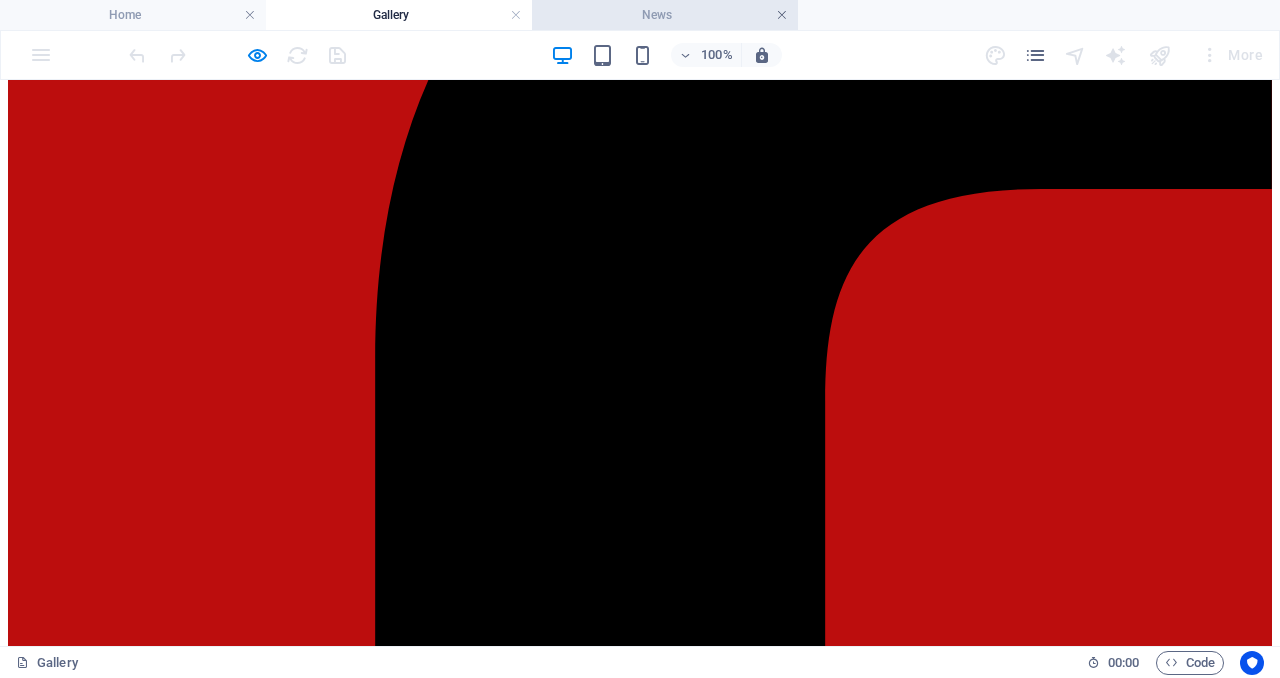 click at bounding box center [782, 15] 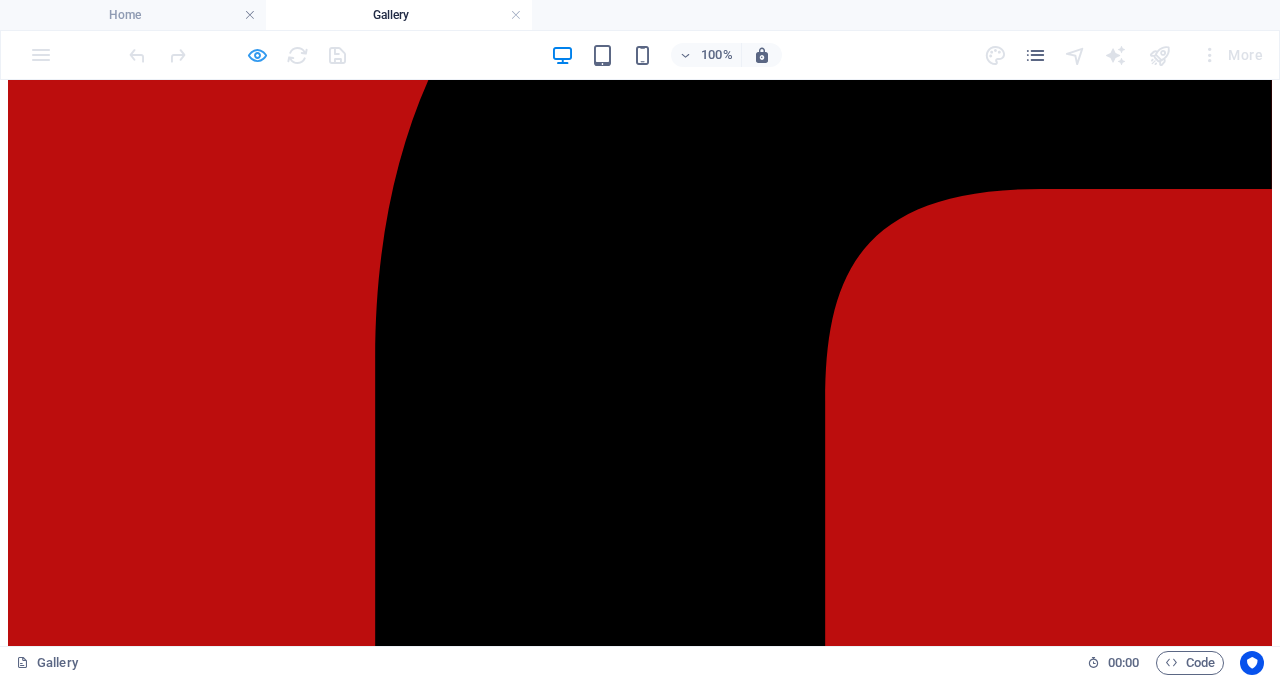 click at bounding box center (237, 55) 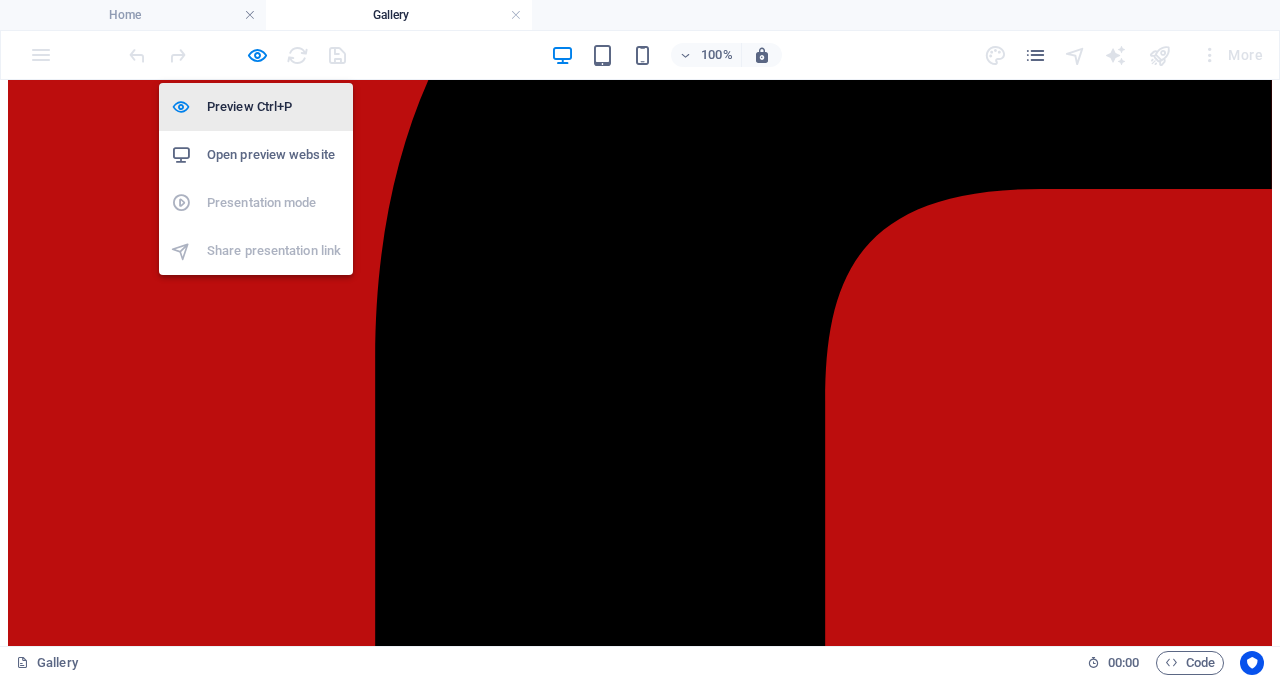 click on "Preview Ctrl+P" at bounding box center (274, 107) 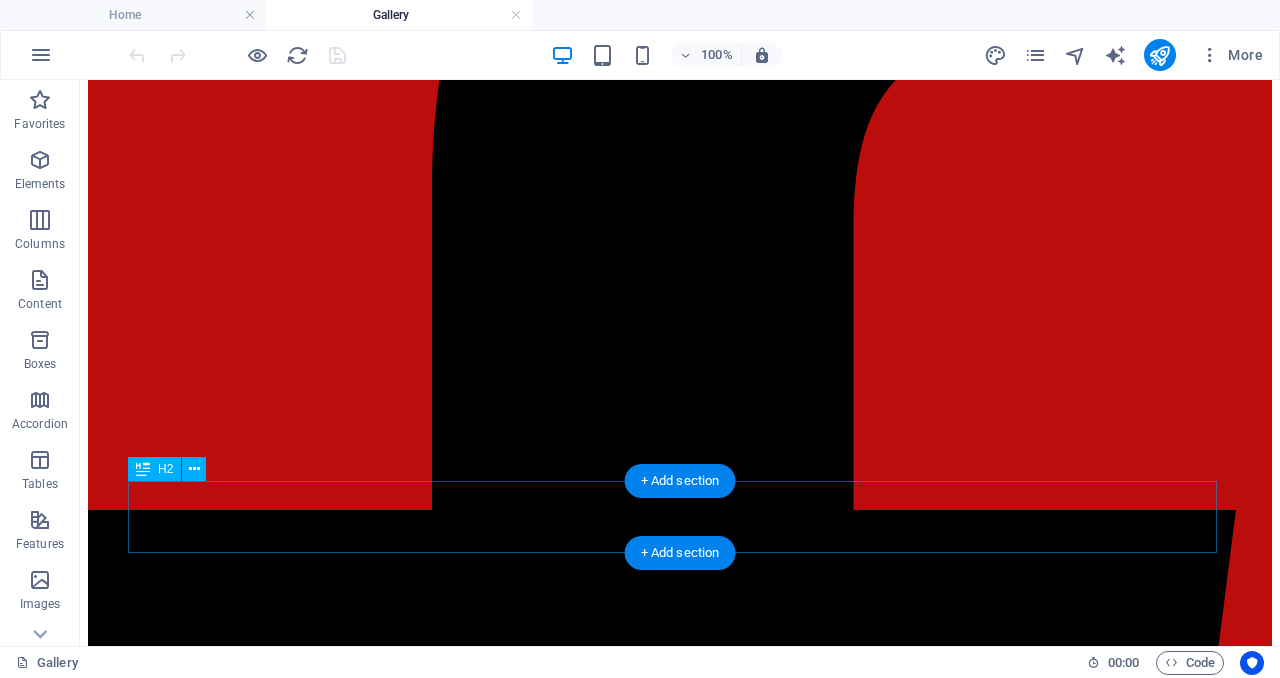 scroll, scrollTop: 781, scrollLeft: 0, axis: vertical 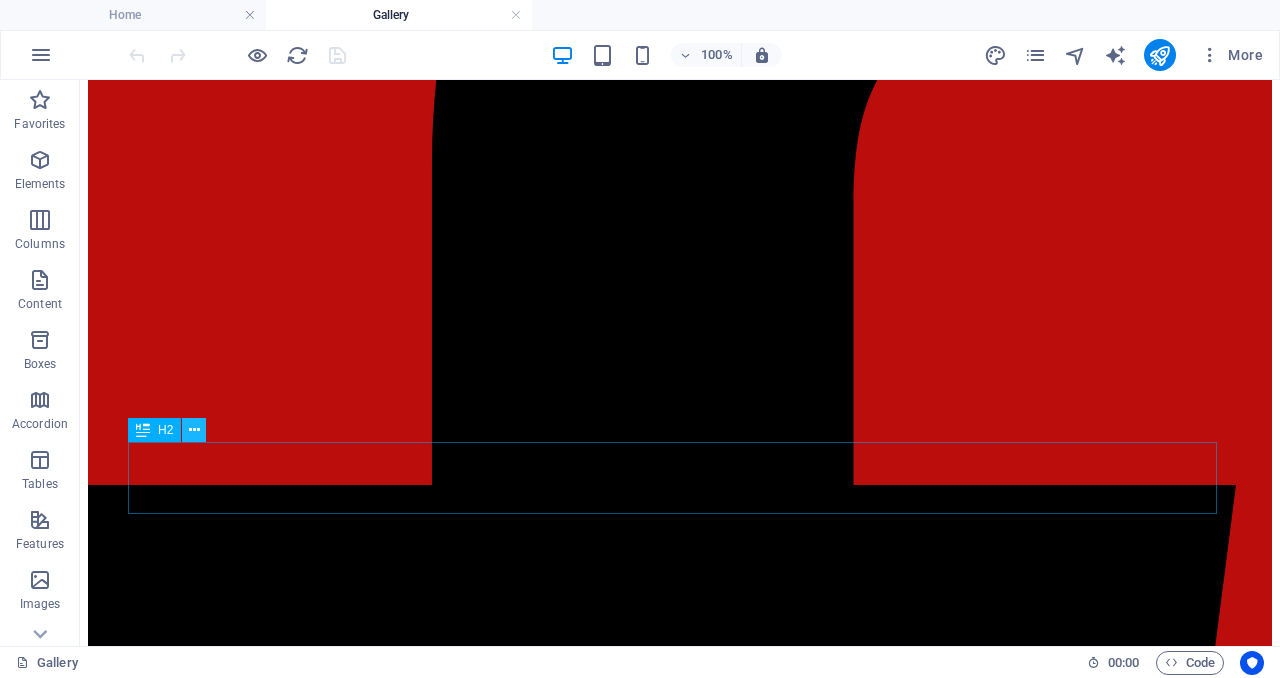 click at bounding box center (194, 430) 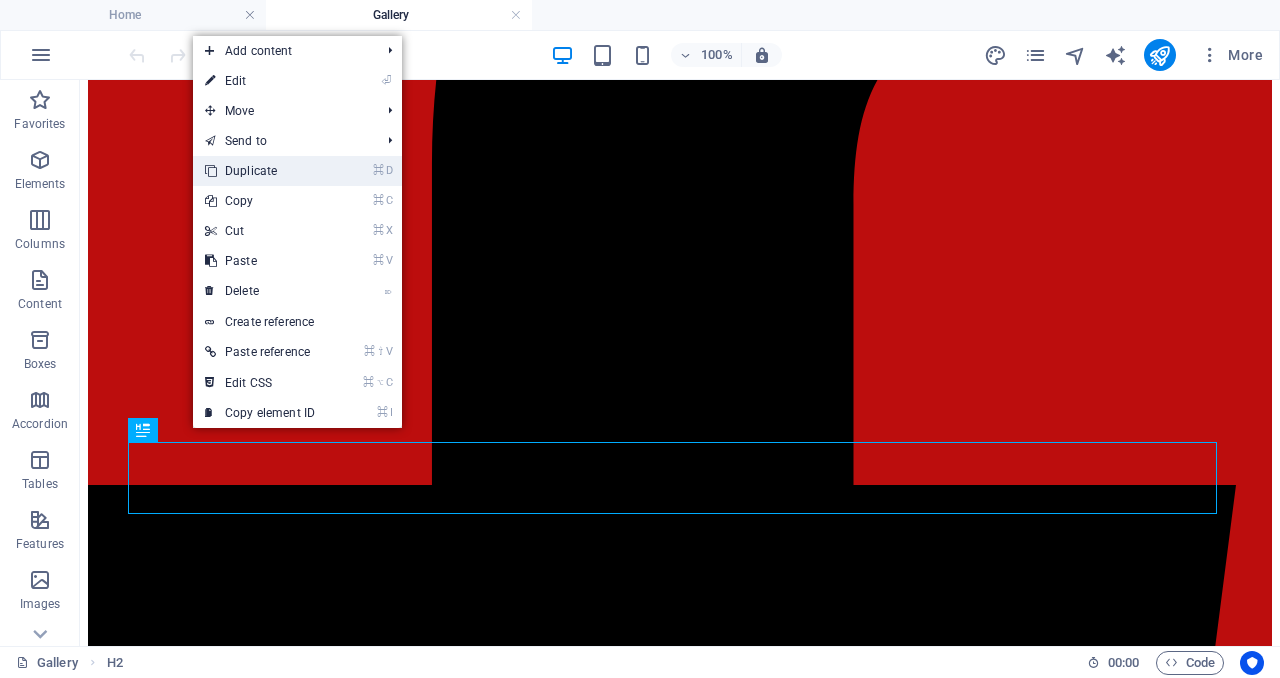 click on "⌘ D  Duplicate" at bounding box center (260, 171) 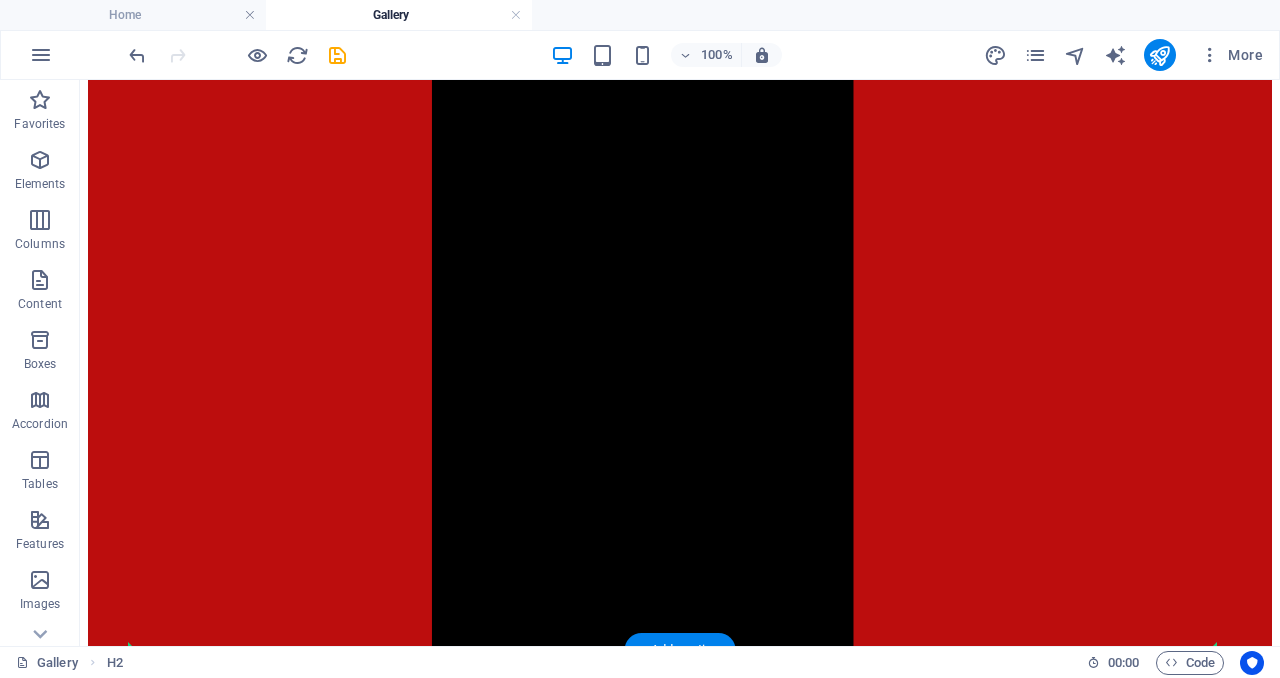 scroll, scrollTop: 1933, scrollLeft: 0, axis: vertical 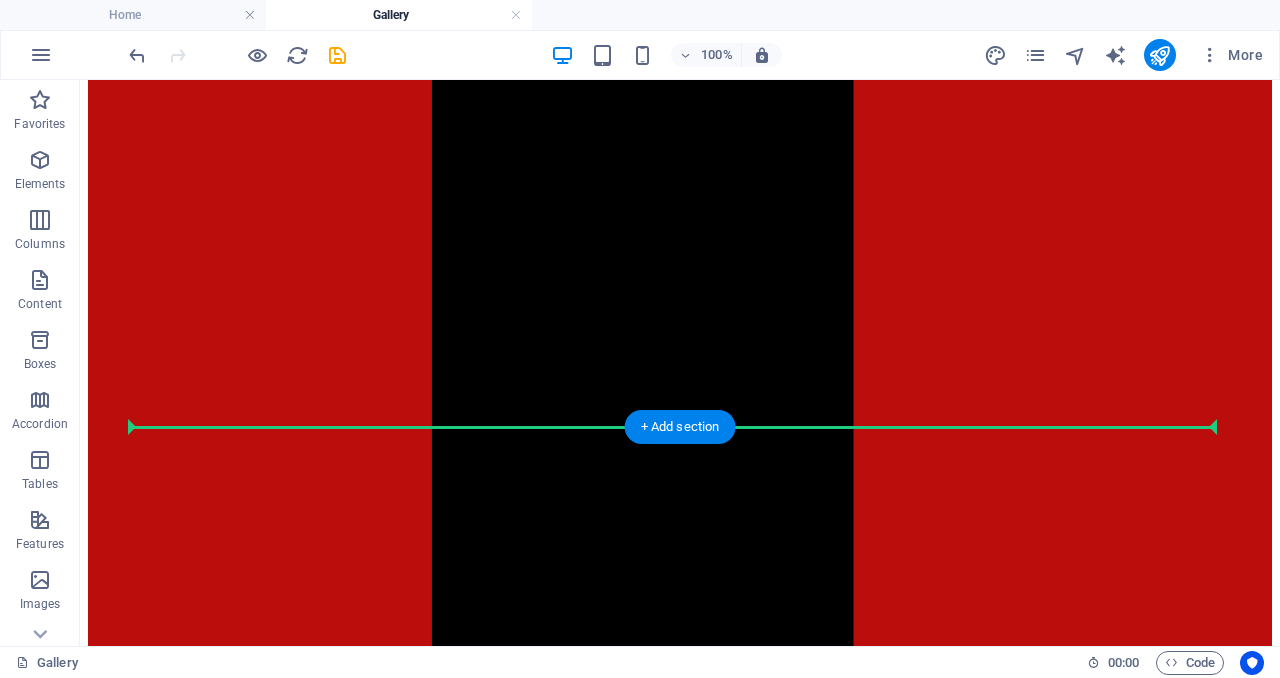 drag, startPoint x: 260, startPoint y: 587, endPoint x: 339, endPoint y: 369, distance: 231.8728 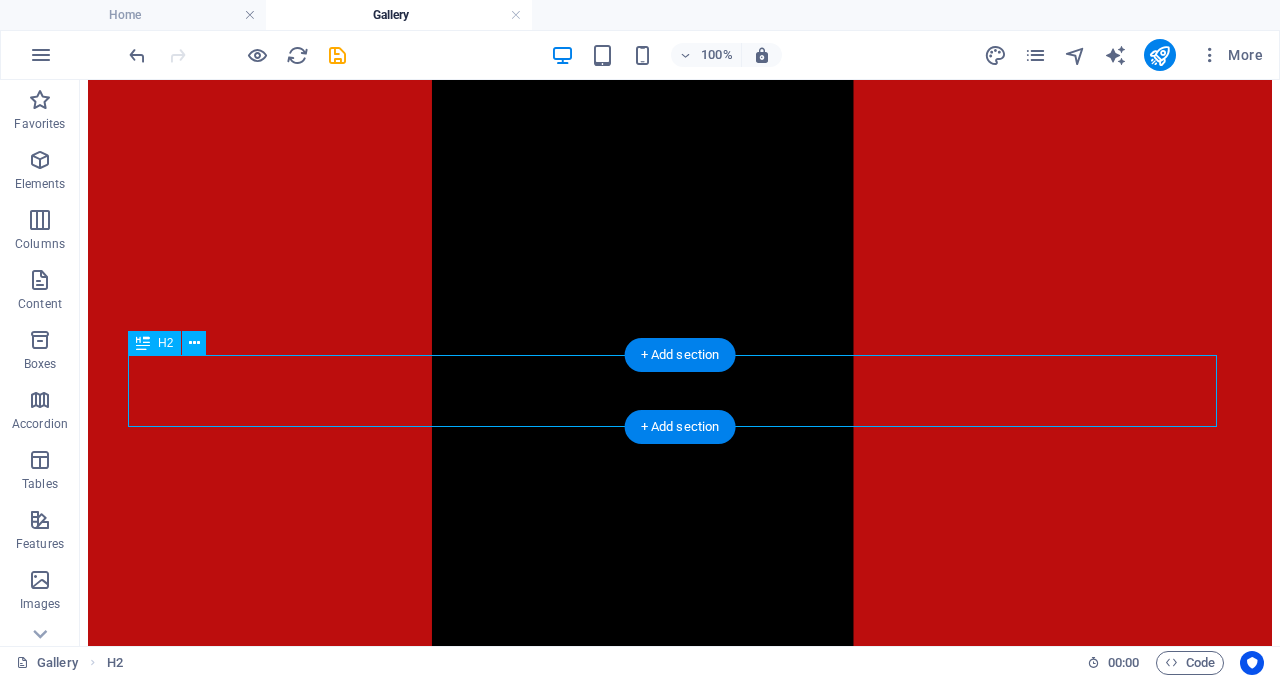 drag, startPoint x: 535, startPoint y: 398, endPoint x: 568, endPoint y: 396, distance: 33.06055 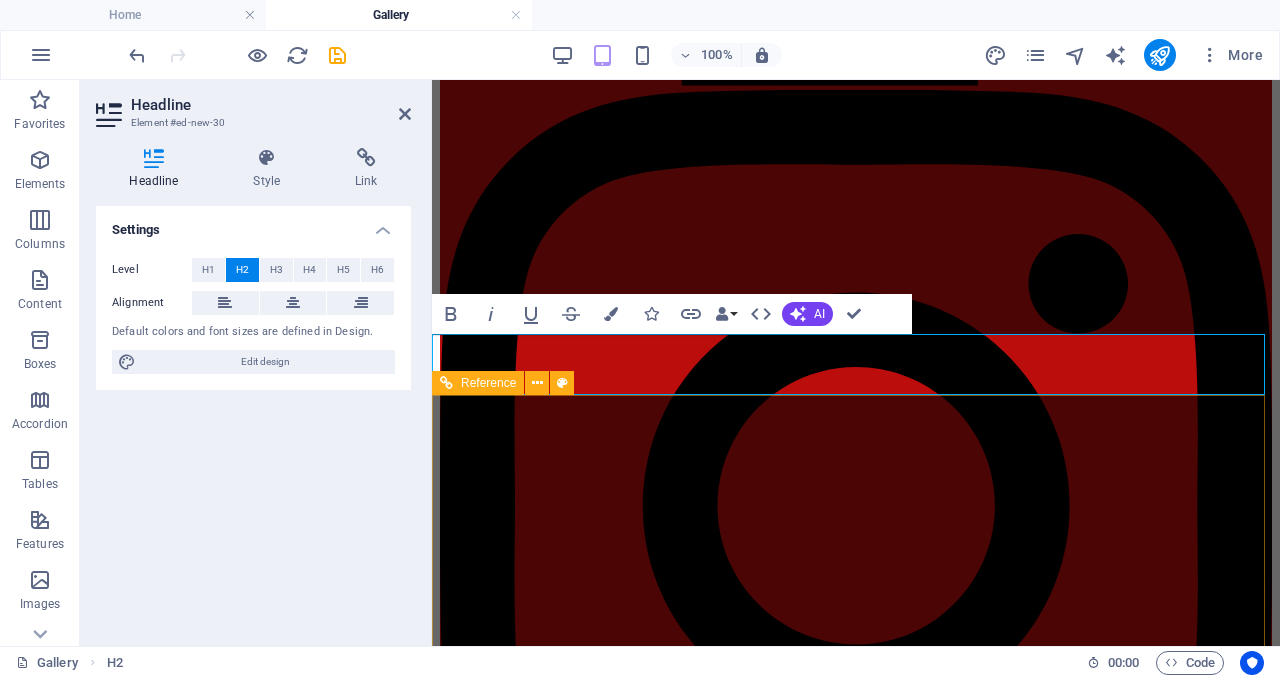scroll, scrollTop: 1853, scrollLeft: 0, axis: vertical 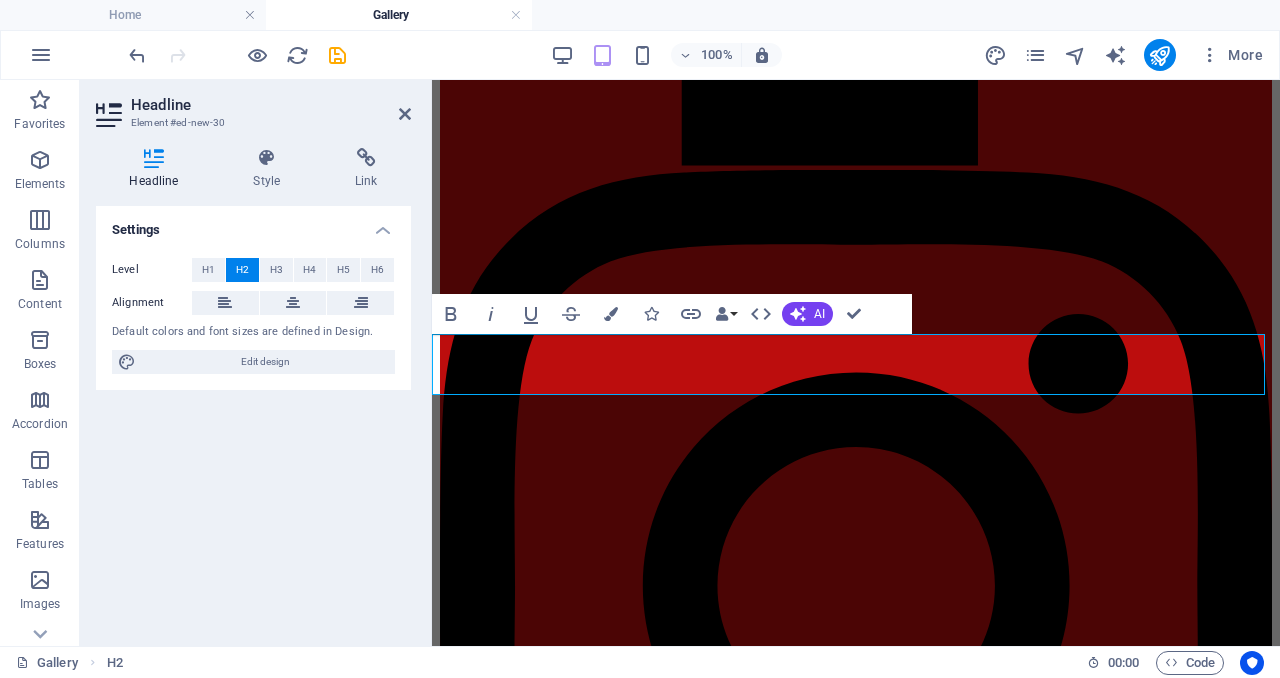 click on "2024 CLTAWA AGM" at bounding box center [856, 3737] 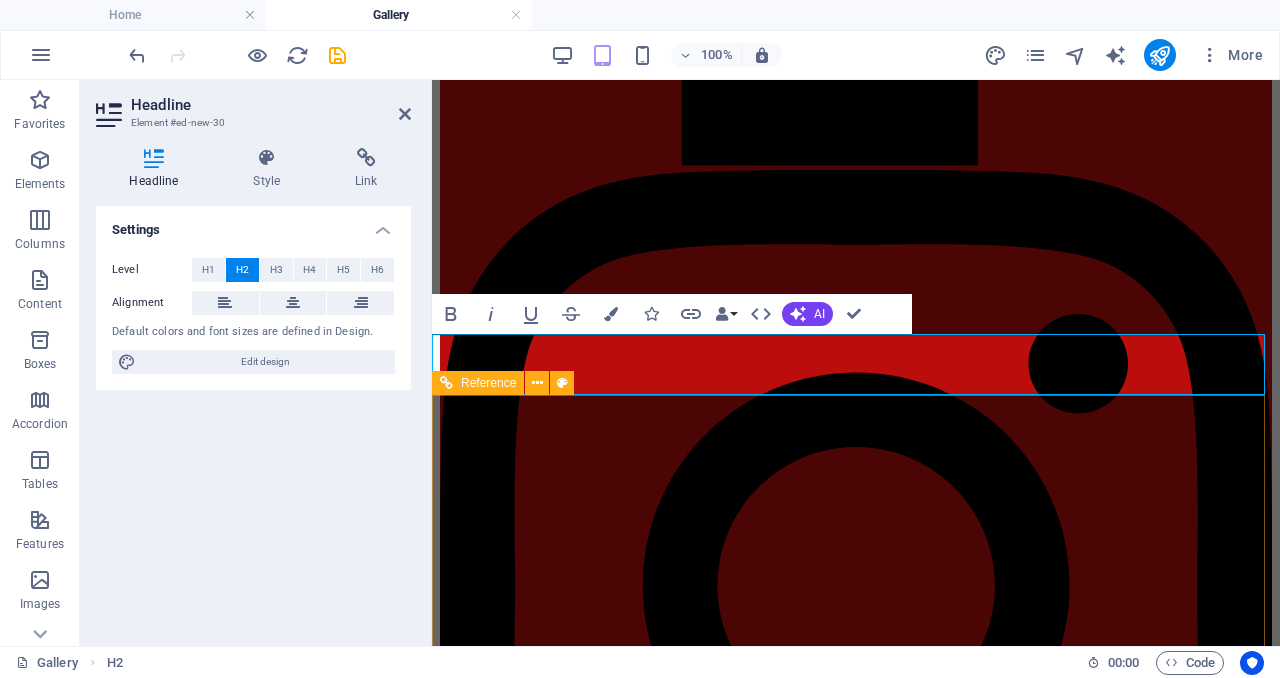 type 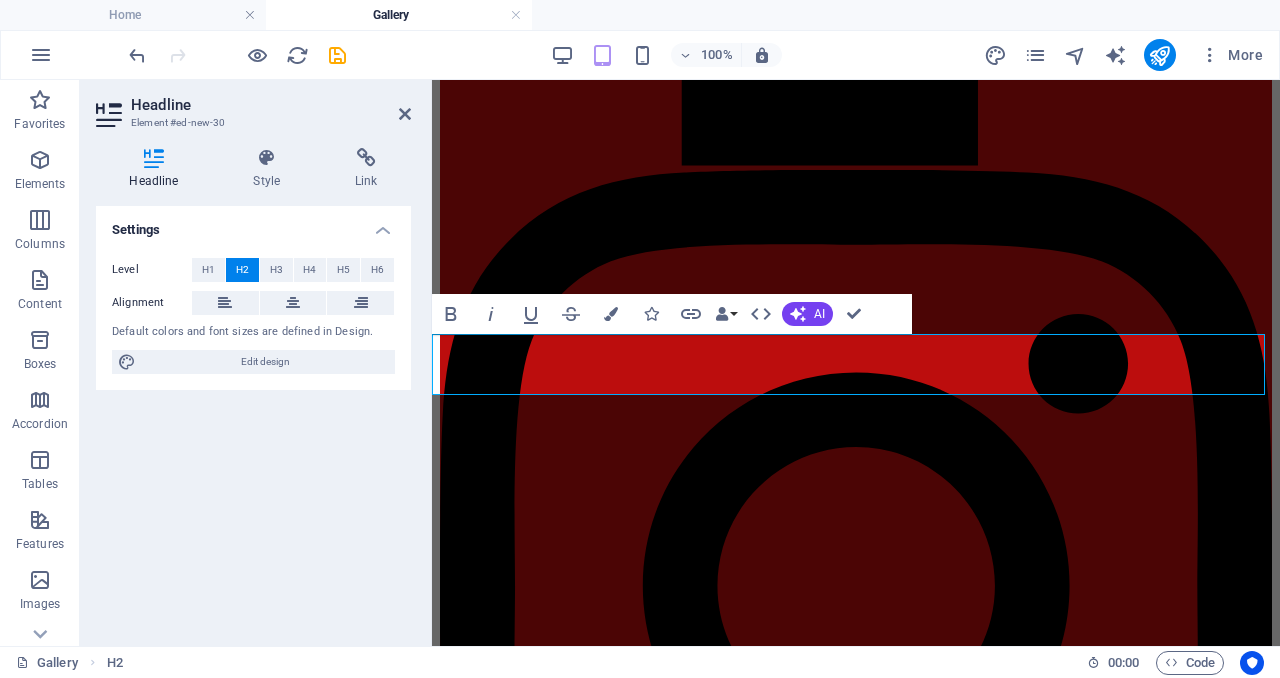 click on "2024 Writing Competition winning Posters" at bounding box center (856, 3737) 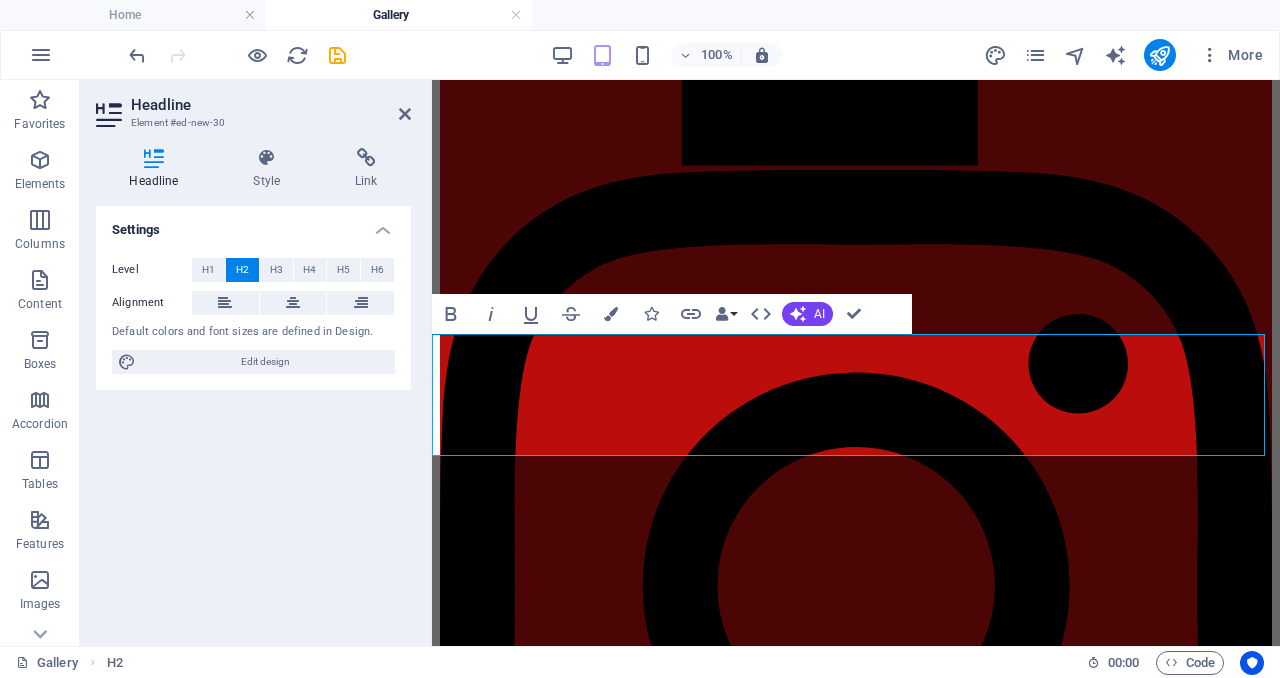 drag, startPoint x: 949, startPoint y: 432, endPoint x: 490, endPoint y: 365, distance: 463.8642 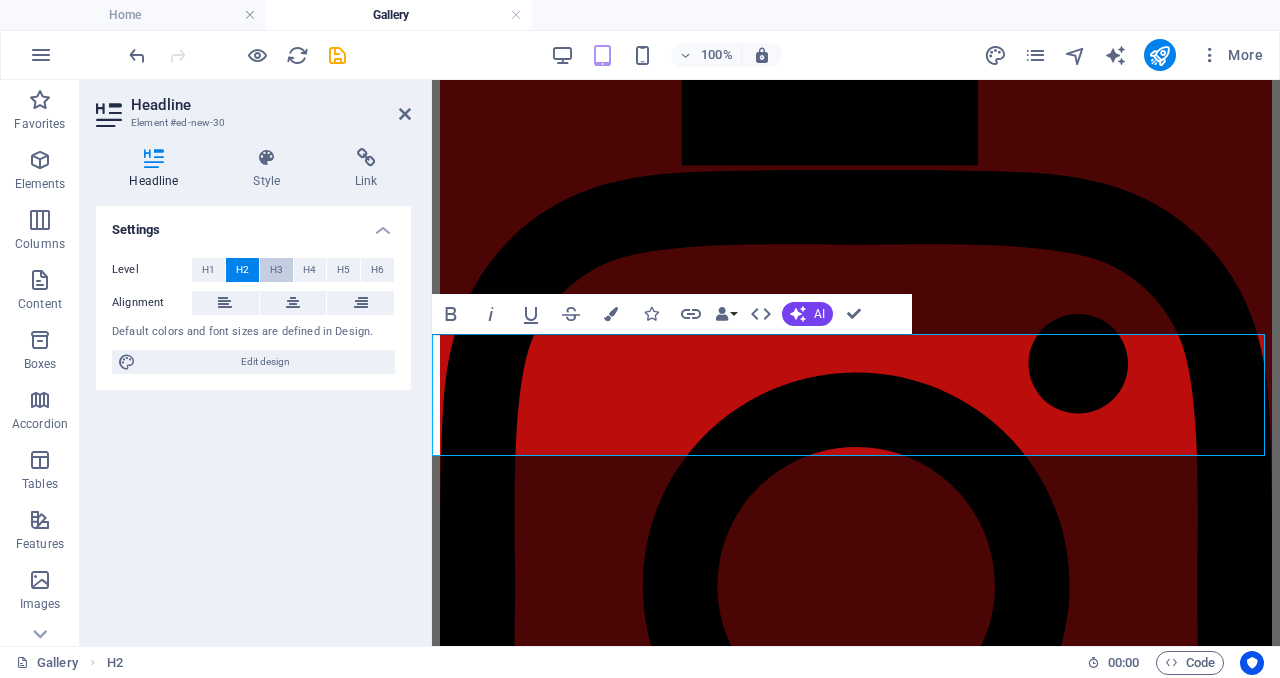 click on "H3" at bounding box center [276, 270] 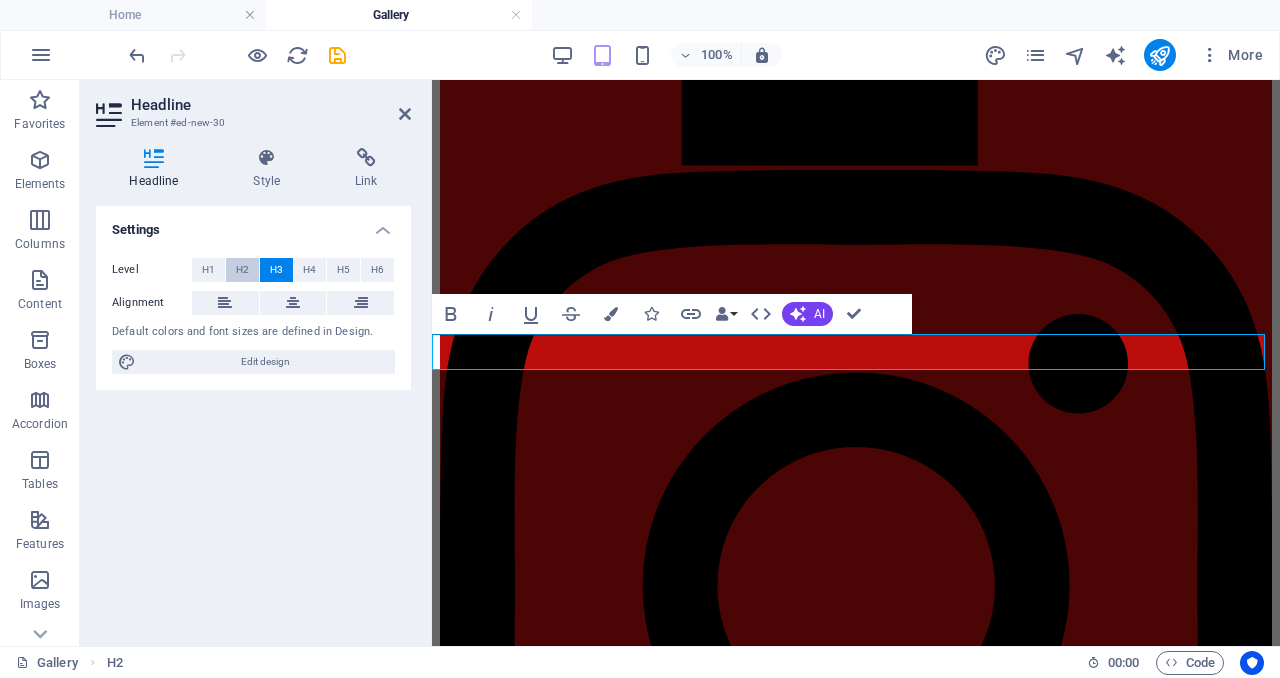 click on "H2" at bounding box center (242, 270) 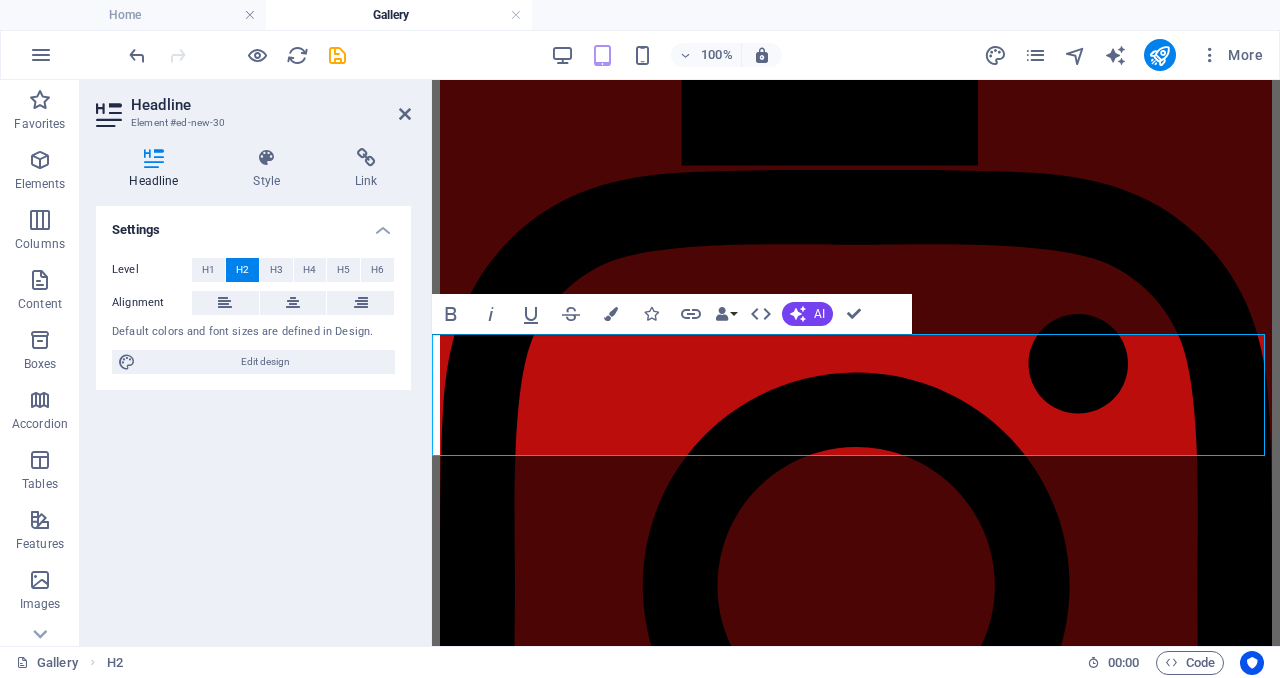 drag, startPoint x: 711, startPoint y: 365, endPoint x: 582, endPoint y: 362, distance: 129.03488 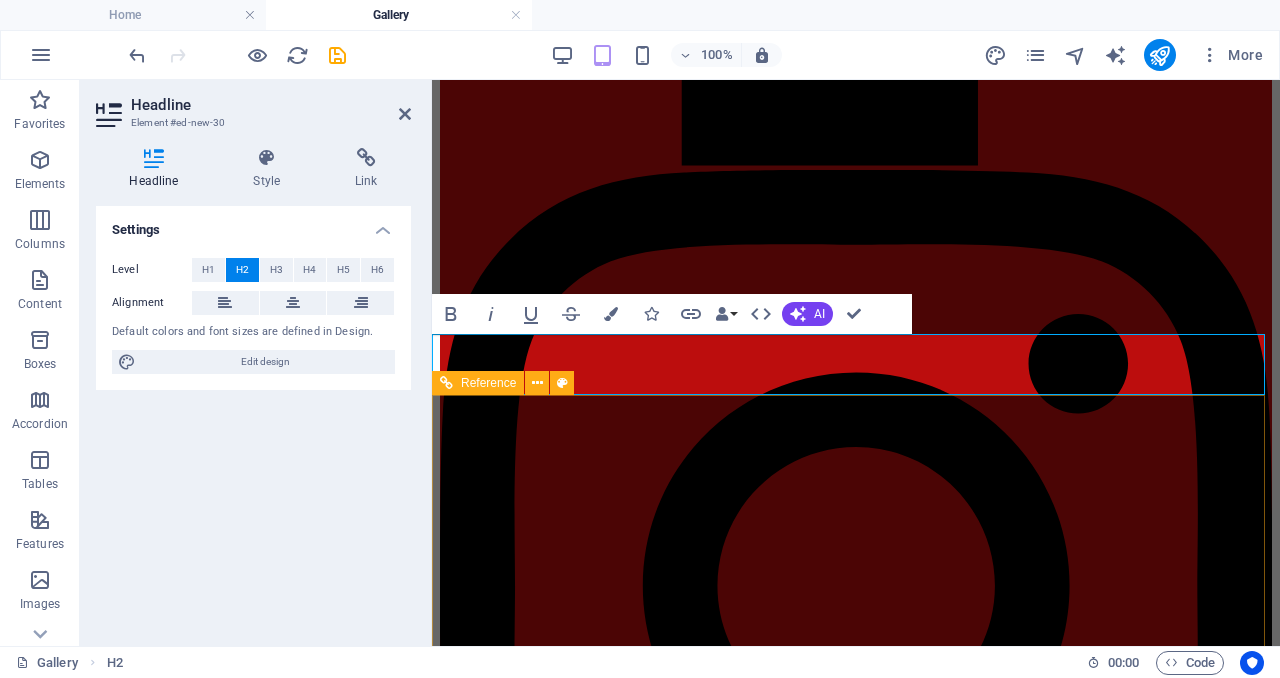 click on "Address BULL CREEK LPO, PO BOX 252, BULL CREEK, 6149 Perth. WA   32765 Contact cltawa.perth@hotmail.com" at bounding box center (856, 6006) 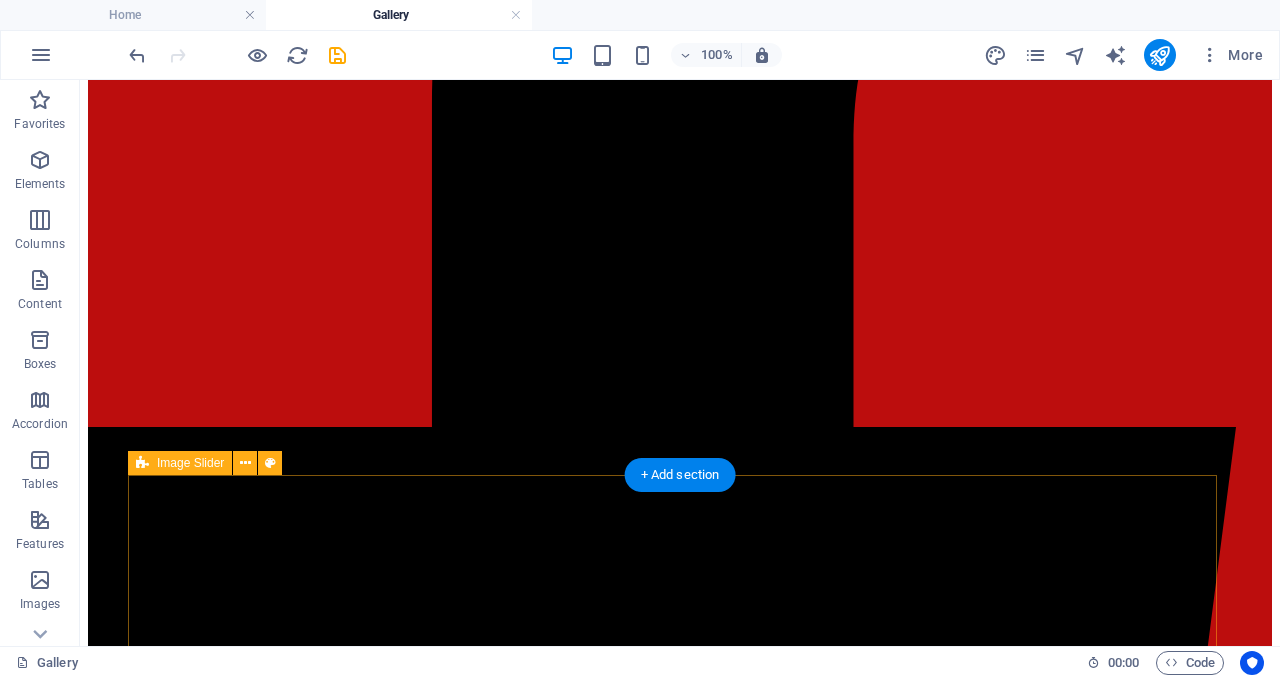 scroll, scrollTop: 840, scrollLeft: 0, axis: vertical 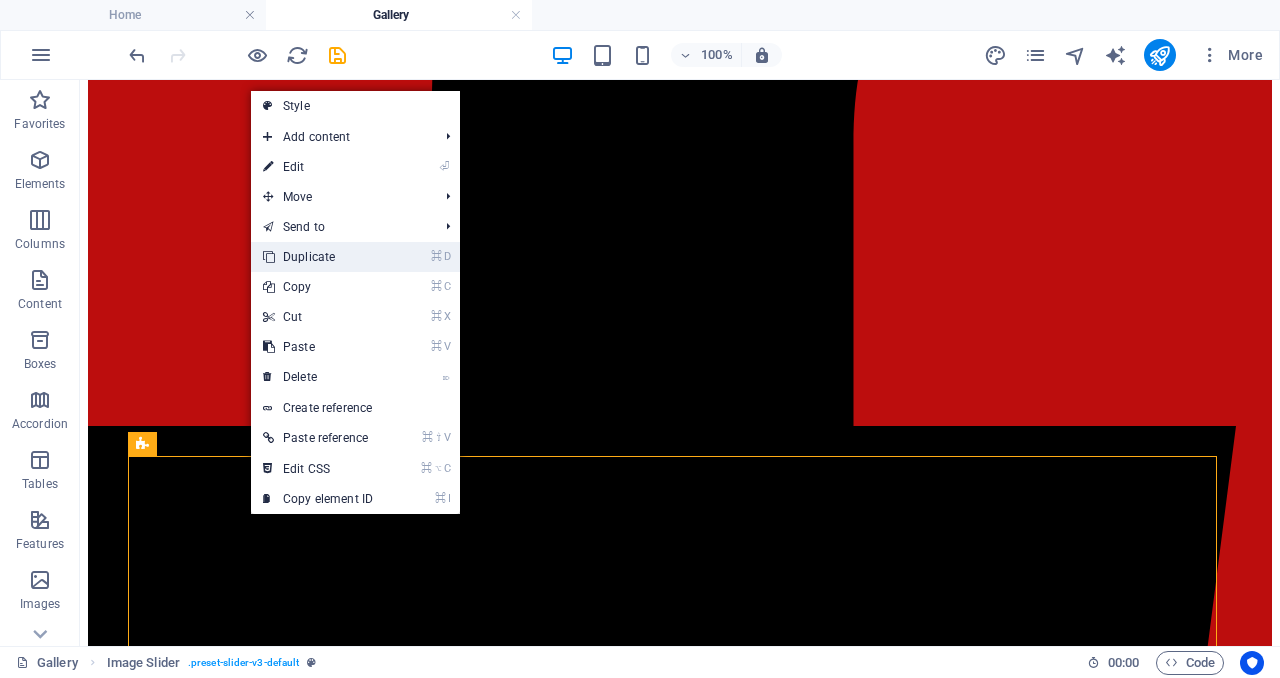 click on "⌘ D  Duplicate" at bounding box center (318, 257) 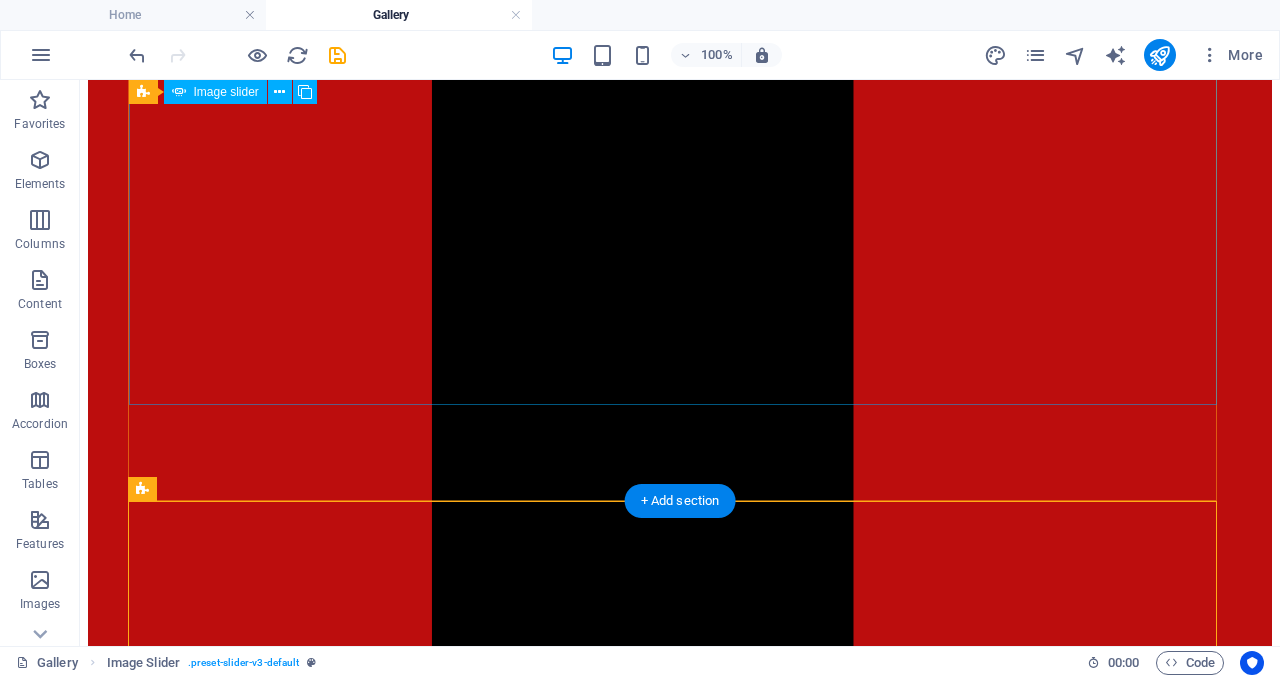 scroll, scrollTop: 1823, scrollLeft: 0, axis: vertical 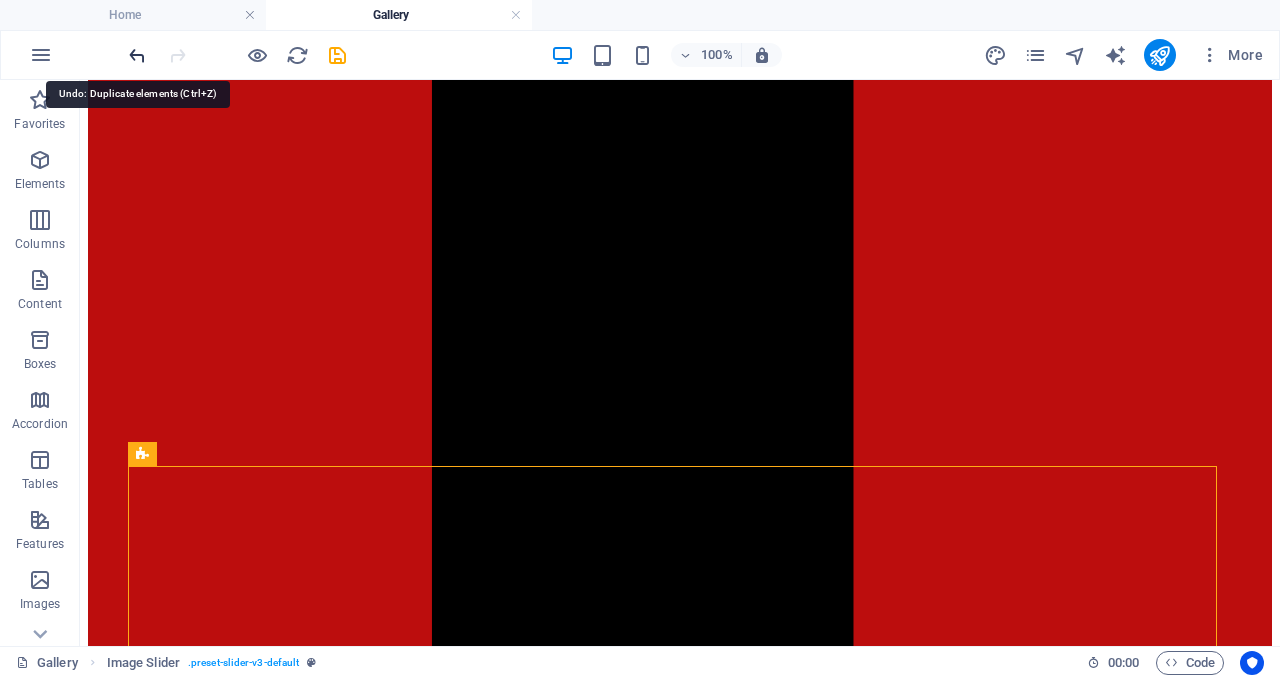 click at bounding box center (137, 55) 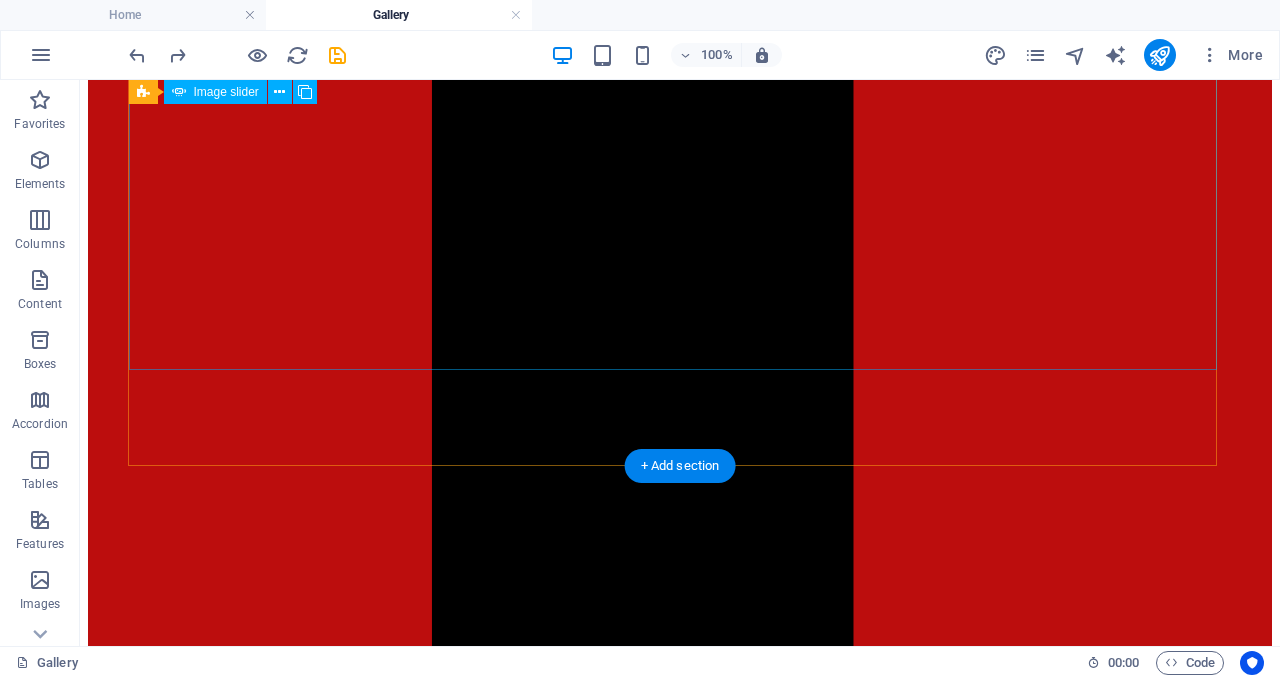 scroll, scrollTop: 1867, scrollLeft: 0, axis: vertical 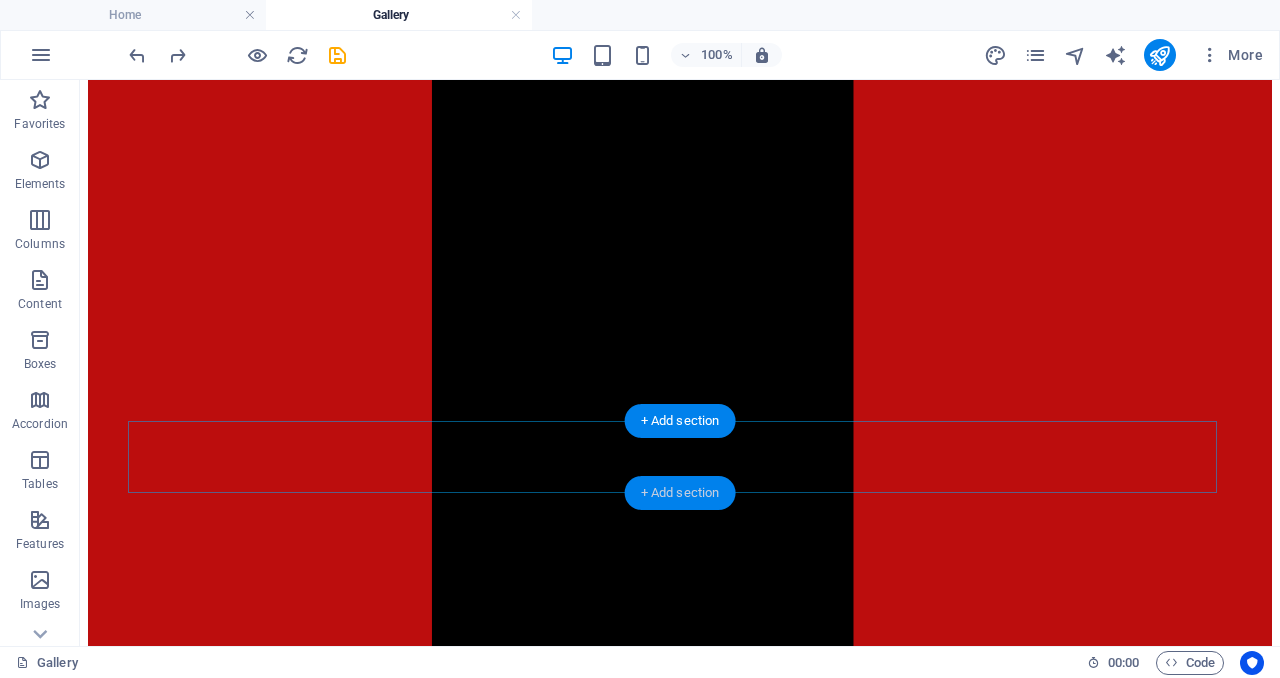 click on "+ Add section" at bounding box center [680, 493] 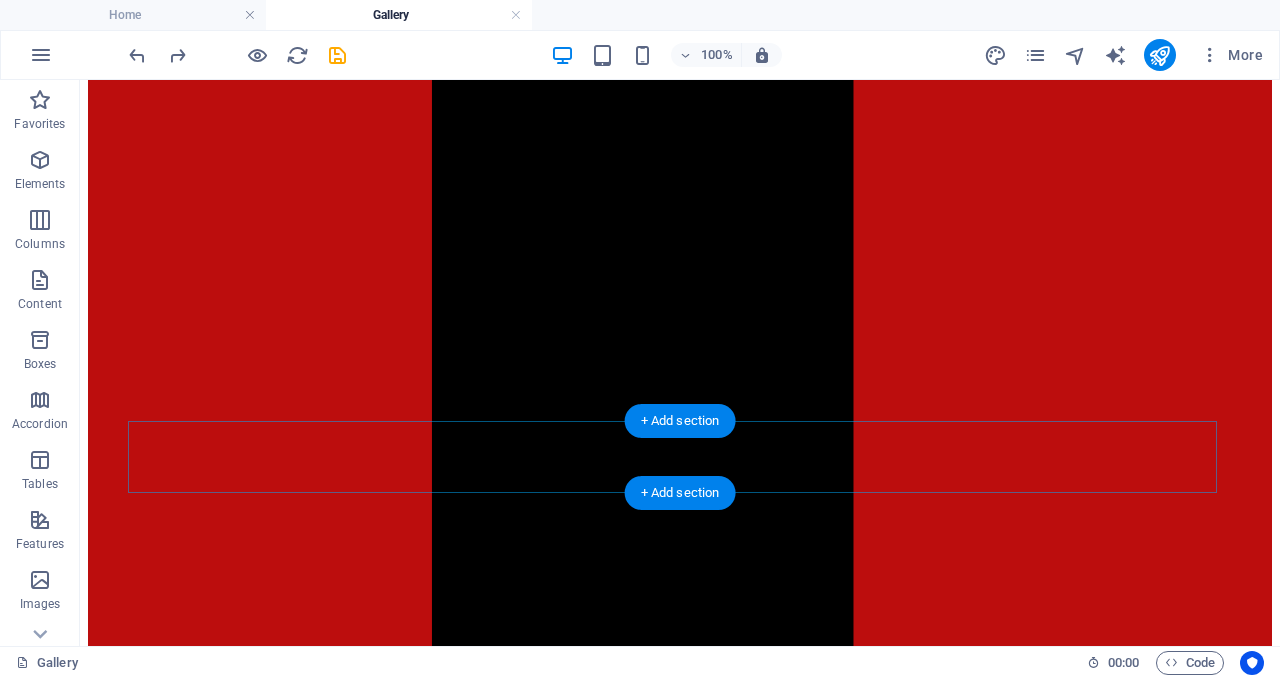 scroll, scrollTop: 1851, scrollLeft: 0, axis: vertical 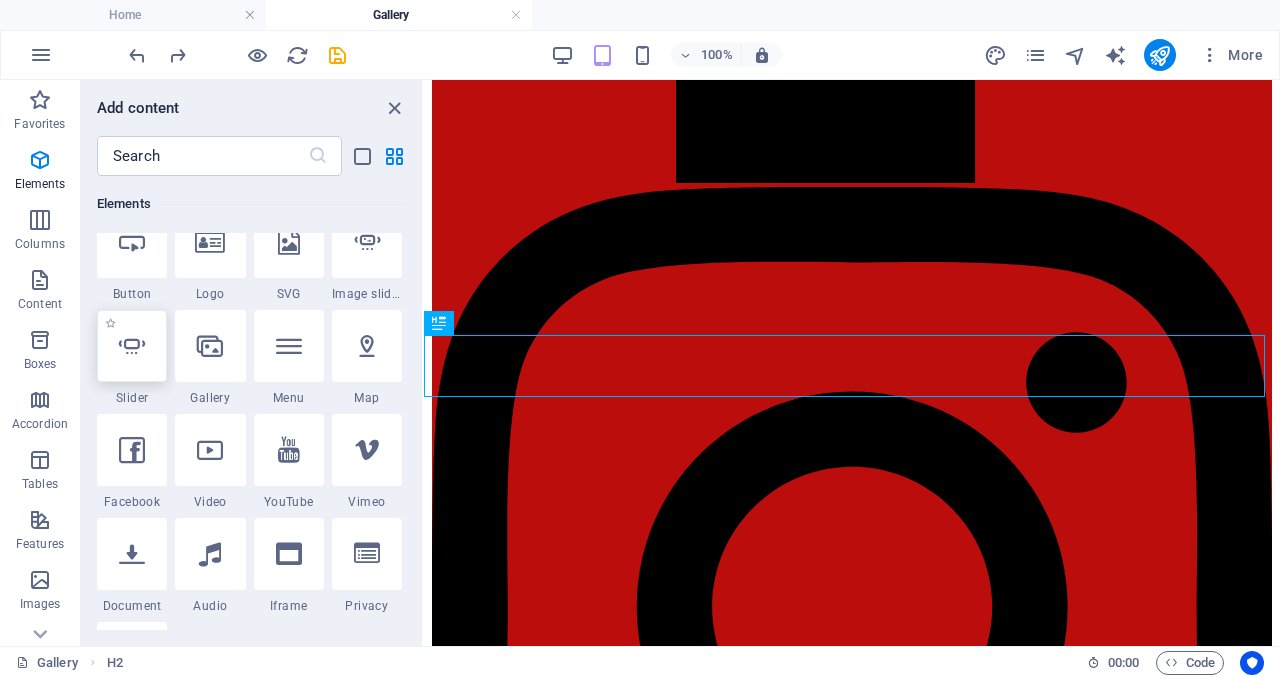 click at bounding box center [132, 346] 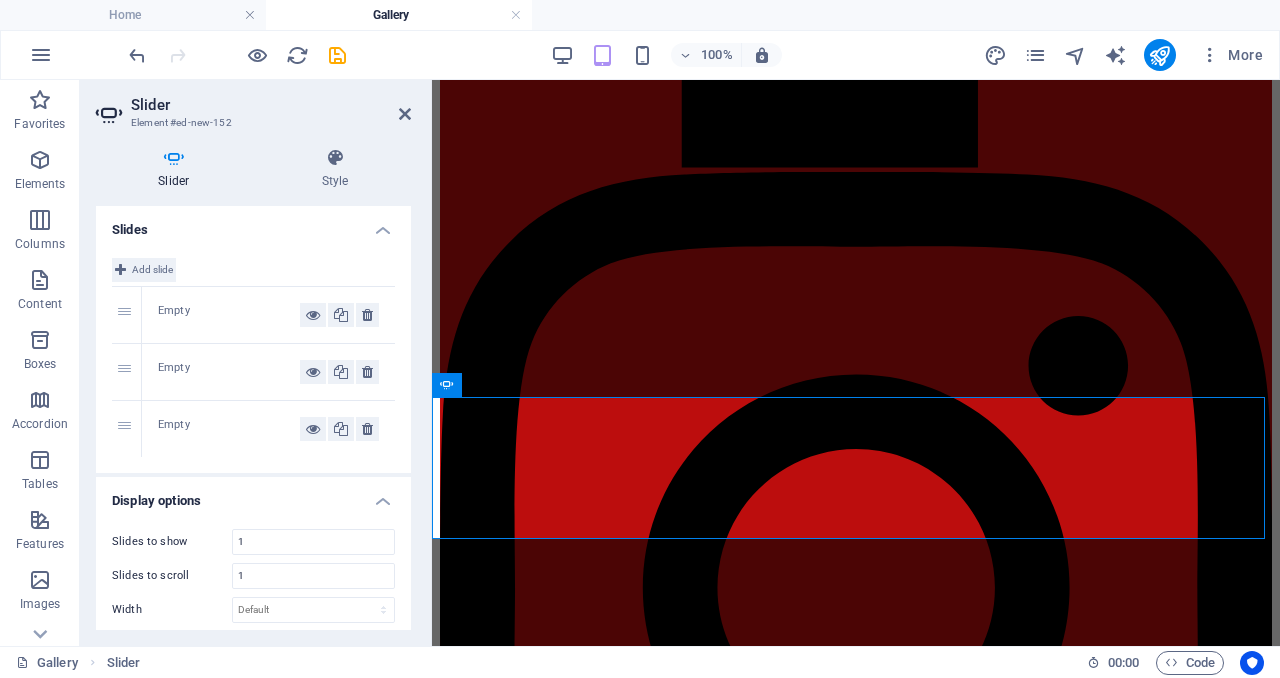 click on "Add slide" at bounding box center [152, 270] 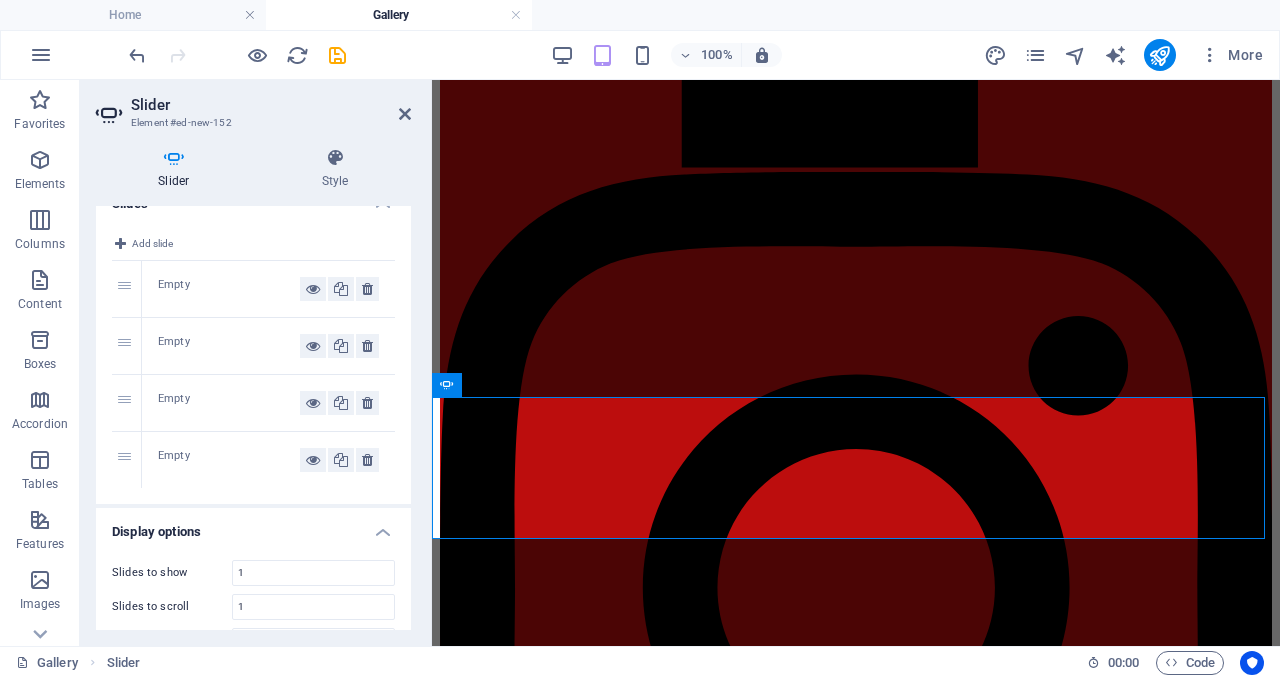 scroll, scrollTop: 0, scrollLeft: 0, axis: both 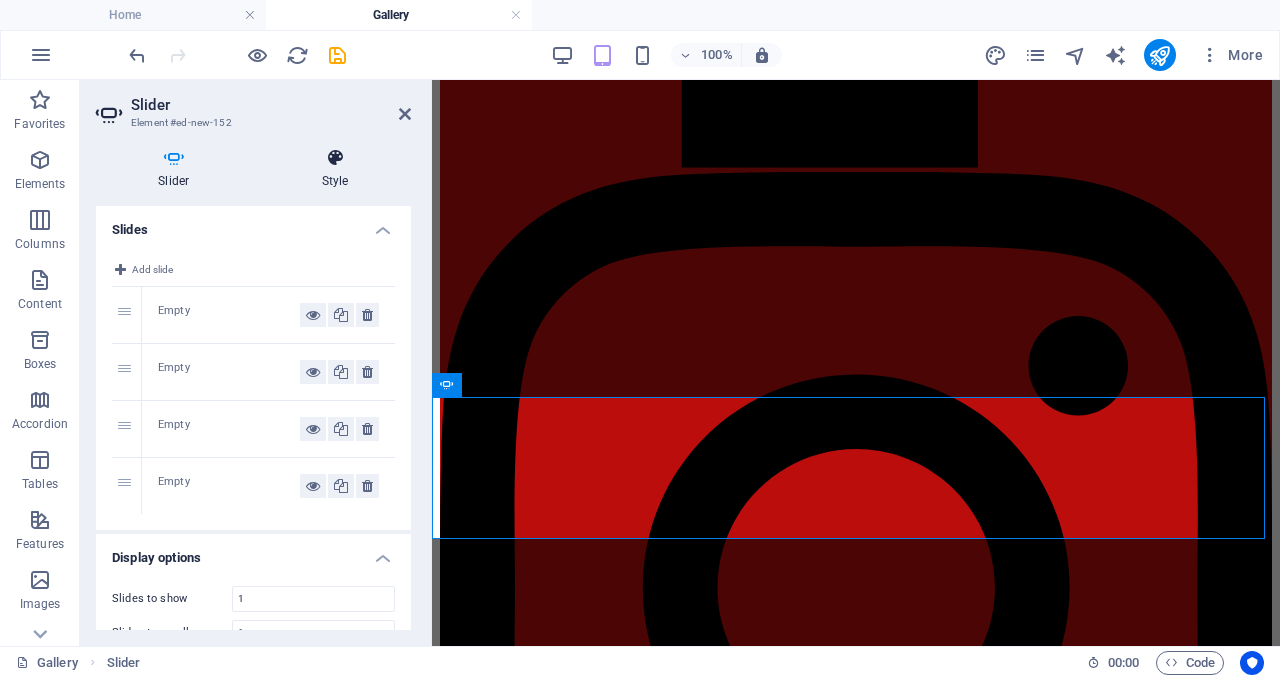 click at bounding box center (335, 158) 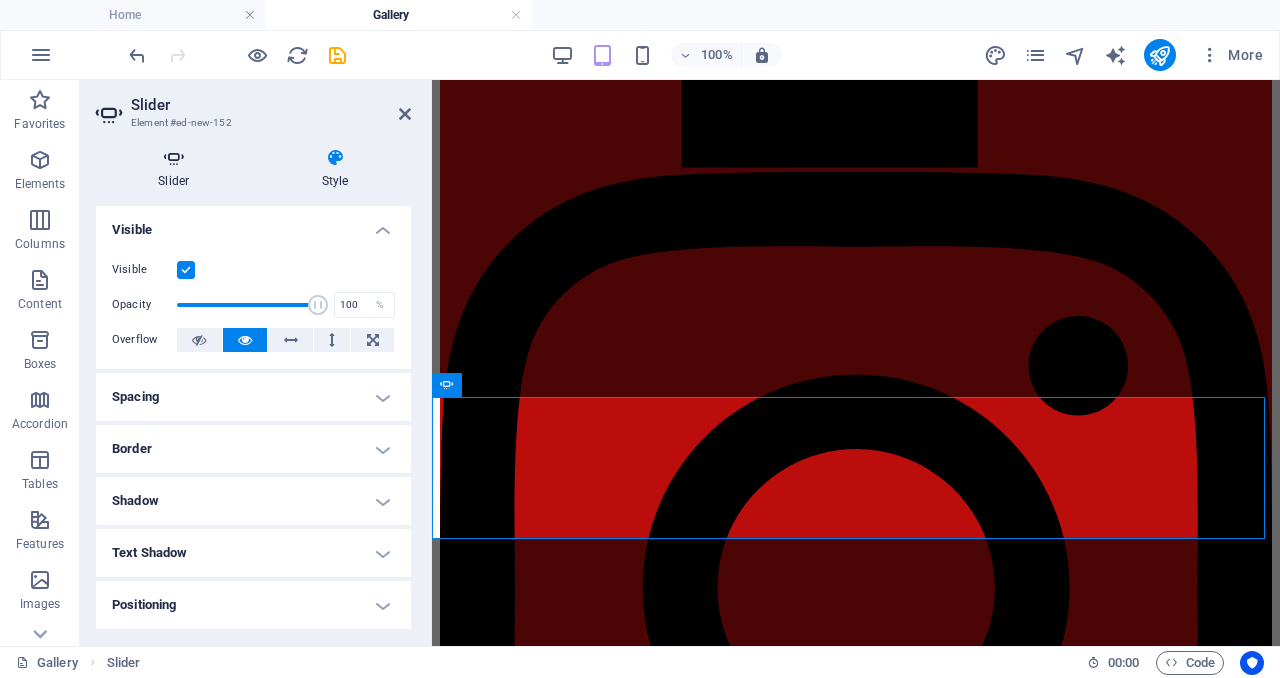 click on "Slider" at bounding box center (178, 169) 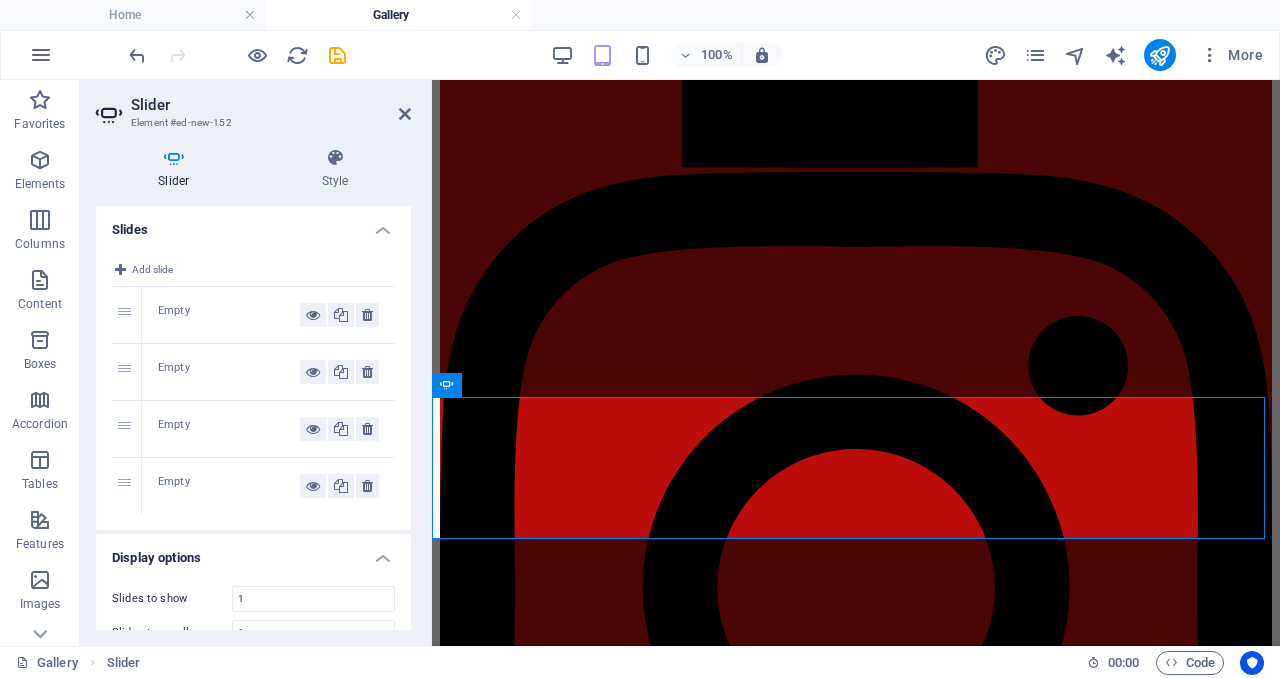click on "Empty" at bounding box center (229, 315) 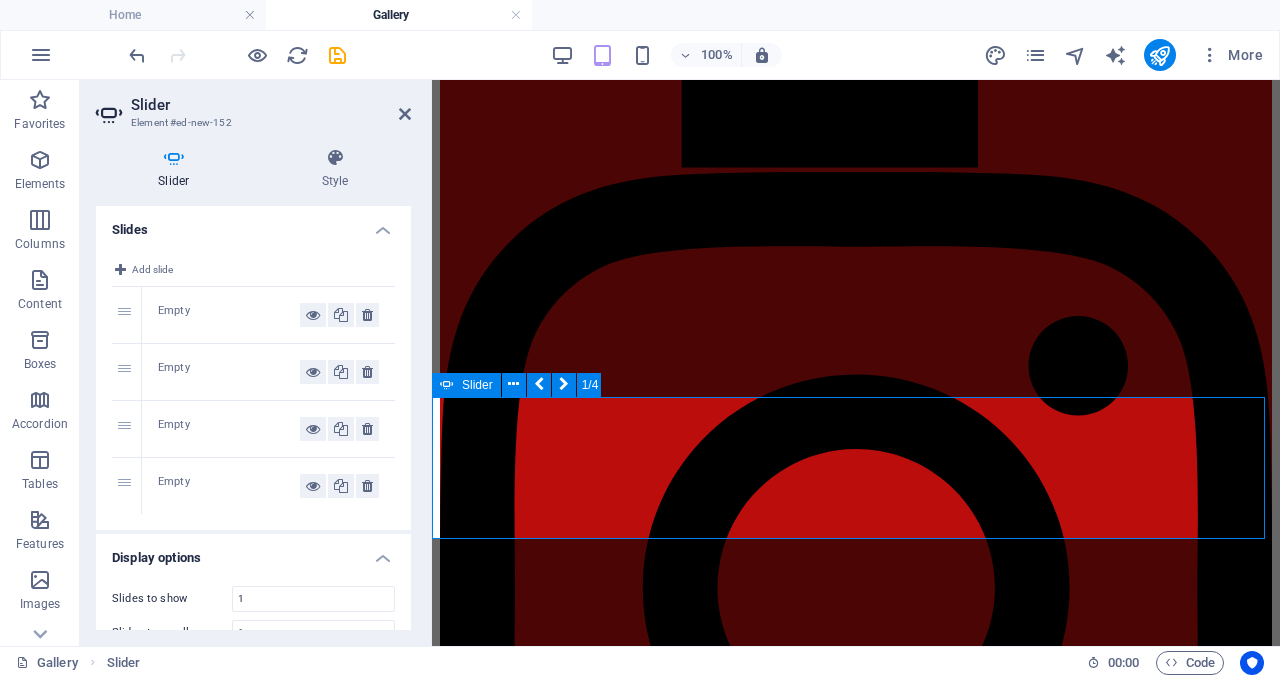 click on "Drop content here or  Add elements  Paste clipboard" at bounding box center (23, 4003) 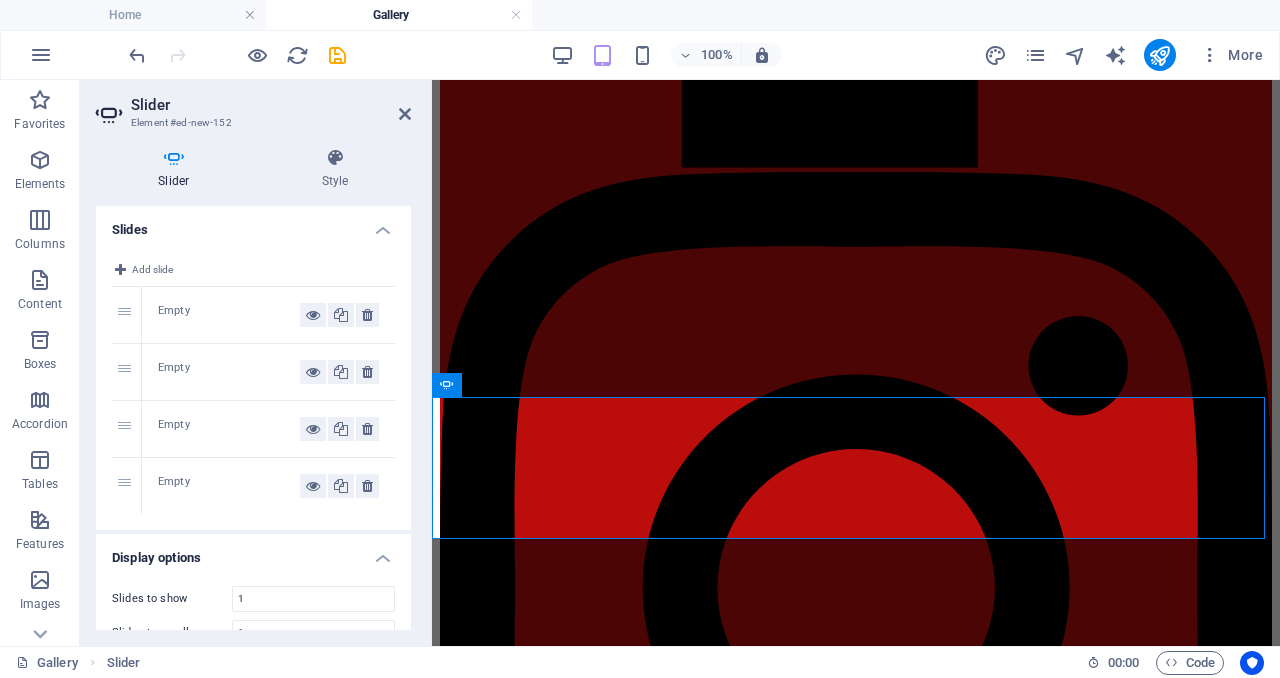 click on "Slider Element #ed-new-152 Slider Style Slides Add slide 1 Empty 2 Empty 3 Empty 4 Empty Display options Slides to show 1 Slides to scroll 1 Width Default px % rem em vw vh Adaptive height Automatically adjust the height for single slide horizontal sliders Navigate Select another slider to be navigated by this one
Center mode Enables centered view with partial previous/next slide. Use with odd numbered "Slides to show" counts. Center padding Not visible while "Variable width" is activated 0 px % Animation Animation Slide Fade Speed 800 s ms Automatic Pause 5 s ms Pause on hover Loop Arrows Dots Preset Element Layout How this element expands within the layout (Flexbox). Size Default auto px % 1/1 1/2 1/3 1/4 1/5 1/6 1/7 1/8 1/9 1/10 Grow Shrink Order Container layout Visible Visible Opacity 100 % Overflow Spacing Margin Default auto px % rem vw vh Custom Custom auto px % rem vw vh auto px % rem vw vh auto px % rem vw vh auto px % rem vw vh Padding Default px" at bounding box center [256, 363] 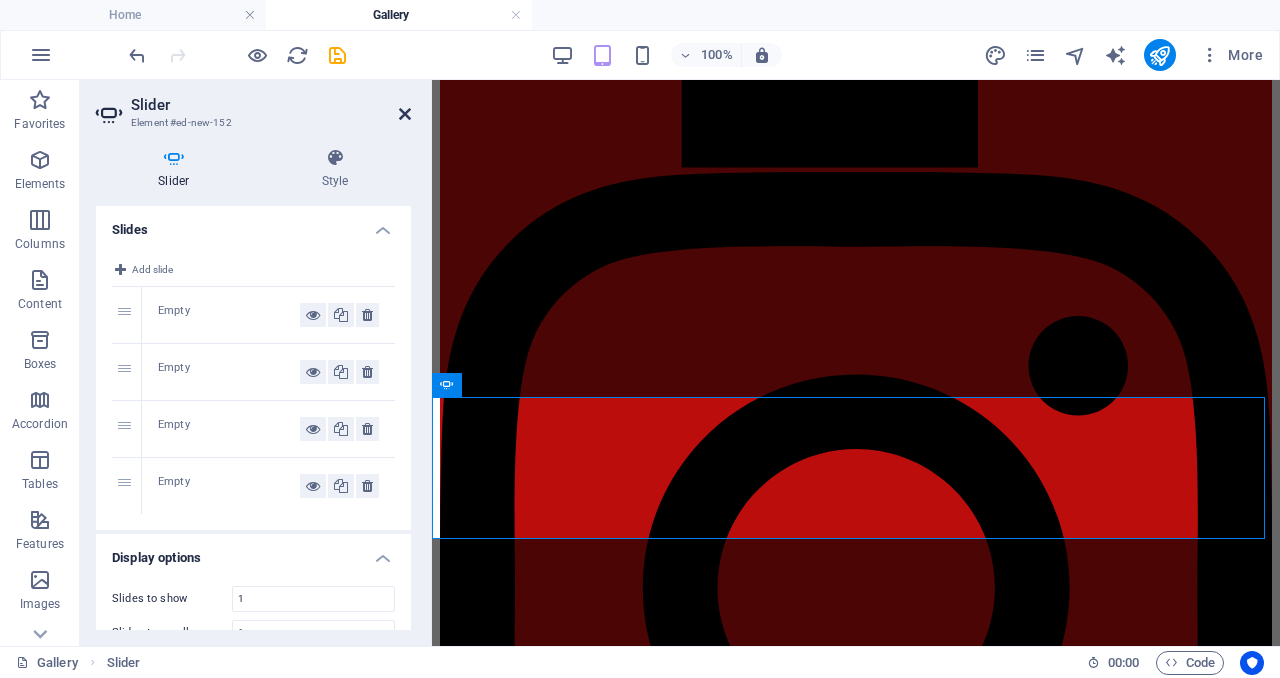click at bounding box center (405, 114) 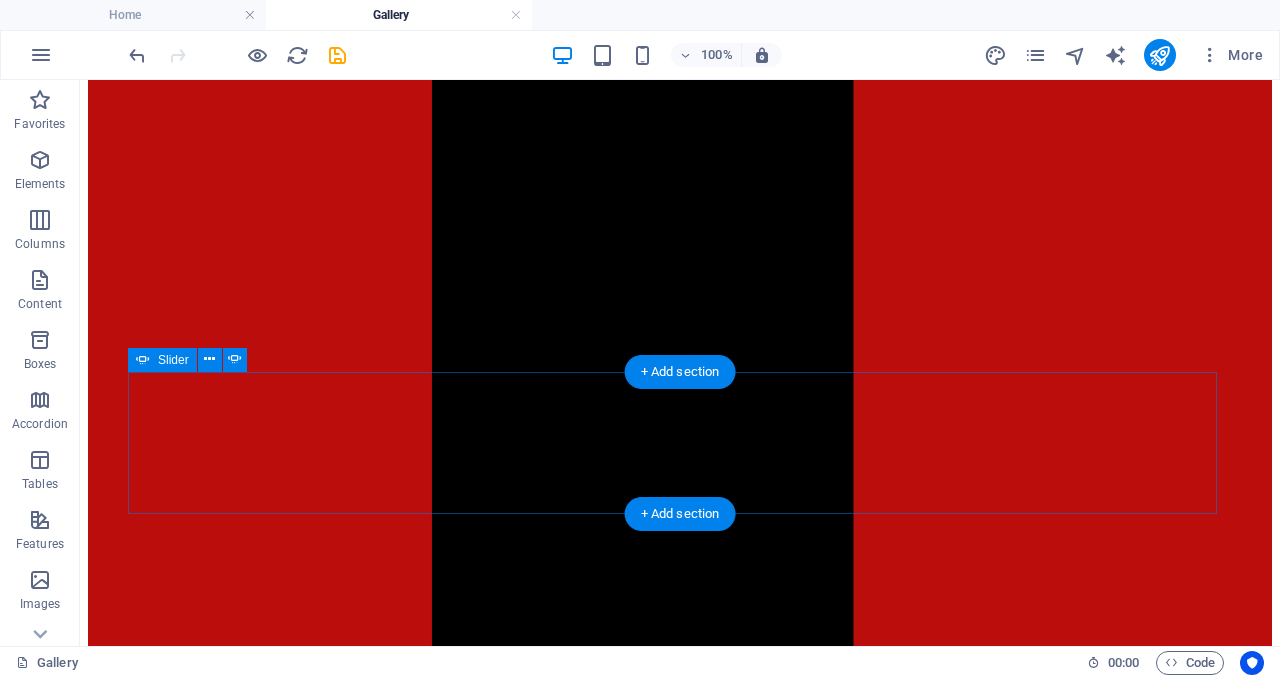 scroll, scrollTop: 1985, scrollLeft: 0, axis: vertical 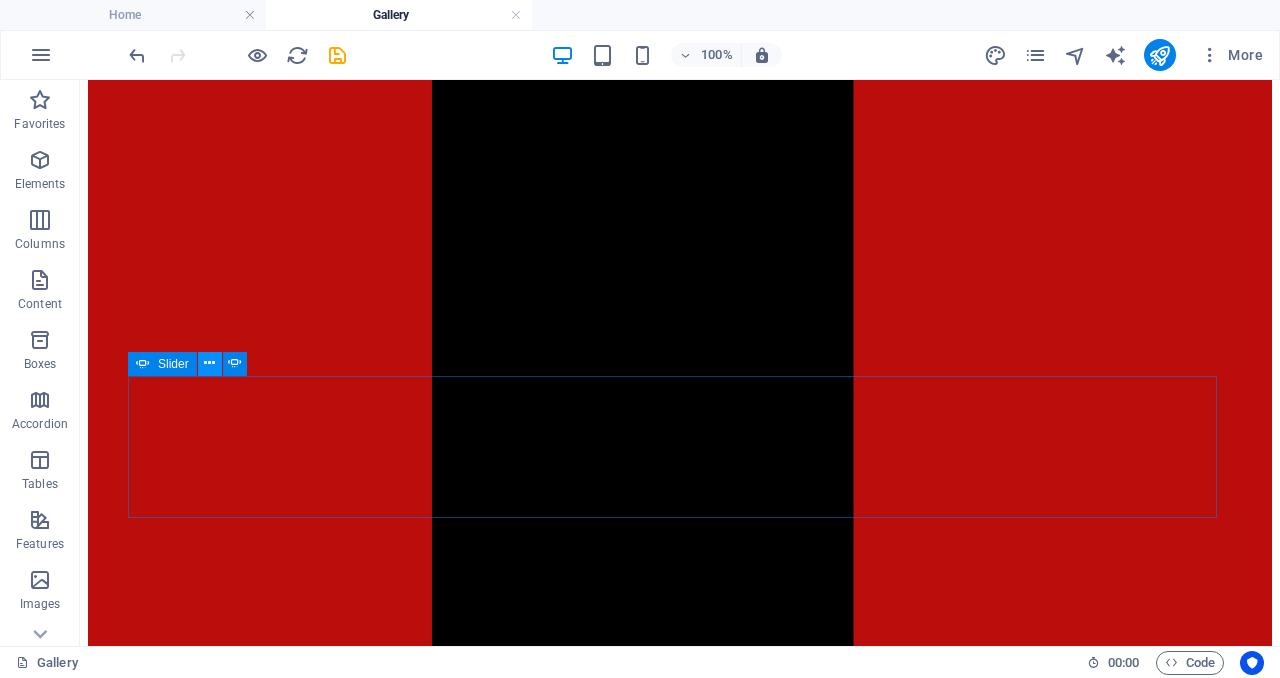 click at bounding box center [209, 363] 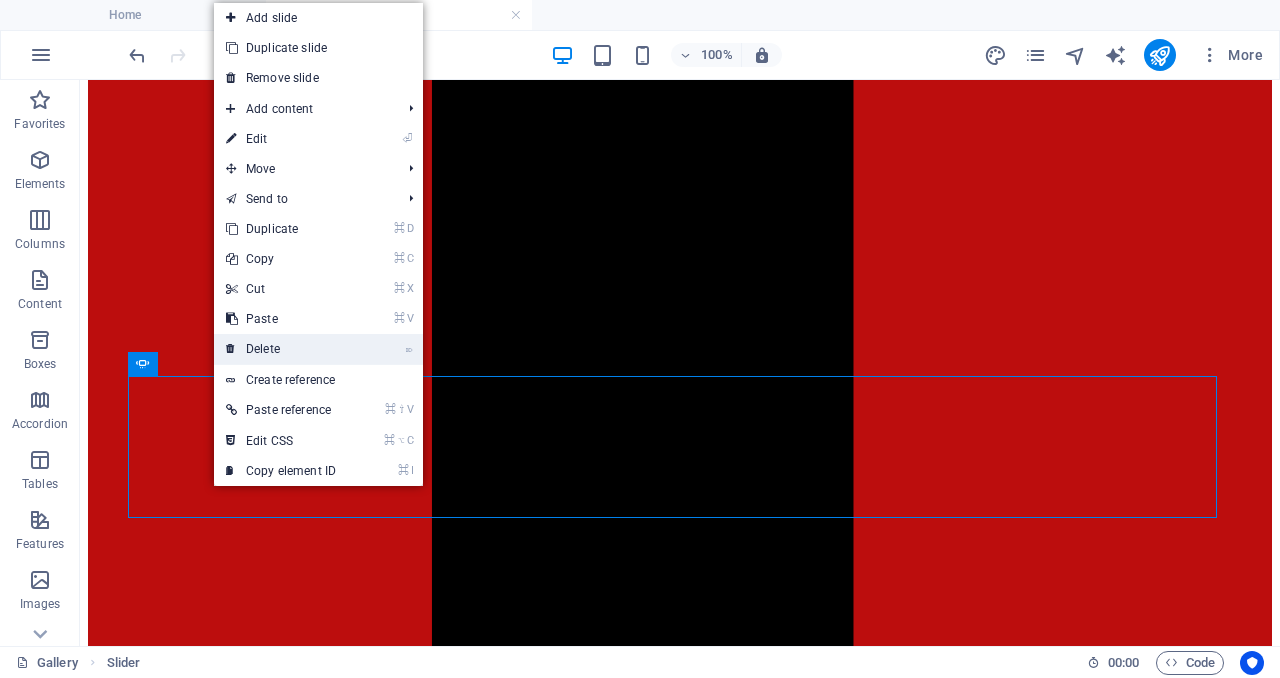 click on "⌦  Delete" at bounding box center (281, 349) 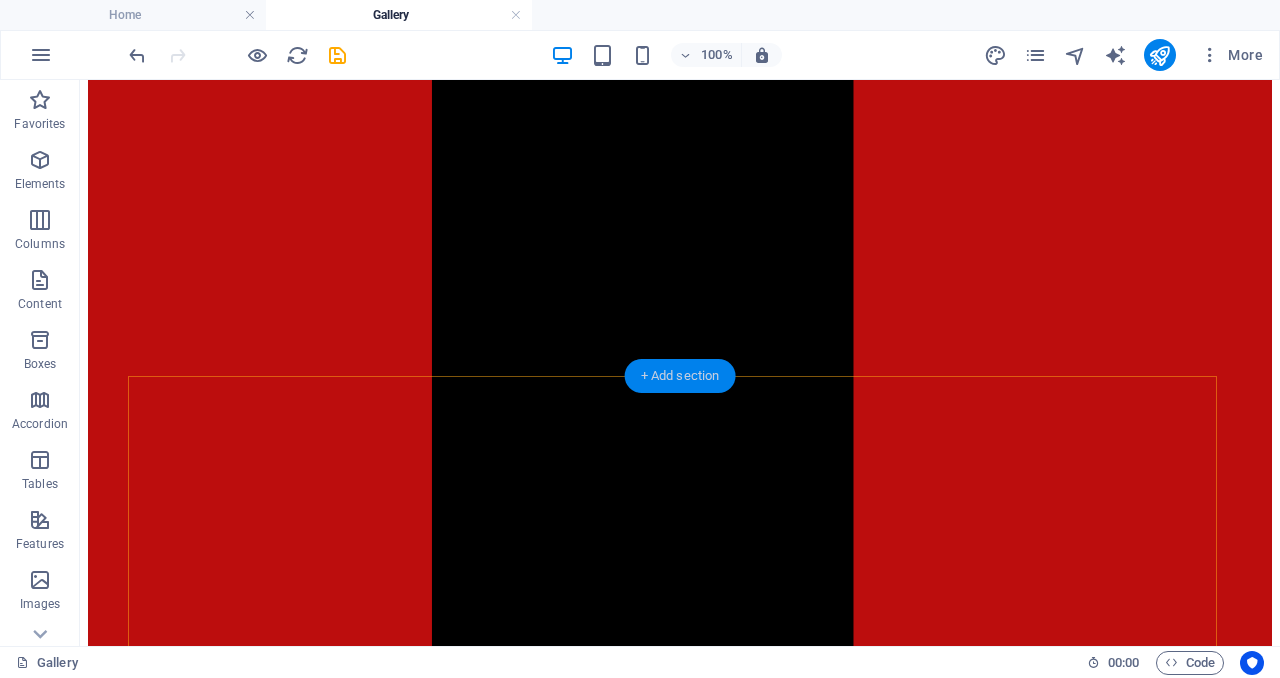 drag, startPoint x: 690, startPoint y: 377, endPoint x: 266, endPoint y: 297, distance: 431.48117 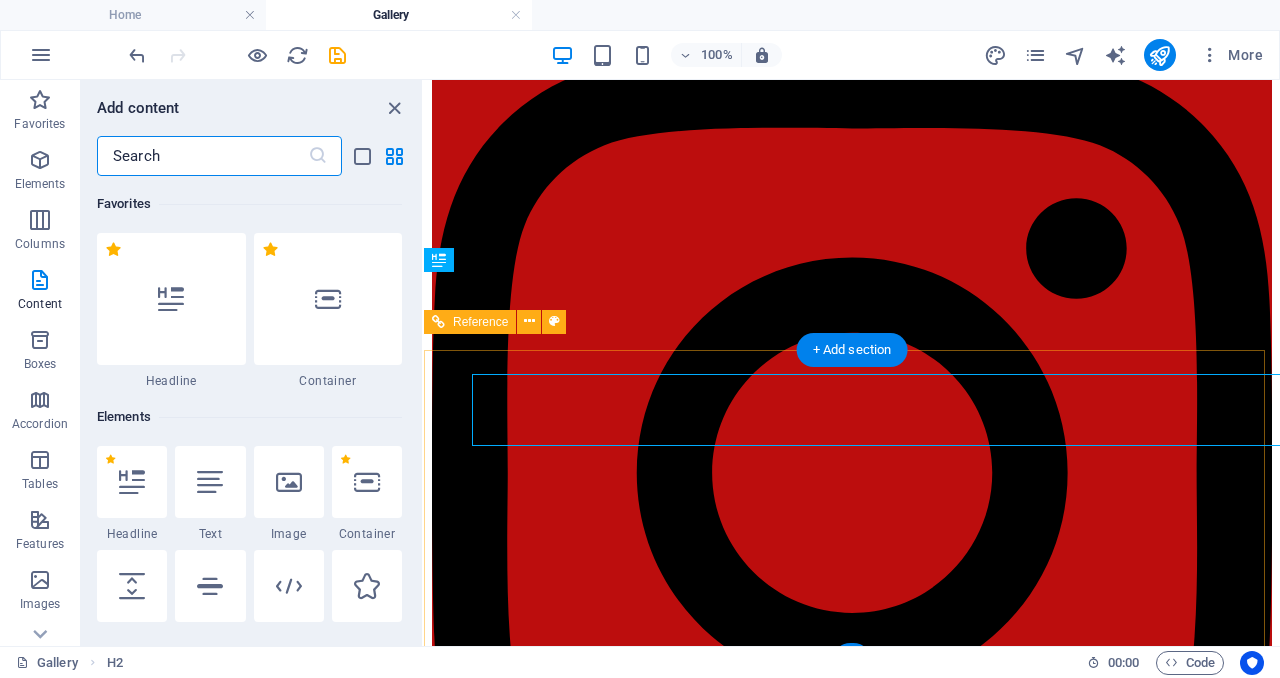 scroll, scrollTop: 1914, scrollLeft: 0, axis: vertical 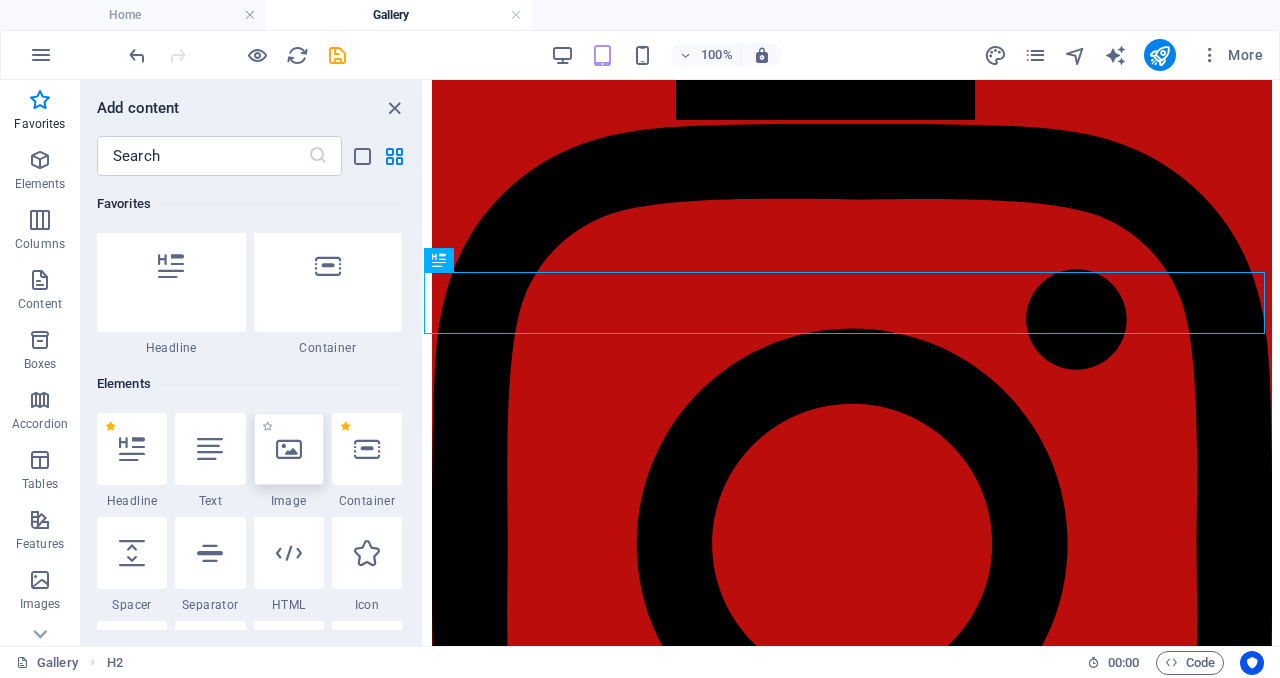 click at bounding box center (289, 449) 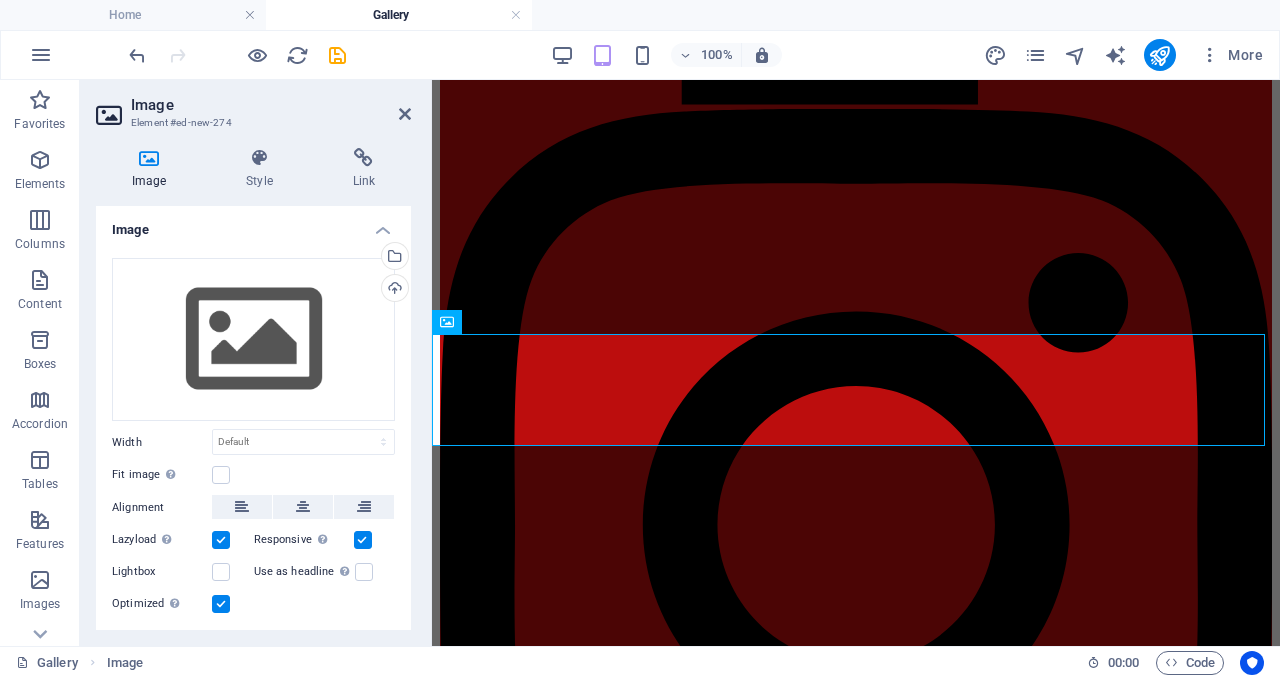 click on "Image Element #ed-new-274" at bounding box center (253, 106) 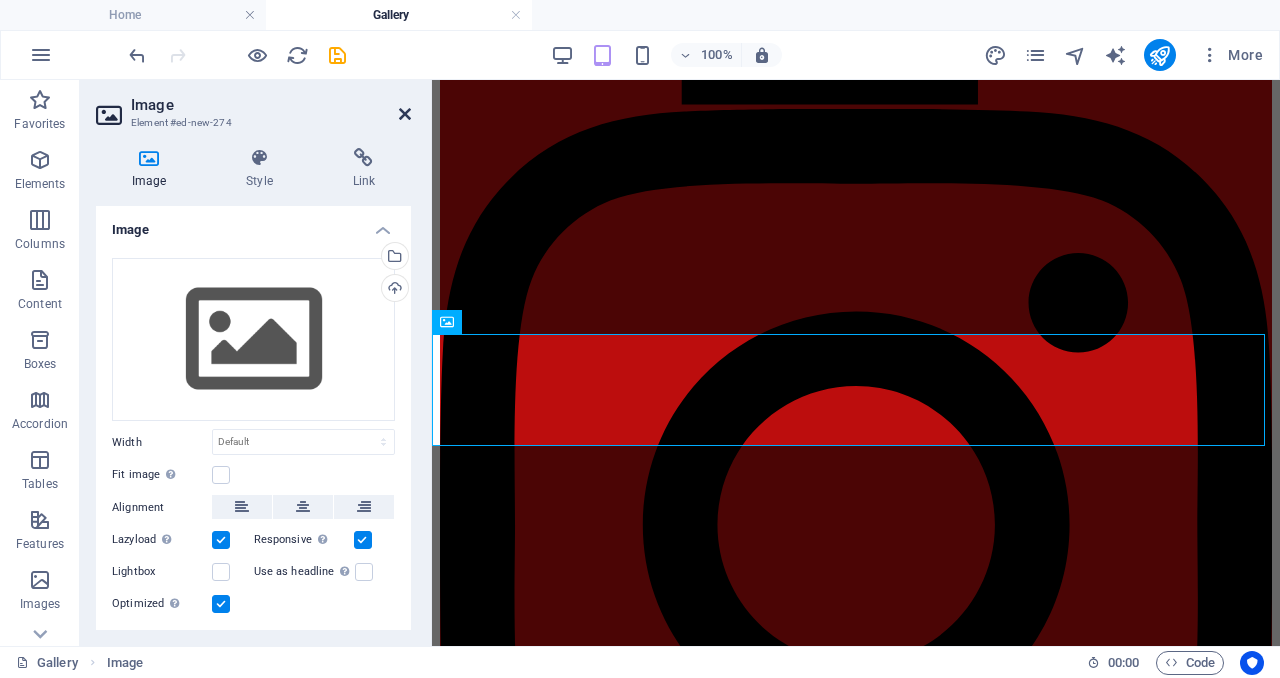 click at bounding box center (405, 114) 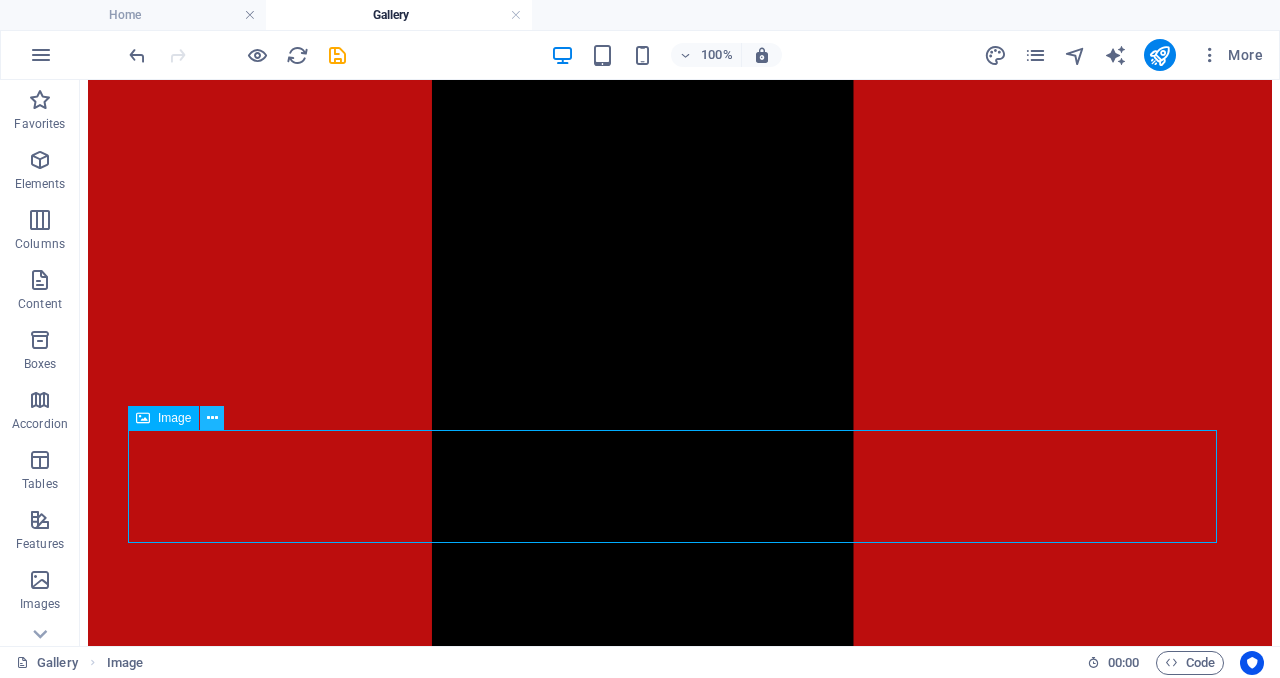 click at bounding box center [212, 418] 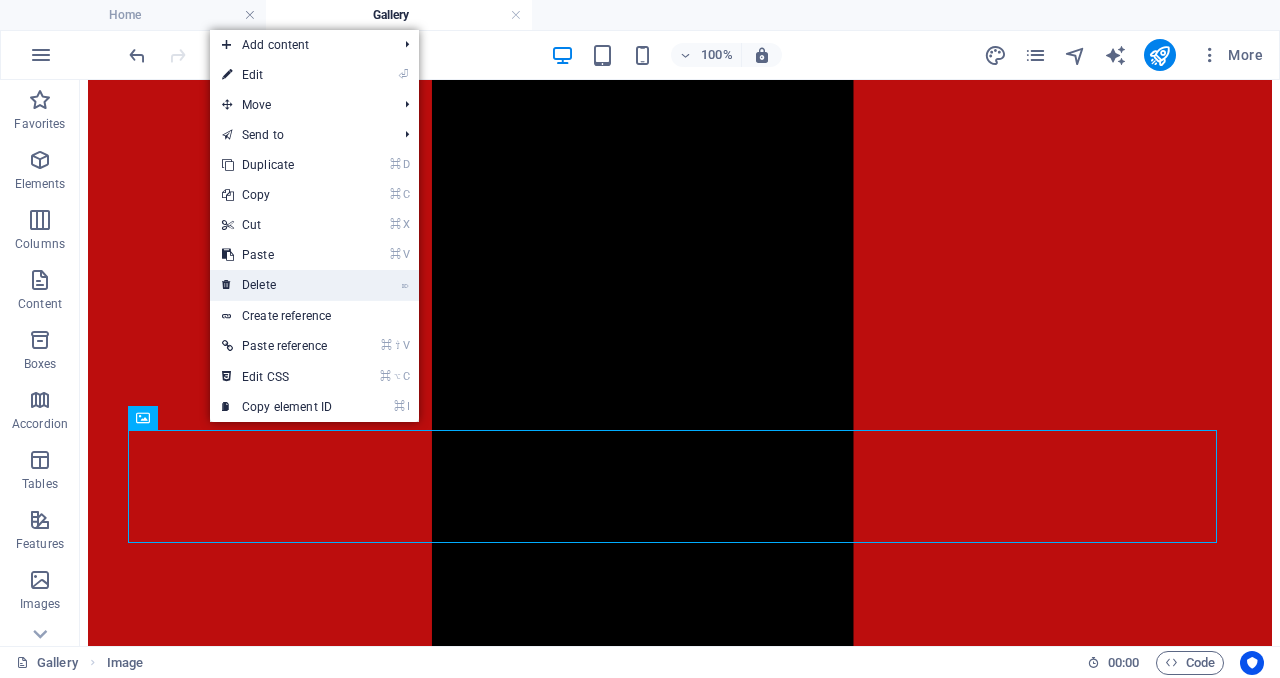 click on "⌦  Delete" at bounding box center (277, 285) 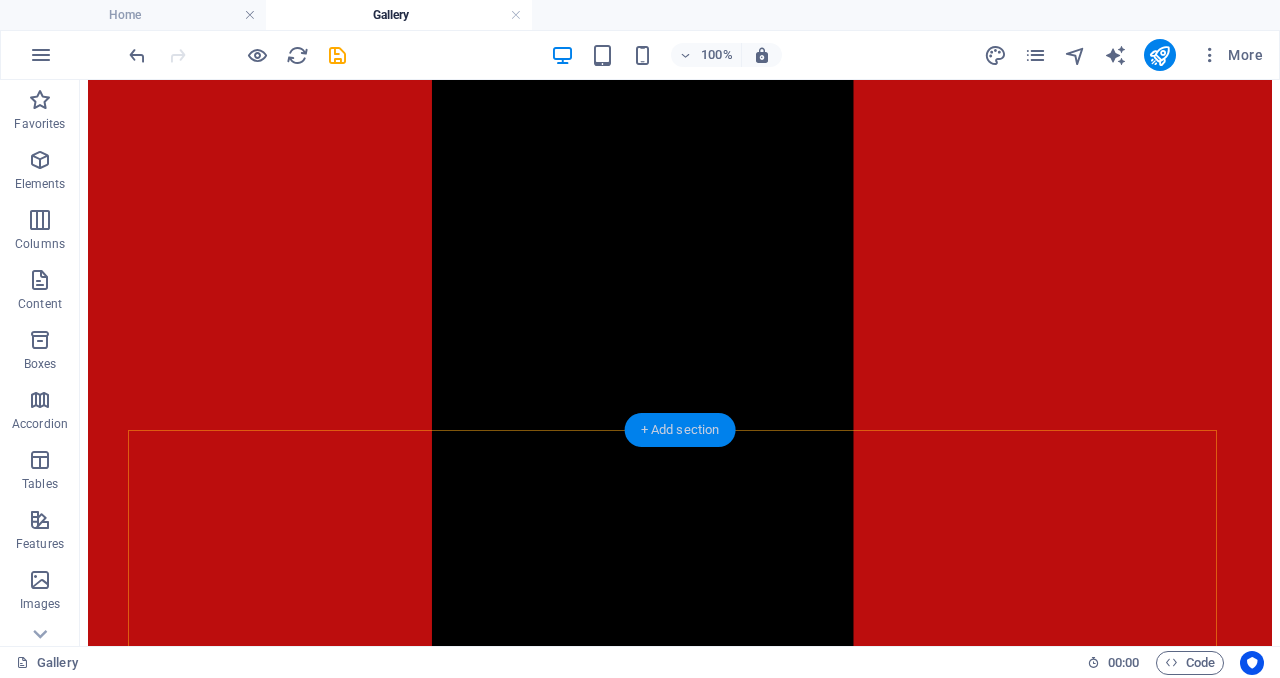 drag, startPoint x: 680, startPoint y: 436, endPoint x: 256, endPoint y: 356, distance: 431.48117 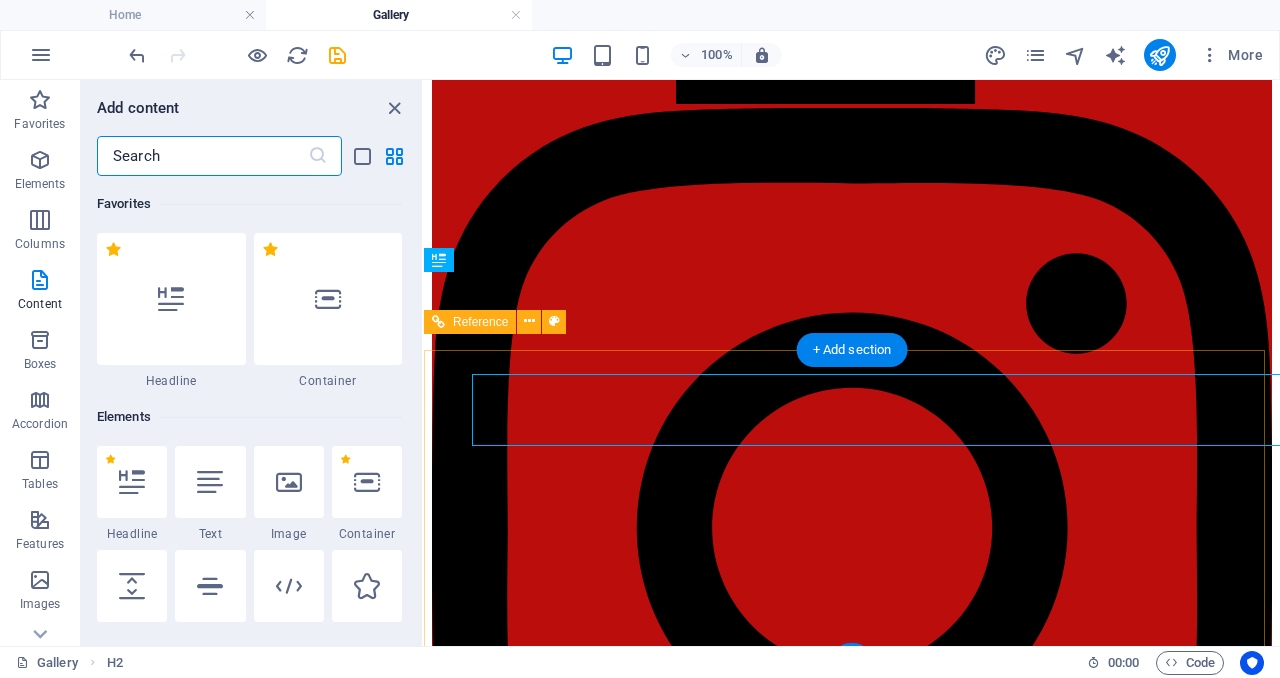 scroll, scrollTop: 1914, scrollLeft: 0, axis: vertical 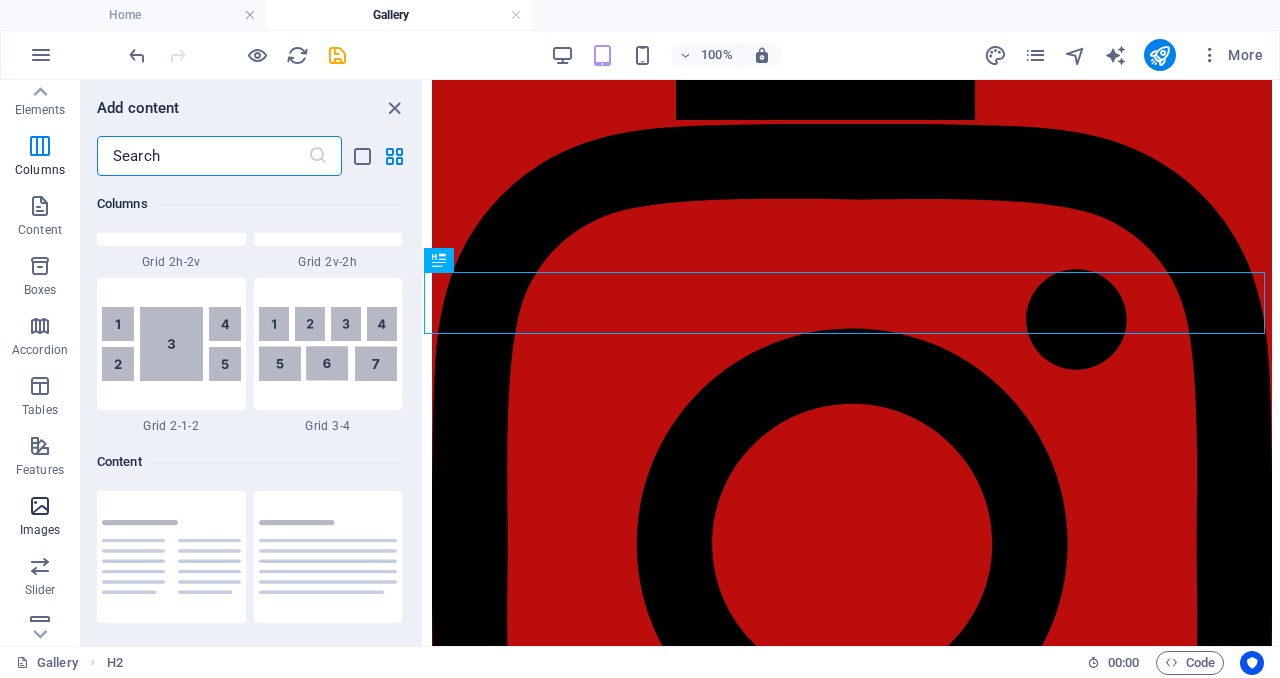 click on "Images" at bounding box center [40, 518] 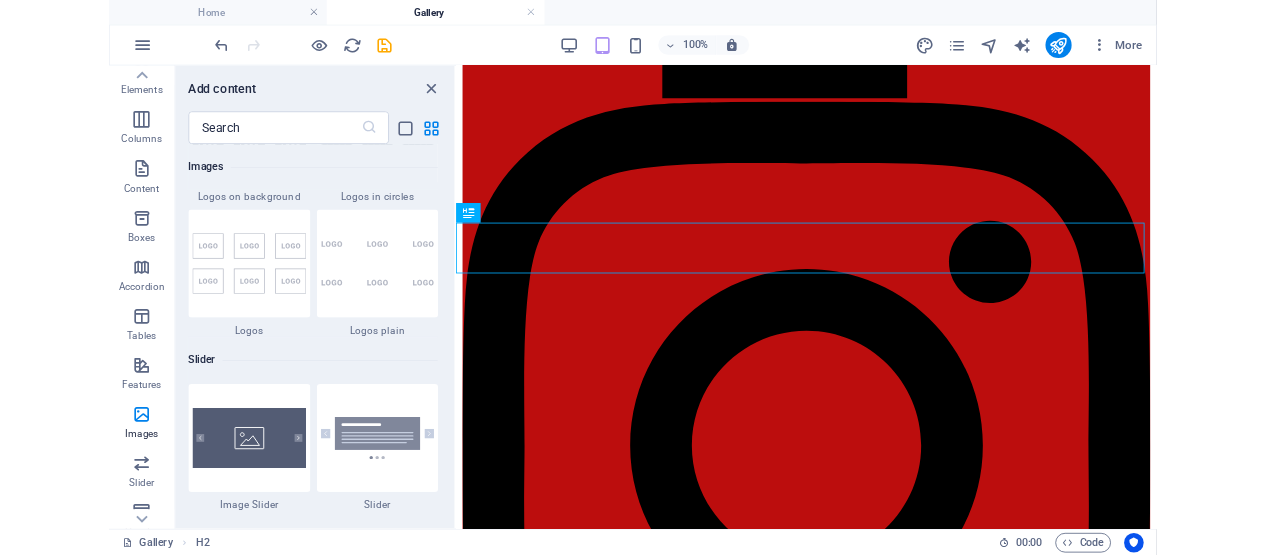scroll, scrollTop: 11271, scrollLeft: 0, axis: vertical 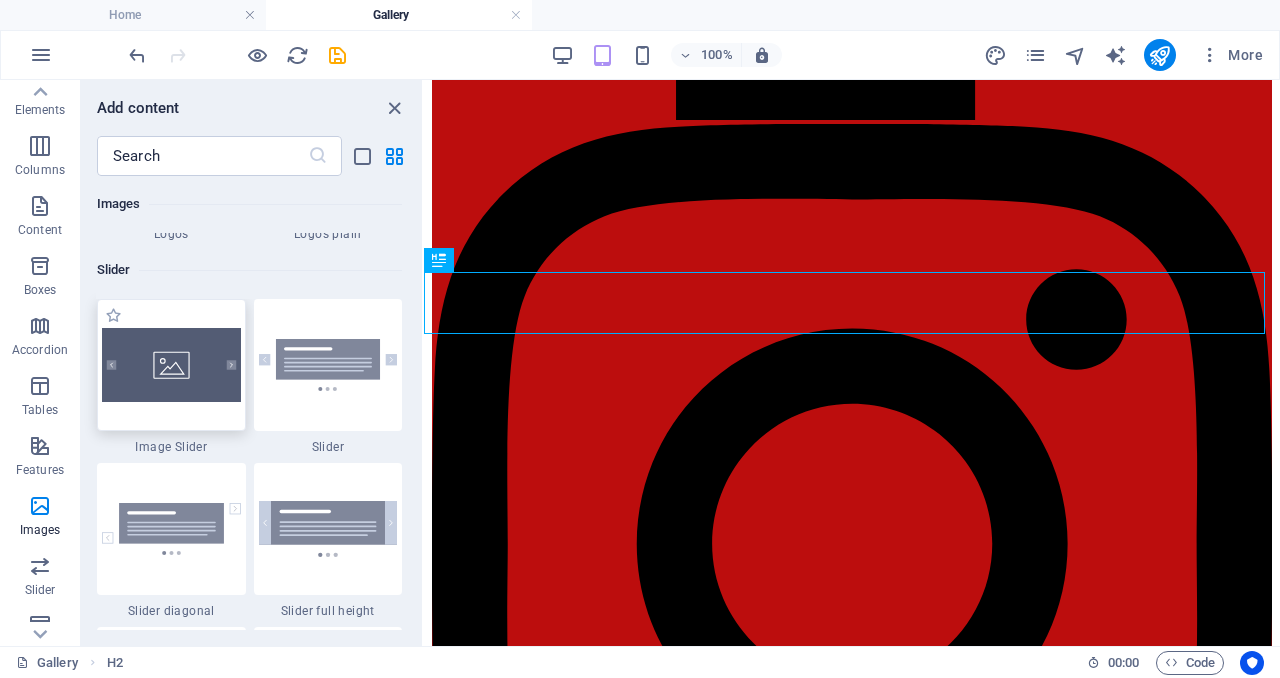 click at bounding box center [171, 365] 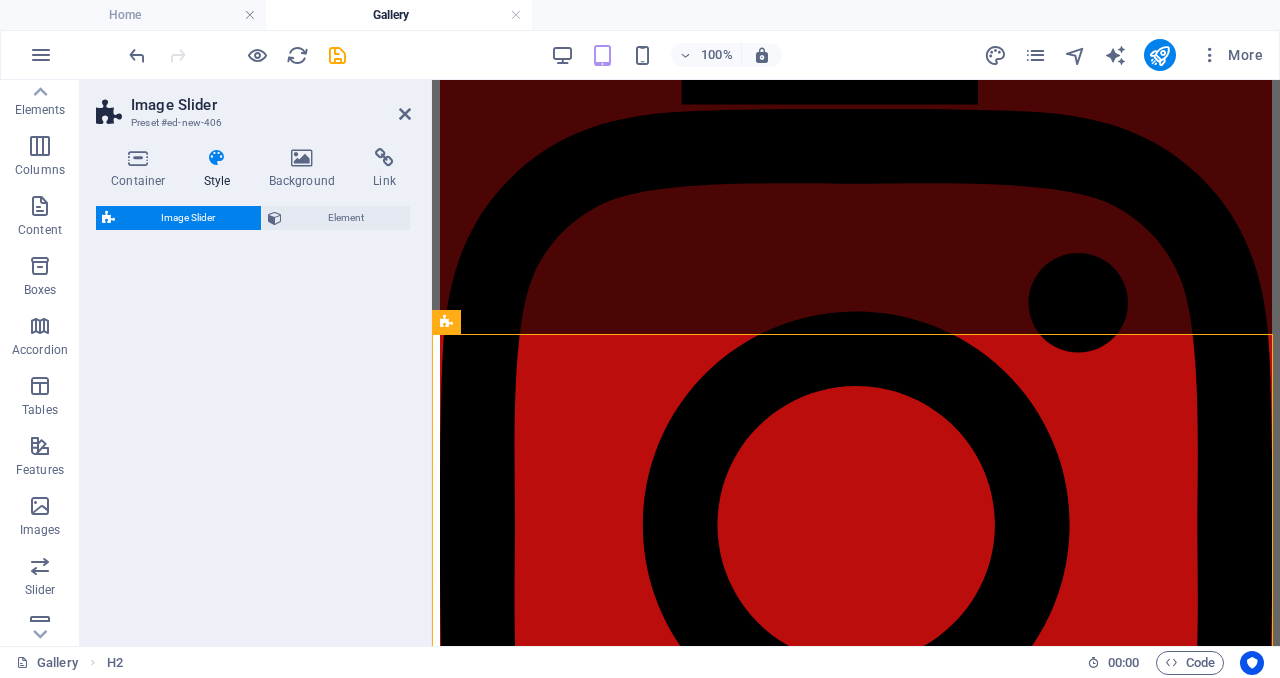 select on "rem" 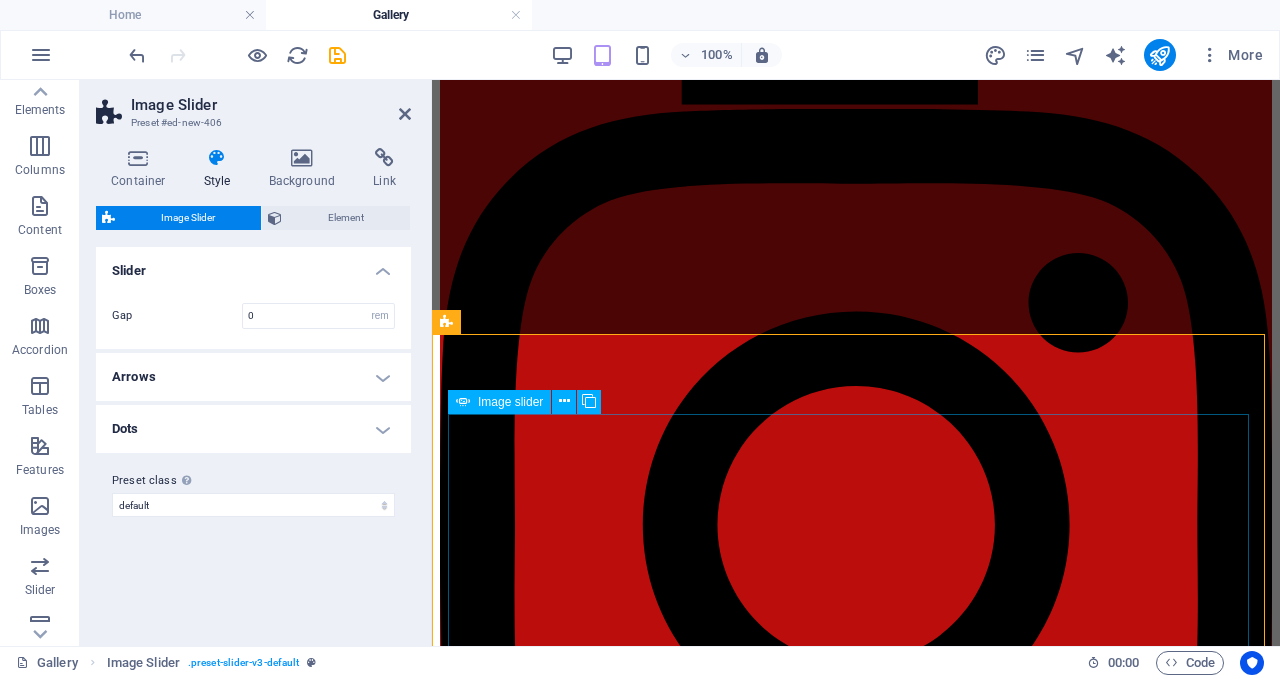 click at bounding box center [151, 4380] 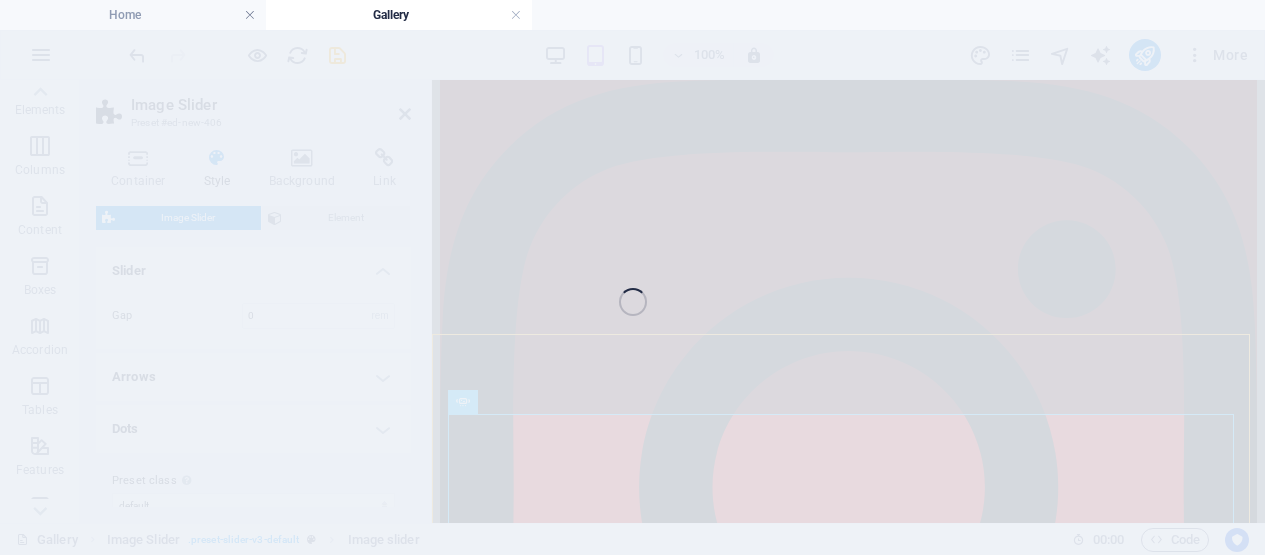 select on "px" 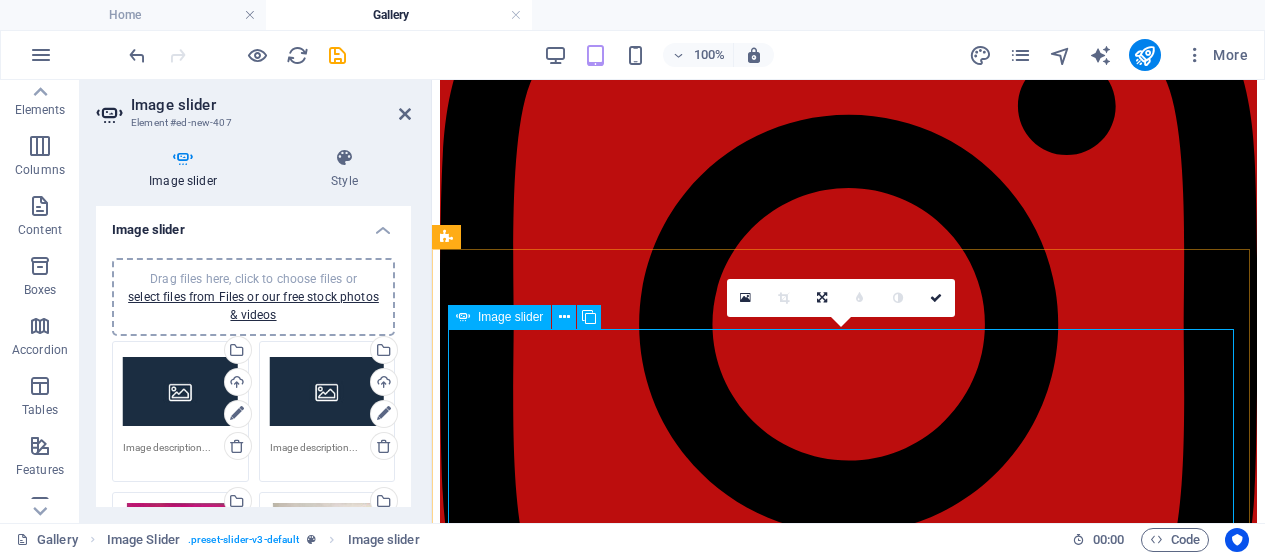 scroll, scrollTop: 2192, scrollLeft: 0, axis: vertical 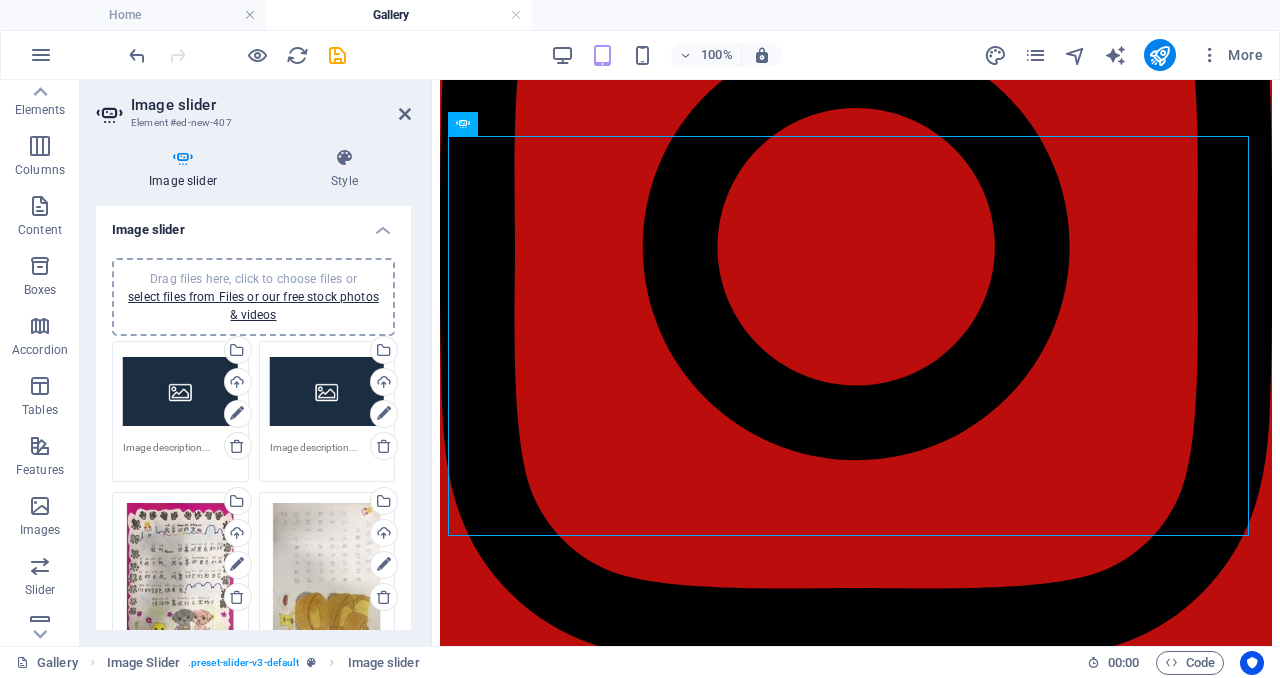 click on "Drag files here, click to choose files or select files from Files or our free stock photos & videos" at bounding box center (180, 392) 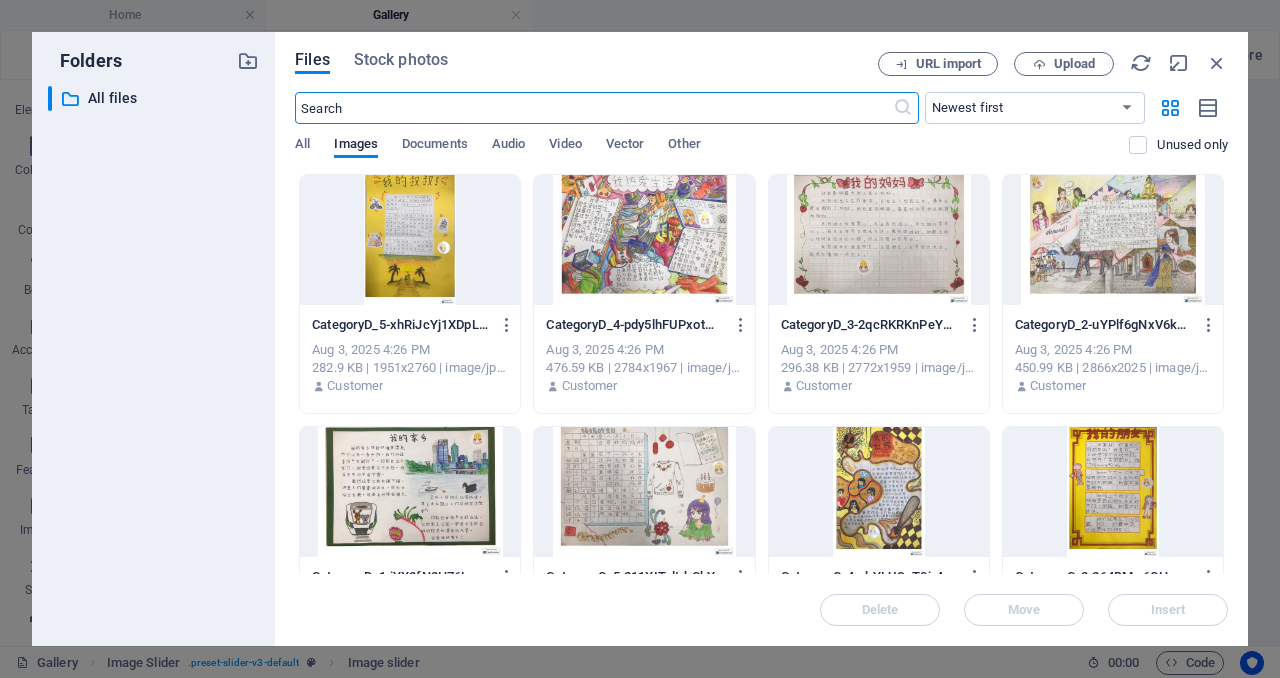 scroll, scrollTop: 2283, scrollLeft: 0, axis: vertical 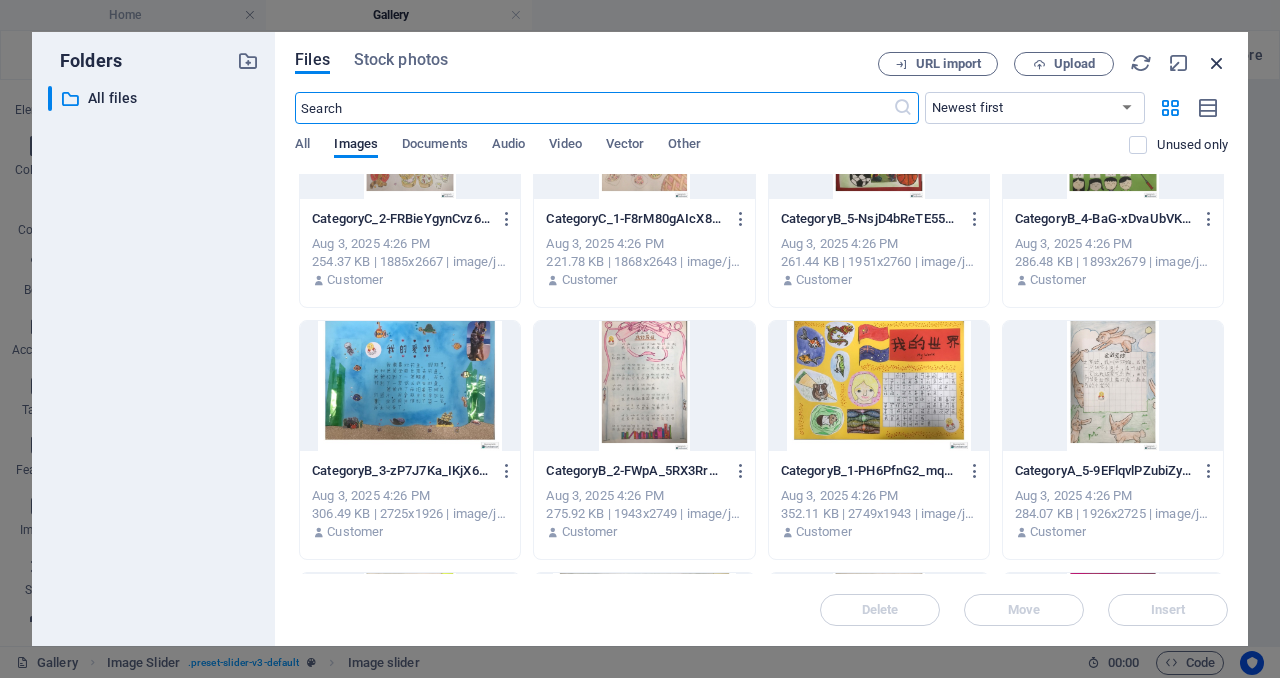 click at bounding box center (1217, 63) 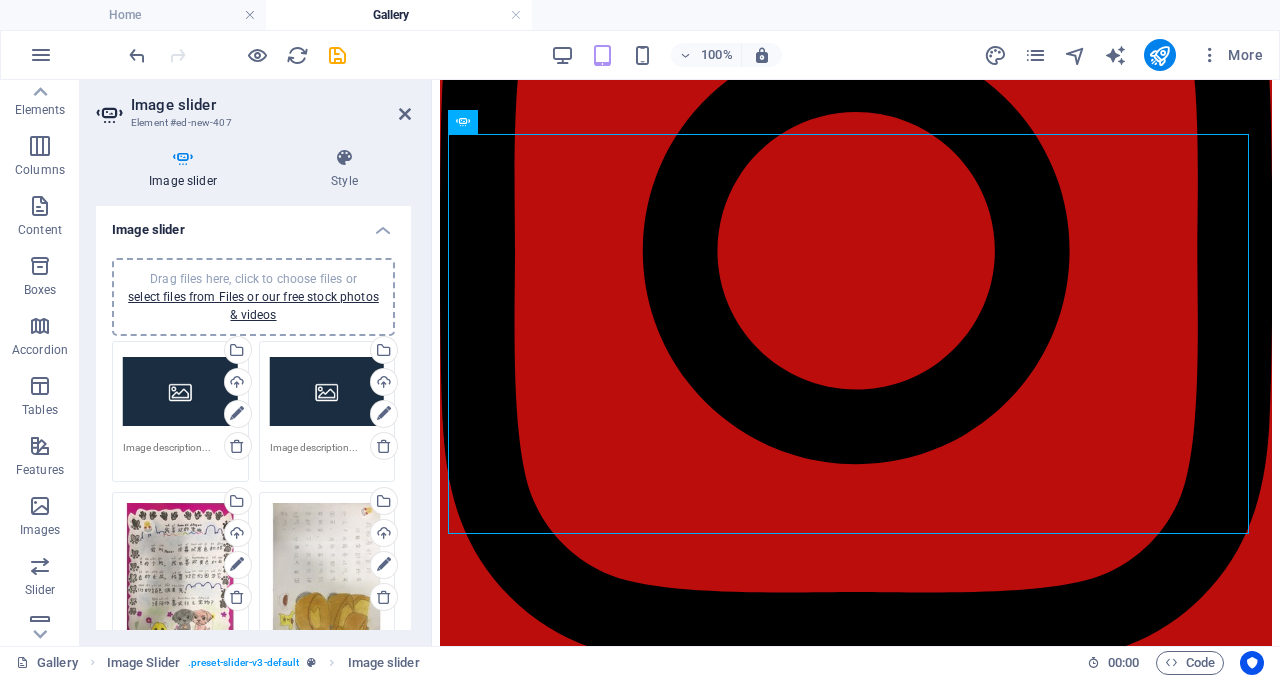 scroll, scrollTop: 2192, scrollLeft: 0, axis: vertical 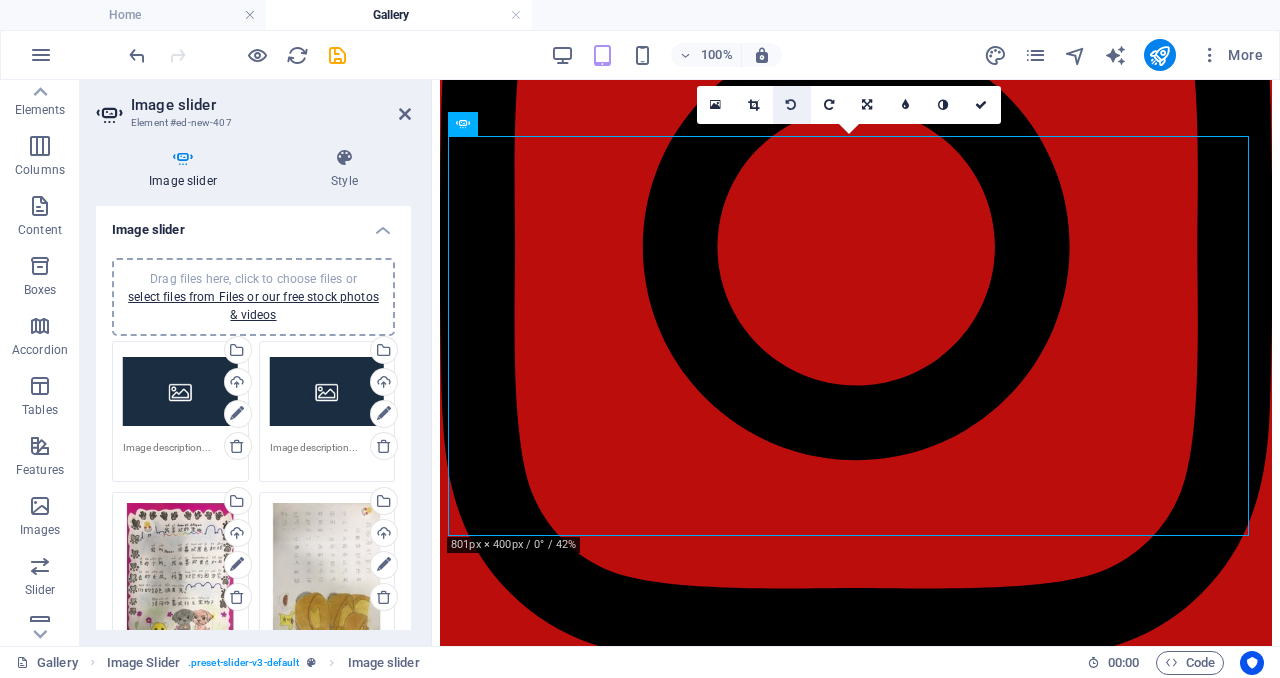 click at bounding box center (791, 105) 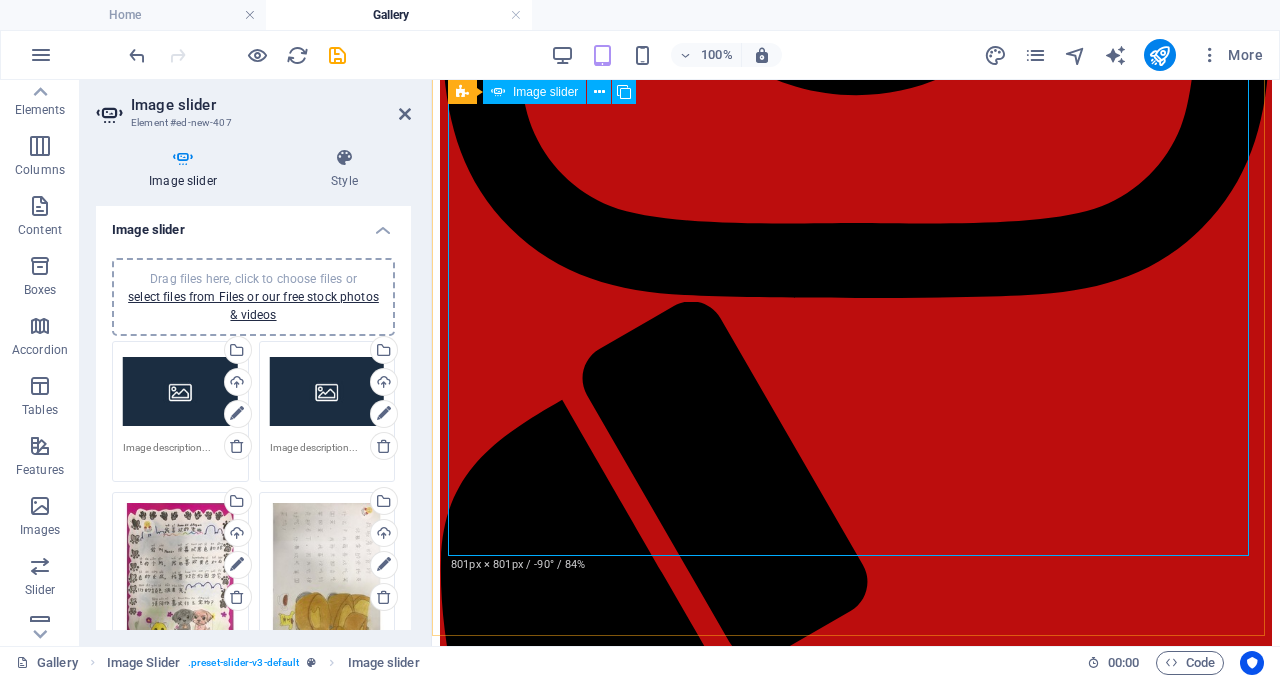 scroll, scrollTop: 2536, scrollLeft: 0, axis: vertical 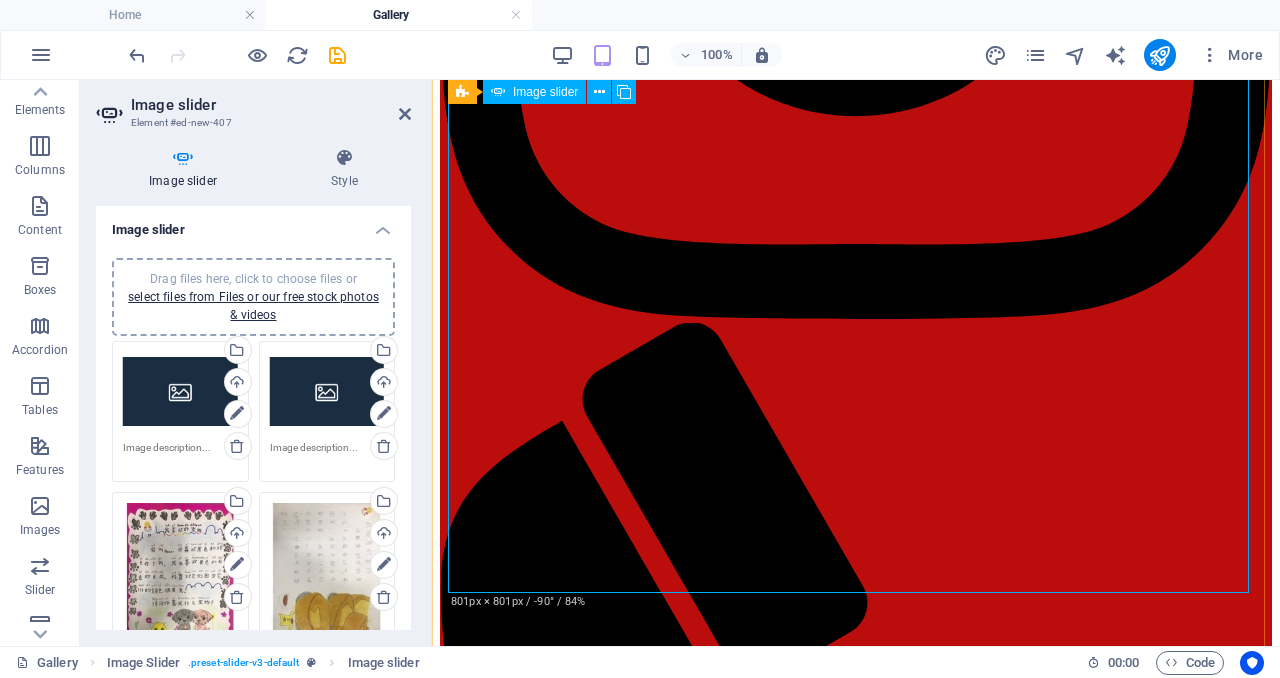 click at bounding box center (-2252, 6035) 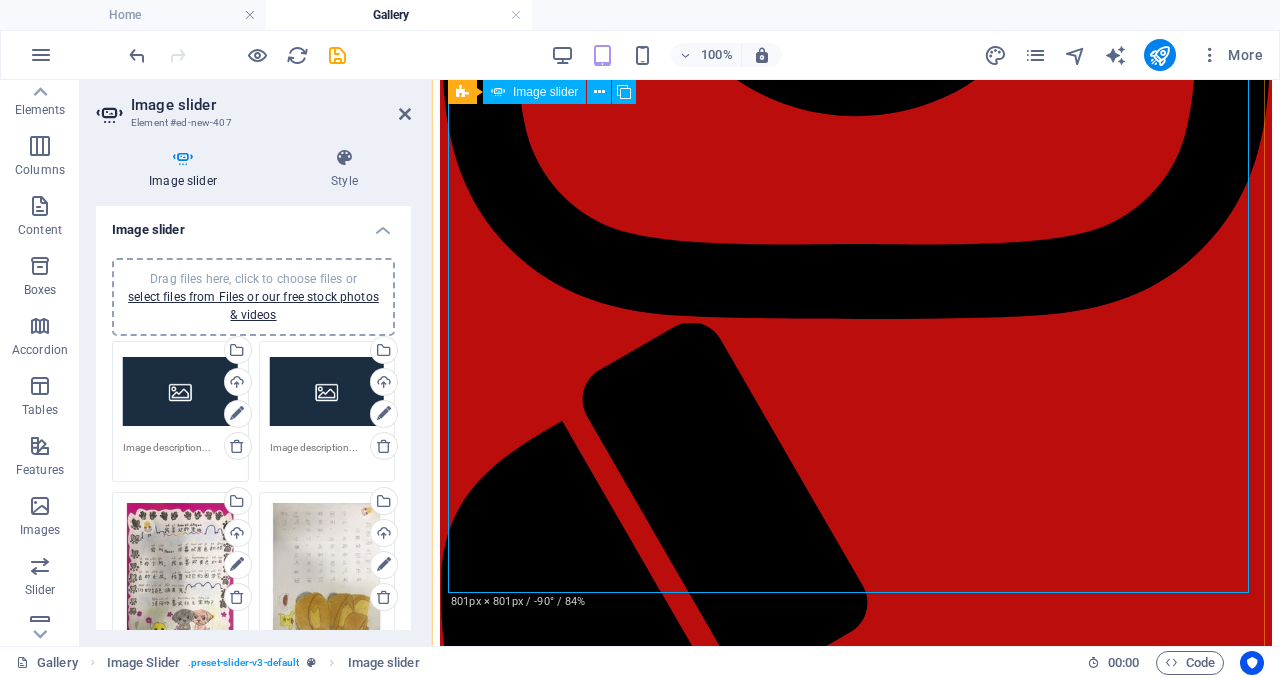 scroll, scrollTop: 2371, scrollLeft: 0, axis: vertical 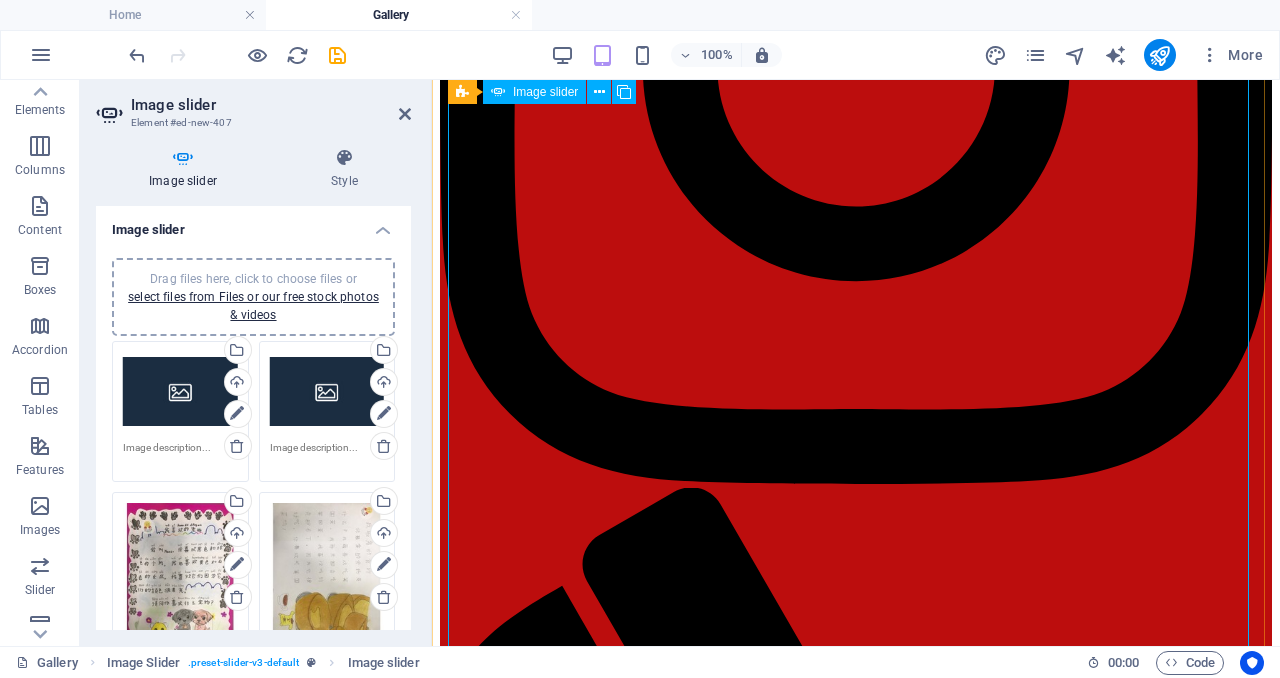 click at bounding box center [-2252, 6200] 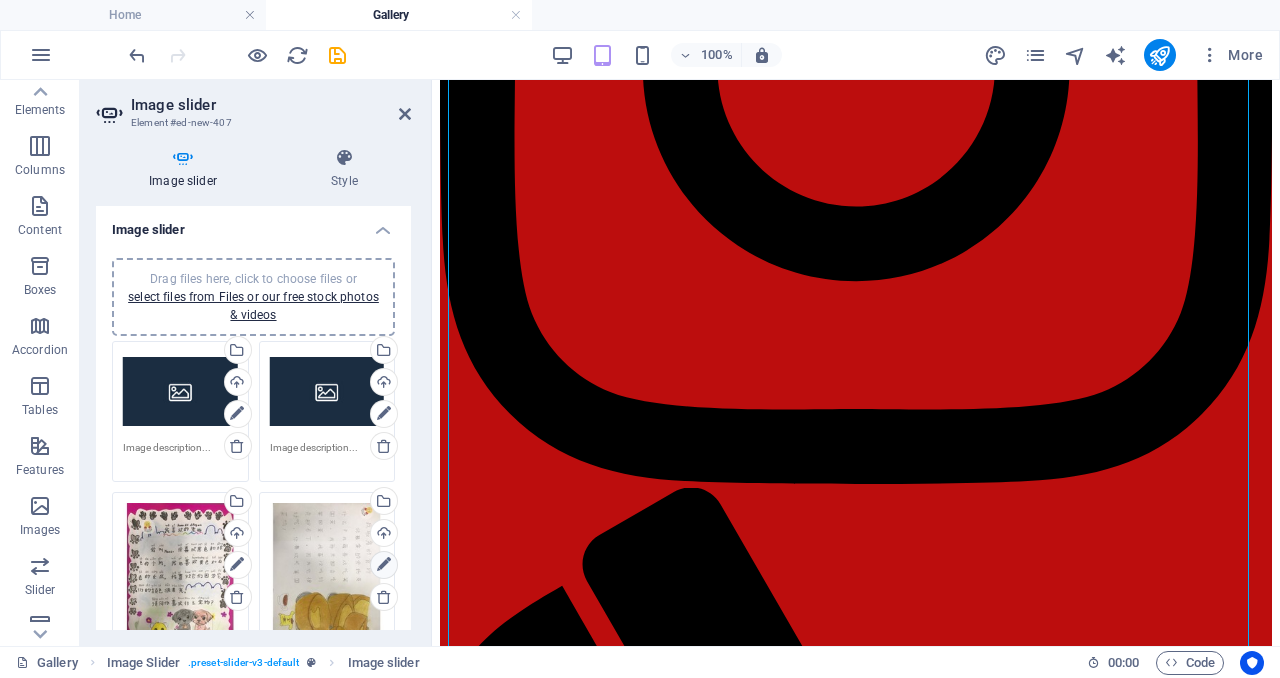 click at bounding box center [384, 565] 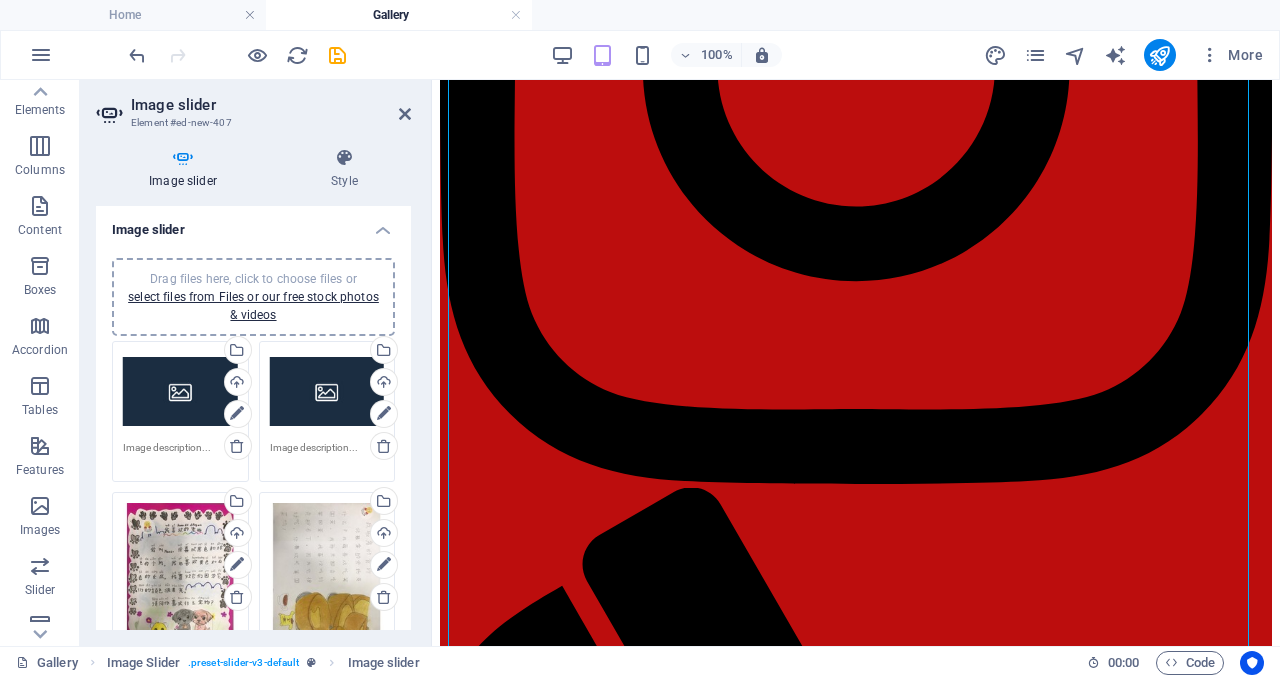 click on "Drag files here, click to choose files or select files from Files or our free stock photos & videos" at bounding box center [180, 392] 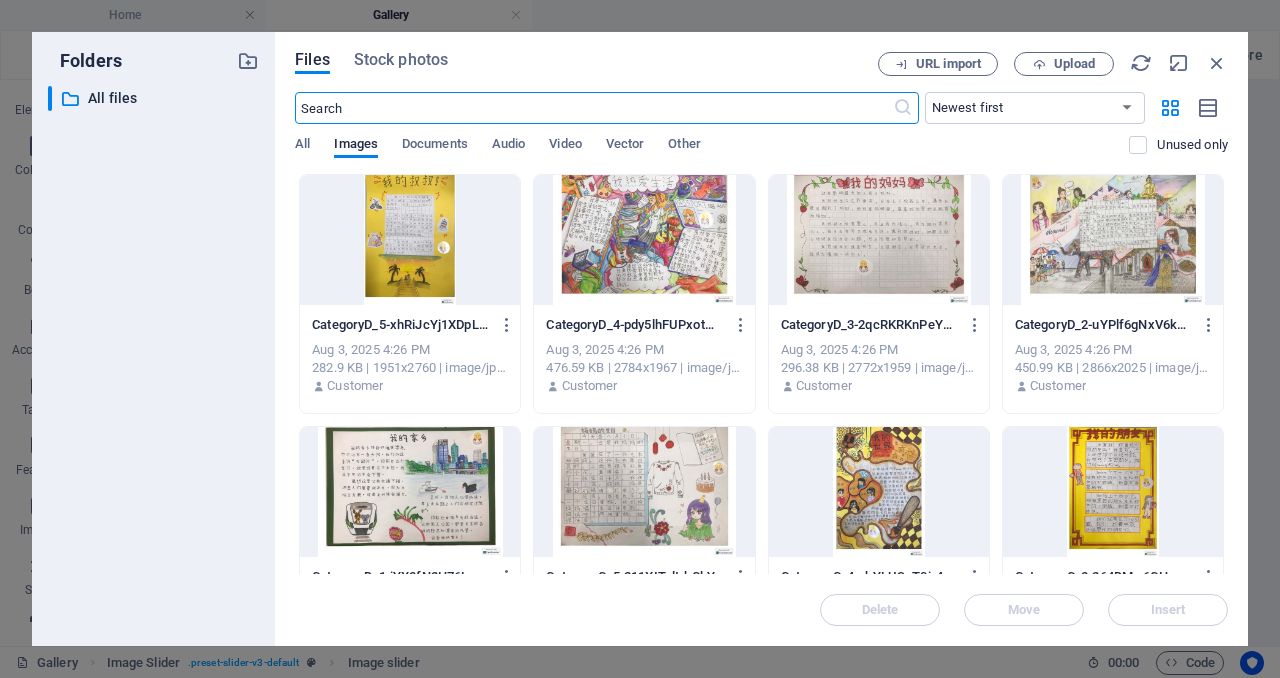 scroll, scrollTop: 2461, scrollLeft: 0, axis: vertical 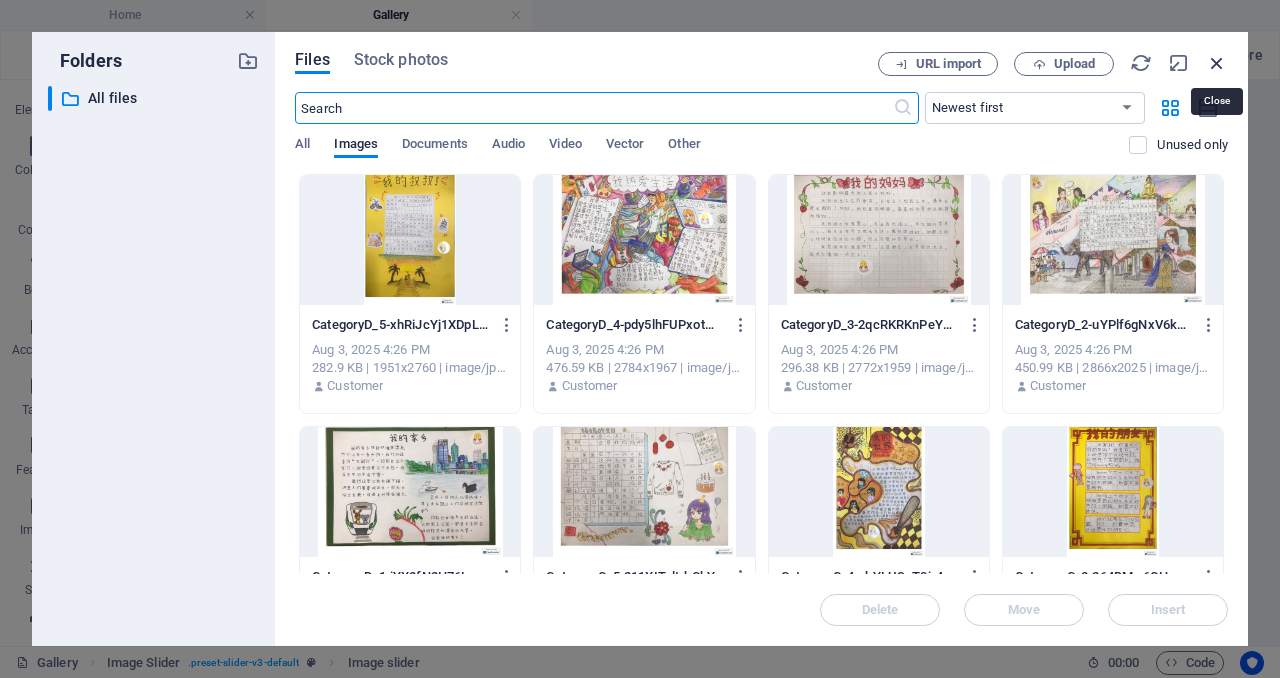 click at bounding box center (1217, 63) 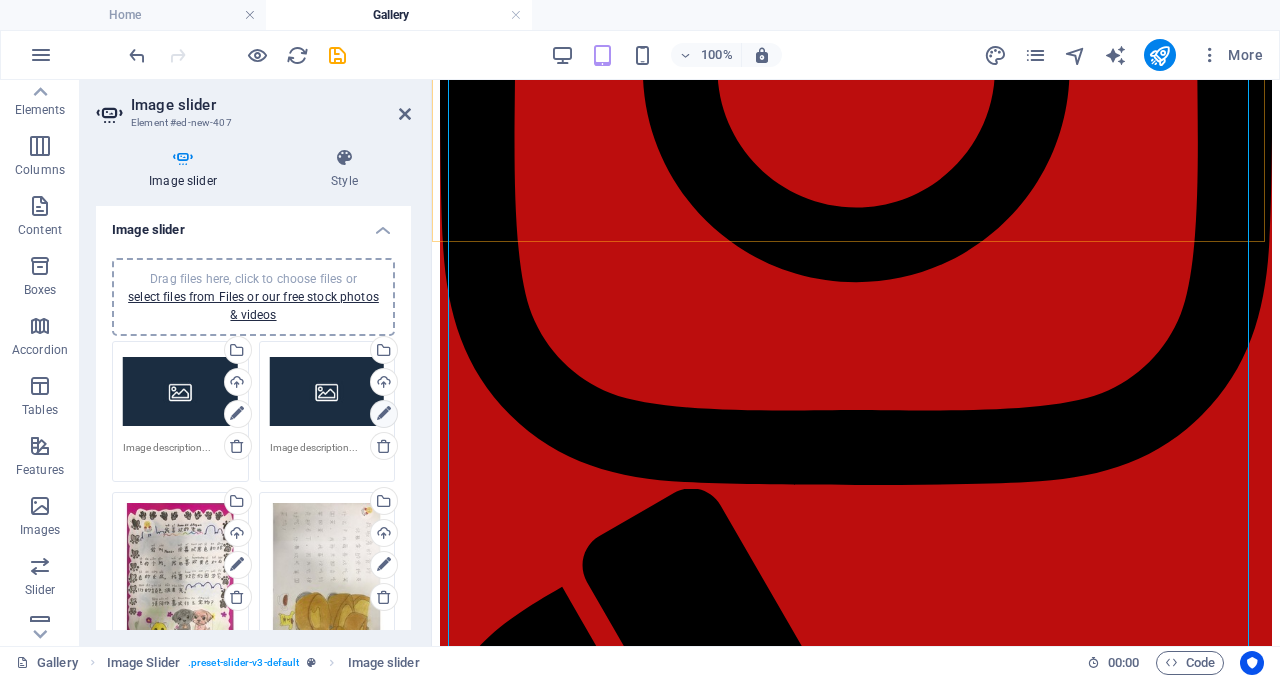 scroll, scrollTop: 2371, scrollLeft: 0, axis: vertical 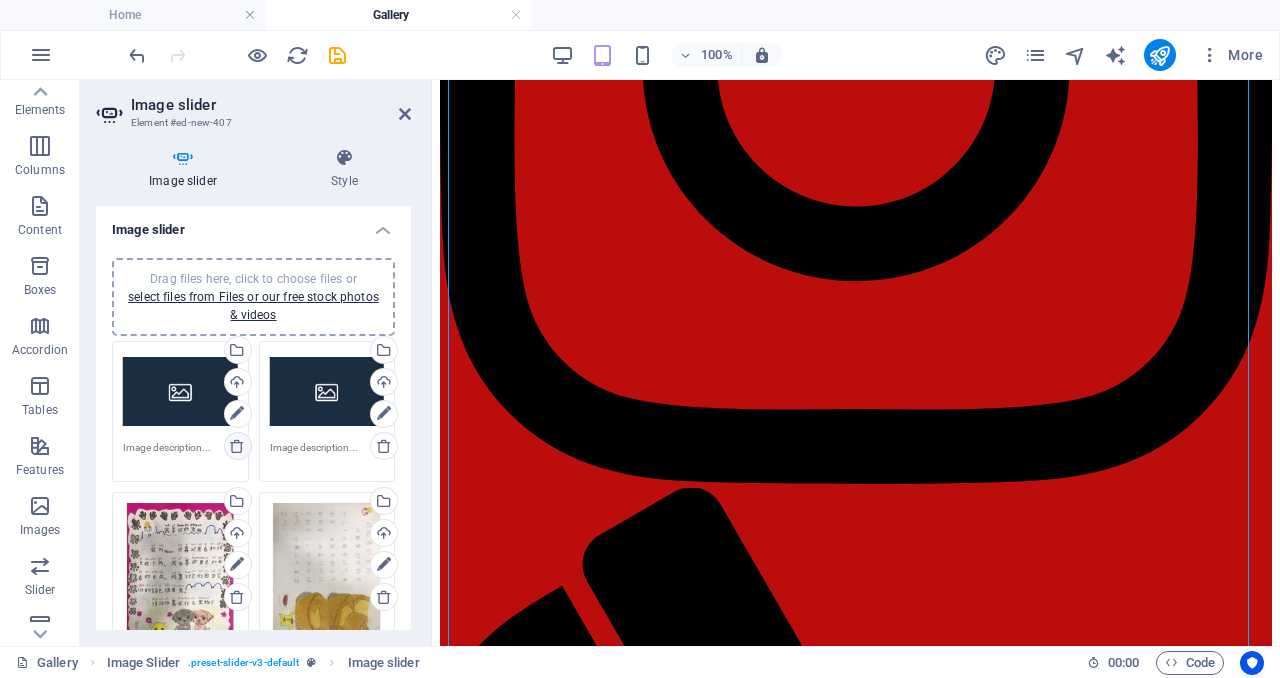 click at bounding box center [237, 446] 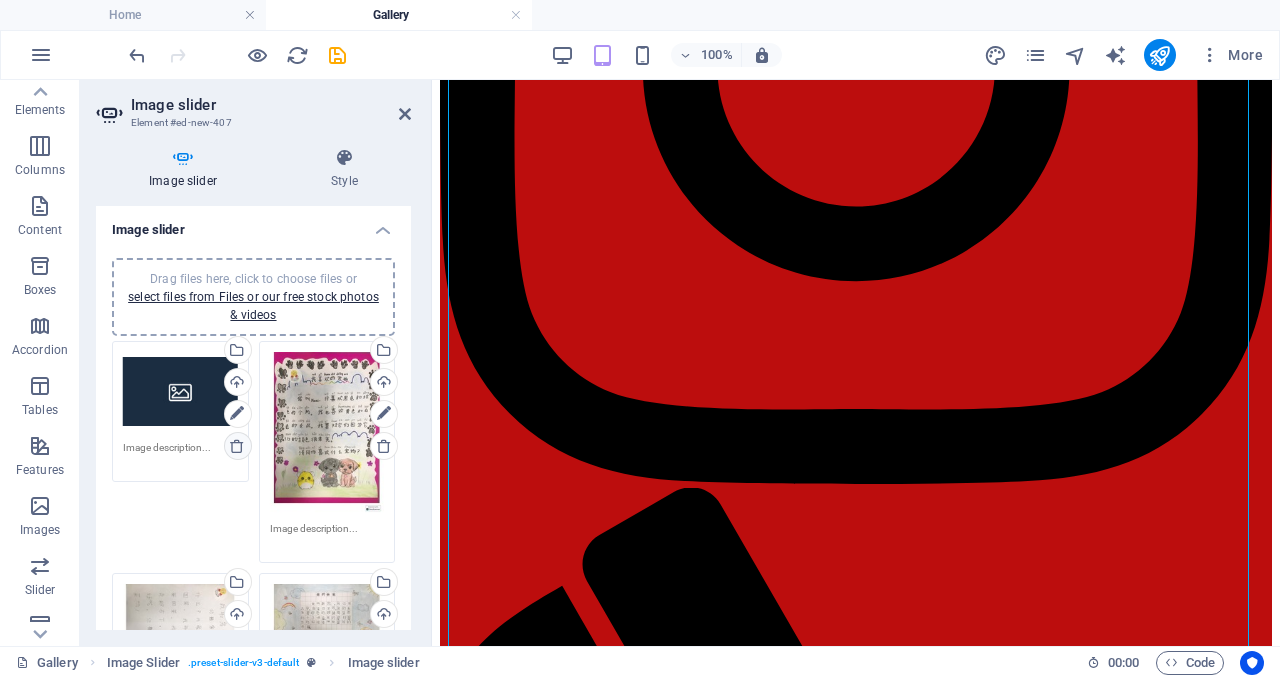 click at bounding box center (237, 446) 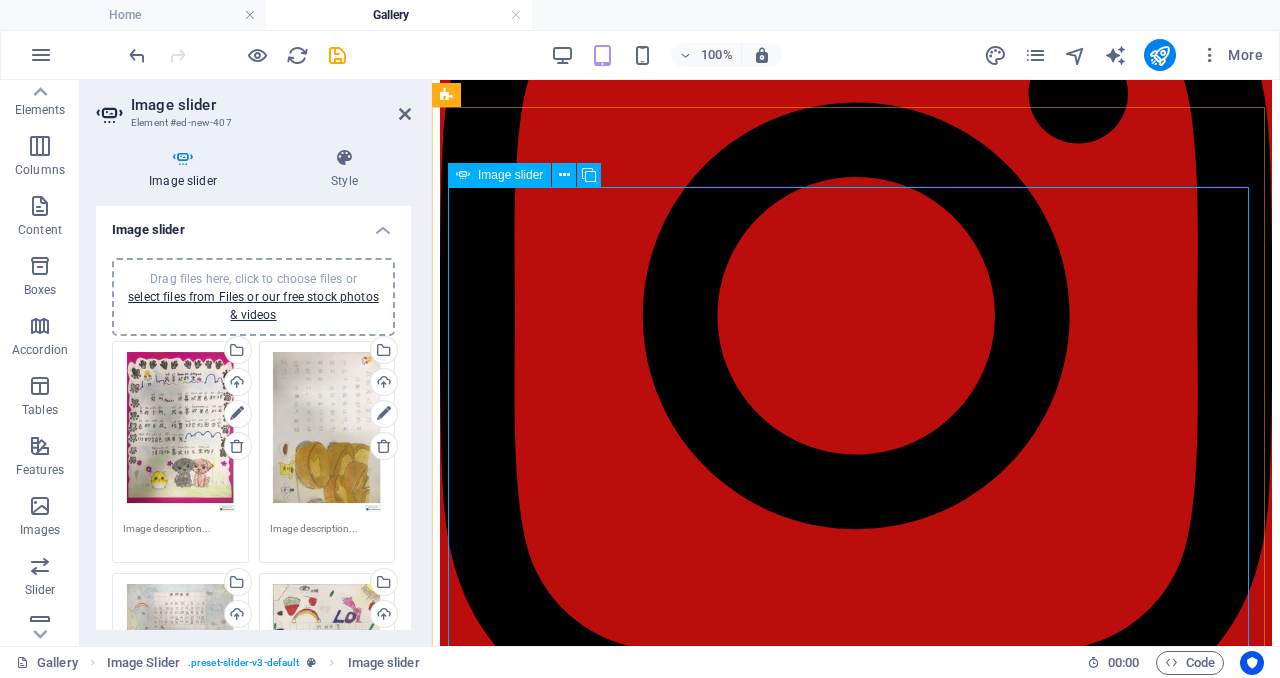 scroll, scrollTop: 2142, scrollLeft: 0, axis: vertical 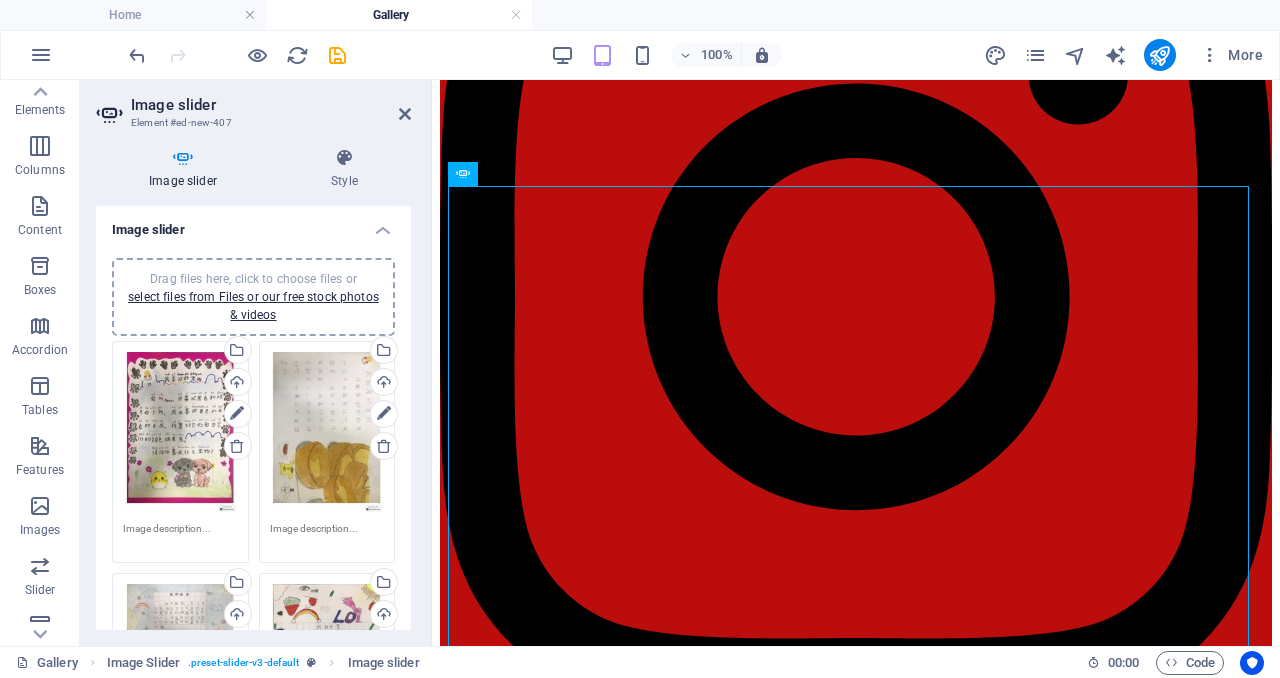 click on "Drag files here, click to choose files or select files from Files or our free stock photos & videos" at bounding box center [180, 433] 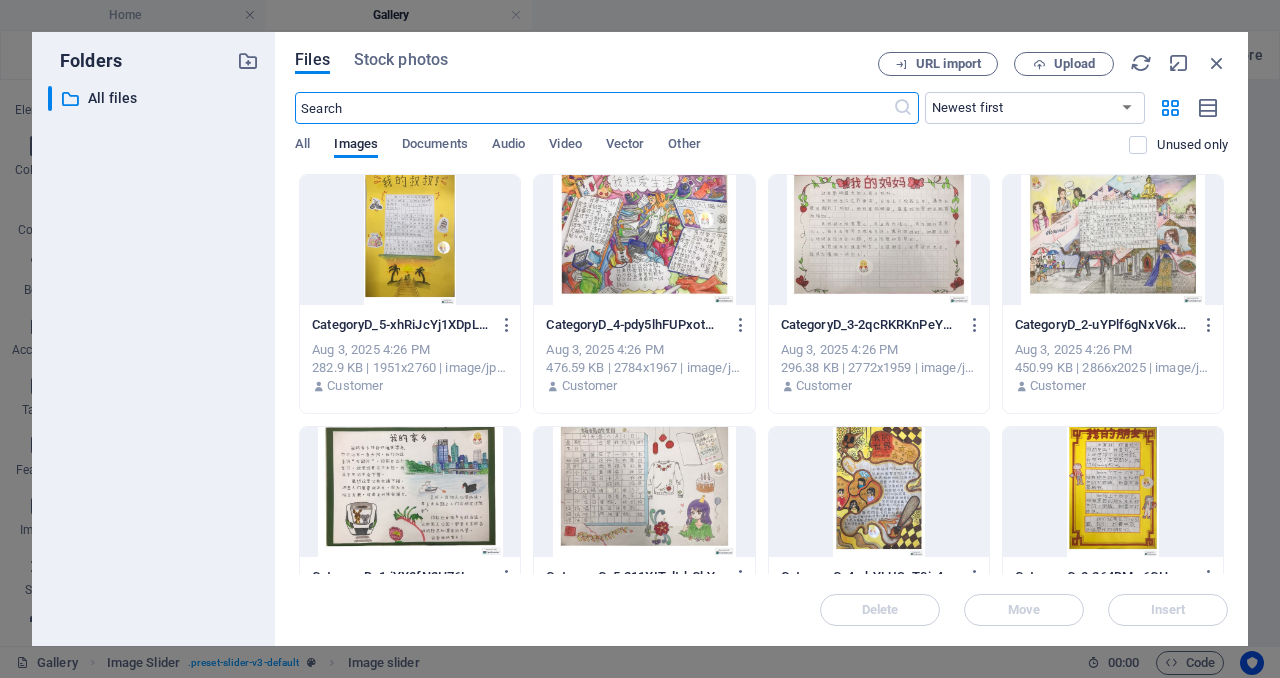 scroll, scrollTop: 2142, scrollLeft: 0, axis: vertical 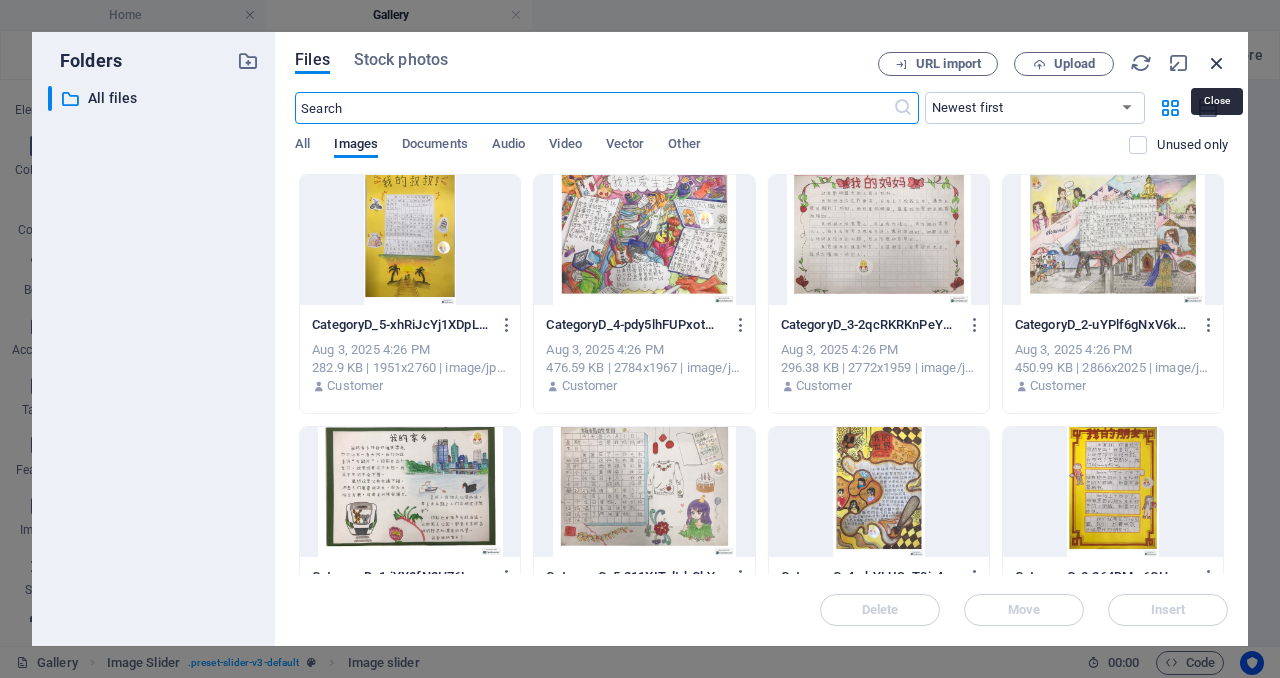 click at bounding box center [1217, 63] 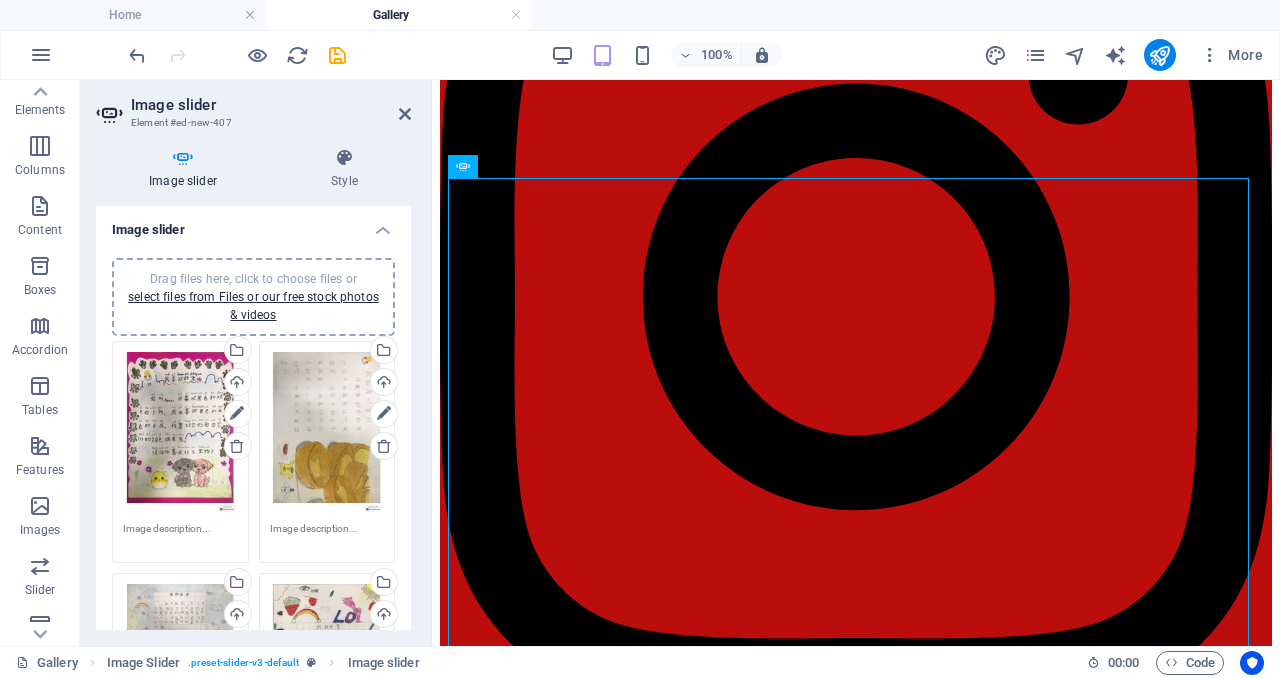 scroll, scrollTop: 2142, scrollLeft: 0, axis: vertical 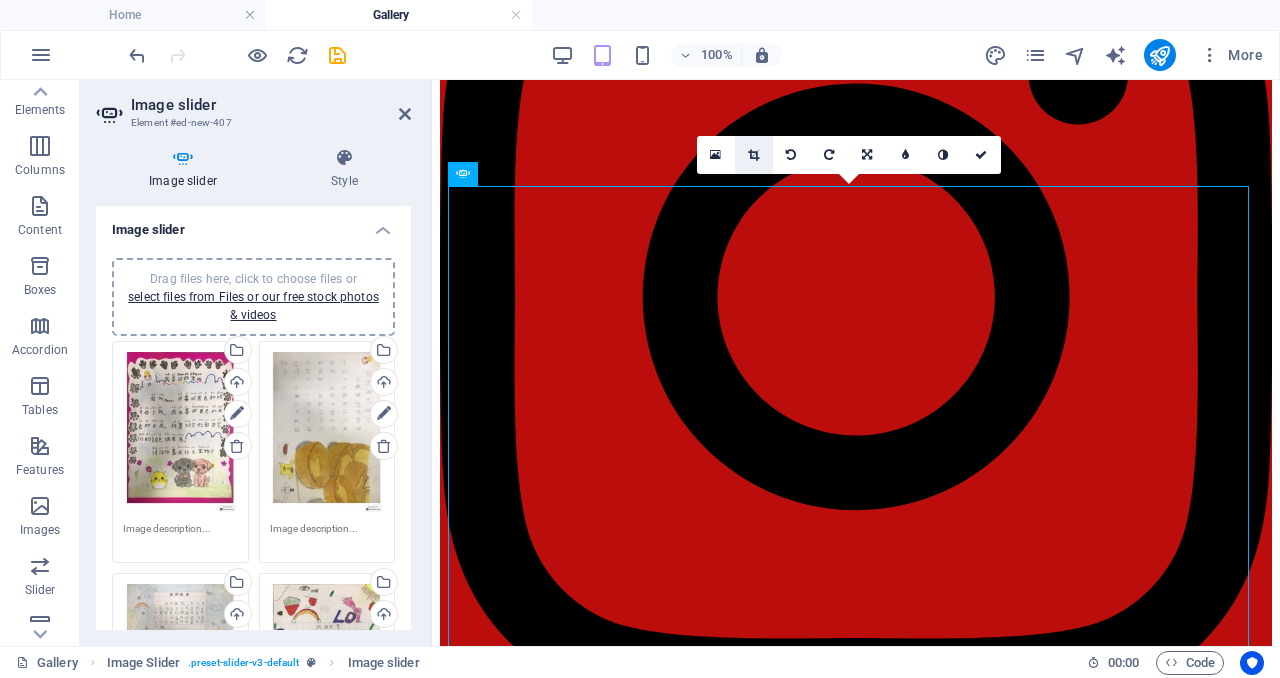 click at bounding box center (754, 155) 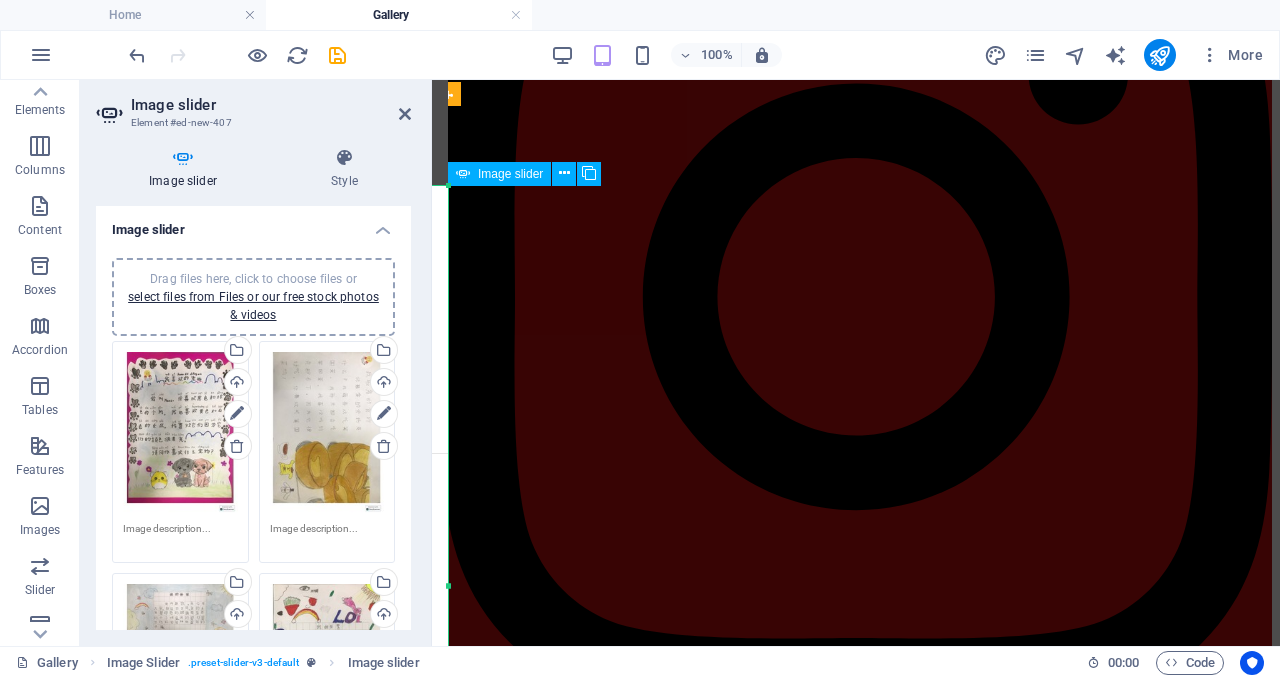 click at bounding box center (-3053, 7876) 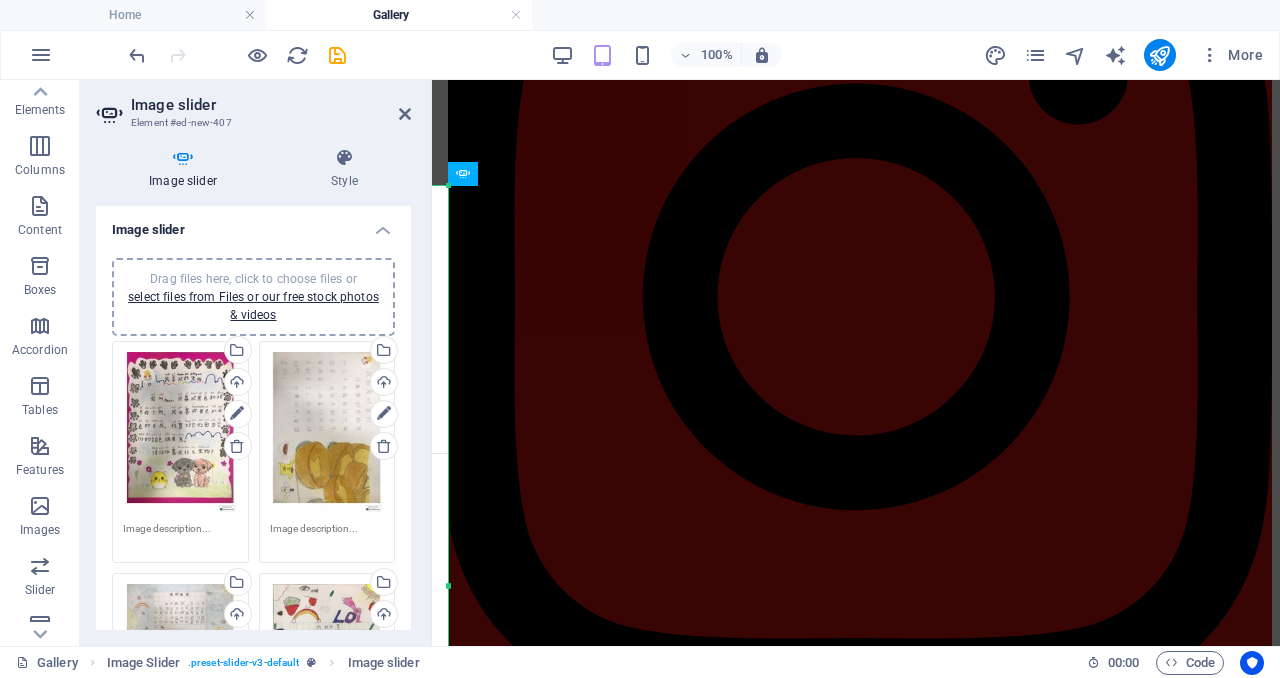 click on "Drag files here, click to choose files or select files from Files or our free stock photos & videos" at bounding box center (180, 433) 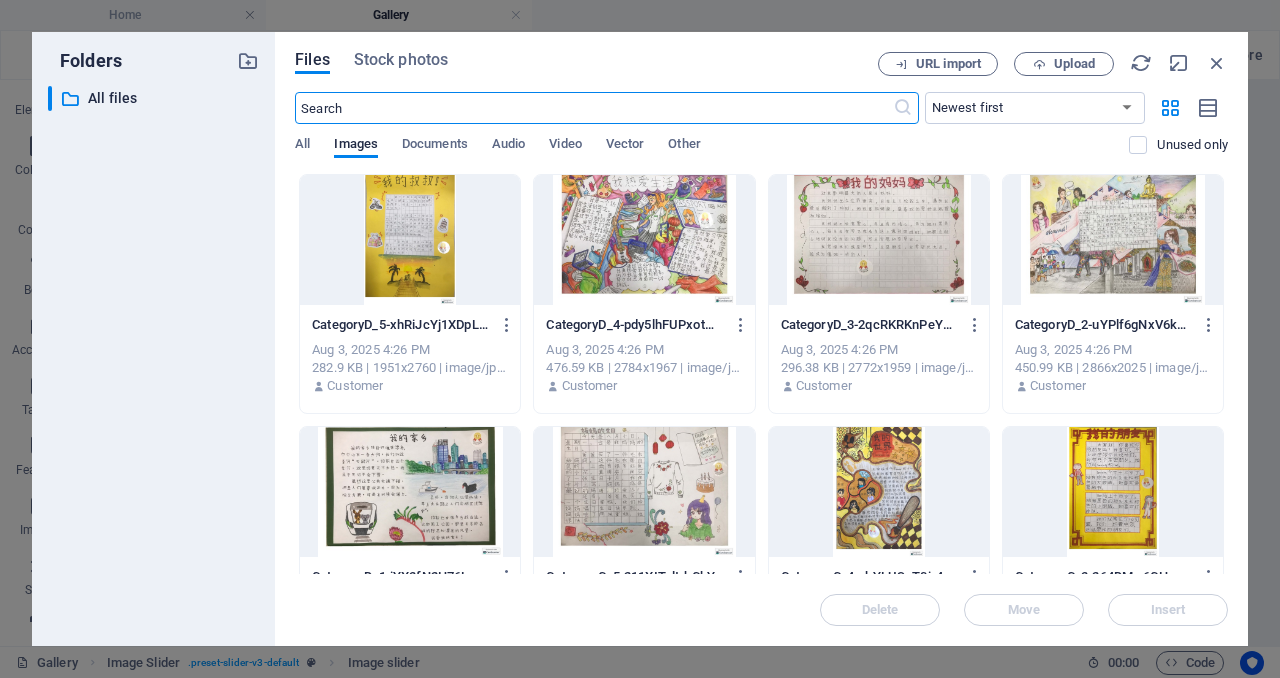 scroll, scrollTop: 2142, scrollLeft: 0, axis: vertical 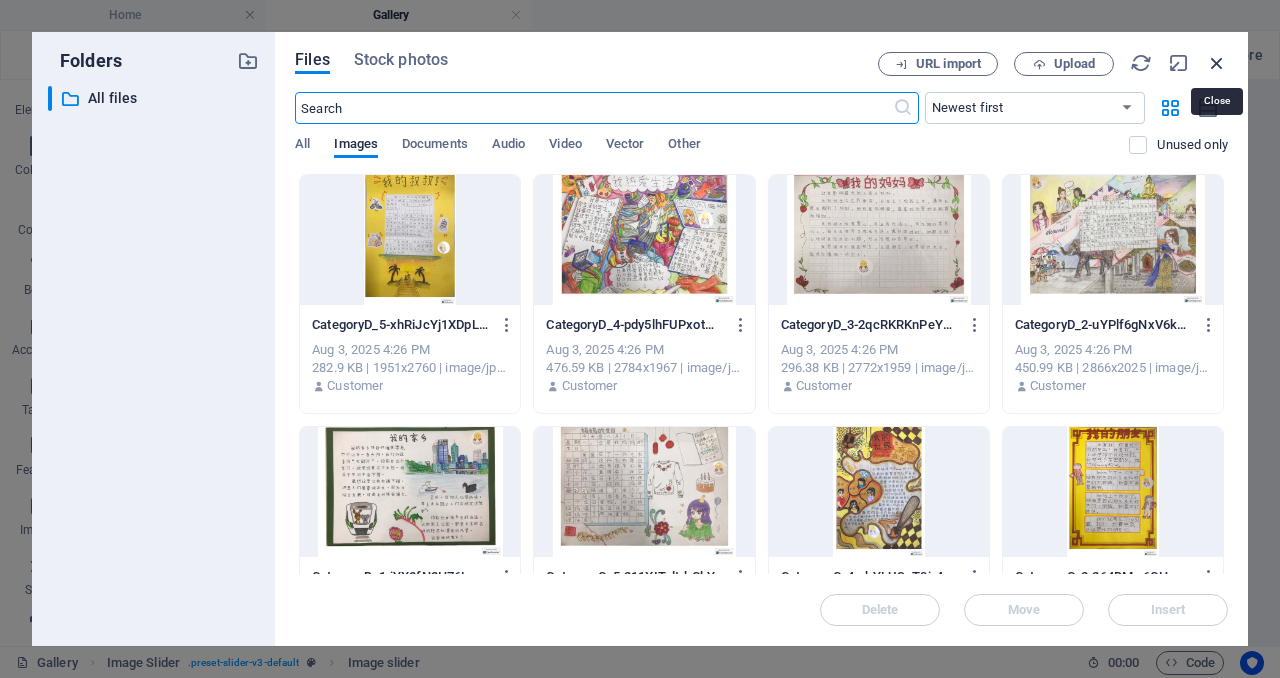 click at bounding box center [1217, 63] 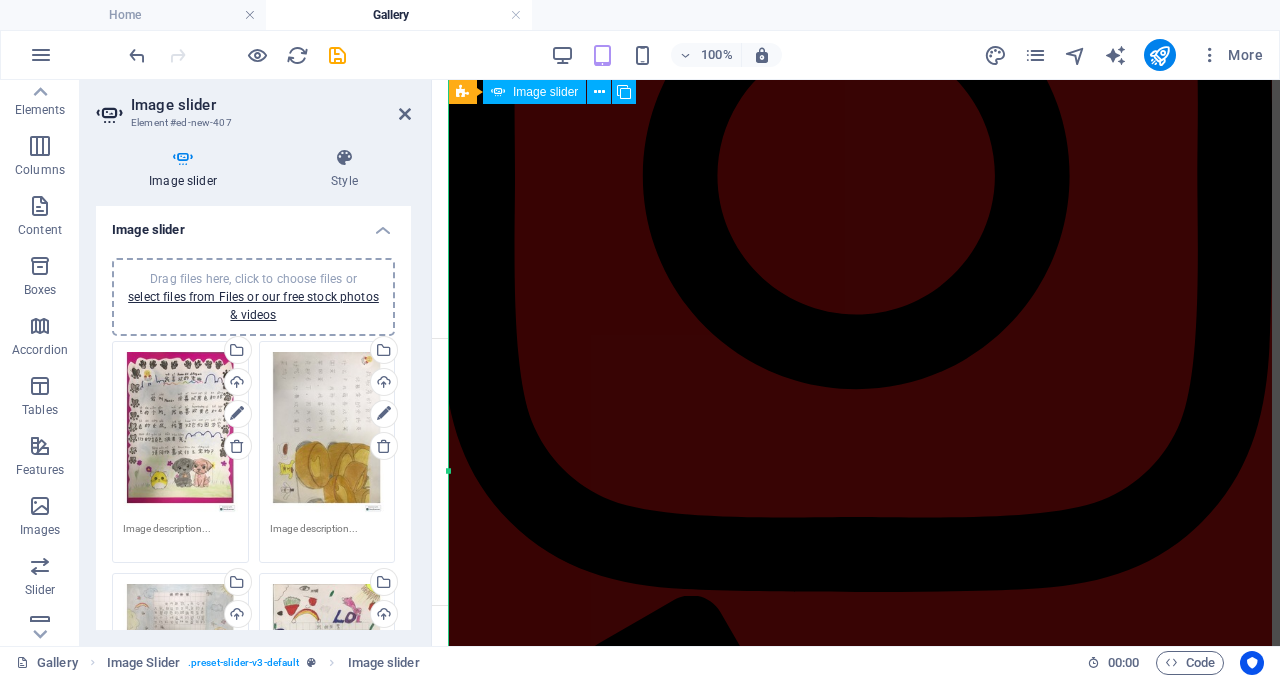 scroll, scrollTop: 2327, scrollLeft: 0, axis: vertical 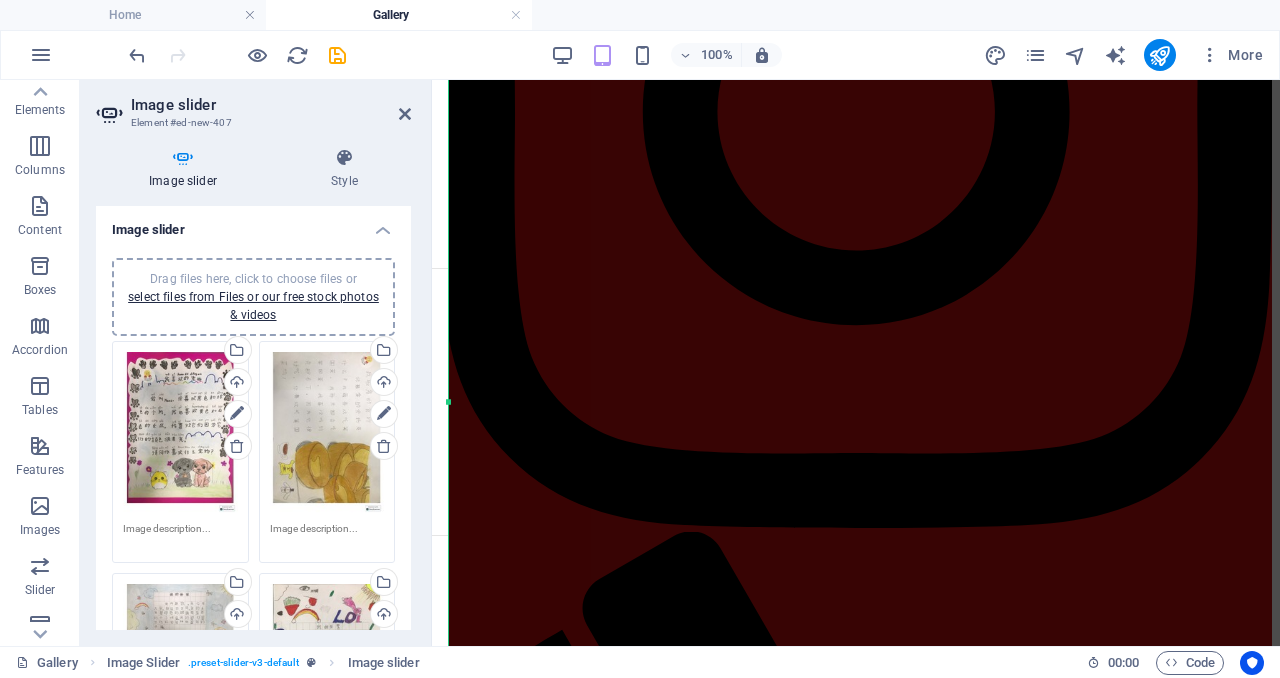 click on "Image slider Element #ed-new-407 Image slider Style Image slider Drag files here, click to choose files or select files from Files or our free stock photos & videos Drag files here, click to choose files or select files from Files or our free stock photos & videos Select files from the file manager, stock photos, or upload file(s) Upload Drag files here, click to choose files or select files from Files or our free stock photos & videos Select files from the file manager, stock photos, or upload file(s) Upload Drag files here, click to choose files or select files from Files or our free stock photos & videos Select files from the file manager, stock photos, or upload file(s) Upload Drag files here, click to choose files or select files from Files or our free stock photos & videos Select files from the file manager, stock photos, or upload file(s) Upload Drag files here, click to choose files or select files from Files or our free stock photos & videos Upload Drag files here, click to choose files or Upload 1 1" at bounding box center [256, 363] 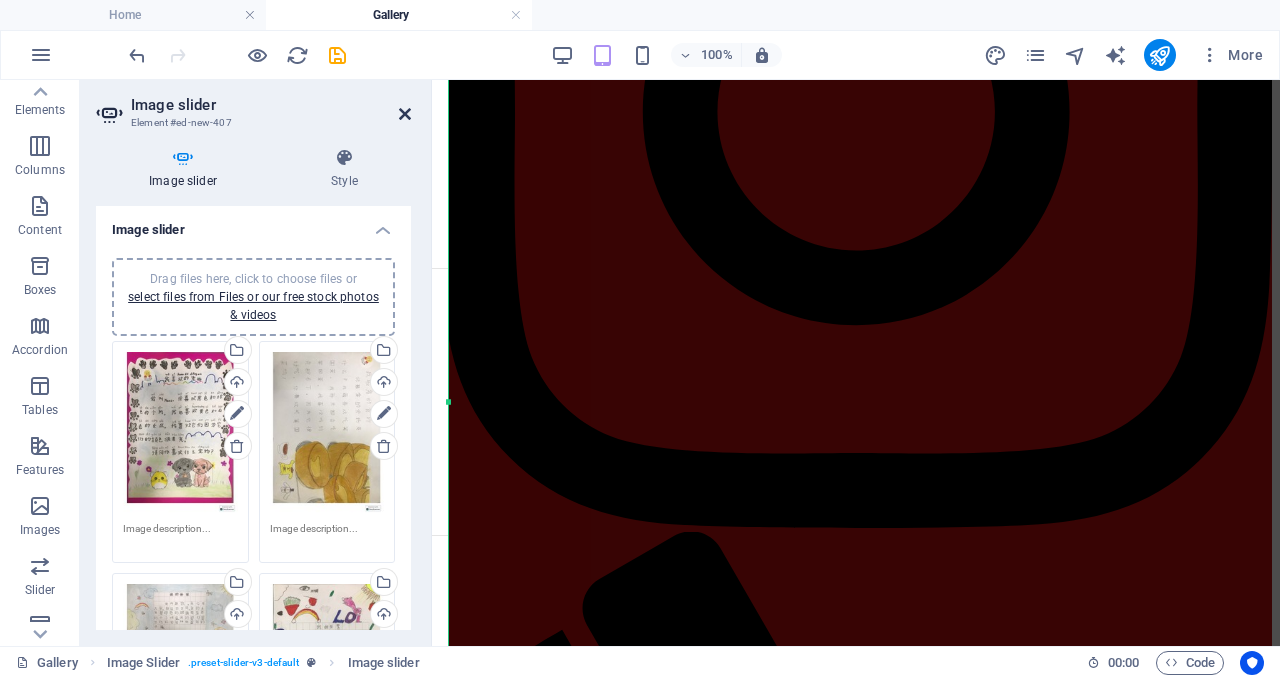 click at bounding box center [405, 114] 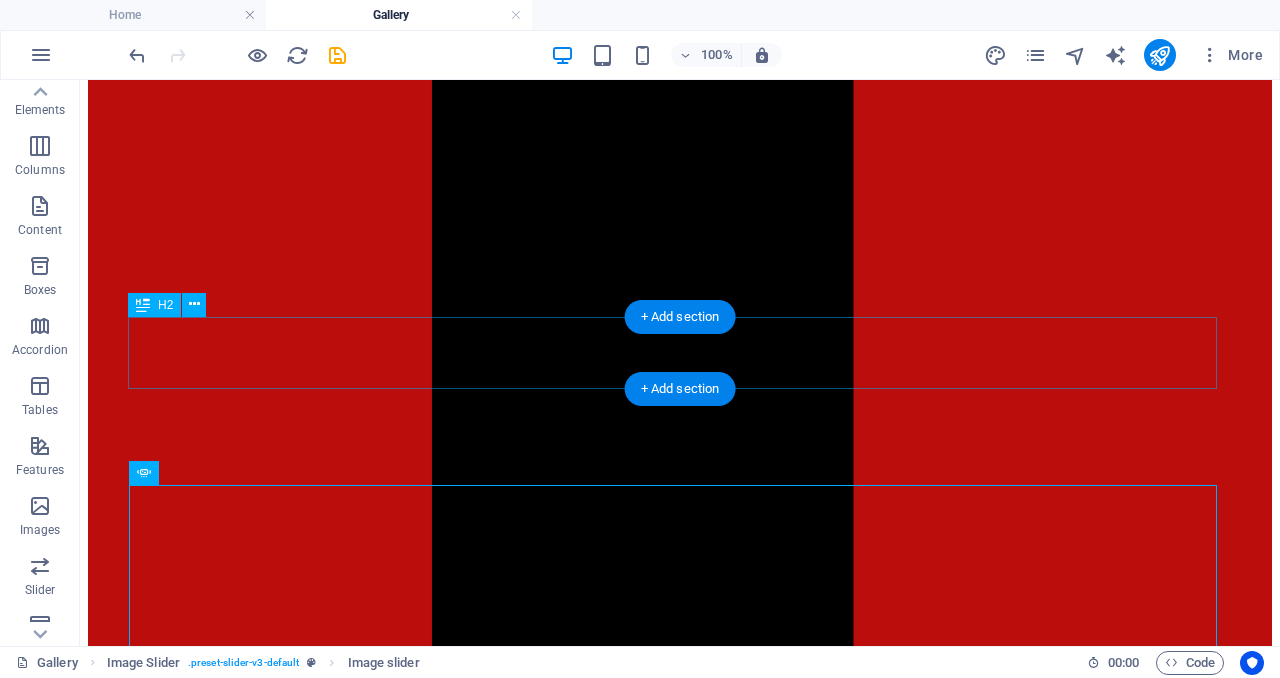 scroll, scrollTop: 1986, scrollLeft: 0, axis: vertical 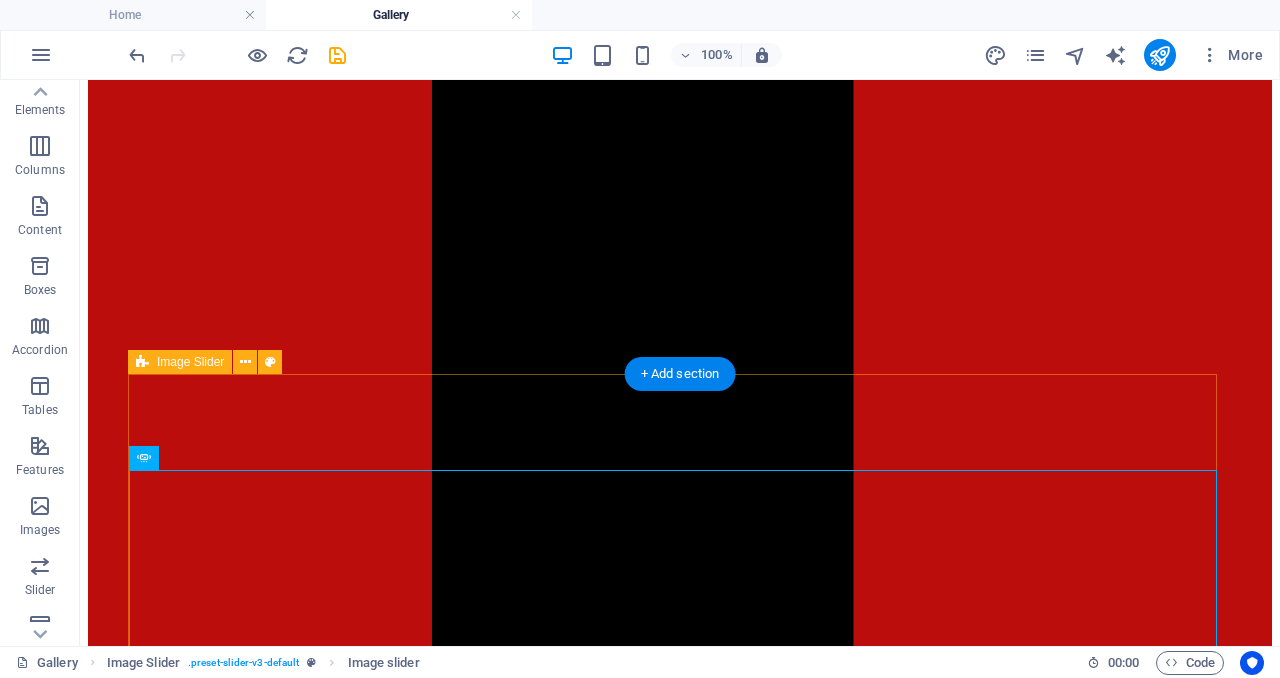 click on "1 2 3 4 5 6 7 8 9 10 11 12 13 14 15 16 17 18 19 20" at bounding box center (680, 5540) 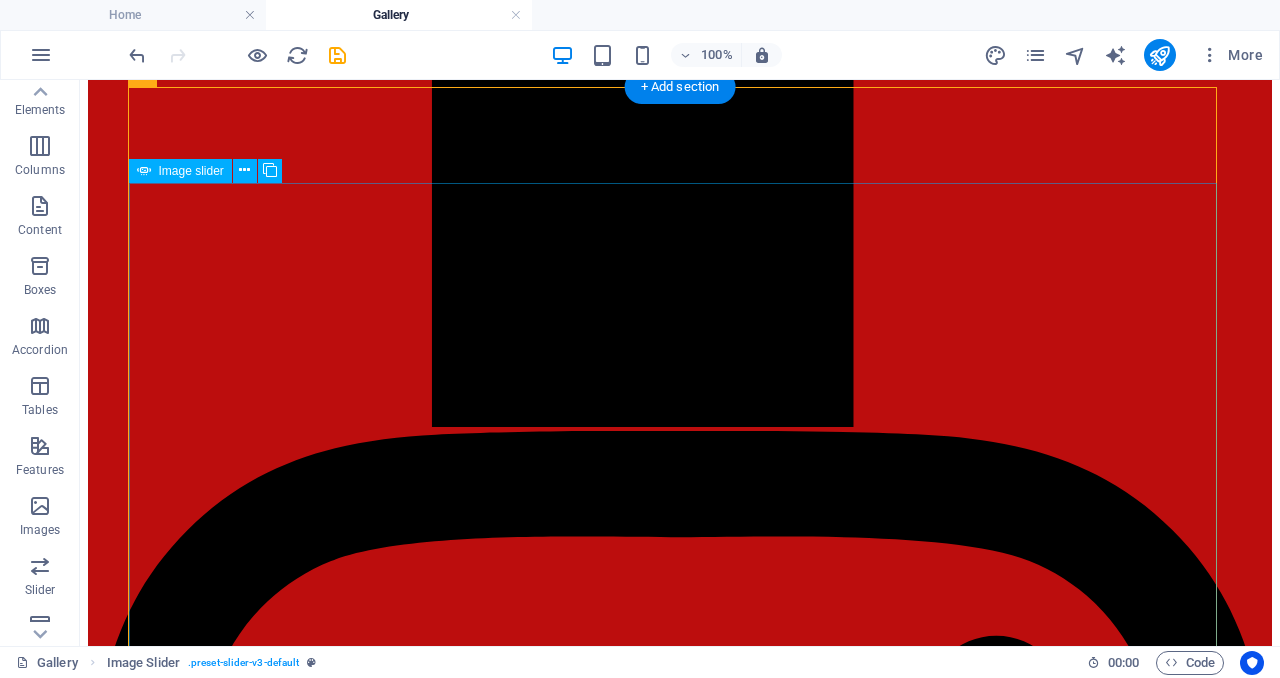 scroll, scrollTop: 2132, scrollLeft: 0, axis: vertical 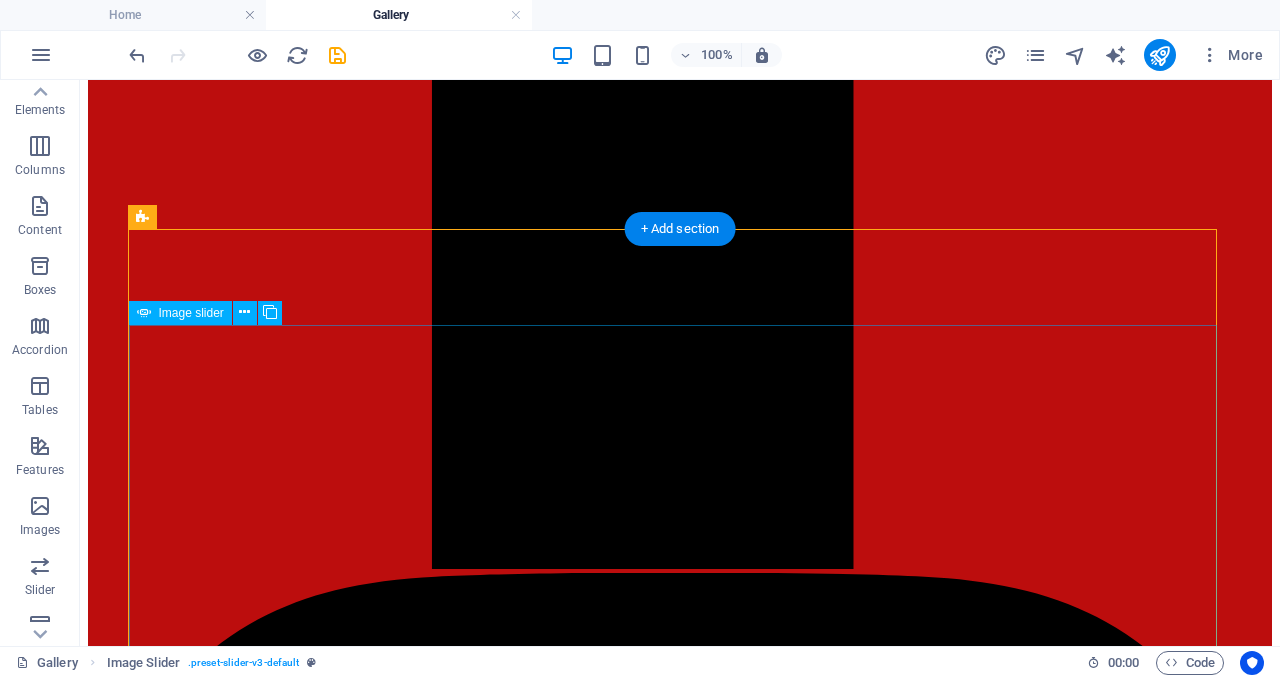 click at bounding box center [-4840, 9891] 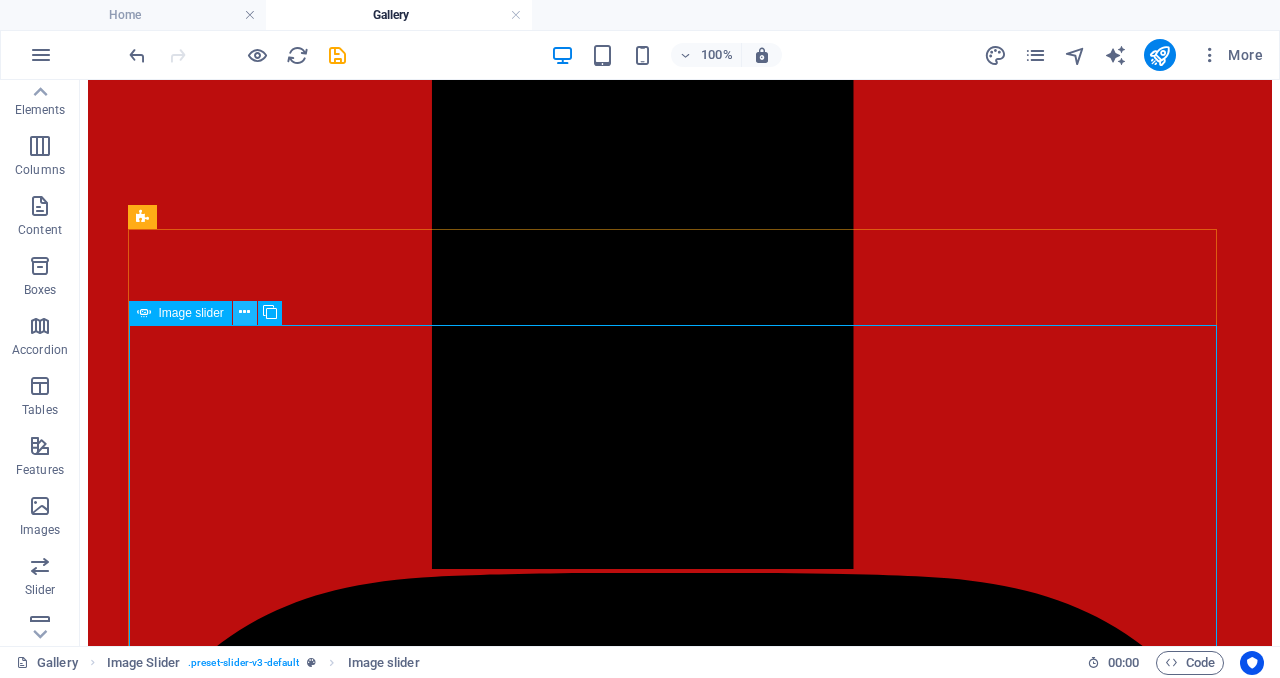 click at bounding box center (244, 312) 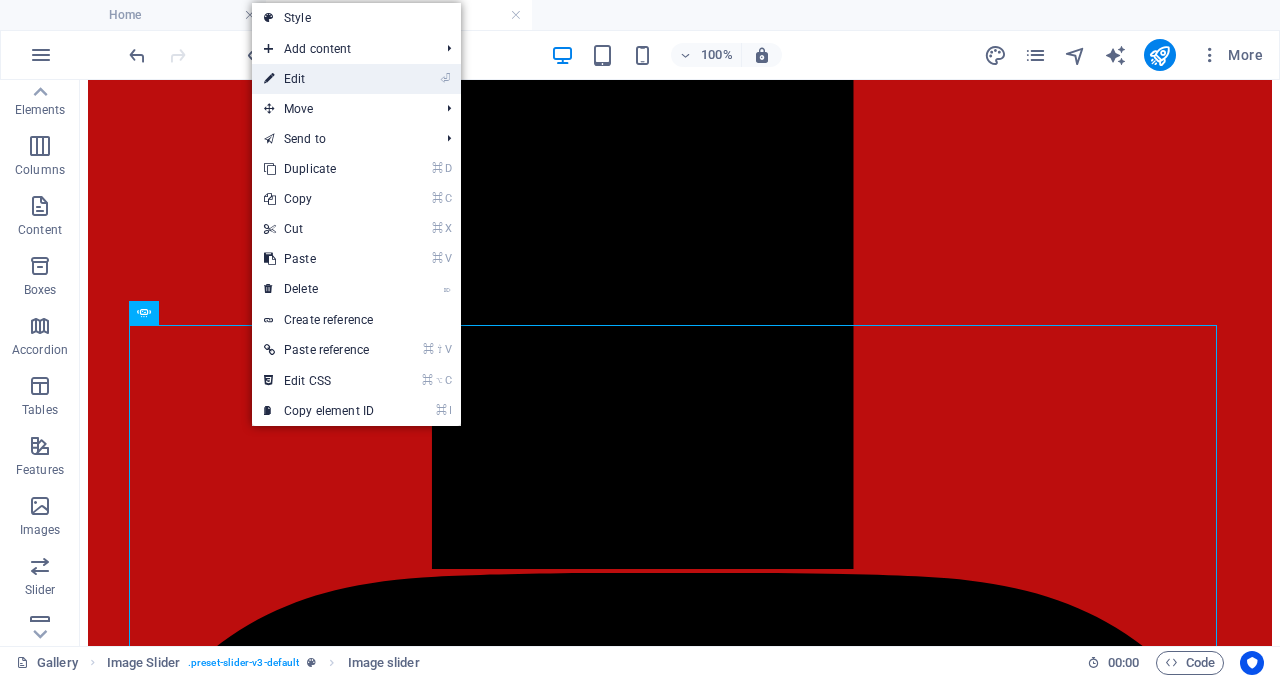 click on "⏎  Edit" at bounding box center [319, 79] 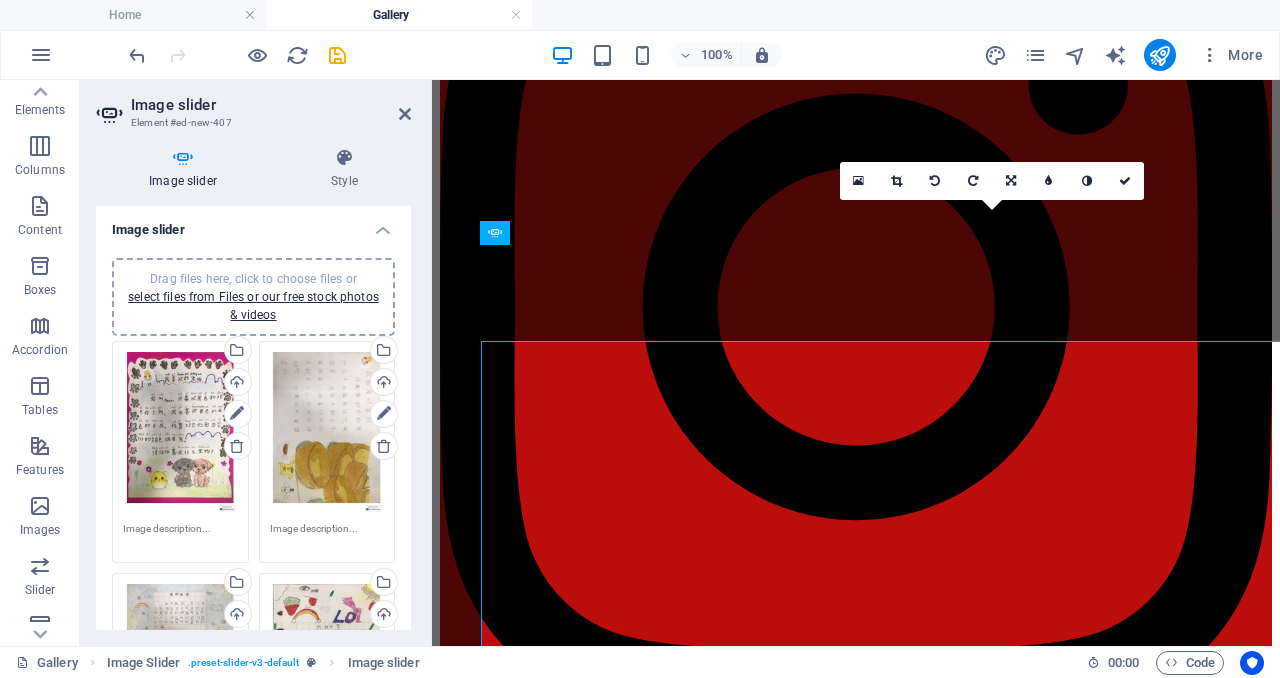 scroll, scrollTop: 2116, scrollLeft: 0, axis: vertical 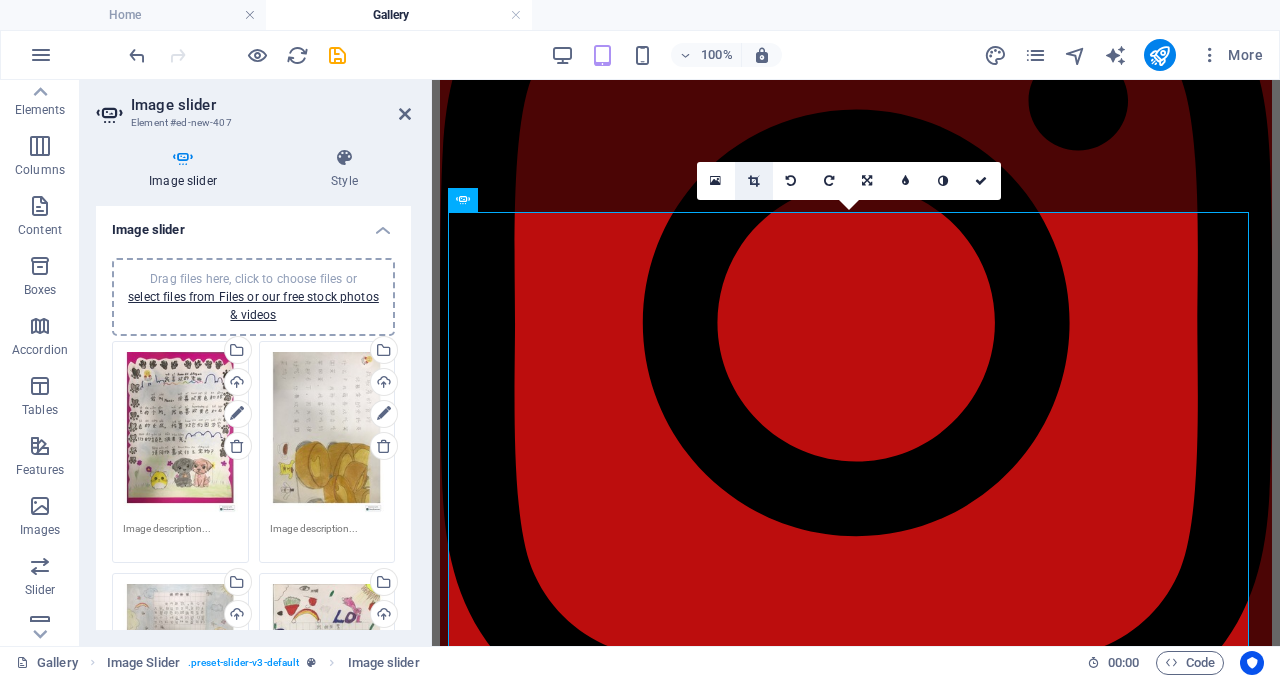 click at bounding box center [753, 181] 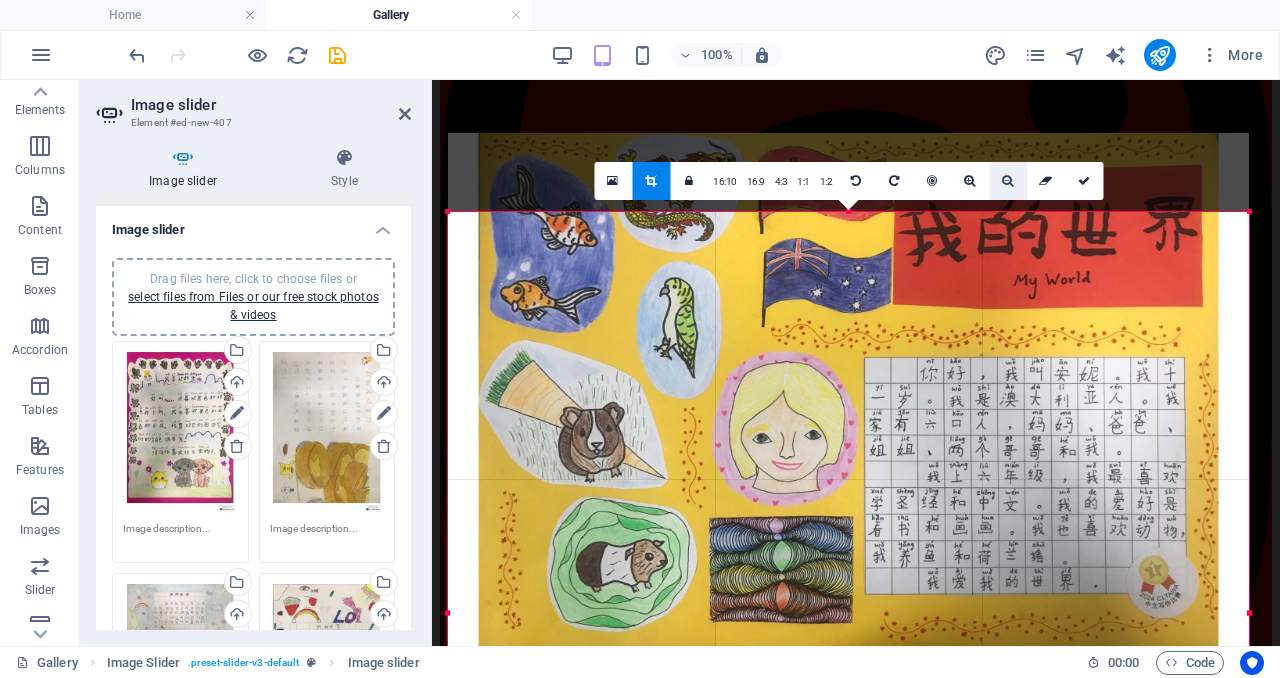 click at bounding box center (1007, 181) 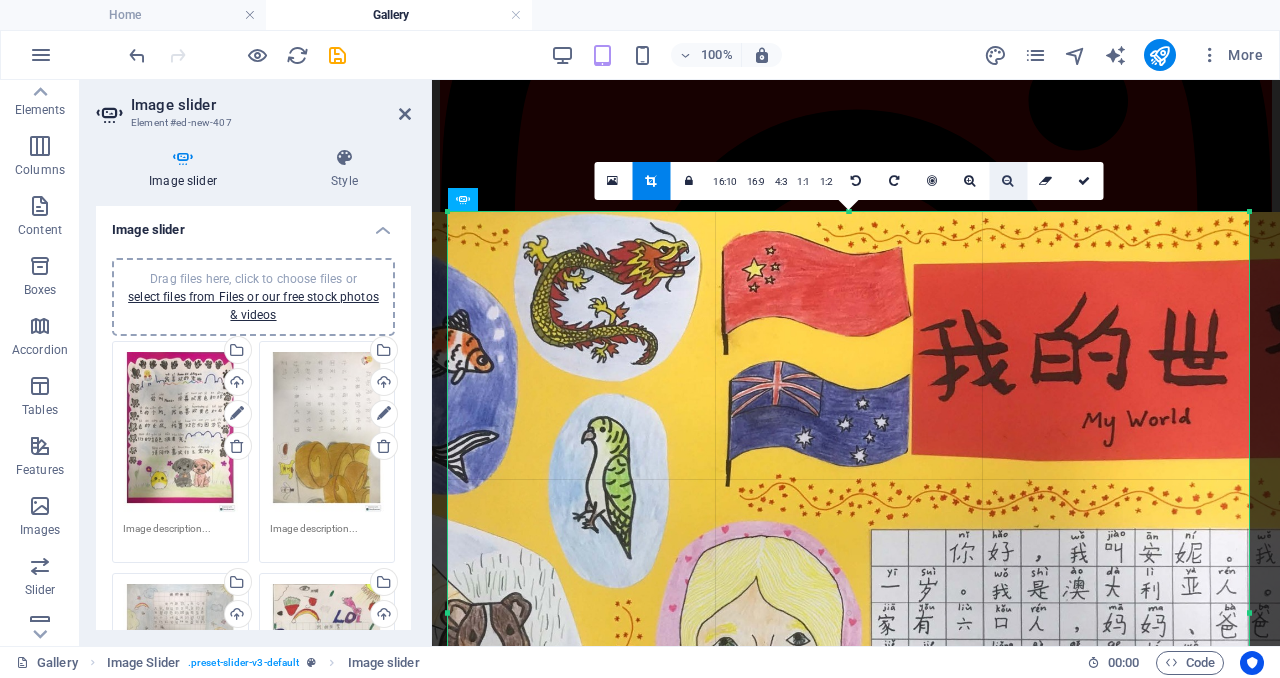 click at bounding box center [1007, 181] 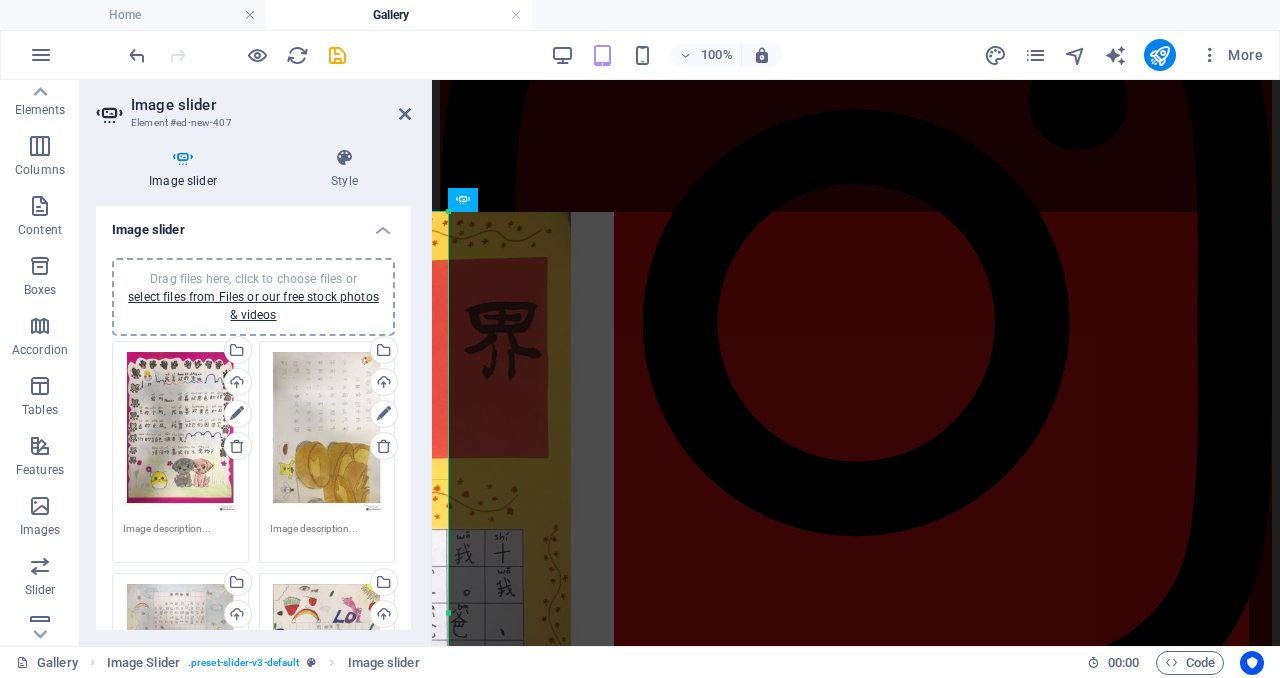 click on "Image slider Style Image slider Drag files here, click to choose files or select files from Files or our free stock photos & videos Drag files here, click to choose files or select files from Files or our free stock photos & videos Select files from the file manager, stock photos, or upload file(s) Upload Drag files here, click to choose files or select files from Files or our free stock photos & videos Select files from the file manager, stock photos, or upload file(s) Upload Drag files here, click to choose files or select files from Files or our free stock photos & videos Select files from the file manager, stock photos, or upload file(s) Upload Drag files here, click to choose files or select files from Files or our free stock photos & videos Select files from the file manager, stock photos, or upload file(s) Upload Drag files here, click to choose files or select files from Files or our free stock photos & videos Select files from the file manager, stock photos, or upload file(s) Upload Upload Upload 1 1" at bounding box center (253, 389) 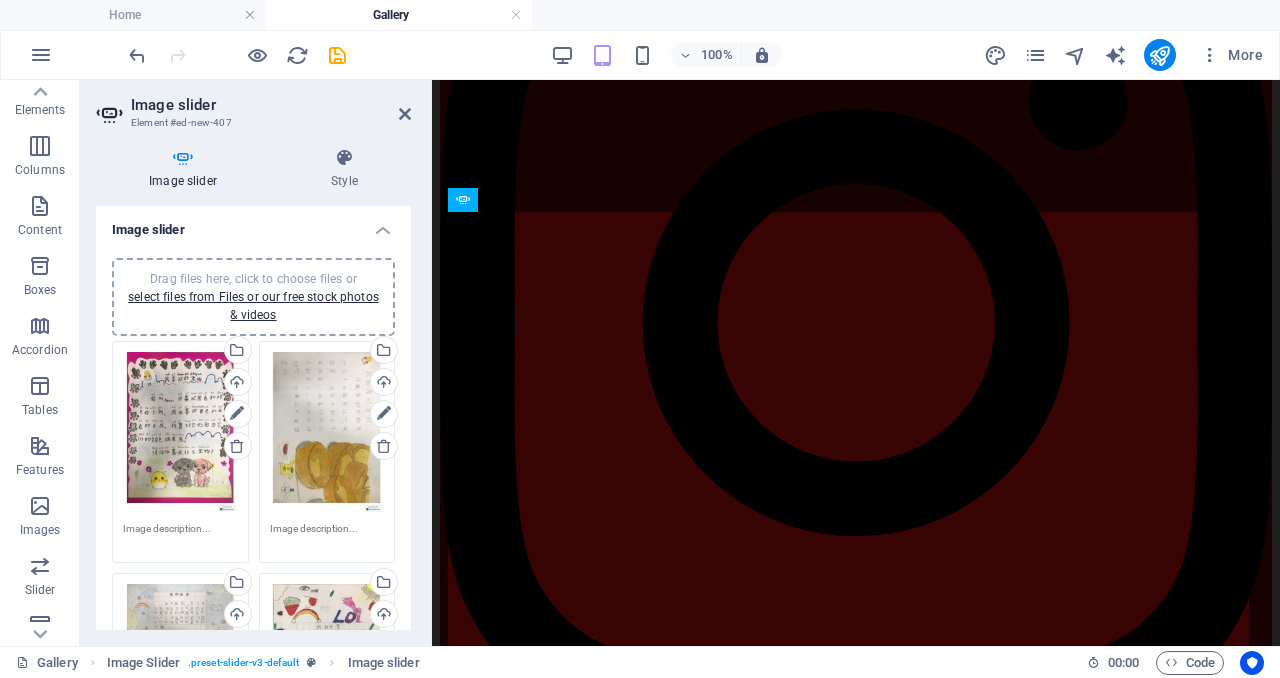 click on "Image slider Element #ed-new-407 Image slider Style Image slider Drag files here, click to choose files or select files from Files or our free stock photos & videos Drag files here, click to choose files or select files from Files or our free stock photos & videos Select files from the file manager, stock photos, or upload file(s) Upload Drag files here, click to choose files or select files from Files or our free stock photos & videos Select files from the file manager, stock photos, or upload file(s) Upload Drag files here, click to choose files or select files from Files or our free stock photos & videos Select files from the file manager, stock photos, or upload file(s) Upload Drag files here, click to choose files or select files from Files or our free stock photos & videos Select files from the file manager, stock photos, or upload file(s) Upload Drag files here, click to choose files or select files from Files or our free stock photos & videos Upload Drag files here, click to choose files or Upload 1 1" at bounding box center (256, 363) 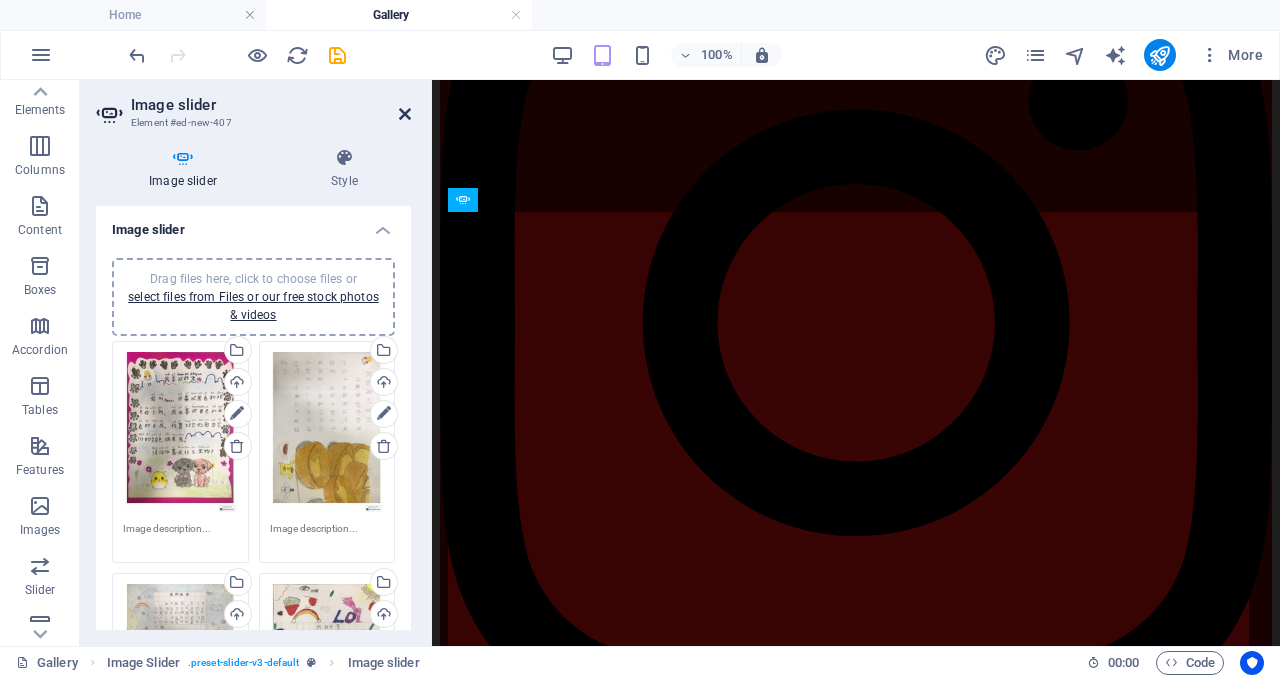click at bounding box center (405, 114) 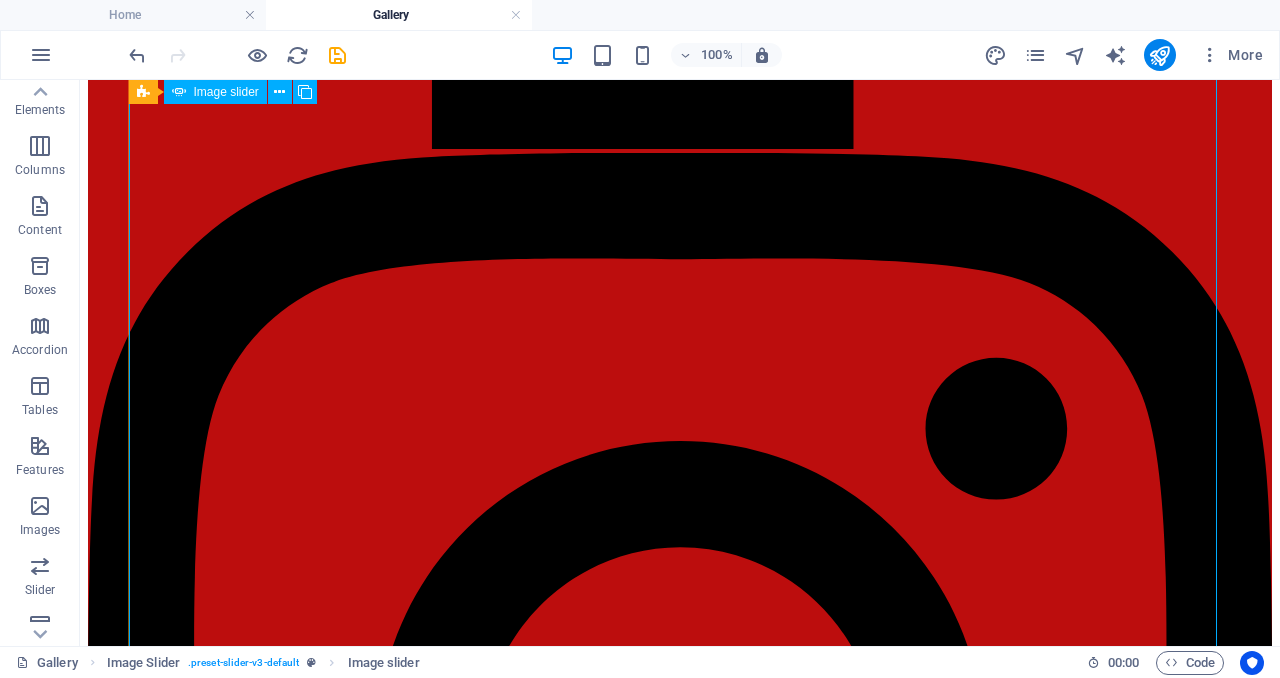 scroll, scrollTop: 2530, scrollLeft: 0, axis: vertical 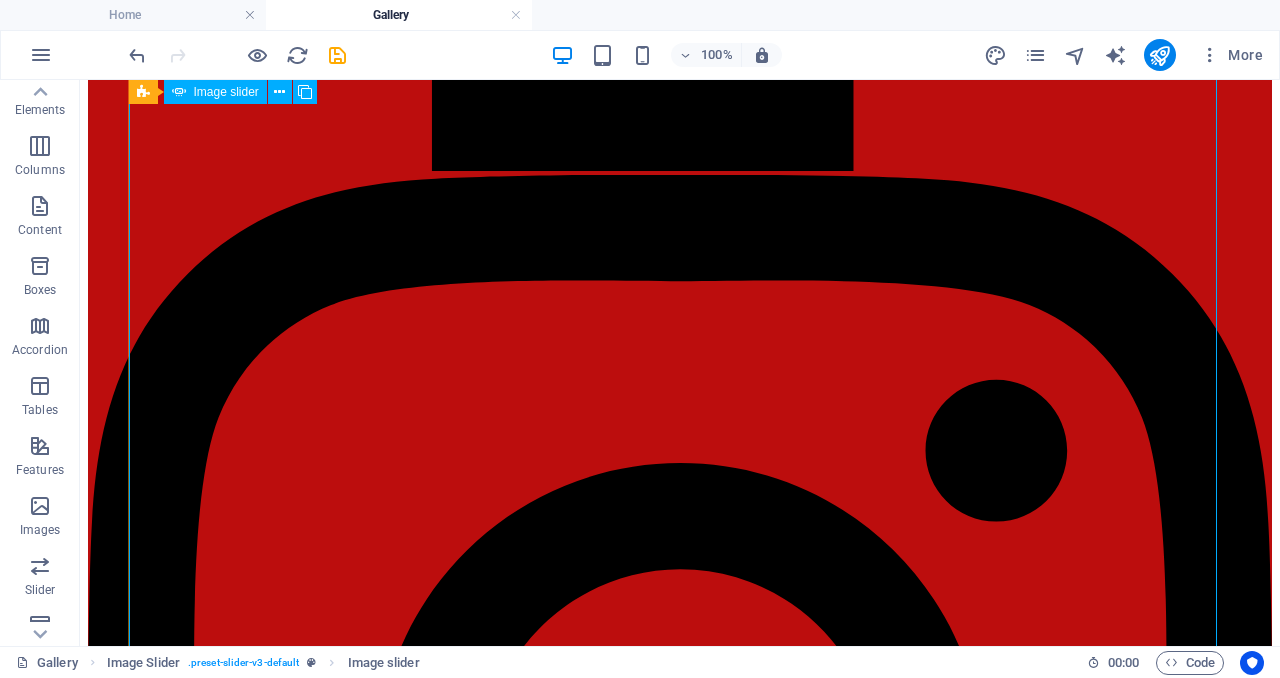 click at bounding box center [96, 18675] 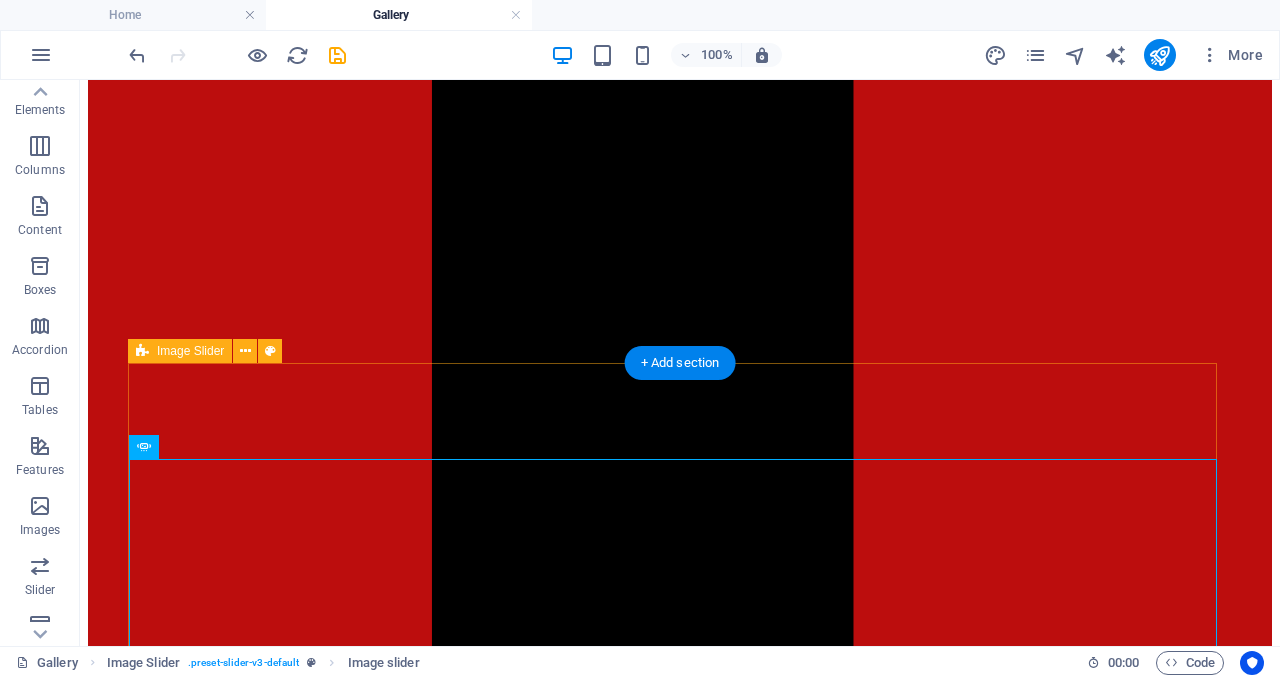 scroll, scrollTop: 1997, scrollLeft: 0, axis: vertical 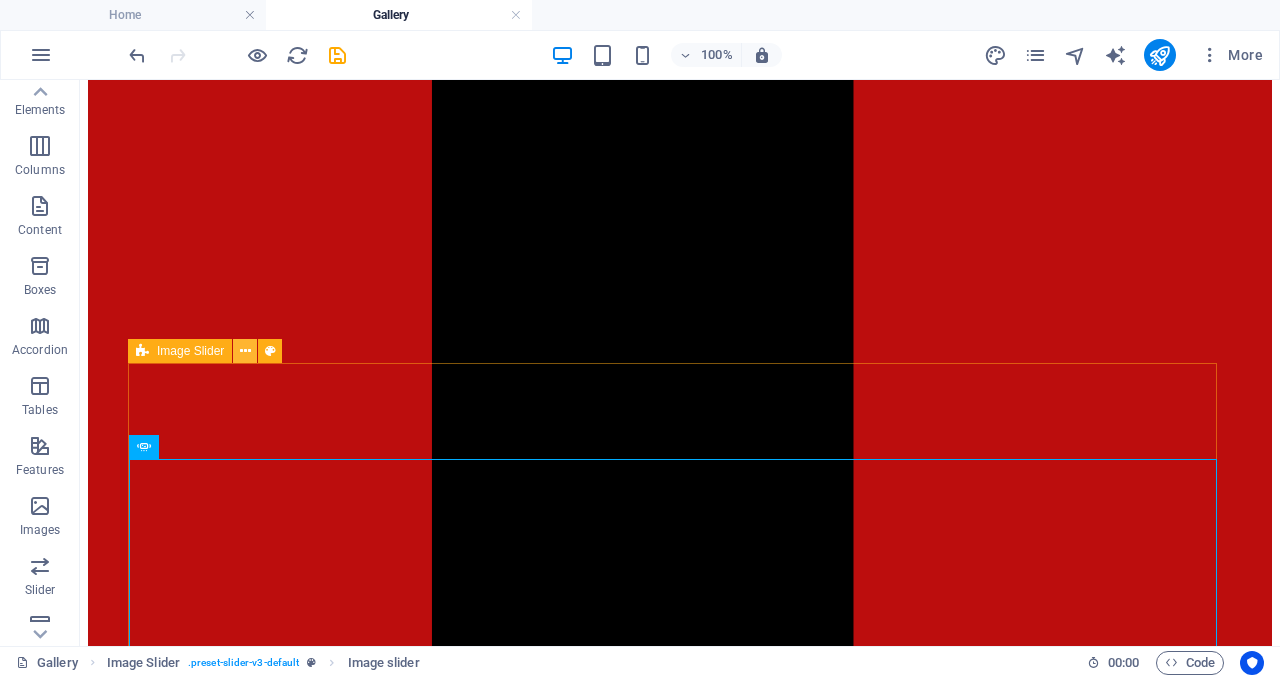 click at bounding box center [245, 351] 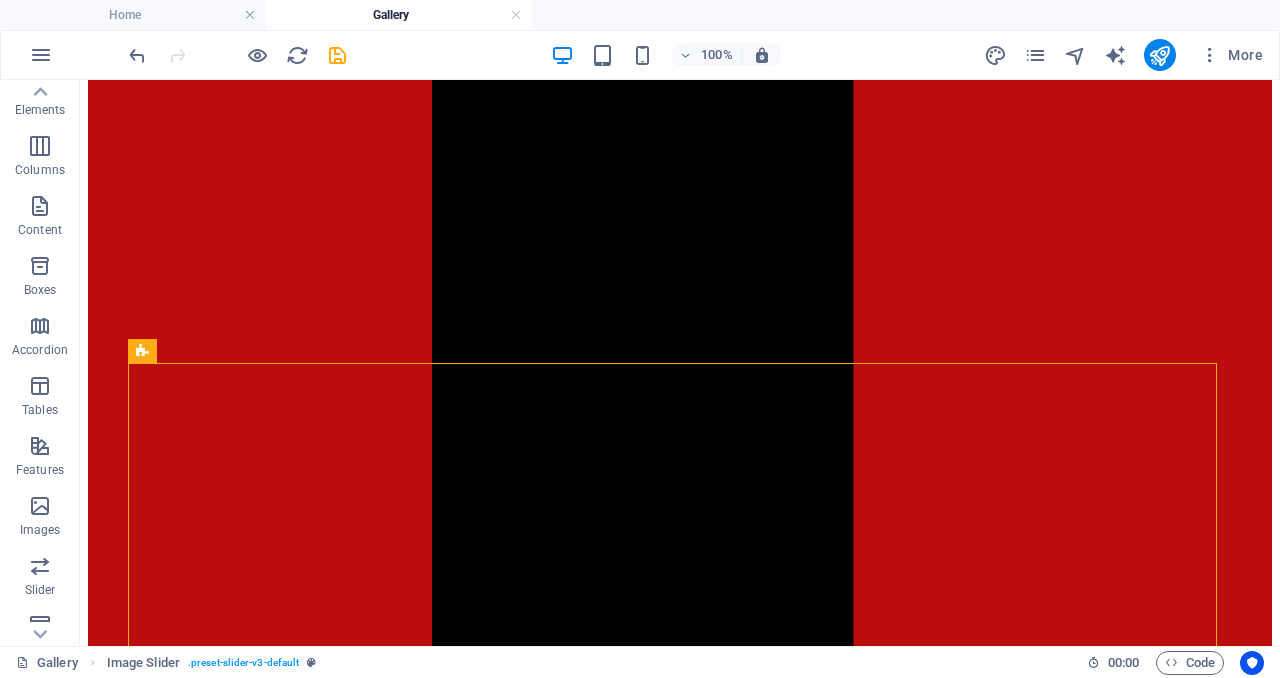 click on "Home About us Events Membership News Gallery Resources 2025 CNY Celebration and Social Gathering 1 2 3 4 5 6 7 8 9 10 11 12 13 2024 CLTAWA AGM 1 2 3 4 5 6 7 8 9 10 11 12 13 14 15 16 17 18 19 20 21 22 23 24 2024  Writing Competition winning Posters 1 2 3 4 5 6 7 8 9 10 11 12 13 14 15 16 17 18 19 20 Address BULL CREEK LPO, PO BOX 252, BULL CREEK, 6149 Perth. WA   32765 Contact cltawa.perth@hotmail.com" at bounding box center [680, 5130] 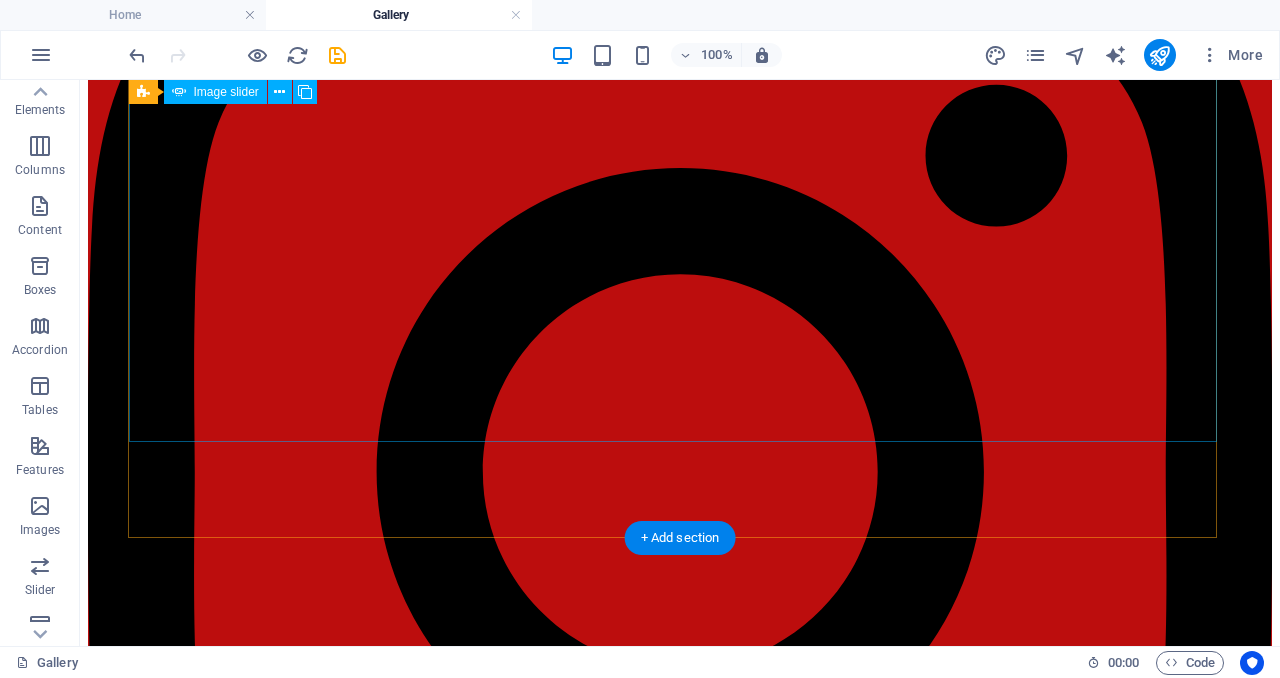 scroll, scrollTop: 2816, scrollLeft: 0, axis: vertical 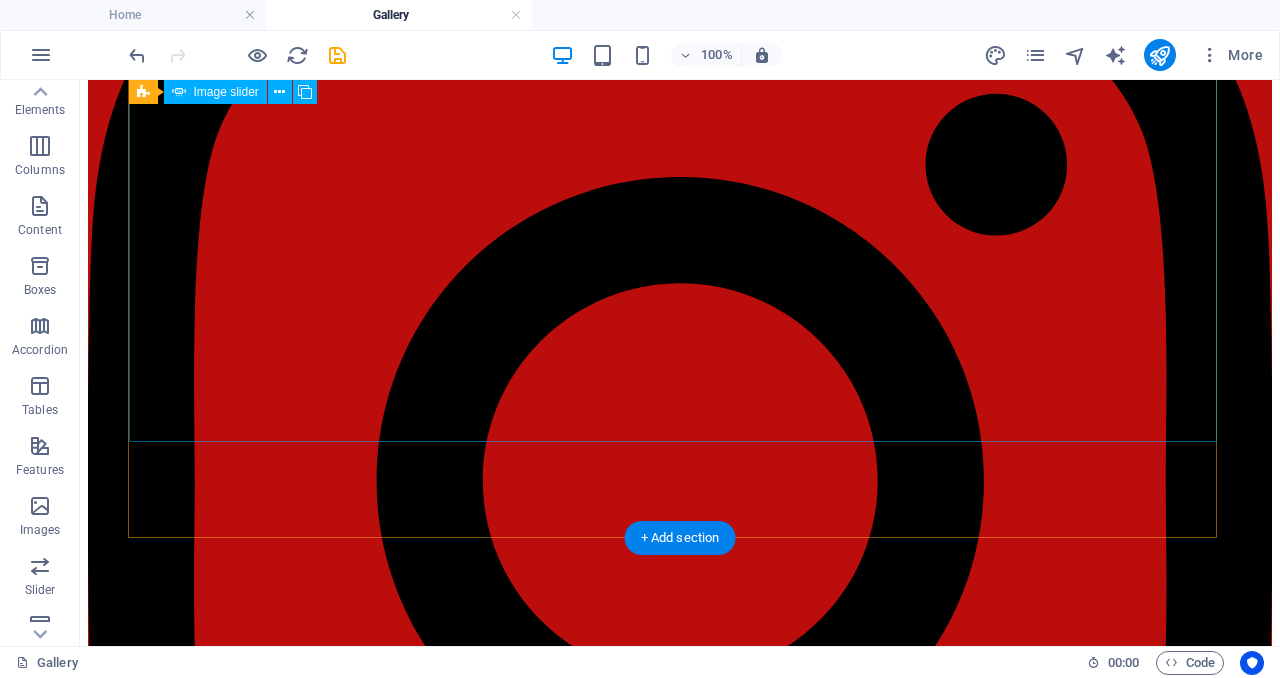 click on "1" at bounding box center (139, 18419) 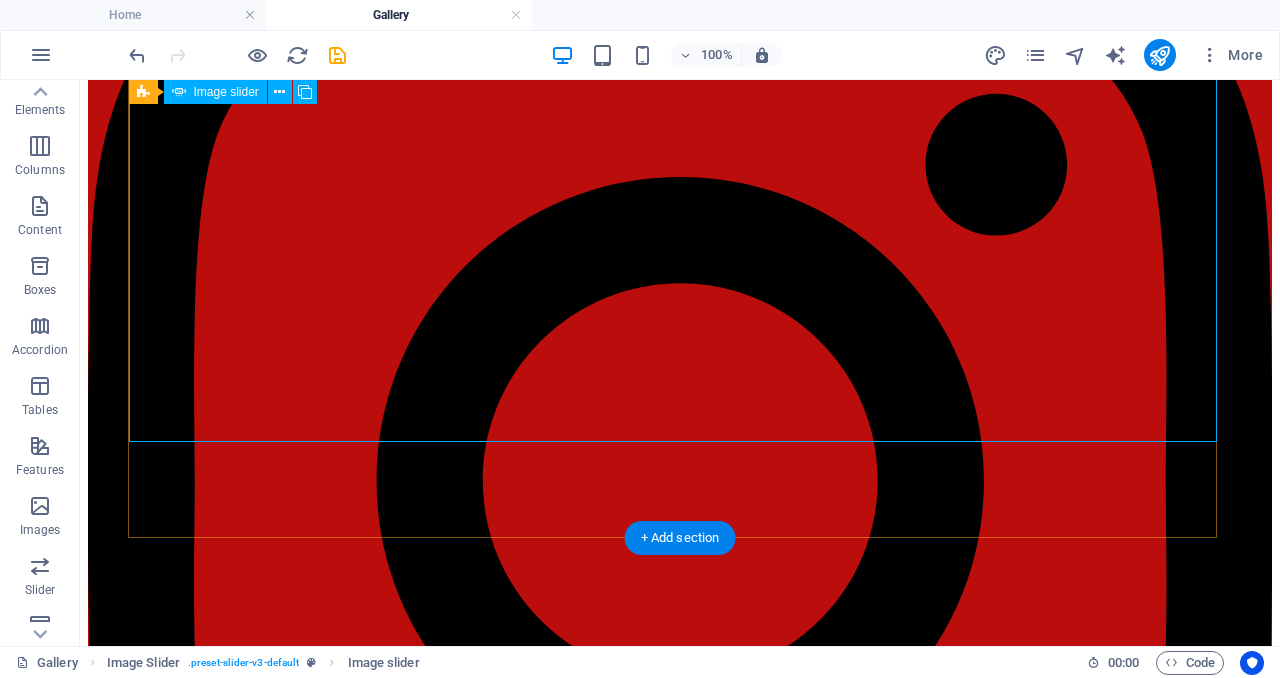 click on "2" at bounding box center [139, 18440] 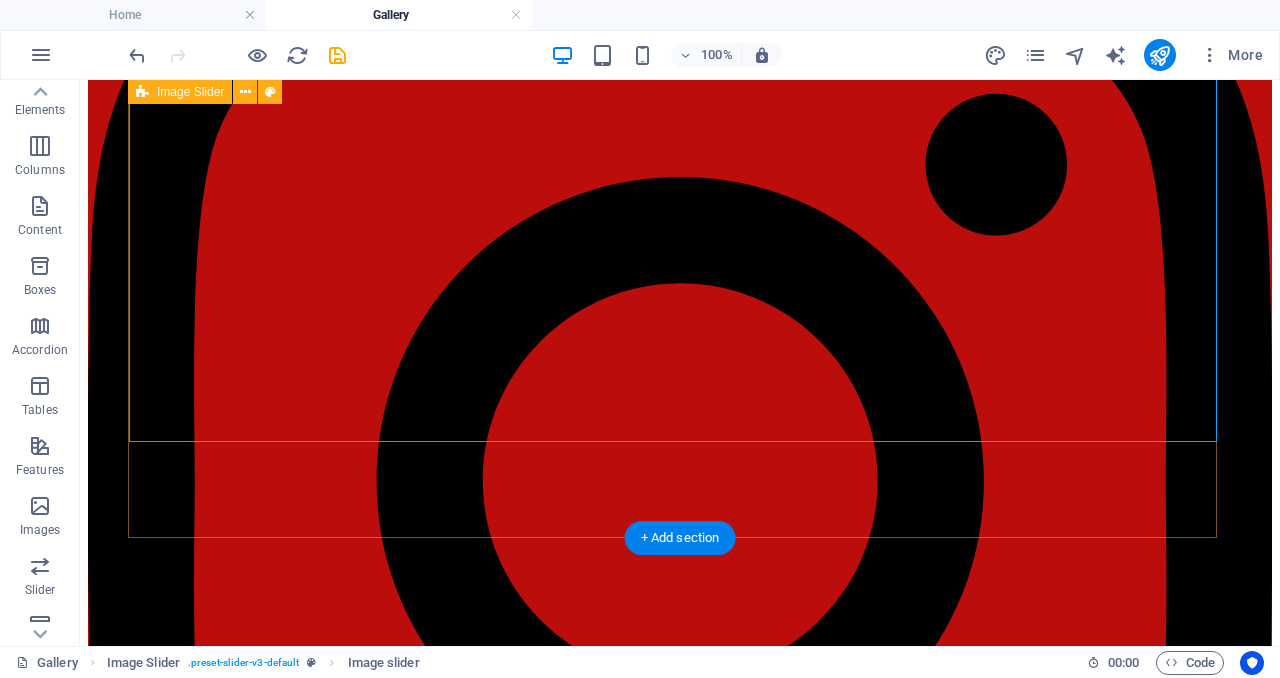 click on "1 2 3 4 5 6 7 8 9 10 11 12 13 14 15 16 17 18 19 20" at bounding box center [680, 4710] 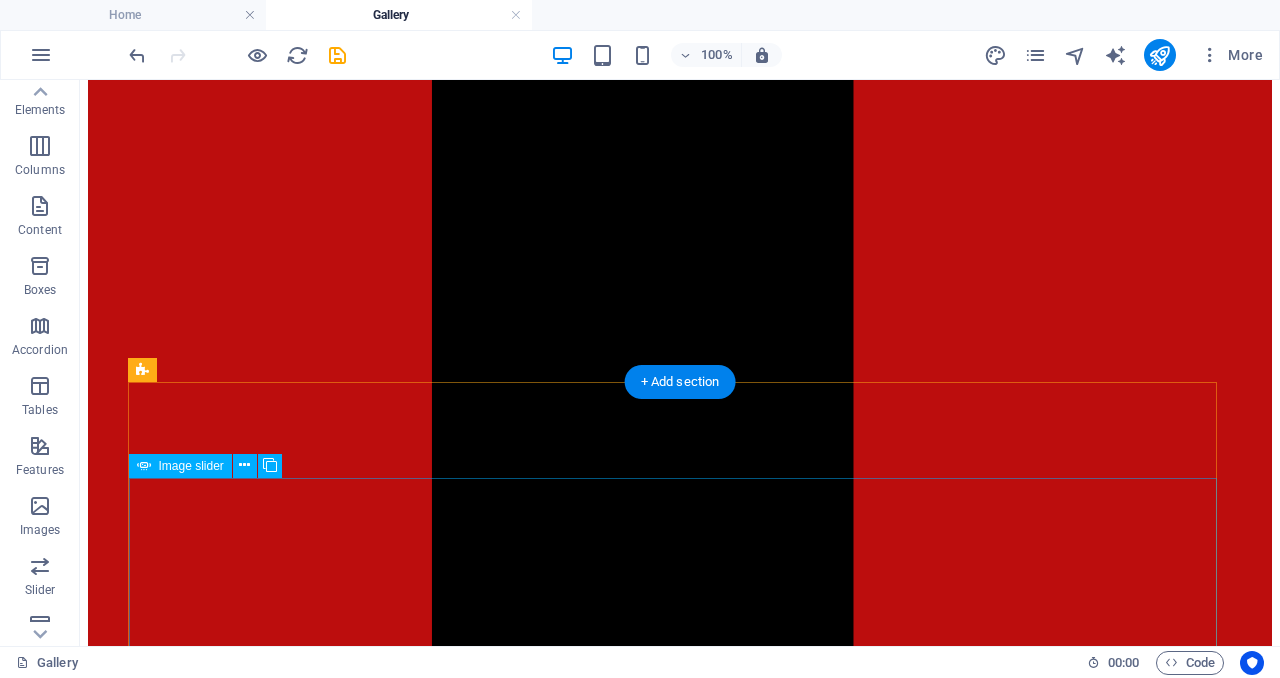 scroll, scrollTop: 1979, scrollLeft: 0, axis: vertical 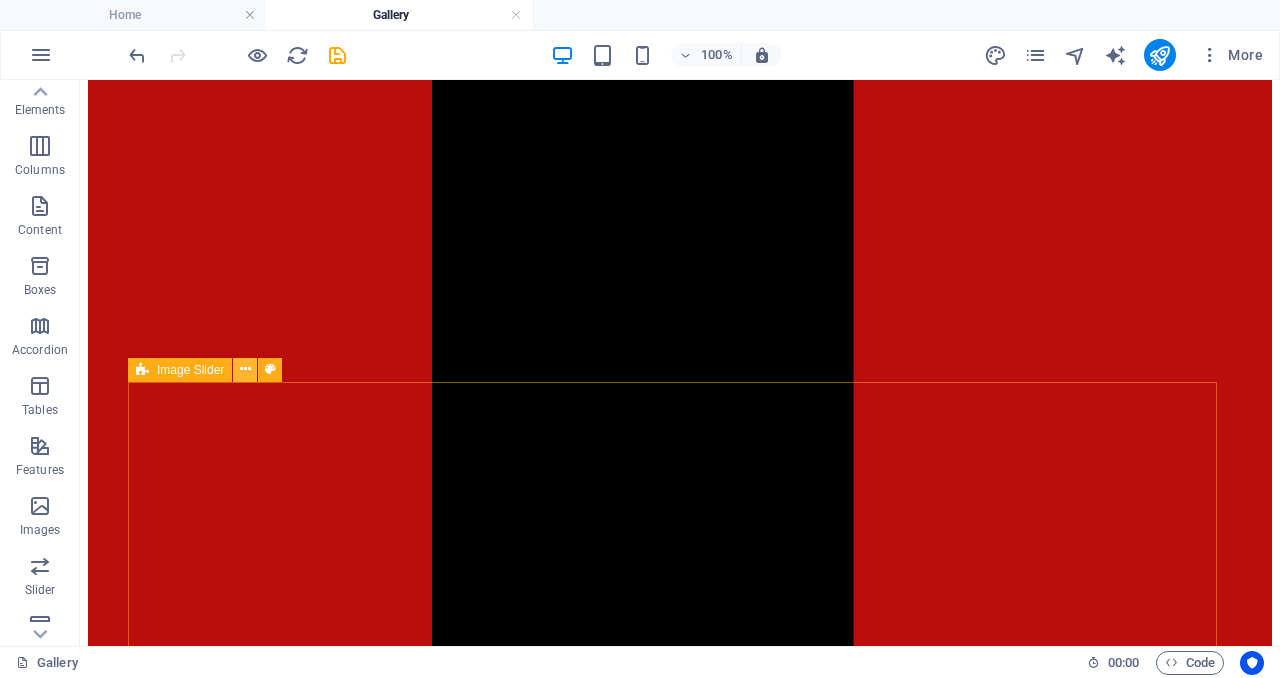 click at bounding box center [245, 369] 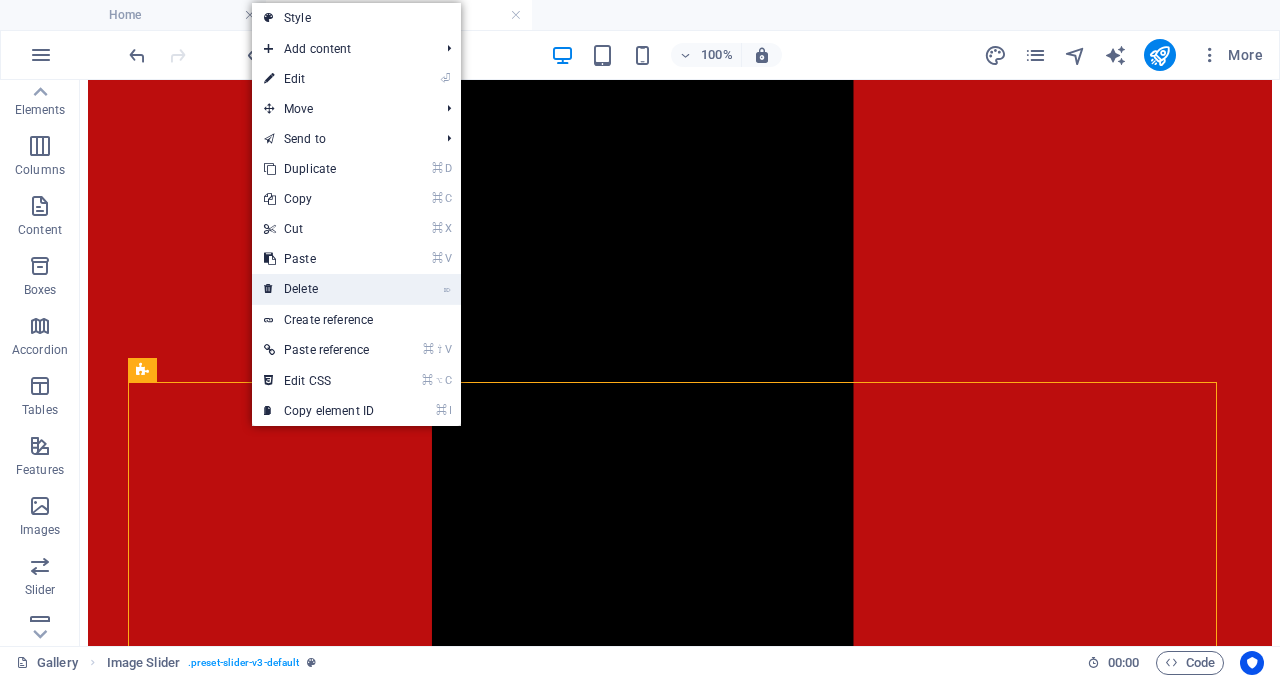 click on "⌦  Delete" at bounding box center [319, 289] 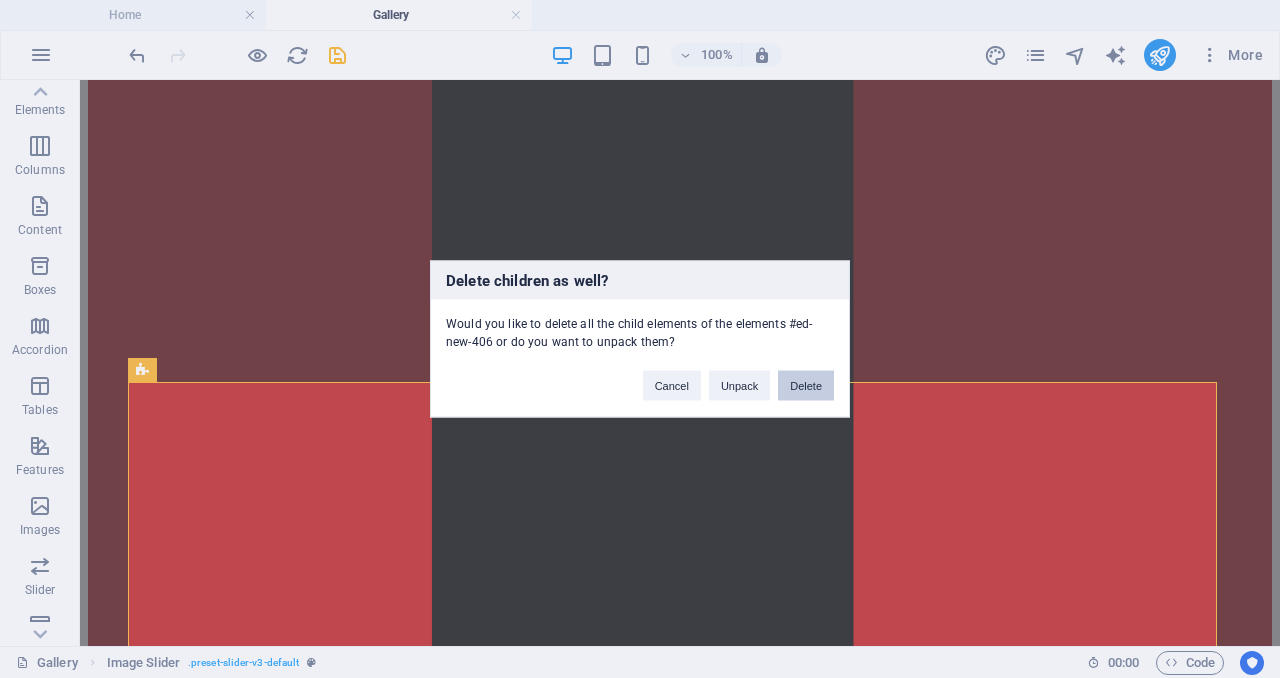 click on "Delete" at bounding box center [806, 386] 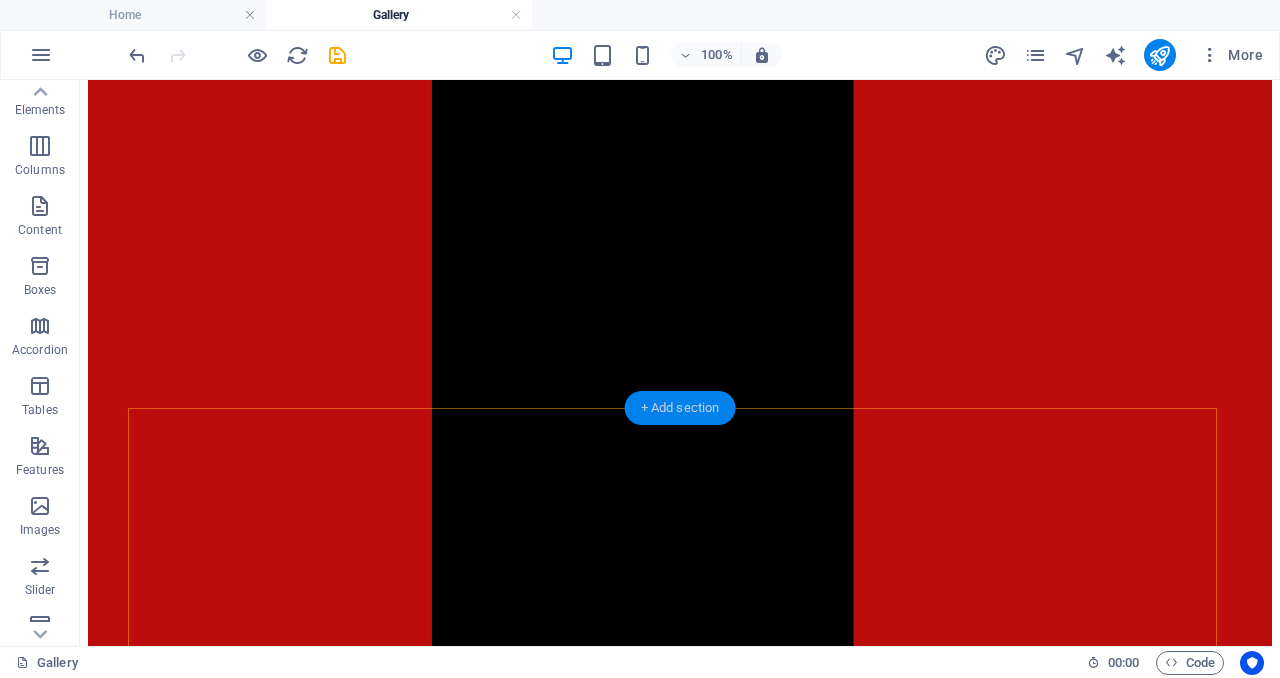 click on "+ Add section" at bounding box center (680, 408) 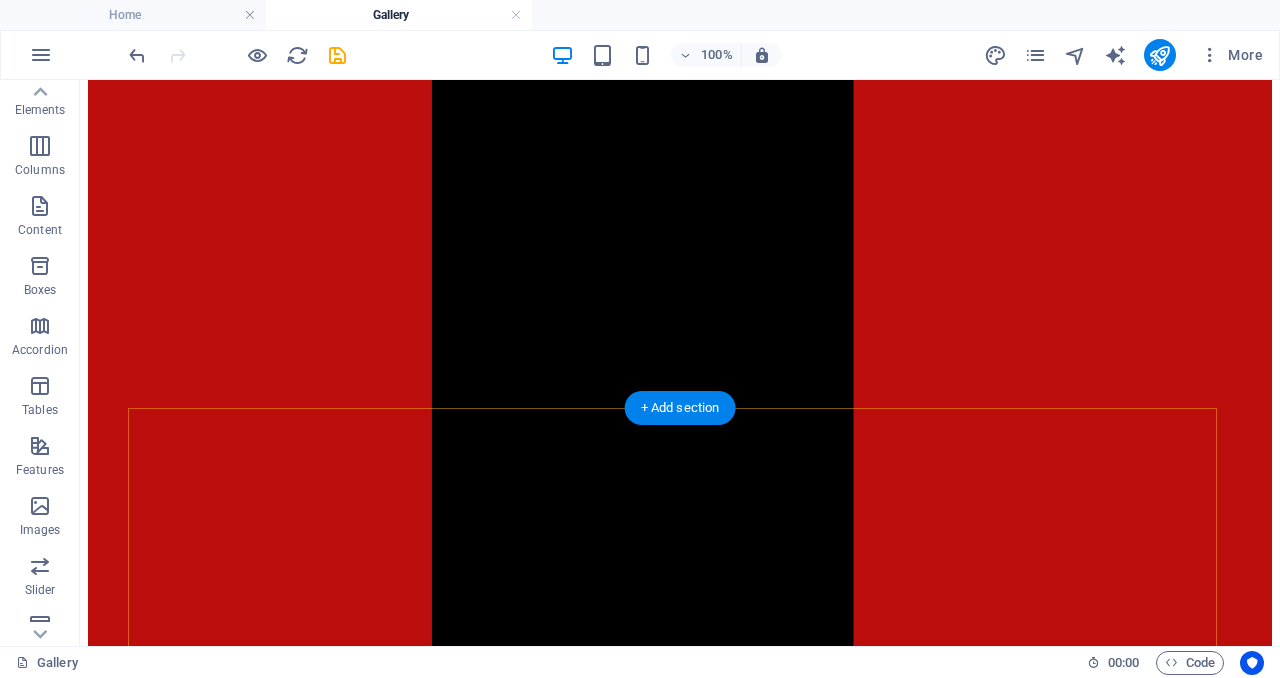 scroll, scrollTop: 1914, scrollLeft: 0, axis: vertical 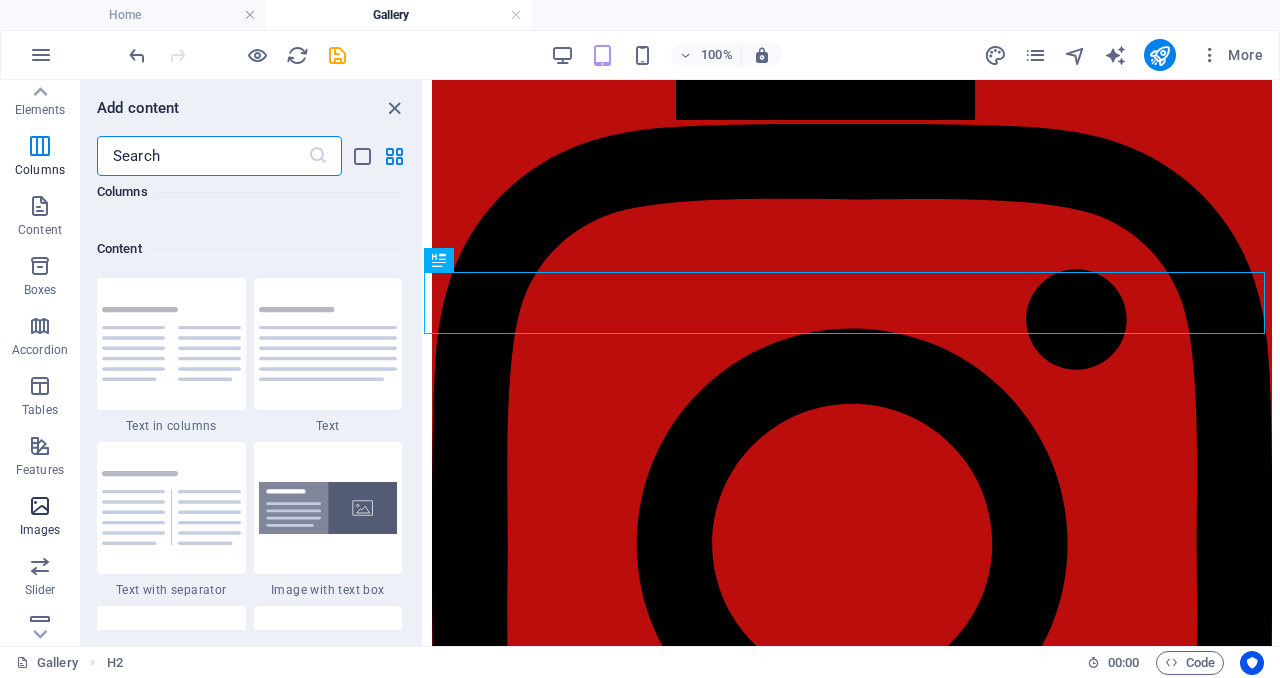 click at bounding box center [40, 506] 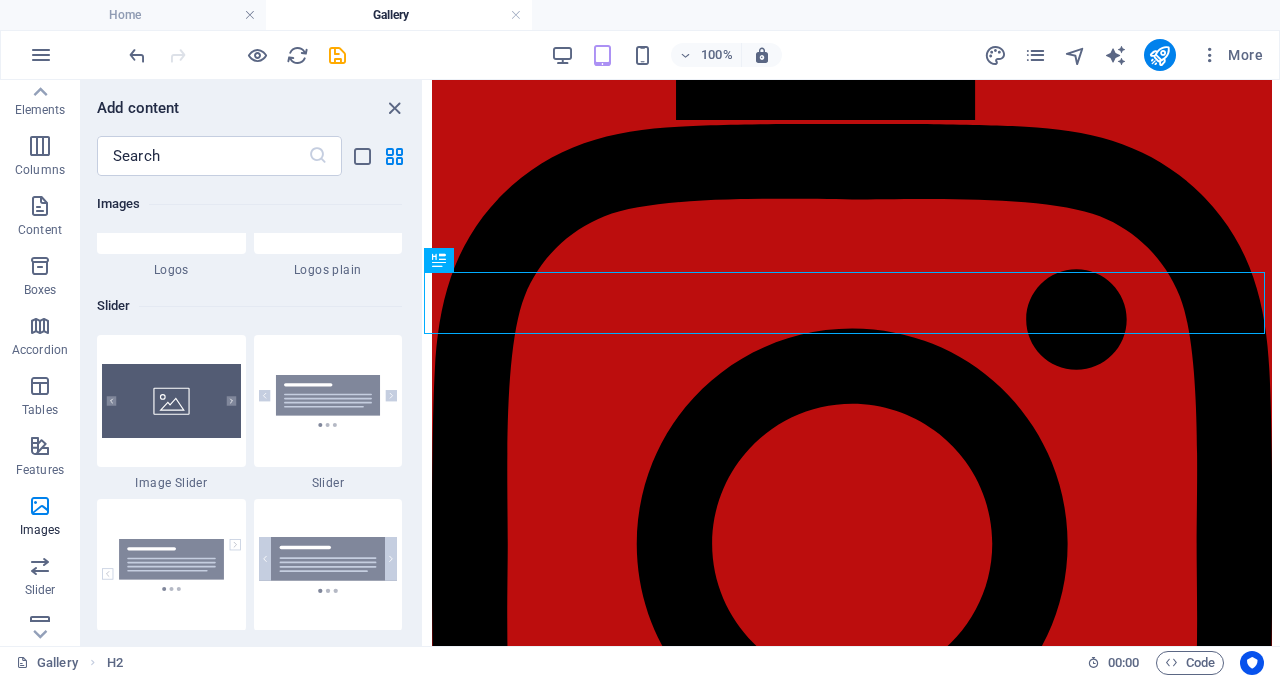 scroll, scrollTop: 11249, scrollLeft: 0, axis: vertical 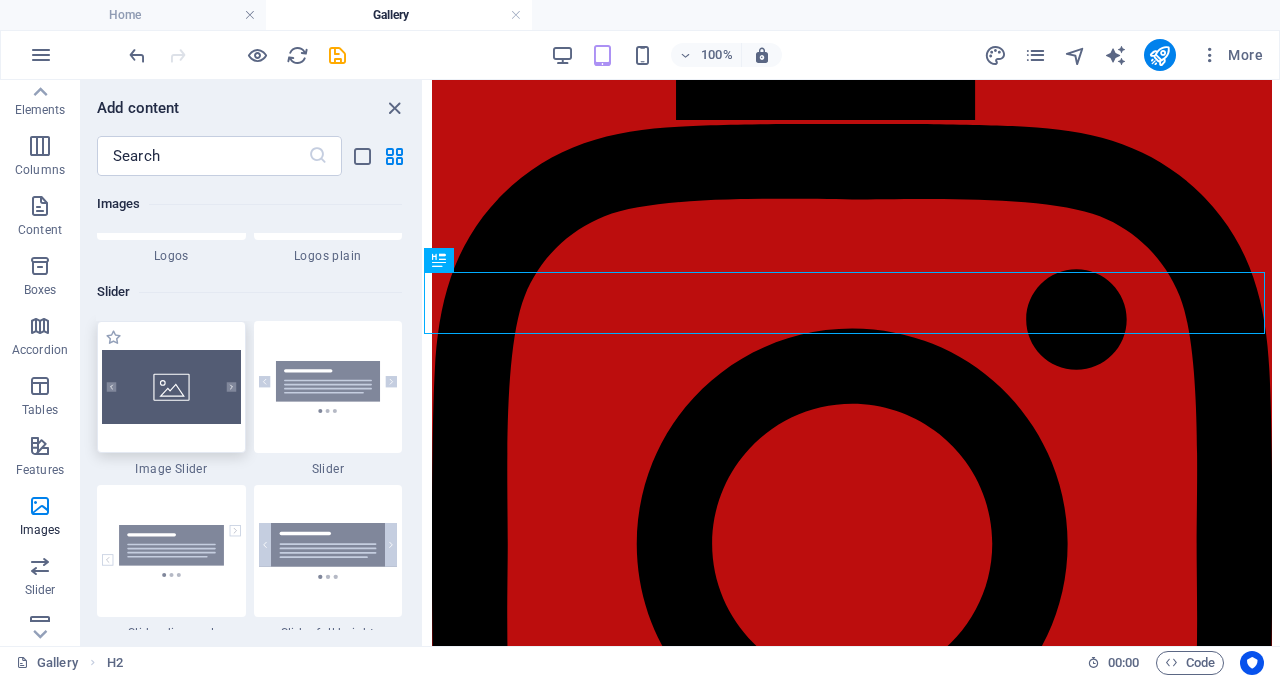 click at bounding box center (171, 387) 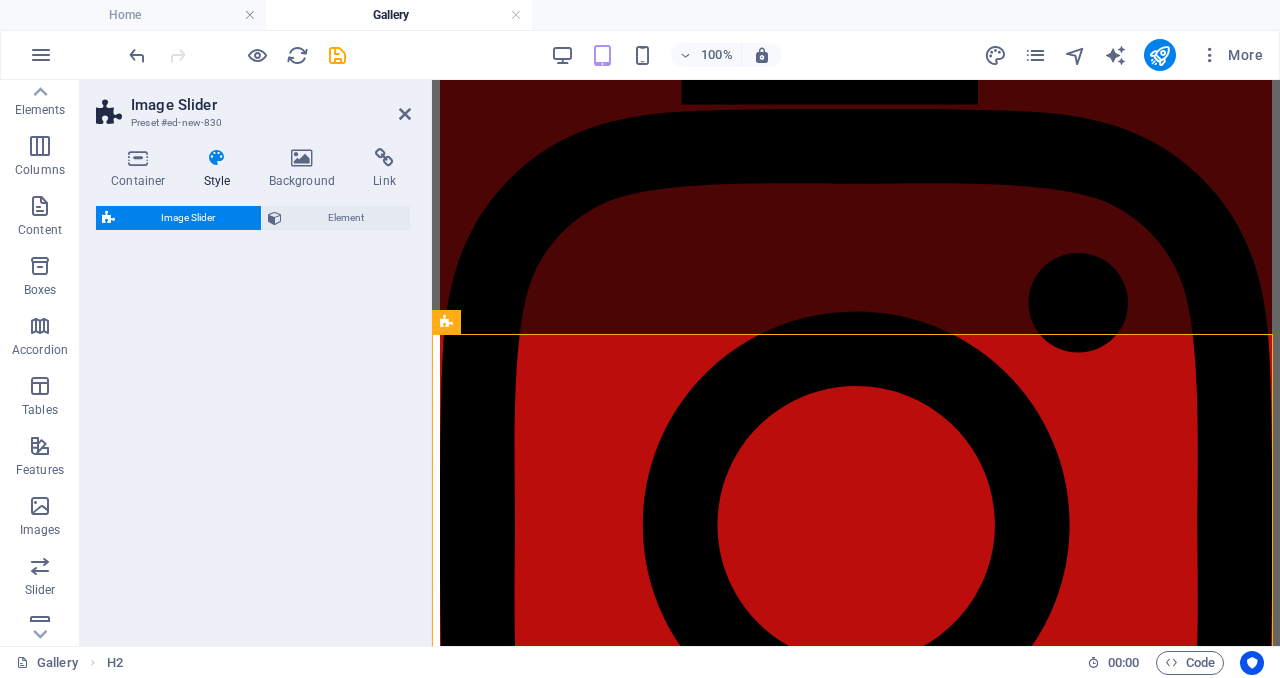 select on "rem" 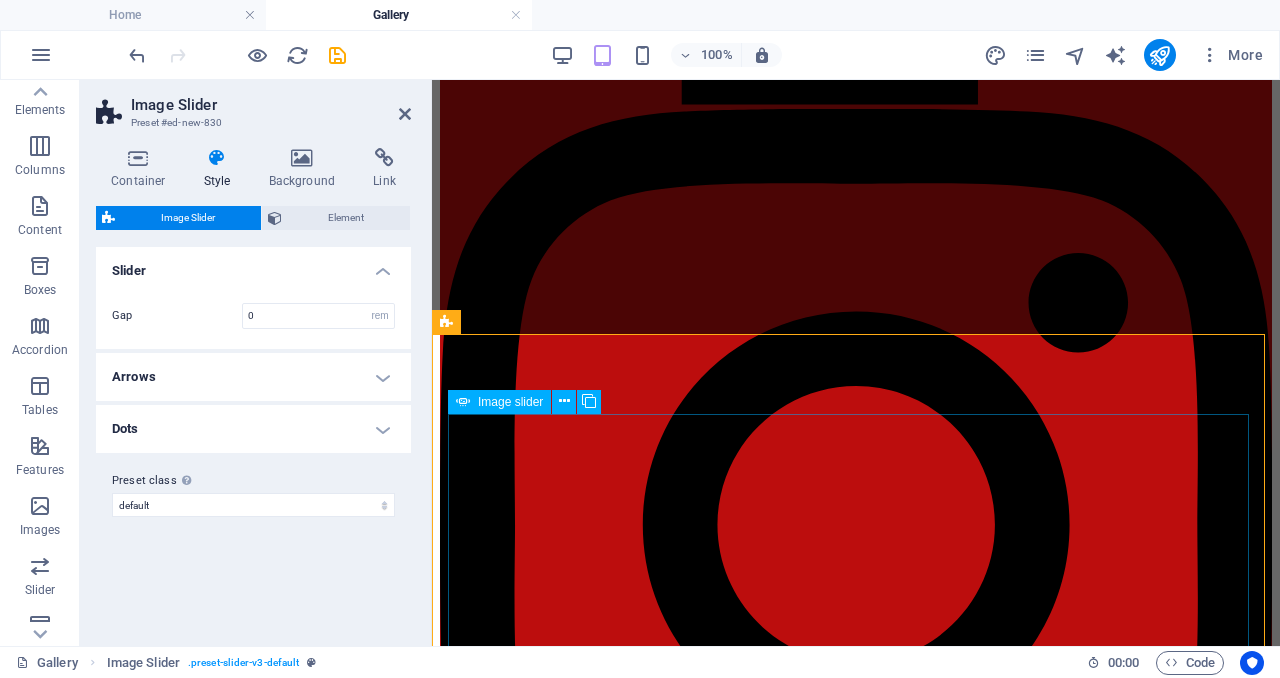 click at bounding box center (151, 4380) 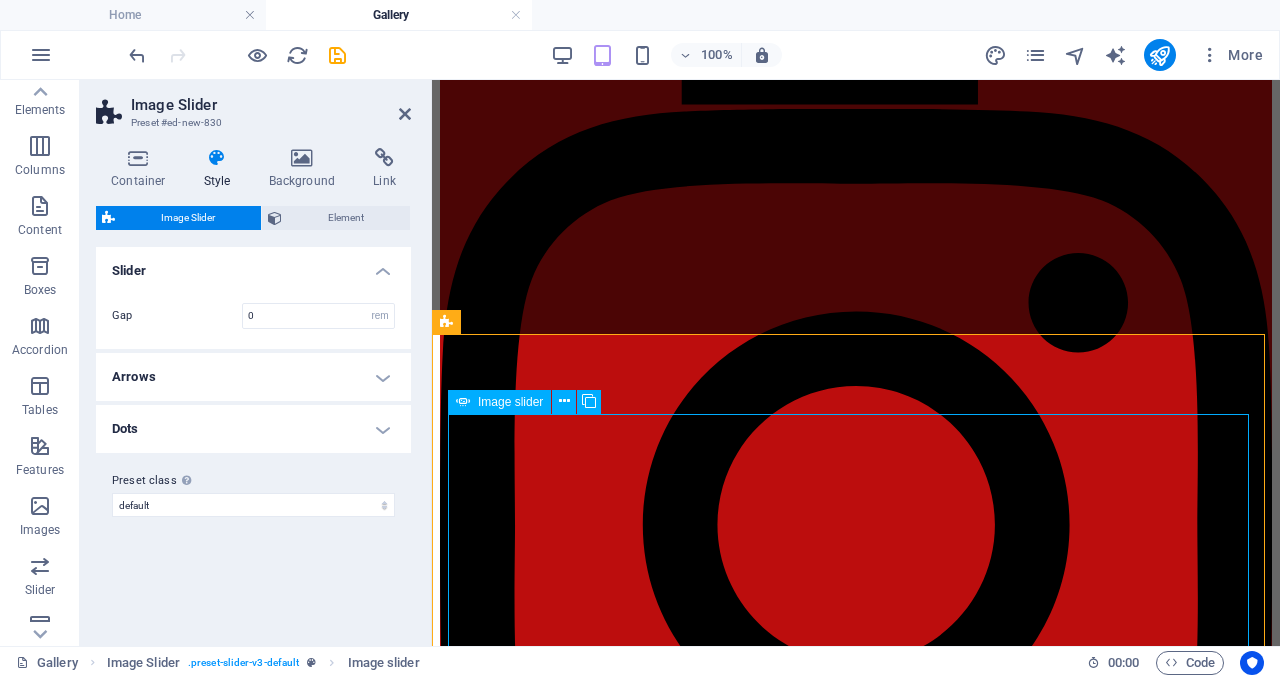 click at bounding box center [151, 4380] 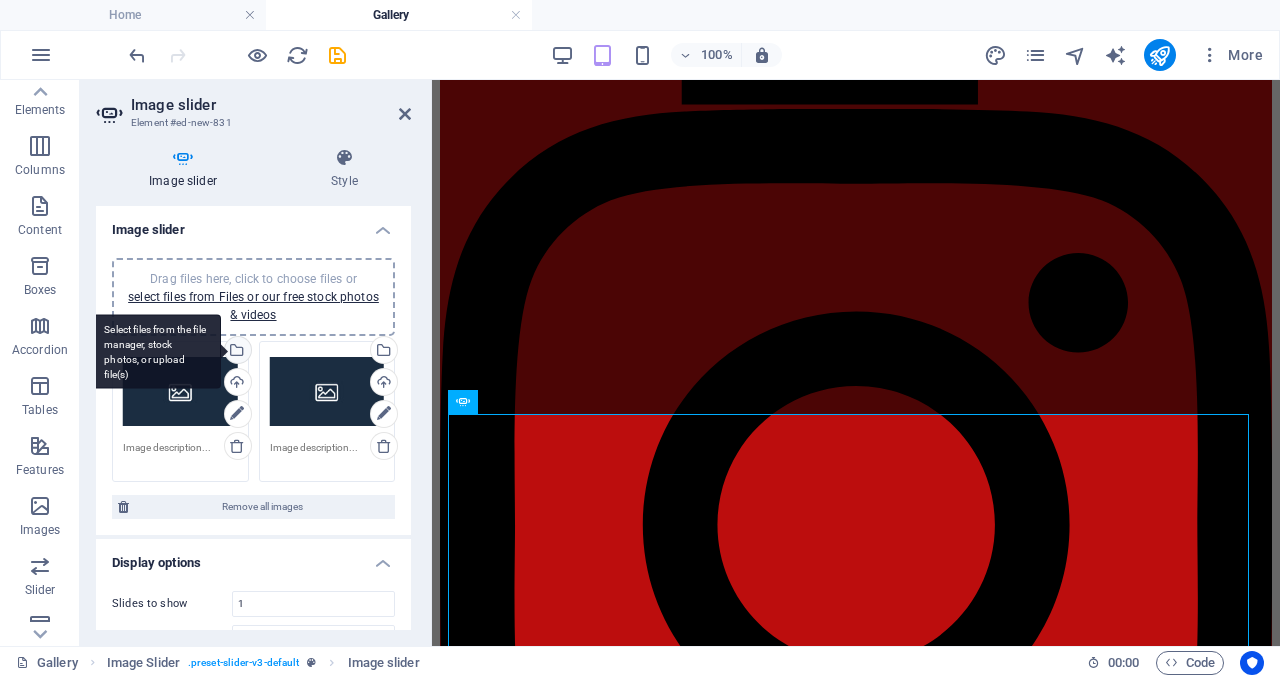 click on "Select files from the file manager, stock photos, or upload file(s)" at bounding box center [156, 351] 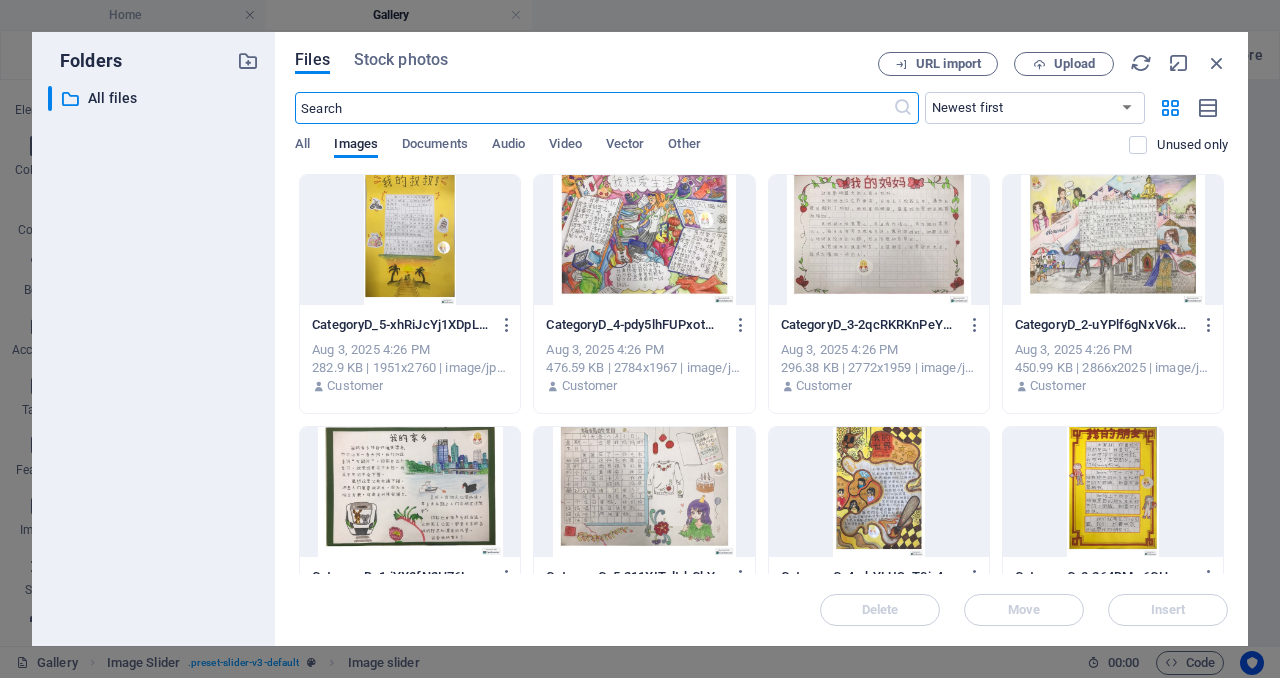 scroll, scrollTop: 1864, scrollLeft: 0, axis: vertical 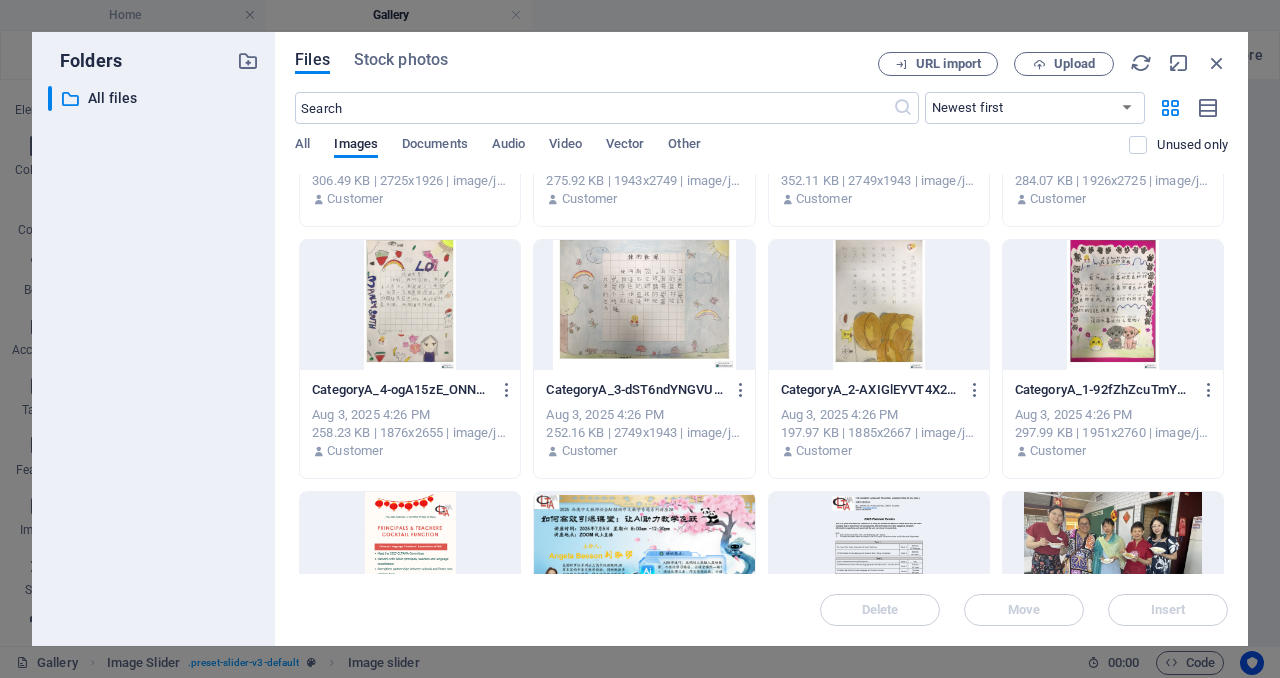 click at bounding box center [1113, 305] 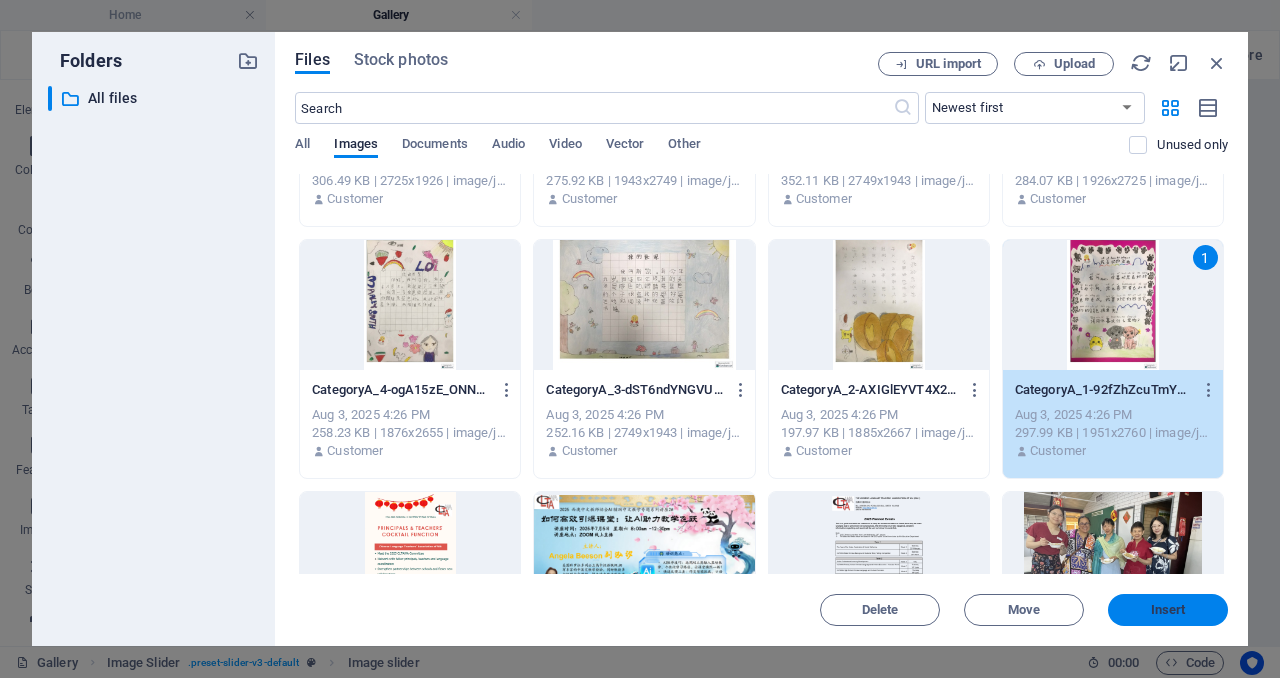 click on "Insert" at bounding box center (1168, 610) 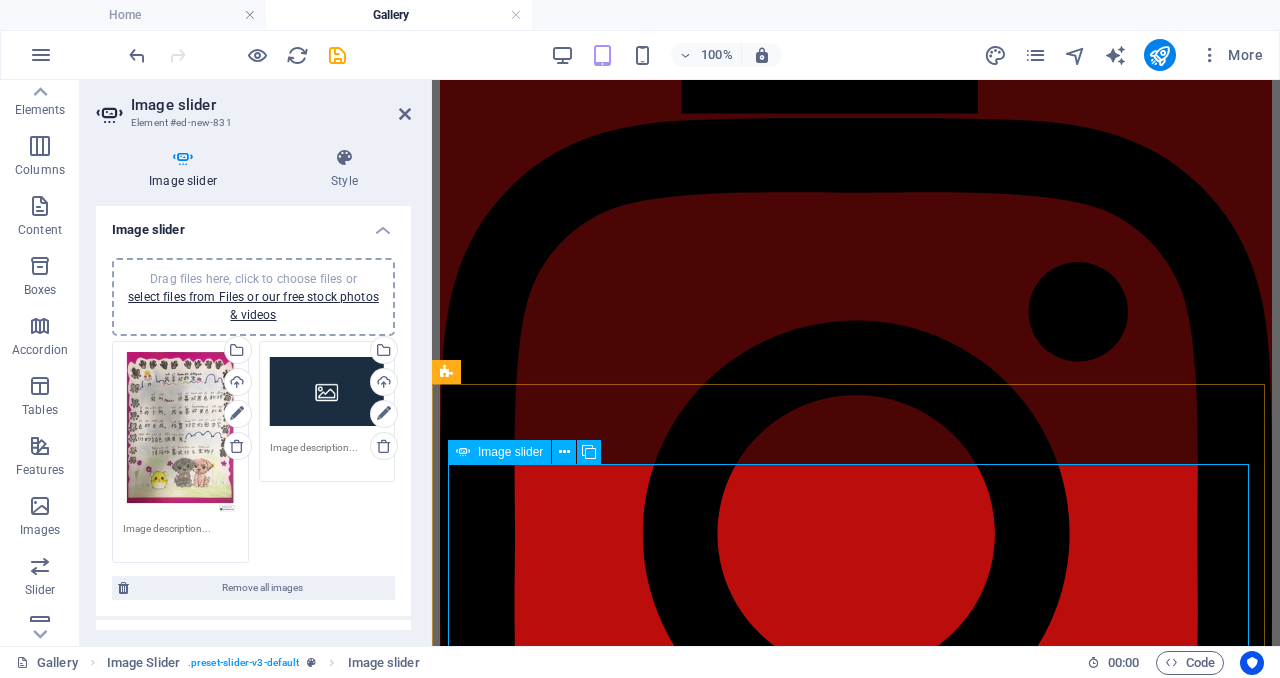 scroll, scrollTop: 2009, scrollLeft: 0, axis: vertical 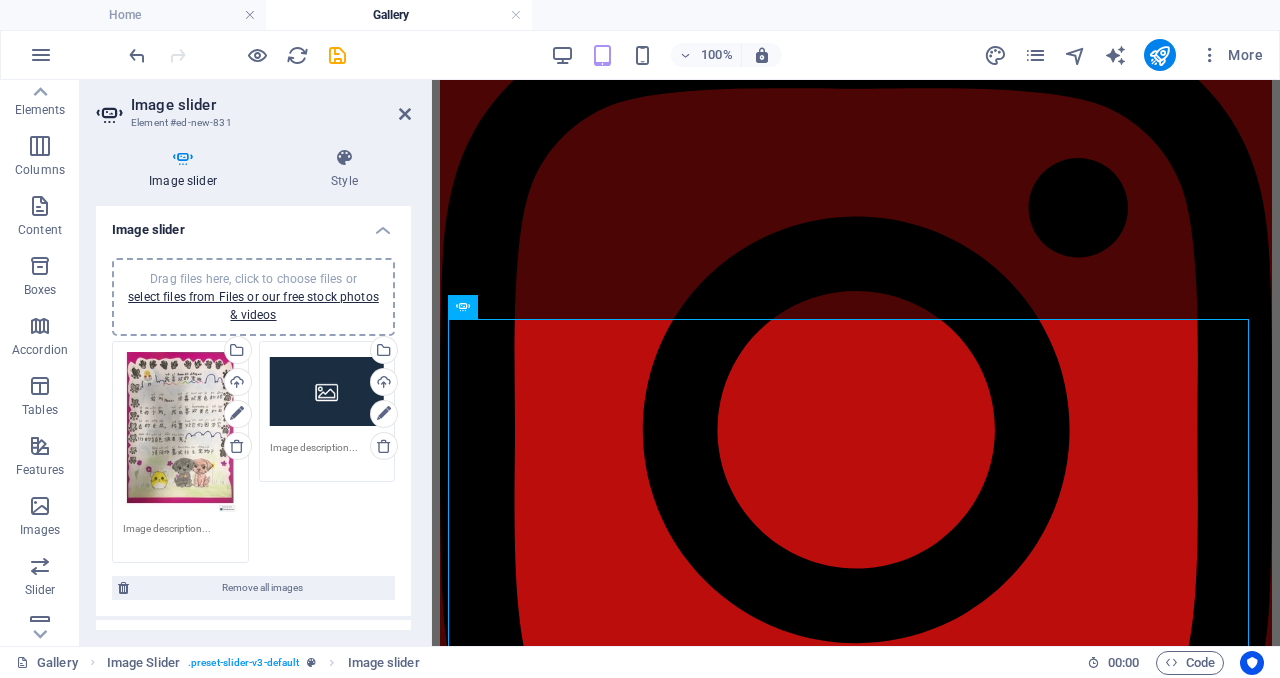 click on "Drag files here, click to choose files or select files from Files or our free stock photos & videos" at bounding box center [253, 297] 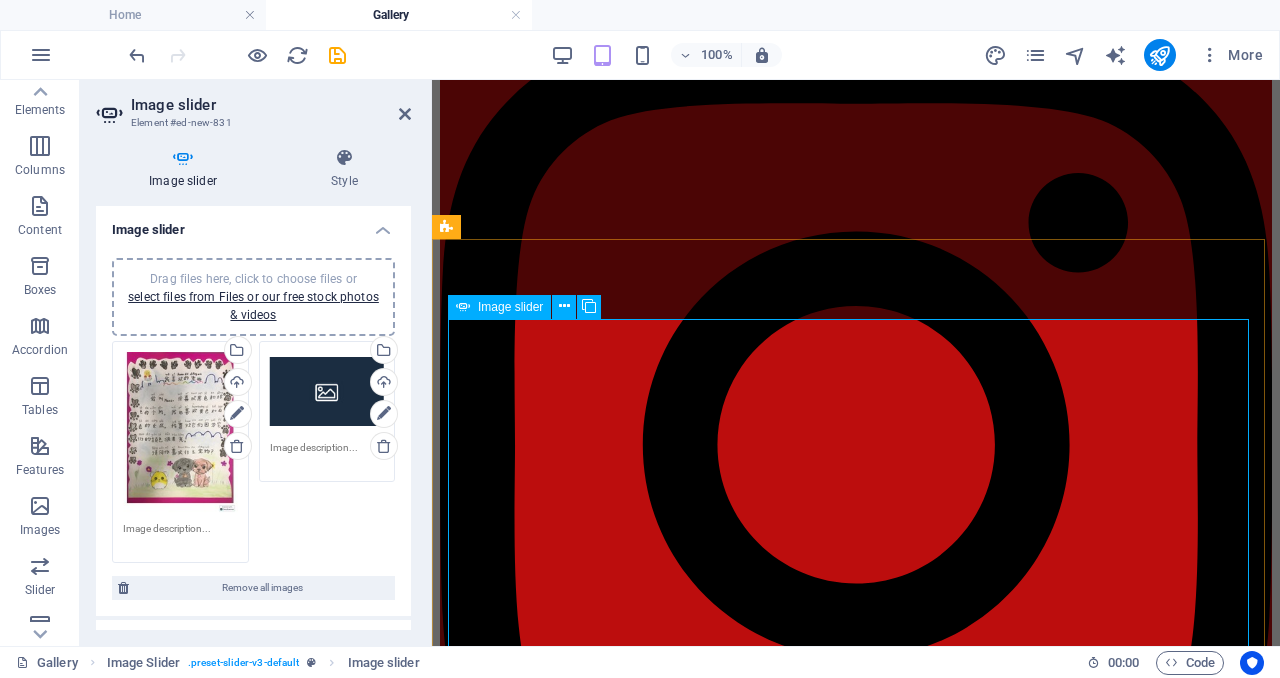 scroll, scrollTop: 1973, scrollLeft: 0, axis: vertical 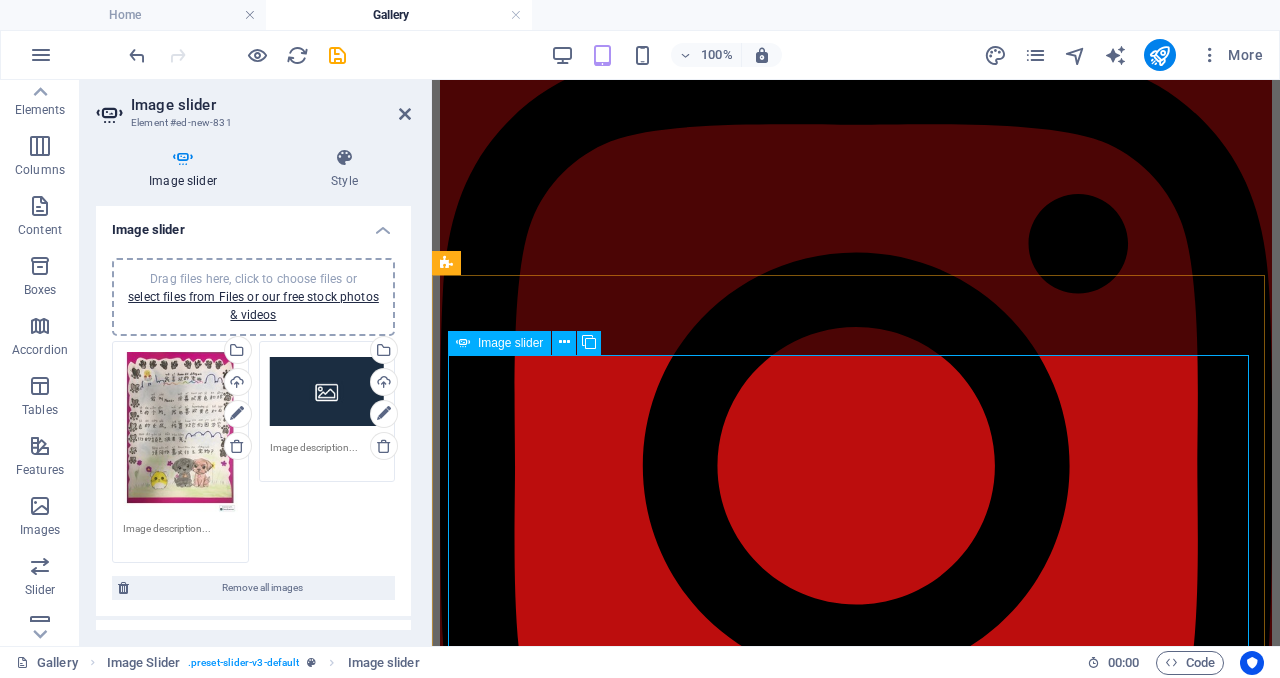 click at bounding box center (448, 3664) 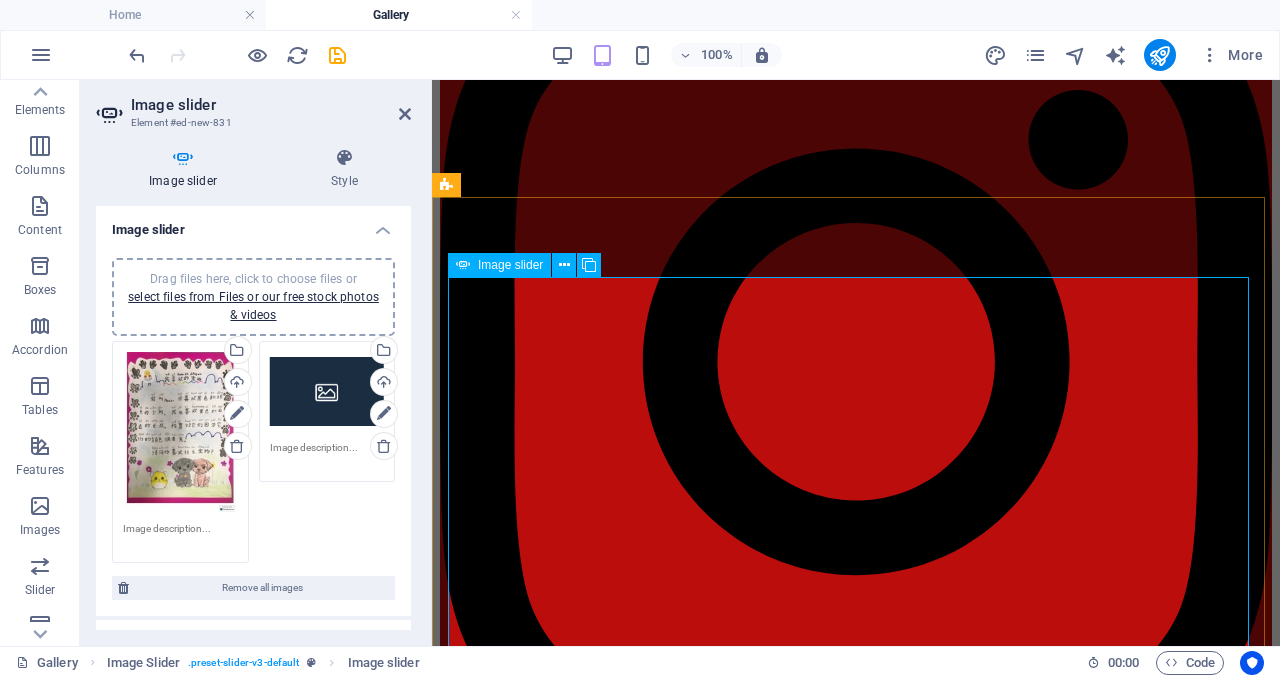 scroll, scrollTop: 2014, scrollLeft: 0, axis: vertical 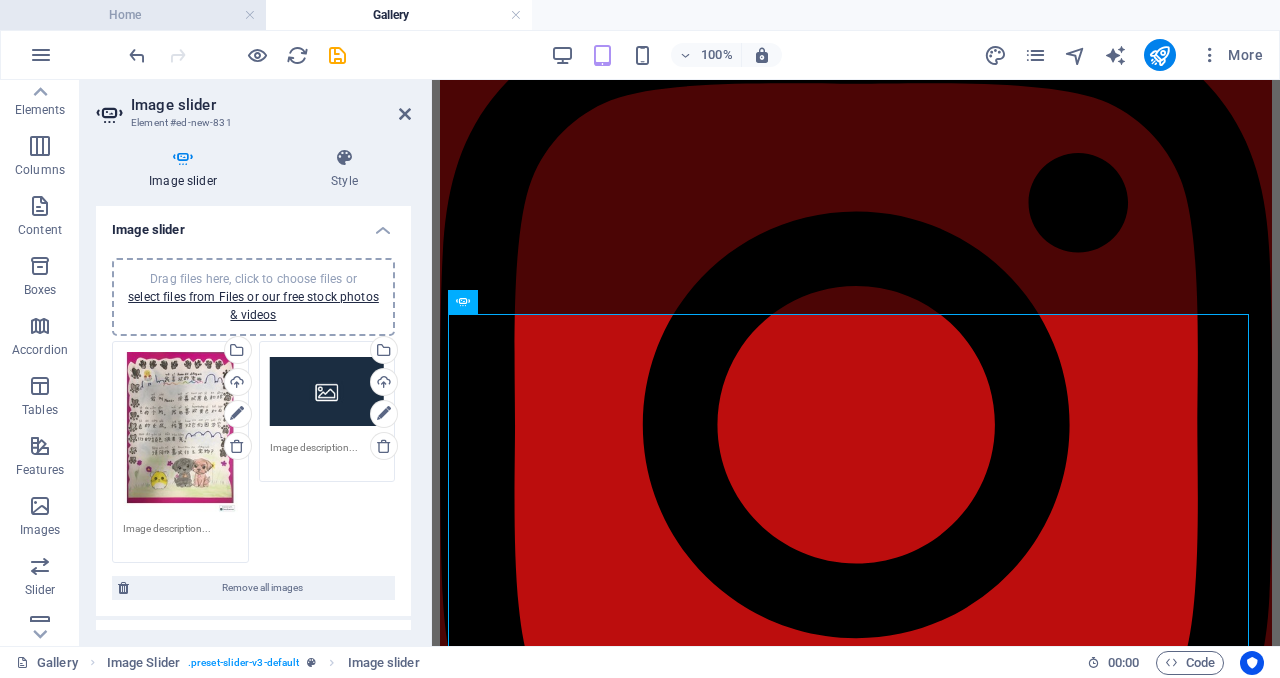 click on "Home" at bounding box center (133, 15) 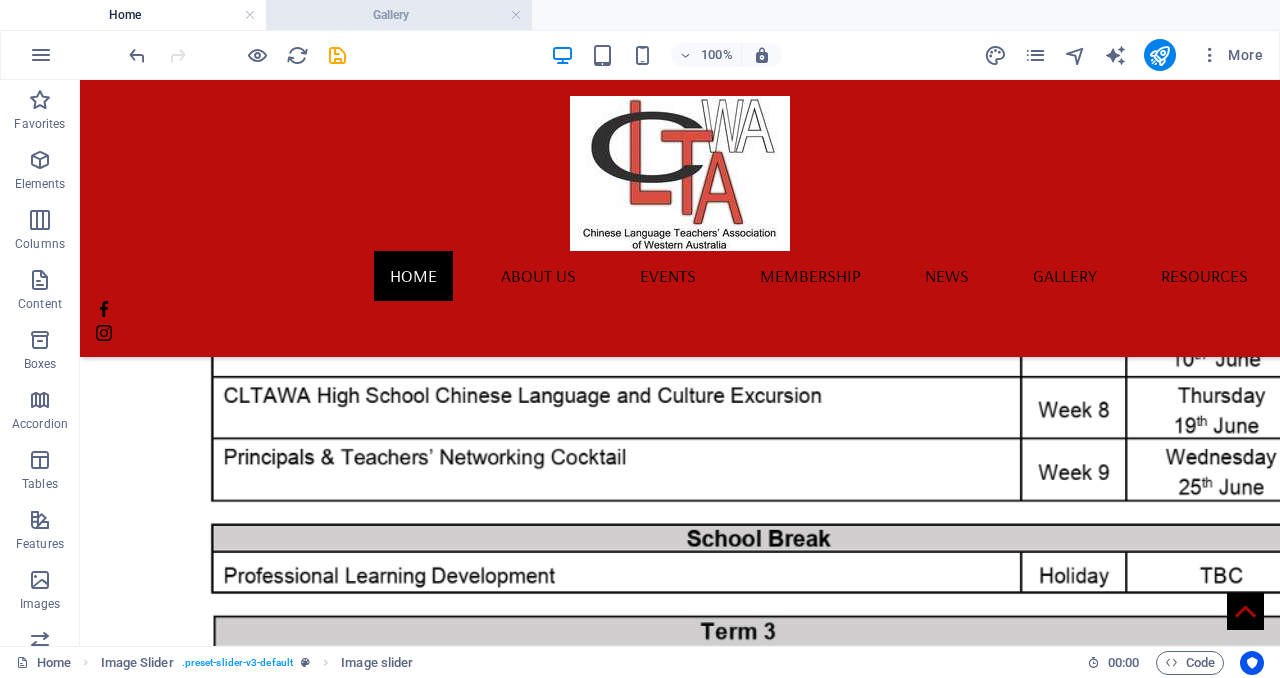 click on "Gallery" at bounding box center (399, 15) 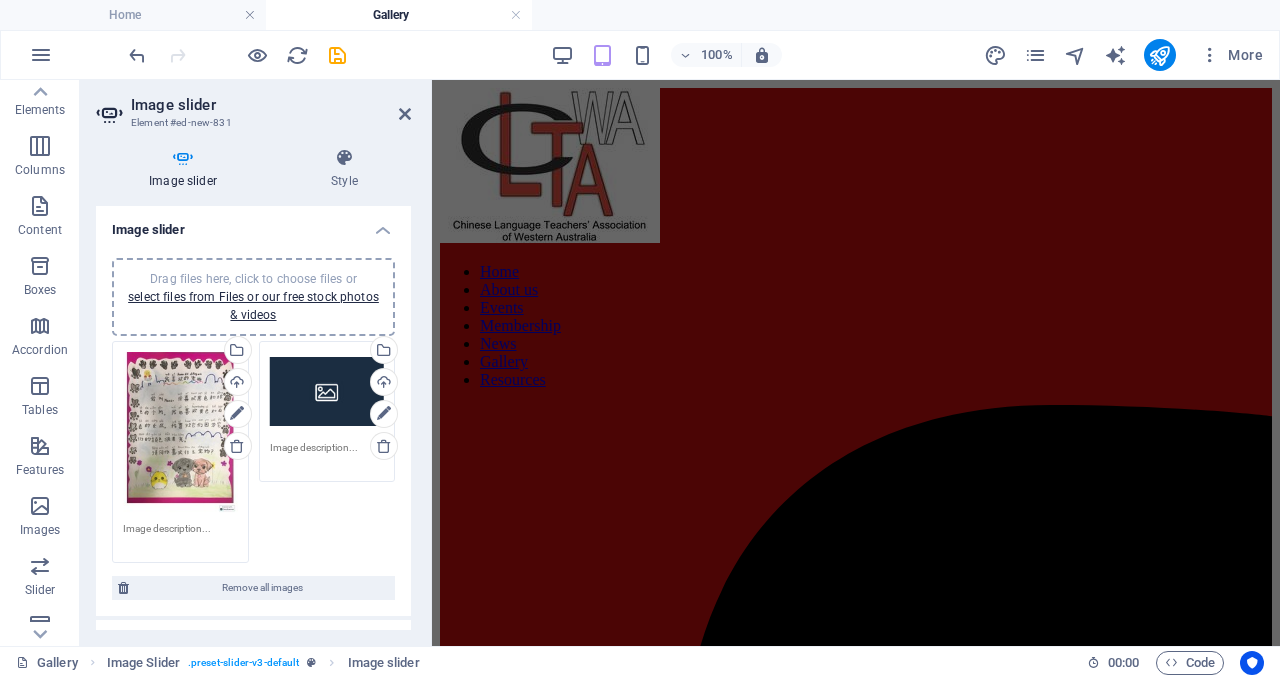 scroll, scrollTop: 2014, scrollLeft: 0, axis: vertical 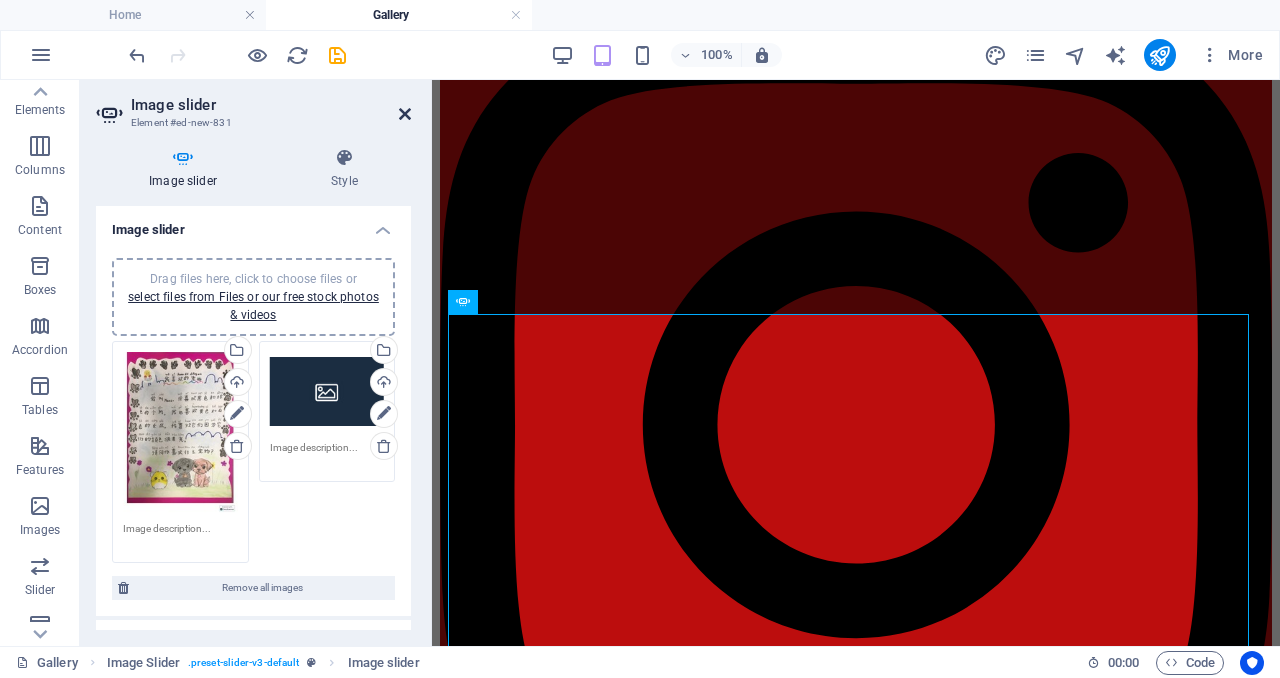 click at bounding box center (405, 114) 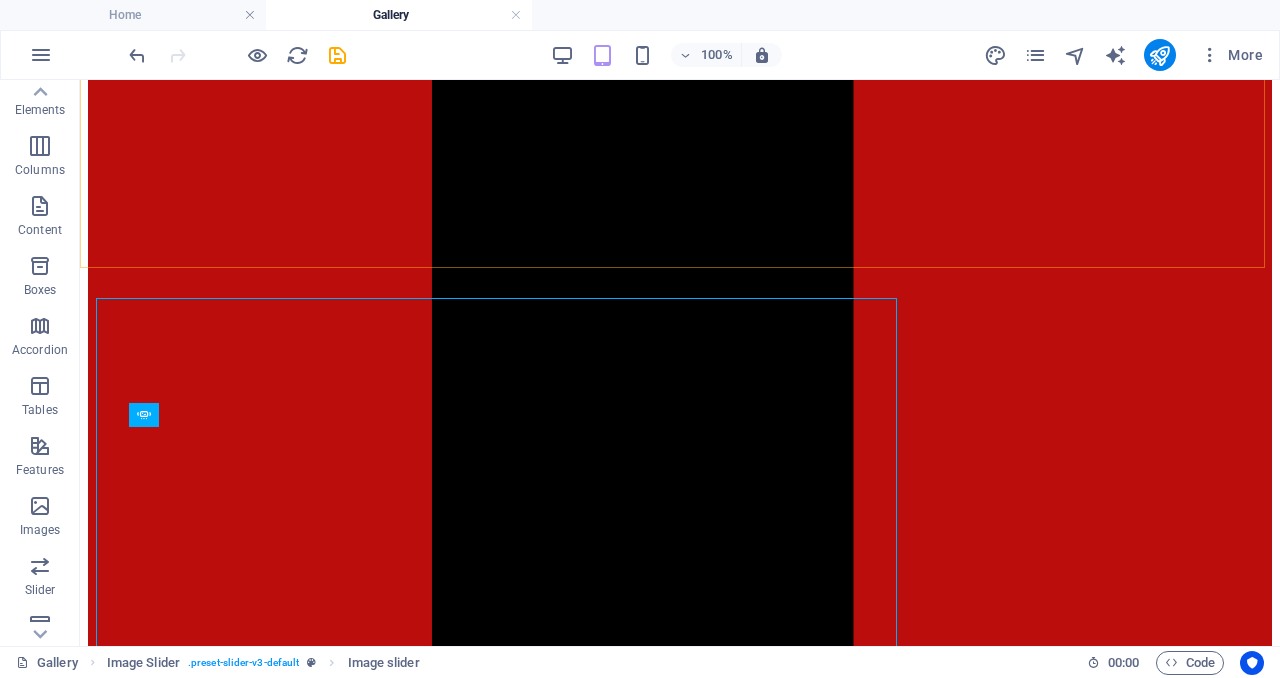 scroll, scrollTop: 2030, scrollLeft: 0, axis: vertical 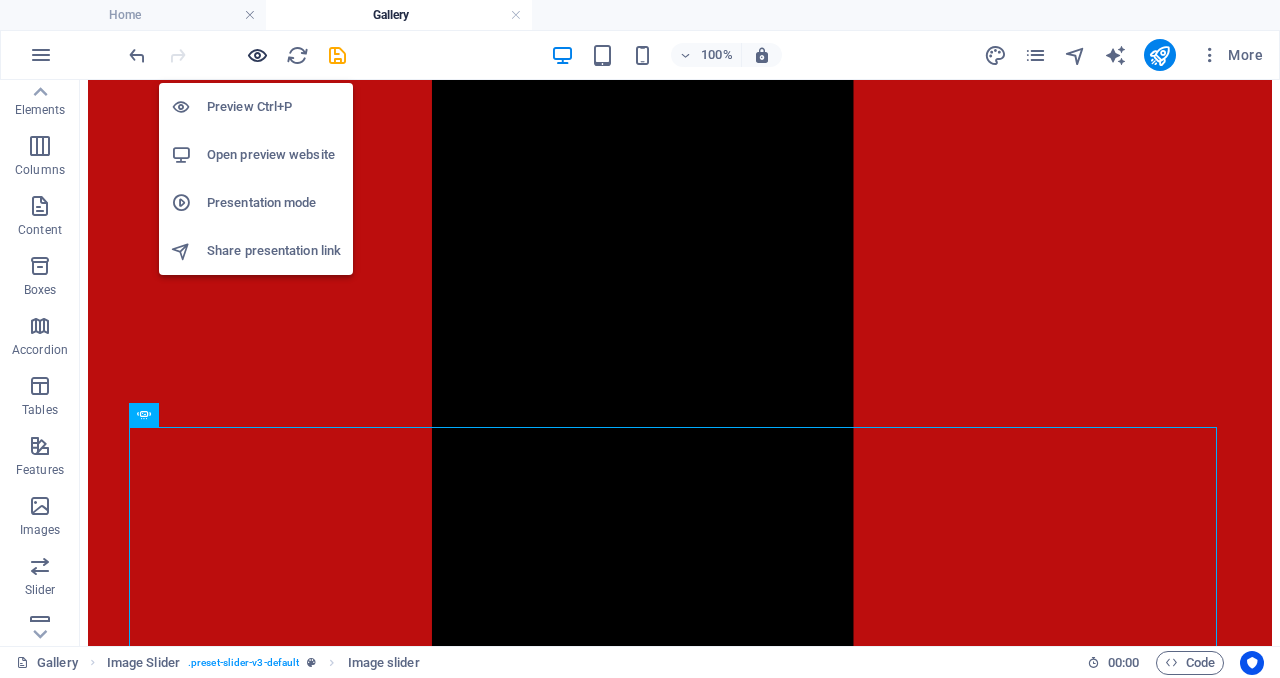 click at bounding box center [257, 55] 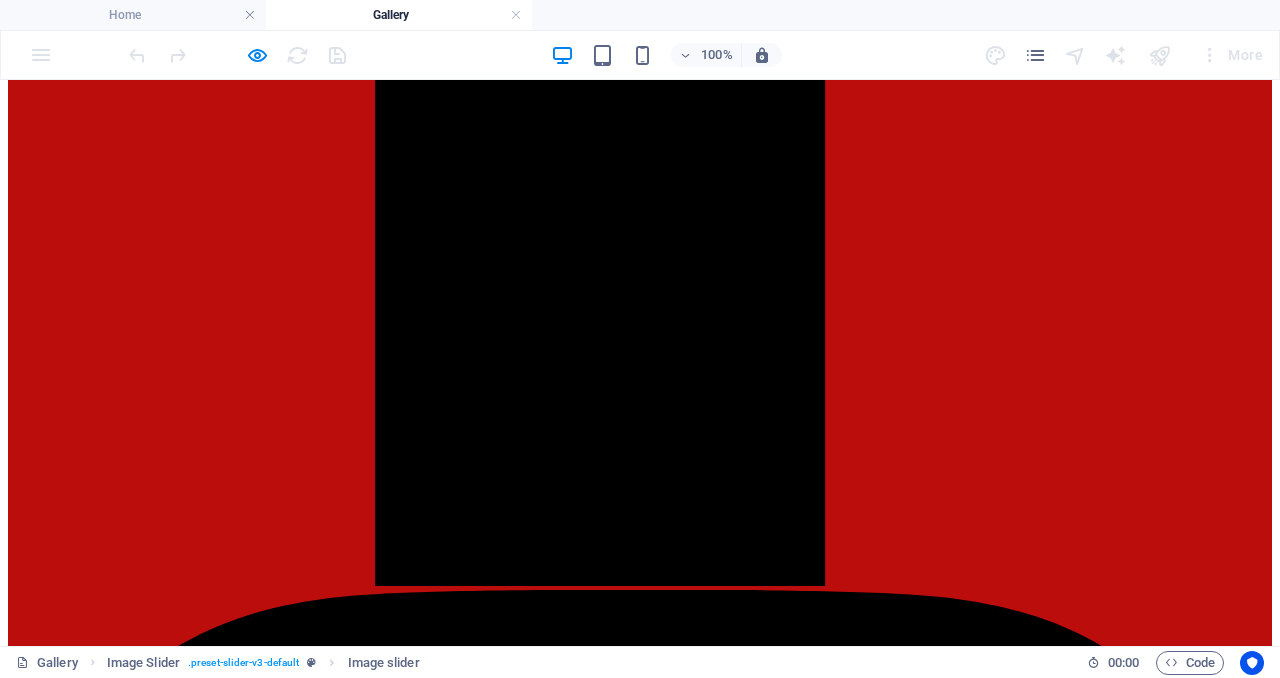 scroll, scrollTop: 2231, scrollLeft: 0, axis: vertical 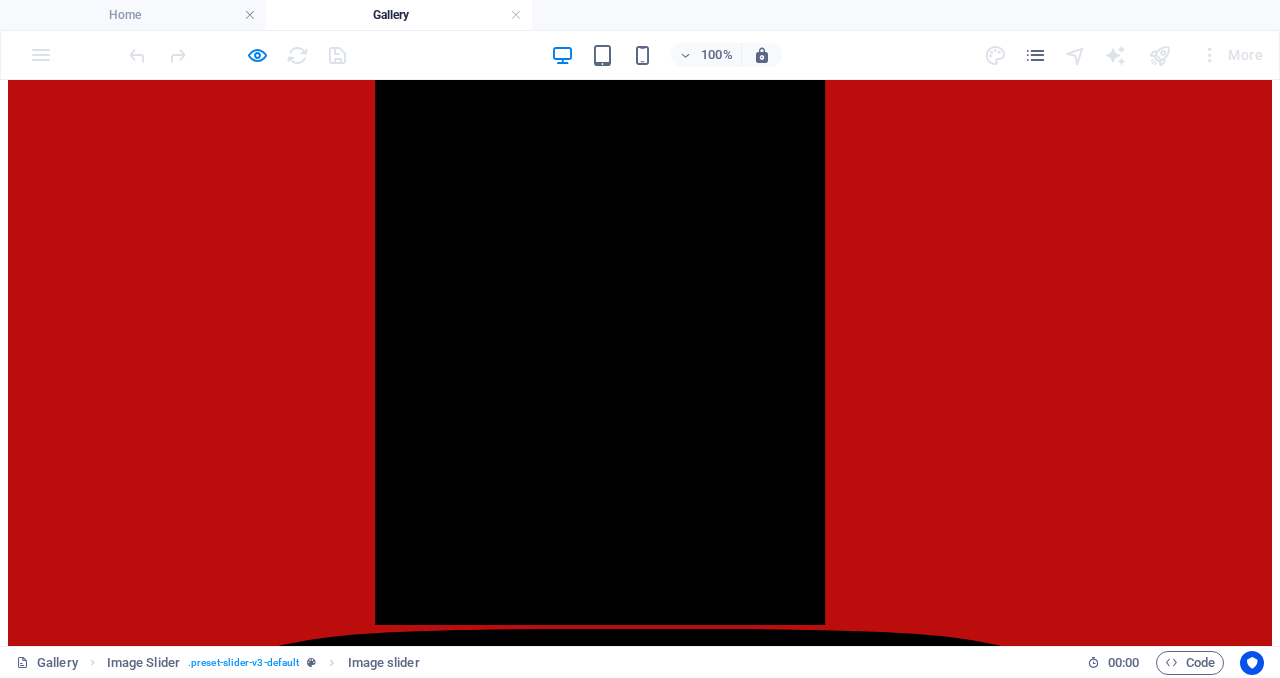 click at bounding box center [16, 5250] 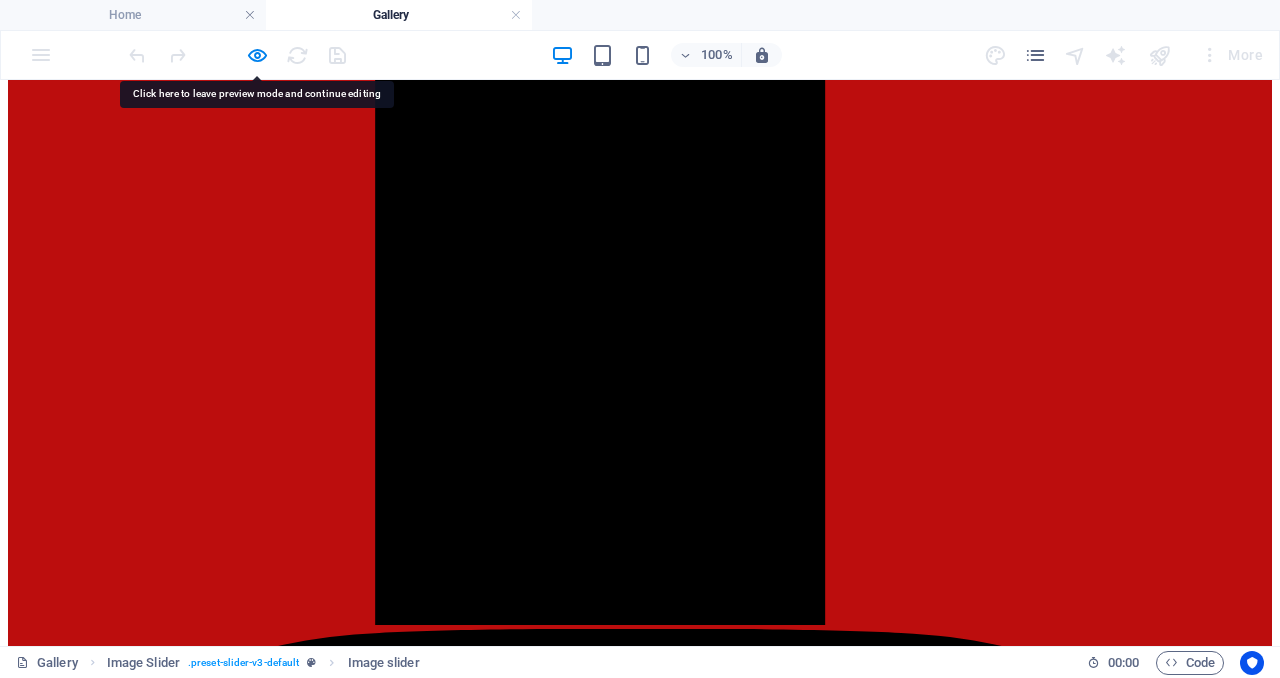 click at bounding box center [16, 5250] 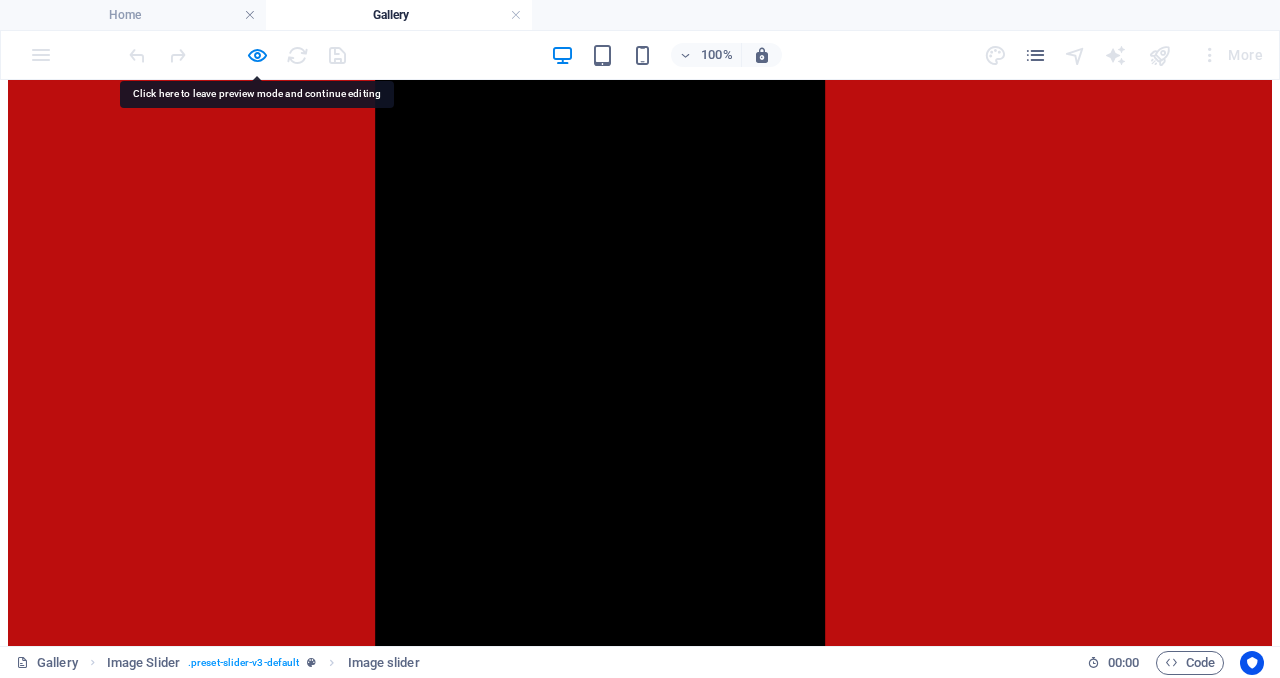 scroll, scrollTop: 2070, scrollLeft: 0, axis: vertical 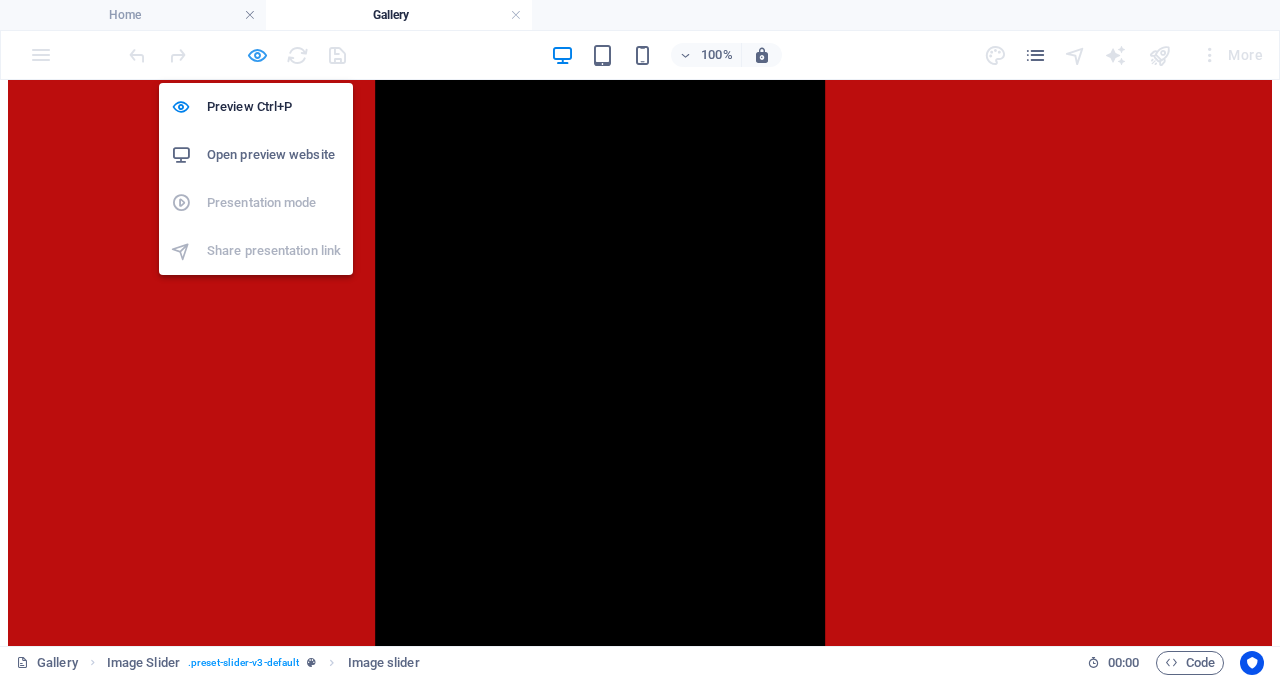 click at bounding box center [257, 55] 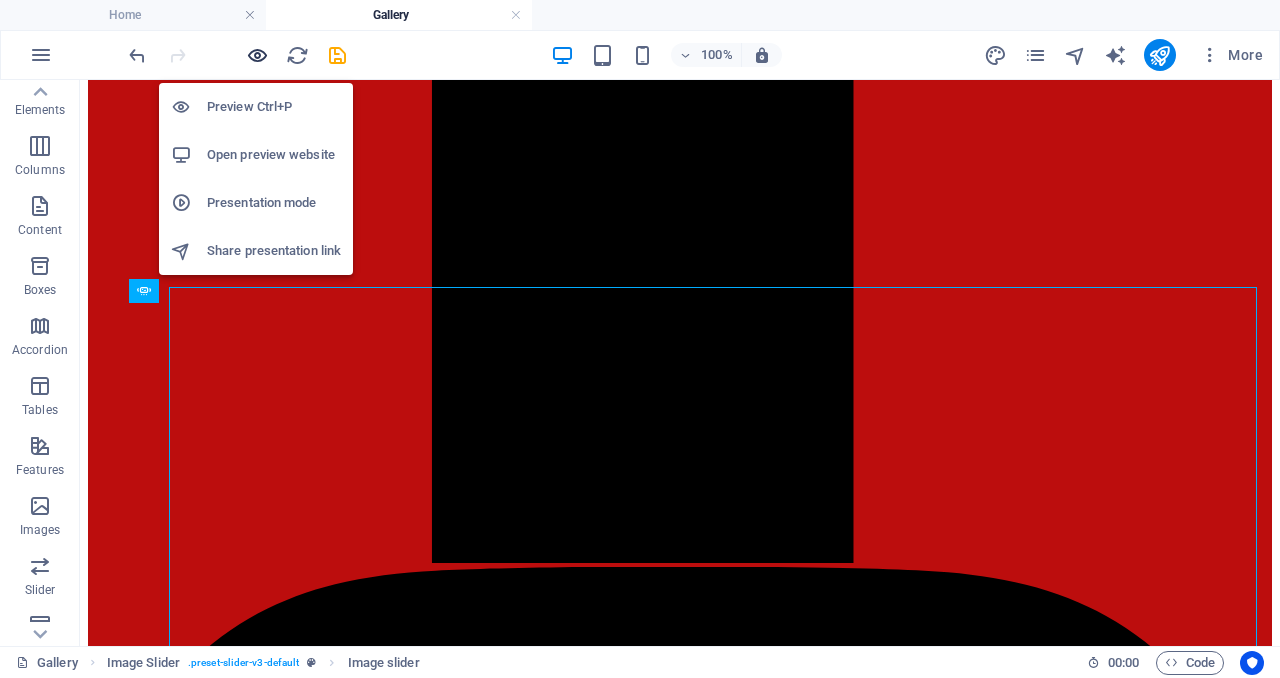 scroll, scrollTop: 2154, scrollLeft: 0, axis: vertical 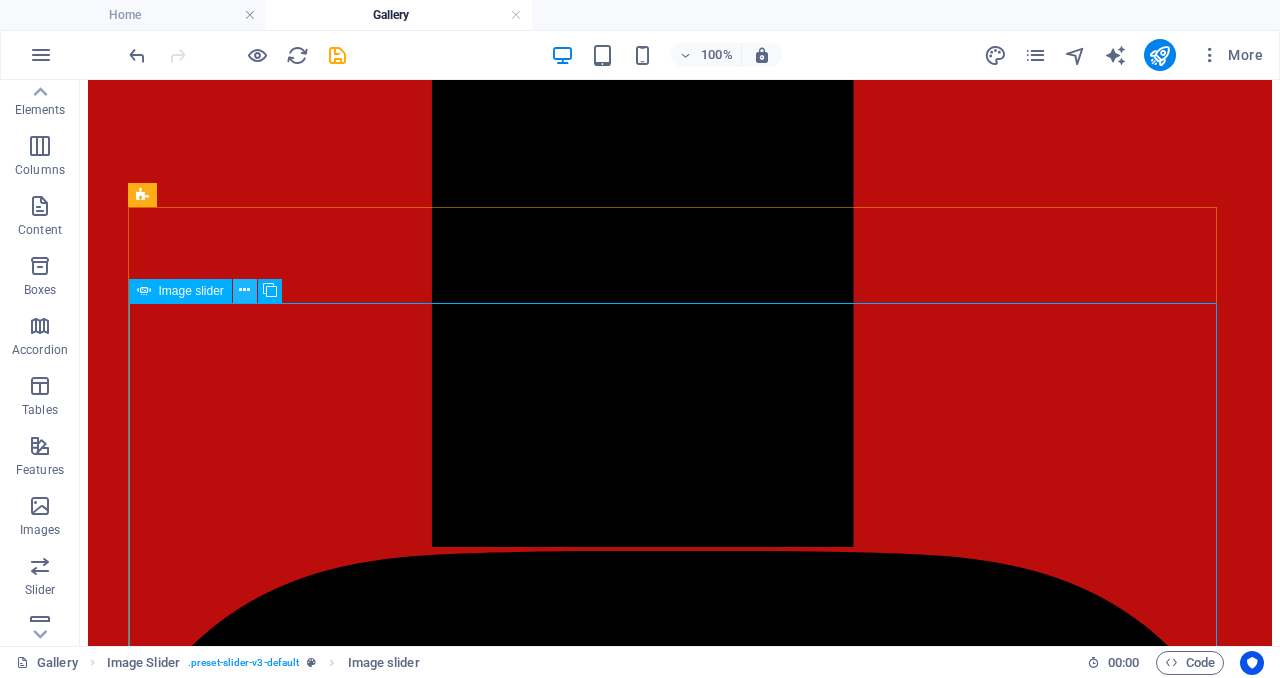 click at bounding box center [244, 290] 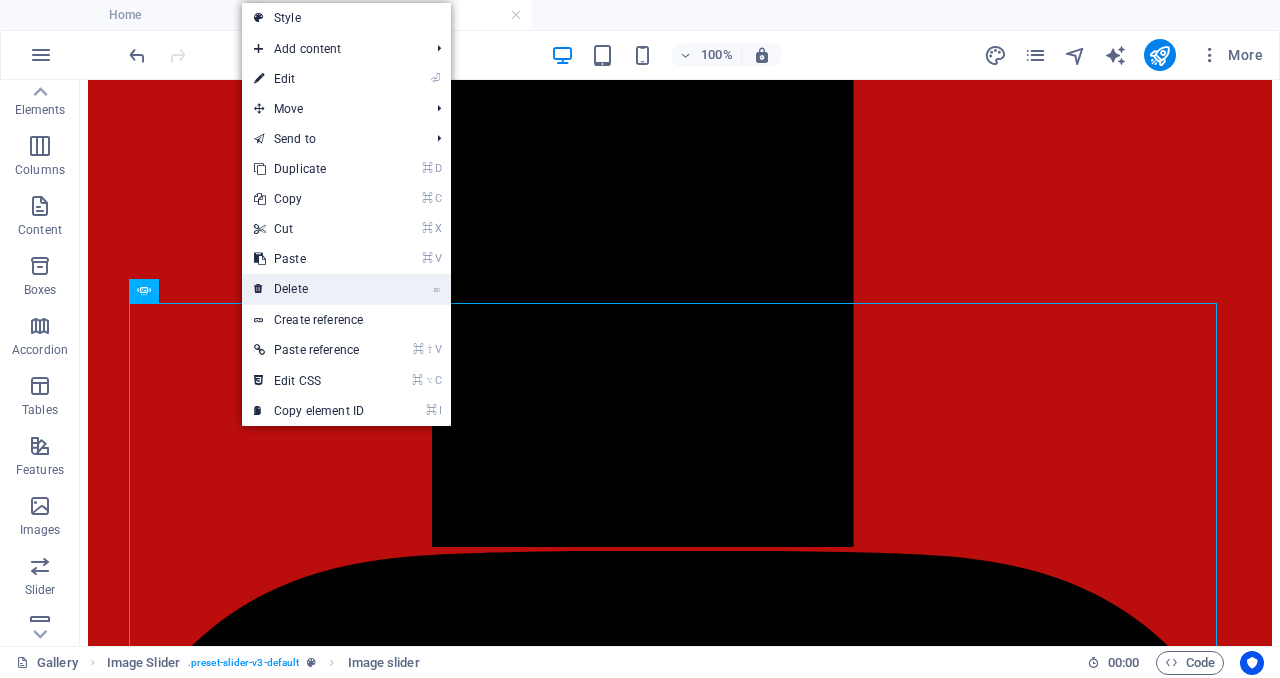click on "⌦  Delete" at bounding box center [309, 289] 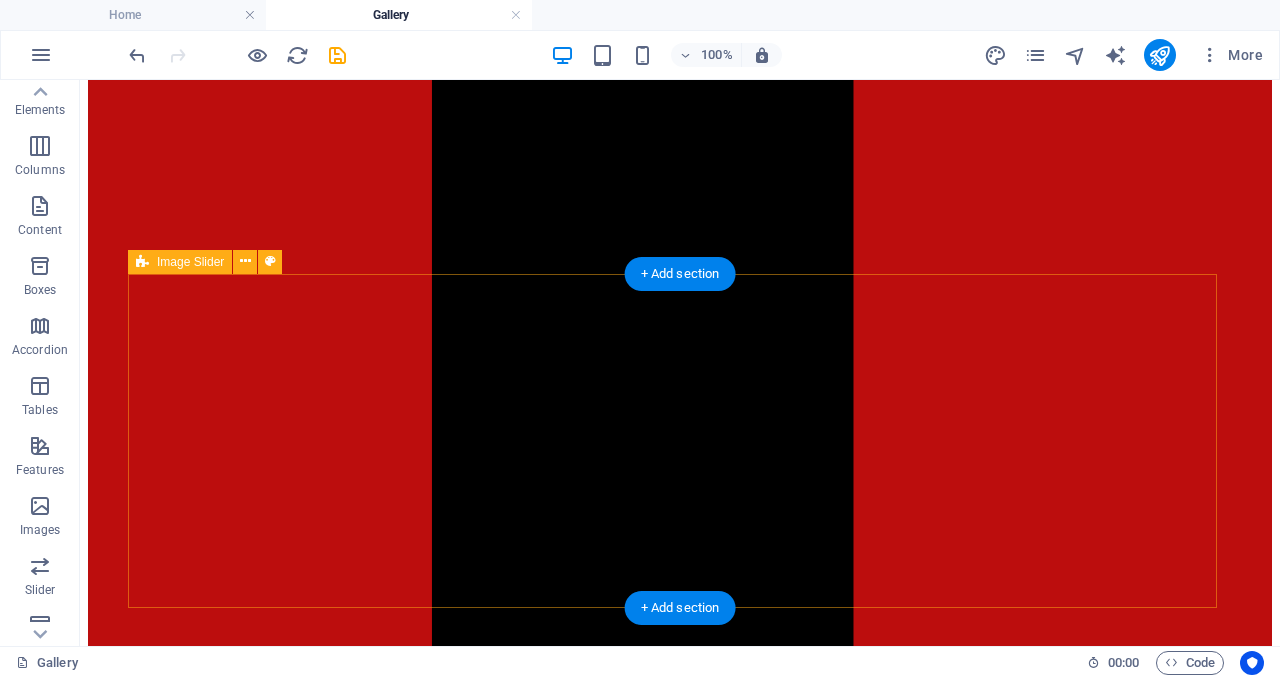 scroll, scrollTop: 1919, scrollLeft: 0, axis: vertical 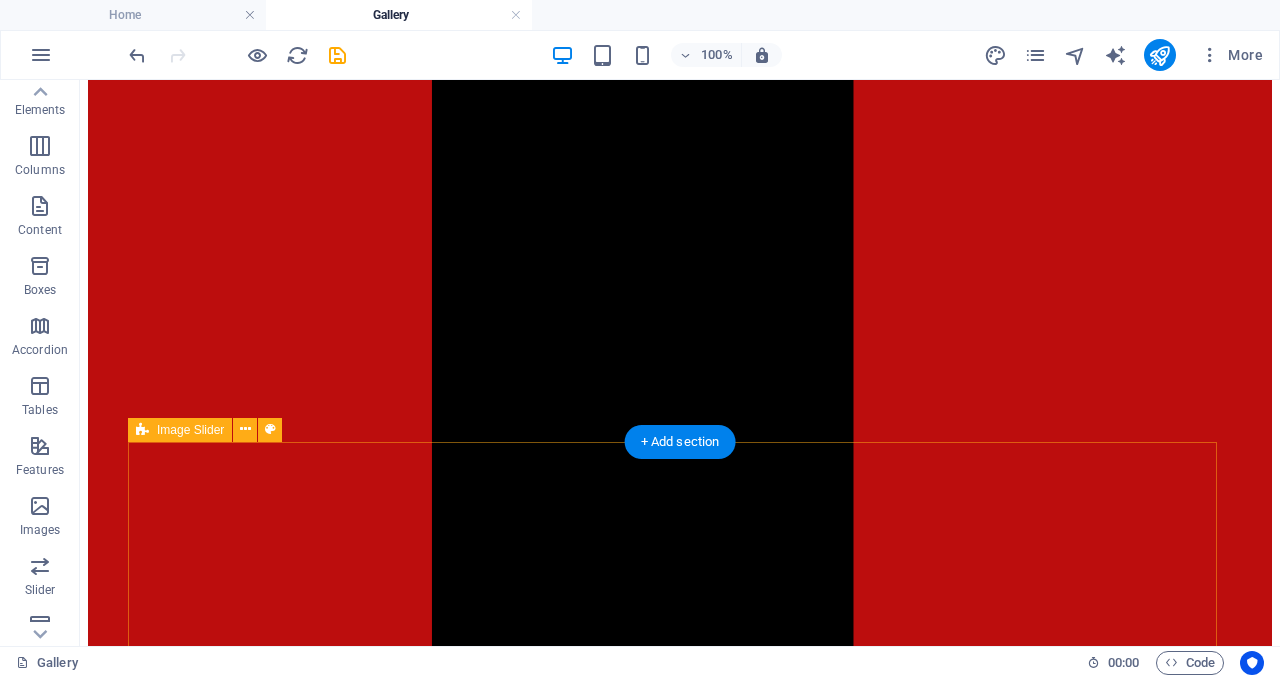 click on "Add elements" at bounding box center [621, 5308] 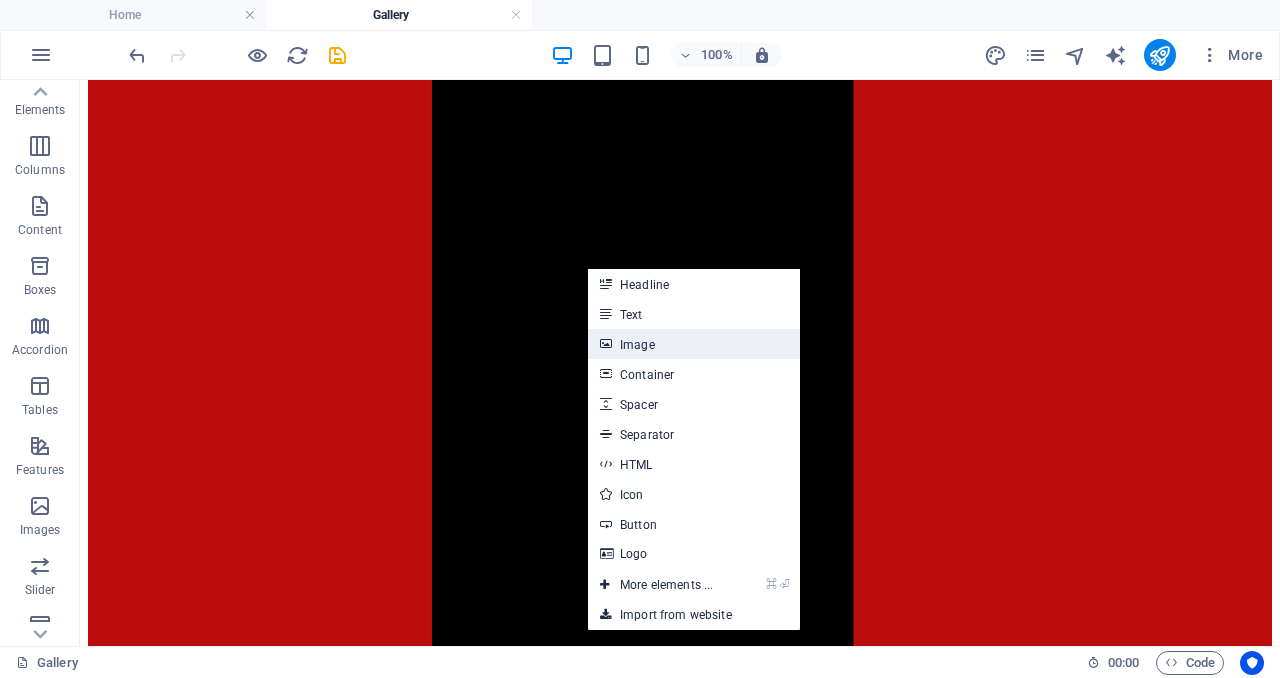 click on "Image" at bounding box center (694, 344) 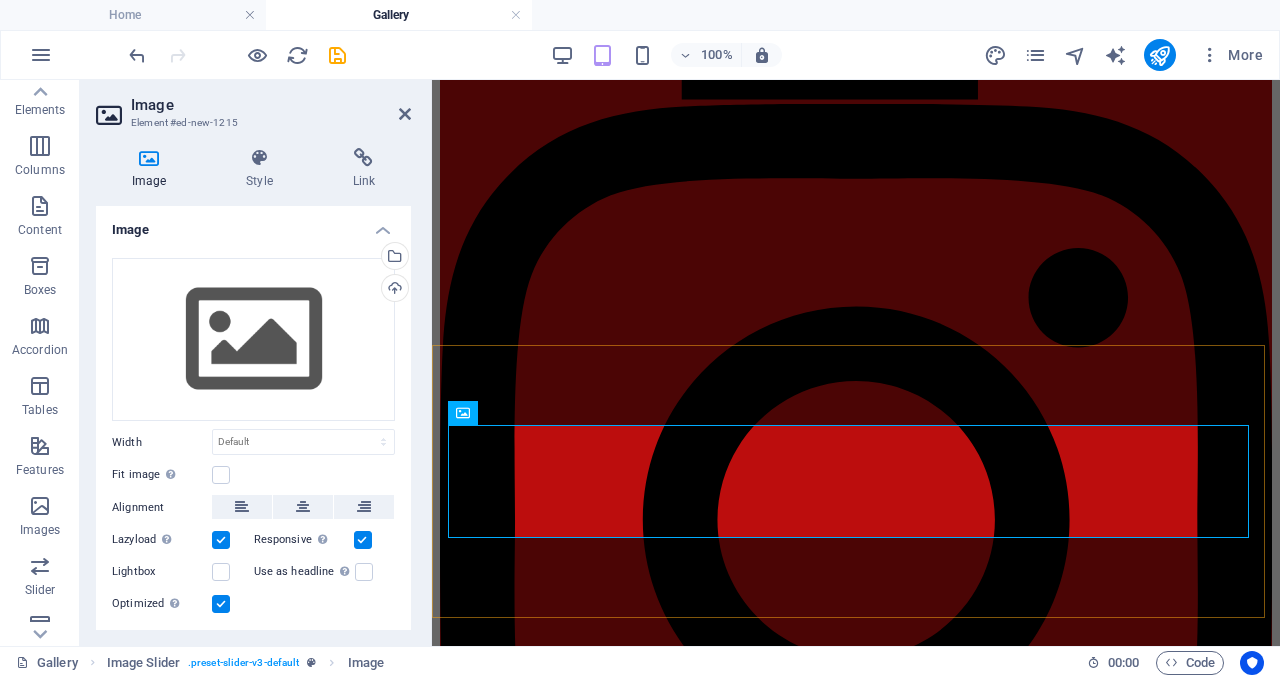 scroll, scrollTop: 1903, scrollLeft: 0, axis: vertical 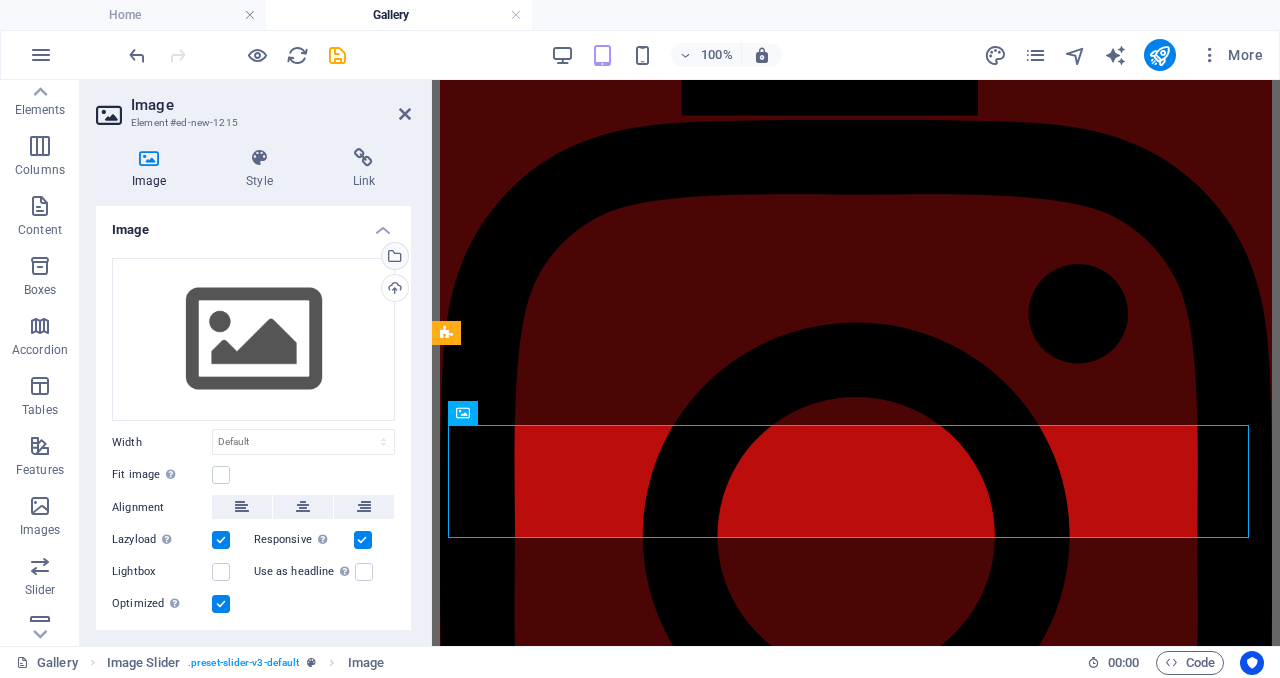 click on "Select files from the file manager, stock photos, or upload file(s)" at bounding box center [395, 256] 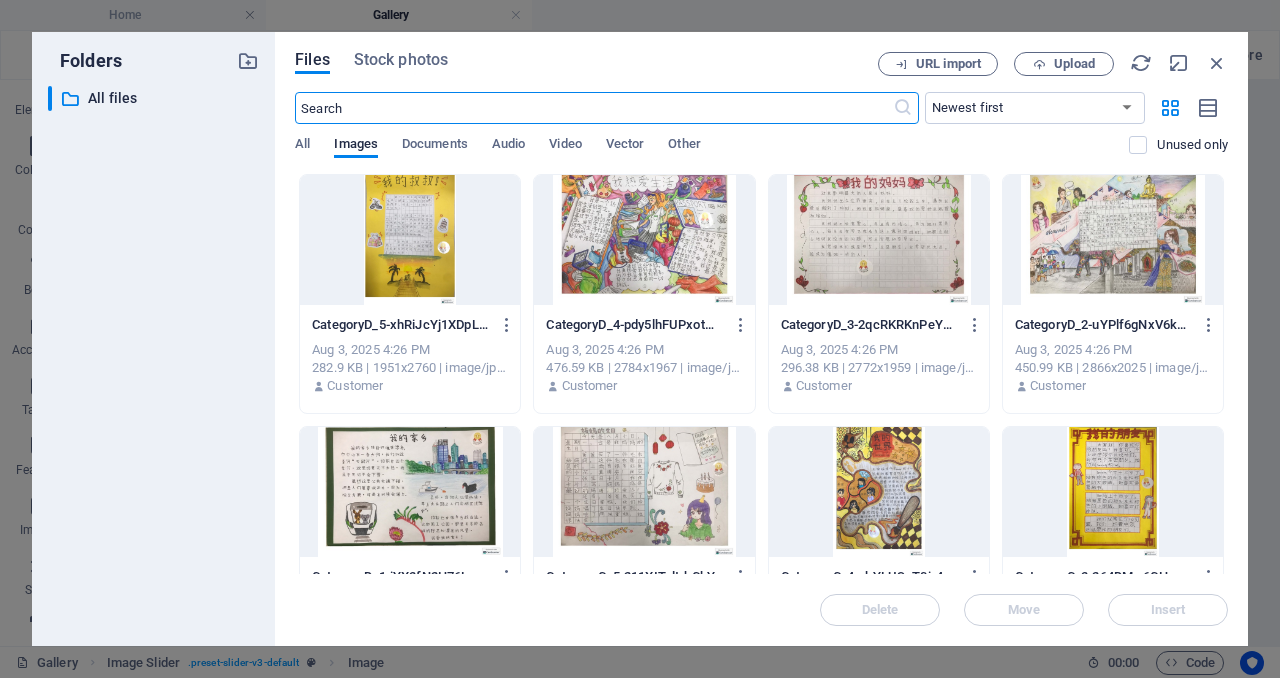 scroll, scrollTop: 1903, scrollLeft: 0, axis: vertical 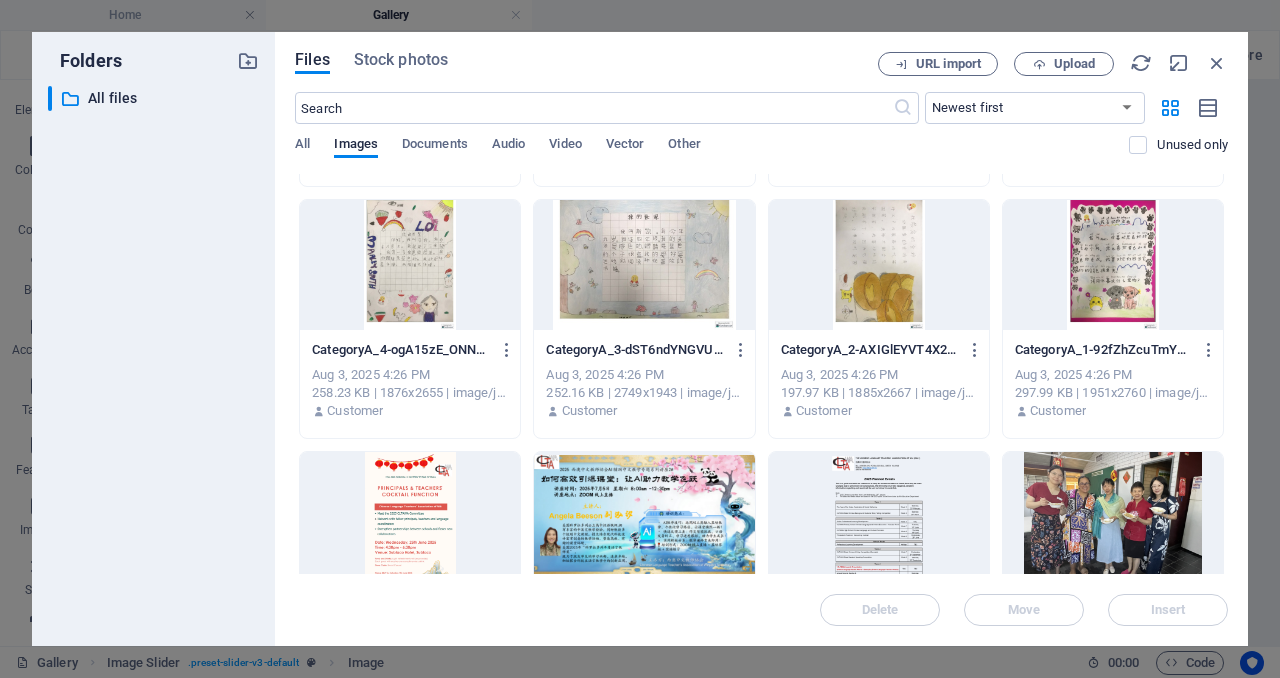 click at bounding box center (1113, 265) 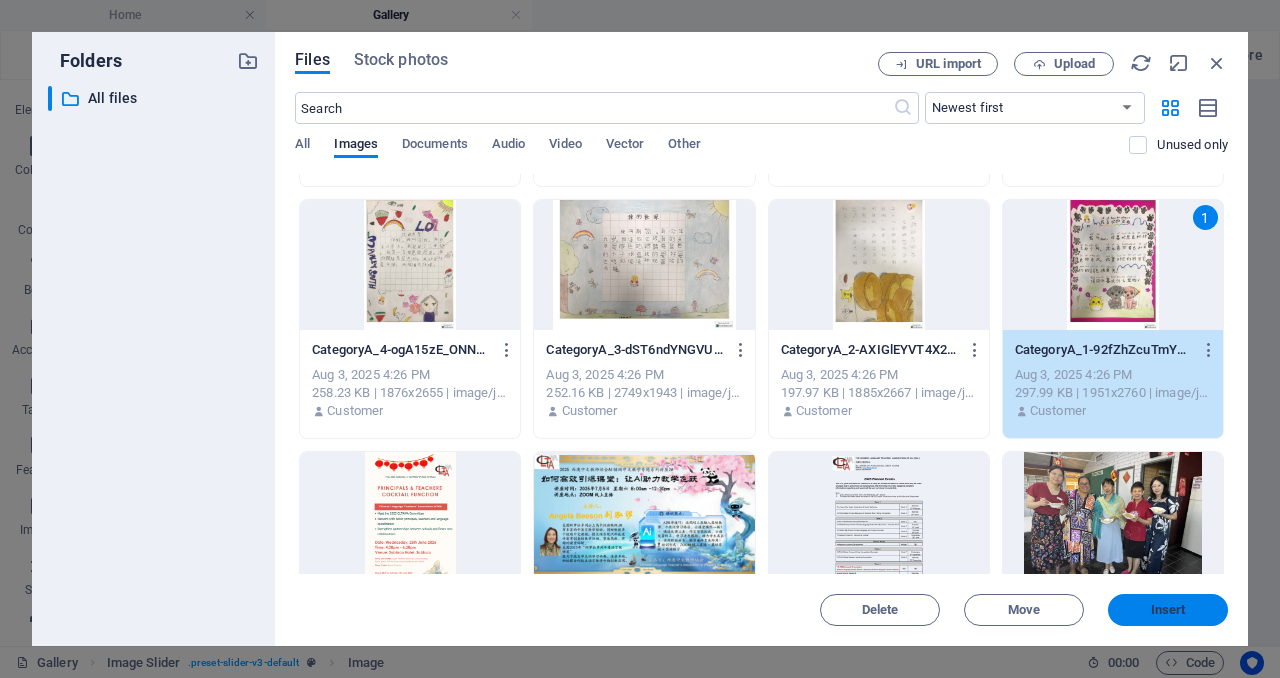 click on "Insert" at bounding box center [1168, 610] 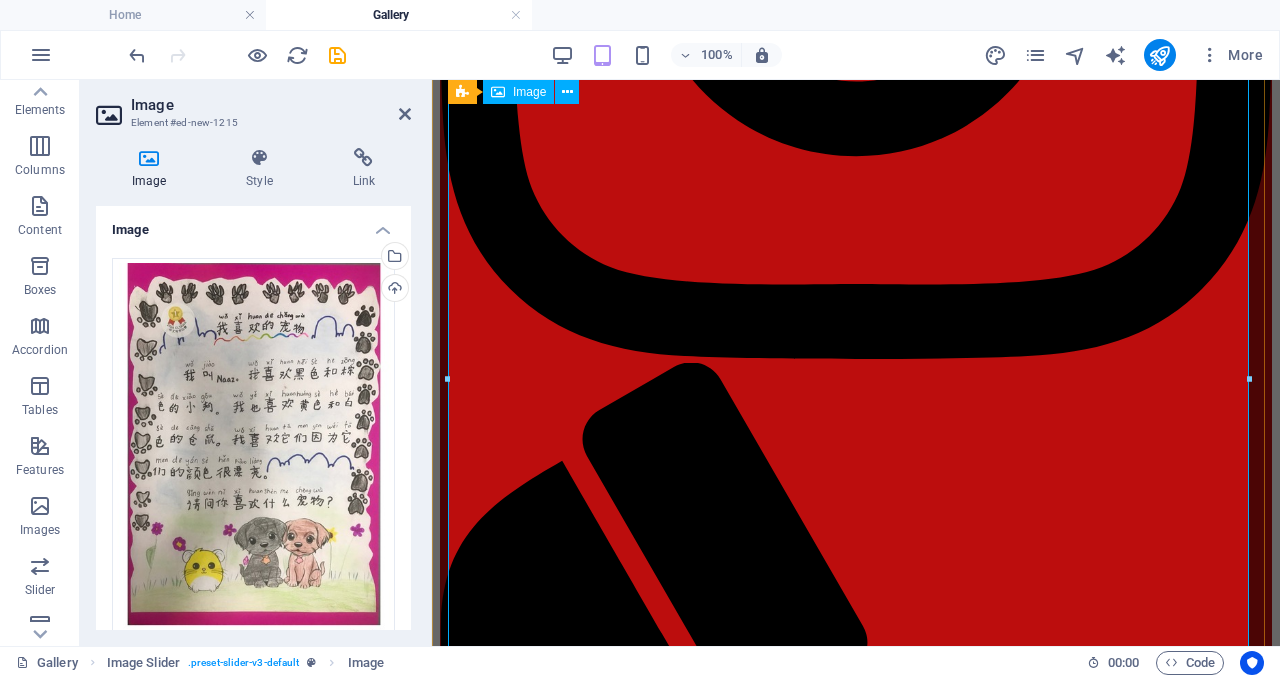 scroll, scrollTop: 2493, scrollLeft: 0, axis: vertical 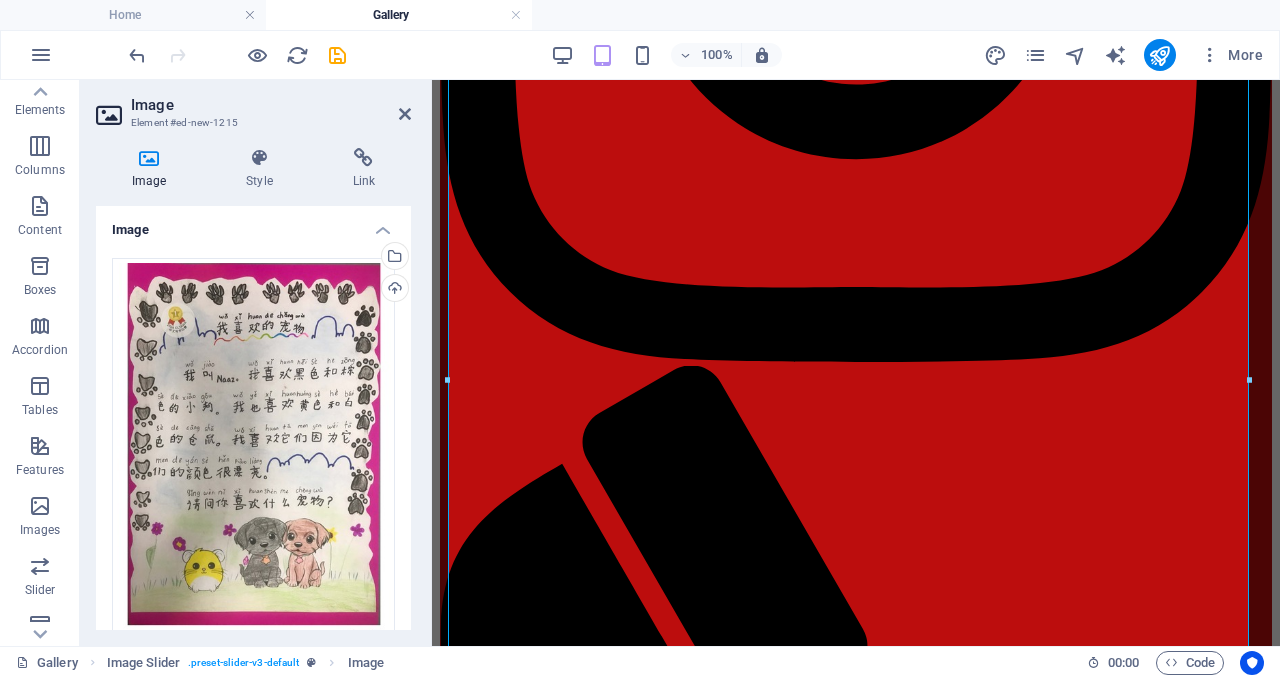 click on "Image Element #ed-new-1215 Image Style Link Image Drag files here, click to choose files or select files from Files or our free stock photos & videos Select files from the file manager, stock photos, or upload file(s) Upload Width Default auto px rem % em vh vw Fit image Automatically fit image to a fixed width and height Height Default auto px Alignment Lazyload Loading images after the page loads improves page speed. Responsive Automatically load retina image and smartphone optimized sizes. Lightbox Use as headline The image will be wrapped in an H1 headline tag. Useful for giving alternative text the weight of an H1 headline, e.g. for the logo. Leave unchecked if uncertain. Optimized Images are compressed to improve page speed. Position Direction Custom X offset 50 px rem % vh vw Y offset 50 px rem % vh vw Text Float No float Image left Image right Determine how text should behave around the image. Text Alternative text Image caption Paragraph Format Normal Heading 1 Heading 2 Heading 3 Heading 4 Heading 5" at bounding box center [256, 363] 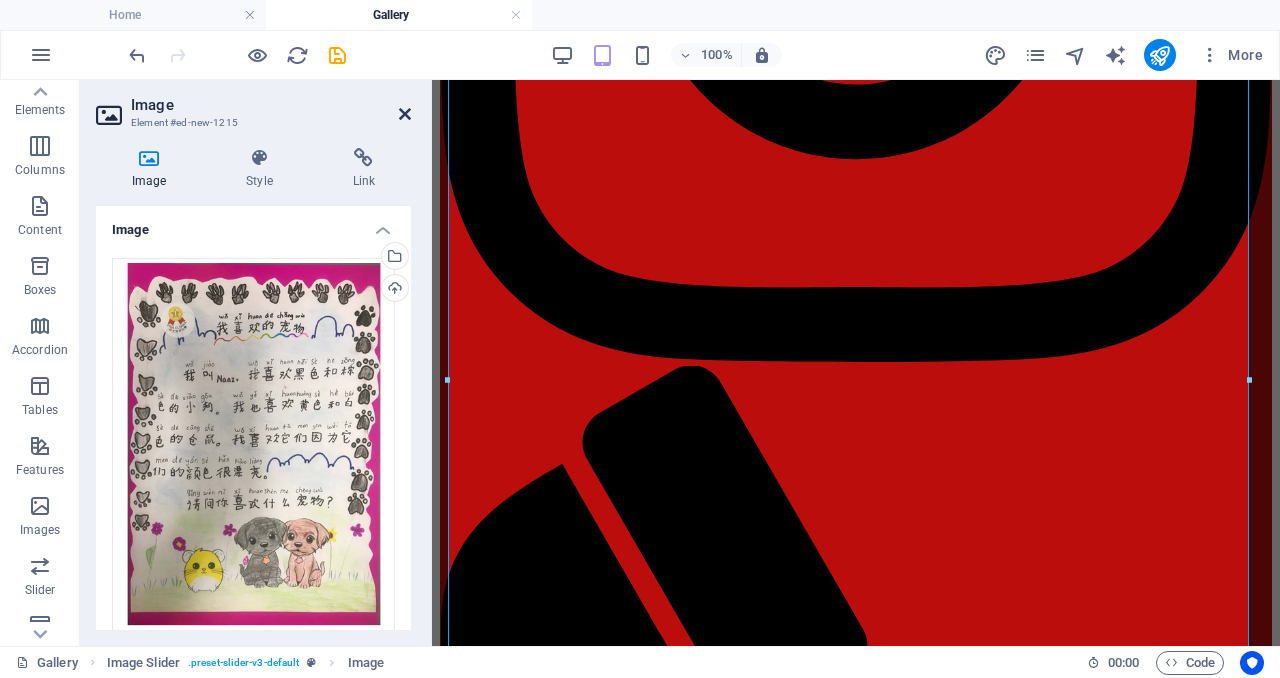 click at bounding box center (405, 114) 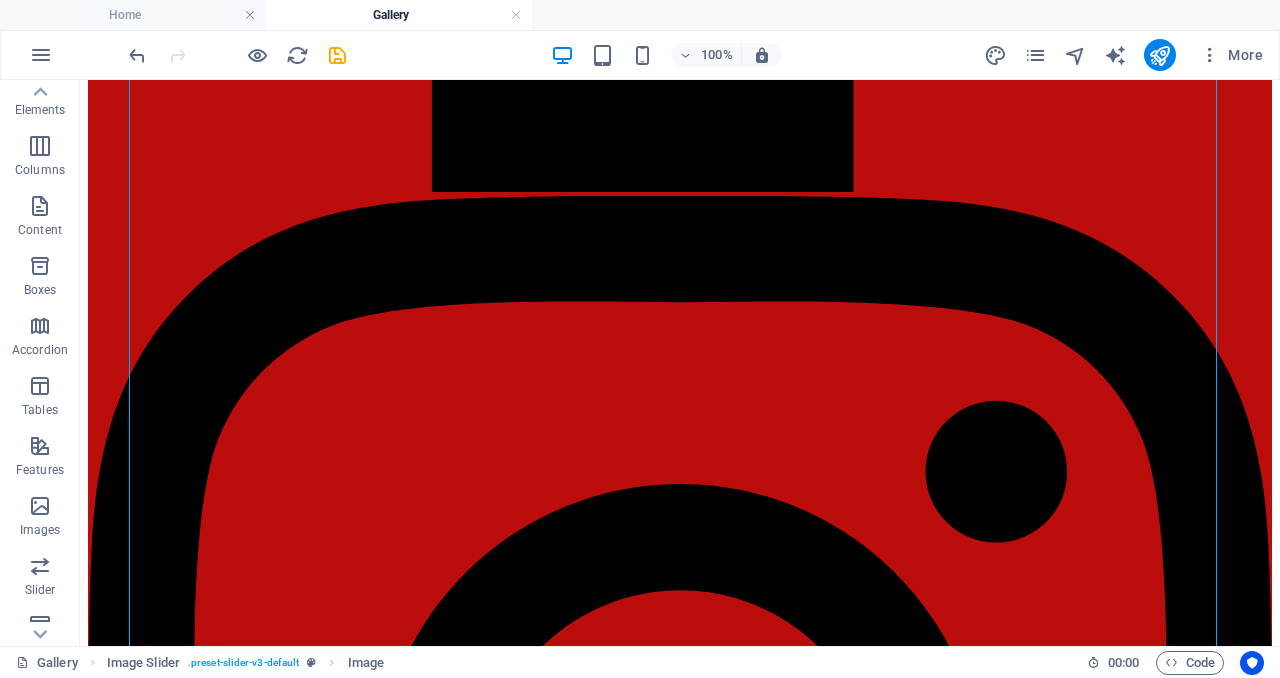 click on "Home About us Events Membership News Gallery Resources 2025 CNY Celebration and Social Gathering 1 2 3 4 5 6 7 8 9 10 11 12 13 2024 CLTAWA AGM 1 2 3 4 5 6 7 8 9 10 11 12 13 14 15 16 17 18 19 20 21 22 23 24 2024  Writing Competition winning Posters Address BULL CREEK LPO, PO BOX 252, BULL CREEK, 6149 Perth. WA   32765 Contact cltawa.perth@hotmail.com" at bounding box center [680, 5068] 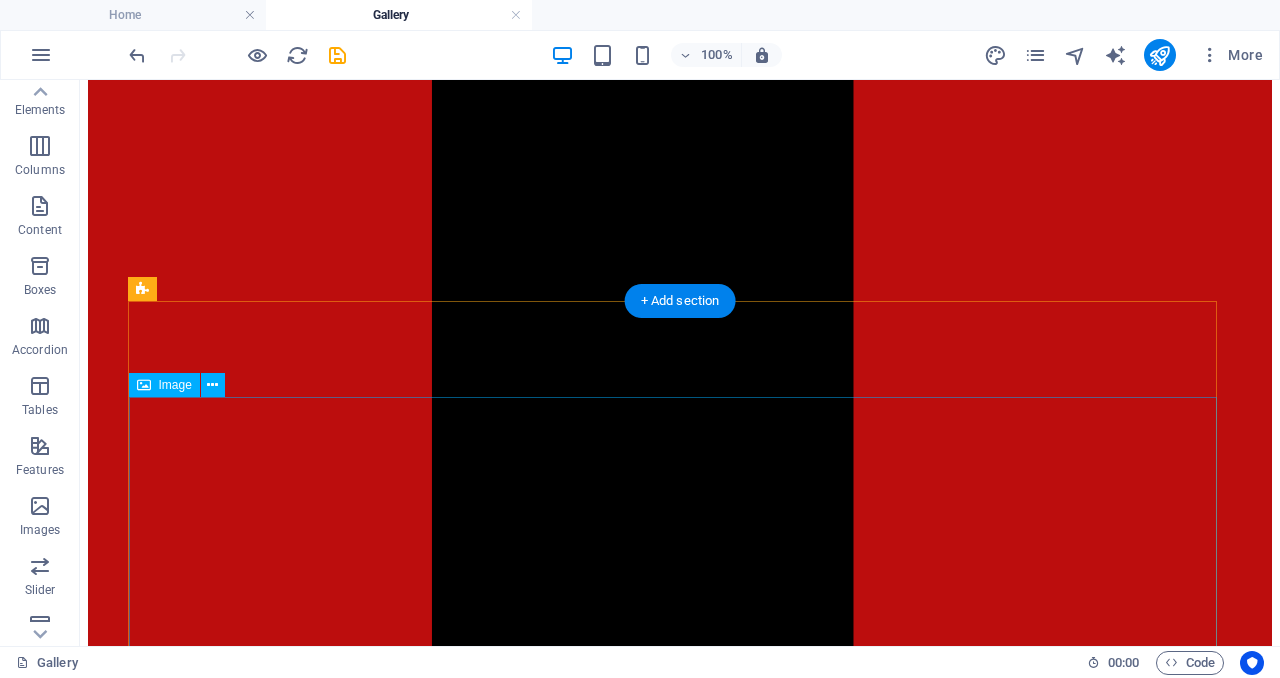 scroll, scrollTop: 2026, scrollLeft: 0, axis: vertical 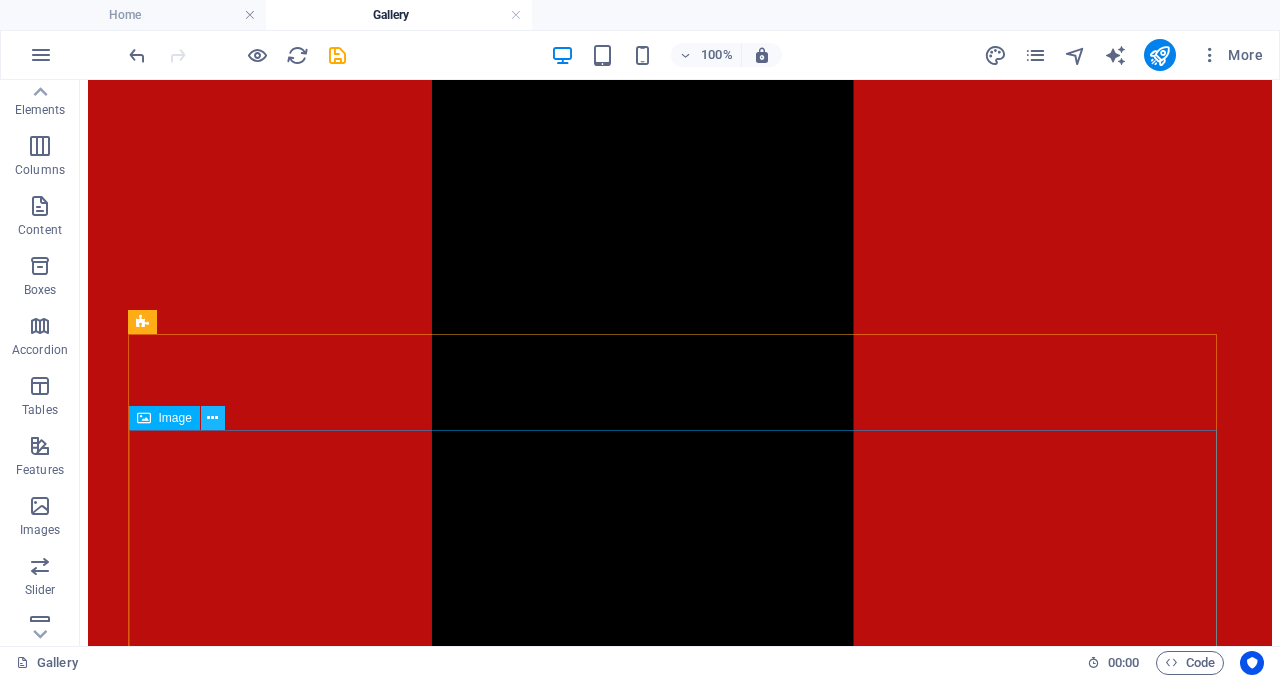 click at bounding box center (212, 418) 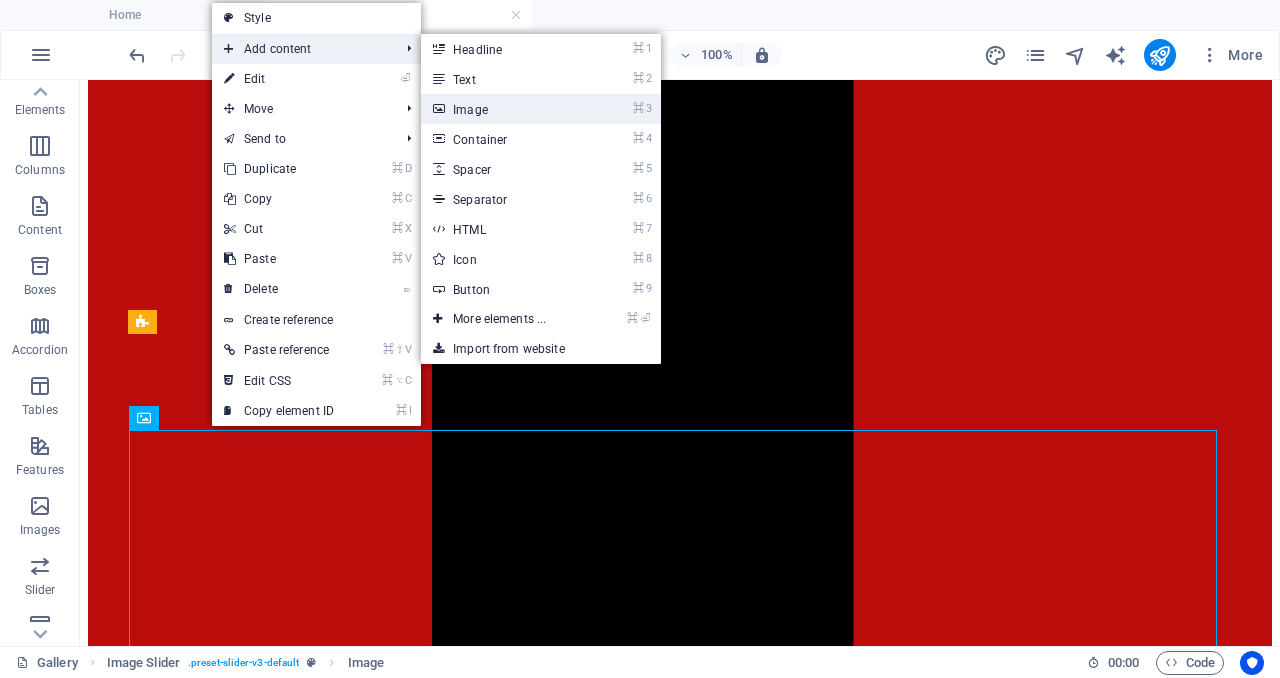 click on "⌘ 3  Image" at bounding box center [503, 109] 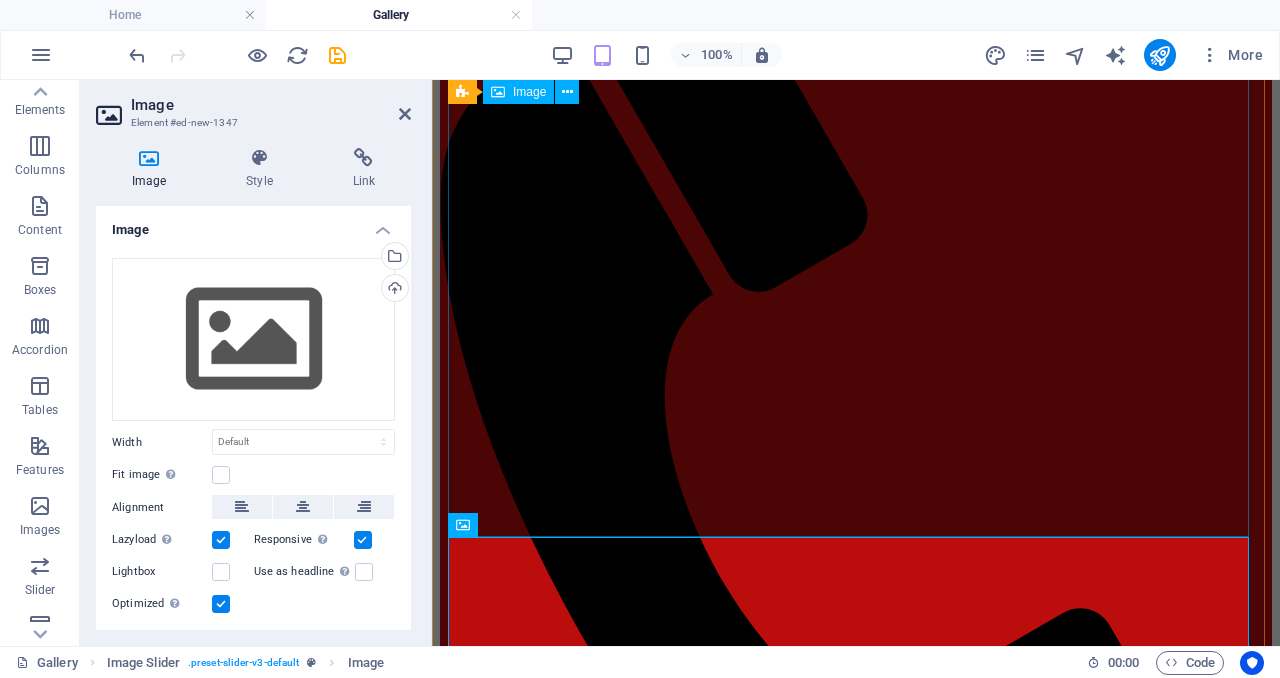 scroll, scrollTop: 2920, scrollLeft: 0, axis: vertical 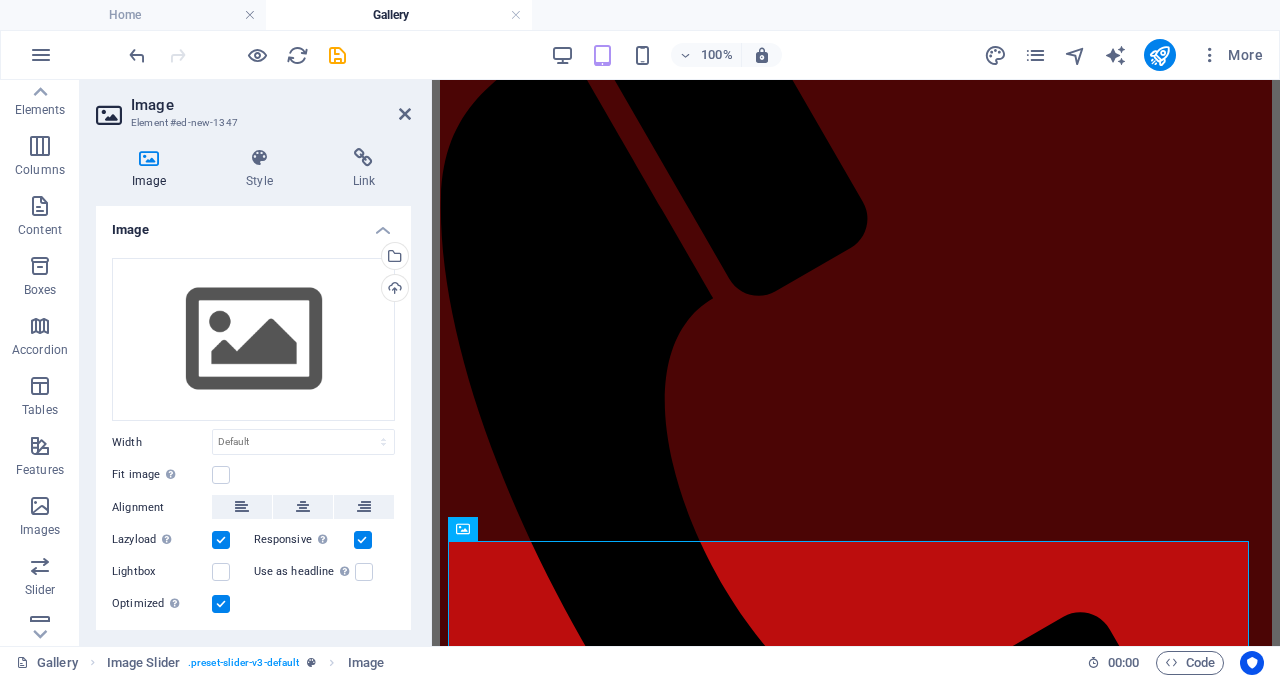 click on "Image" at bounding box center (271, 105) 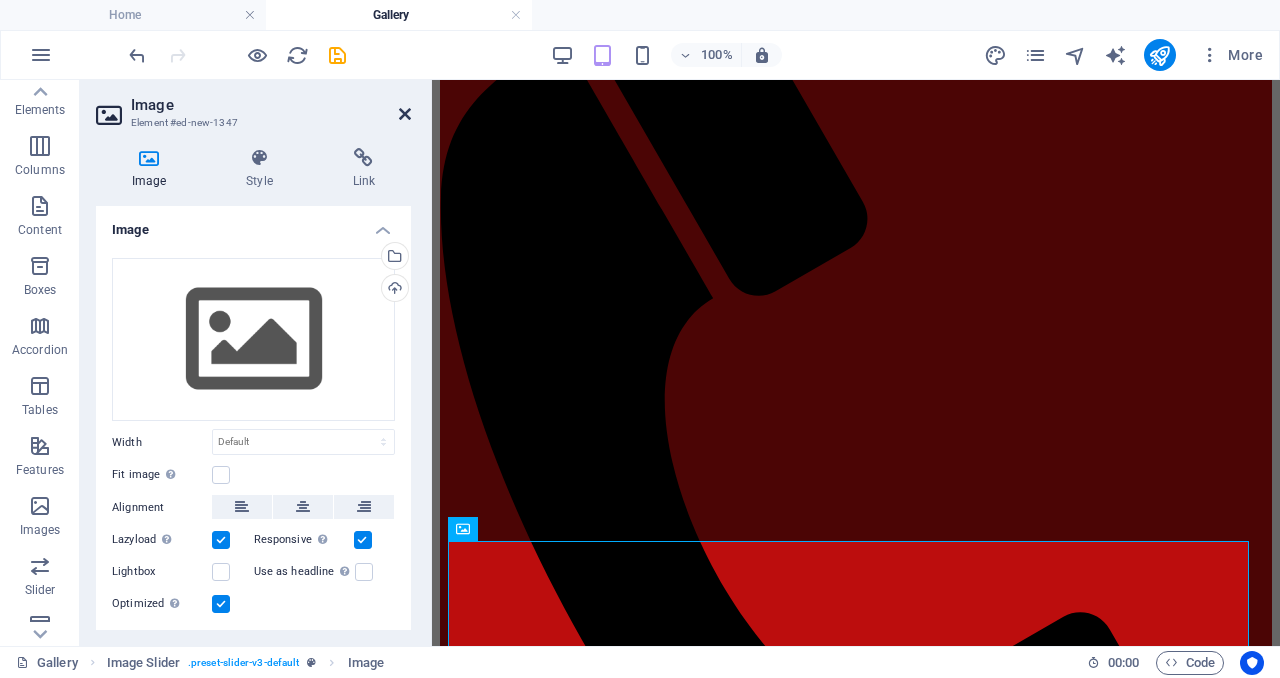 drag, startPoint x: 402, startPoint y: 110, endPoint x: 322, endPoint y: 30, distance: 113.137085 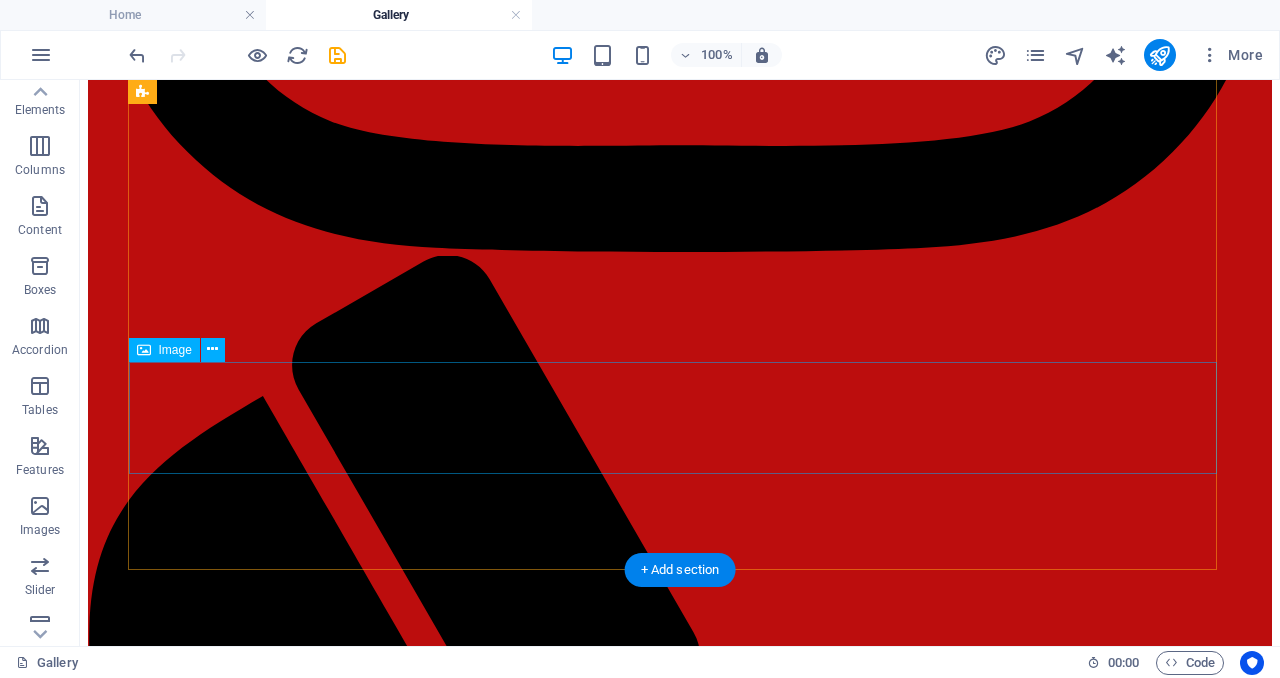 scroll, scrollTop: 3634, scrollLeft: 0, axis: vertical 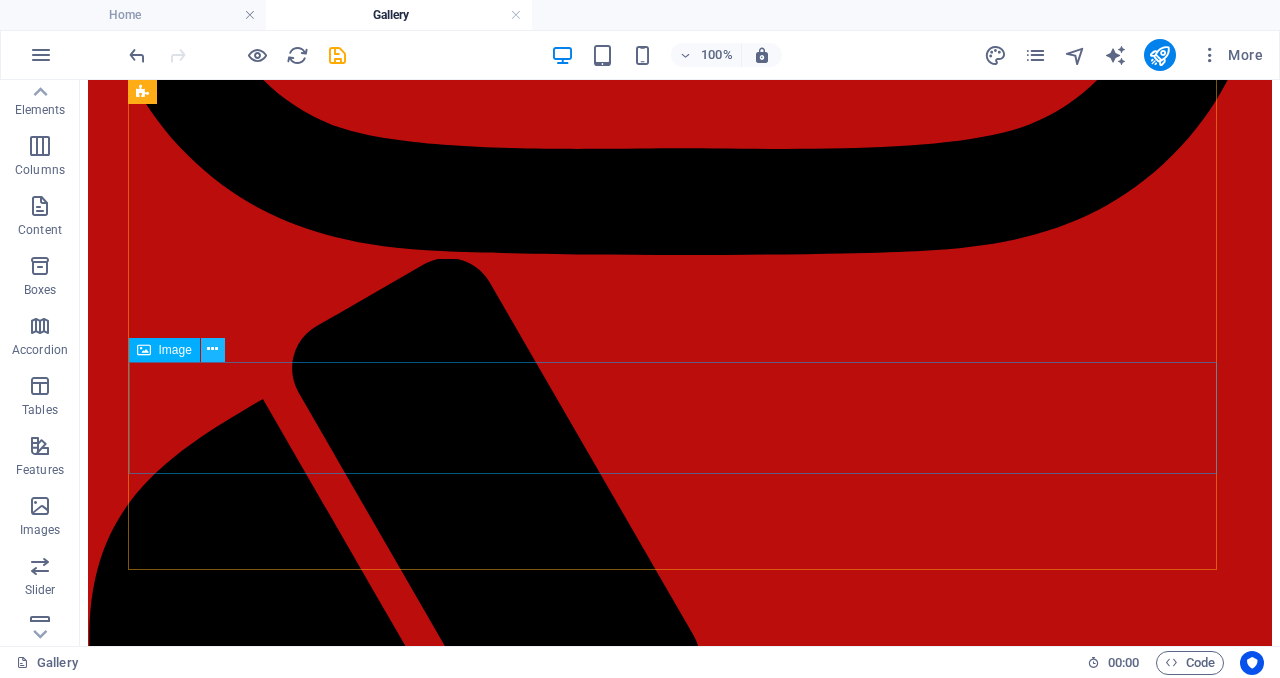 click at bounding box center (212, 349) 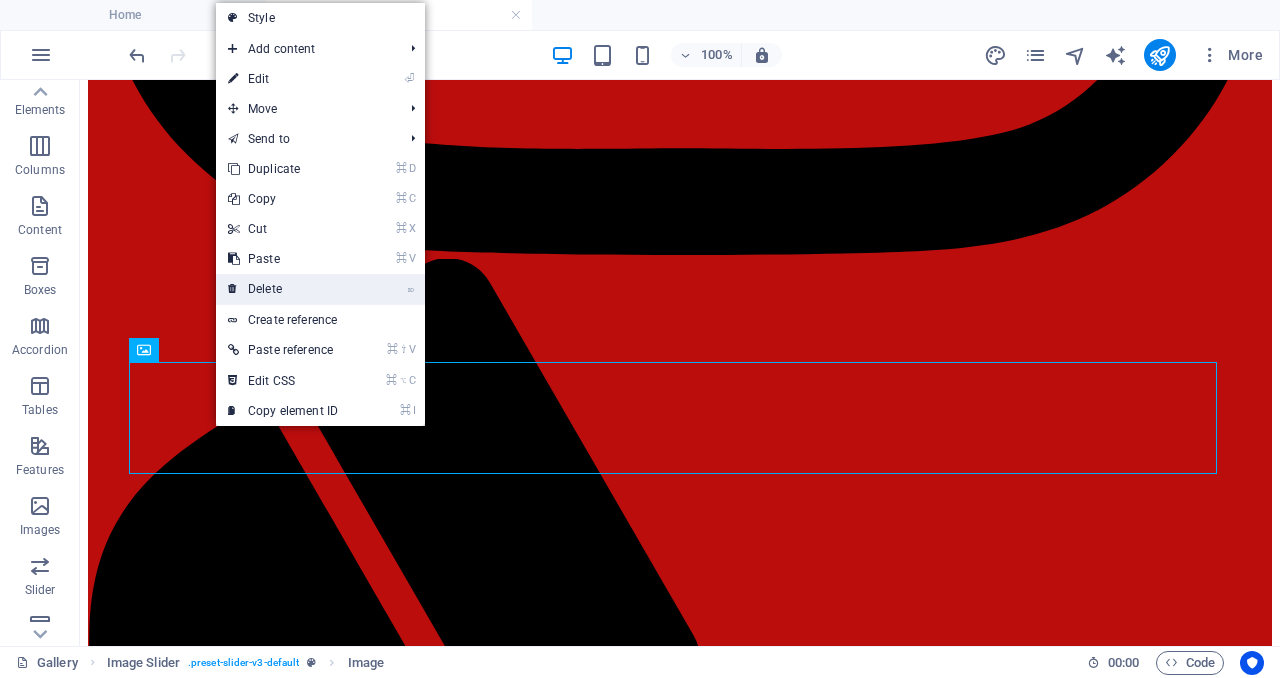 click on "⌦  Delete" at bounding box center (283, 289) 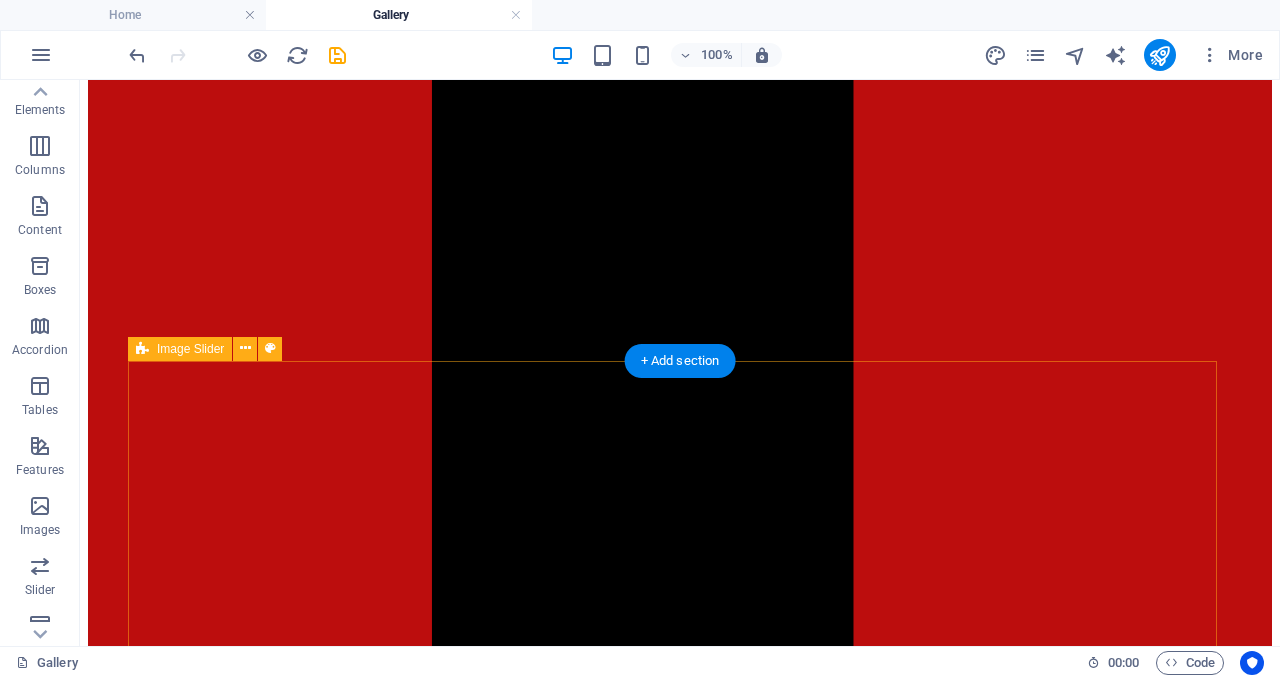 scroll, scrollTop: 2116, scrollLeft: 0, axis: vertical 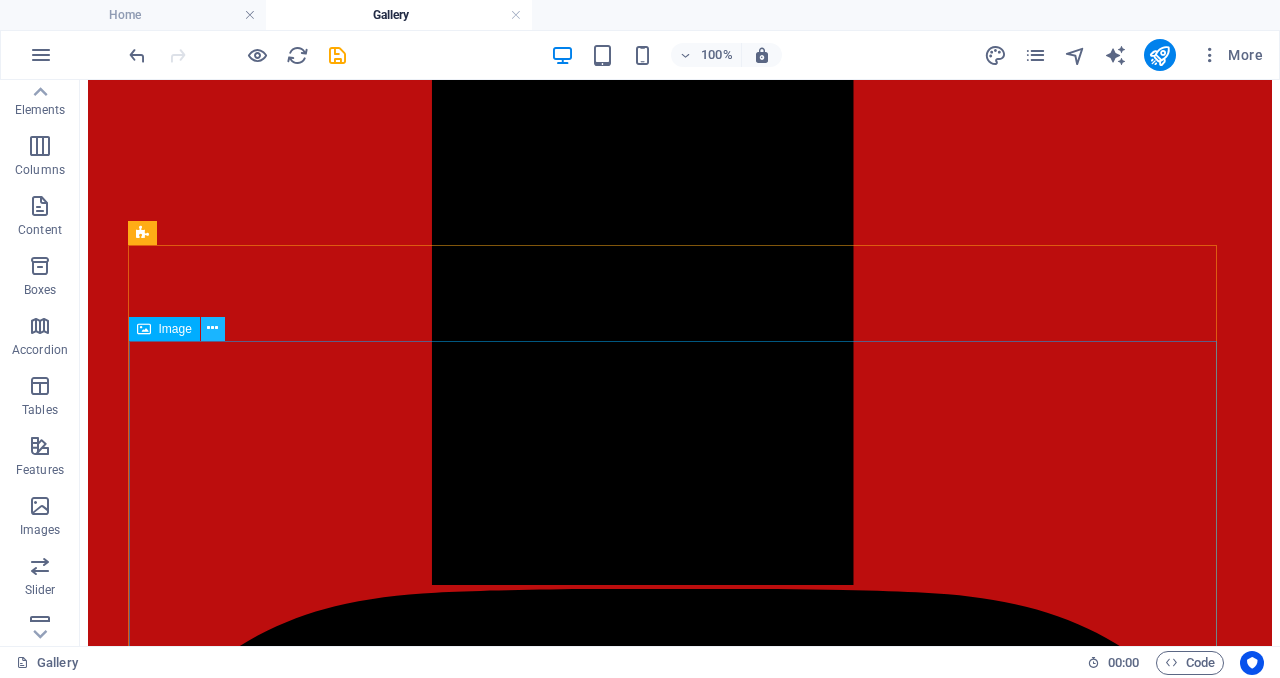 click at bounding box center (212, 328) 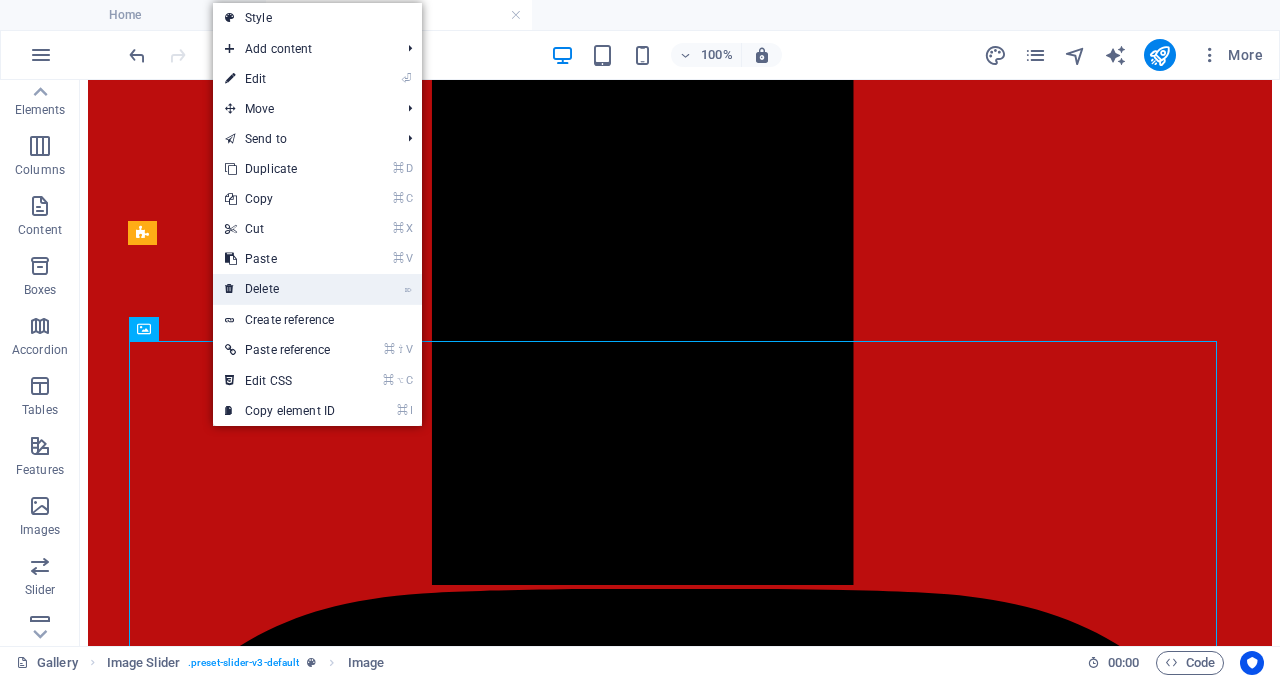 click on "⌦  Delete" at bounding box center [280, 289] 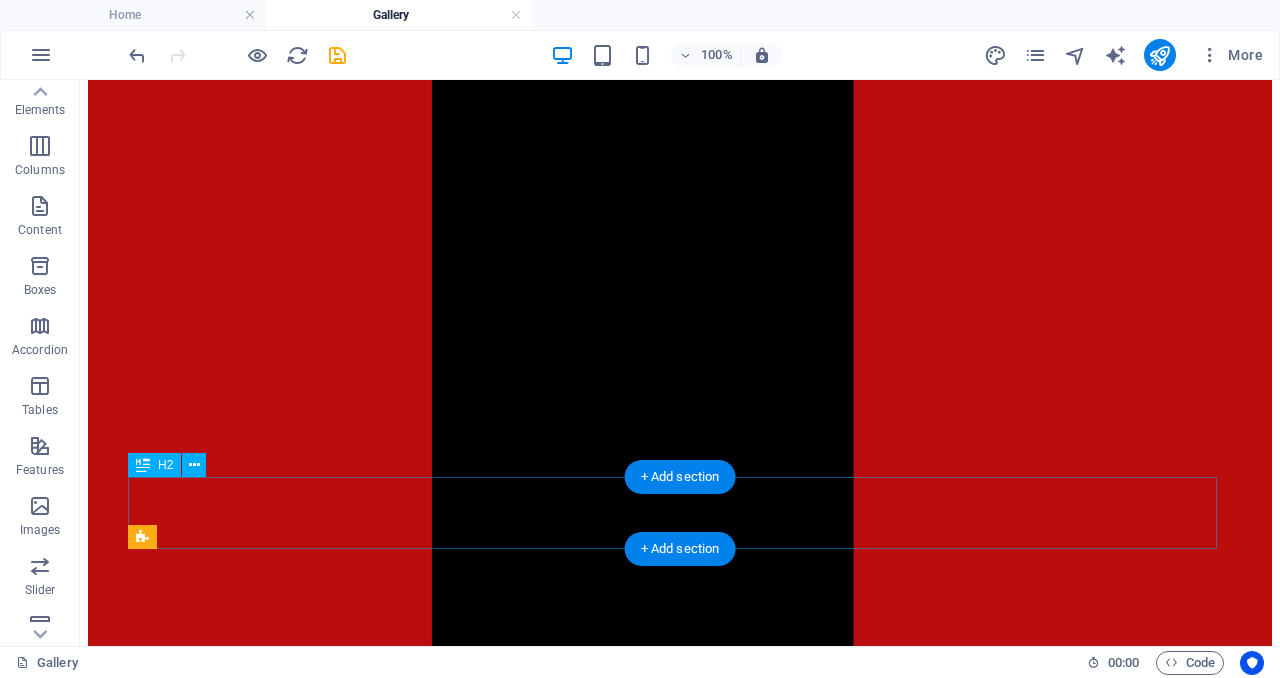 scroll, scrollTop: 1974, scrollLeft: 0, axis: vertical 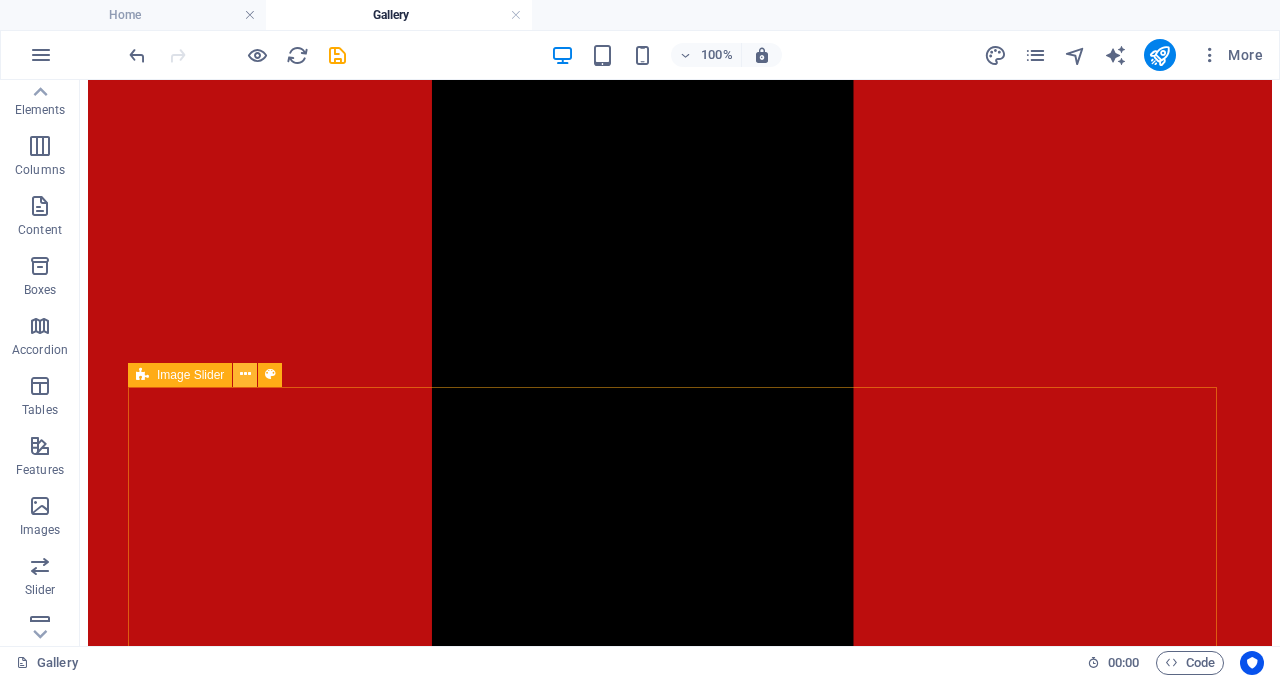 click at bounding box center (245, 375) 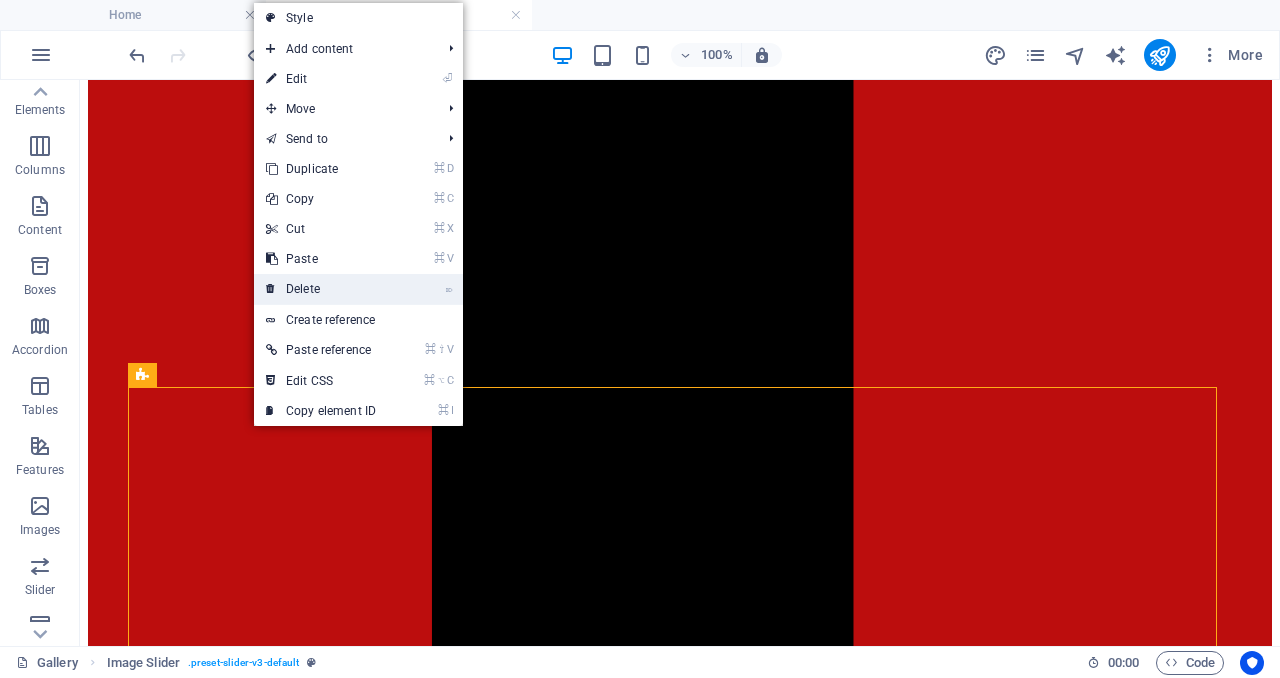 click on "⌦  Delete" at bounding box center (321, 289) 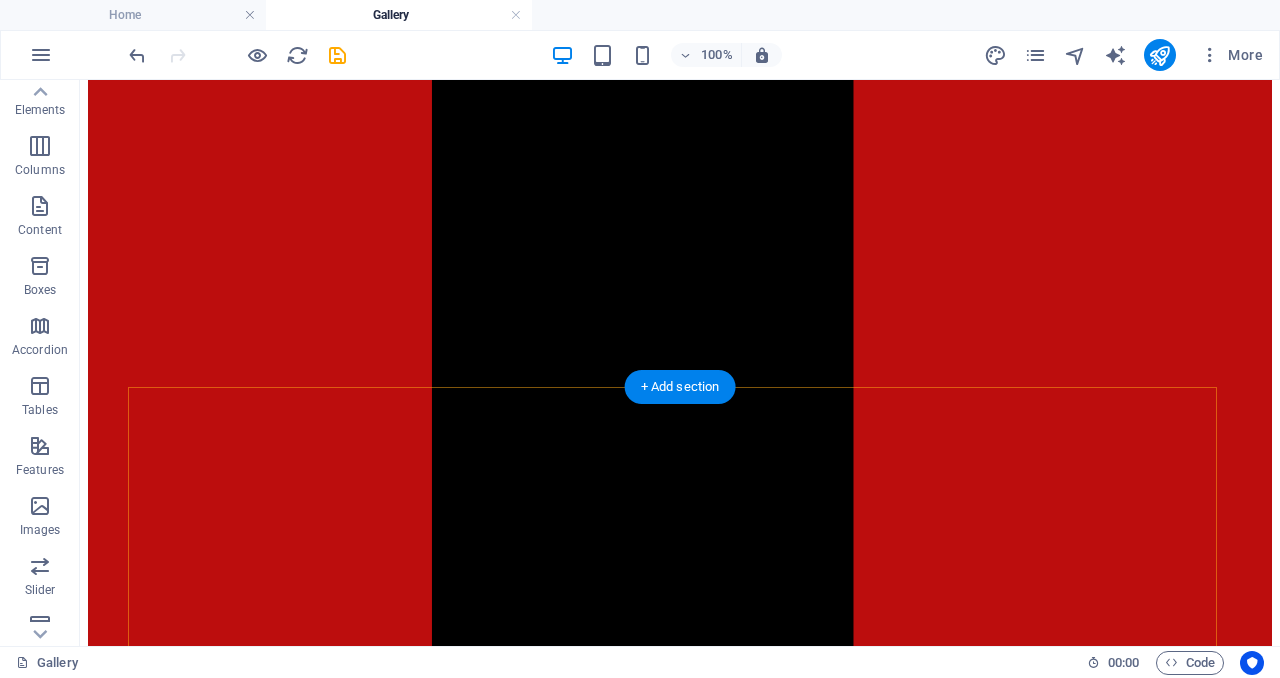 click on "+ Add section" at bounding box center (680, 387) 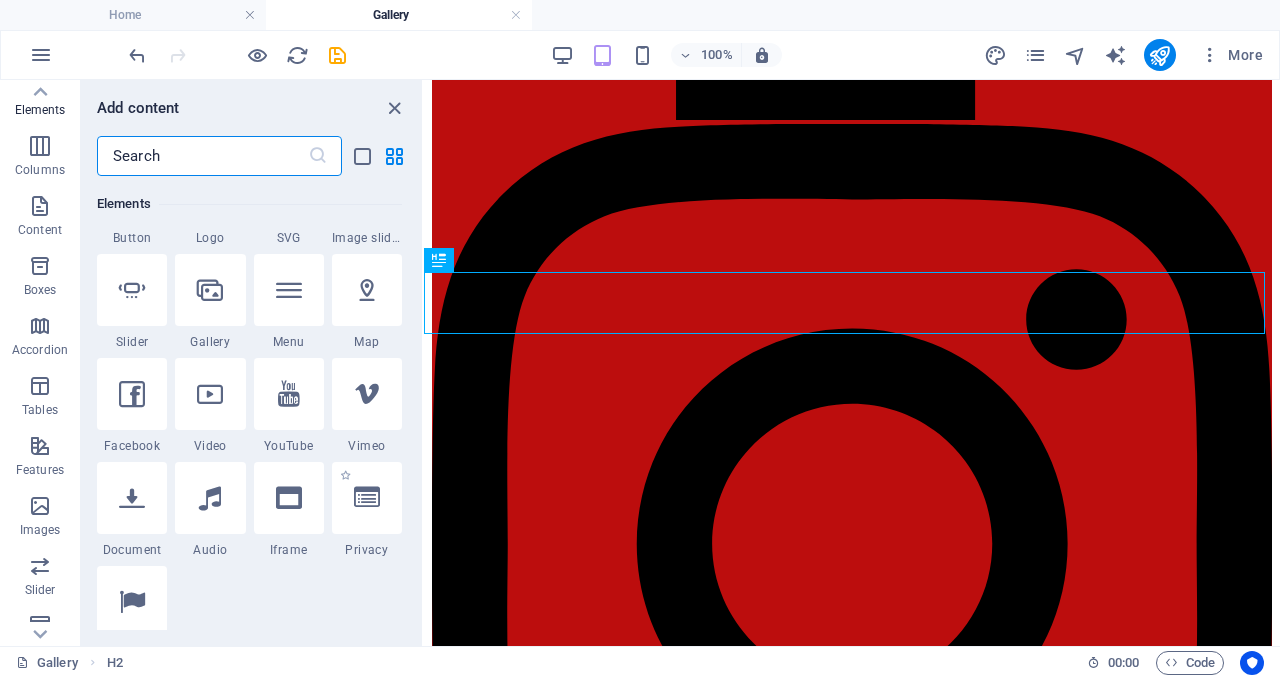 scroll, scrollTop: 350, scrollLeft: 0, axis: vertical 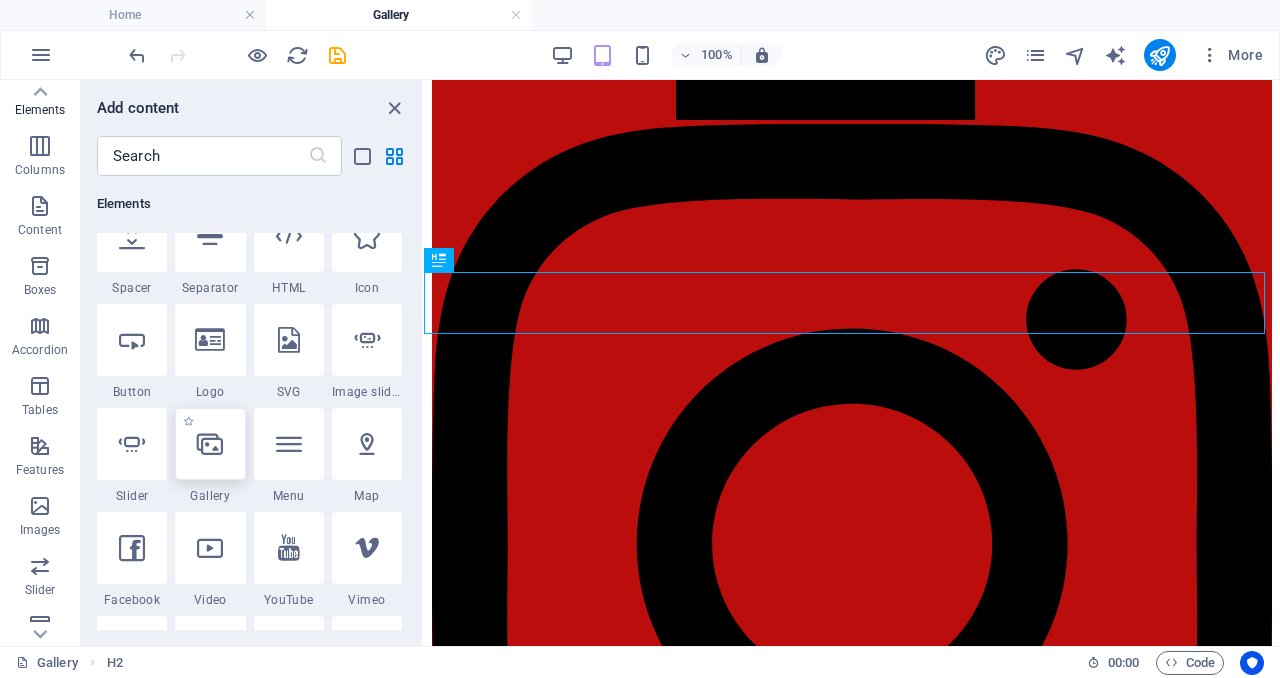 click at bounding box center (210, 444) 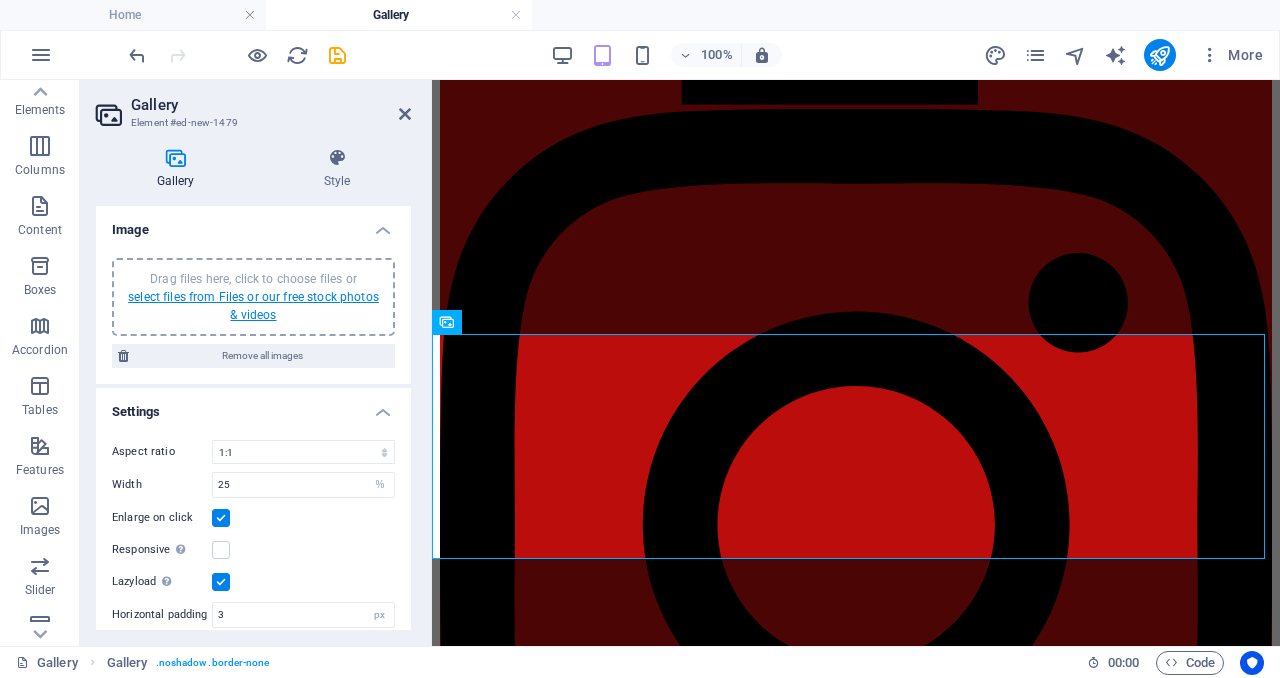 click on "select files from Files or our free stock photos & videos" at bounding box center (253, 306) 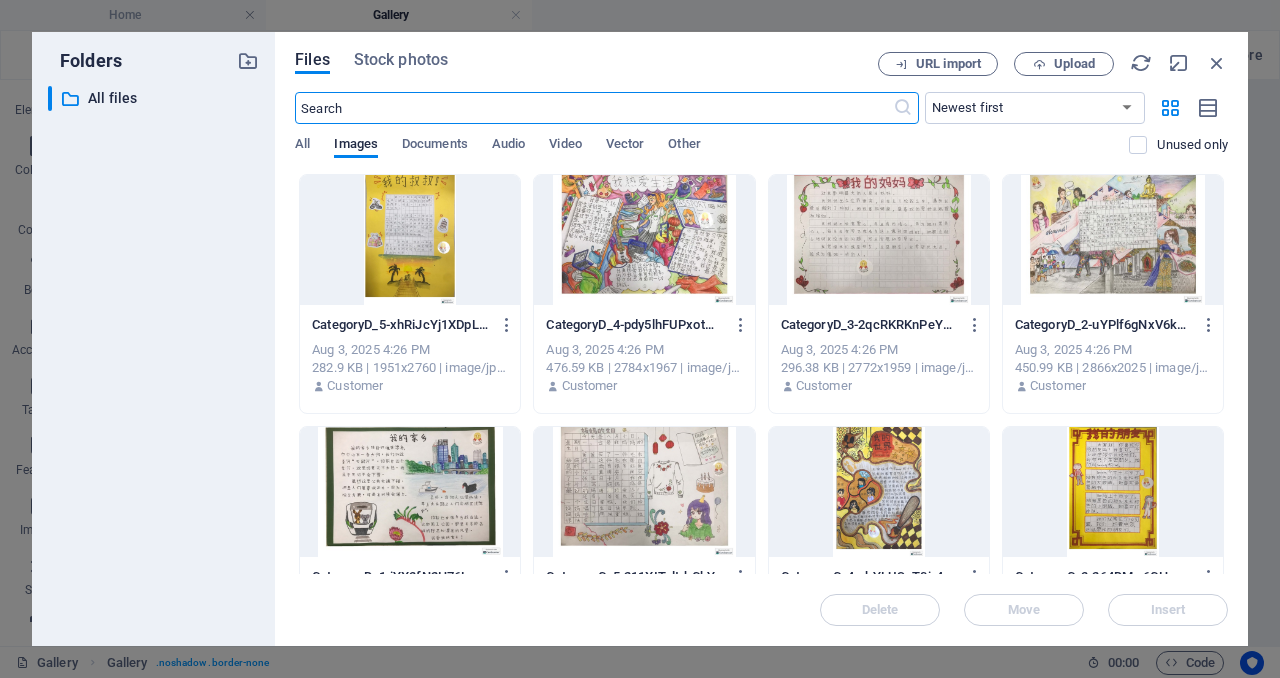 scroll, scrollTop: 1915, scrollLeft: 0, axis: vertical 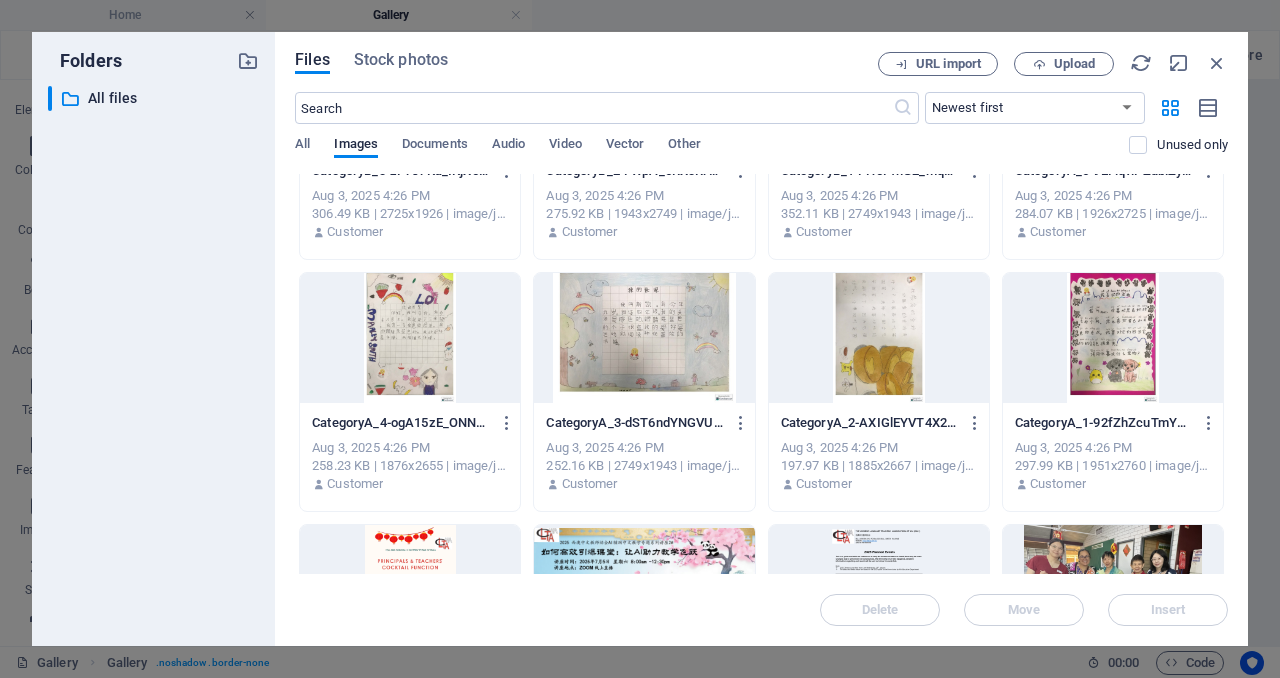 drag, startPoint x: 1229, startPoint y: 460, endPoint x: 1149, endPoint y: 359, distance: 128.84486 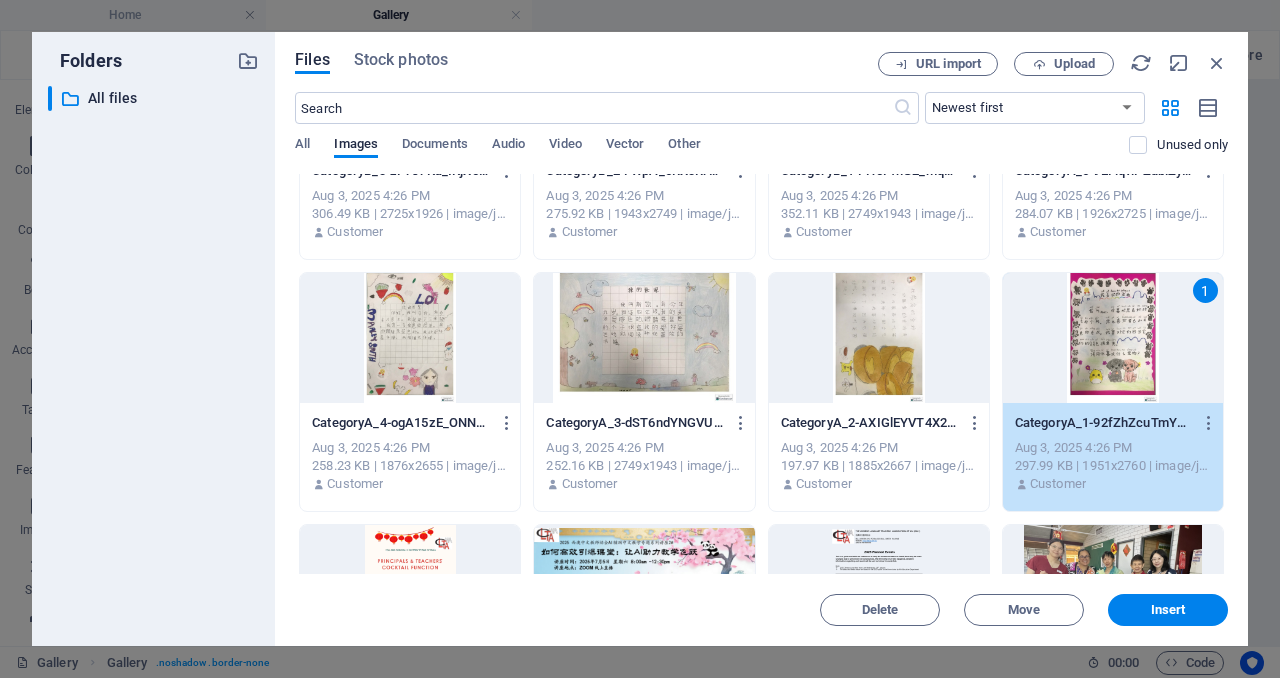 click at bounding box center [879, 338] 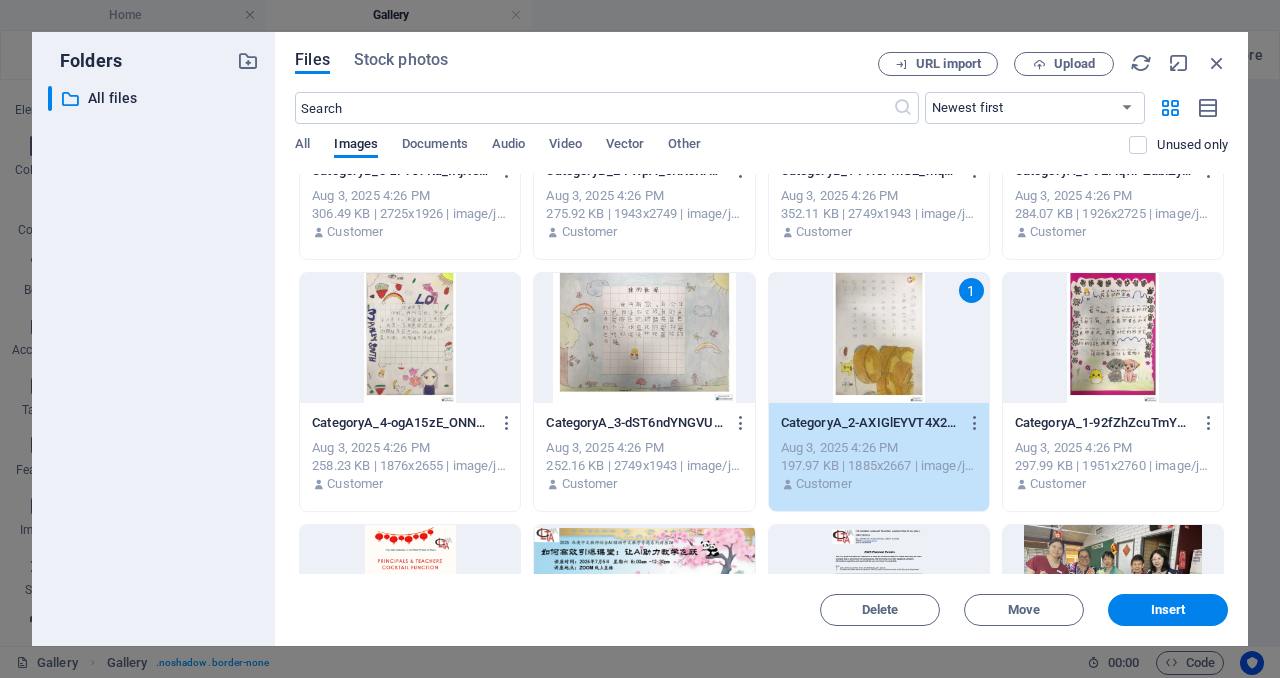 click at bounding box center [644, 338] 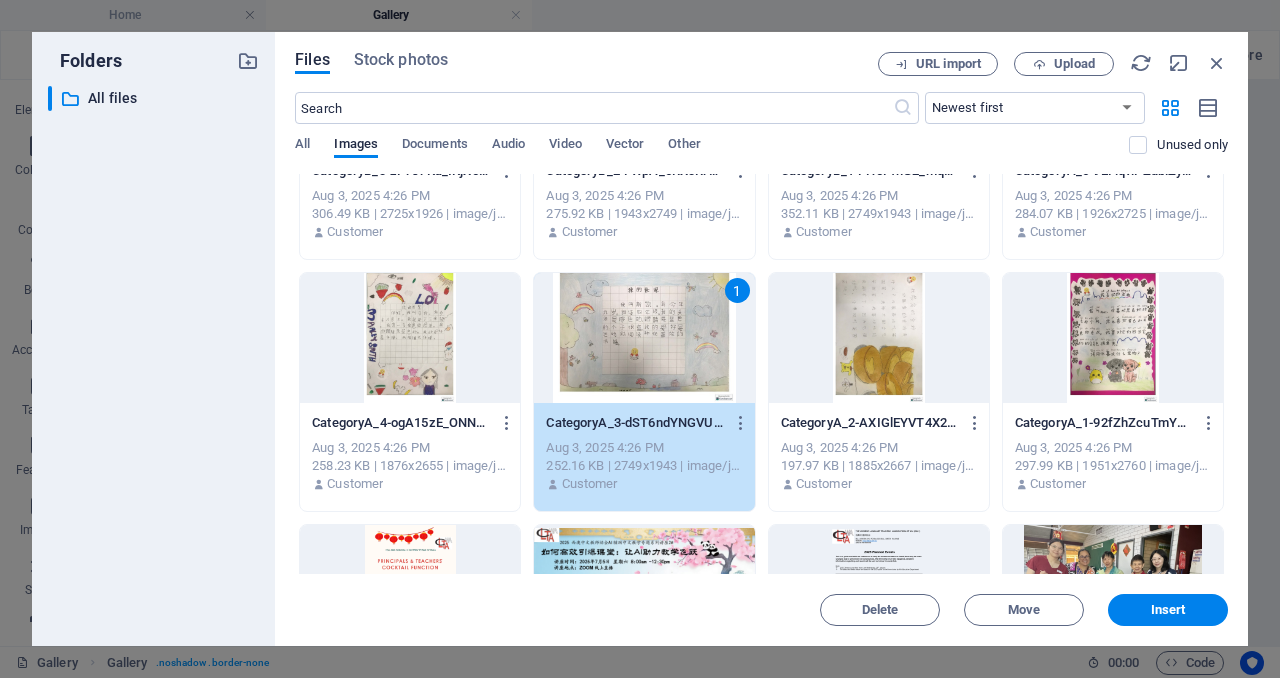 click at bounding box center [1113, 338] 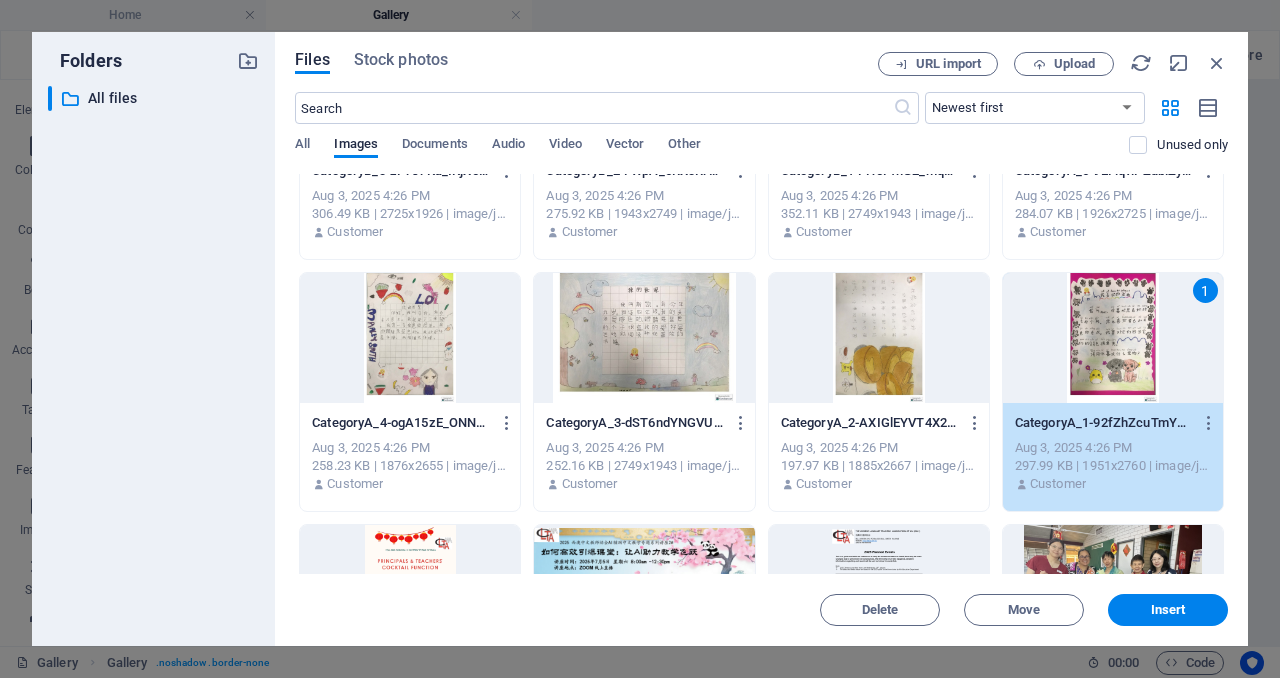 click at bounding box center (879, 338) 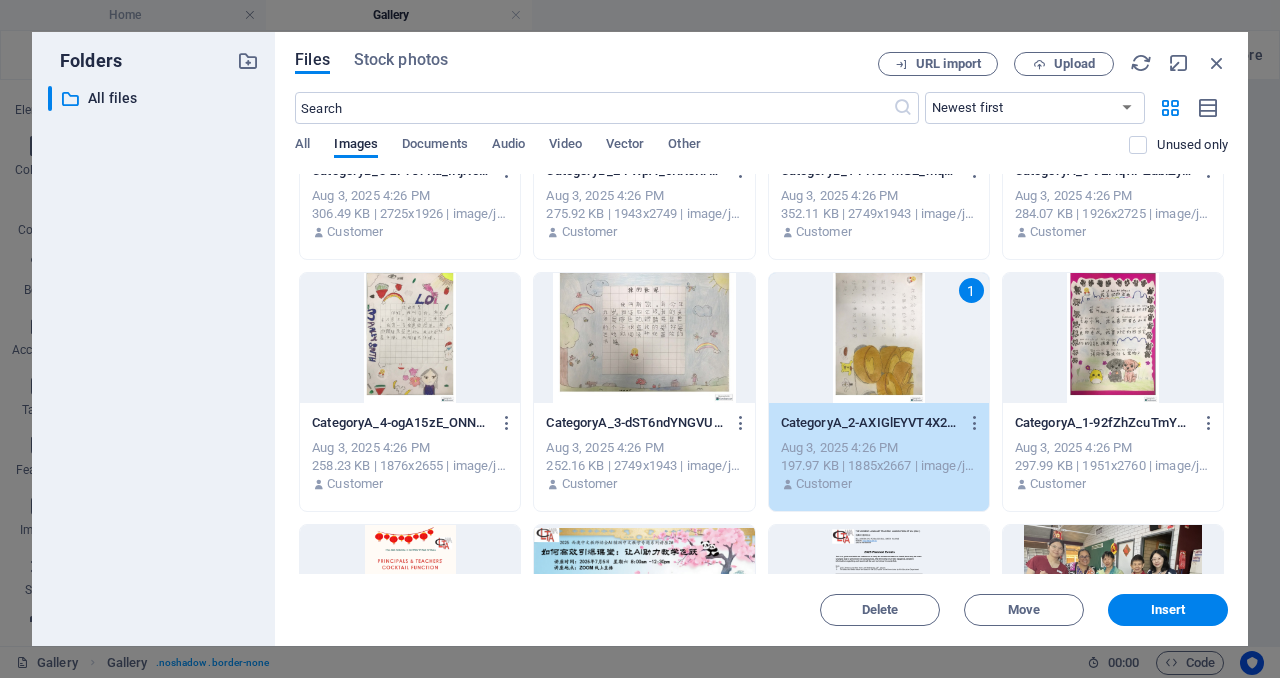 click at bounding box center (1113, 338) 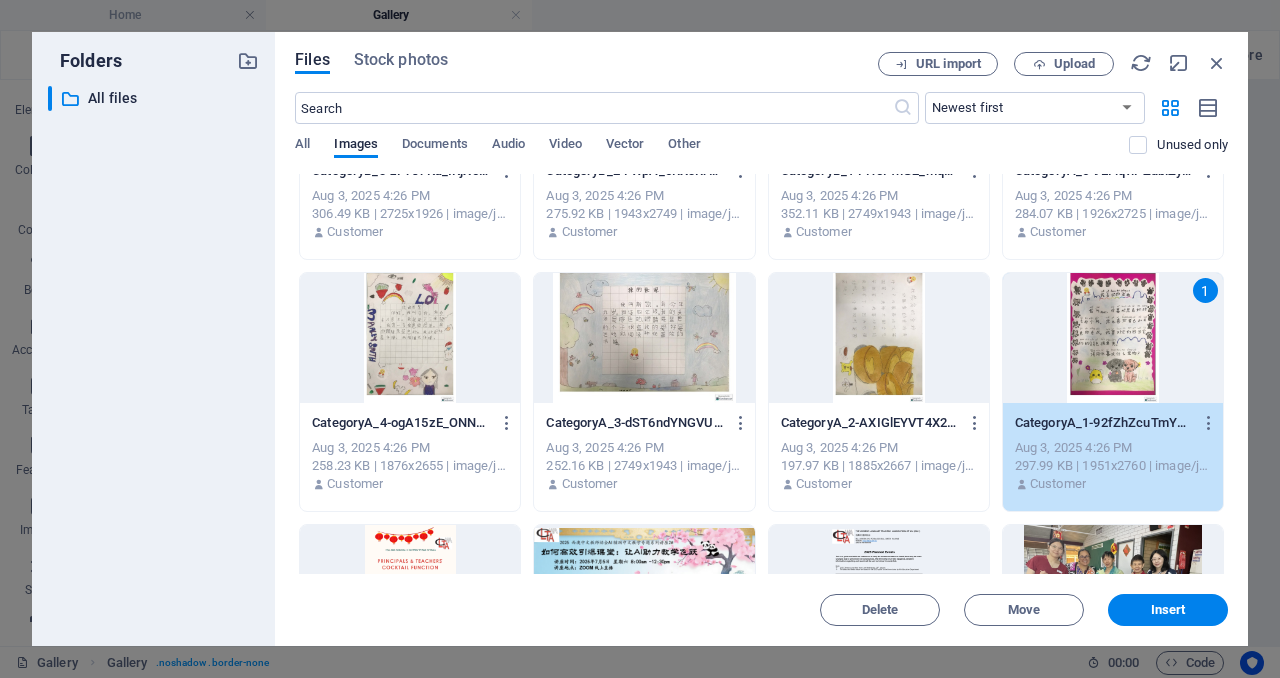 click at bounding box center (879, 338) 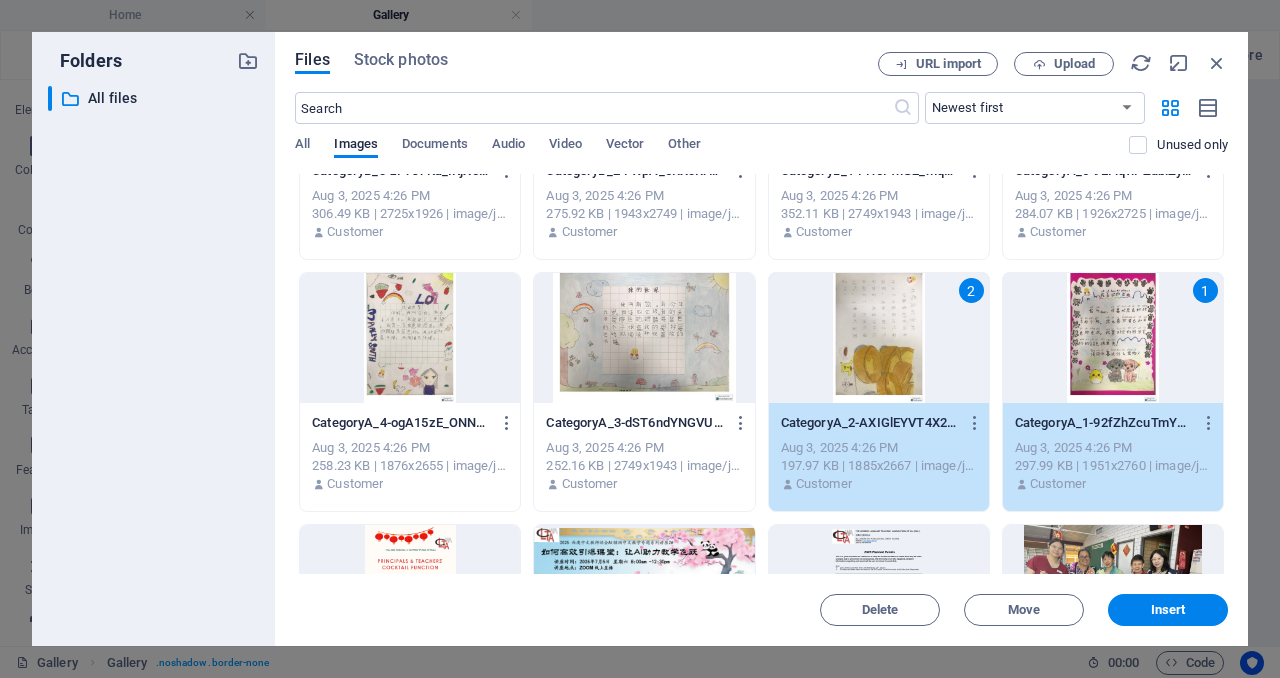 click at bounding box center [644, 338] 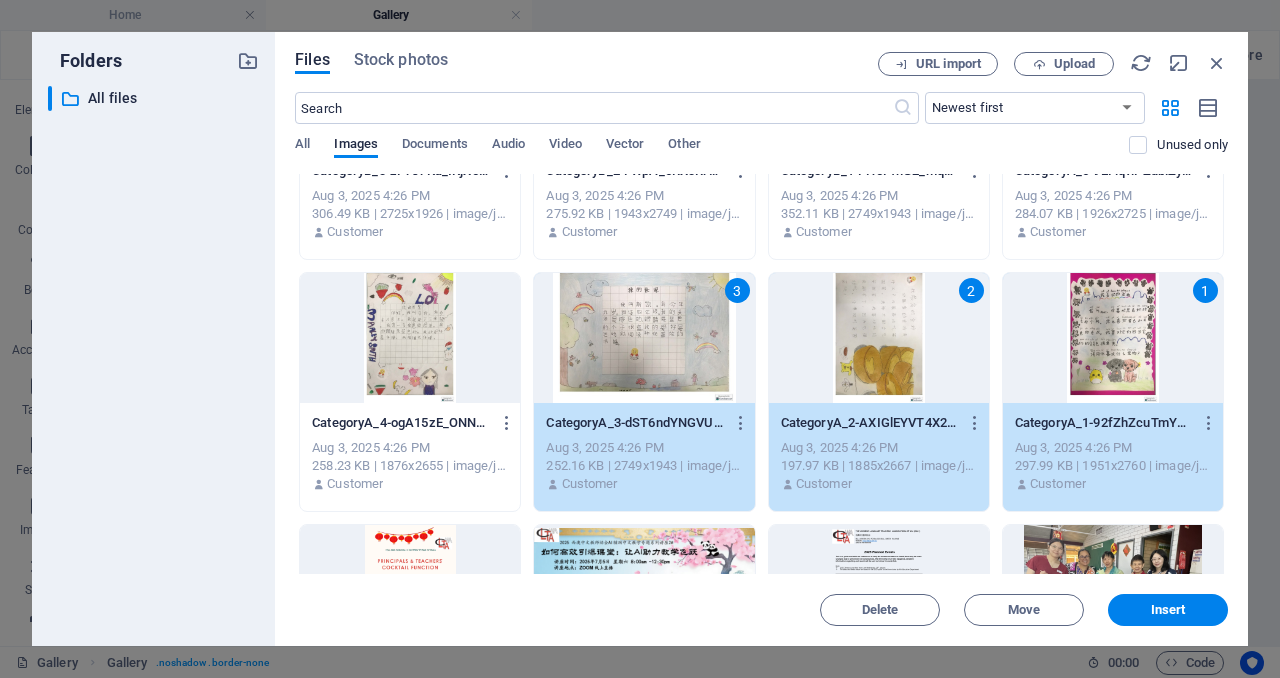 click at bounding box center [410, 338] 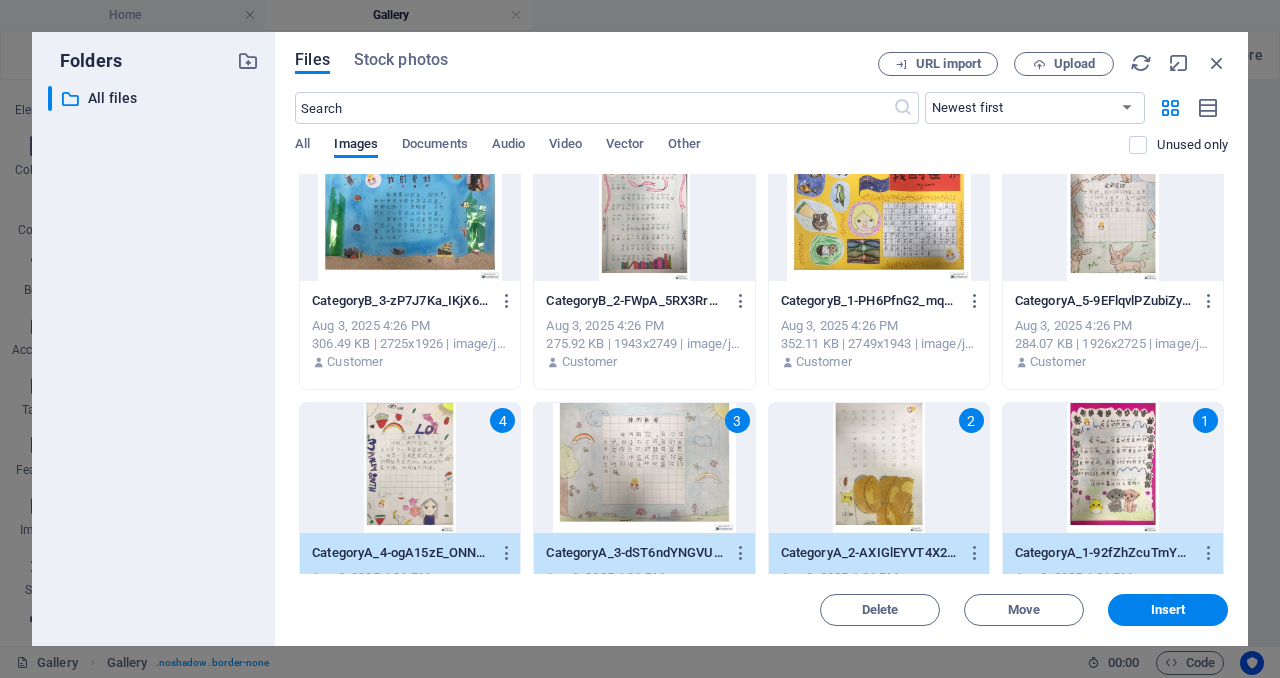 scroll, scrollTop: 778, scrollLeft: 0, axis: vertical 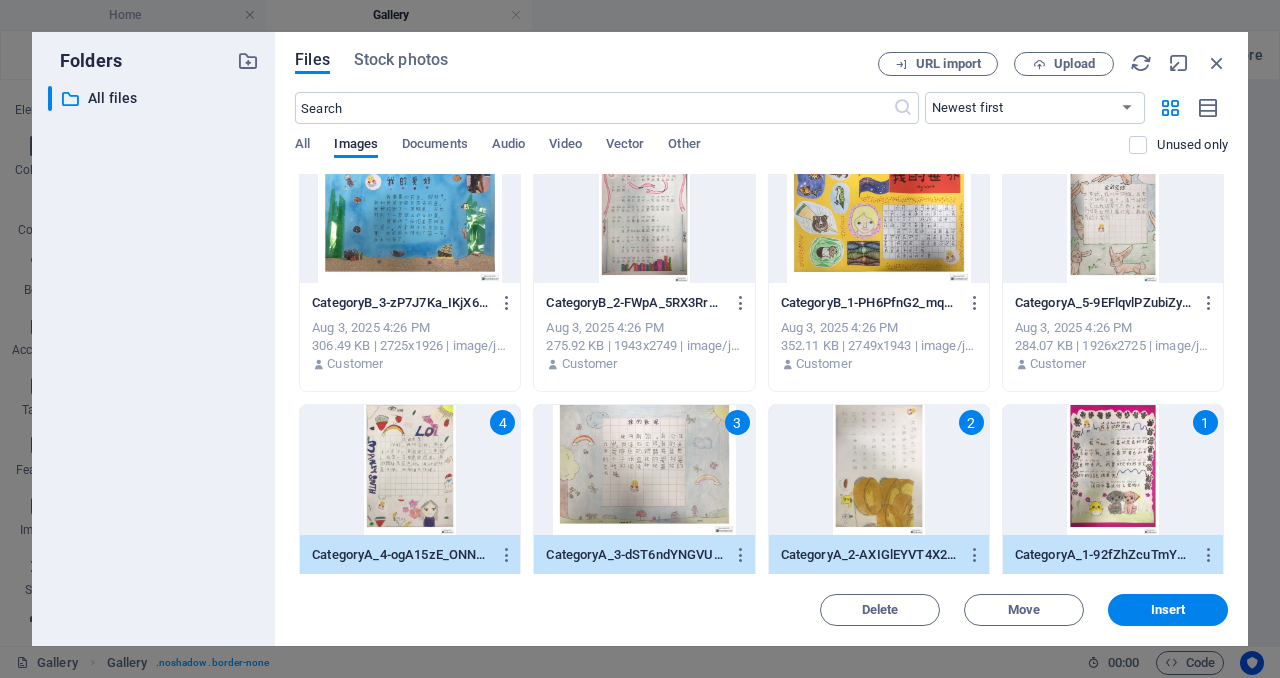 click at bounding box center [1113, 218] 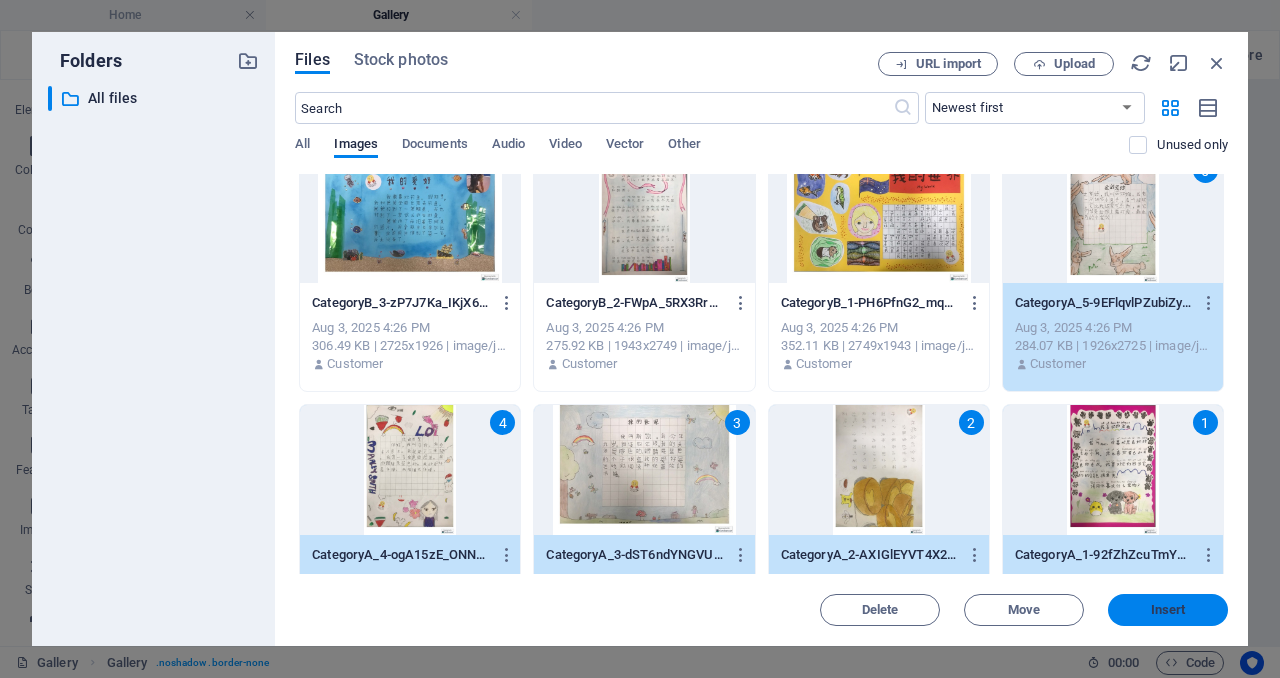 click on "Insert" at bounding box center (1168, 610) 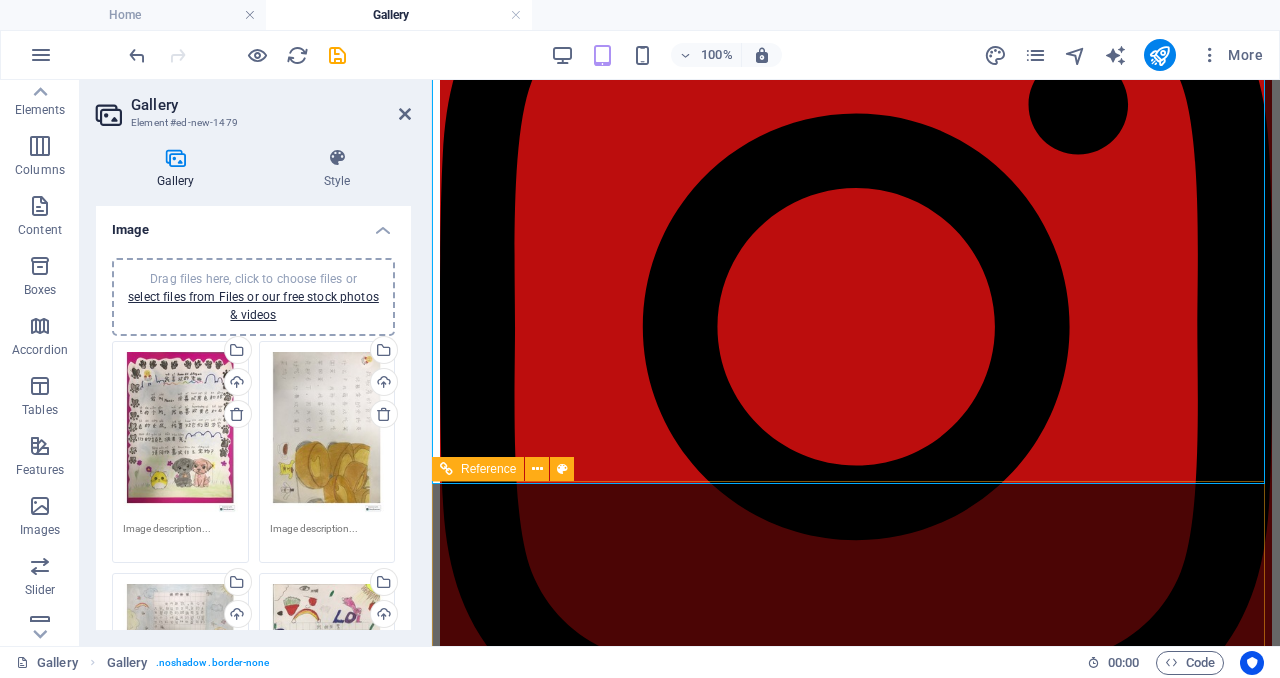 scroll, scrollTop: 1840, scrollLeft: 0, axis: vertical 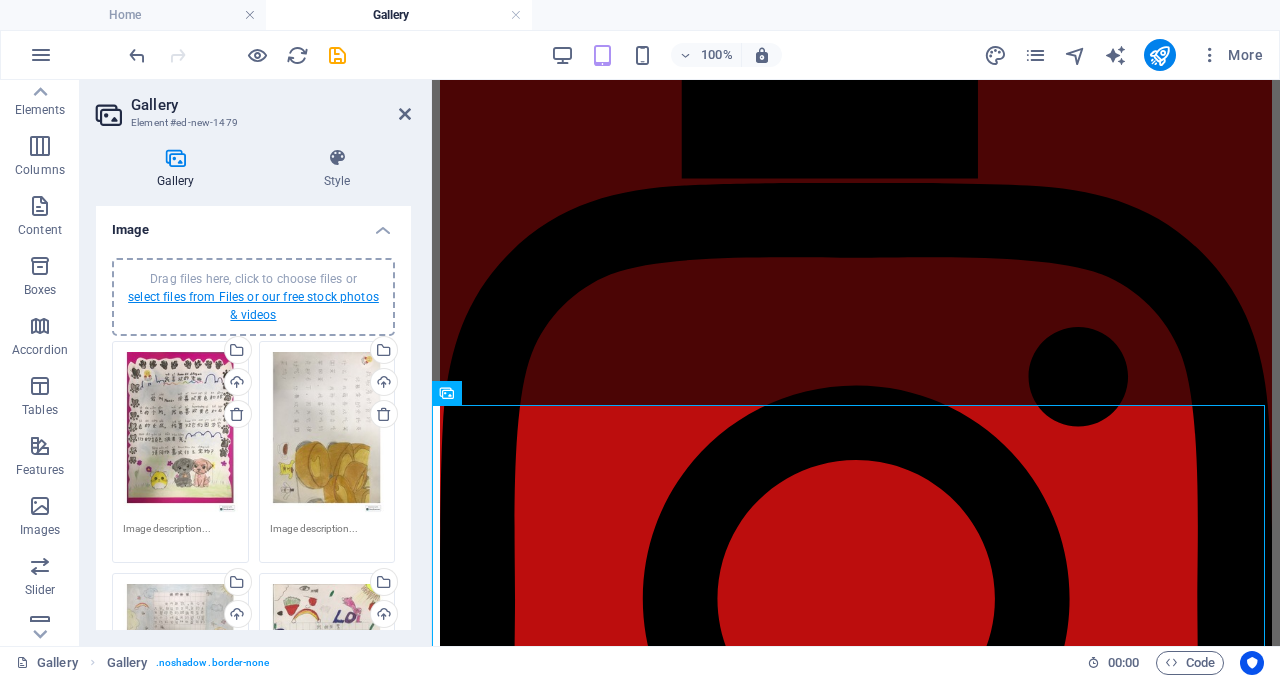click on "select files from Files or our free stock photos & videos" at bounding box center (253, 306) 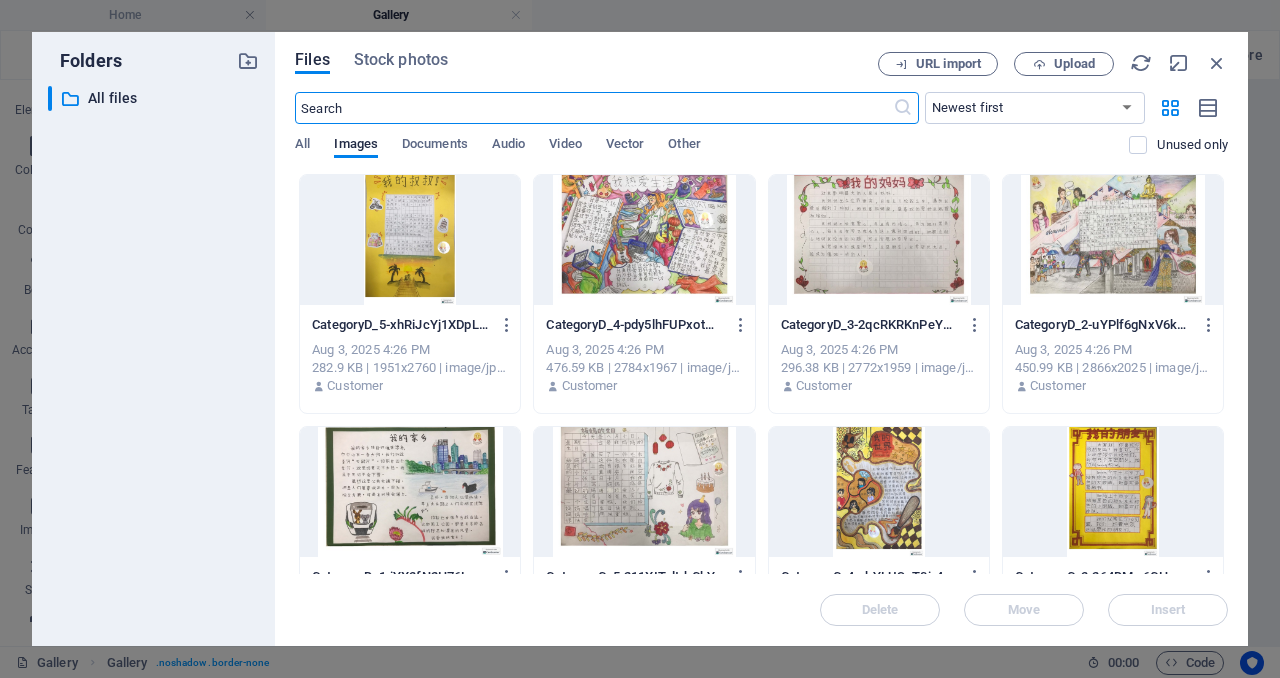 scroll, scrollTop: 1790, scrollLeft: 0, axis: vertical 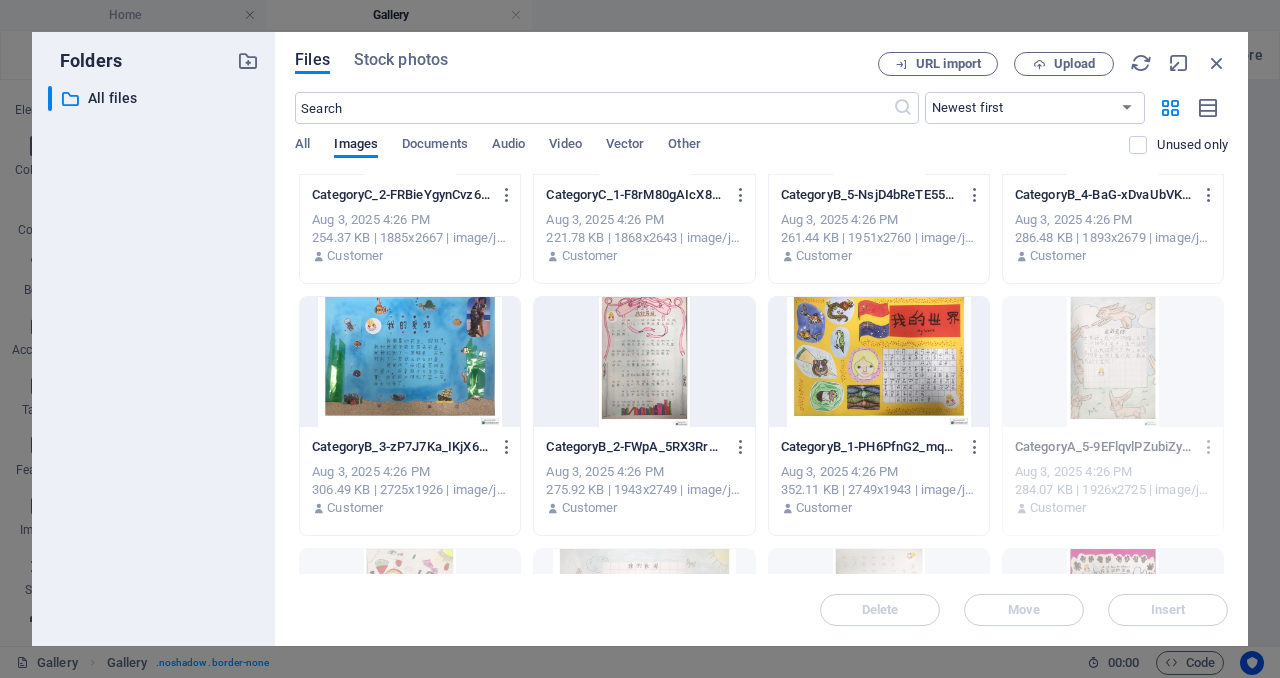 click at bounding box center [879, 362] 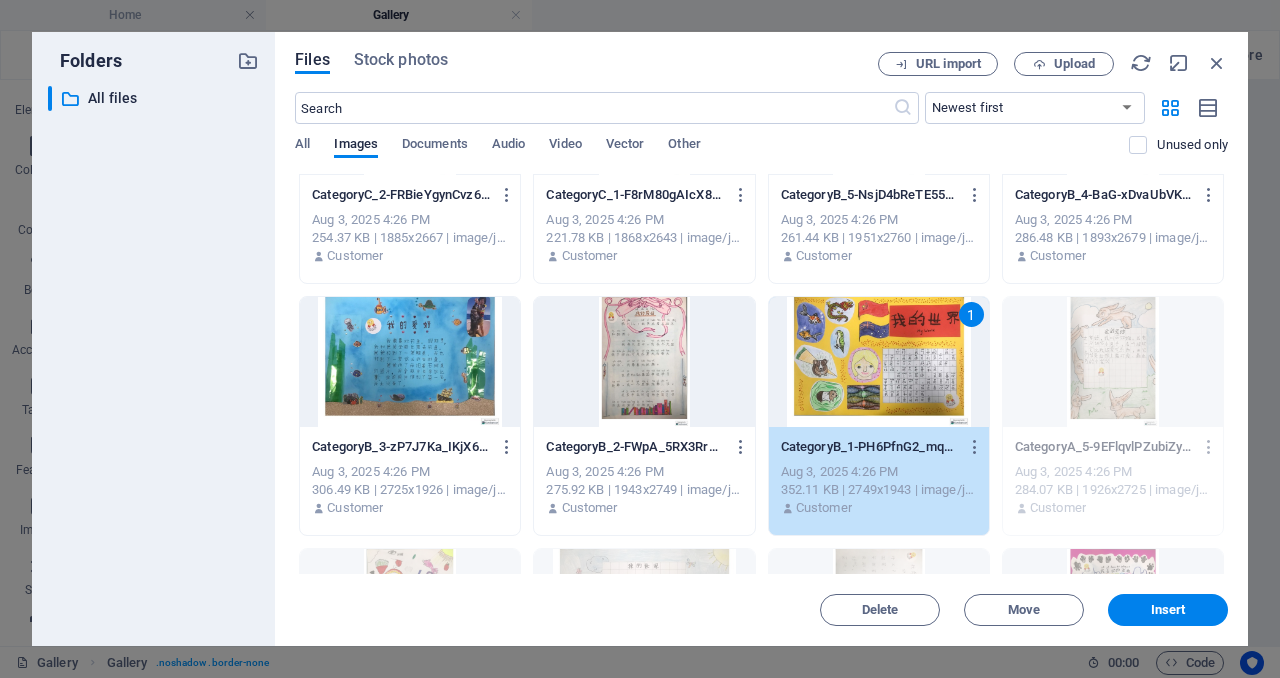 click at bounding box center (644, 362) 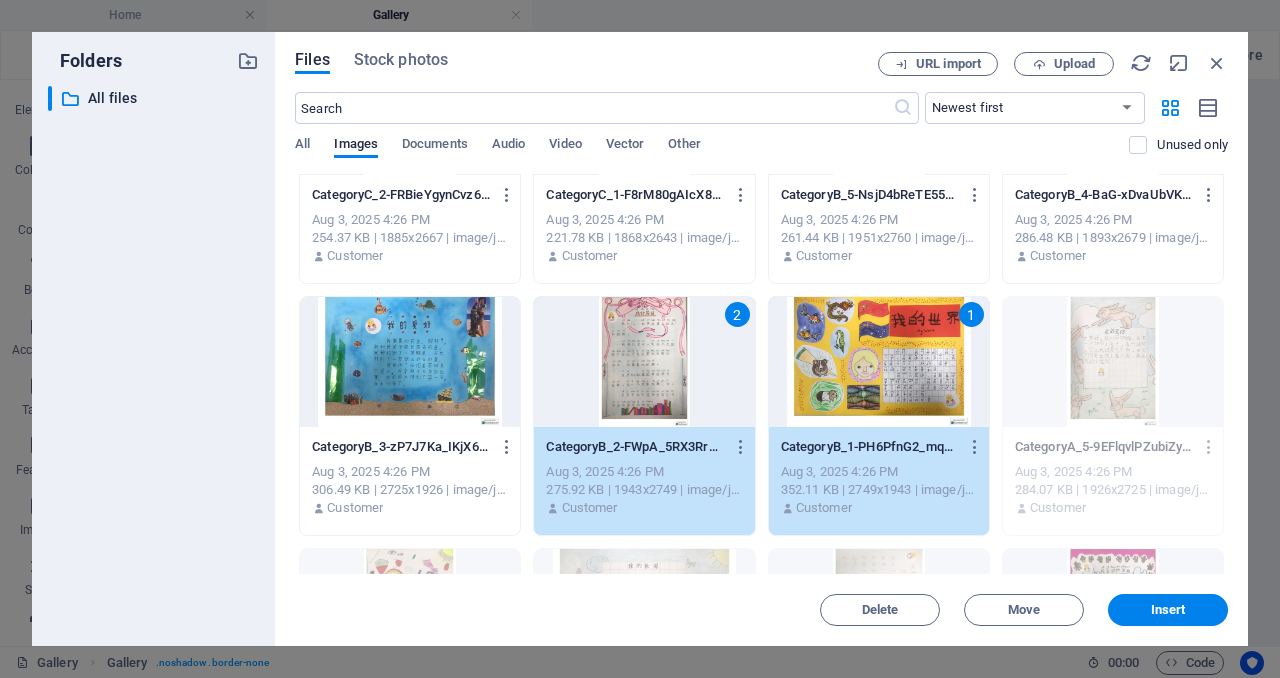 click at bounding box center [410, 362] 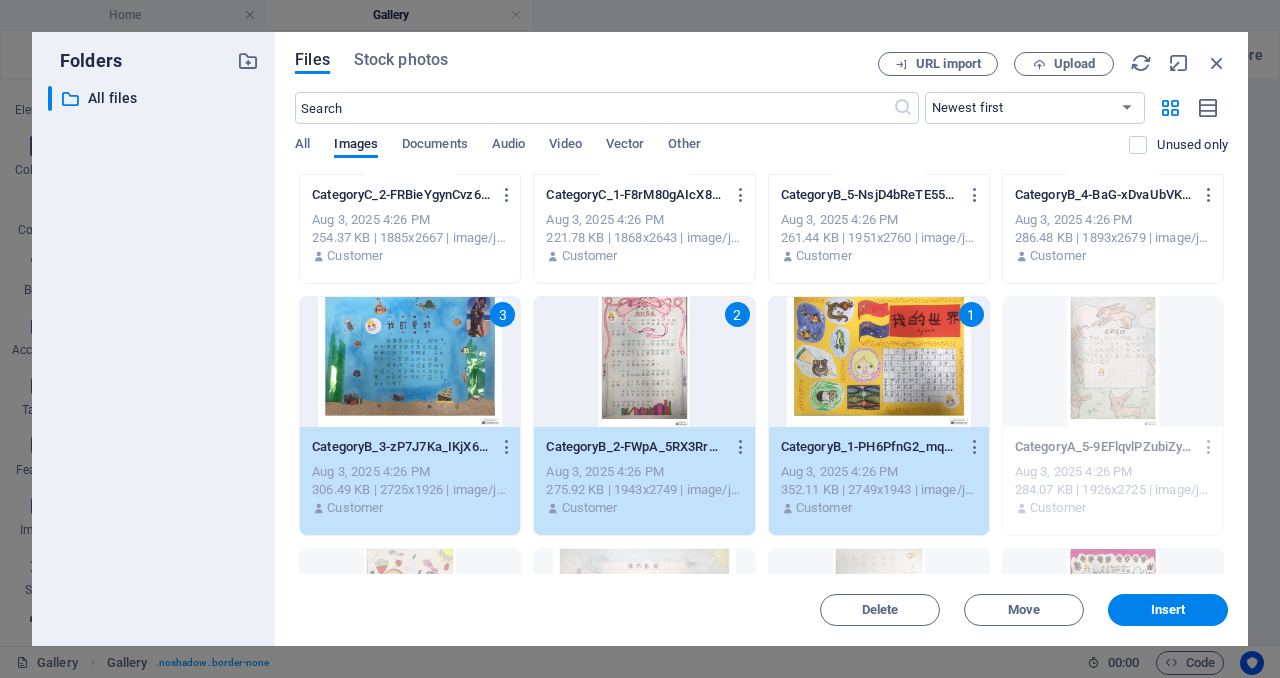 scroll, scrollTop: 481, scrollLeft: 0, axis: vertical 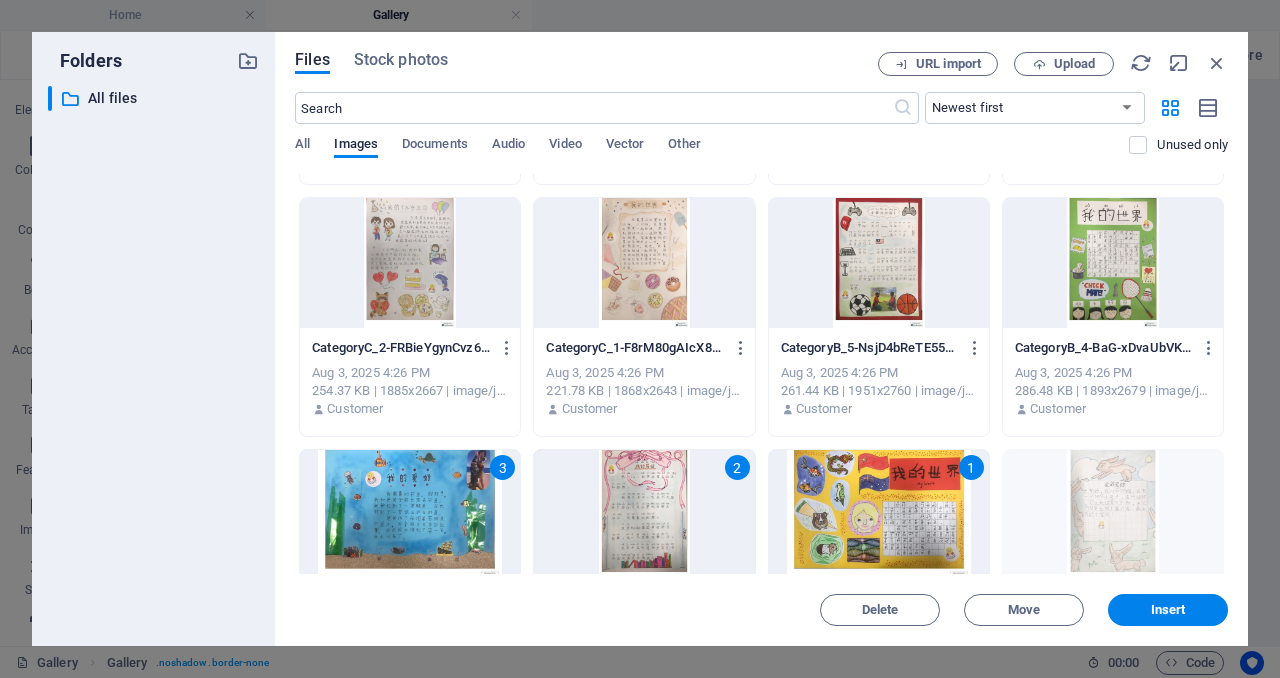 click at bounding box center (1113, 263) 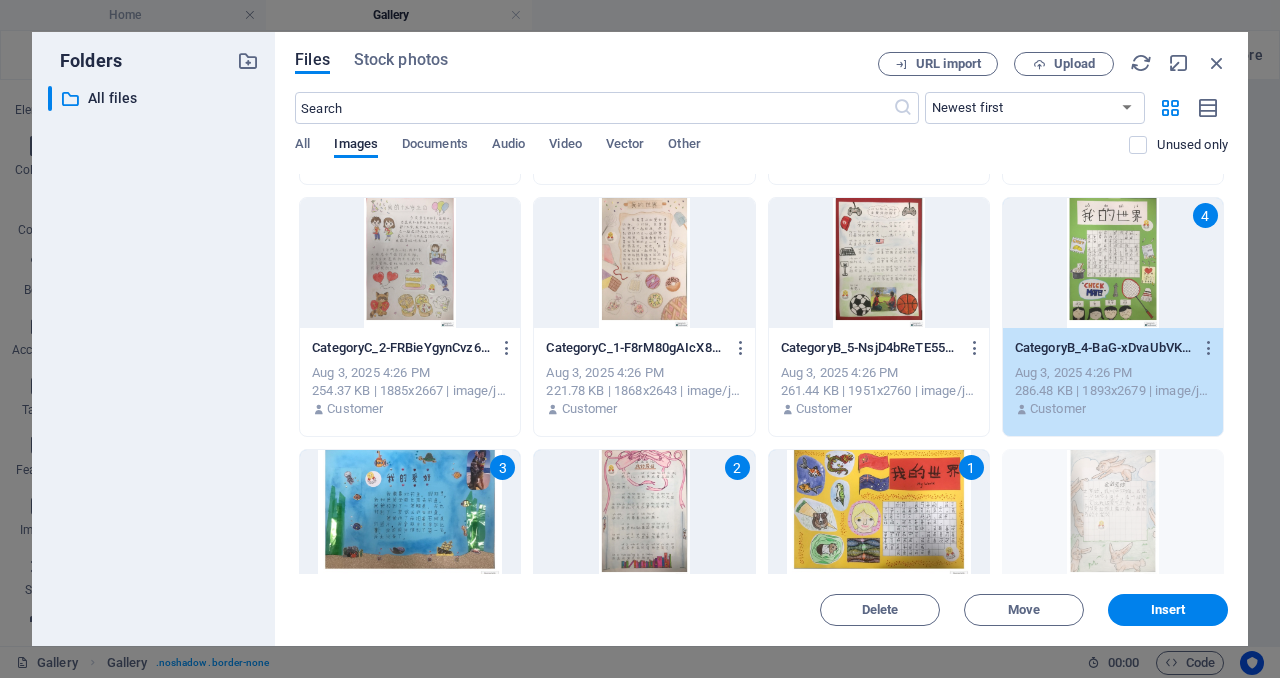 click at bounding box center (879, 263) 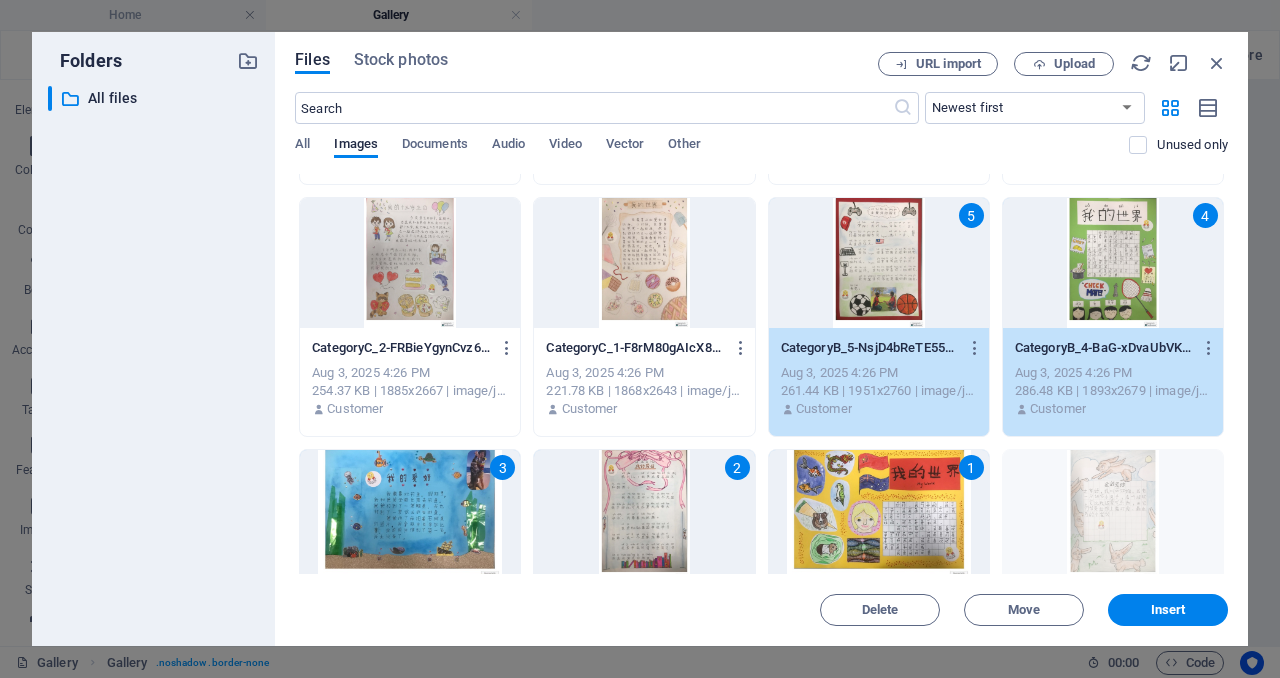 click at bounding box center [644, 263] 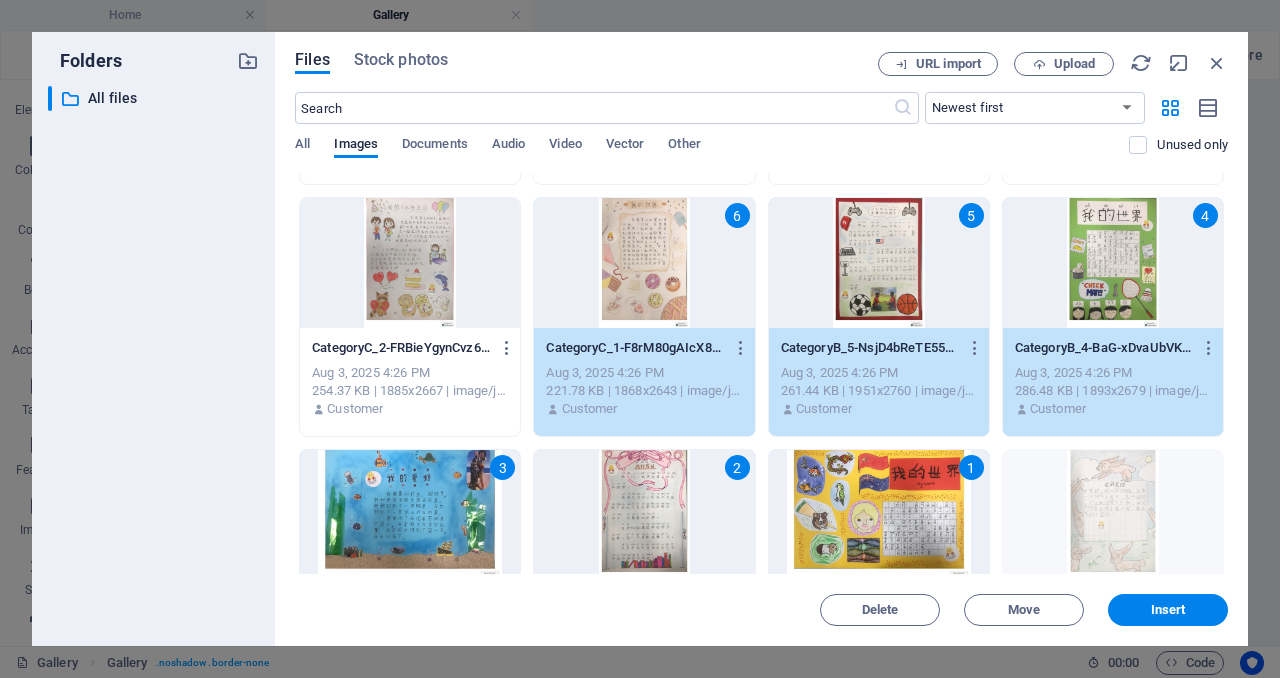 click at bounding box center (410, 263) 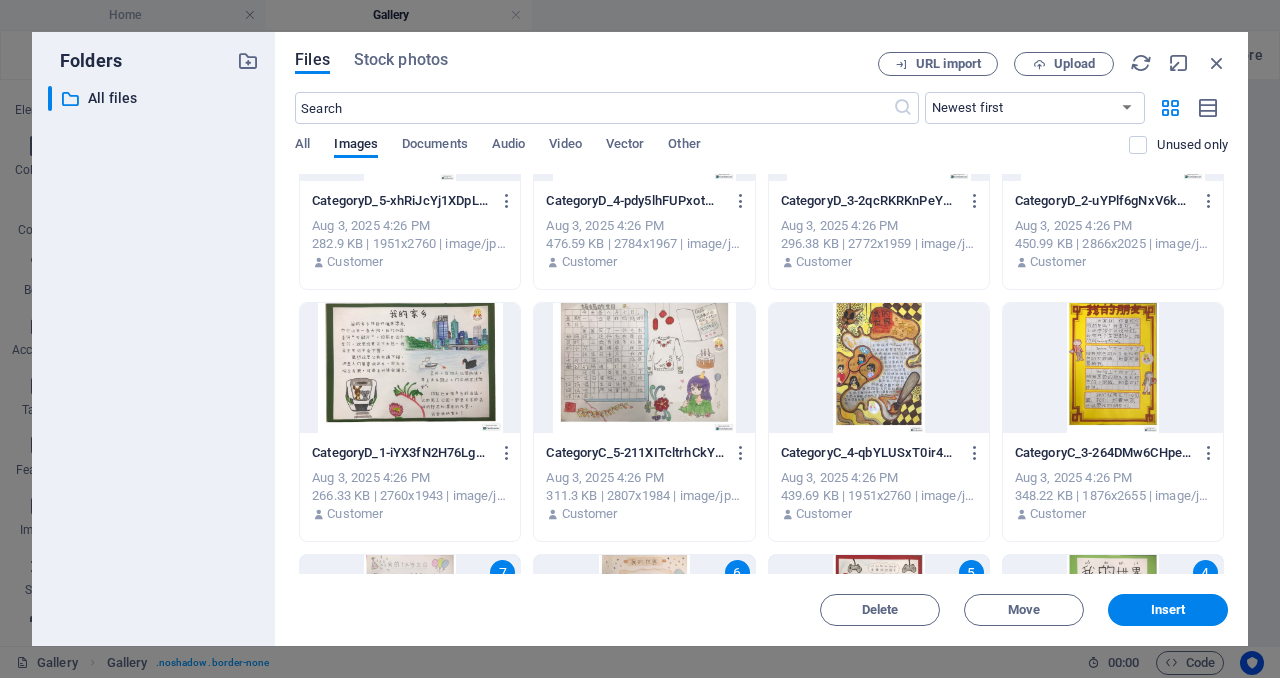 scroll, scrollTop: 117, scrollLeft: 0, axis: vertical 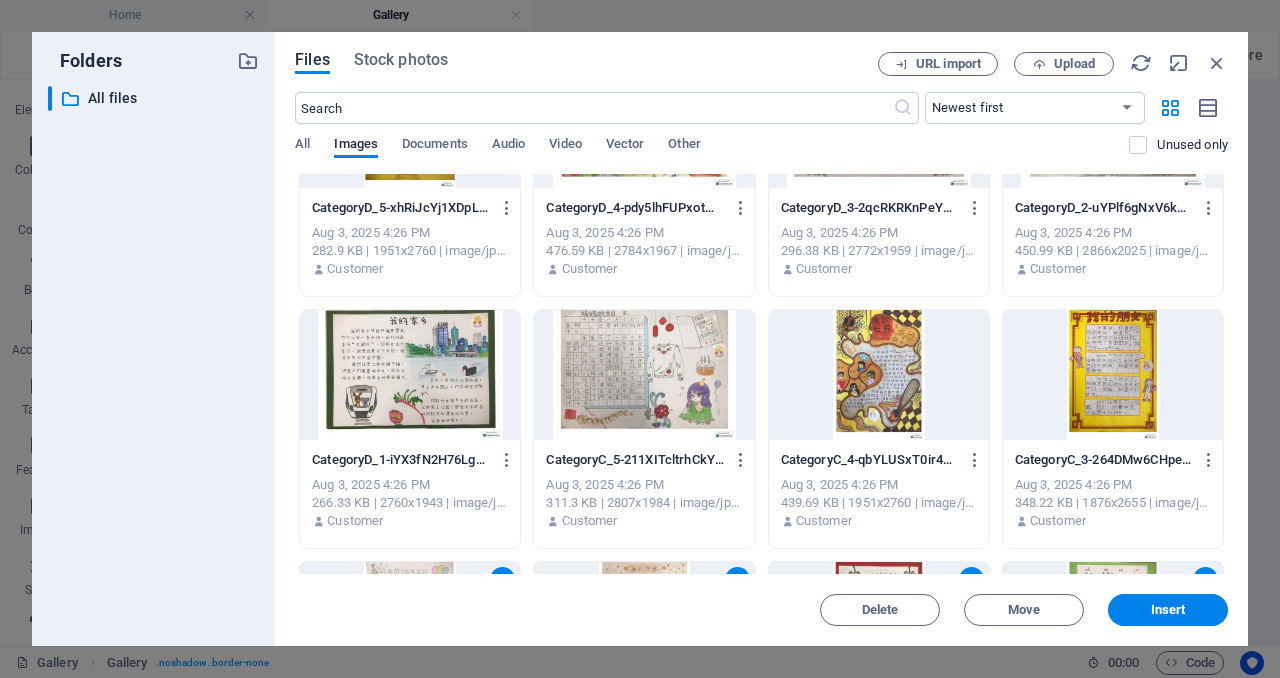 click at bounding box center (1113, 375) 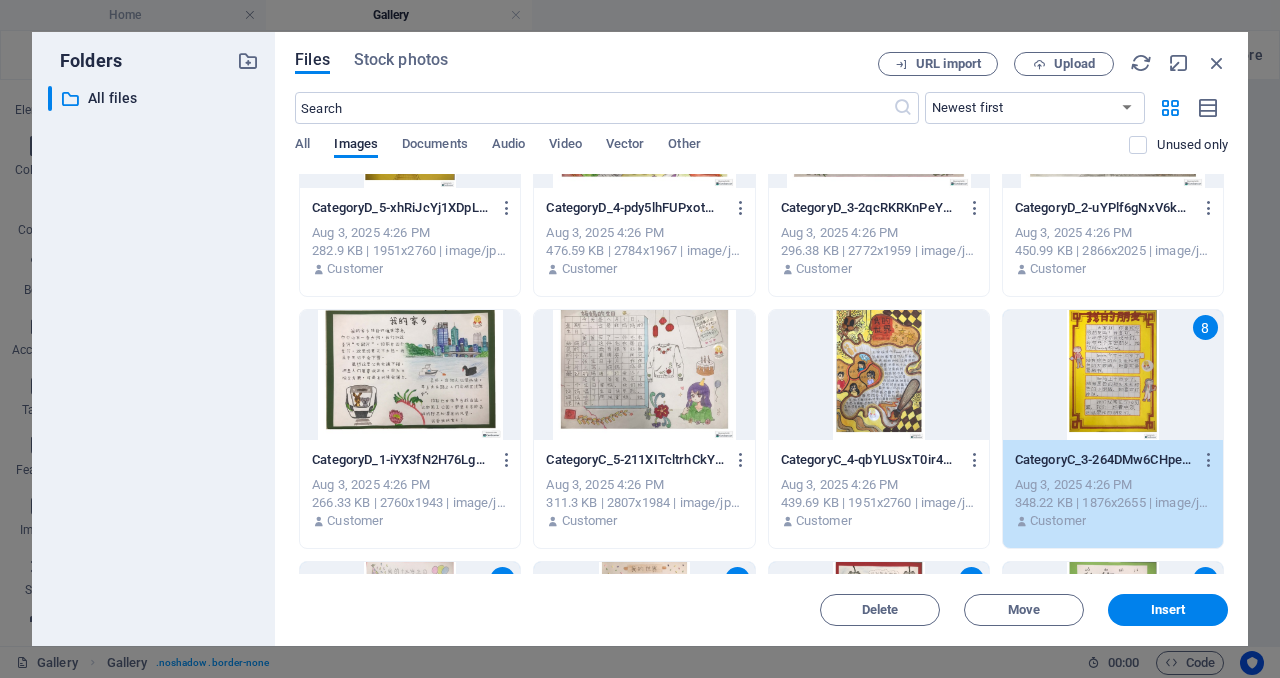 click at bounding box center (879, 375) 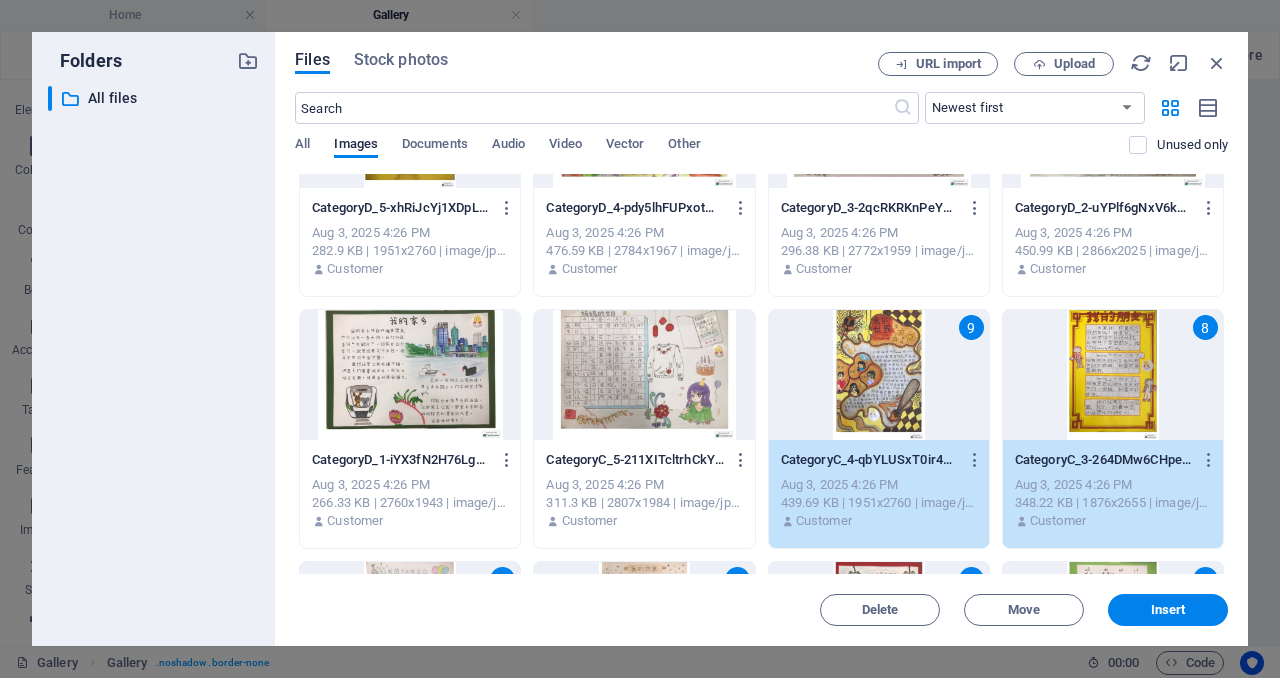 click at bounding box center (644, 375) 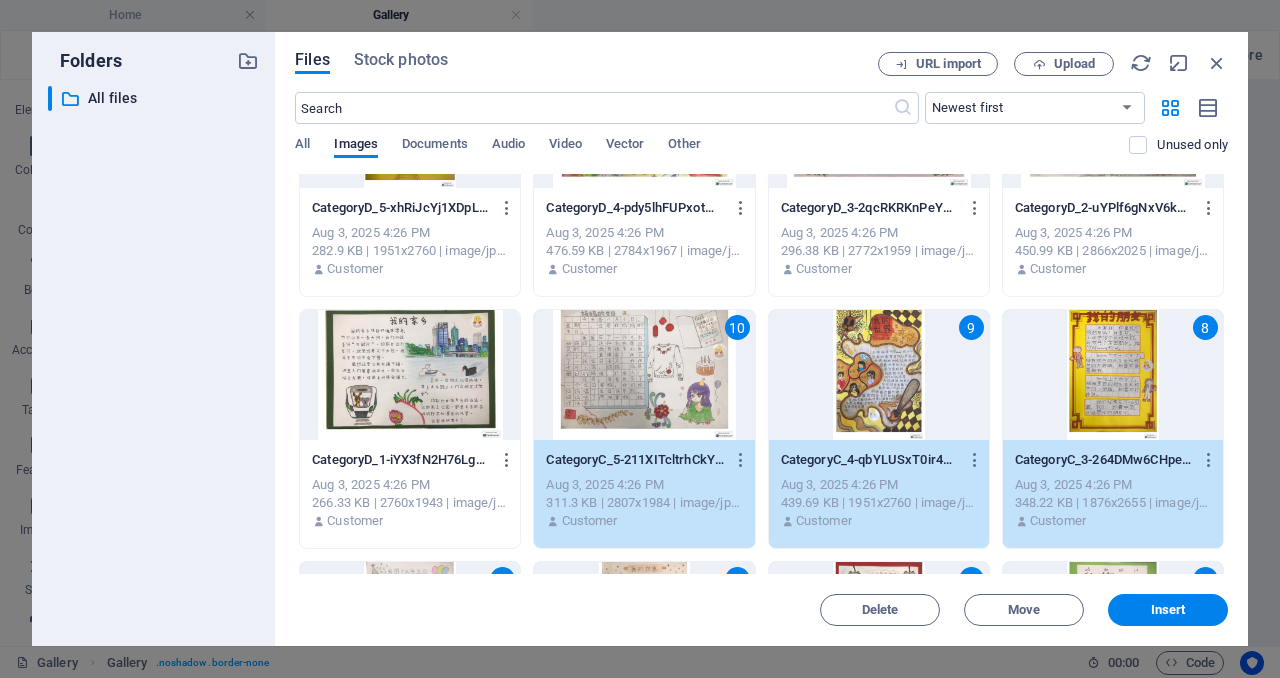 click at bounding box center (410, 375) 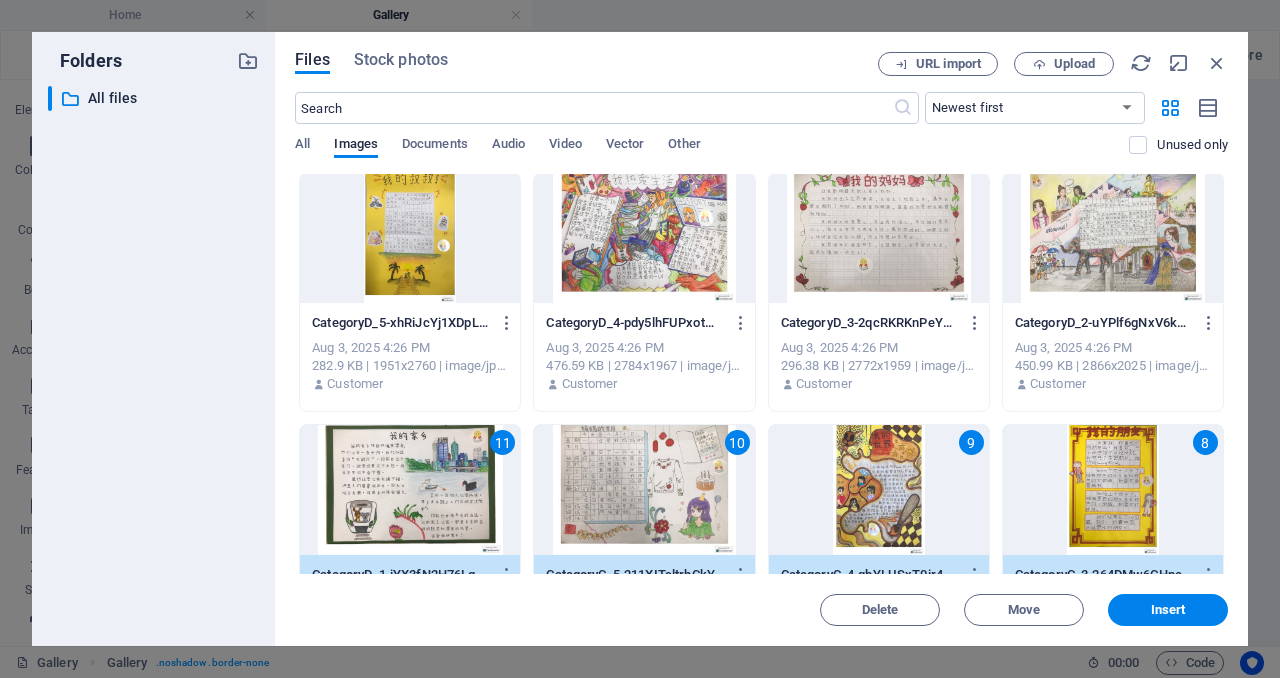 scroll, scrollTop: 0, scrollLeft: 0, axis: both 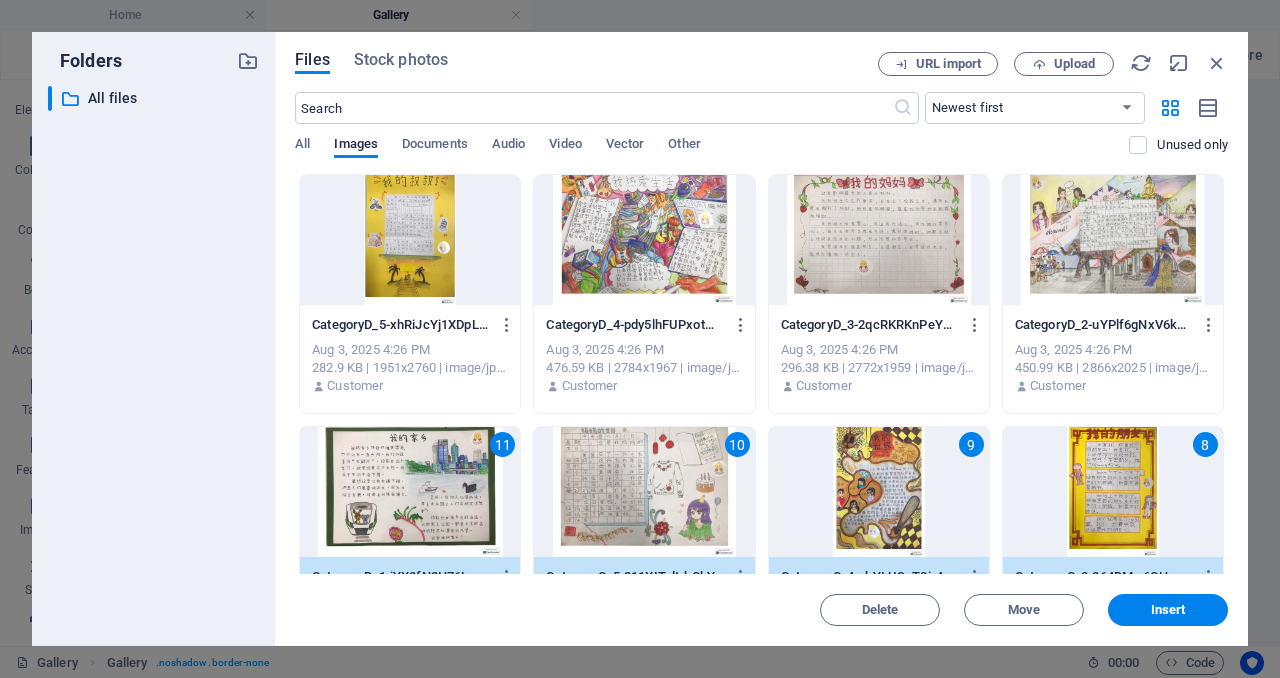 click at bounding box center (1113, 240) 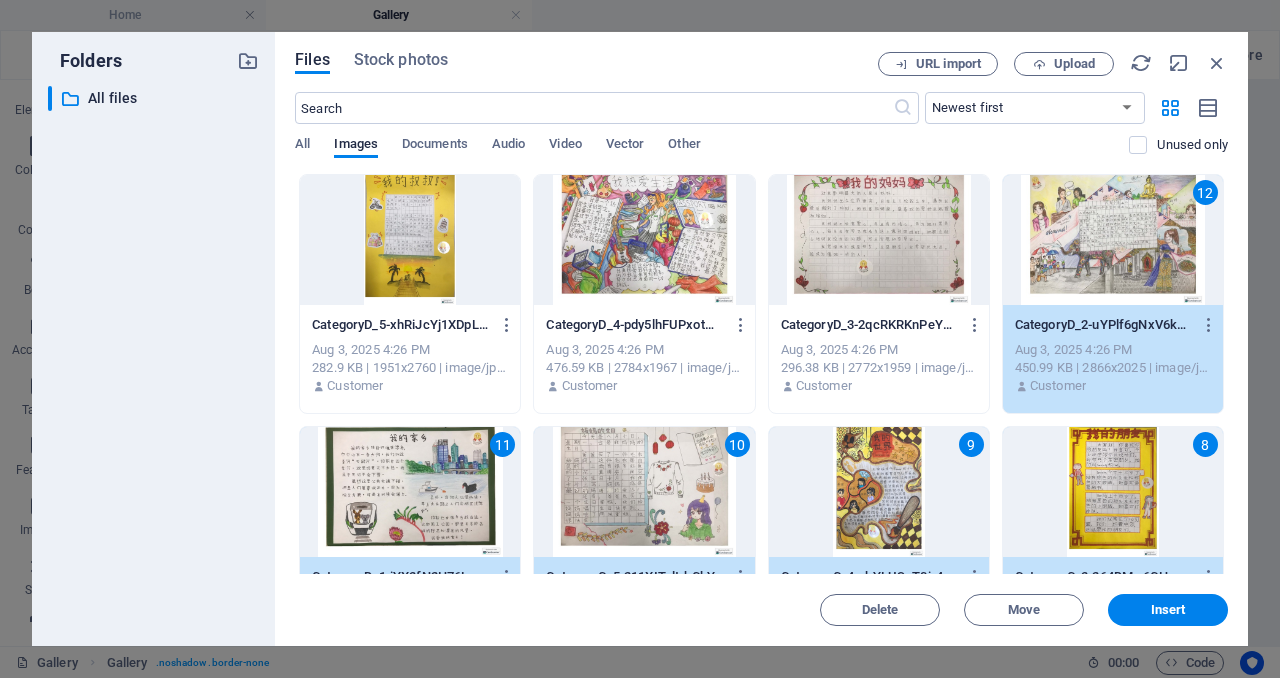 click at bounding box center (879, 240) 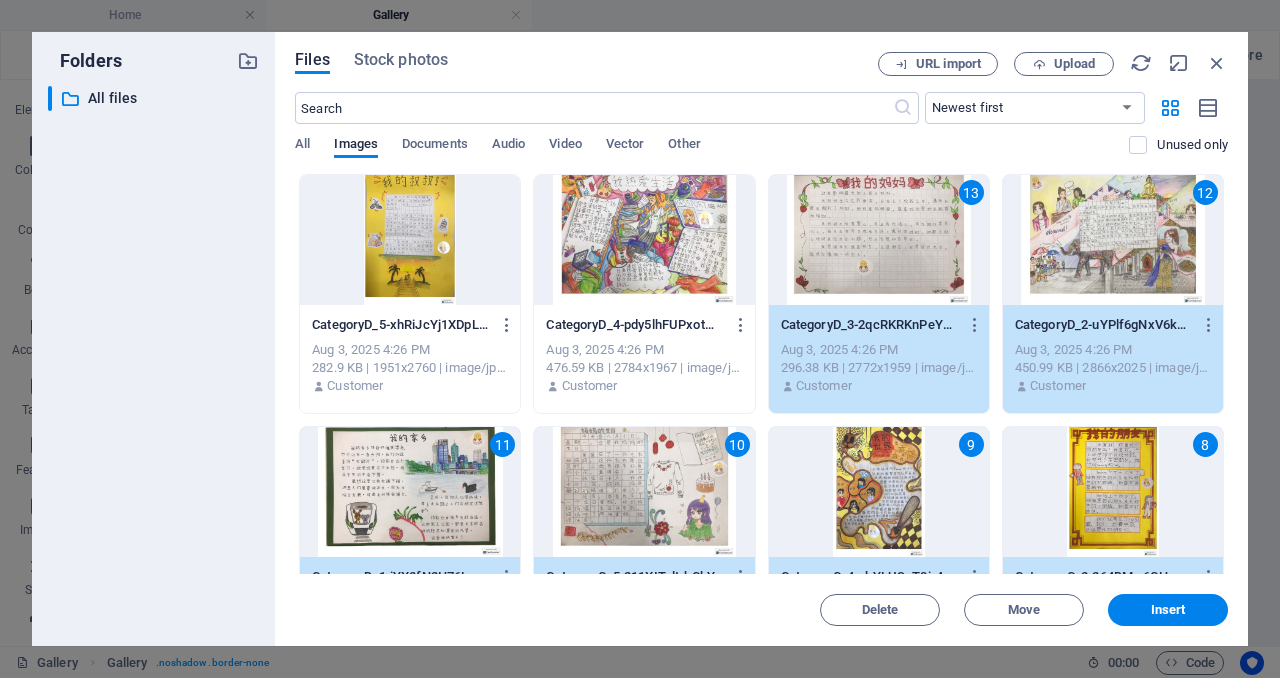 click at bounding box center [644, 240] 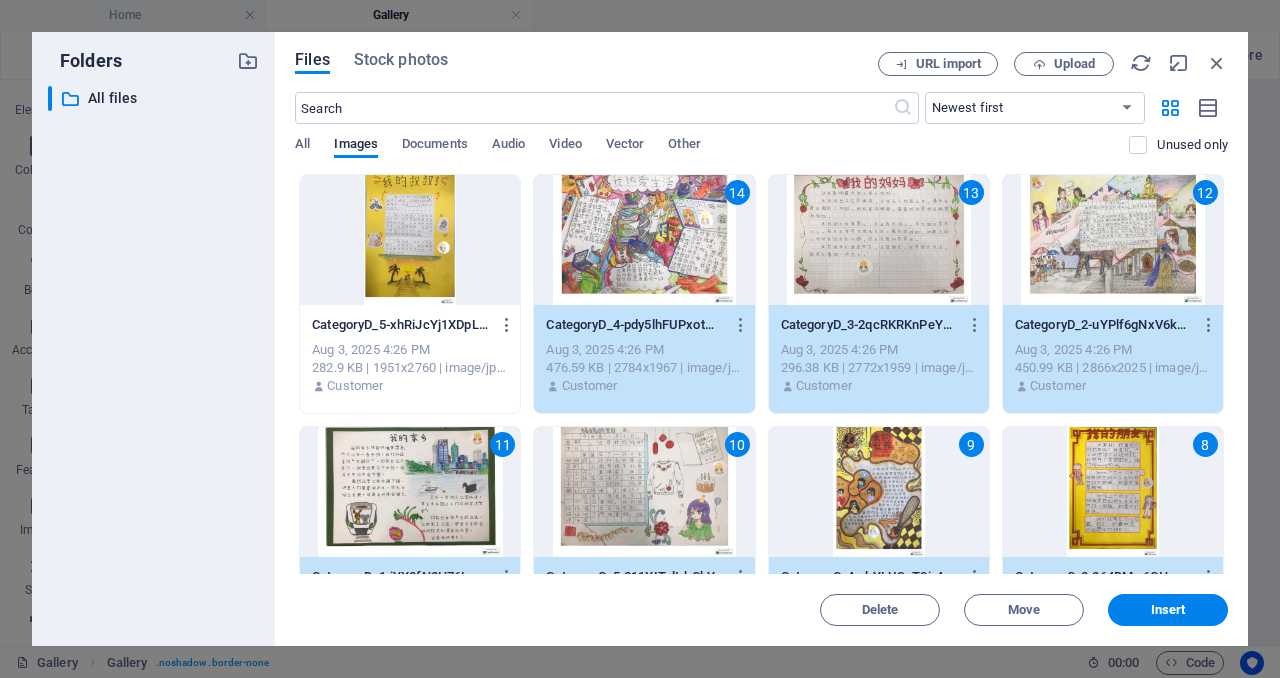 click at bounding box center [410, 240] 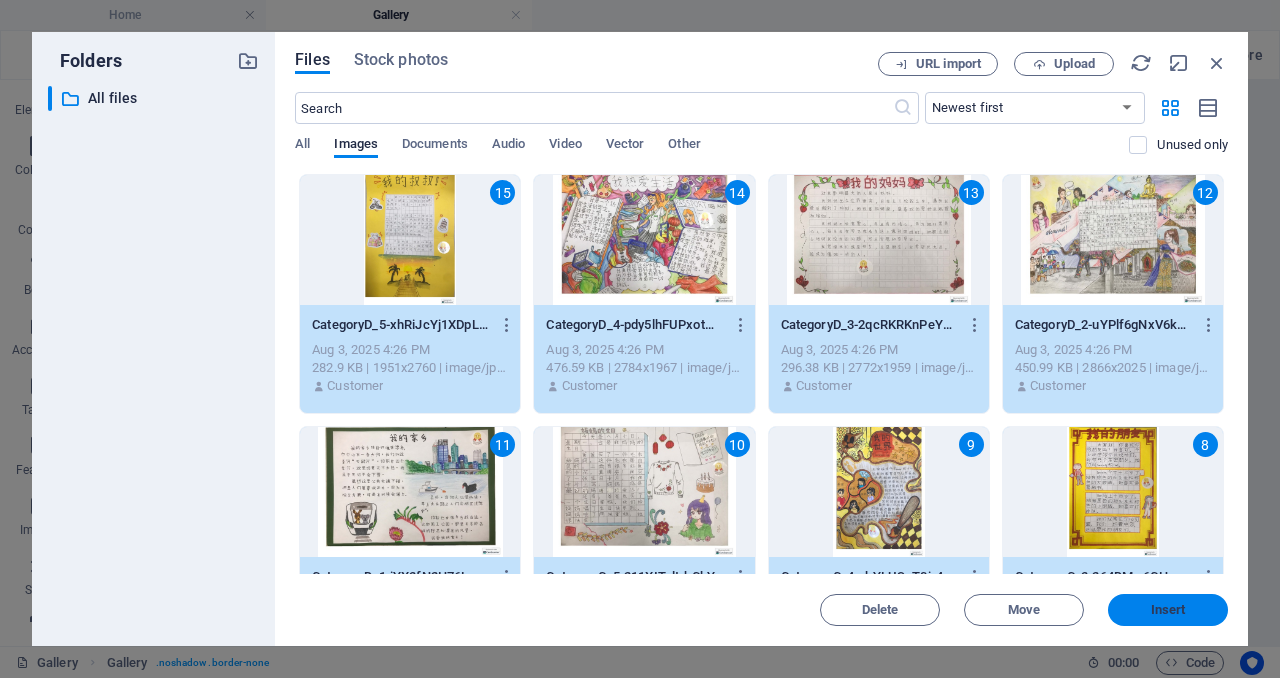 drag, startPoint x: 1161, startPoint y: 602, endPoint x: 728, endPoint y: 521, distance: 440.51108 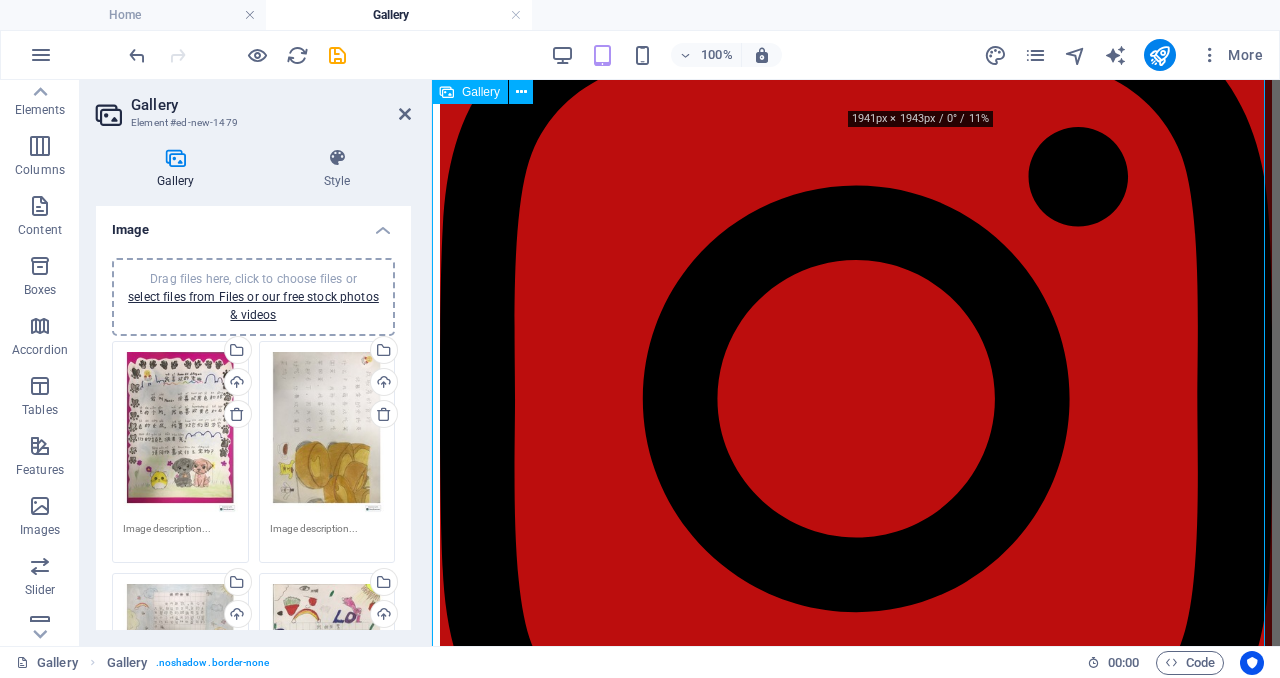 scroll, scrollTop: 1713, scrollLeft: 0, axis: vertical 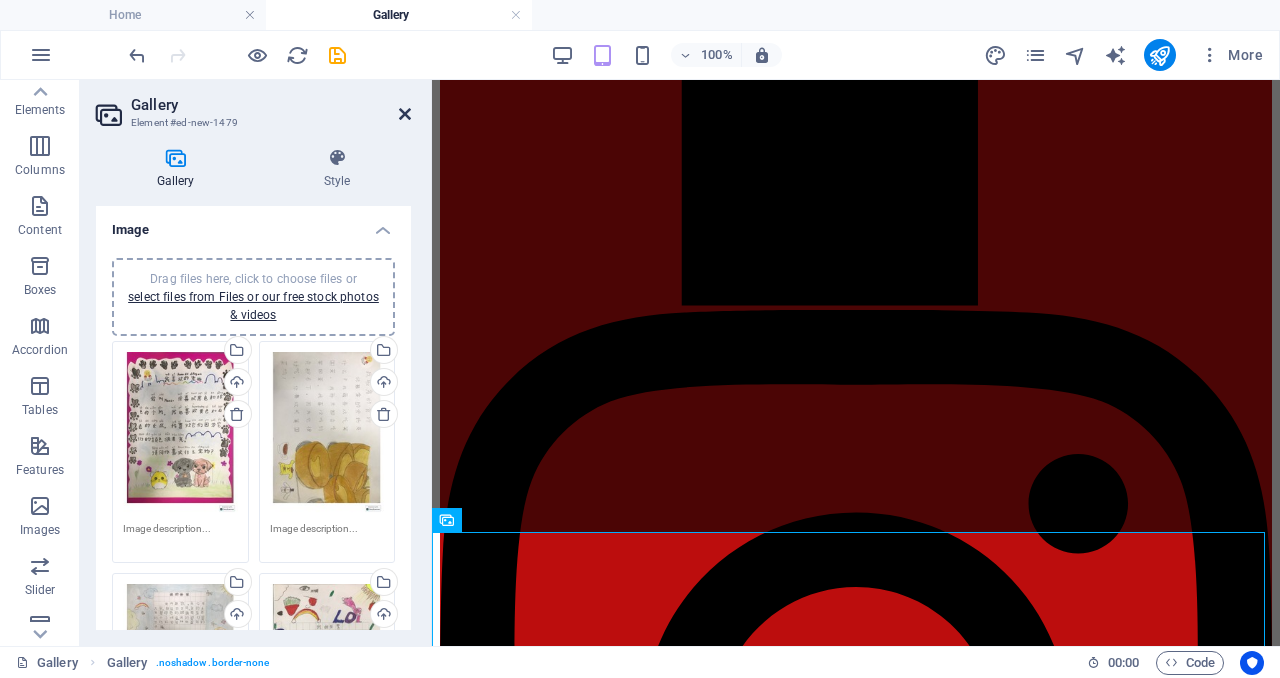 click at bounding box center (405, 114) 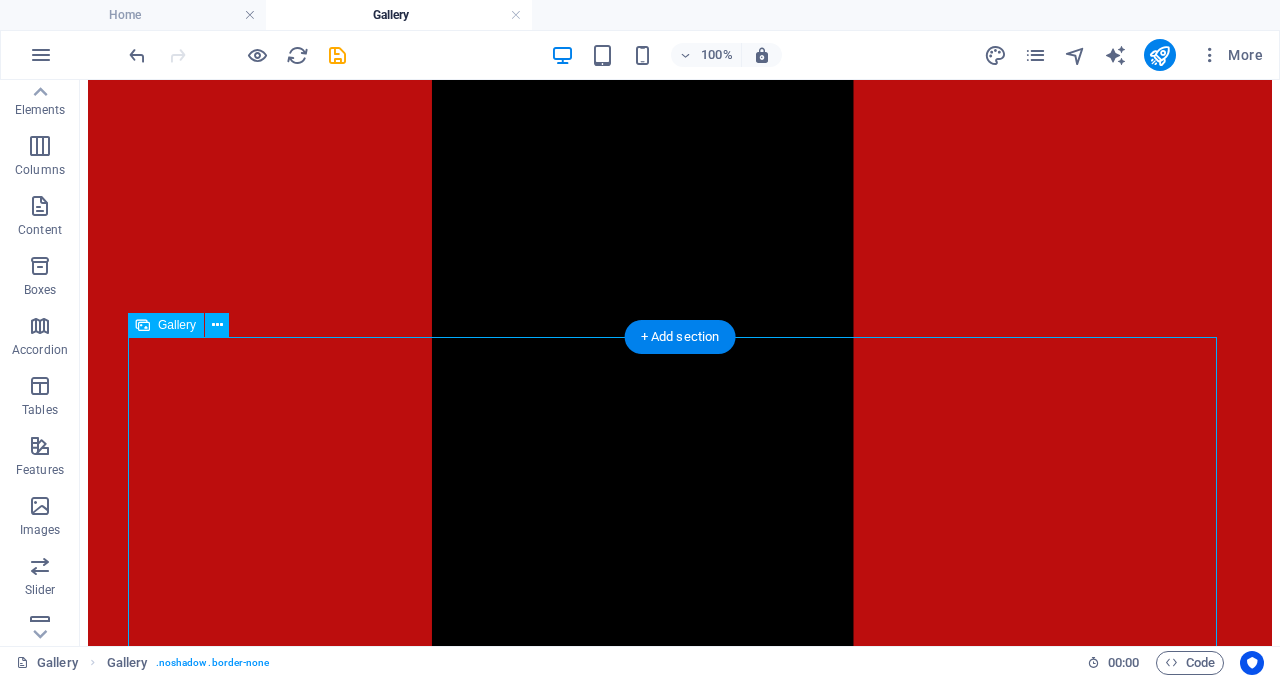 scroll, scrollTop: 2017, scrollLeft: 0, axis: vertical 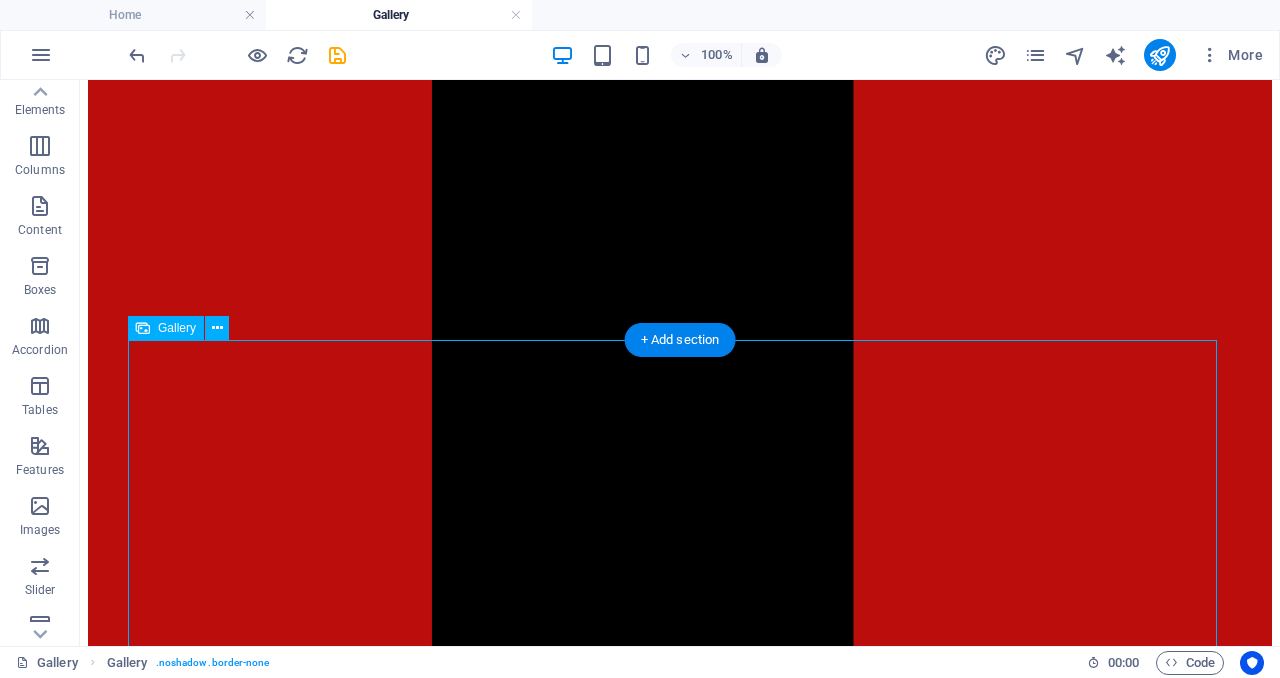 click at bounding box center [272, 5351] 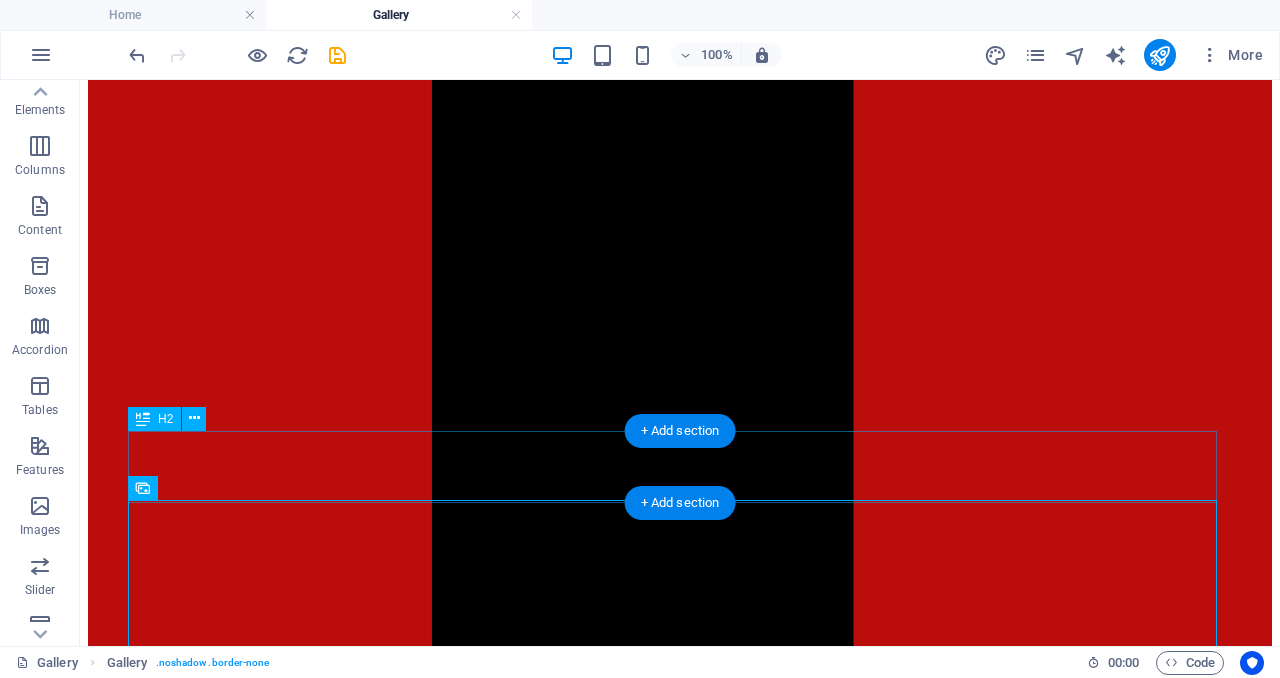scroll, scrollTop: 2003, scrollLeft: 0, axis: vertical 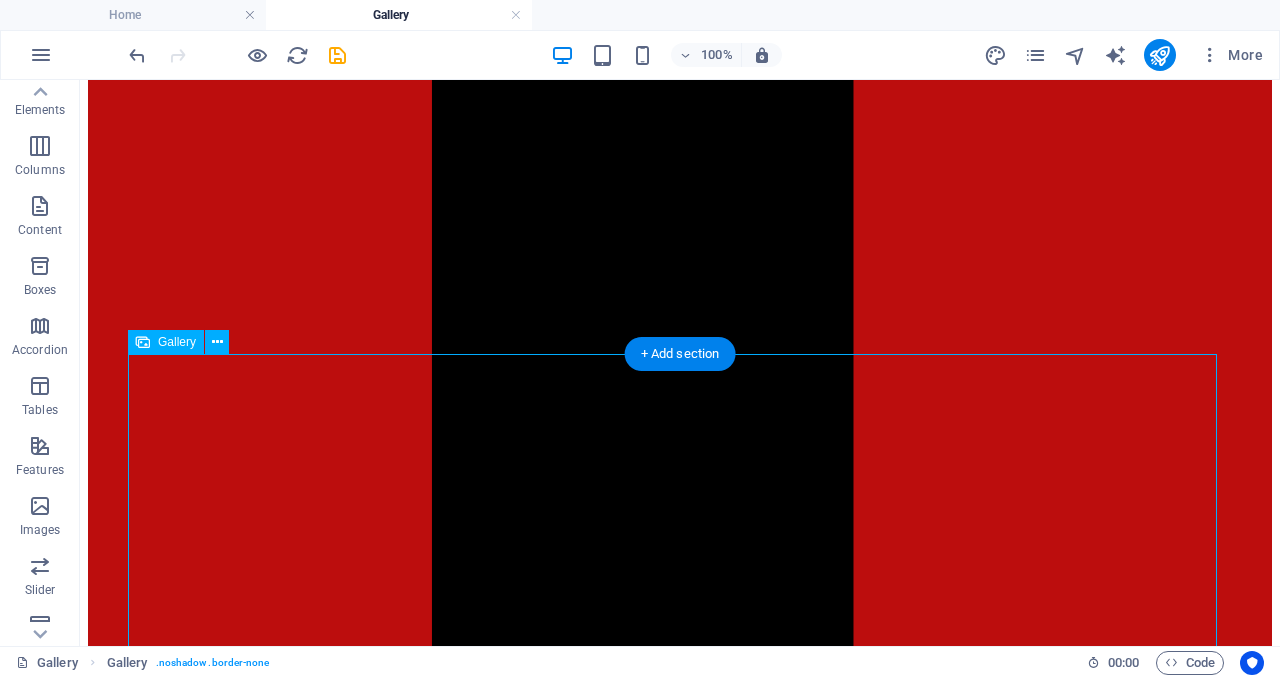 click at bounding box center (272, 5365) 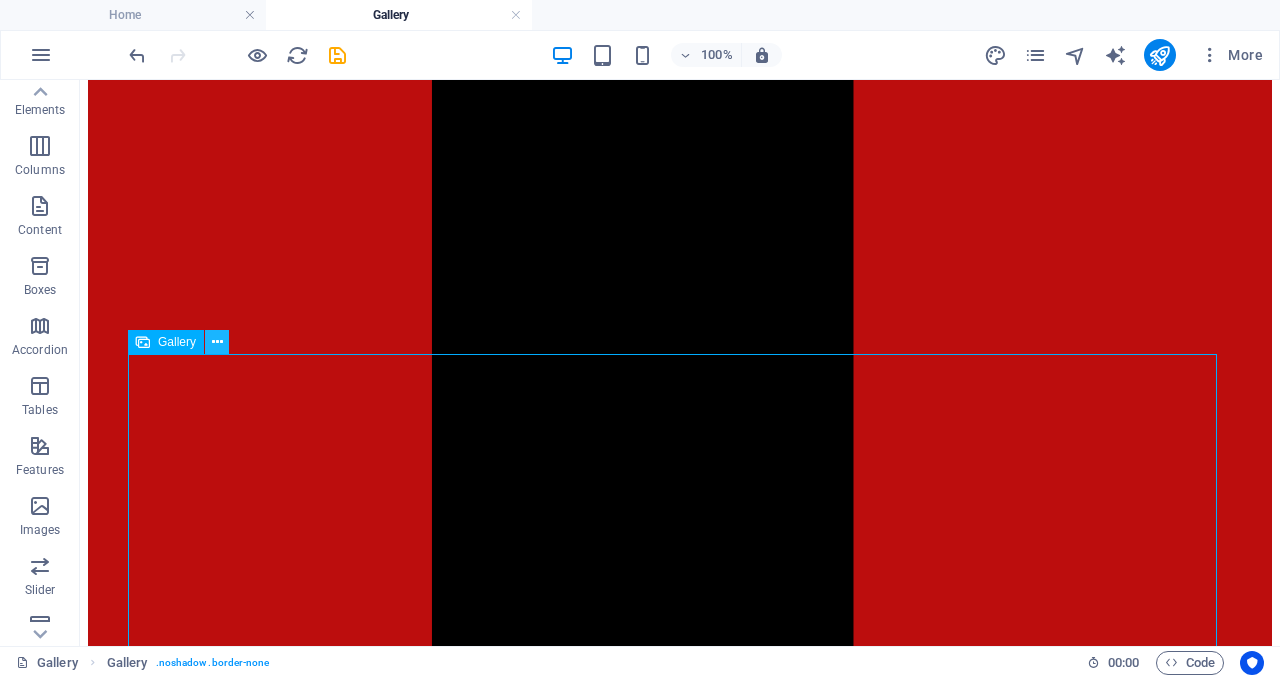 click at bounding box center [217, 342] 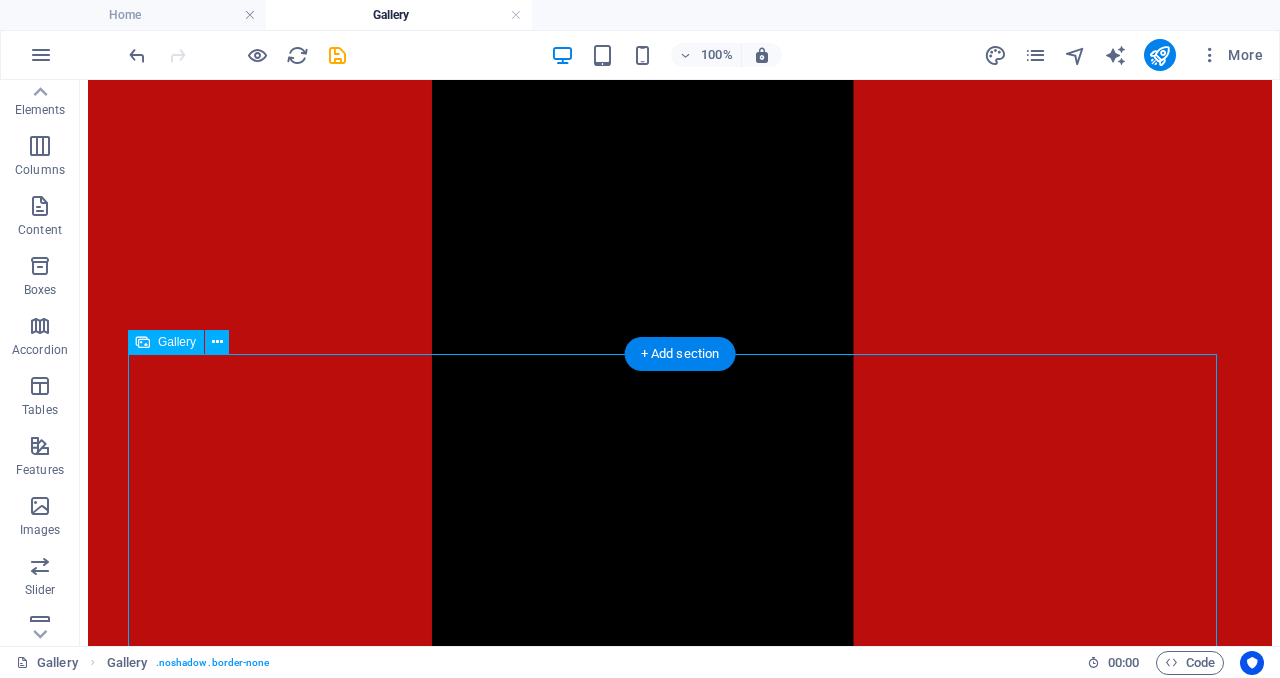 click at bounding box center [272, 5365] 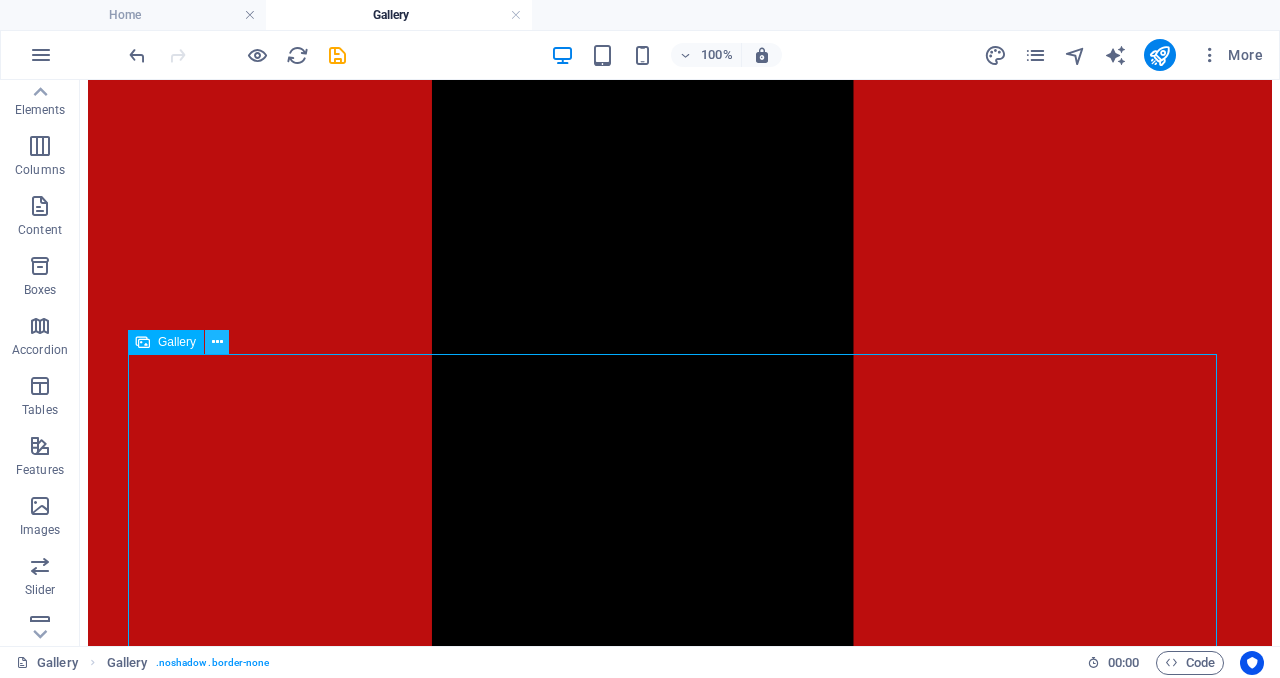click at bounding box center (217, 342) 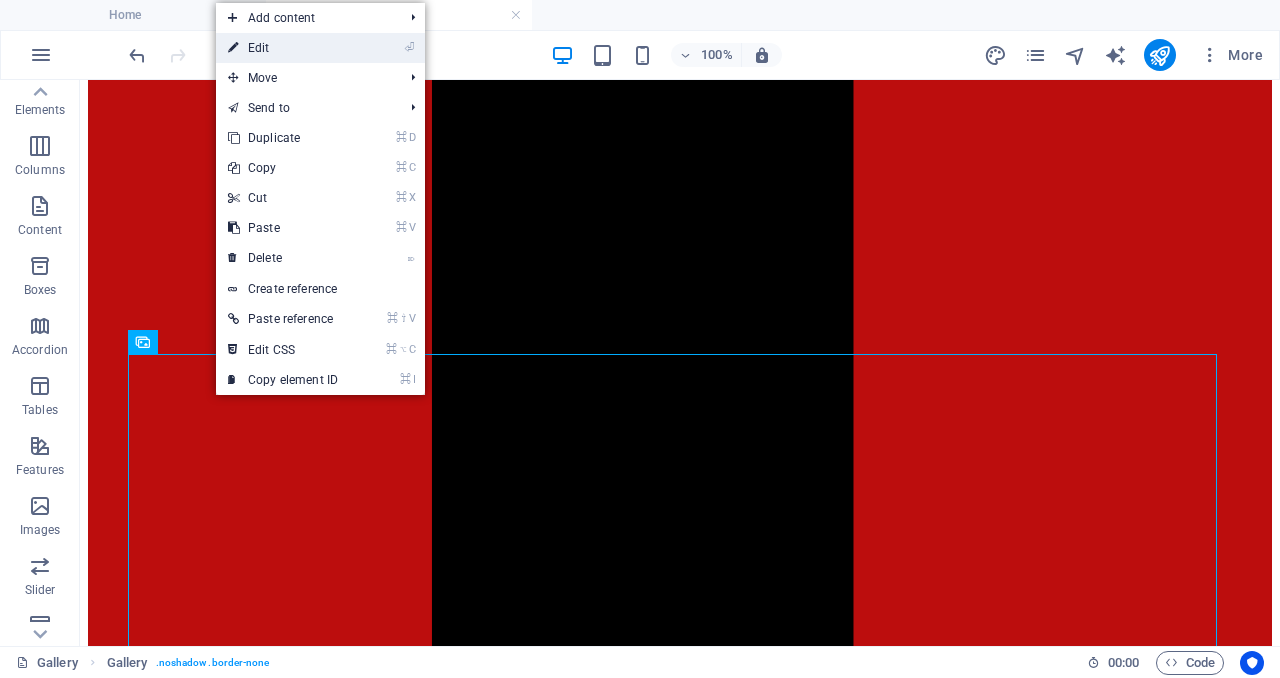 click on "⏎  Edit" at bounding box center (283, 48) 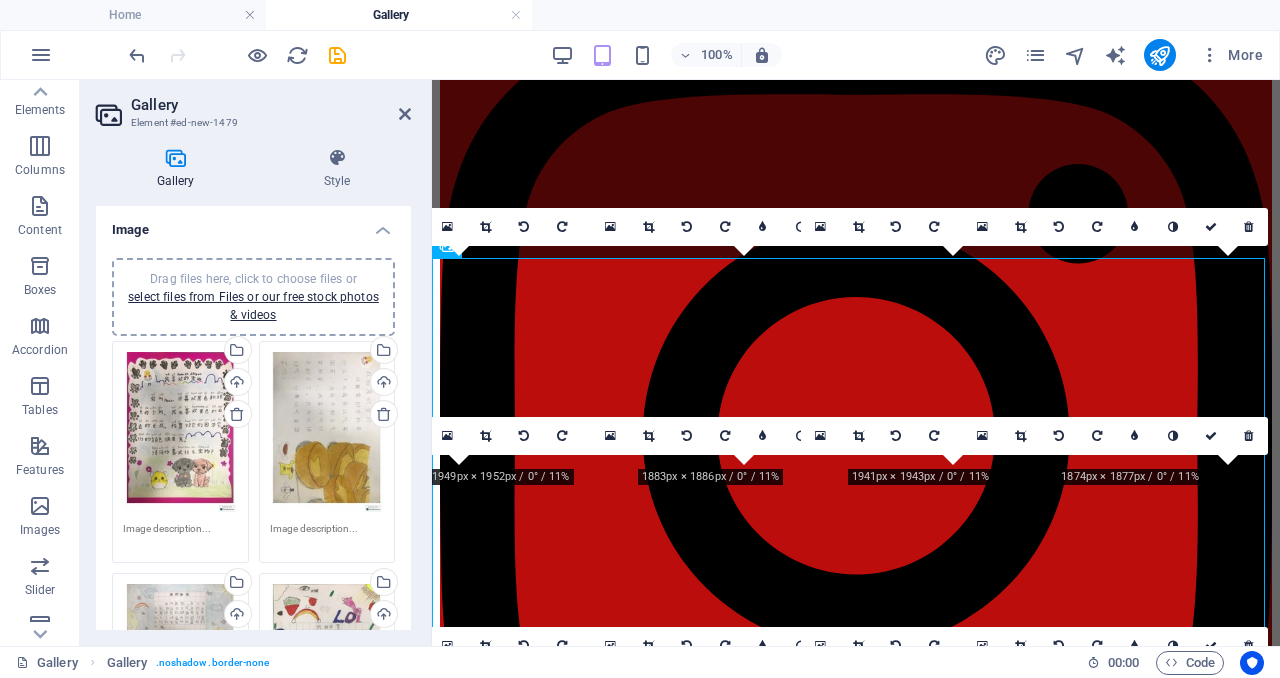 scroll, scrollTop: 1987, scrollLeft: 0, axis: vertical 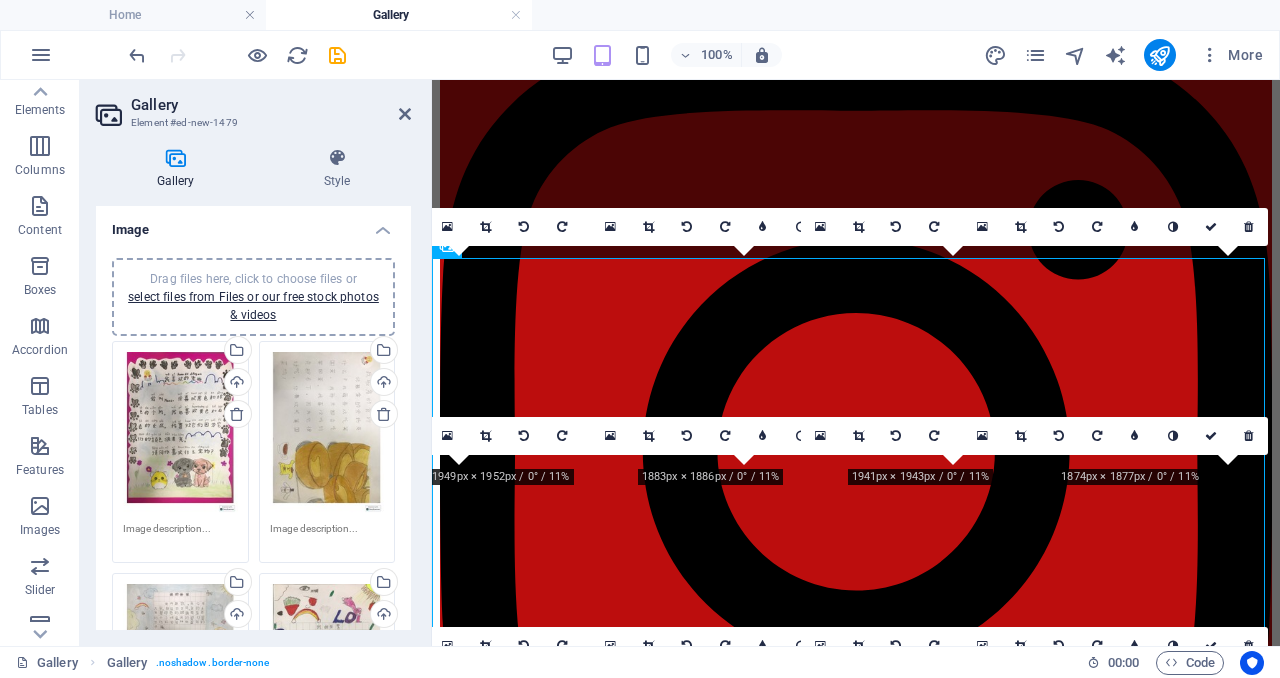 click on "Drag files here, click to choose files or select files from Files or our free stock photos & videos" at bounding box center [180, 433] 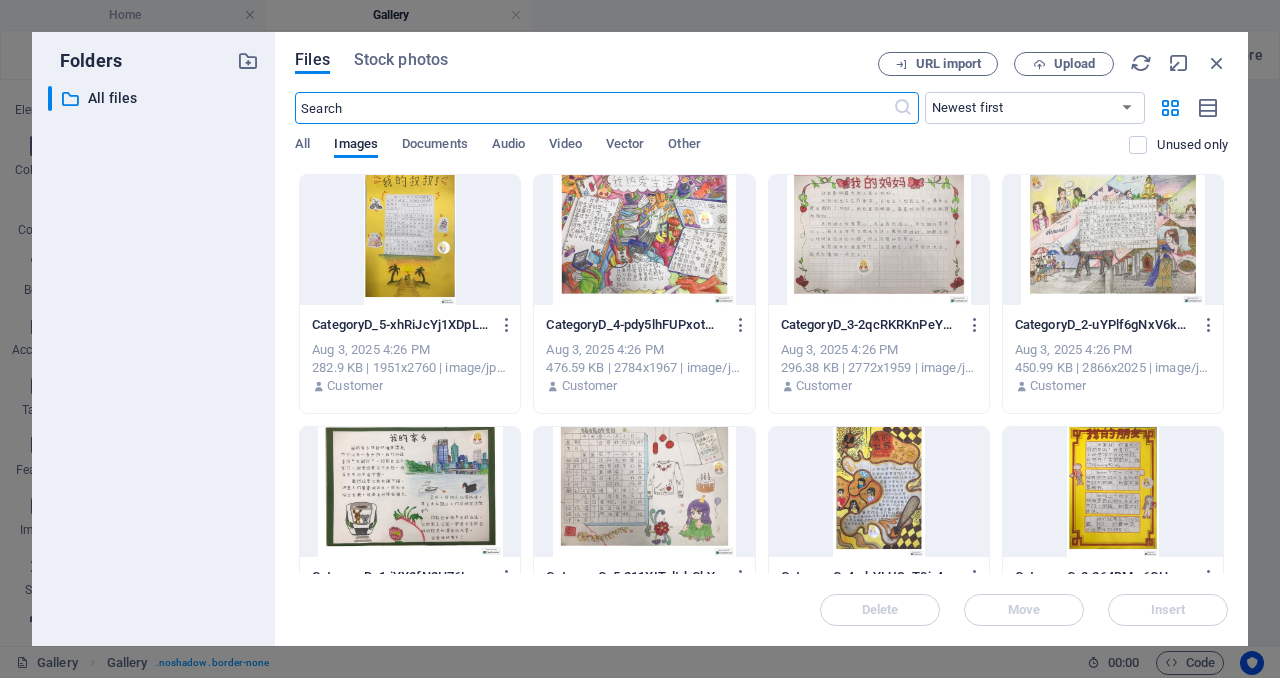 scroll, scrollTop: 1988, scrollLeft: 0, axis: vertical 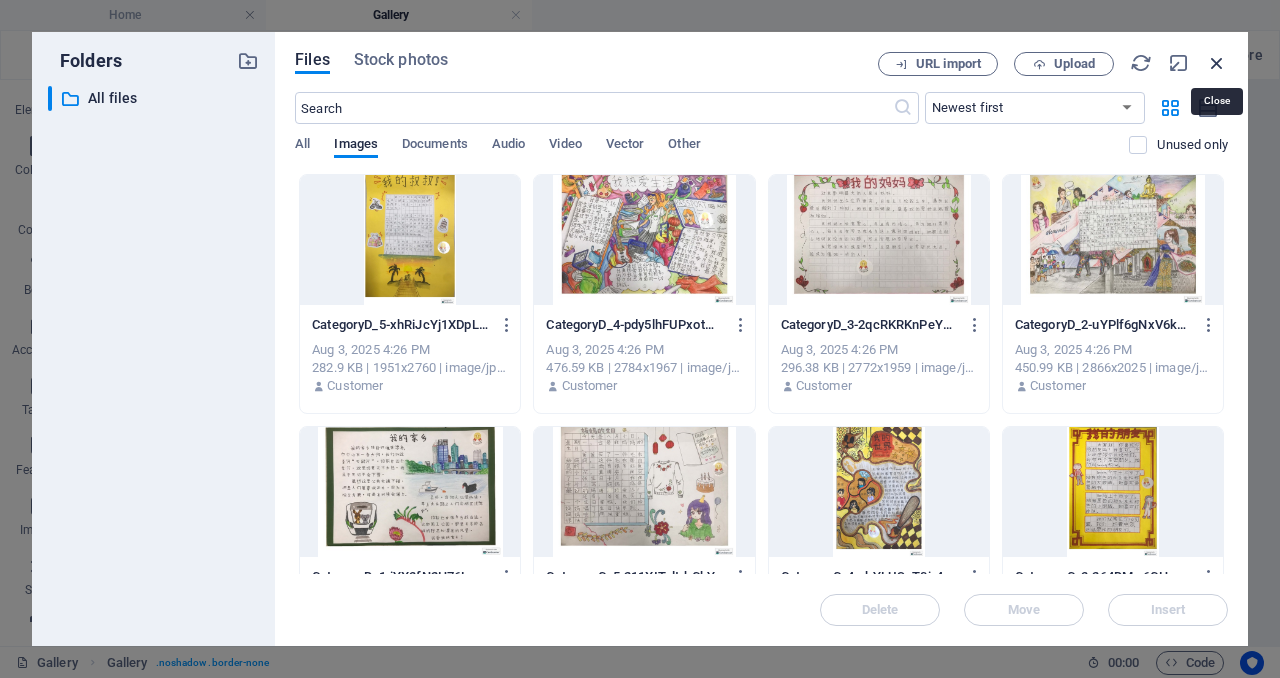 click at bounding box center [1217, 63] 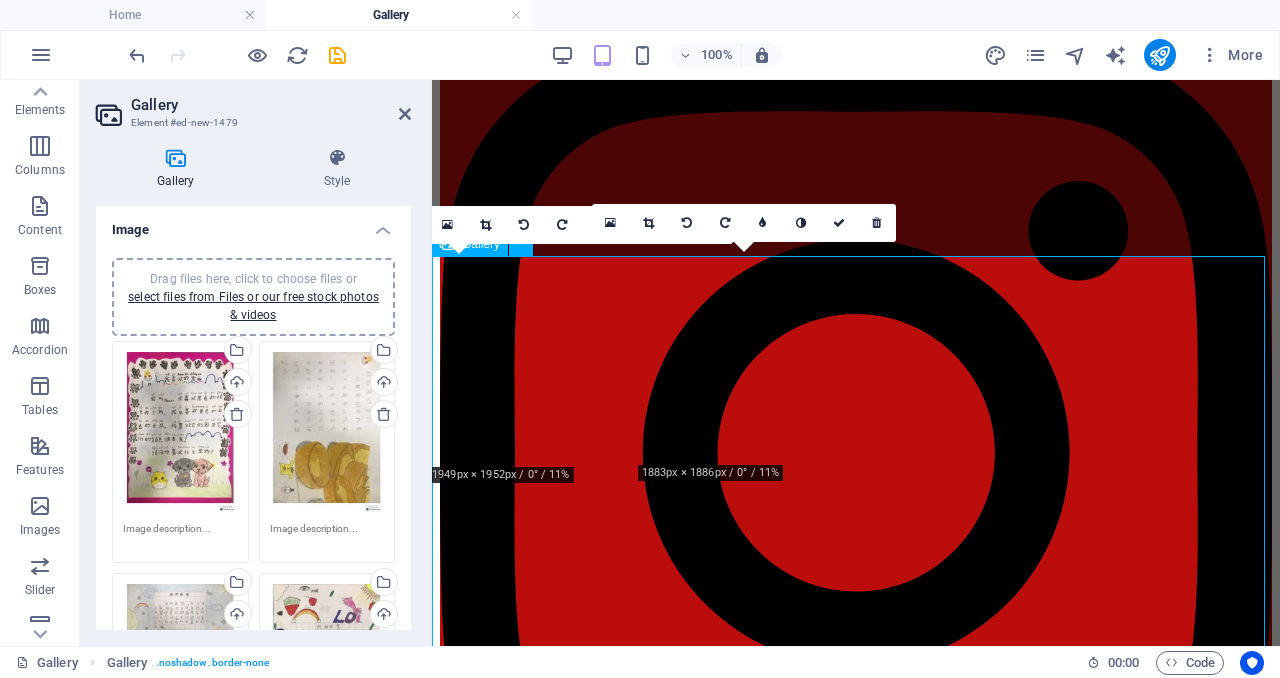 scroll, scrollTop: 1987, scrollLeft: 0, axis: vertical 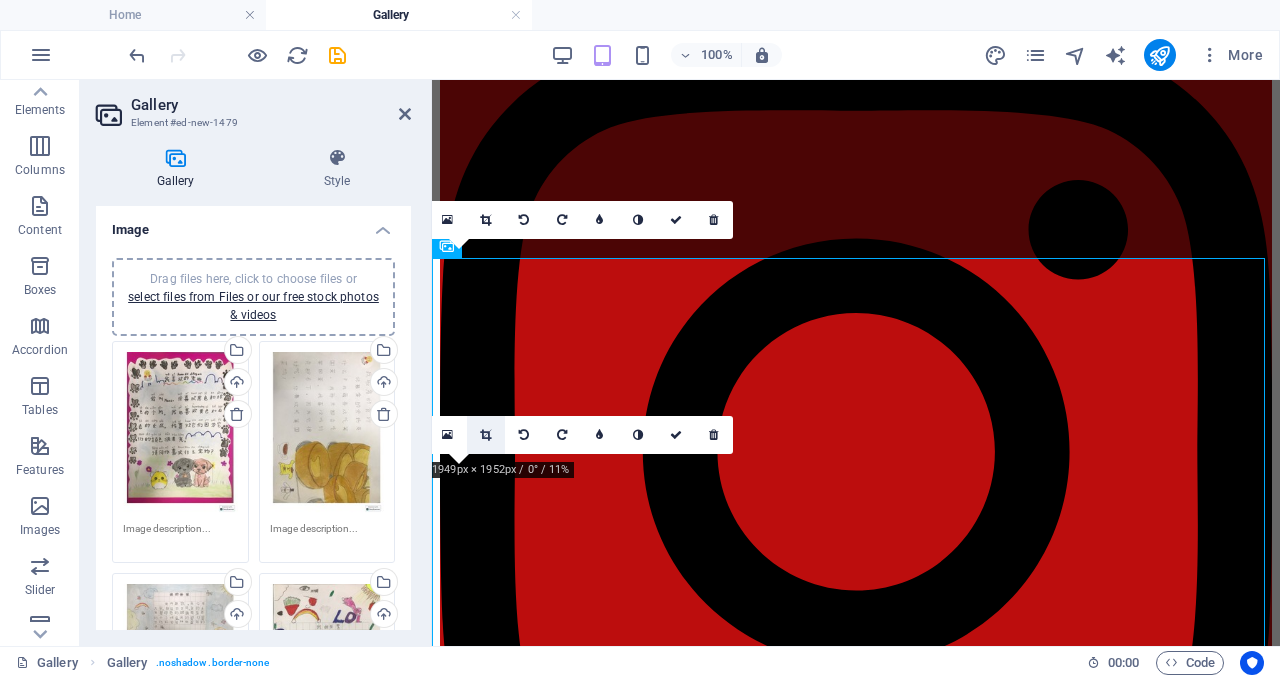 click at bounding box center [486, 435] 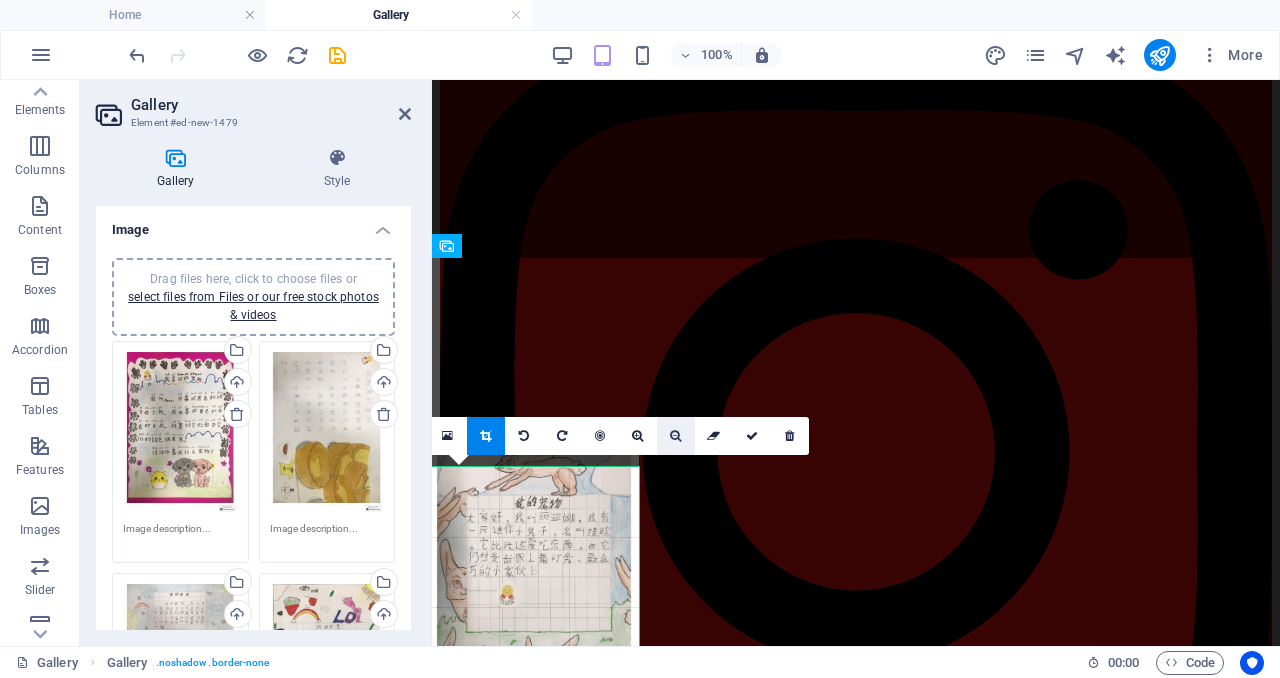 click at bounding box center [675, 436] 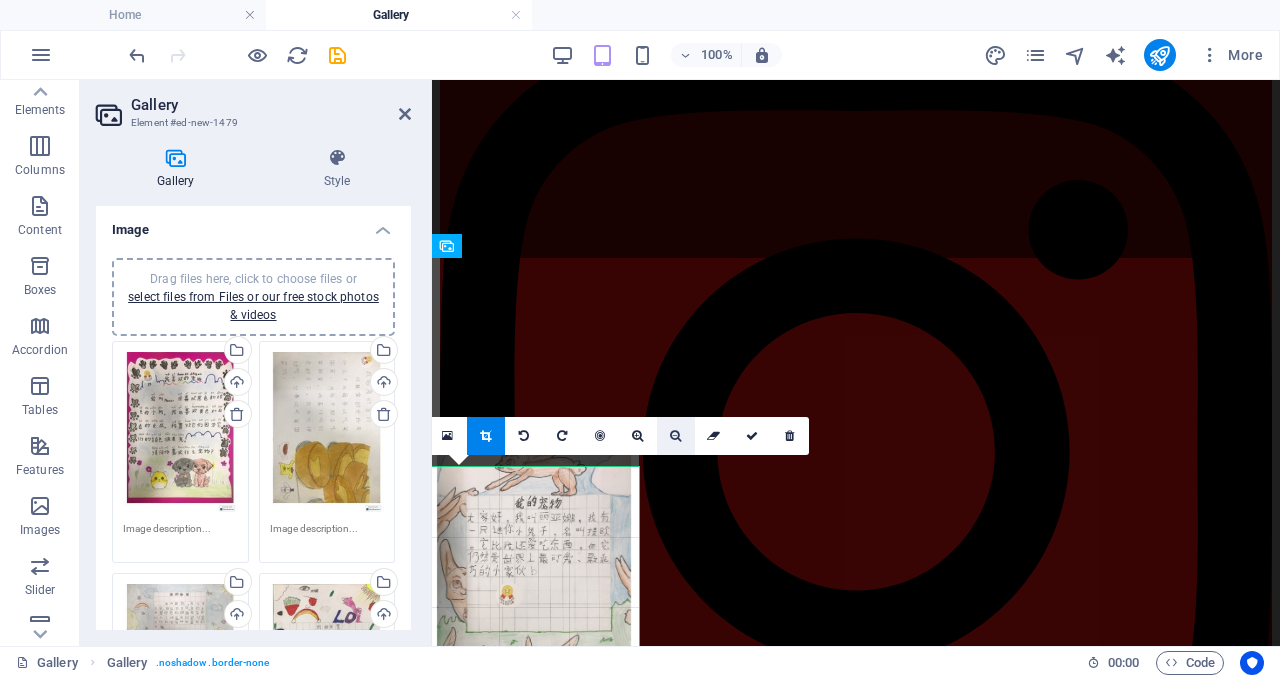 click at bounding box center (675, 436) 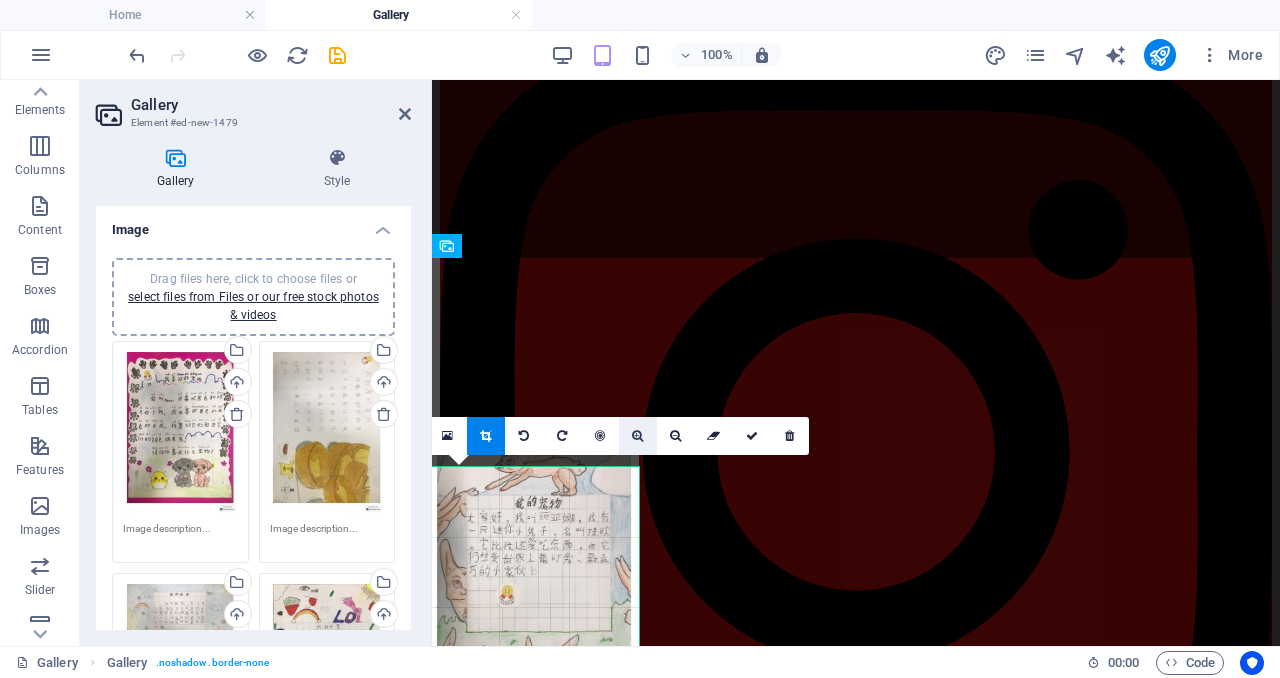 click at bounding box center (637, 436) 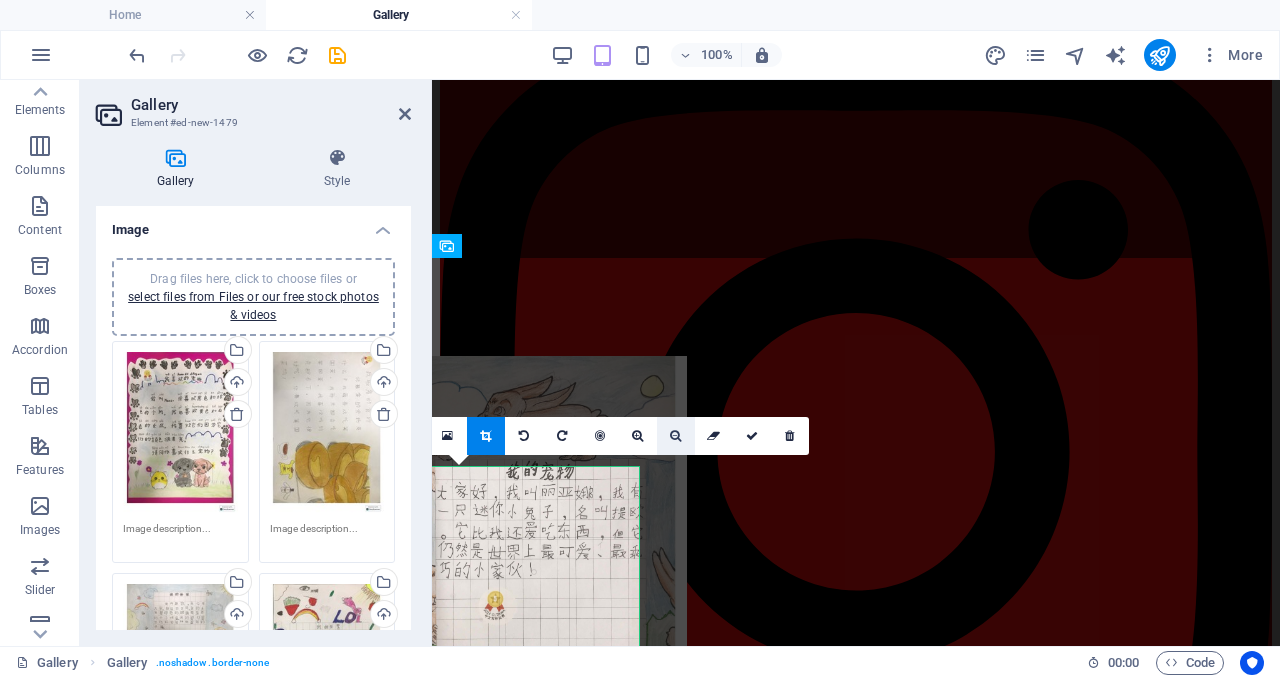 click at bounding box center [676, 436] 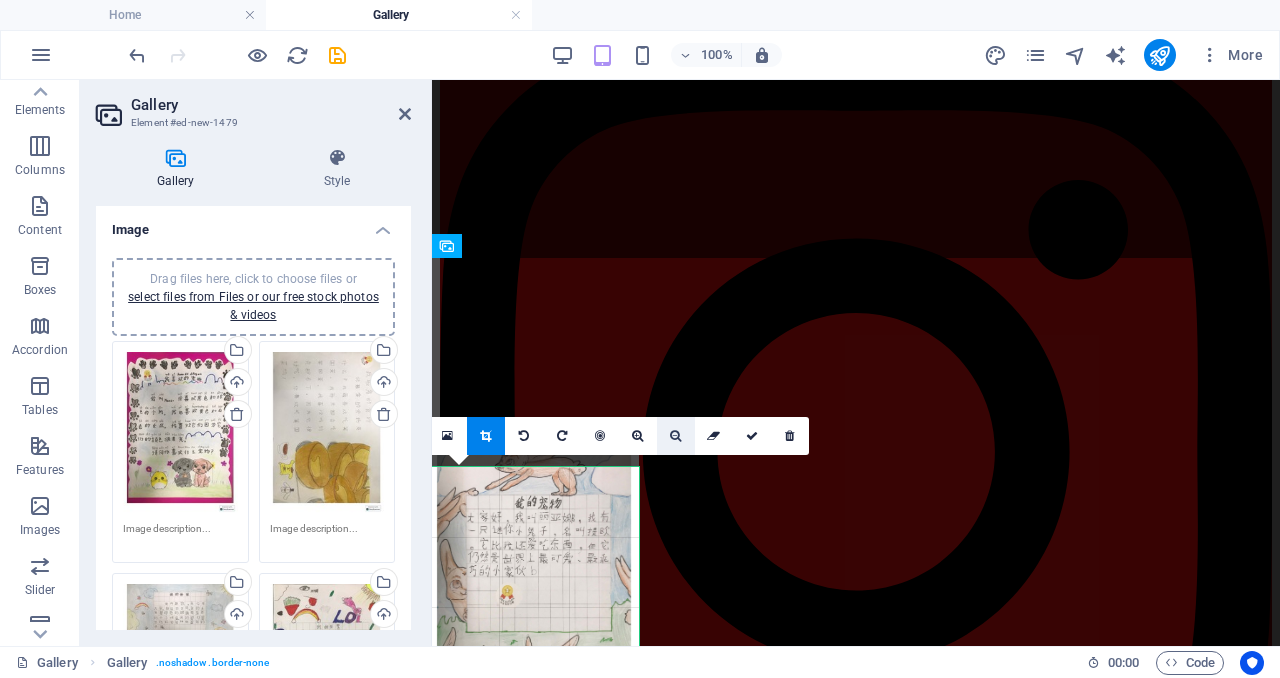 click at bounding box center [676, 436] 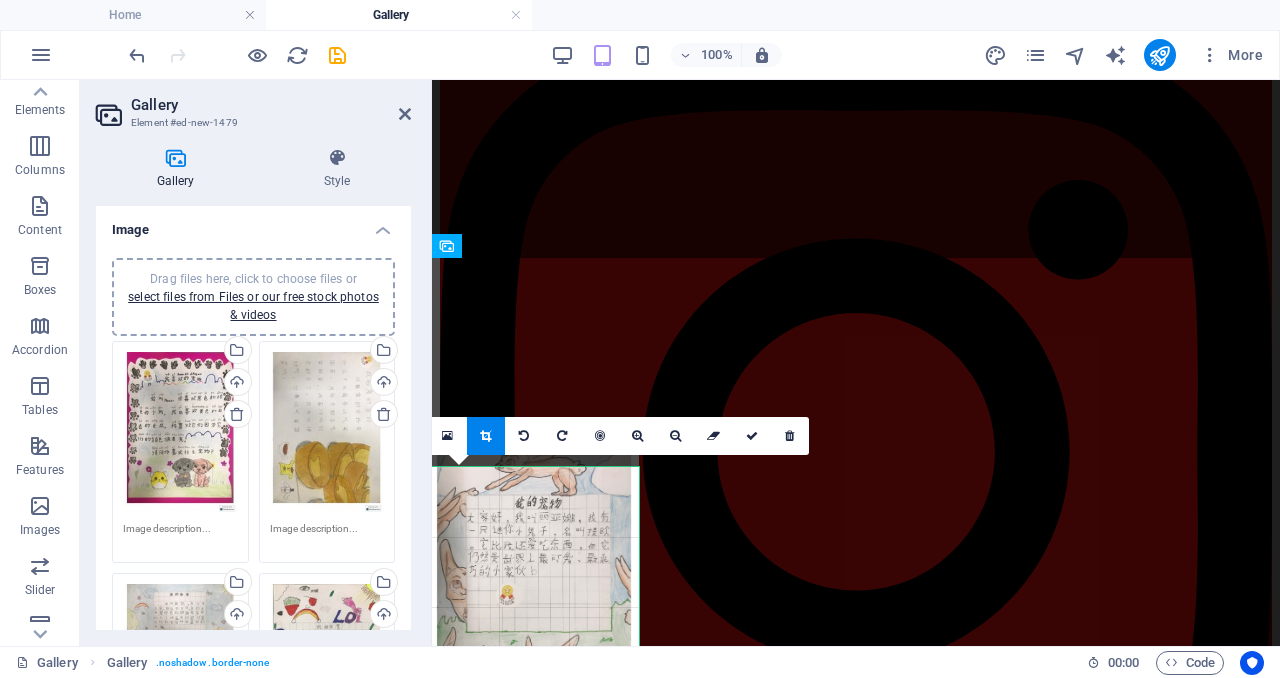 click on "Gallery" at bounding box center [271, 105] 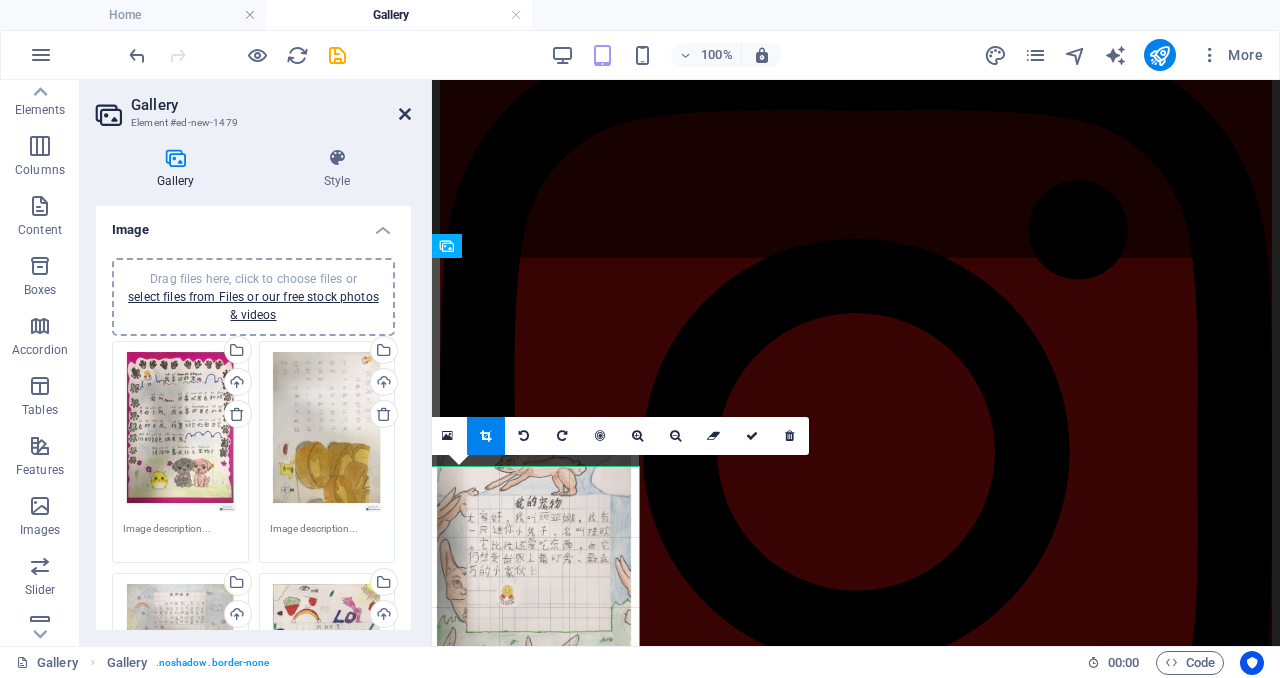click at bounding box center (405, 114) 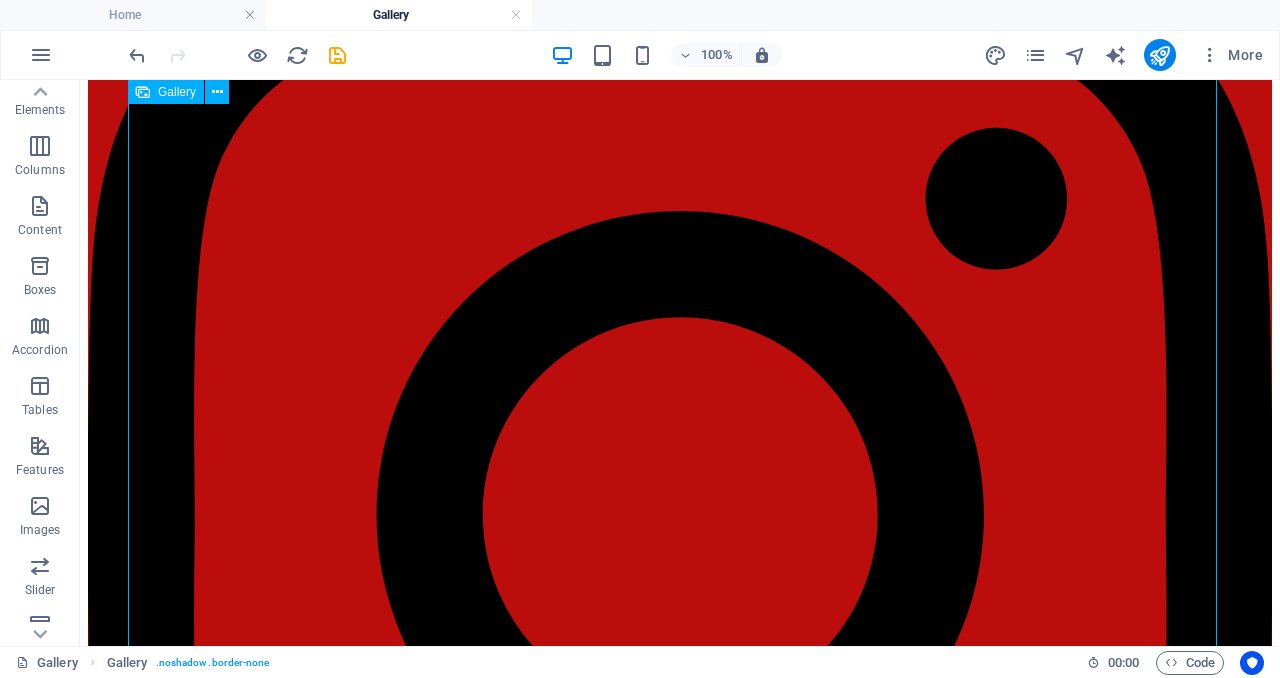 scroll, scrollTop: 2781, scrollLeft: 0, axis: vertical 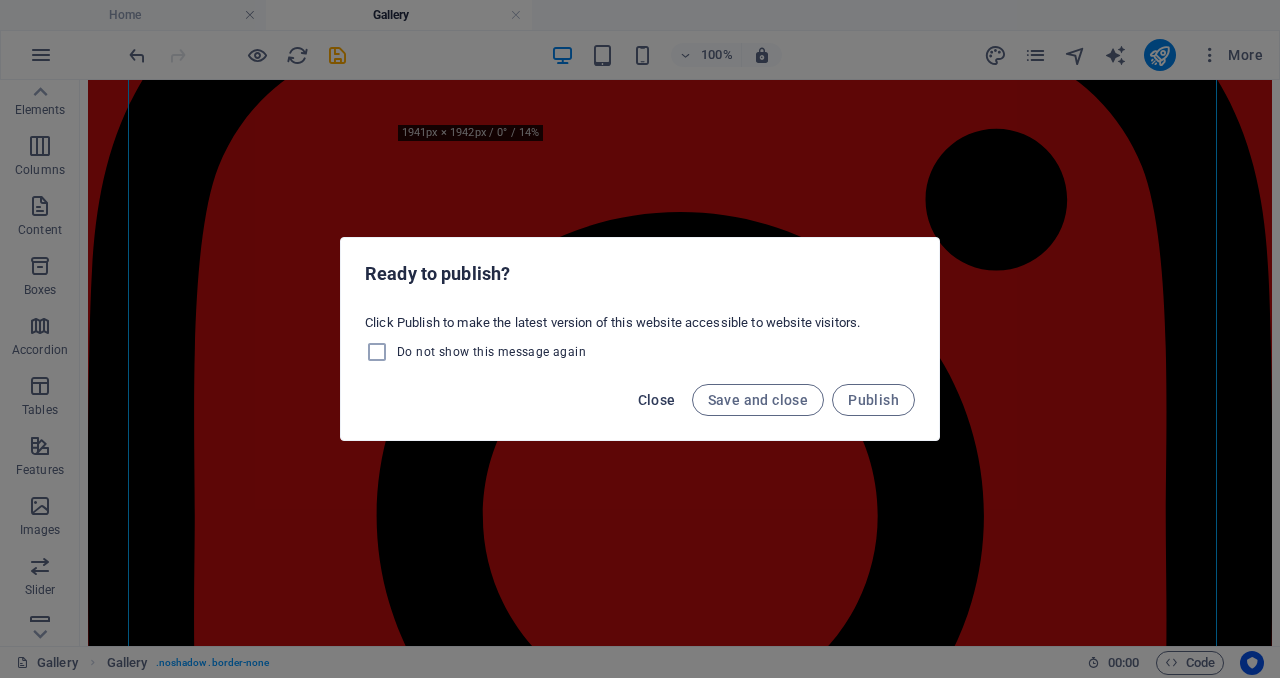 click on "Close" at bounding box center [657, 400] 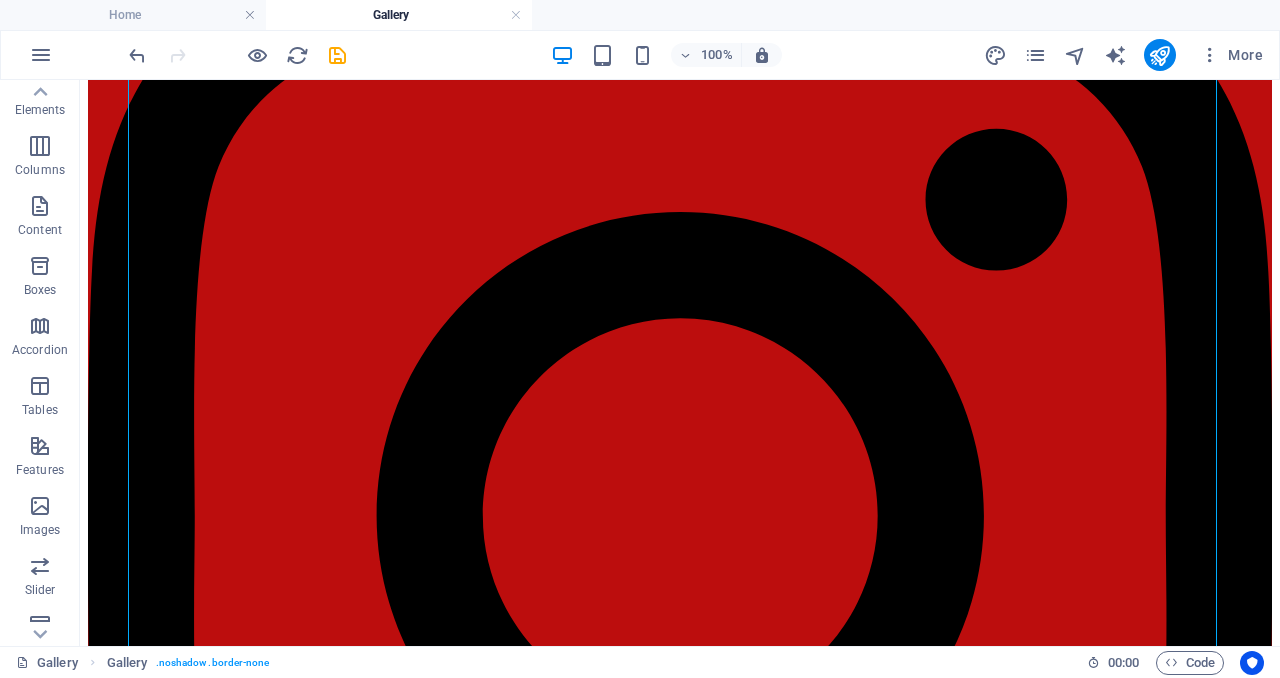 click on "100% More" at bounding box center (698, 55) 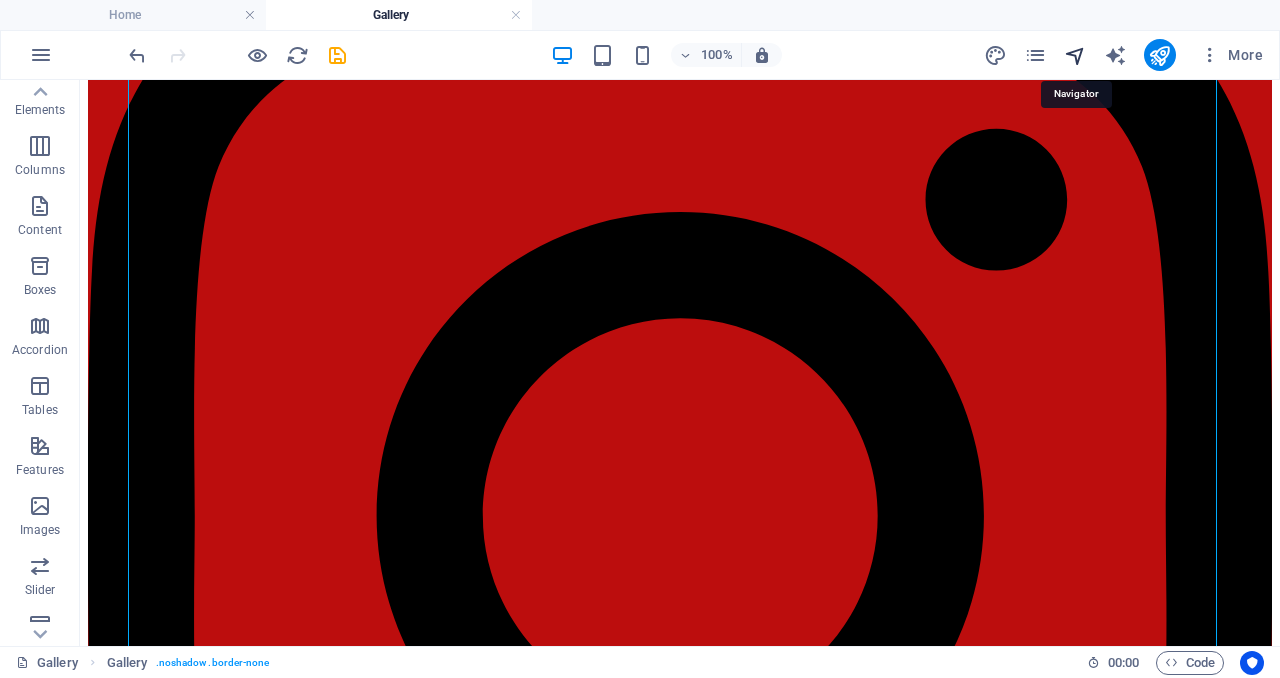 click at bounding box center [1075, 55] 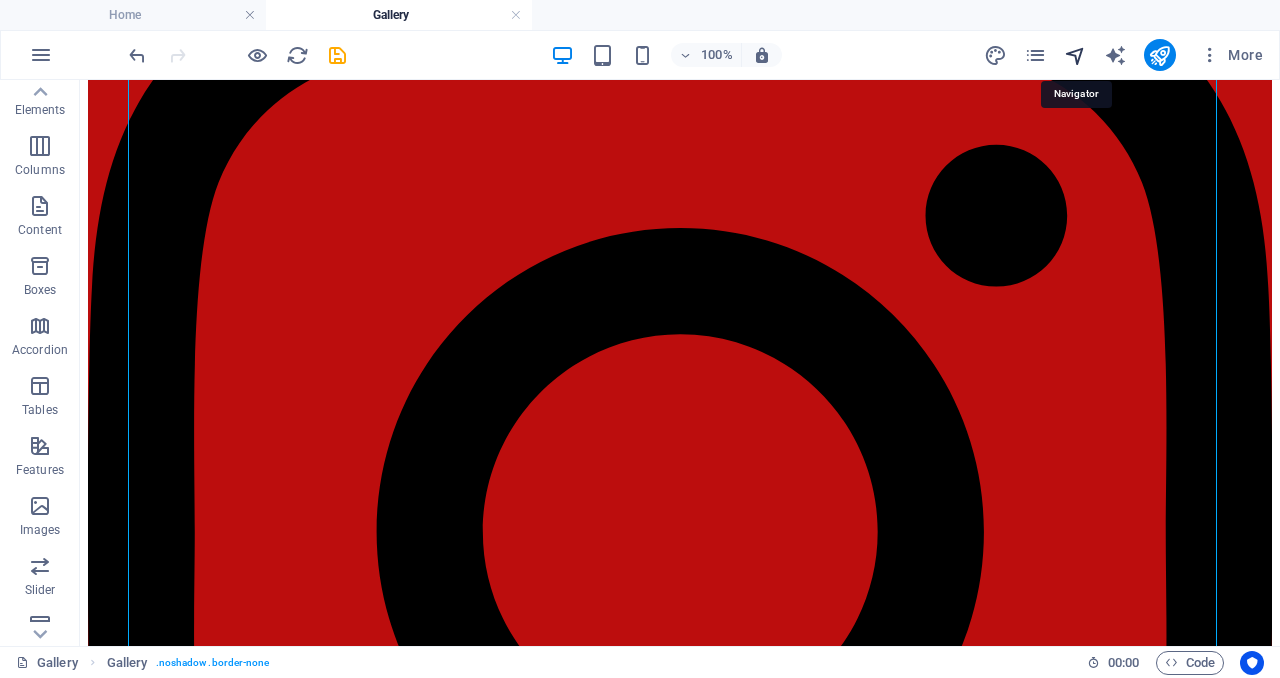 select on "11293945-en" 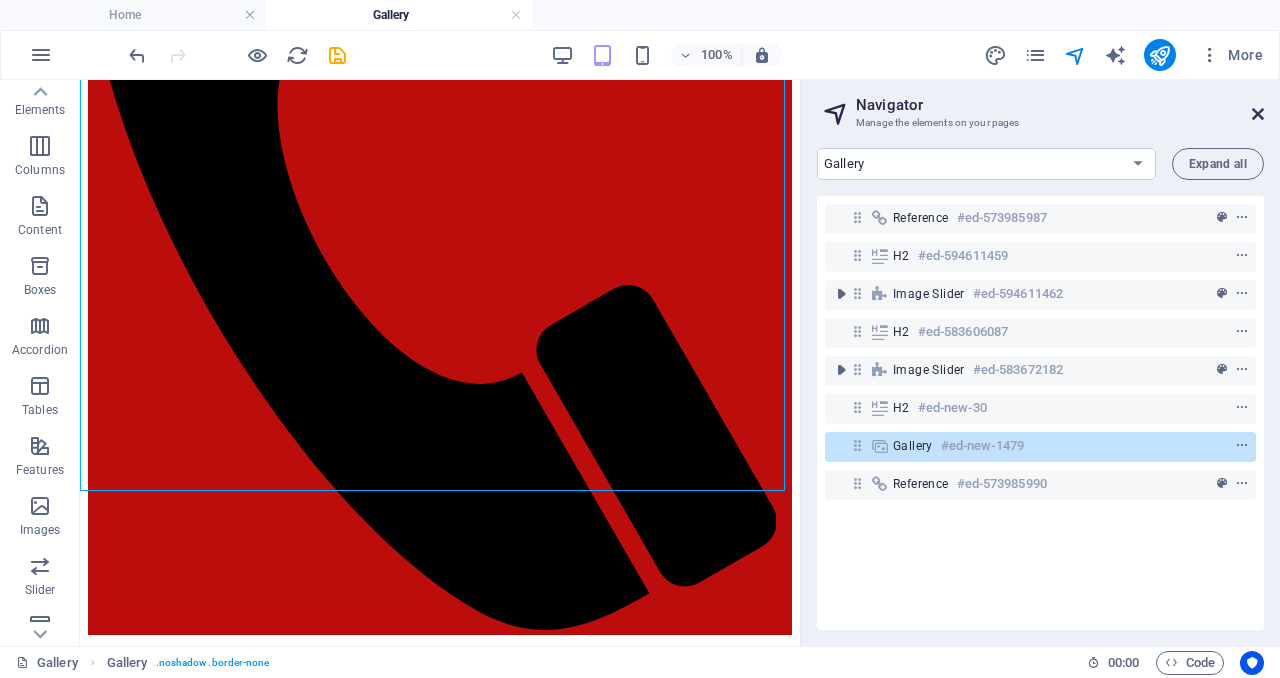 click at bounding box center [1258, 114] 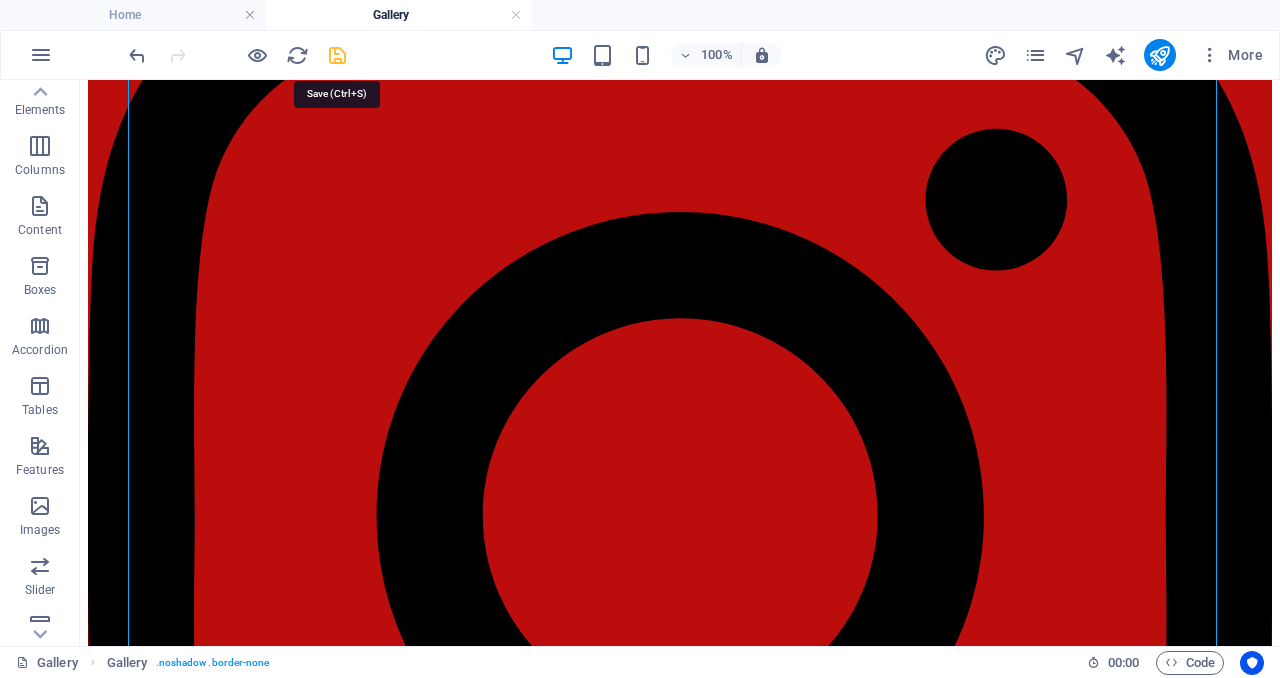 click at bounding box center (337, 55) 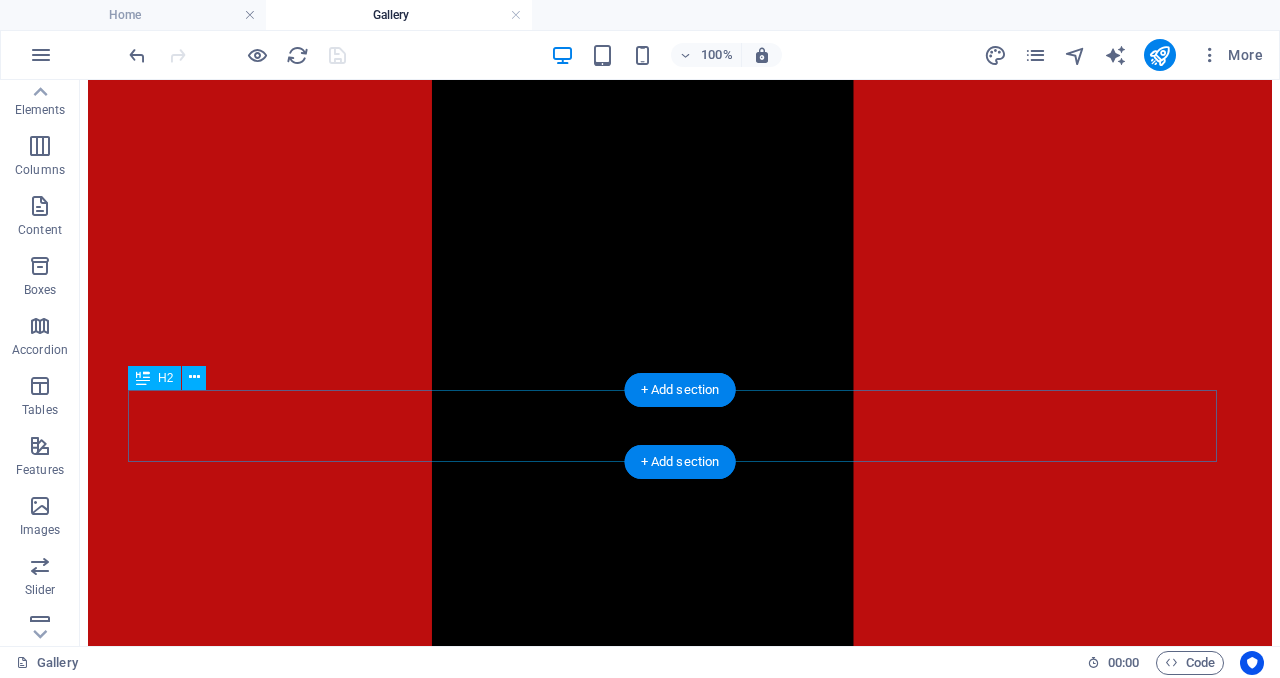 scroll, scrollTop: 1903, scrollLeft: 0, axis: vertical 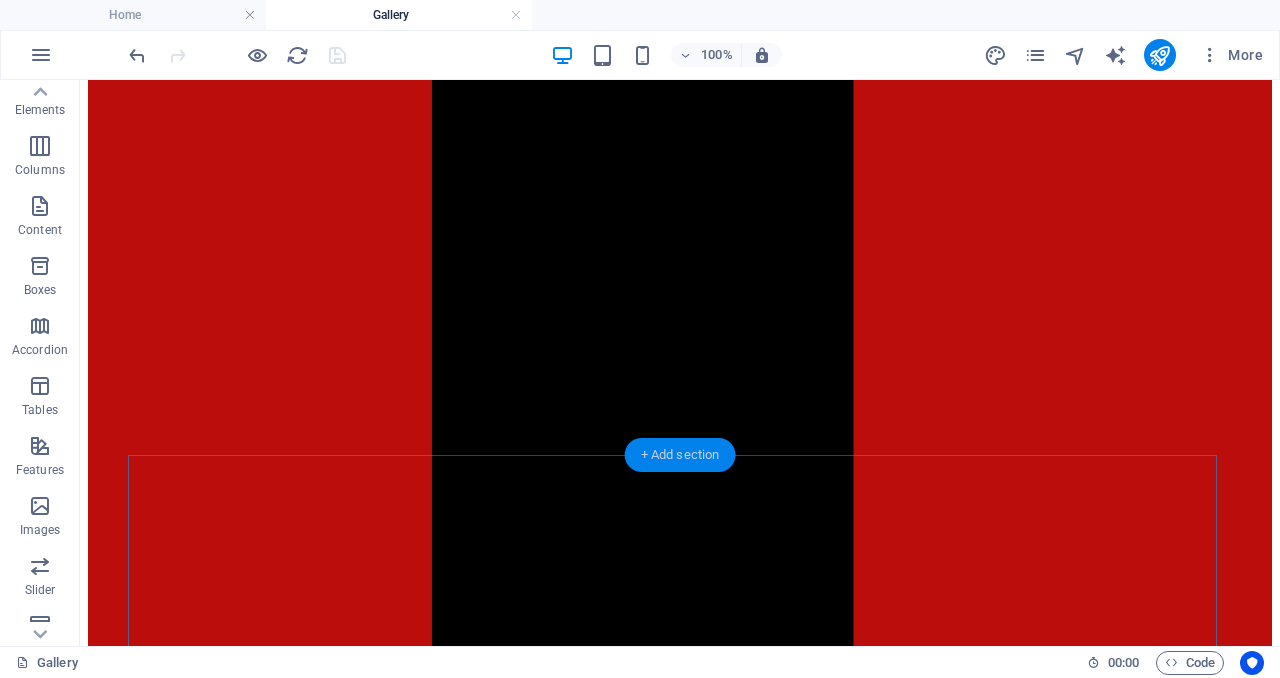 click on "+ Add section" at bounding box center (680, 455) 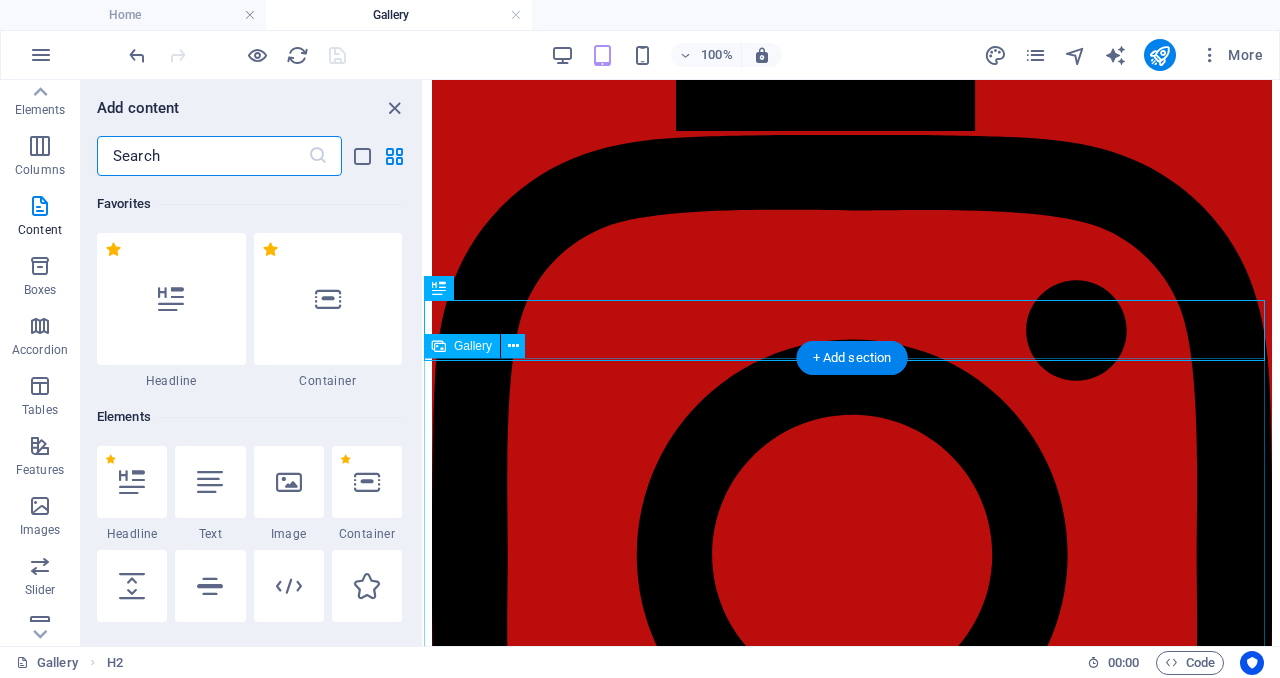 scroll, scrollTop: 1887, scrollLeft: 0, axis: vertical 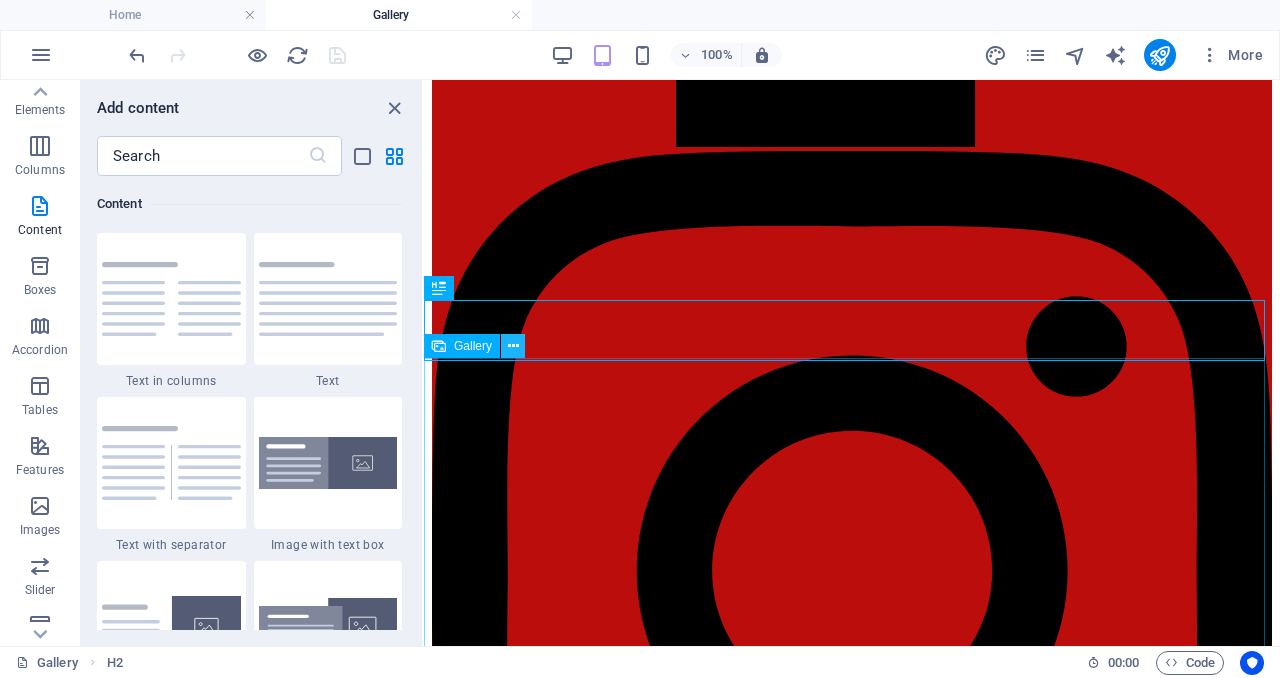 click at bounding box center (513, 346) 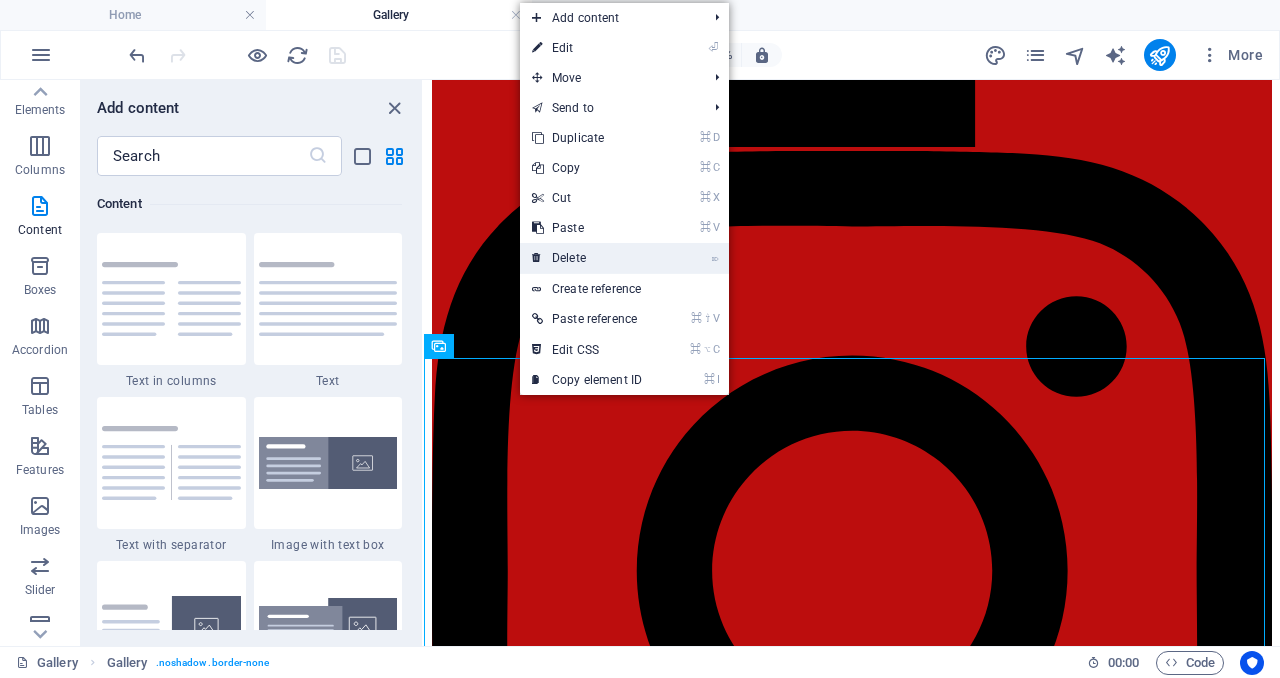 click on "⌦  Delete" at bounding box center [587, 258] 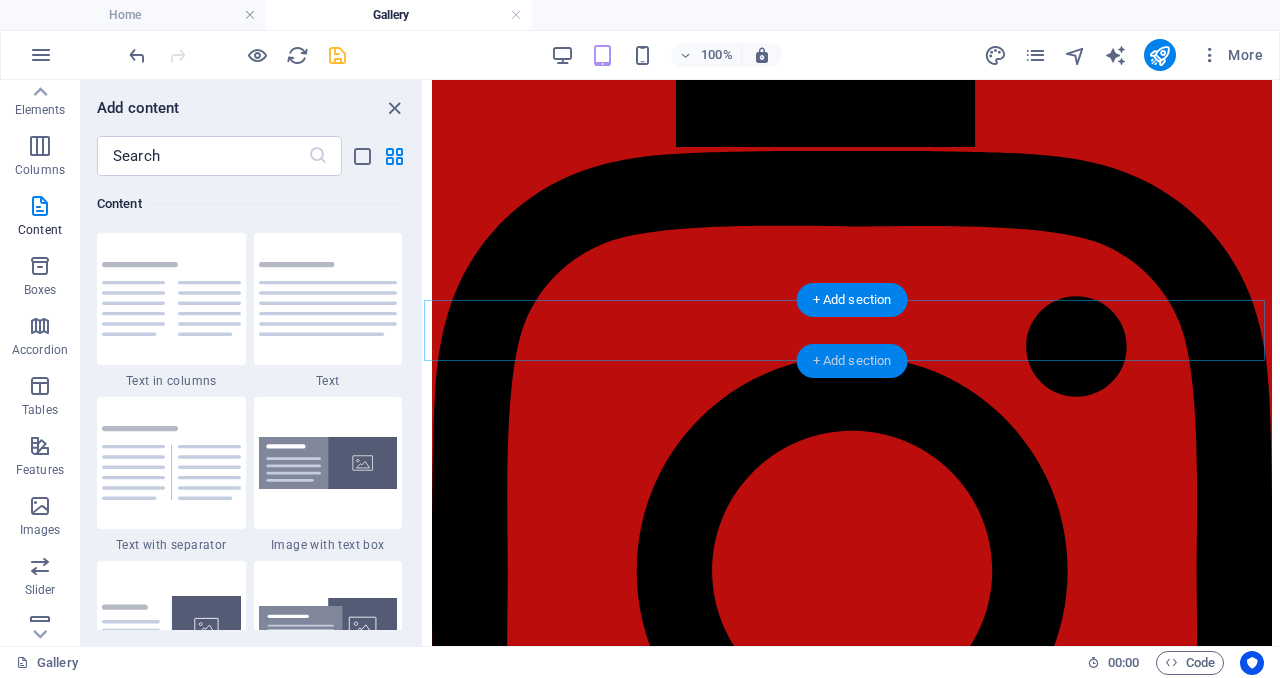 click on "+ Add section" at bounding box center [852, 361] 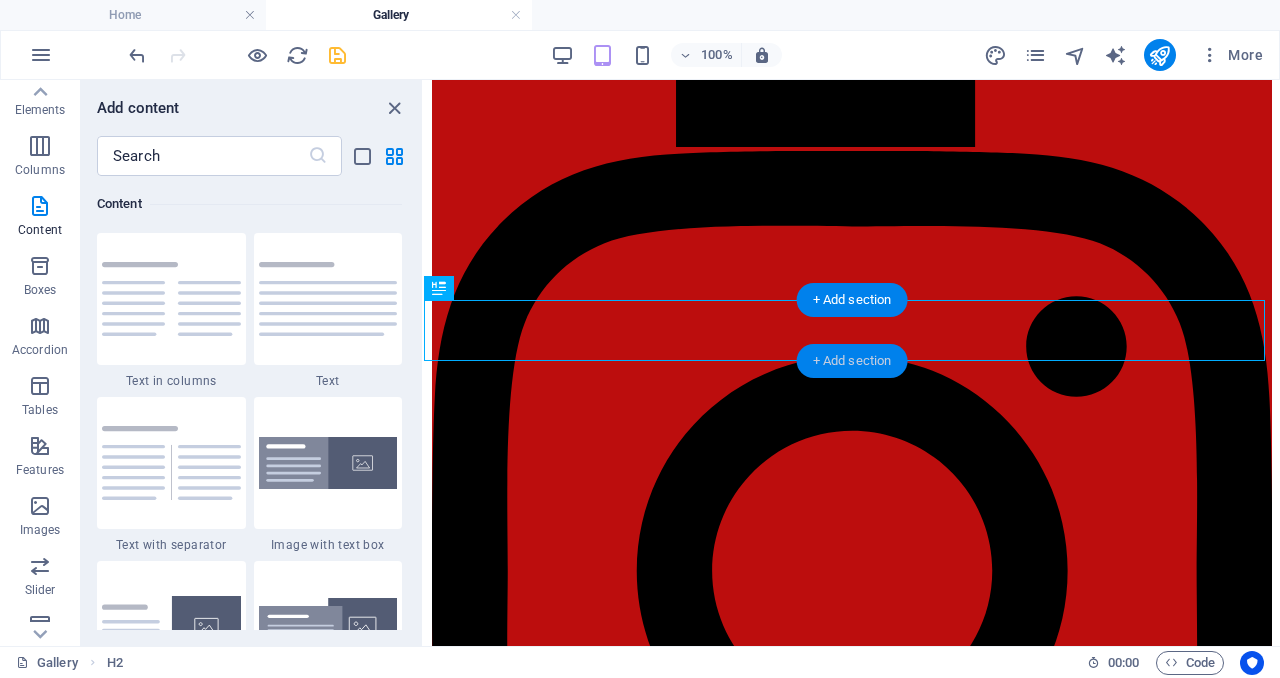 click on "+ Add section" at bounding box center (852, 361) 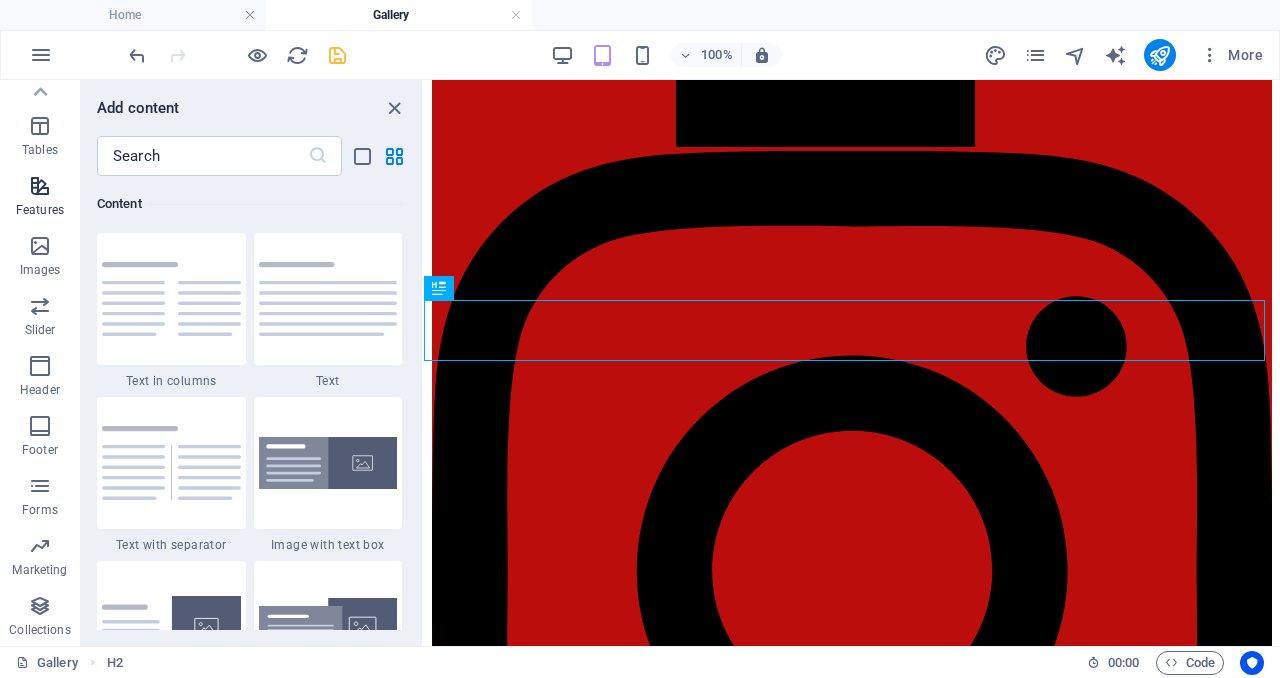 scroll, scrollTop: 0, scrollLeft: 0, axis: both 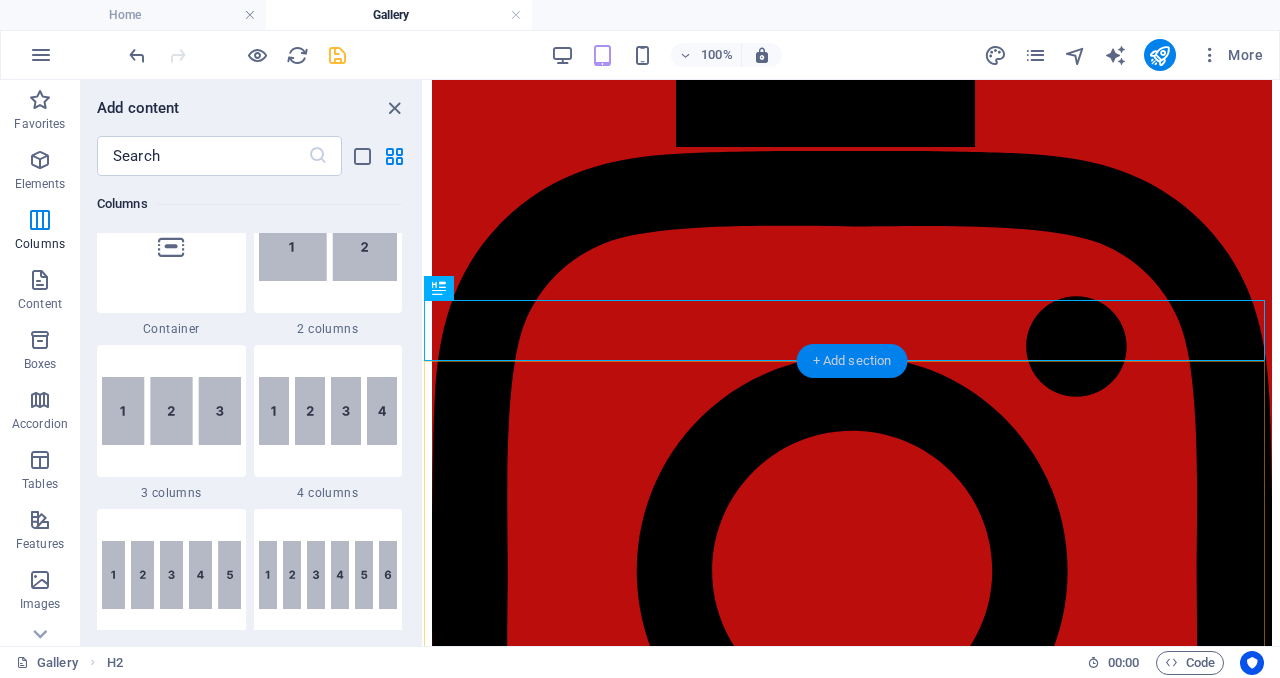 click on "+ Add section" at bounding box center (852, 361) 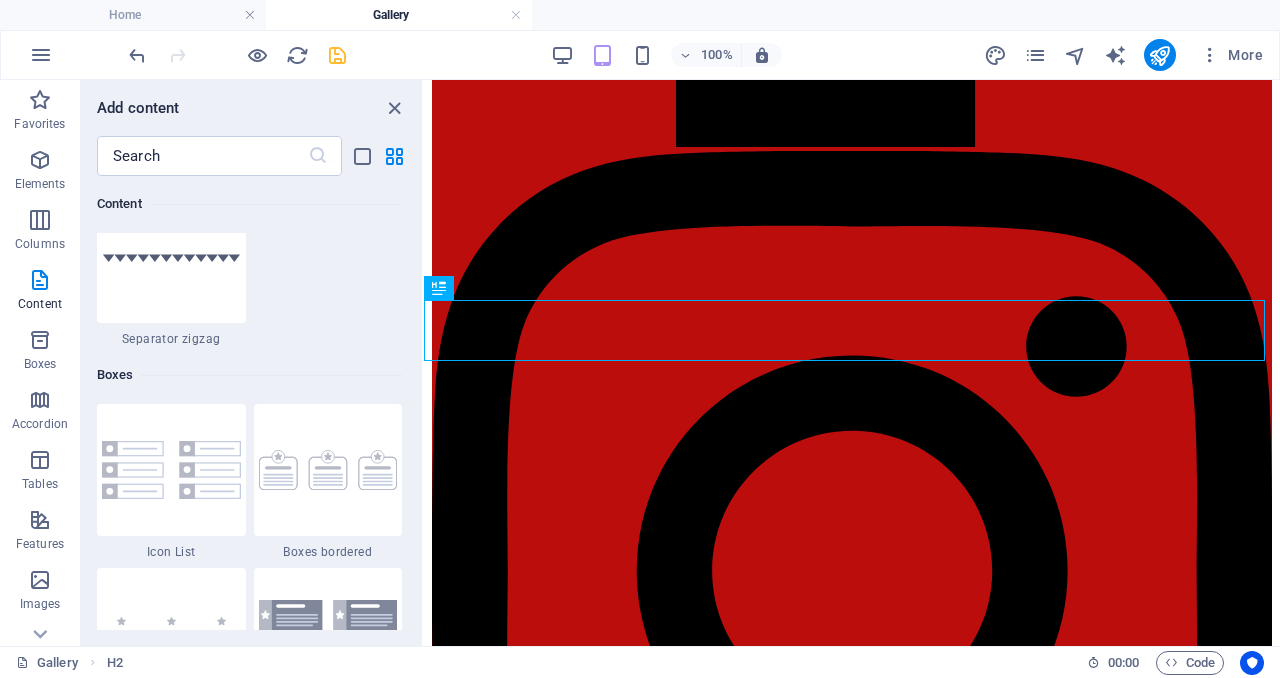 scroll, scrollTop: 5302, scrollLeft: 0, axis: vertical 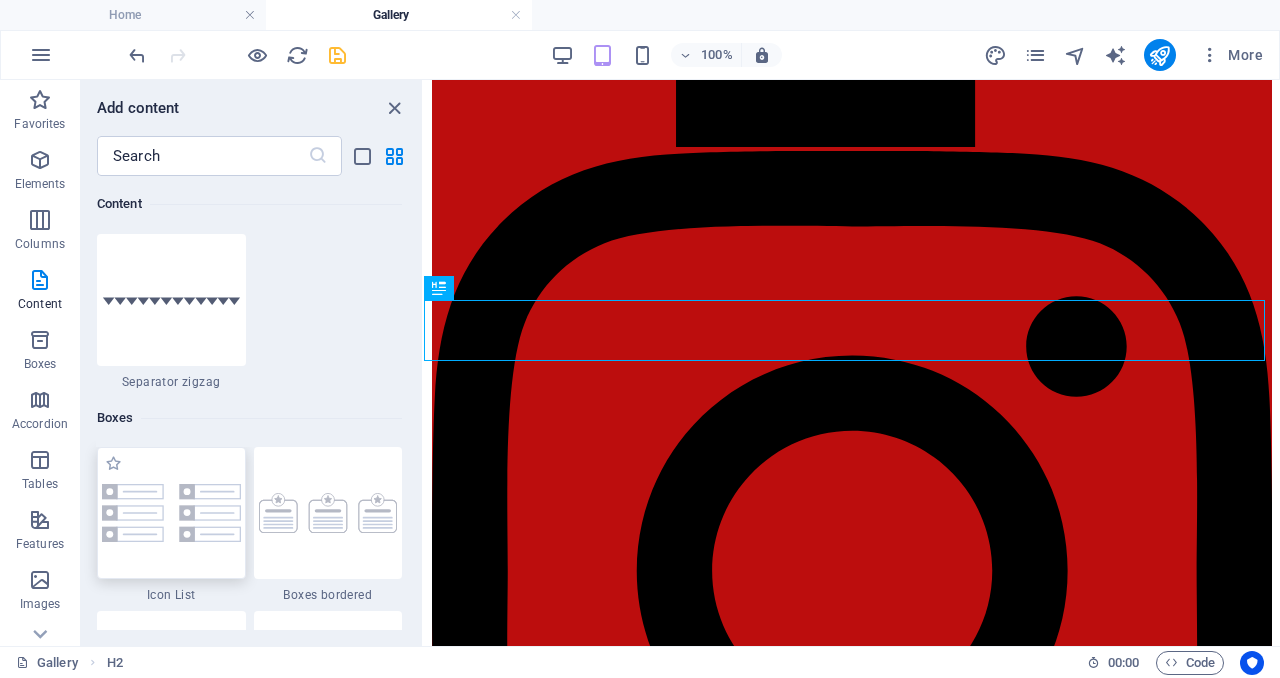 click at bounding box center [171, 513] 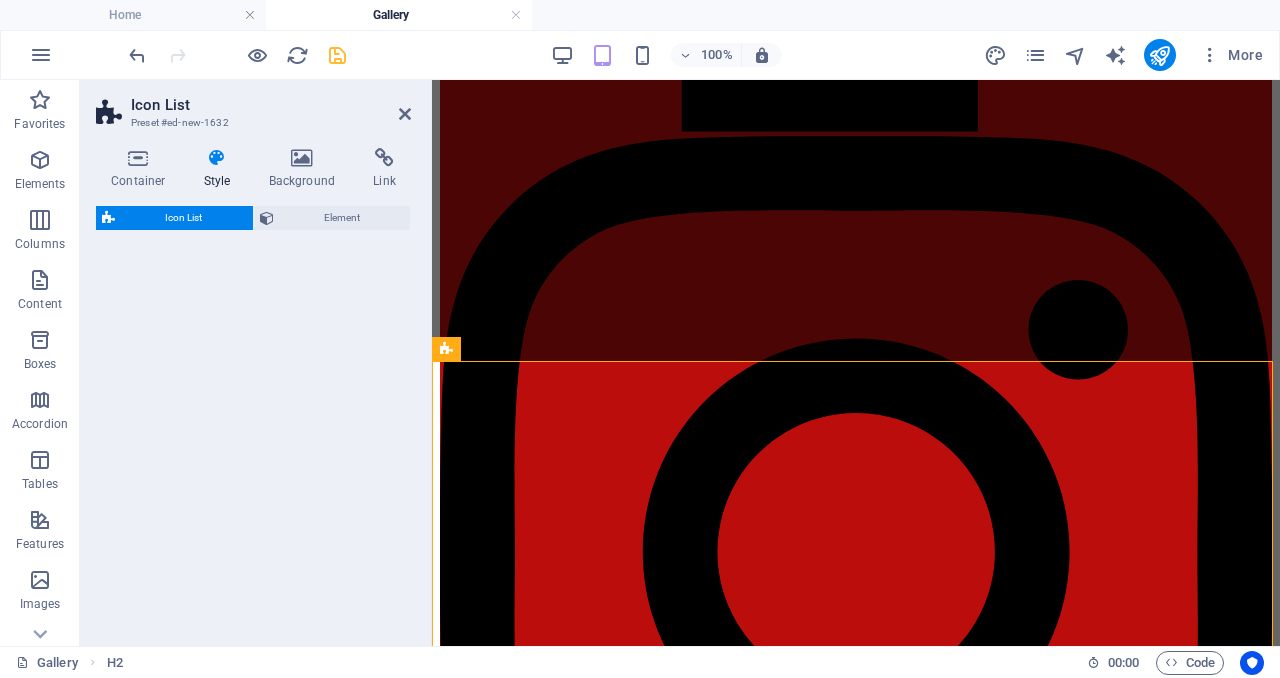 select on "rem" 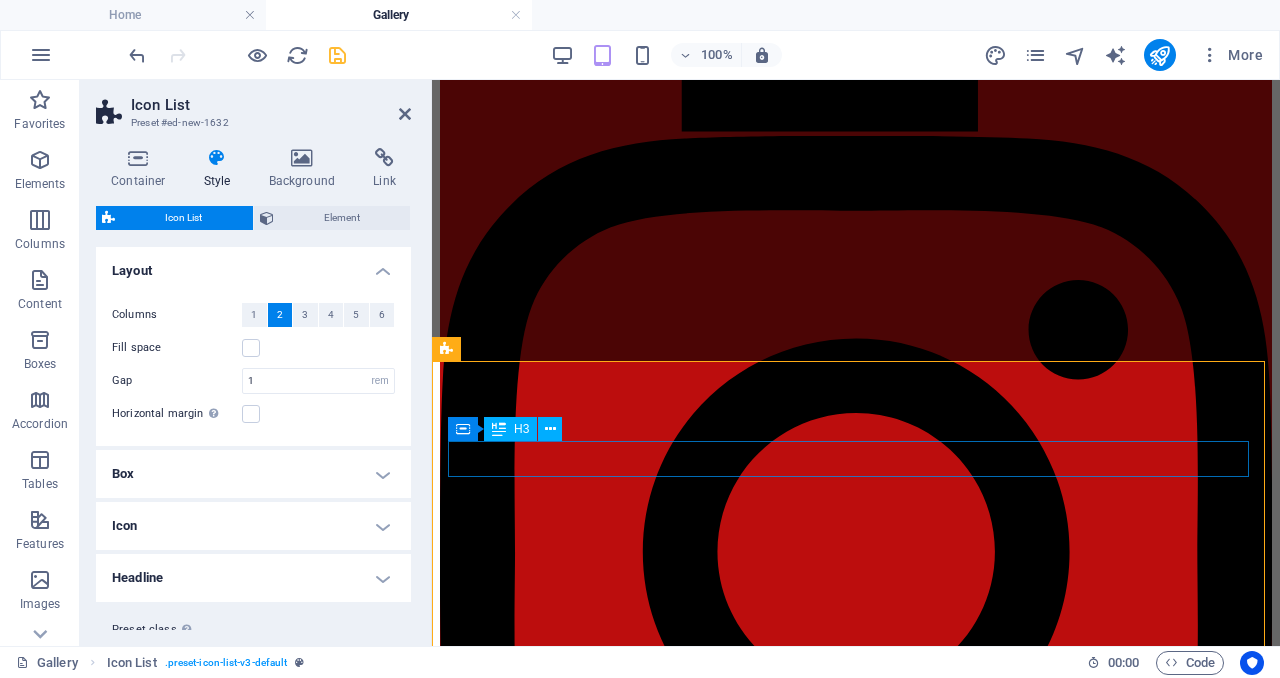 click on "Headline" at bounding box center (856, 4602) 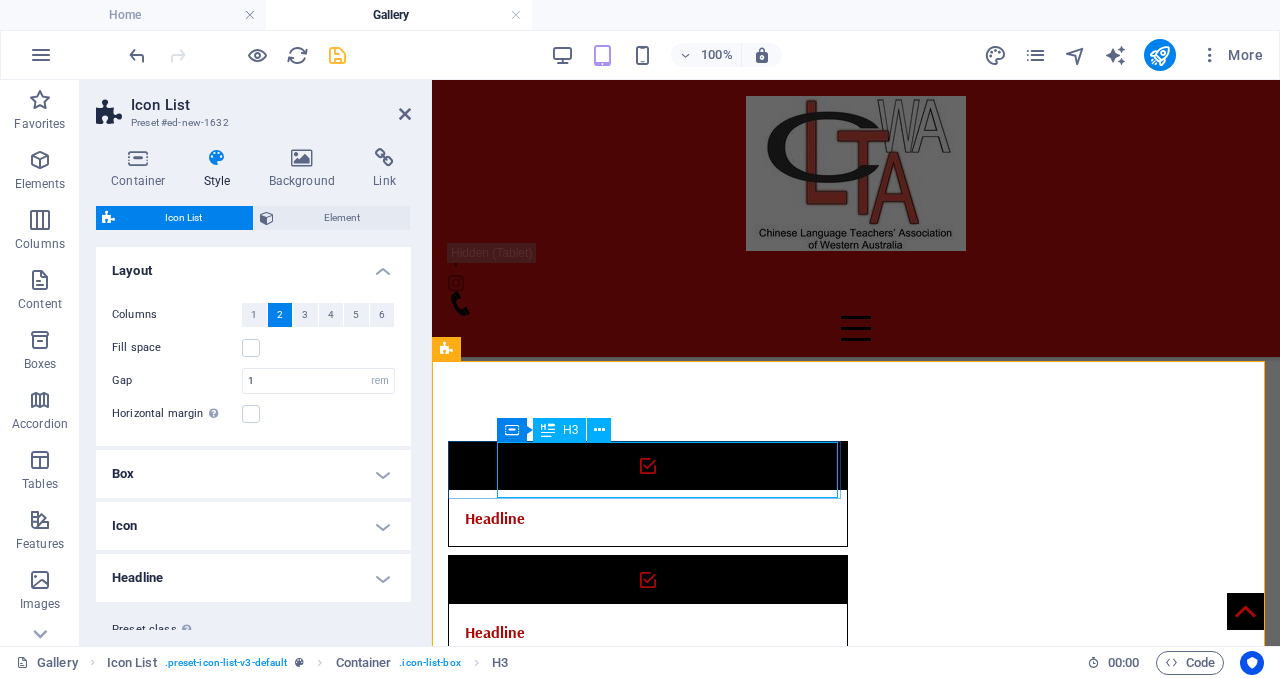 click on "Headline" at bounding box center [623, 518] 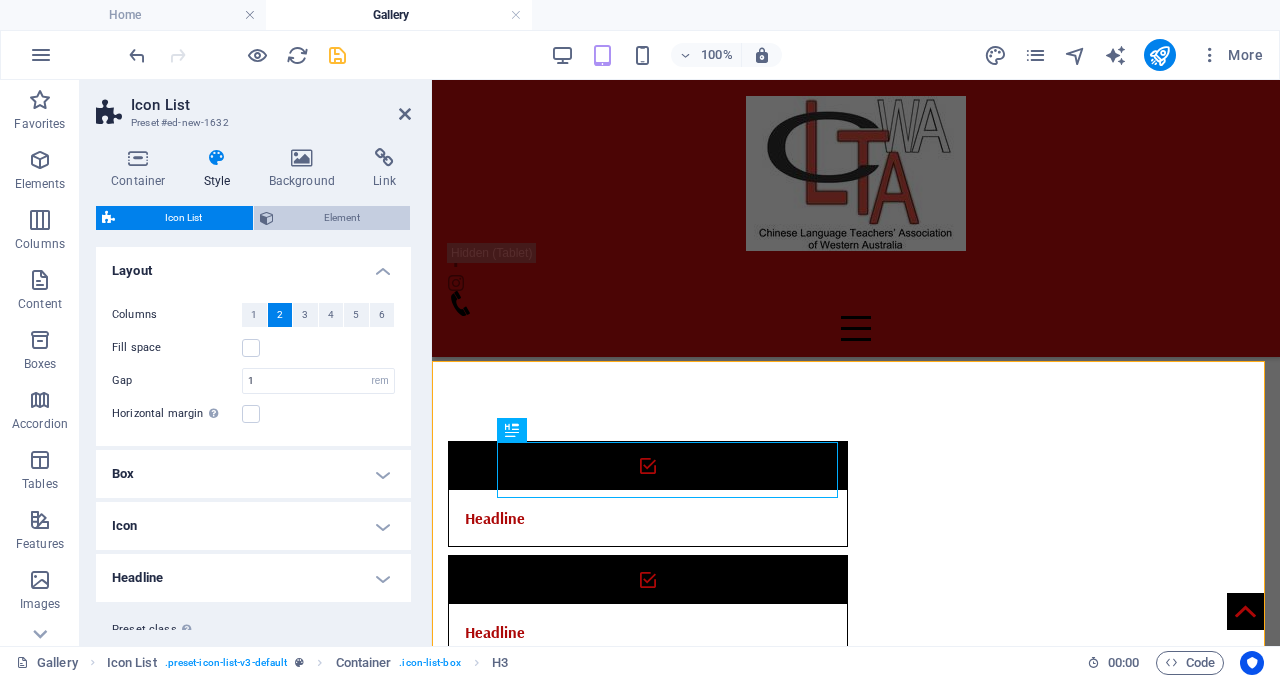 click on "Element" at bounding box center (342, 218) 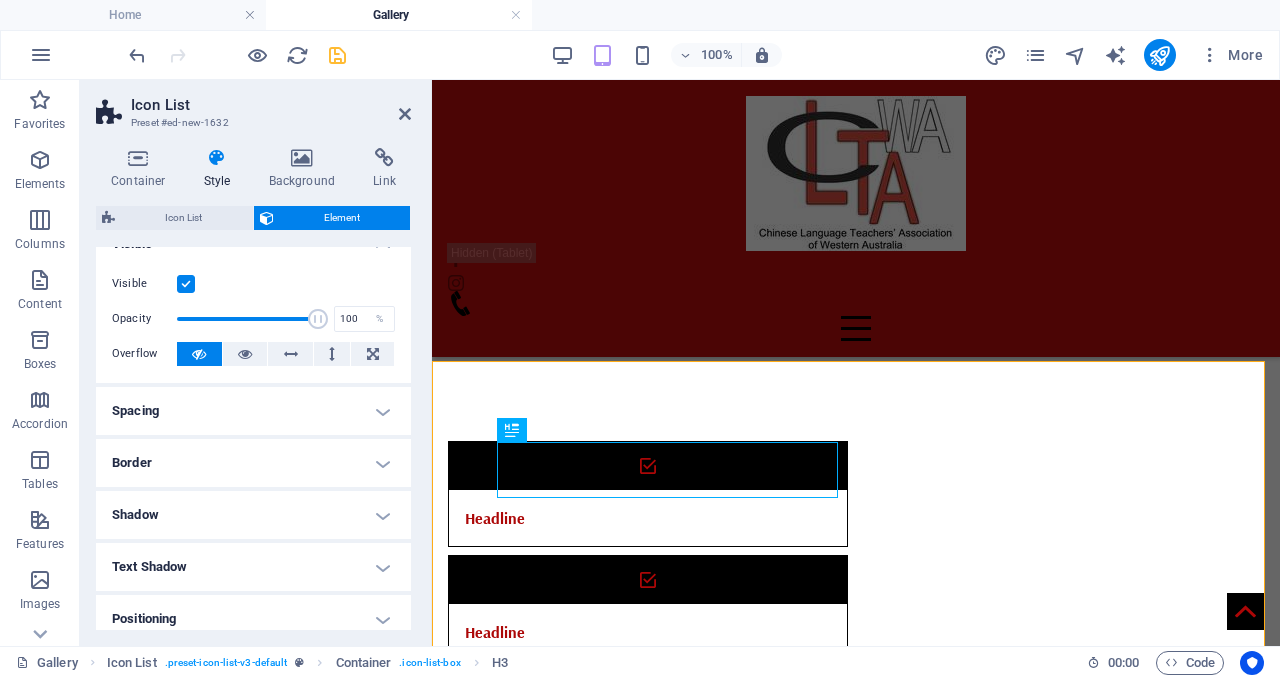 scroll, scrollTop: 247, scrollLeft: 0, axis: vertical 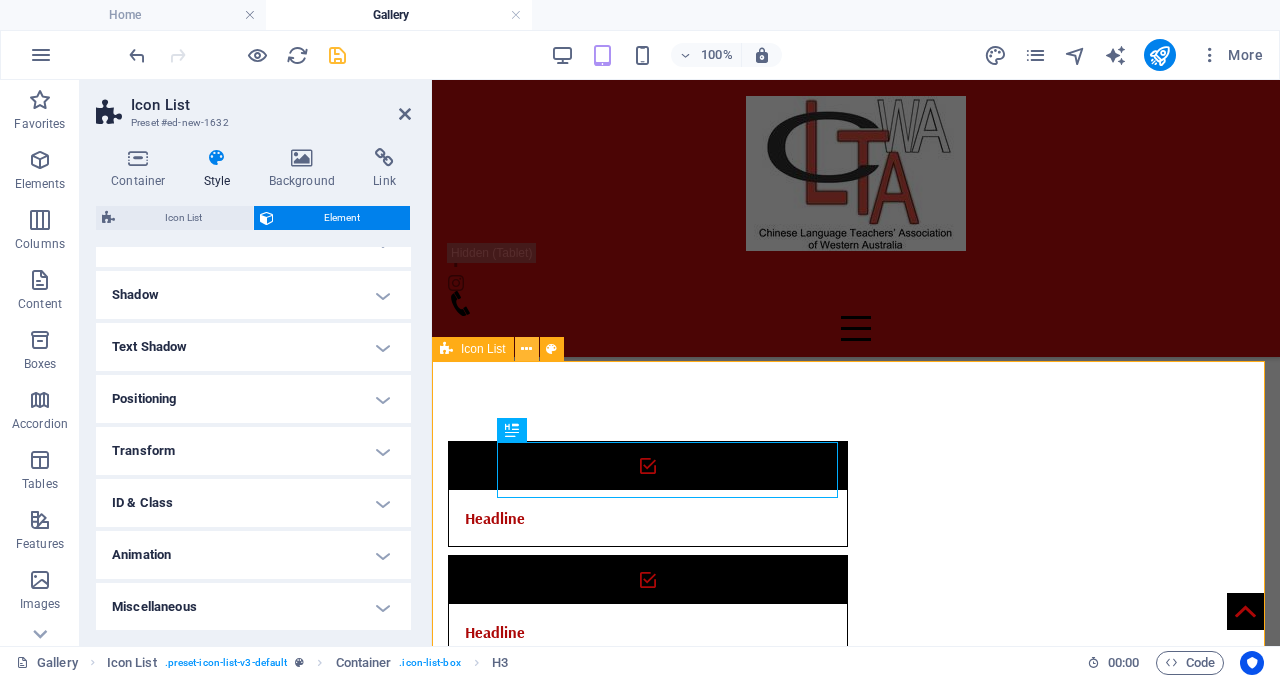 click at bounding box center [527, 349] 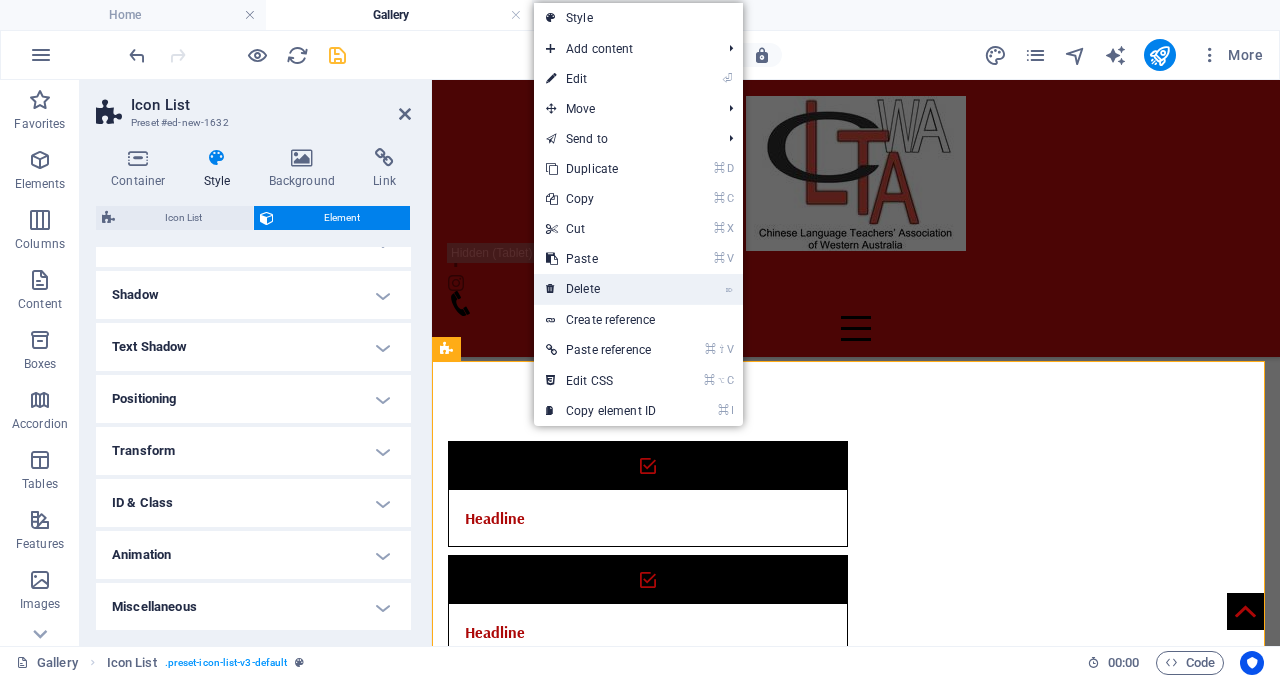 click on "⌦  Delete" at bounding box center [601, 289] 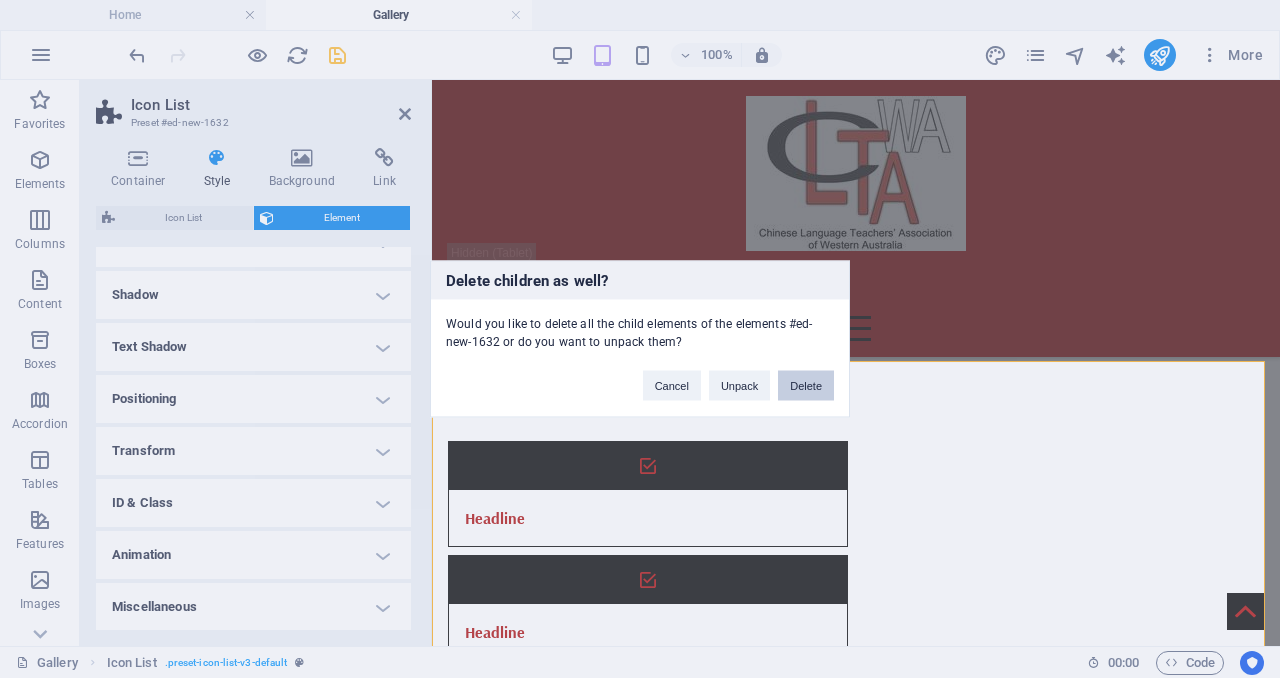 click on "Delete" at bounding box center [806, 386] 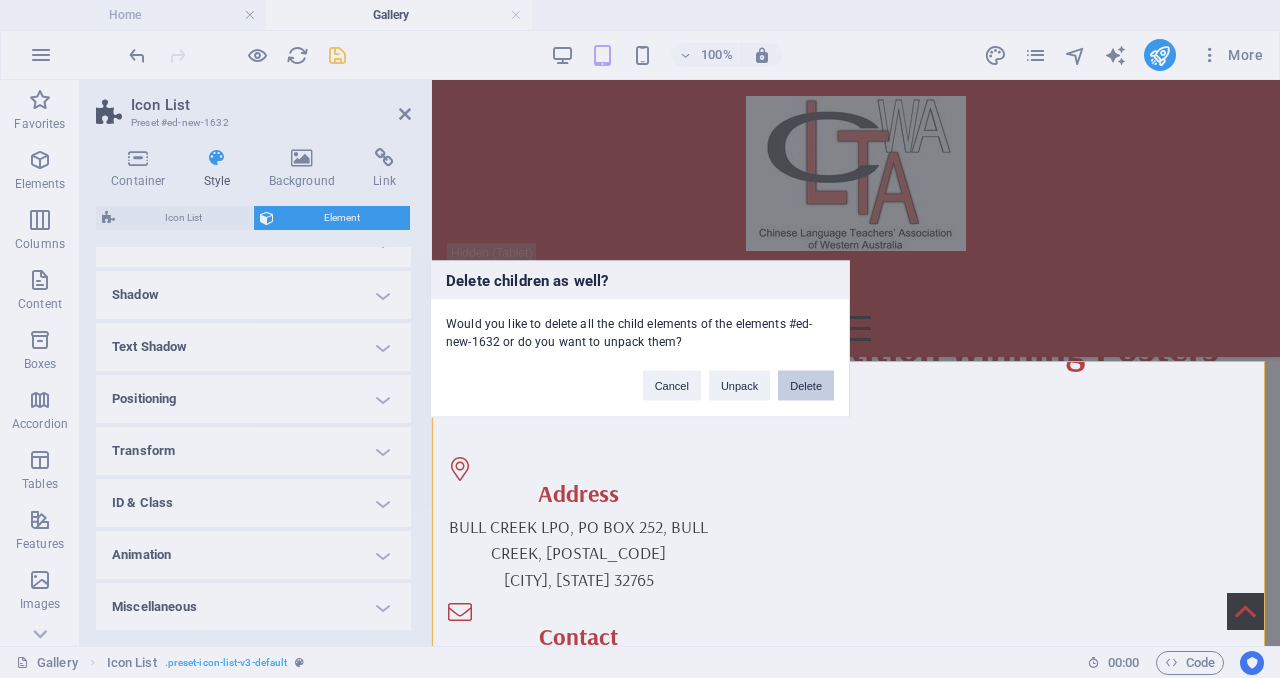 scroll, scrollTop: 1903, scrollLeft: 0, axis: vertical 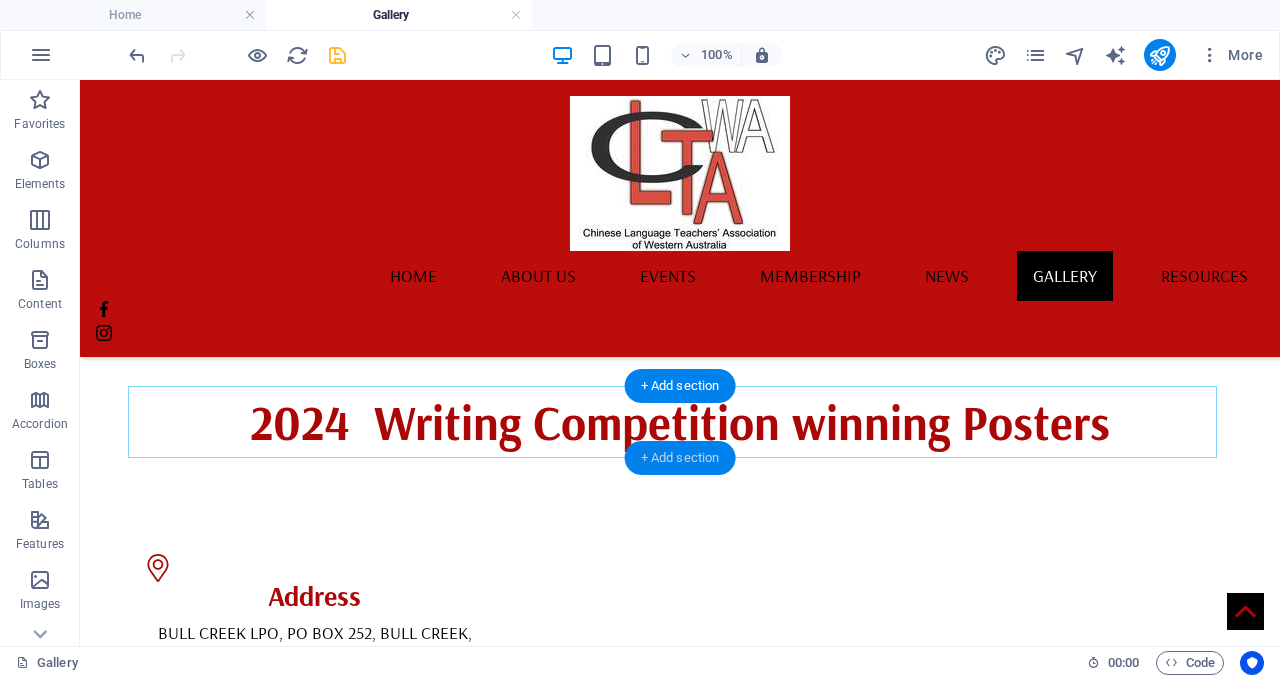 click on "+ Add section" at bounding box center [680, 458] 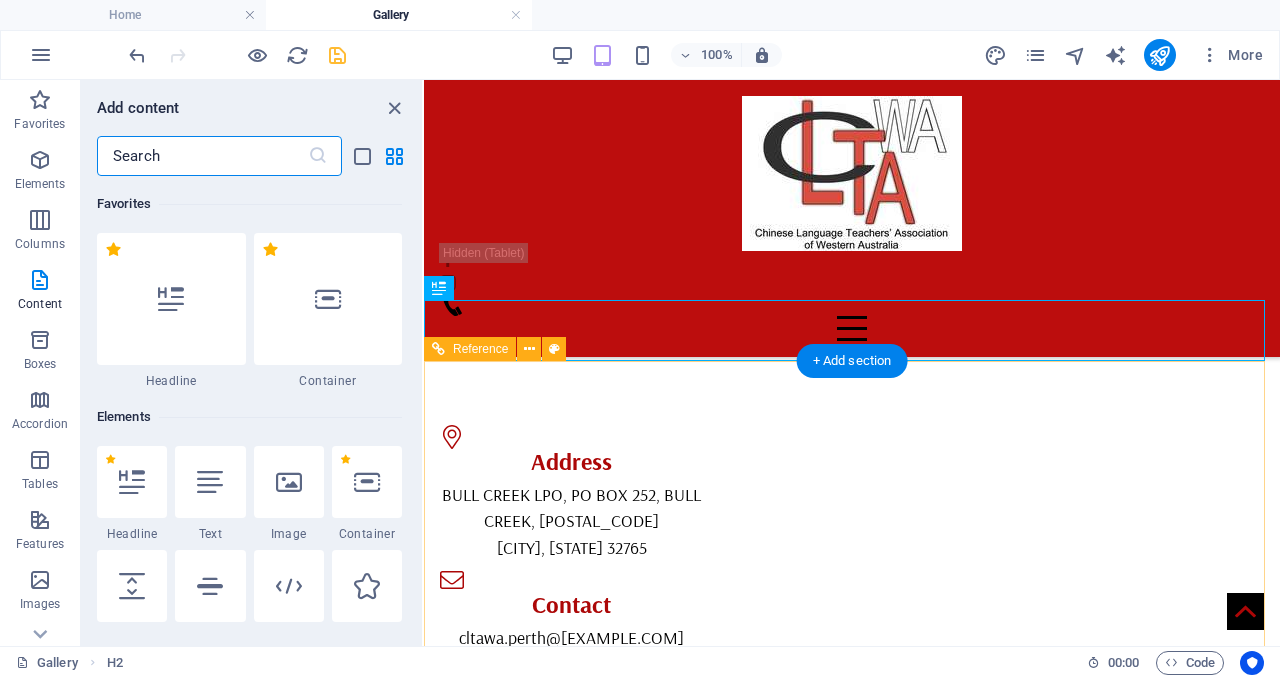 scroll, scrollTop: 1887, scrollLeft: 0, axis: vertical 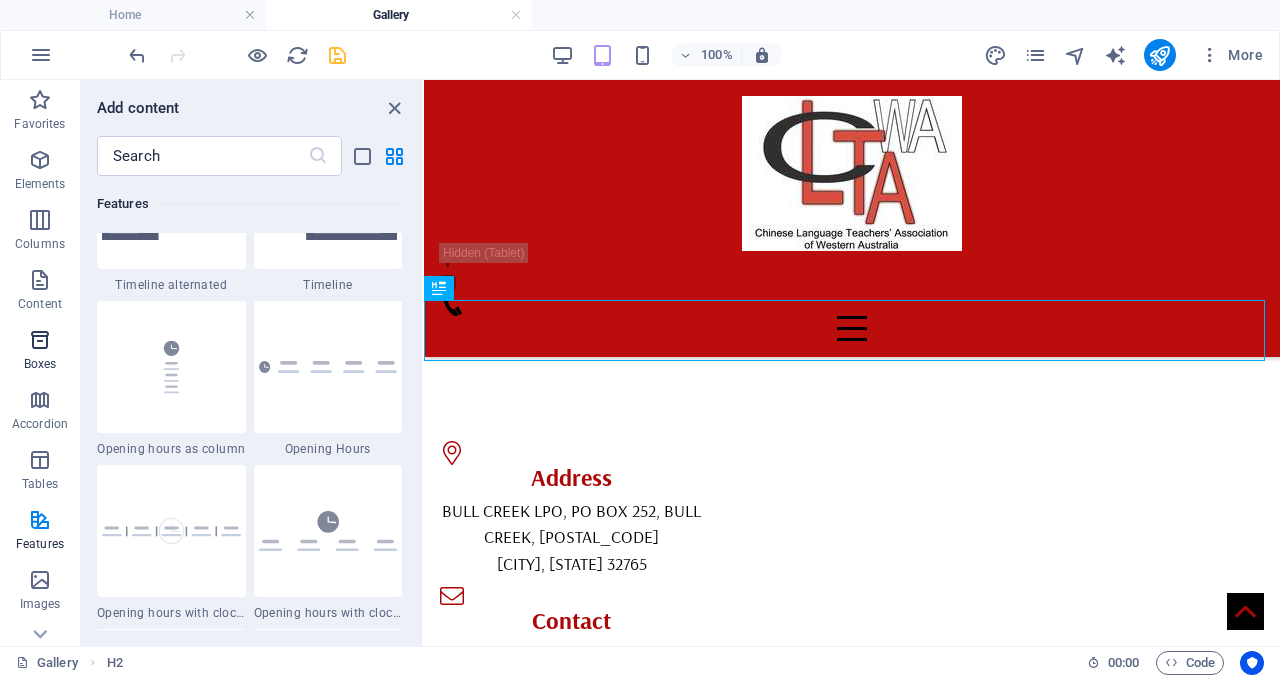 click on "Boxes" at bounding box center [40, 352] 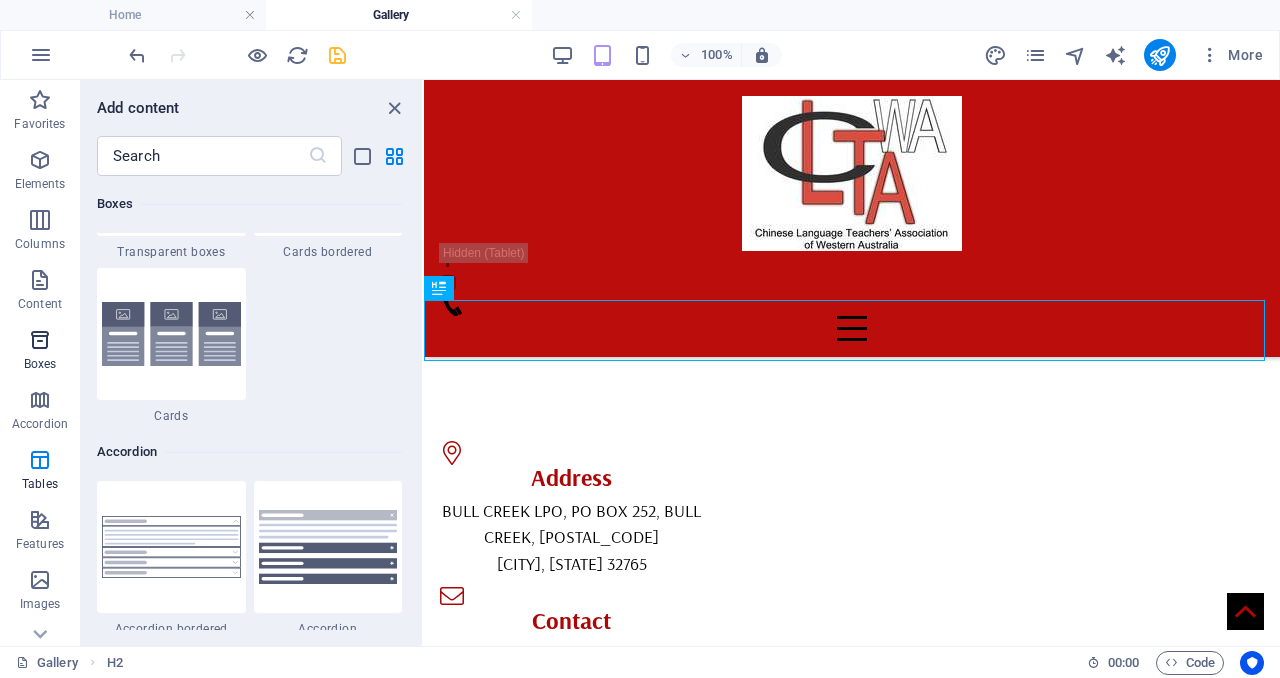 scroll, scrollTop: 5516, scrollLeft: 0, axis: vertical 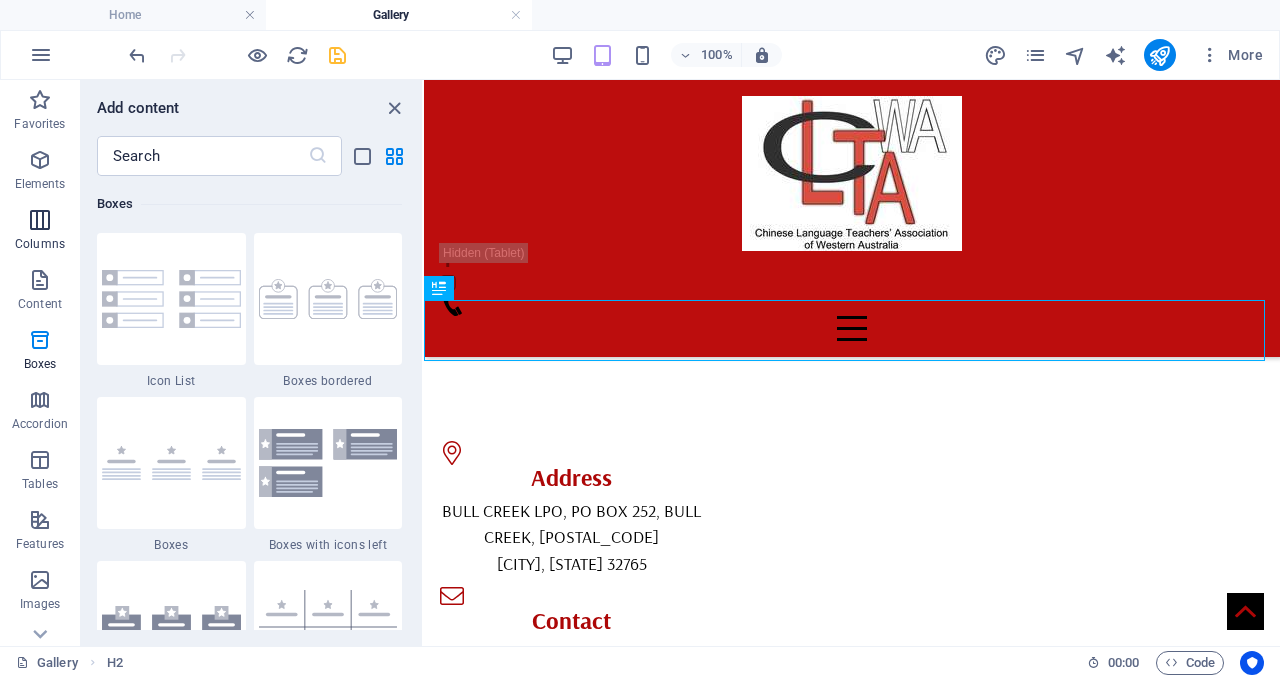 click on "Columns" at bounding box center [40, 232] 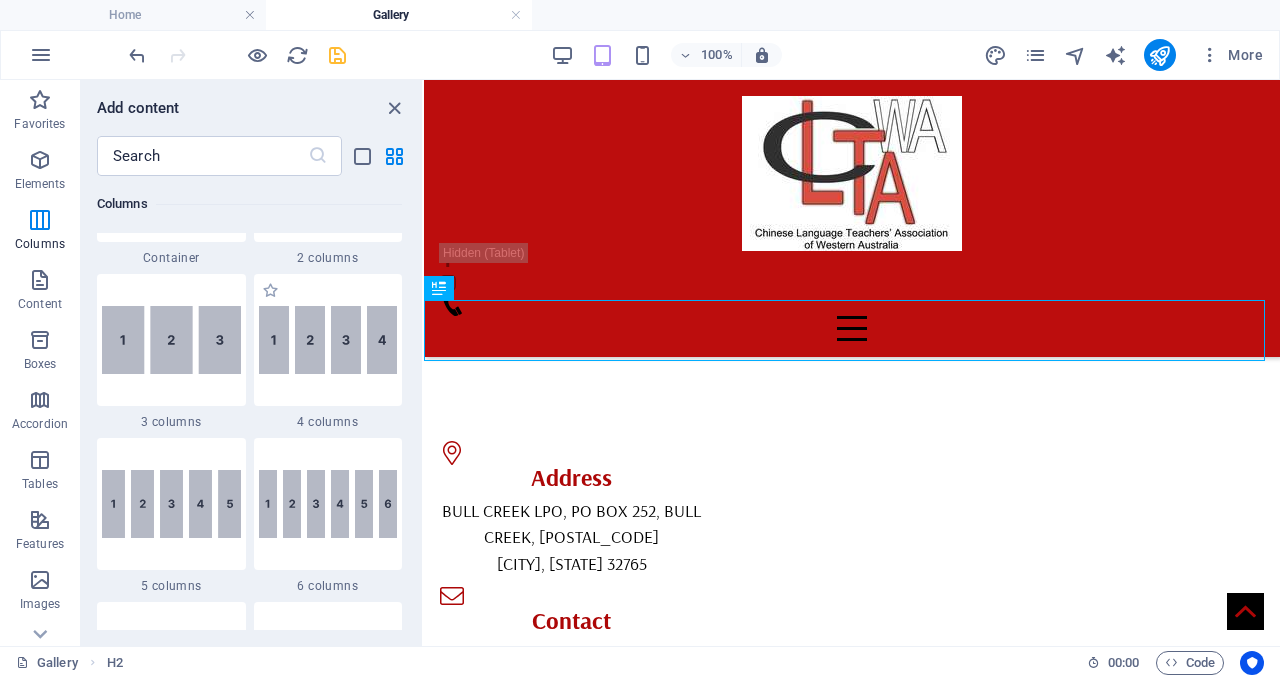 scroll, scrollTop: 1114, scrollLeft: 0, axis: vertical 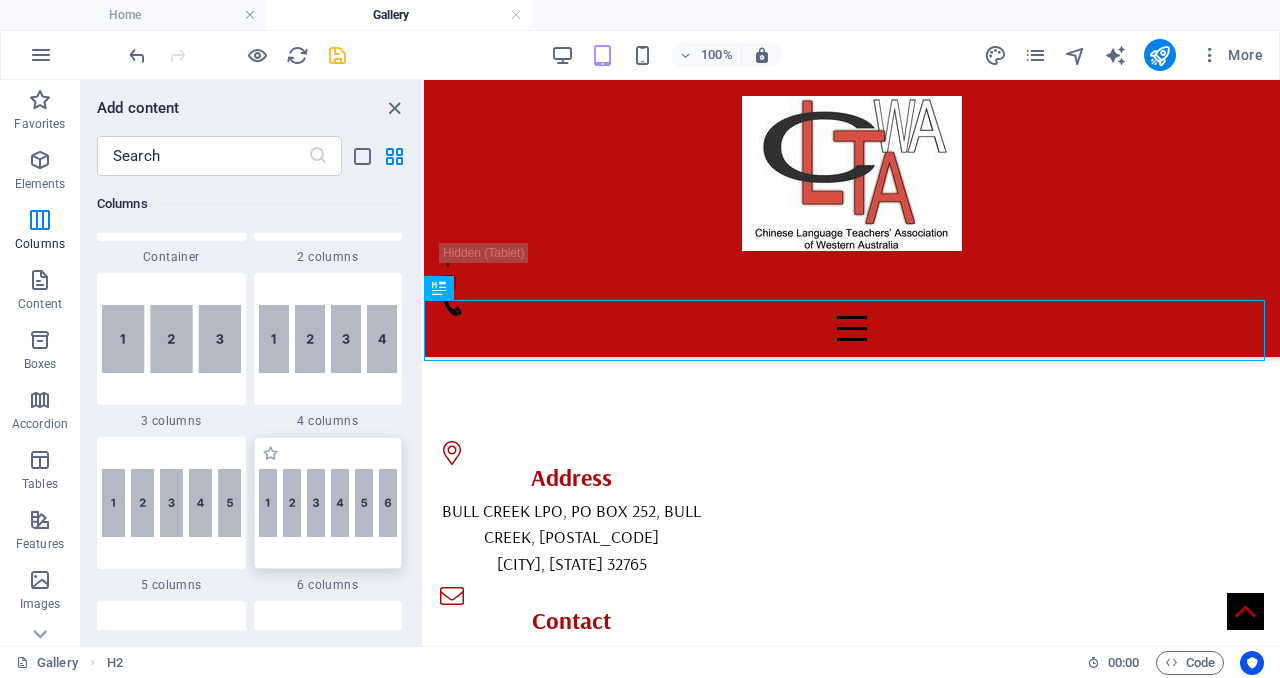 click at bounding box center [328, 503] 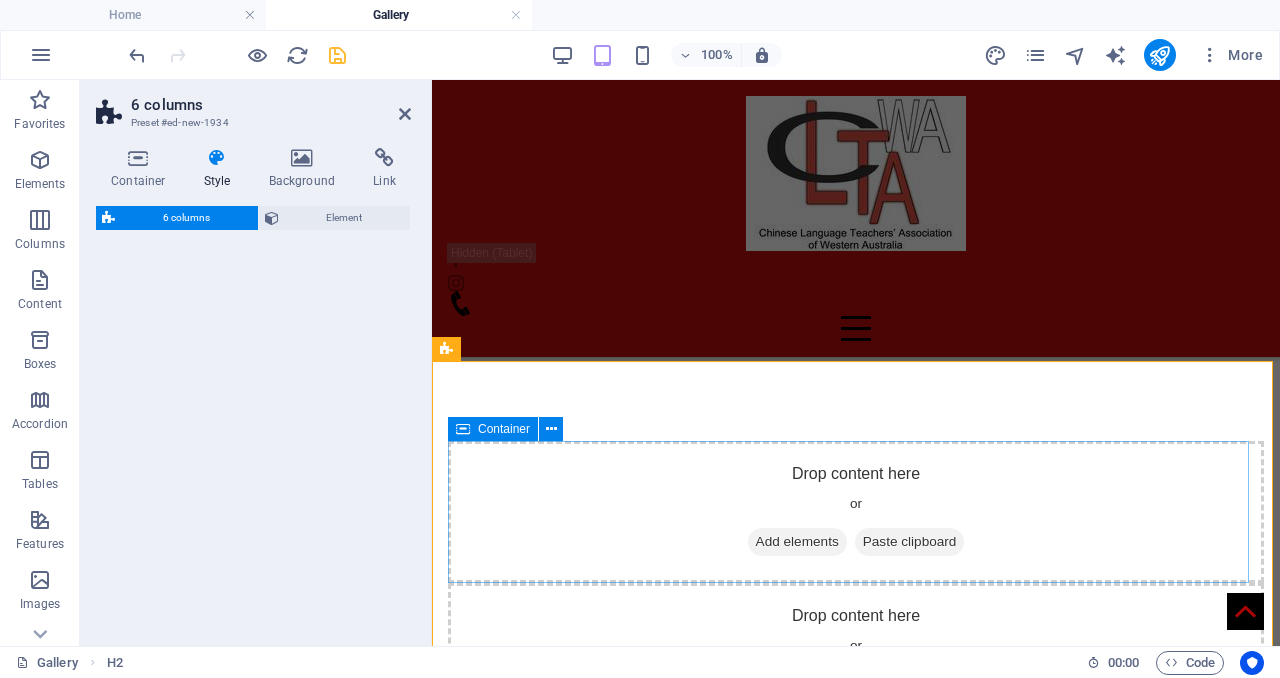 select on "rem" 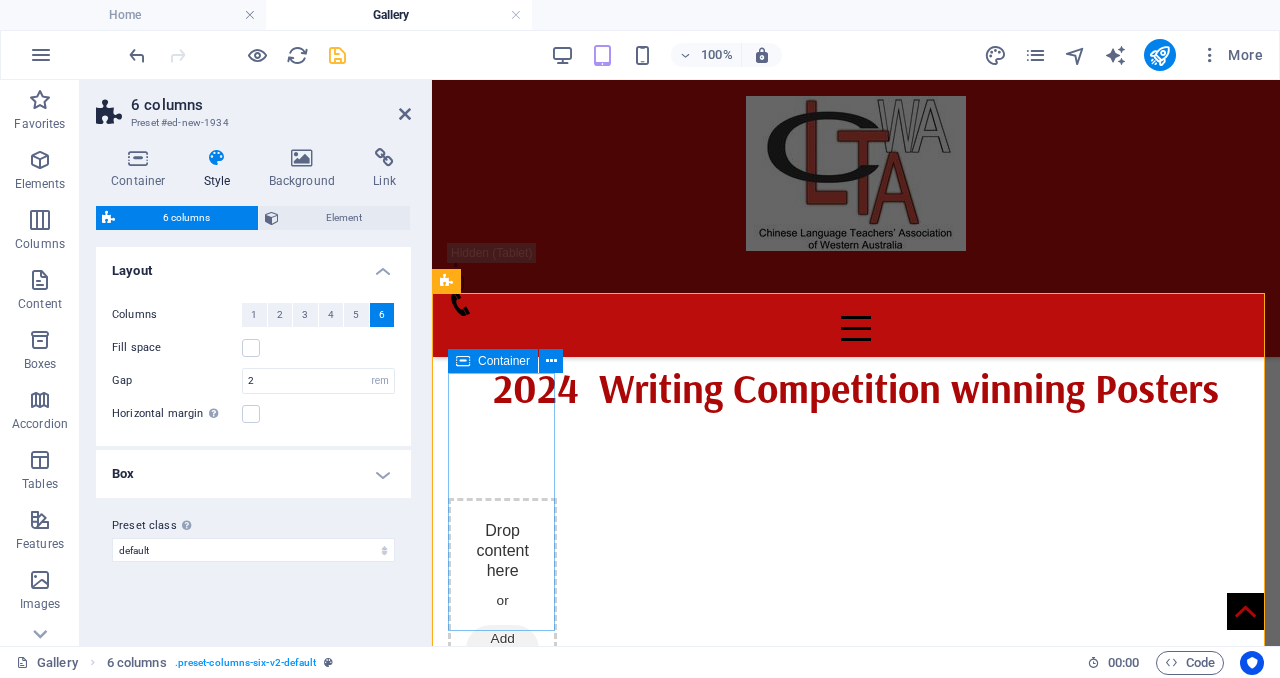 scroll, scrollTop: 1823, scrollLeft: 0, axis: vertical 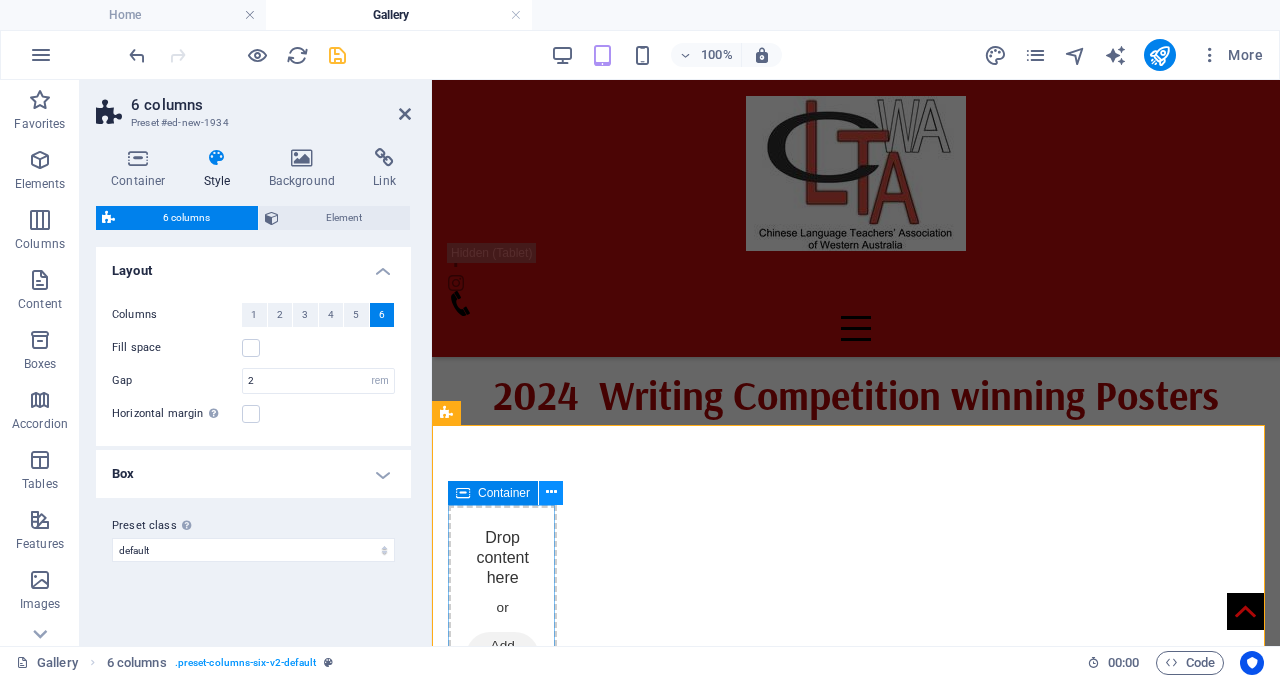 click at bounding box center [551, 492] 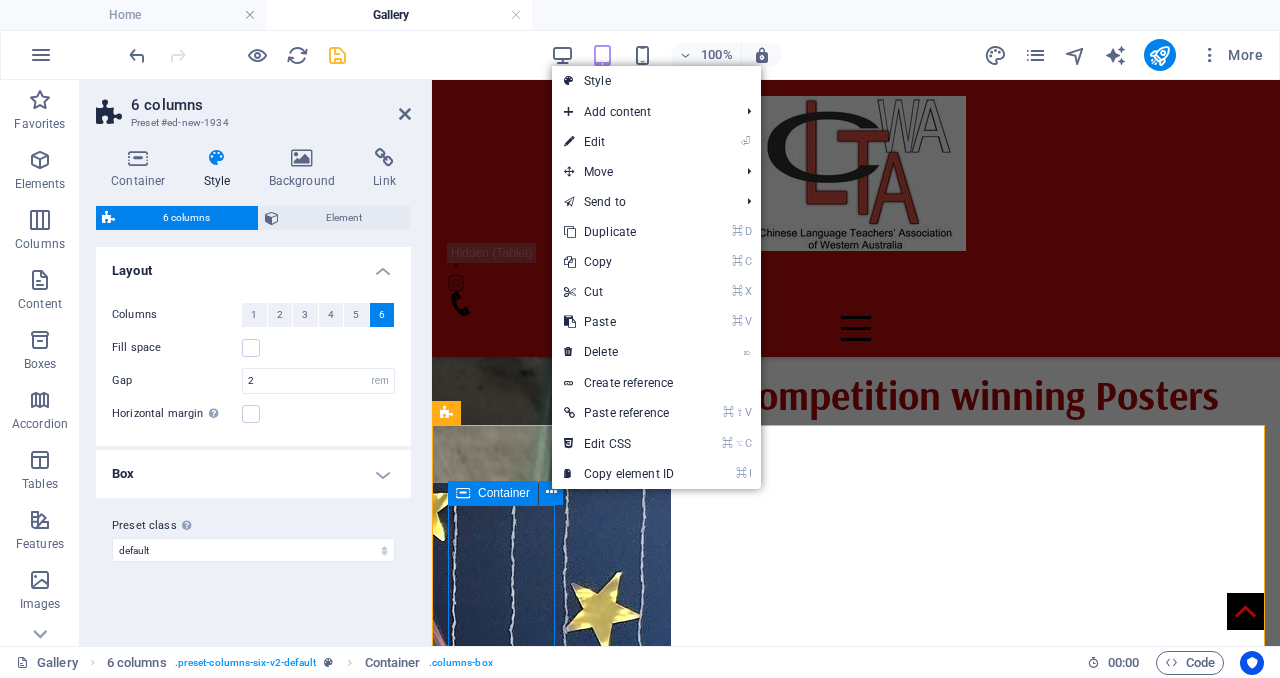 click on "Drop content here or  Add elements  Paste clipboard" at bounding box center [502, 634] 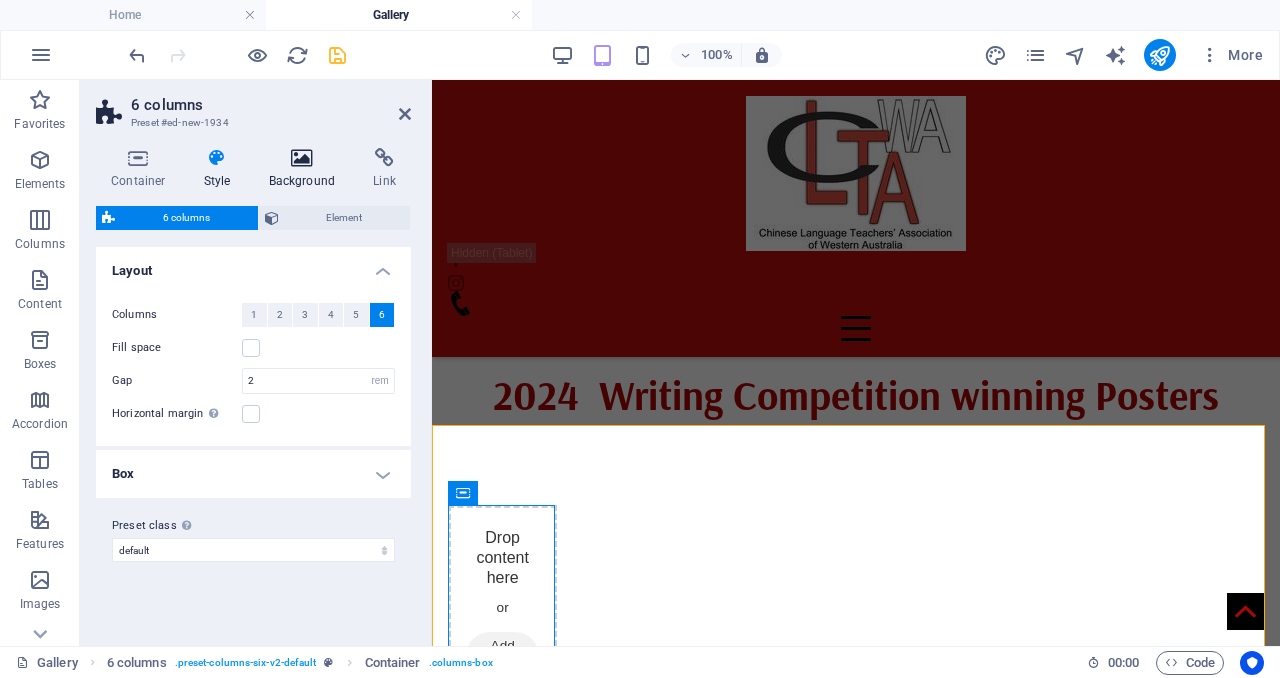 click on "Background" at bounding box center (306, 169) 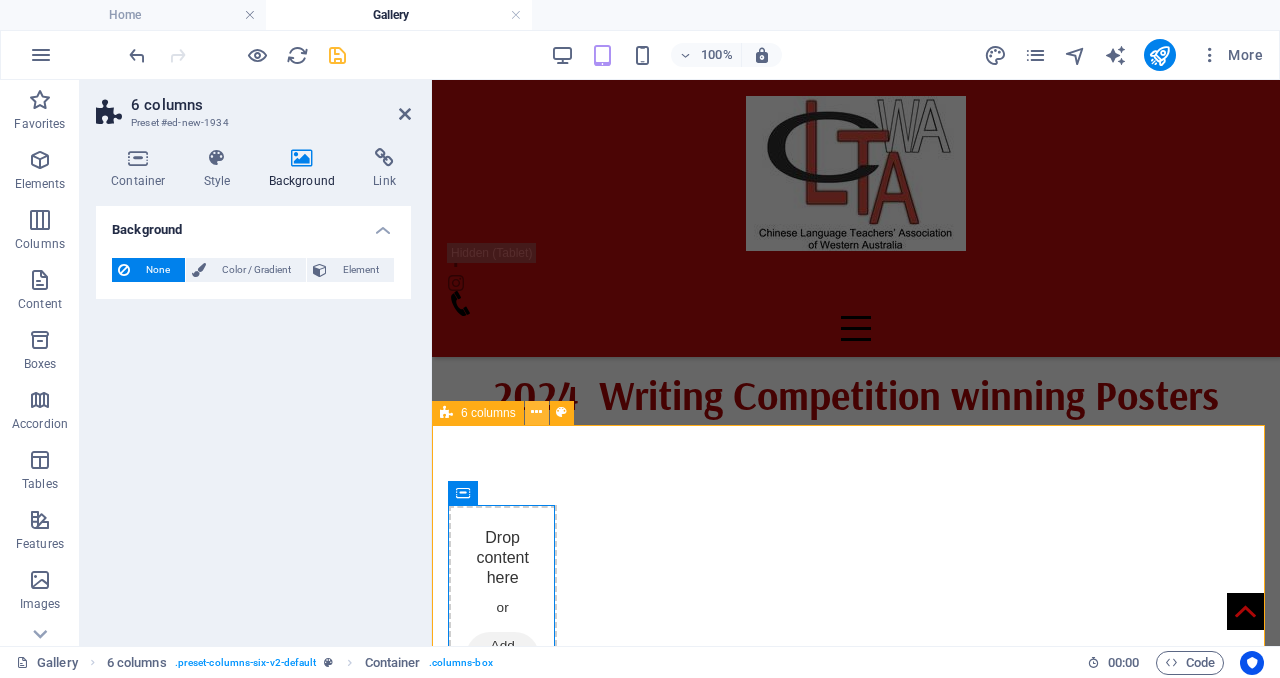 click at bounding box center (536, 412) 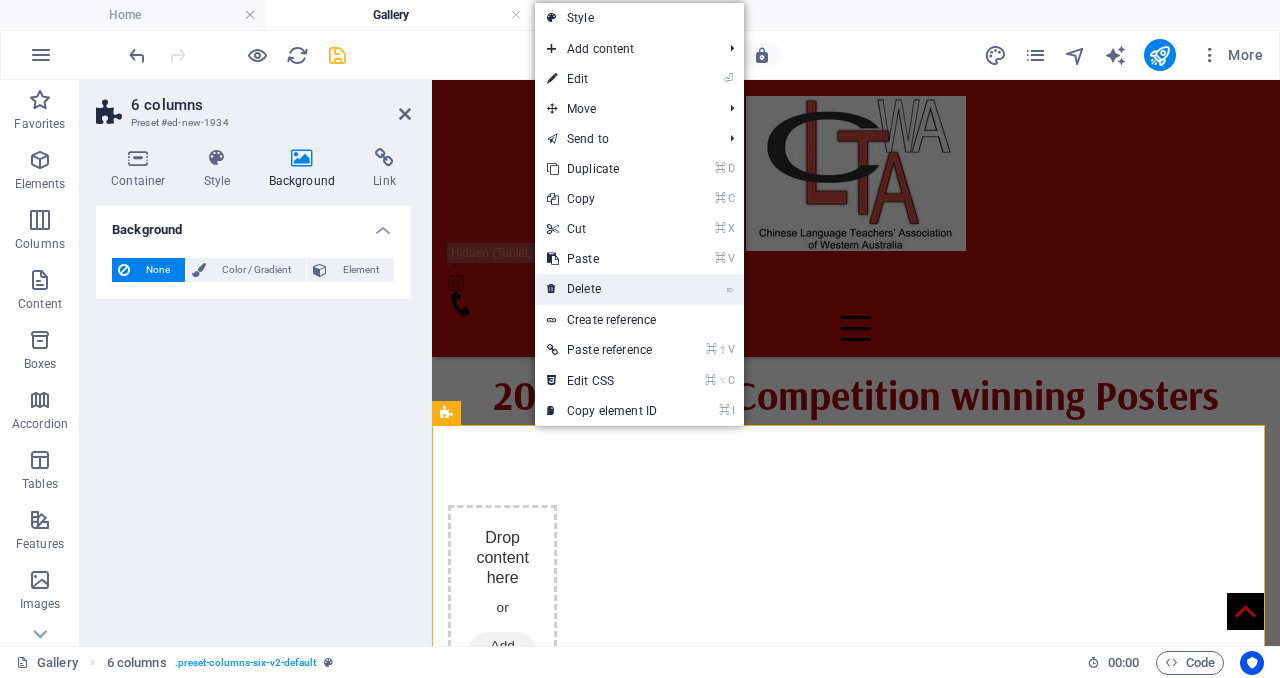 click on "⌦  Delete" at bounding box center [602, 289] 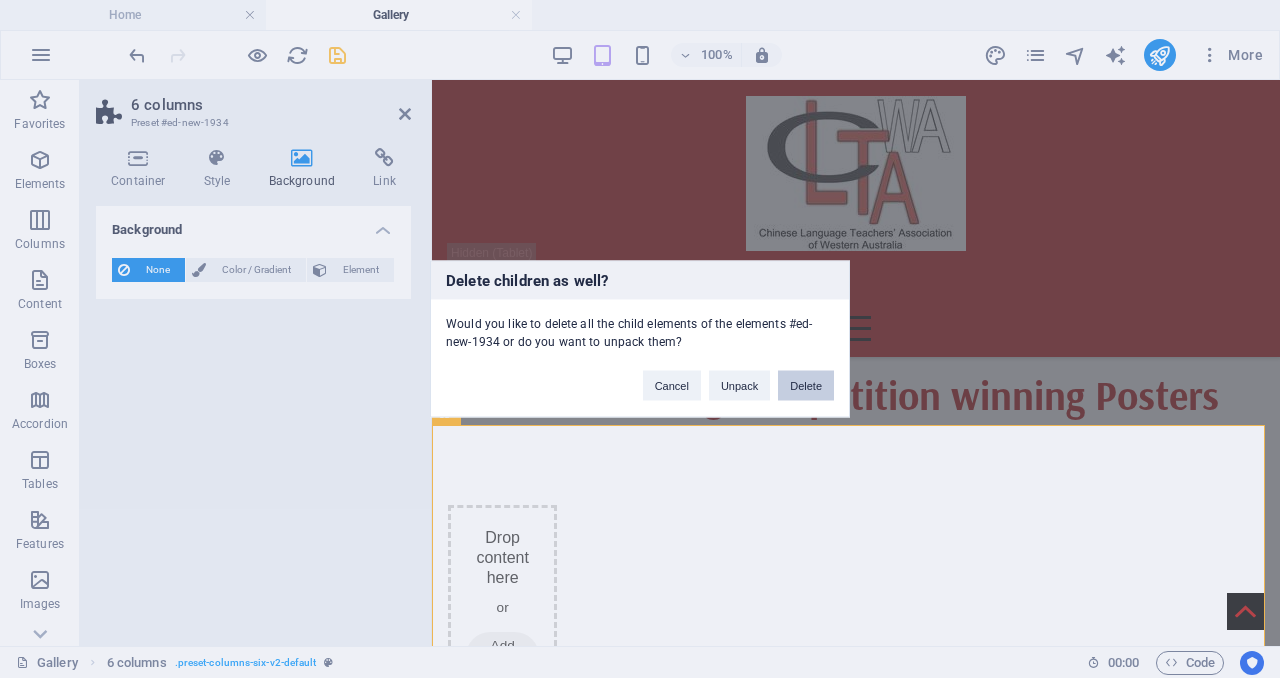 click on "Delete" at bounding box center [806, 386] 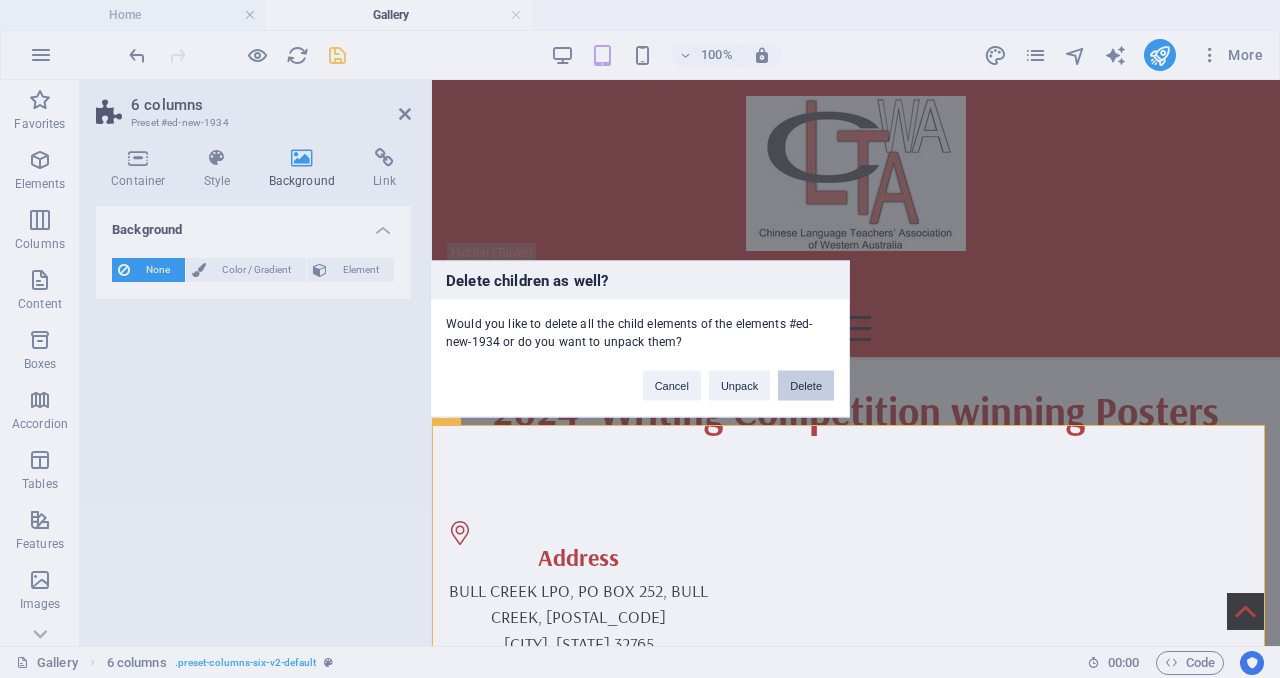 scroll, scrollTop: 1839, scrollLeft: 0, axis: vertical 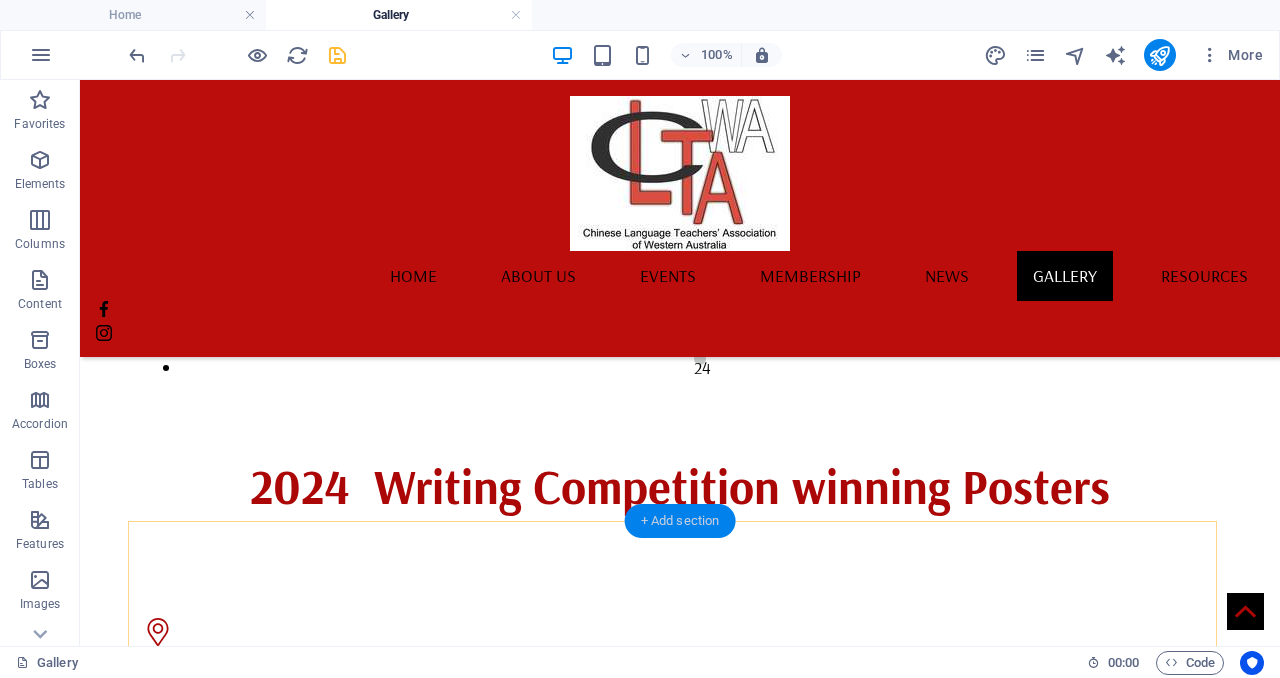 drag, startPoint x: 681, startPoint y: 520, endPoint x: 253, endPoint y: 443, distance: 434.87125 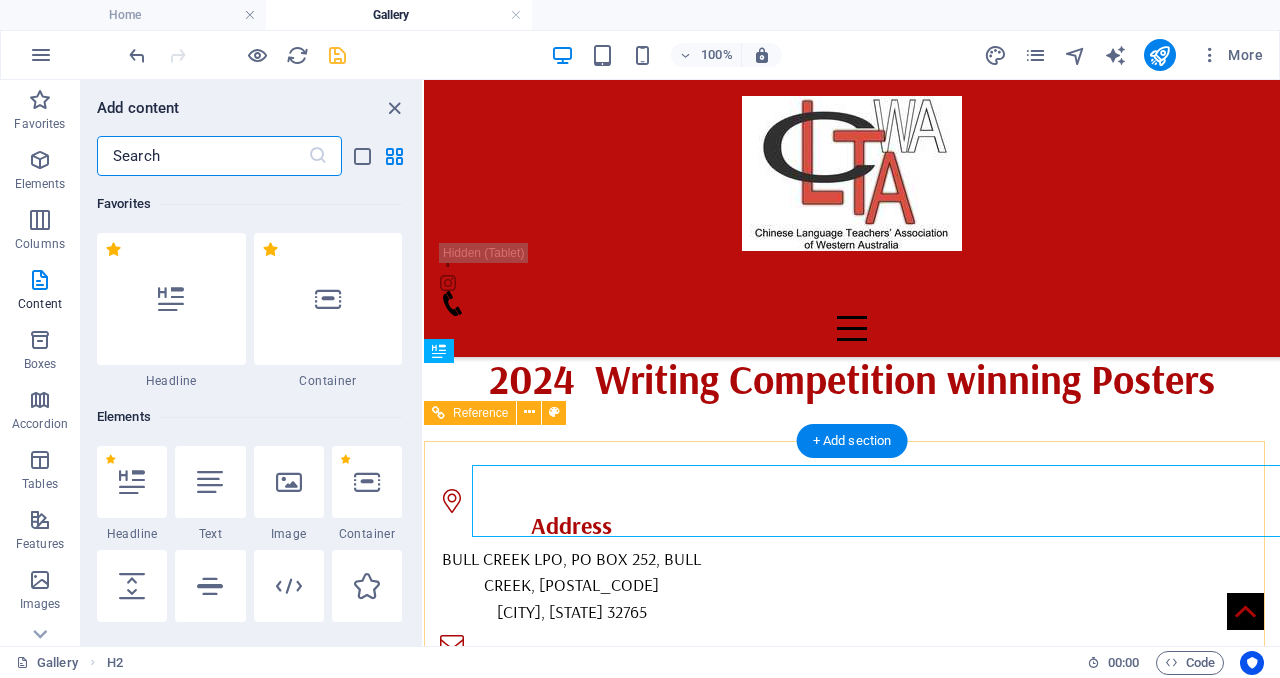 scroll, scrollTop: 1823, scrollLeft: 0, axis: vertical 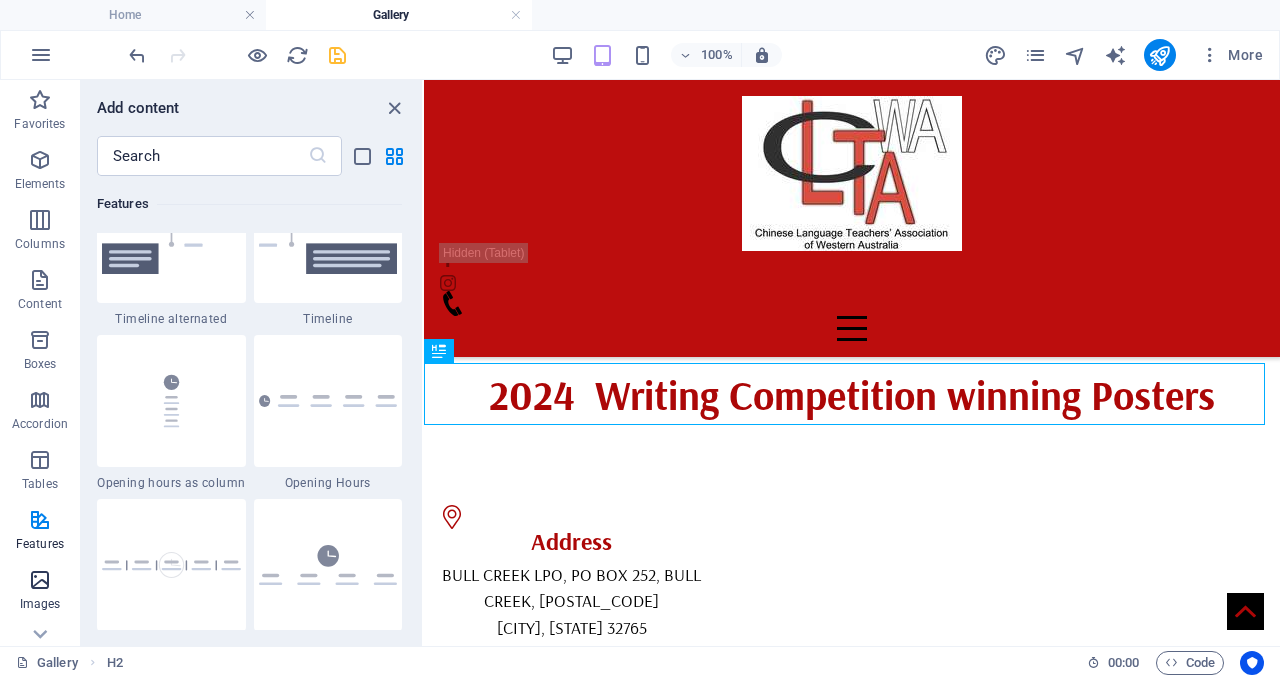 click on "Images" at bounding box center [40, 592] 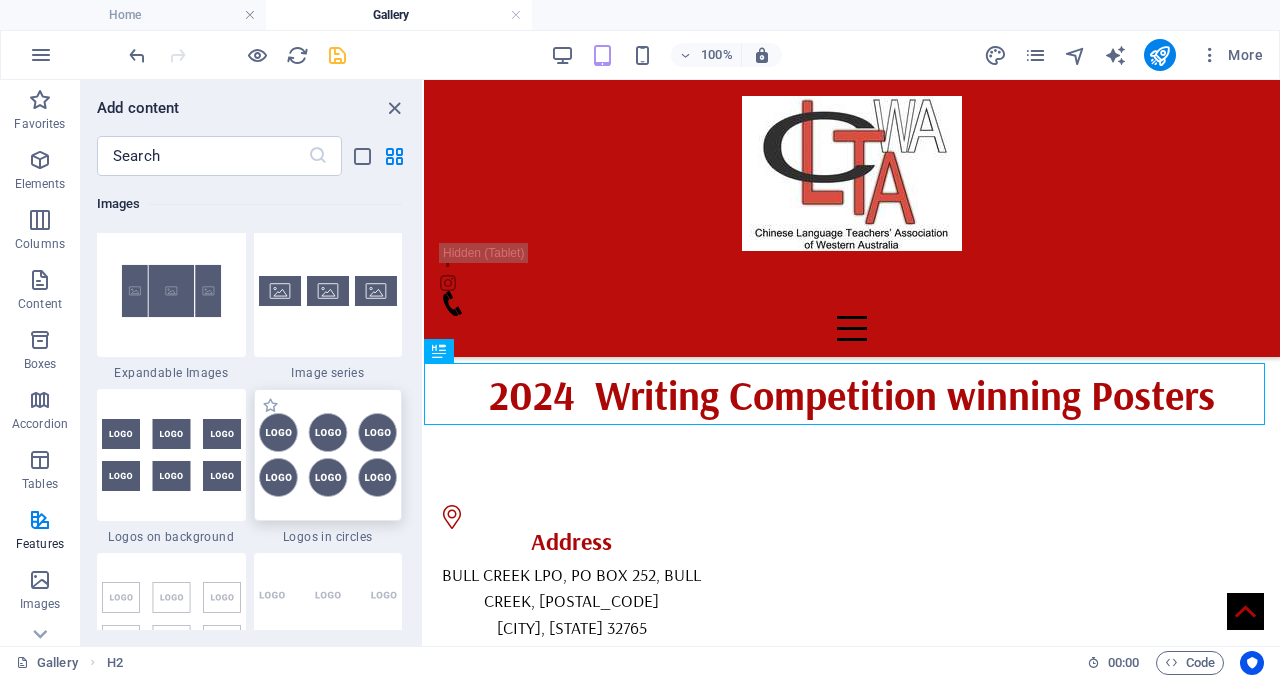 scroll, scrollTop: 10803, scrollLeft: 0, axis: vertical 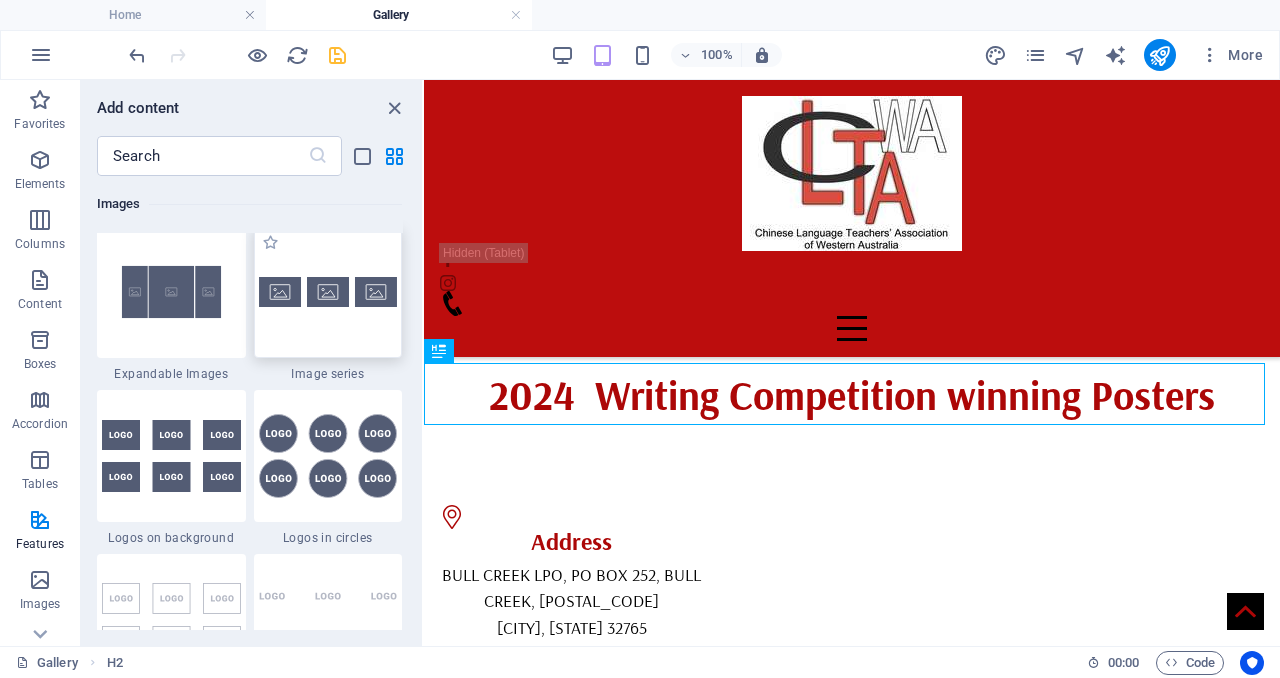click at bounding box center [328, 292] 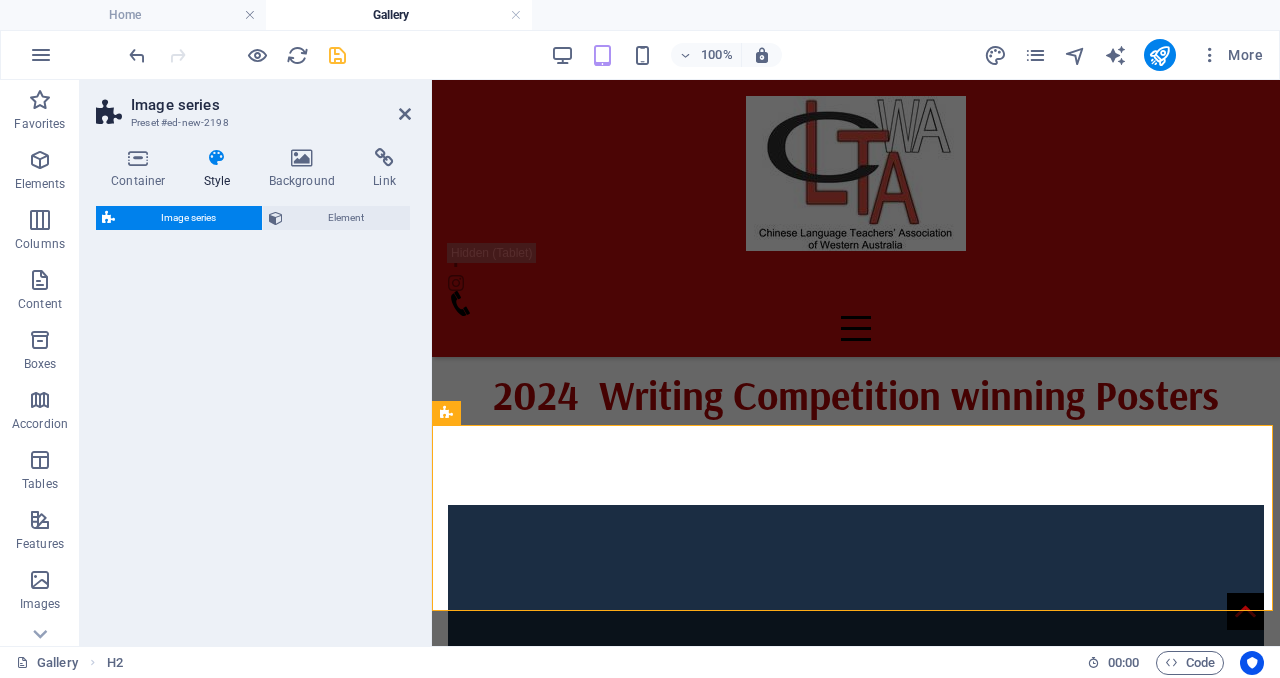 select on "rem" 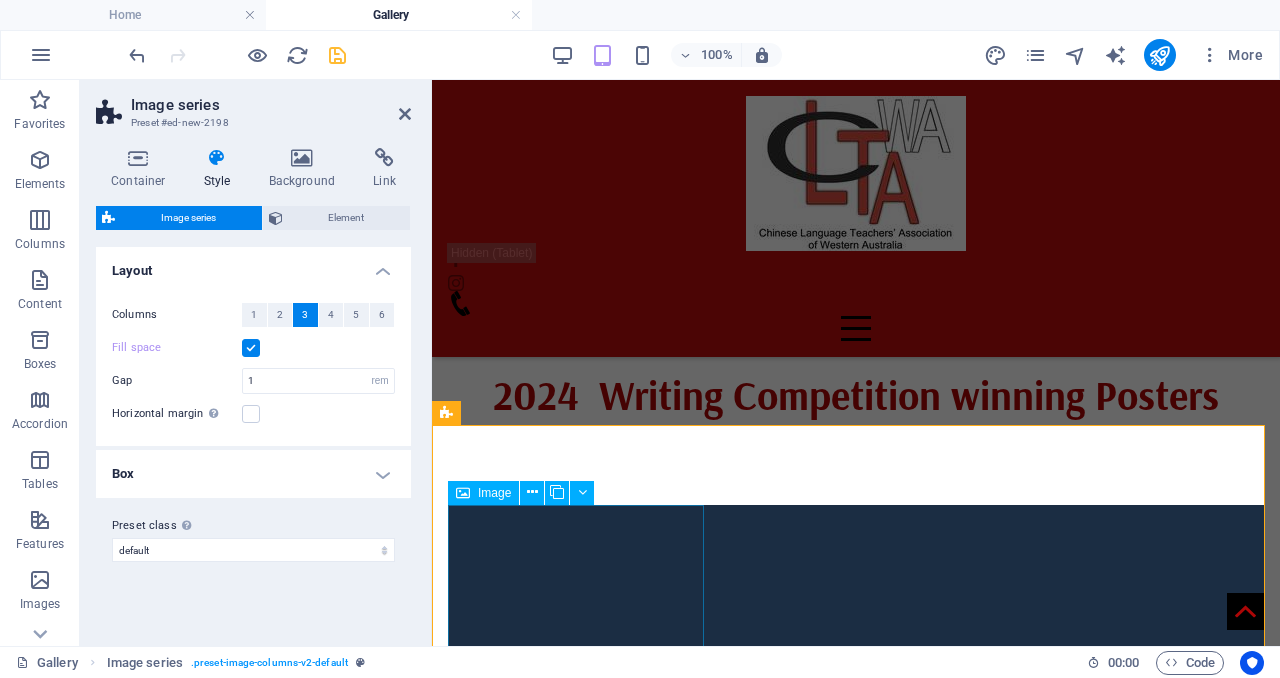 click at bounding box center (856, 750) 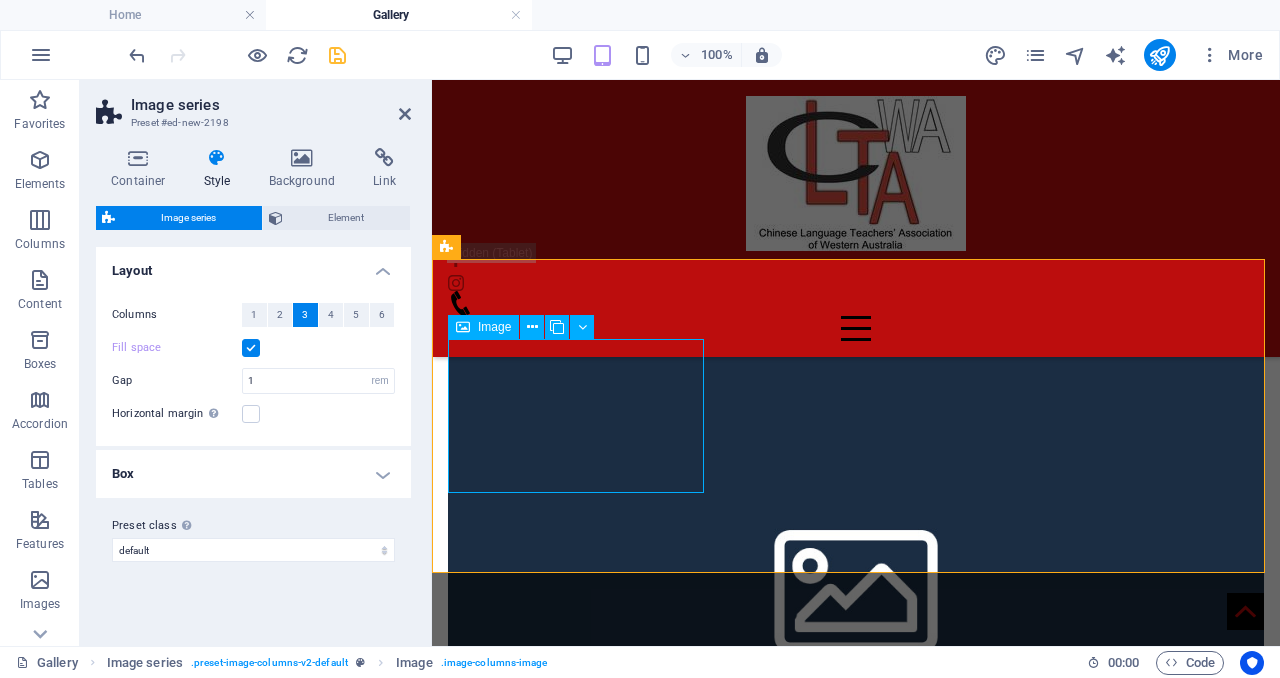 scroll, scrollTop: 1989, scrollLeft: 0, axis: vertical 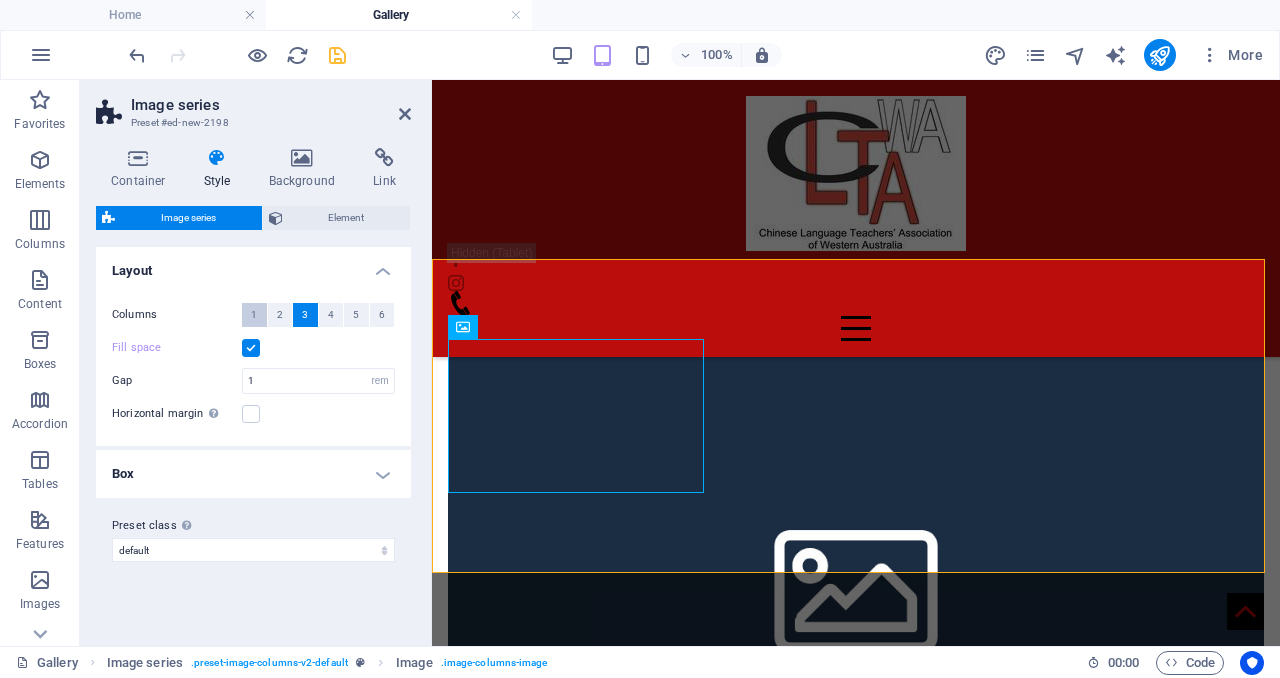 click on "1" at bounding box center [254, 315] 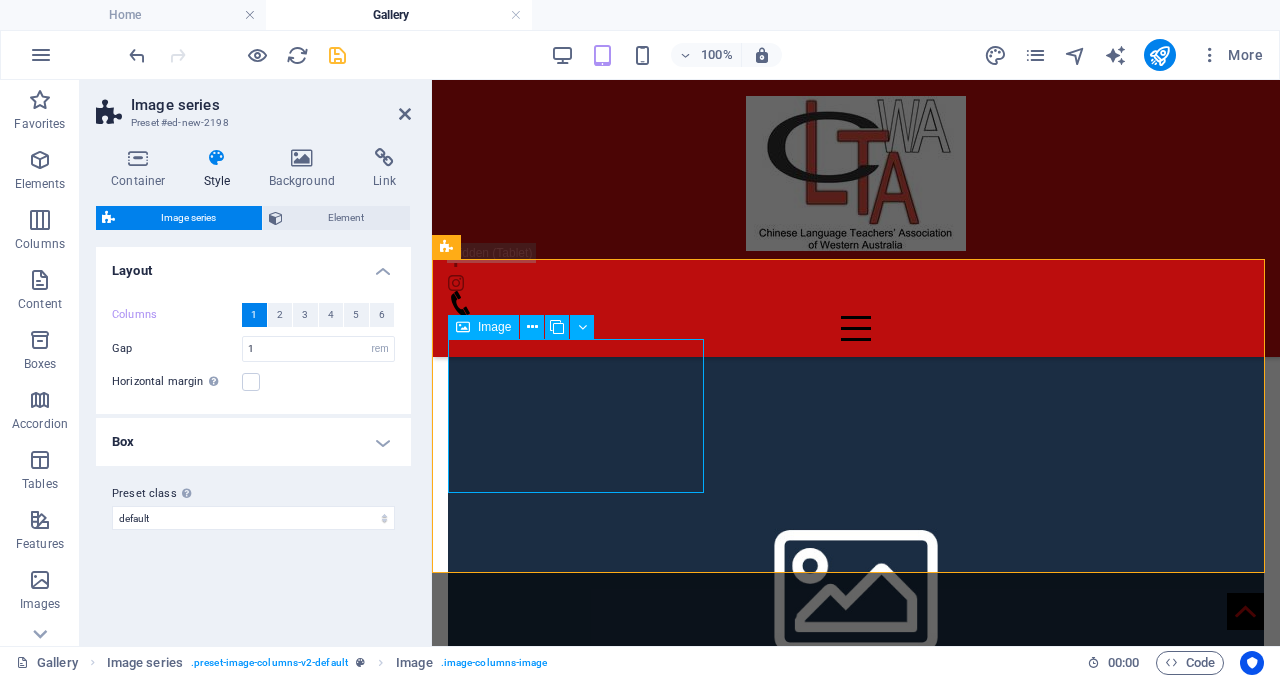click at bounding box center [856, 584] 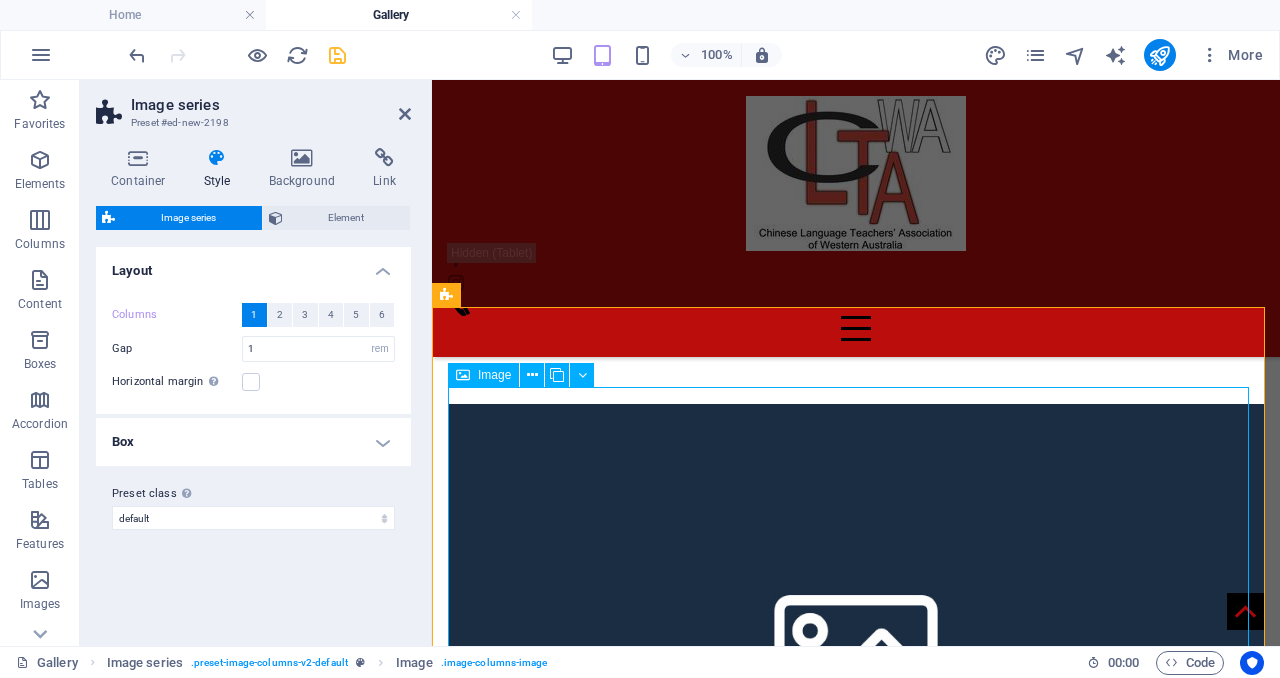 scroll, scrollTop: 1923, scrollLeft: 0, axis: vertical 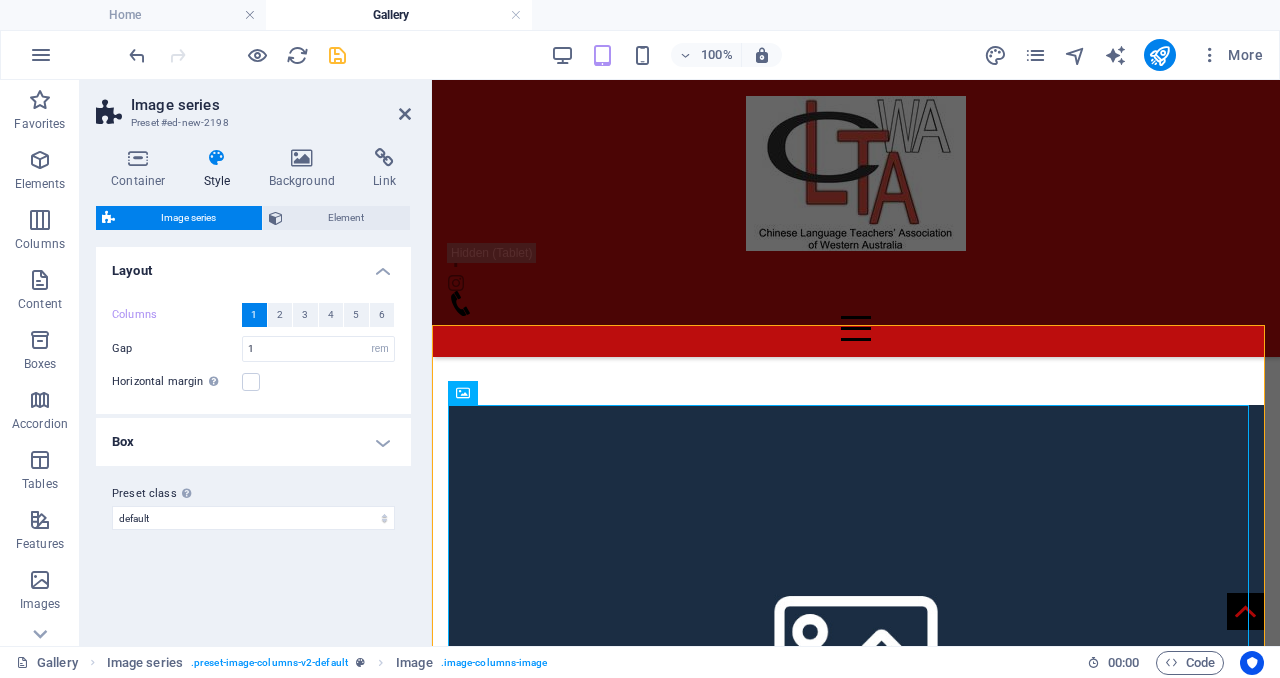 click on "1" at bounding box center (254, 315) 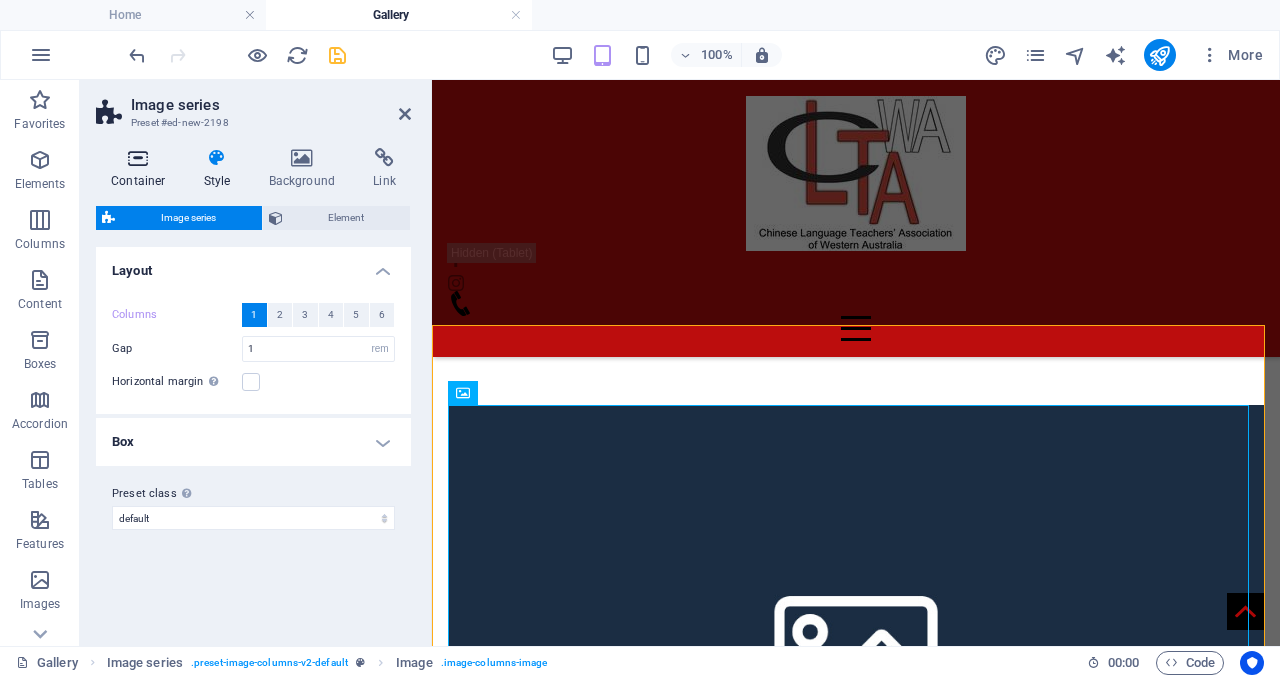 click at bounding box center [138, 158] 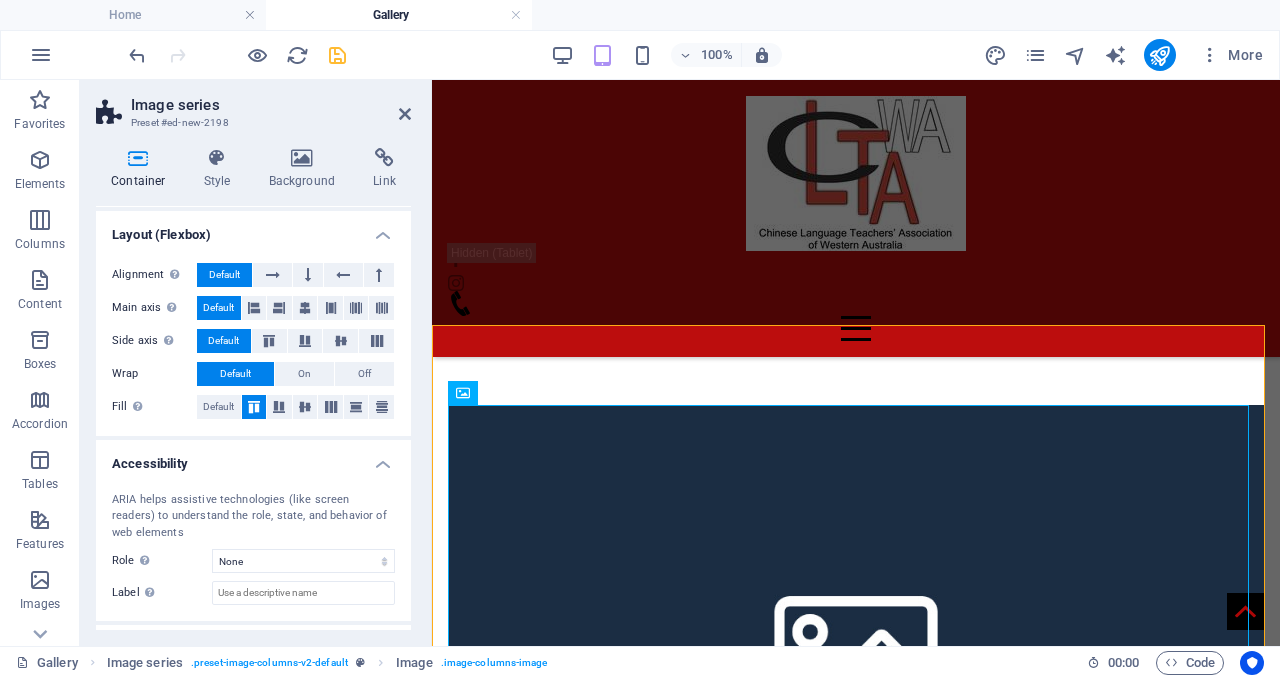 scroll, scrollTop: 12, scrollLeft: 0, axis: vertical 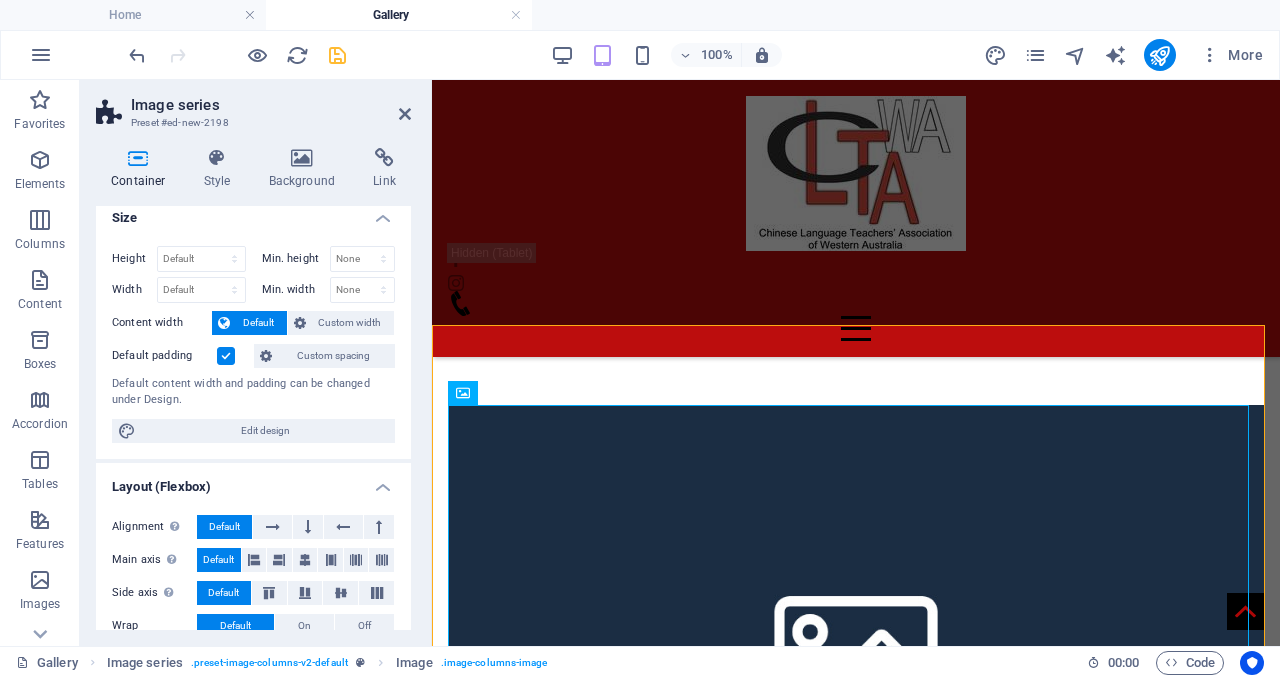 click on "Container Style Background Link Size Height Default px rem % vh vw Min. height None px rem % vh vw Width Default px rem % em vh vw Min. width None px rem % vh vw Content width Default Custom width Width Default px rem % em vh vw Min. width None px rem % vh vw Default padding Custom spacing Default content width and padding can be changed under Design. Edit design Layout (Flexbox) Alignment Determines the flex direction. Default Main axis Determine how elements should behave along the main axis inside this container (justify content). Default Side axis Control the vertical direction of the element inside of the container (align items). Default Wrap Default On Off Fill Controls the distances and direction of elements on the y-axis across several lines (align content). Default Accessibility ARIA helps assistive technologies (like screen readers) to understand the role, state, and behavior of web elements Role The ARIA role defines the purpose of an element.  None Alert Article Banner Comment Fan" at bounding box center (253, 389) 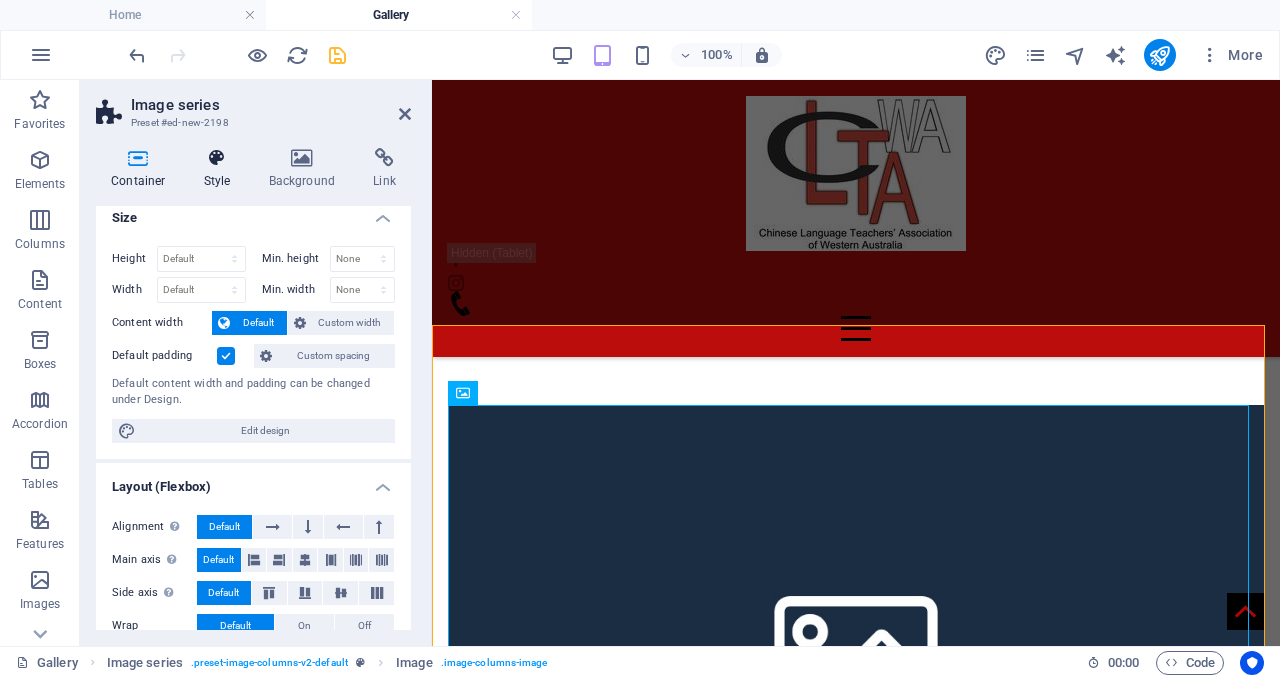 click at bounding box center [217, 158] 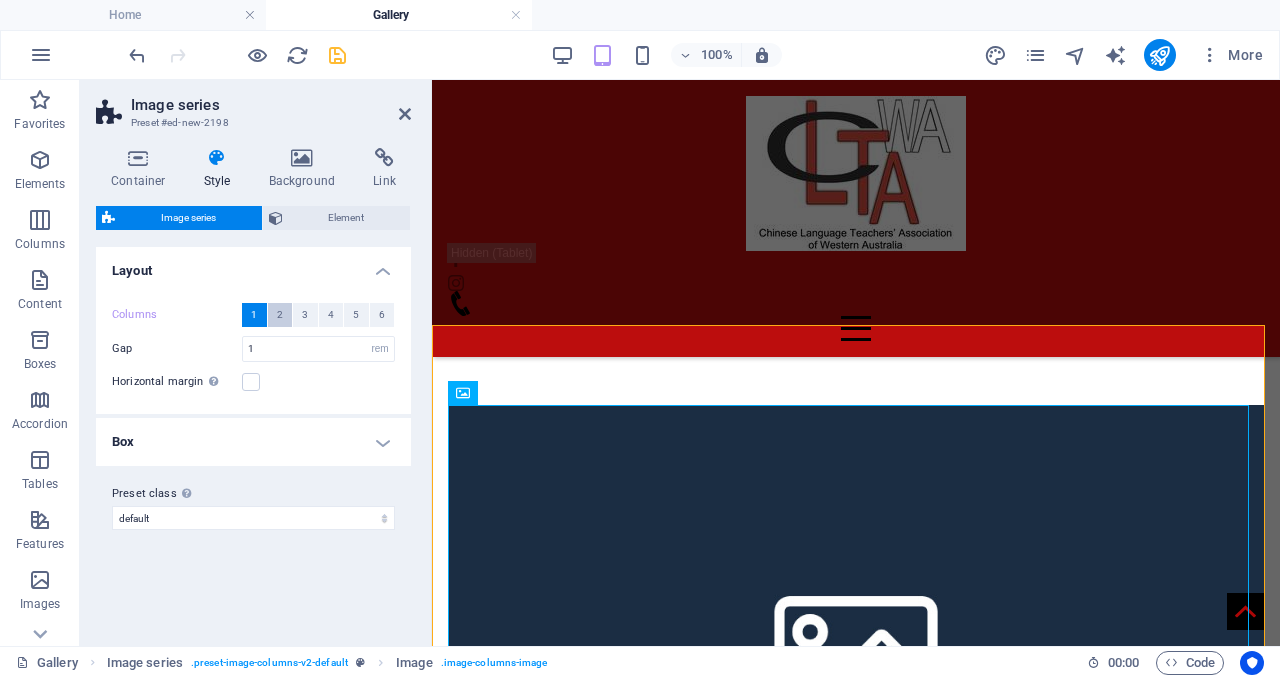 click on "2" at bounding box center (280, 315) 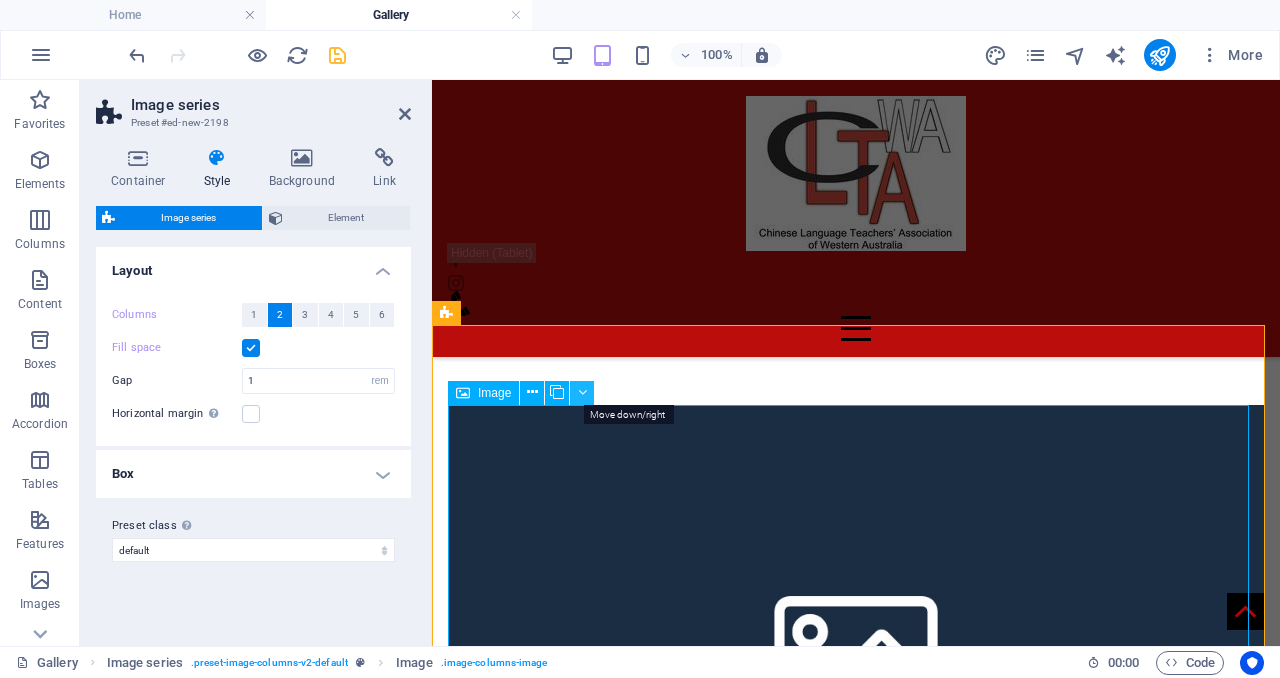 click at bounding box center [582, 393] 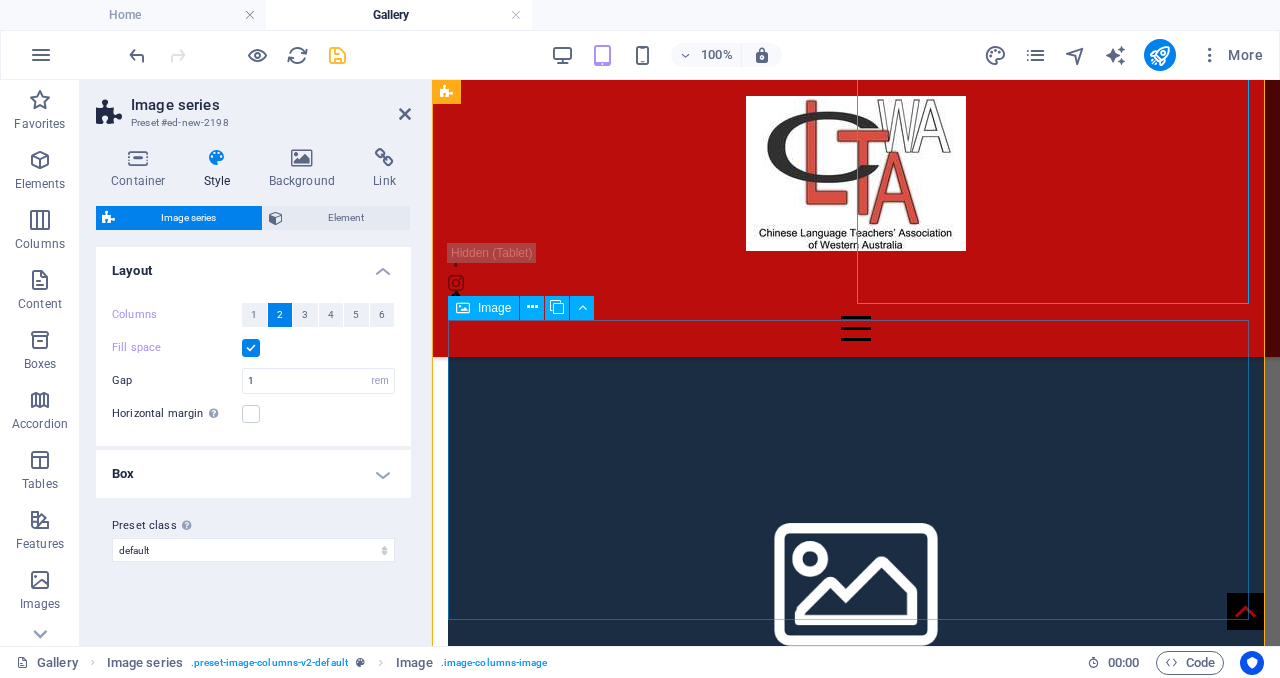 scroll, scrollTop: 1995, scrollLeft: 0, axis: vertical 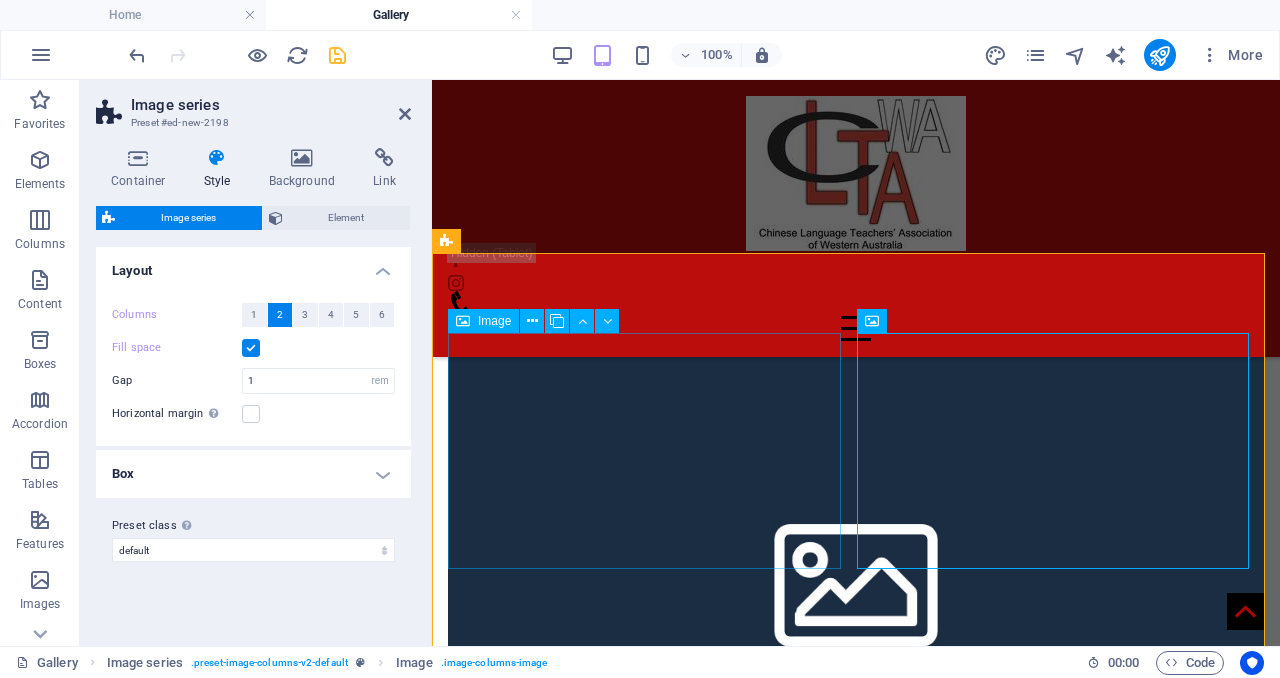 click at bounding box center [856, 578] 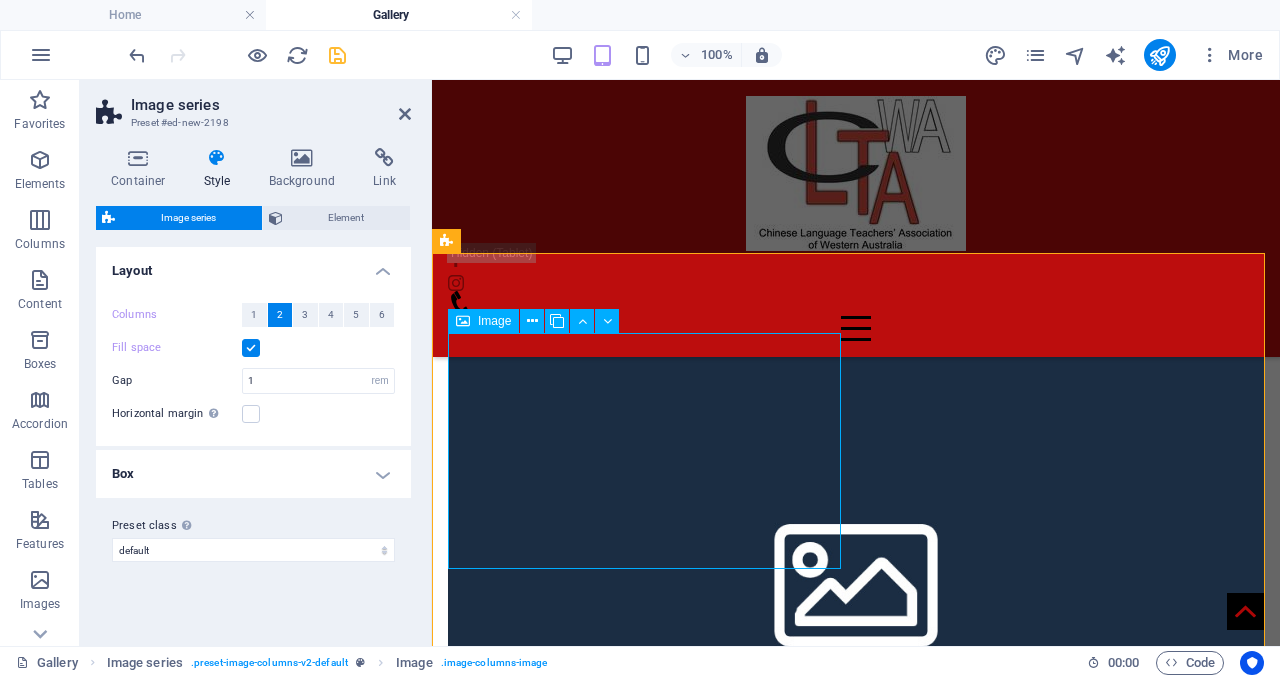 click at bounding box center (856, 578) 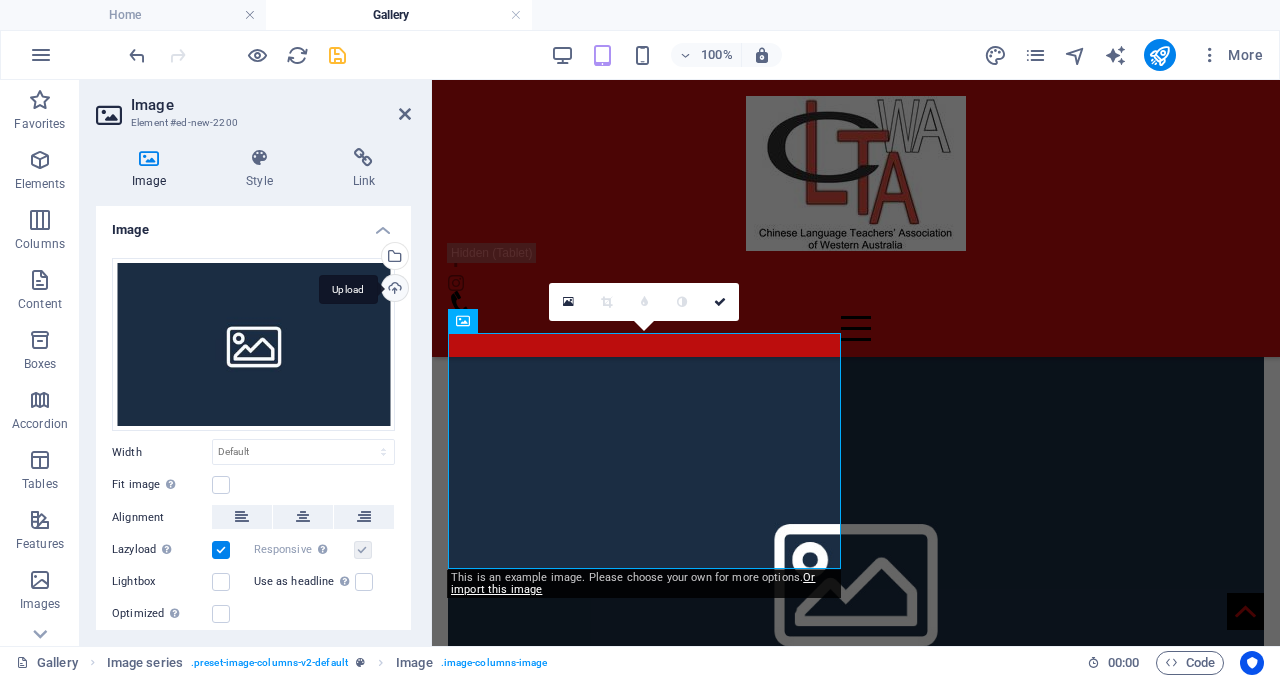 click on "Upload" at bounding box center [393, 290] 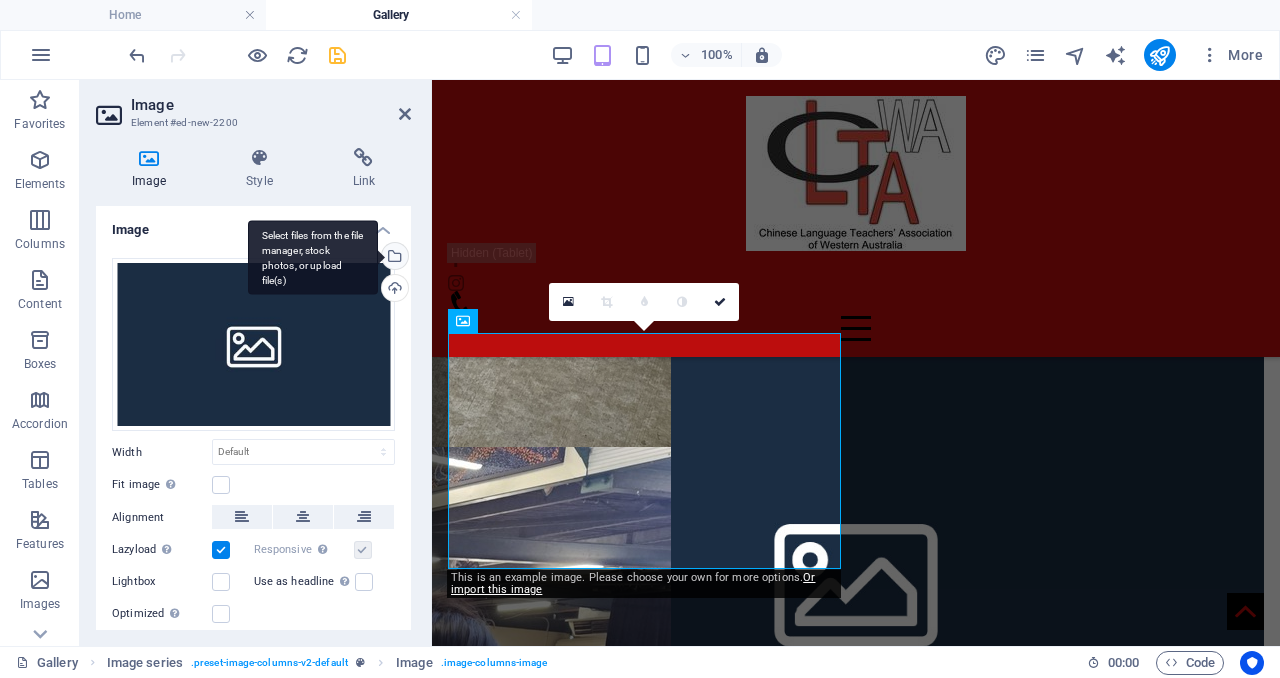 click on "Select files from the file manager, stock photos, or upload file(s)" at bounding box center [393, 258] 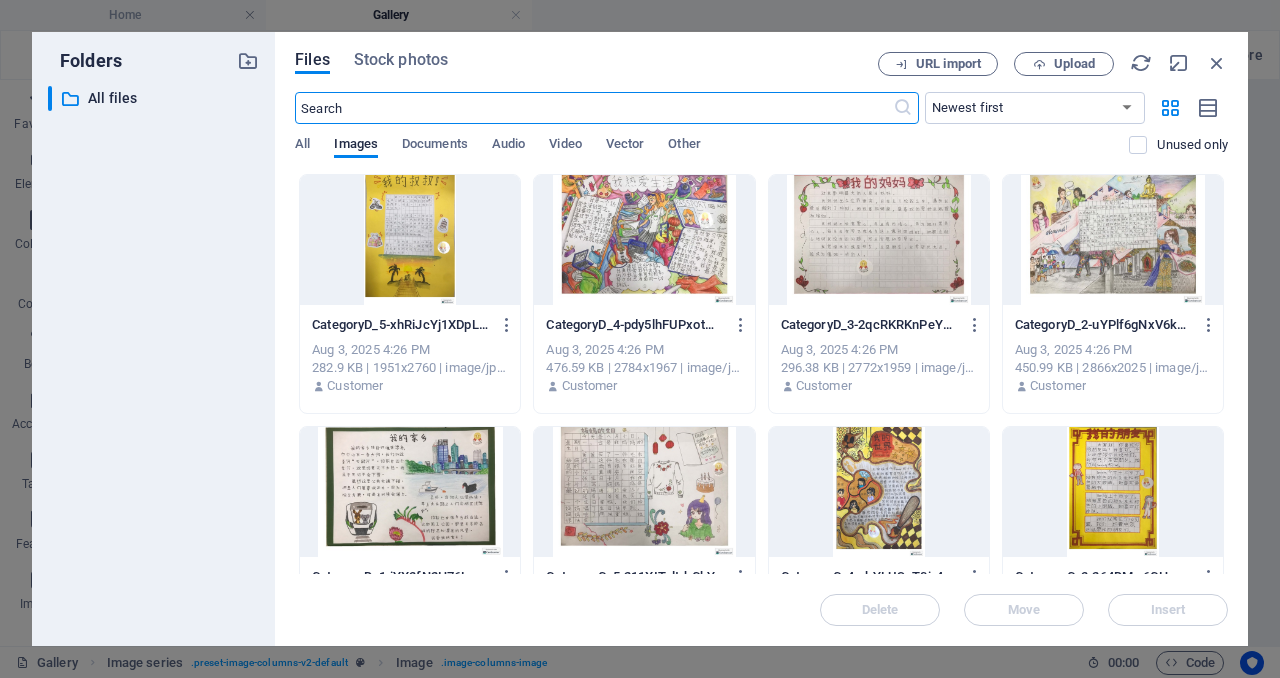 scroll, scrollTop: 1946, scrollLeft: 0, axis: vertical 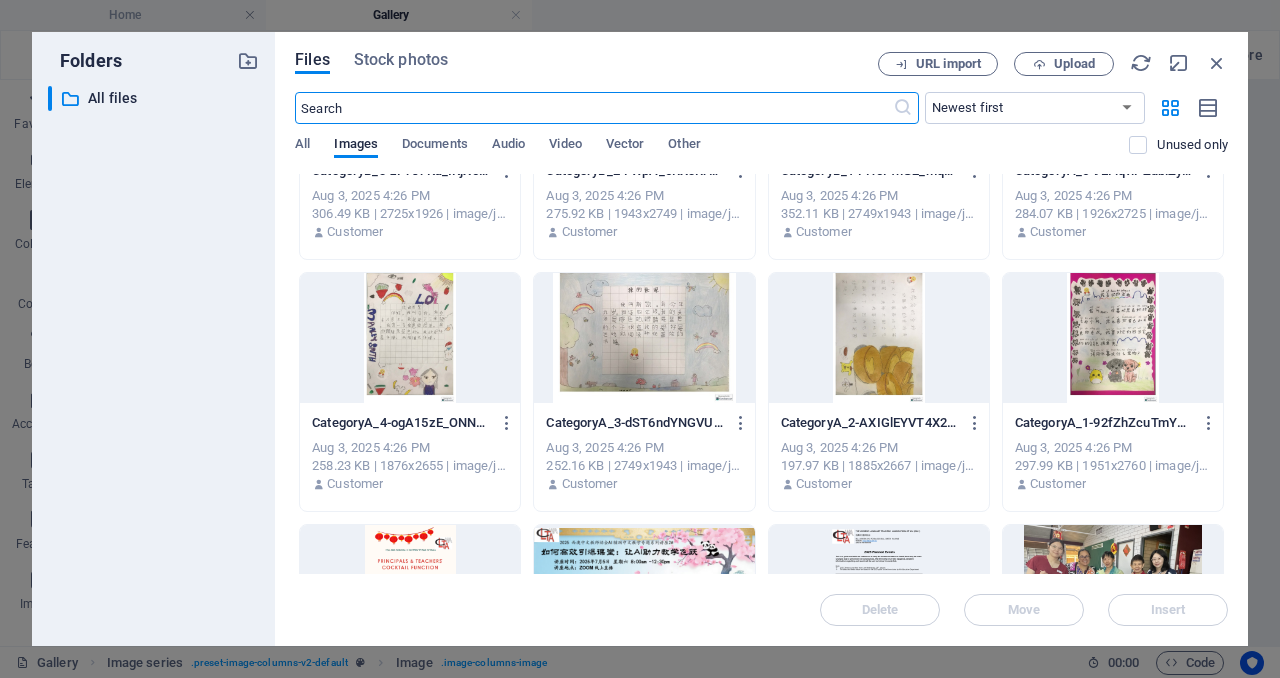 click at bounding box center (1113, 338) 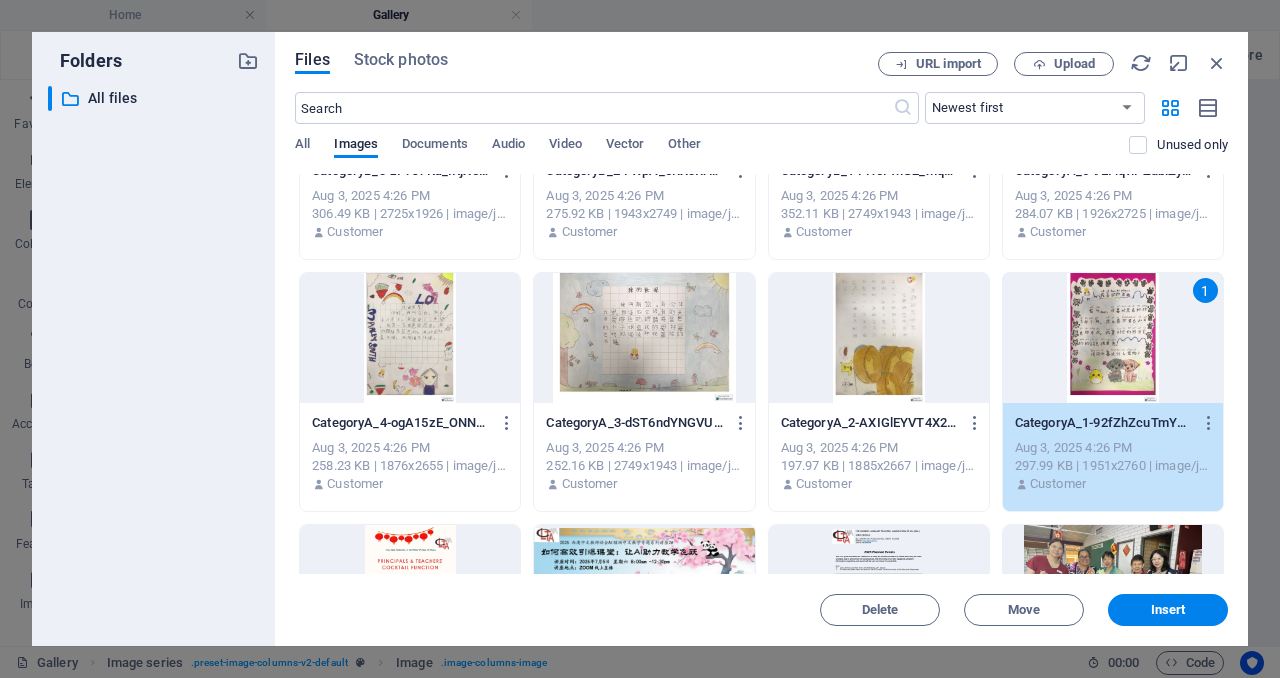 click at bounding box center [879, 338] 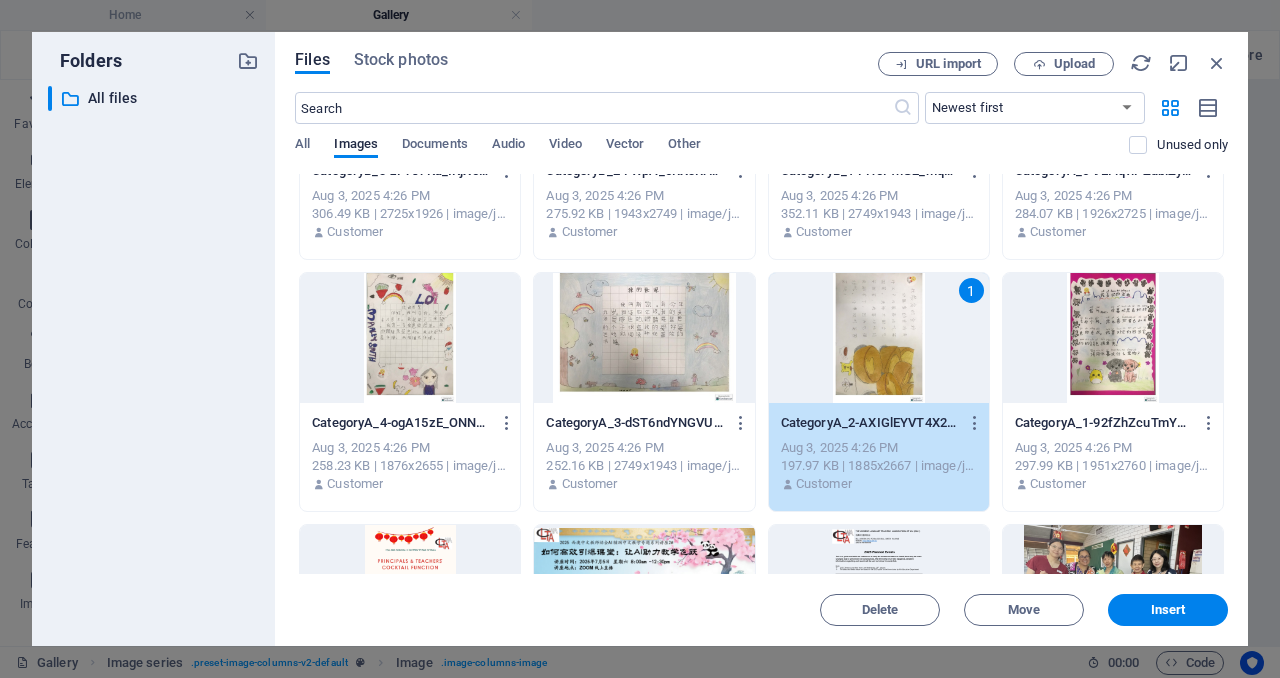 click at bounding box center [644, 338] 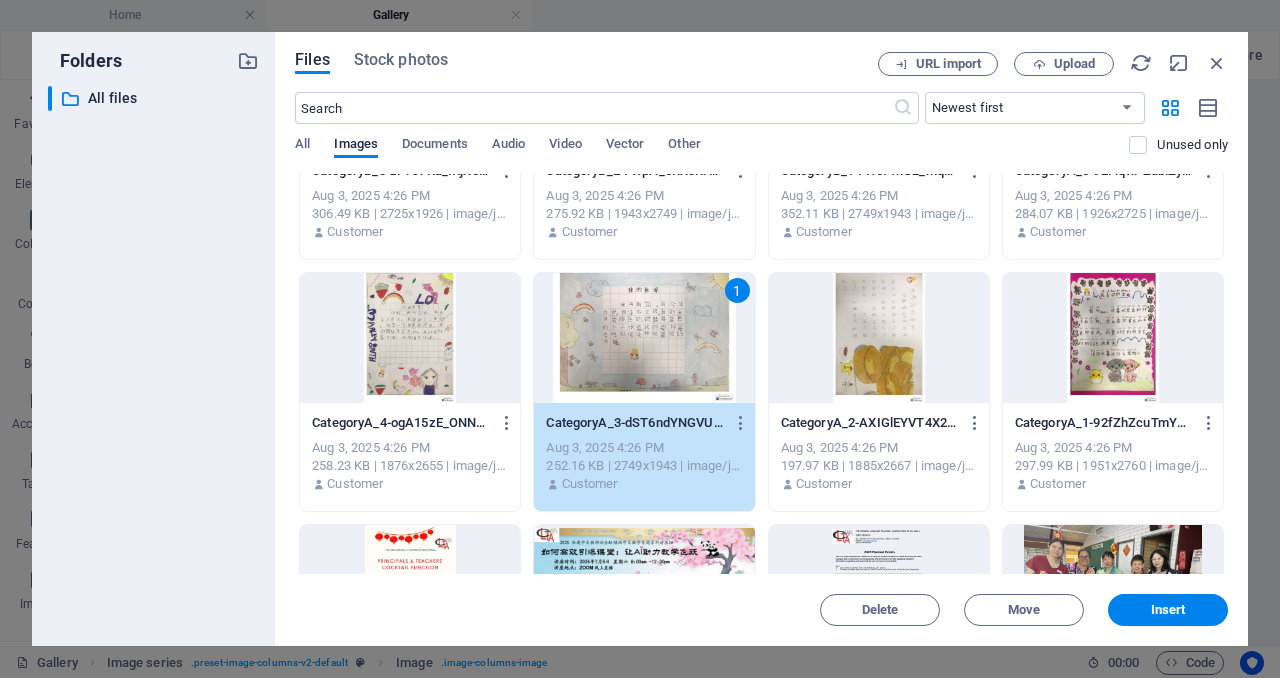click at bounding box center (410, 338) 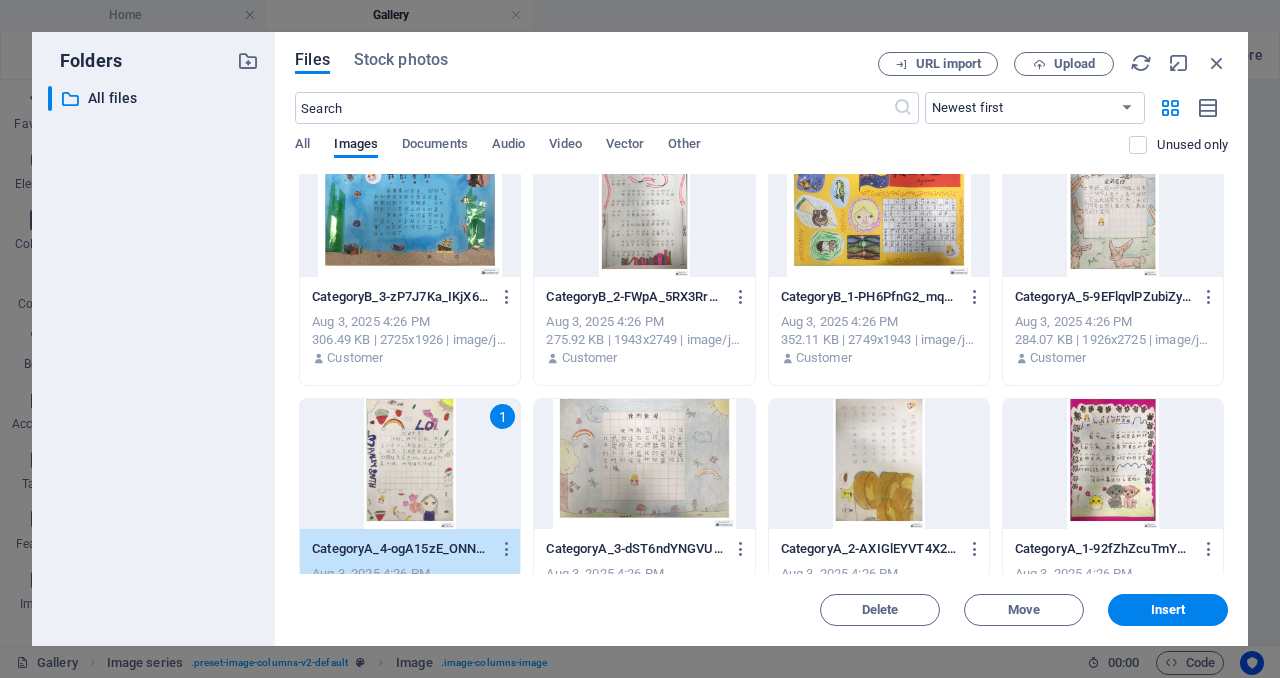 scroll, scrollTop: 671, scrollLeft: 0, axis: vertical 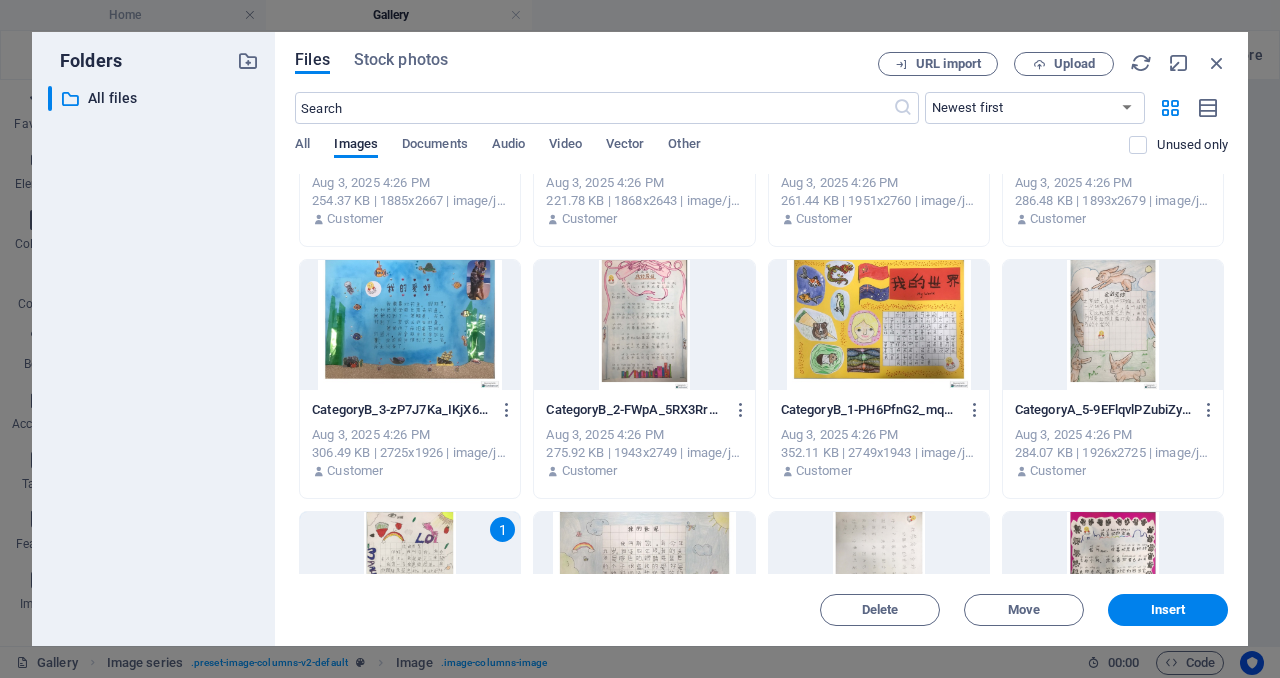 click at bounding box center [1113, 325] 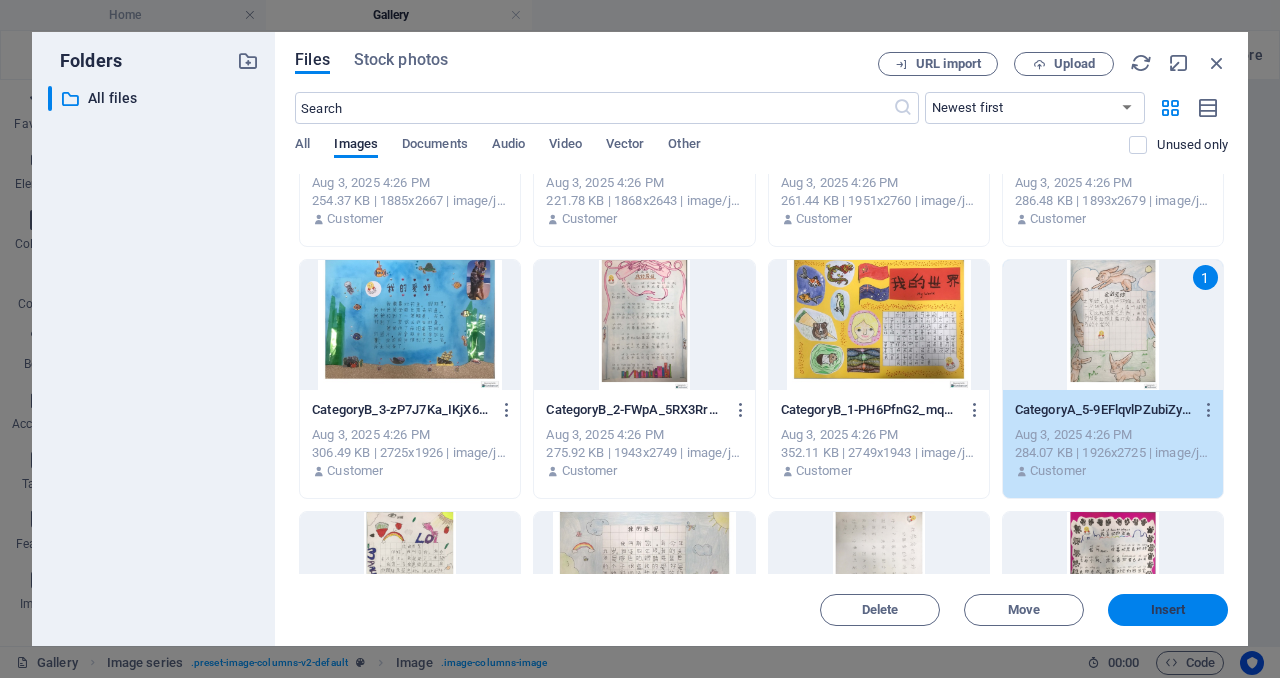 click on "Insert" at bounding box center (1168, 610) 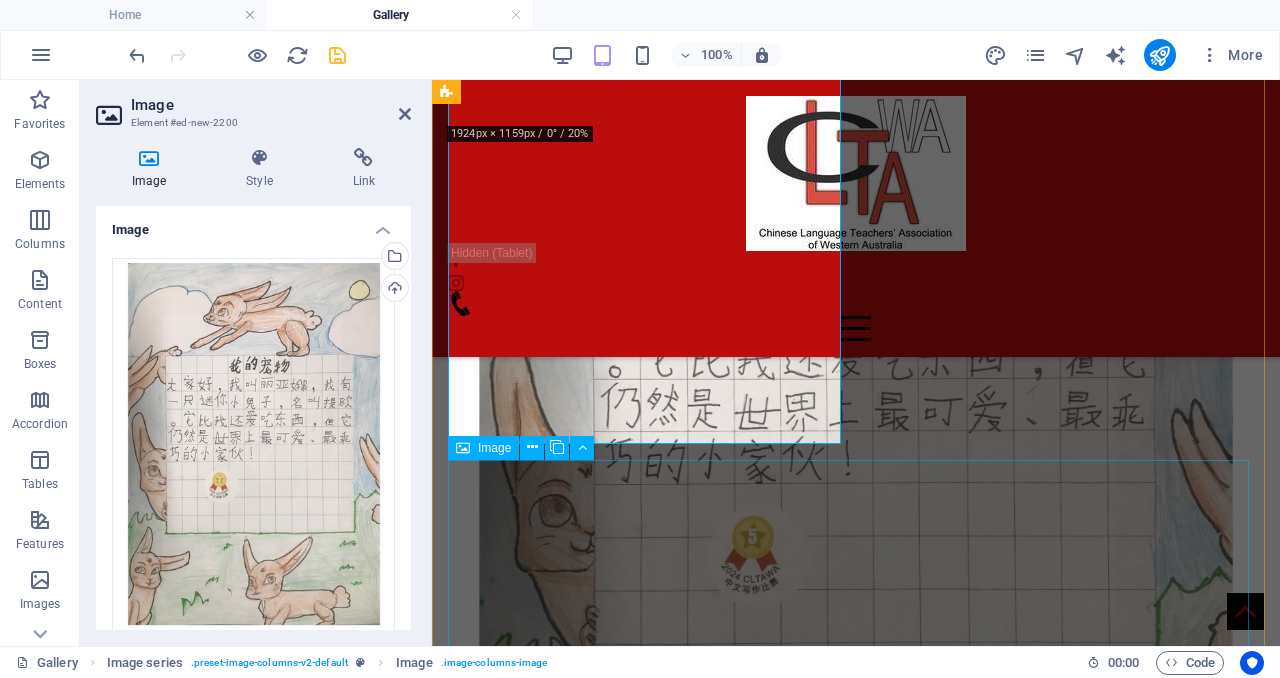 scroll, scrollTop: 2094, scrollLeft: 0, axis: vertical 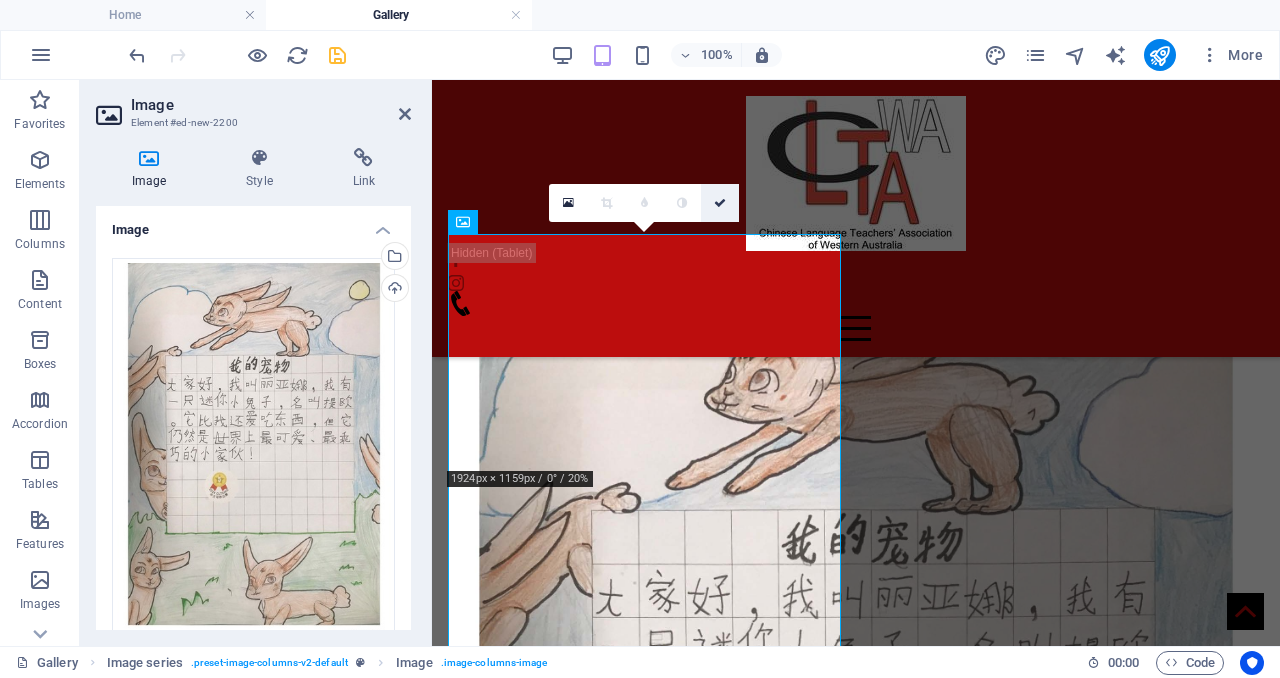 click at bounding box center (720, 203) 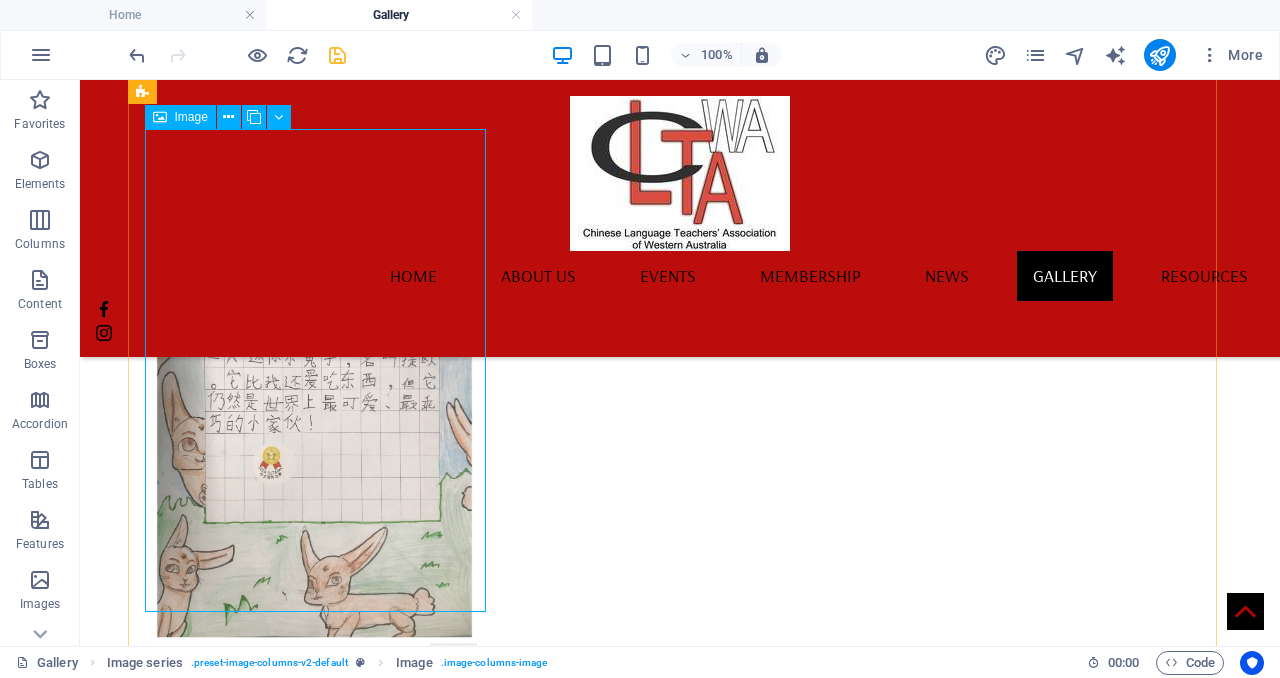 scroll, scrollTop: 2032, scrollLeft: 0, axis: vertical 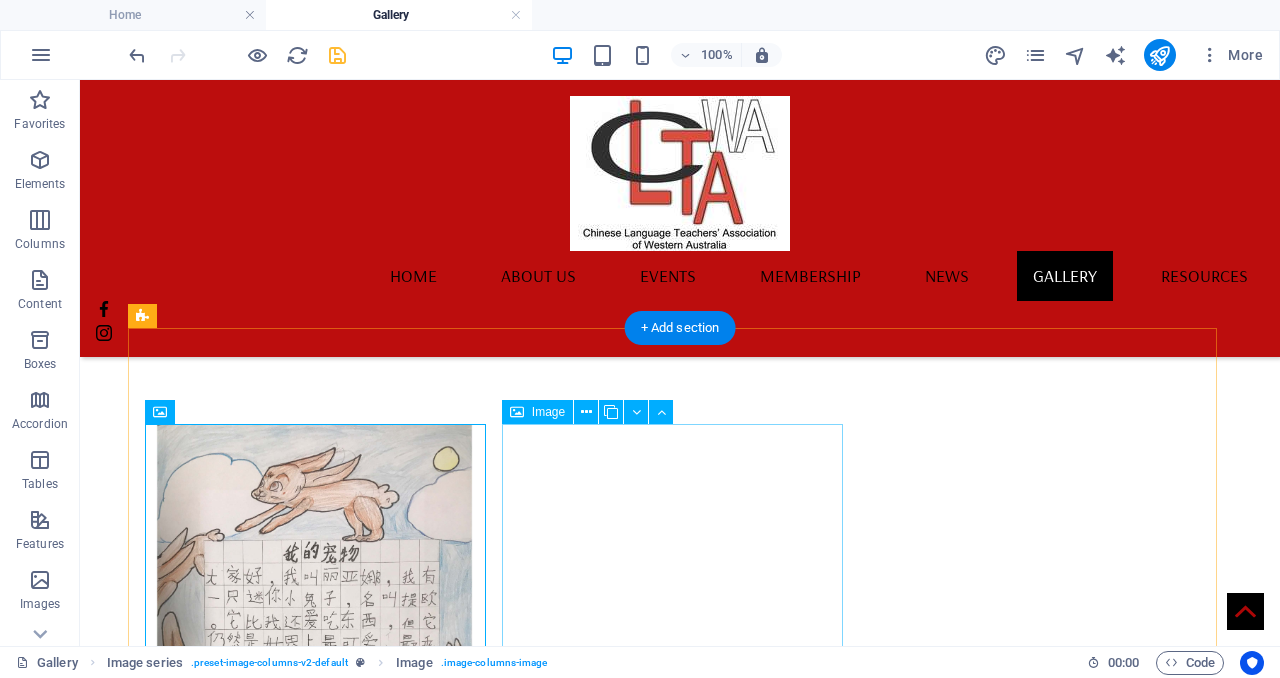 click at bounding box center [314, 1017] 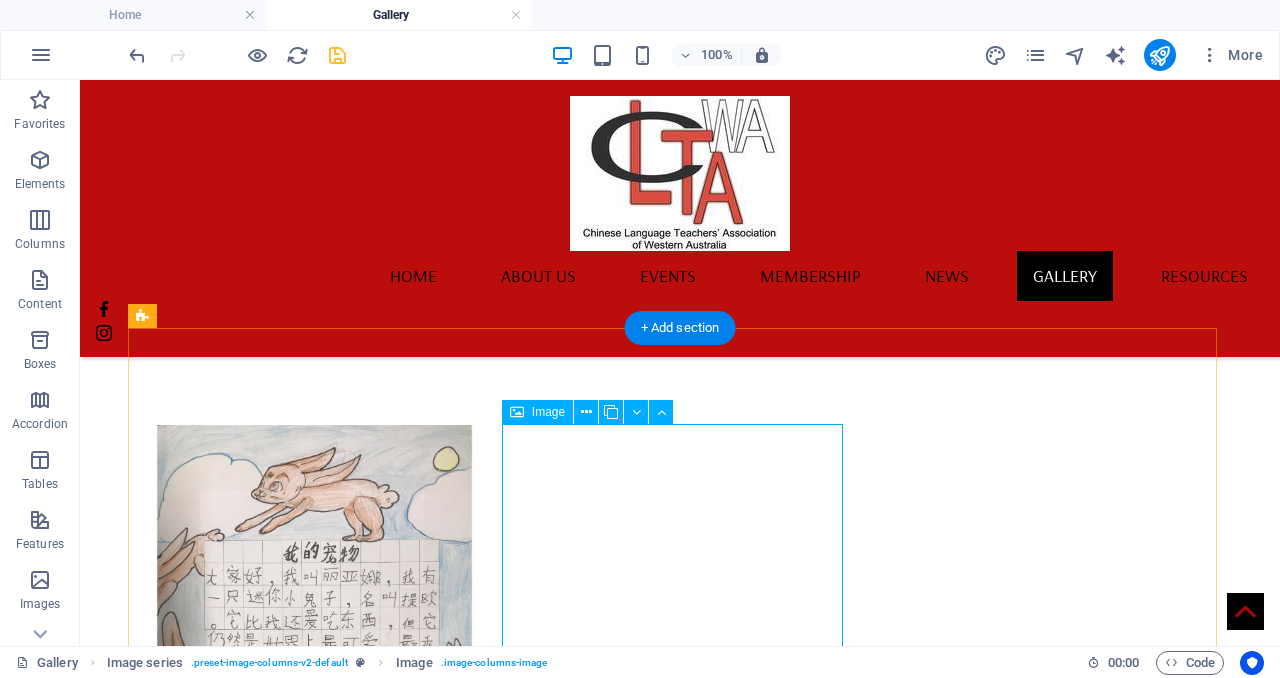 click at bounding box center (314, 1017) 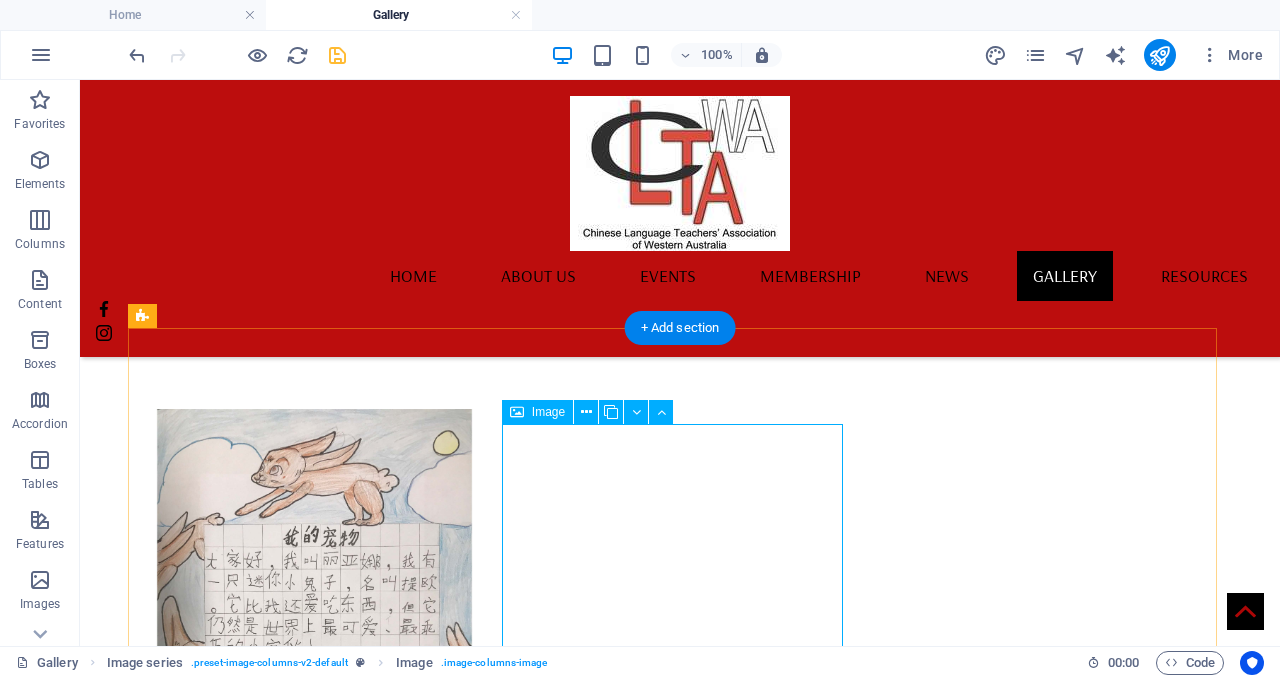 scroll, scrollTop: 2016, scrollLeft: 0, axis: vertical 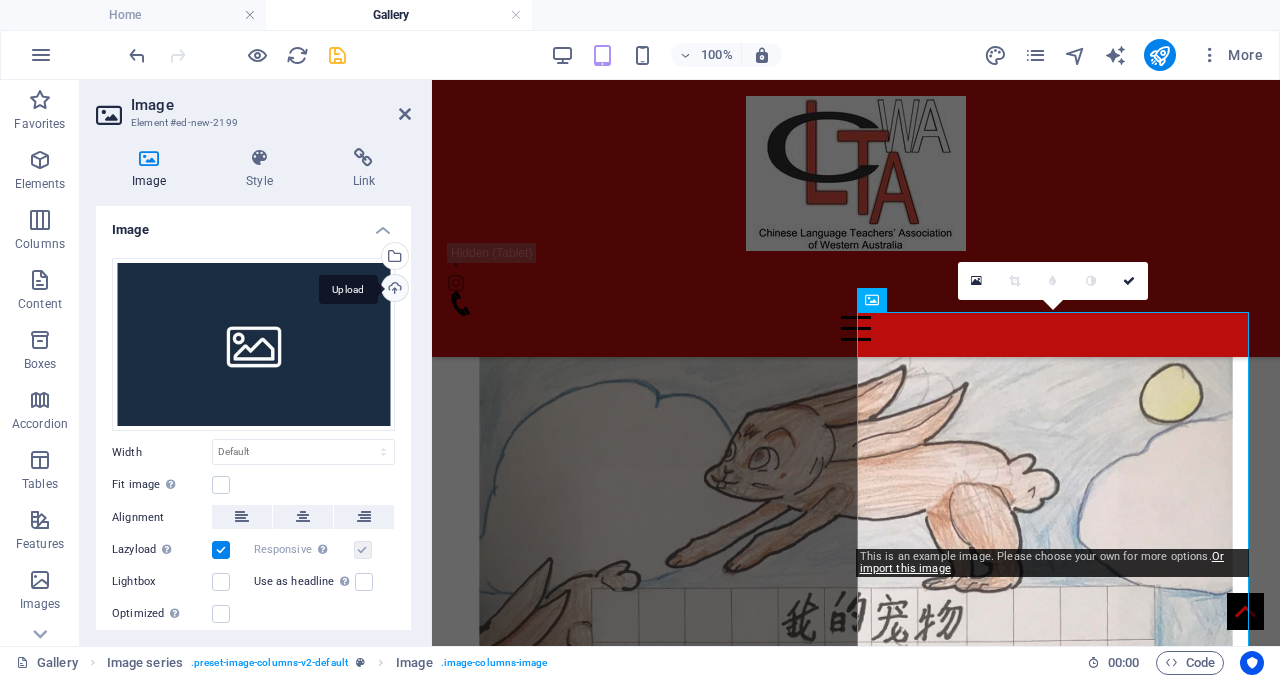 click on "Upload" at bounding box center [393, 290] 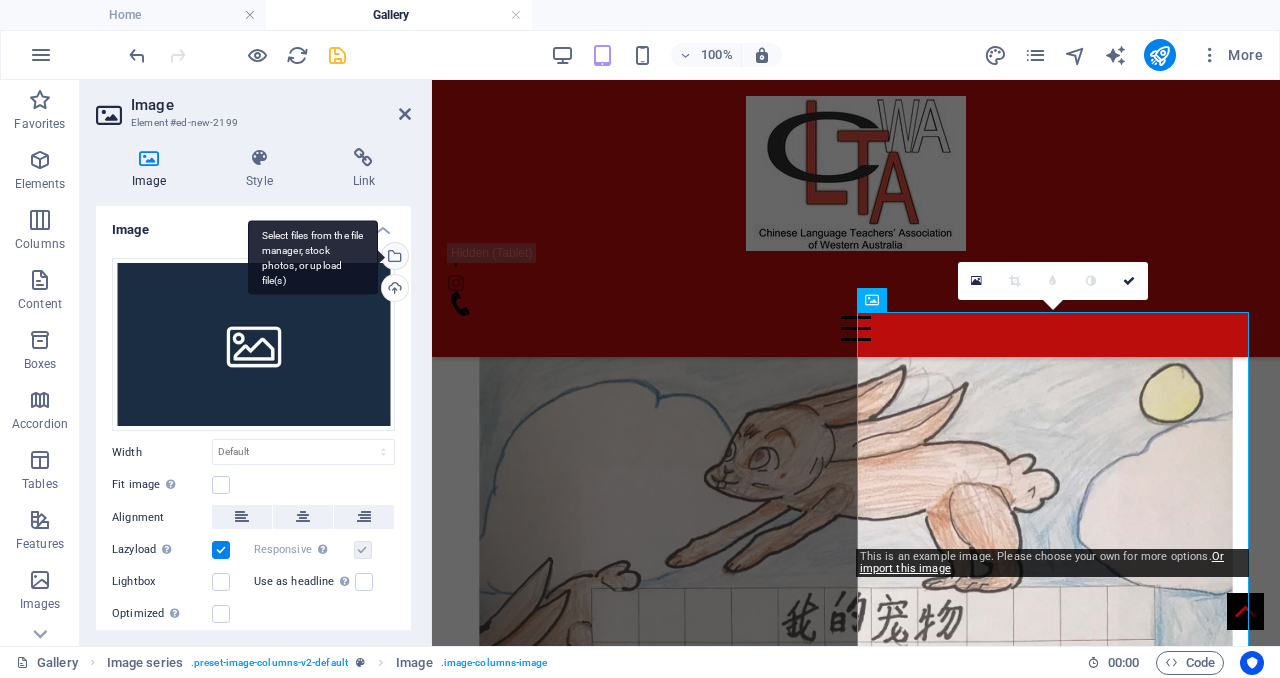 click on "Select files from the file manager, stock photos, or upload file(s)" at bounding box center [393, 258] 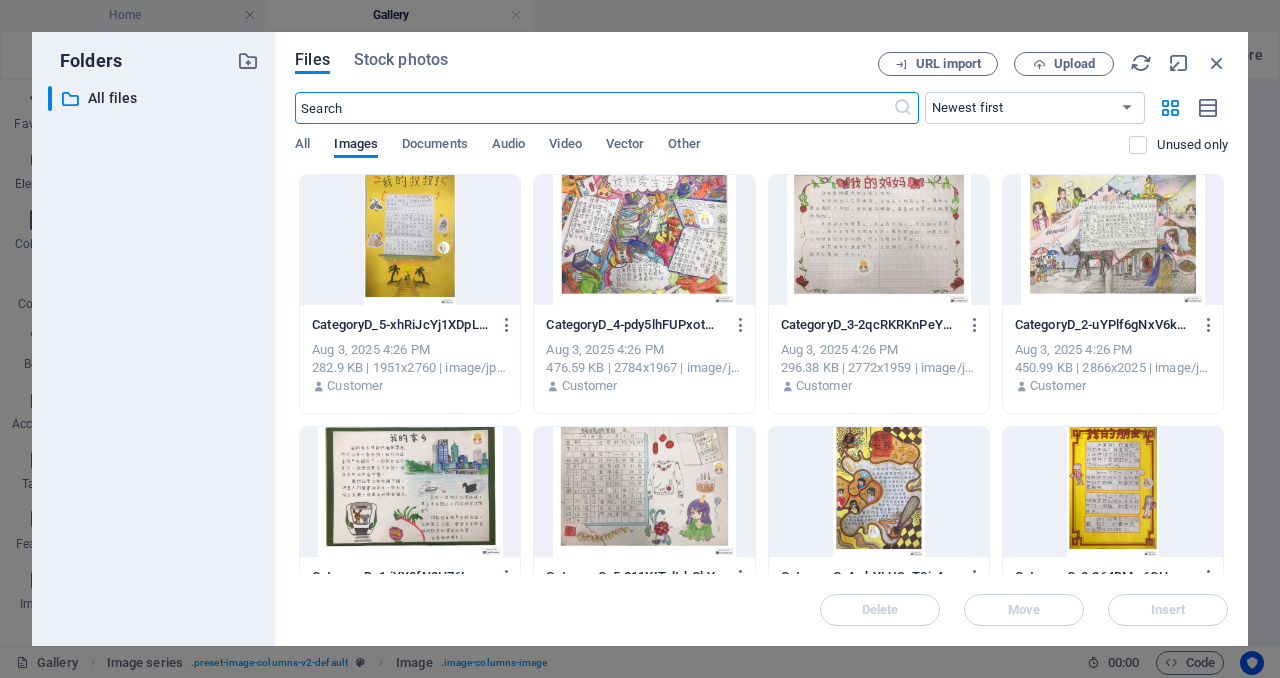scroll, scrollTop: 2604, scrollLeft: 0, axis: vertical 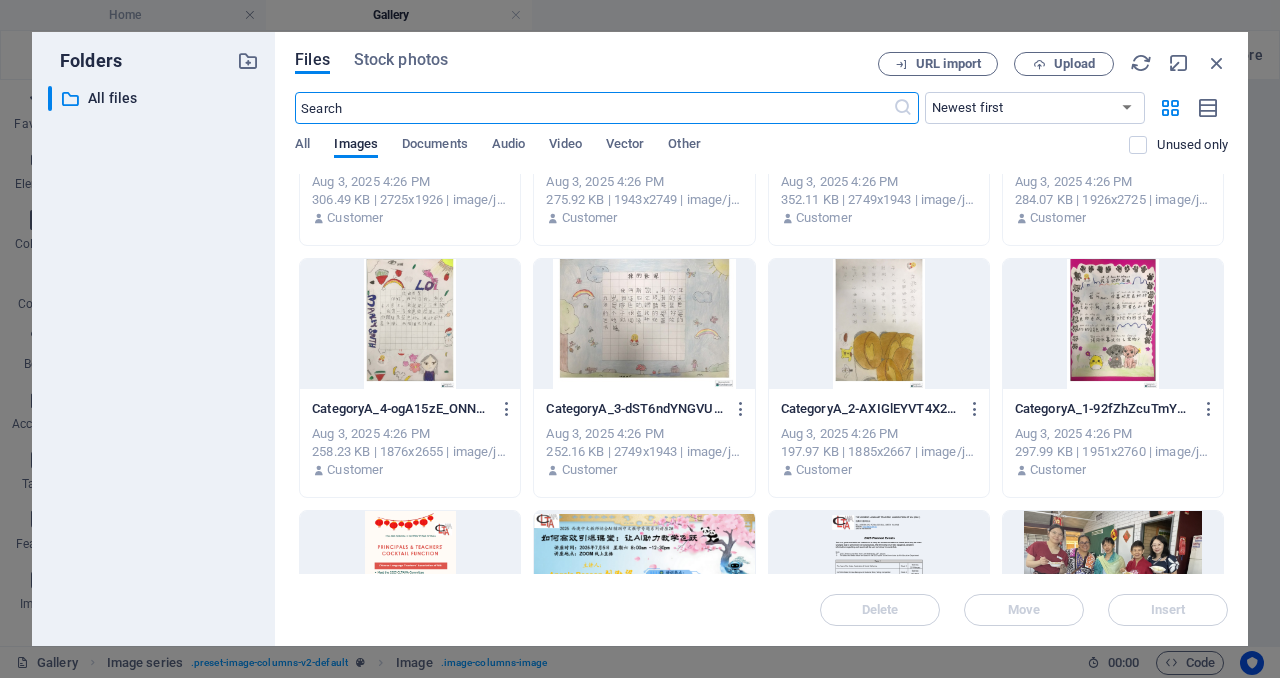 click at bounding box center (1113, 324) 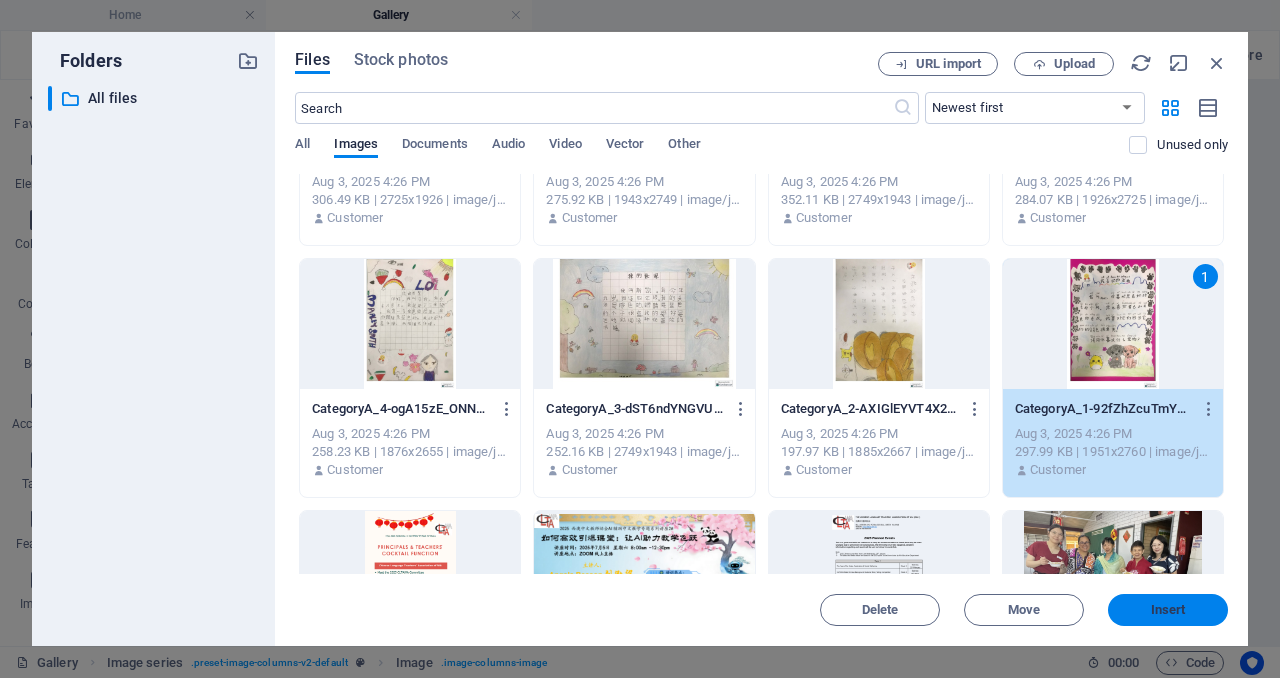 drag, startPoint x: 1186, startPoint y: 608, endPoint x: 750, endPoint y: 527, distance: 443.46027 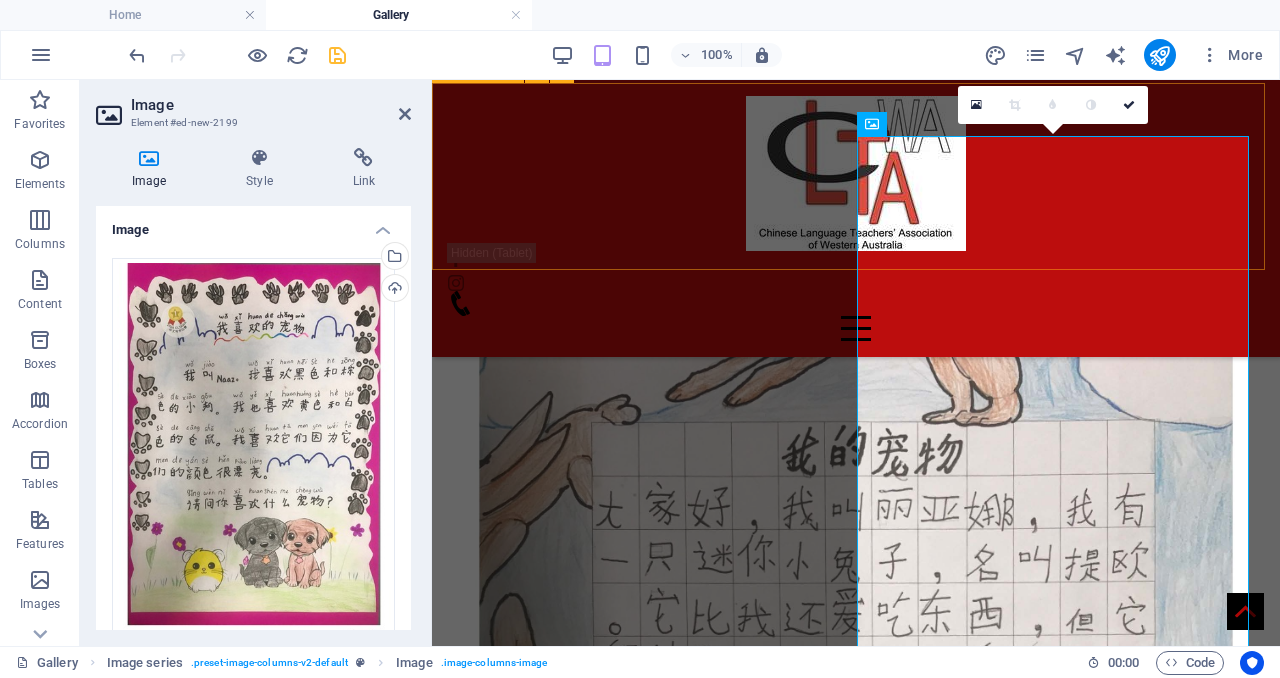 scroll, scrollTop: 2181, scrollLeft: 0, axis: vertical 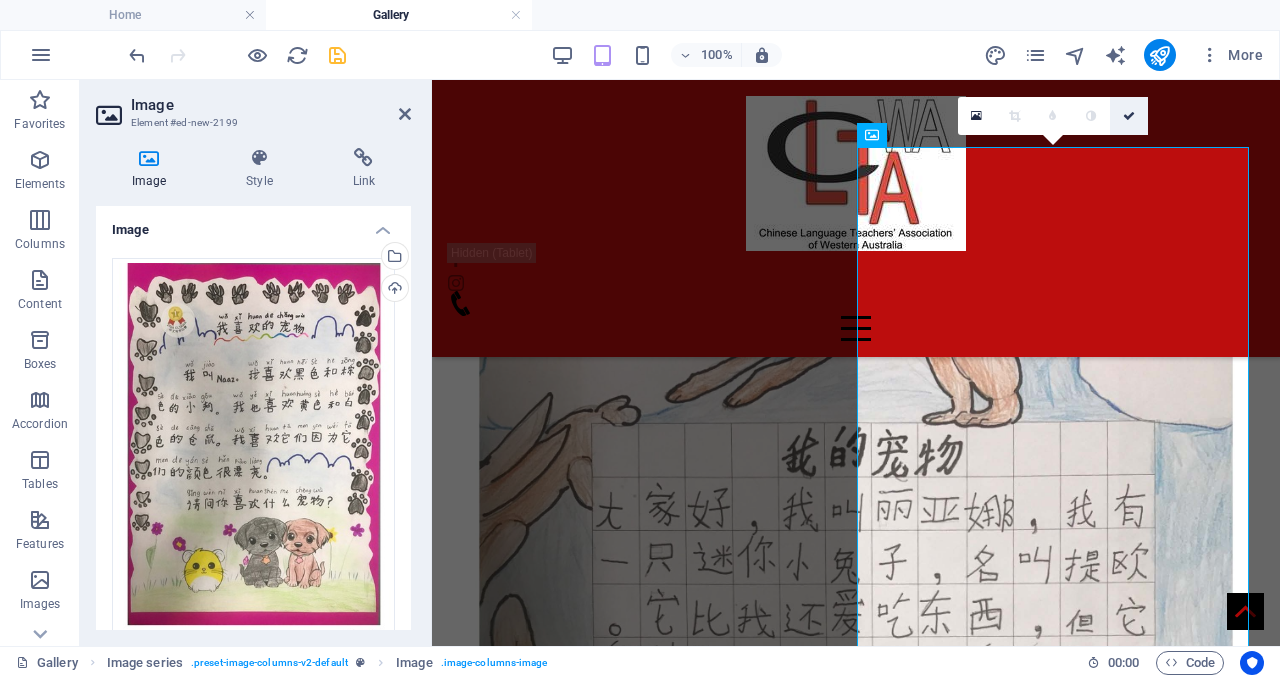 drag, startPoint x: 1124, startPoint y: 119, endPoint x: 1044, endPoint y: 40, distance: 112.432205 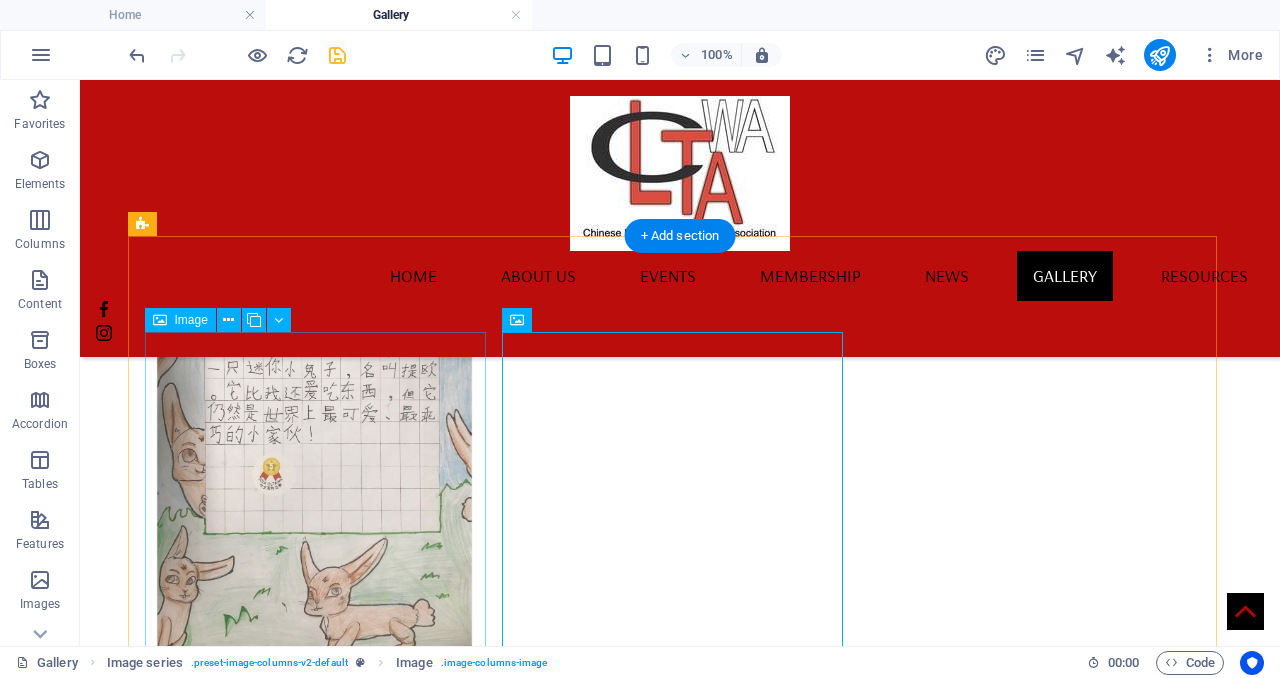 scroll, scrollTop: 2308, scrollLeft: 0, axis: vertical 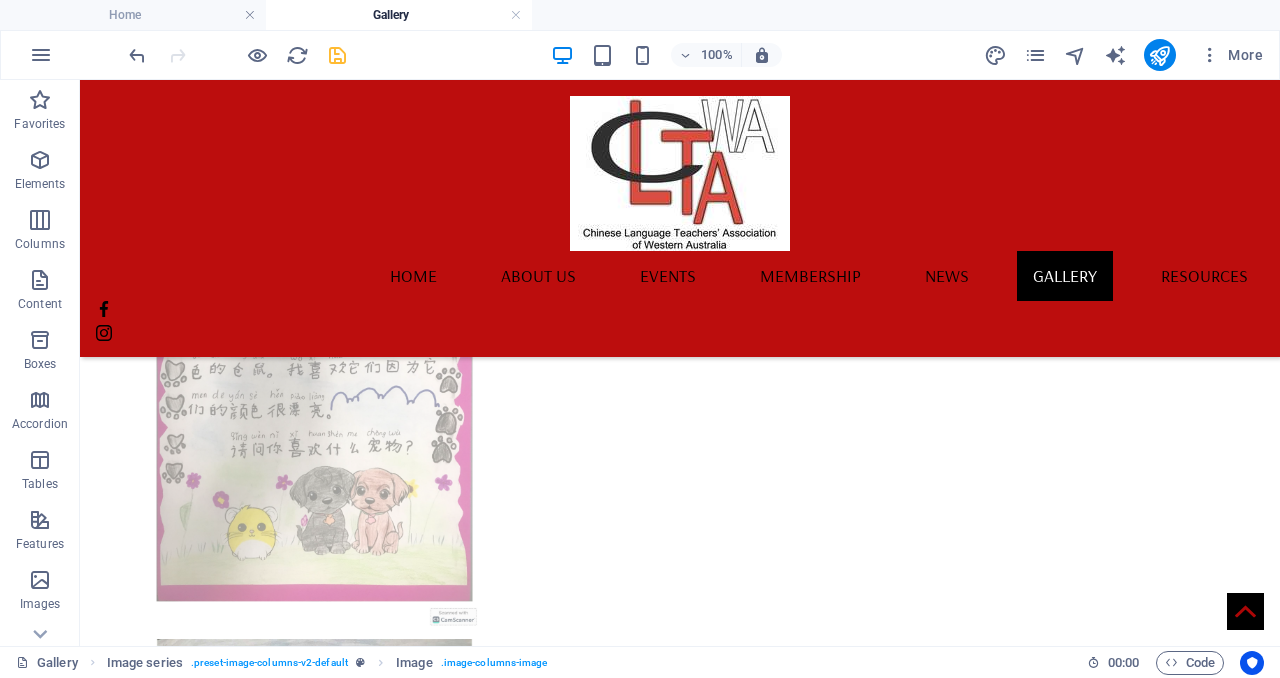 drag, startPoint x: 706, startPoint y: 476, endPoint x: 341, endPoint y: 480, distance: 365.0219 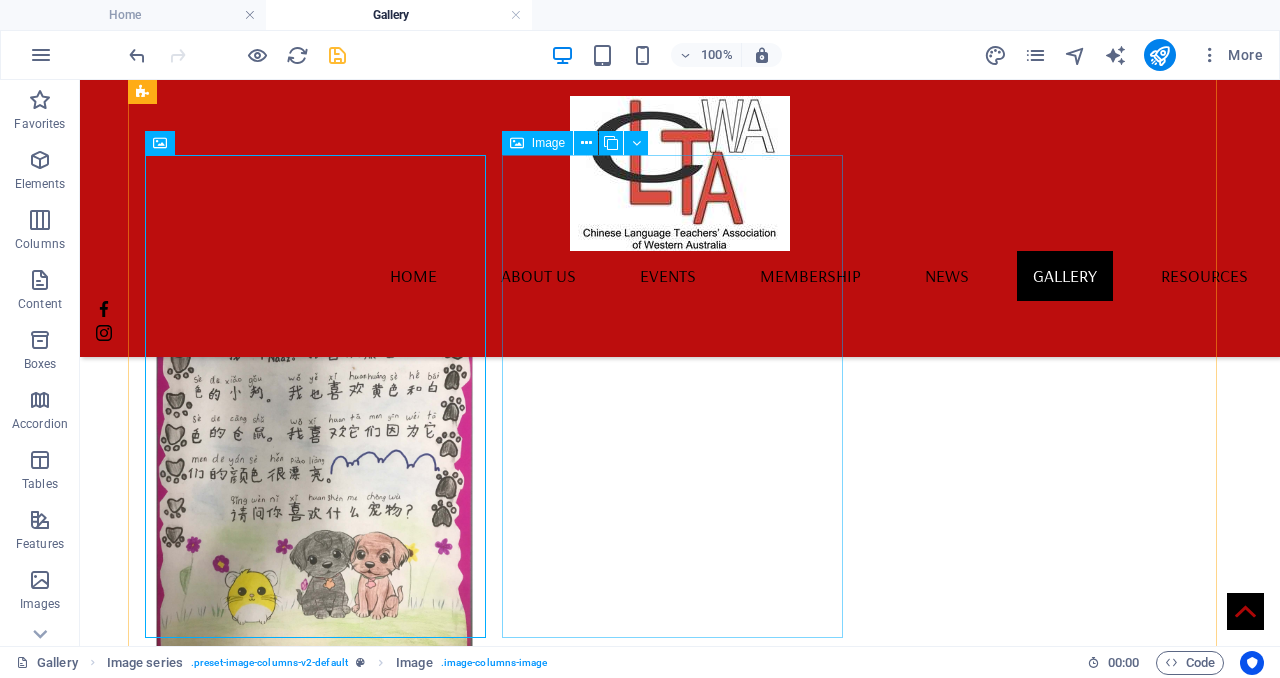 scroll, scrollTop: 2198, scrollLeft: 0, axis: vertical 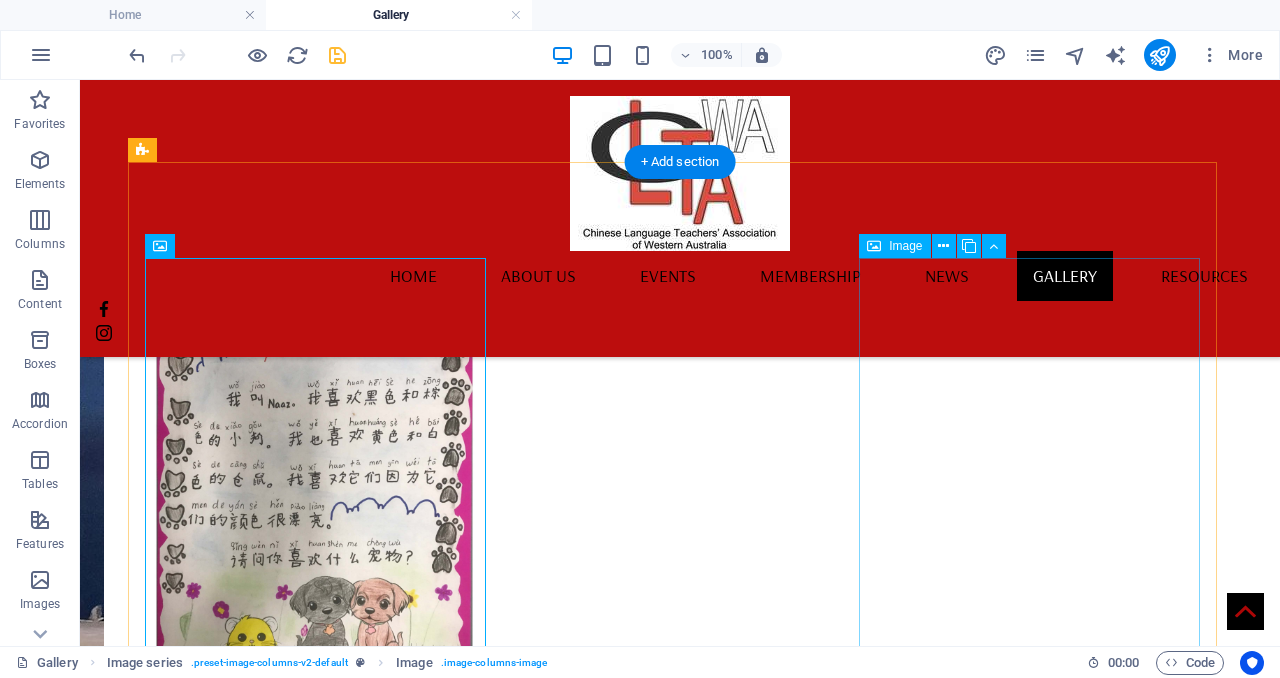 click at bounding box center [314, 1342] 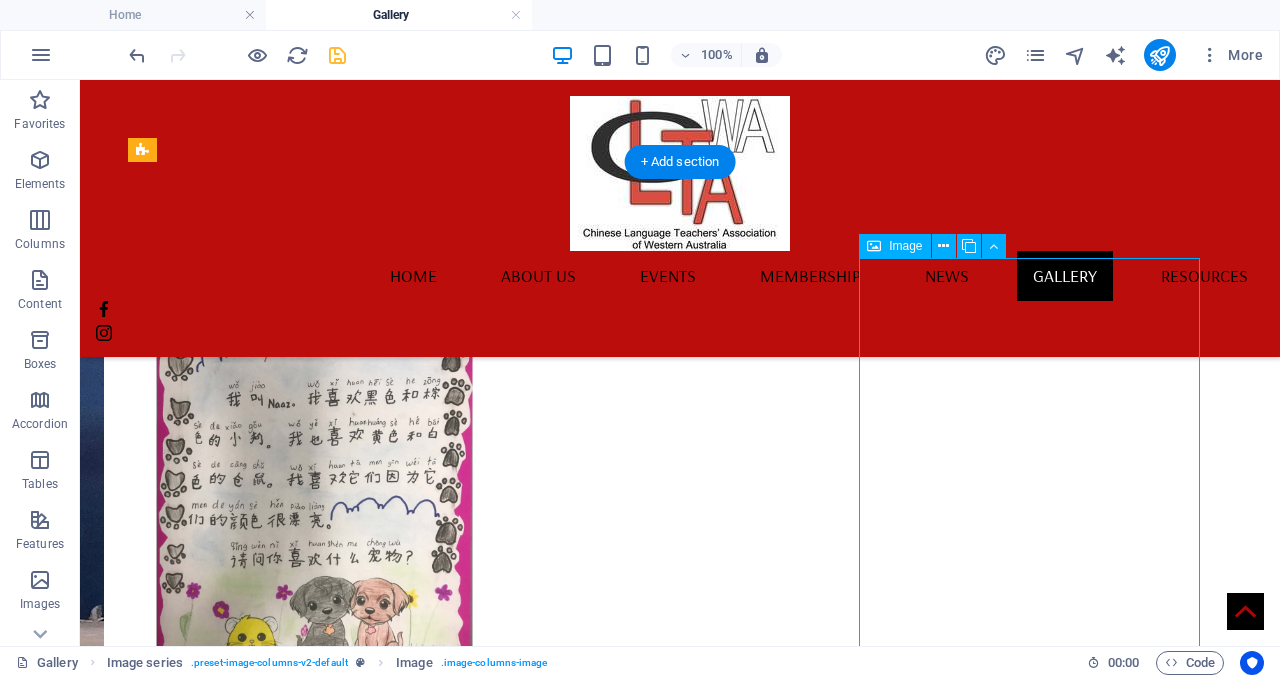 click at bounding box center (314, 1342) 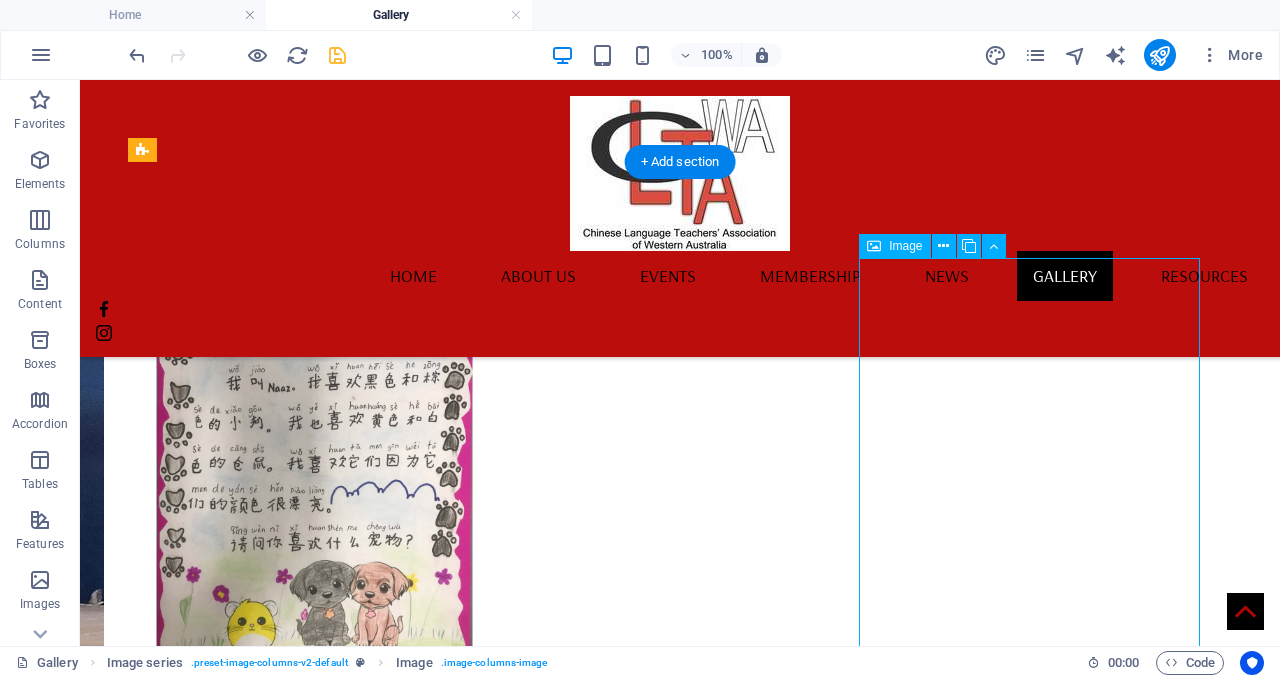 scroll, scrollTop: 2686, scrollLeft: 0, axis: vertical 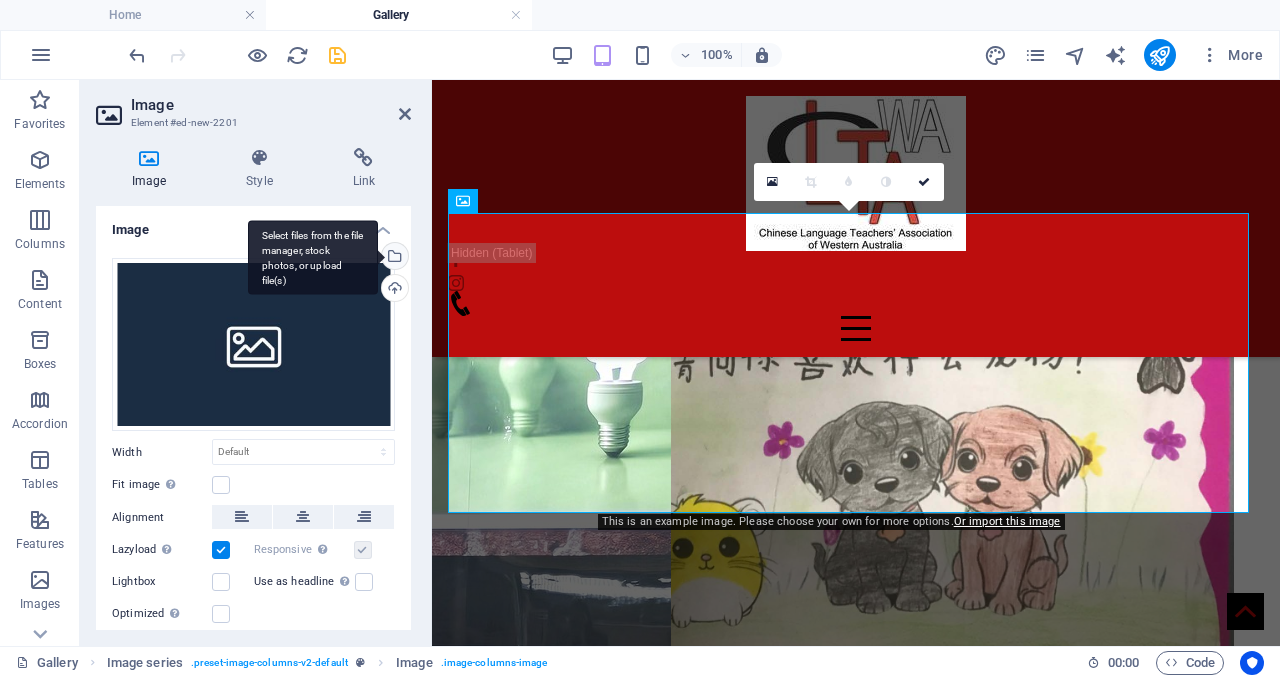 click on "Select files from the file manager, stock photos, or upload file(s)" at bounding box center [313, 257] 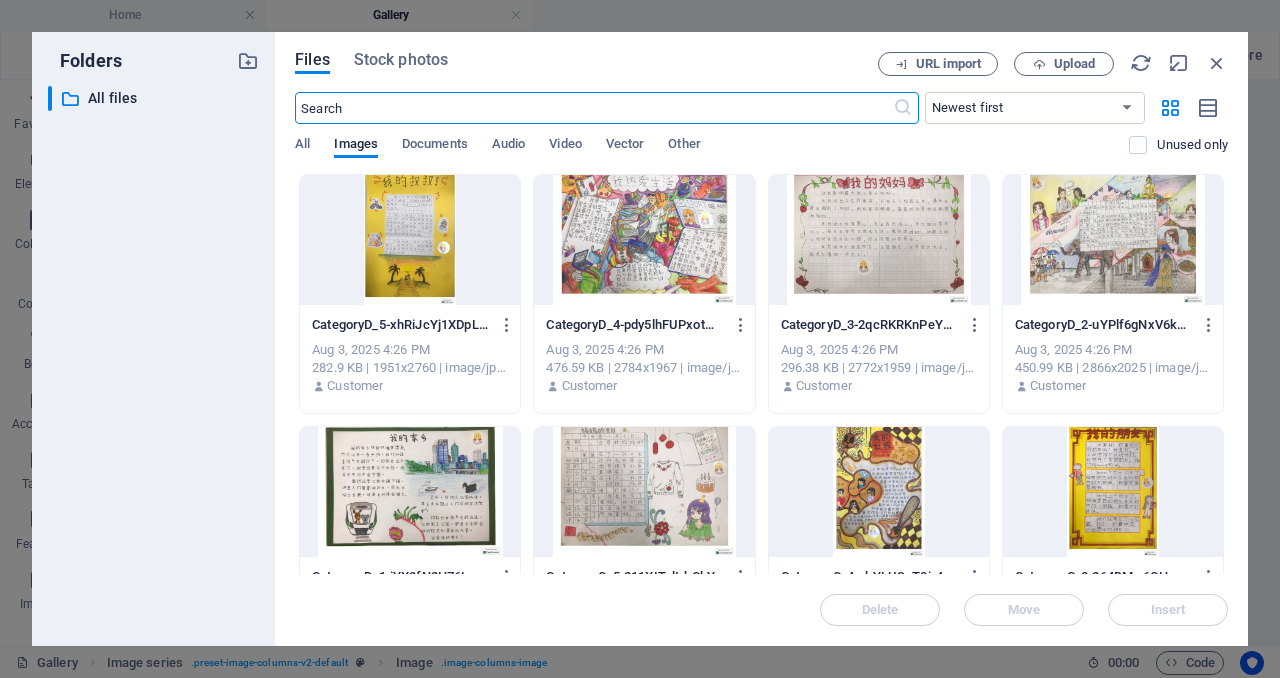 scroll, scrollTop: 2777, scrollLeft: 0, axis: vertical 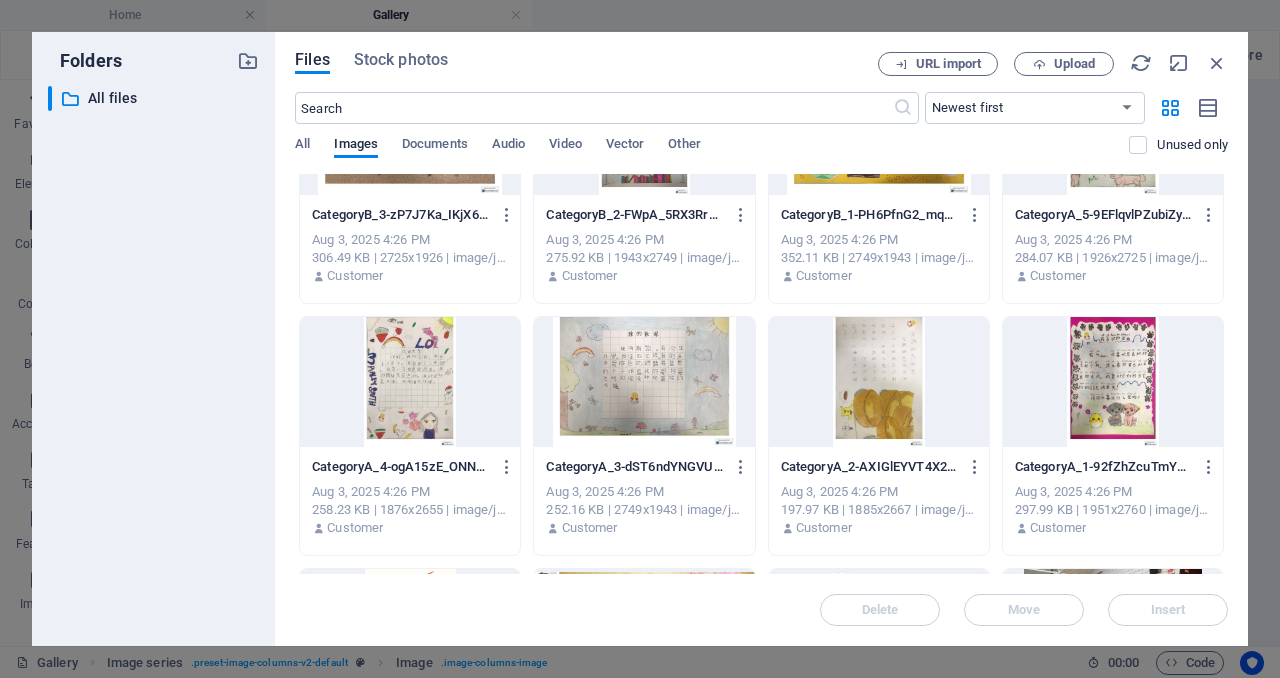 click at bounding box center (879, 382) 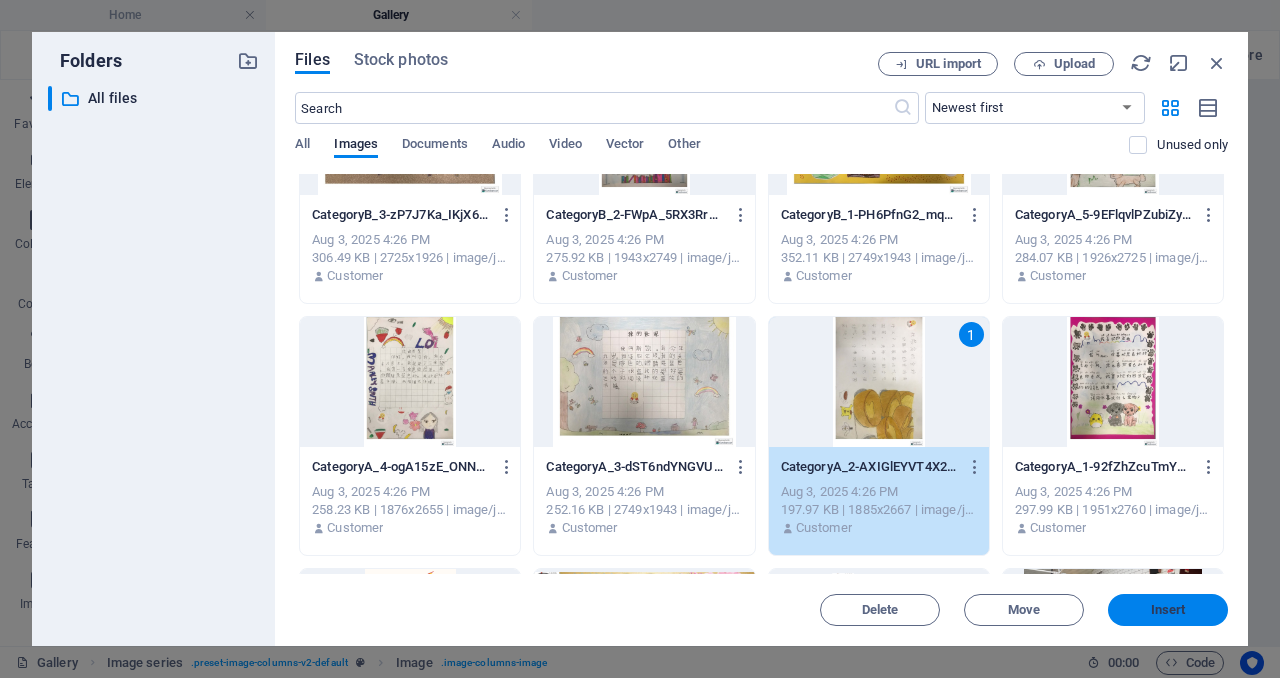 click on "Insert" at bounding box center [1168, 610] 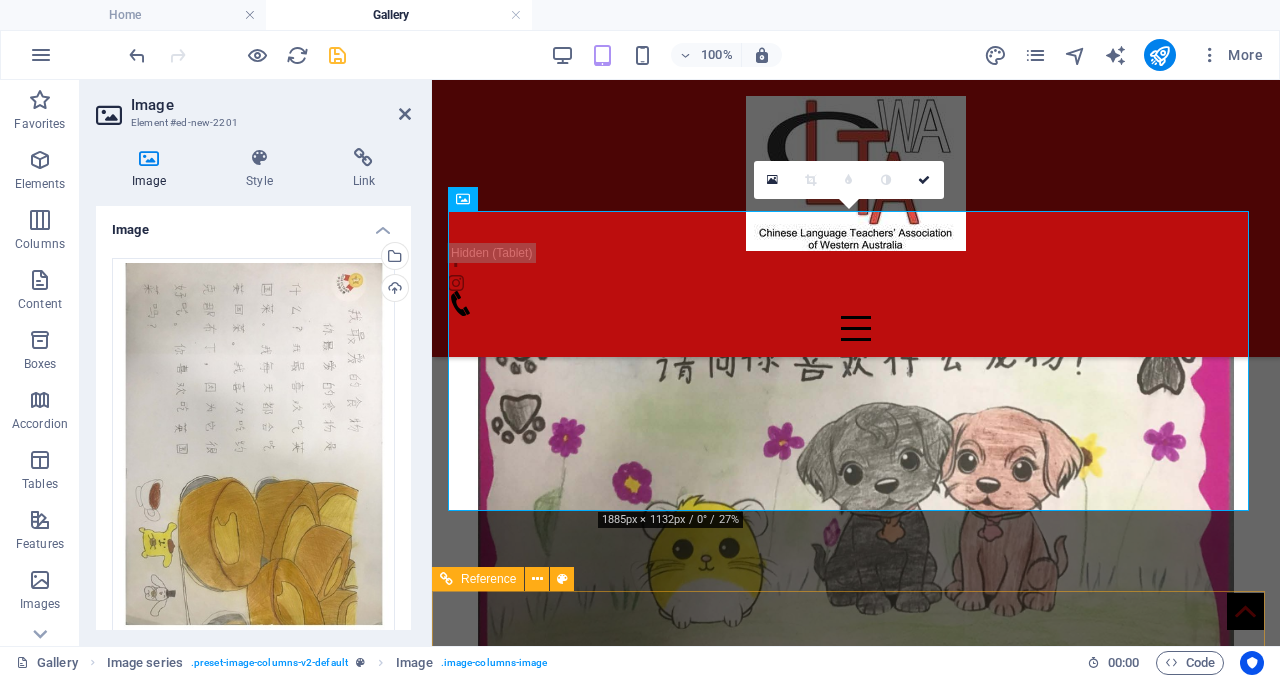 scroll, scrollTop: 2686, scrollLeft: 0, axis: vertical 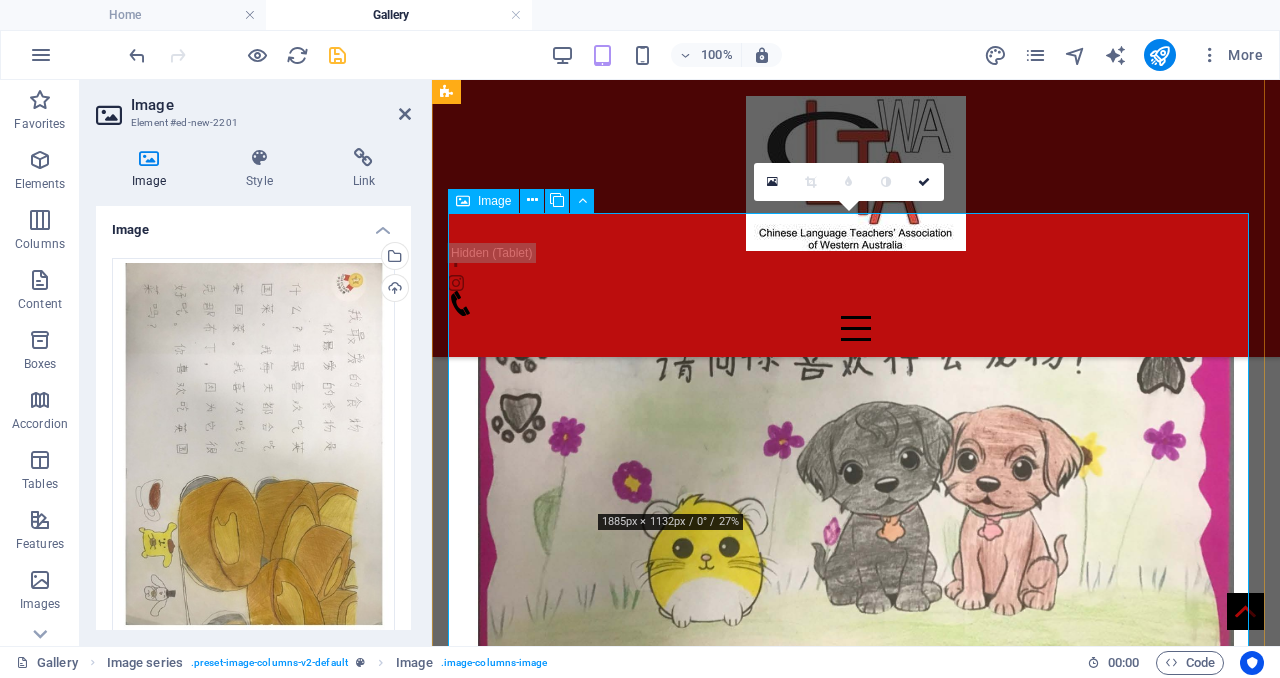 click at bounding box center (856, 2255) 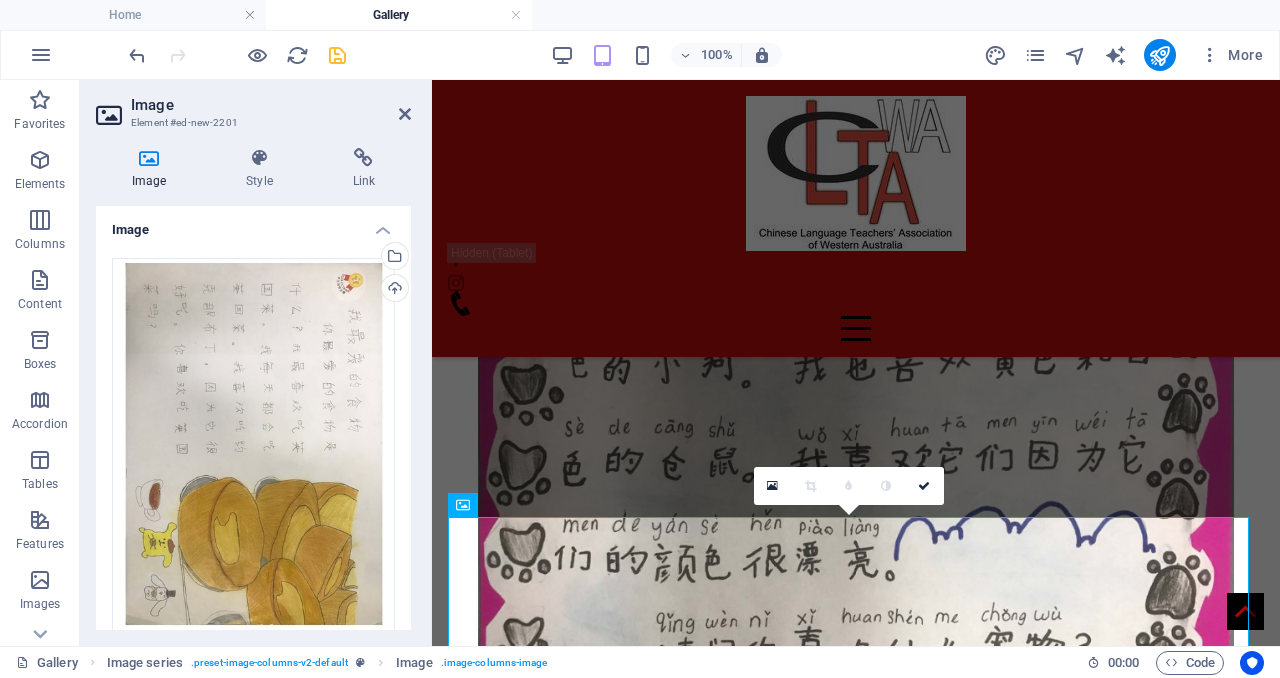 scroll, scrollTop: 2406, scrollLeft: 0, axis: vertical 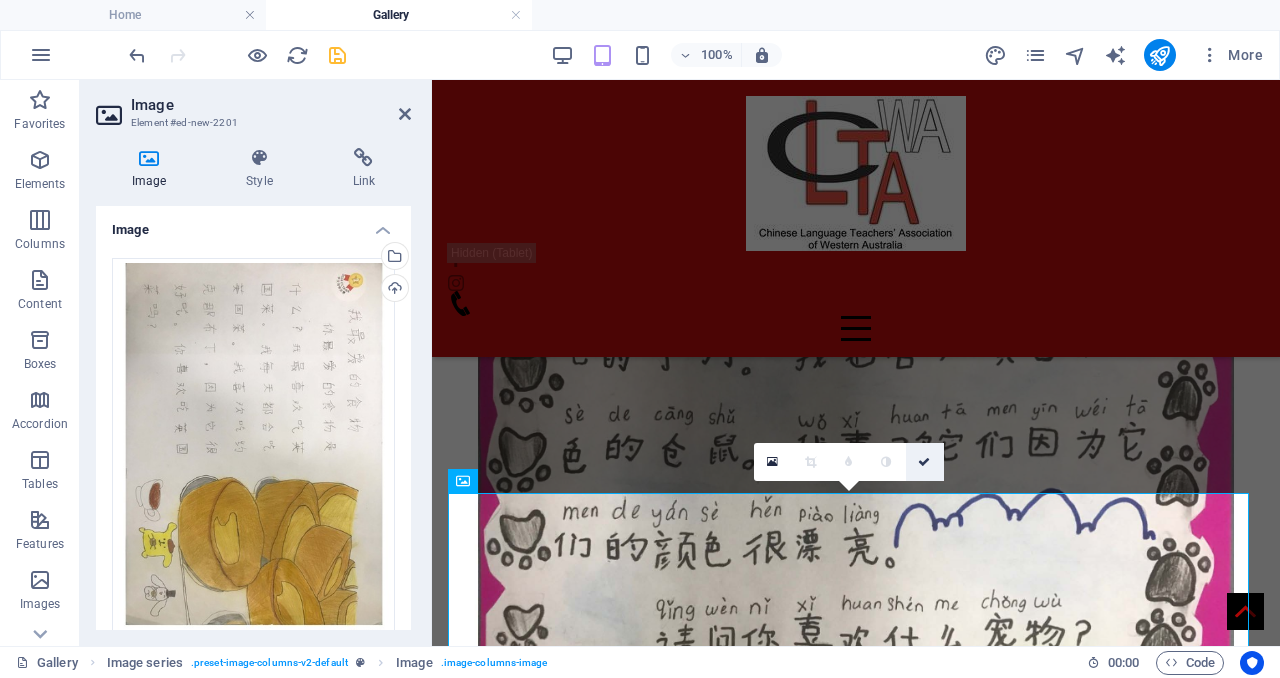 click at bounding box center [925, 462] 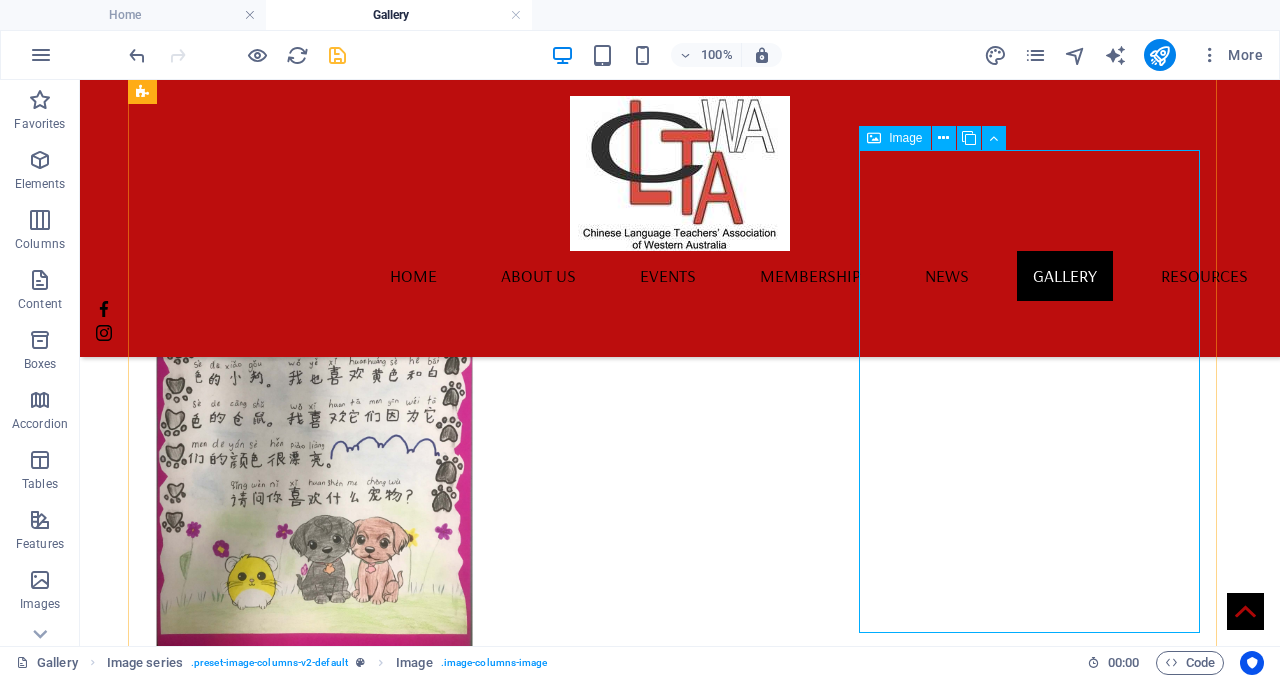 scroll, scrollTop: 2161, scrollLeft: 0, axis: vertical 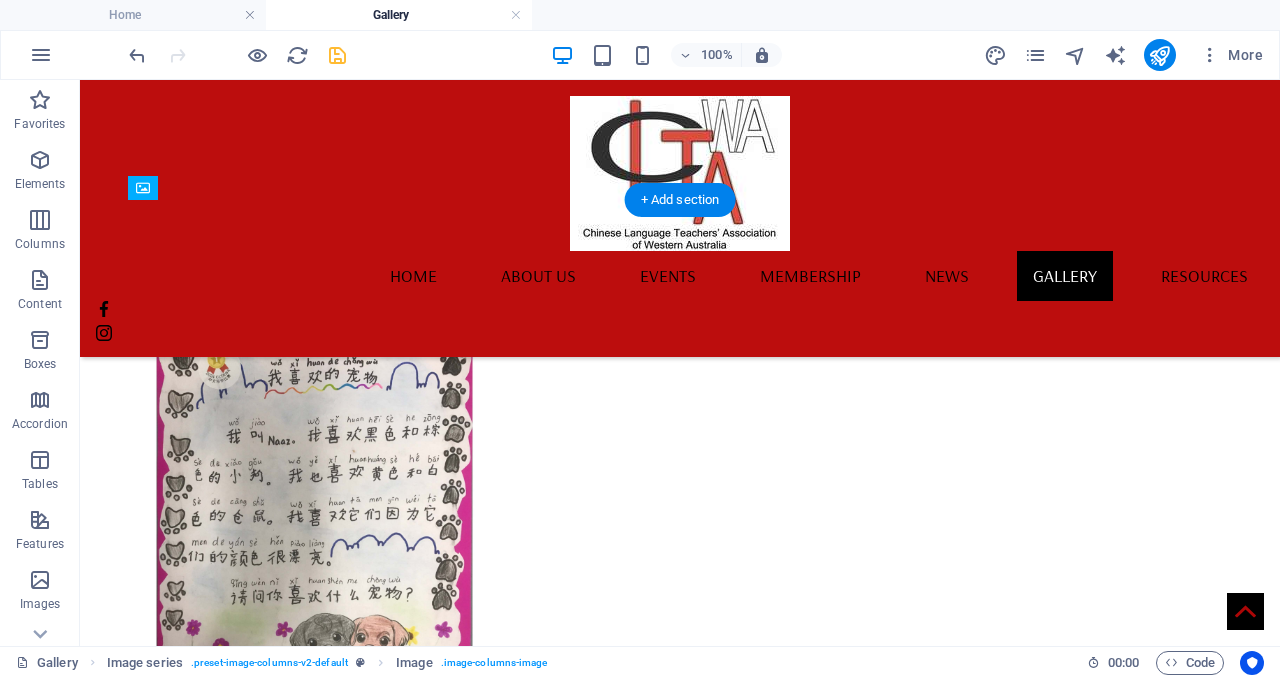 drag, startPoint x: 1081, startPoint y: 441, endPoint x: 564, endPoint y: 431, distance: 517.0967 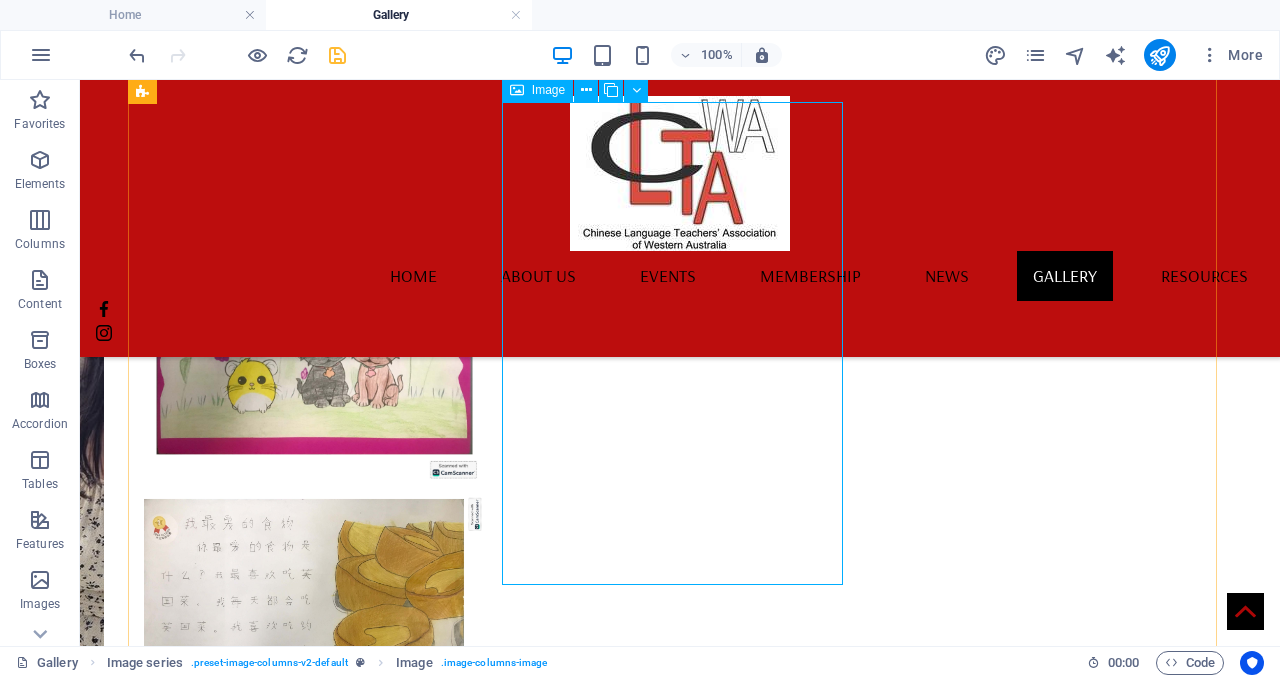 scroll, scrollTop: 2531, scrollLeft: 0, axis: vertical 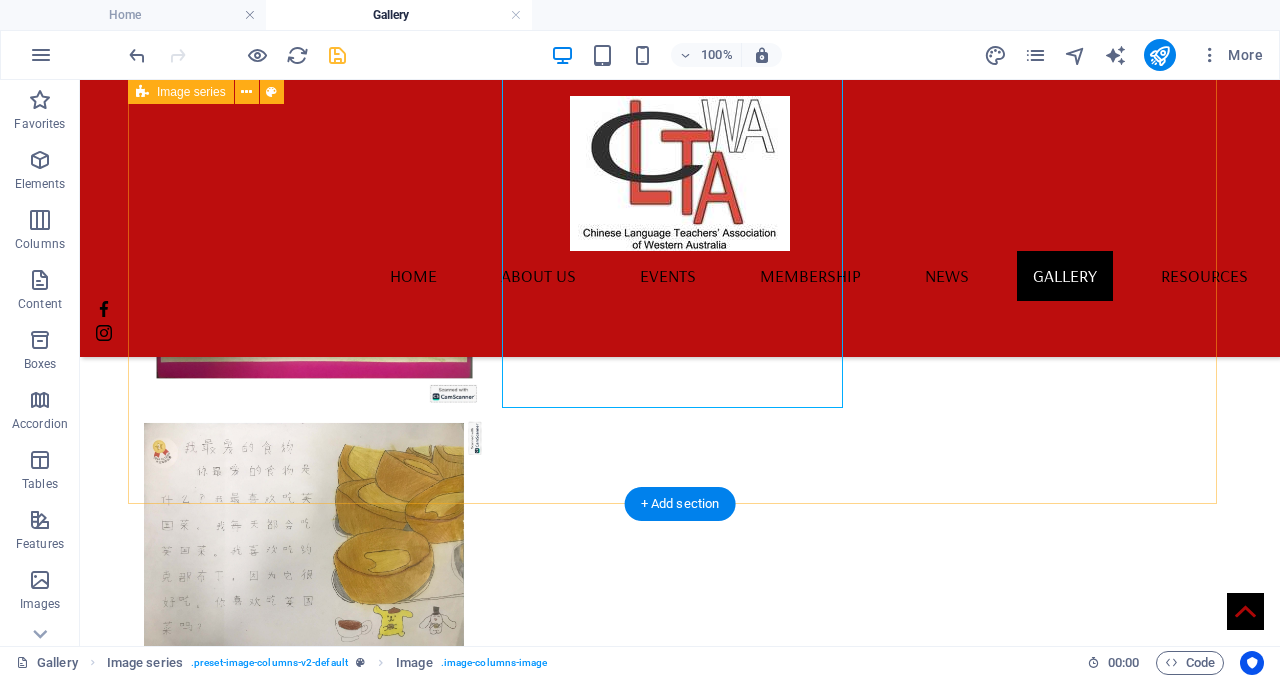 click at bounding box center (680, 537) 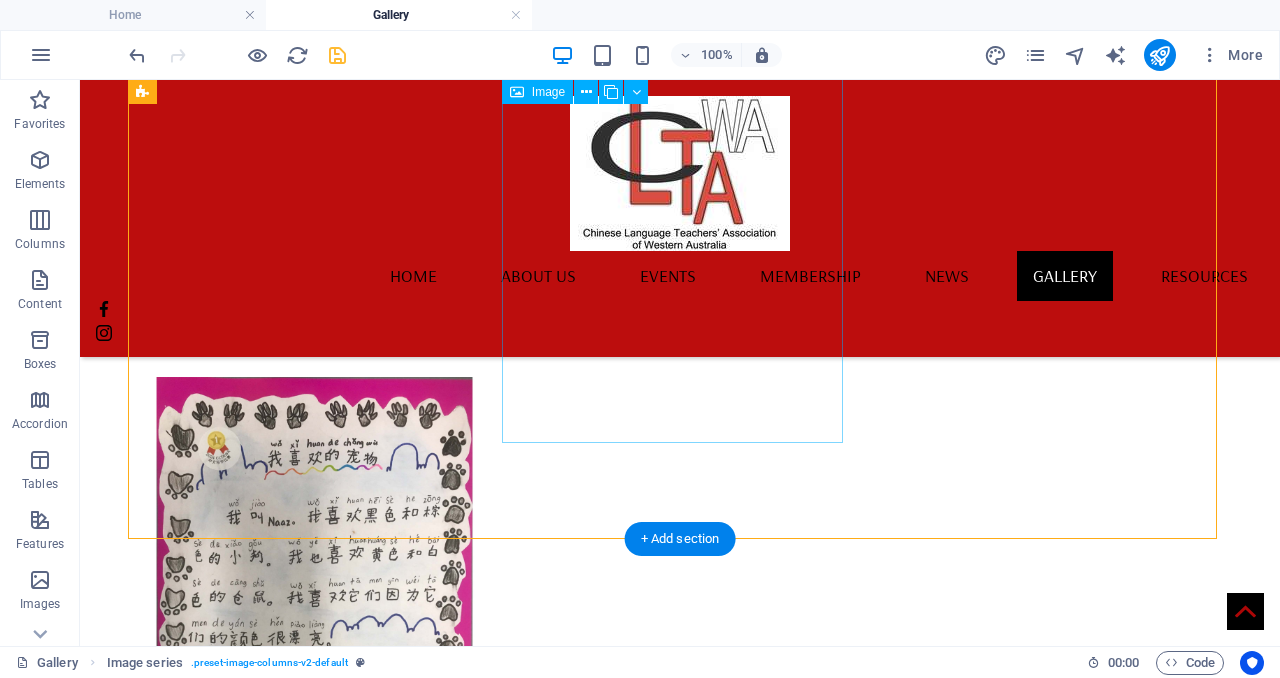 scroll, scrollTop: 2026, scrollLeft: 0, axis: vertical 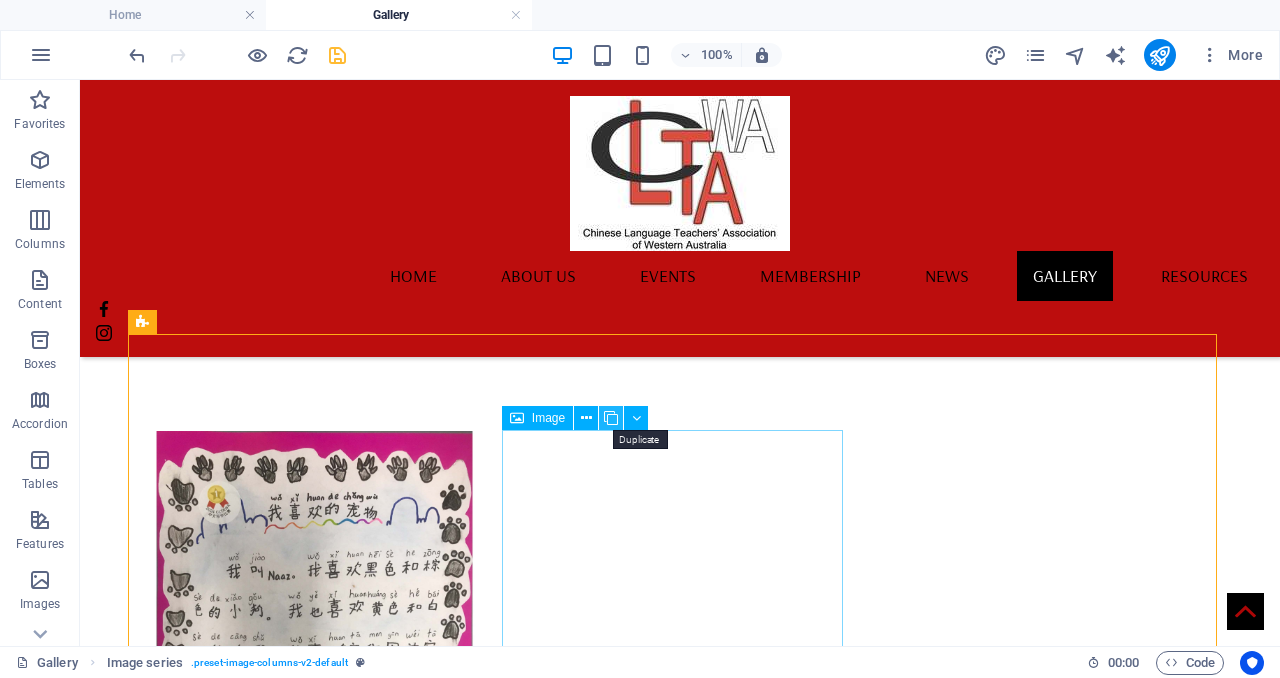click at bounding box center [611, 418] 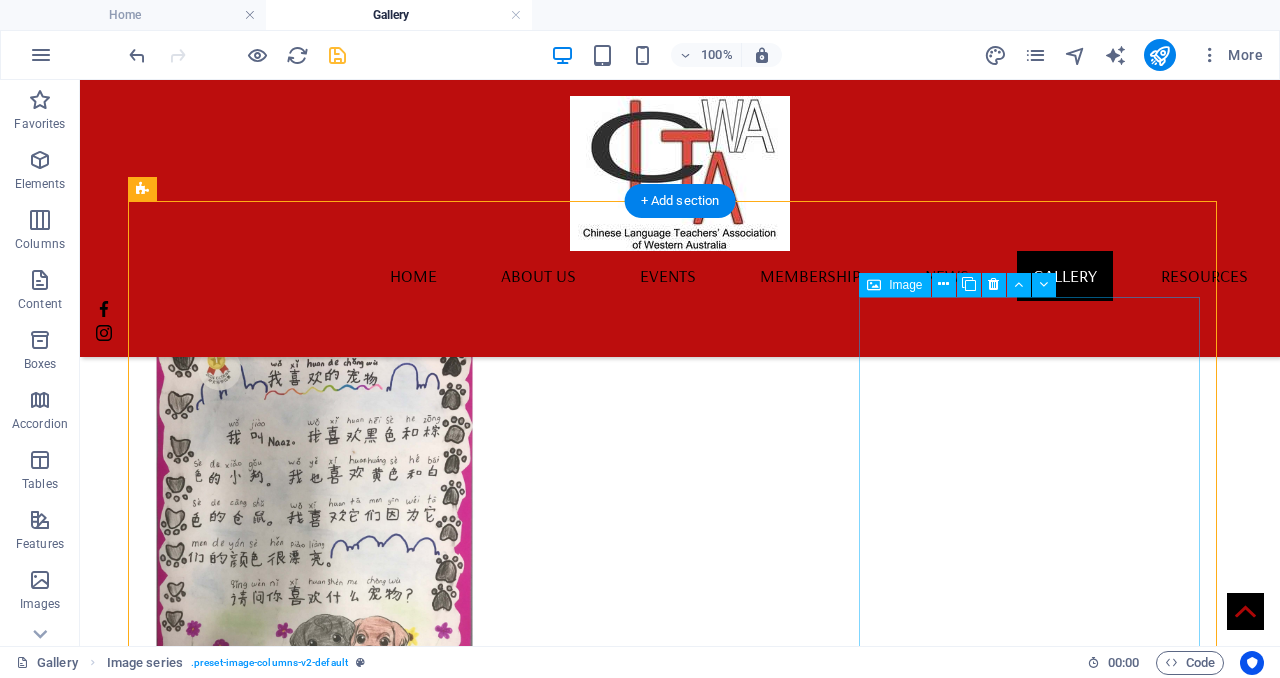 click at bounding box center (314, 1157) 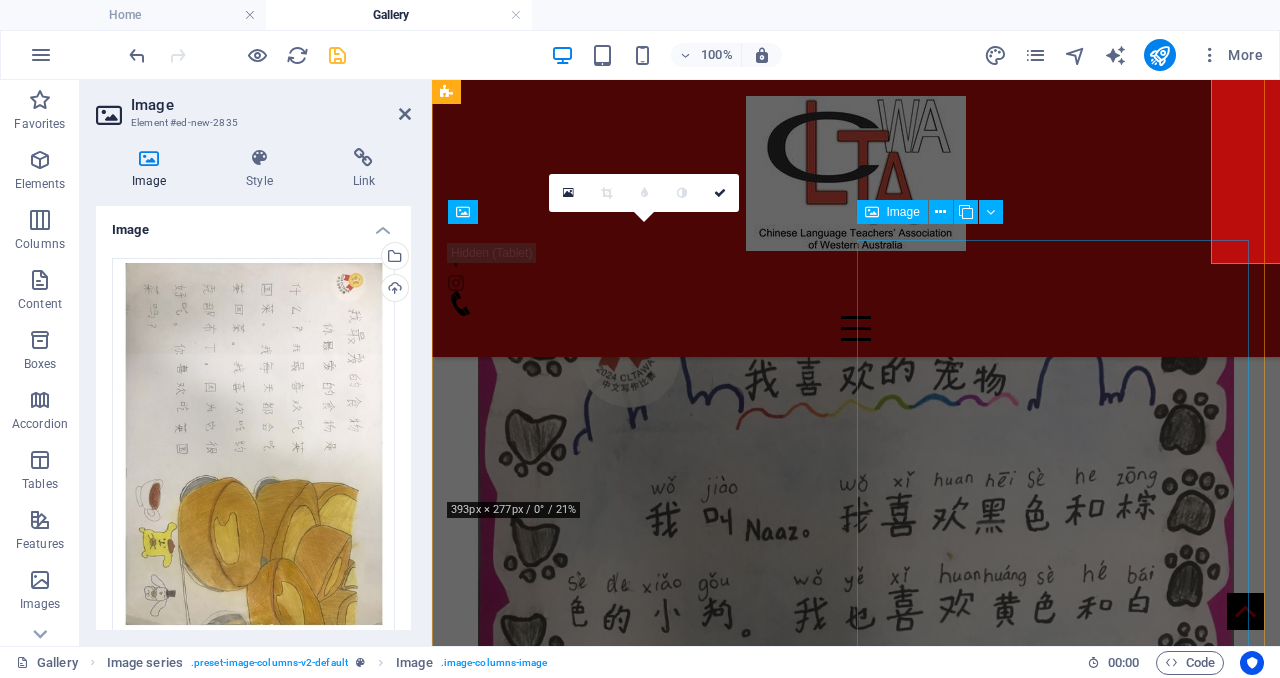 scroll, scrollTop: 2675, scrollLeft: 0, axis: vertical 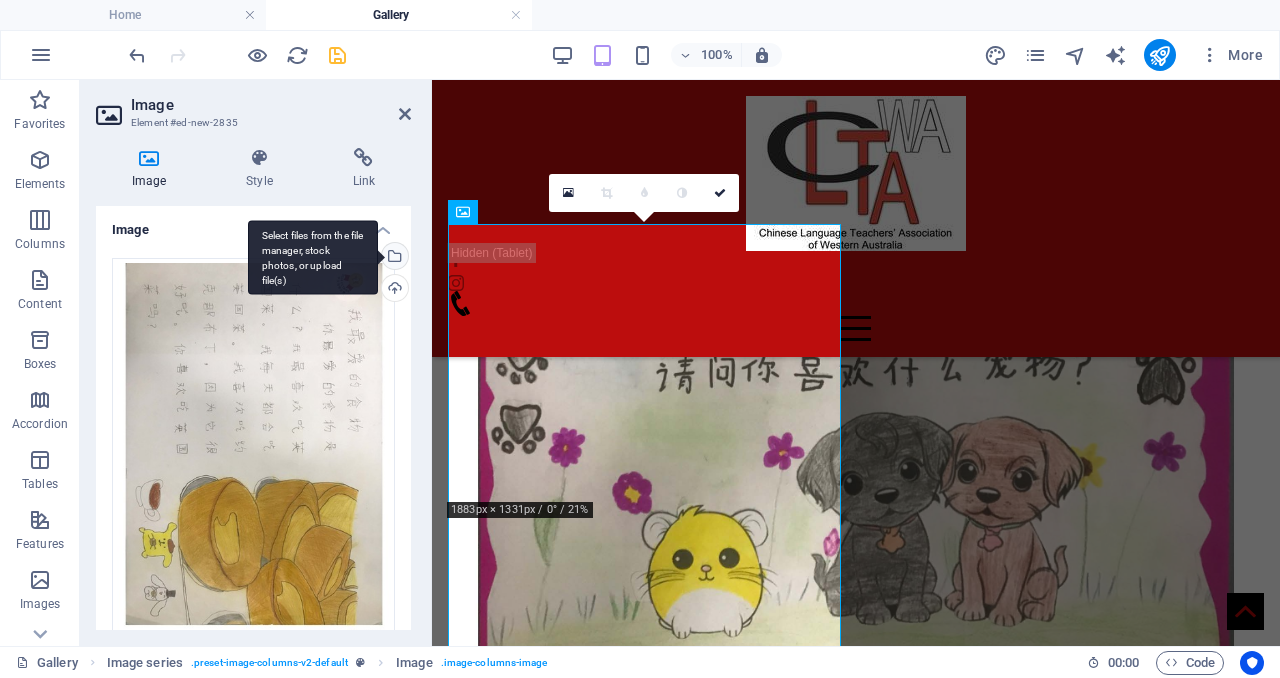 click on "Select files from the file manager, stock photos, or upload file(s)" at bounding box center [393, 258] 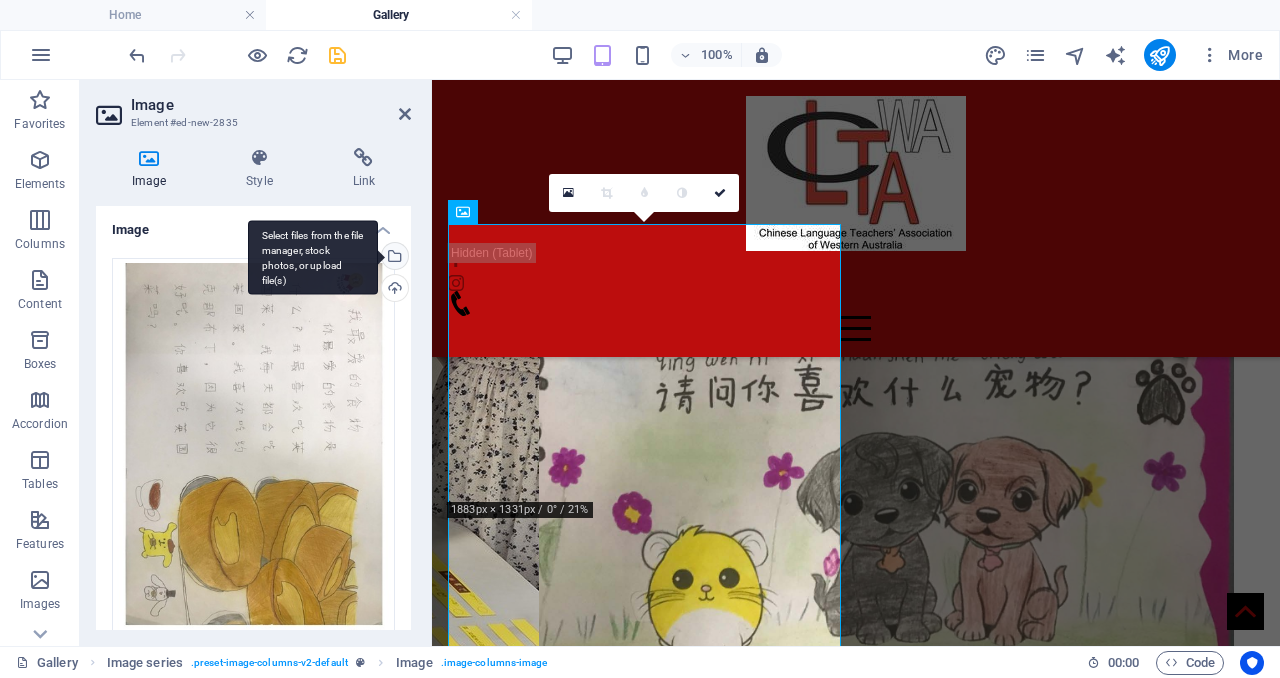 scroll, scrollTop: 2765, scrollLeft: 0, axis: vertical 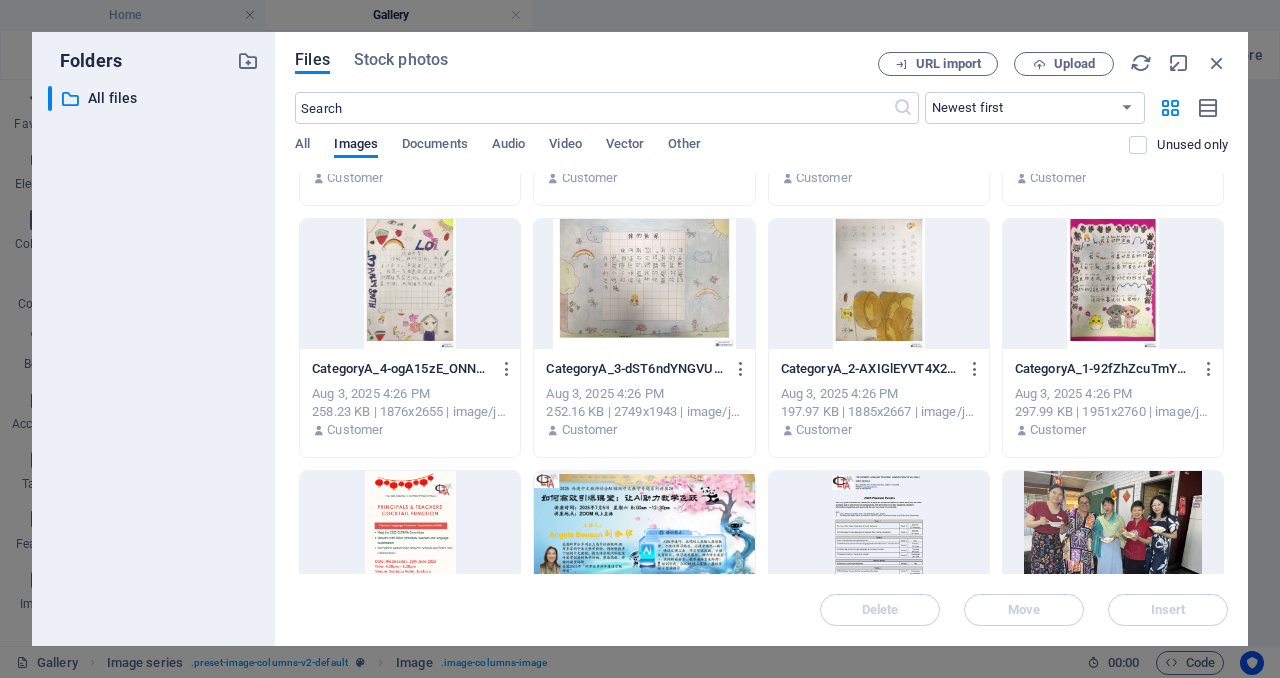 click at bounding box center [644, 284] 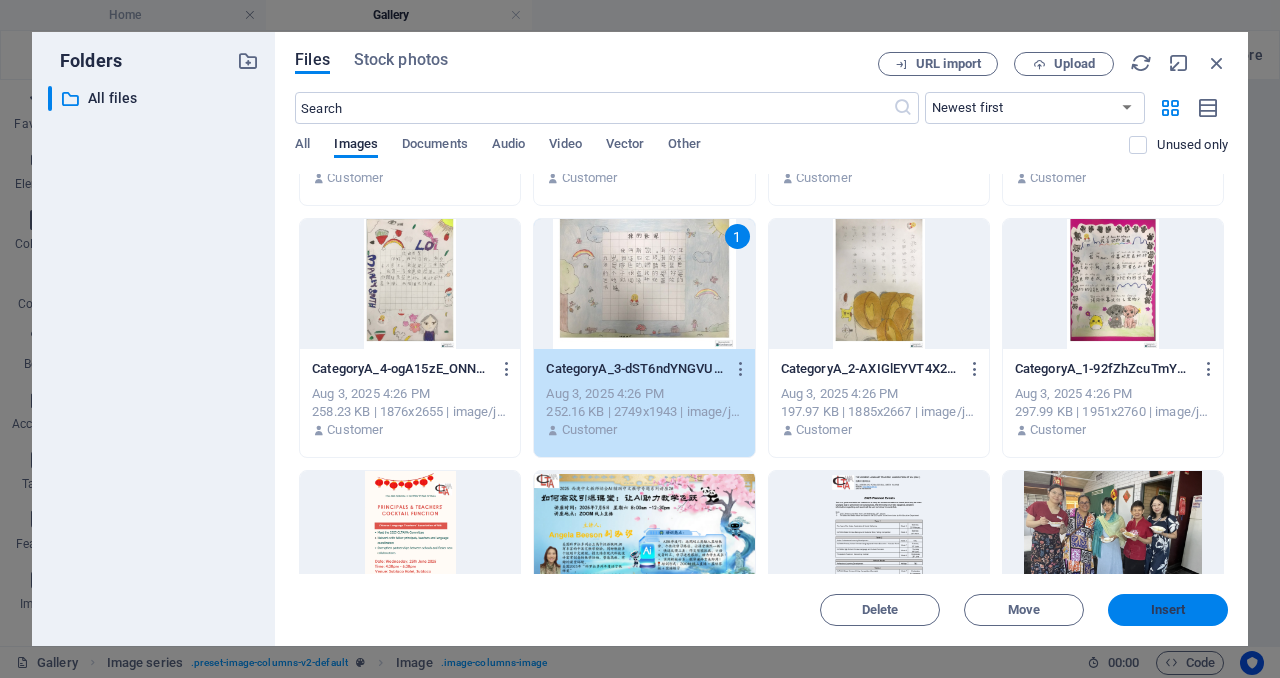 click on "Insert" at bounding box center (1168, 610) 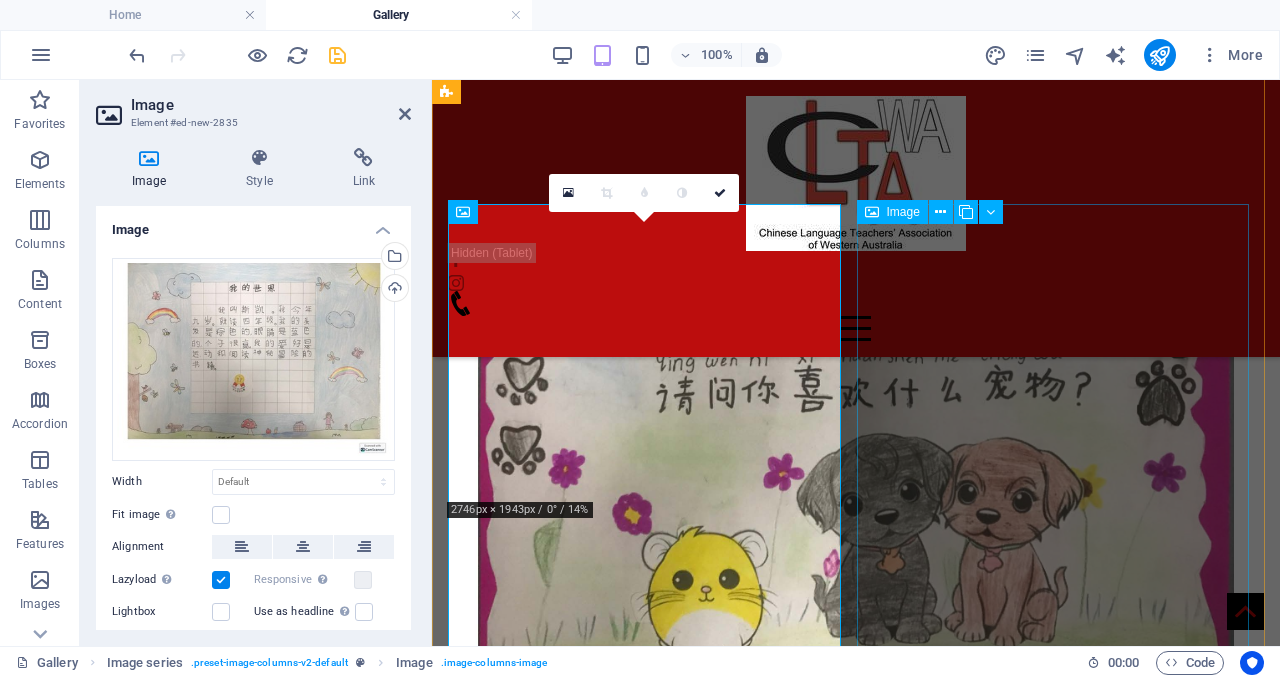 scroll, scrollTop: 2675, scrollLeft: 0, axis: vertical 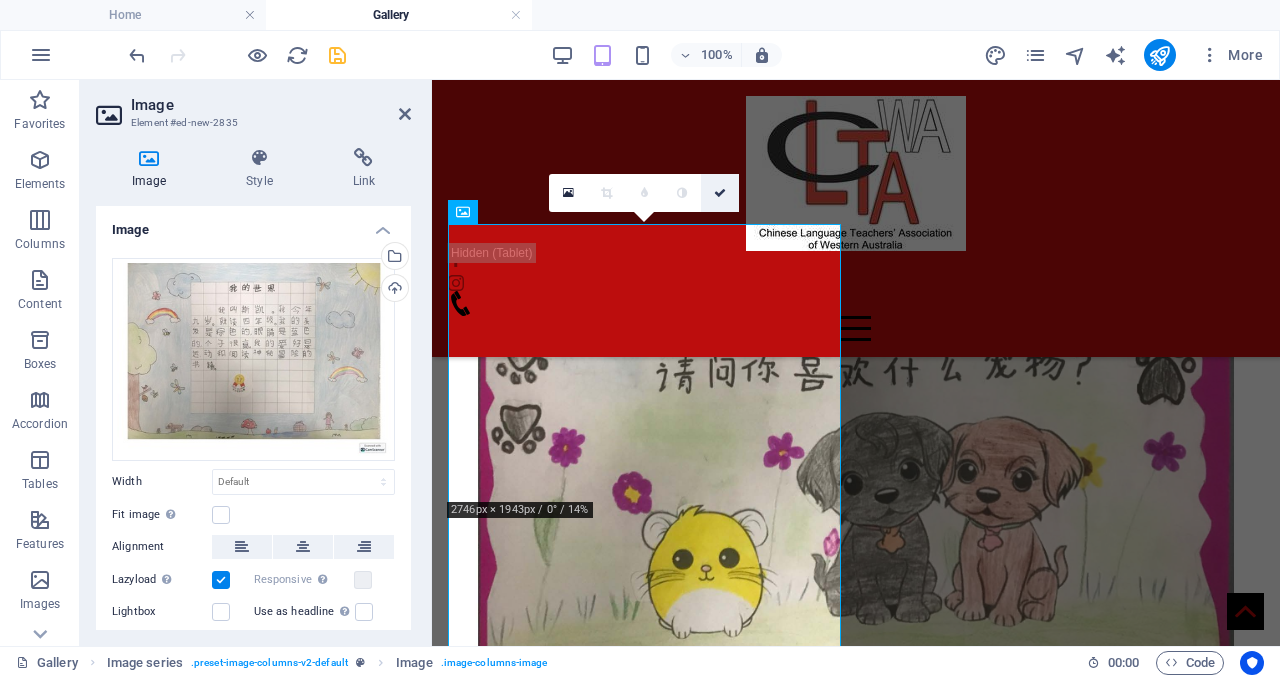 click at bounding box center [720, 193] 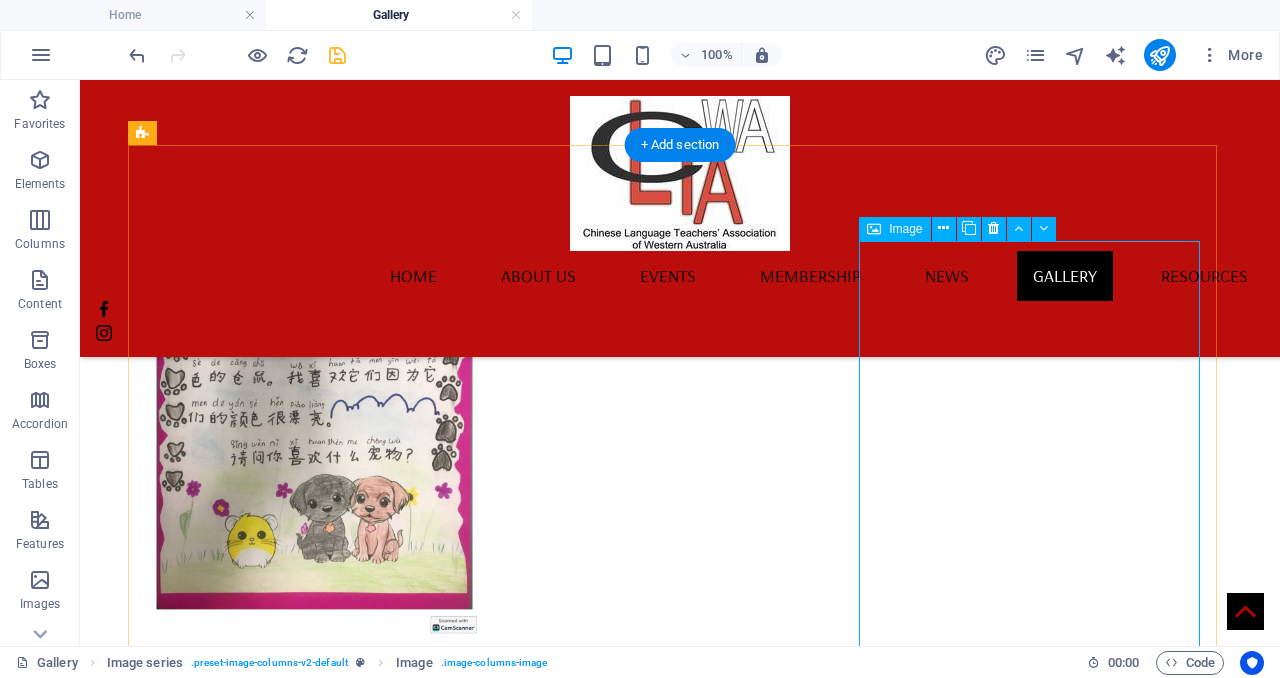 scroll, scrollTop: 2385, scrollLeft: 0, axis: vertical 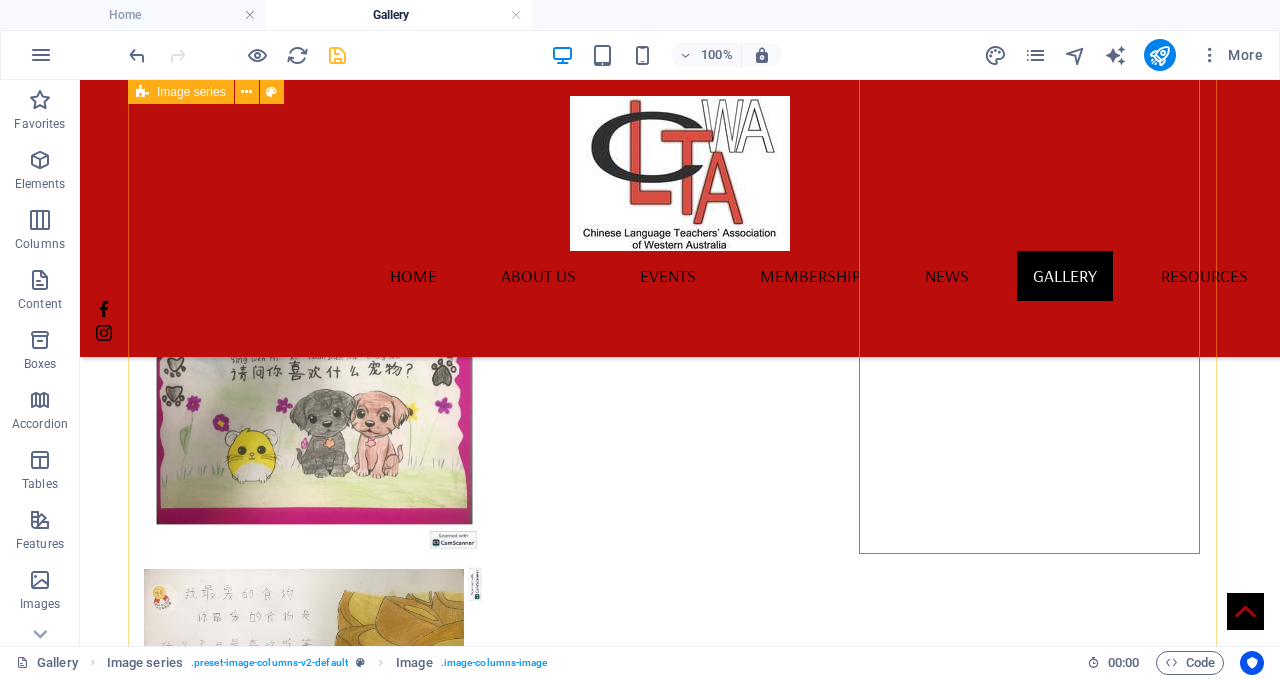 click at bounding box center (680, 808) 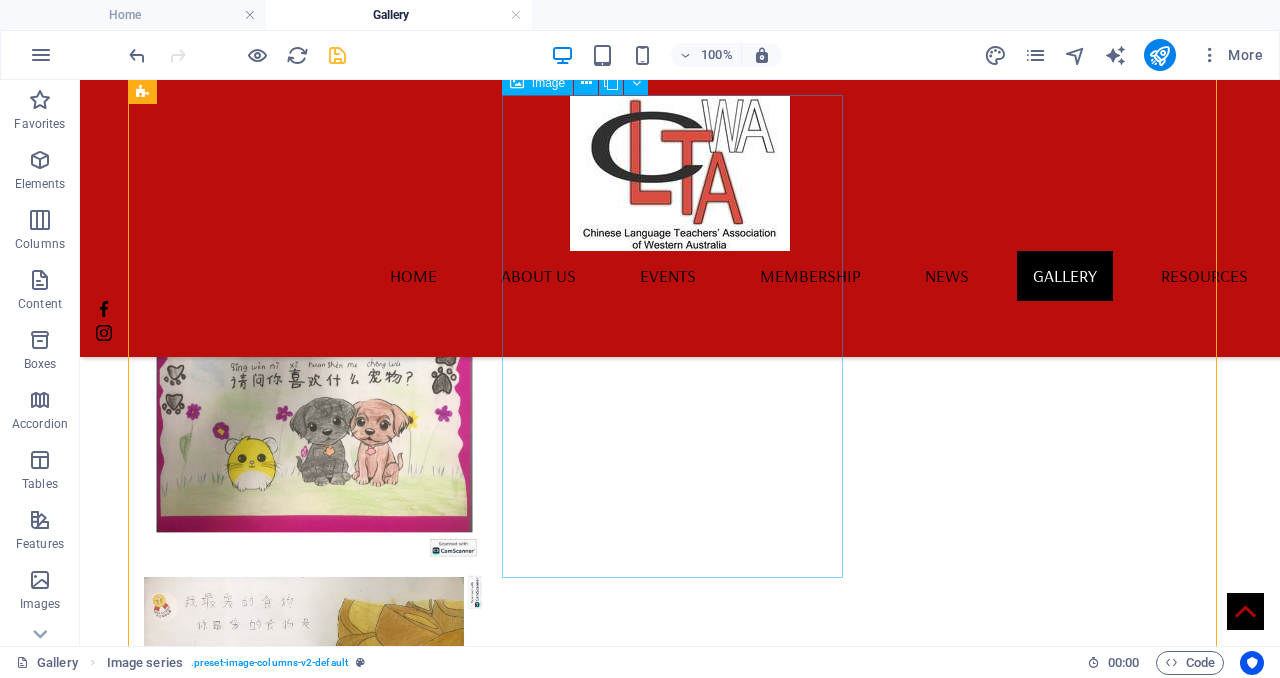 scroll, scrollTop: 2400, scrollLeft: 0, axis: vertical 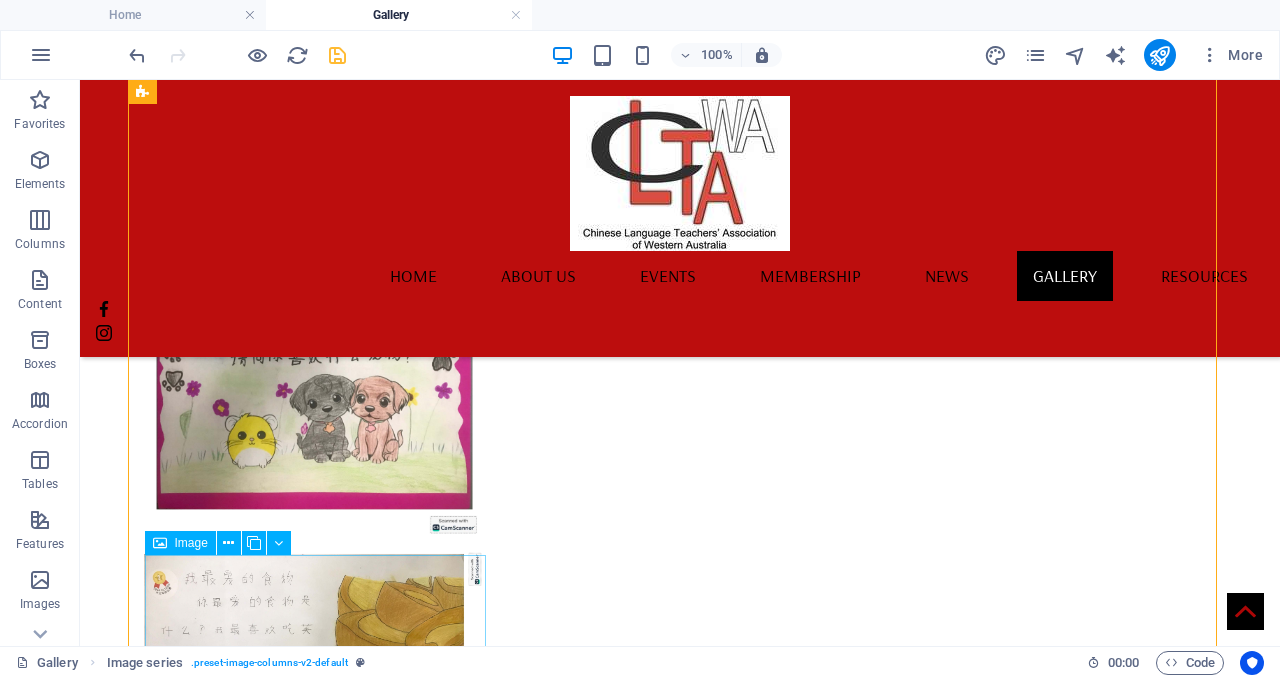 click at bounding box center (314, 1287) 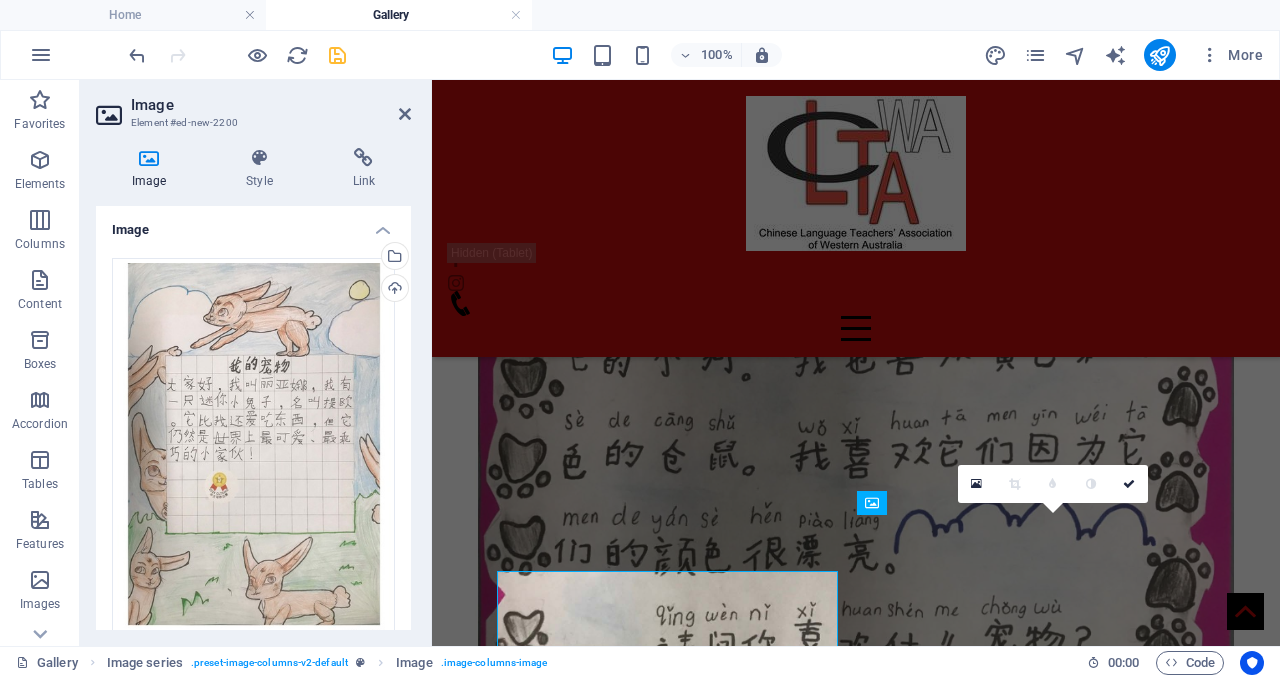 scroll, scrollTop: 2384, scrollLeft: 0, axis: vertical 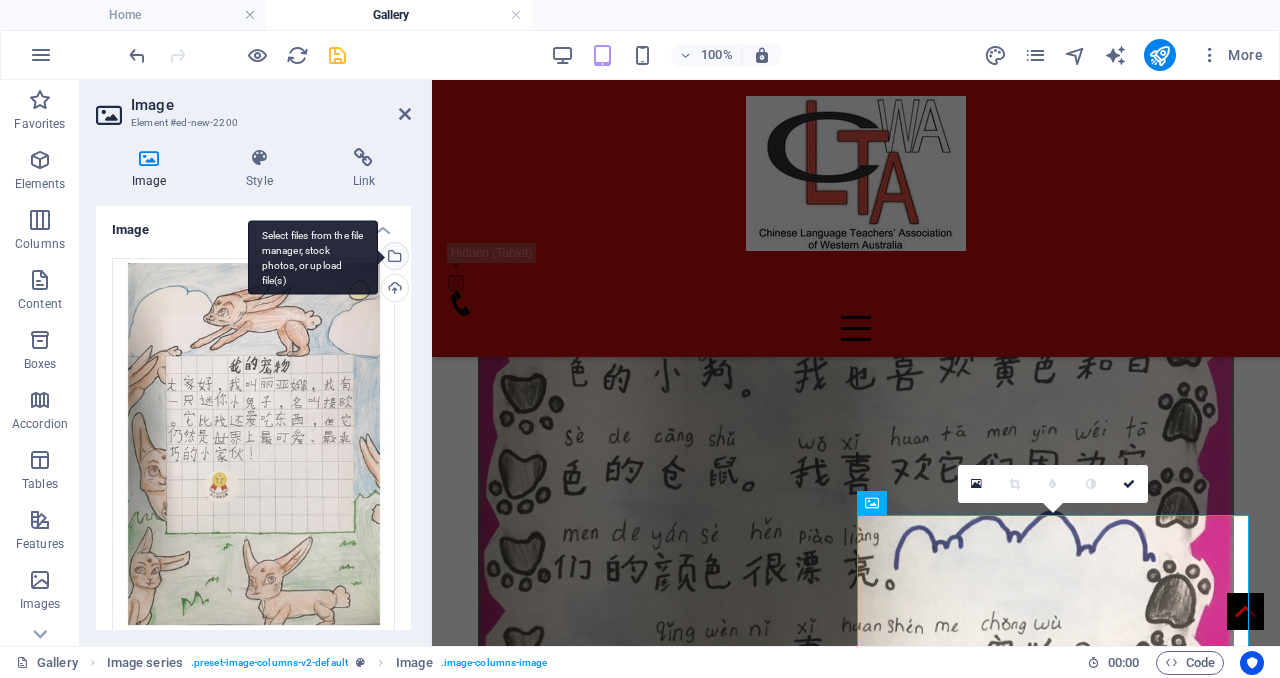 click on "Select files from the file manager, stock photos, or upload file(s)" at bounding box center (393, 258) 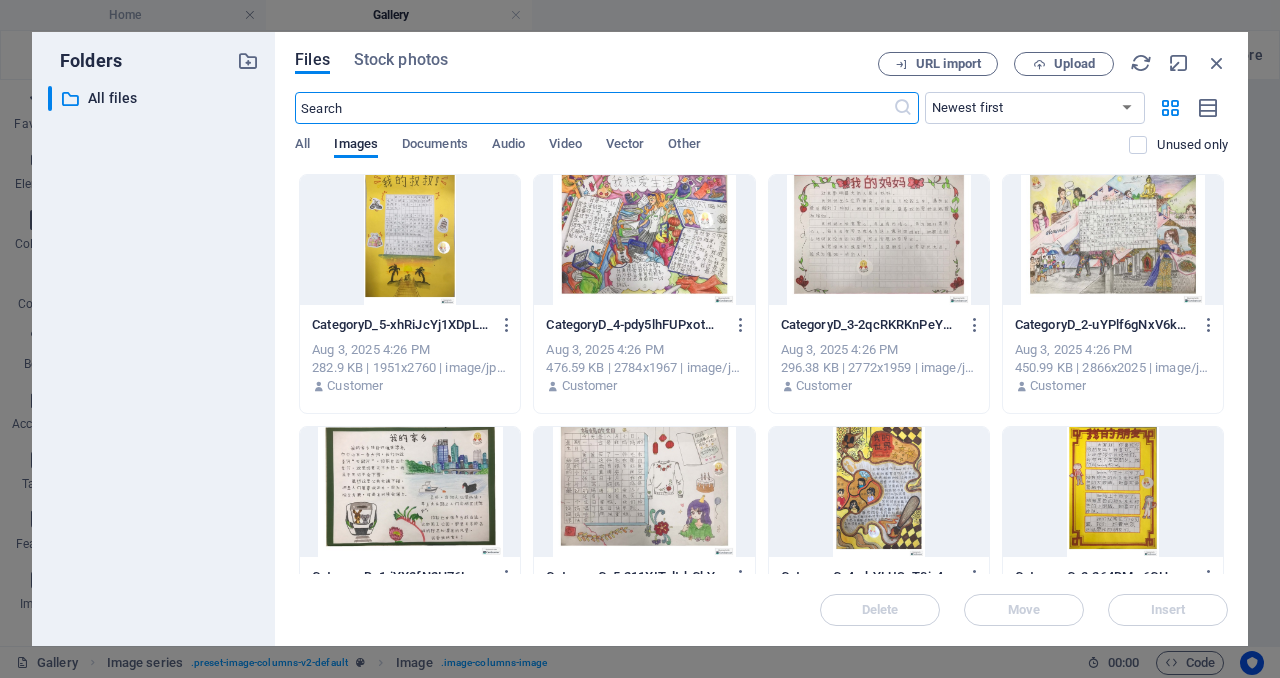 scroll, scrollTop: 3203, scrollLeft: 0, axis: vertical 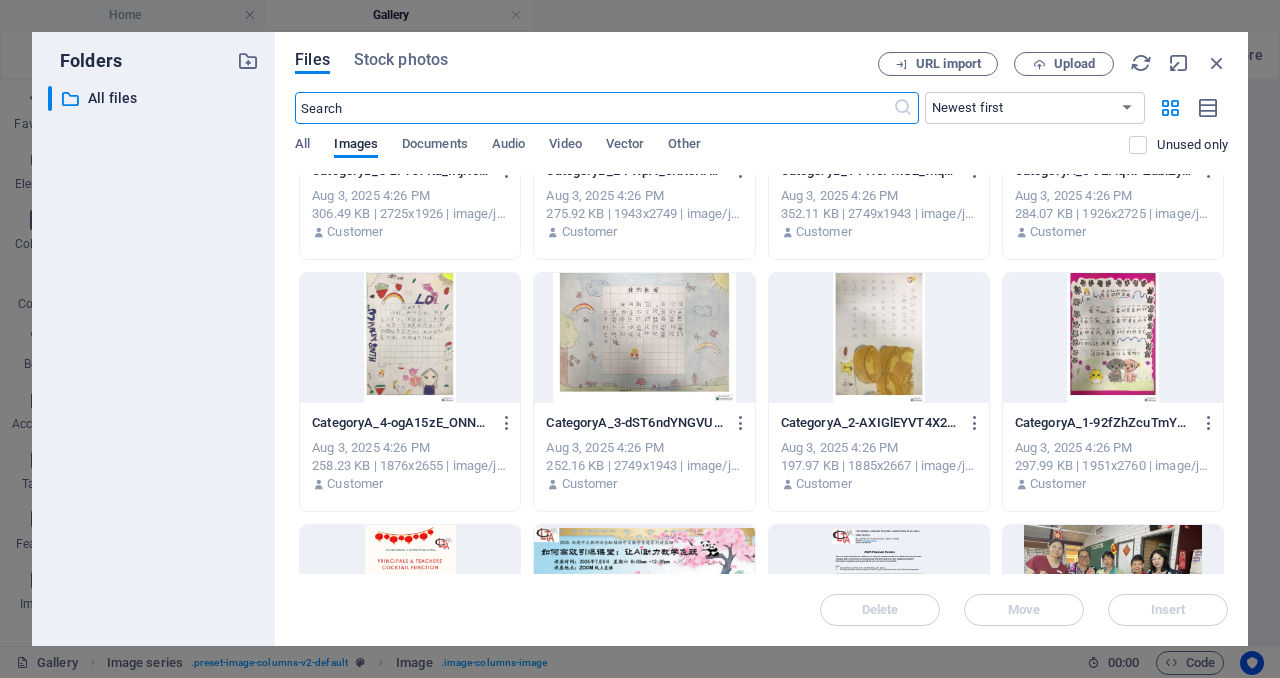 click at bounding box center (410, 338) 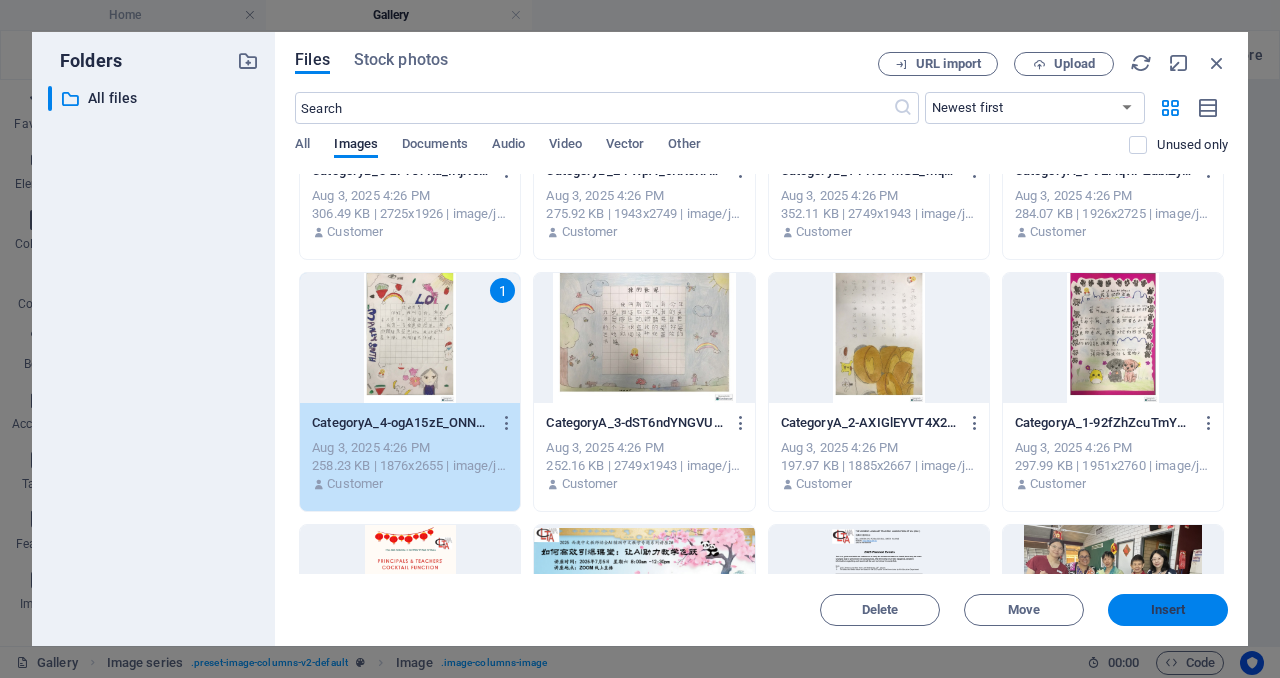 click on "Insert" at bounding box center [1168, 610] 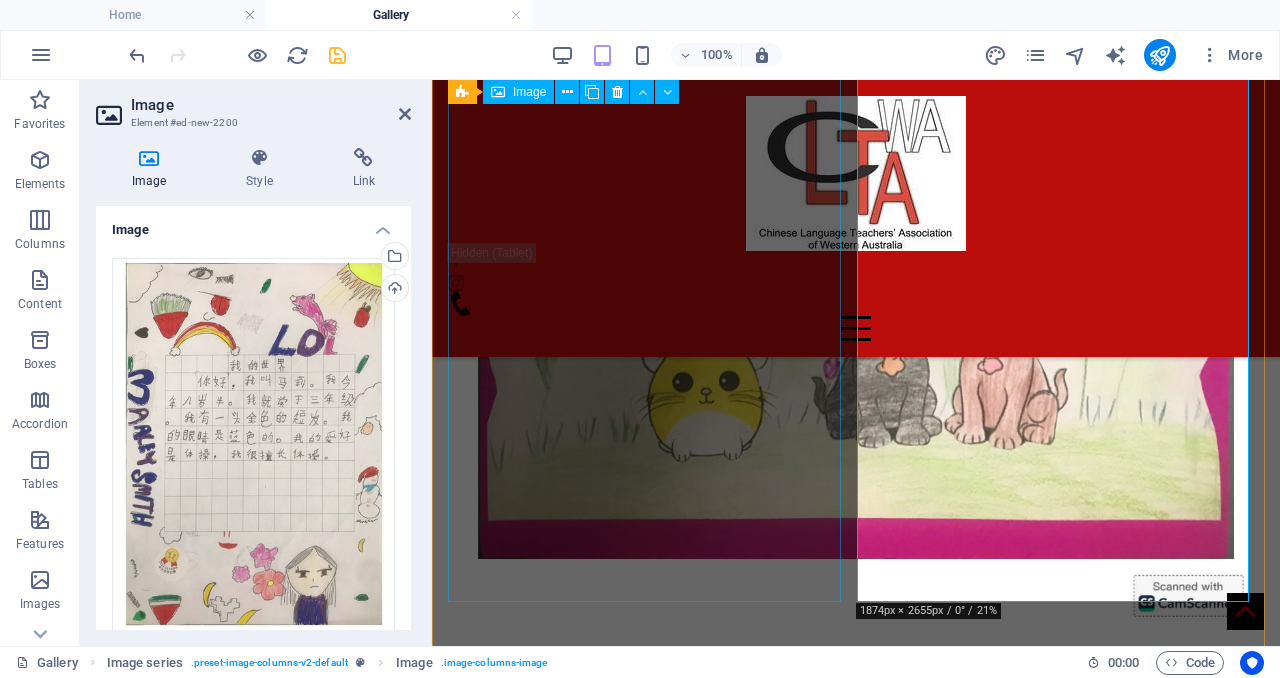 scroll, scrollTop: 2469, scrollLeft: 0, axis: vertical 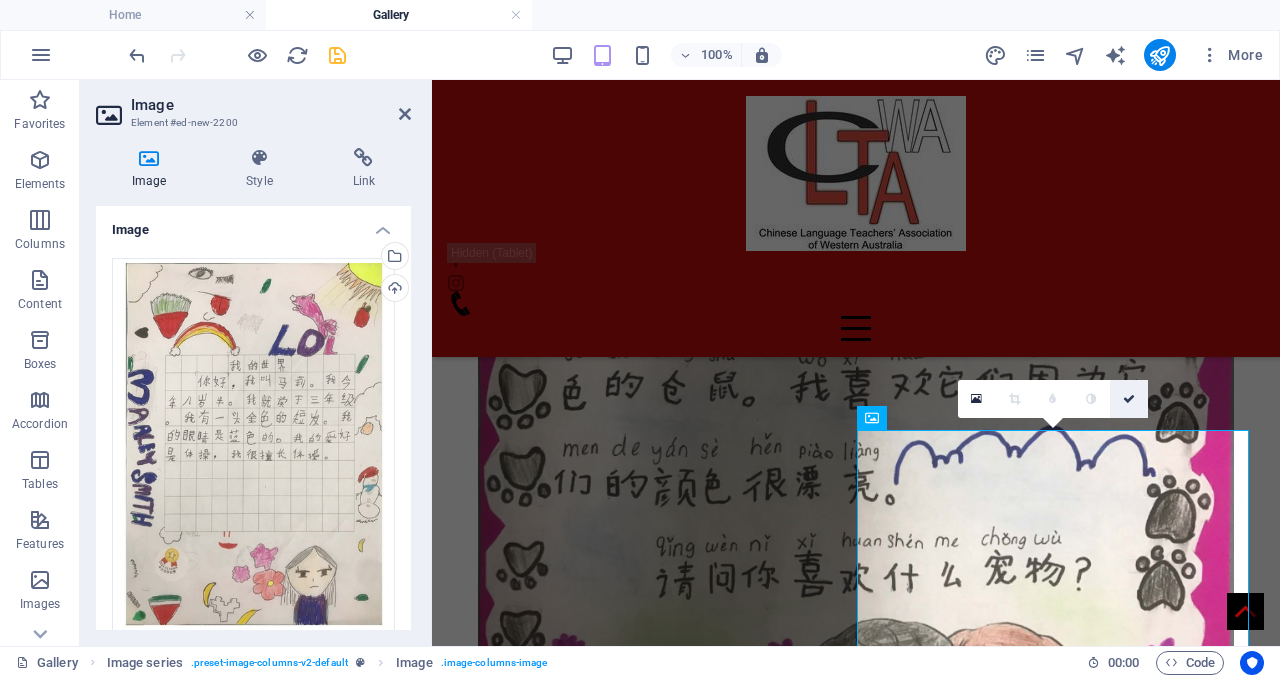 click at bounding box center [1129, 399] 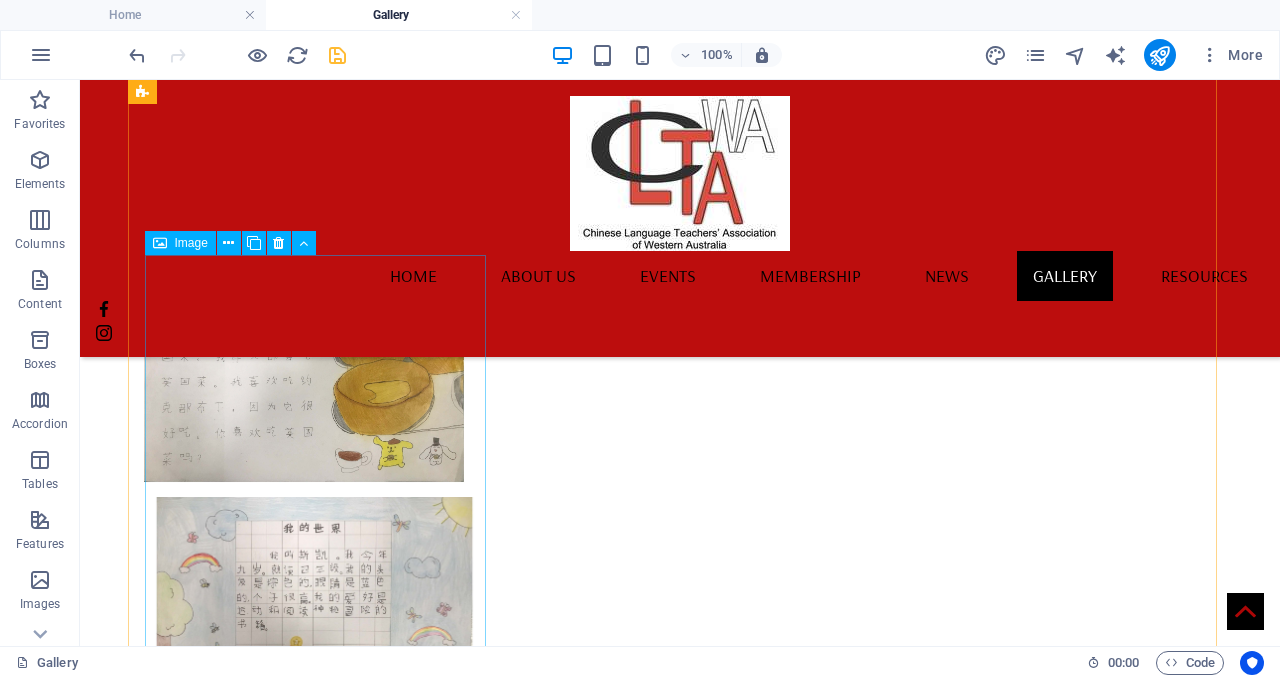 scroll, scrollTop: 2556, scrollLeft: 0, axis: vertical 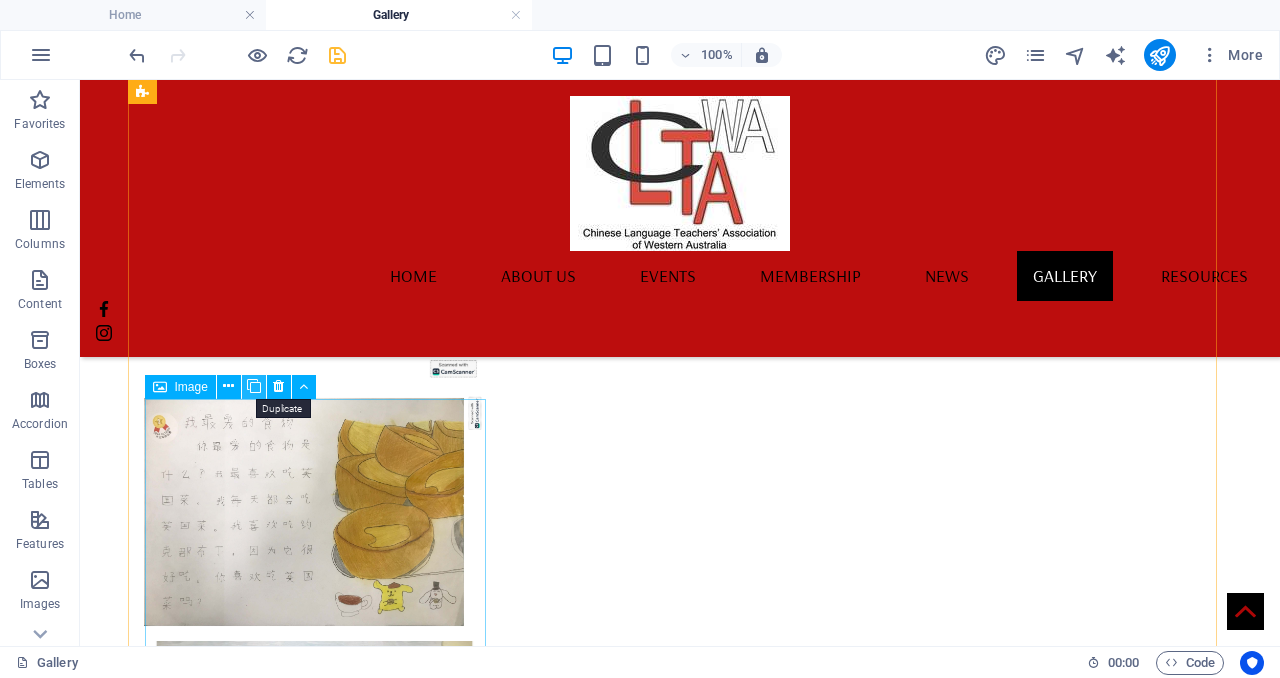 click at bounding box center (254, 386) 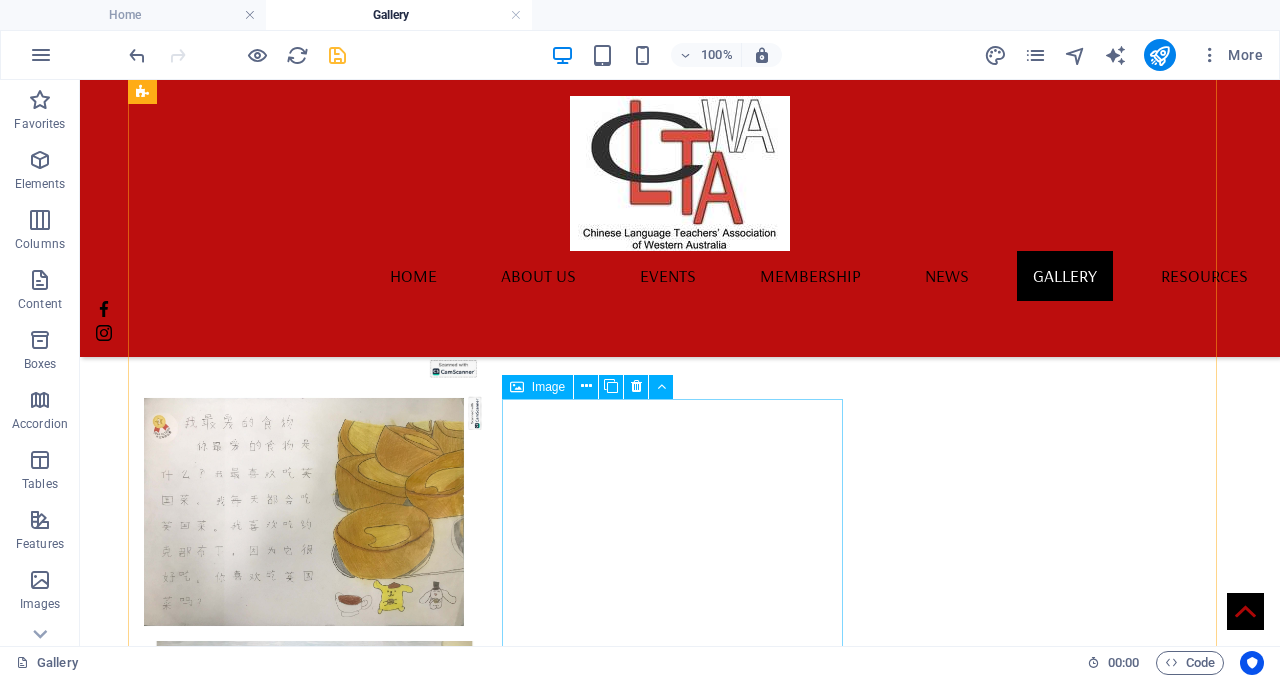 click at bounding box center [314, 1622] 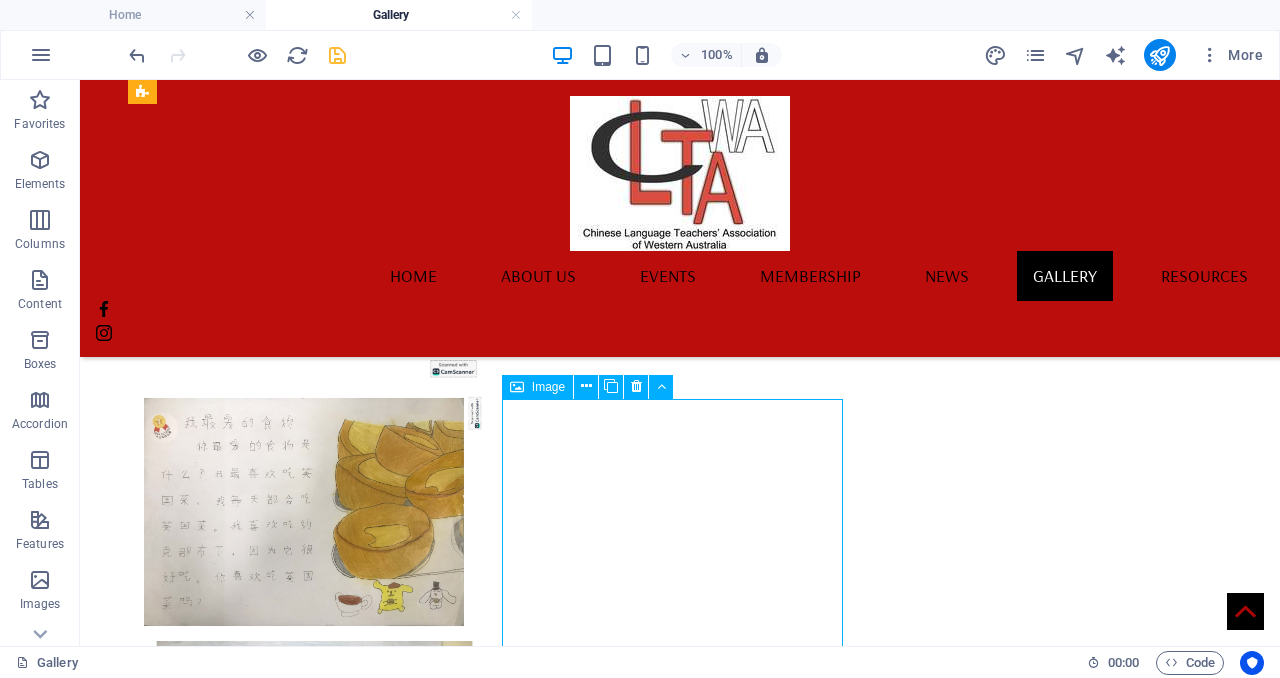 click at bounding box center [314, 1622] 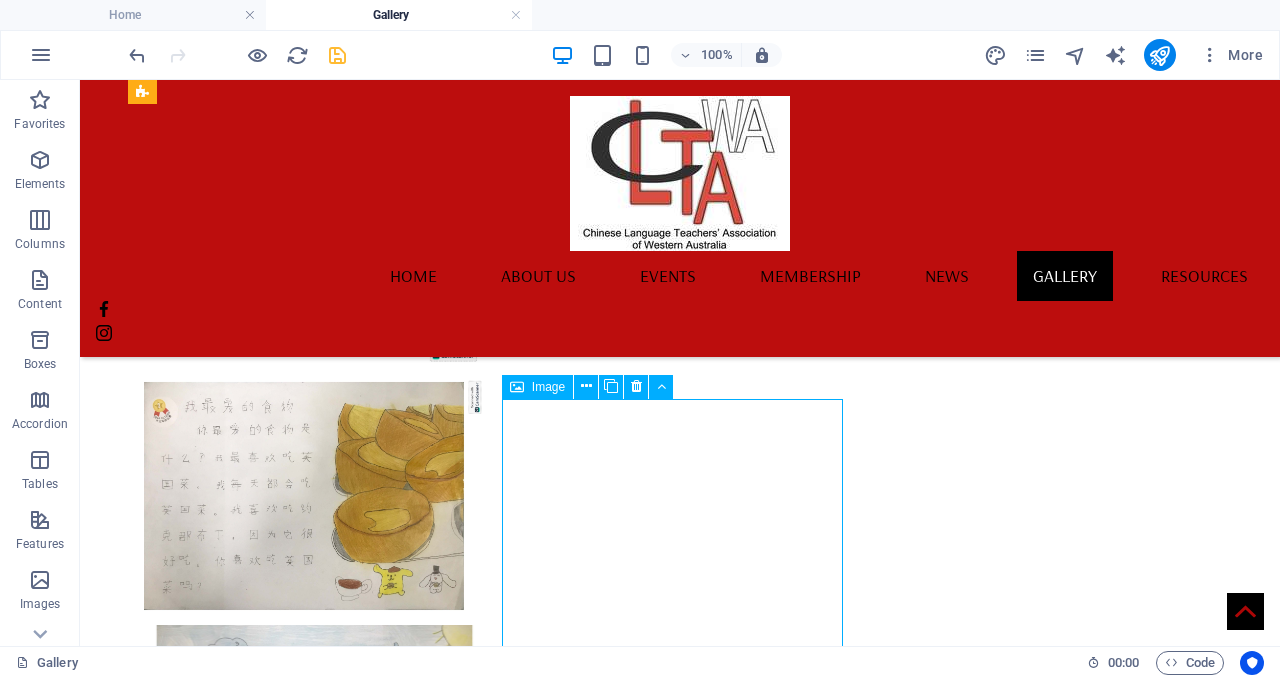 click at bounding box center [314, 1606] 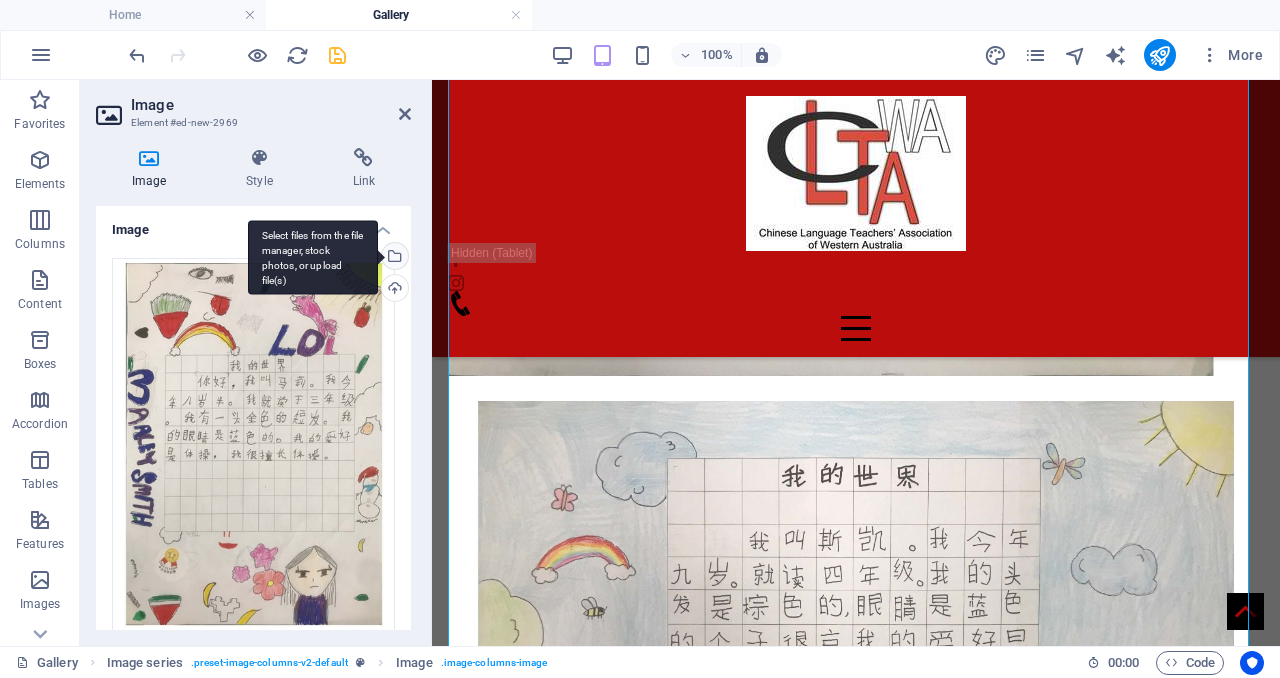 click on "Select files from the file manager, stock photos, or upload file(s)" at bounding box center [393, 258] 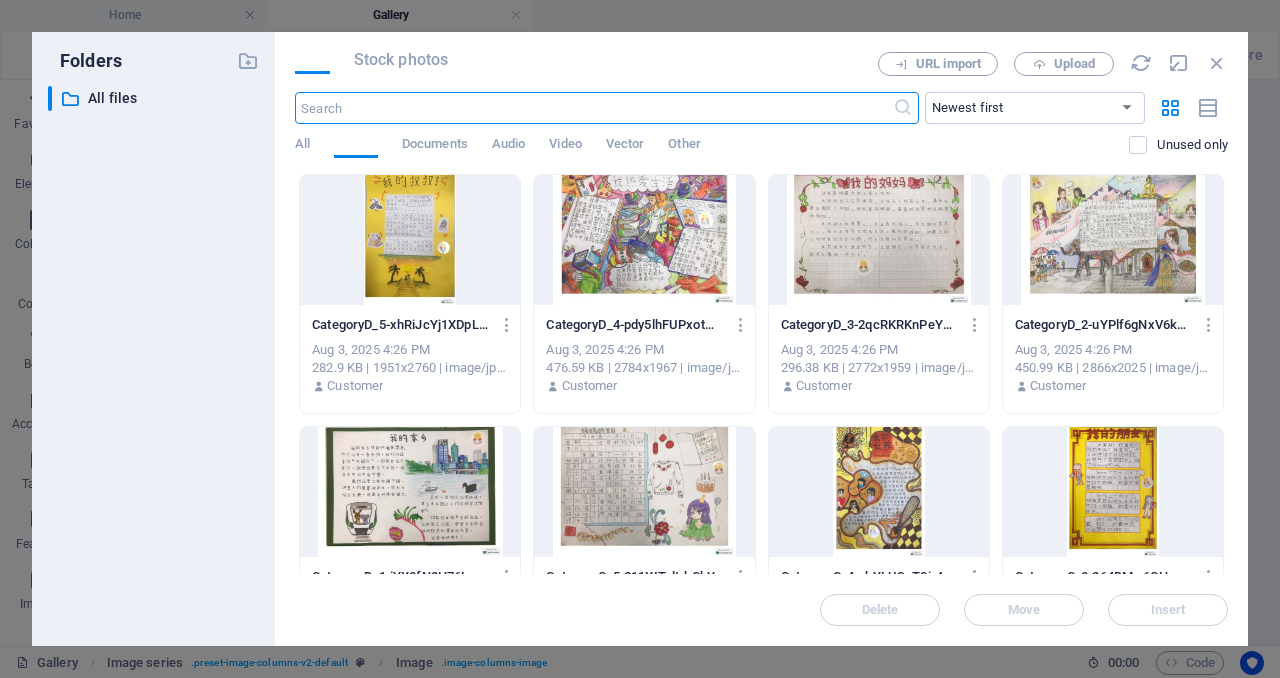 scroll, scrollTop: 4006, scrollLeft: 0, axis: vertical 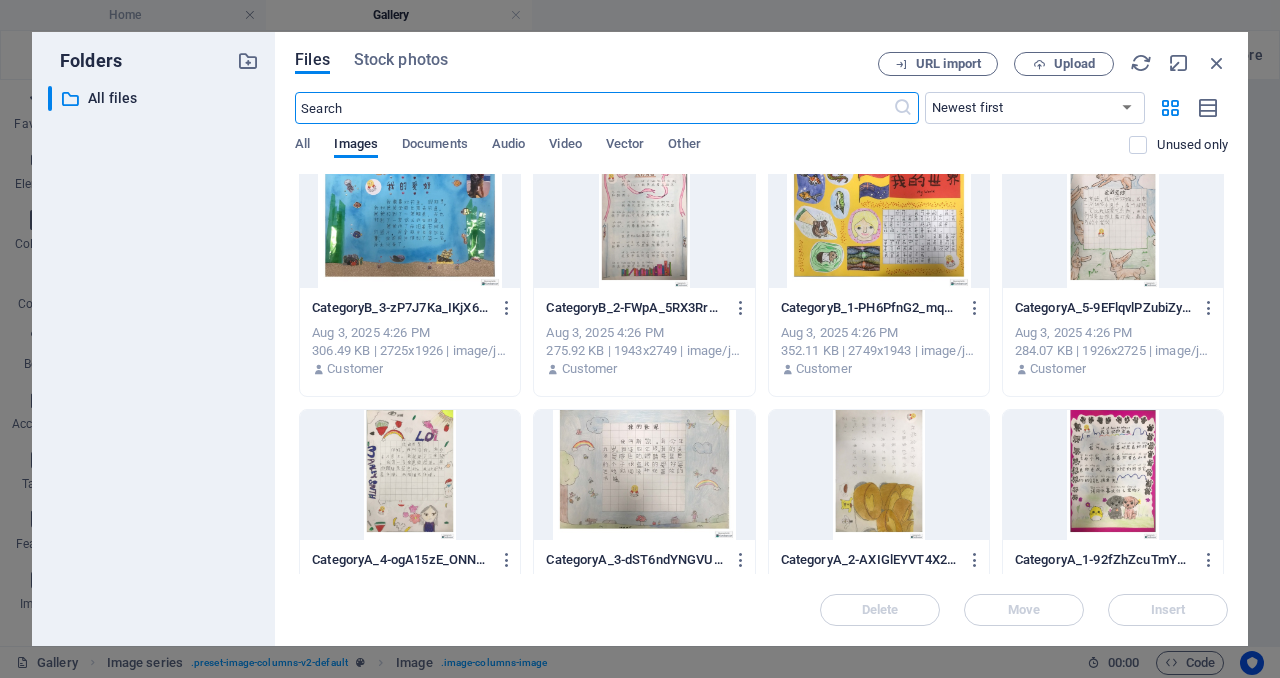 click at bounding box center (1113, 223) 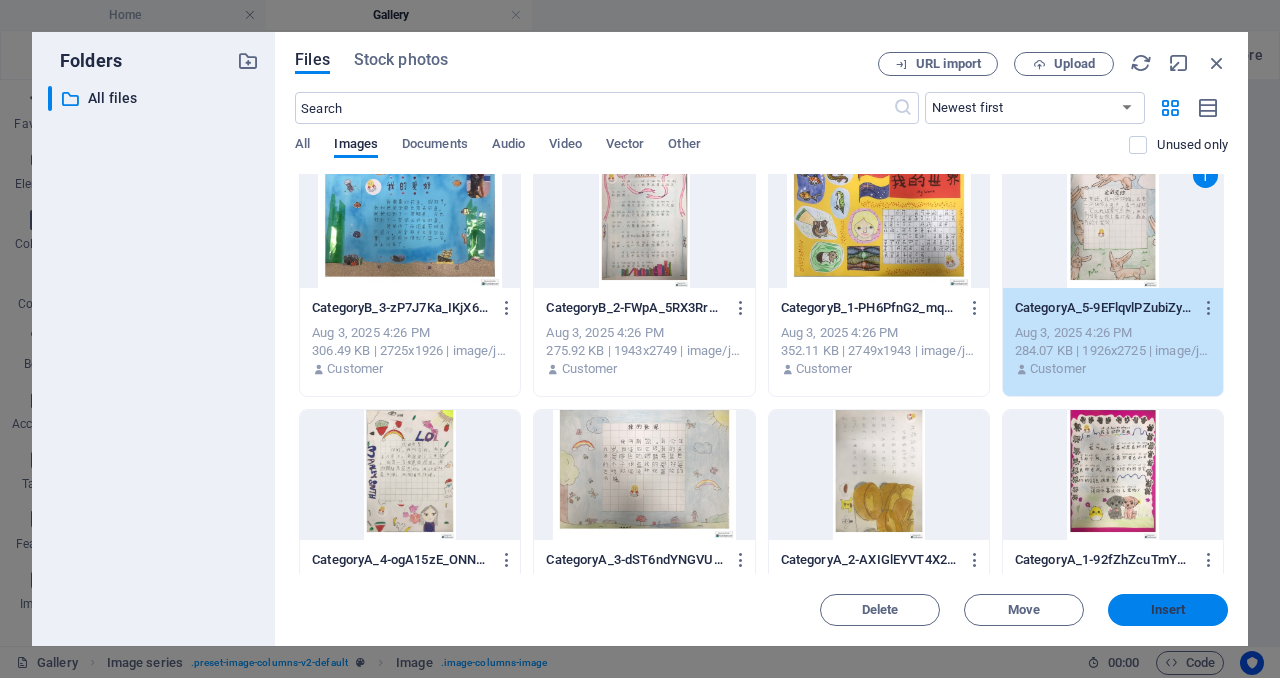 click on "Insert" at bounding box center (1168, 610) 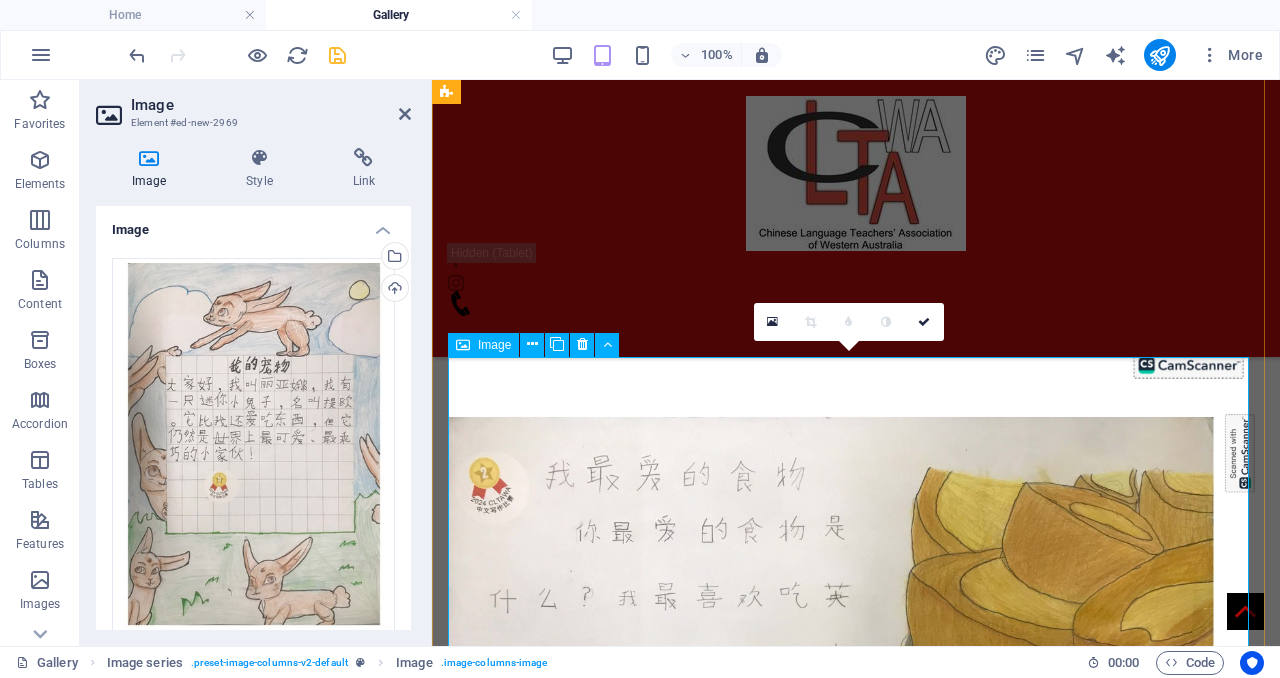 scroll, scrollTop: 3089, scrollLeft: 0, axis: vertical 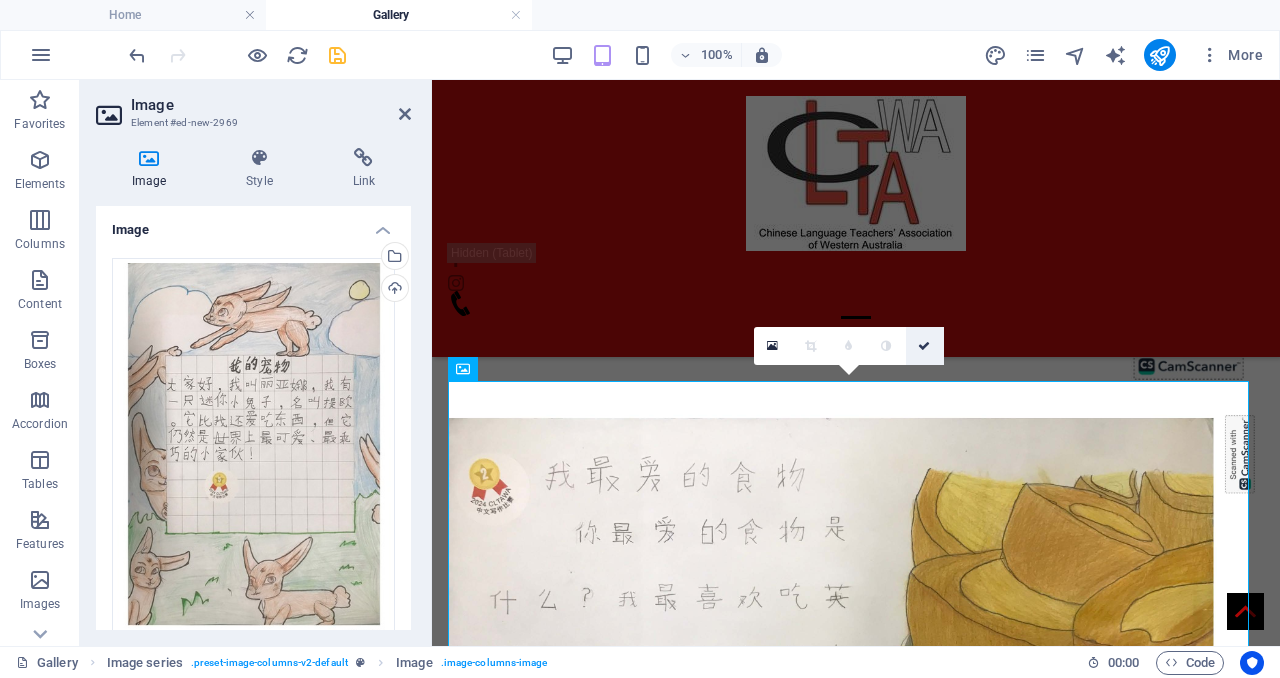 click at bounding box center (924, 346) 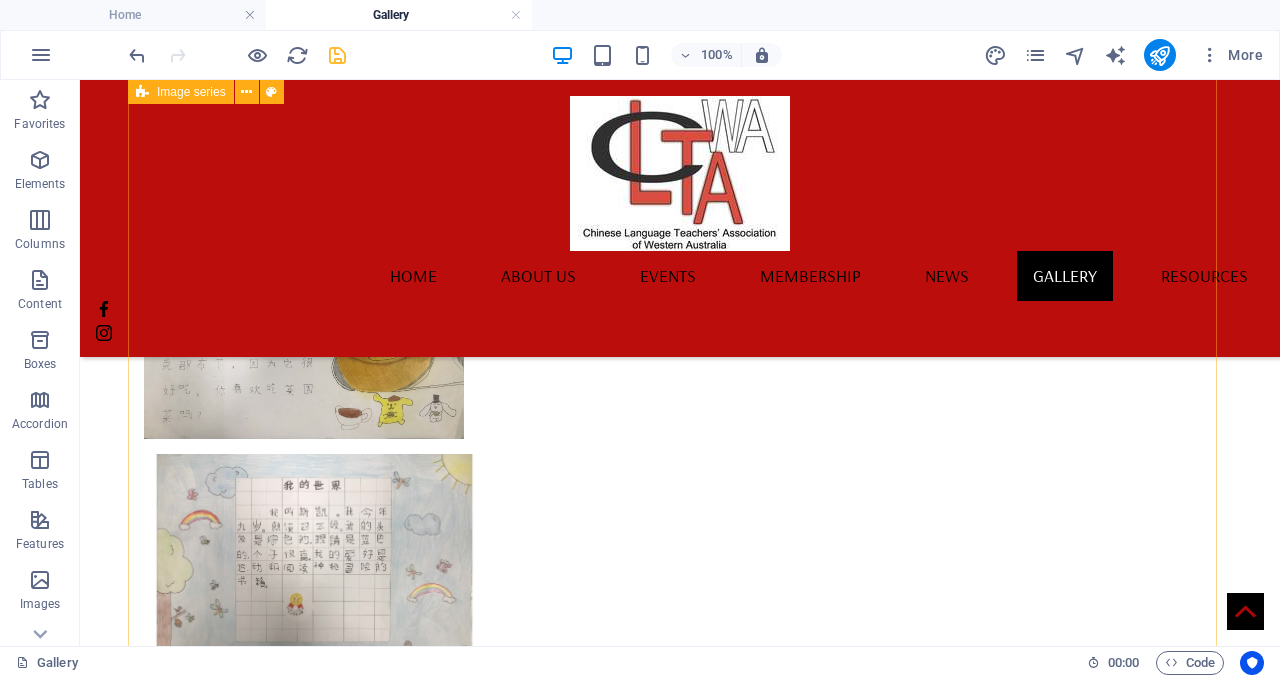 scroll, scrollTop: 2920, scrollLeft: 0, axis: vertical 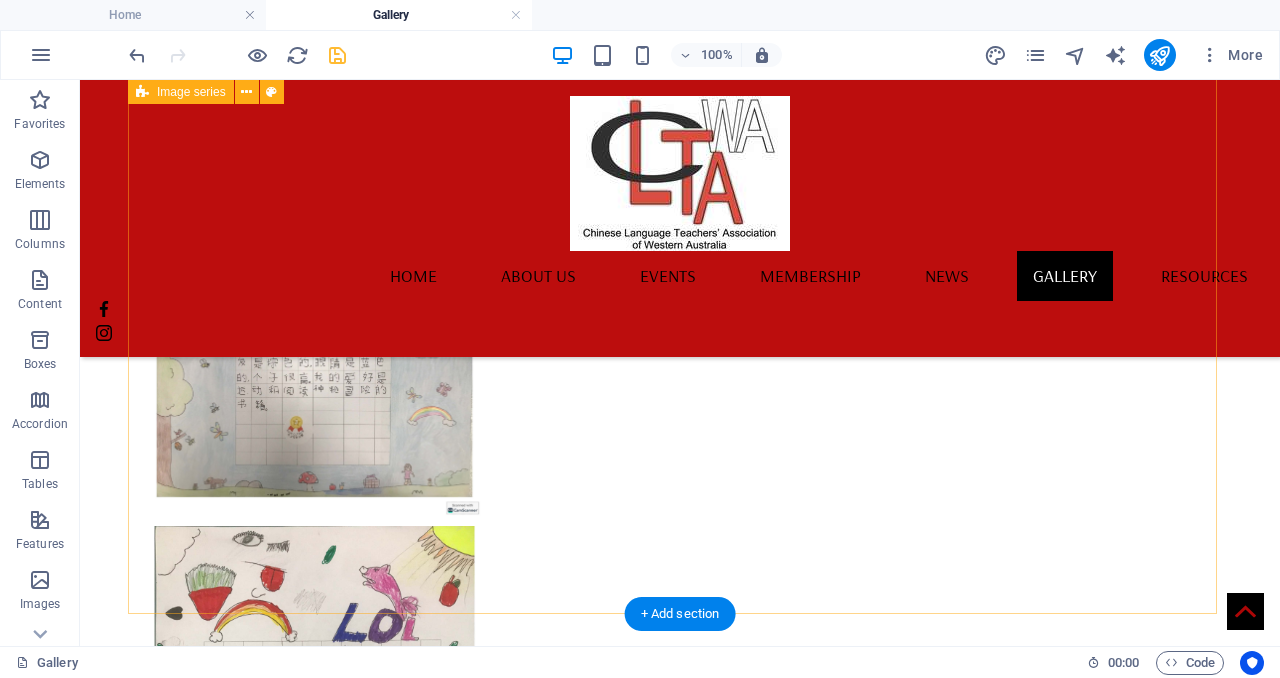 click at bounding box center [680, 518] 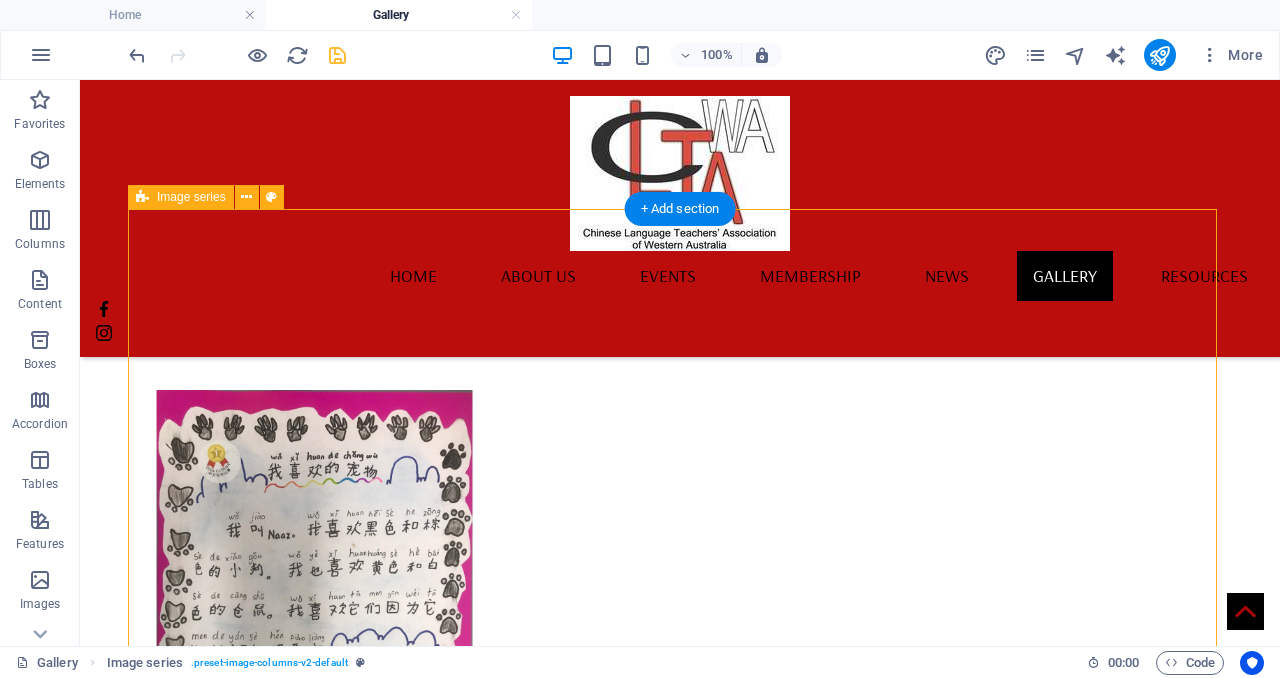 scroll, scrollTop: 1987, scrollLeft: 0, axis: vertical 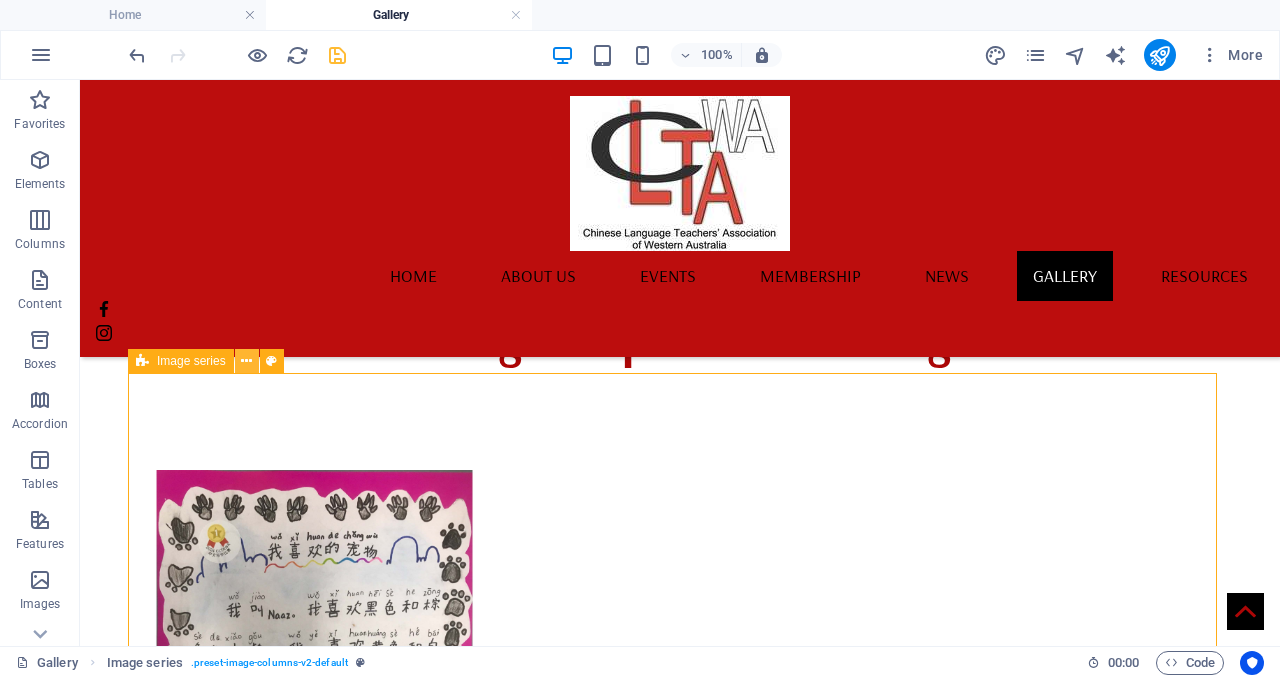 click at bounding box center [246, 361] 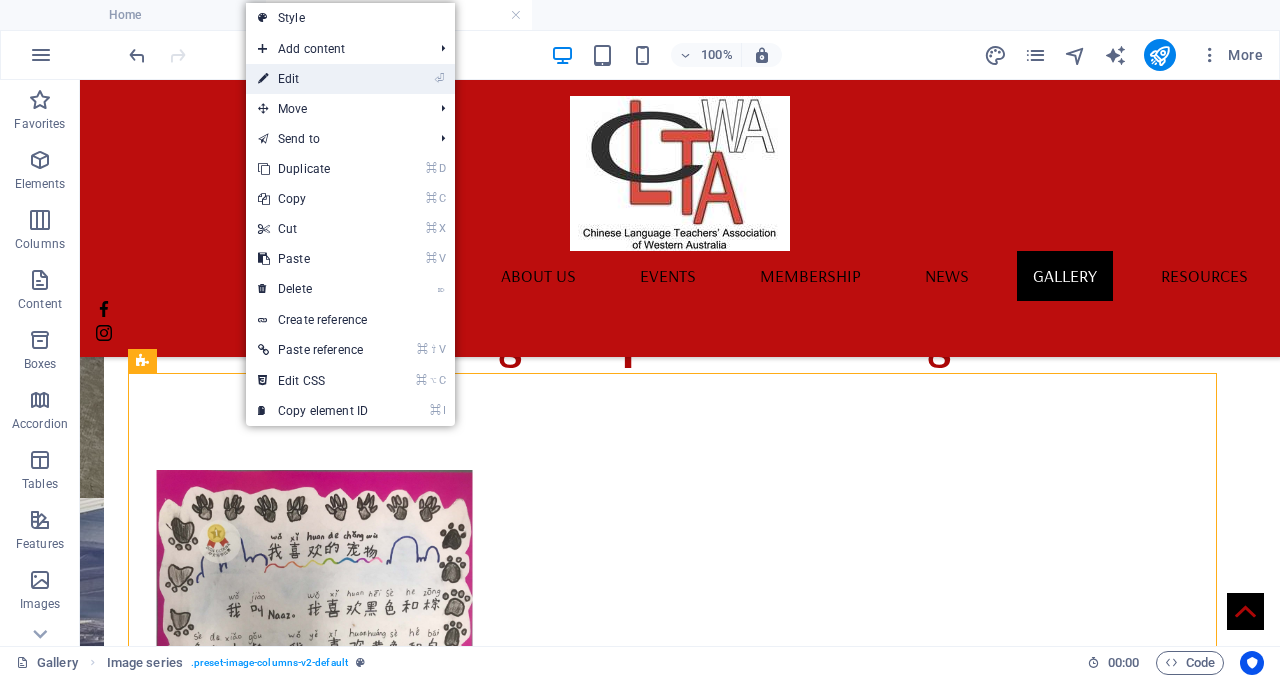 click on "⏎  Edit" at bounding box center [313, 79] 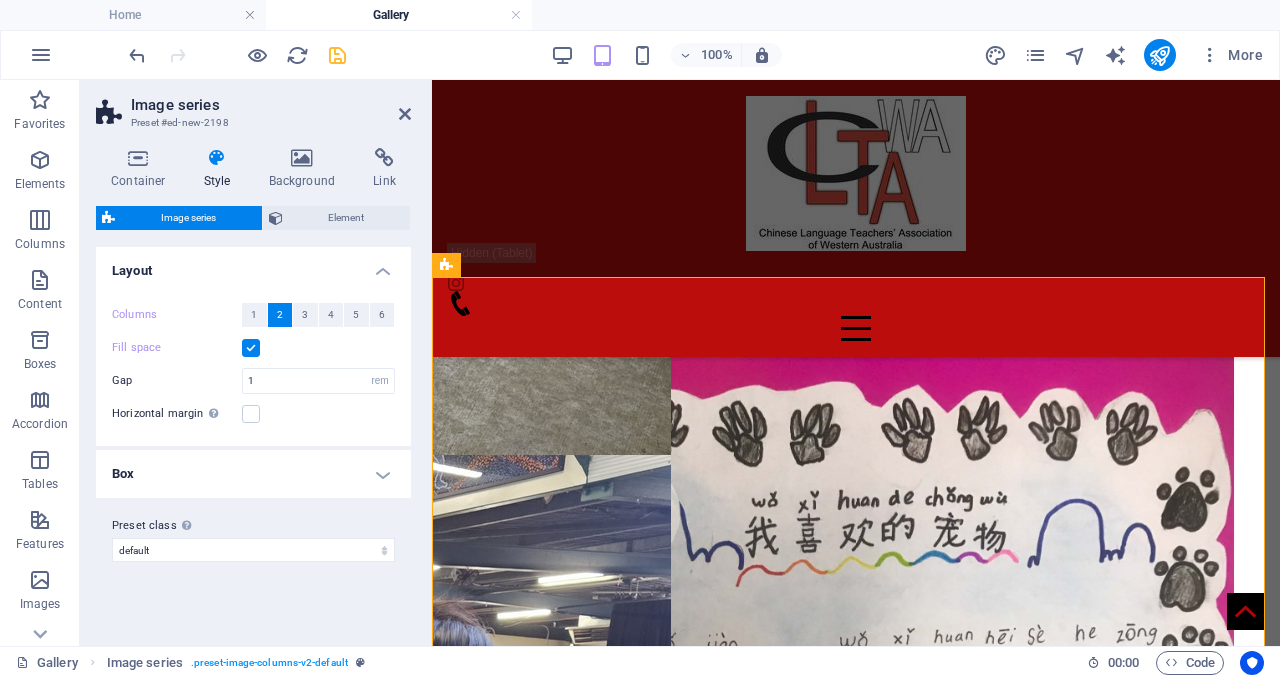 scroll, scrollTop: 1971, scrollLeft: 0, axis: vertical 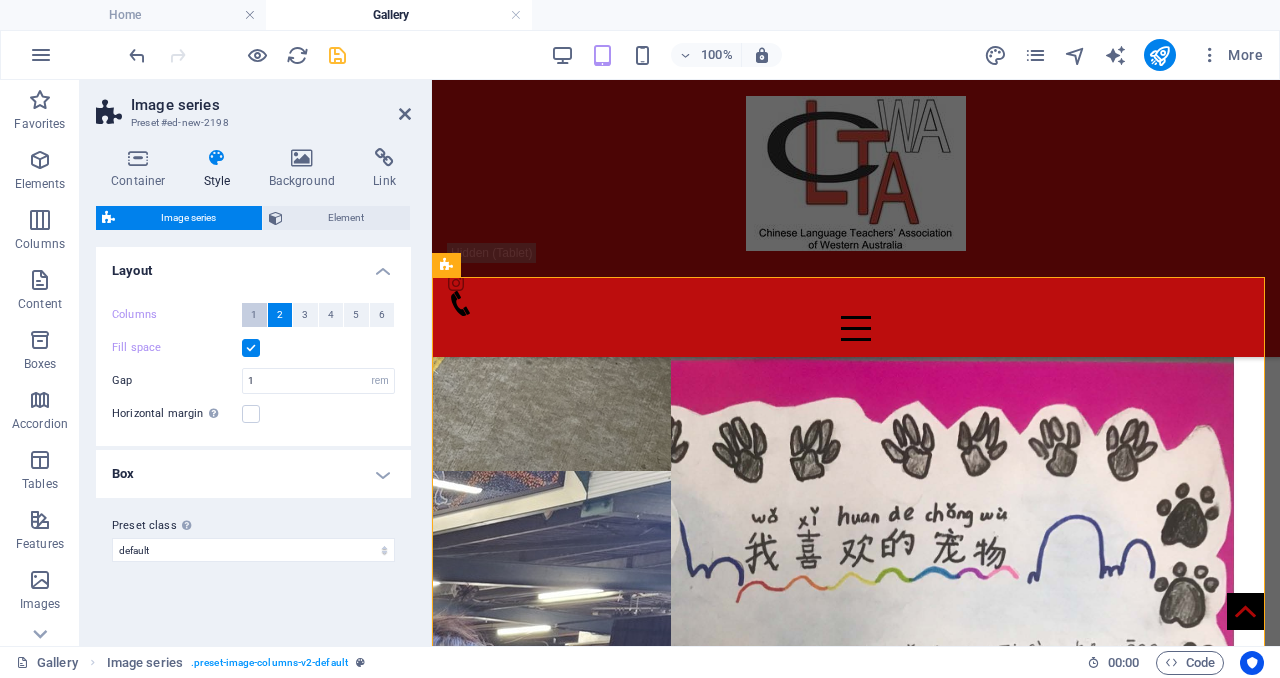 click on "1" at bounding box center (254, 315) 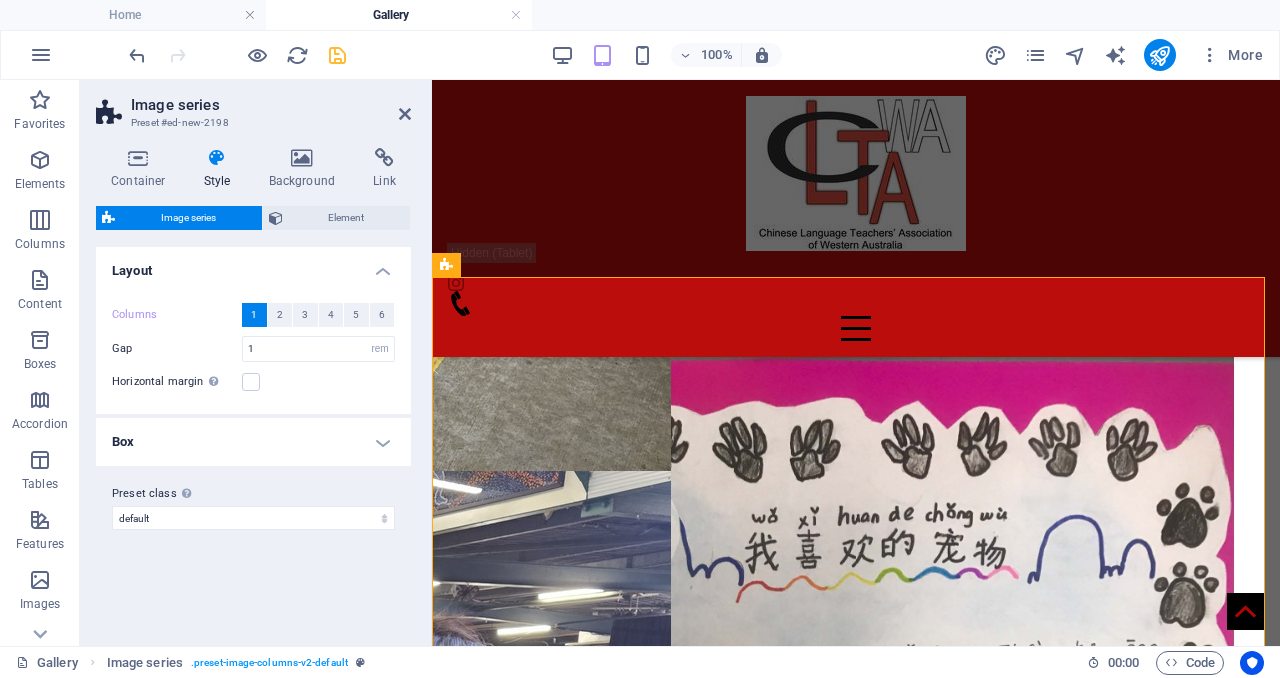 click on "1" at bounding box center [254, 315] 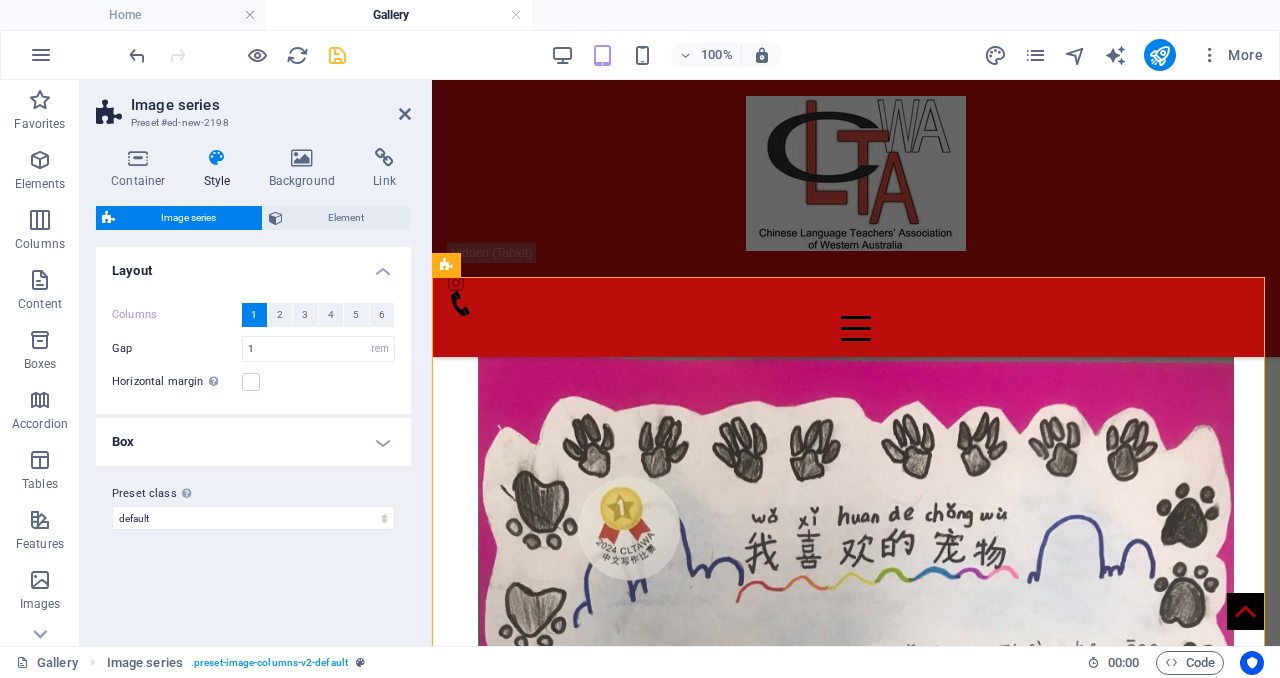 click on "1" at bounding box center [254, 315] 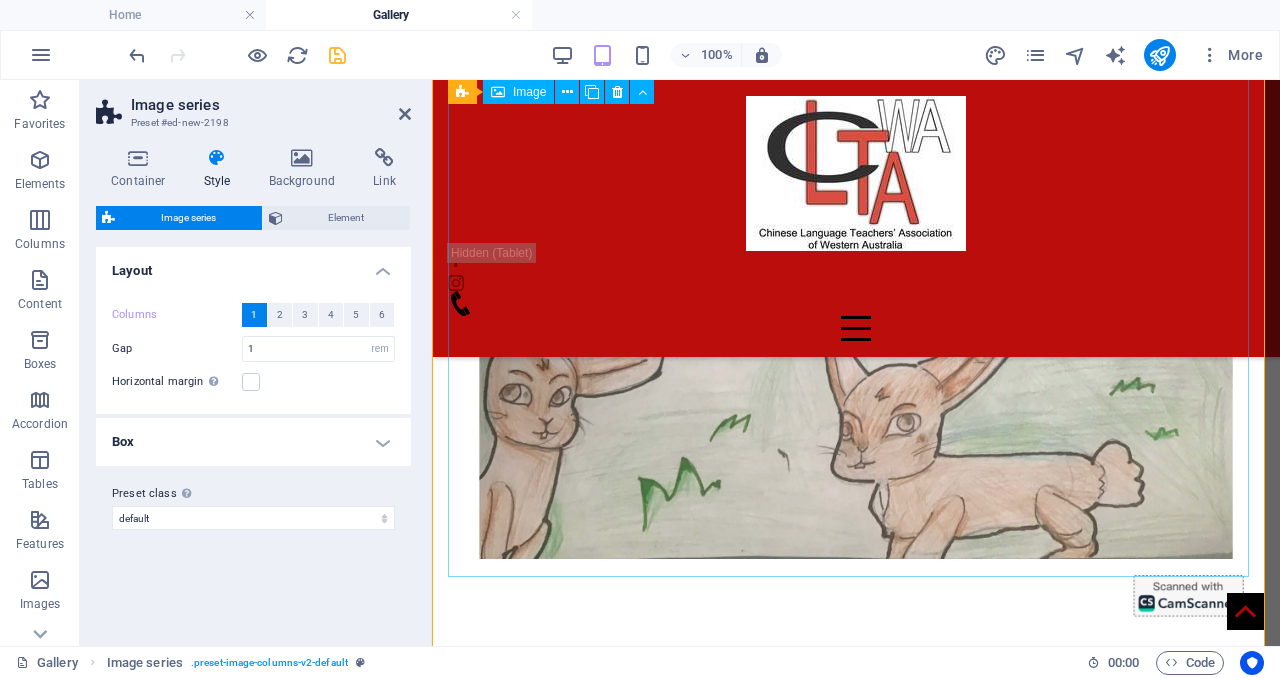 scroll, scrollTop: 6015, scrollLeft: 0, axis: vertical 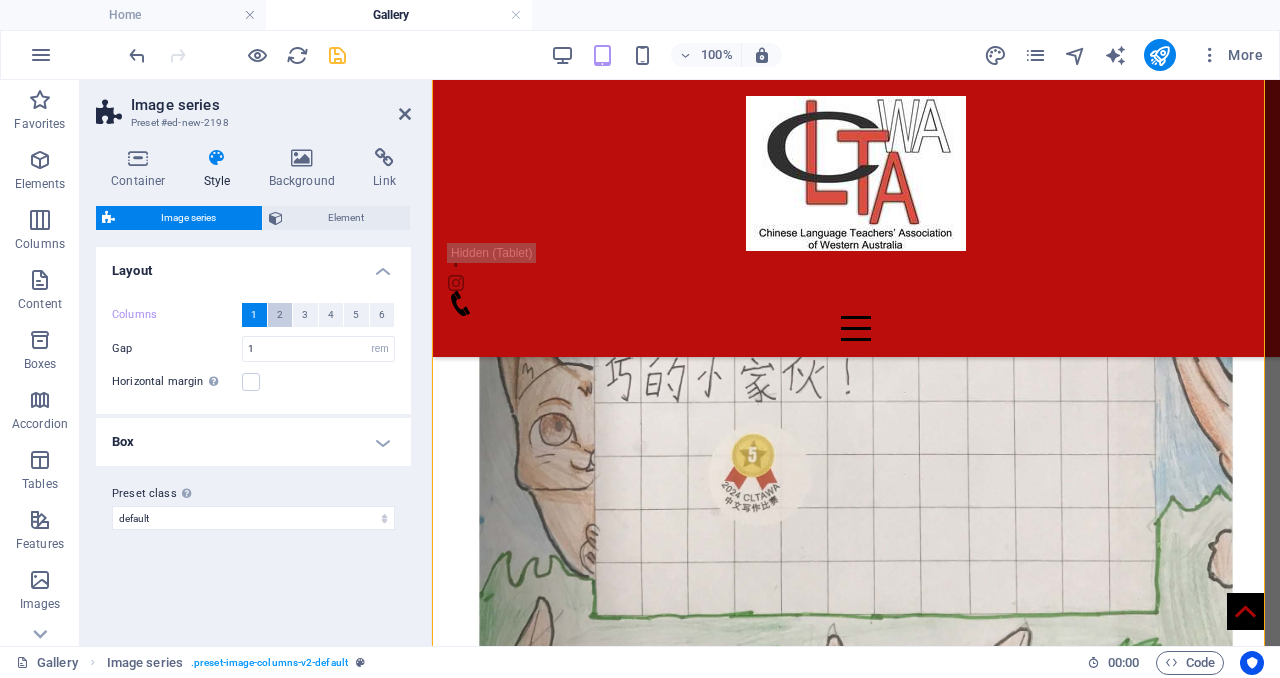 click on "2" at bounding box center [280, 315] 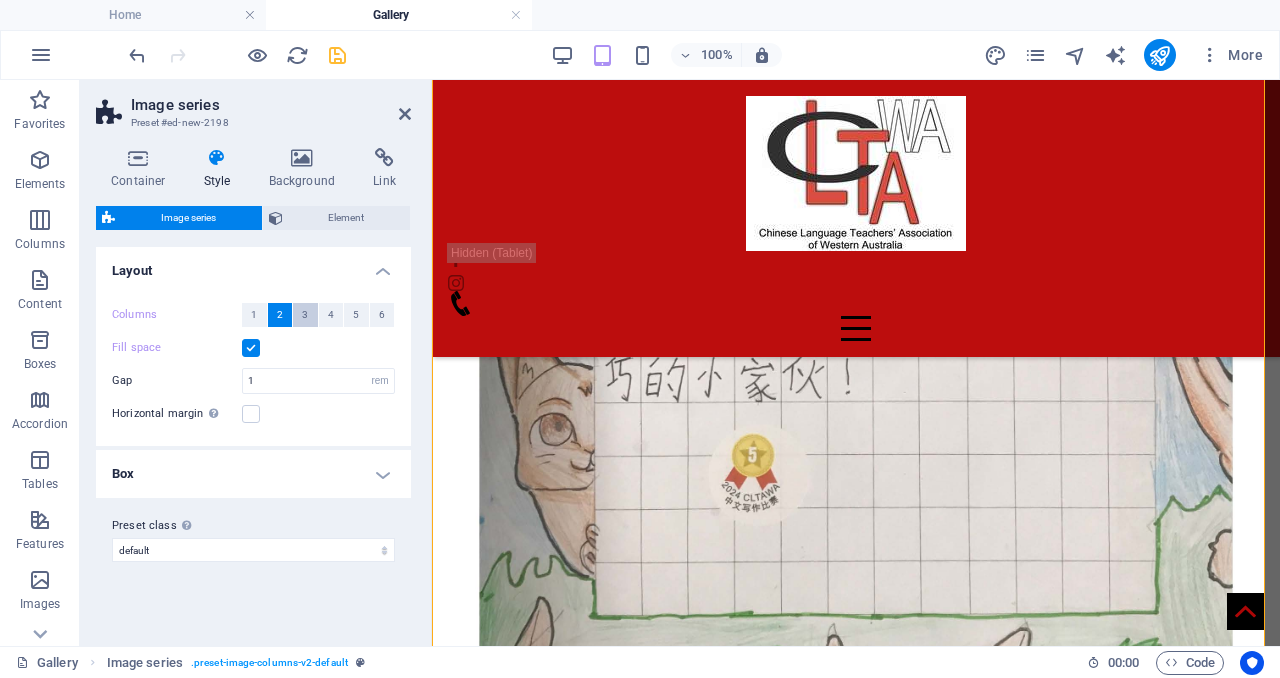 click on "3" at bounding box center [305, 315] 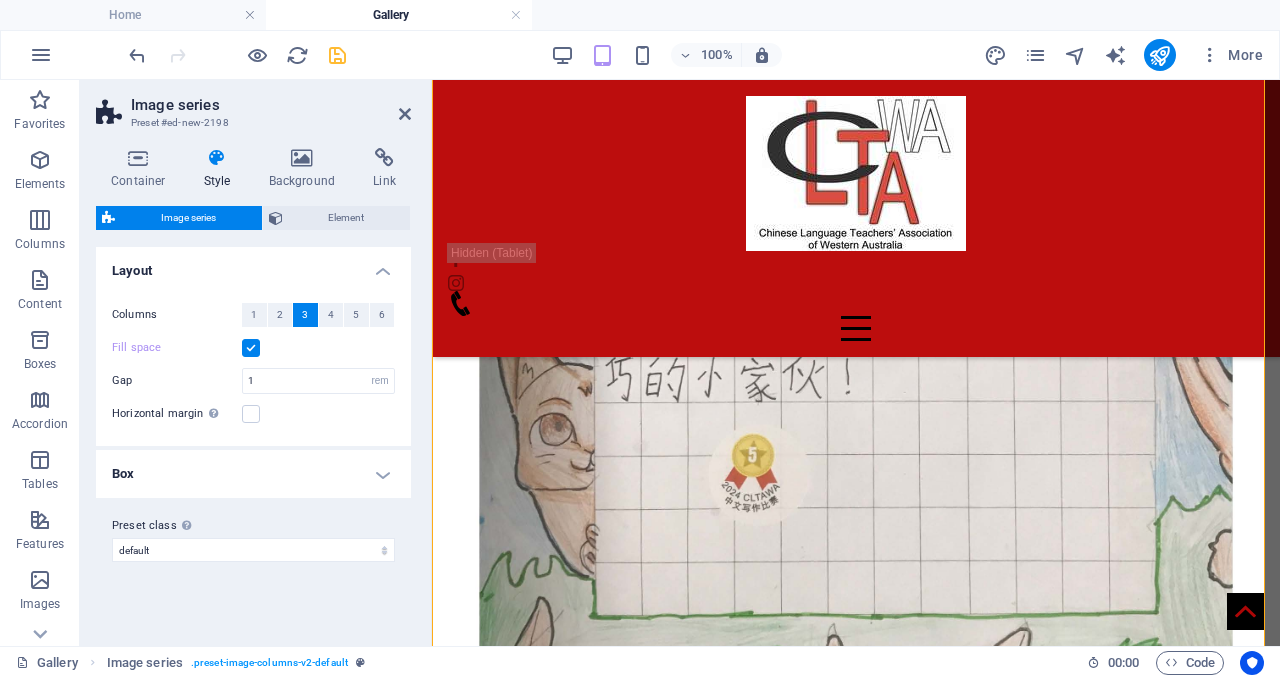 click on "3" at bounding box center (305, 315) 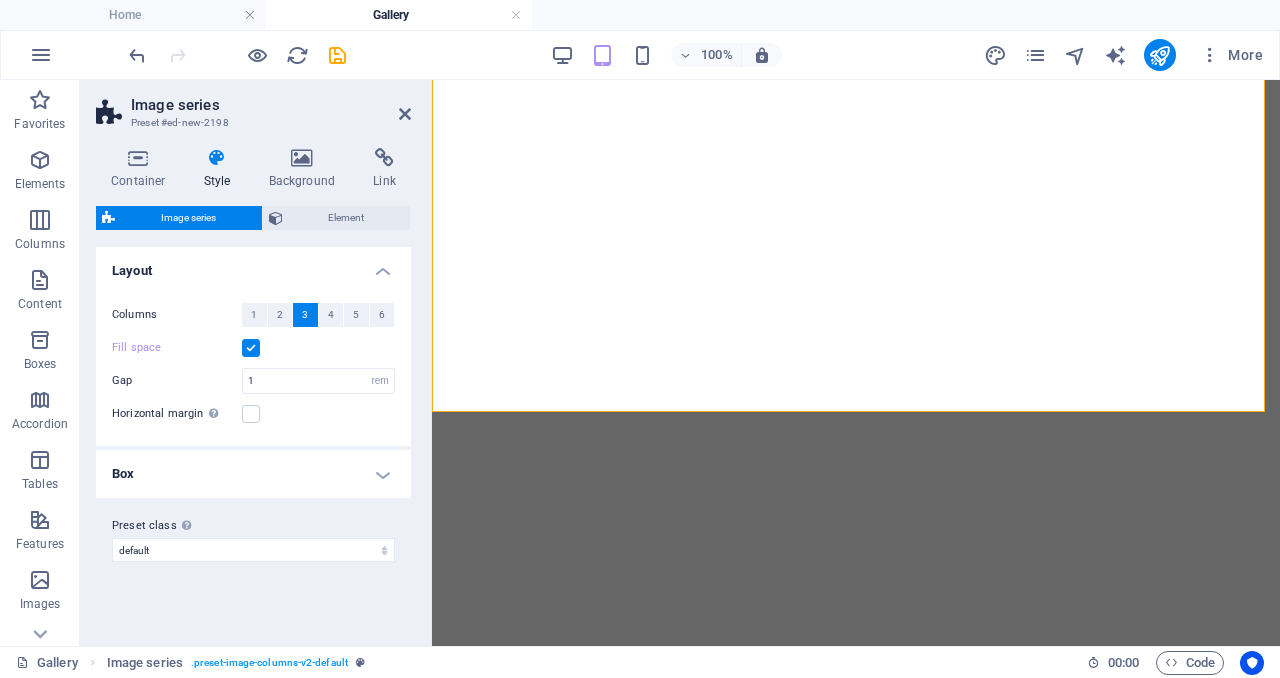 select on "rem" 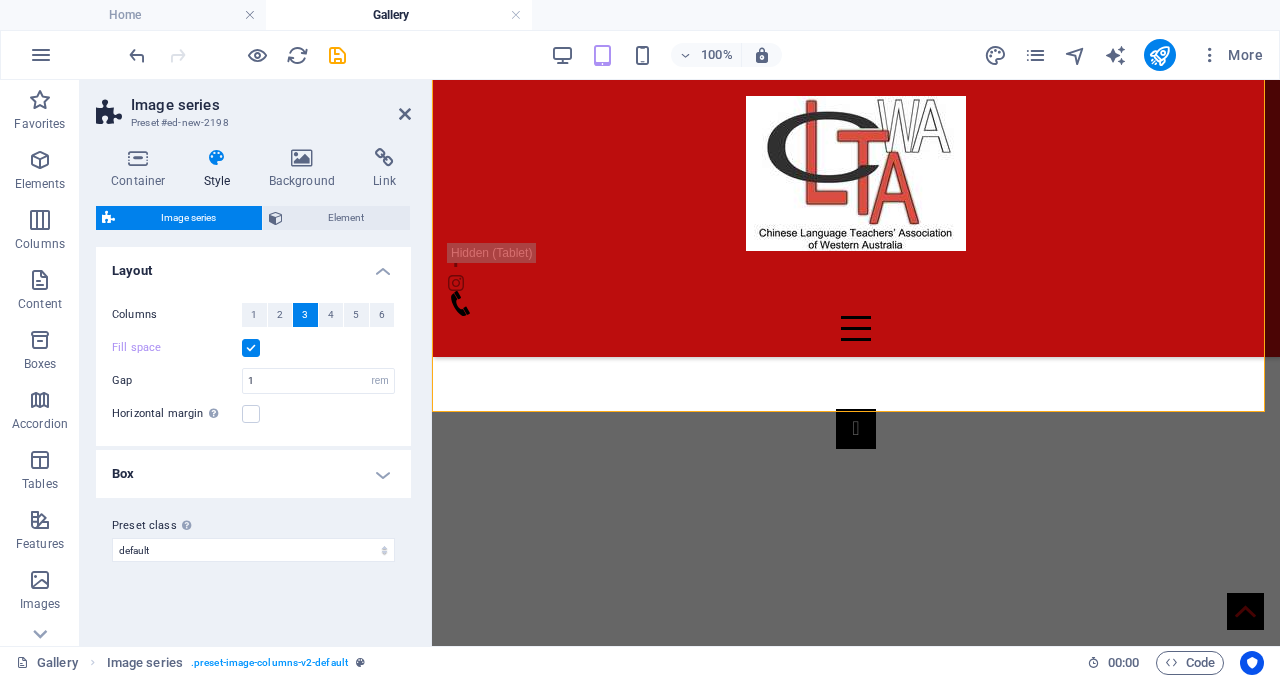 scroll, scrollTop: 0, scrollLeft: 0, axis: both 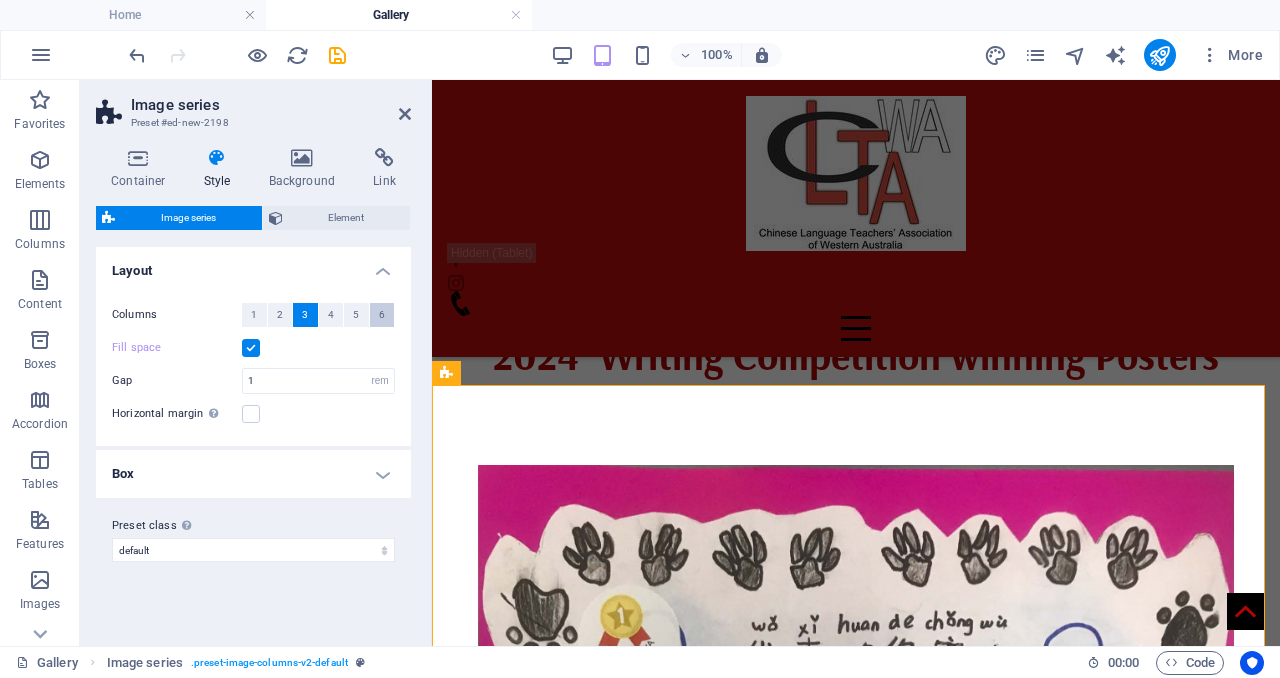 click on "6" at bounding box center [382, 315] 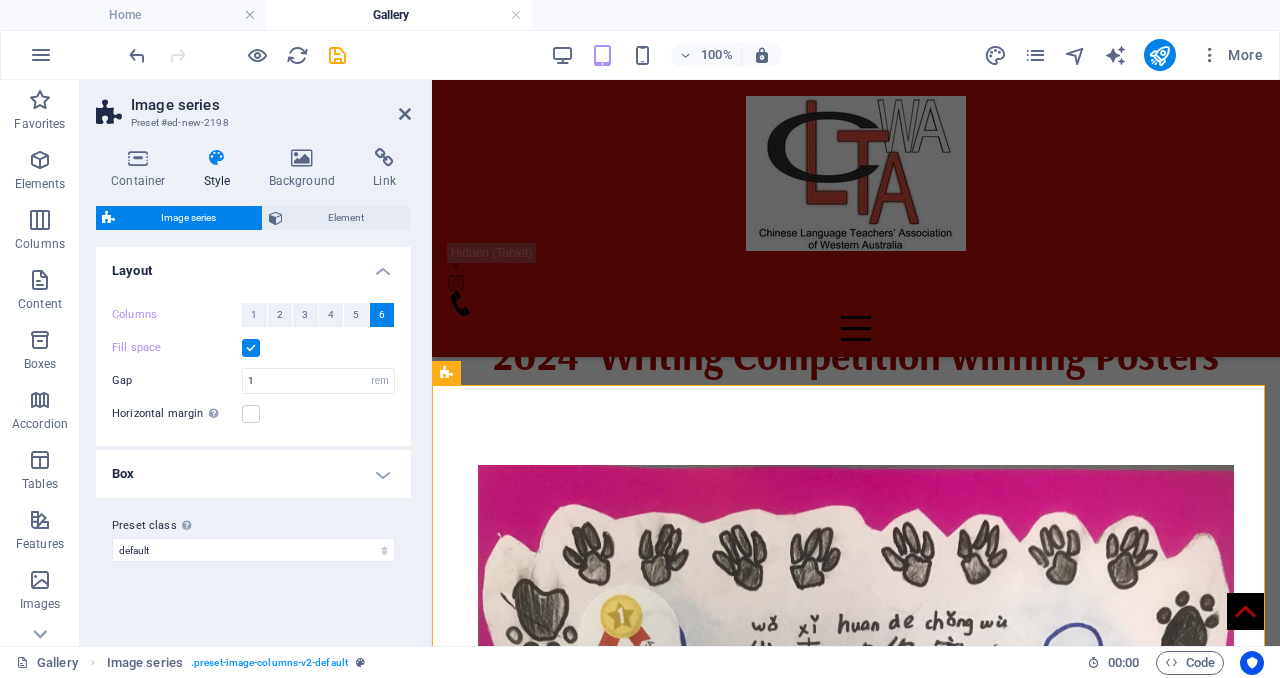 click on "Layout" at bounding box center [253, 265] 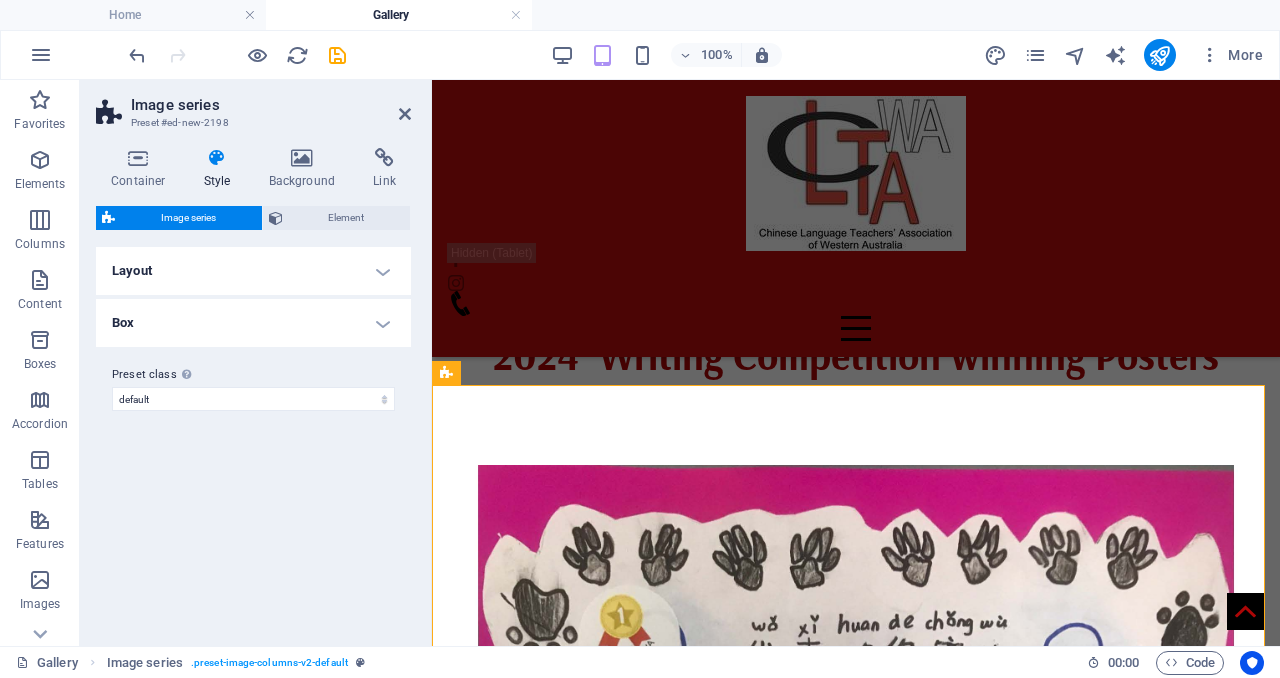 click on "Layout" at bounding box center [253, 271] 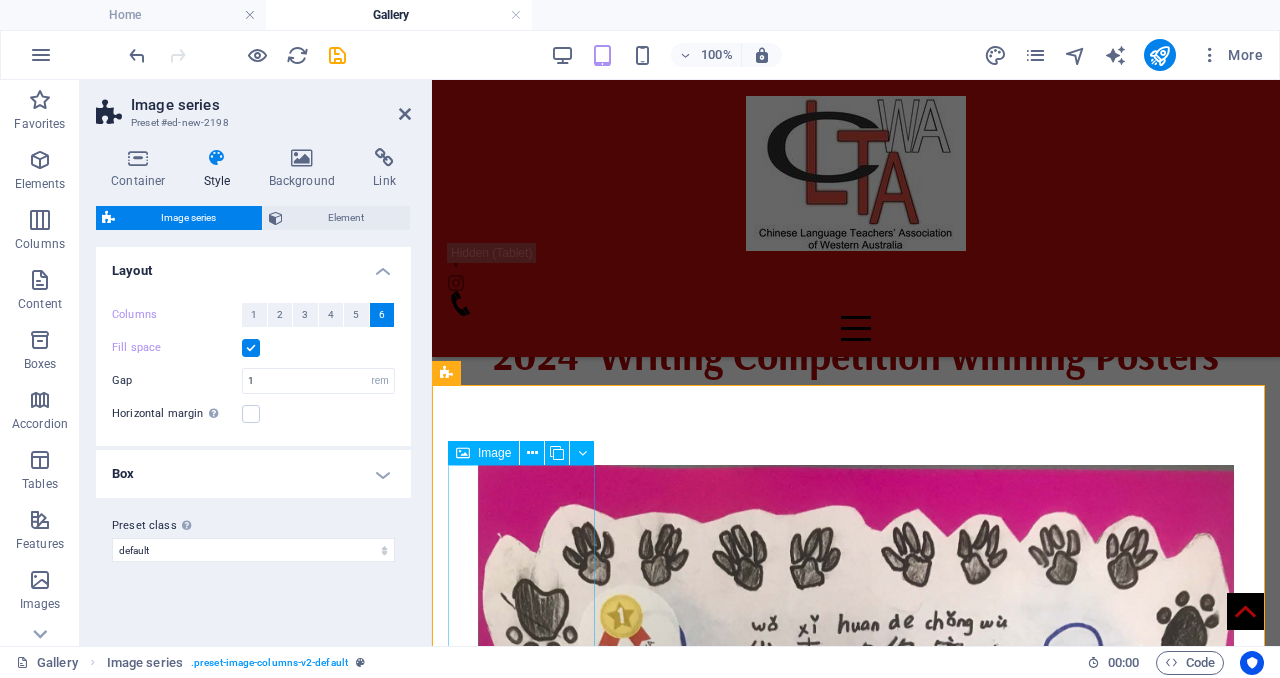scroll, scrollTop: 2005, scrollLeft: 0, axis: vertical 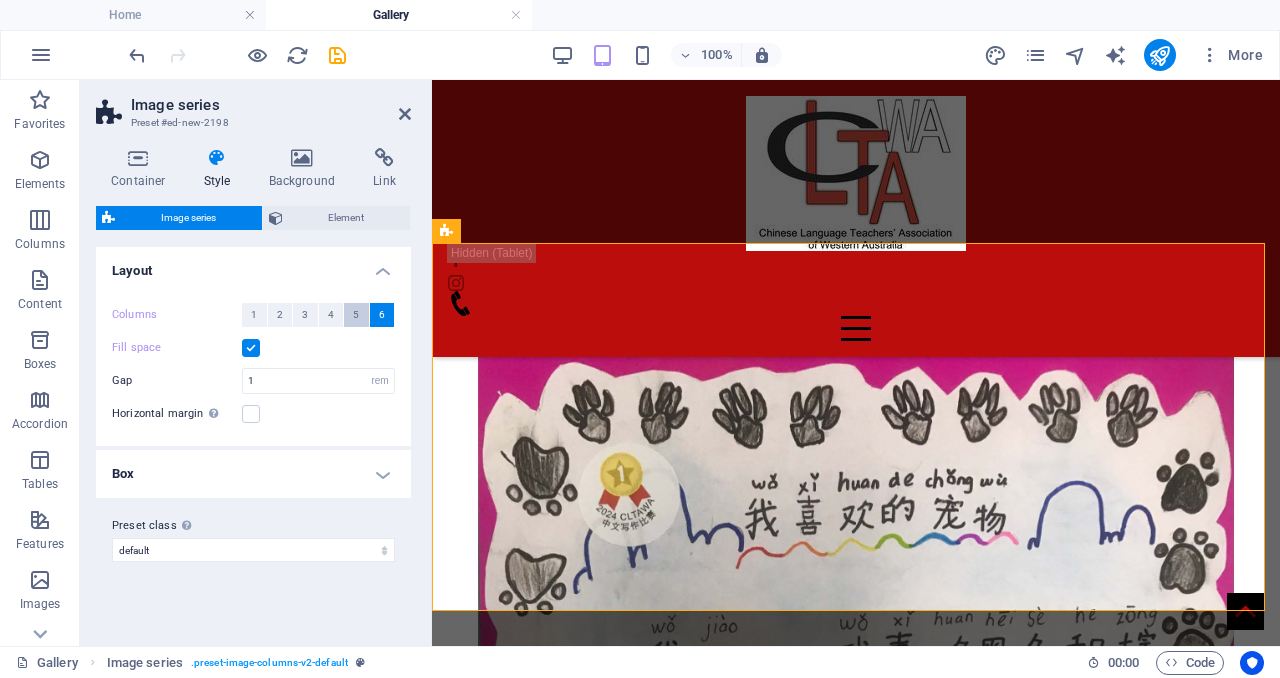 click on "5" at bounding box center [356, 315] 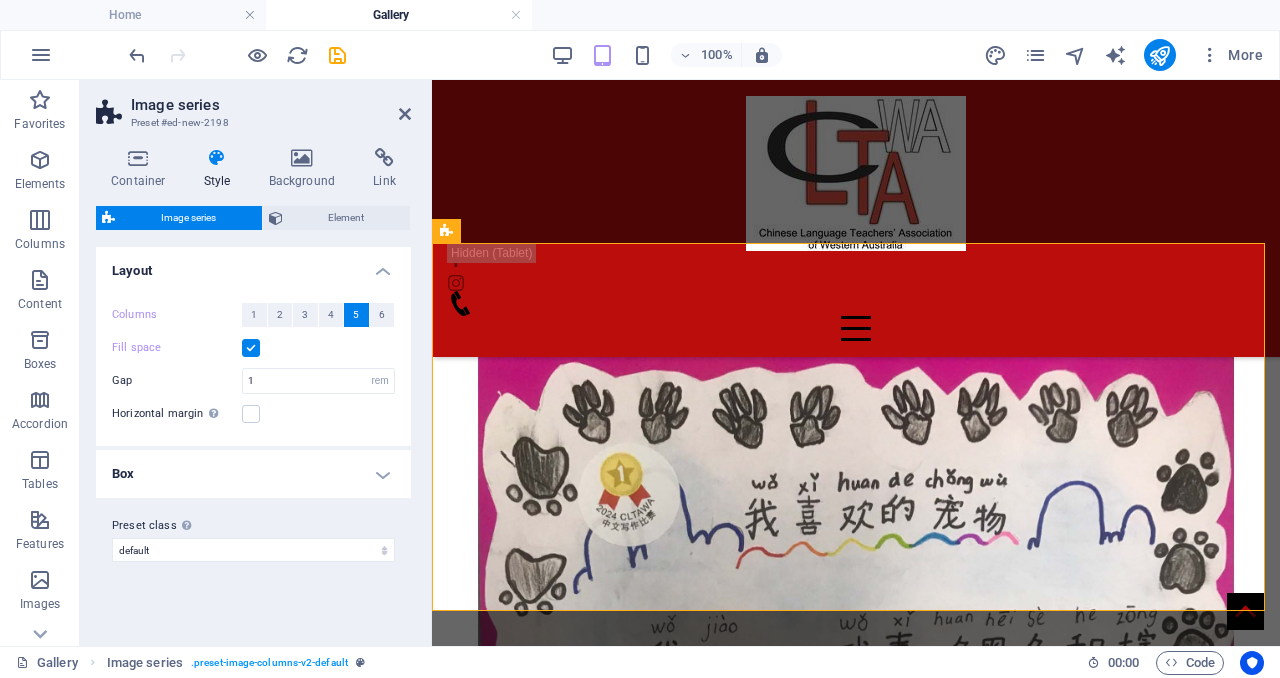 click on "Image series Preset #ed-new-2198
Container Style Background Link Size Height Default px rem % vh vw Min. height None px rem % vh vw Width Default px rem % em vh vw Min. width None px rem % vh vw Content width Default Custom width Width Default px rem % em vh vw Min. width None px rem % vh vw Default padding Custom spacing Default content width and padding can be changed under Design. Edit design Layout (Flexbox) Alignment Determines the flex direction. Default Main axis Determine how elements should behave along the main axis inside this container (justify content). Default Side axis Control the vertical direction of the element inside of the container (align items). Default Wrap Default On Off Fill Controls the distances and direction of elements on the y-axis across several lines (align content). Default Accessibility ARIA helps assistive technologies (like screen readers) to understand the role, state, and behavior of web elements Role The ARIA role defines the purpose of an element.  None" at bounding box center [256, 363] 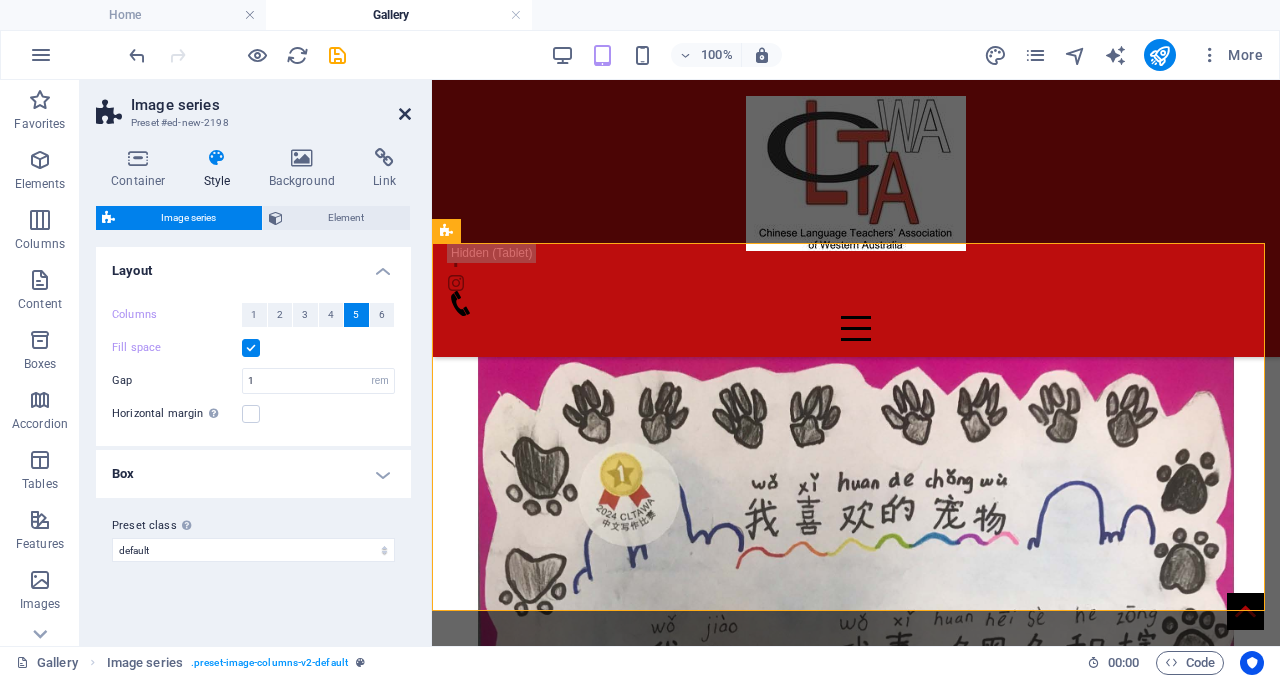 click at bounding box center (405, 114) 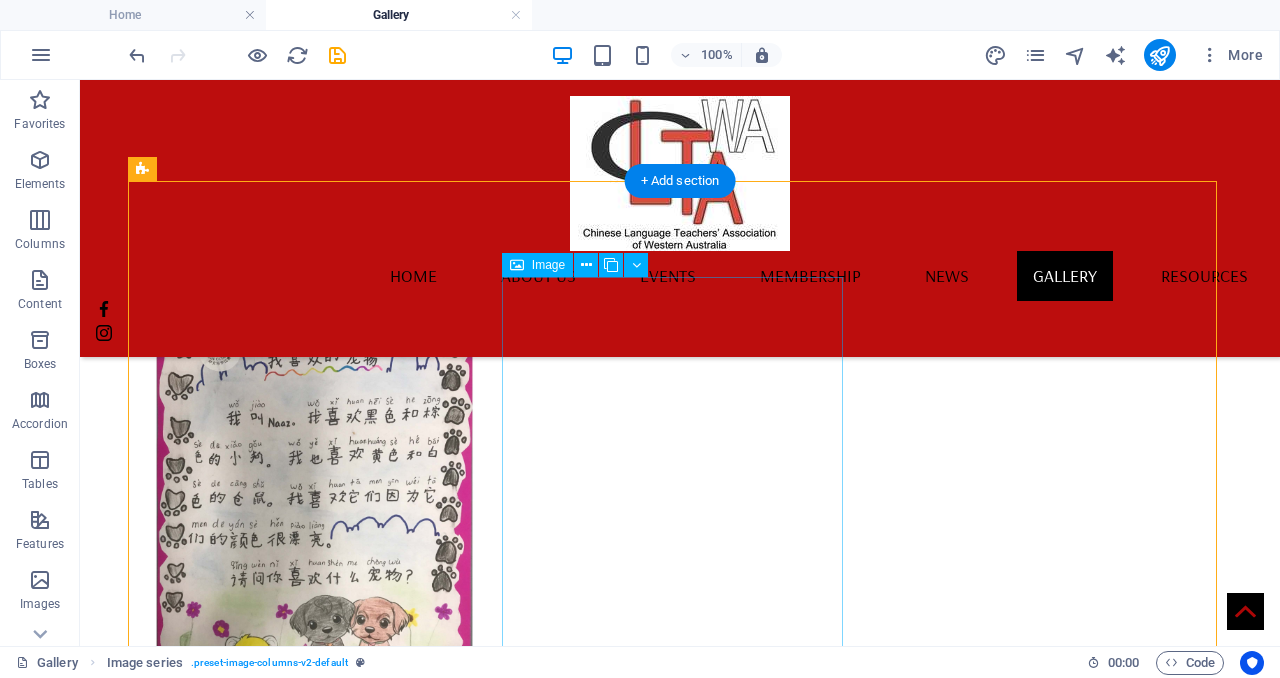 scroll, scrollTop: 2179, scrollLeft: 0, axis: vertical 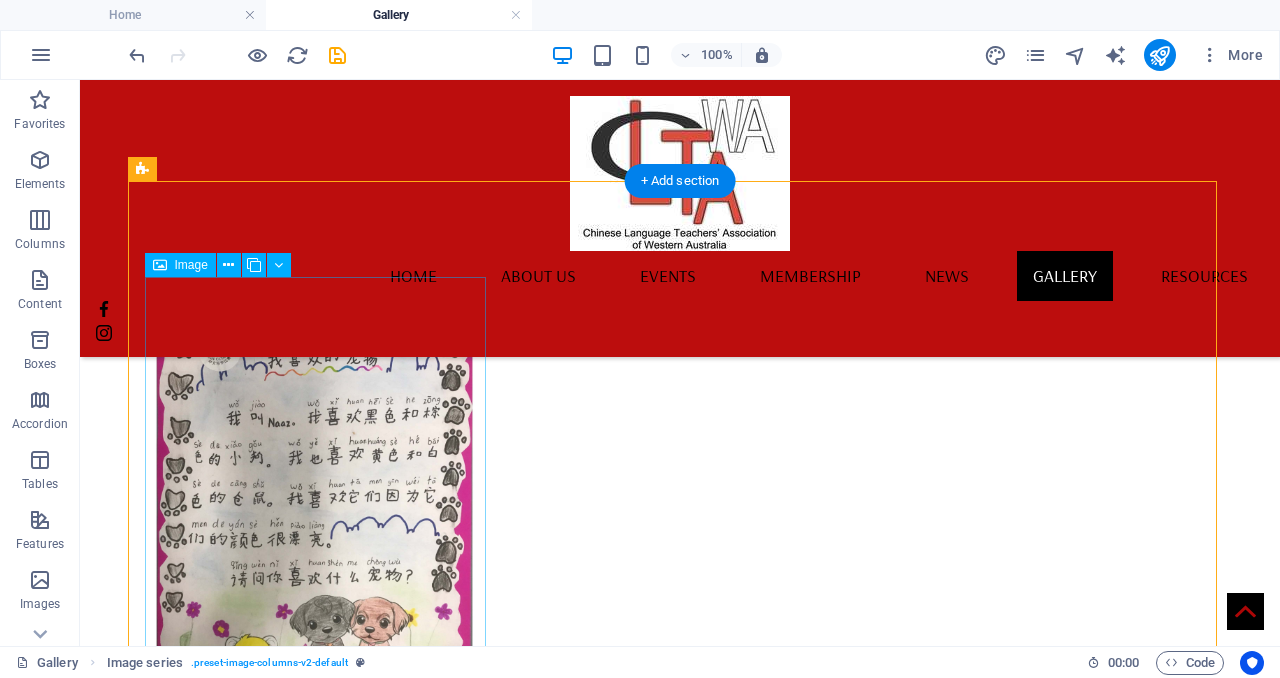 click at bounding box center (314, 519) 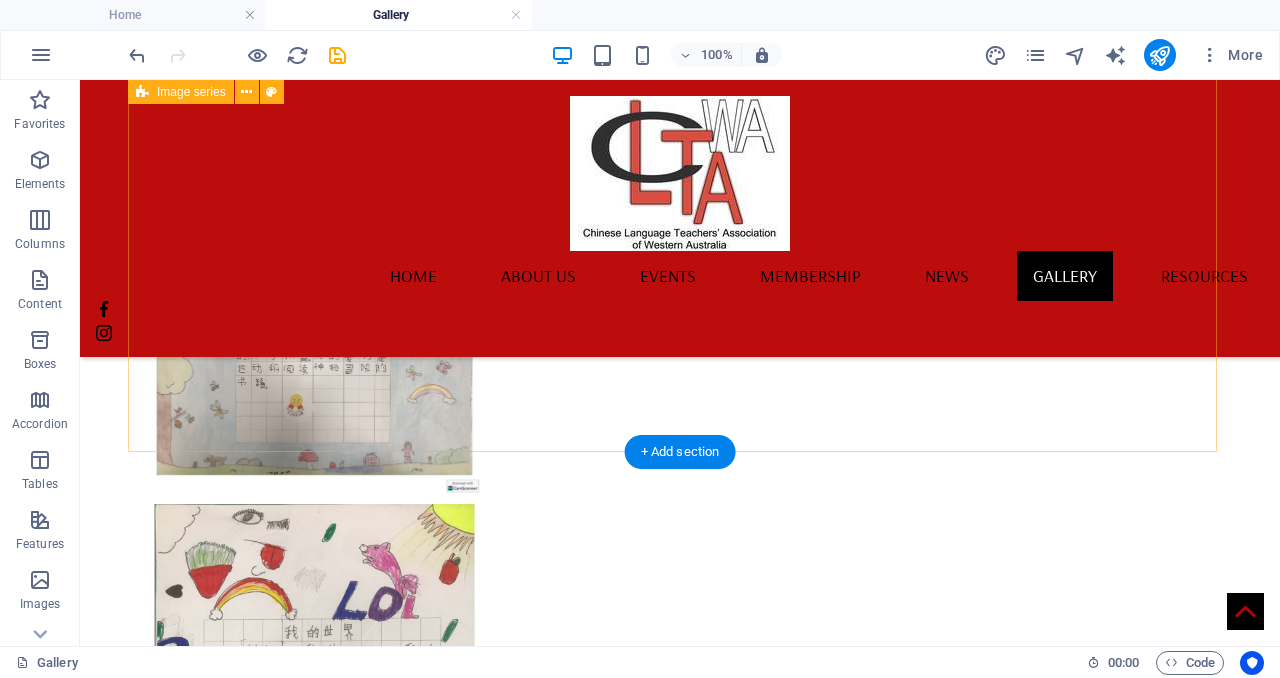 scroll, scrollTop: 3096, scrollLeft: 0, axis: vertical 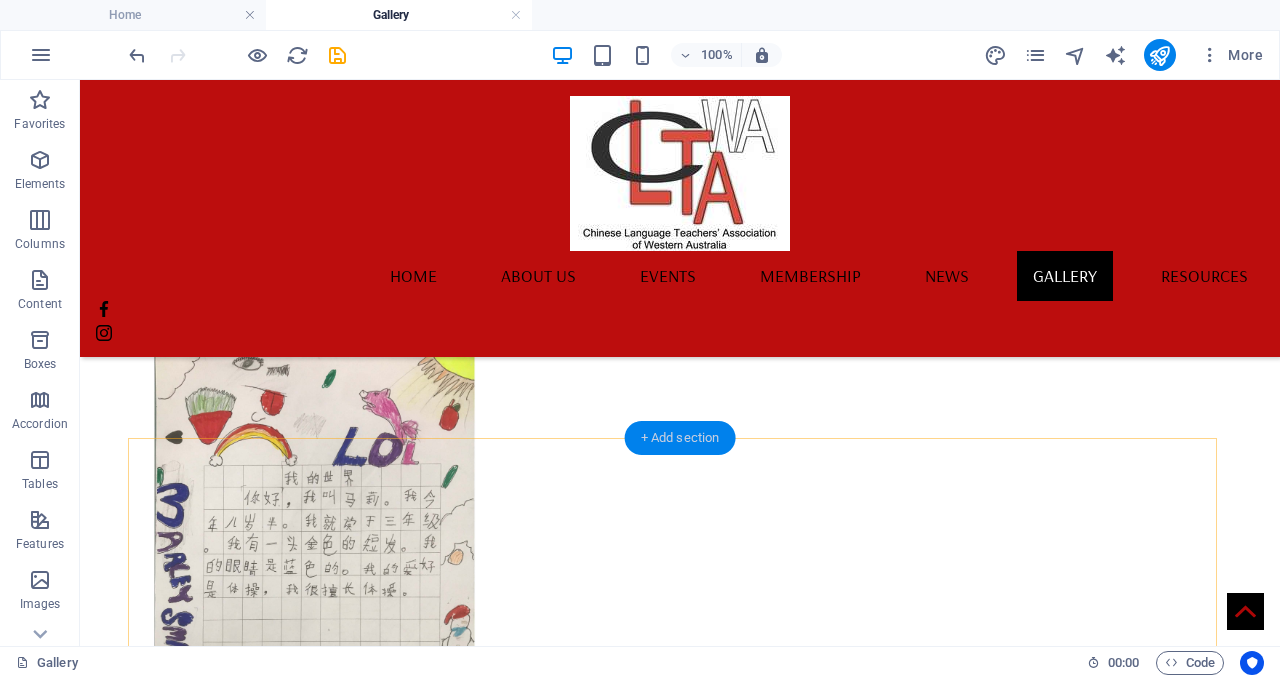 click on "+ Add section" at bounding box center (680, 438) 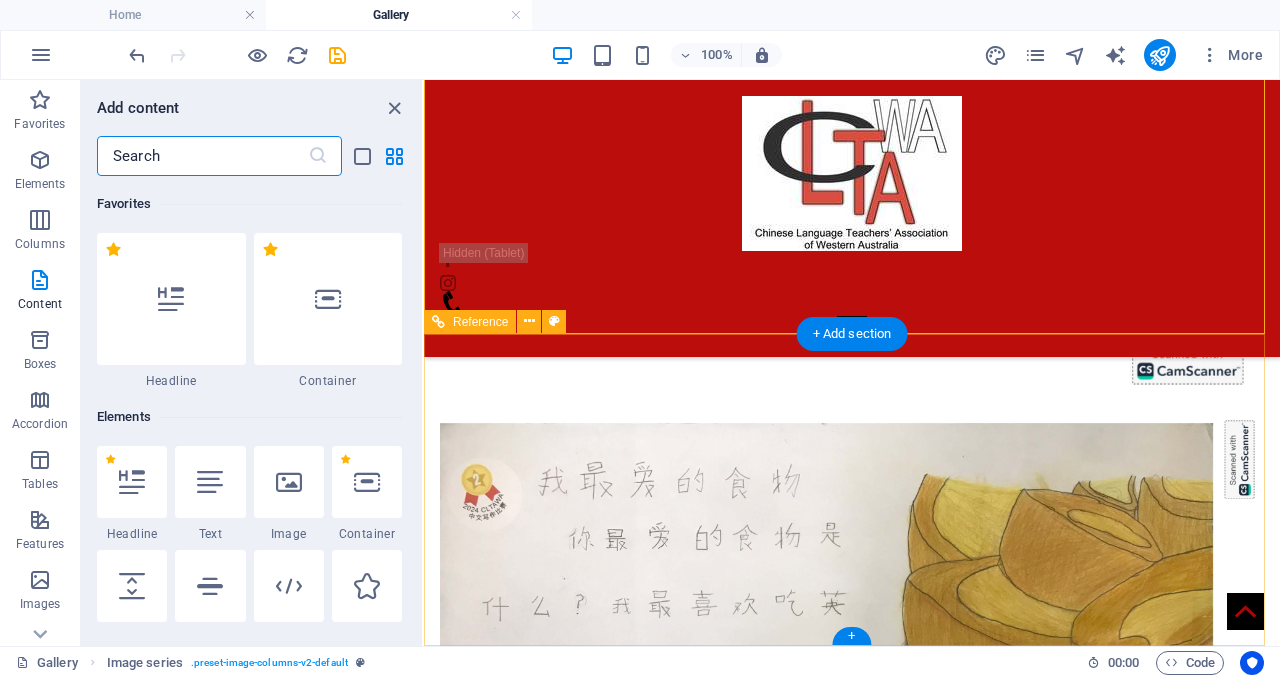 scroll, scrollTop: 2285, scrollLeft: 0, axis: vertical 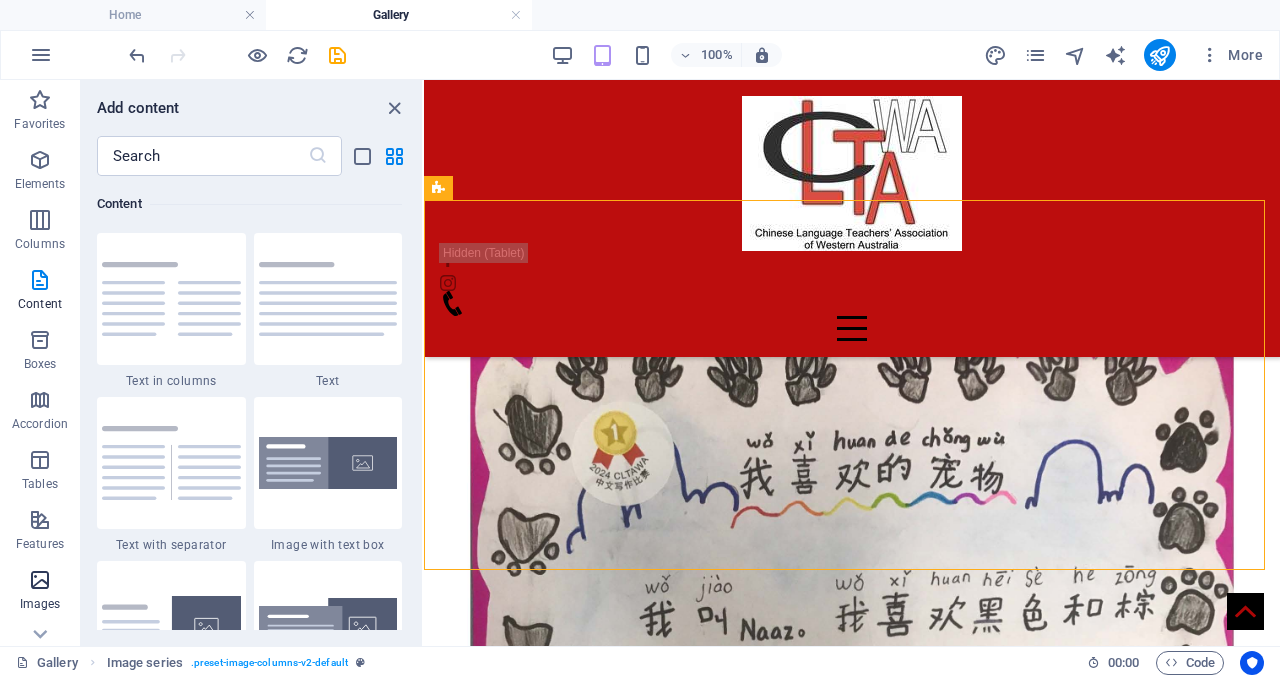 click at bounding box center (40, 580) 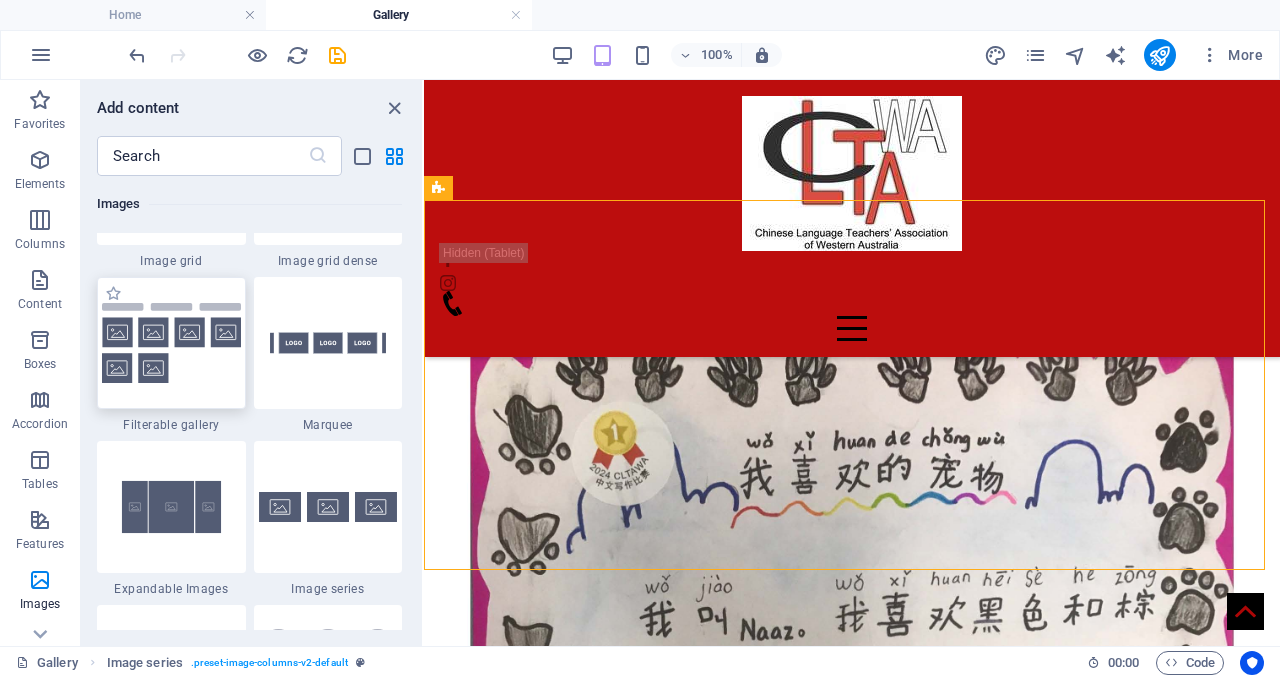 scroll, scrollTop: 10656, scrollLeft: 0, axis: vertical 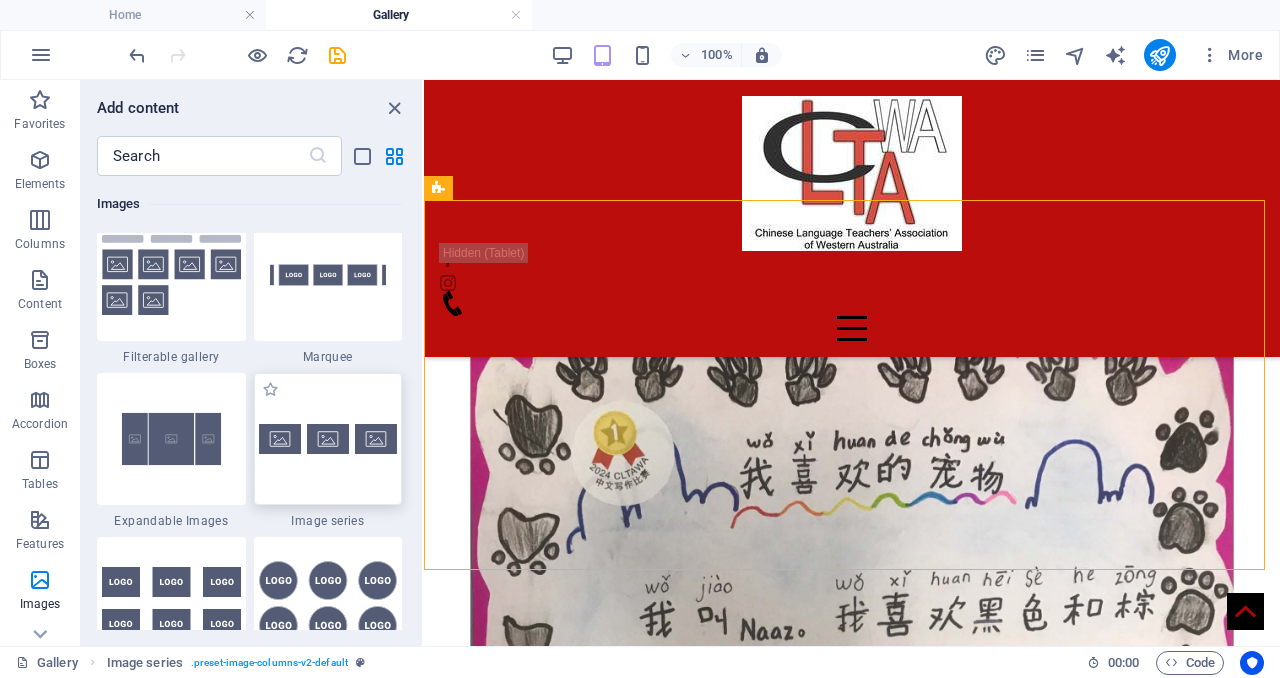 click at bounding box center (328, 439) 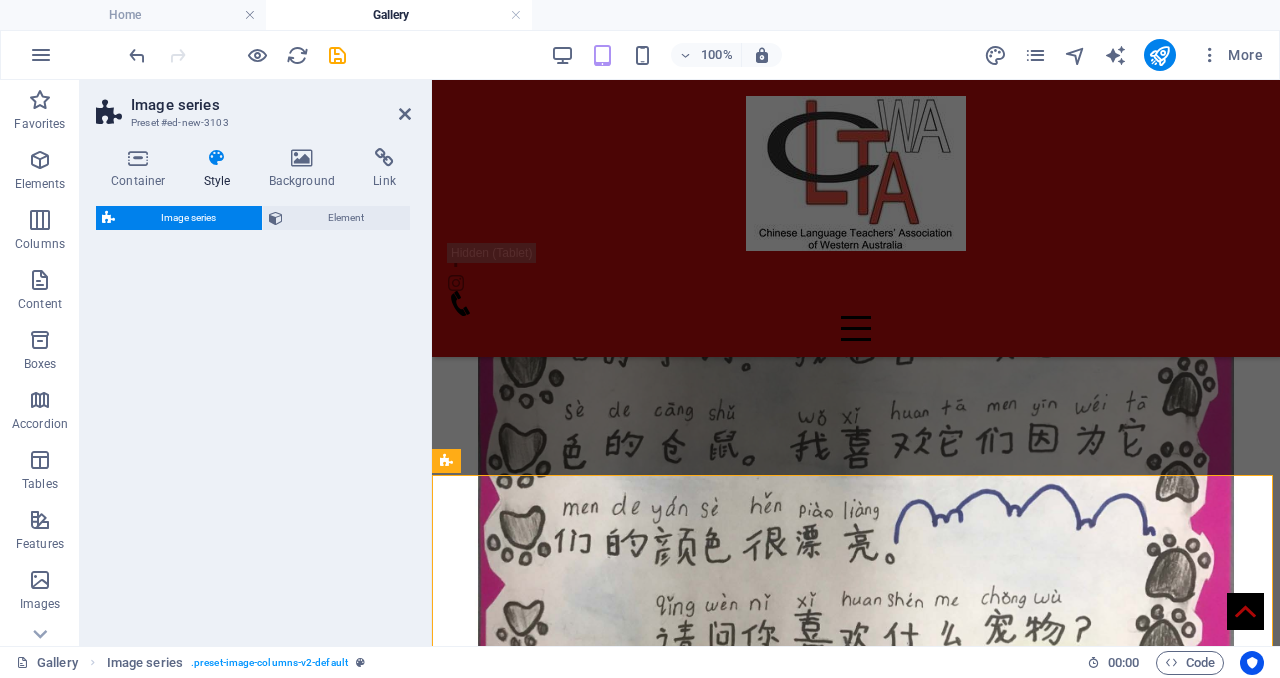 select on "rem" 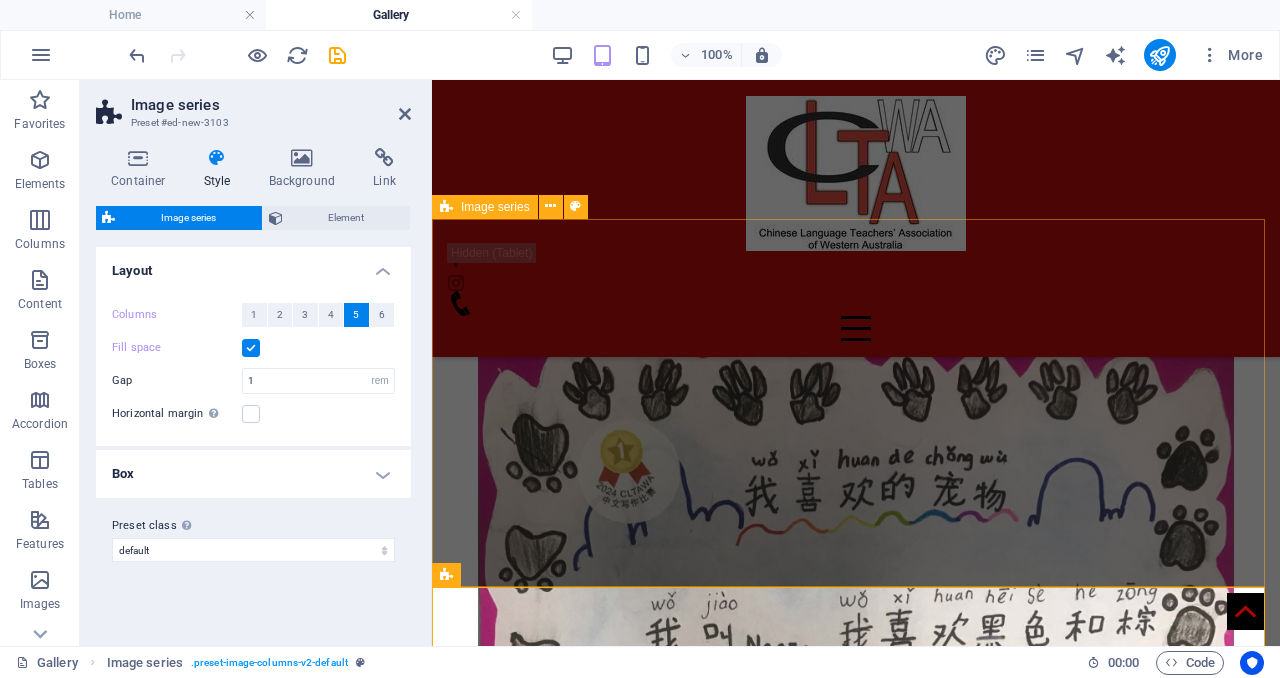 scroll, scrollTop: 2206, scrollLeft: 0, axis: vertical 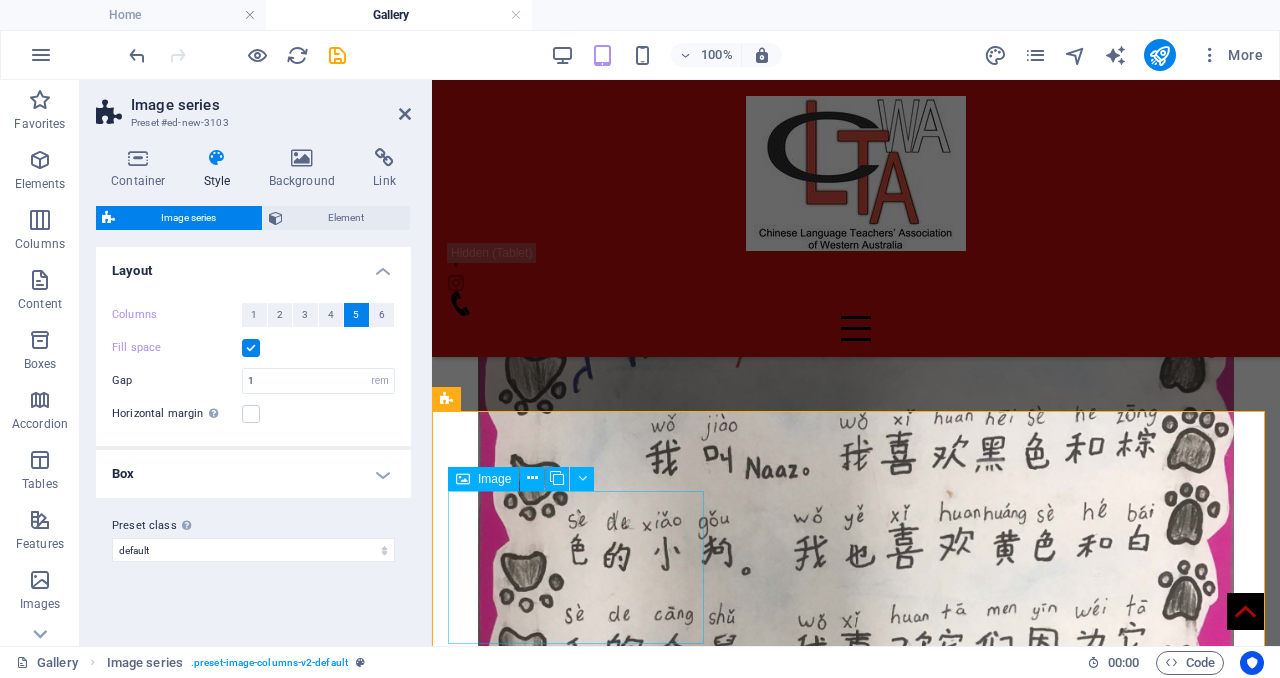 click at bounding box center (856, 5176) 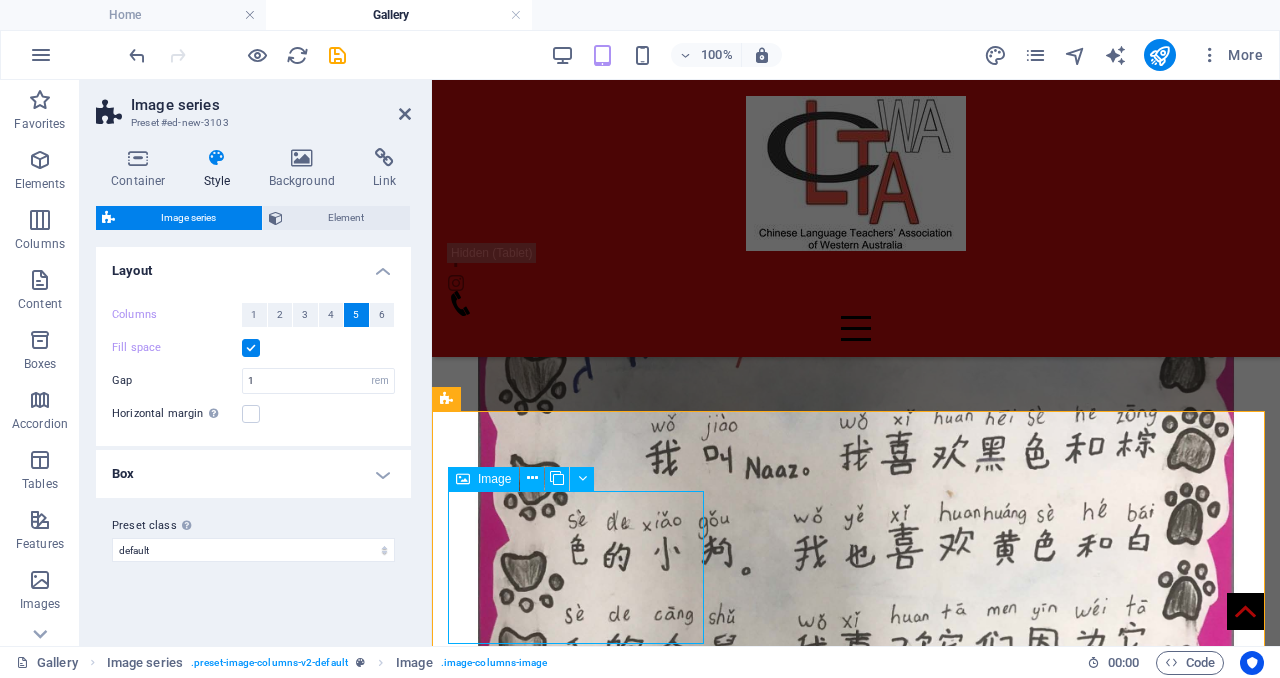 click at bounding box center [856, 5176] 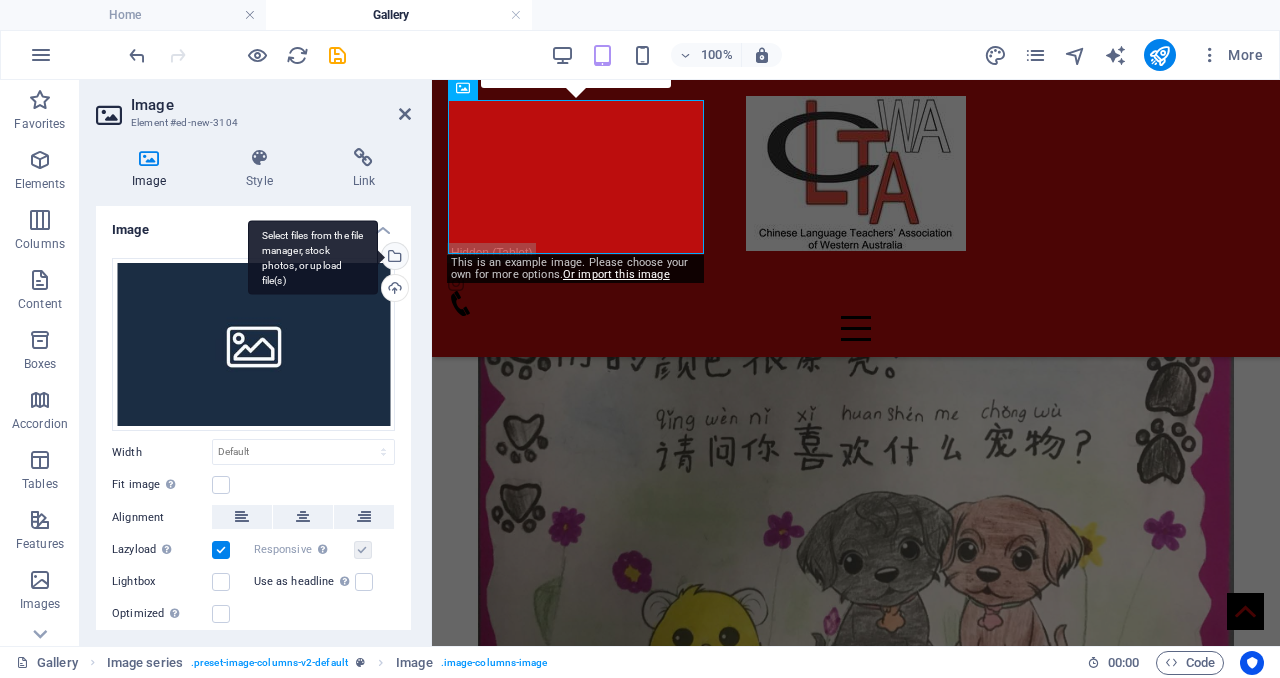 click on "Select files from the file manager, stock photos, or upload file(s)" at bounding box center (313, 257) 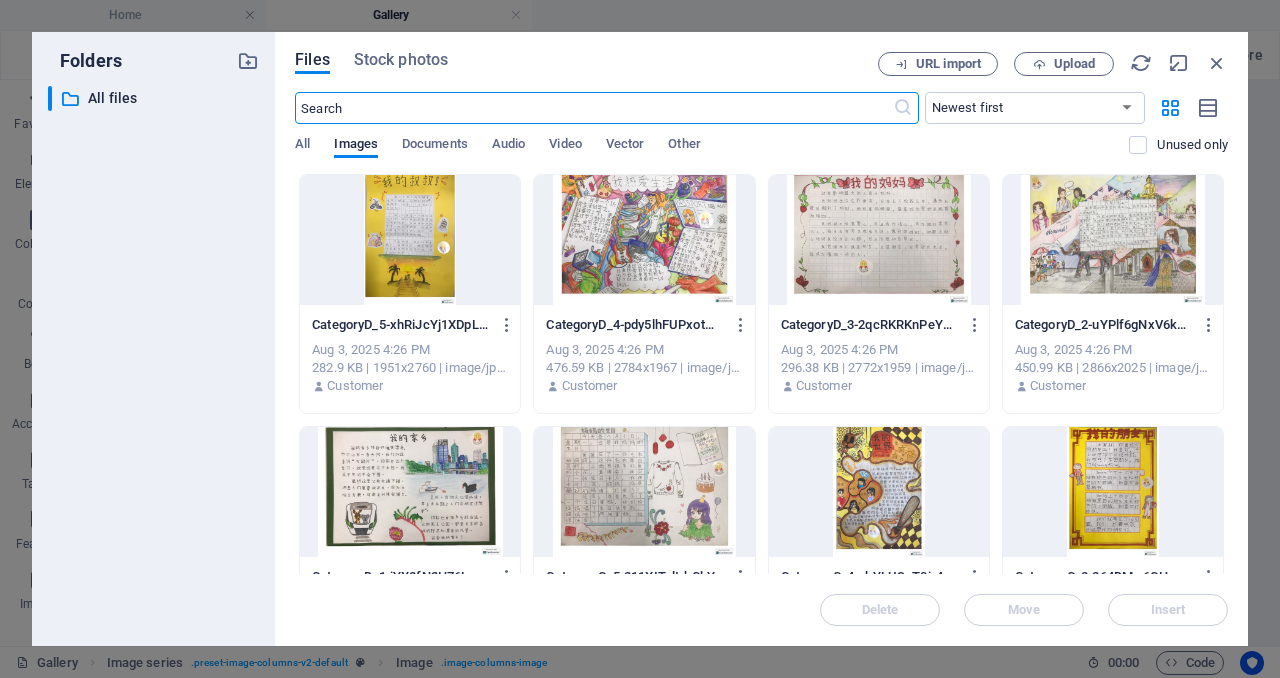 scroll, scrollTop: 4302, scrollLeft: 0, axis: vertical 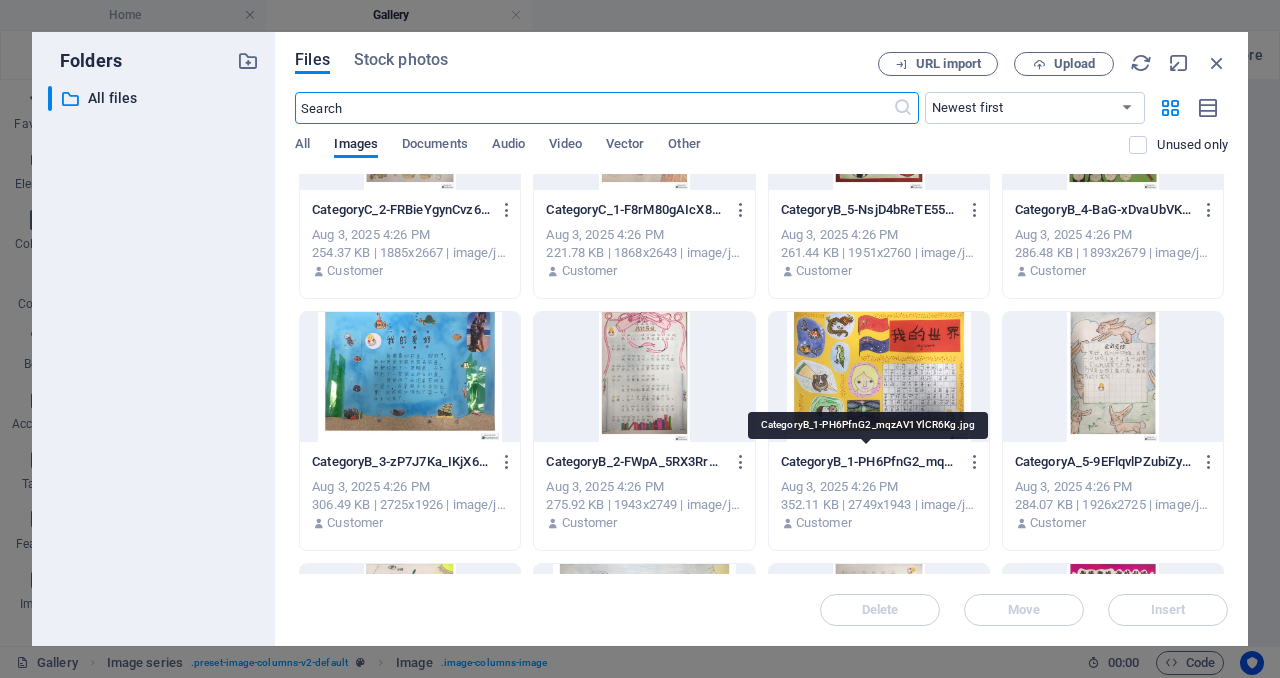 click on "CategoryB_1-PH6PfnG2_mqzAV1YlCR6Kg.jpg" at bounding box center (870, 462) 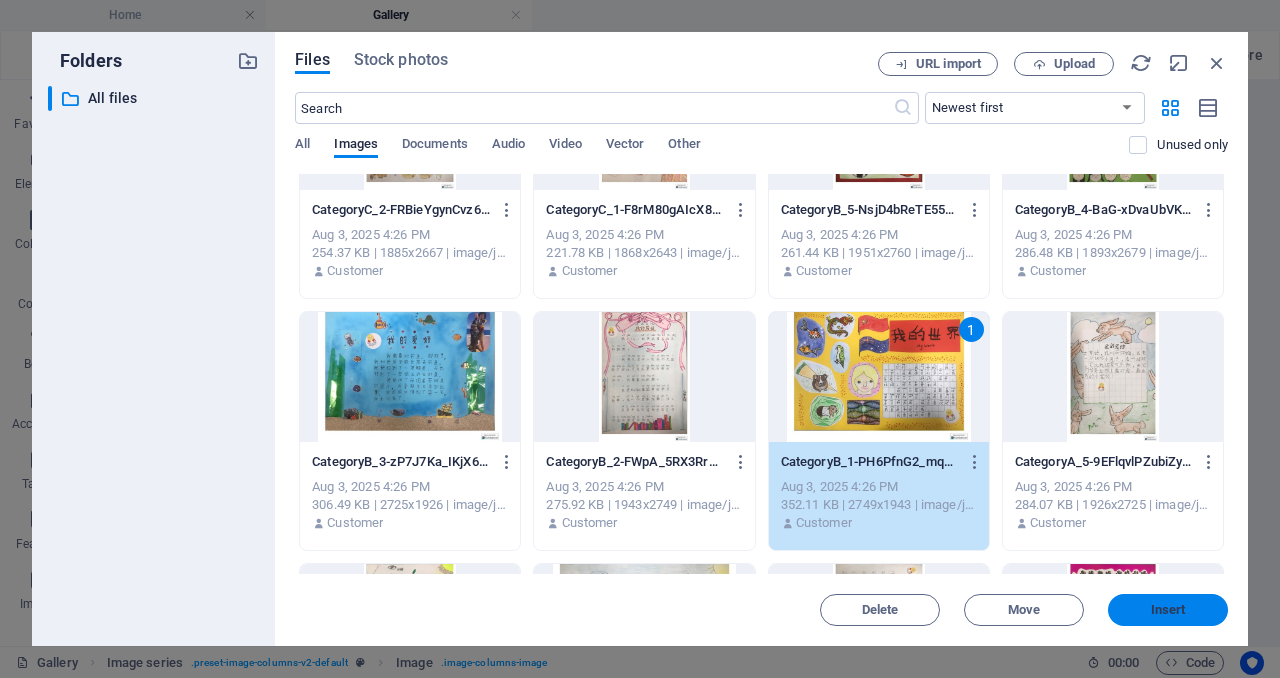 click on "Insert" at bounding box center (1168, 610) 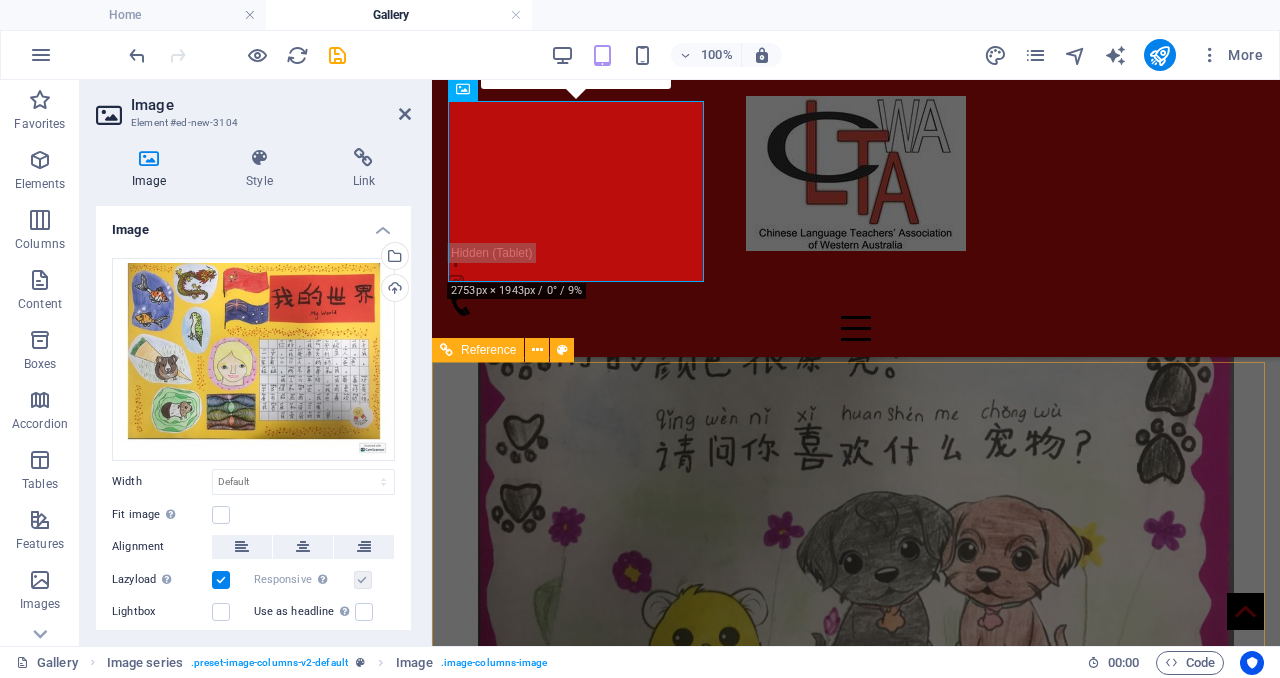 scroll, scrollTop: 2220, scrollLeft: 0, axis: vertical 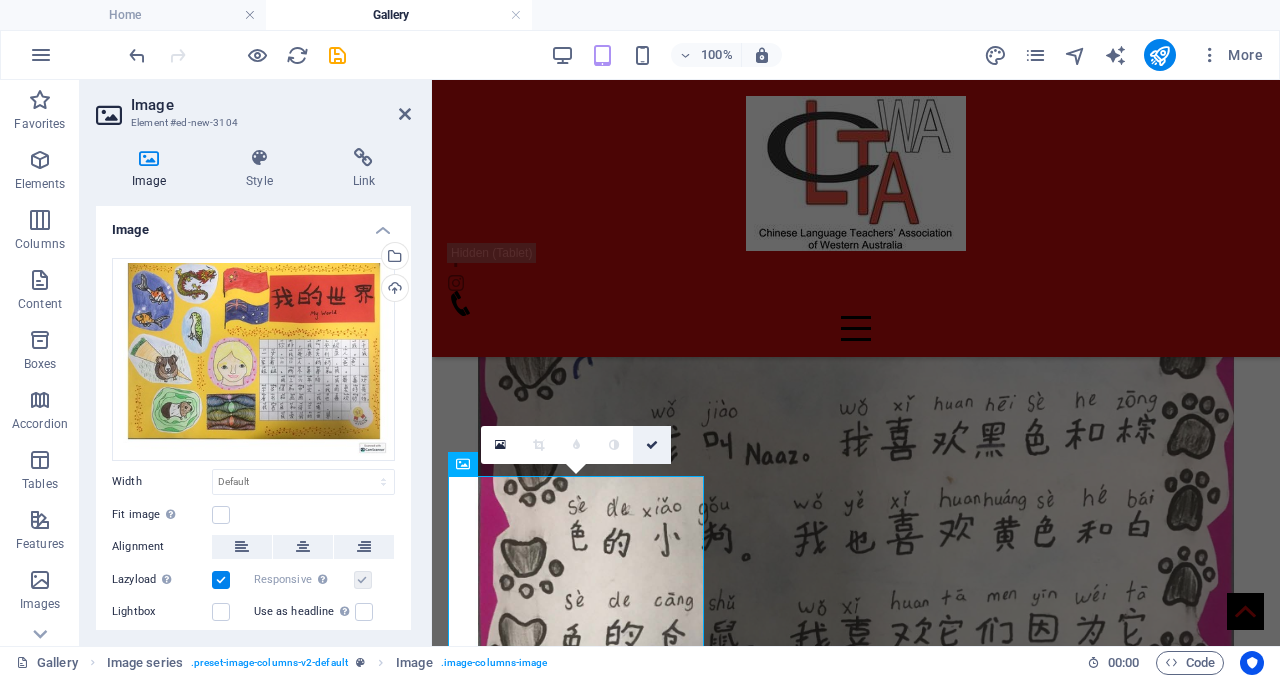 click at bounding box center [652, 445] 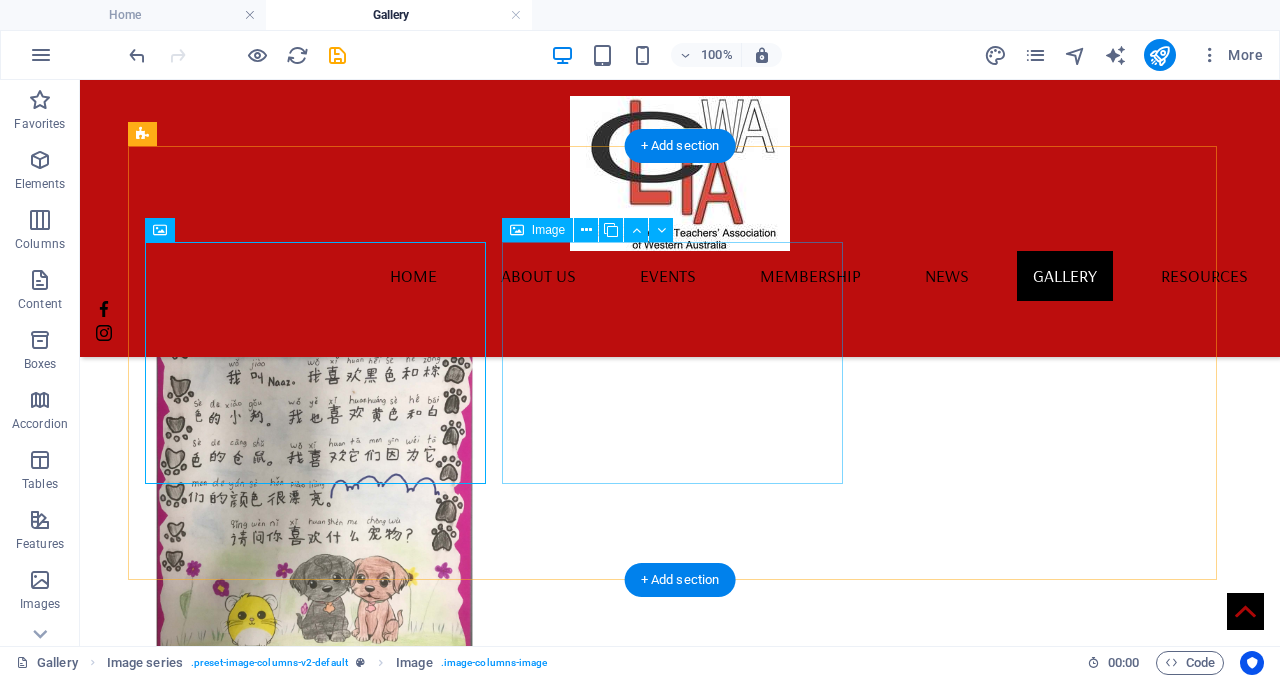 scroll, scrollTop: 3388, scrollLeft: 0, axis: vertical 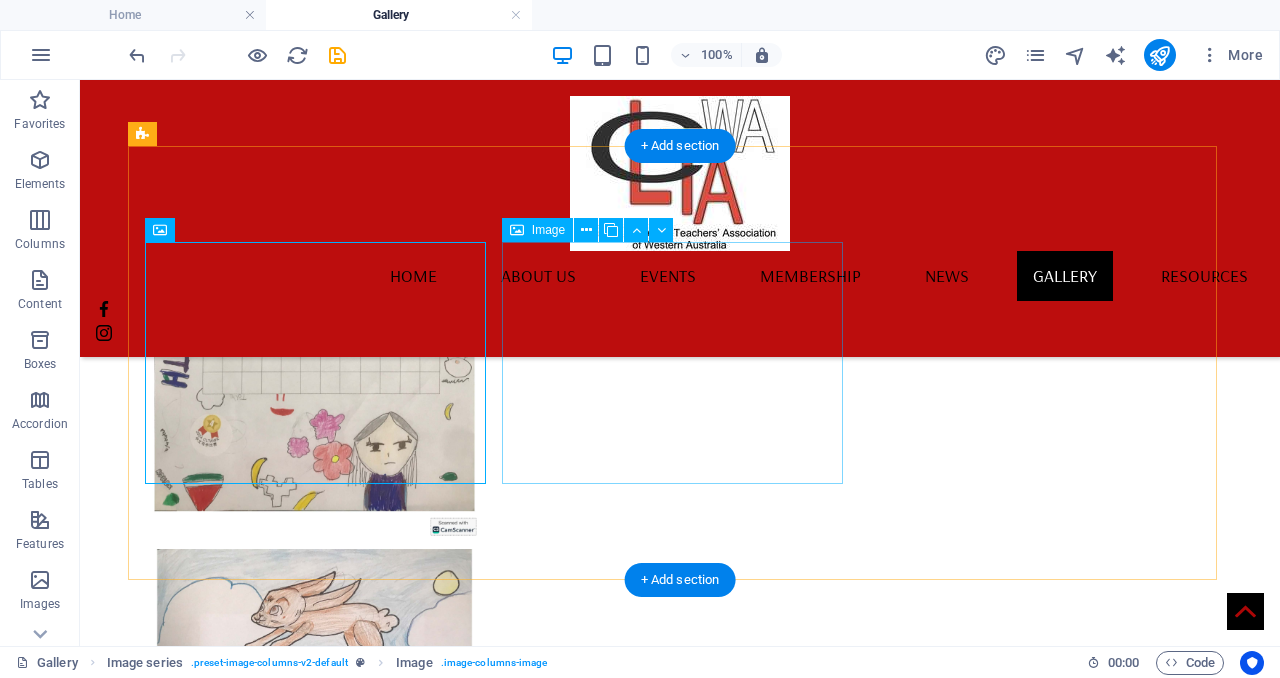 click at bounding box center (314, 1575) 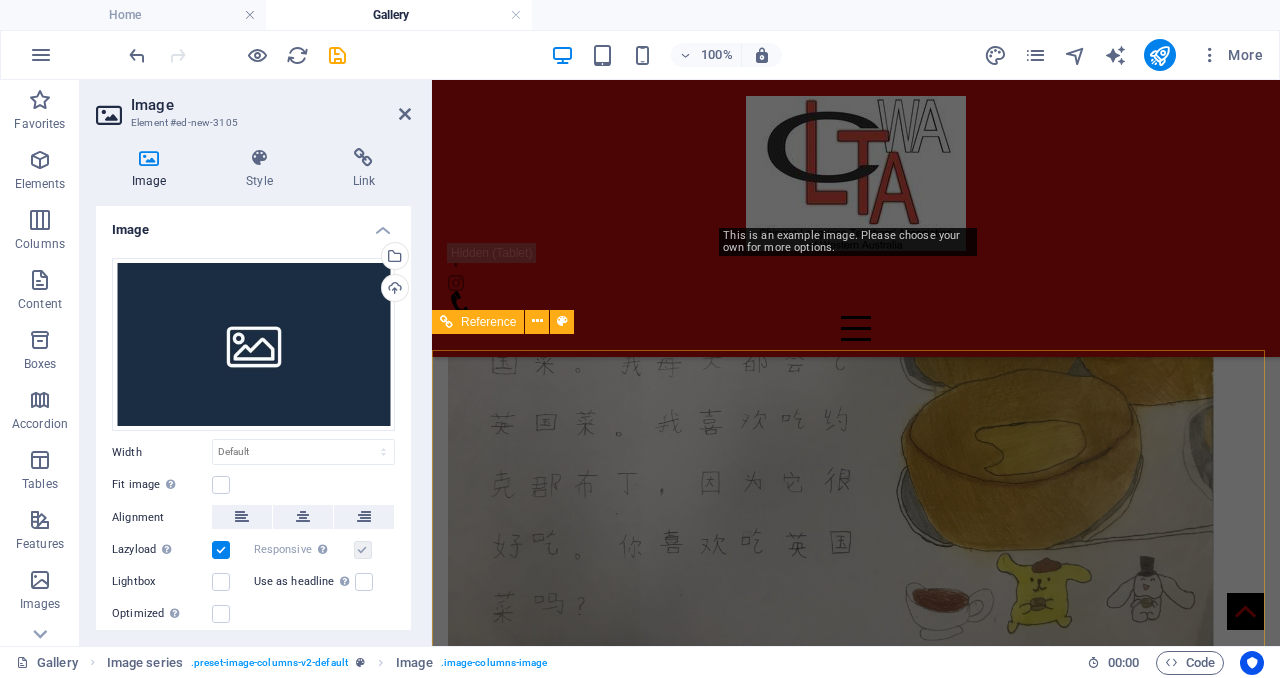 scroll, scrollTop: 2624, scrollLeft: 0, axis: vertical 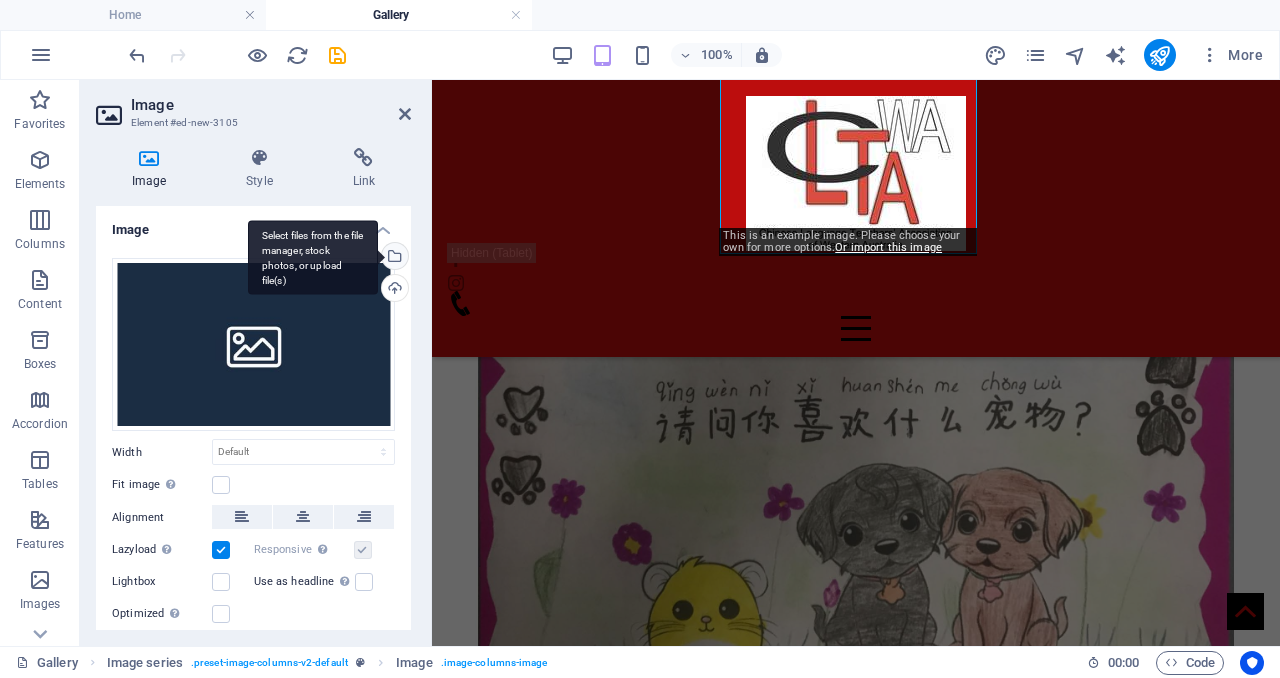 click on "Select files from the file manager, stock photos, or upload file(s)" at bounding box center [393, 258] 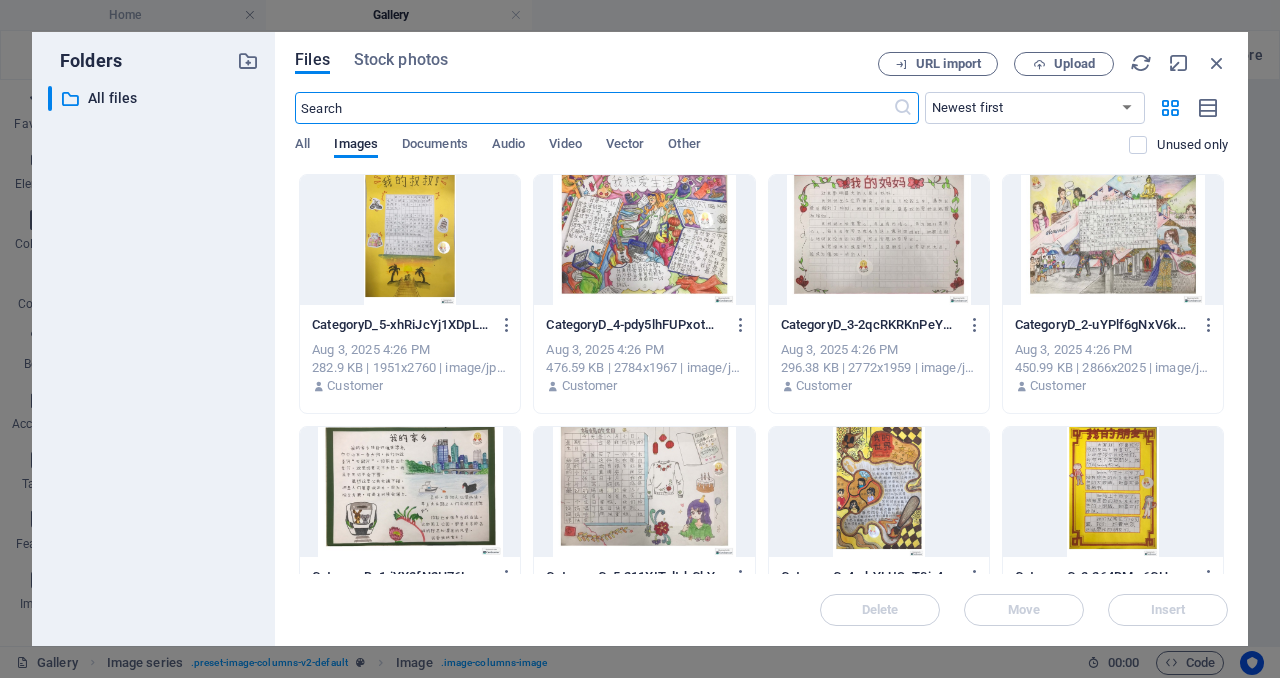 scroll, scrollTop: 4330, scrollLeft: 0, axis: vertical 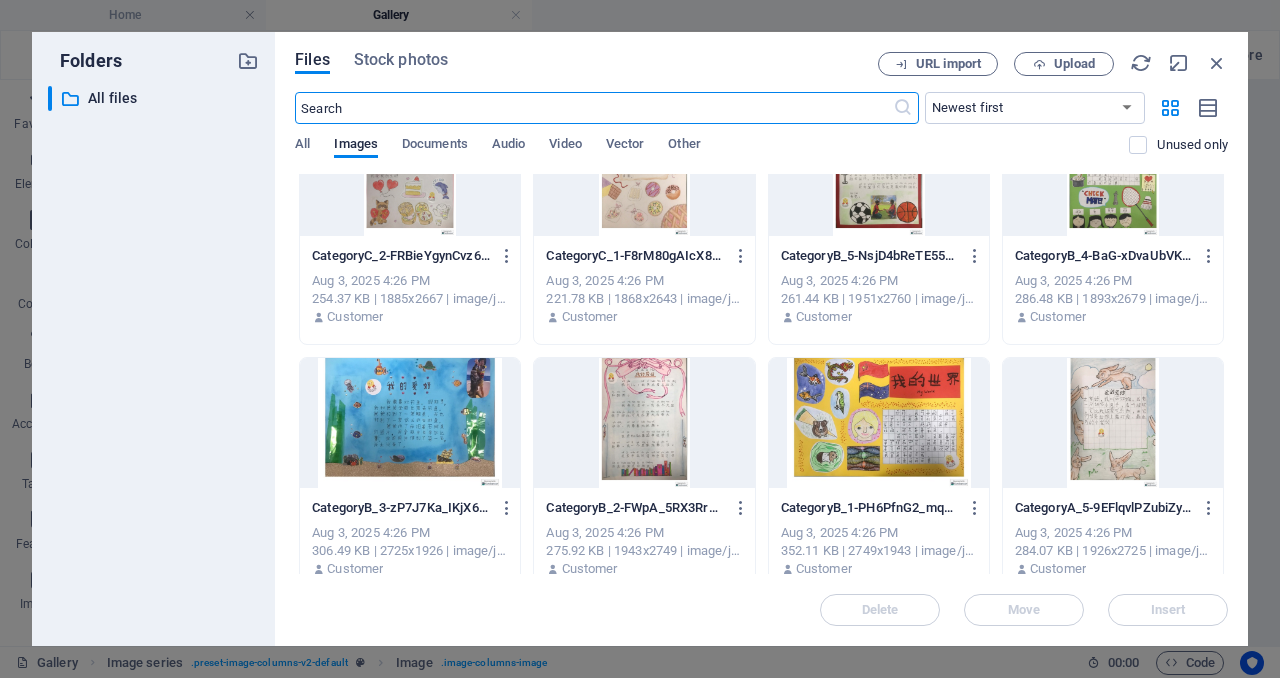 click at bounding box center (644, 423) 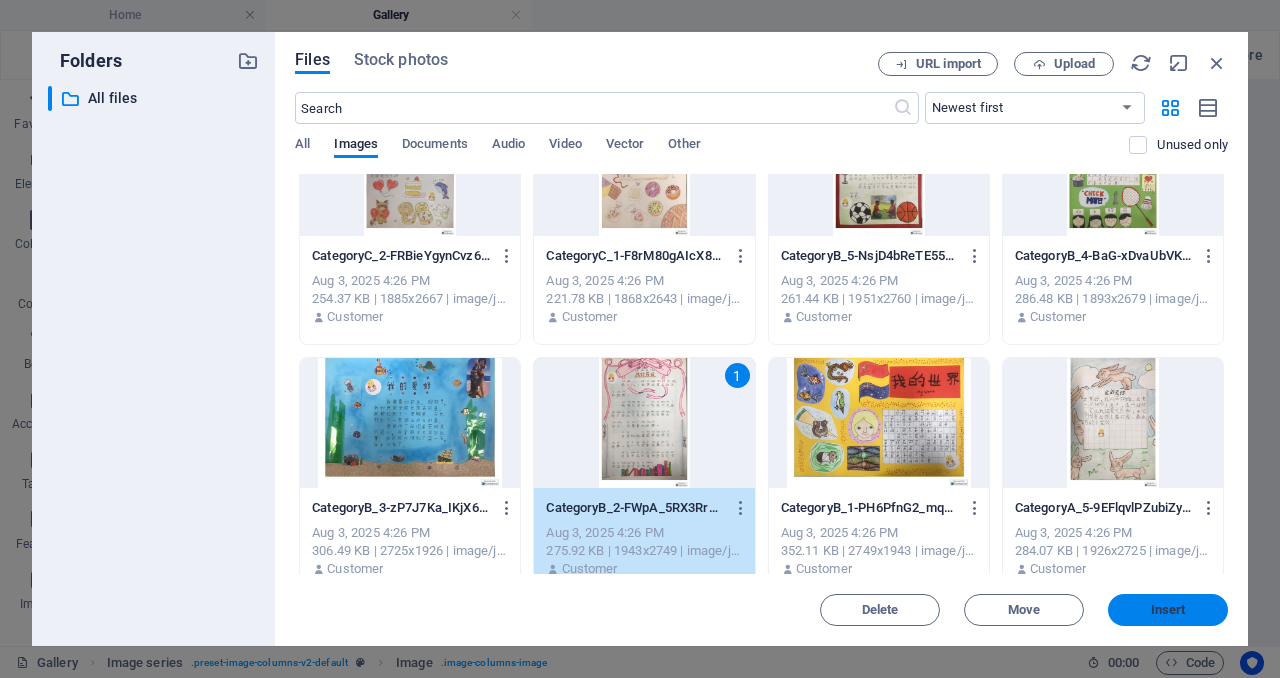 click on "Insert" at bounding box center (1168, 610) 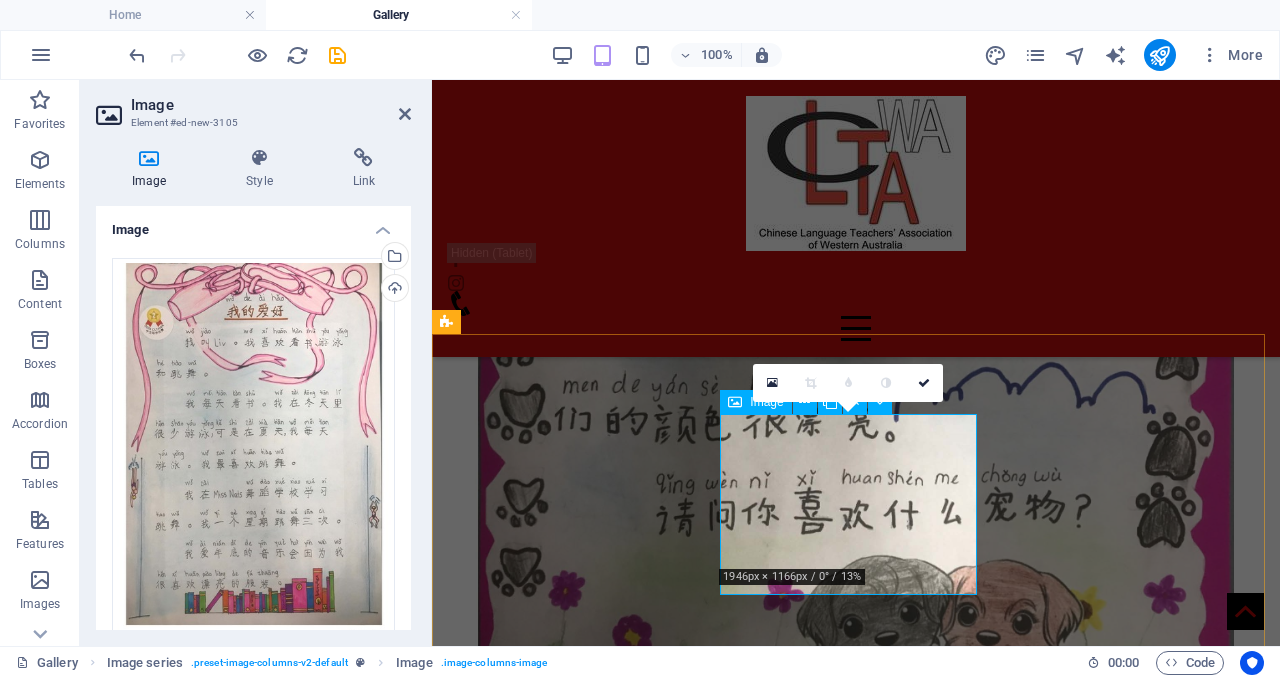 scroll, scrollTop: 2282, scrollLeft: 0, axis: vertical 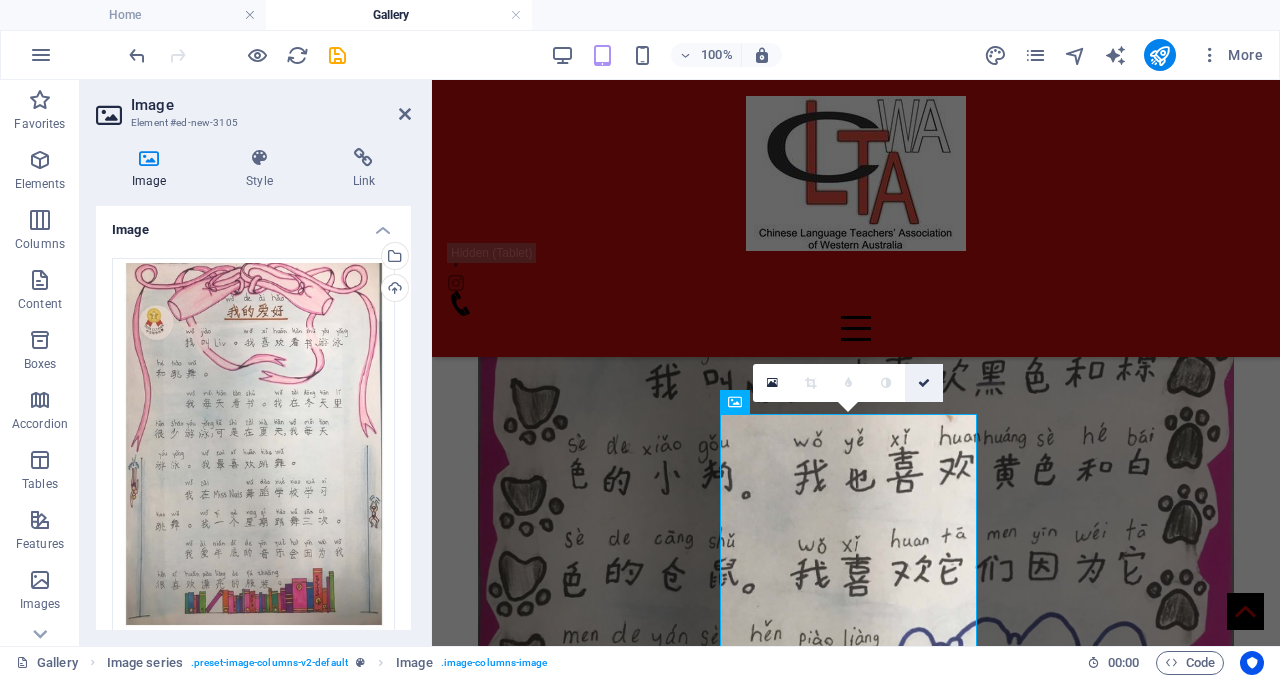 click at bounding box center (924, 383) 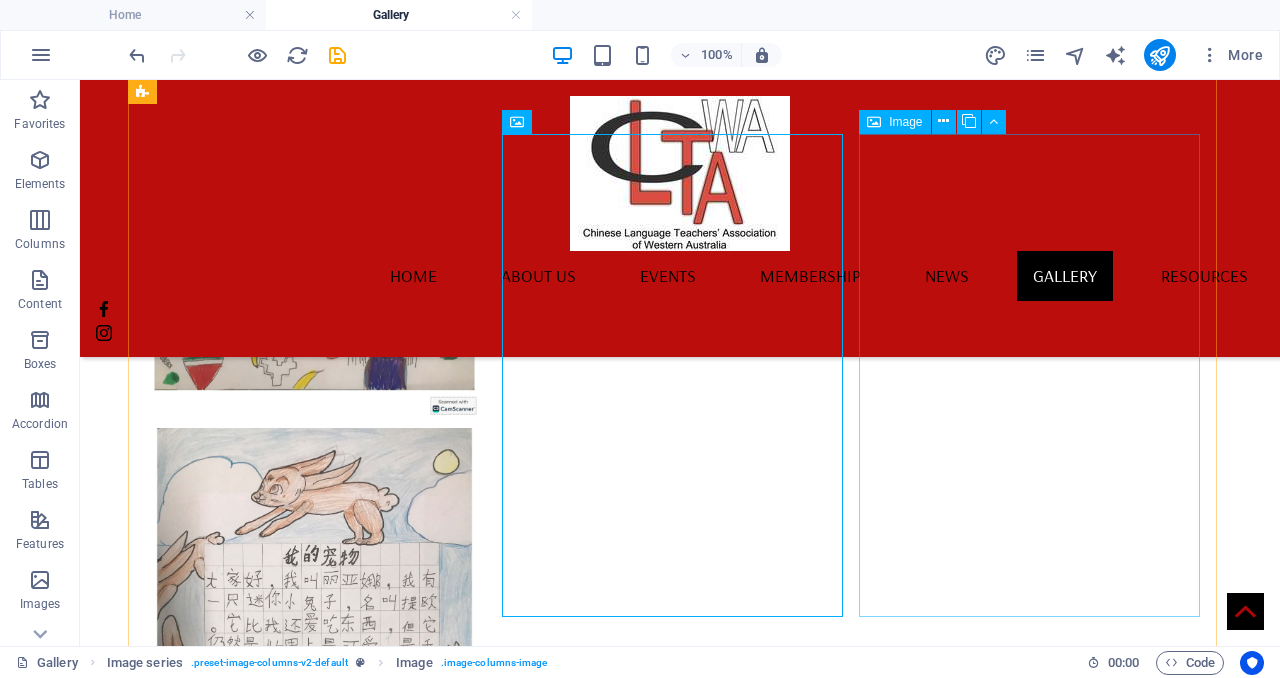 scroll, scrollTop: 3121, scrollLeft: 0, axis: vertical 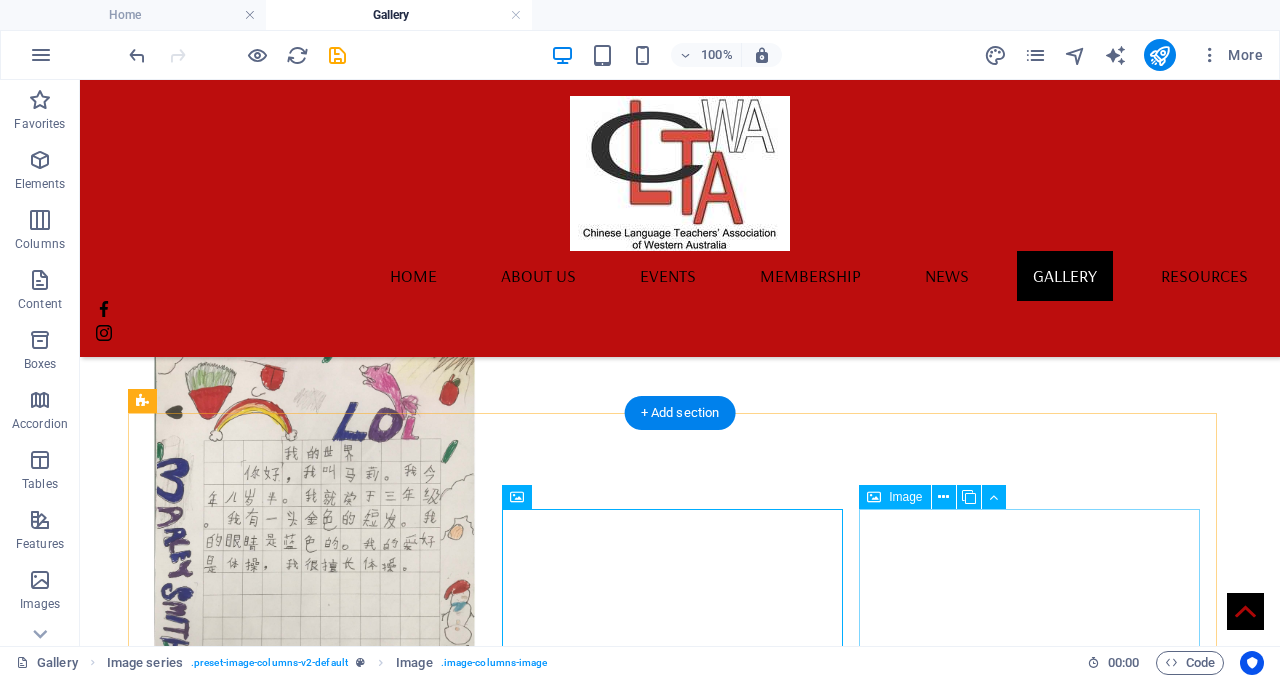 click at bounding box center [314, 2333] 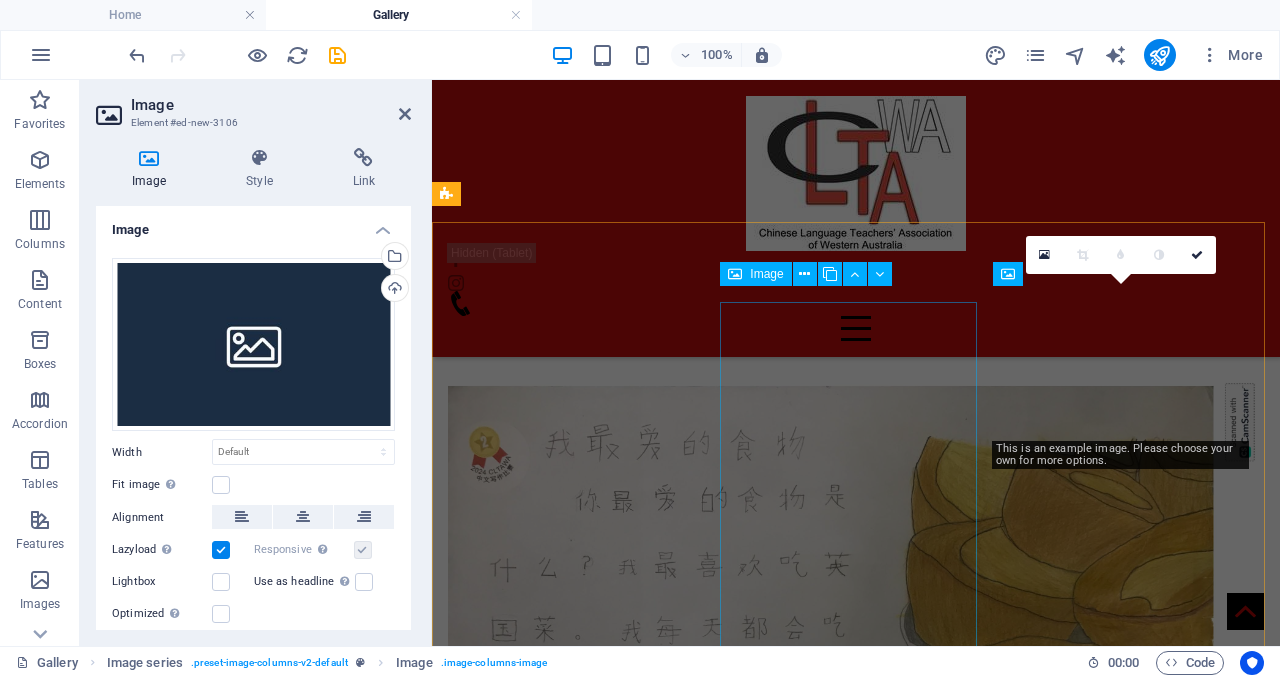 scroll, scrollTop: 2410, scrollLeft: 0, axis: vertical 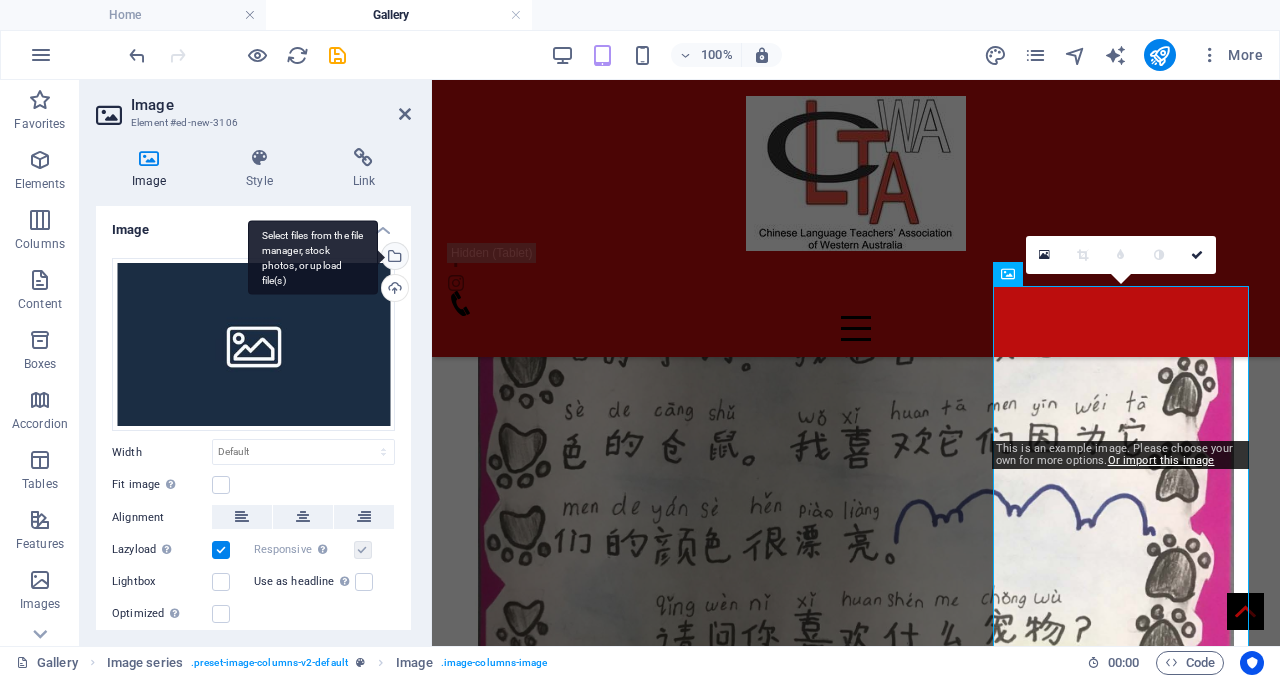 click on "Select files from the file manager, stock photos, or upload file(s)" at bounding box center (393, 258) 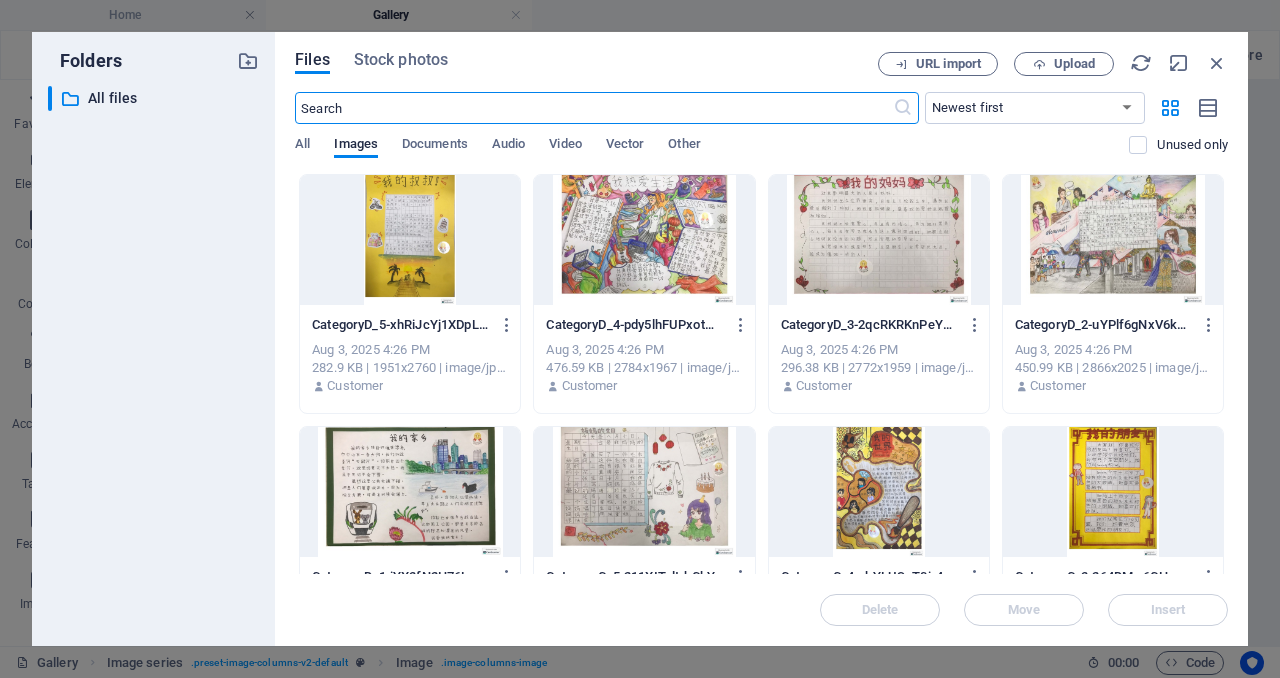 scroll, scrollTop: 4824, scrollLeft: 0, axis: vertical 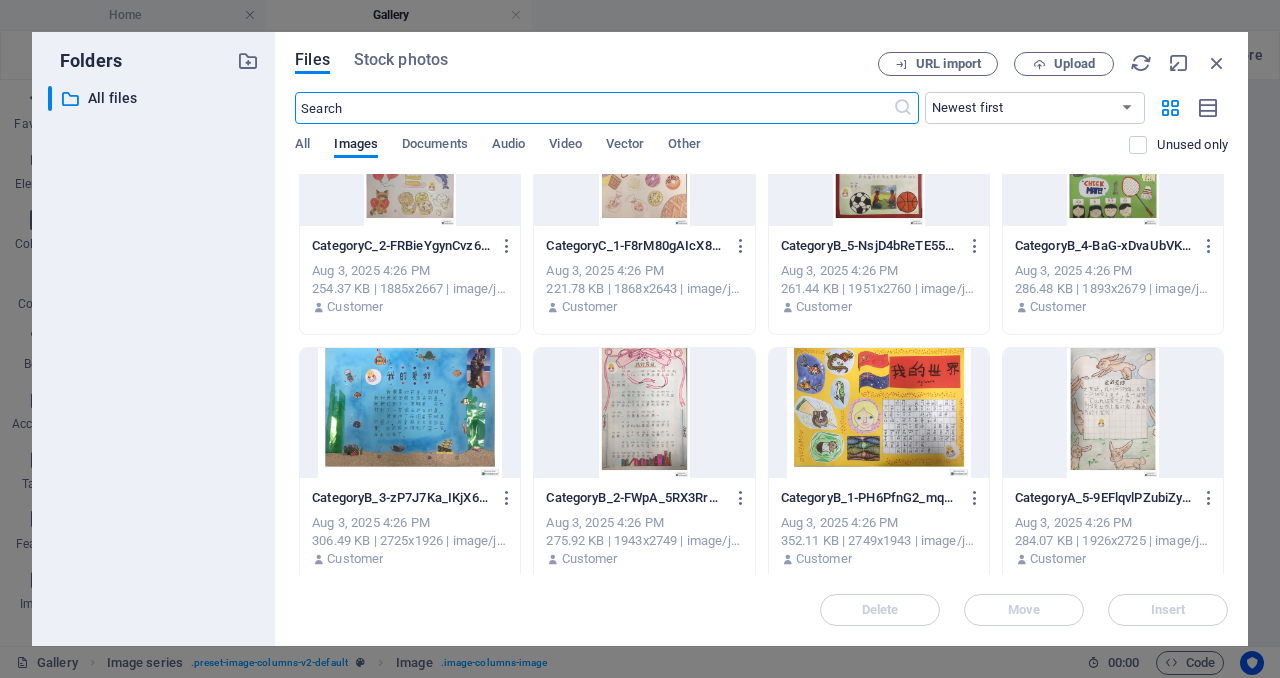 click at bounding box center (410, 413) 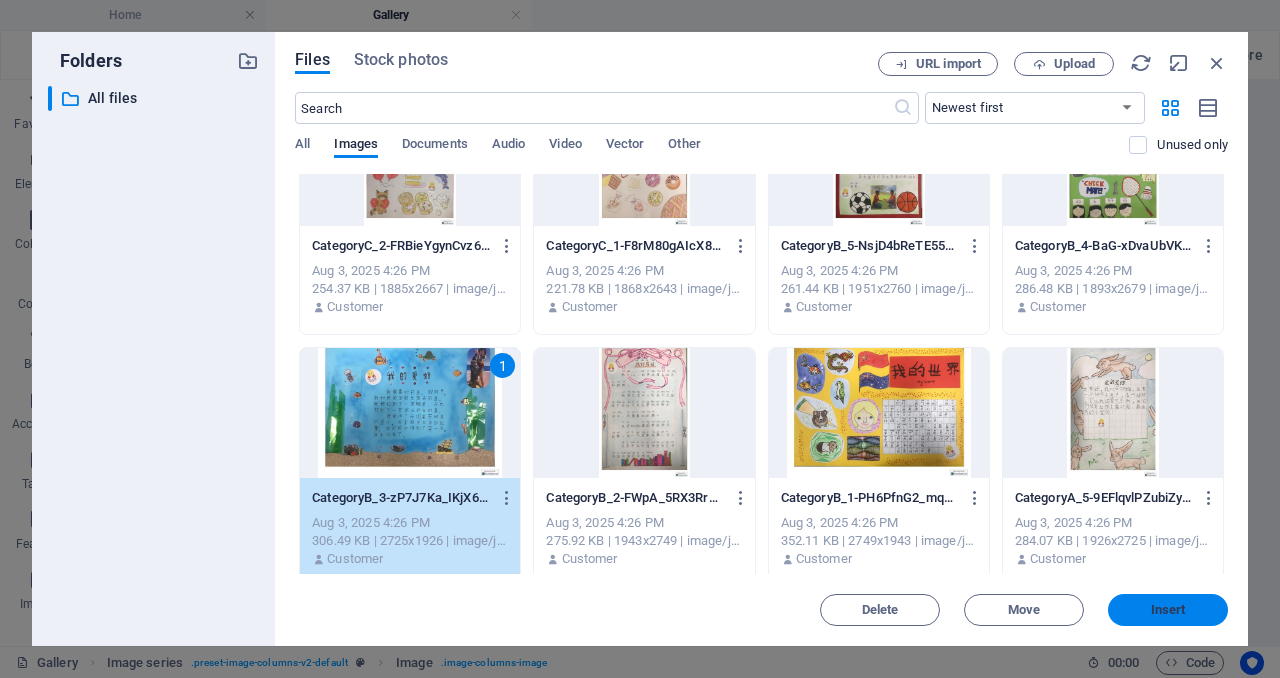 click on "Insert" at bounding box center (1168, 610) 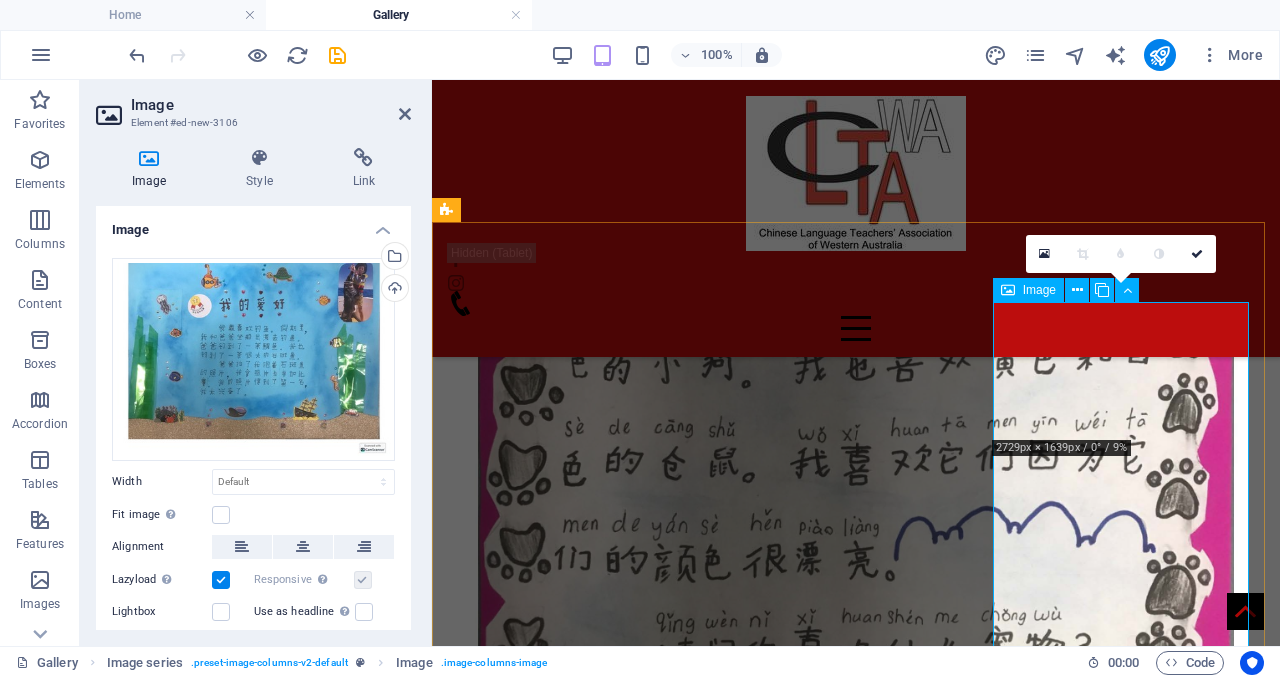 scroll, scrollTop: 2410, scrollLeft: 0, axis: vertical 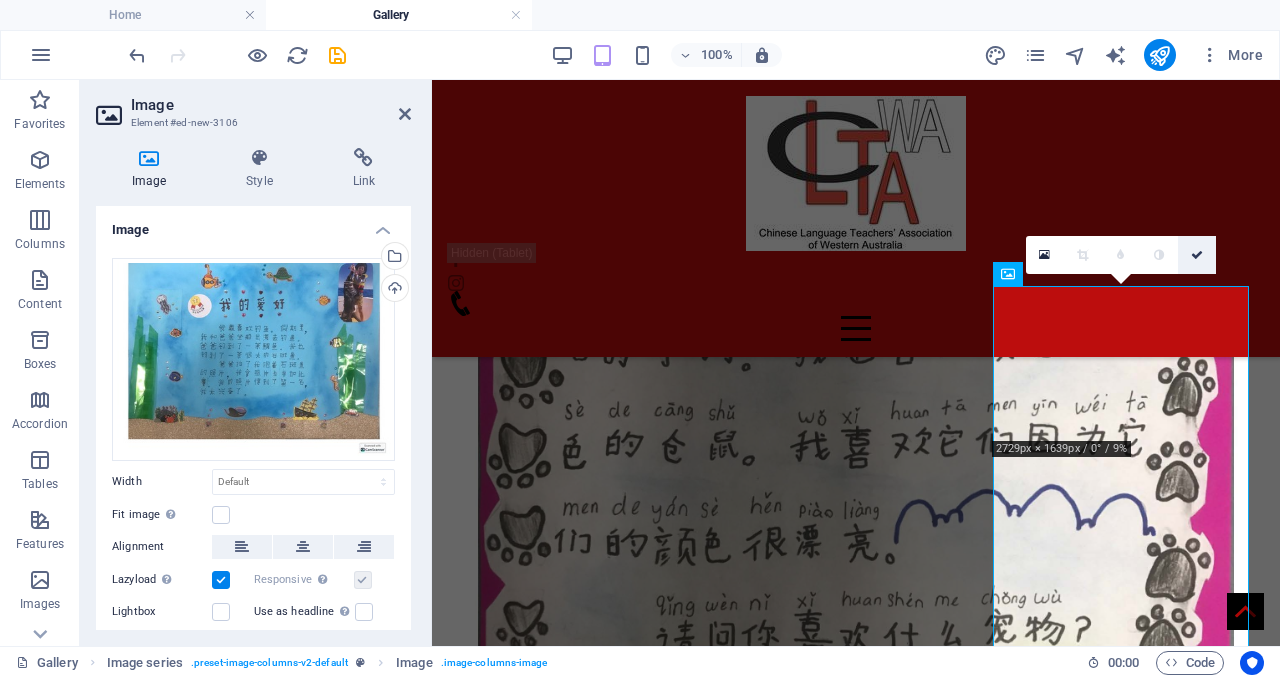 click at bounding box center [1197, 255] 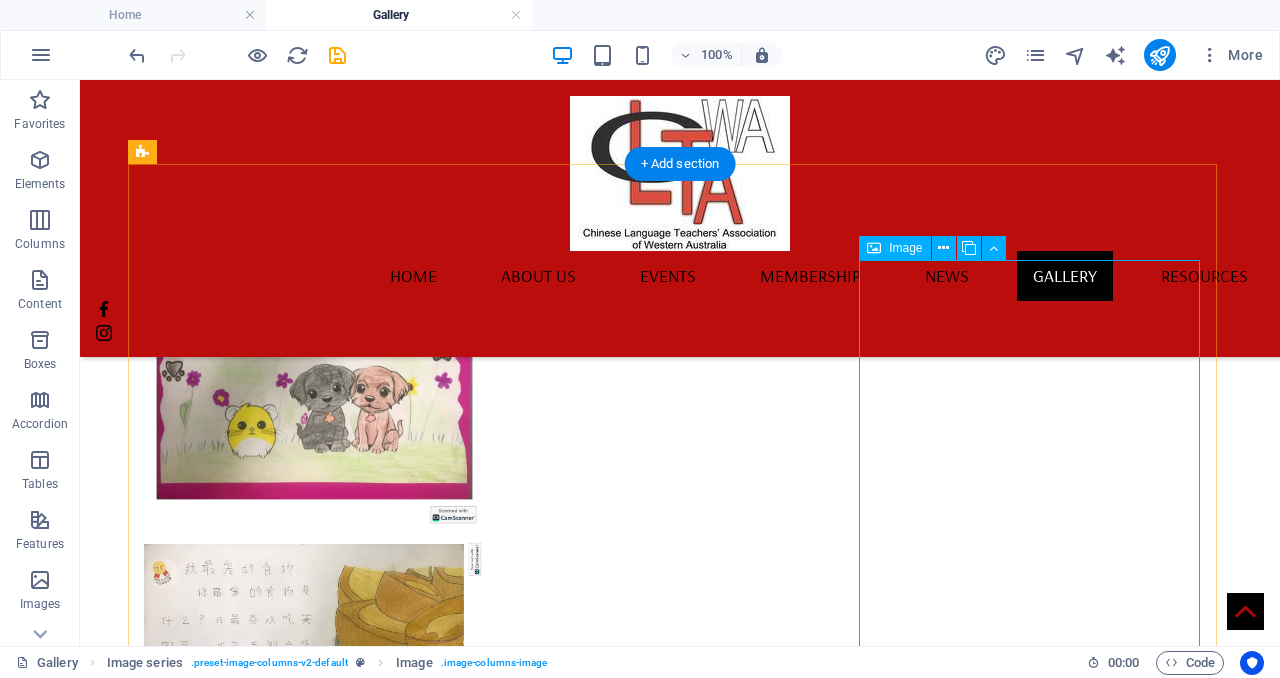 scroll, scrollTop: 3370, scrollLeft: 0, axis: vertical 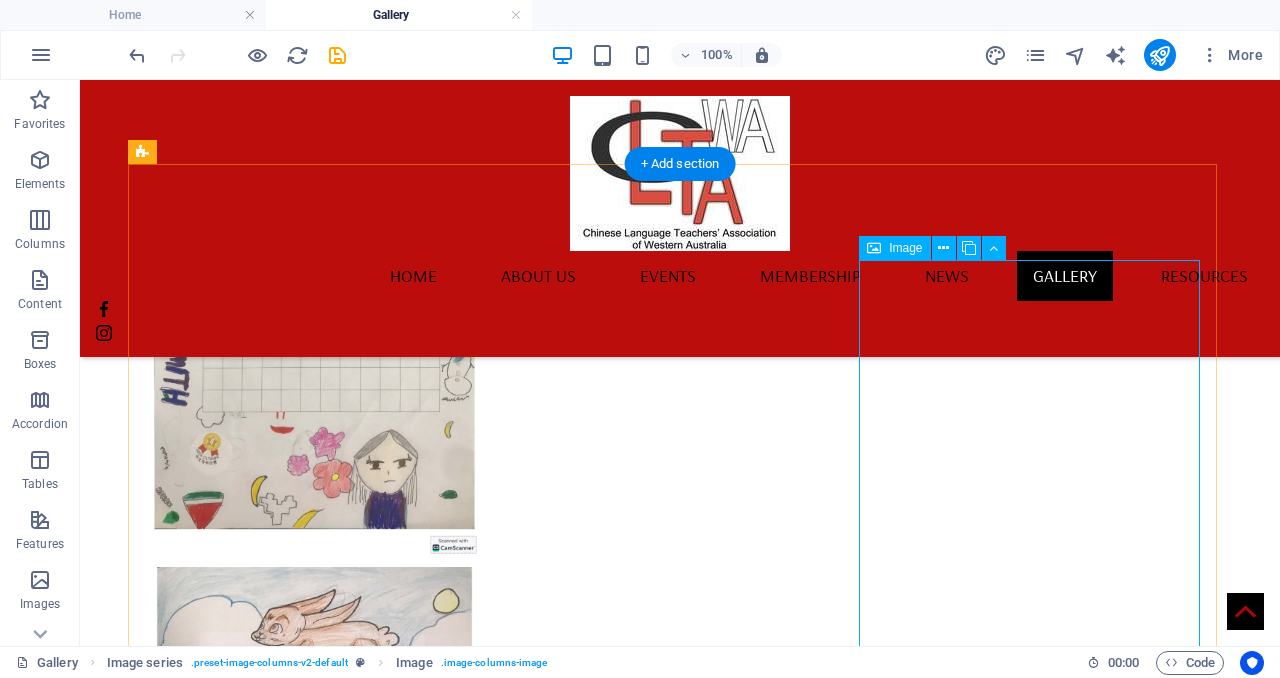 click at bounding box center [314, 2102] 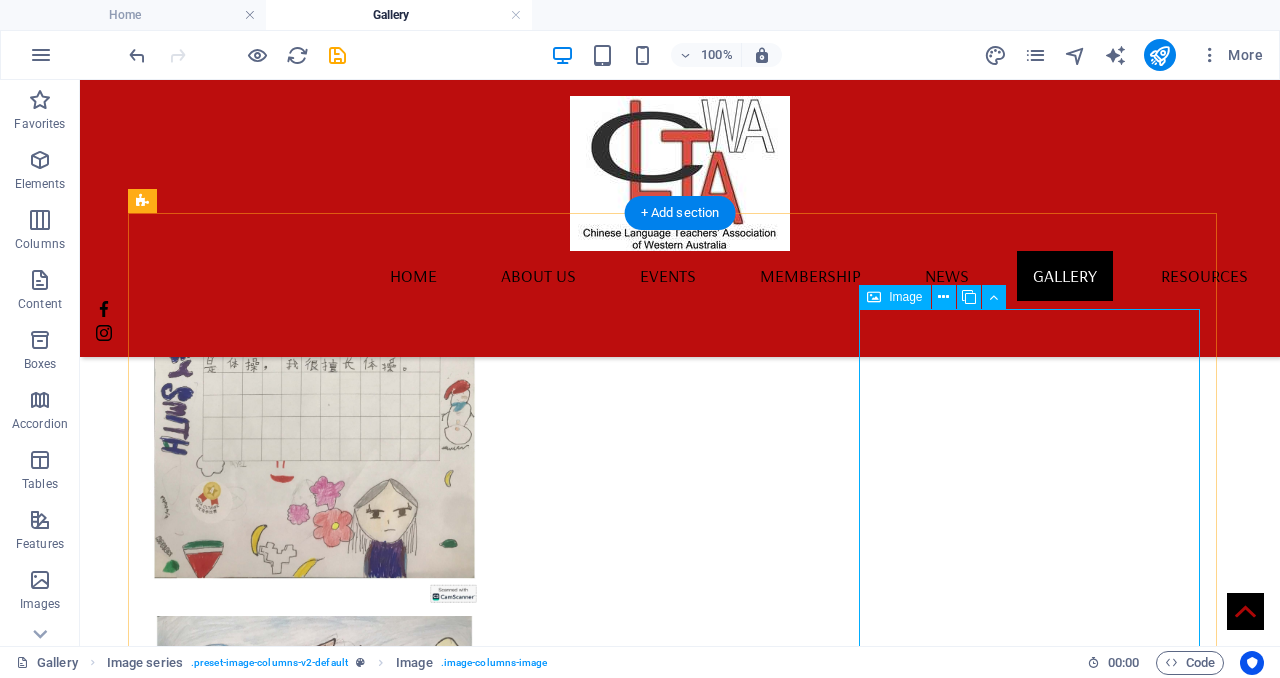 scroll, scrollTop: 3071, scrollLeft: 0, axis: vertical 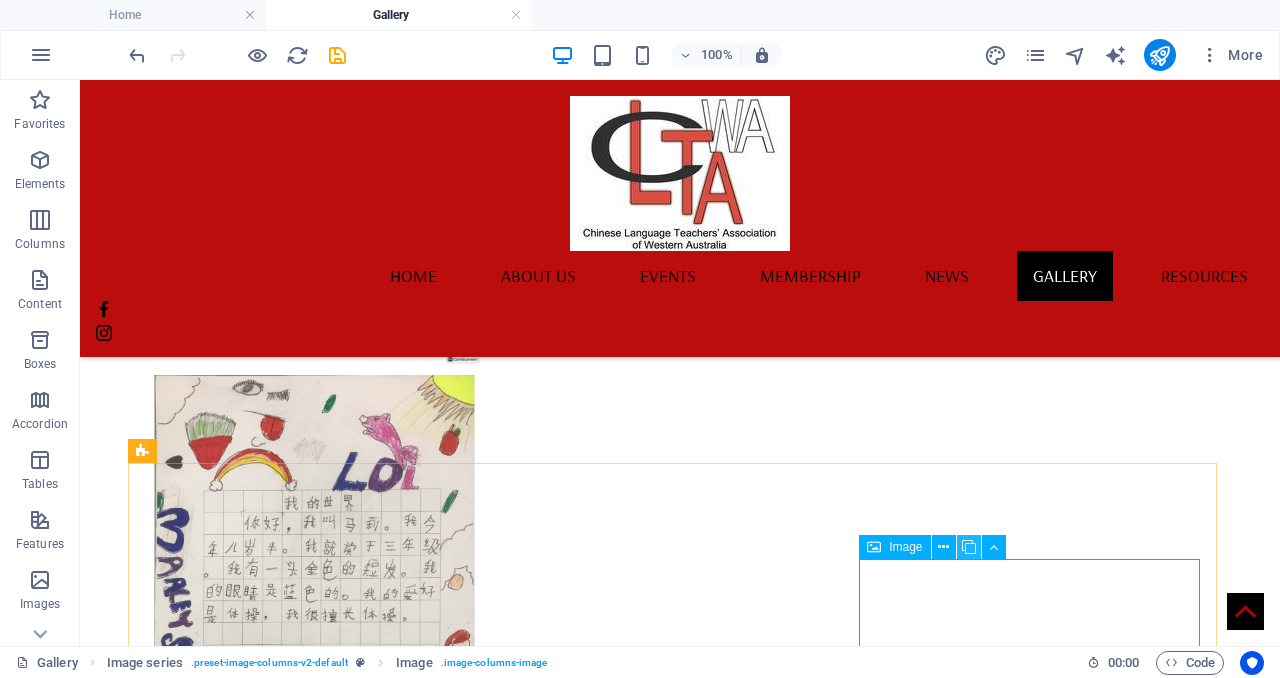 click at bounding box center (969, 547) 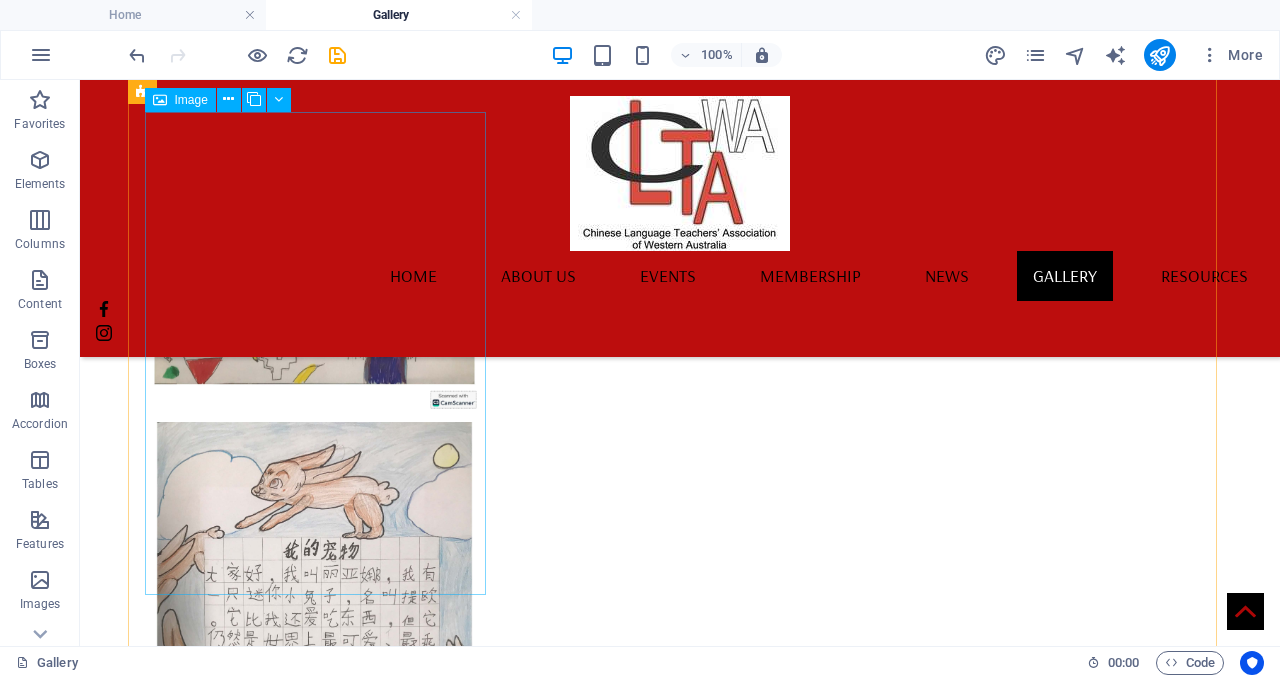 scroll, scrollTop: 3551, scrollLeft: 0, axis: vertical 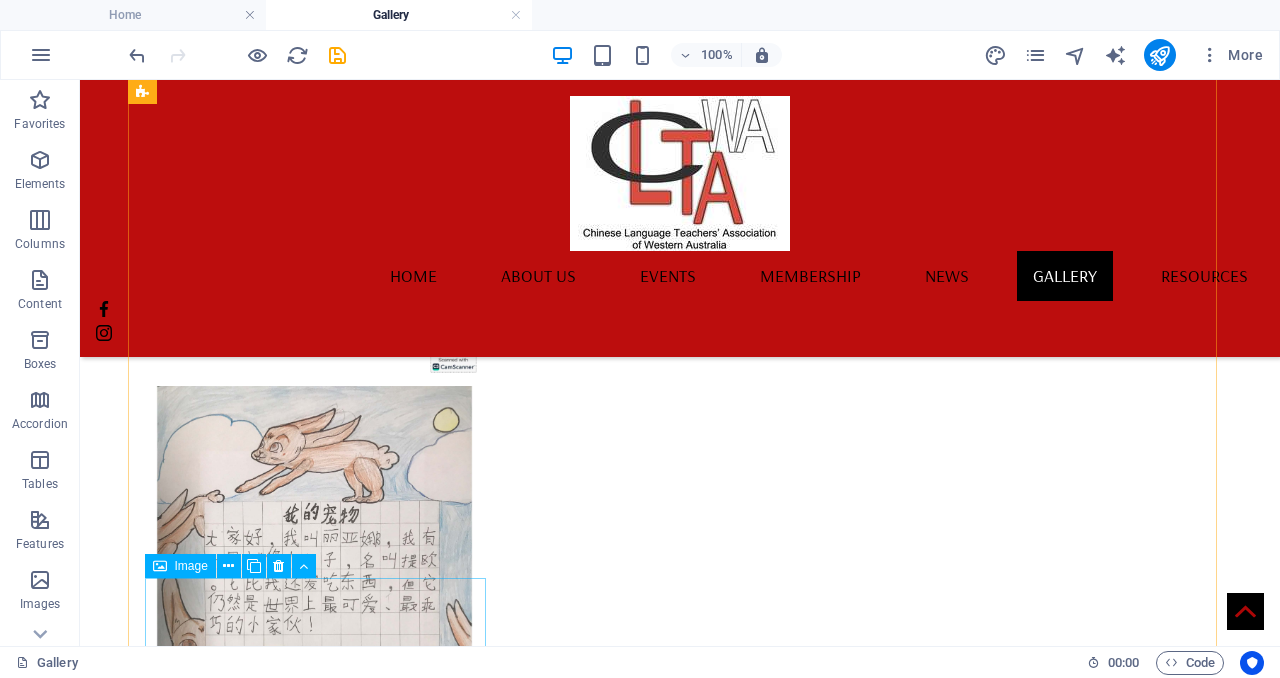 click at bounding box center (314, 2170) 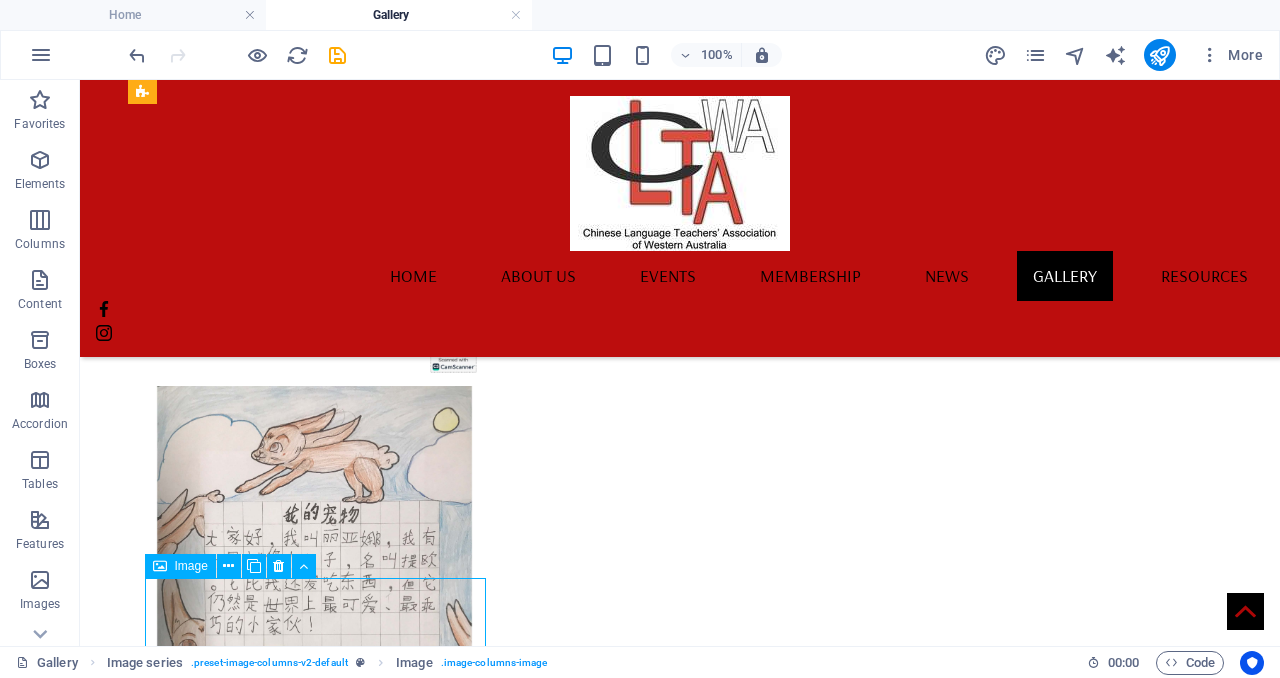 click at bounding box center (314, 2170) 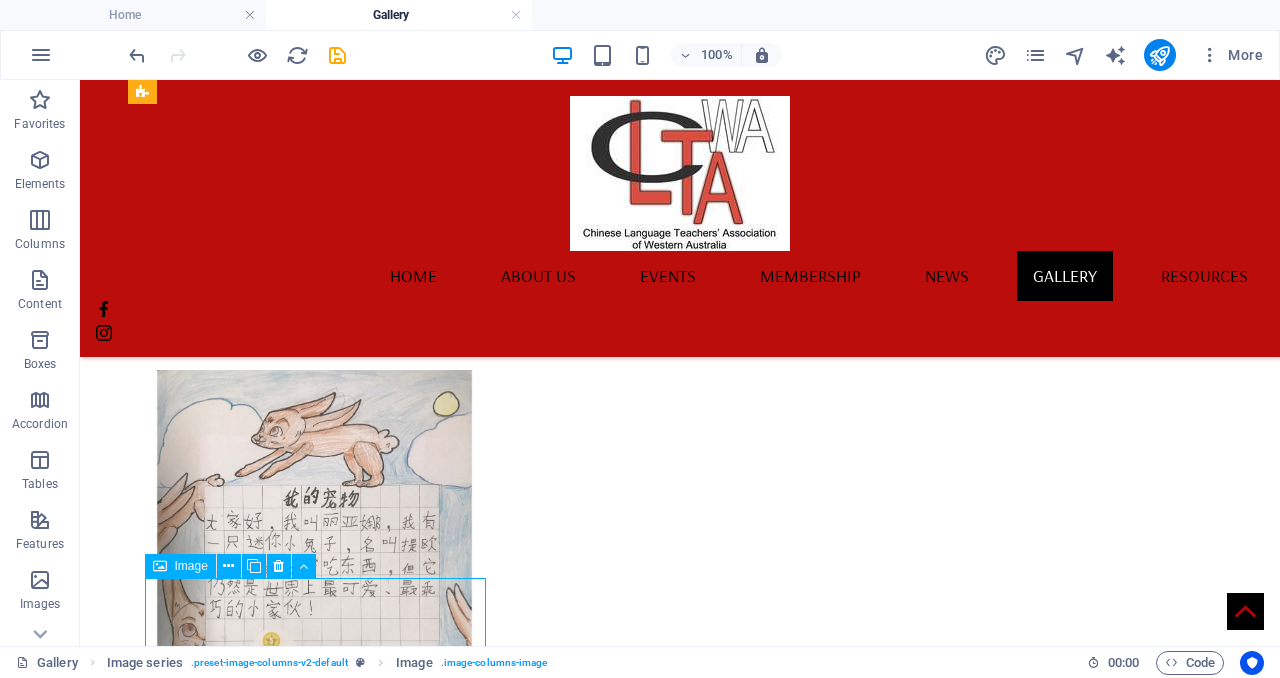 scroll, scrollTop: 2709, scrollLeft: 0, axis: vertical 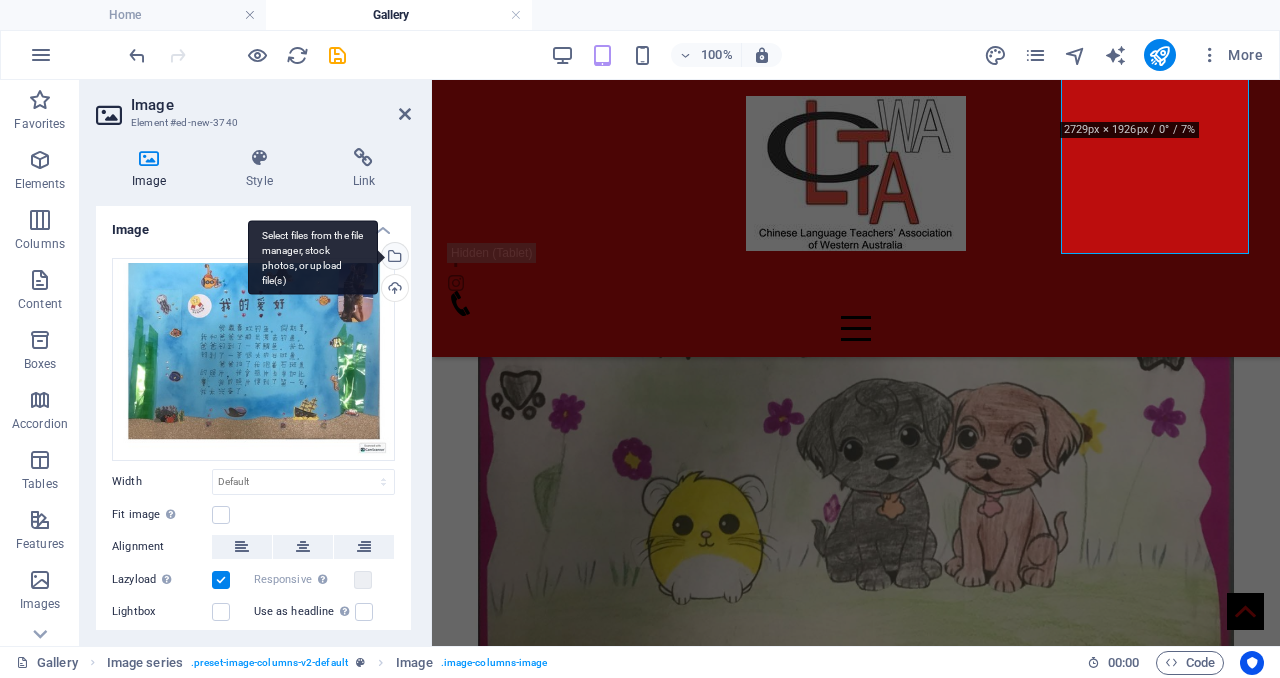 click on "Select files from the file manager, stock photos, or upload file(s)" at bounding box center (393, 258) 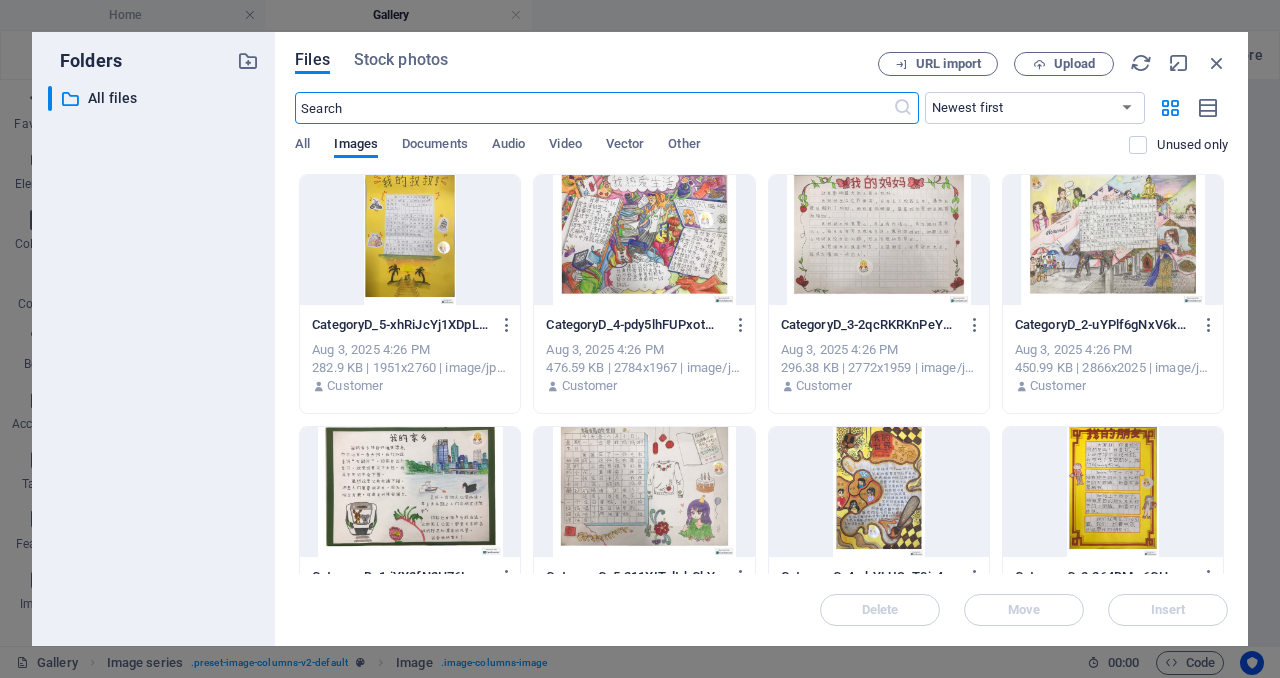 scroll, scrollTop: 5076, scrollLeft: 0, axis: vertical 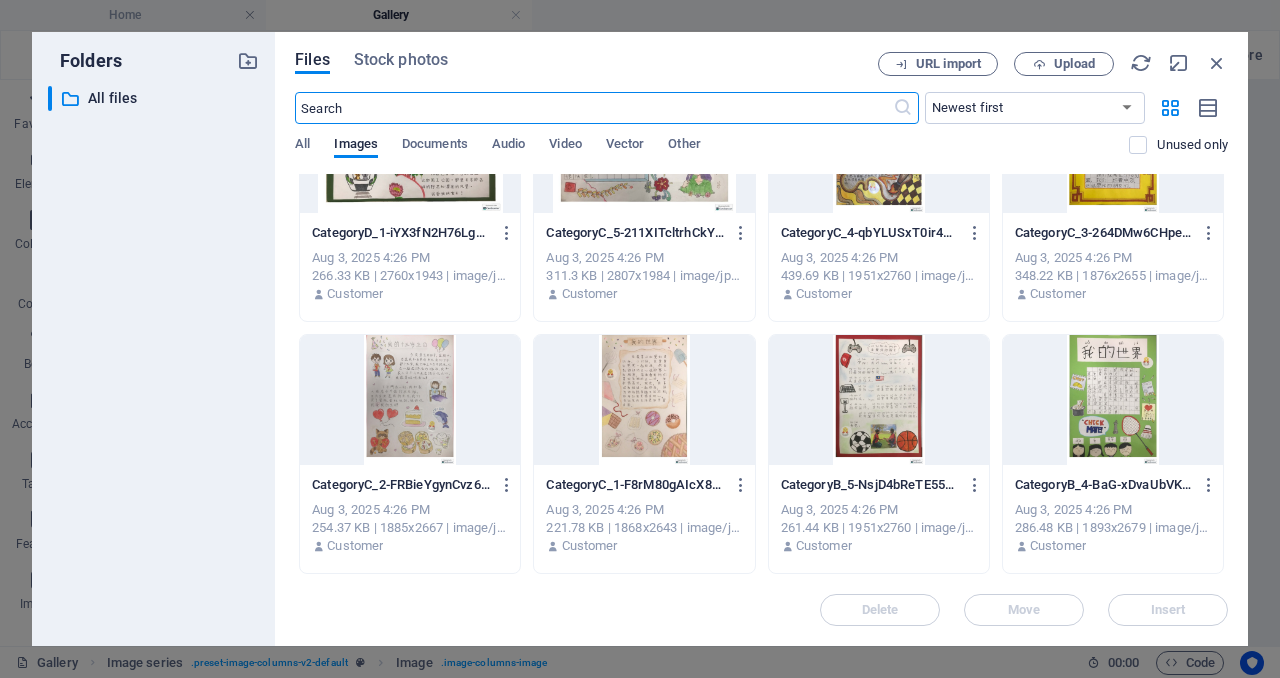 click at bounding box center (1113, 400) 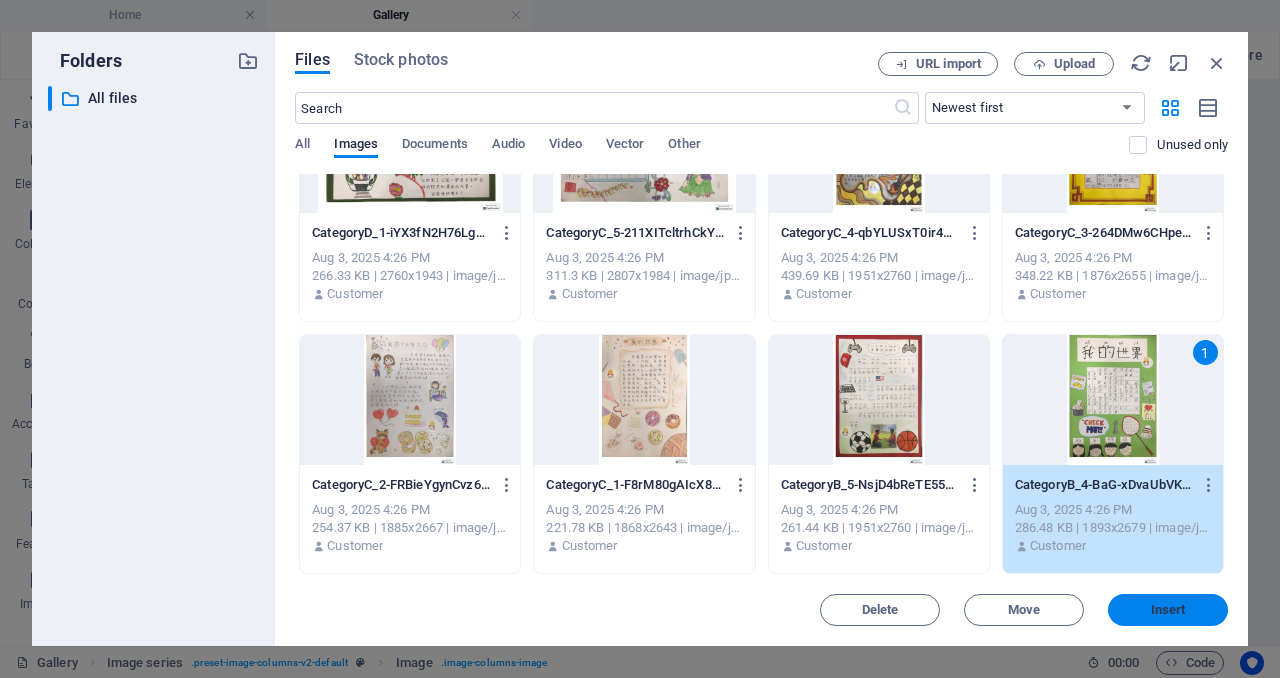 click on "Insert" at bounding box center [1168, 610] 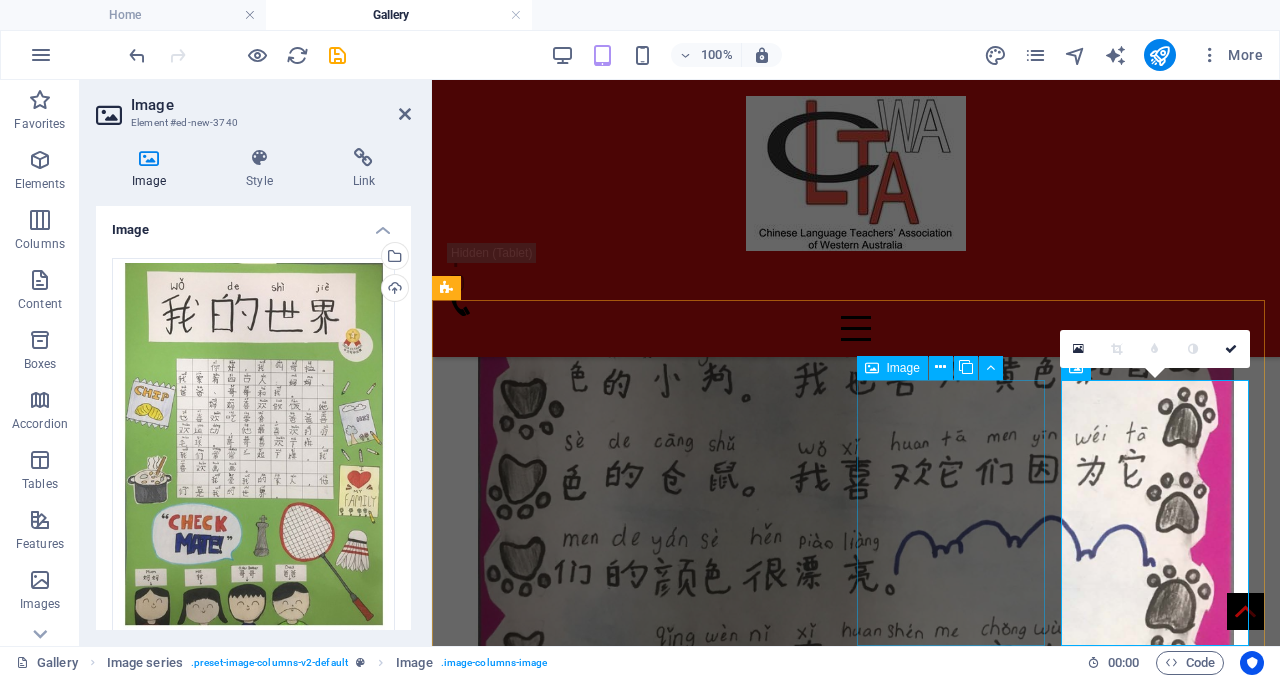 scroll, scrollTop: 2294, scrollLeft: 0, axis: vertical 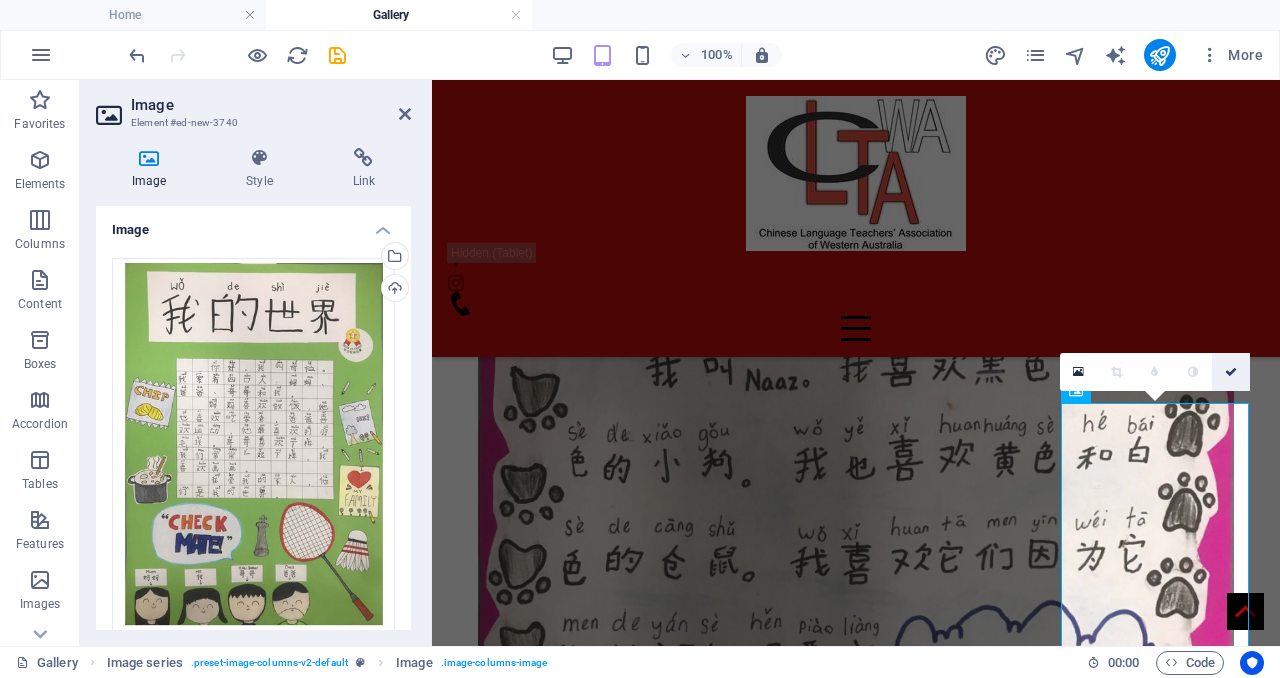 click at bounding box center [1231, 372] 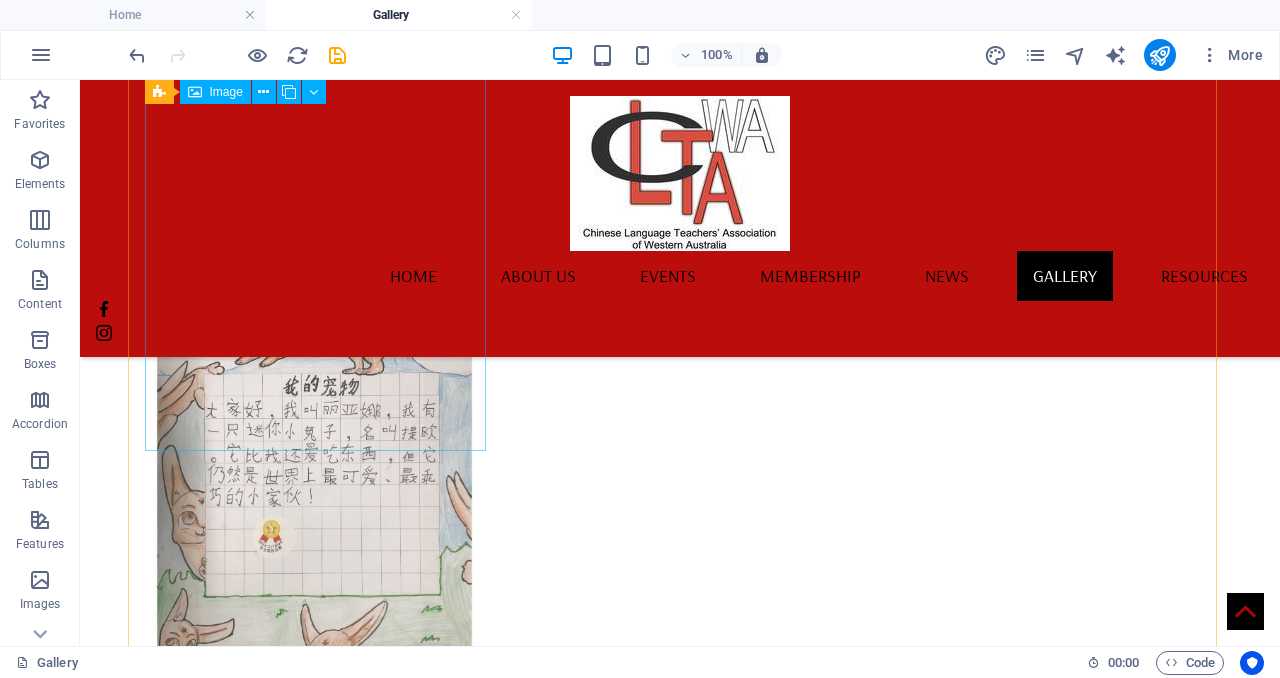 scroll, scrollTop: 3662, scrollLeft: 0, axis: vertical 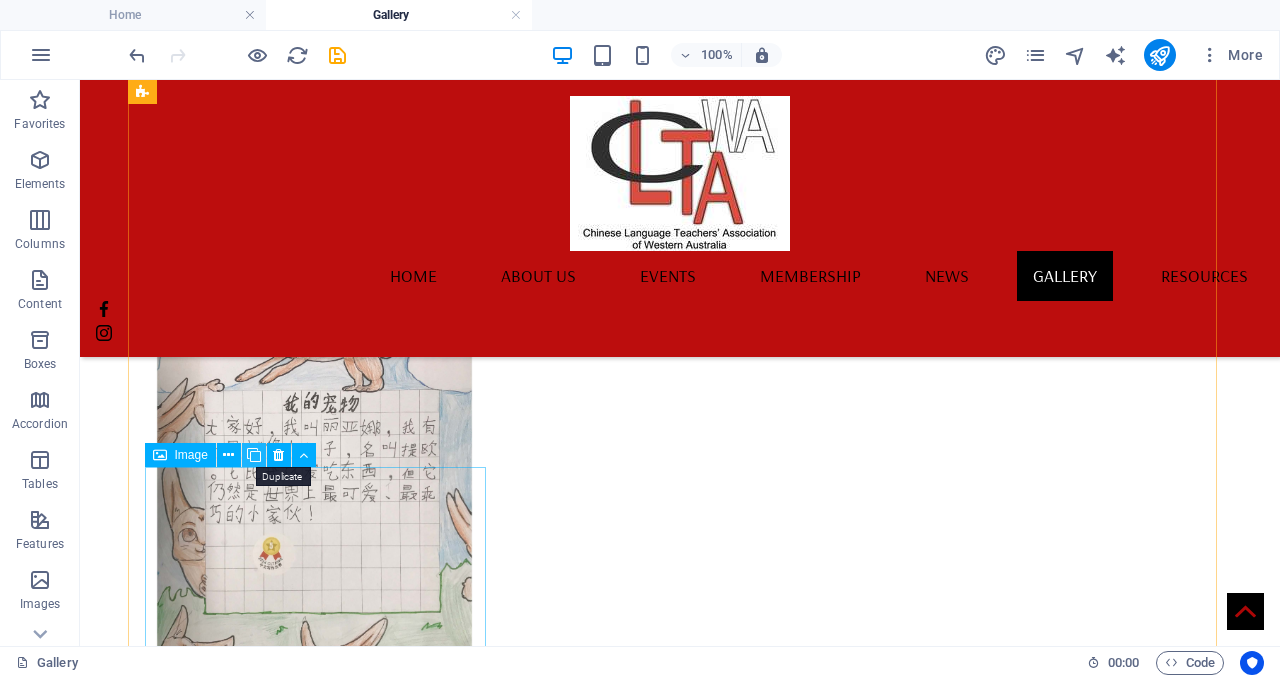 click at bounding box center [254, 455] 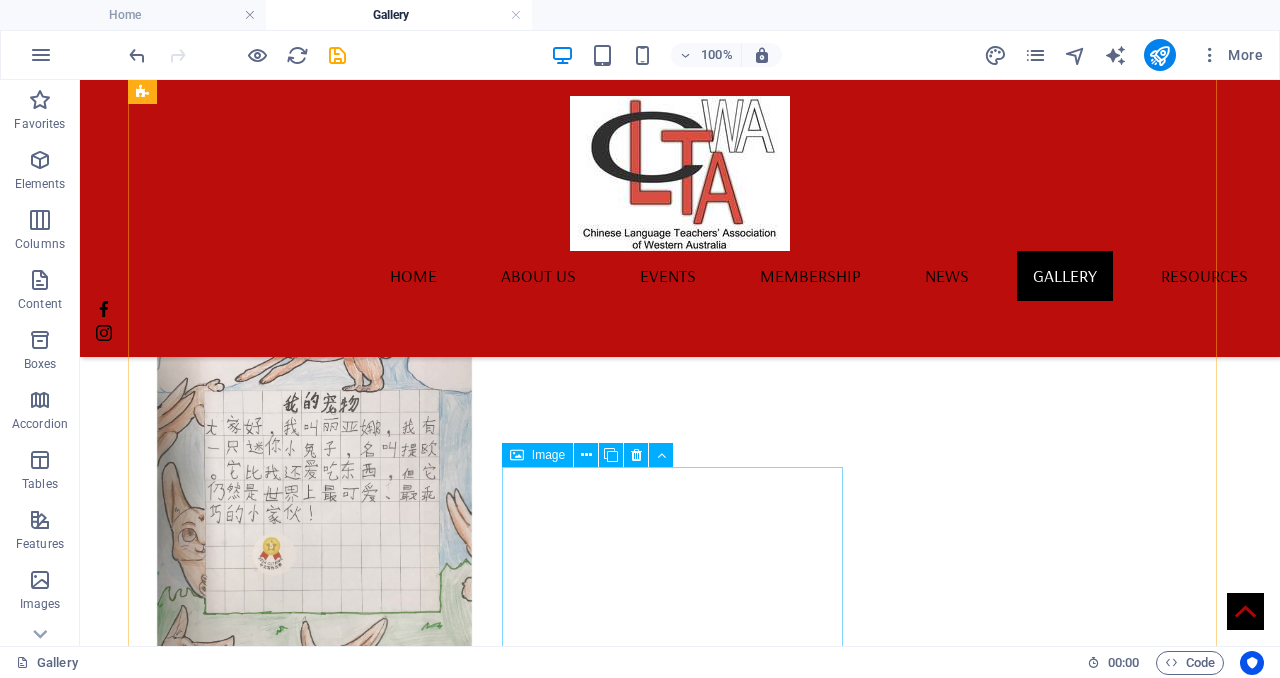 click at bounding box center (314, 2671) 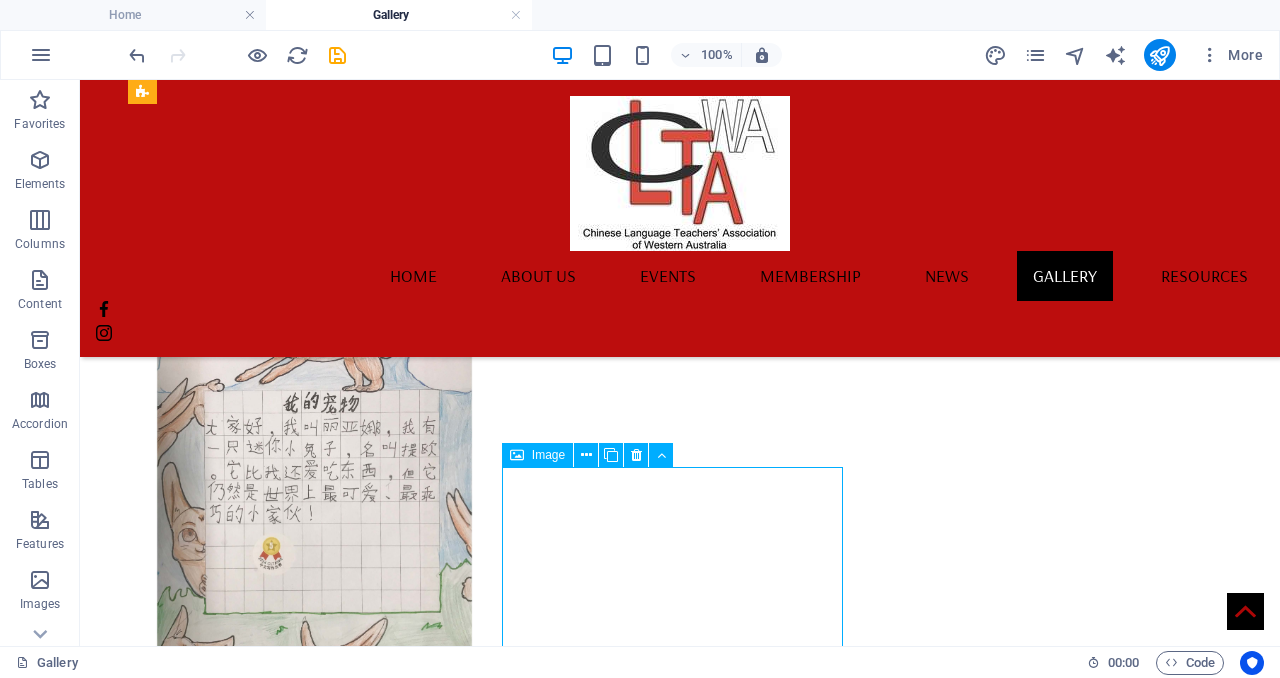 drag, startPoint x: 595, startPoint y: 514, endPoint x: 499, endPoint y: 490, distance: 98.95454 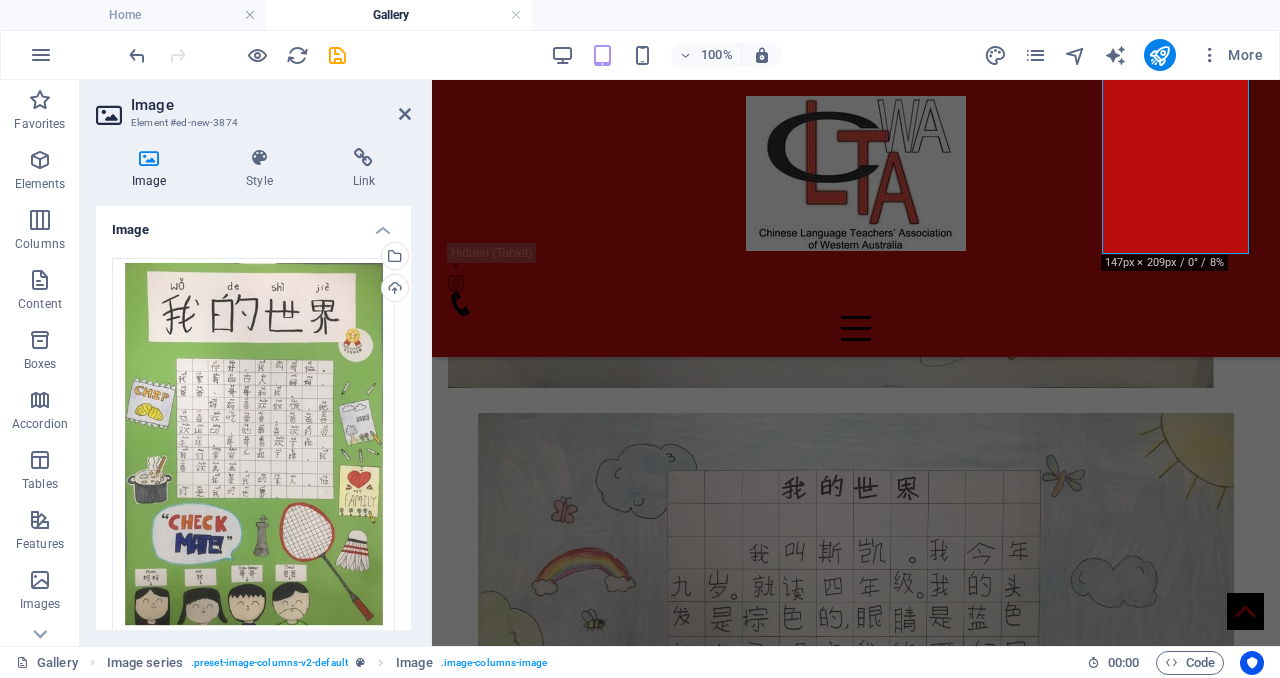 scroll, scrollTop: 2651, scrollLeft: 0, axis: vertical 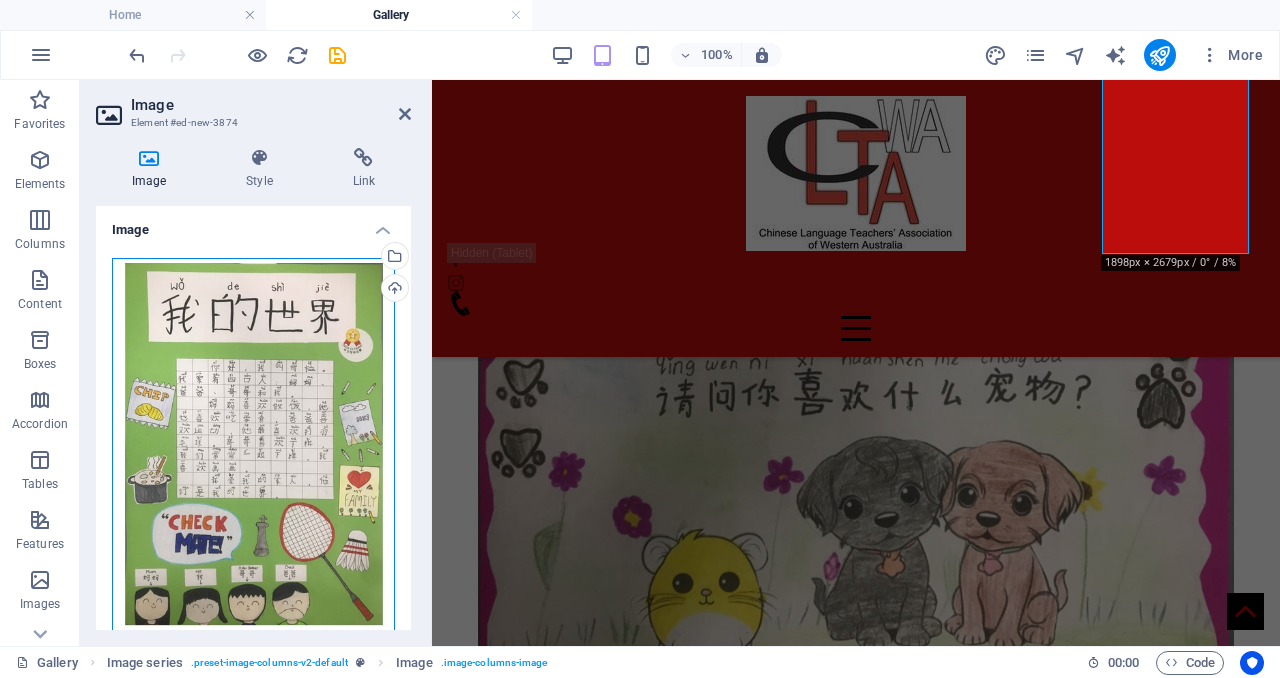 click on "Drag files here, click to choose files or select files from Files or our free stock photos & videos" at bounding box center (253, 456) 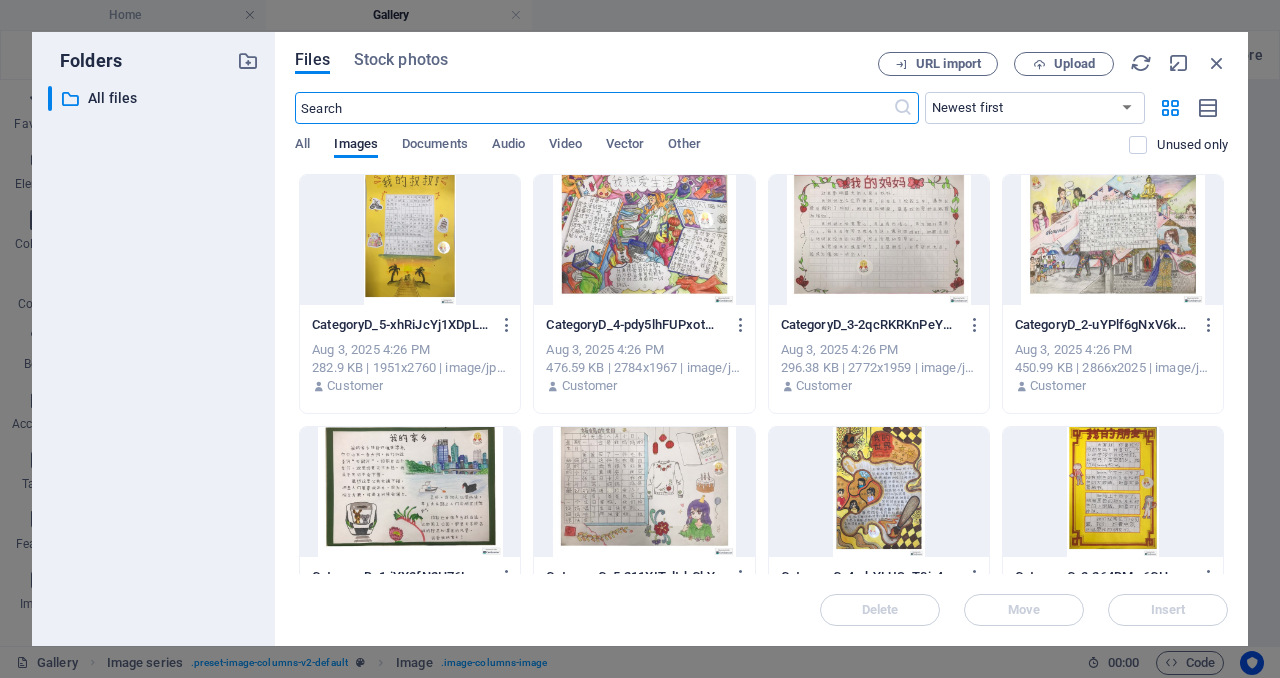 scroll, scrollTop: 5643, scrollLeft: 0, axis: vertical 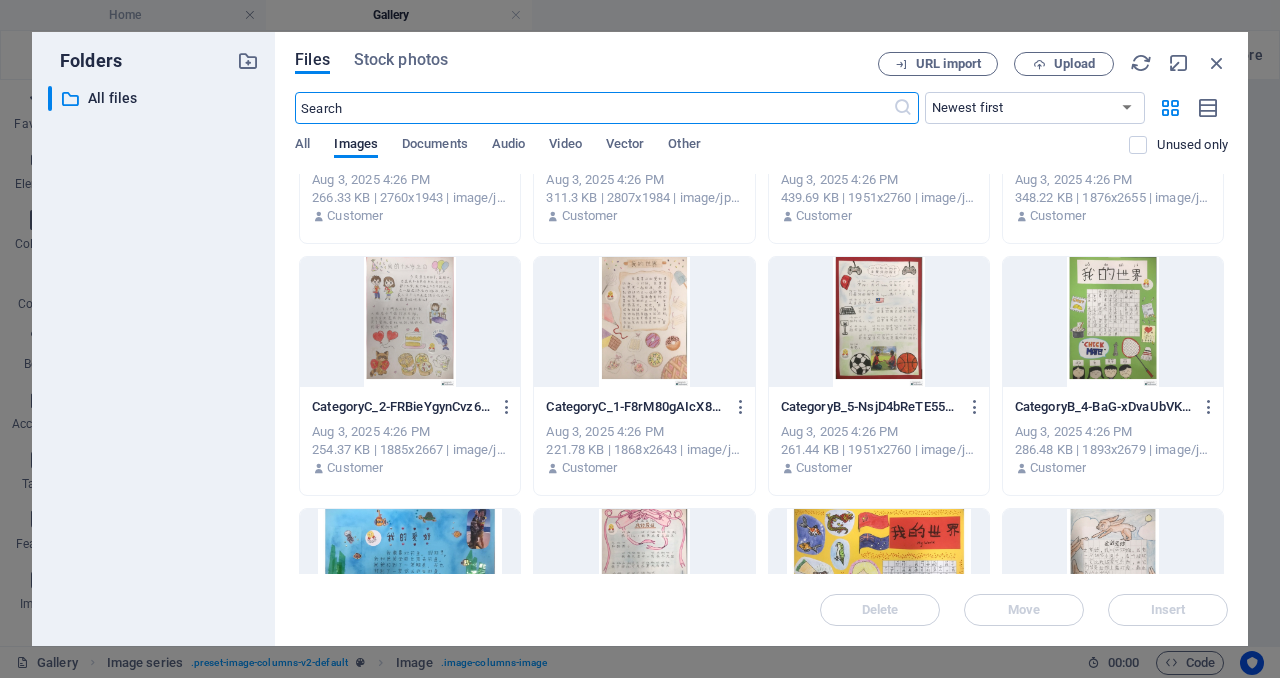 click at bounding box center [879, 322] 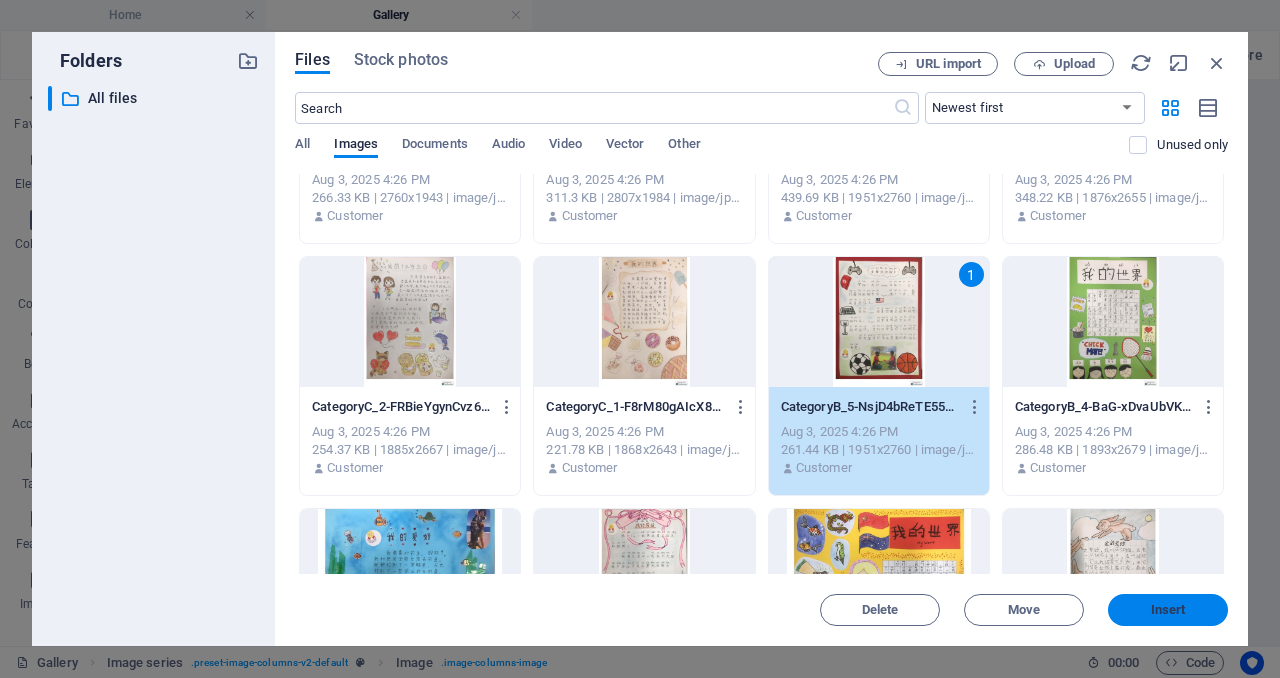 click on "Insert" at bounding box center (1168, 610) 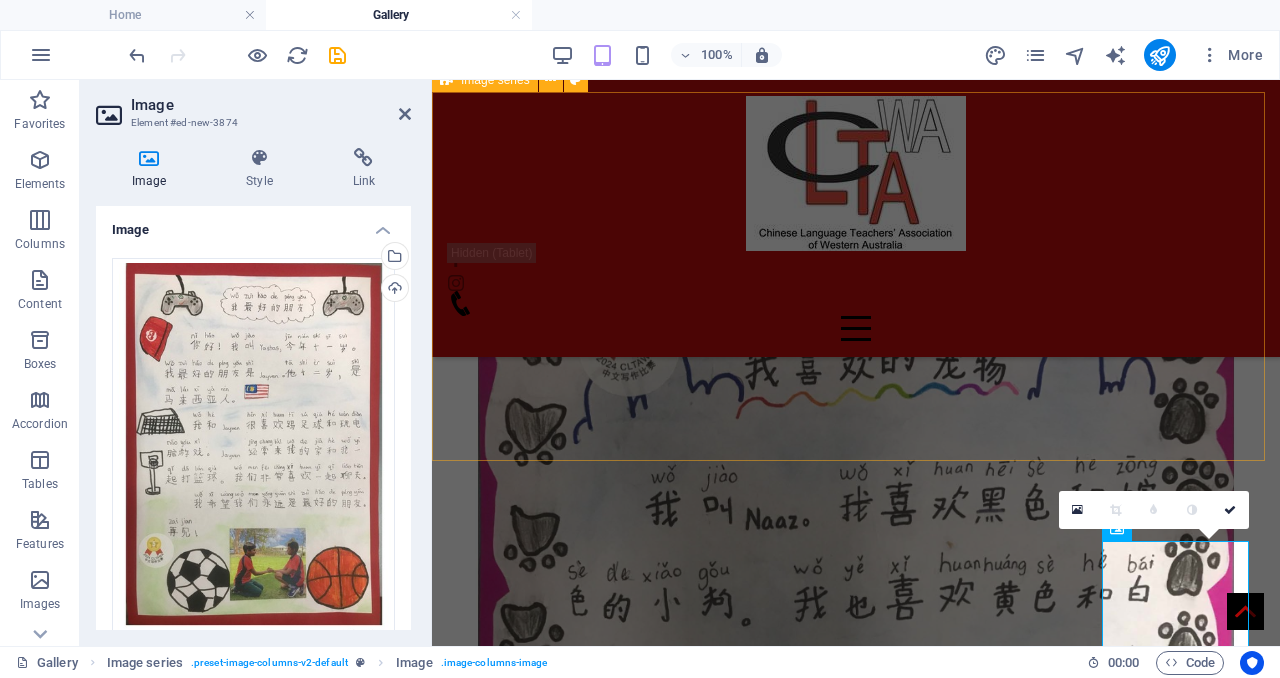 scroll, scrollTop: 2156, scrollLeft: 0, axis: vertical 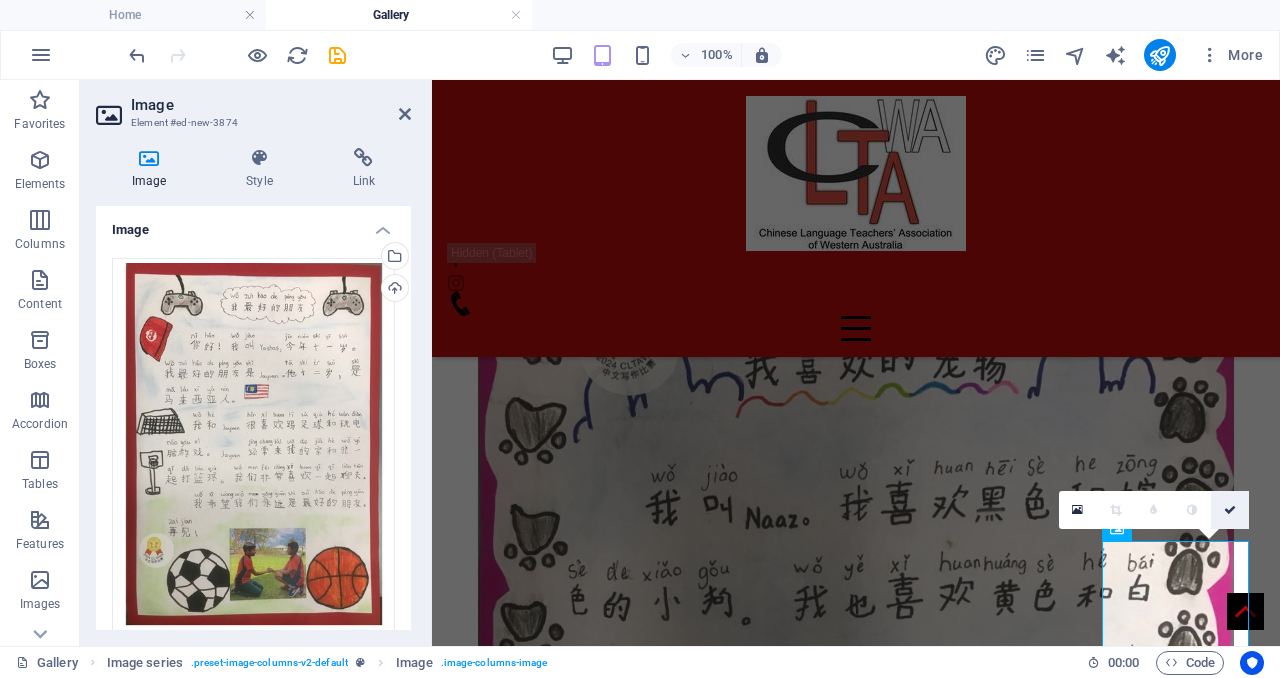 drag, startPoint x: 1236, startPoint y: 506, endPoint x: 913, endPoint y: 341, distance: 362.70374 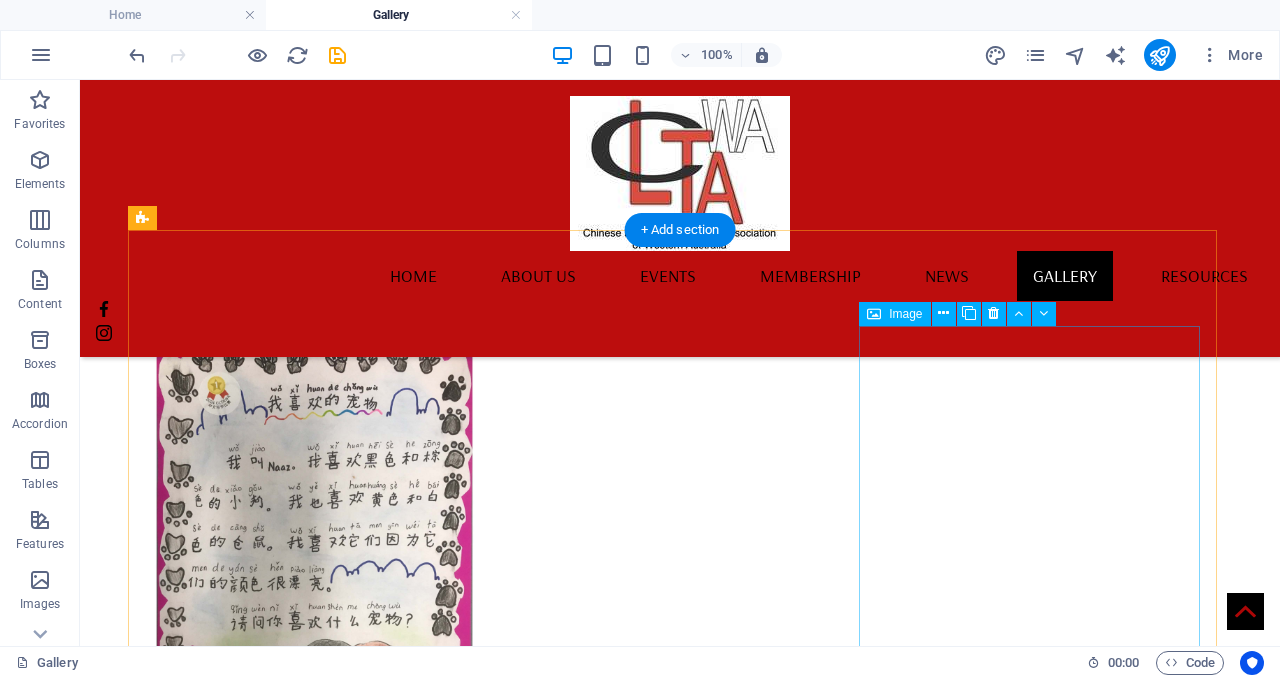 scroll, scrollTop: 2116, scrollLeft: 0, axis: vertical 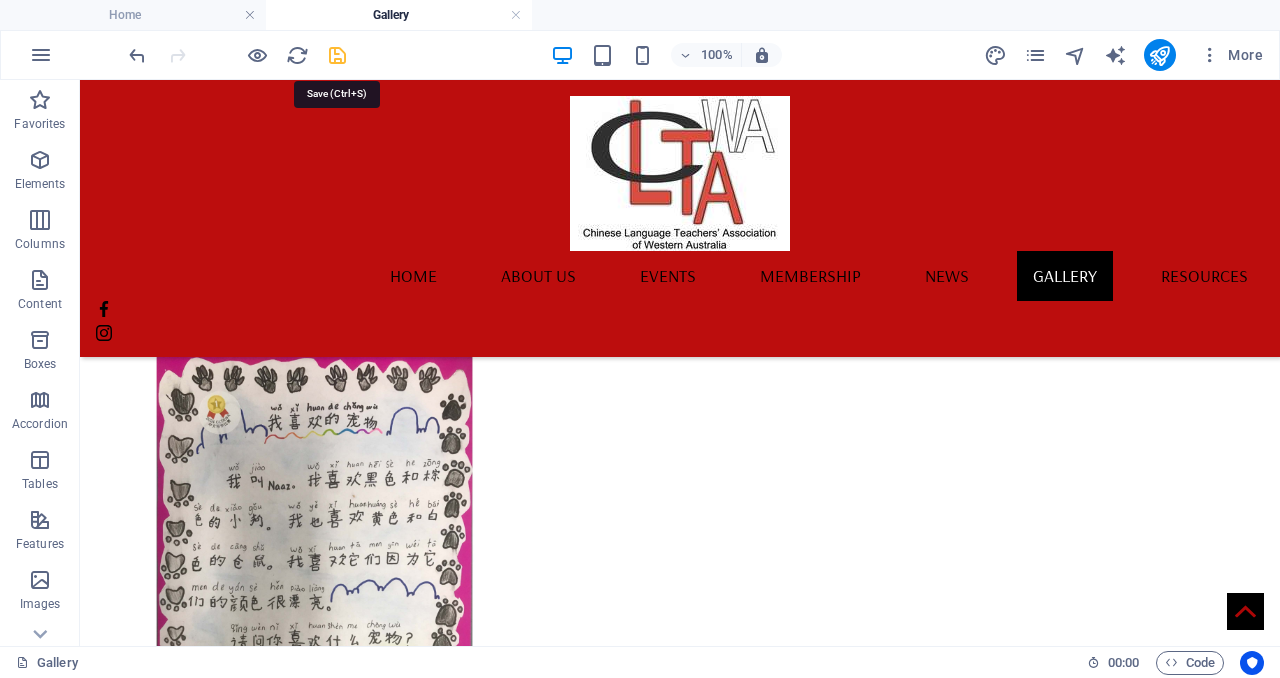 click at bounding box center (337, 55) 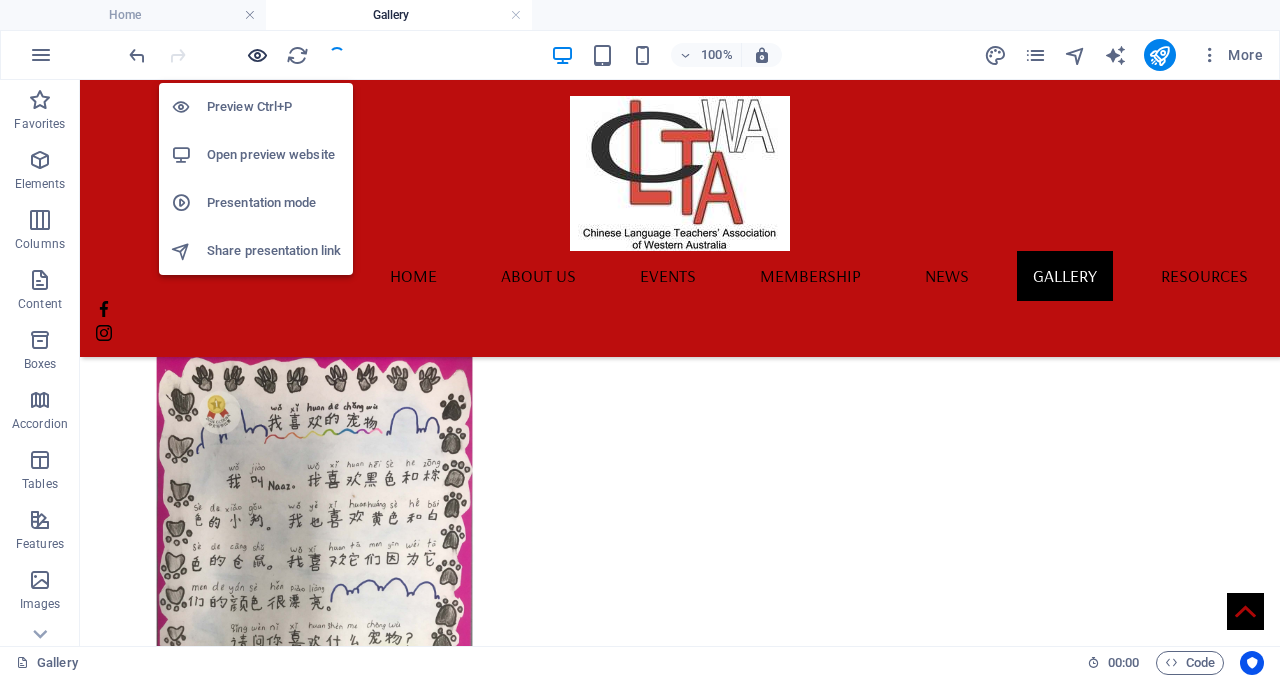 click at bounding box center (257, 55) 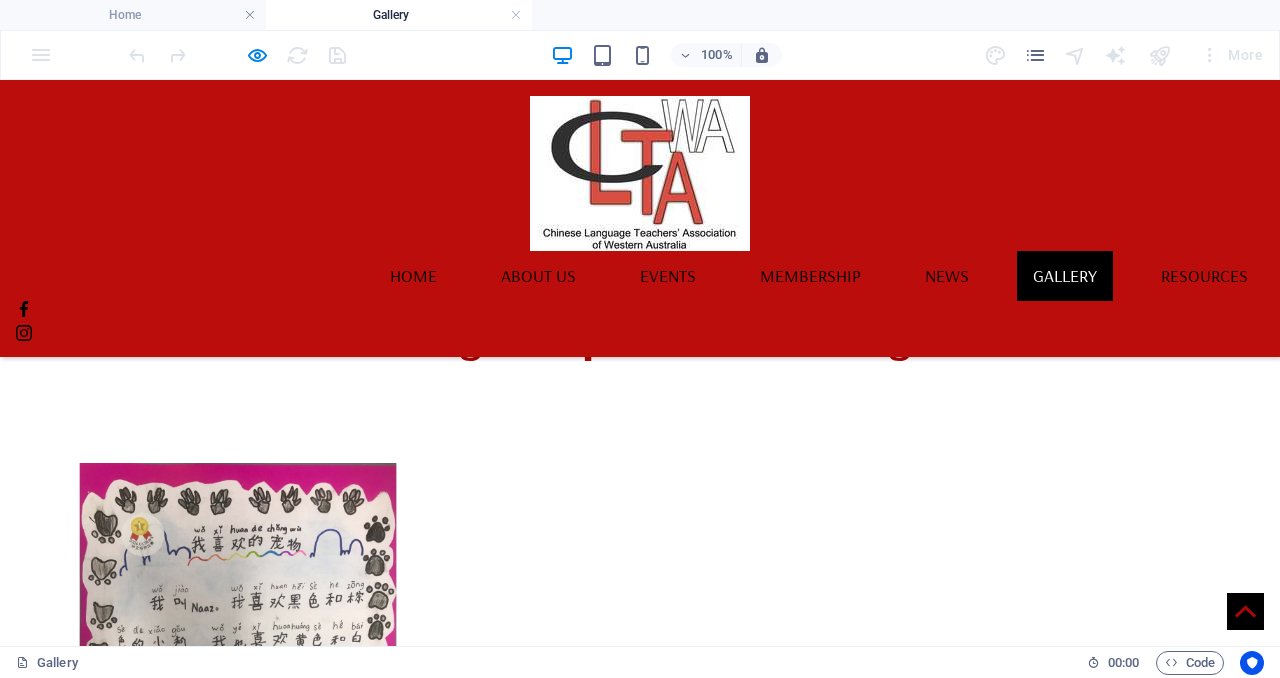 scroll, scrollTop: 2014, scrollLeft: 0, axis: vertical 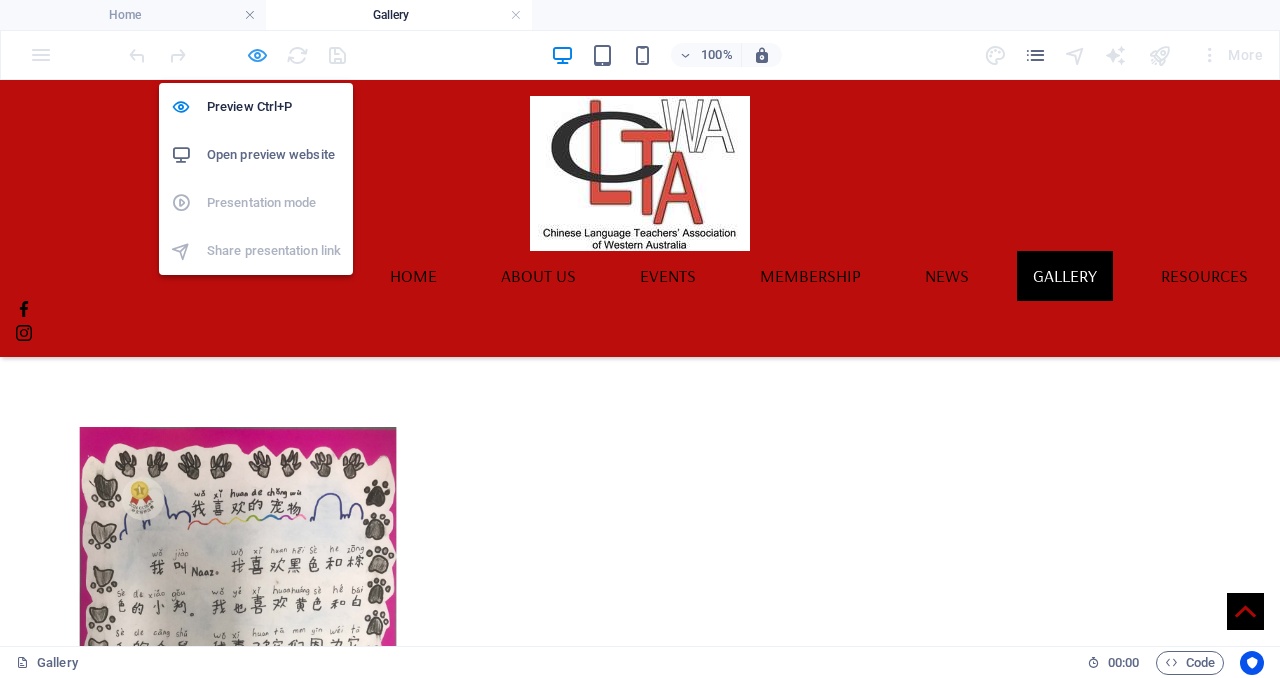 click at bounding box center (257, 55) 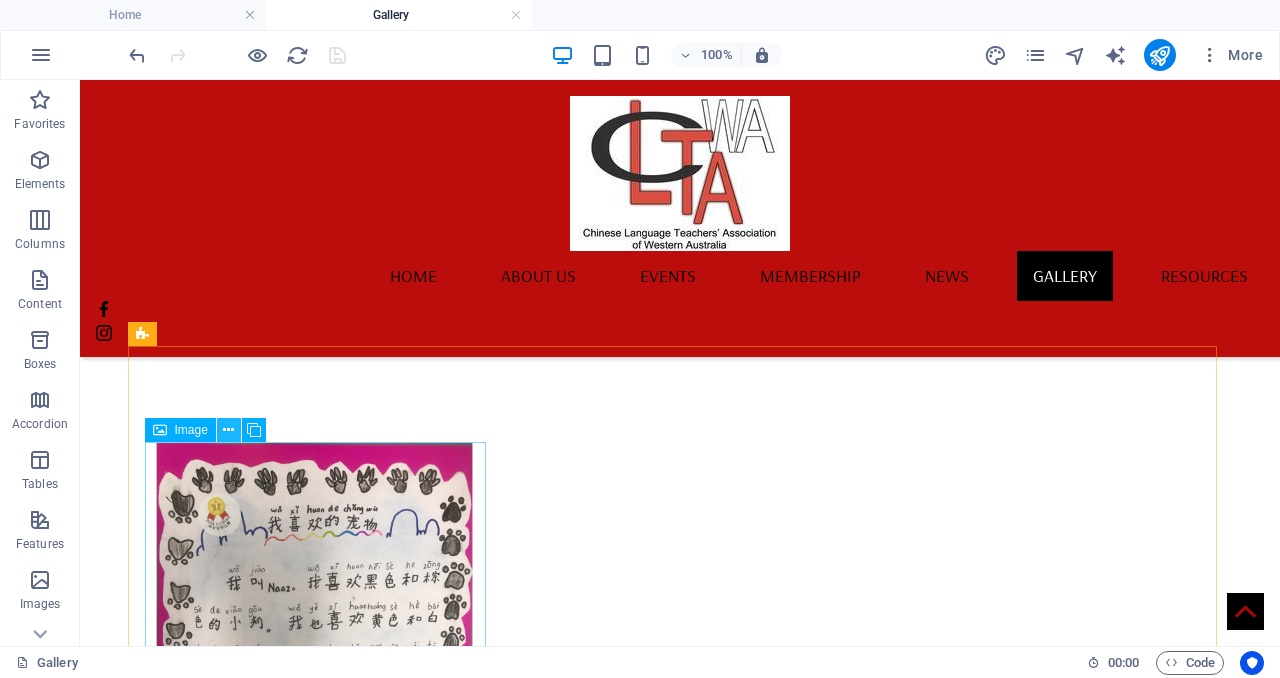 click at bounding box center [228, 430] 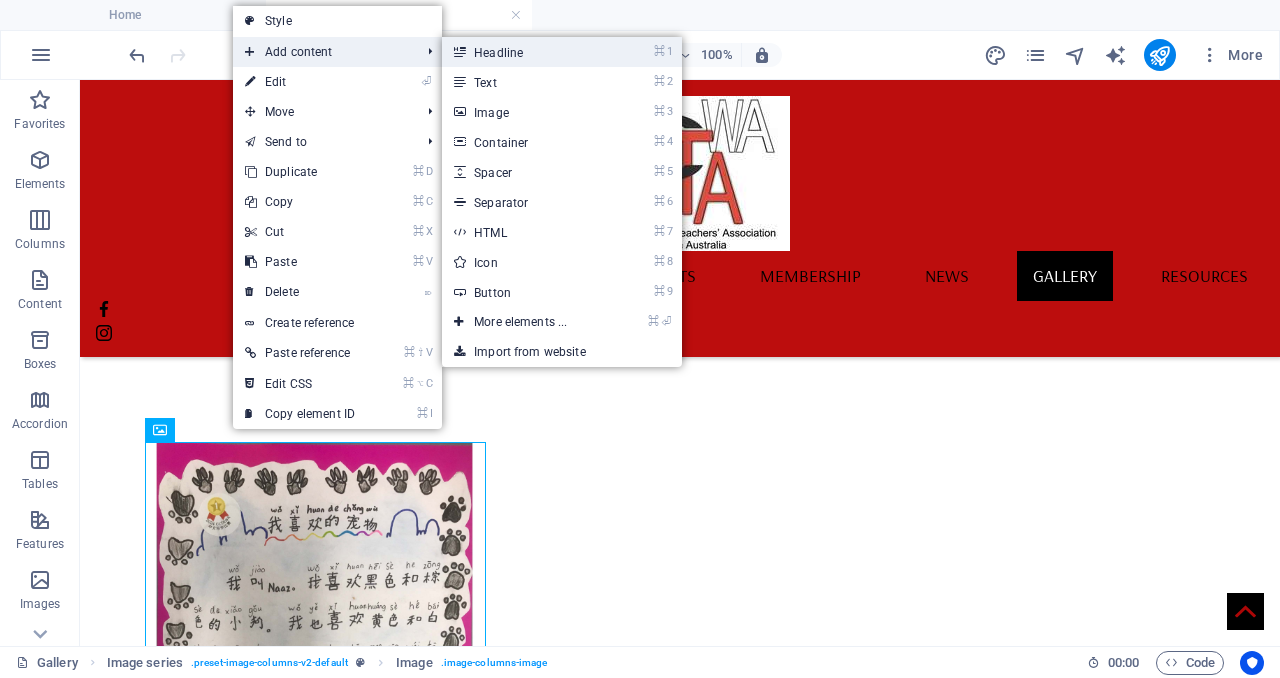 drag, startPoint x: 507, startPoint y: 52, endPoint x: 107, endPoint y: 196, distance: 425.13055 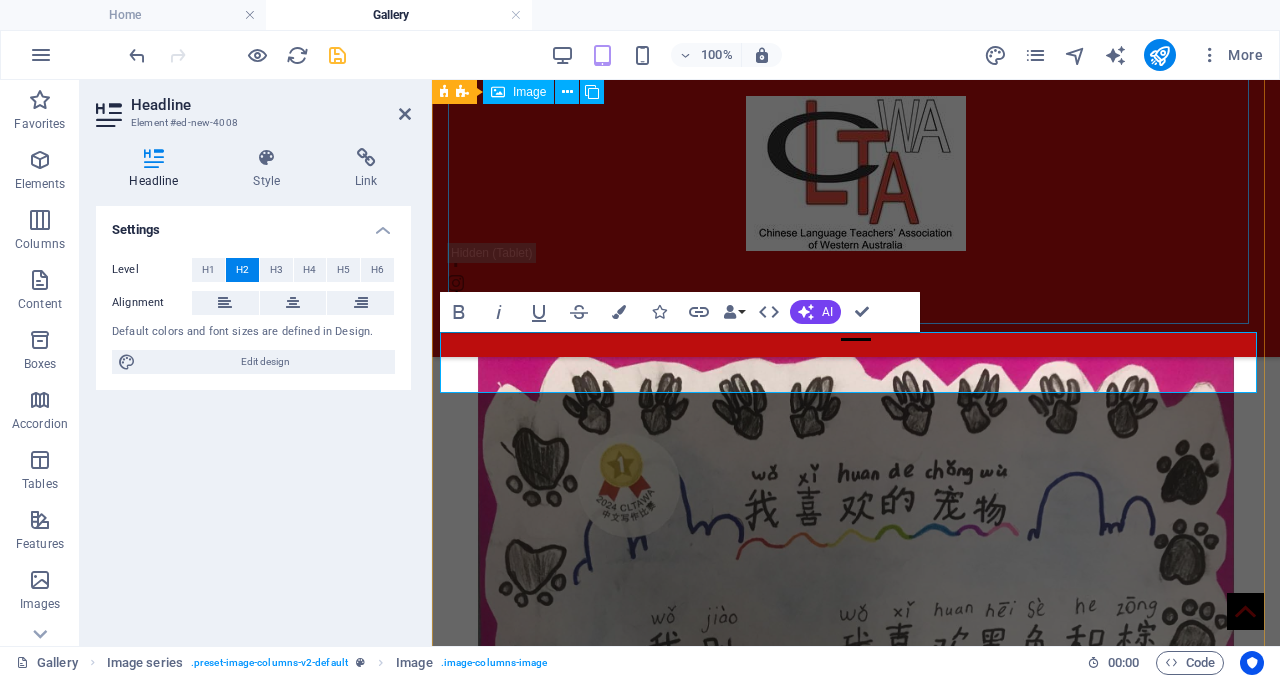 scroll, scrollTop: 3137, scrollLeft: 0, axis: vertical 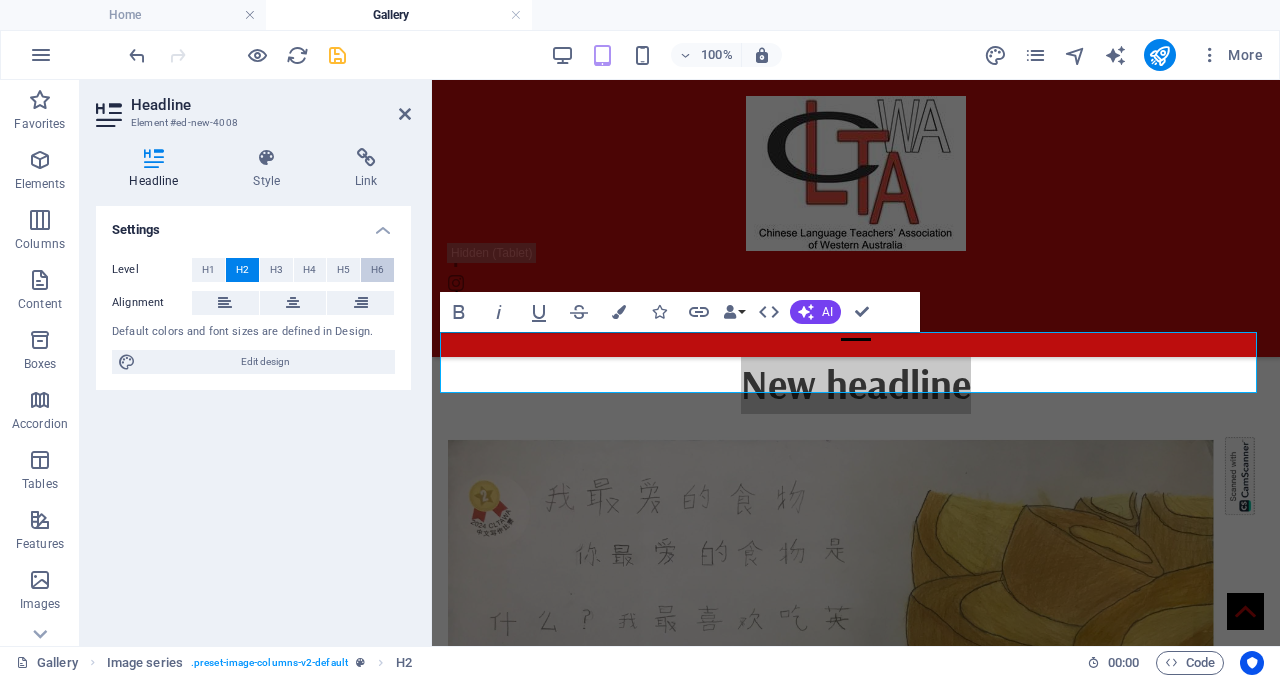 click on "H6" at bounding box center (377, 270) 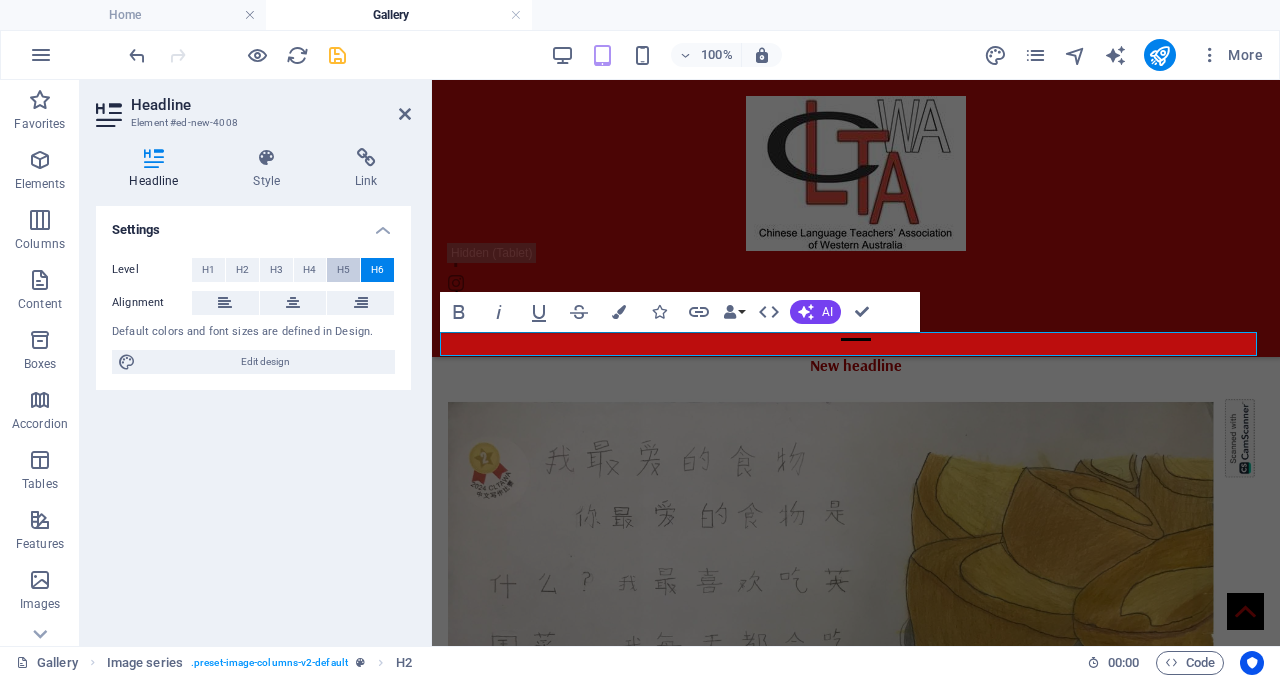 click on "H5" at bounding box center [343, 270] 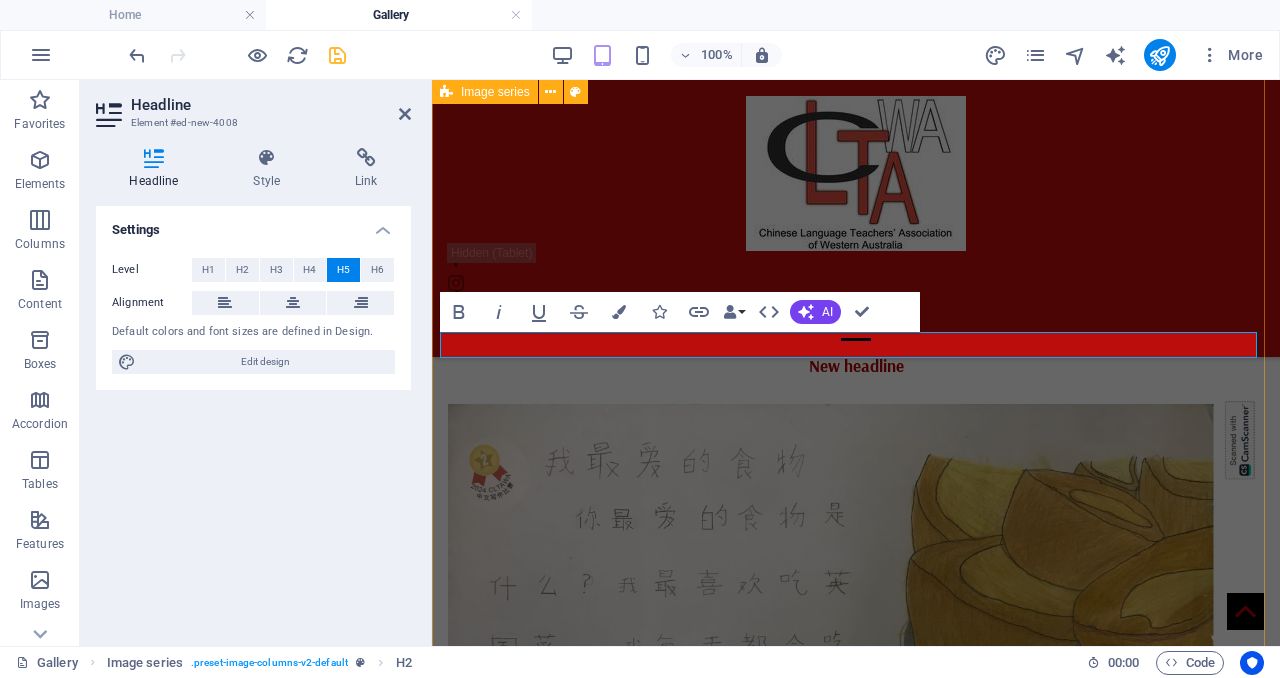 click on "New headline" at bounding box center (856, 366) 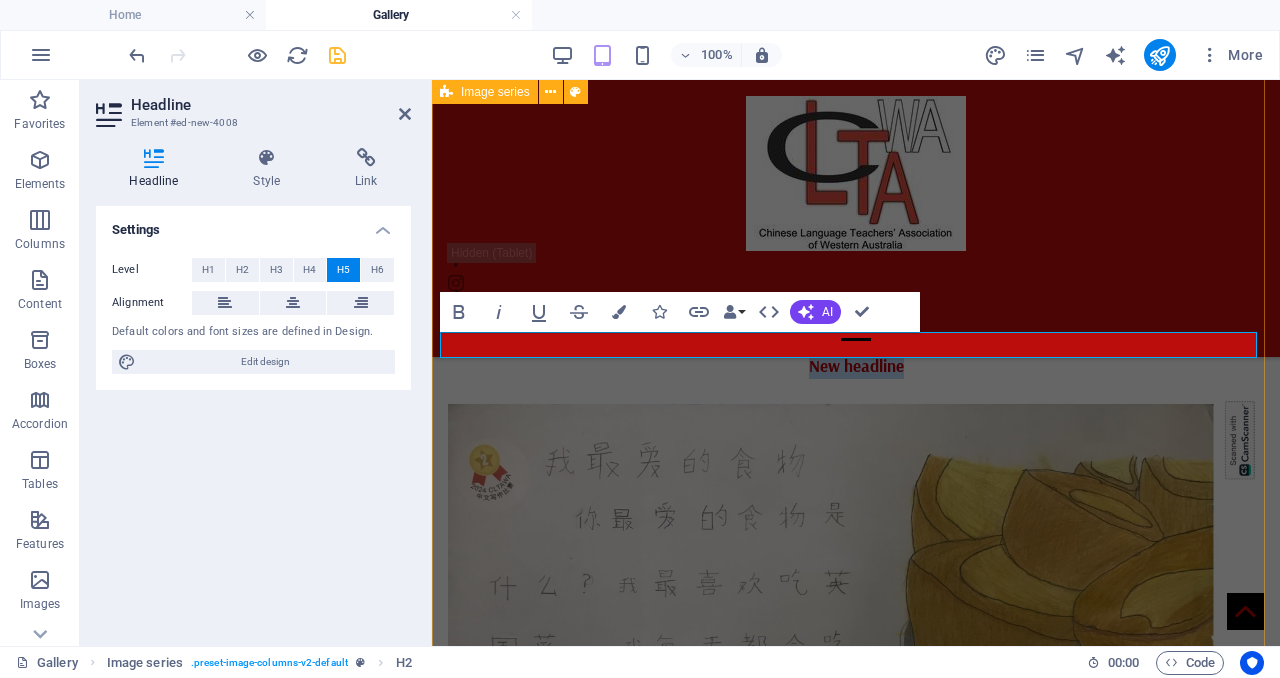 drag, startPoint x: 796, startPoint y: 343, endPoint x: 938, endPoint y: 354, distance: 142.42542 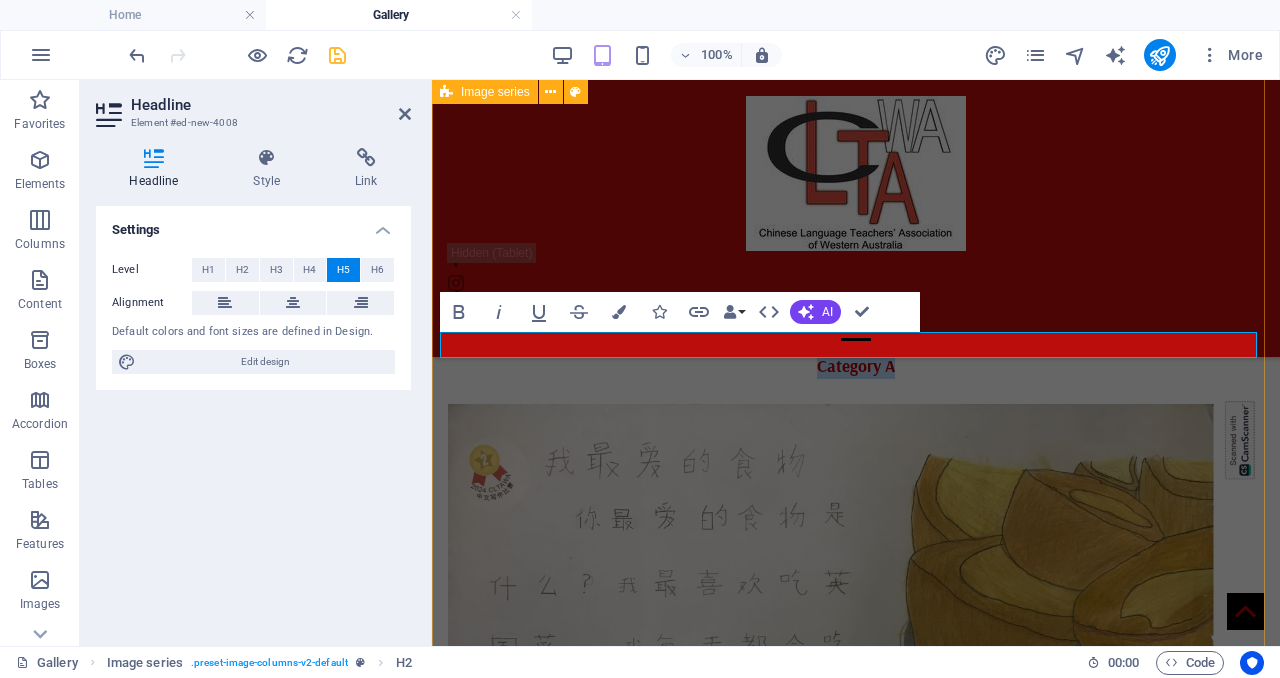 drag, startPoint x: 927, startPoint y: 348, endPoint x: 771, endPoint y: 339, distance: 156.2594 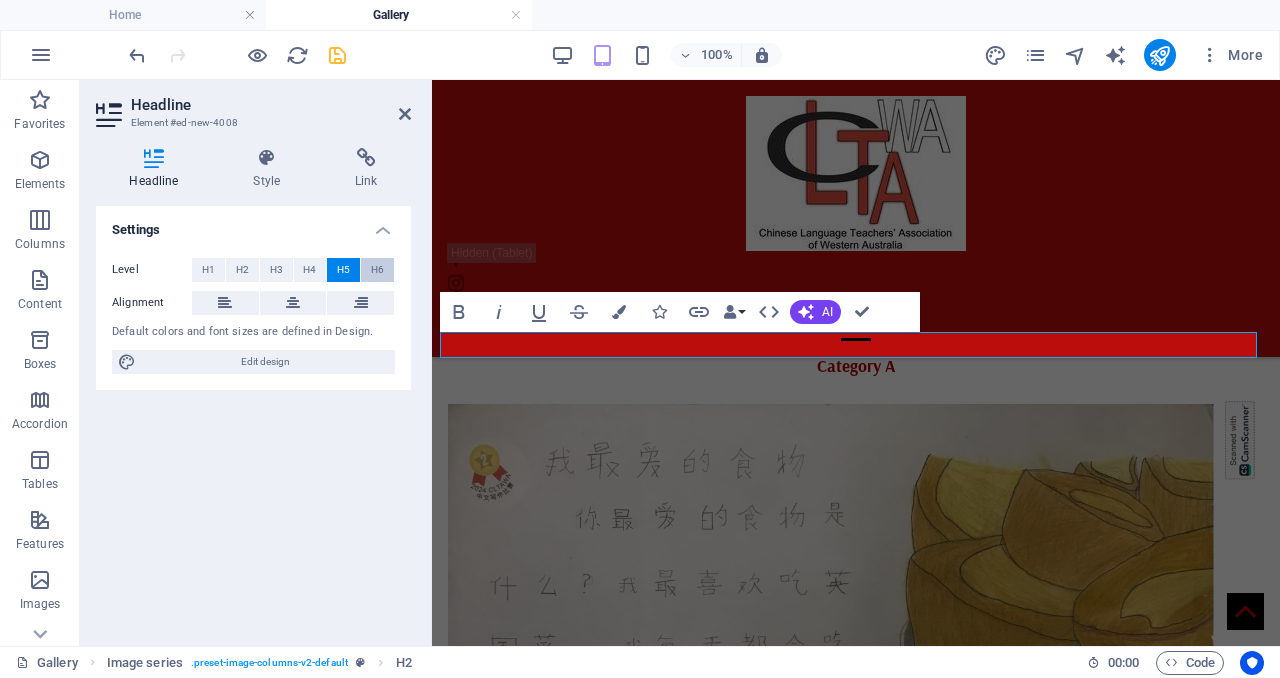 click on "H6" at bounding box center (377, 270) 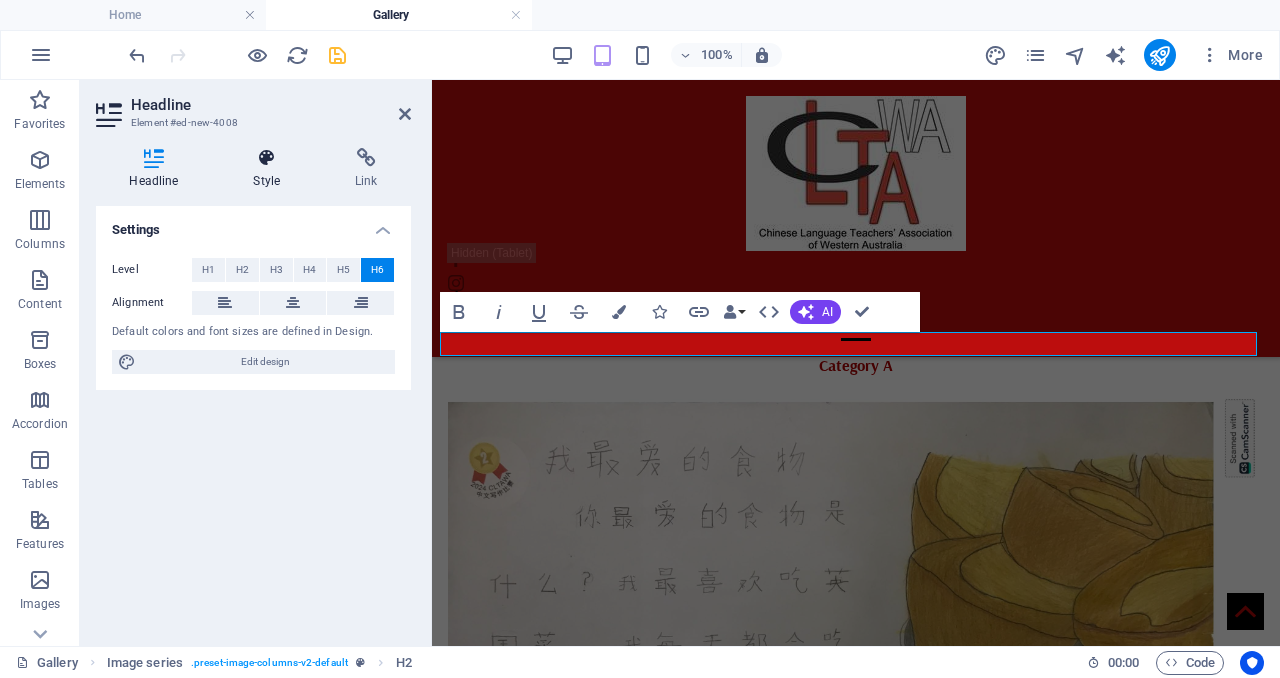 click at bounding box center (267, 158) 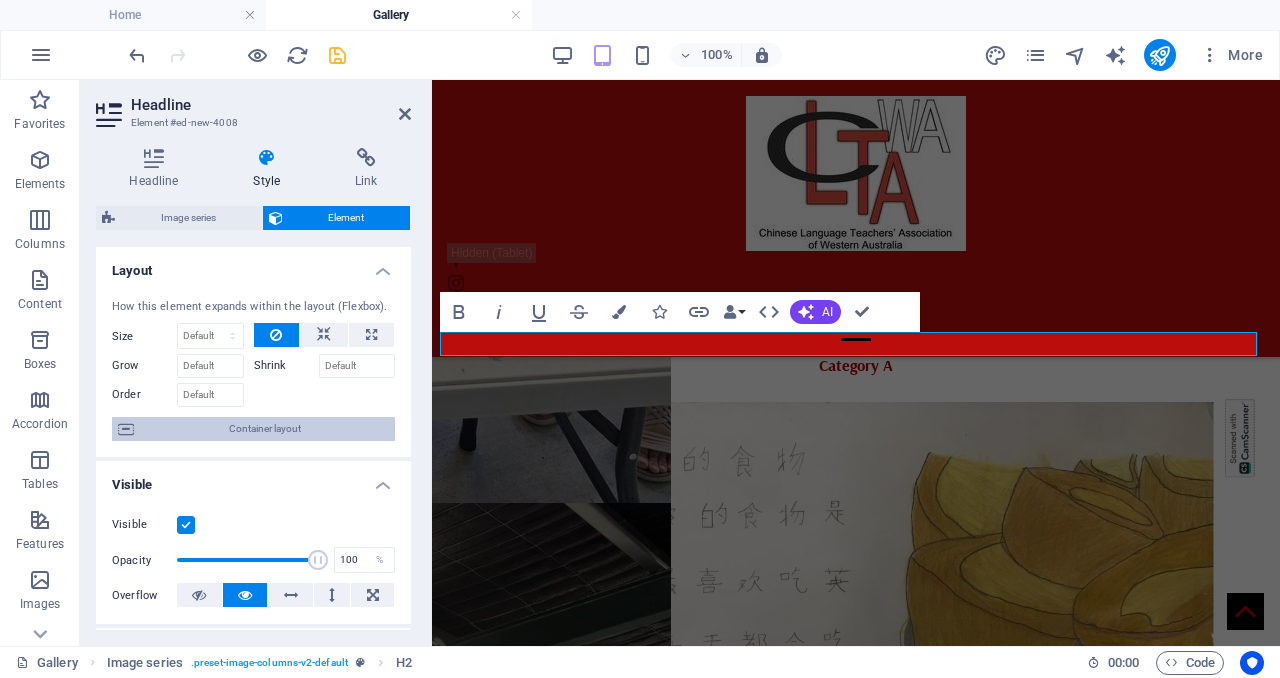 scroll, scrollTop: 352, scrollLeft: 0, axis: vertical 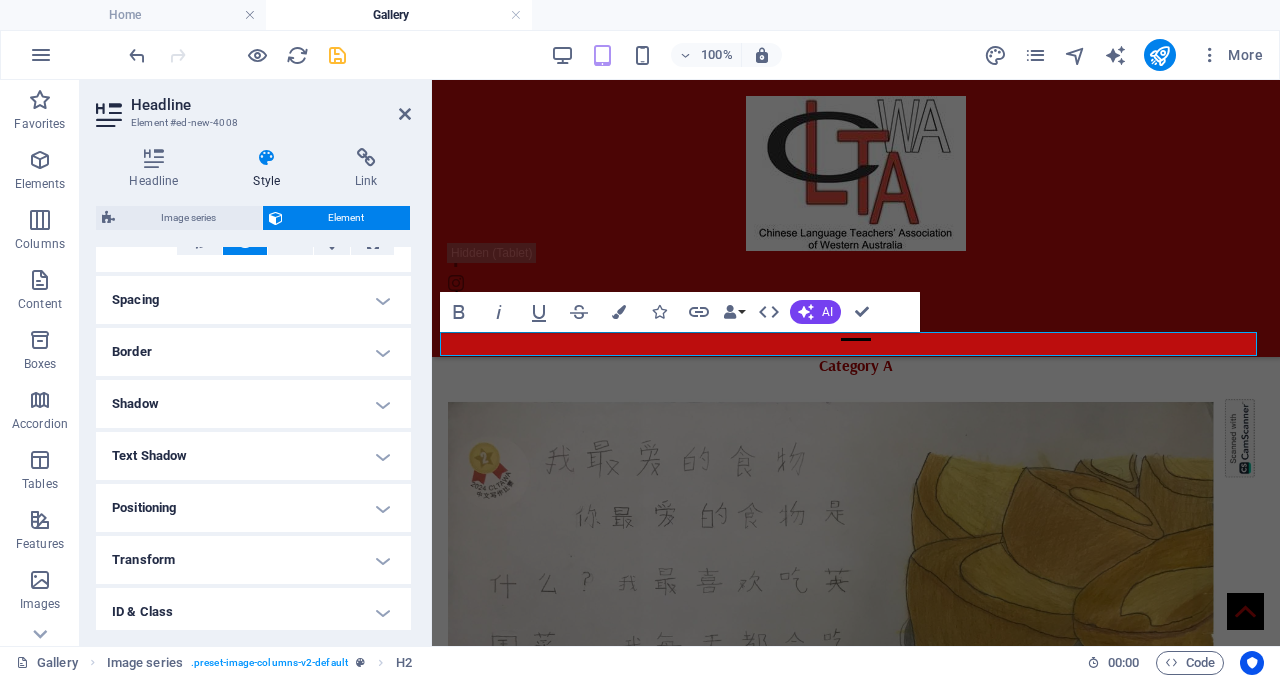 click on "Border" at bounding box center (253, 352) 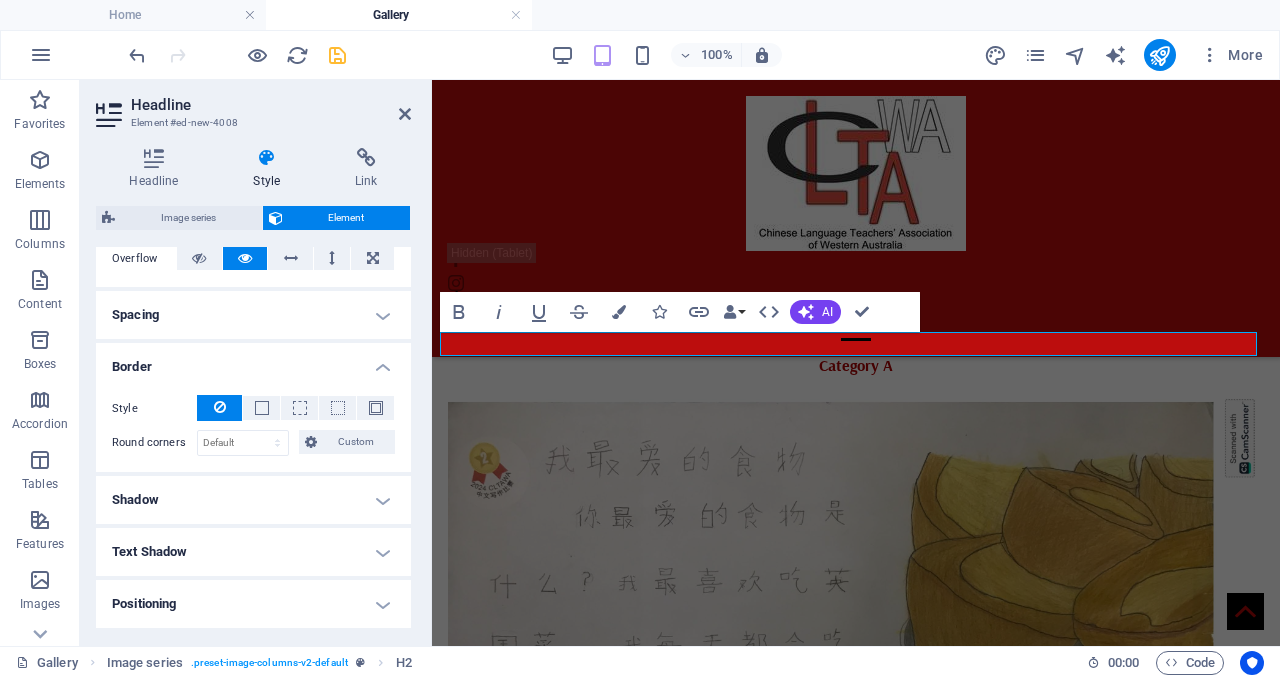 scroll, scrollTop: 426, scrollLeft: 0, axis: vertical 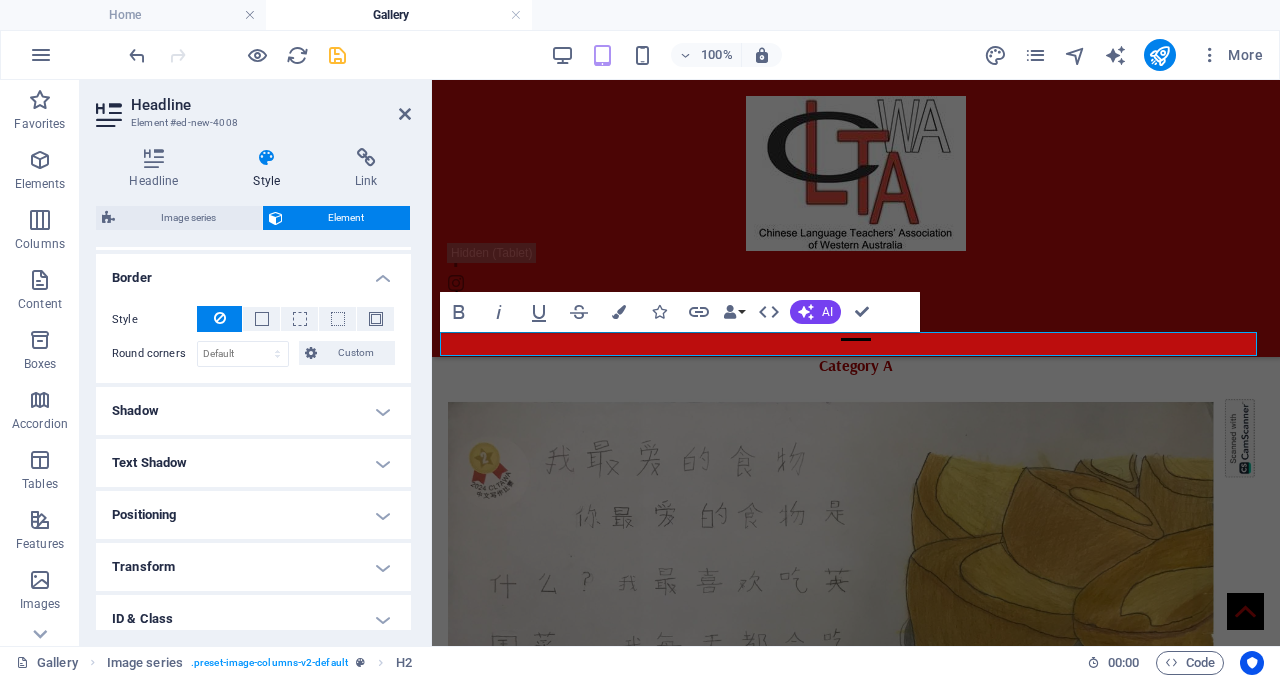 click on "Shadow" at bounding box center (253, 411) 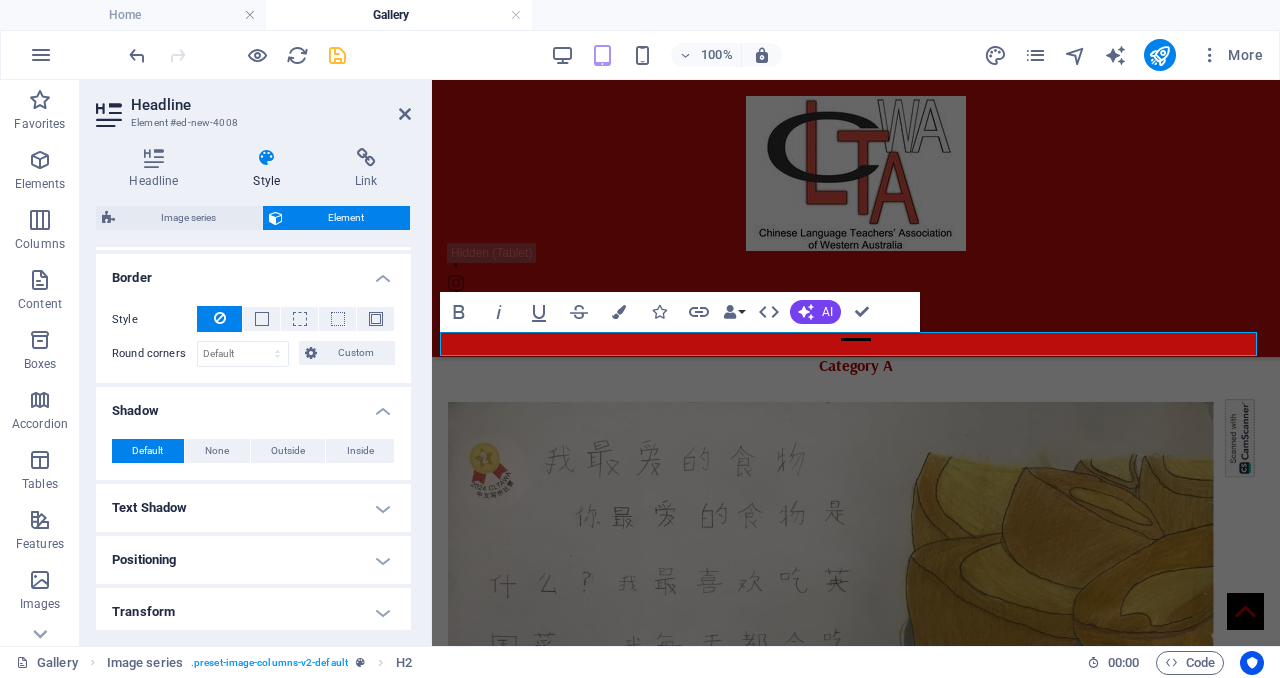scroll, scrollTop: 462, scrollLeft: 0, axis: vertical 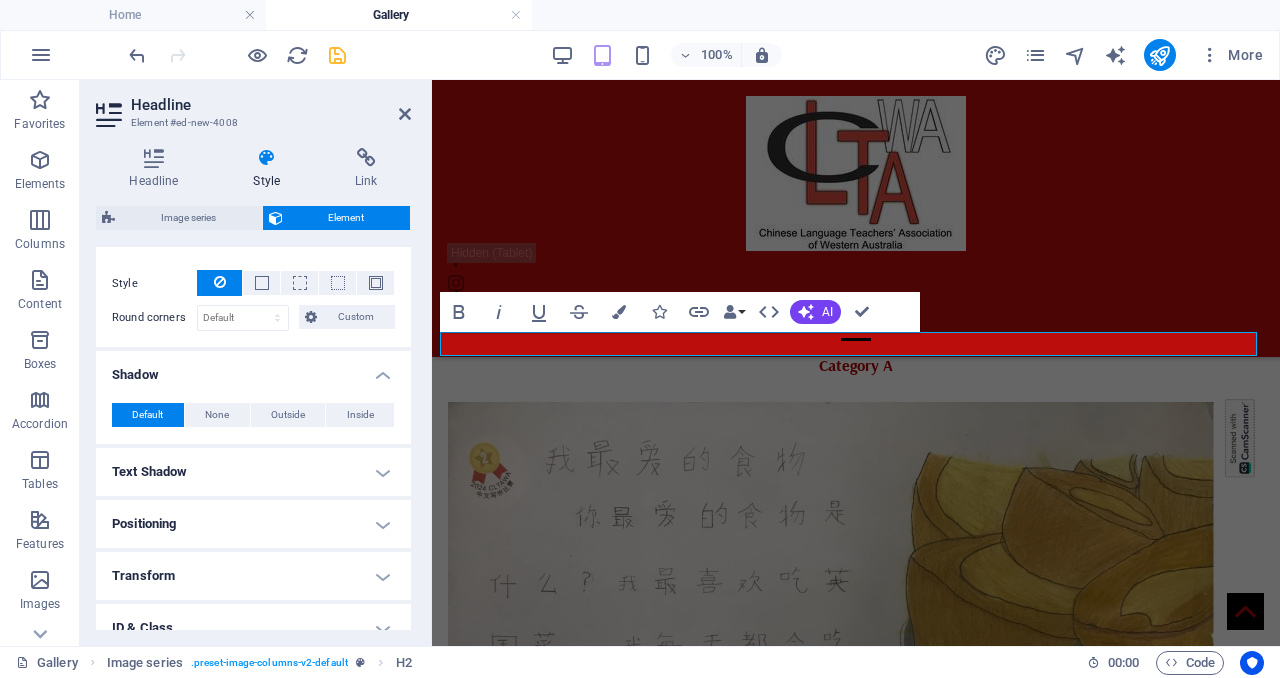 click on "Text Shadow" at bounding box center (253, 472) 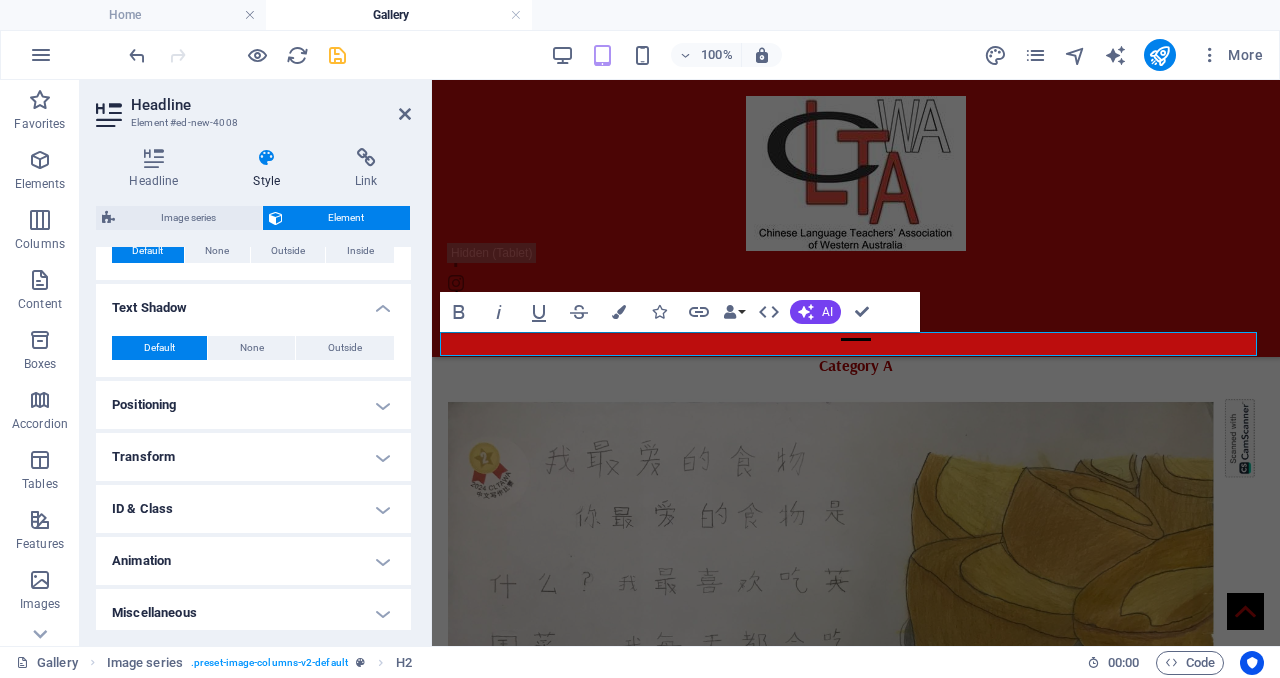 scroll, scrollTop: 632, scrollLeft: 0, axis: vertical 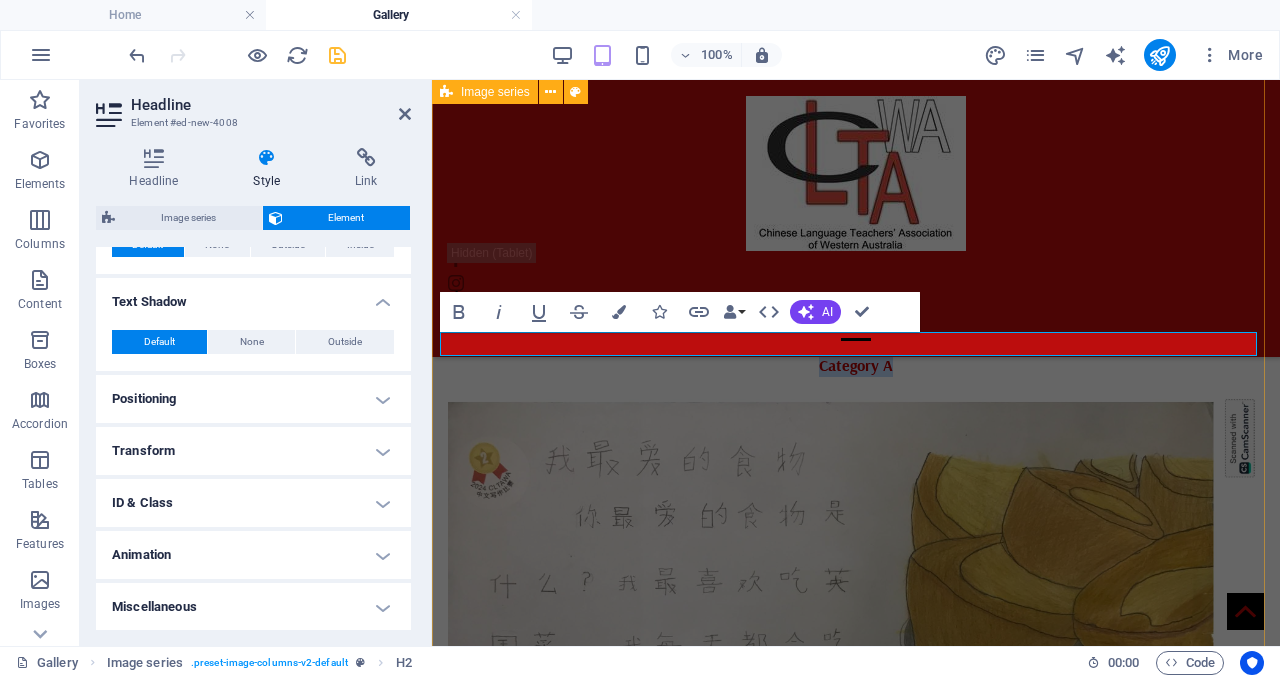 drag, startPoint x: 812, startPoint y: 349, endPoint x: 918, endPoint y: 346, distance: 106.04244 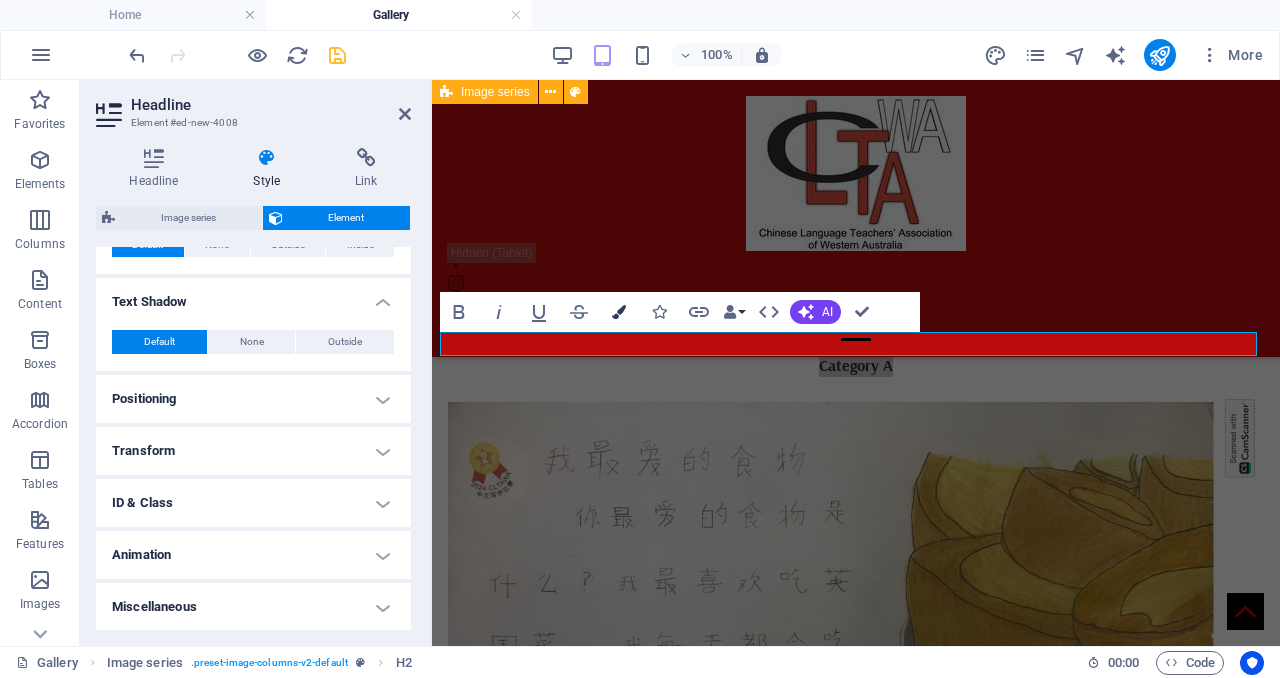 click at bounding box center [619, 312] 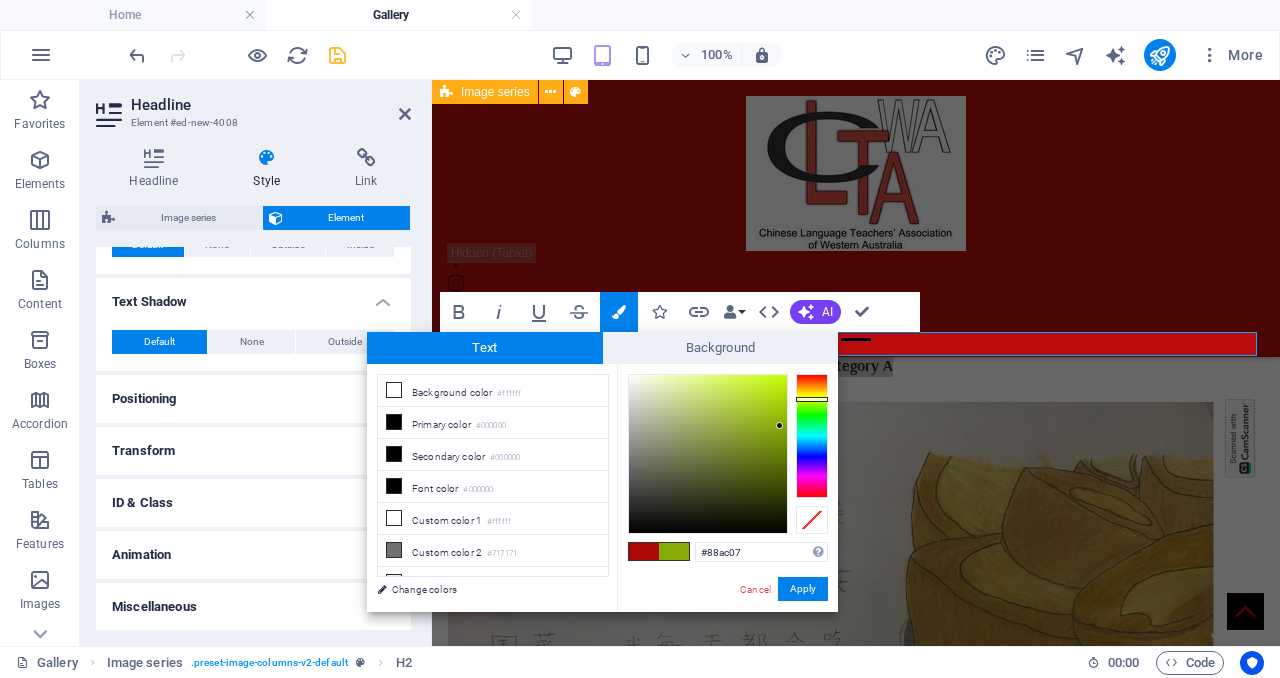 click at bounding box center (812, 436) 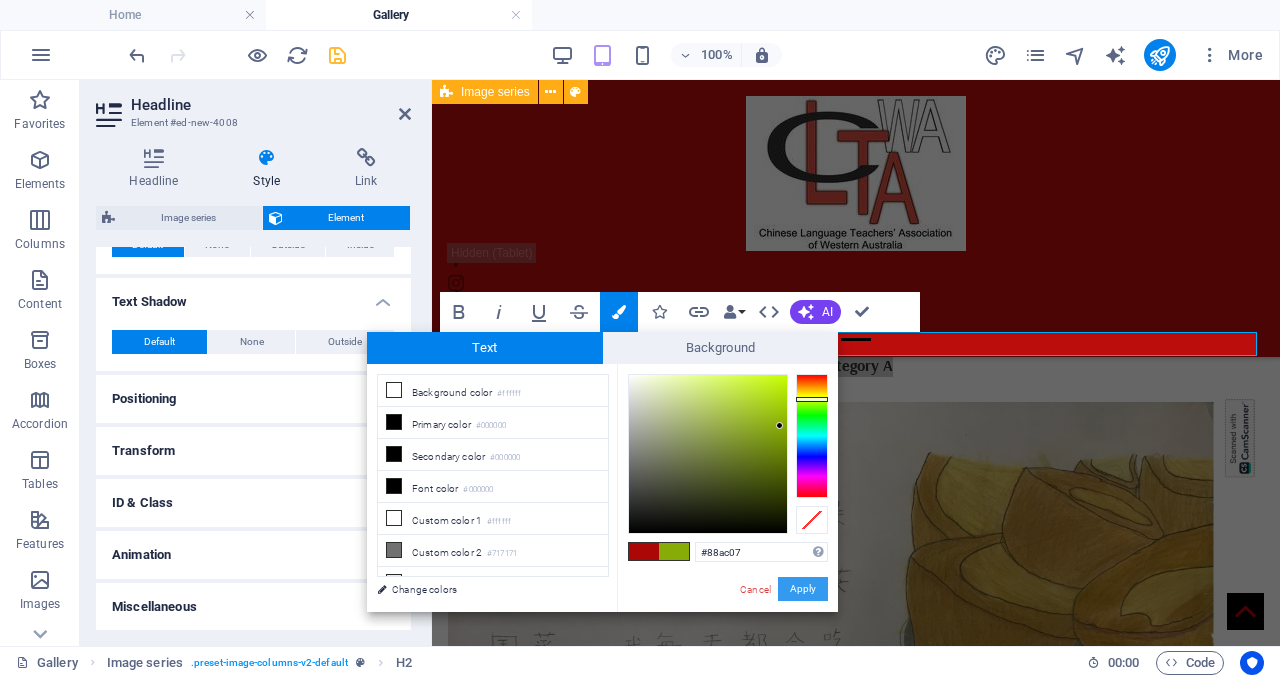 click on "Apply" at bounding box center (803, 589) 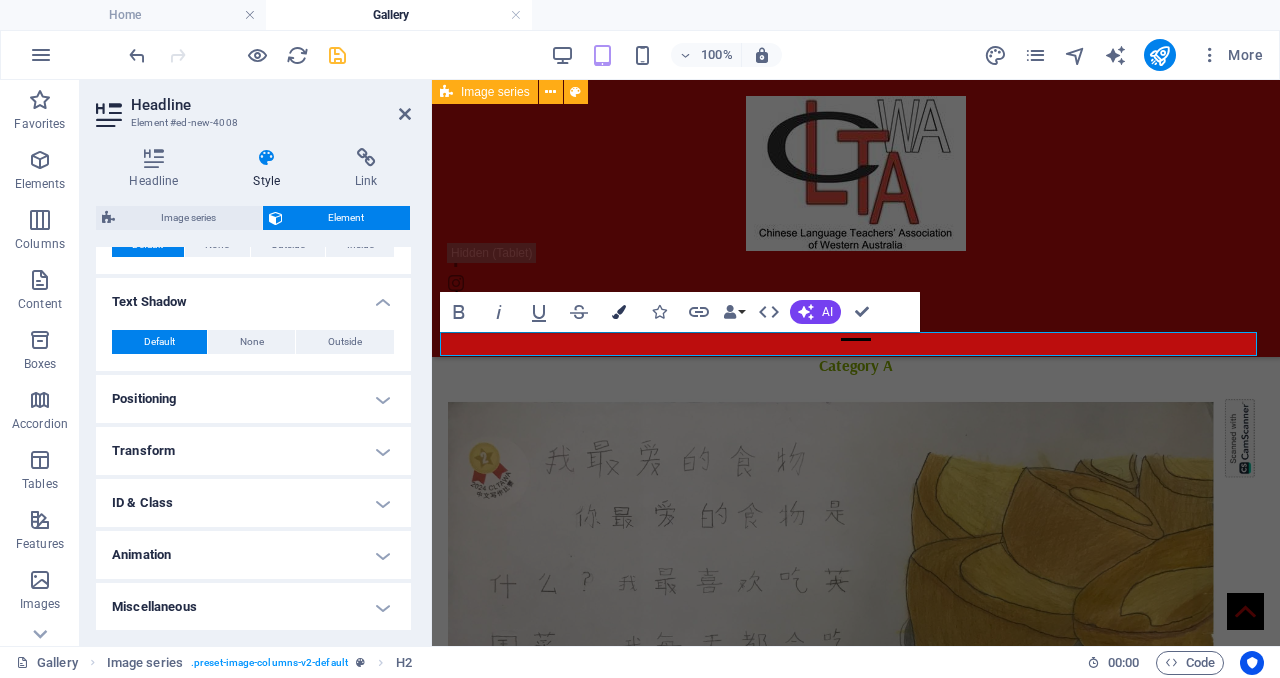 click at bounding box center [619, 312] 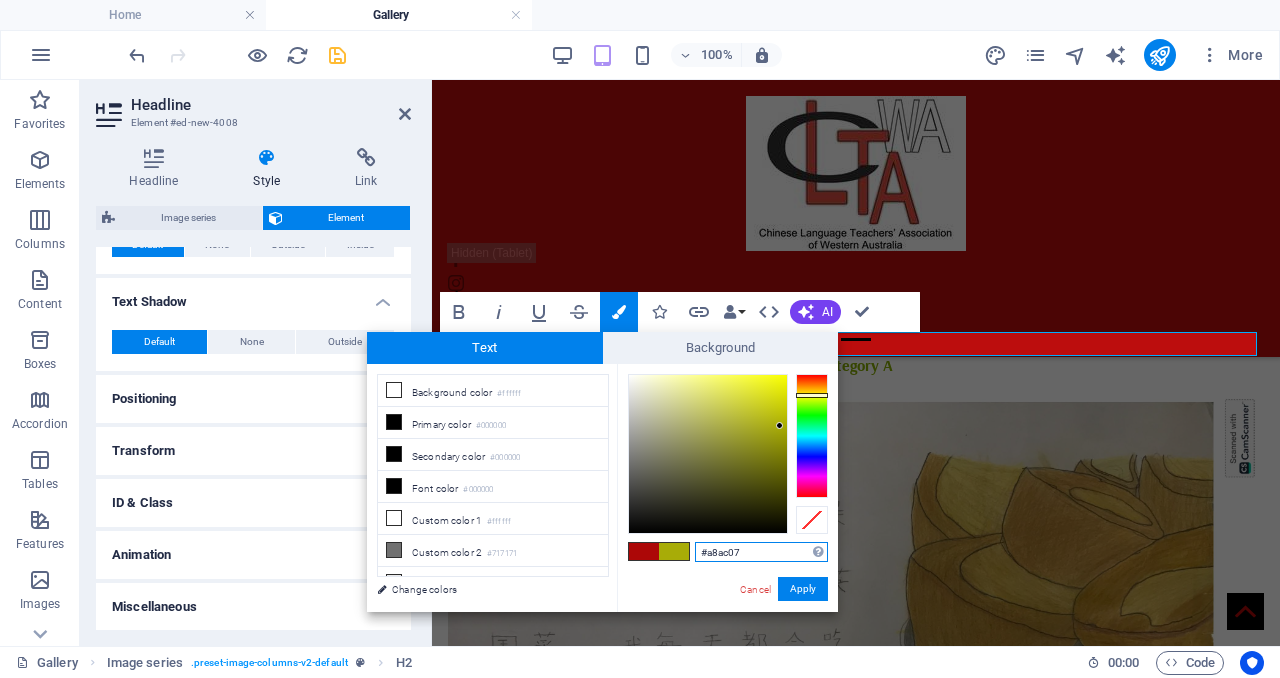 click at bounding box center (812, 436) 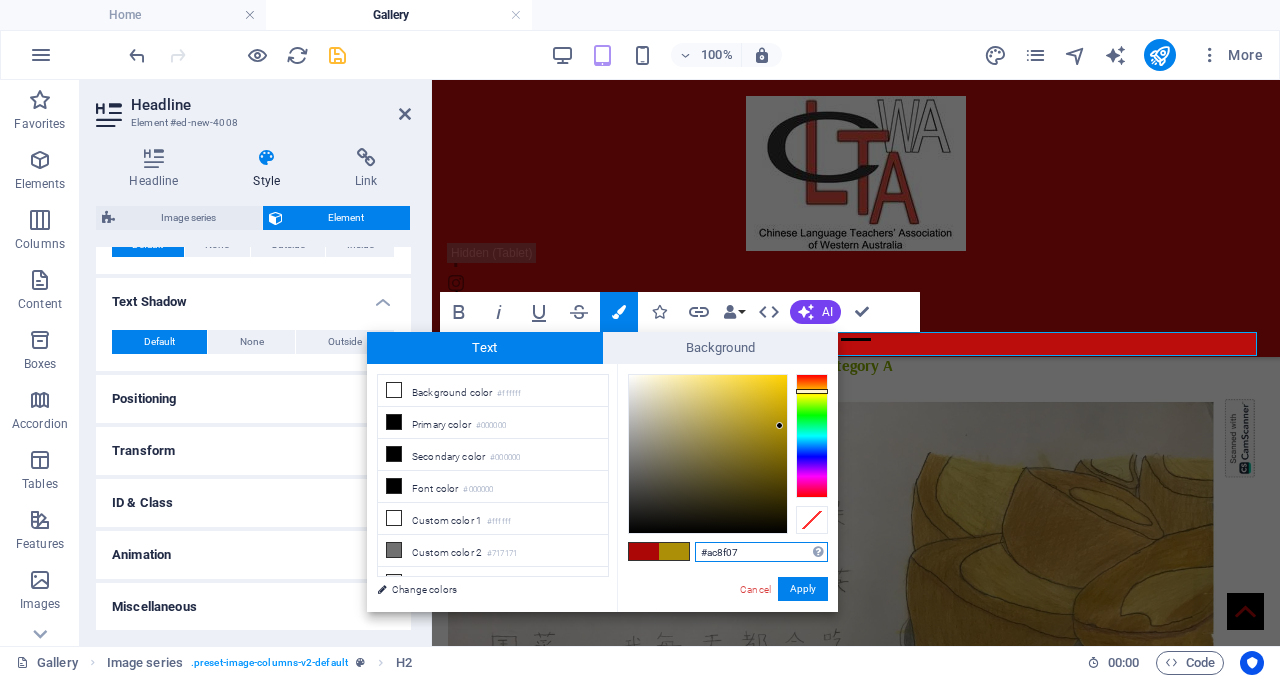 click at bounding box center [812, 436] 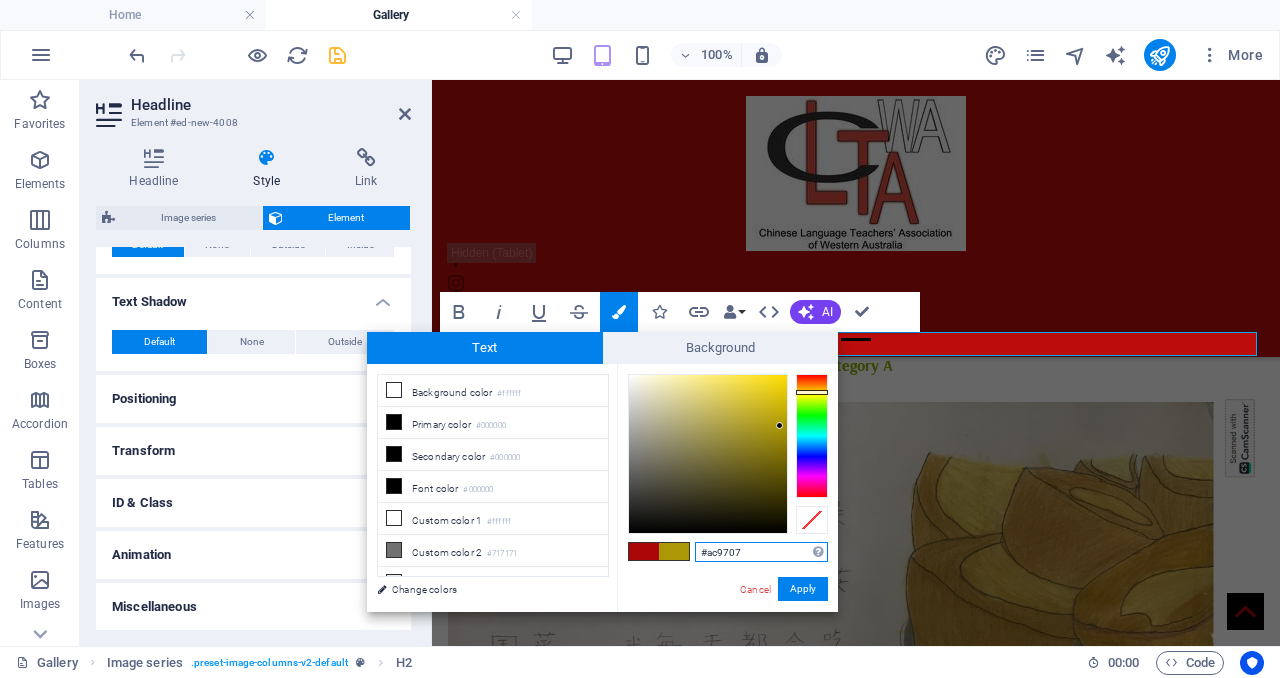click at bounding box center (812, 392) 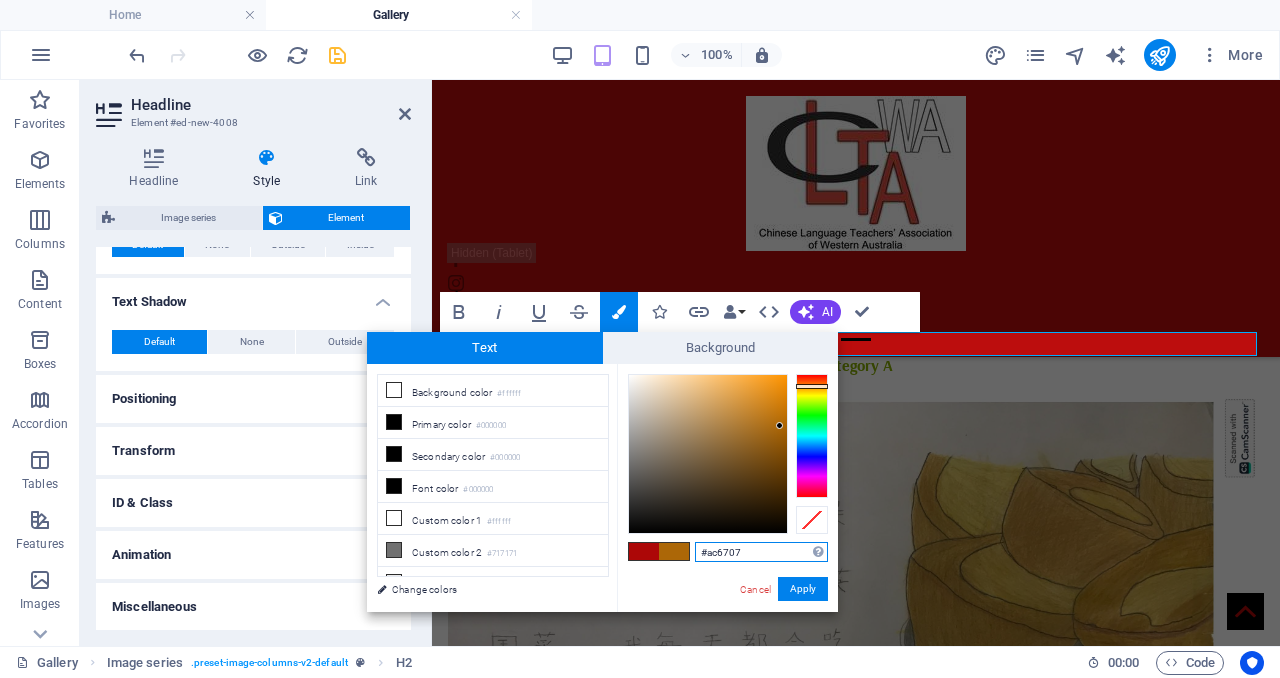 click at bounding box center (812, 436) 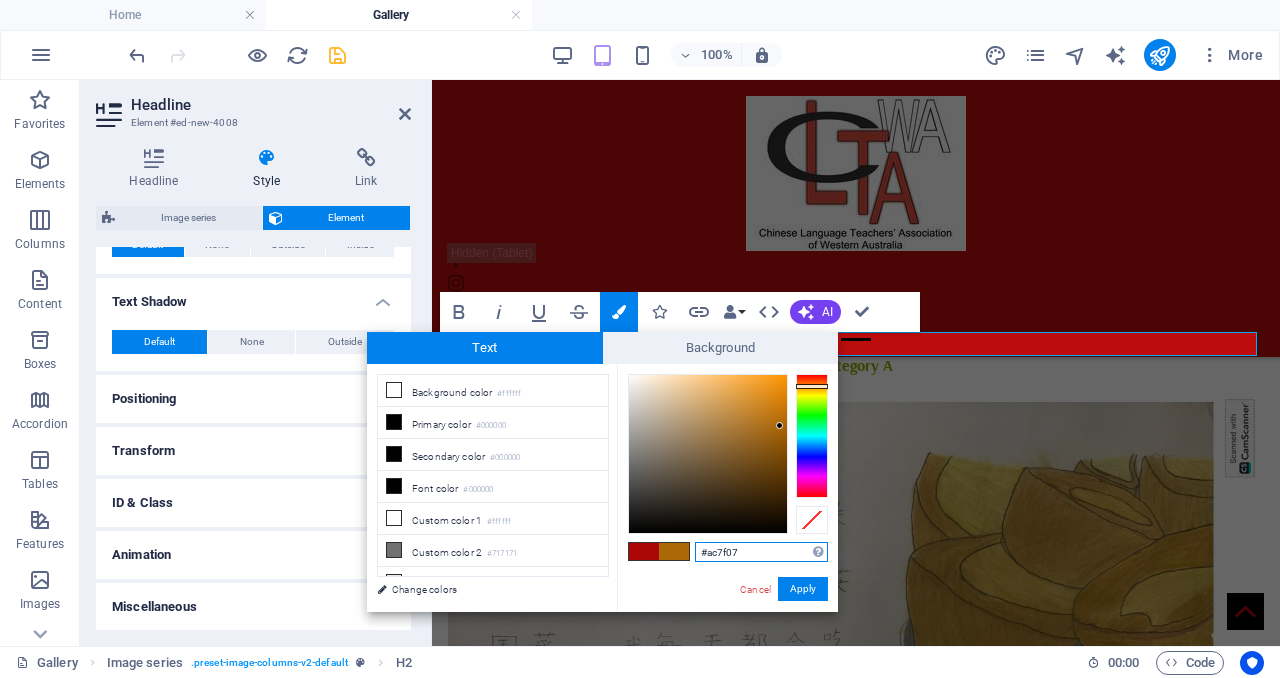 click at bounding box center [812, 436] 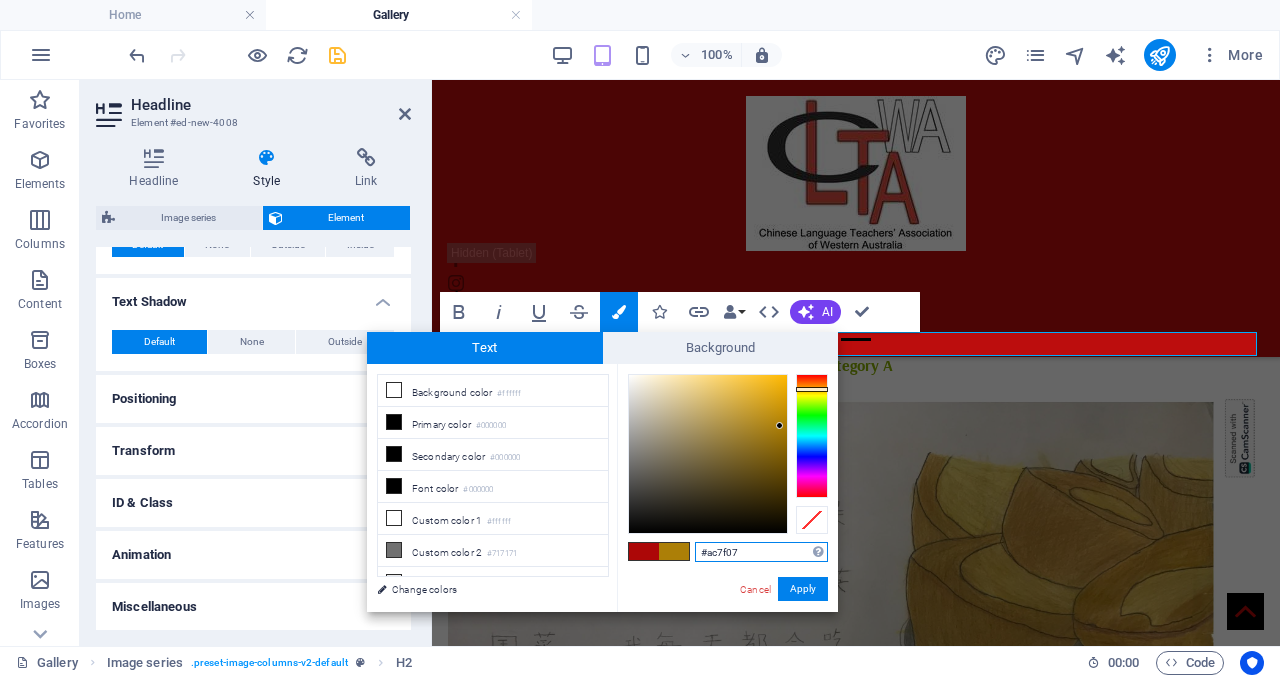 click at bounding box center [812, 389] 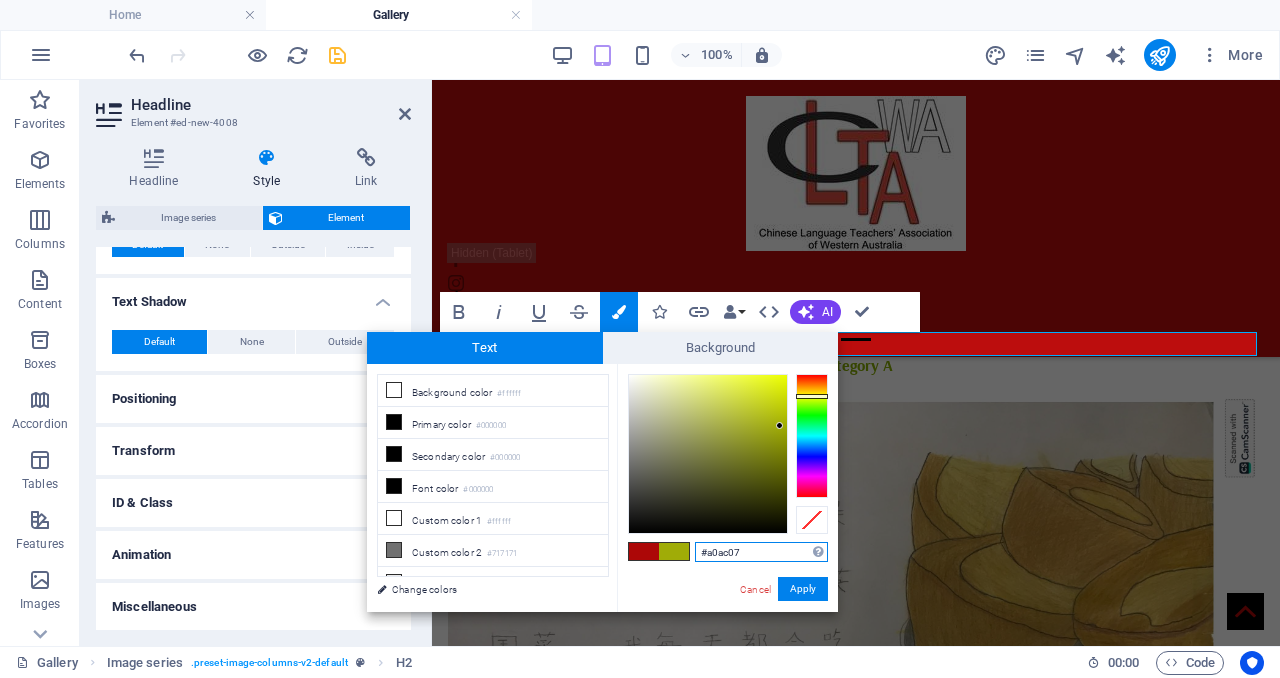 click at bounding box center (812, 436) 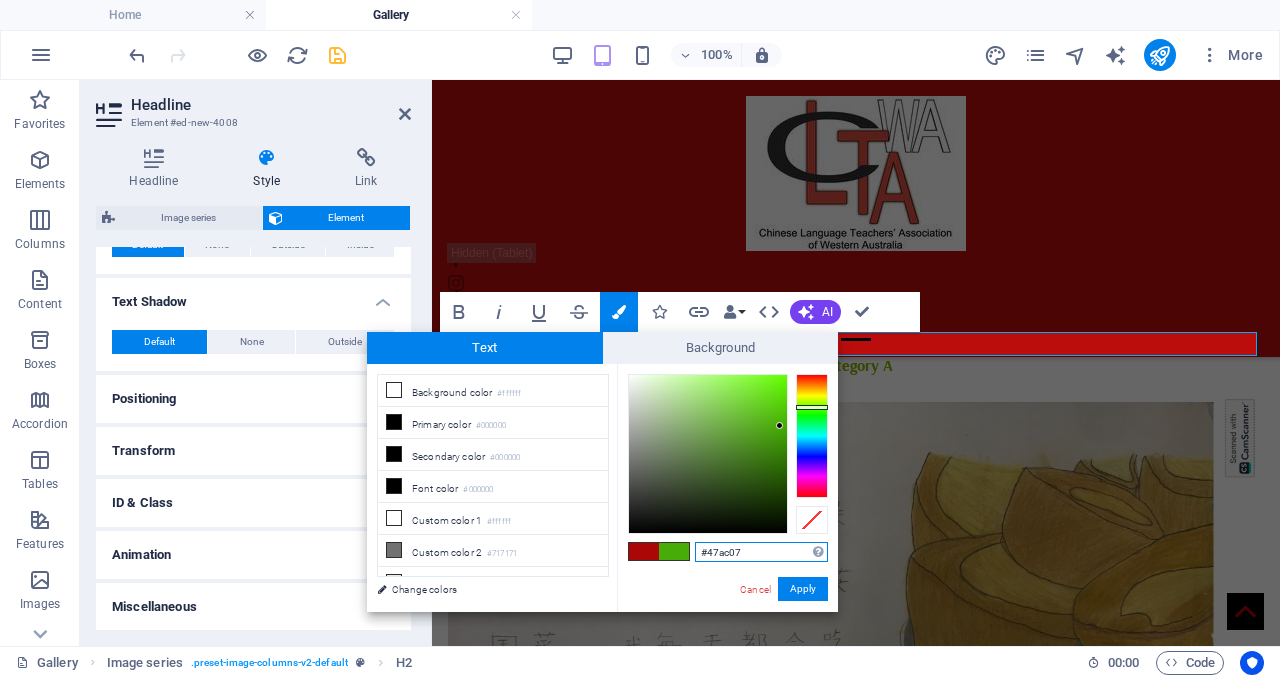 click at bounding box center [812, 436] 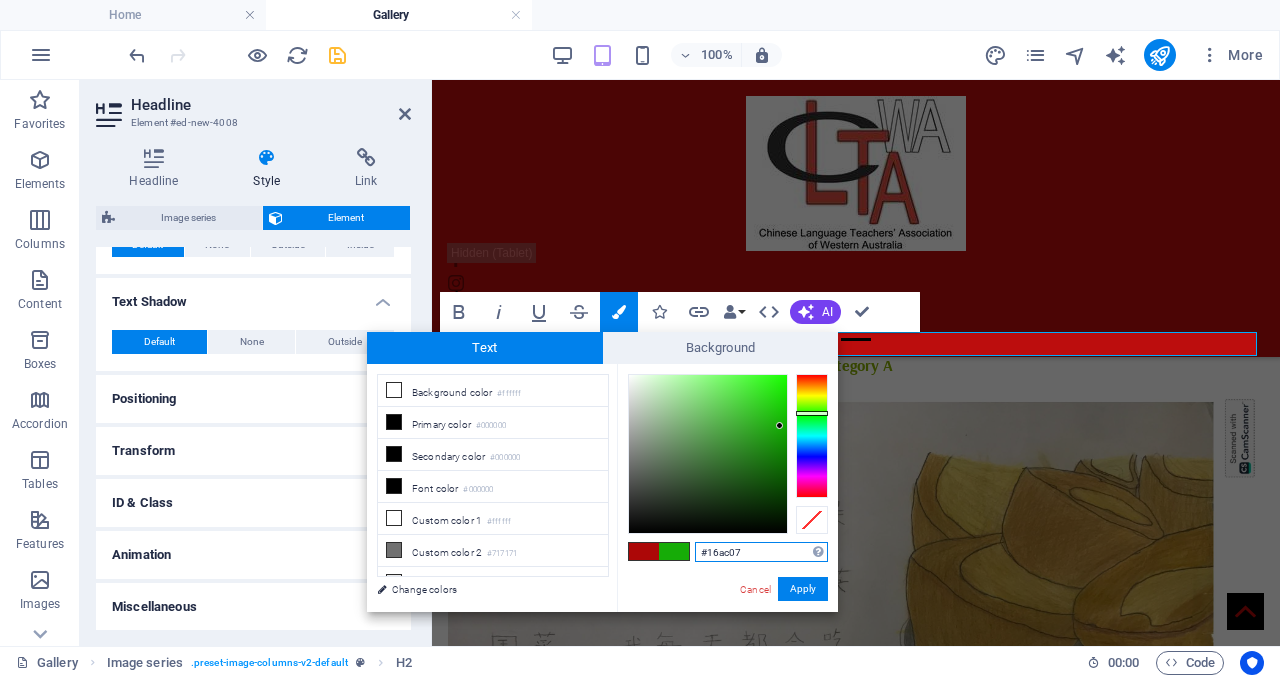 click at bounding box center (812, 436) 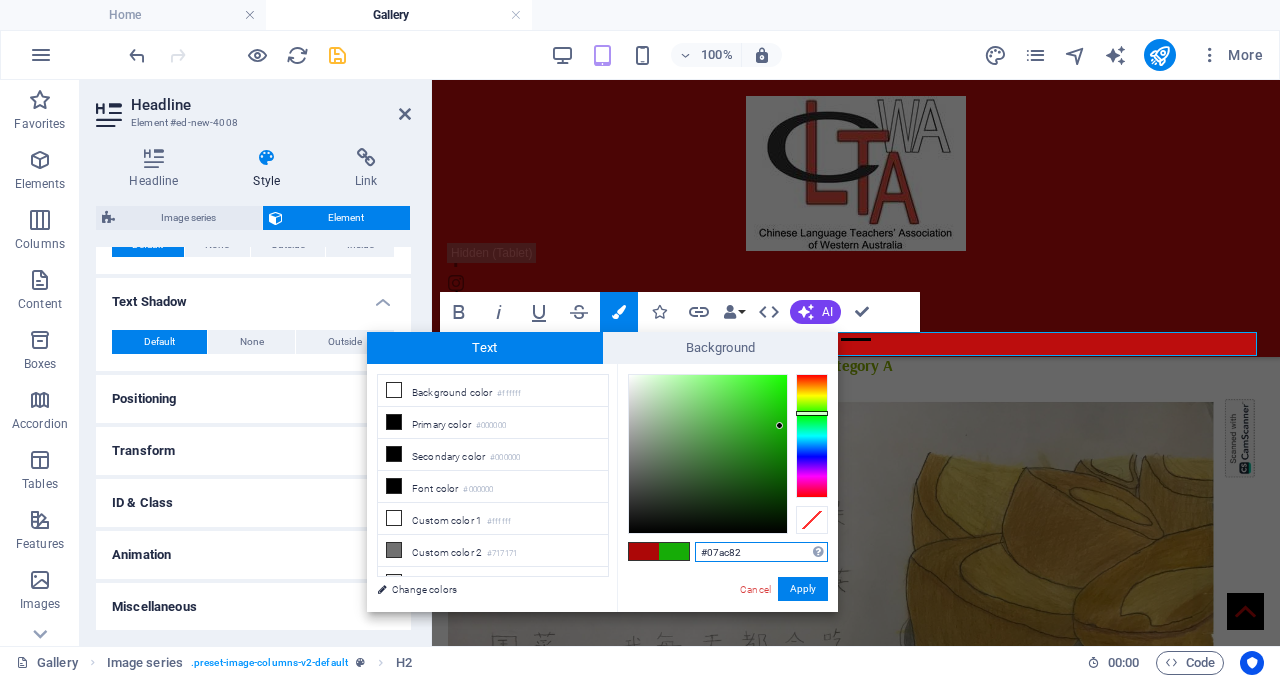 click at bounding box center [812, 436] 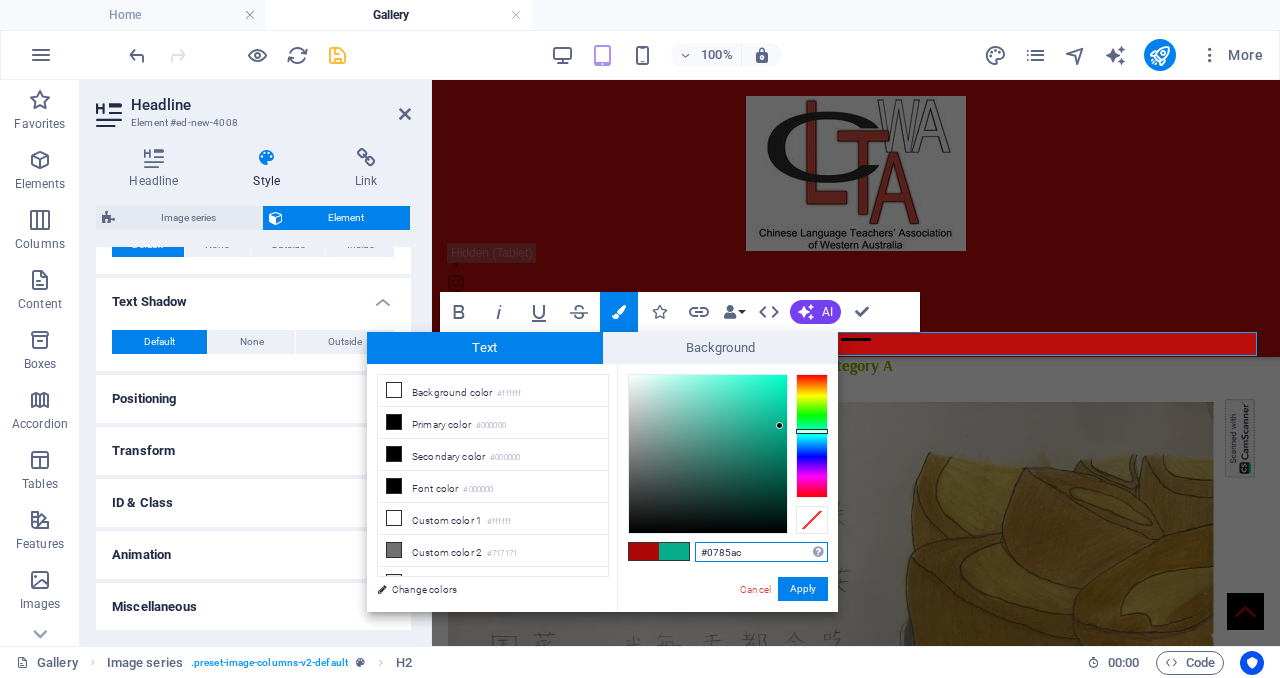 click at bounding box center [812, 436] 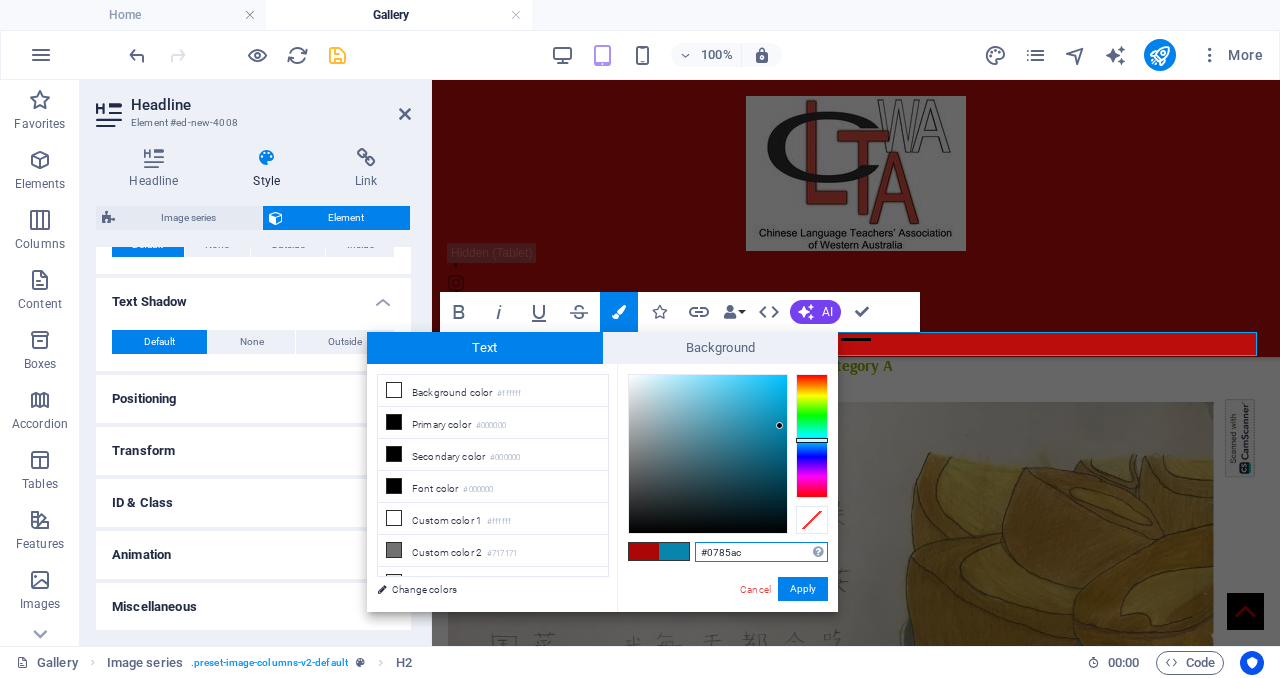 type on "#0775ac" 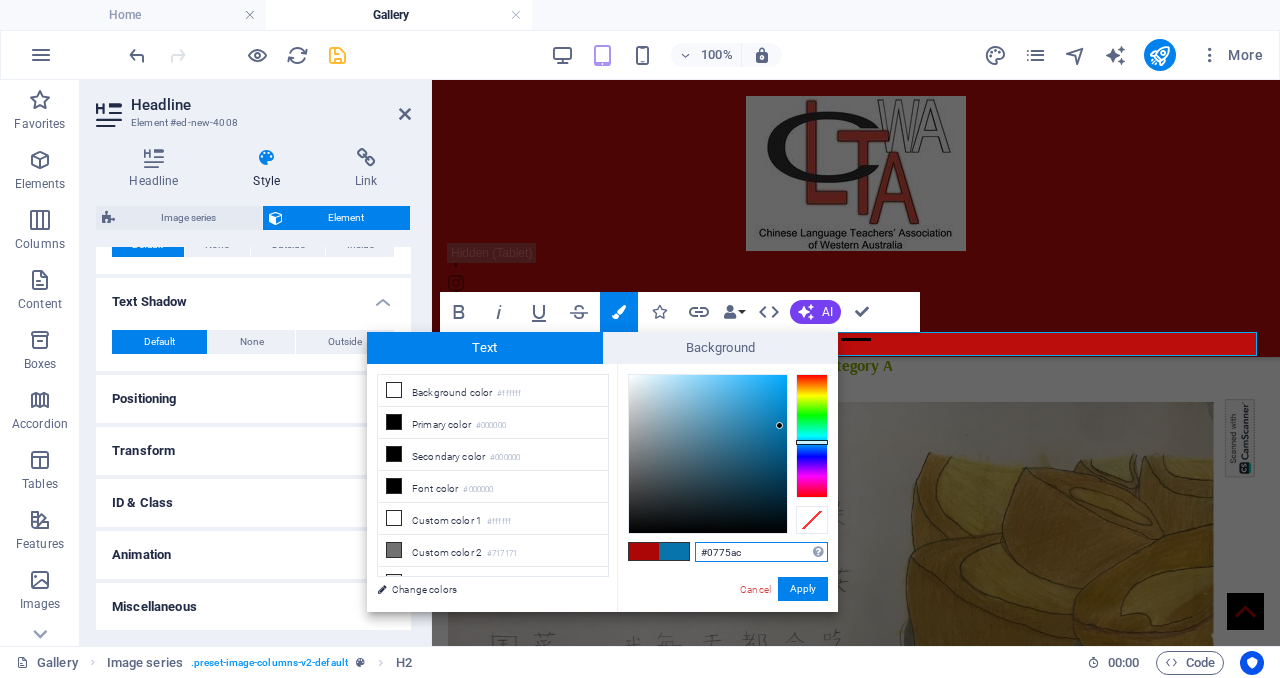 click at bounding box center [812, 442] 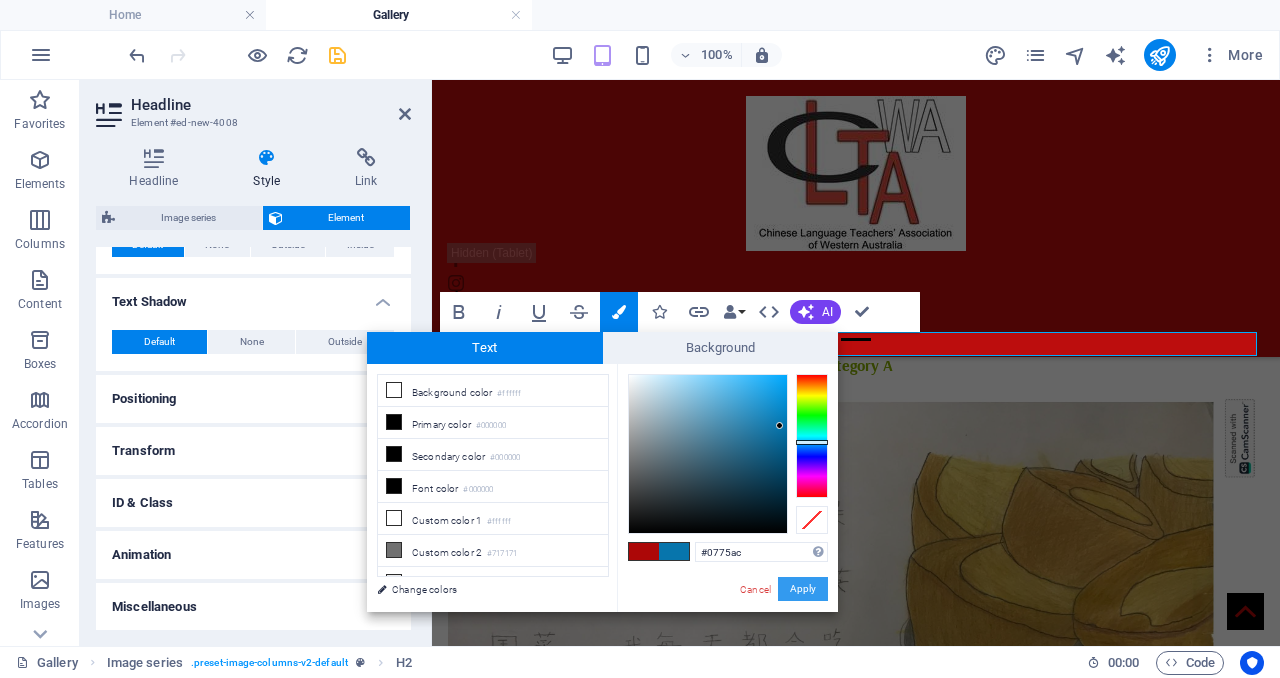 click on "Apply" at bounding box center (803, 589) 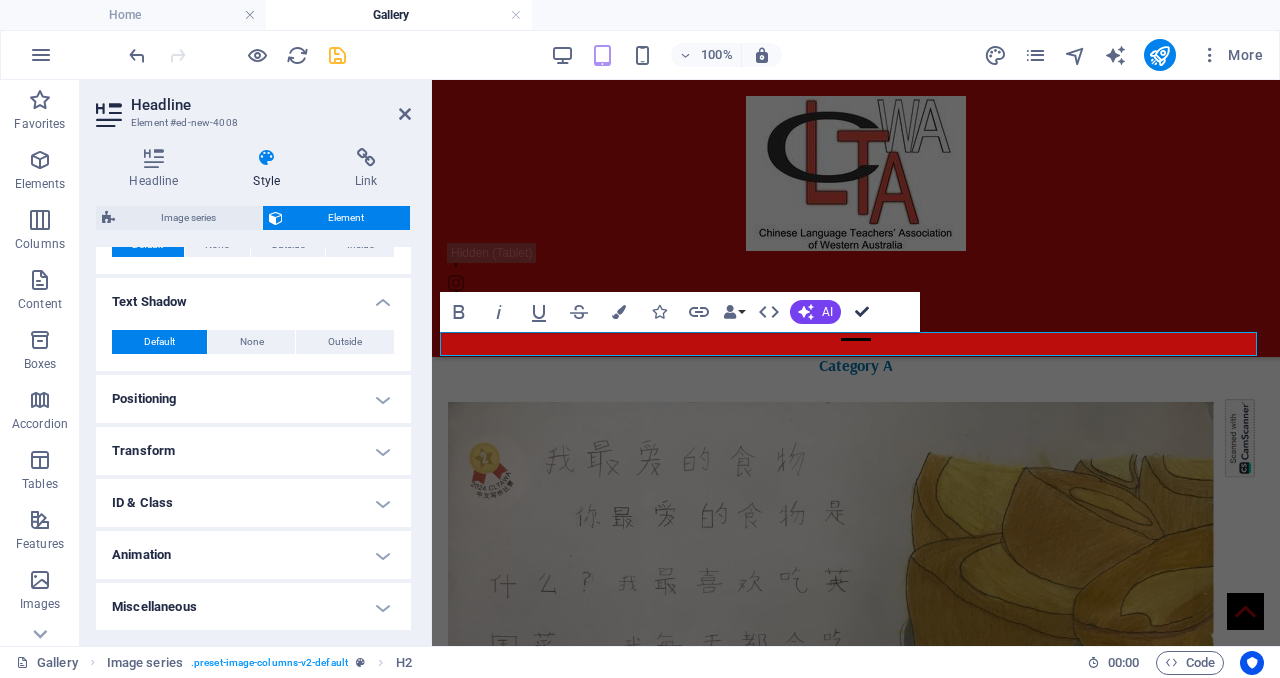 drag, startPoint x: 864, startPoint y: 303, endPoint x: 825, endPoint y: 366, distance: 74.094536 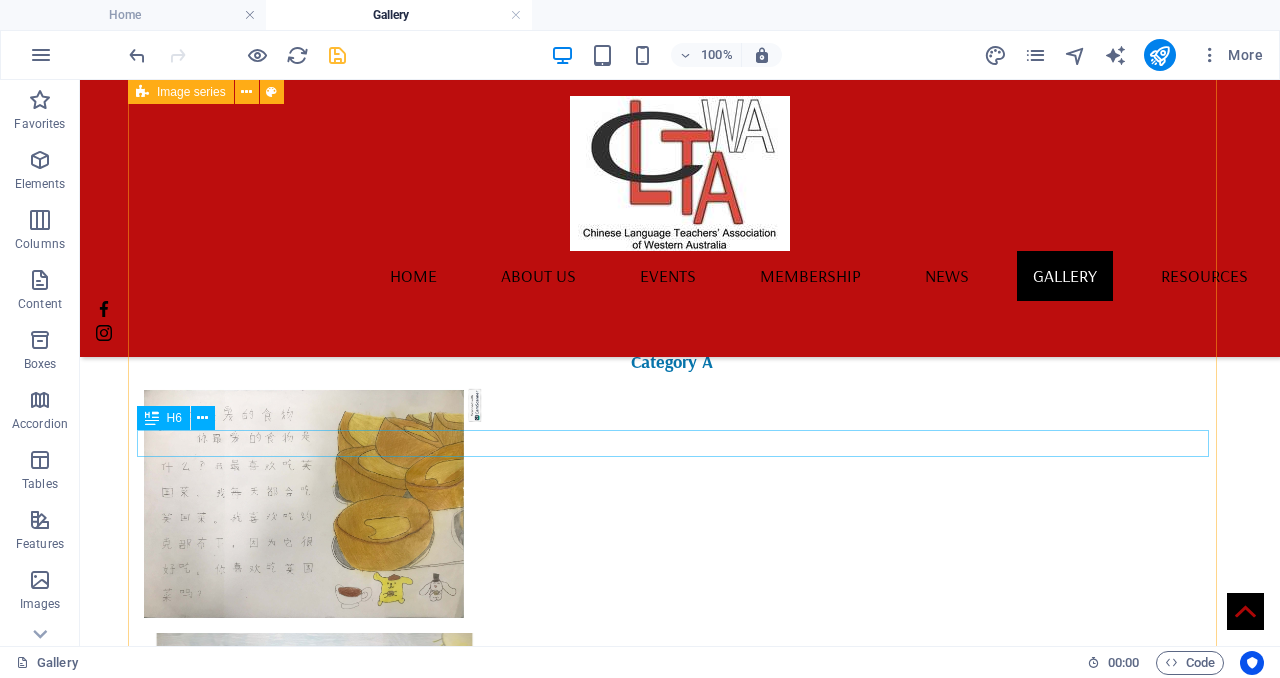 scroll, scrollTop: 2515, scrollLeft: 0, axis: vertical 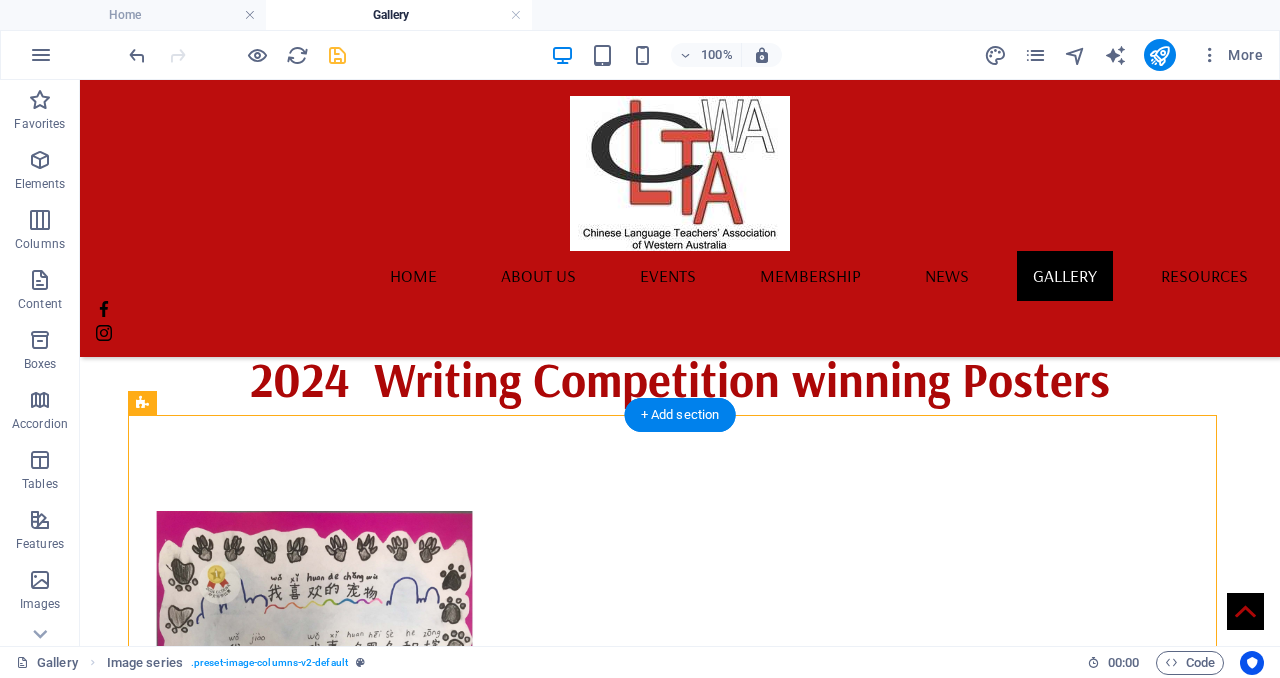 drag, startPoint x: 823, startPoint y: 448, endPoint x: 768, endPoint y: 454, distance: 55.326305 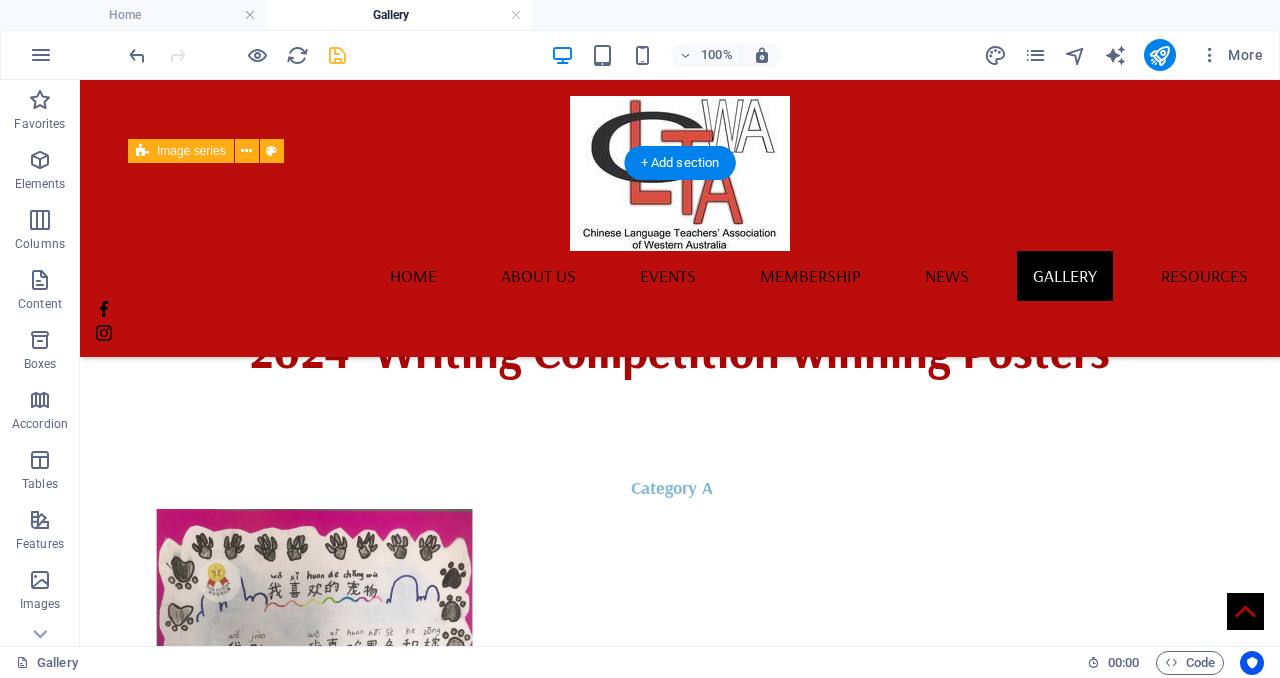 scroll, scrollTop: 1872, scrollLeft: 0, axis: vertical 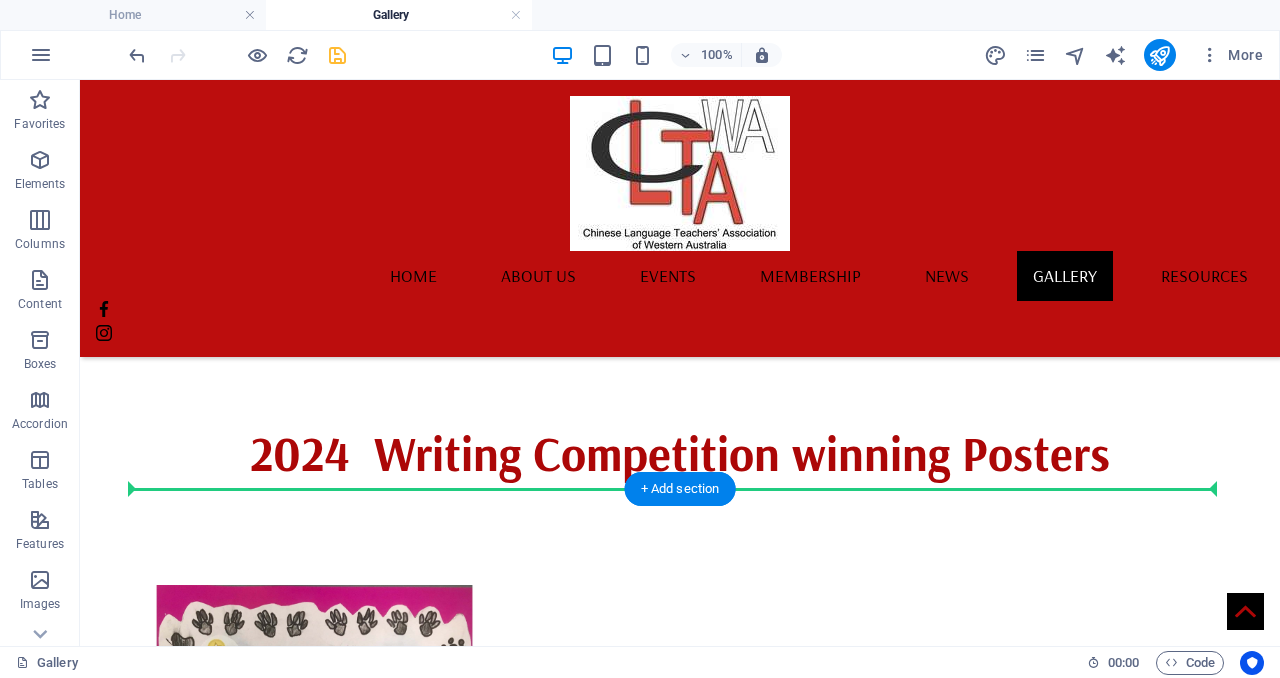 drag, startPoint x: 207, startPoint y: 483, endPoint x: 297, endPoint y: 562, distance: 119.753914 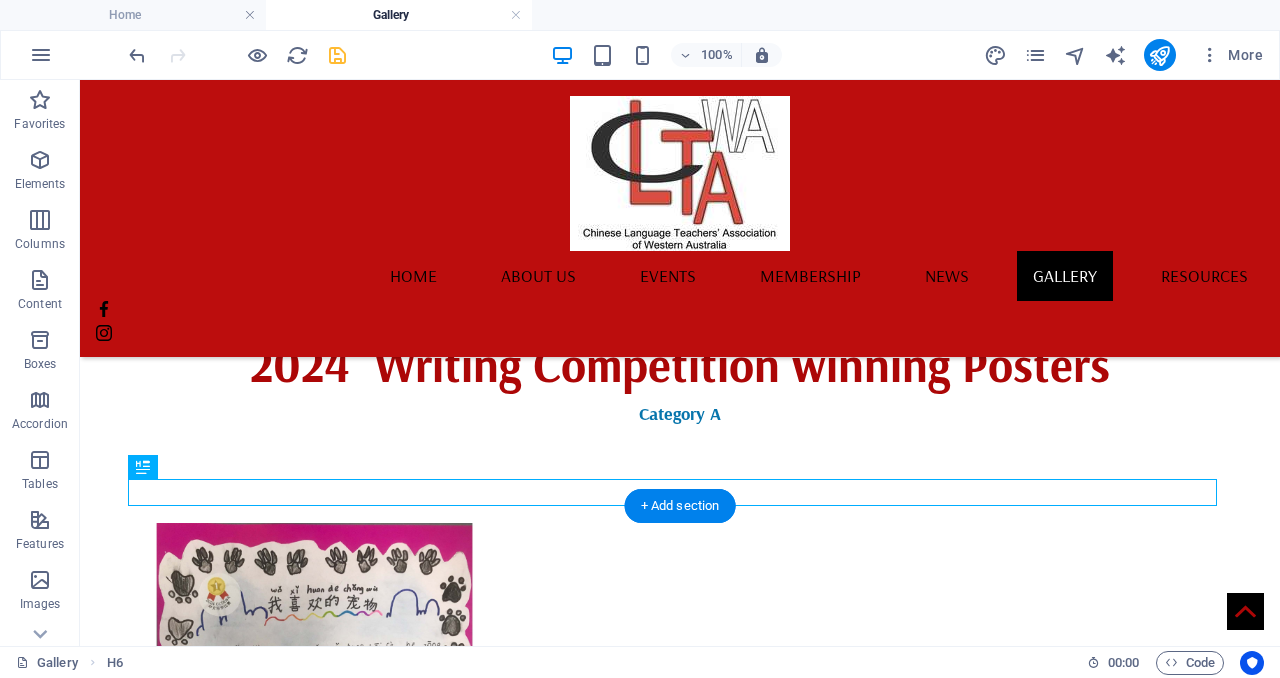 scroll, scrollTop: 2017, scrollLeft: 0, axis: vertical 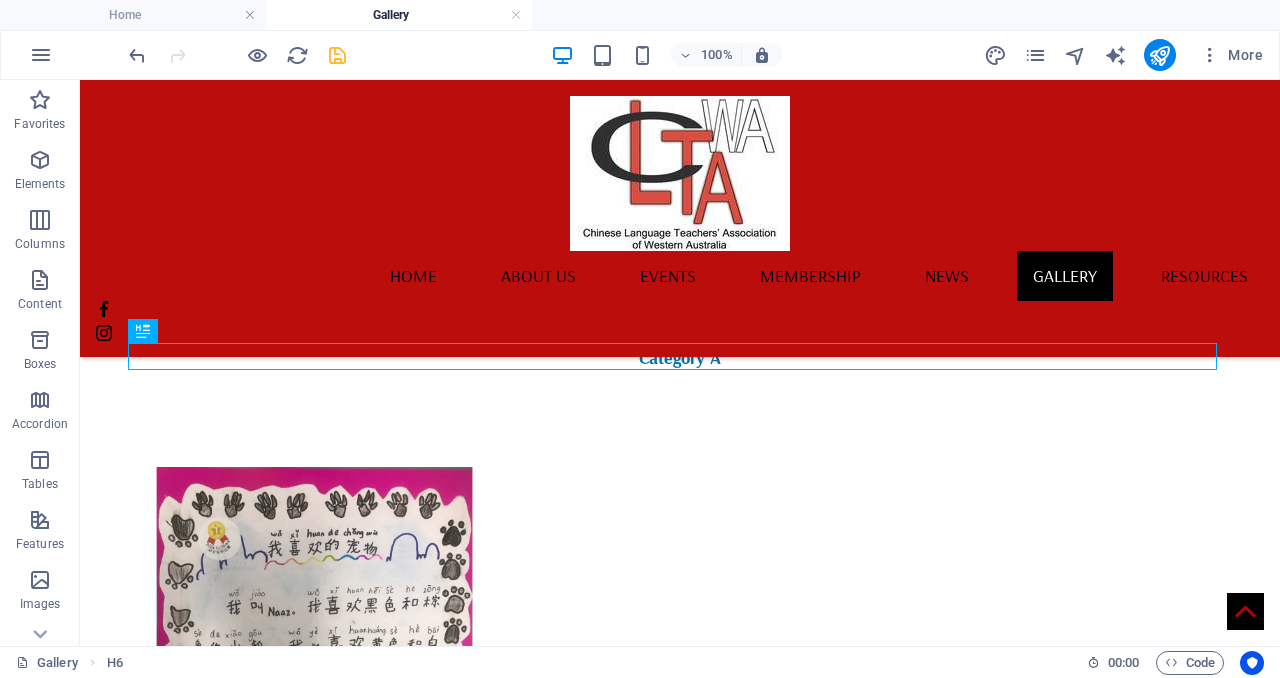 click on "Home About us Events Membership News Gallery Resources [YEAR] CNY Celebration and Social Gathering 1 2 3 4 5 6 7 8 9 10 11 12 13 [YEAR] CLTAWA AGM 1 2 3 4 5 6 7 8 9 10 11 12 13 14 15 16 17 18 19 20 21 22 23 24 [YEAR]  Writing Competition winning Posters Category A Address [POSTAL_CODE] LPO, PO BOX [NUMBER], [CITY_NAME], [POSTAL_CODE] [CITY_NAME]. [STATE_ABBR]   [NUMBER] Contact [CITY_NAME].perth@[DOMAIN]" at bounding box center [680, 1663] 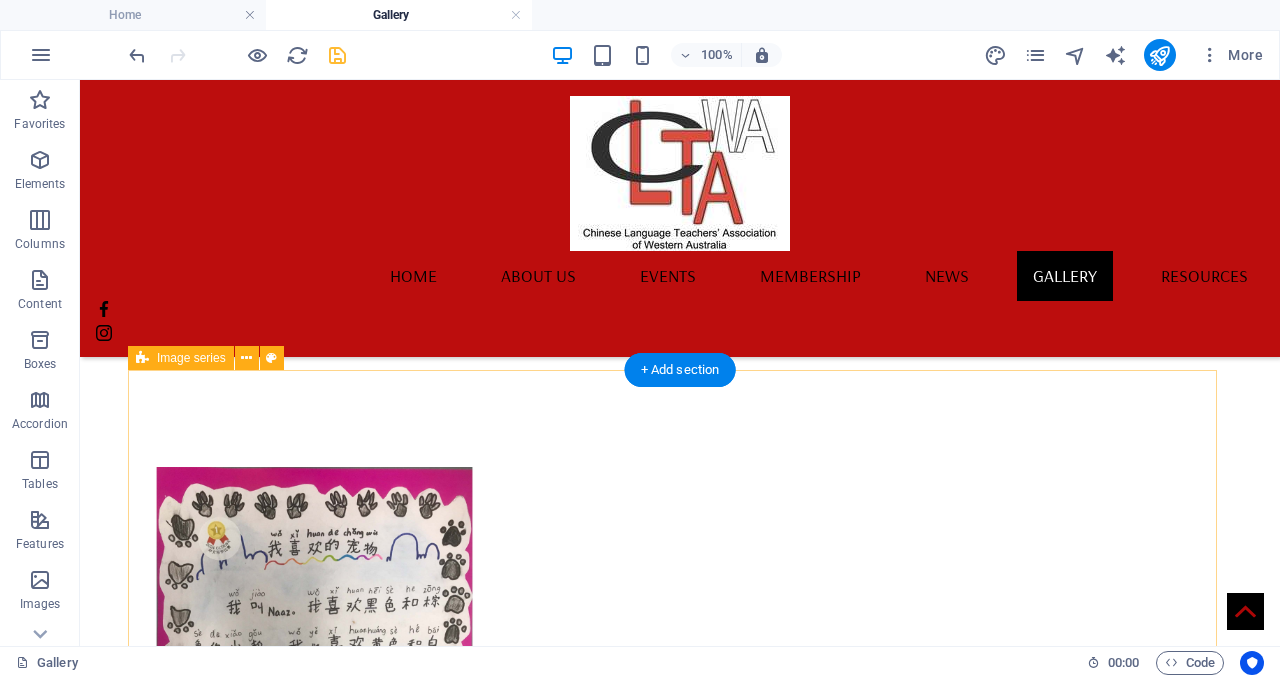 click at bounding box center (680, 1448) 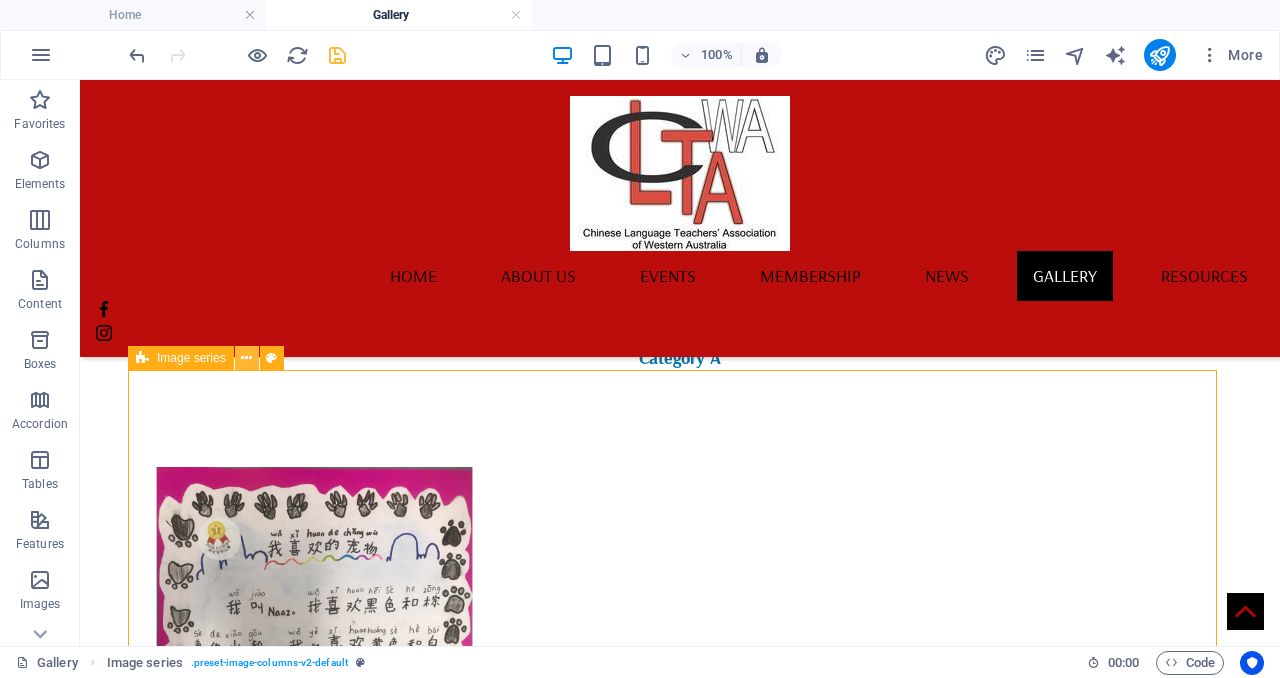 click at bounding box center (246, 358) 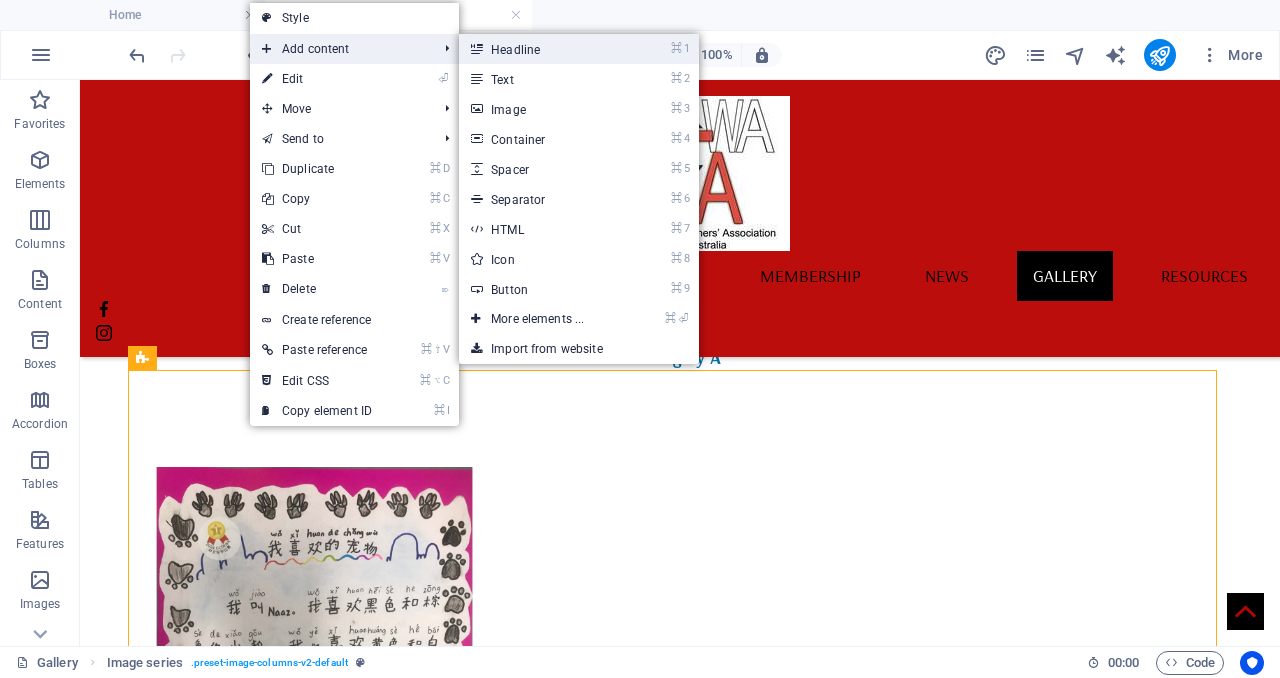 click on "⌘ 1  Headline" at bounding box center [541, 49] 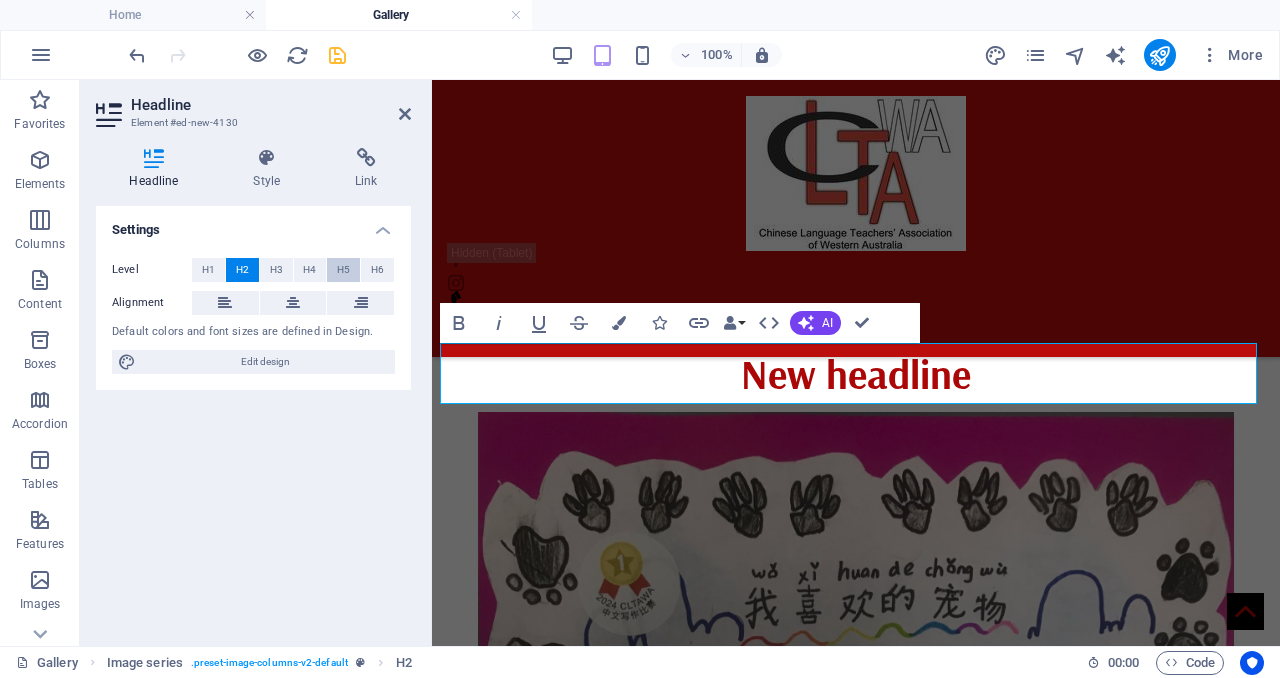 click on "H5" at bounding box center [343, 270] 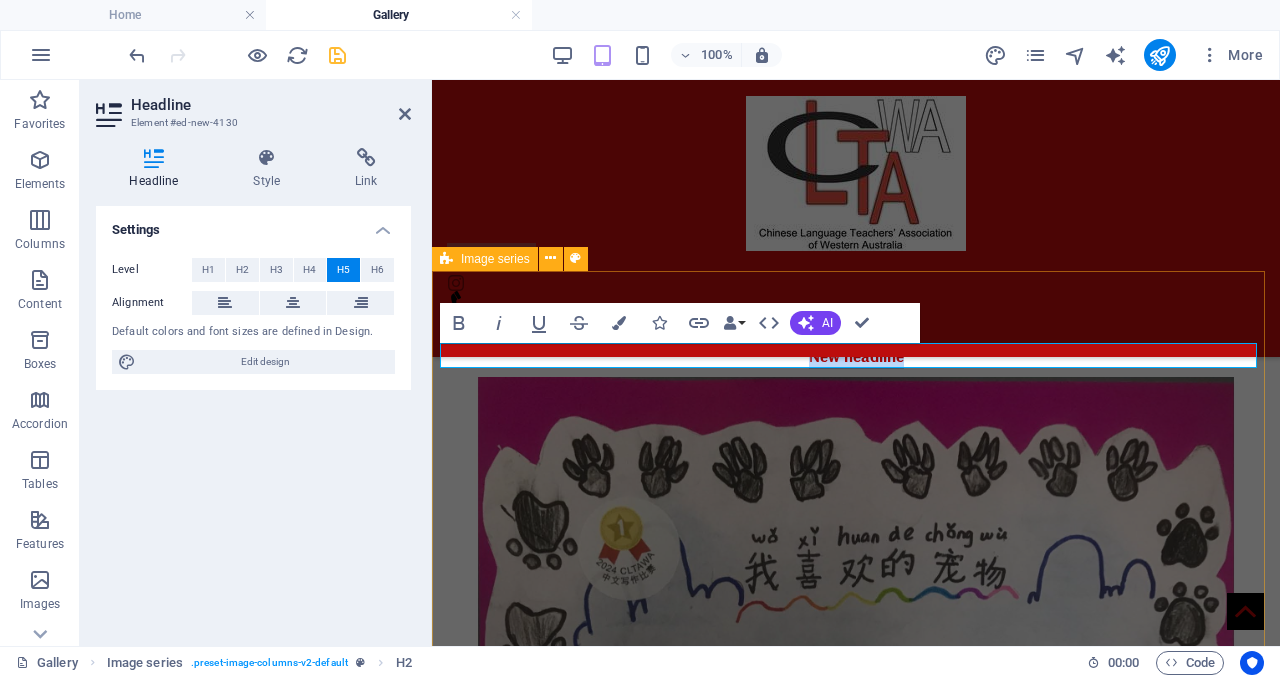 drag, startPoint x: 797, startPoint y: 359, endPoint x: 1021, endPoint y: 355, distance: 224.0357 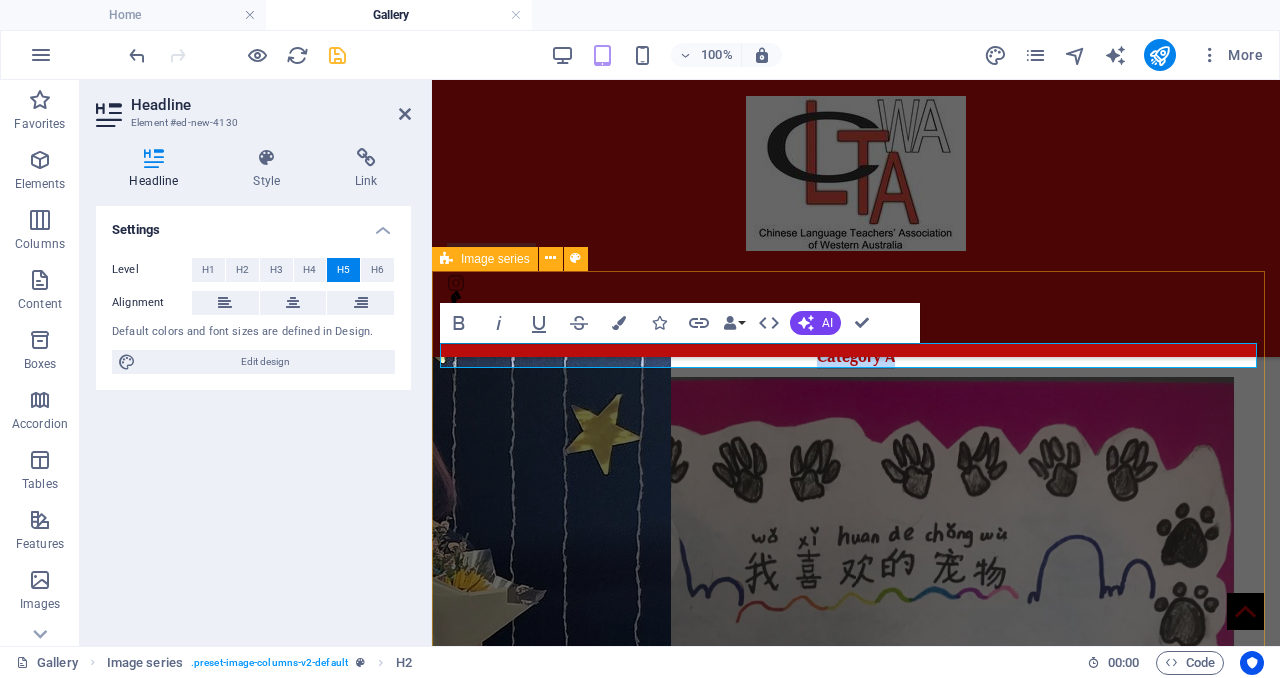 drag, startPoint x: 935, startPoint y: 362, endPoint x: 802, endPoint y: 362, distance: 133 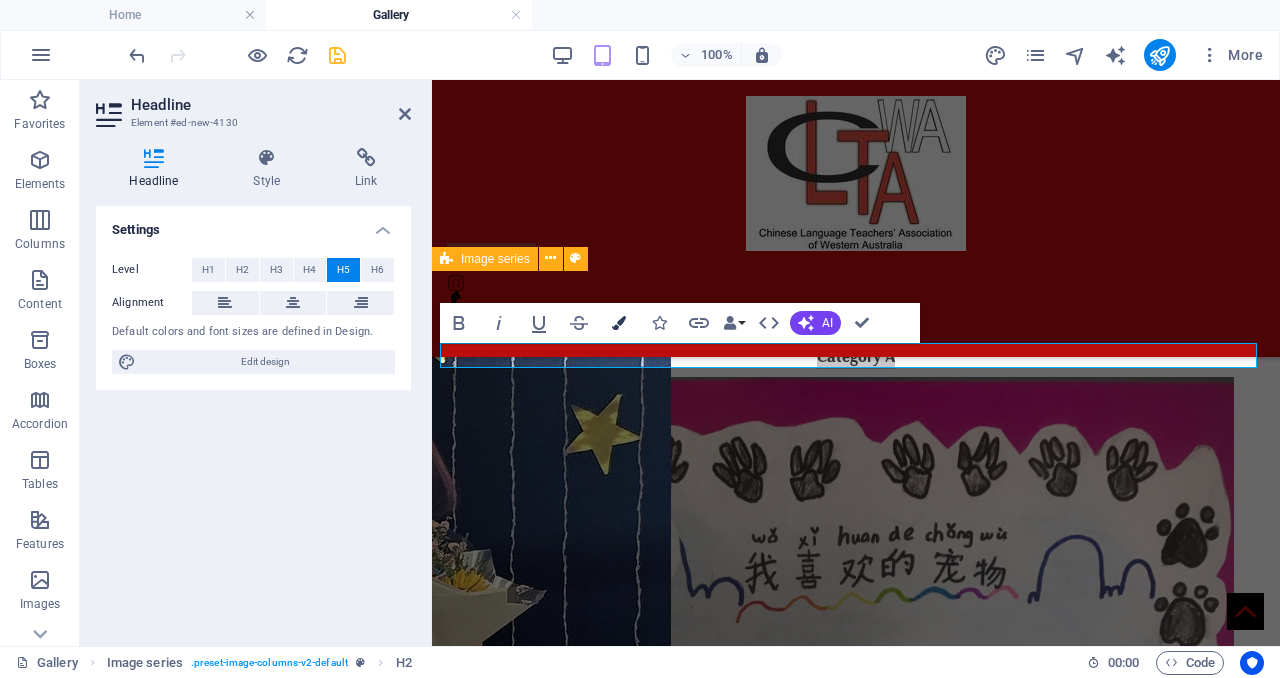 click on "Colors" at bounding box center [619, 323] 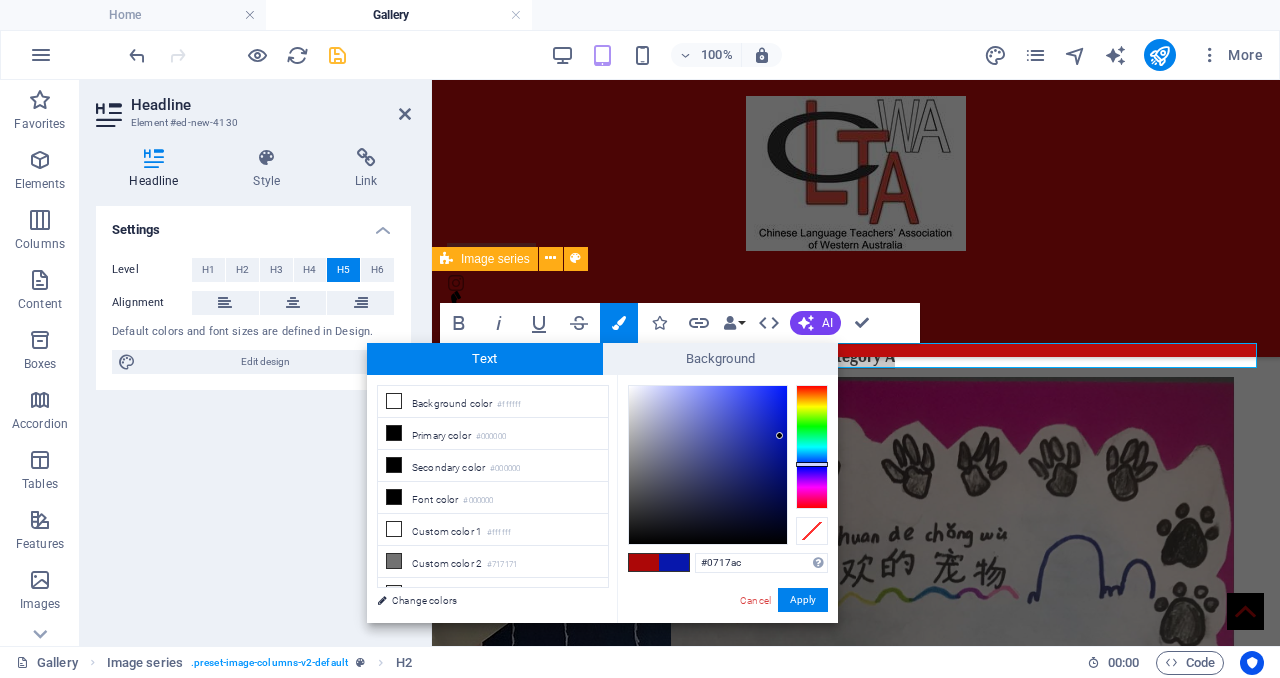 click at bounding box center [812, 447] 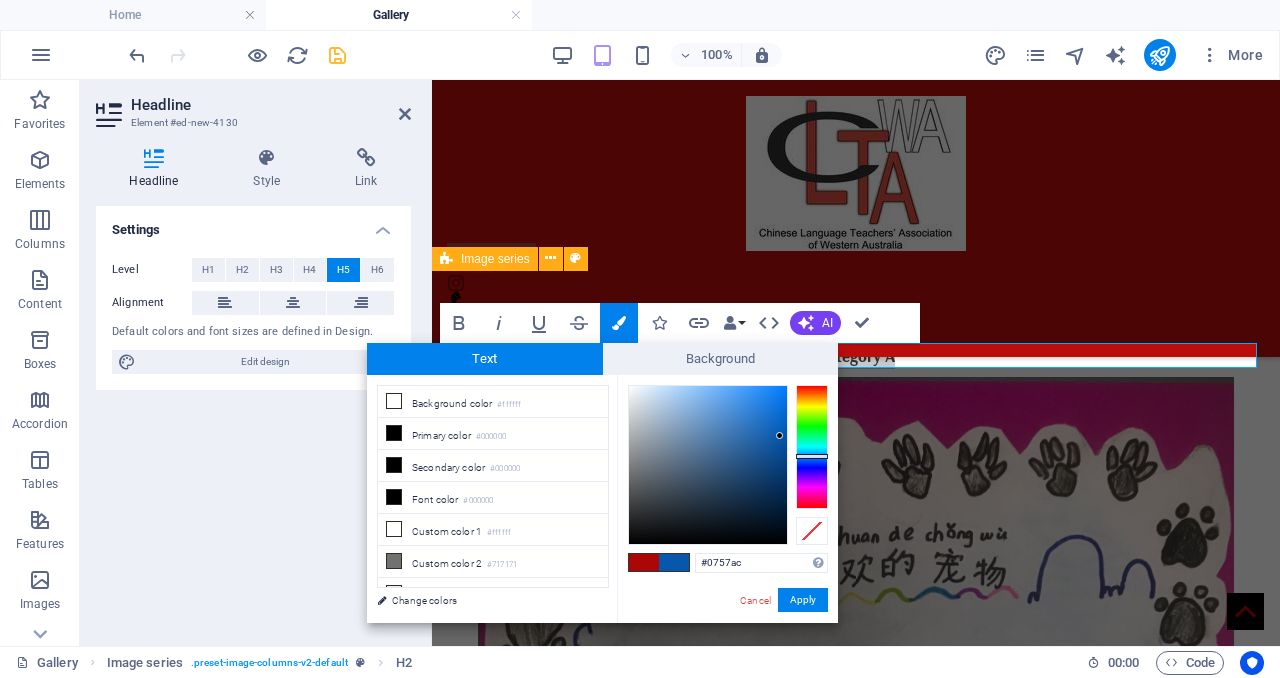 click at bounding box center (812, 447) 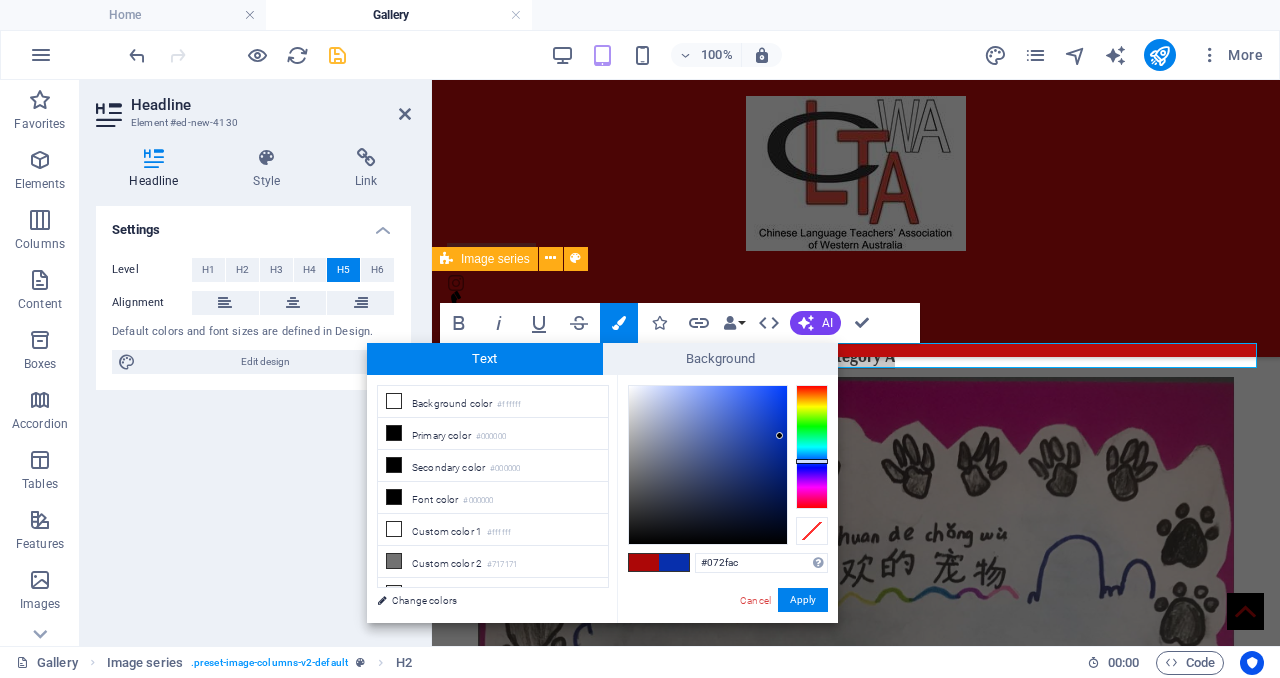 click at bounding box center (812, 447) 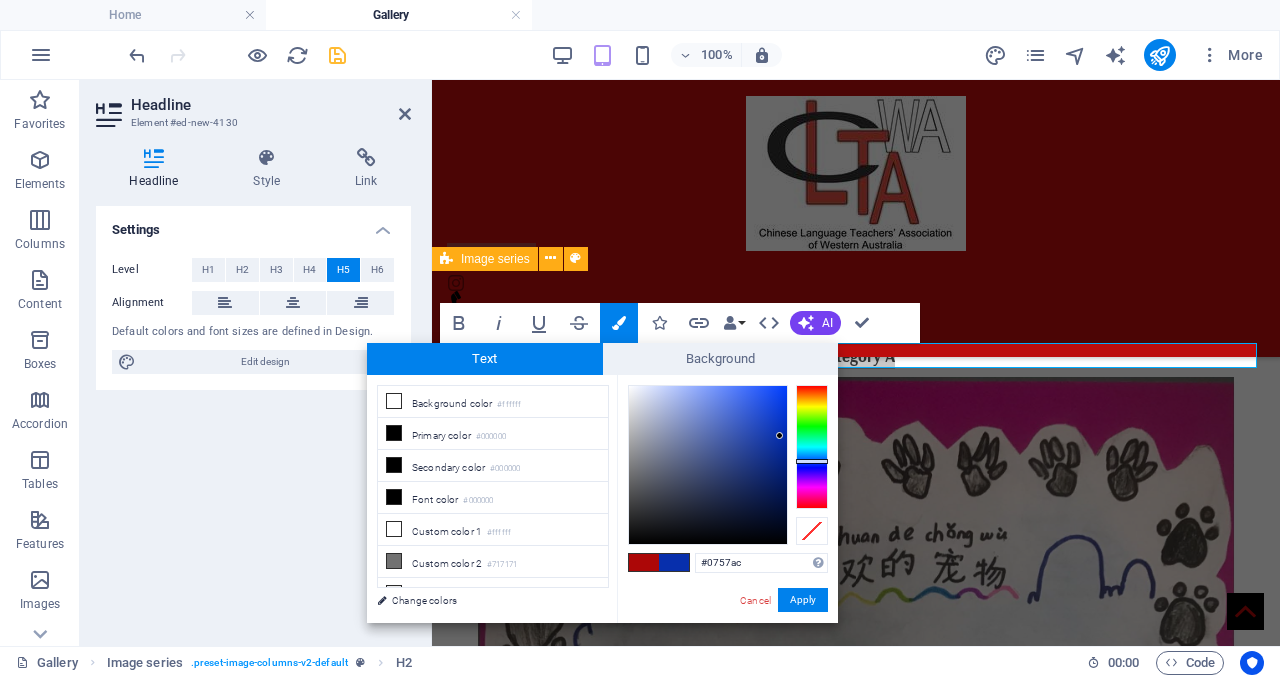click at bounding box center [812, 447] 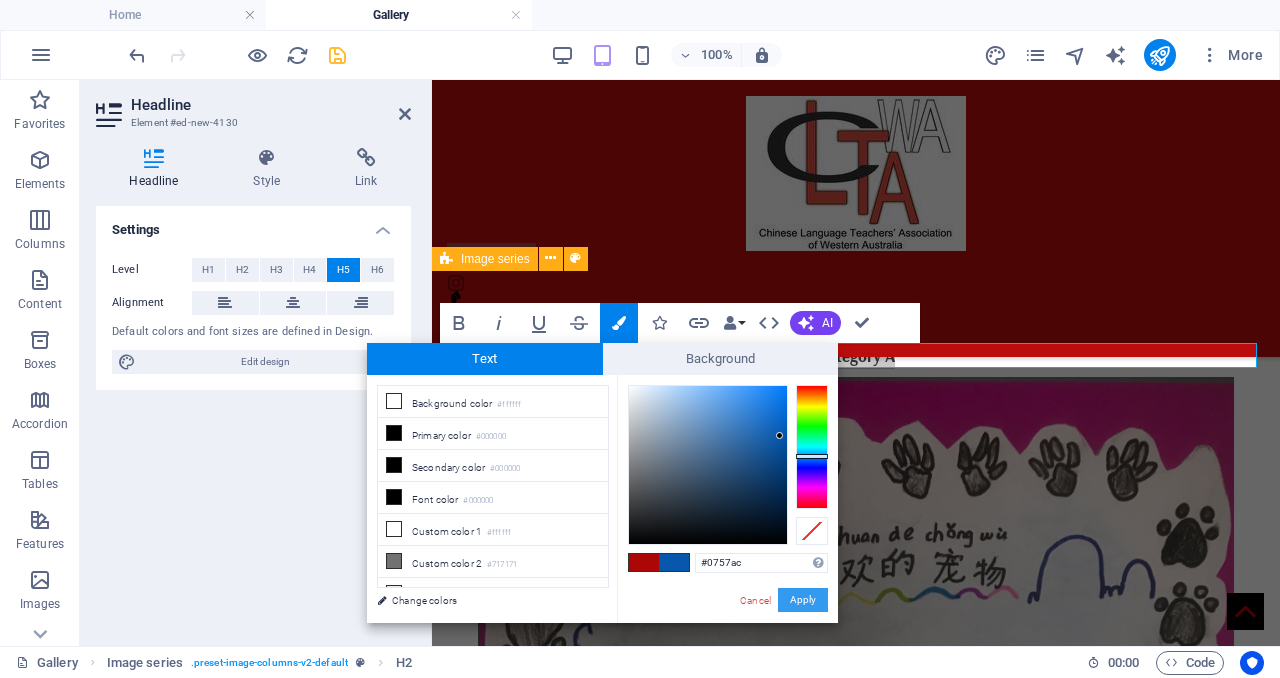 click on "Apply" at bounding box center [803, 600] 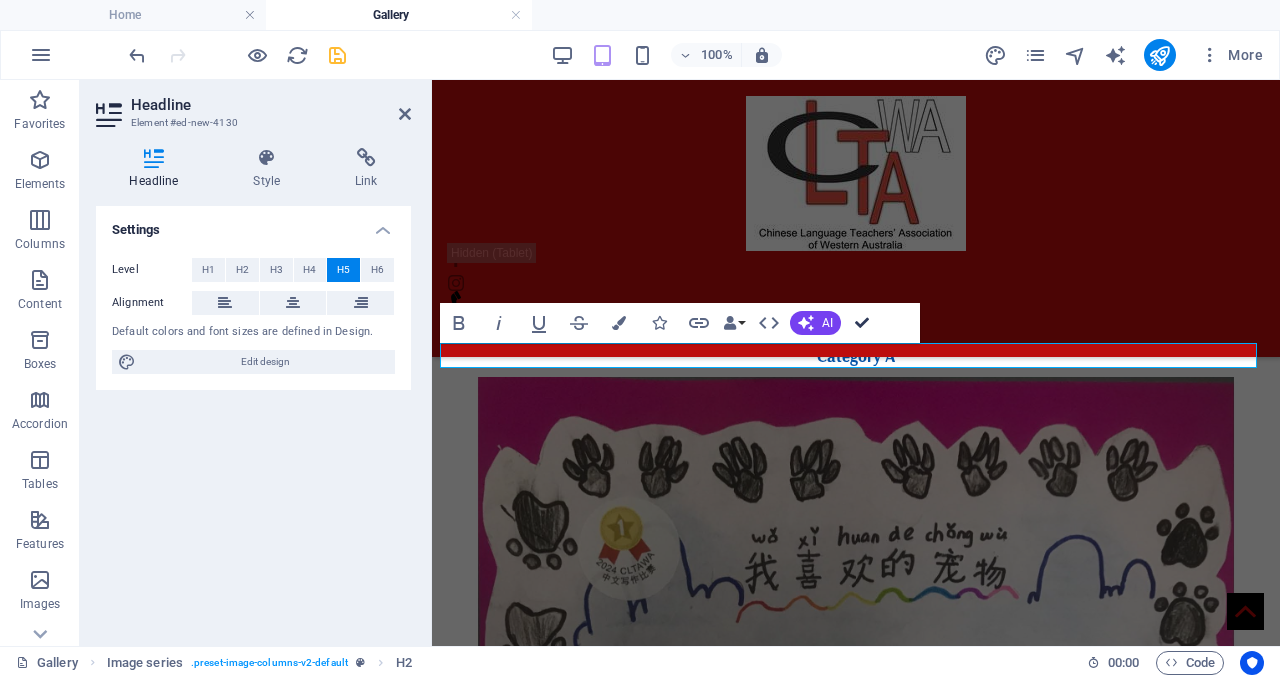 drag, startPoint x: 864, startPoint y: 321, endPoint x: 675, endPoint y: 442, distance: 224.4148 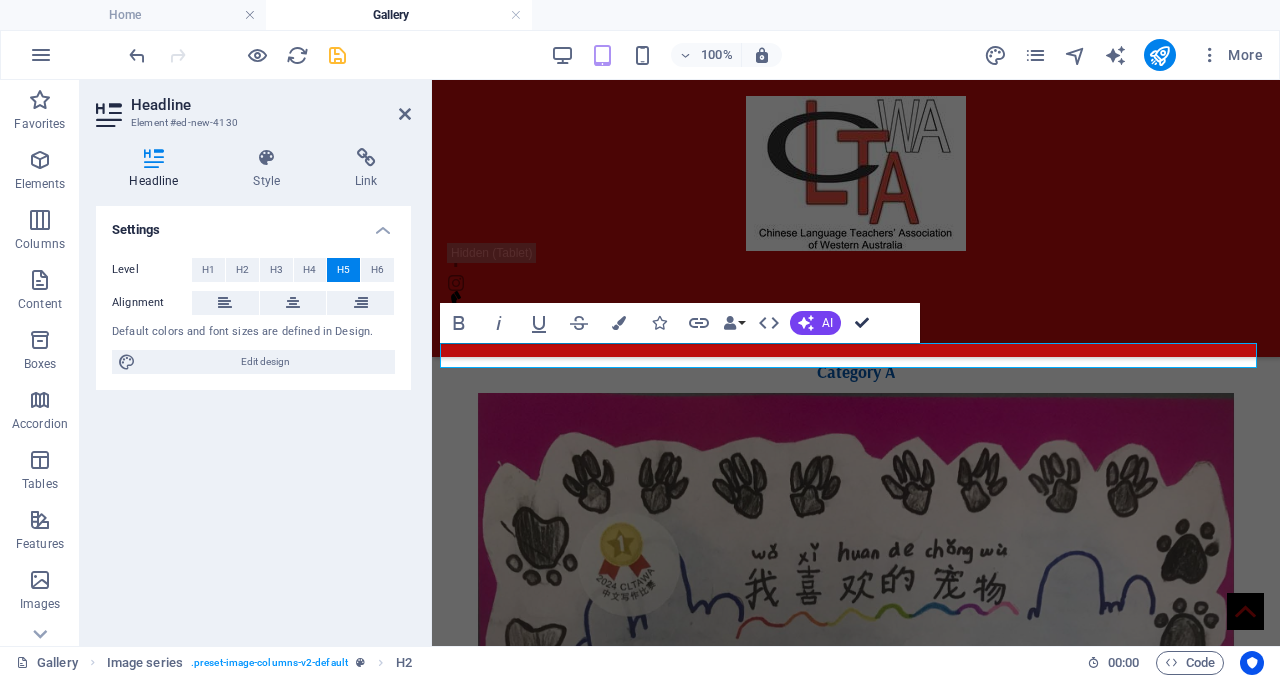scroll, scrollTop: 2017, scrollLeft: 0, axis: vertical 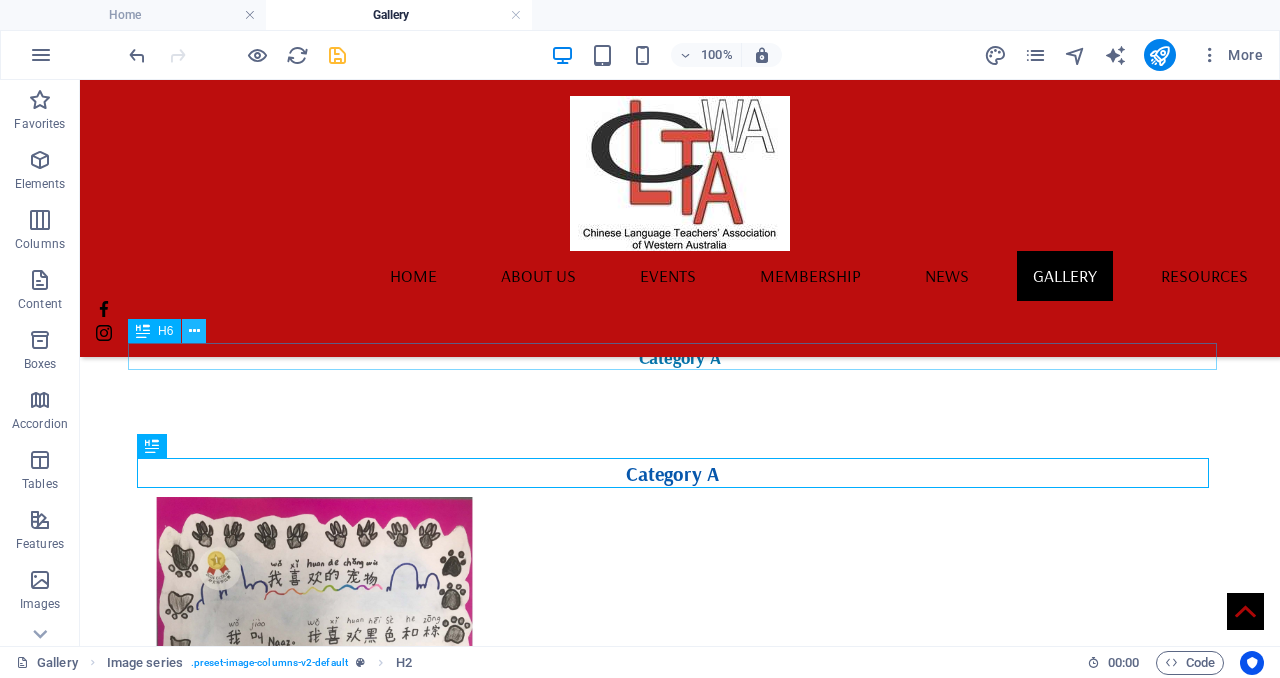 click at bounding box center (194, 331) 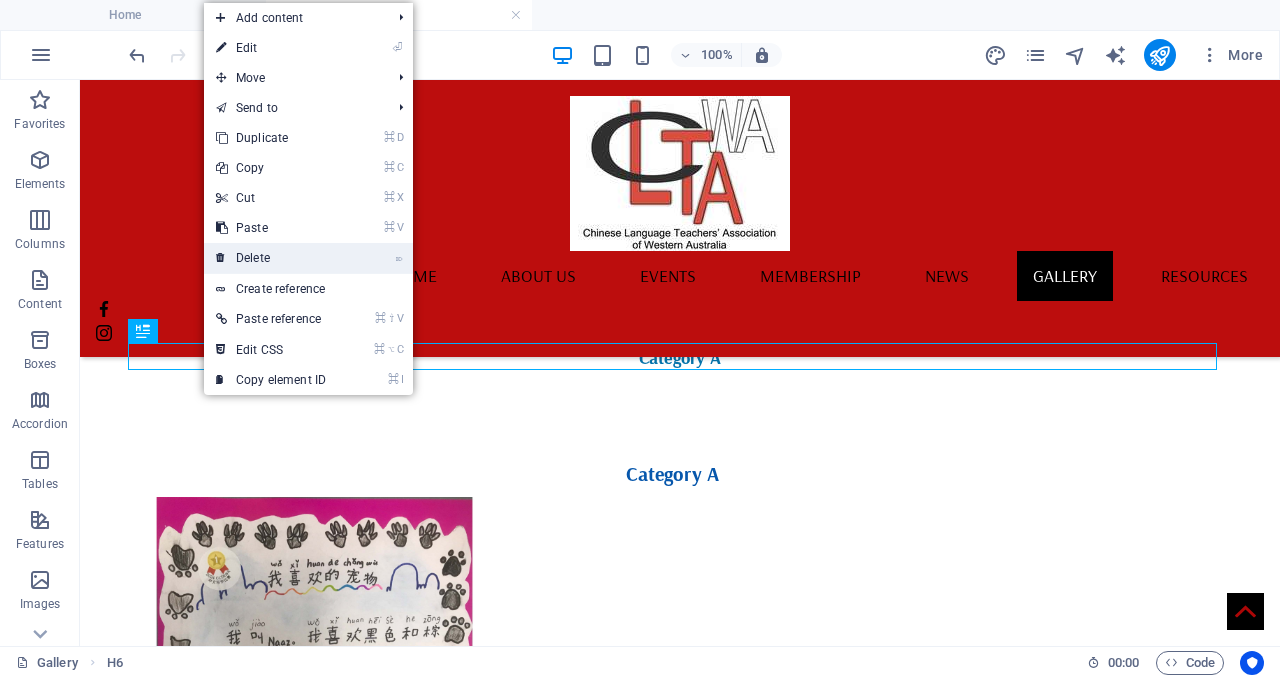 click on "⌦  Delete" at bounding box center [271, 258] 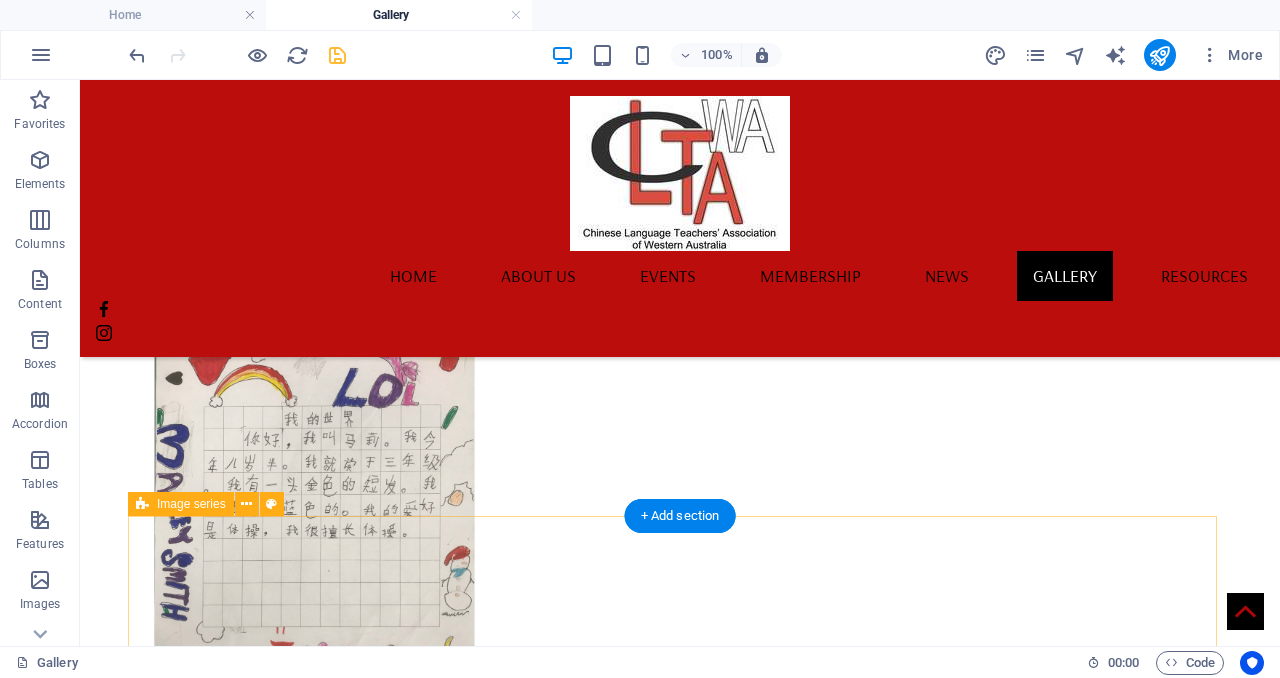 scroll, scrollTop: 3048, scrollLeft: 0, axis: vertical 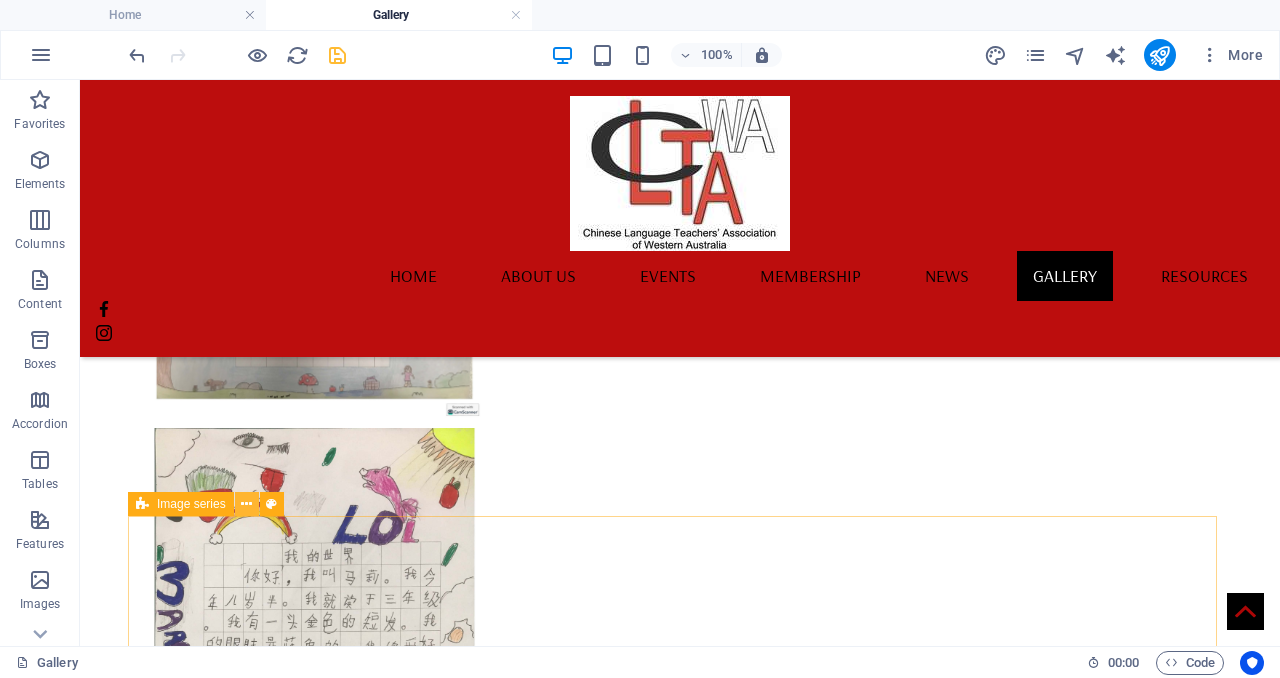 click at bounding box center [246, 504] 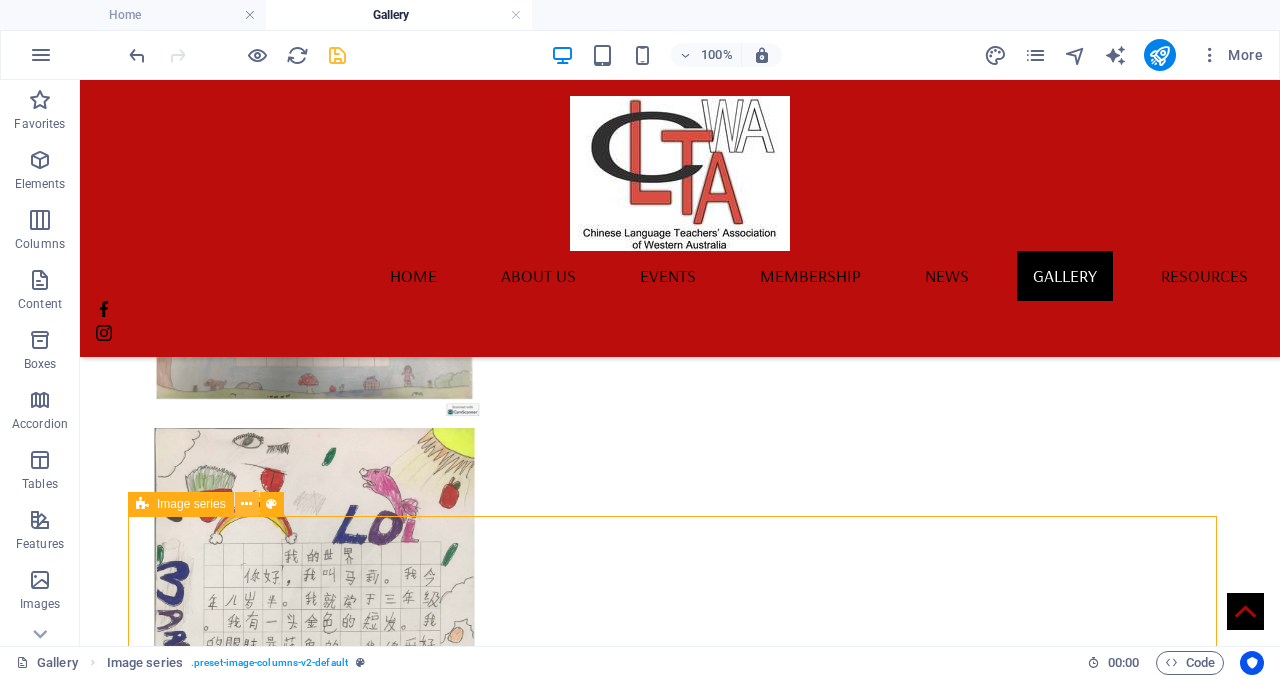 click at bounding box center (247, 504) 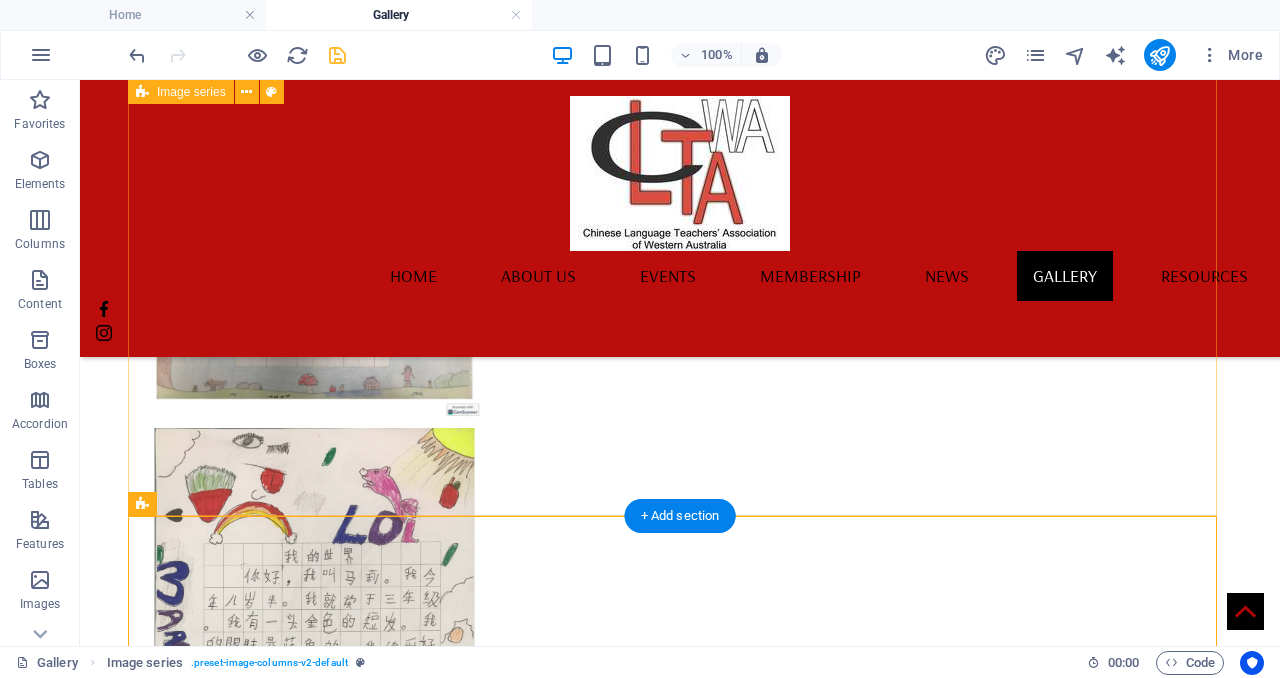 click on "Category A" at bounding box center [680, 405] 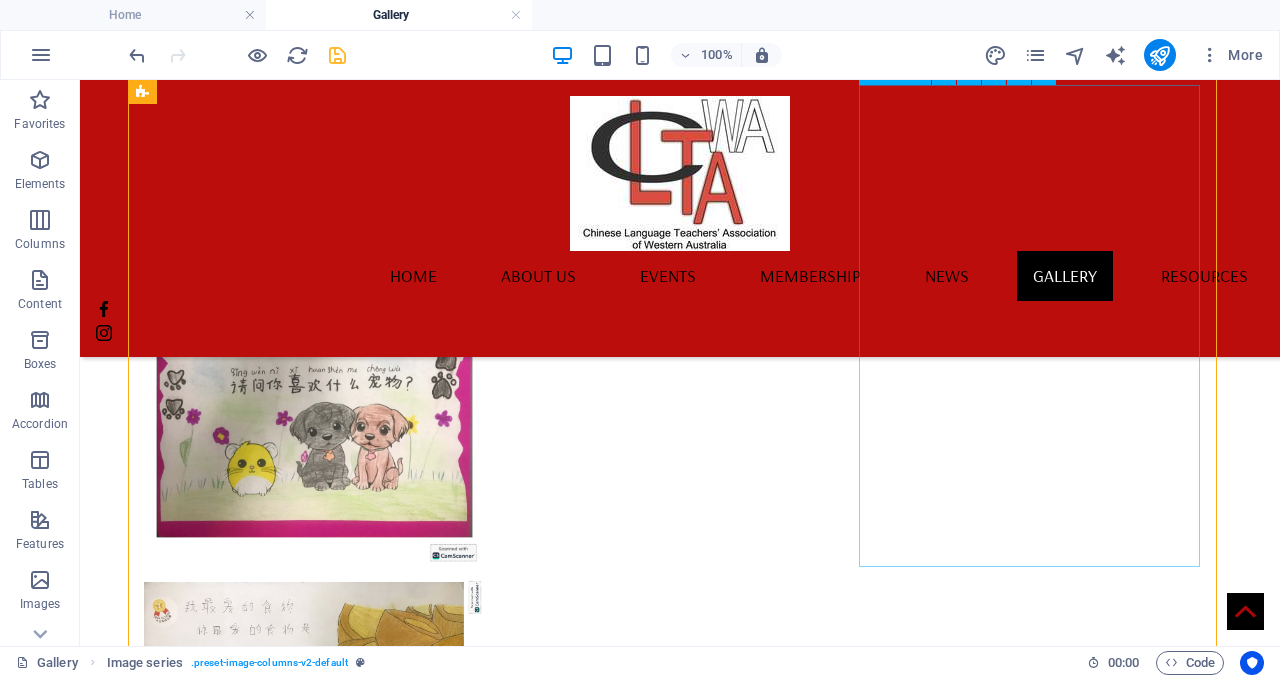 scroll, scrollTop: 1980, scrollLeft: 0, axis: vertical 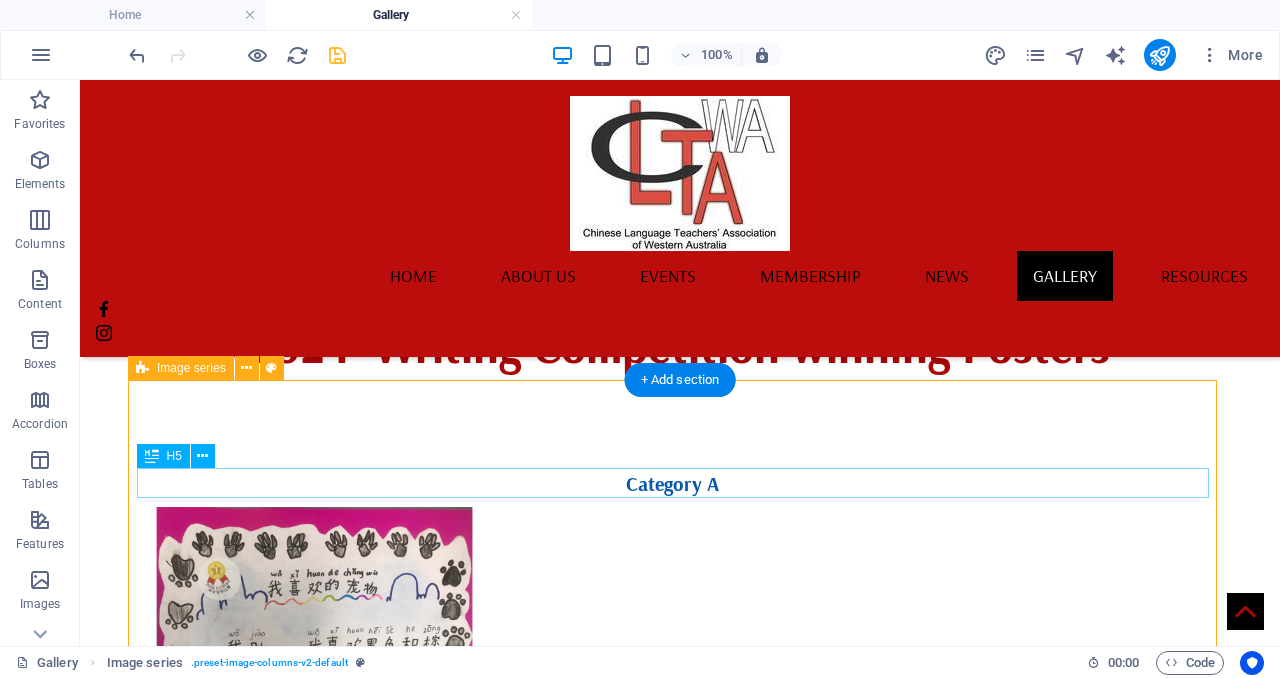 click on "Category A" at bounding box center [672, 484] 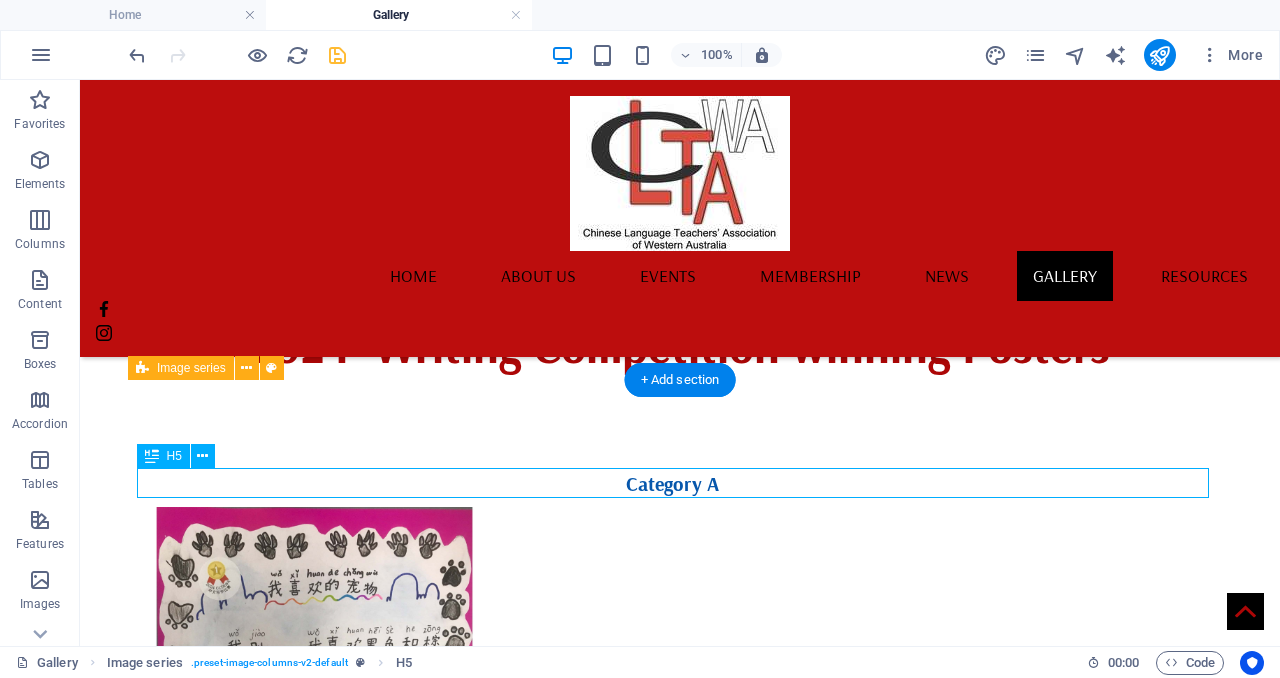 click on "Category A" at bounding box center [672, 484] 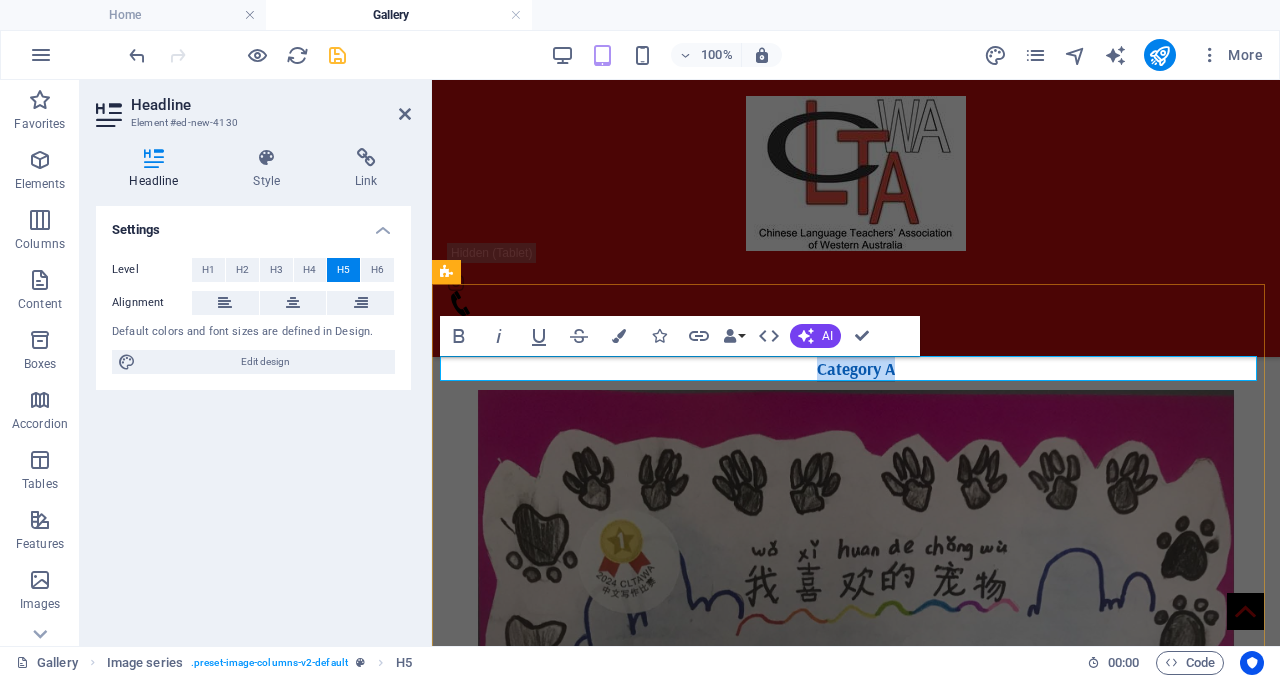 drag, startPoint x: 903, startPoint y: 370, endPoint x: 798, endPoint y: 365, distance: 105.11898 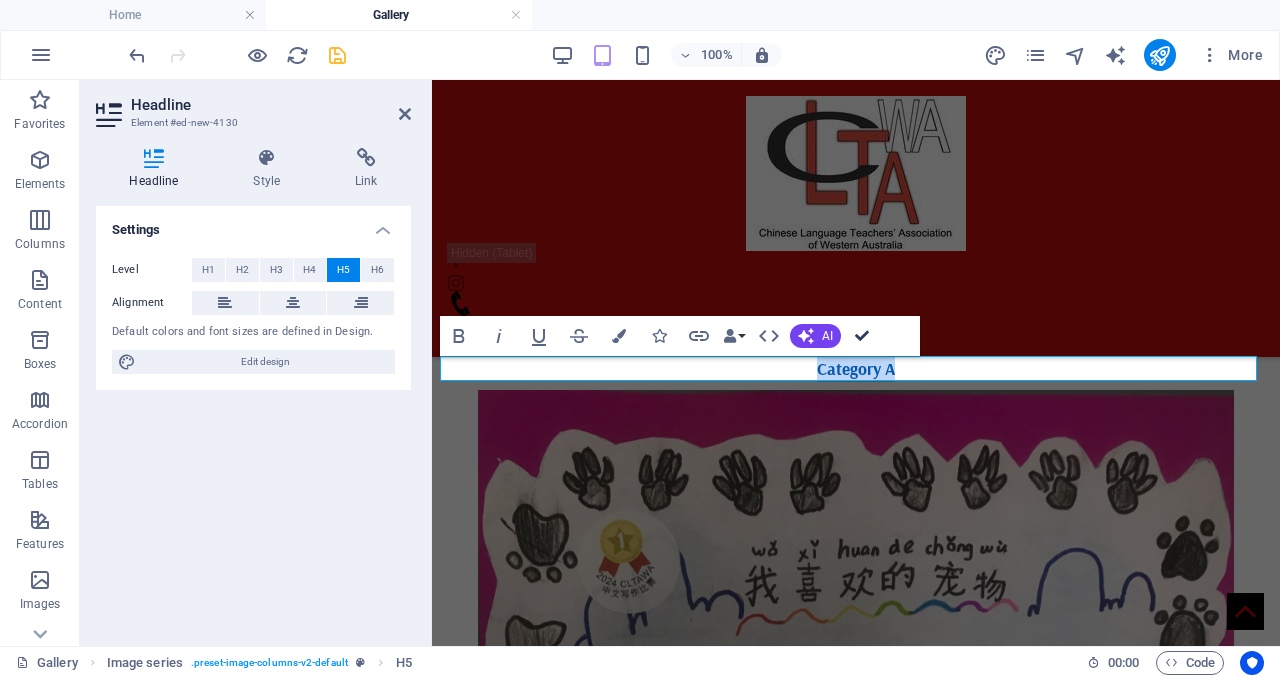drag, startPoint x: 866, startPoint y: 338, endPoint x: 641, endPoint y: 337, distance: 225.00223 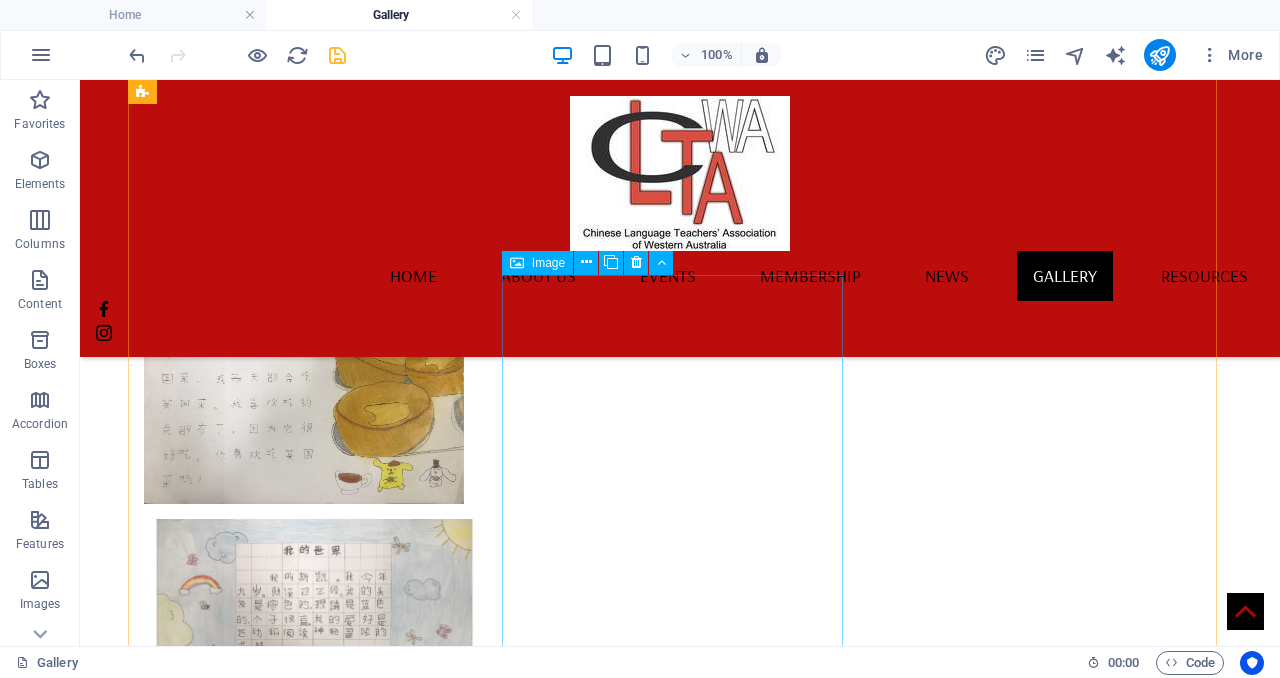 scroll, scrollTop: 3088, scrollLeft: 0, axis: vertical 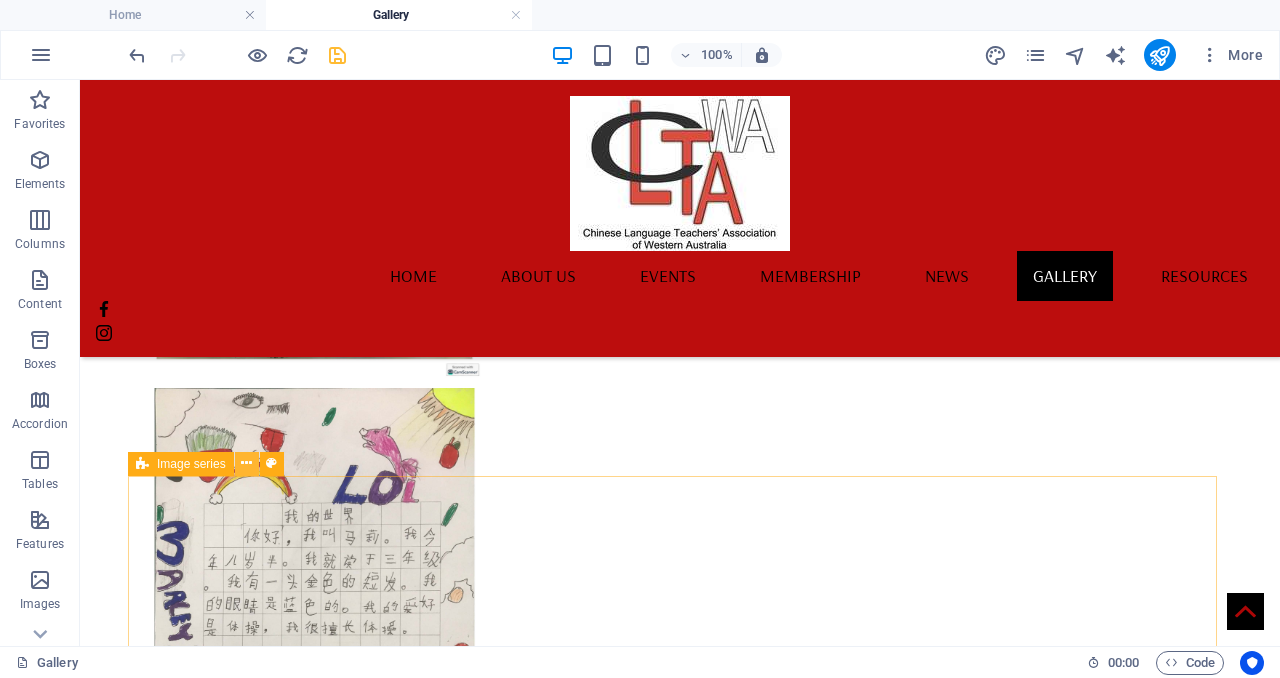 click at bounding box center [246, 463] 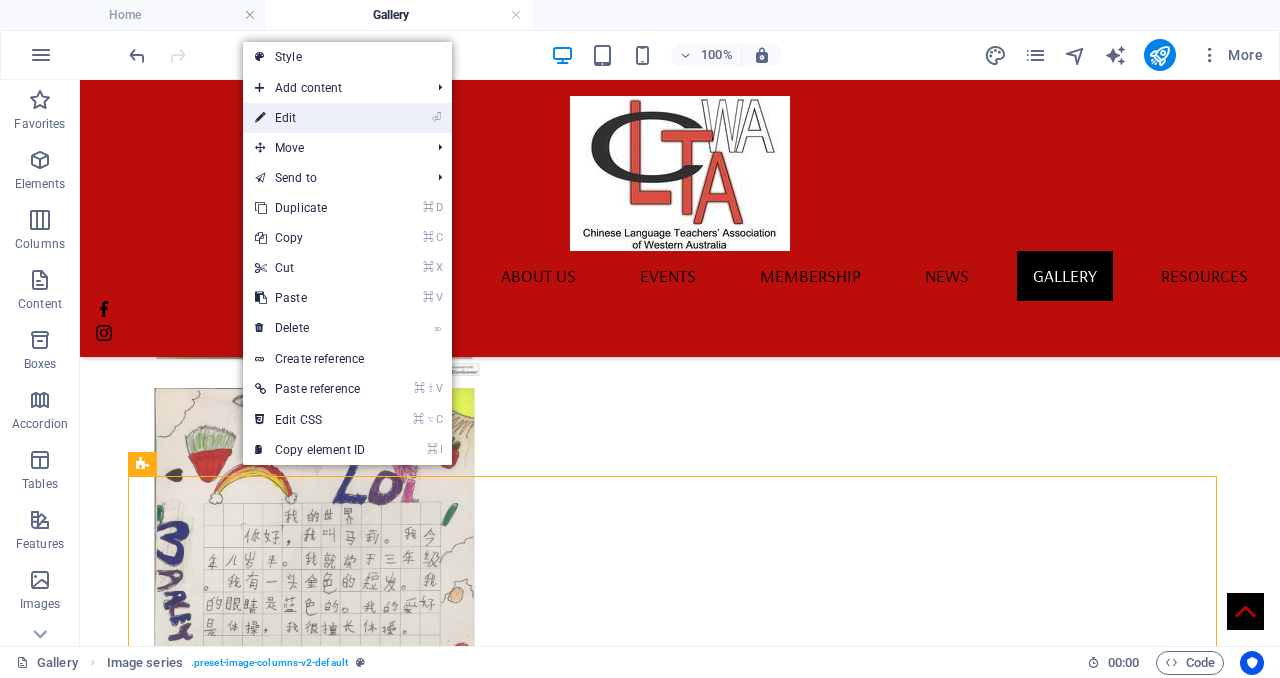 click on "⏎  Edit" at bounding box center [310, 118] 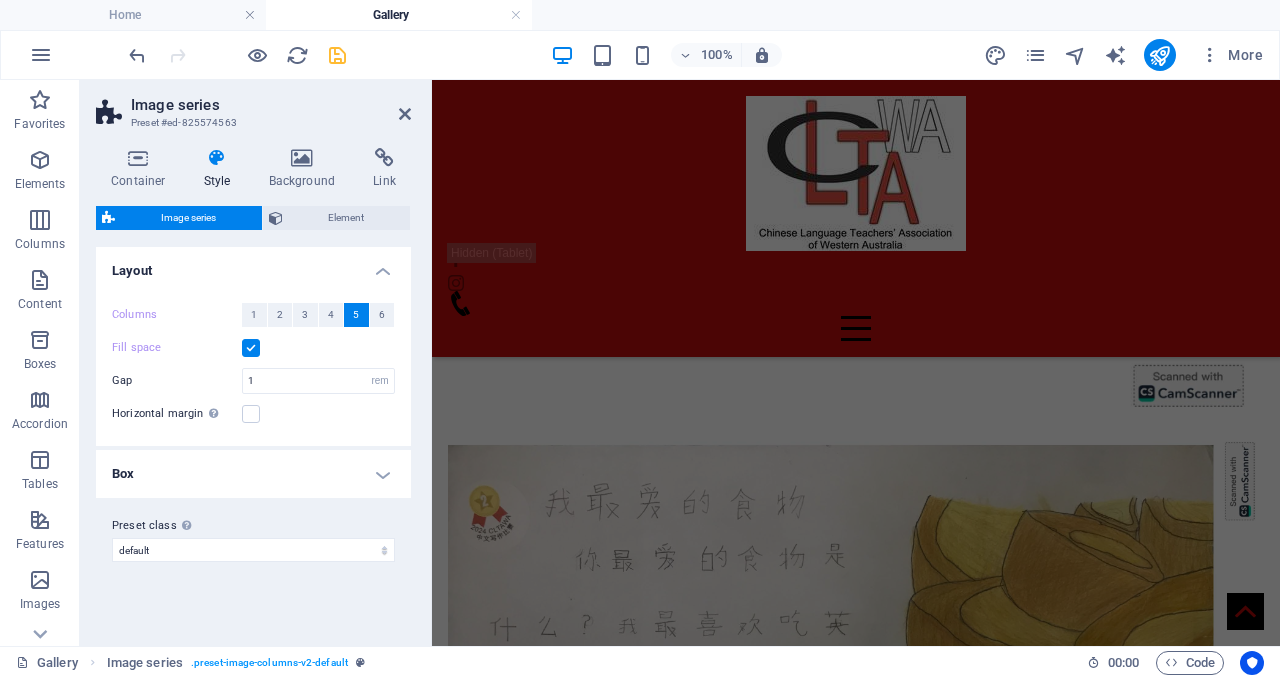 scroll, scrollTop: 2677, scrollLeft: 0, axis: vertical 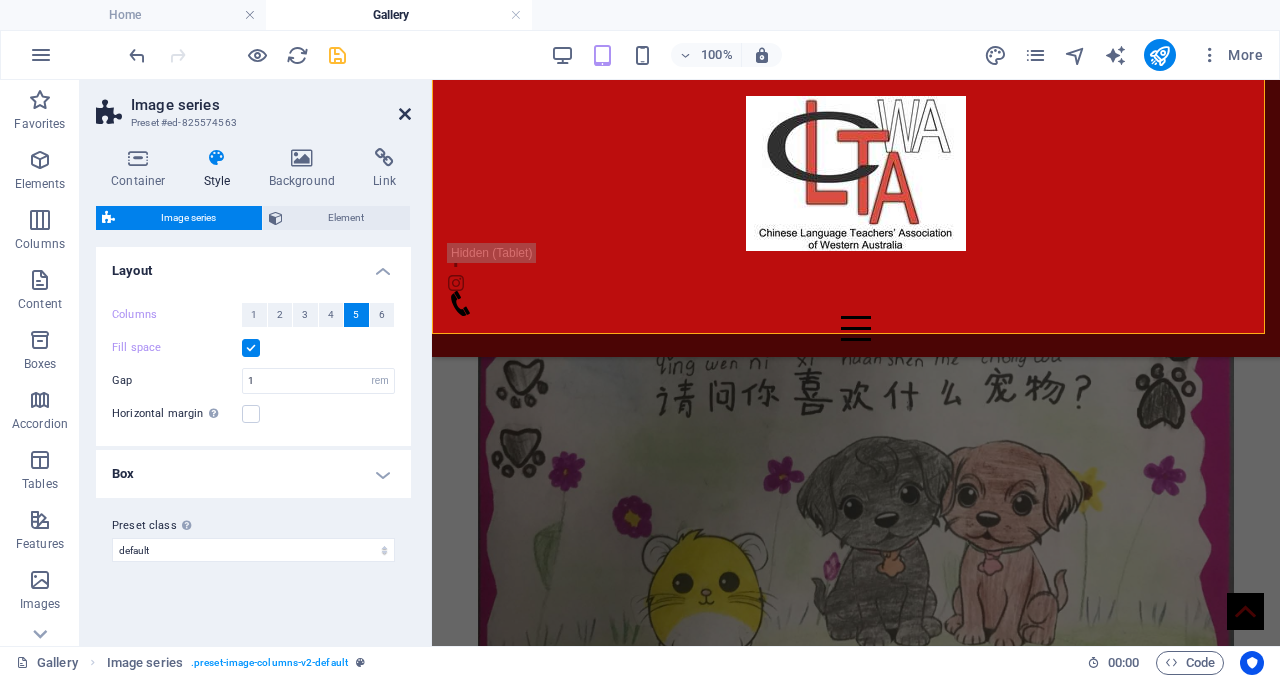 drag, startPoint x: 404, startPoint y: 113, endPoint x: 364, endPoint y: 377, distance: 267.01312 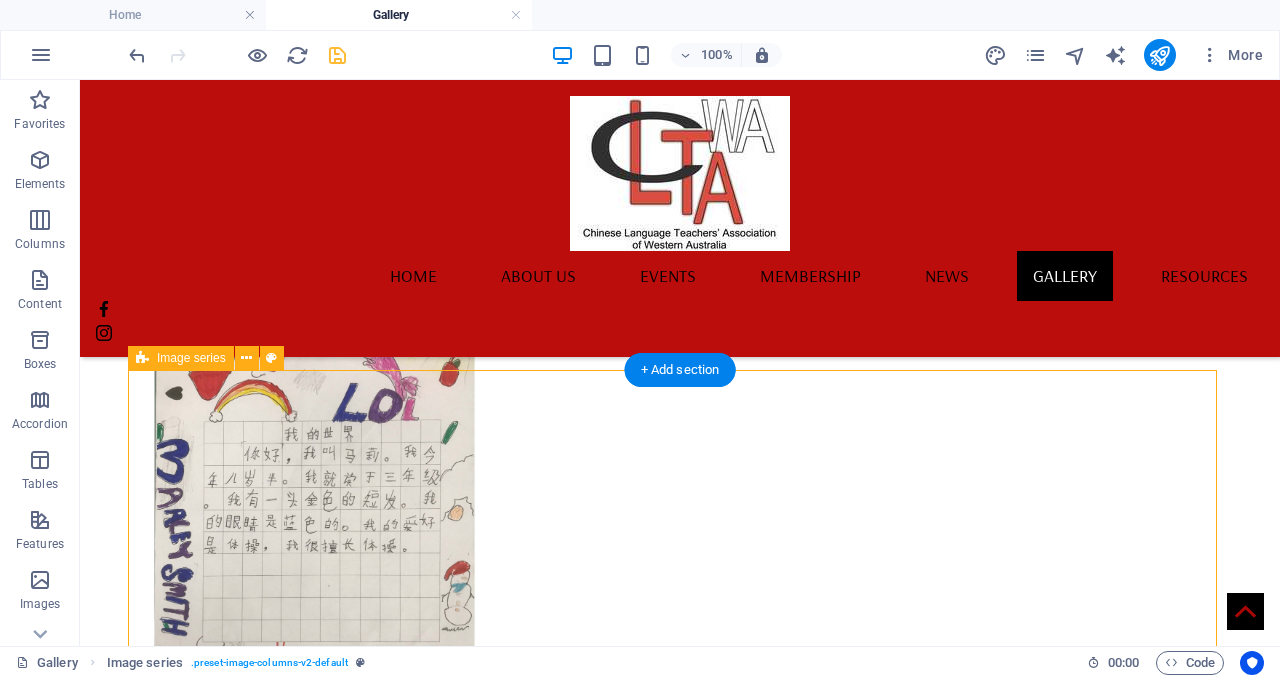 scroll, scrollTop: 3091, scrollLeft: 0, axis: vertical 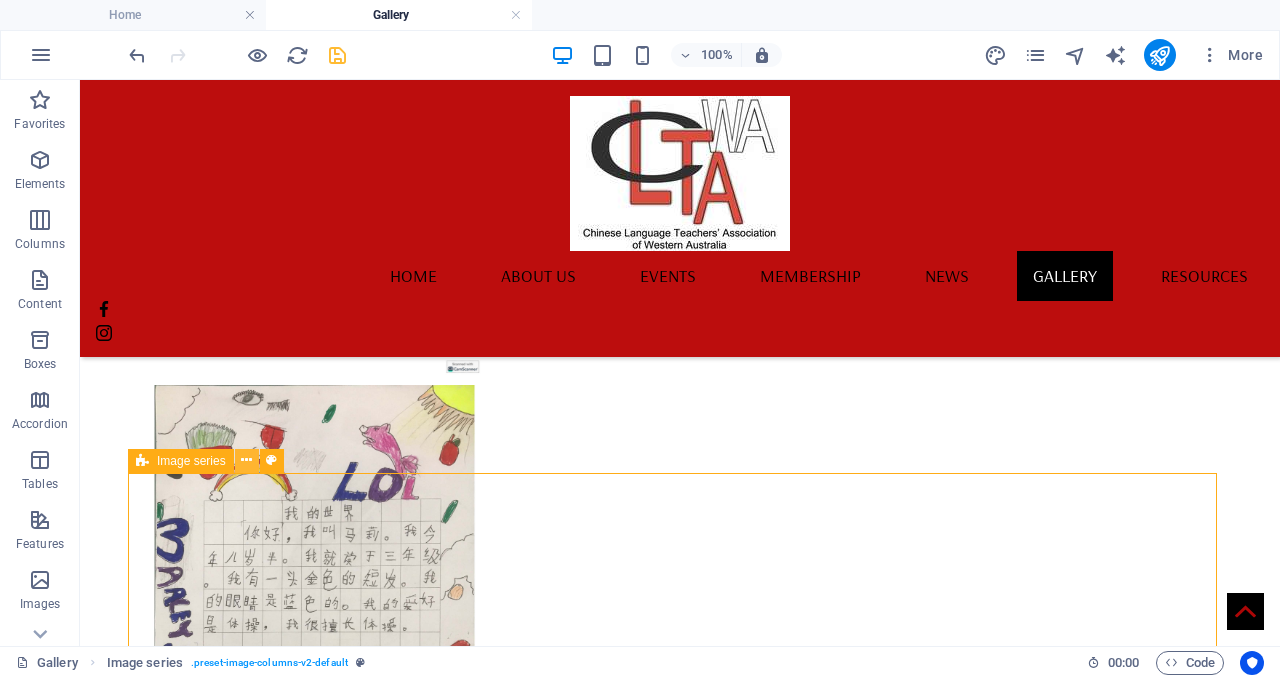 click at bounding box center (246, 460) 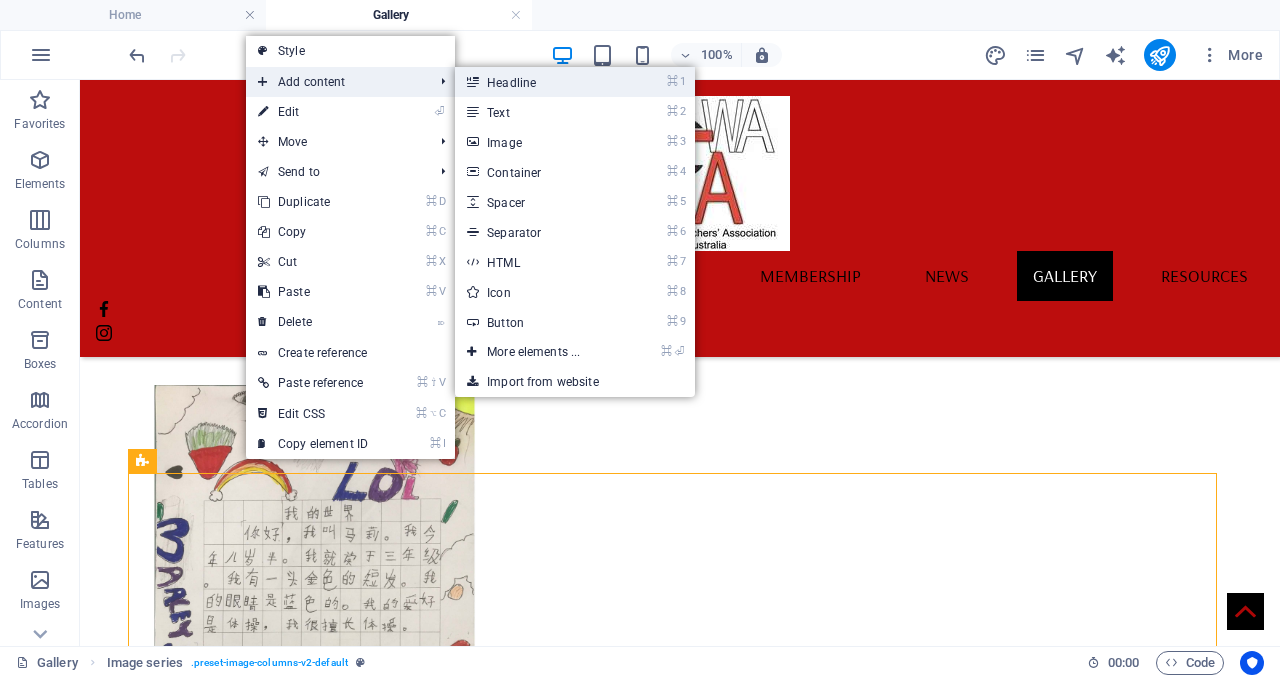 click on "⌘ 1  Headline" at bounding box center (537, 82) 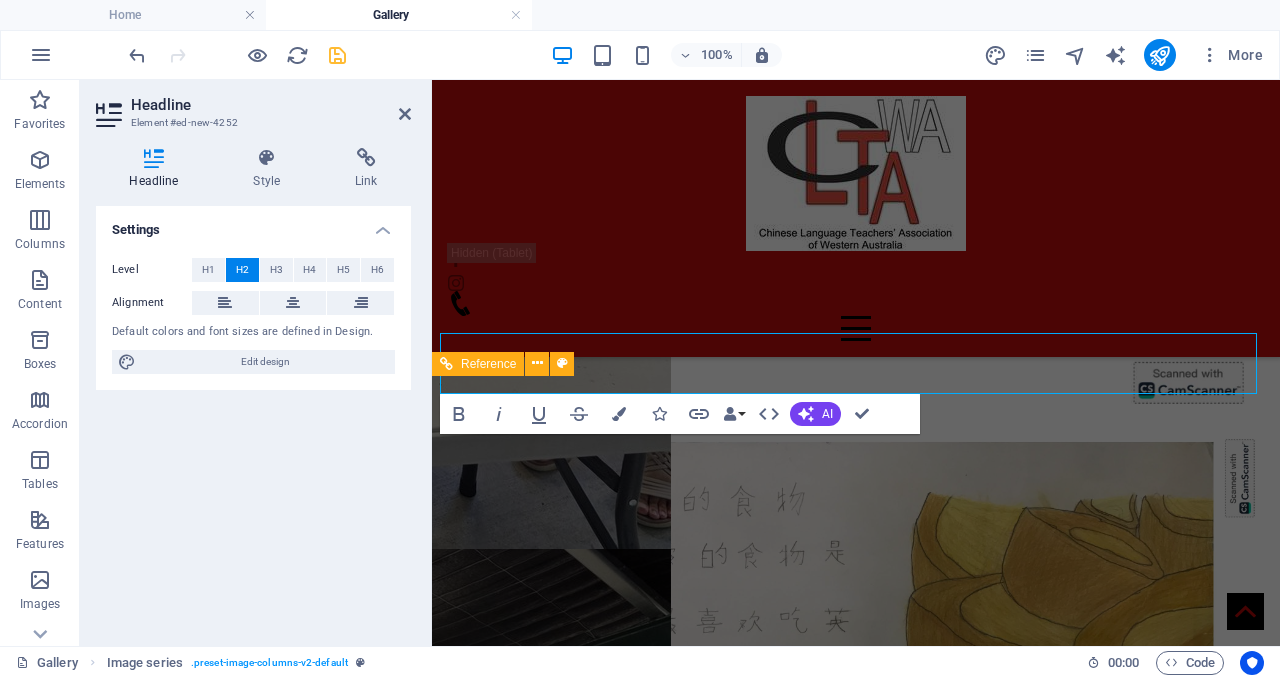 scroll, scrollTop: 2382, scrollLeft: 0, axis: vertical 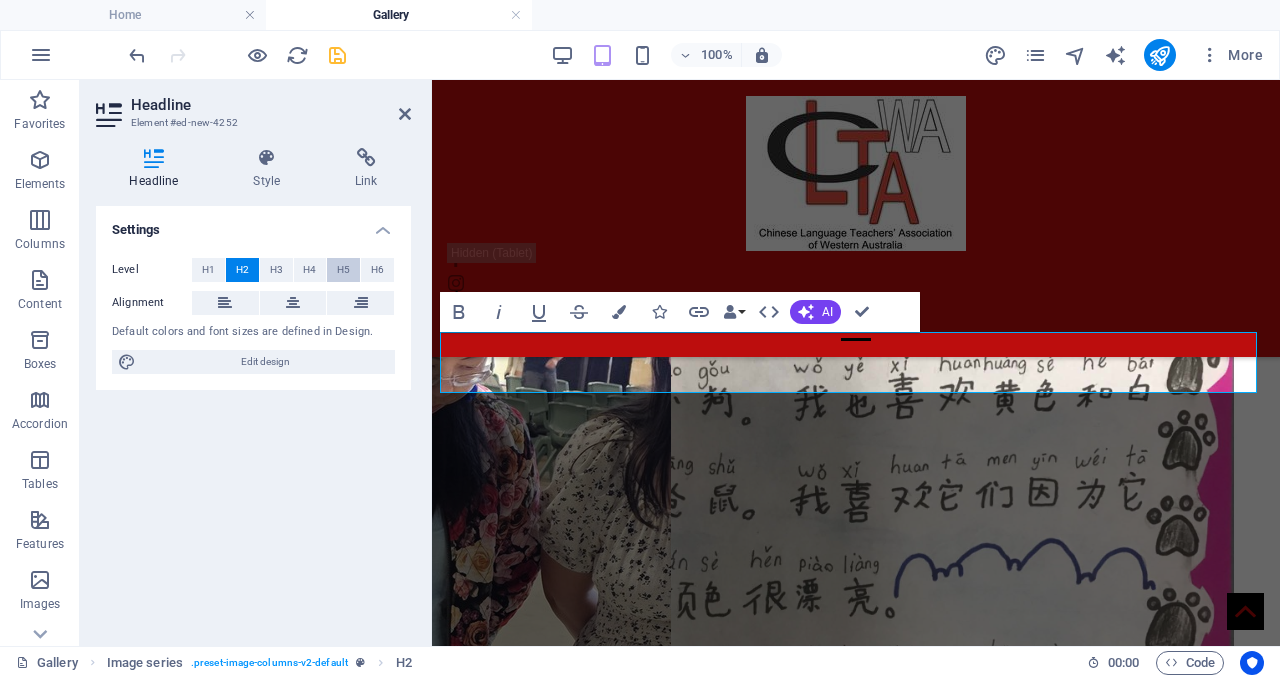 click on "H5" at bounding box center (343, 270) 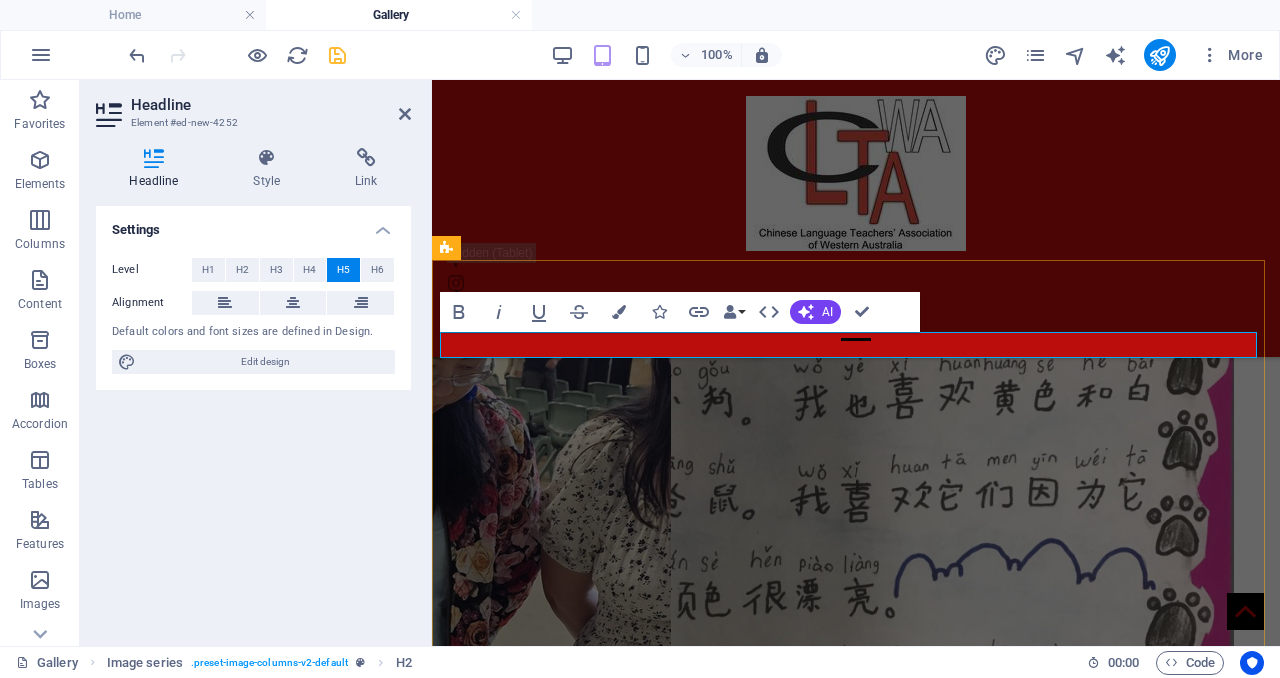 drag, startPoint x: 917, startPoint y: 342, endPoint x: 755, endPoint y: 341, distance: 162.00308 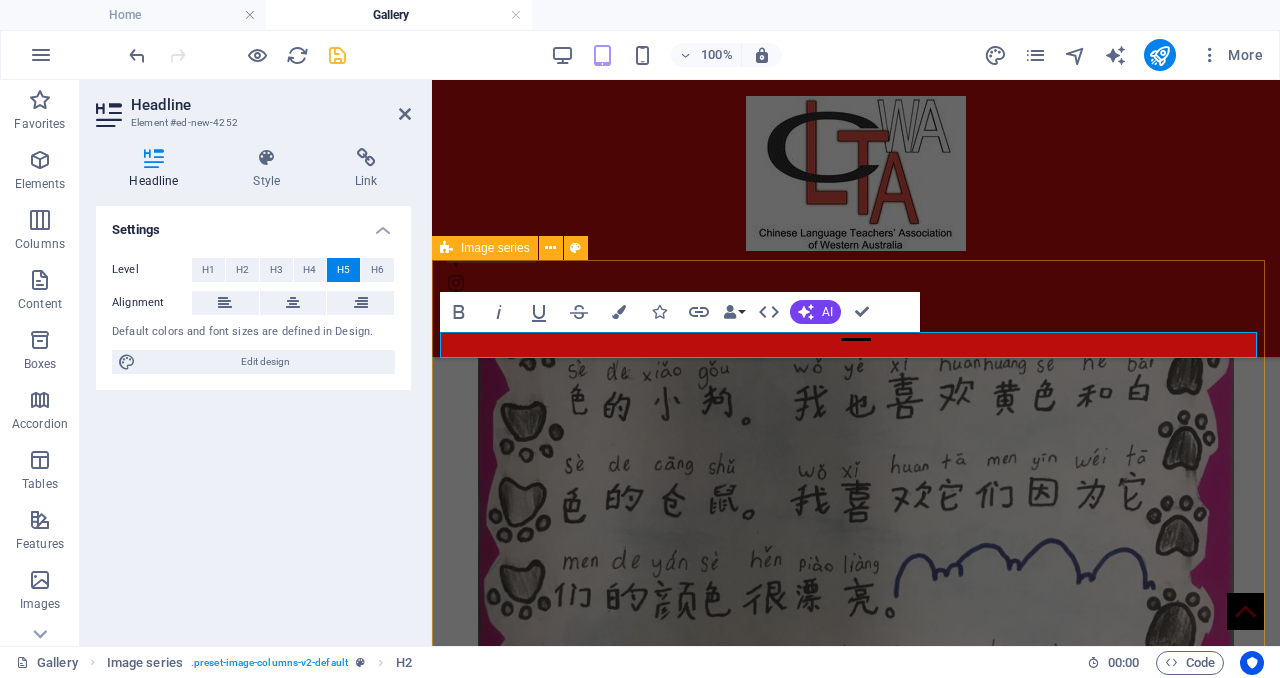 type 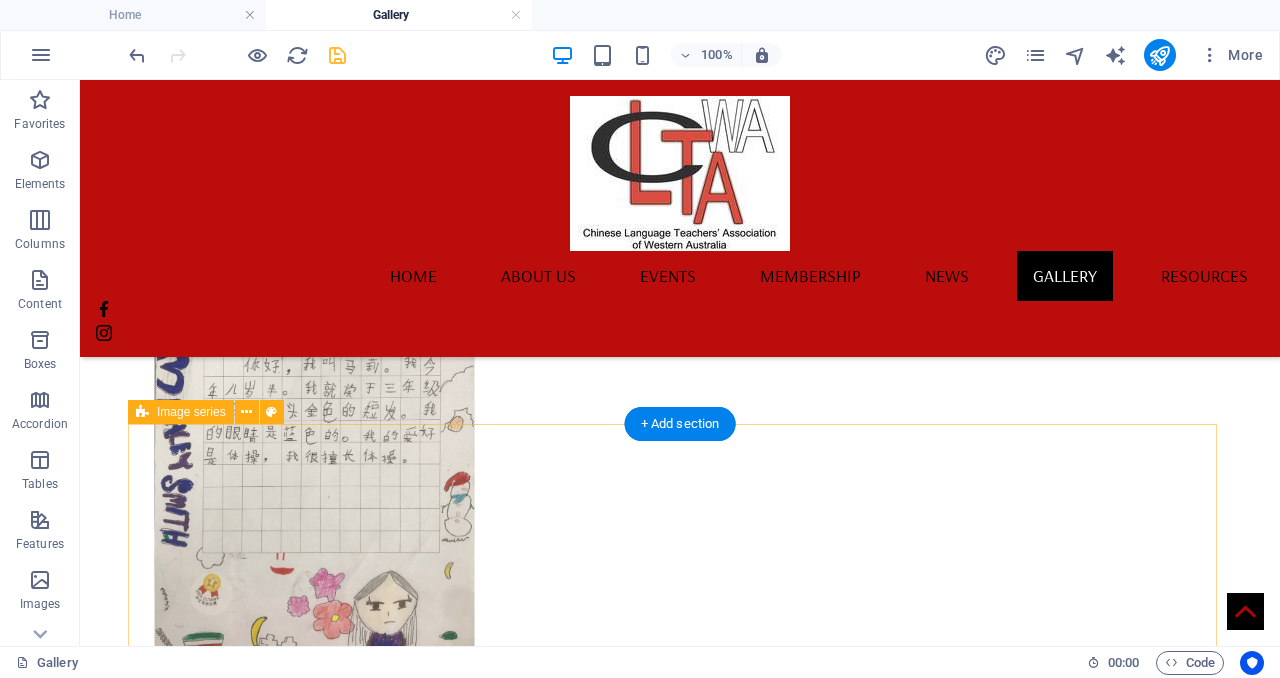 scroll, scrollTop: 3140, scrollLeft: 0, axis: vertical 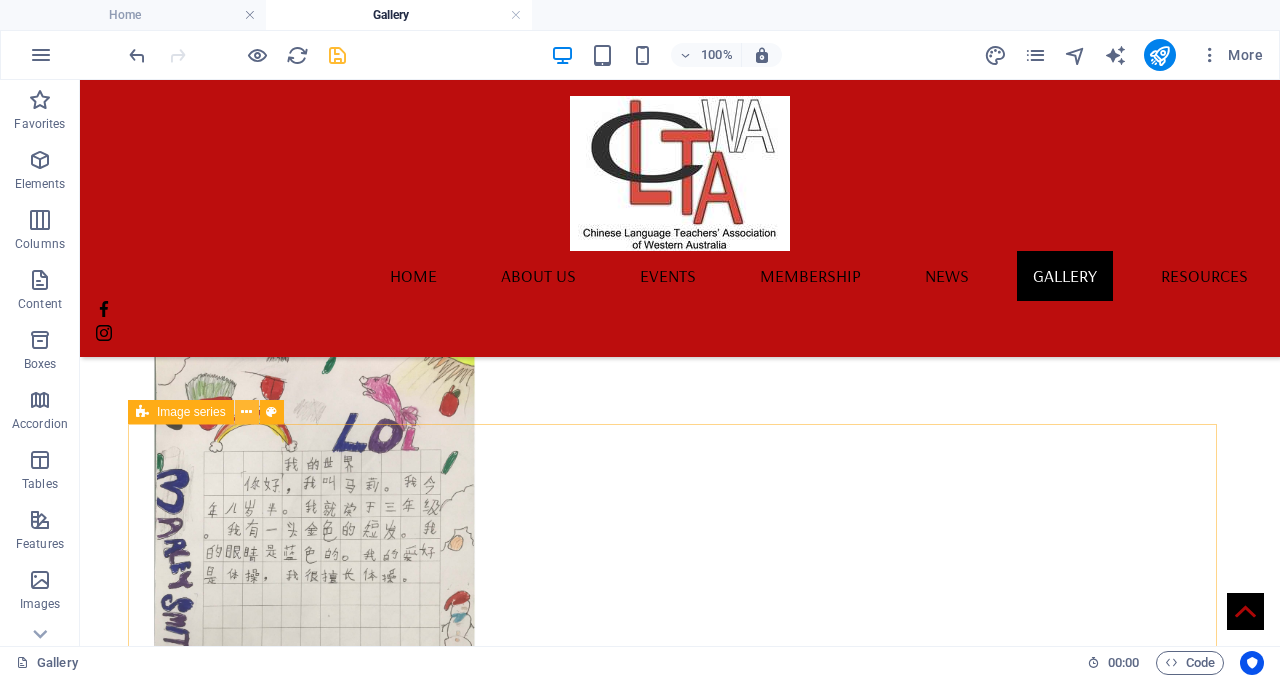 click at bounding box center [246, 412] 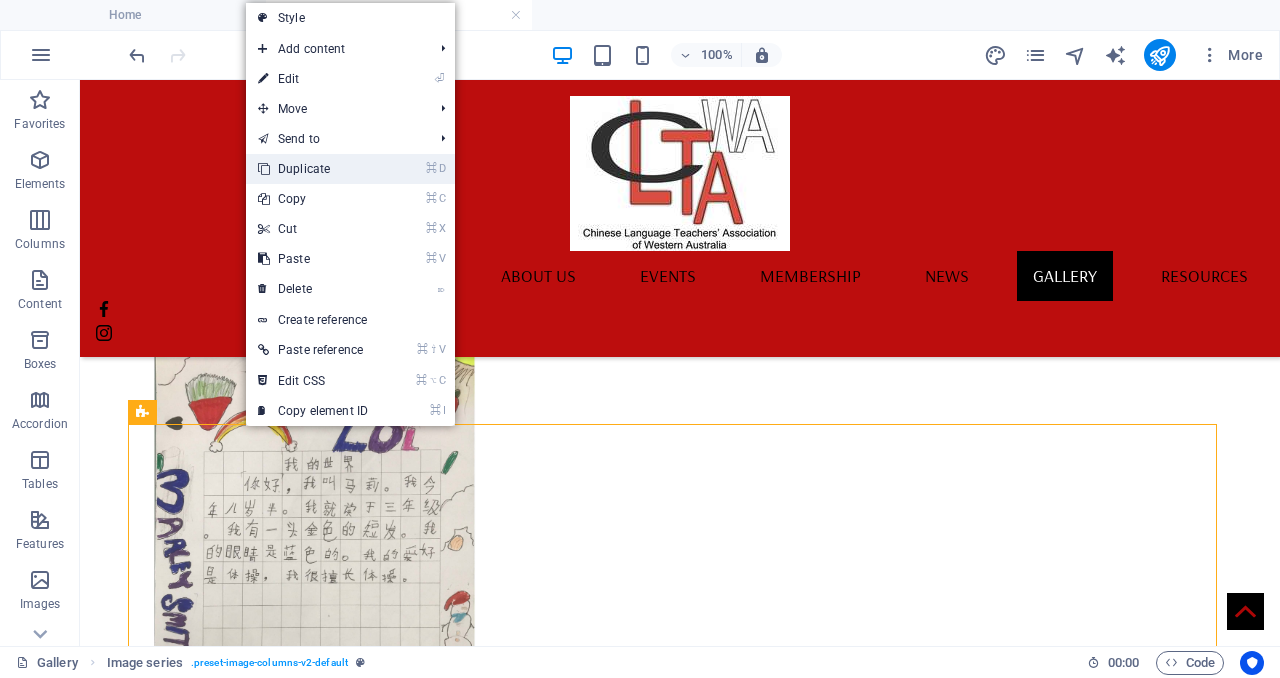 click on "⌘ D  Duplicate" at bounding box center (313, 169) 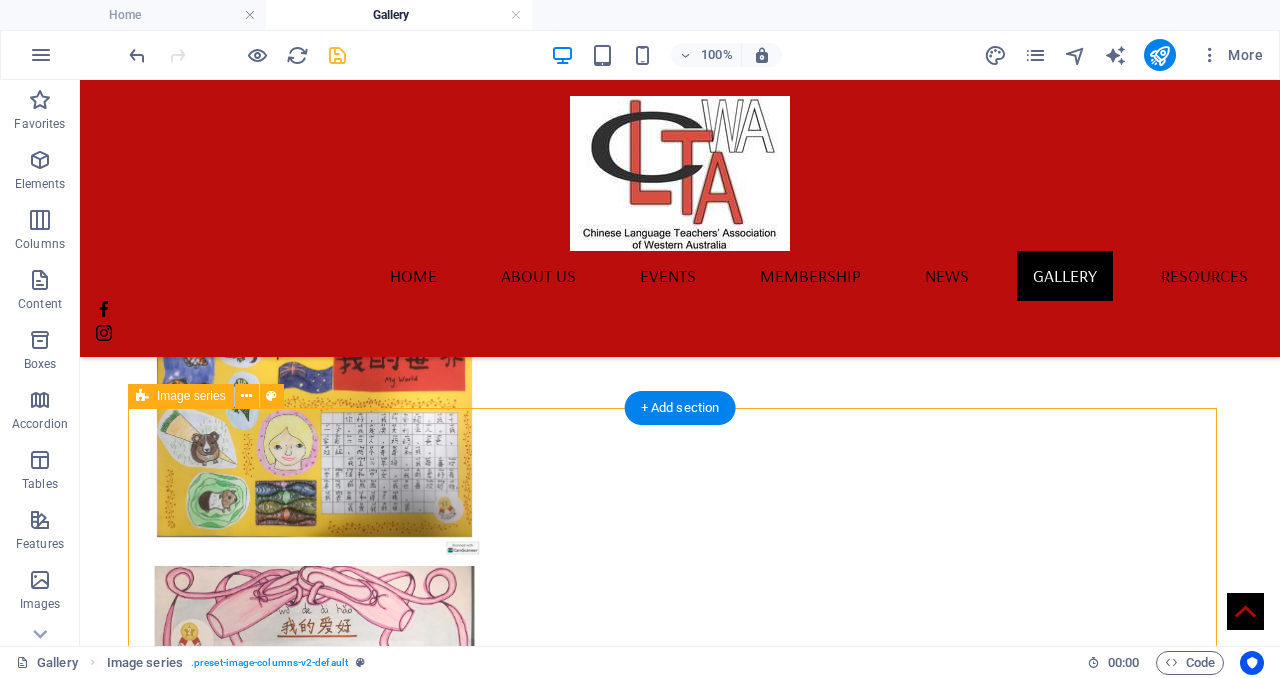 scroll, scrollTop: 4360, scrollLeft: 0, axis: vertical 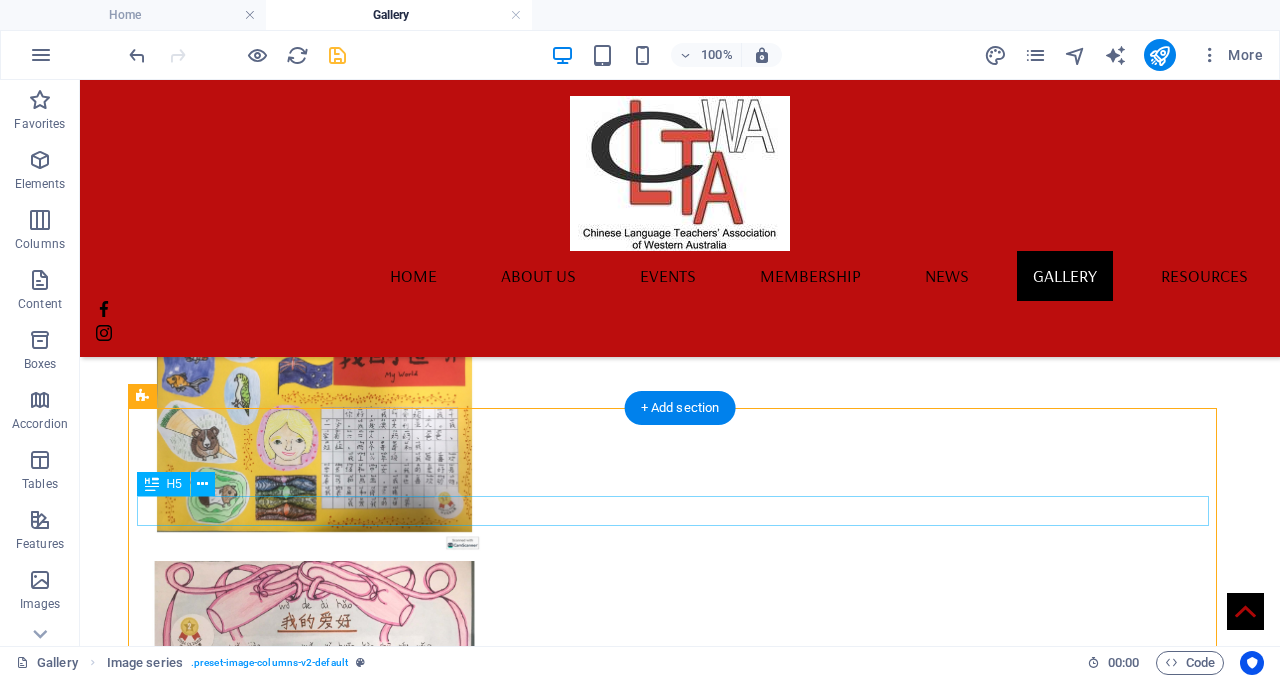click on "Category B" at bounding box center [672, 2474] 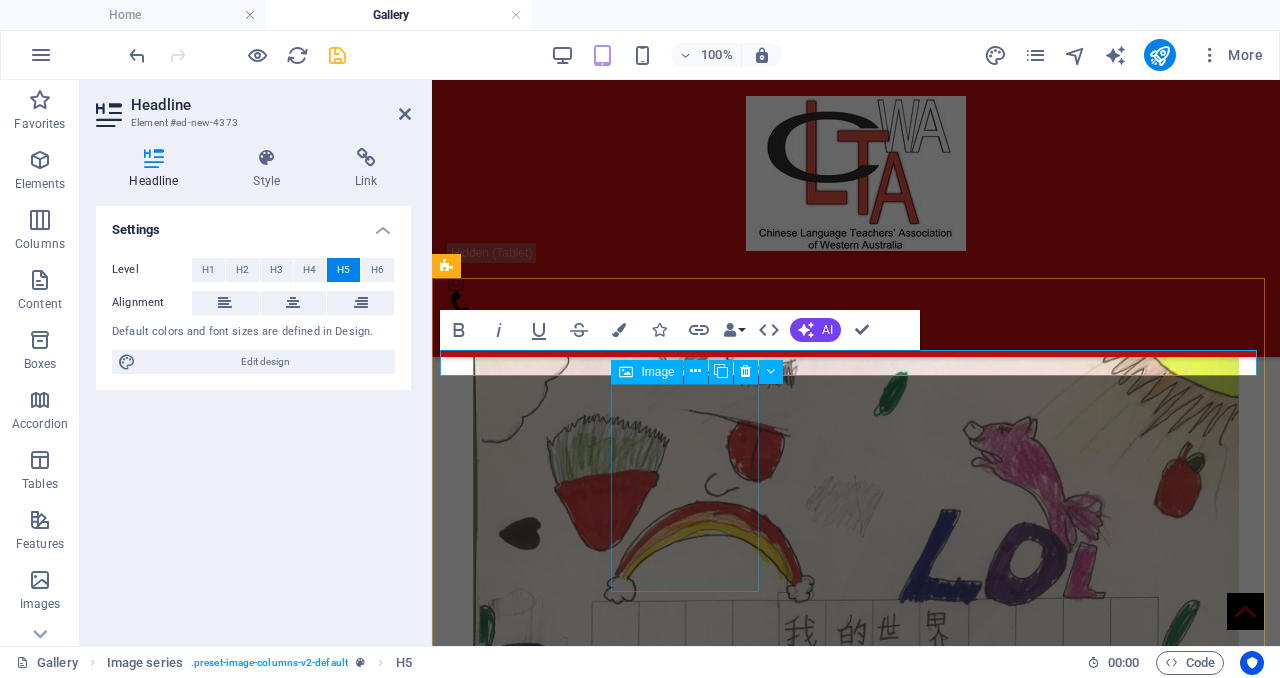 scroll, scrollTop: 2615, scrollLeft: 0, axis: vertical 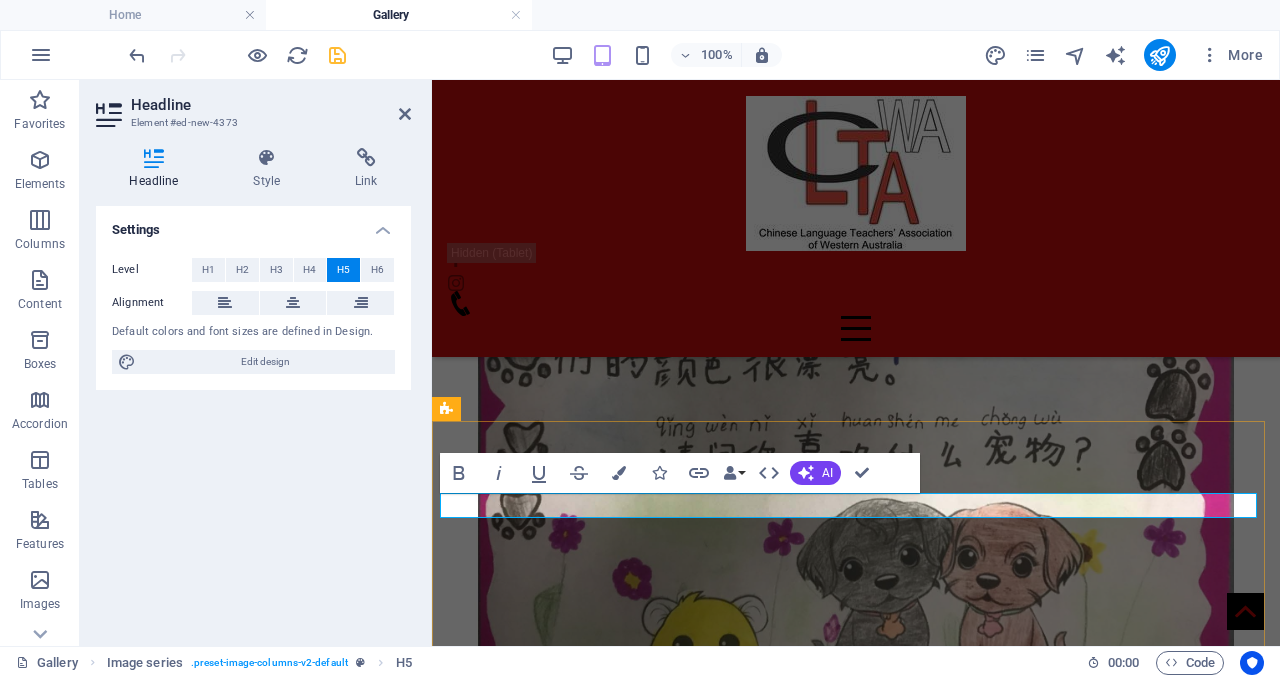 click on "Category B" at bounding box center [856, 9387] 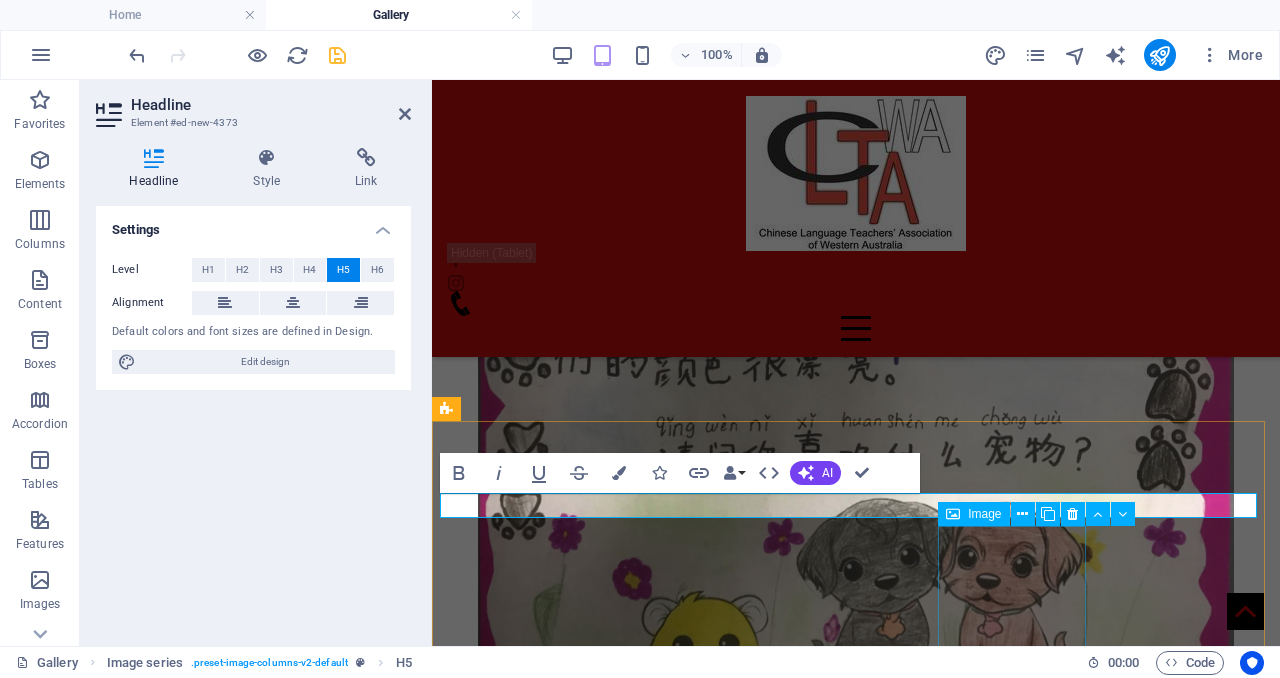 type 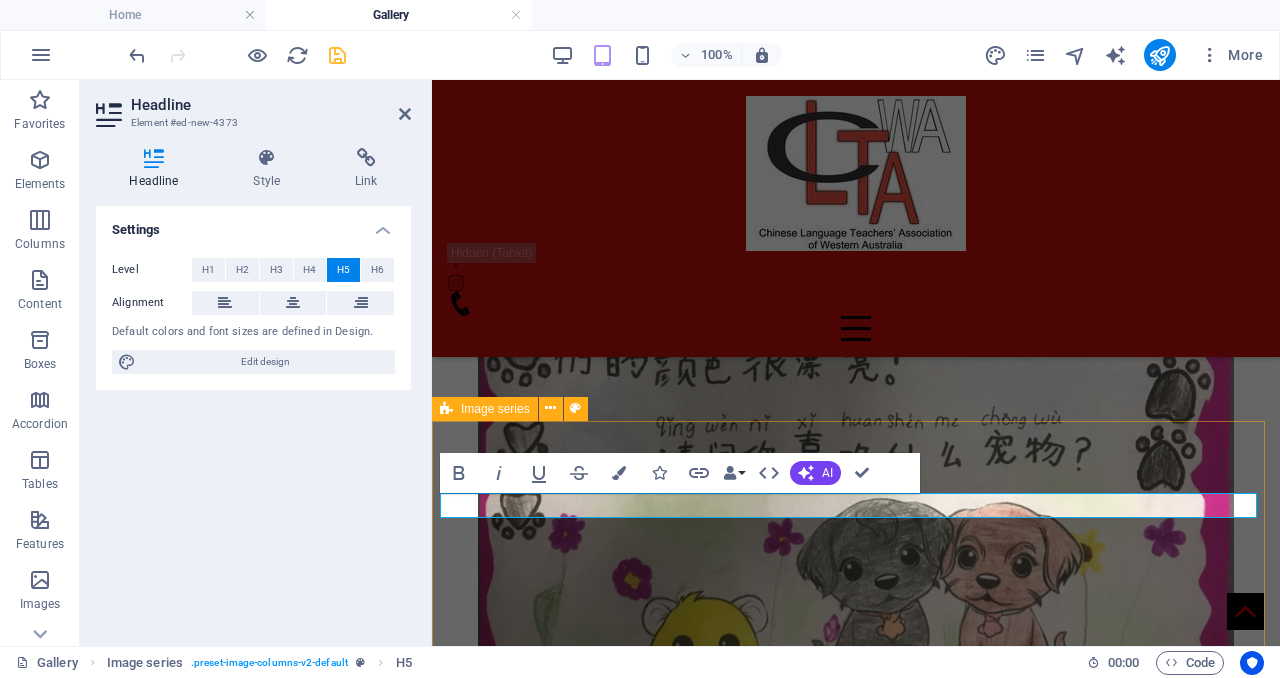 click on "Category C" at bounding box center (856, 11719) 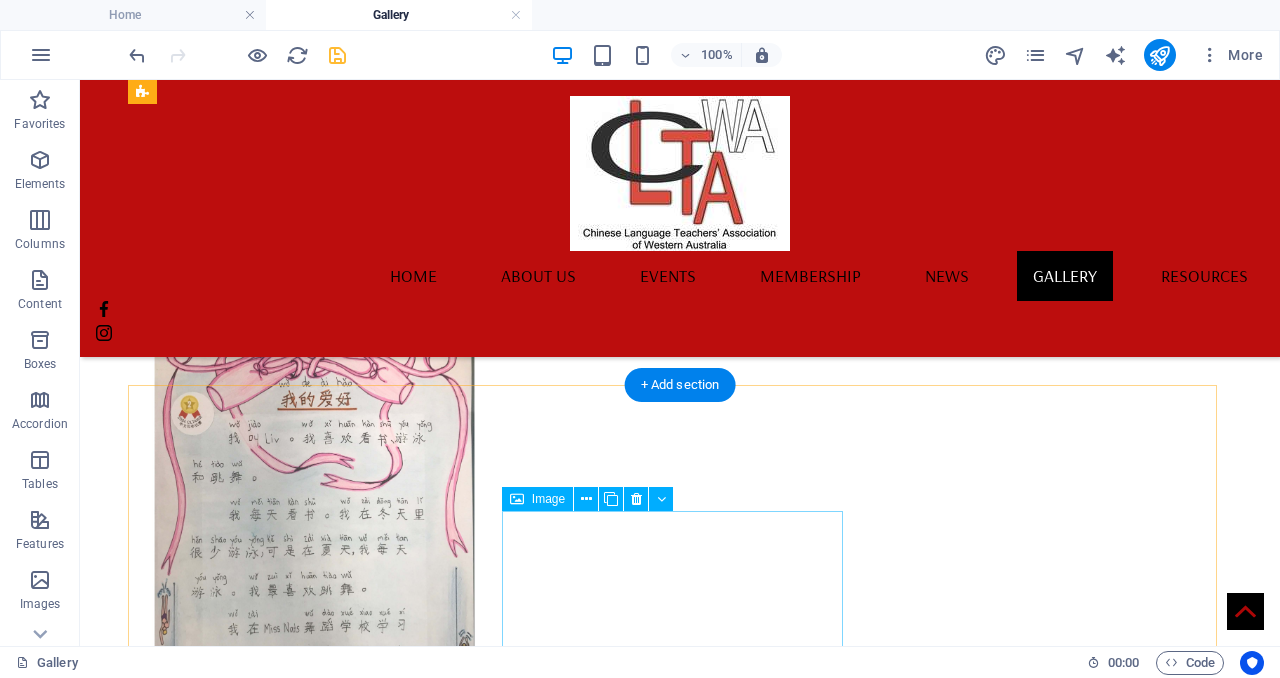scroll, scrollTop: 4375, scrollLeft: 0, axis: vertical 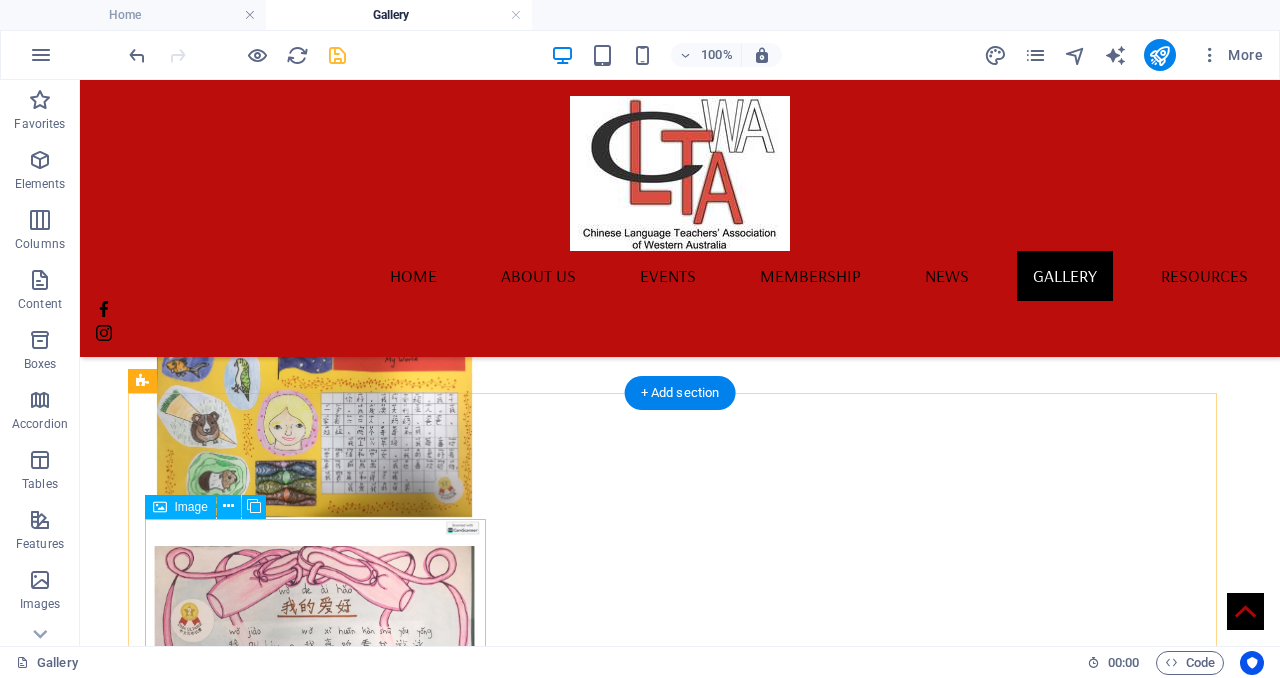 click at bounding box center [314, 2602] 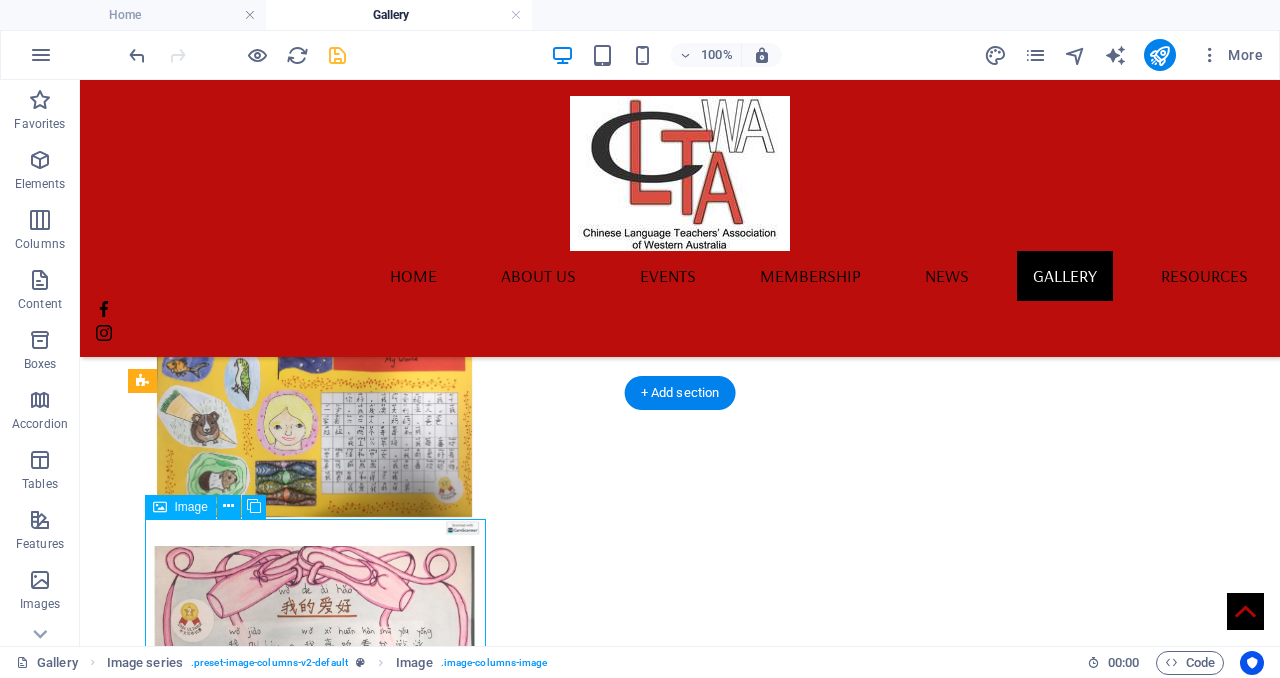 click at bounding box center [314, 2602] 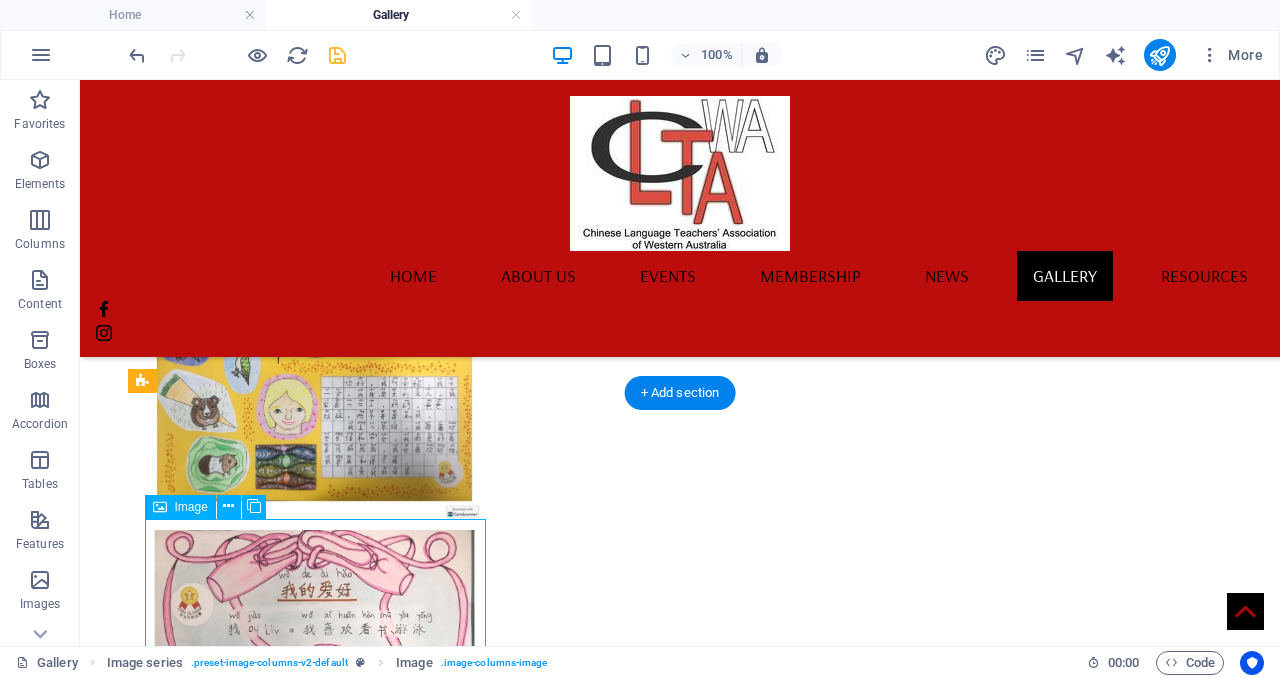 scroll, scrollTop: 3096, scrollLeft: 0, axis: vertical 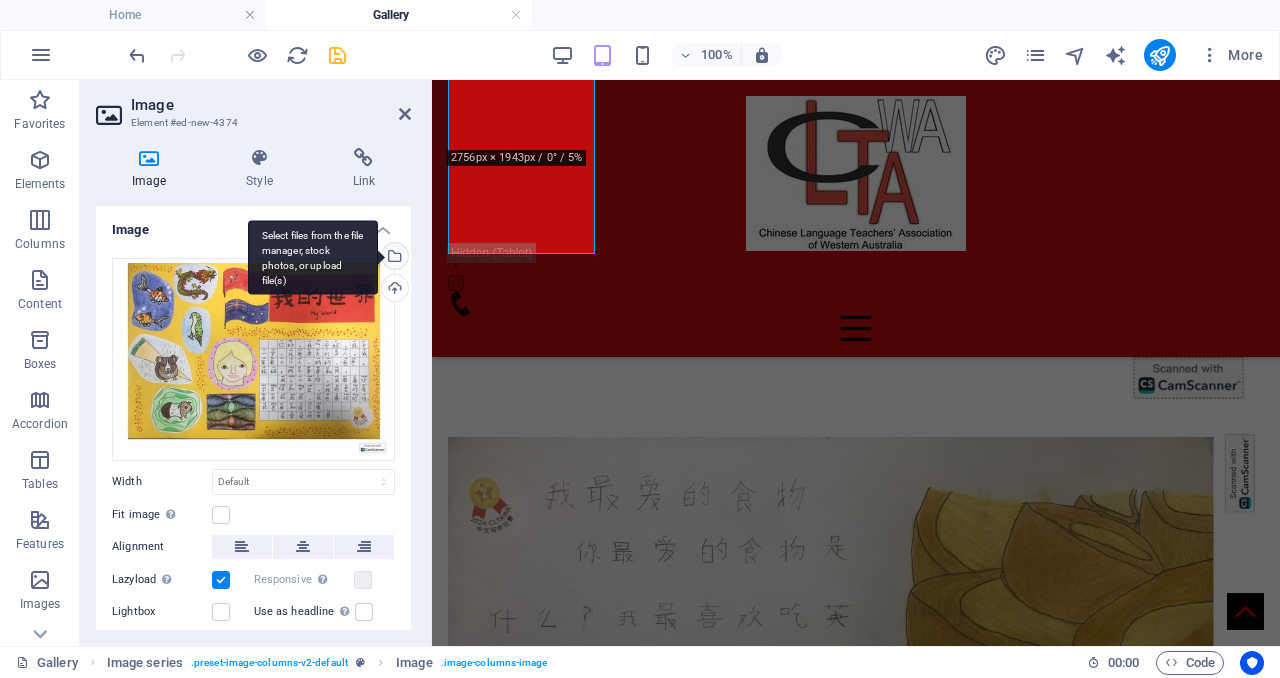 click on "Select files from the file manager, stock photos, or upload file(s)" at bounding box center (393, 258) 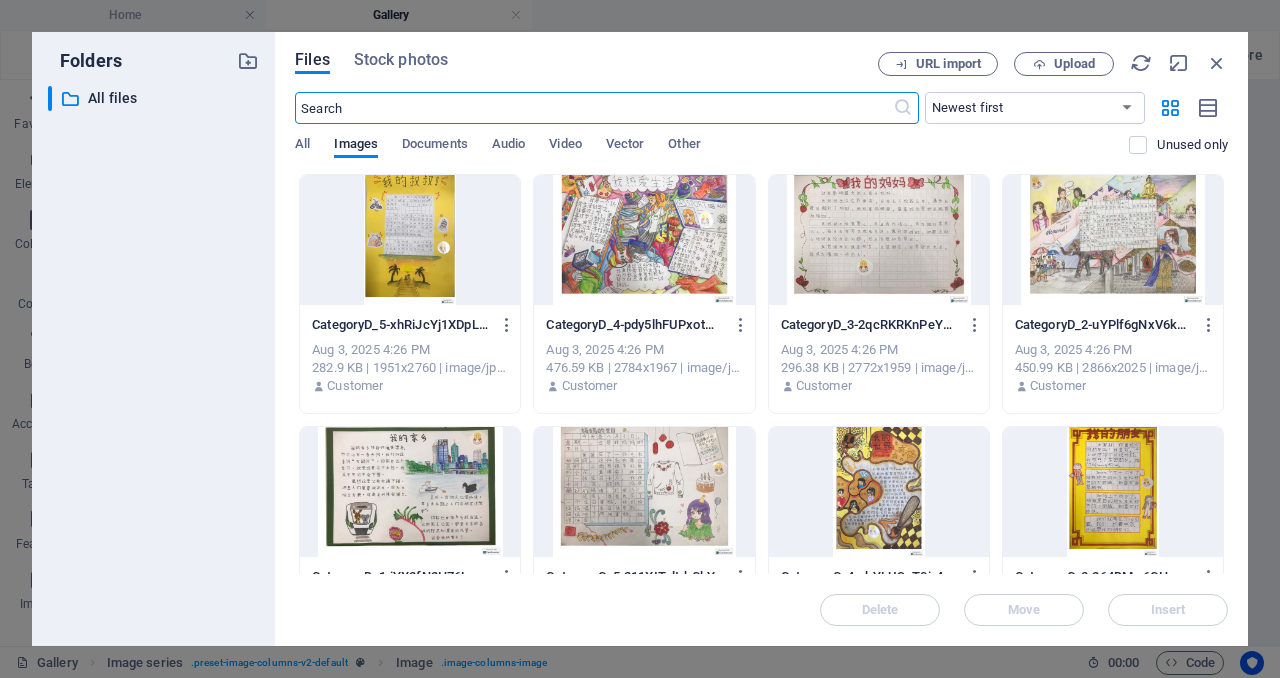 scroll, scrollTop: 6403, scrollLeft: 0, axis: vertical 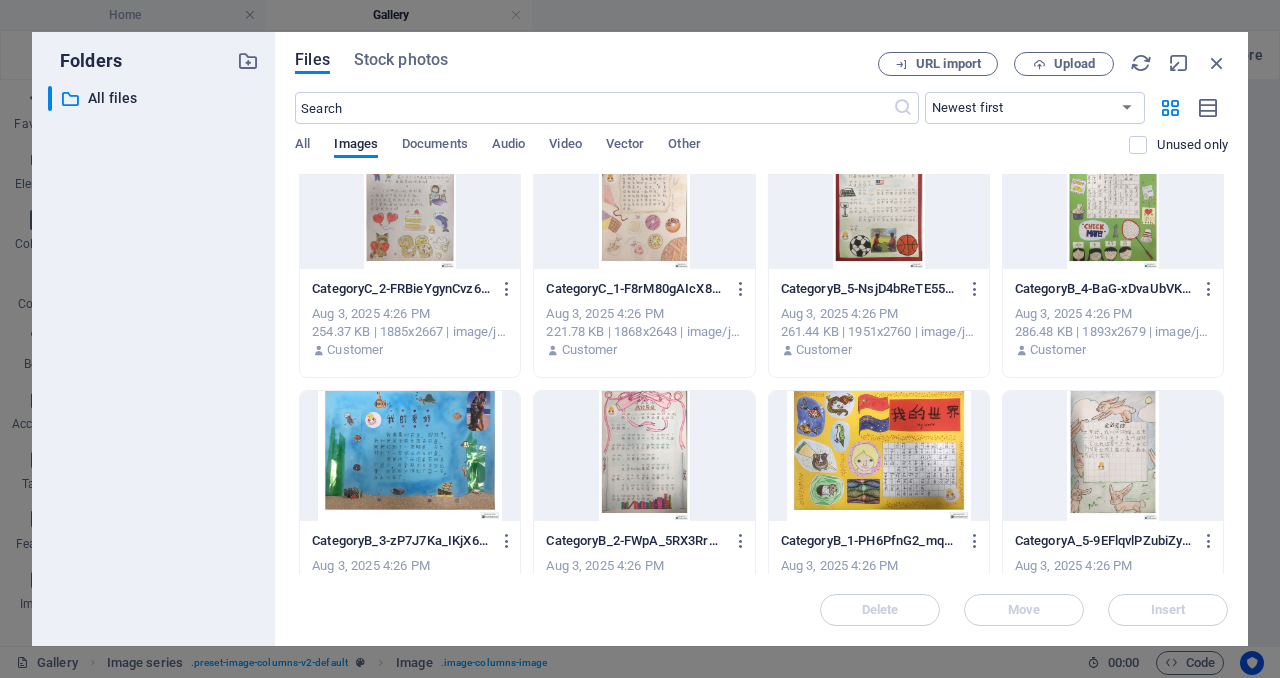 click at bounding box center (644, 204) 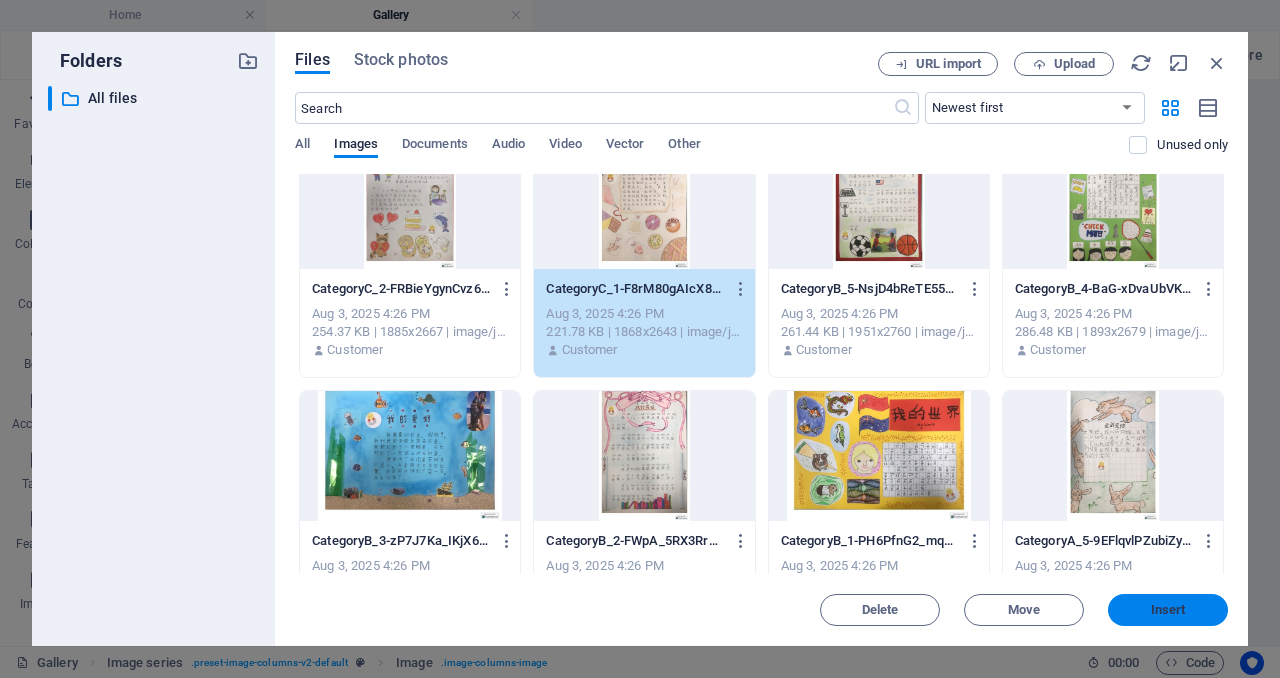 click on "Insert" at bounding box center [1168, 610] 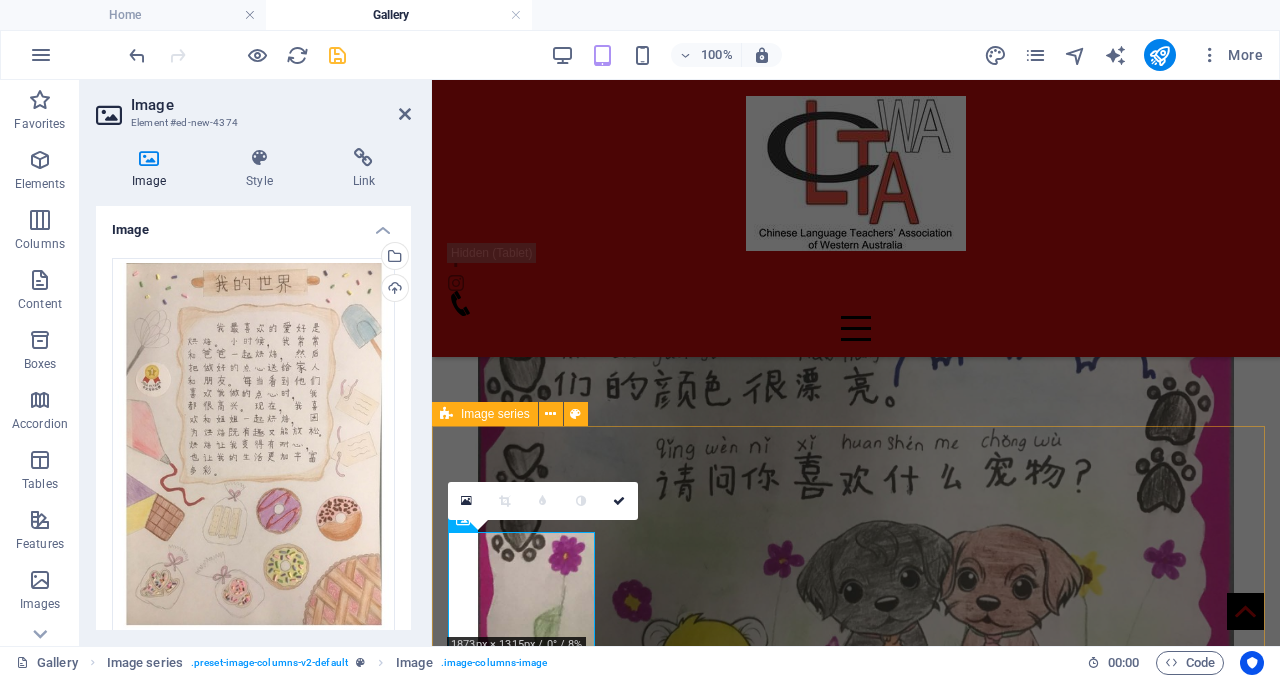 scroll, scrollTop: 2614, scrollLeft: 0, axis: vertical 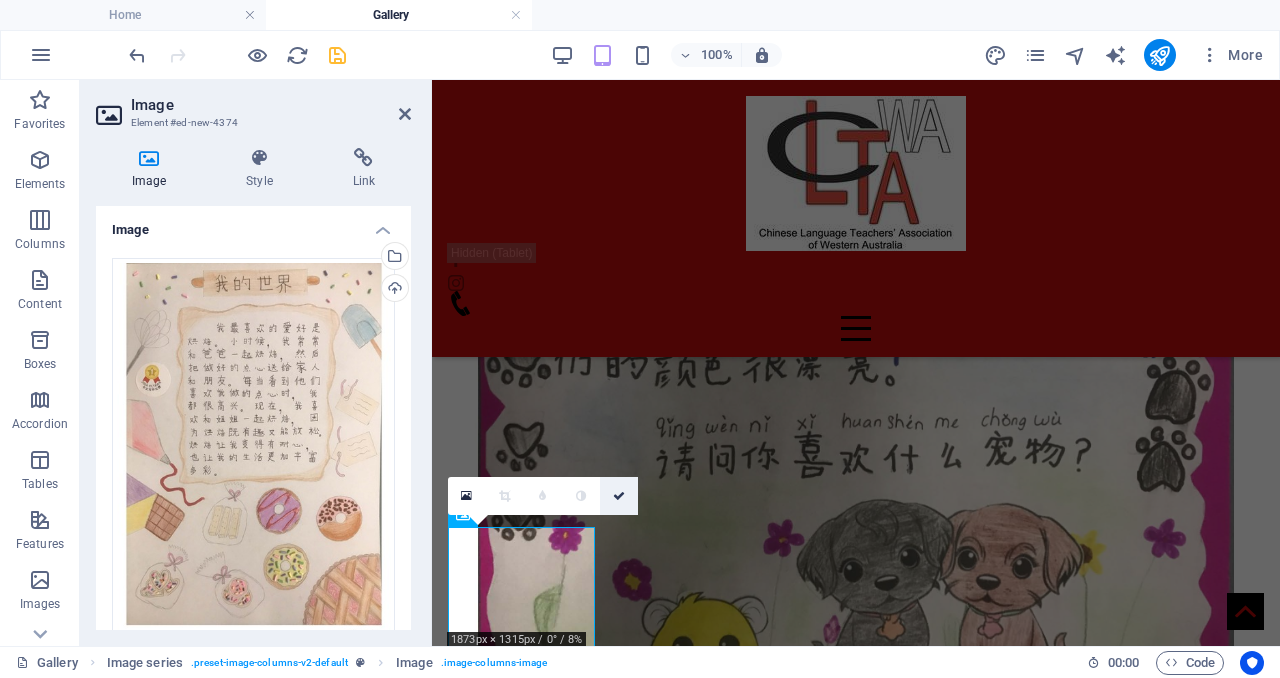 click at bounding box center [619, 496] 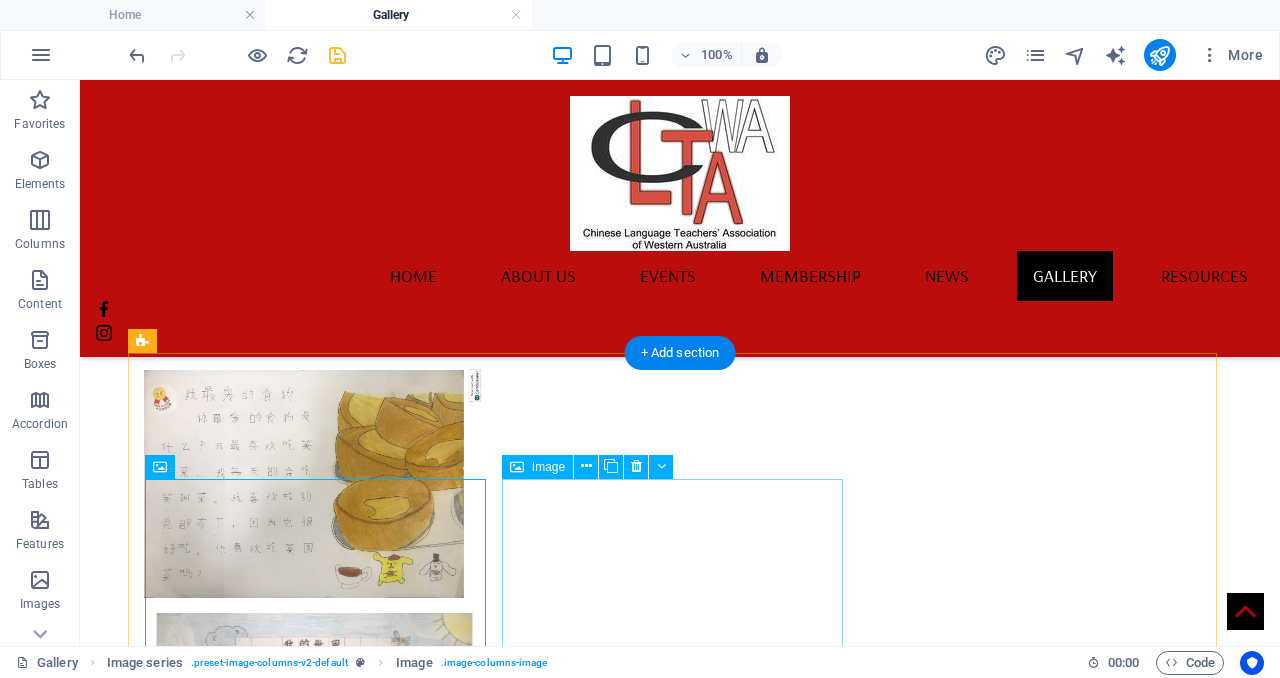 scroll, scrollTop: 4415, scrollLeft: 0, axis: vertical 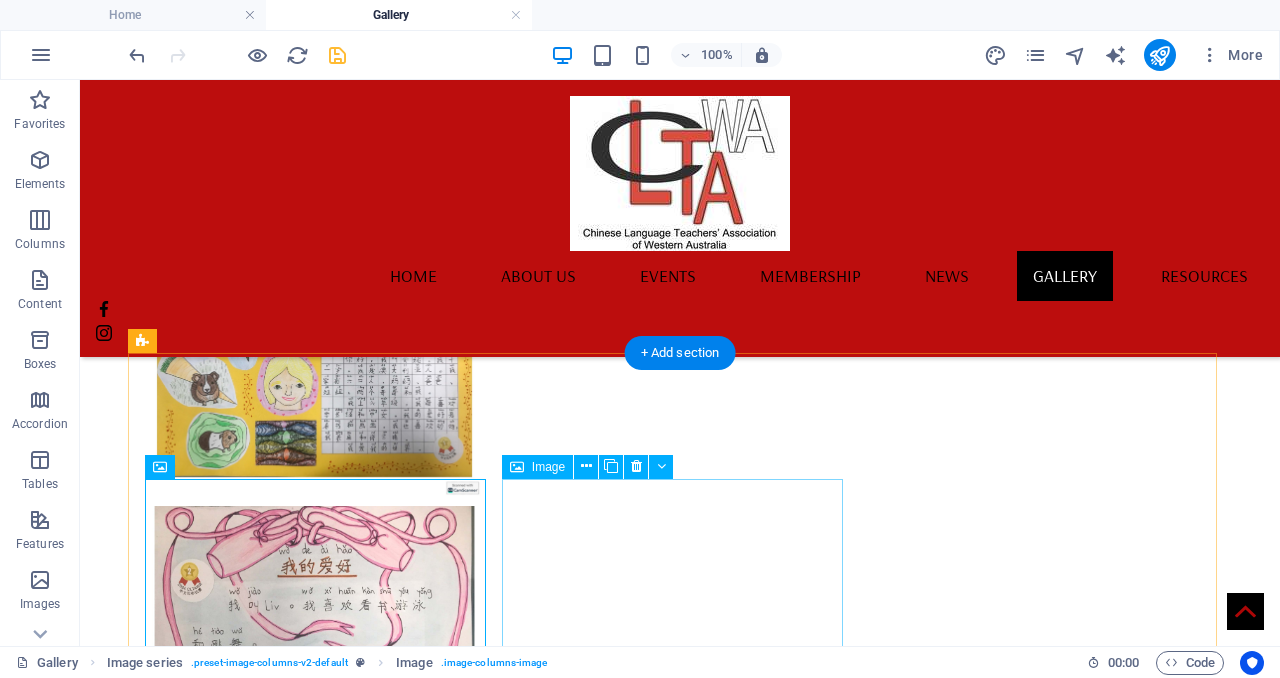 click at bounding box center [314, 3174] 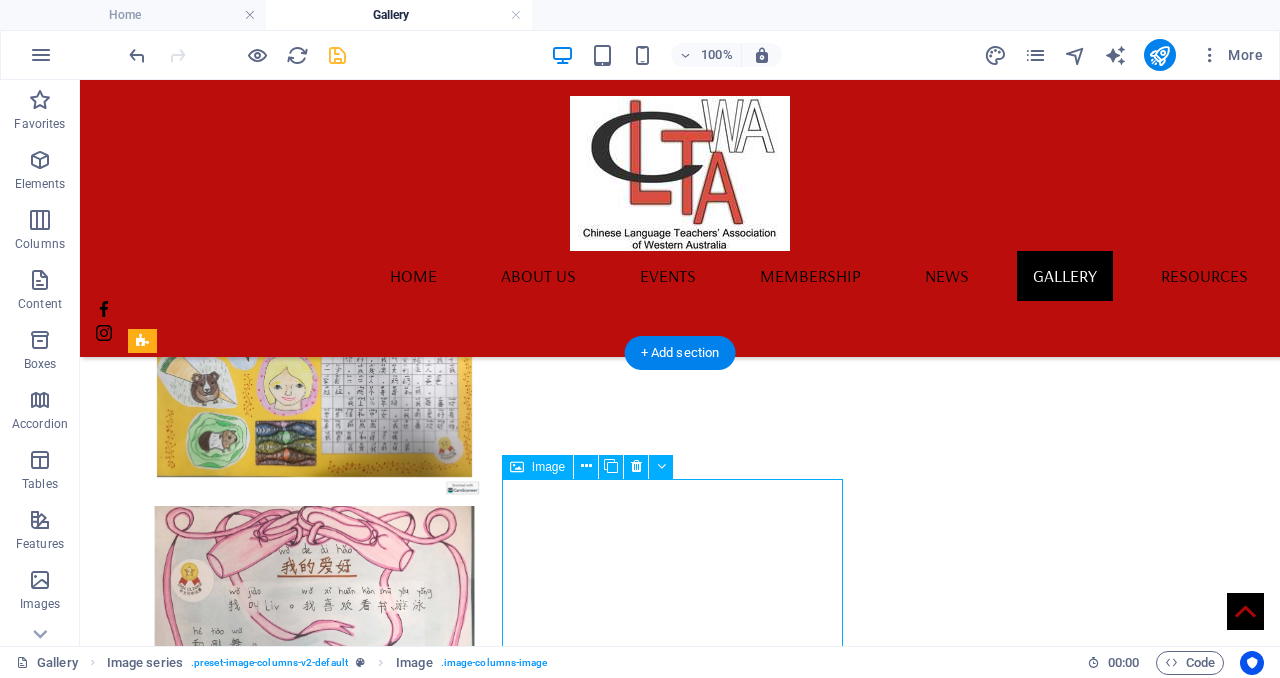 click at bounding box center (314, 3174) 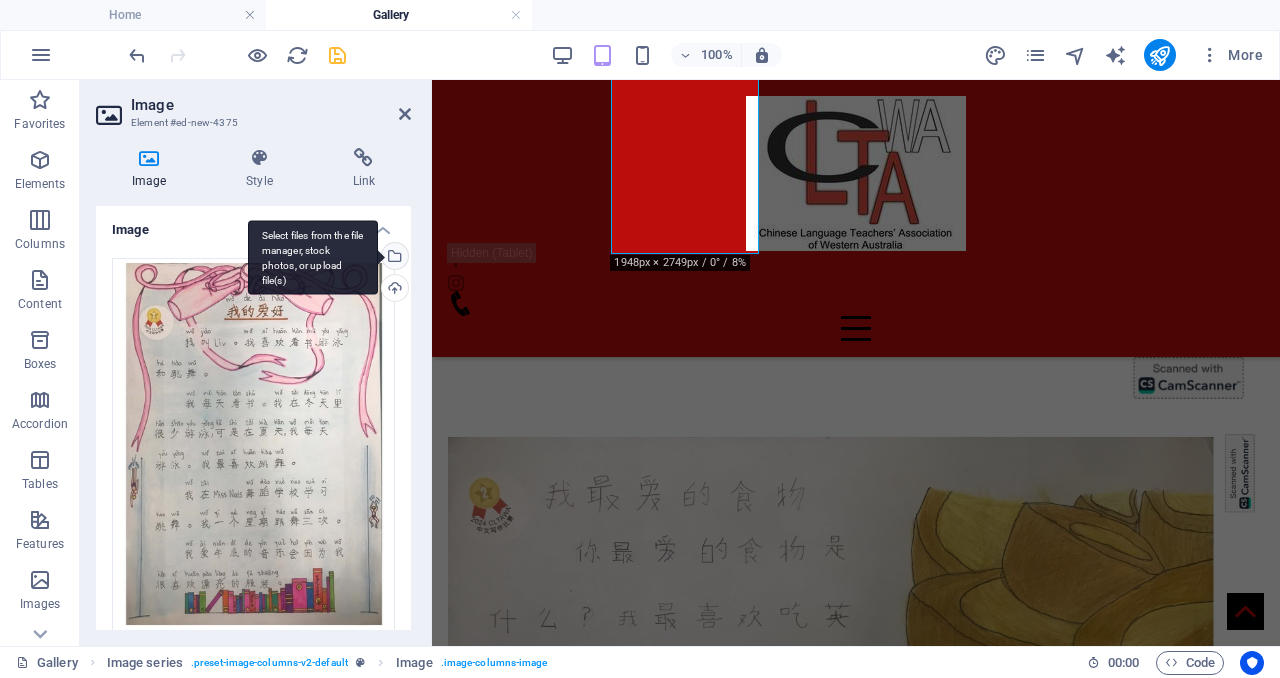 click on "Select files from the file manager, stock photos, or upload file(s)" at bounding box center [313, 257] 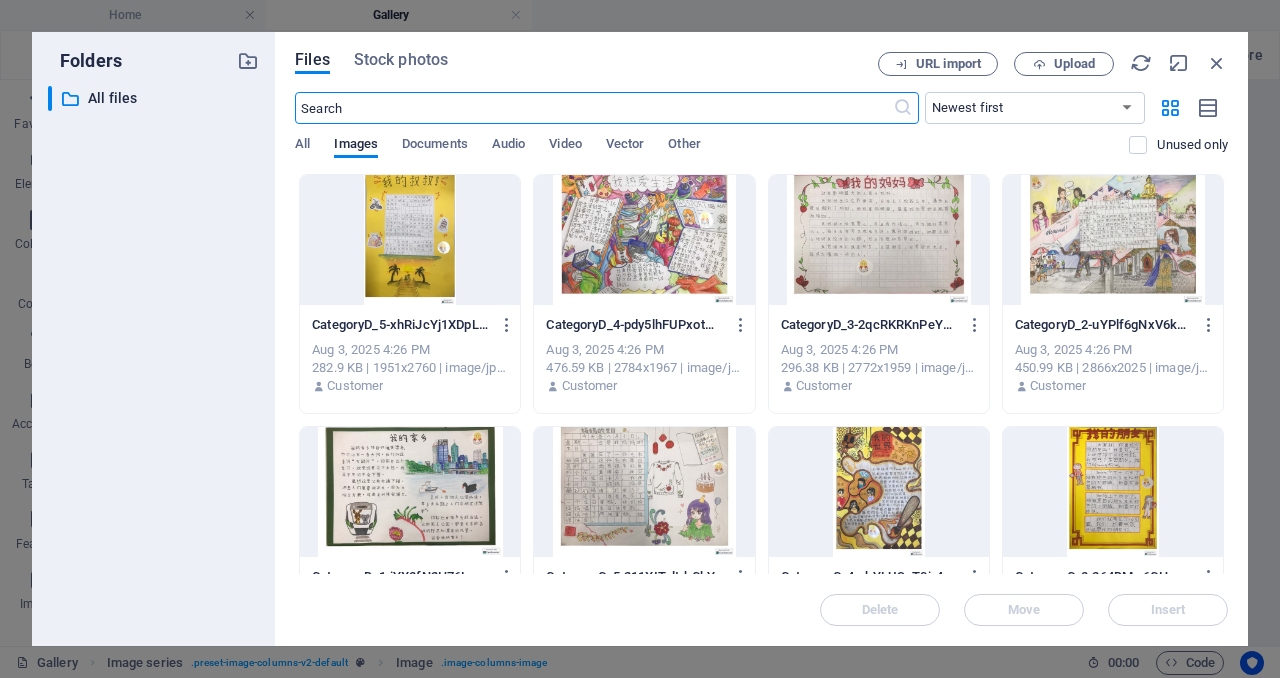 scroll, scrollTop: 6403, scrollLeft: 0, axis: vertical 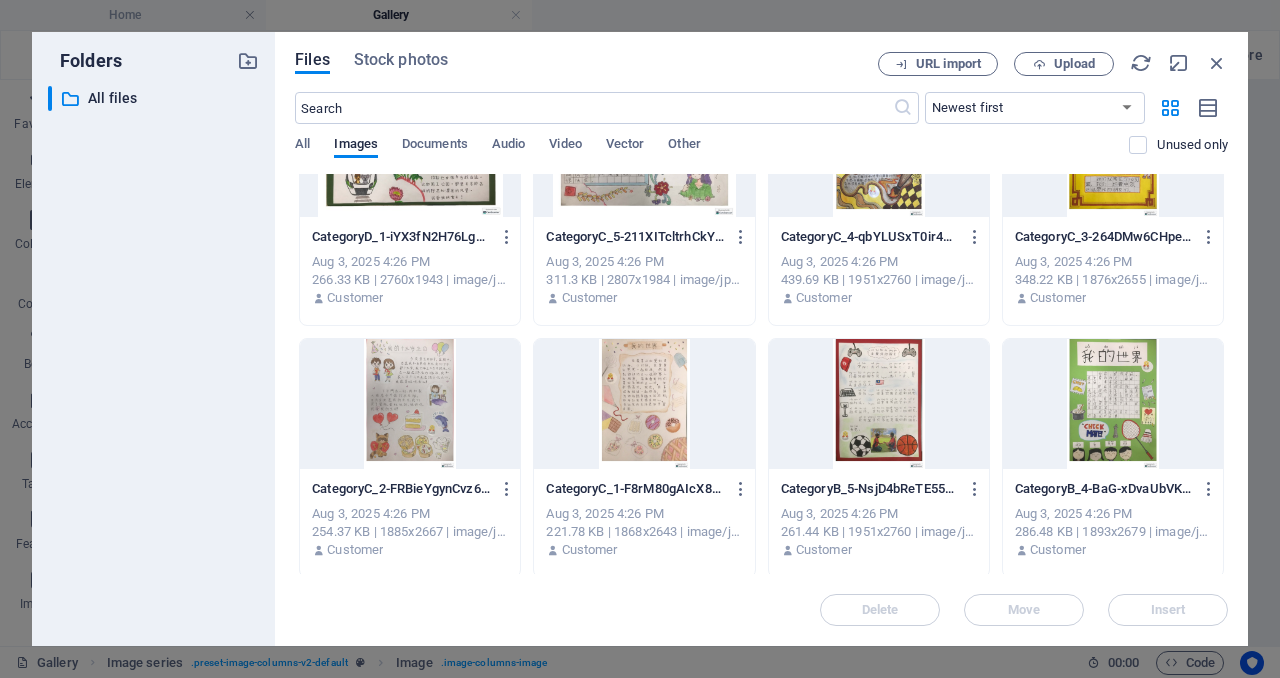 click at bounding box center (410, 404) 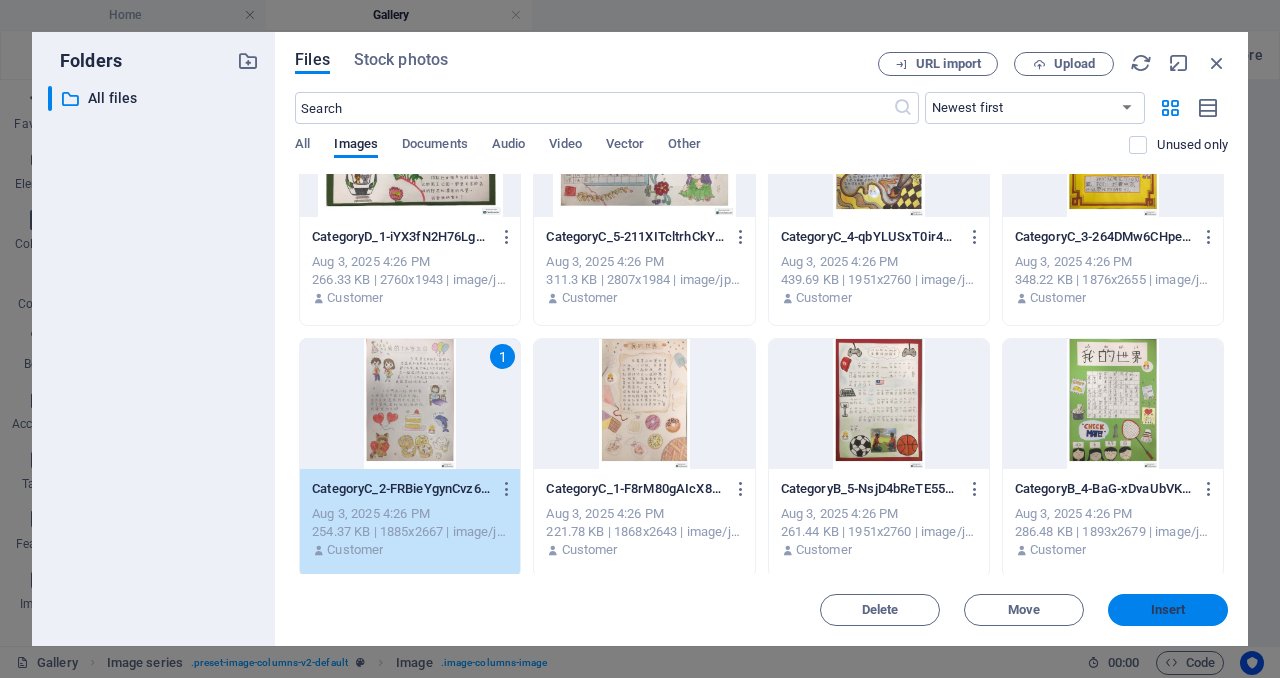 drag, startPoint x: 1161, startPoint y: 618, endPoint x: 590, endPoint y: 512, distance: 580.75555 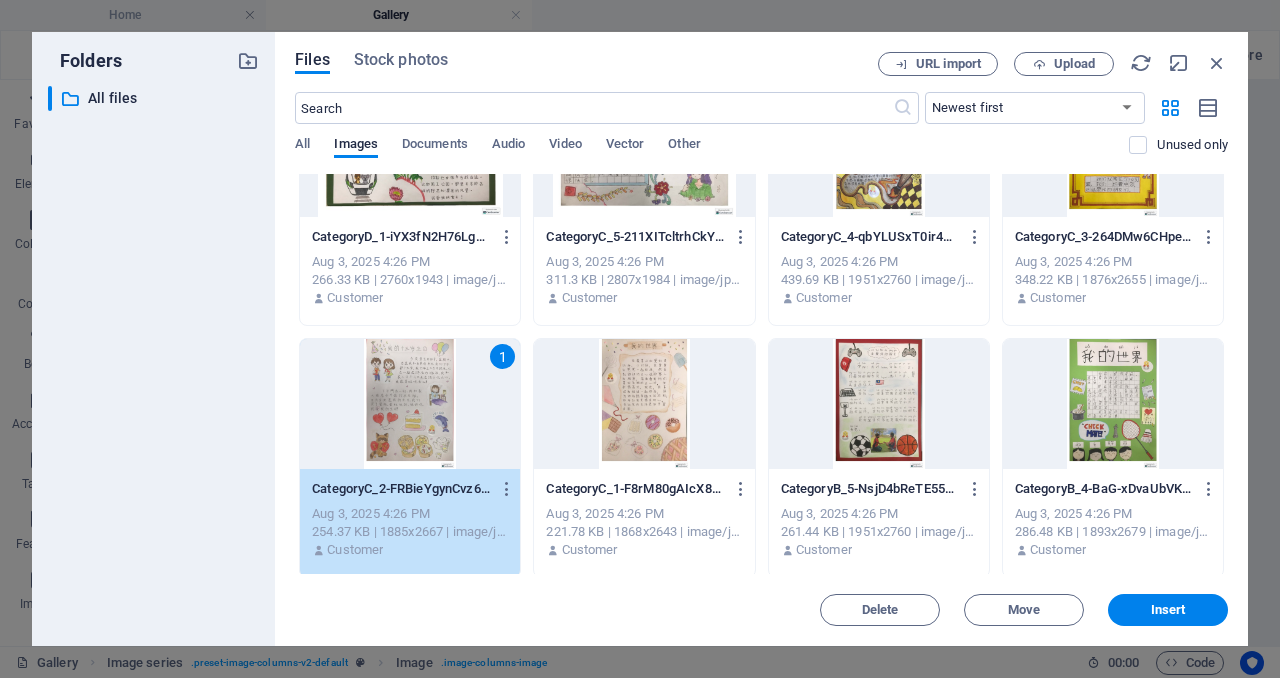 scroll, scrollTop: 3068, scrollLeft: 0, axis: vertical 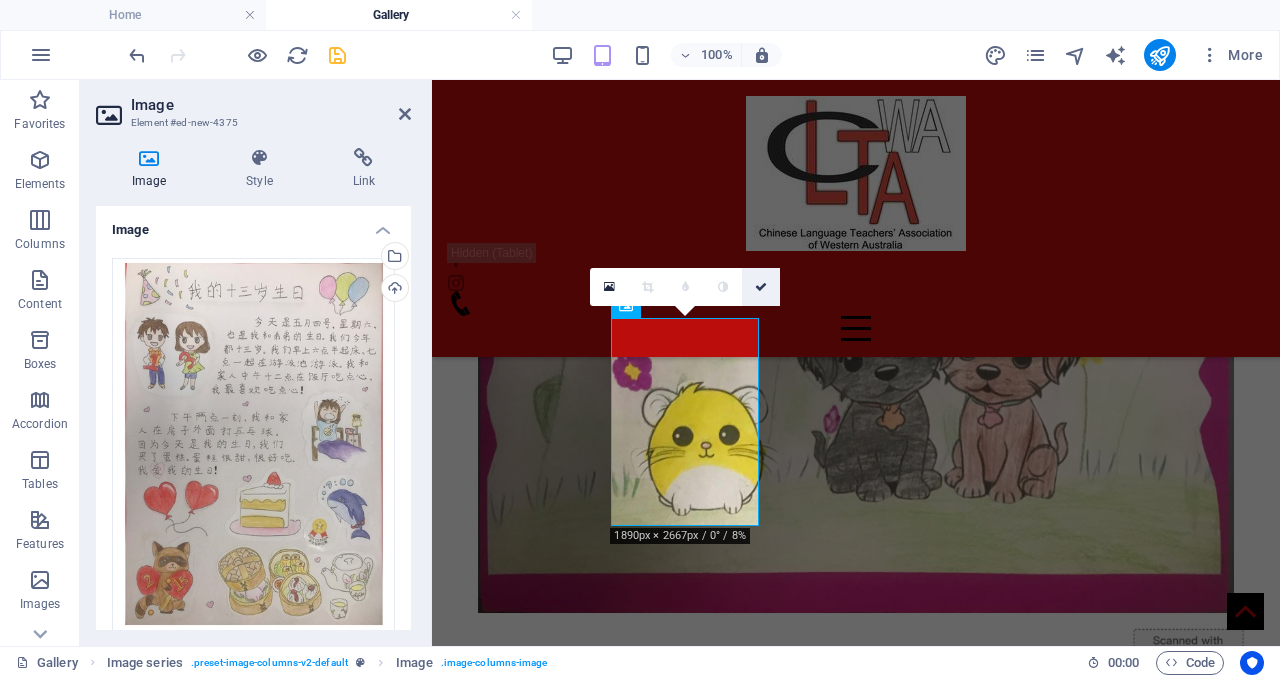 drag, startPoint x: 766, startPoint y: 294, endPoint x: 796, endPoint y: 374, distance: 85.44004 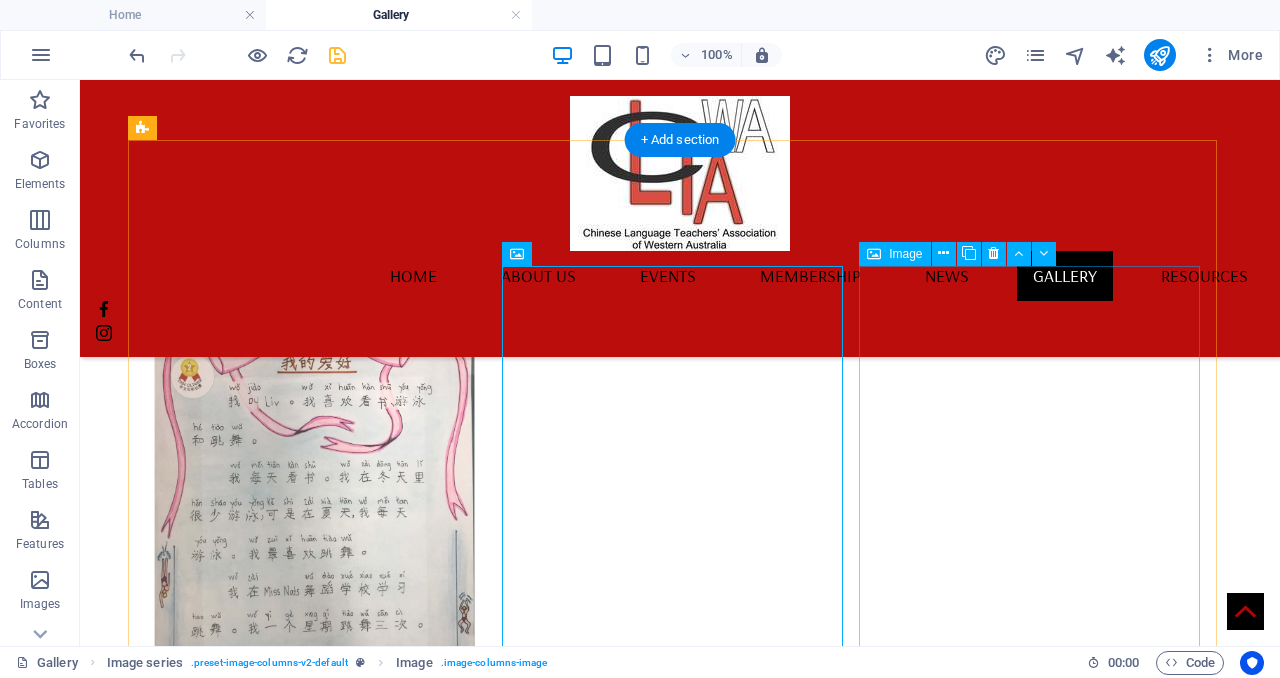 scroll, scrollTop: 4608, scrollLeft: 0, axis: vertical 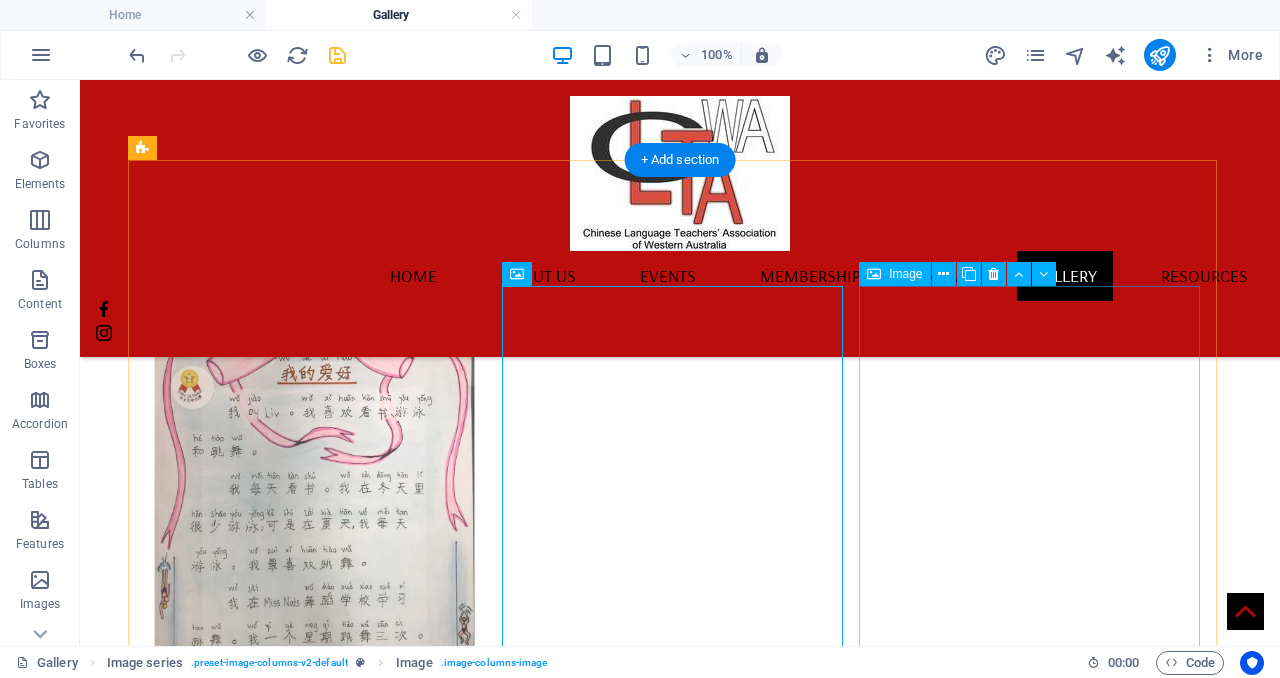 click at bounding box center (314, 3351) 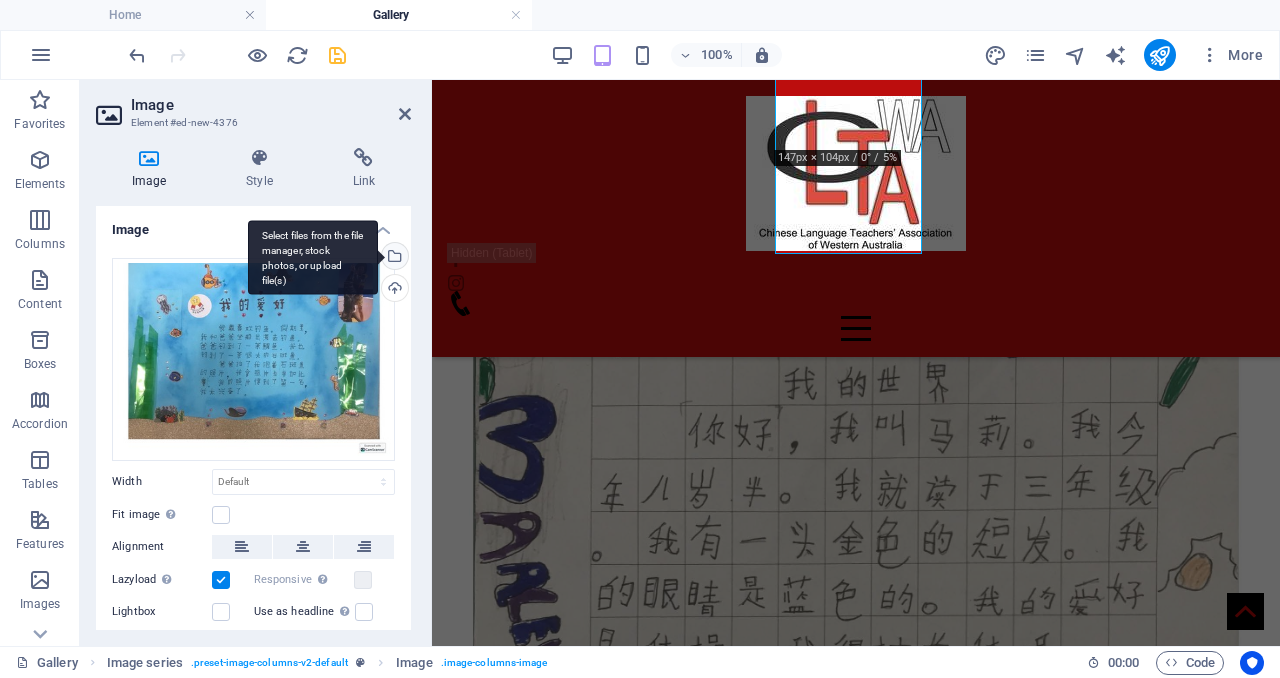 scroll, scrollTop: 3096, scrollLeft: 0, axis: vertical 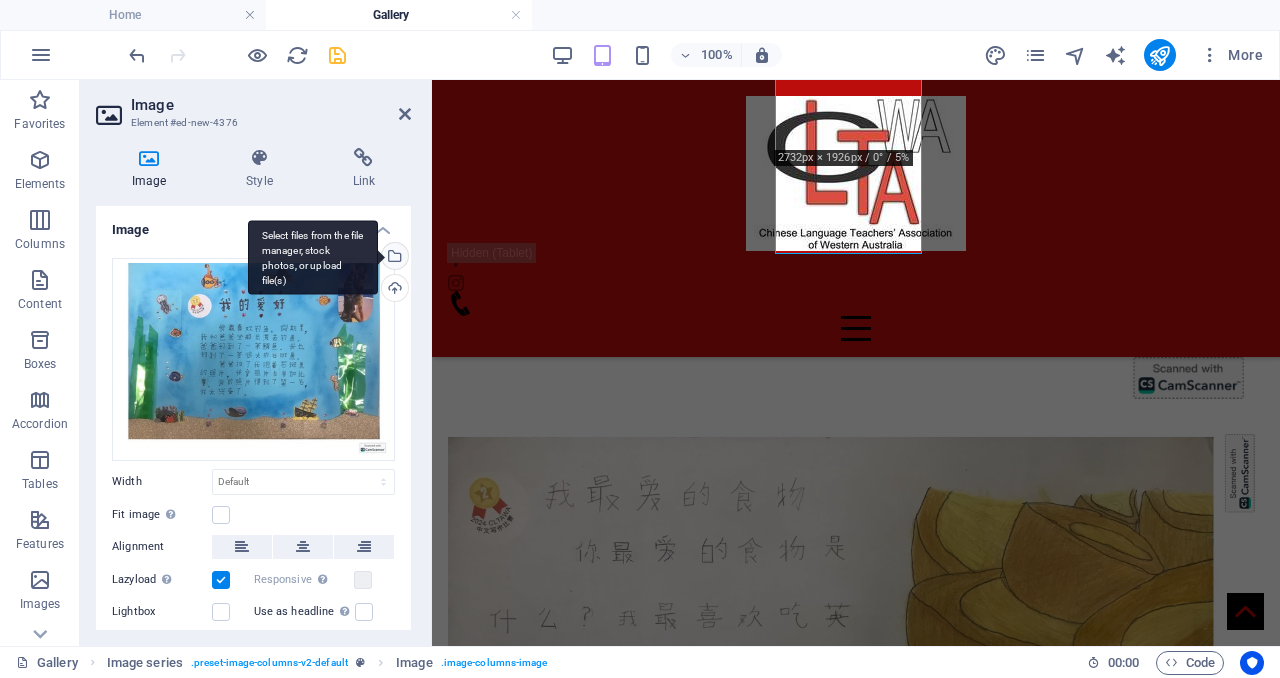 click on "Select files from the file manager, stock photos, or upload file(s)" at bounding box center [393, 258] 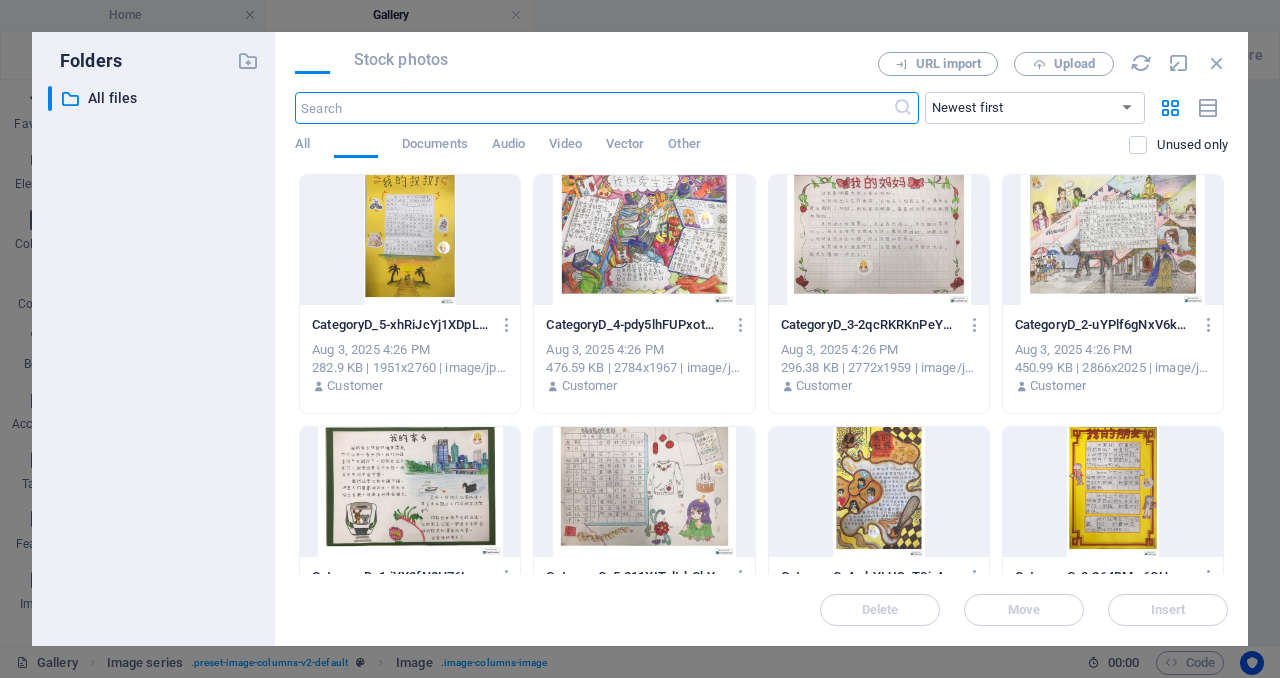scroll, scrollTop: 7108, scrollLeft: 0, axis: vertical 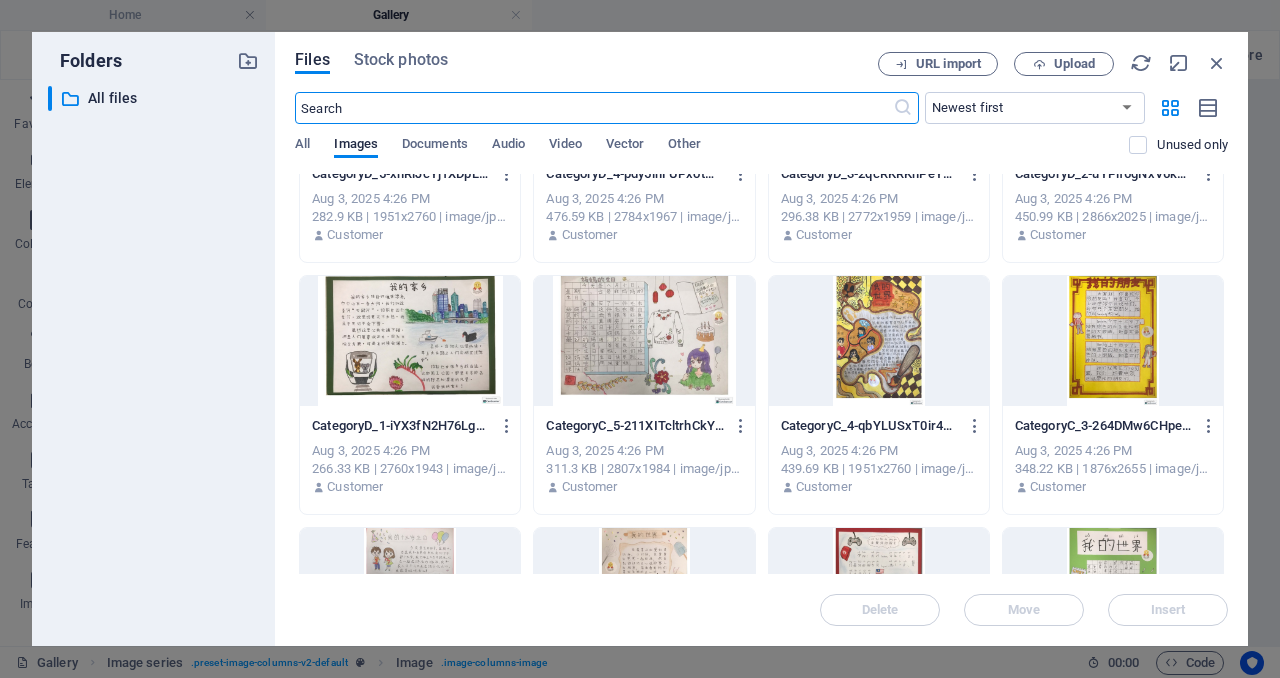 click at bounding box center (1113, 341) 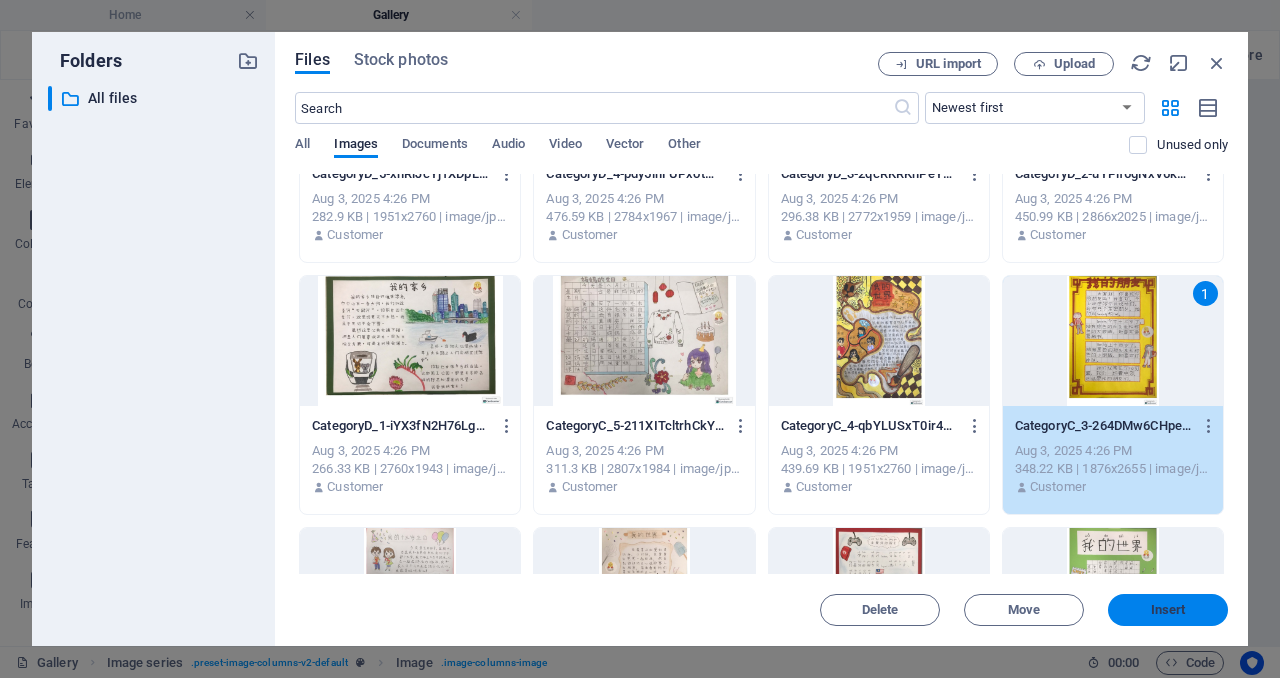 click on "Insert" at bounding box center (1168, 610) 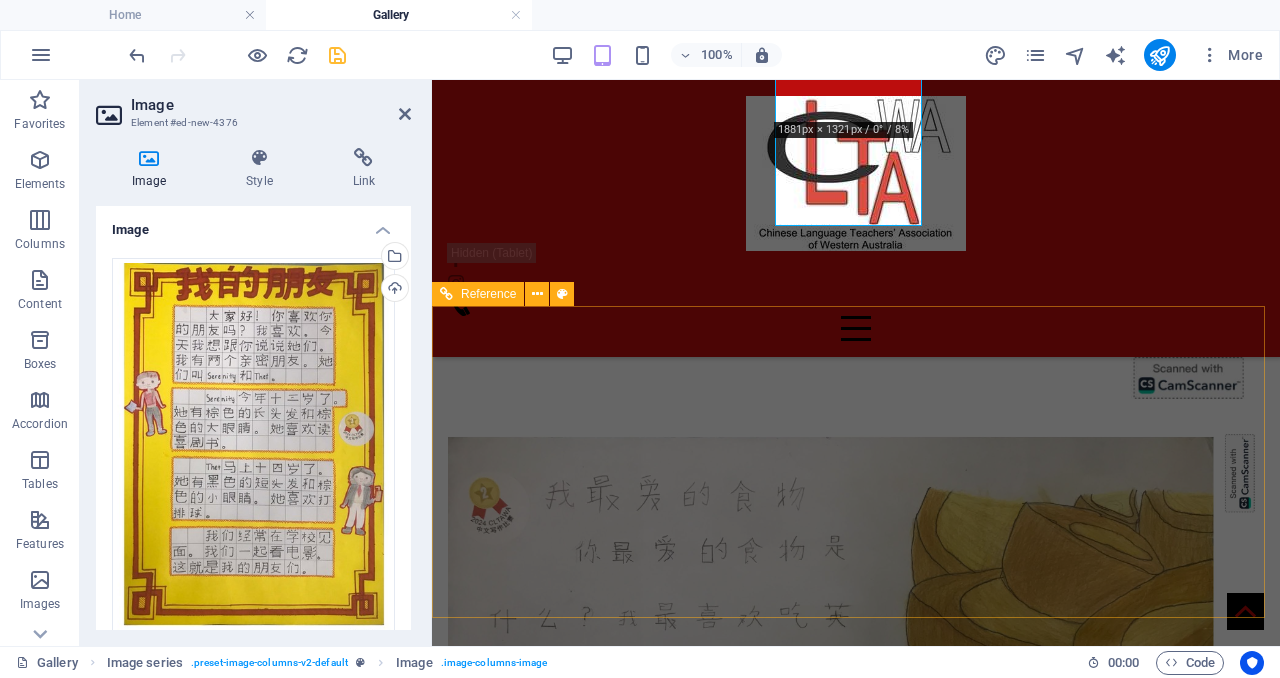 scroll, scrollTop: 2738, scrollLeft: 0, axis: vertical 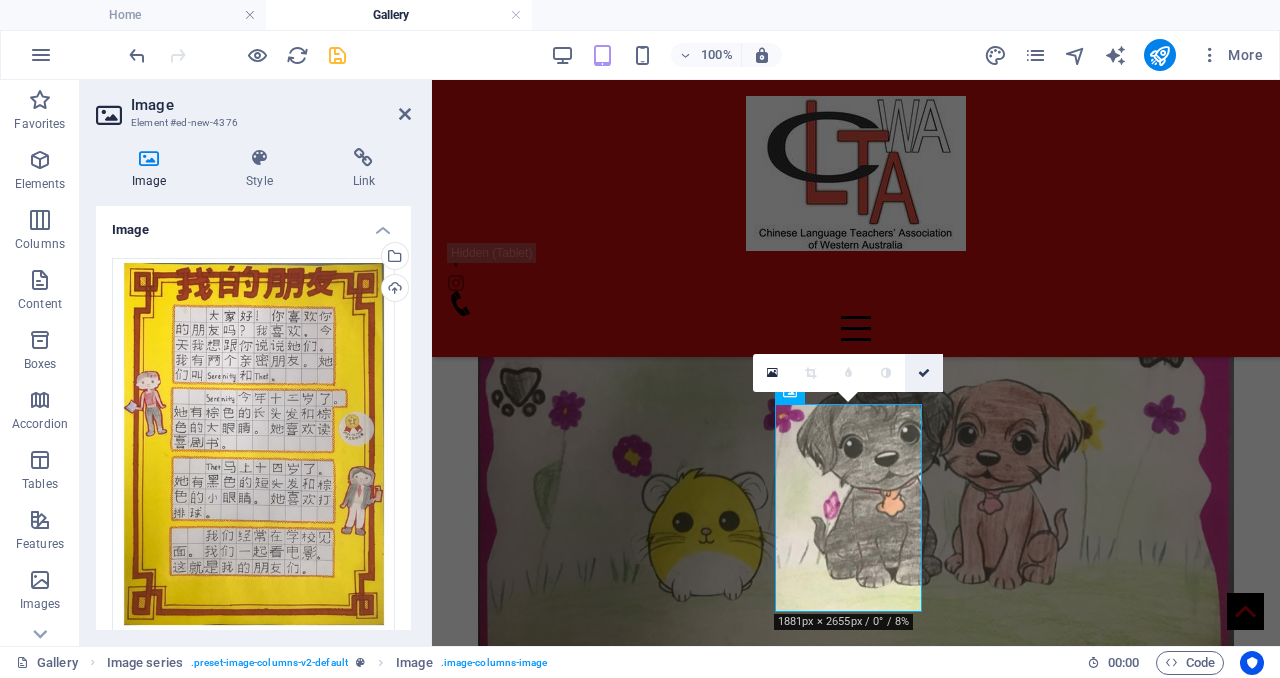 drag, startPoint x: 923, startPoint y: 373, endPoint x: 933, endPoint y: 399, distance: 27.856777 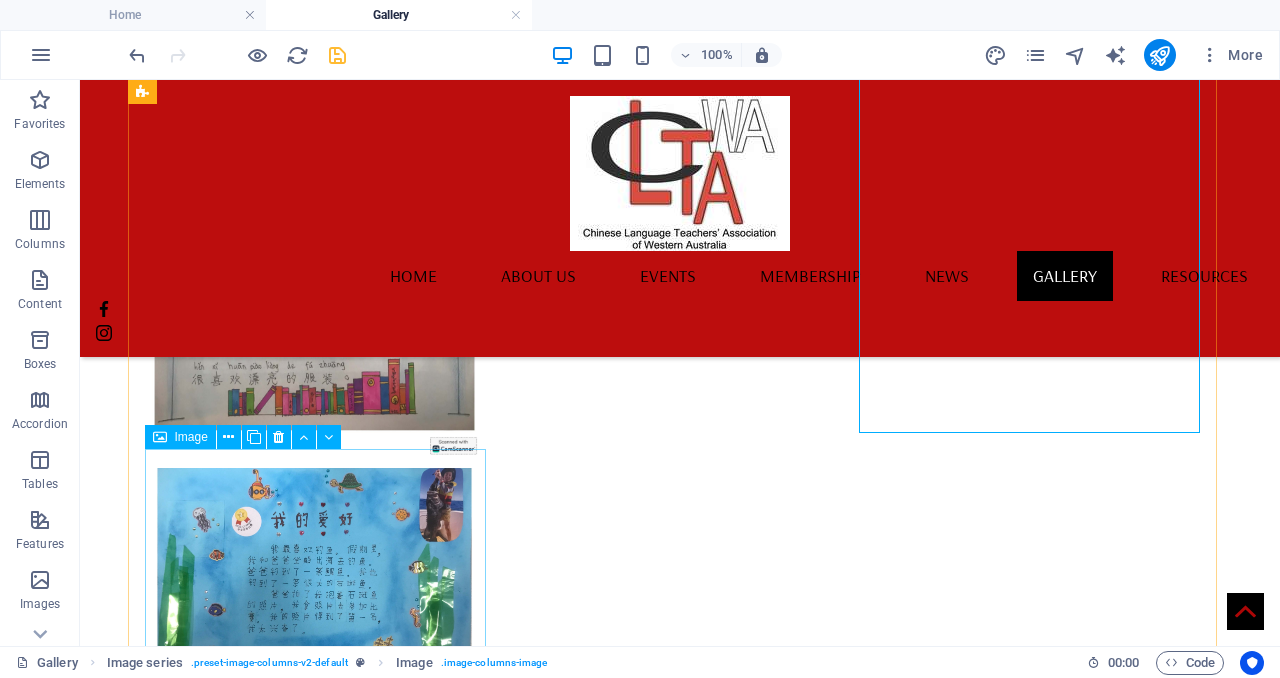 scroll, scrollTop: 5123, scrollLeft: 0, axis: vertical 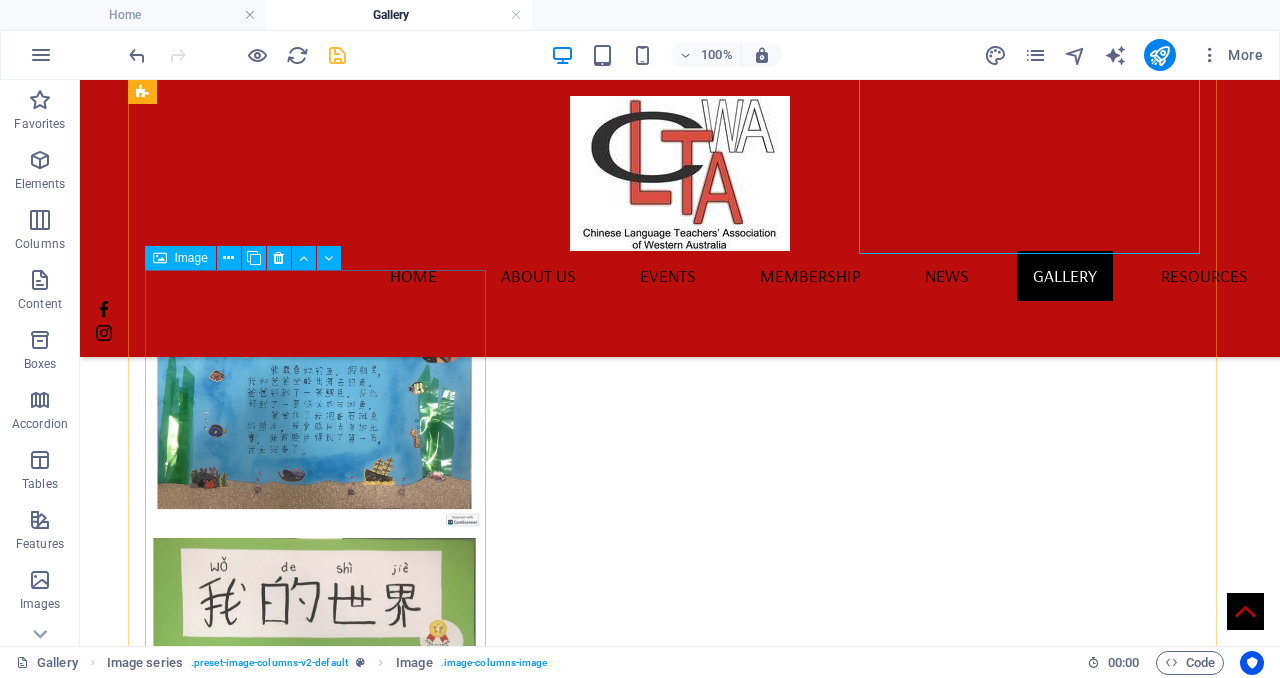 click at bounding box center (314, 3448) 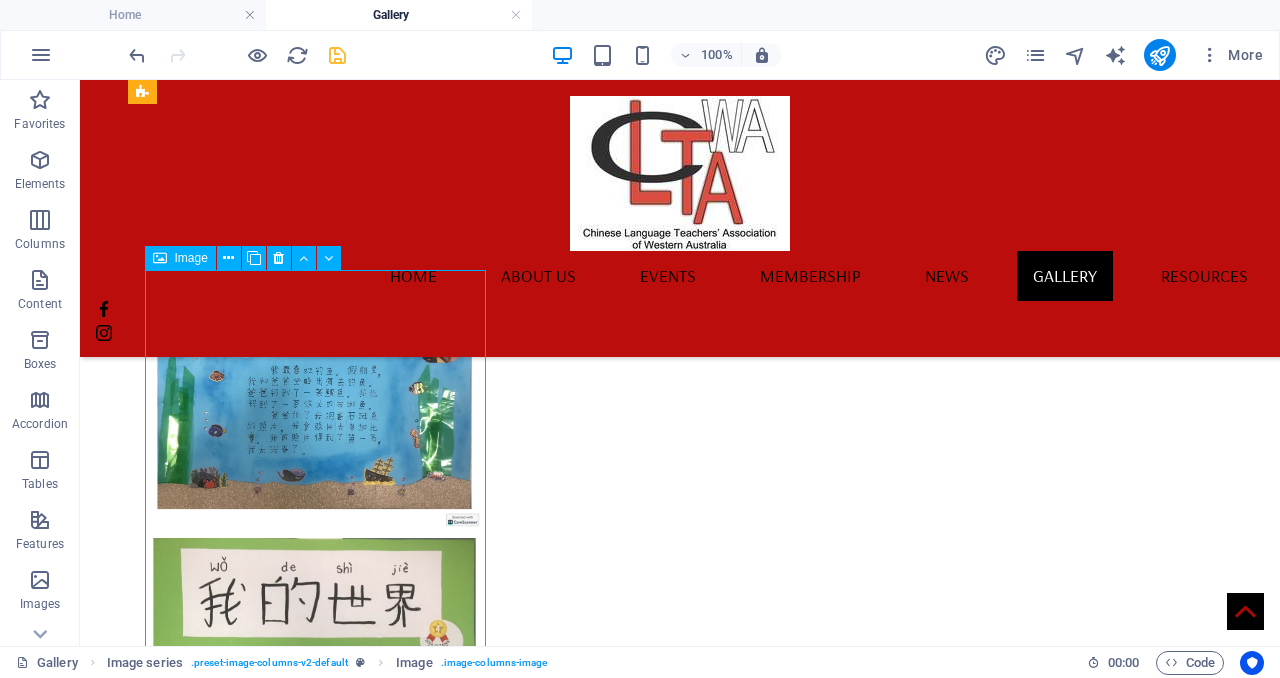 click at bounding box center [314, 3448] 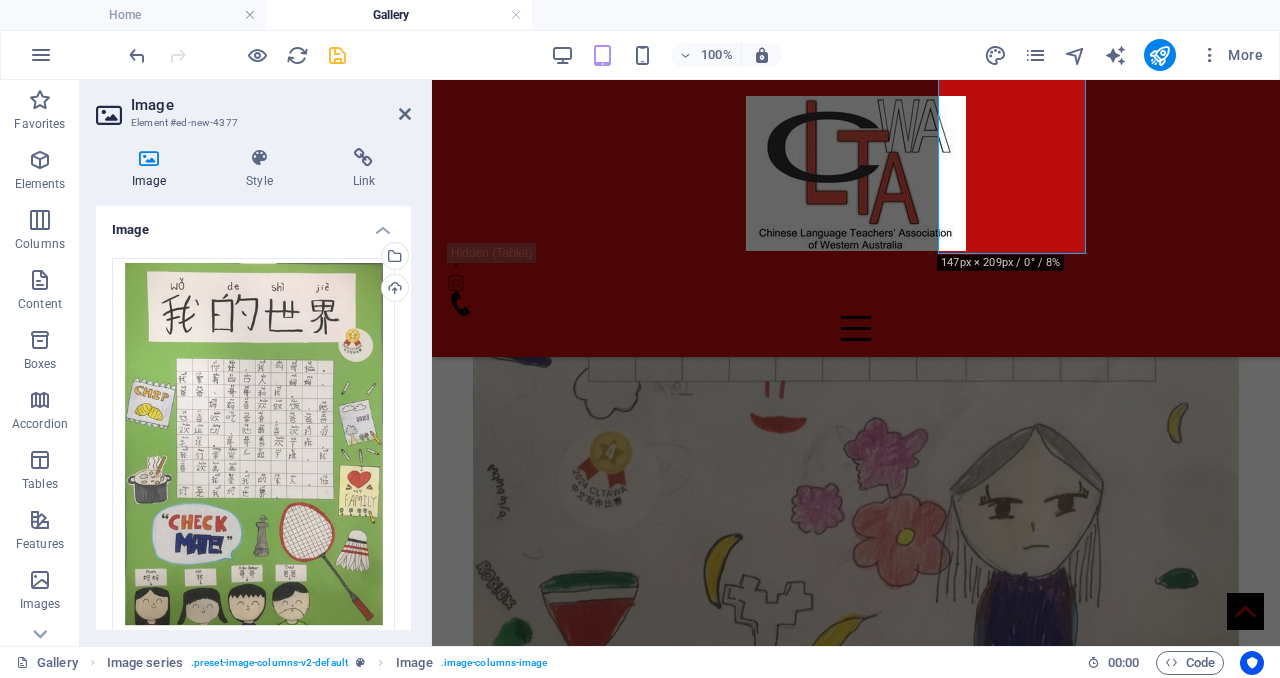 scroll, scrollTop: 3096, scrollLeft: 0, axis: vertical 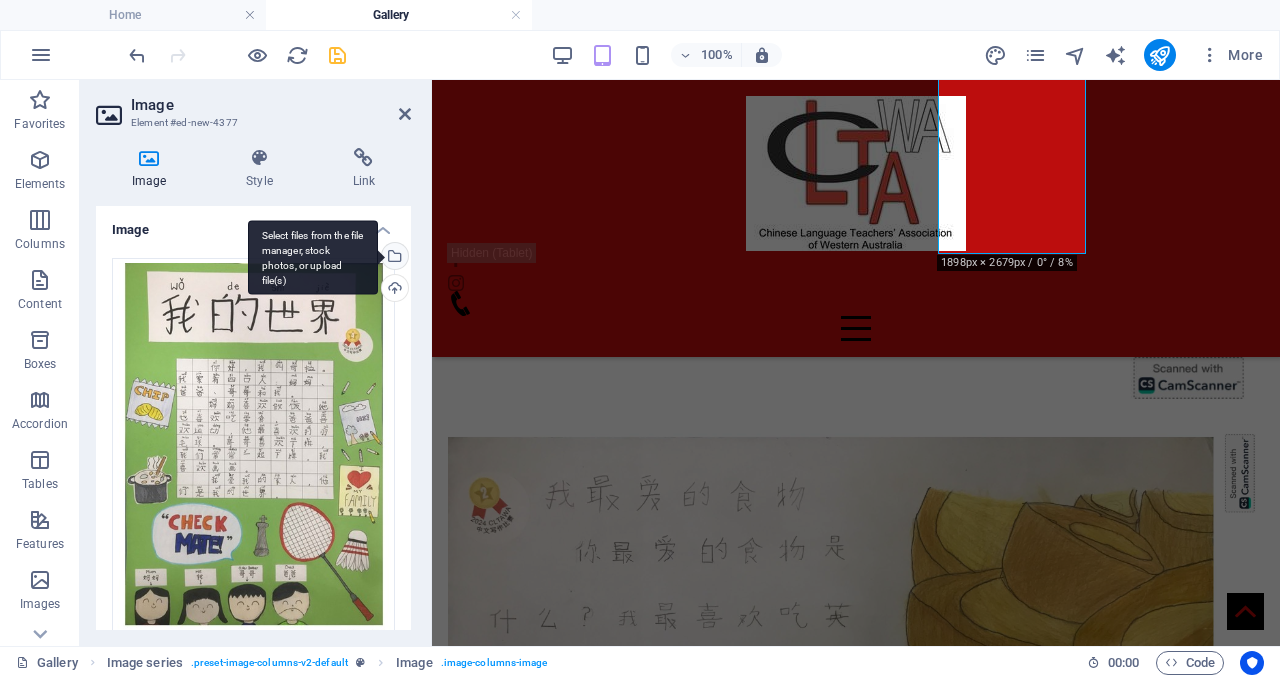 click on "Select files from the file manager, stock photos, or upload file(s)" at bounding box center (393, 258) 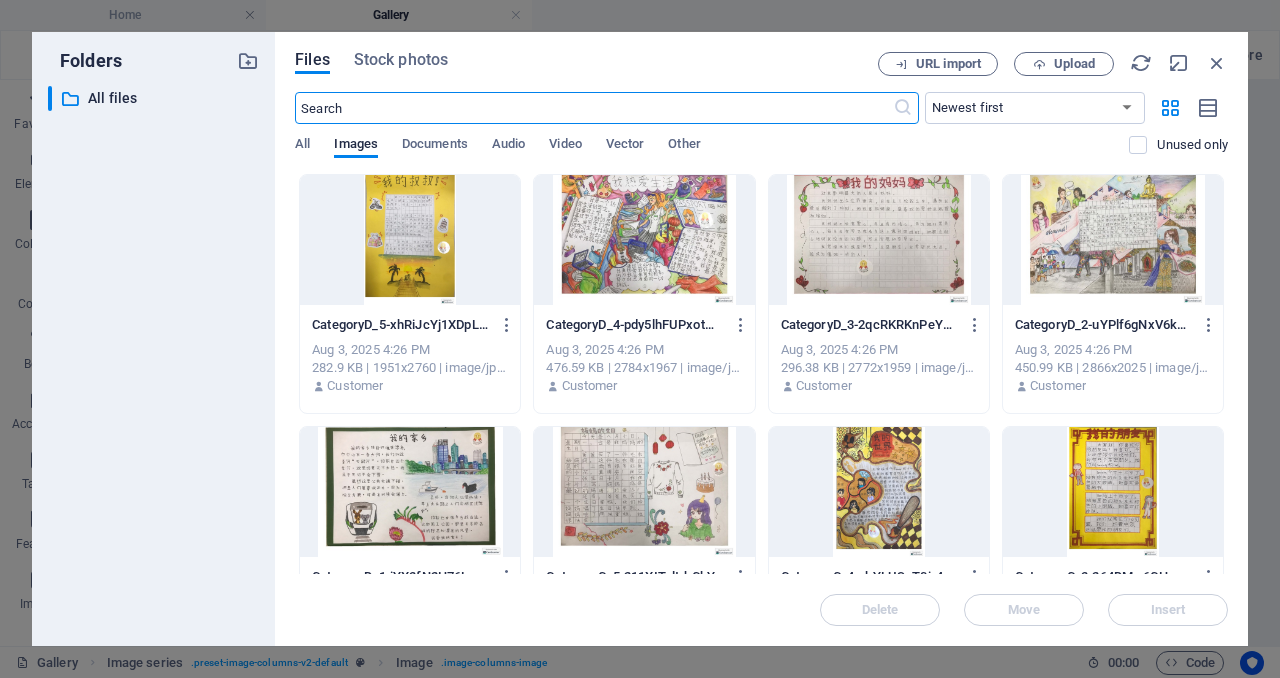 scroll, scrollTop: 7674, scrollLeft: 0, axis: vertical 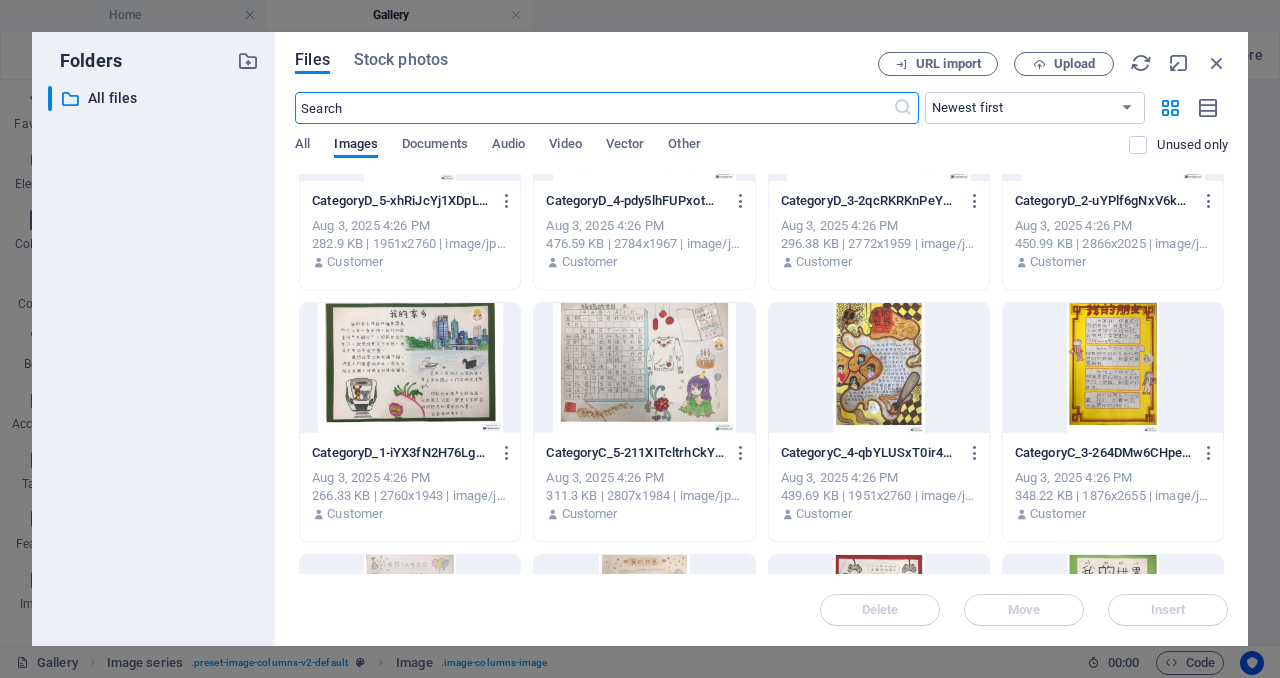 click at bounding box center (879, 368) 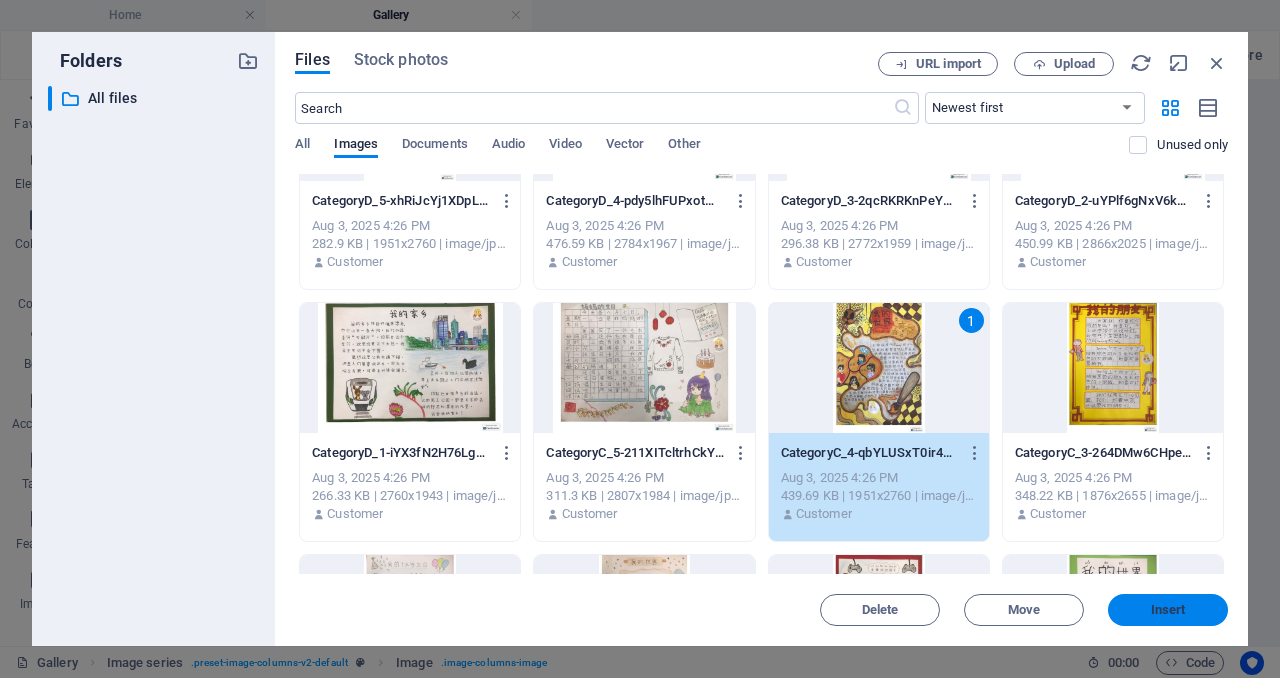 drag, startPoint x: 1184, startPoint y: 618, endPoint x: 745, endPoint y: 539, distance: 446.05157 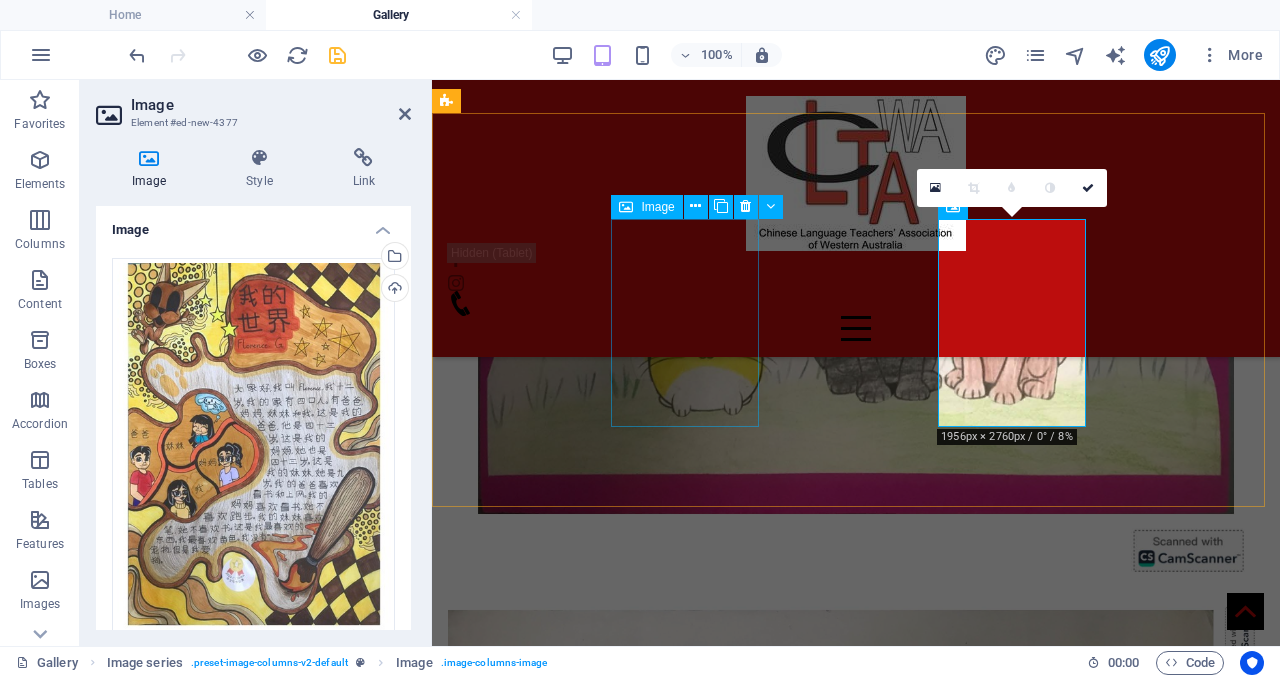 scroll, scrollTop: 2687, scrollLeft: 0, axis: vertical 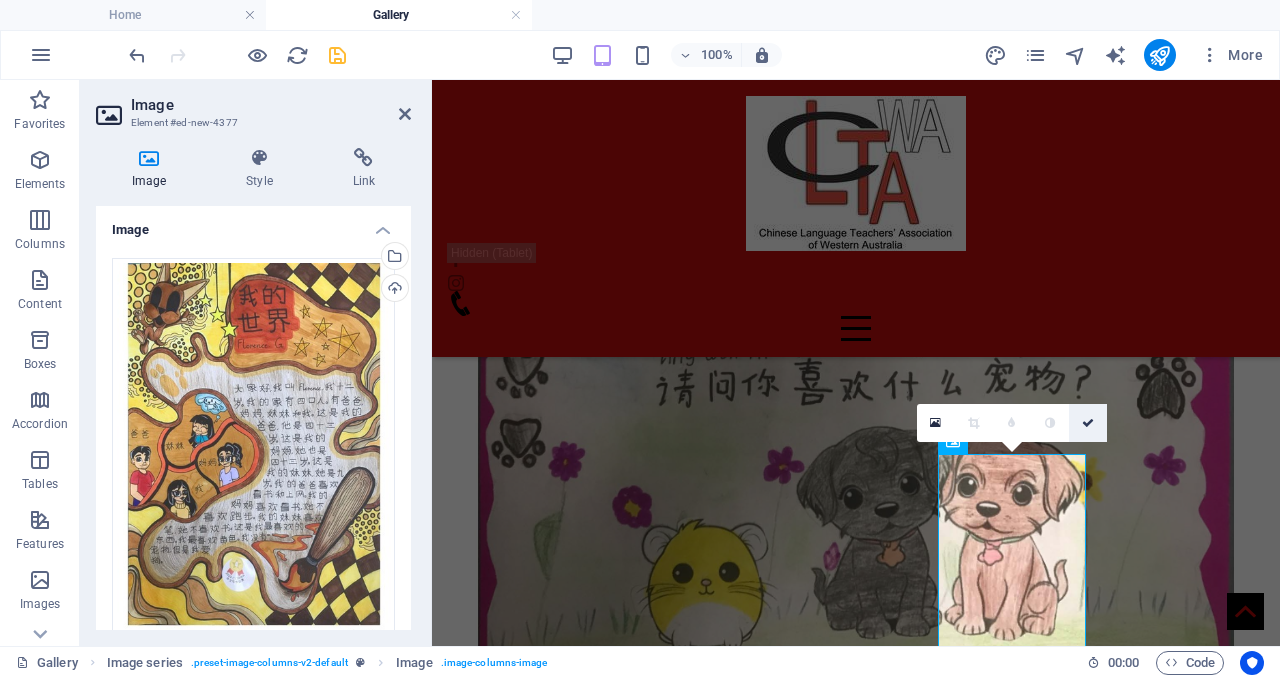 click at bounding box center [1088, 423] 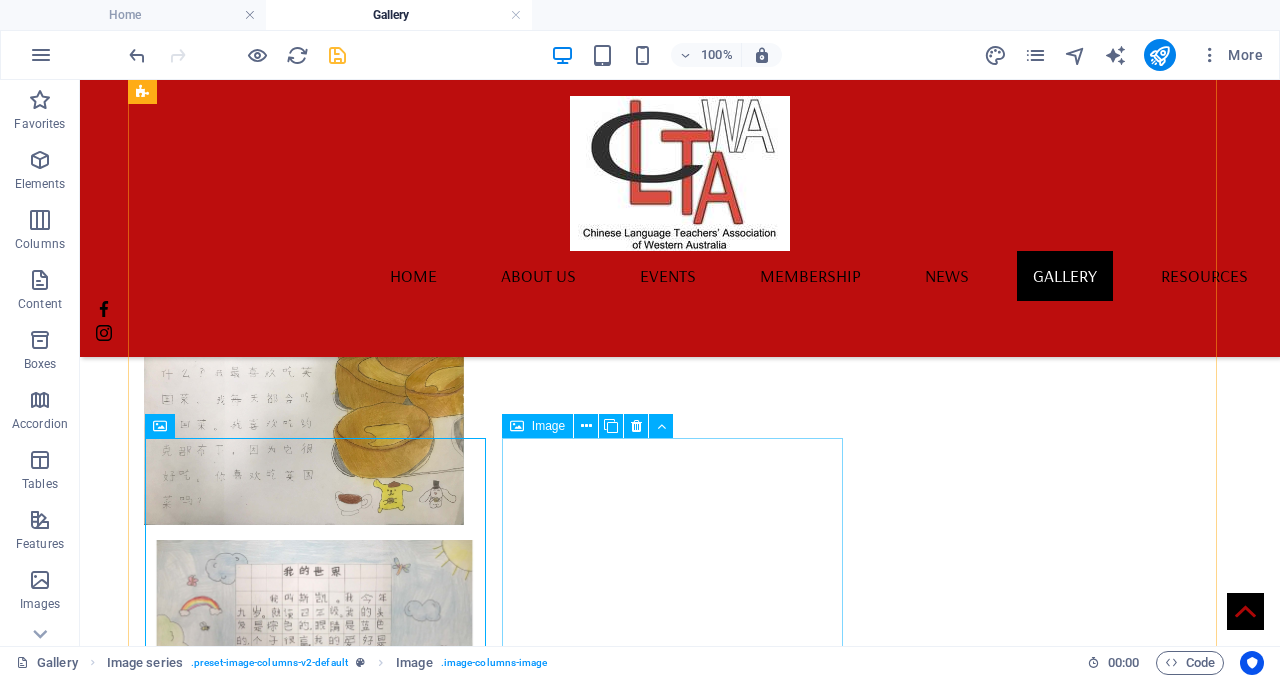 scroll, scrollTop: 4955, scrollLeft: 0, axis: vertical 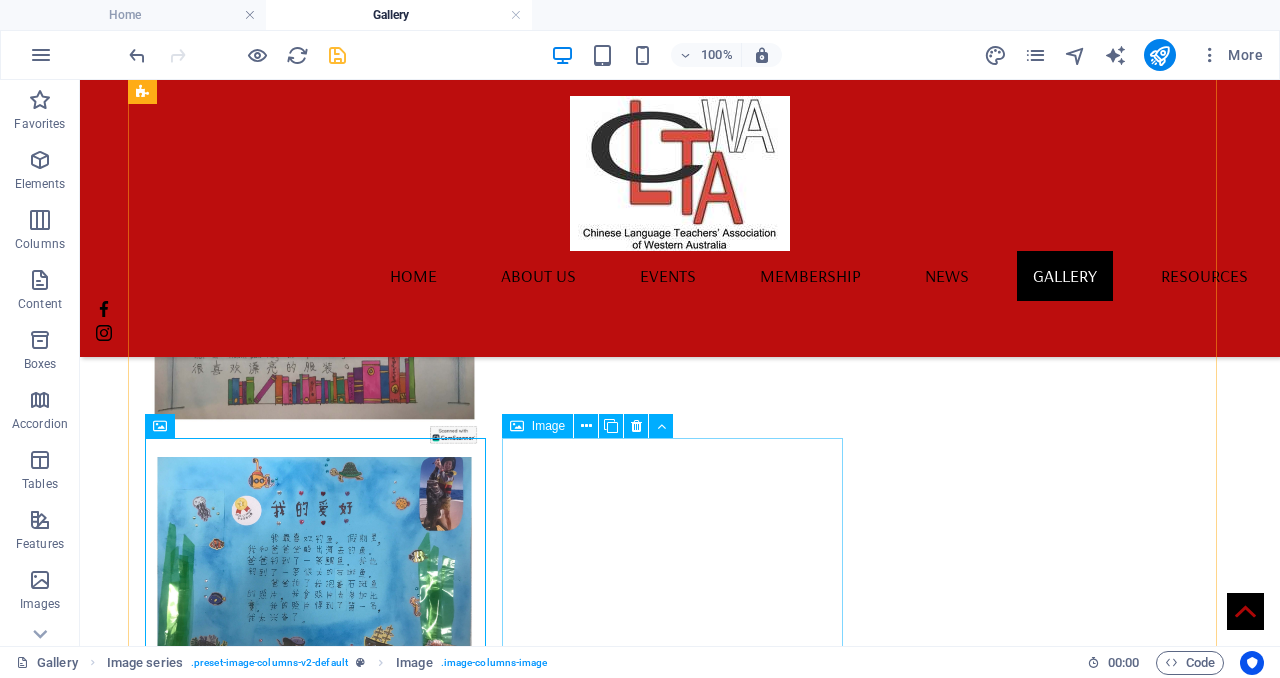 click at bounding box center [314, 4107] 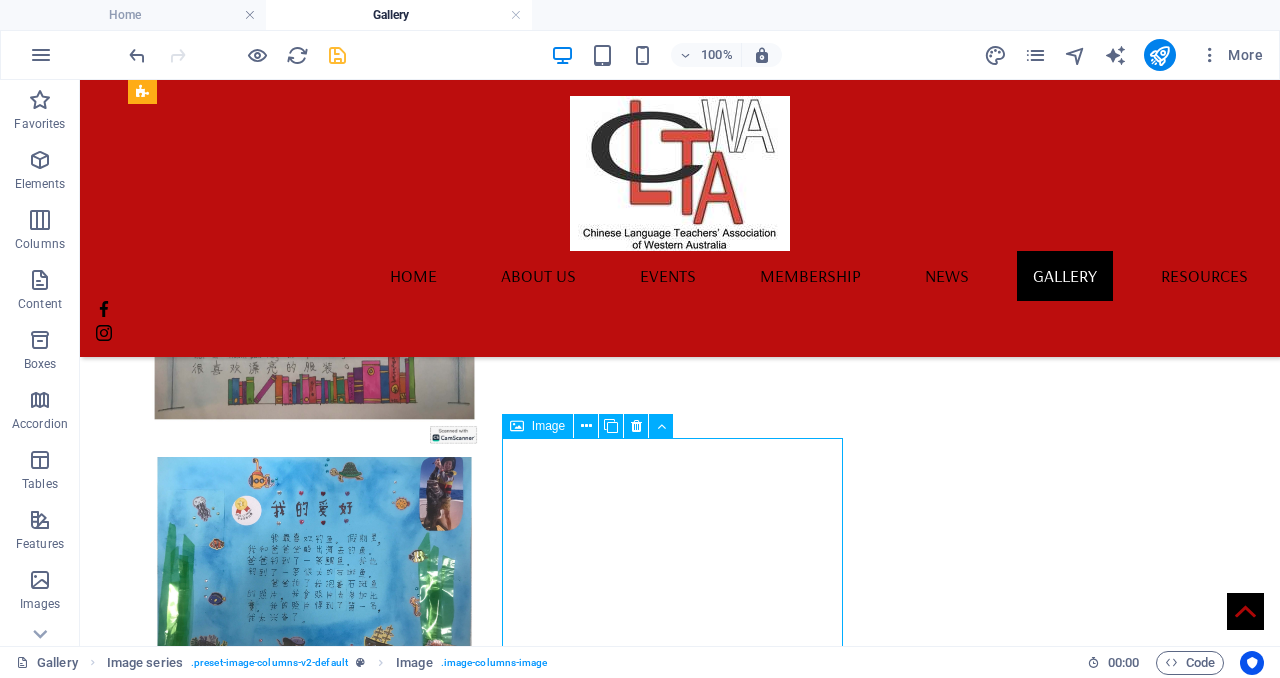 click at bounding box center (314, 4107) 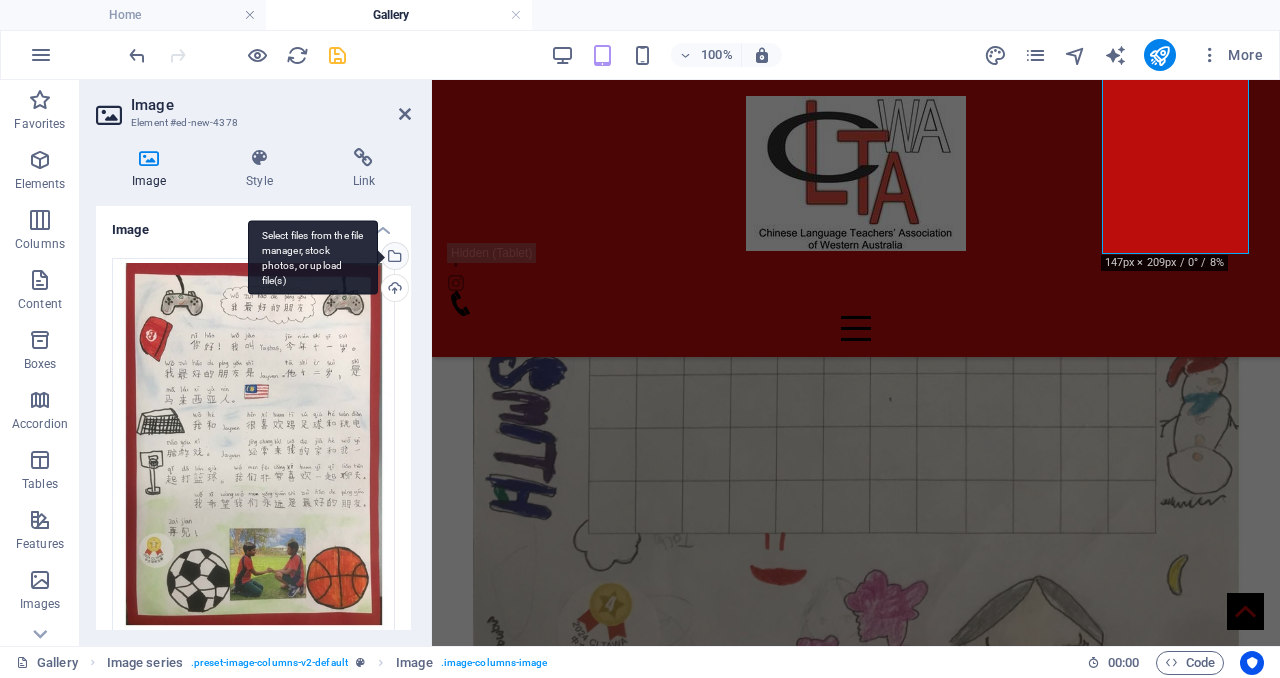 scroll, scrollTop: 3096, scrollLeft: 0, axis: vertical 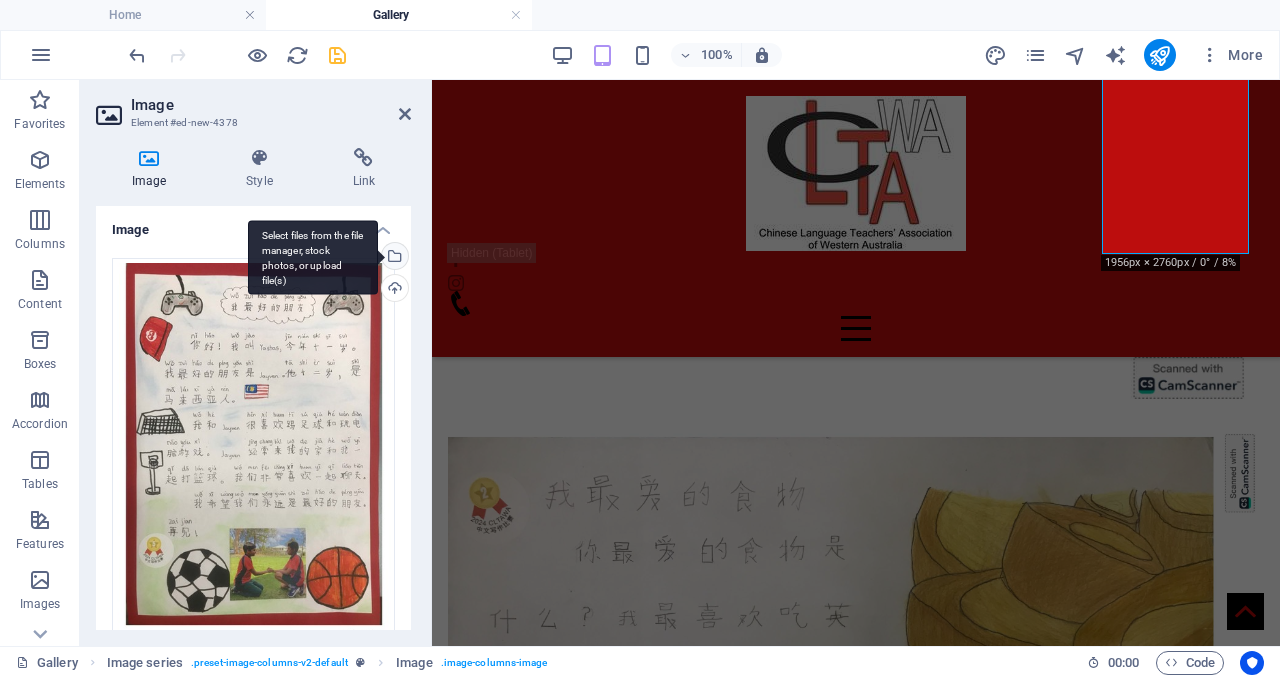 click on "Select files from the file manager, stock photos, or upload file(s)" at bounding box center [313, 257] 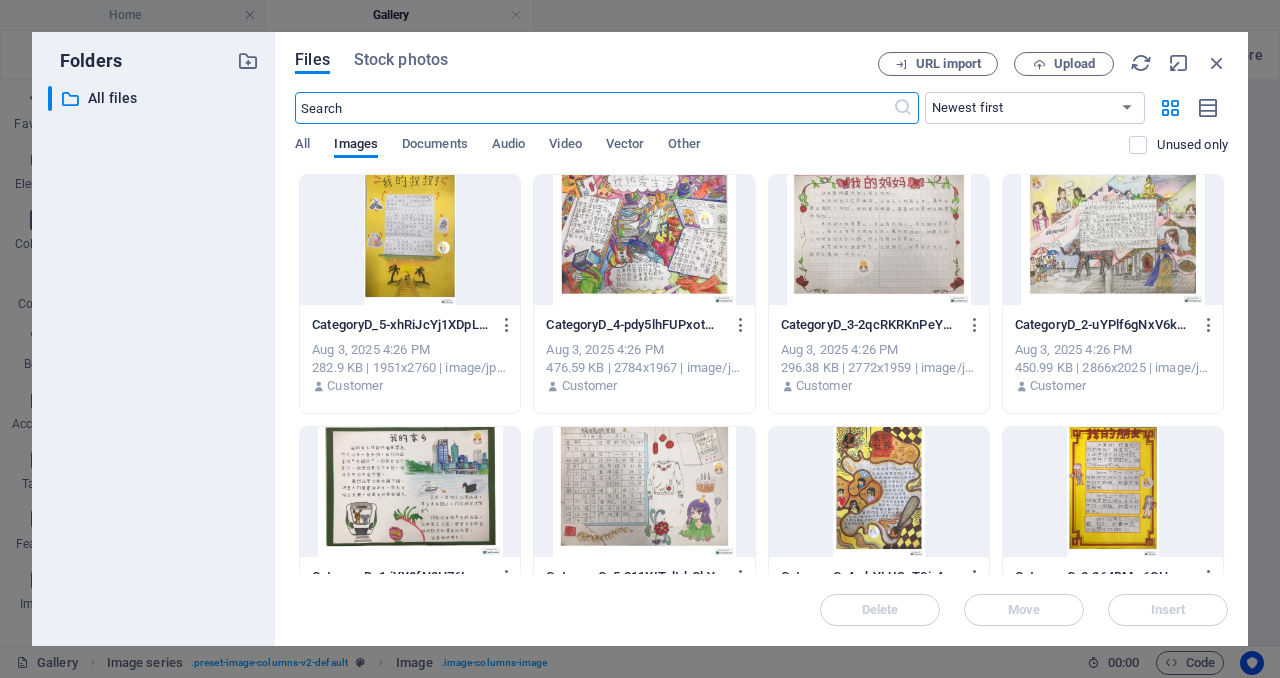 scroll, scrollTop: 8130, scrollLeft: 0, axis: vertical 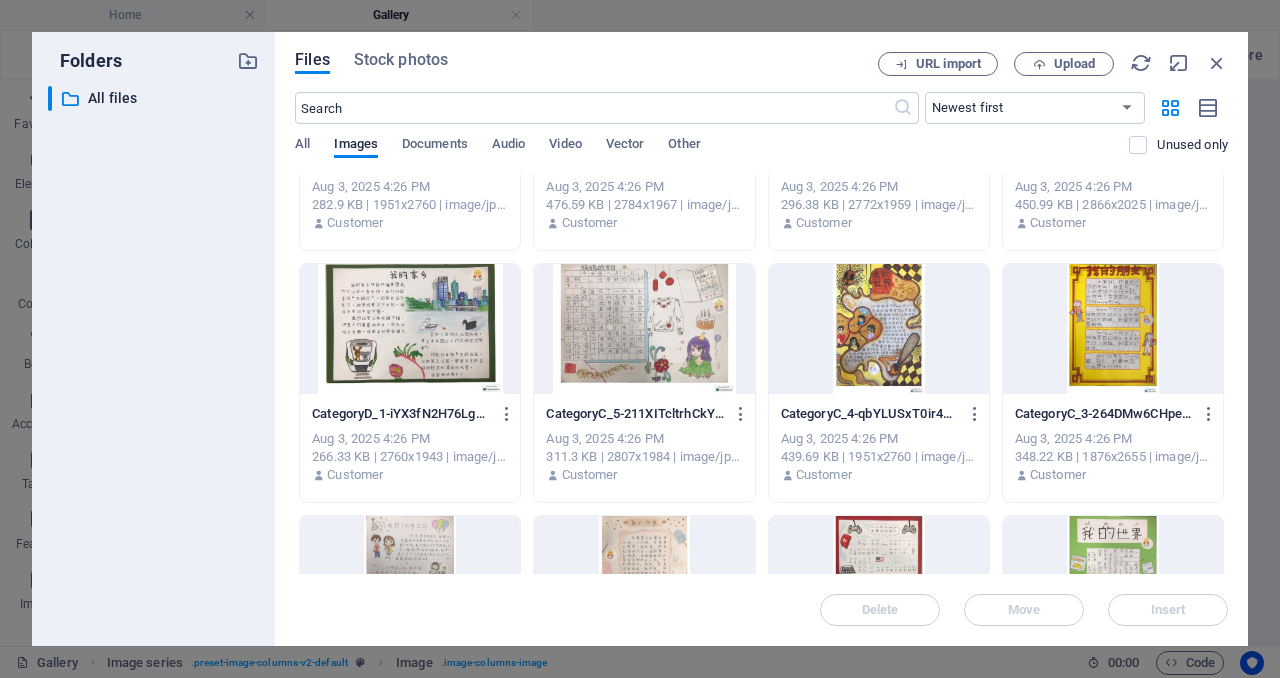 click at bounding box center [644, 329] 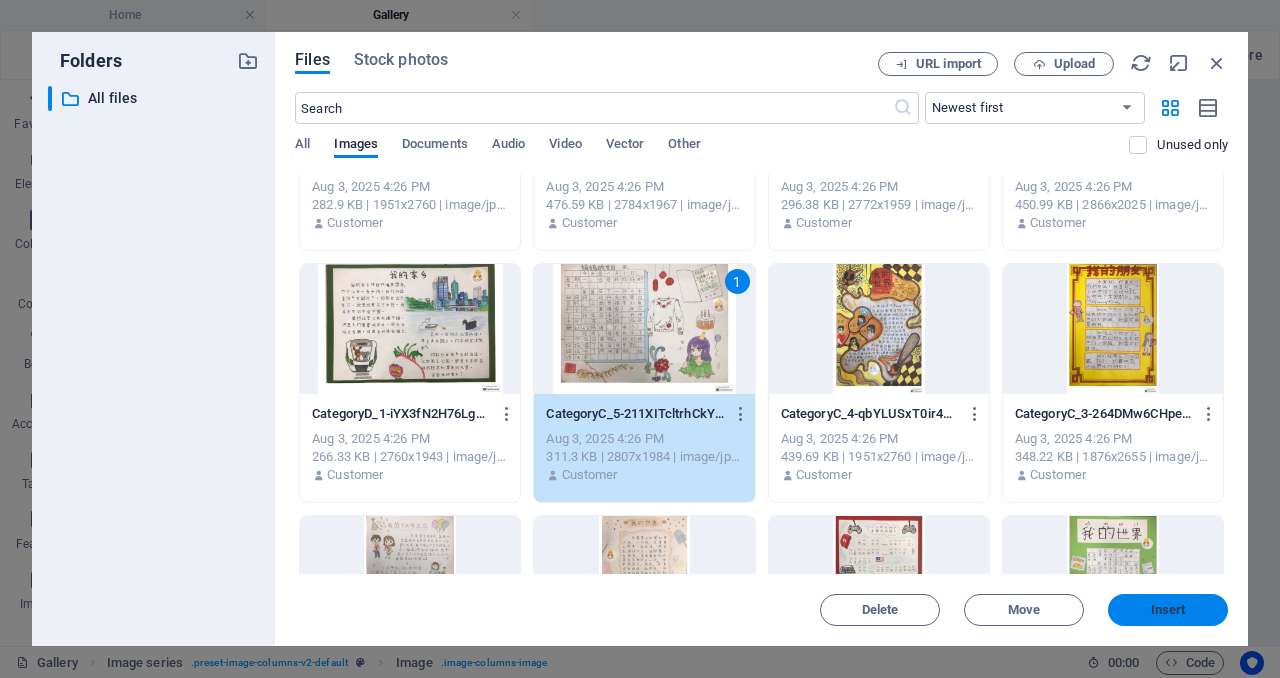click on "Insert" at bounding box center [1168, 610] 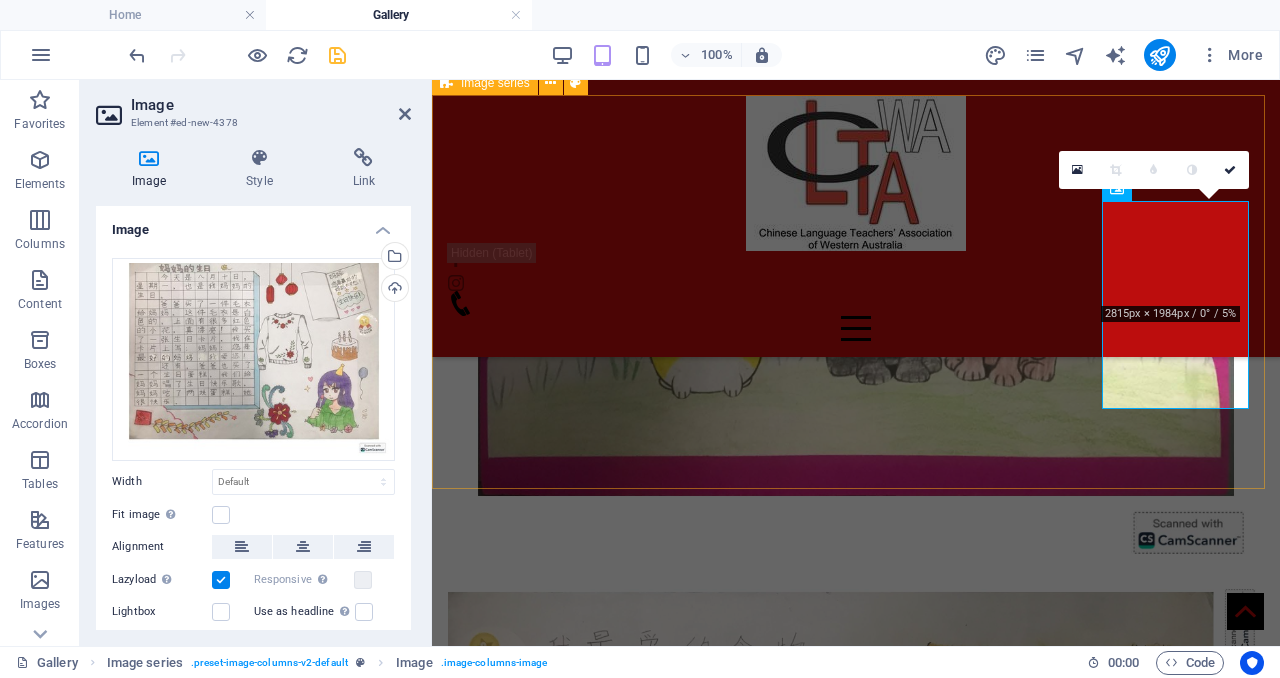 scroll, scrollTop: 2768, scrollLeft: 0, axis: vertical 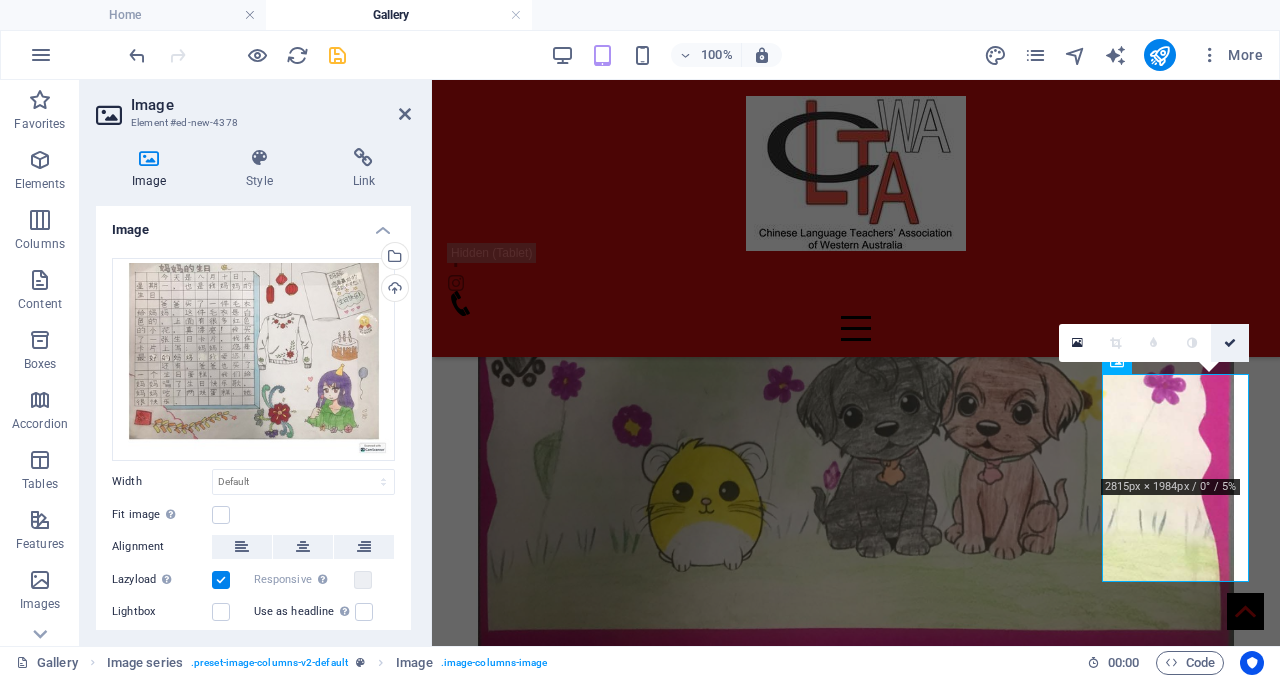 click at bounding box center (1230, 343) 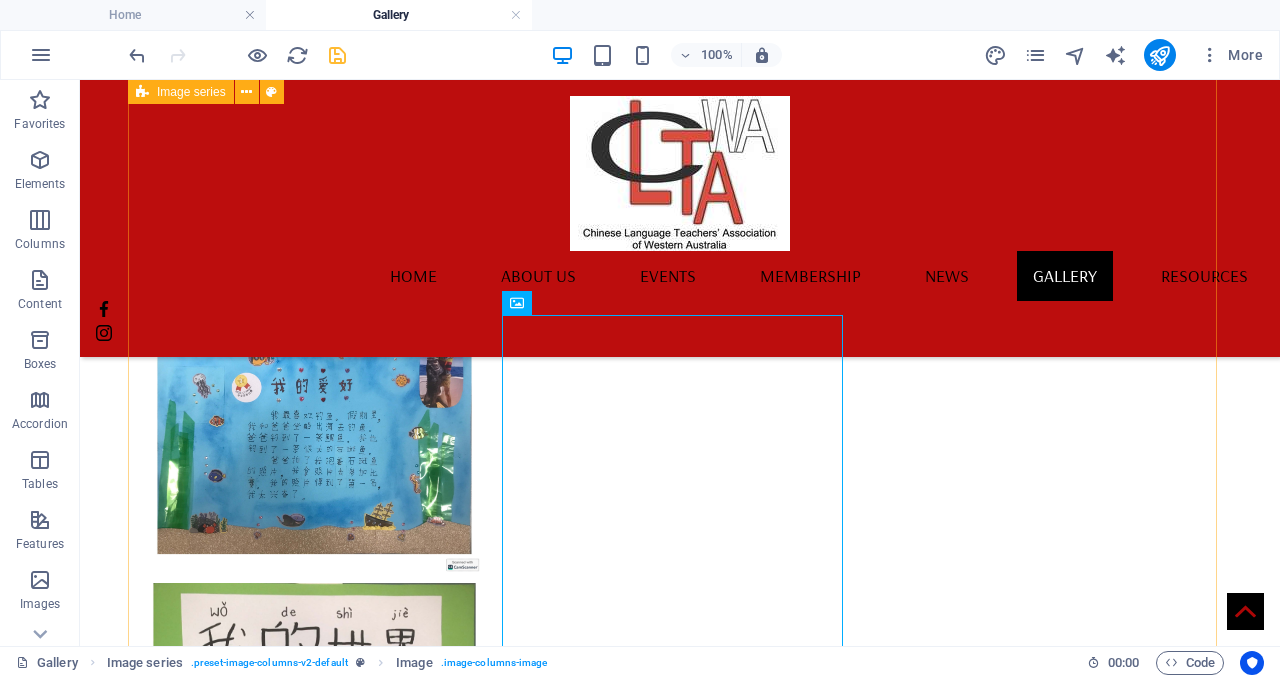 click on "Category C" at bounding box center [680, 2866] 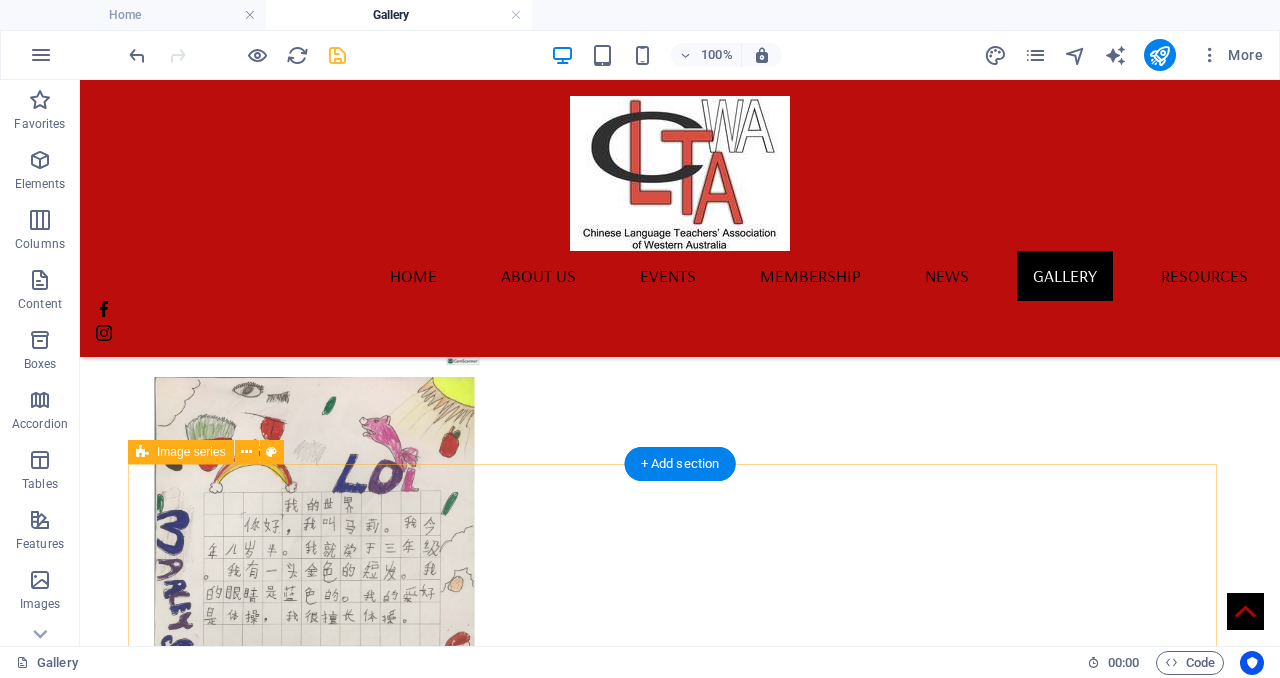 scroll, scrollTop: 3119, scrollLeft: 0, axis: vertical 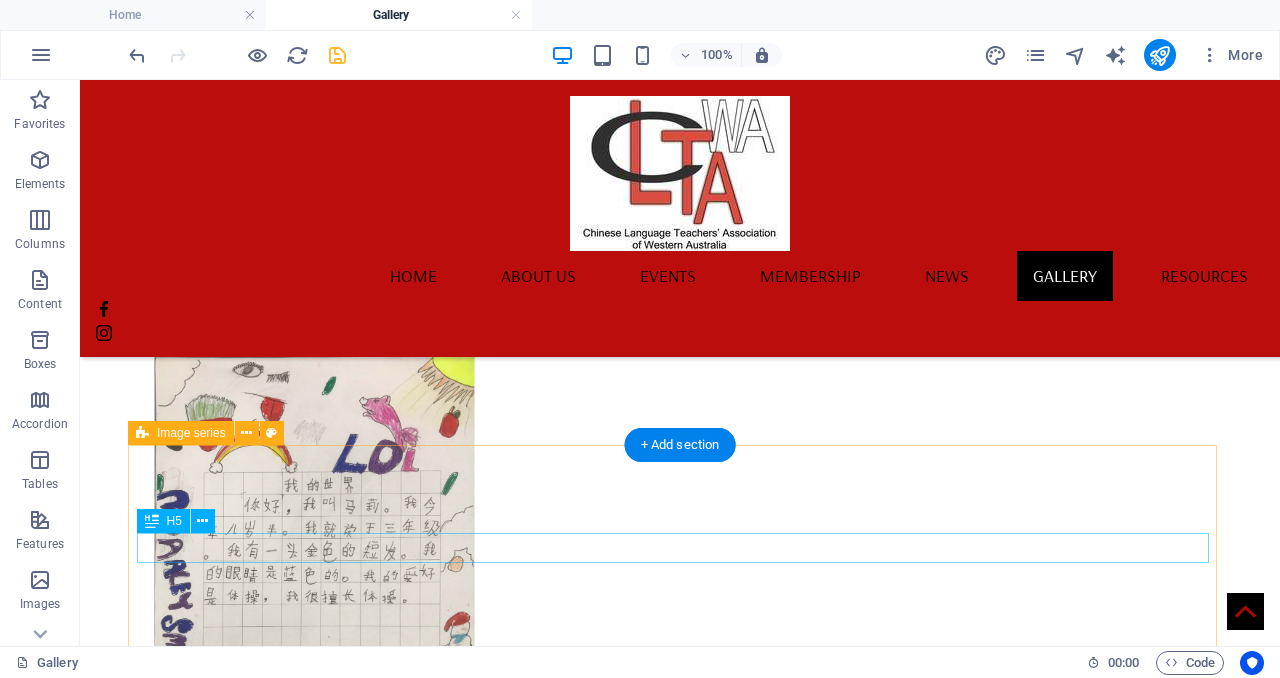 click on "Category B" at bounding box center [672, 1530] 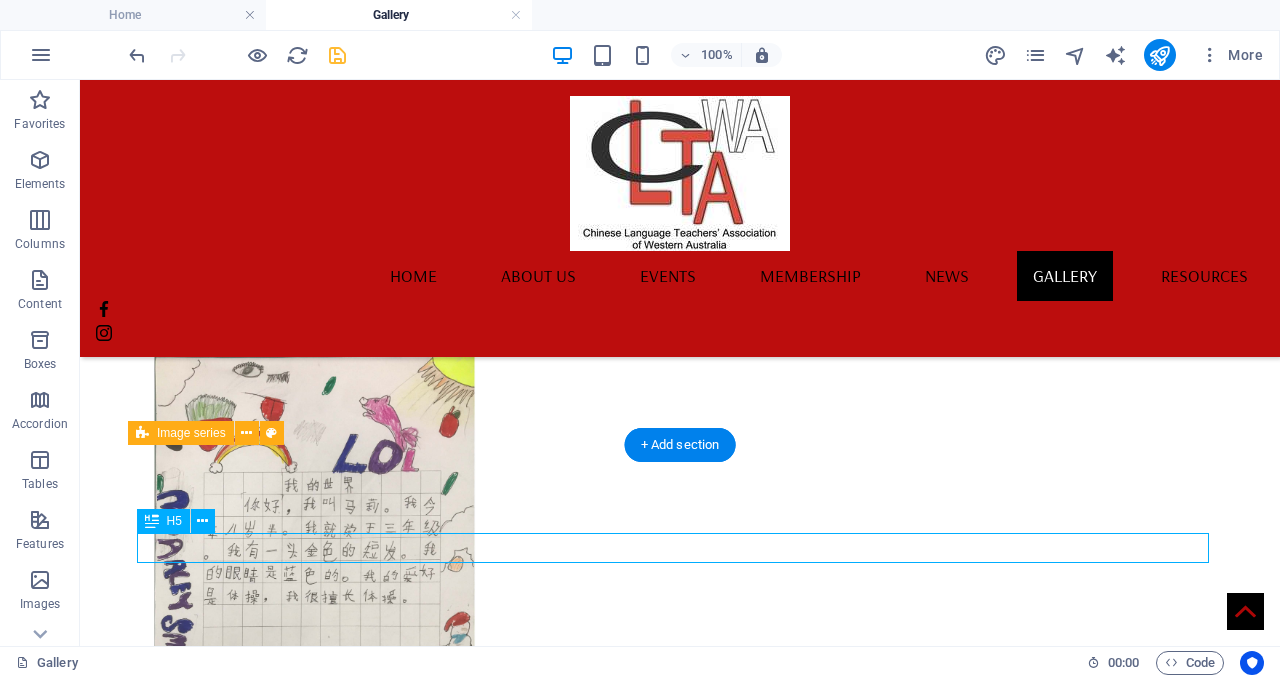 click on "Category B" at bounding box center (672, 1530) 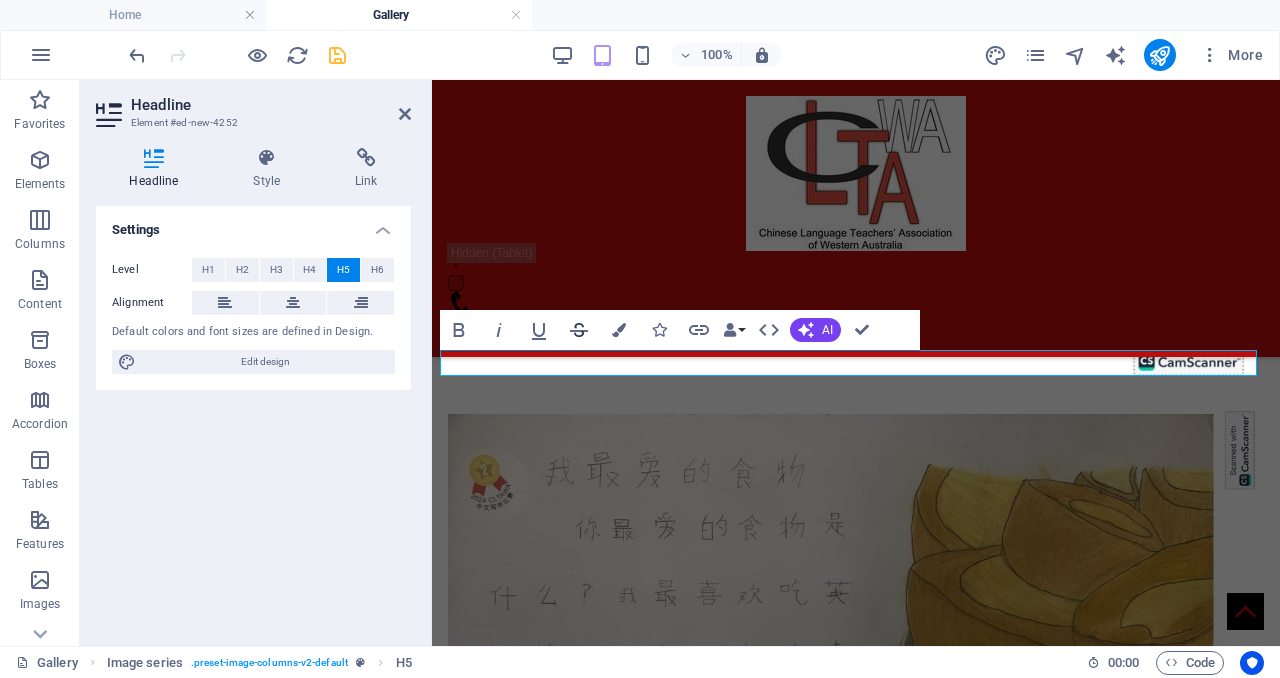 scroll, scrollTop: 2364, scrollLeft: 0, axis: vertical 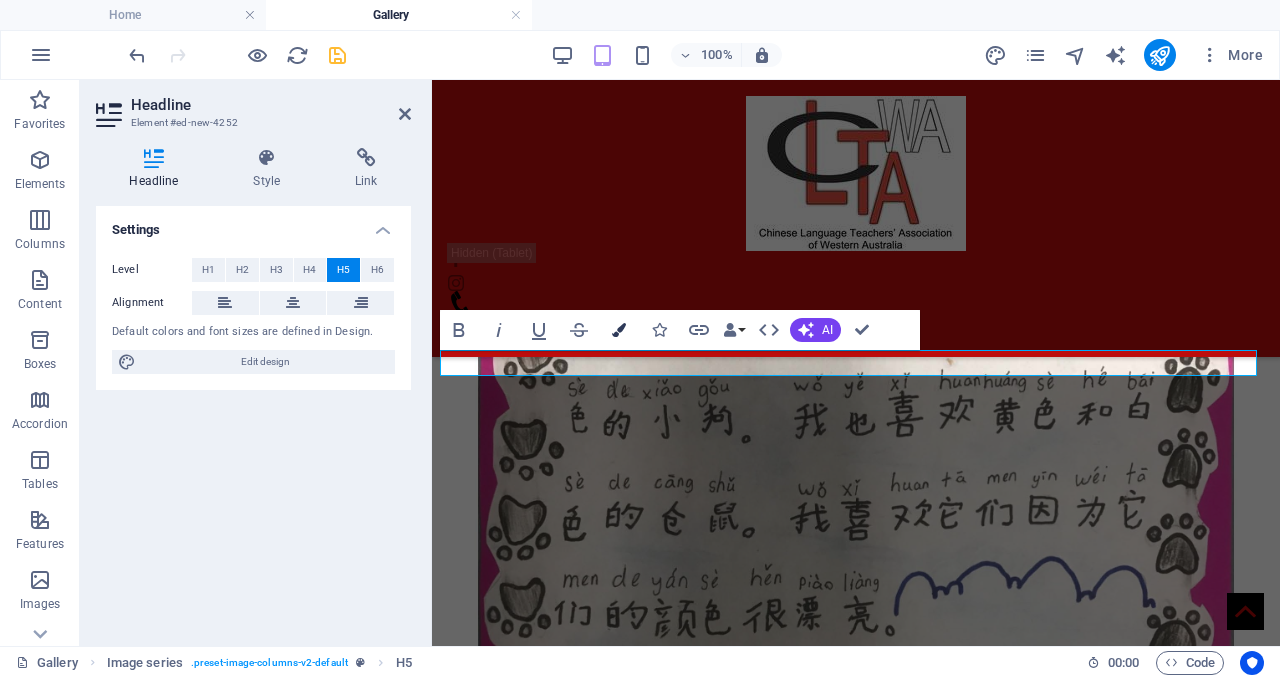 click on "Colors" at bounding box center (619, 330) 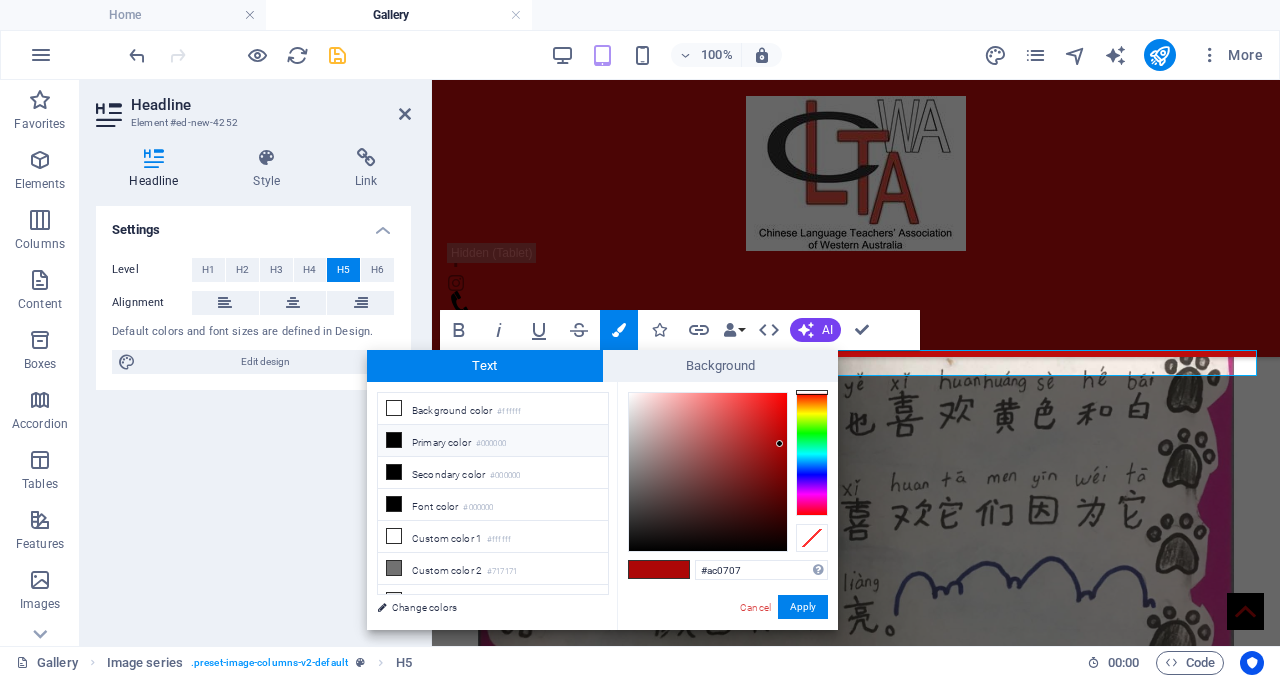 click at bounding box center (394, 440) 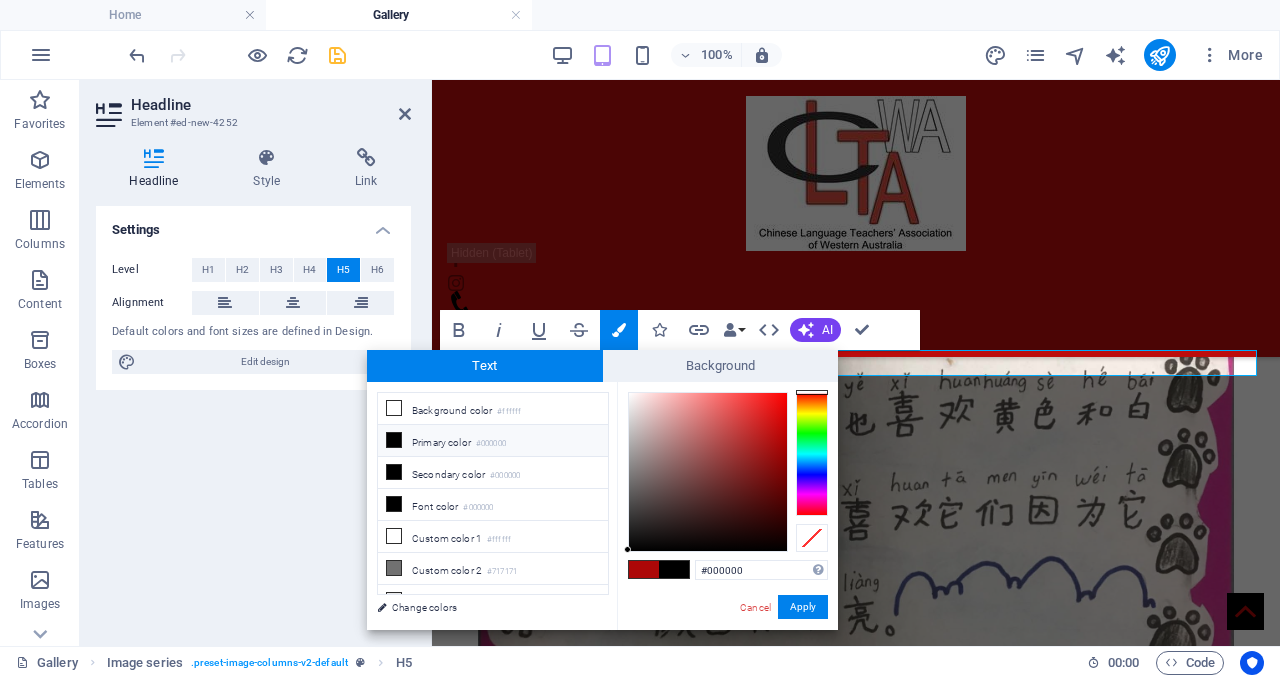 click at bounding box center [394, 440] 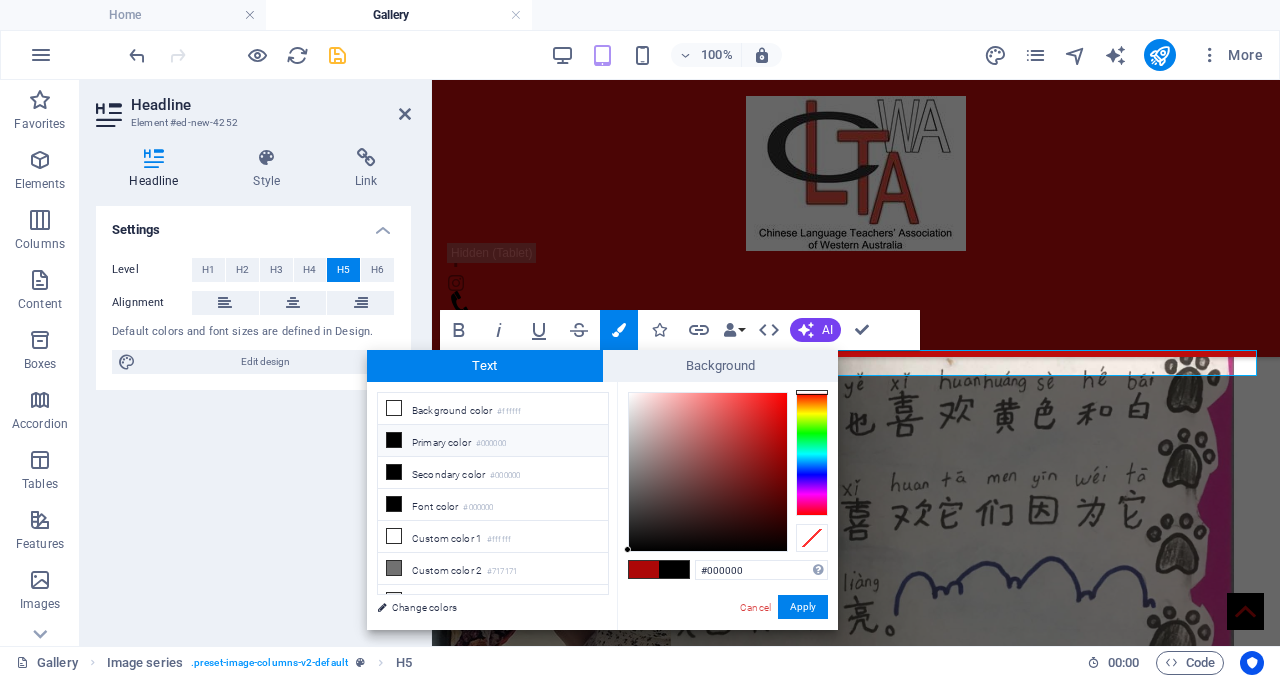 click at bounding box center [394, 440] 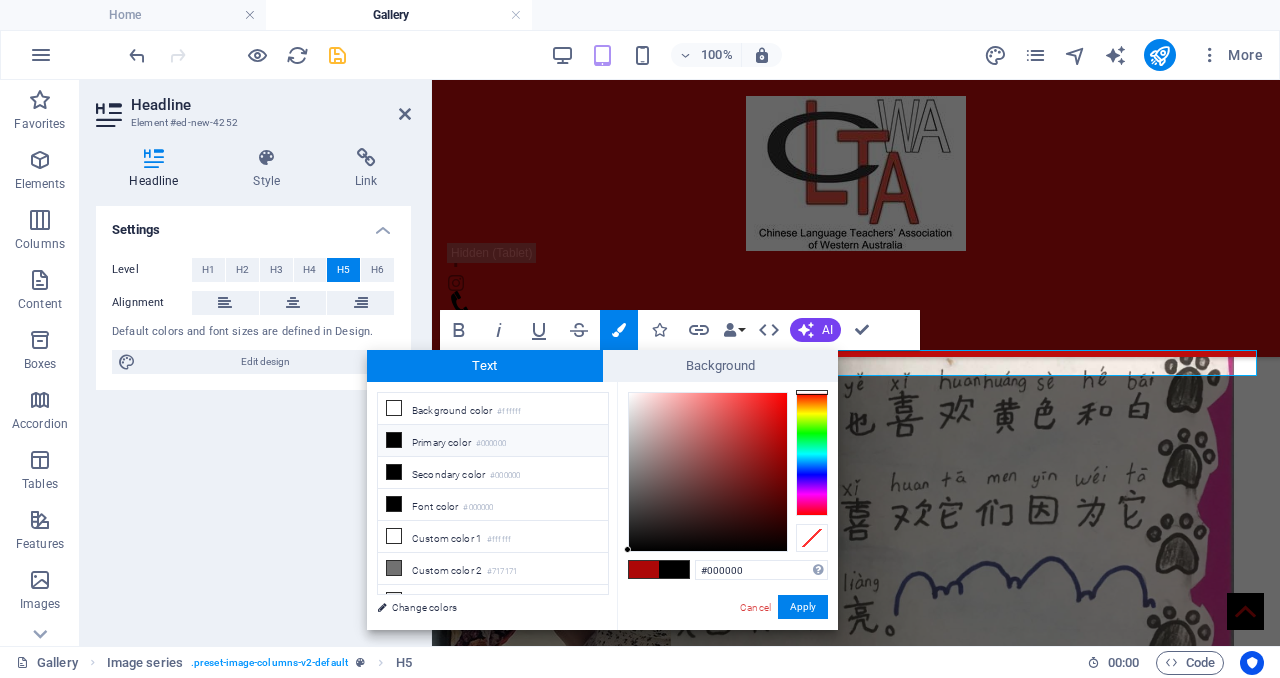 click at bounding box center [394, 440] 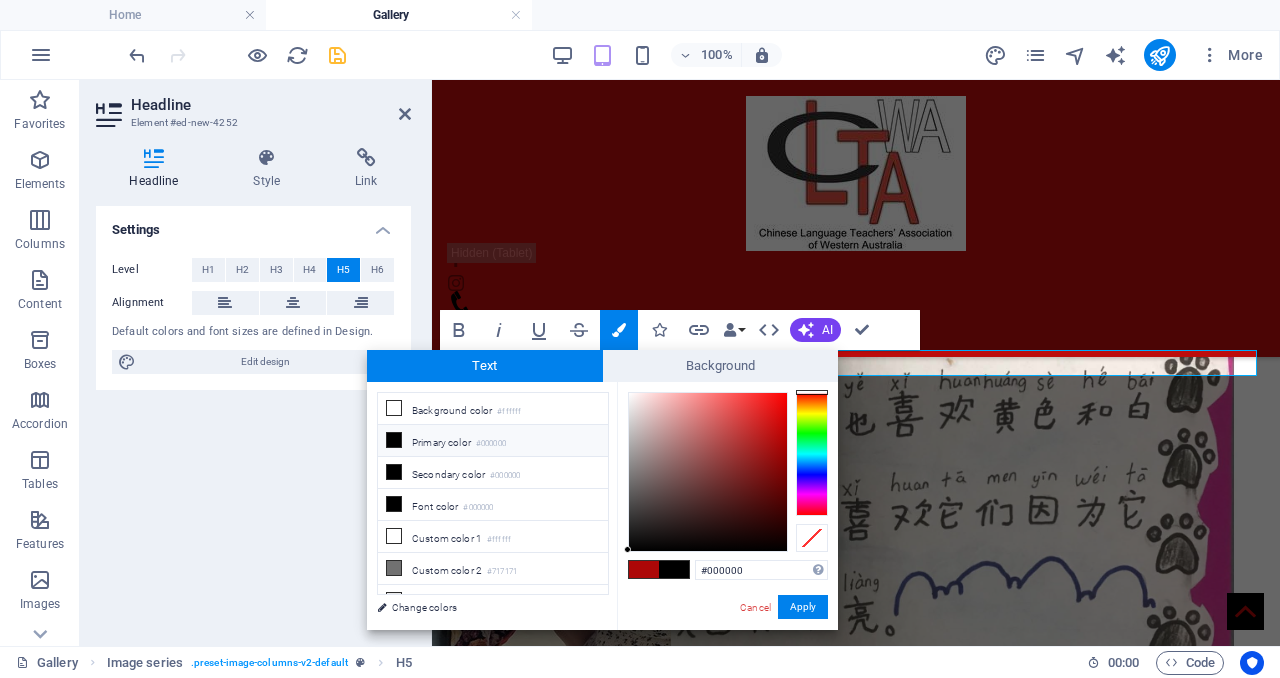 click at bounding box center (394, 440) 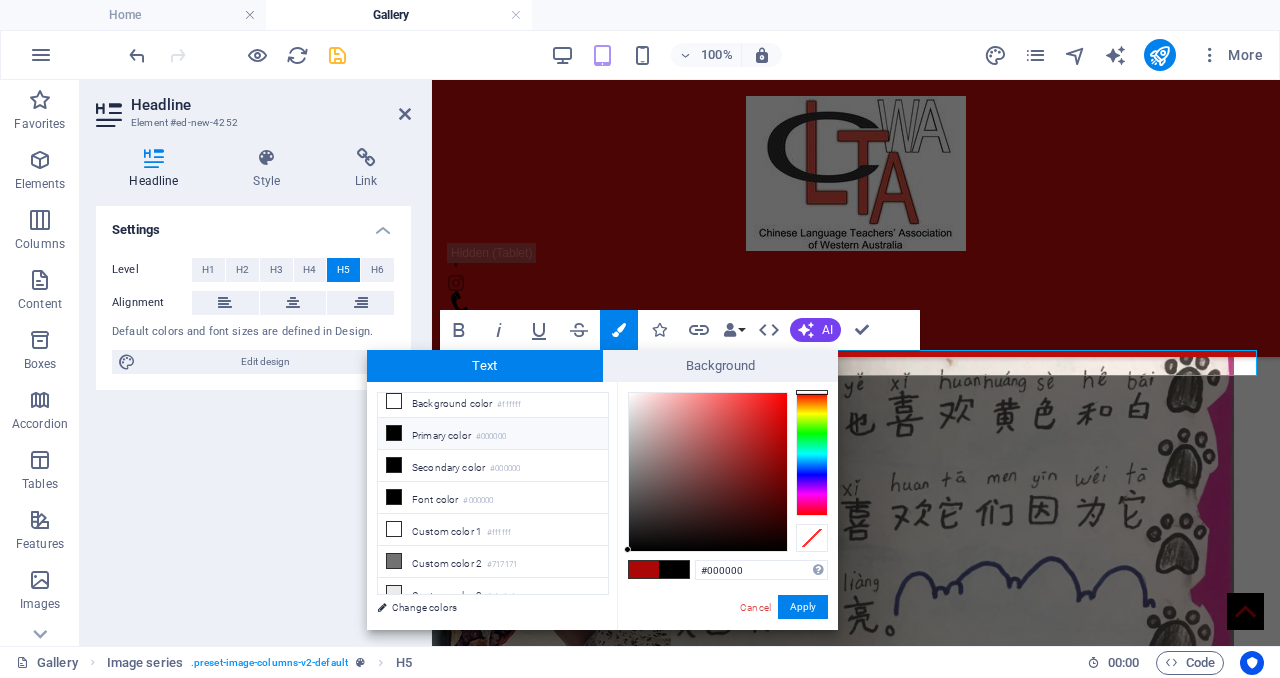 scroll, scrollTop: 0, scrollLeft: 0, axis: both 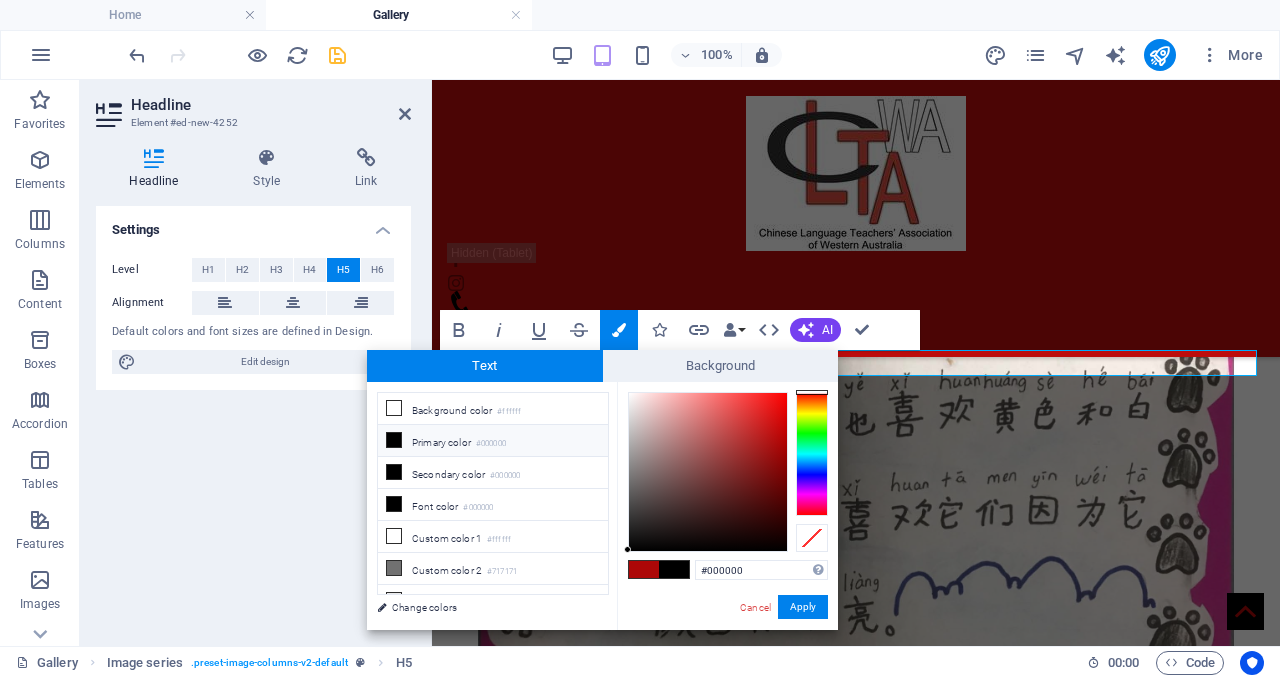 click at bounding box center [812, 454] 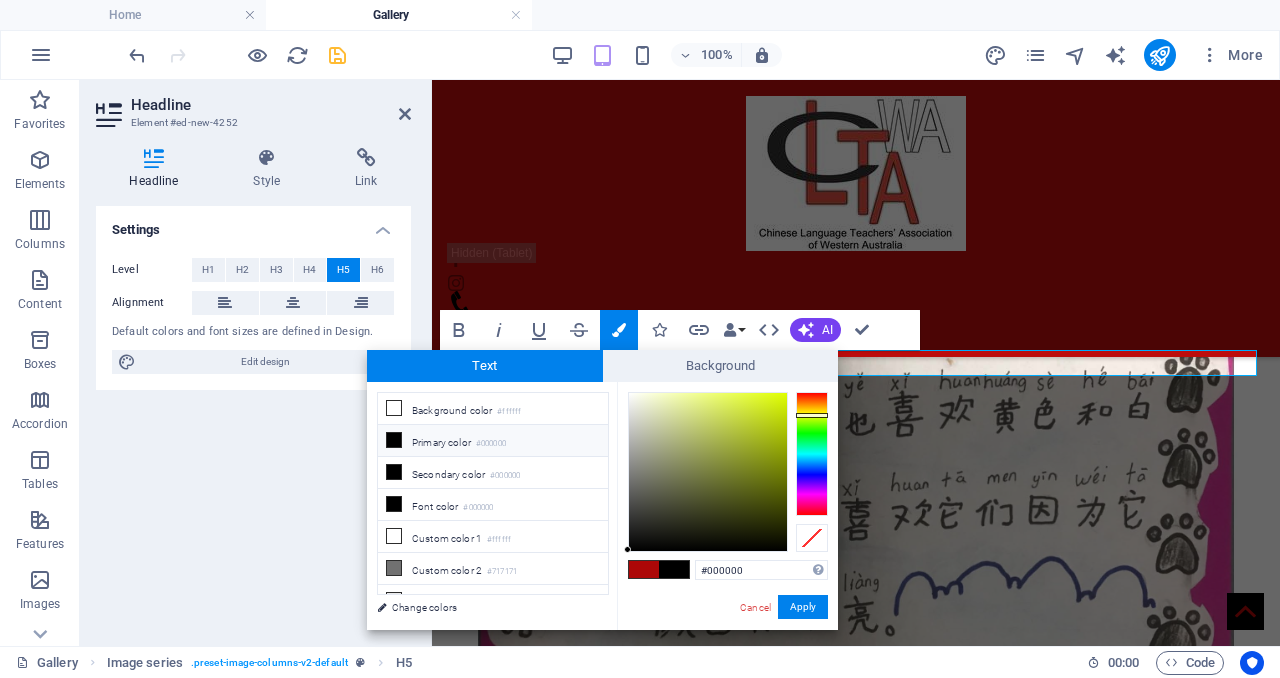 click at bounding box center [812, 415] 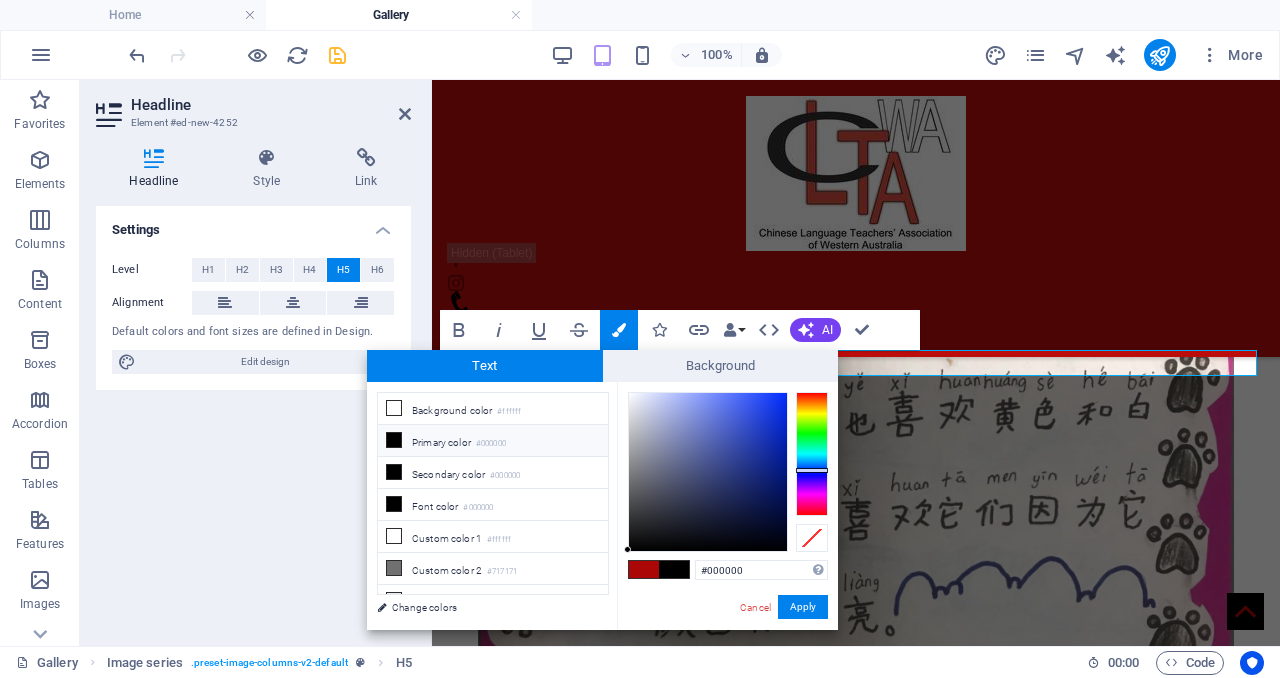 click at bounding box center (812, 454) 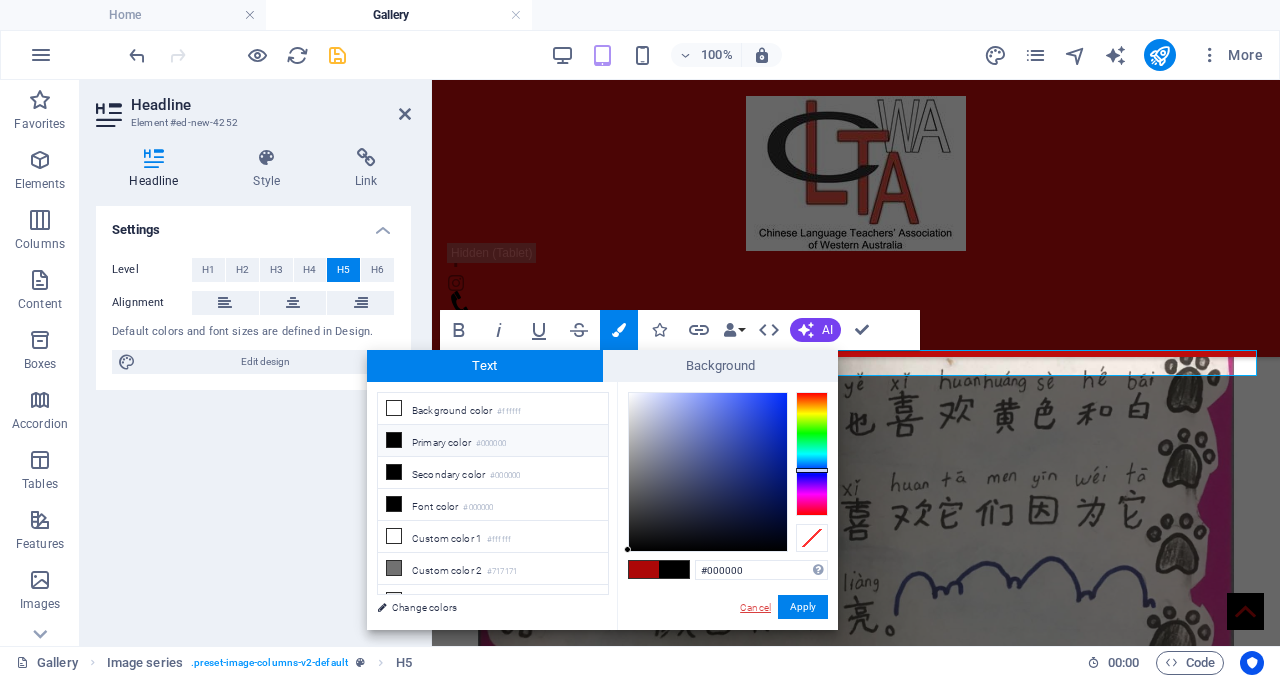 click on "Cancel" at bounding box center [755, 607] 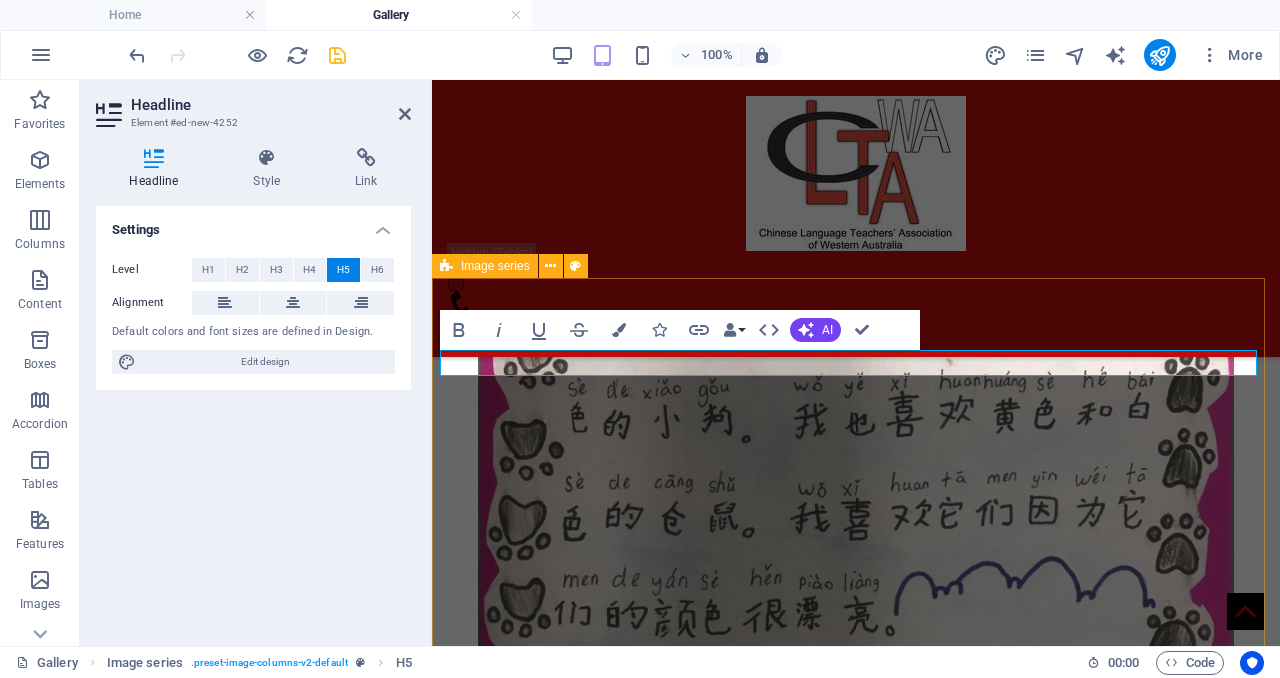click on "Category B" at bounding box center [856, 7136] 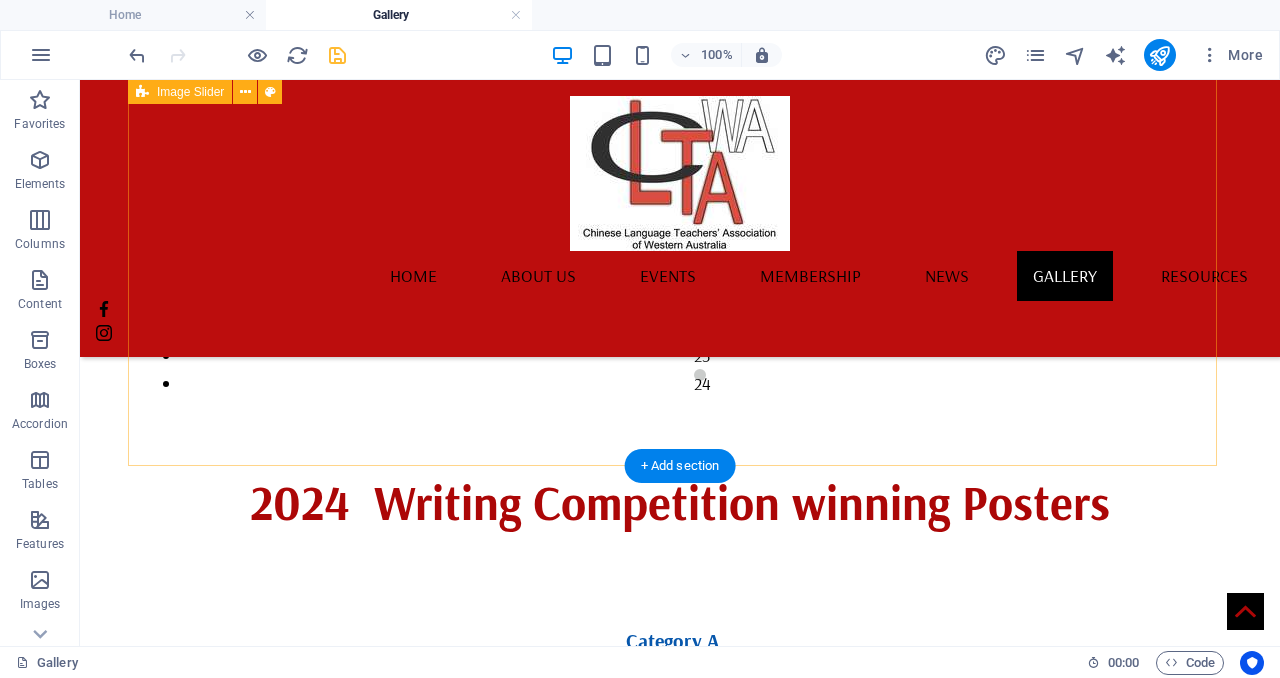 scroll, scrollTop: 2001, scrollLeft: 0, axis: vertical 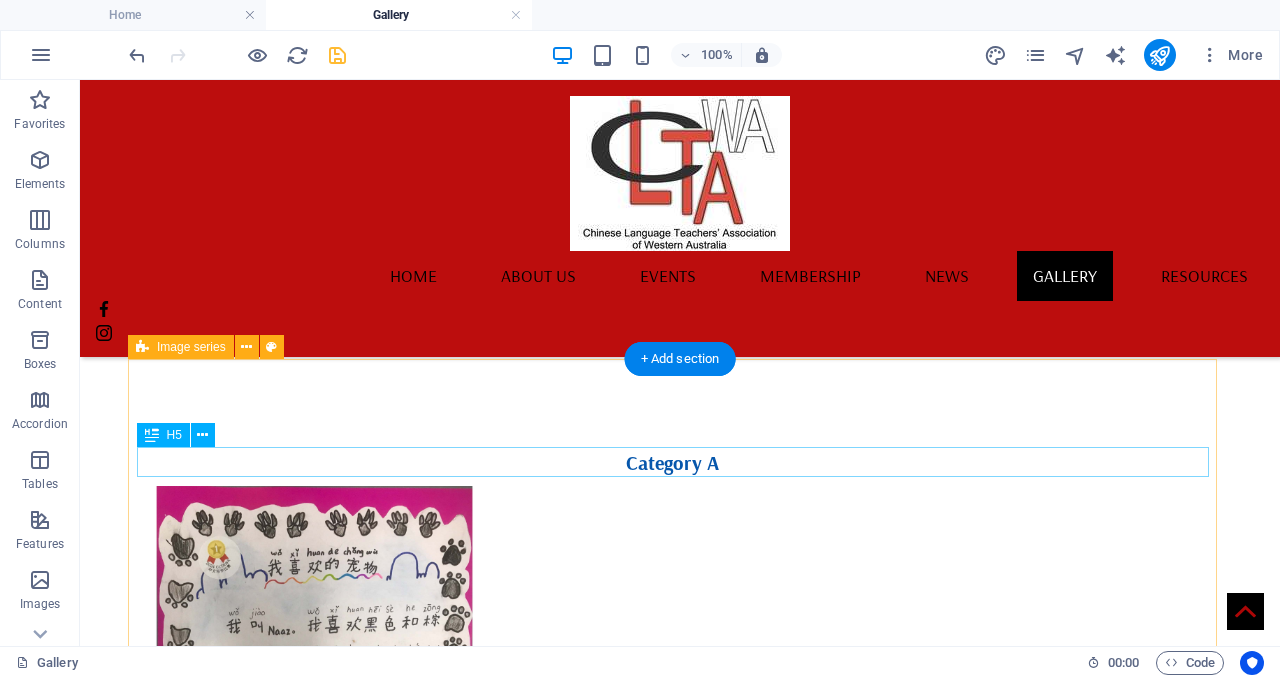 click on "Category A" at bounding box center [672, 463] 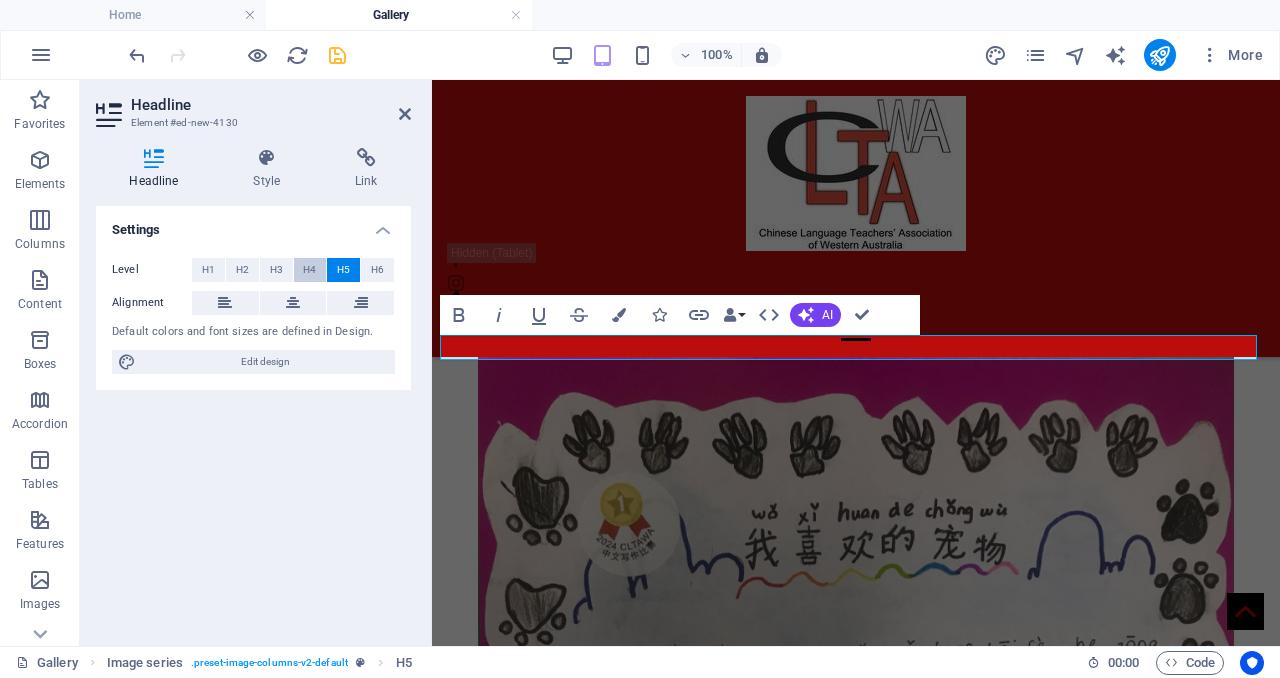 scroll, scrollTop: 1985, scrollLeft: 0, axis: vertical 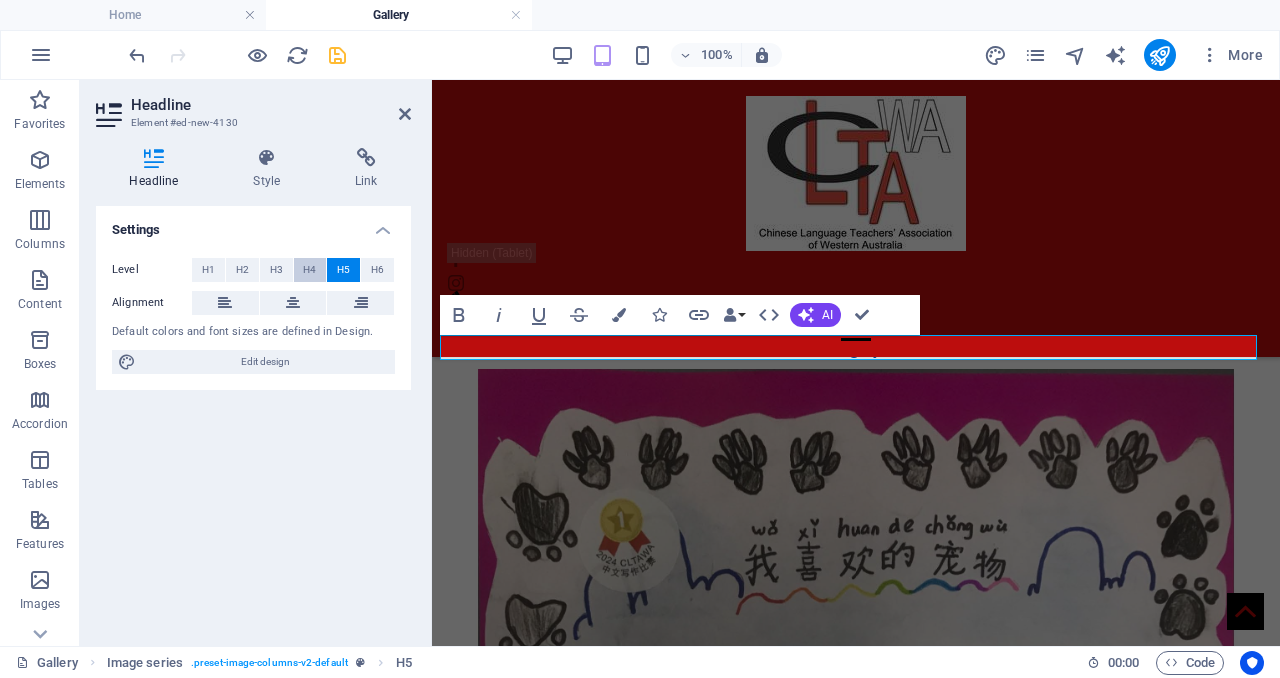 click on "H4" at bounding box center [309, 270] 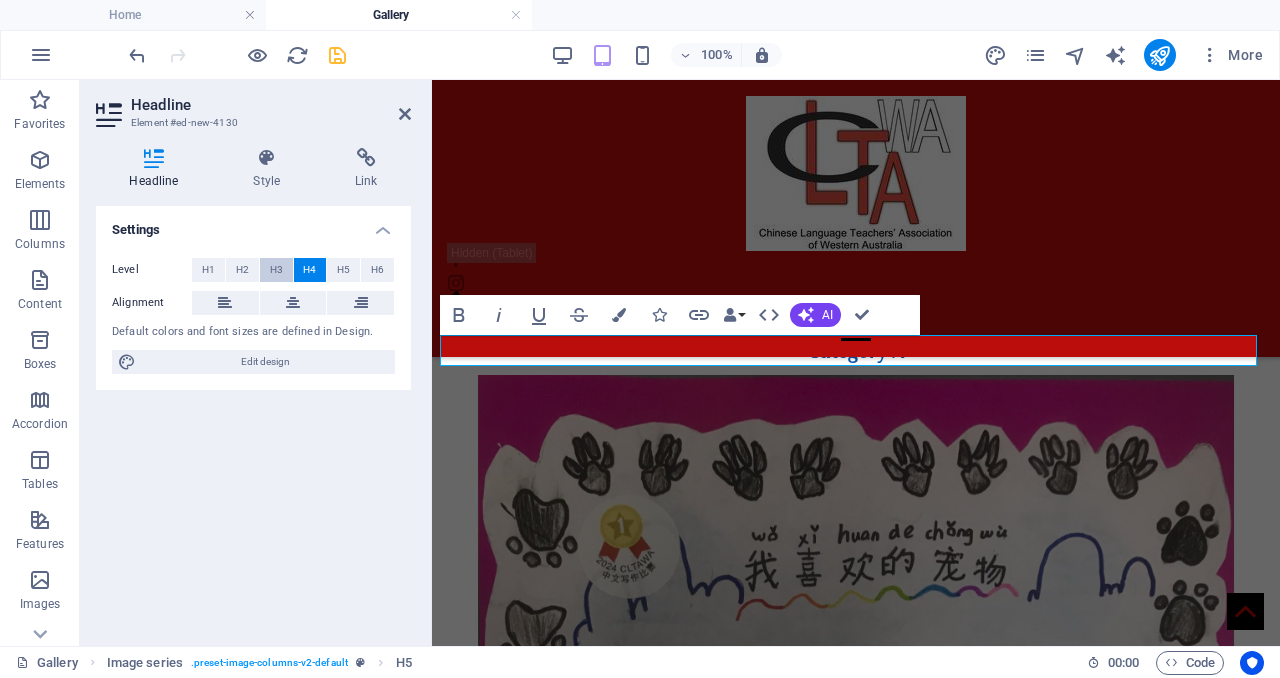 click on "H3" at bounding box center [276, 270] 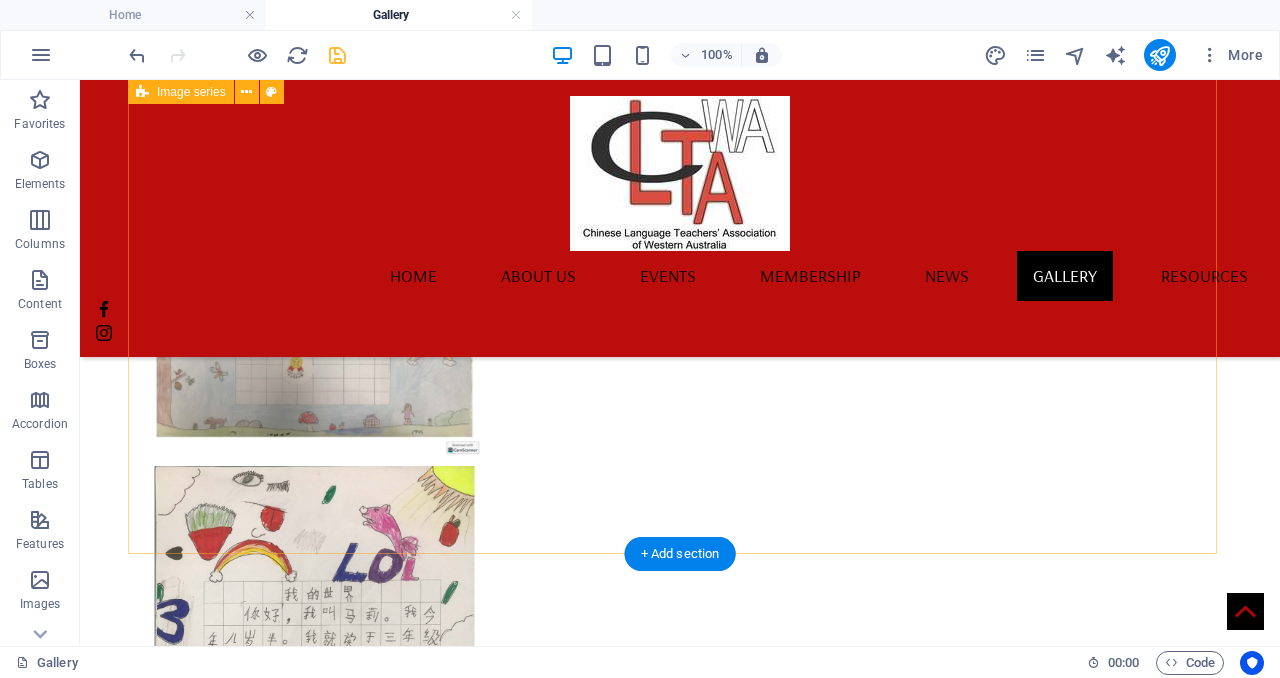 scroll, scrollTop: 3062, scrollLeft: 0, axis: vertical 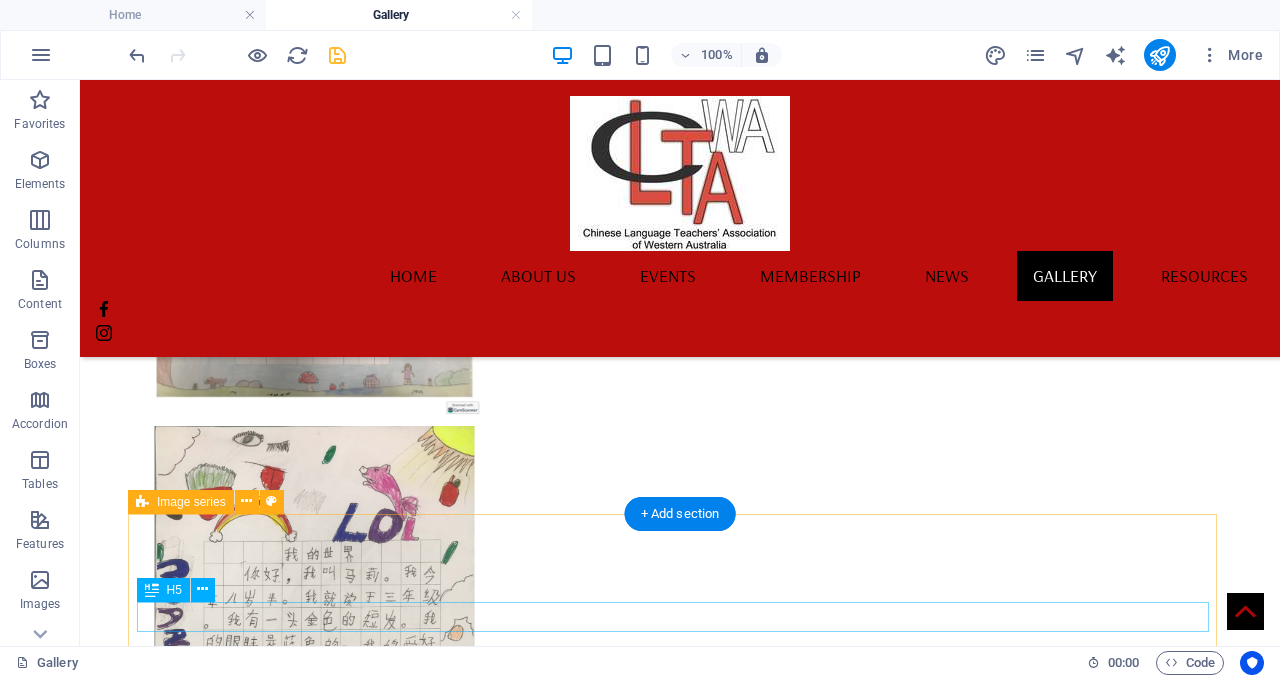 click on "Category B" at bounding box center (672, 1599) 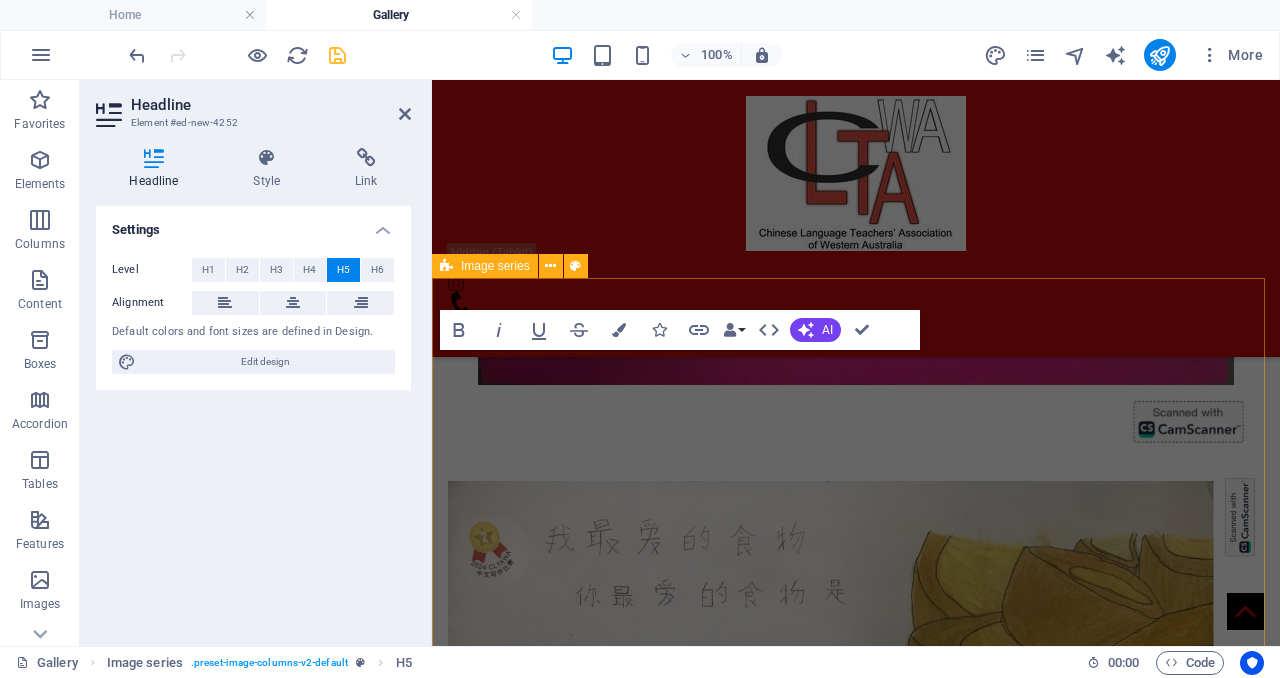 scroll, scrollTop: 2374, scrollLeft: 0, axis: vertical 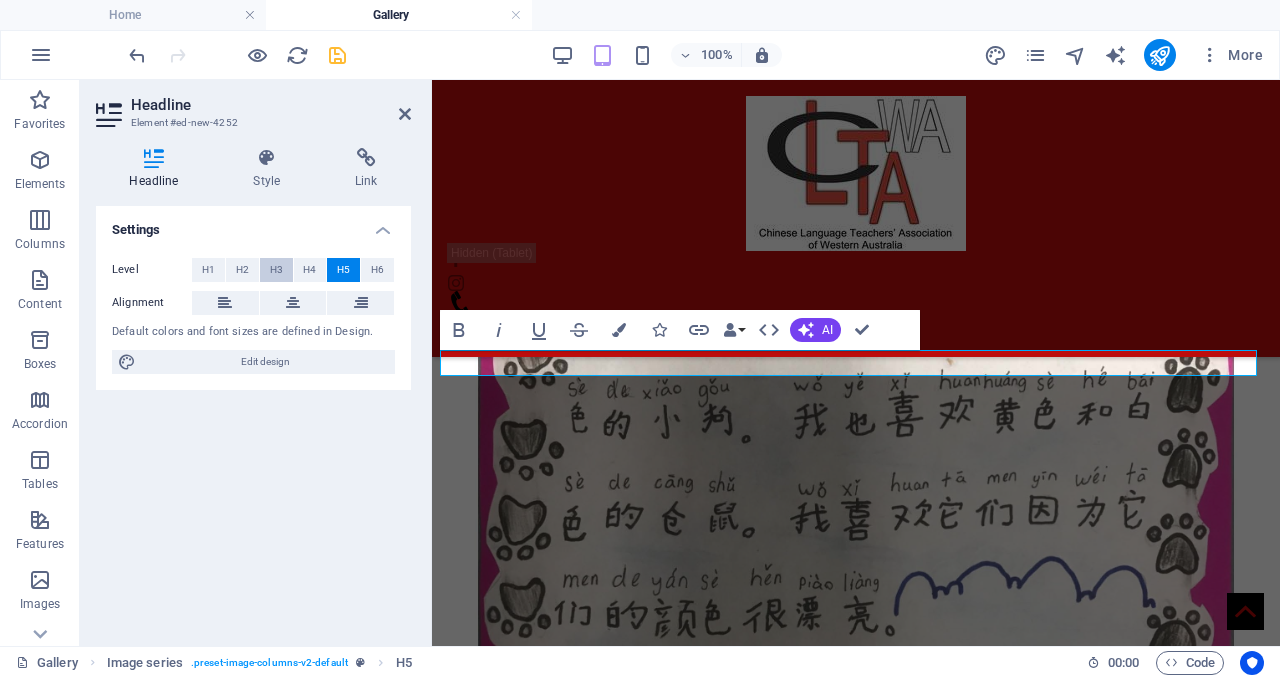 click on "H3" at bounding box center [276, 270] 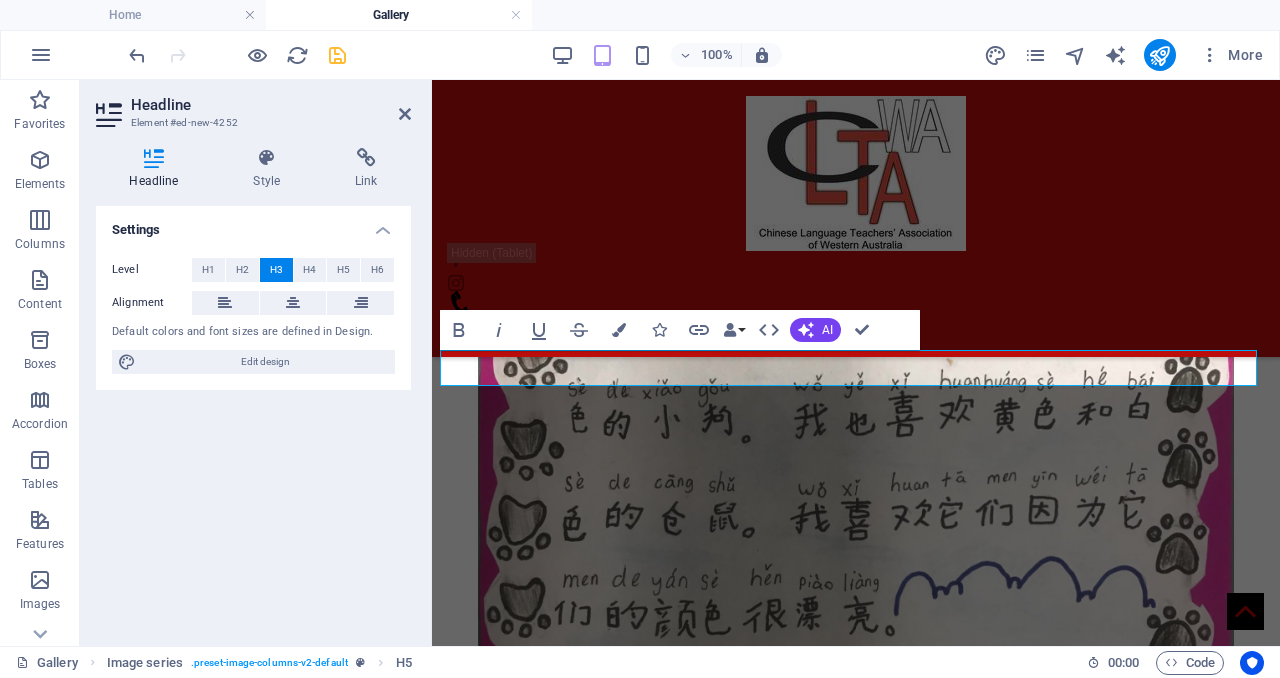 click on "Bold Italic Underline Strikethrough Colors Icons Link Data Bindings Company First name Last name Street ZIP code City Email Phone Mobile Fax Custom field 1 Custom field 2 Custom field 3 Custom field 4 Custom field 5 Custom field 6 HTML AI Improve Make shorter Make longer Fix spelling & grammar Translate to English Generate text Confirm (⌘+⏎)" at bounding box center (680, 330) 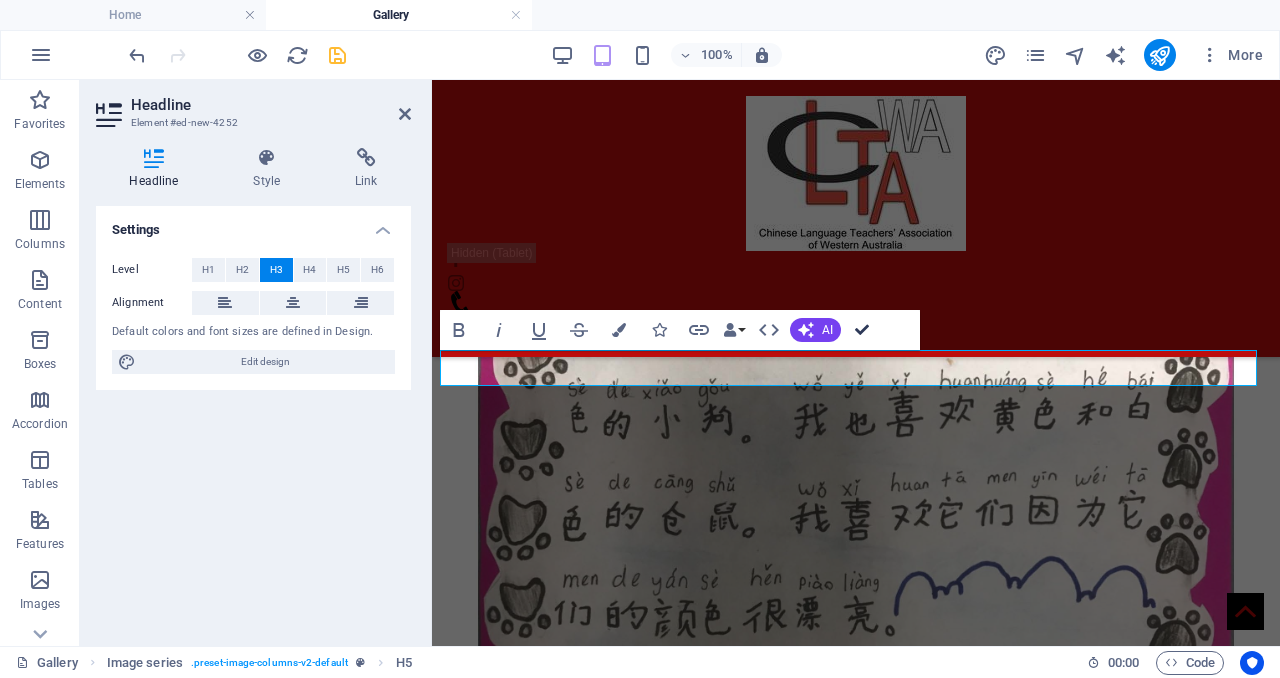 drag, startPoint x: 868, startPoint y: 328, endPoint x: 830, endPoint y: 421, distance: 100.46392 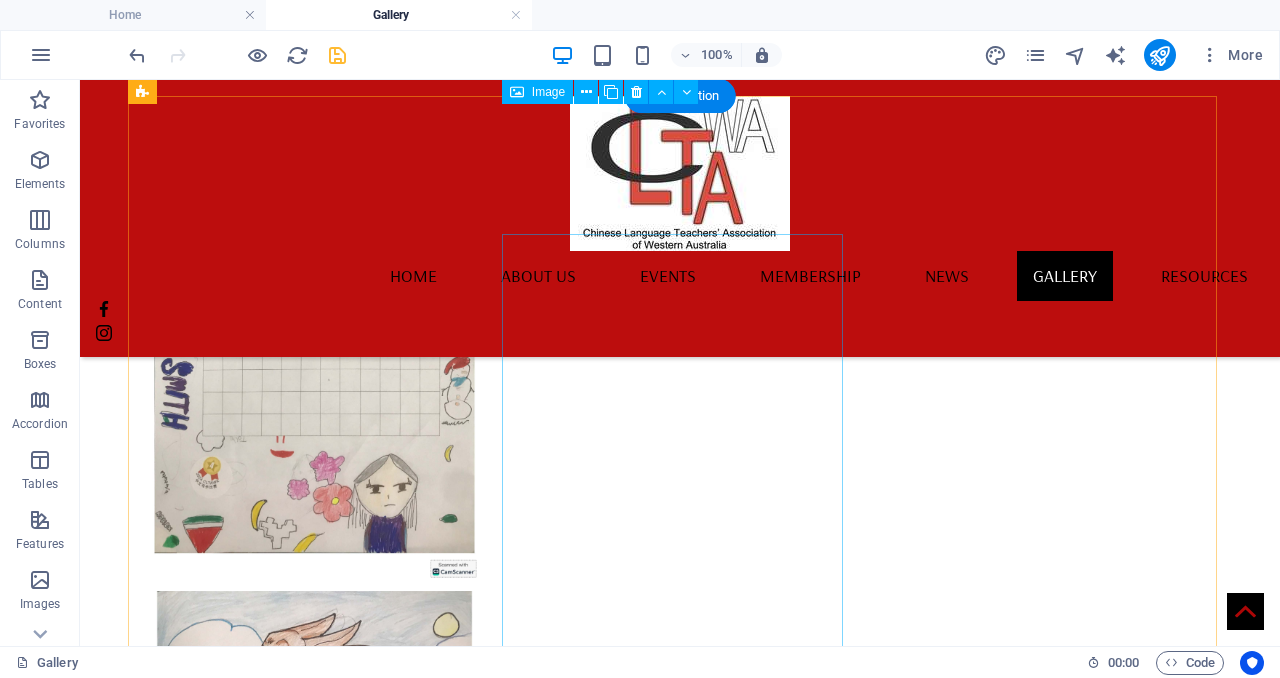 scroll, scrollTop: 3255, scrollLeft: 0, axis: vertical 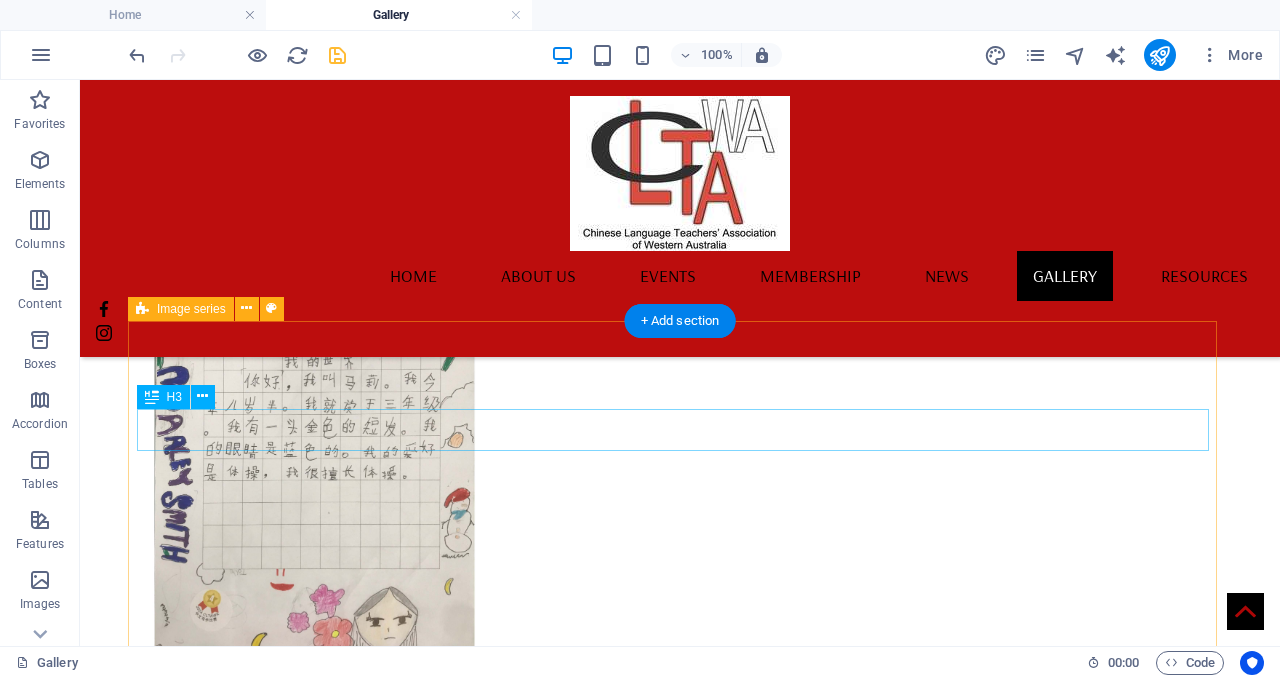 click on "Category B" at bounding box center [672, 1412] 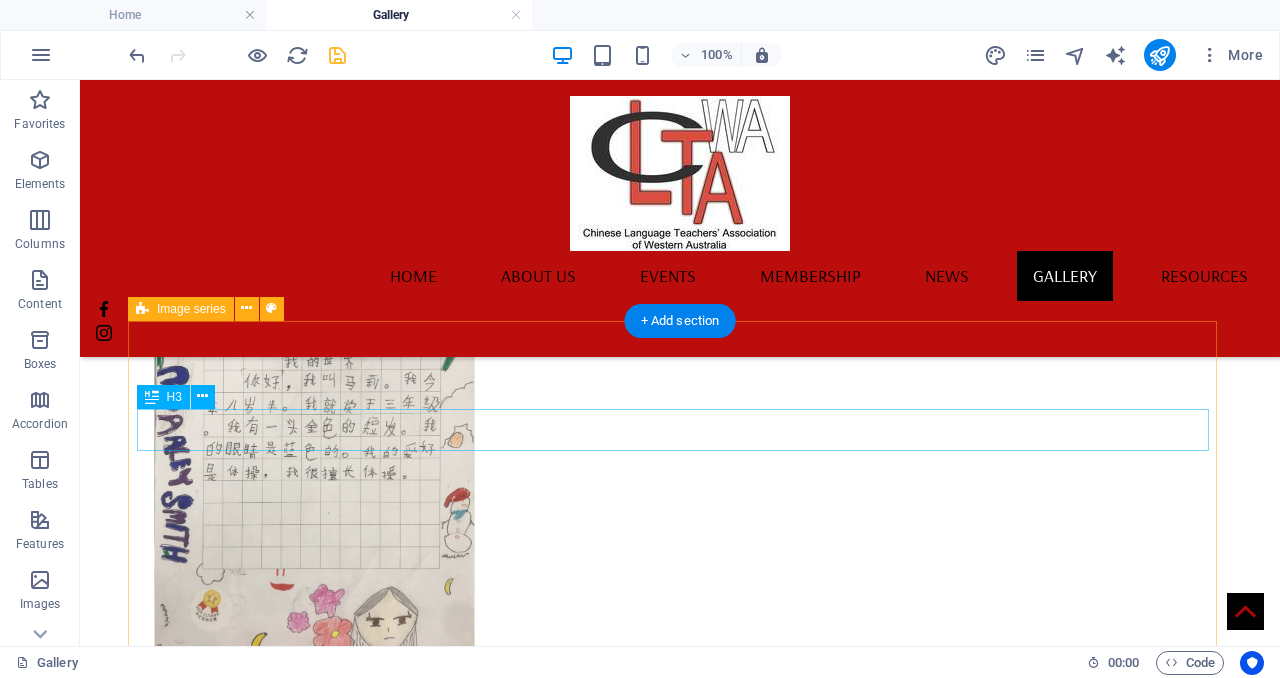 click on "Category B" at bounding box center (672, 1412) 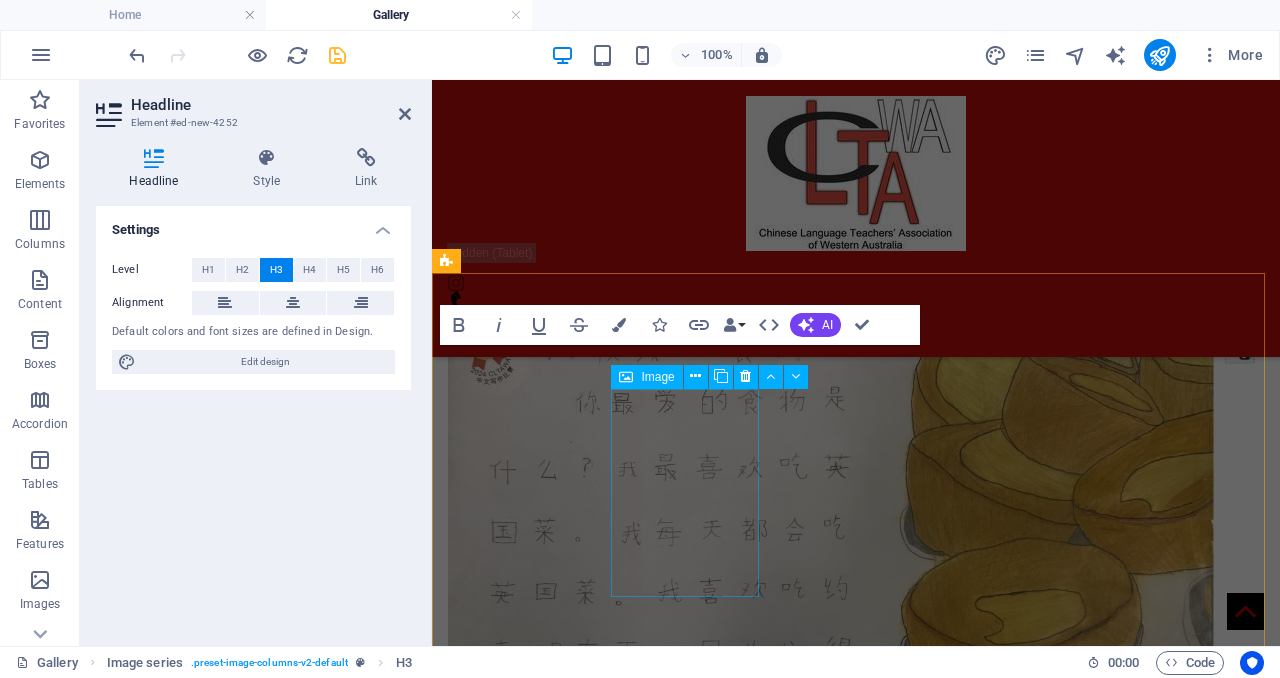 scroll, scrollTop: 2380, scrollLeft: 0, axis: vertical 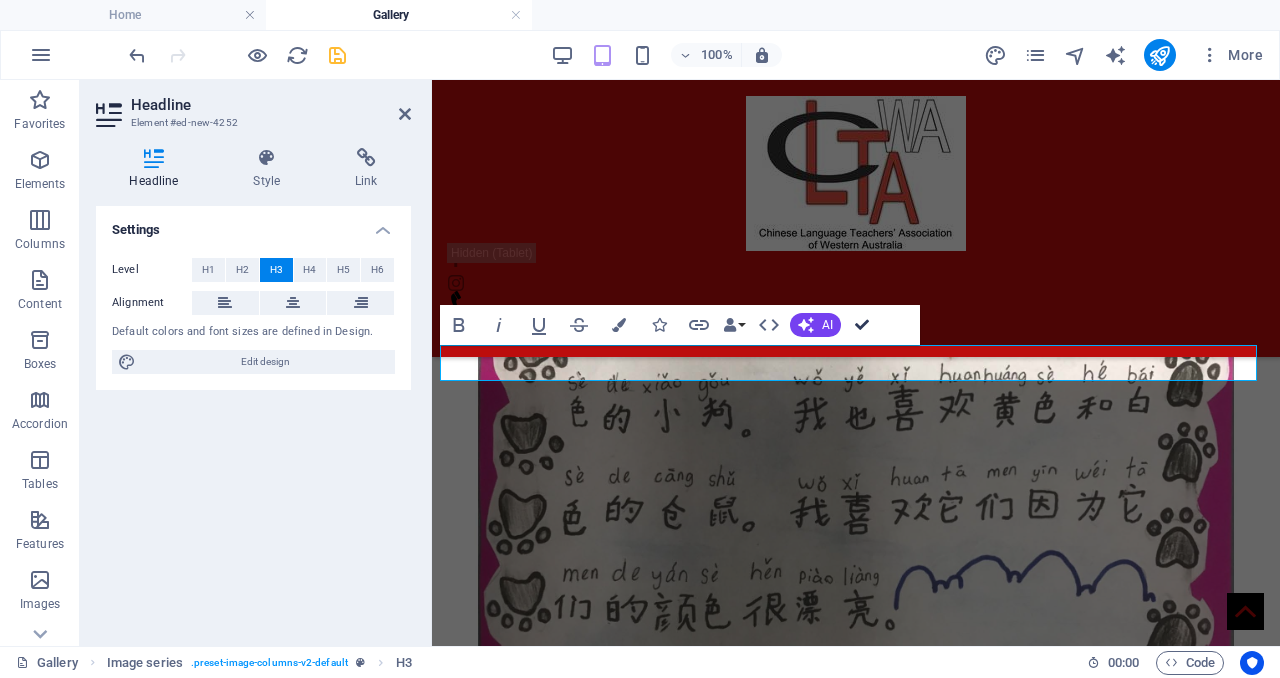 drag, startPoint x: 860, startPoint y: 321, endPoint x: 718, endPoint y: 399, distance: 162.01234 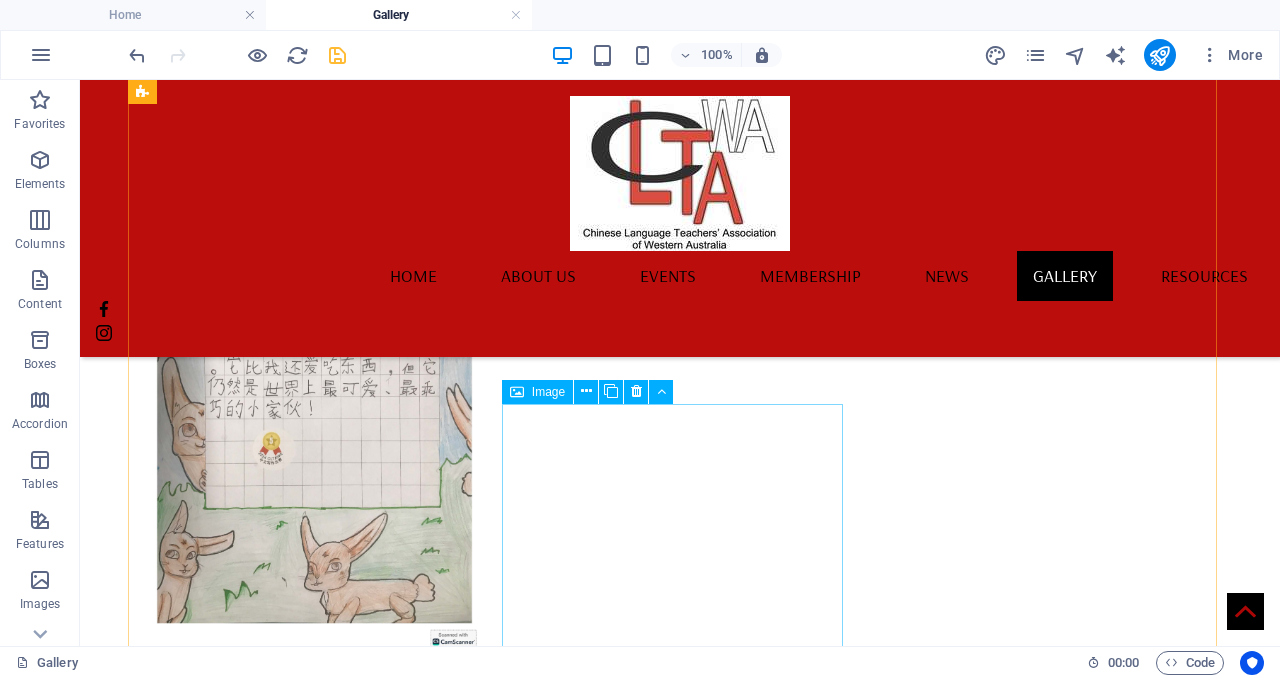 scroll, scrollTop: 4395, scrollLeft: 0, axis: vertical 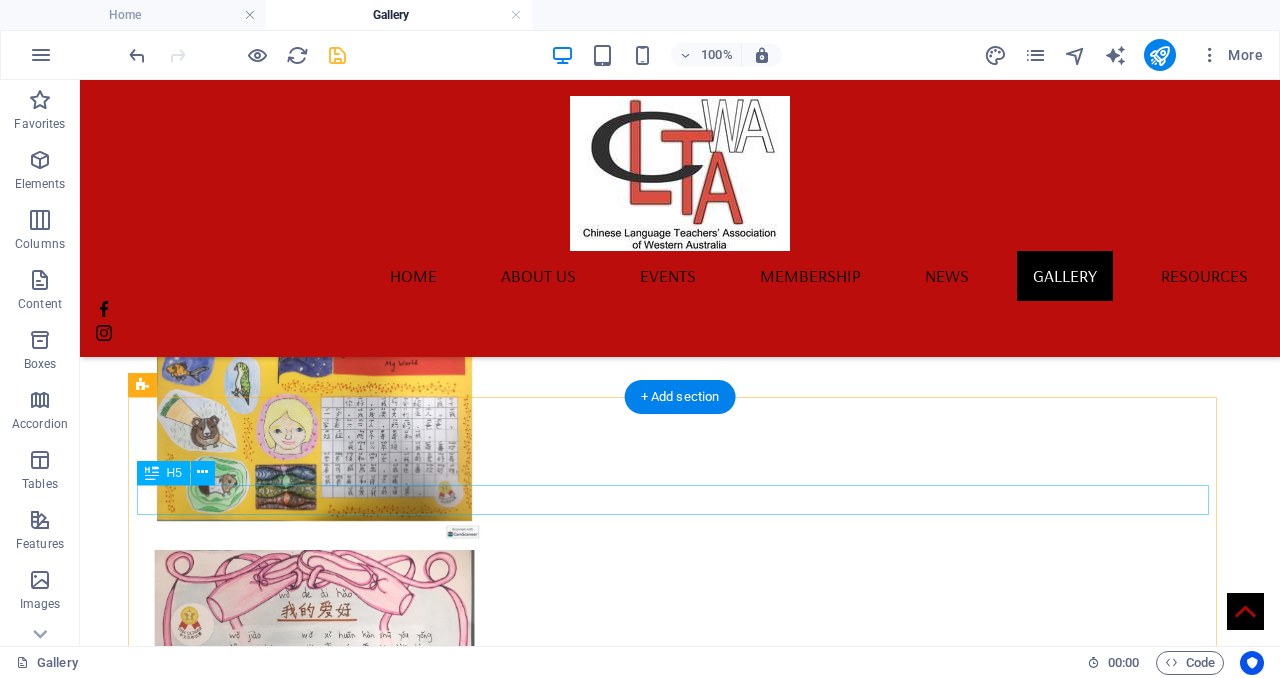 click on "Category C" at bounding box center (672, 2463) 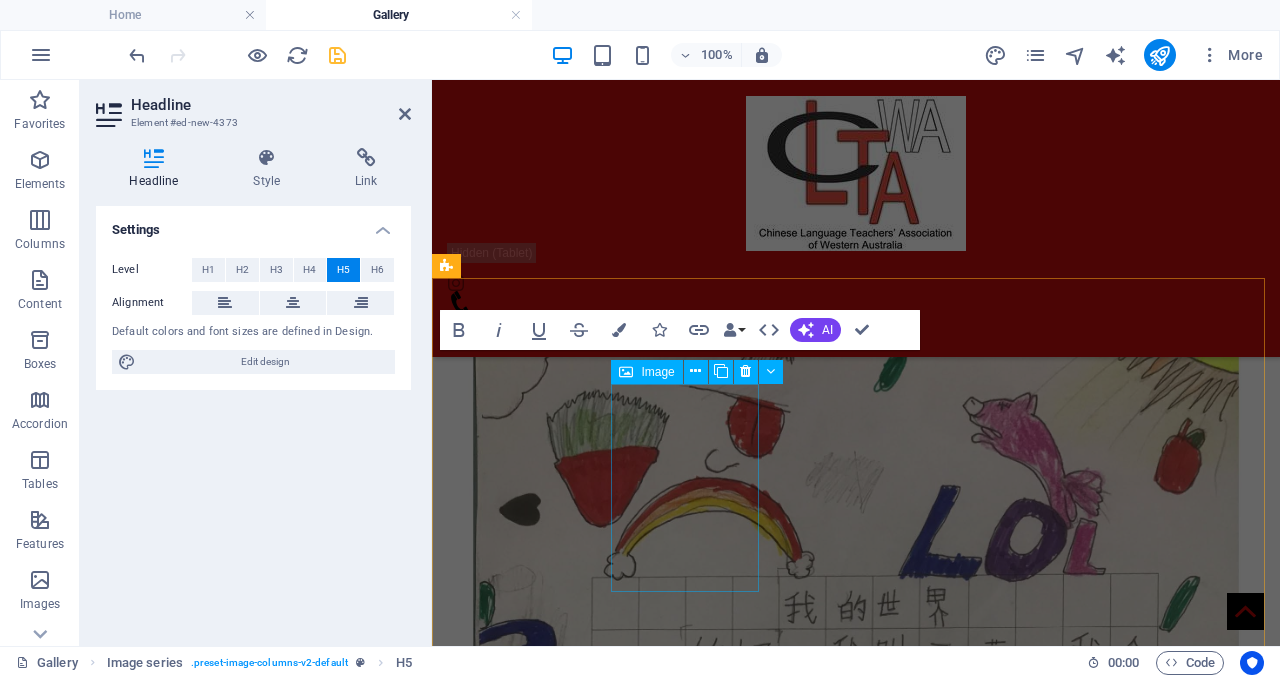 scroll, scrollTop: 2779, scrollLeft: 0, axis: vertical 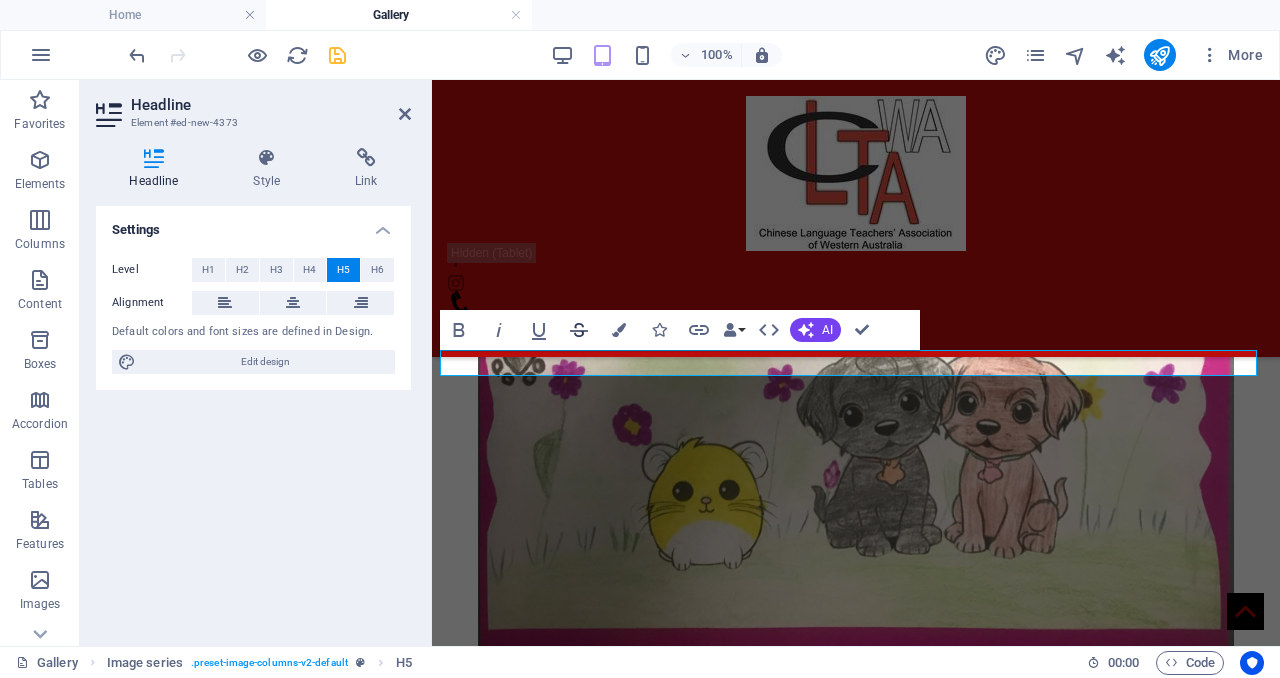 click on "H3" at bounding box center [276, 270] 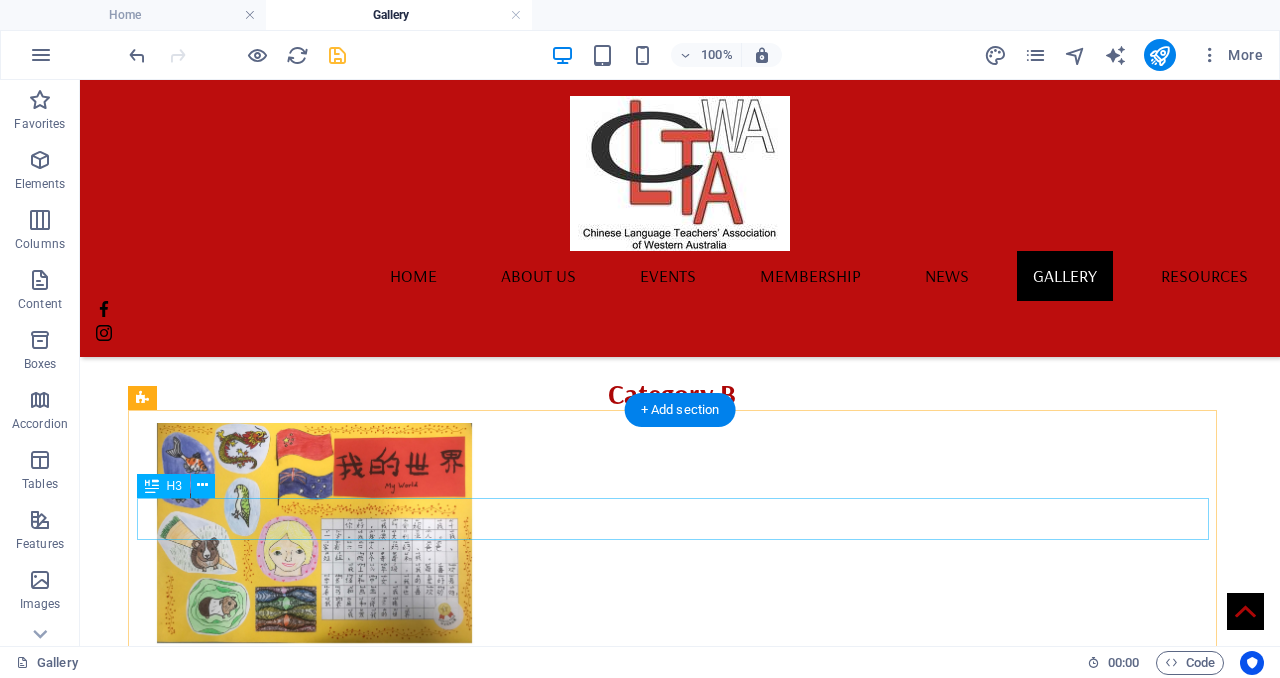 scroll, scrollTop: 4382, scrollLeft: 0, axis: vertical 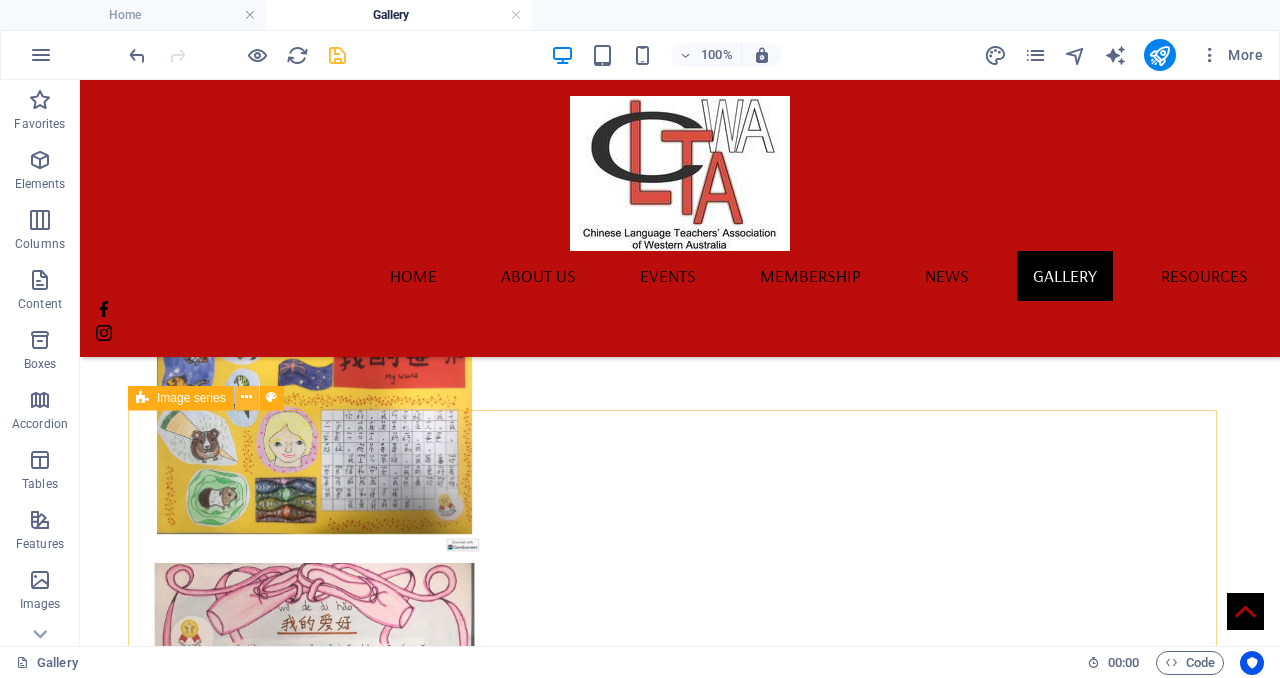 click at bounding box center (246, 397) 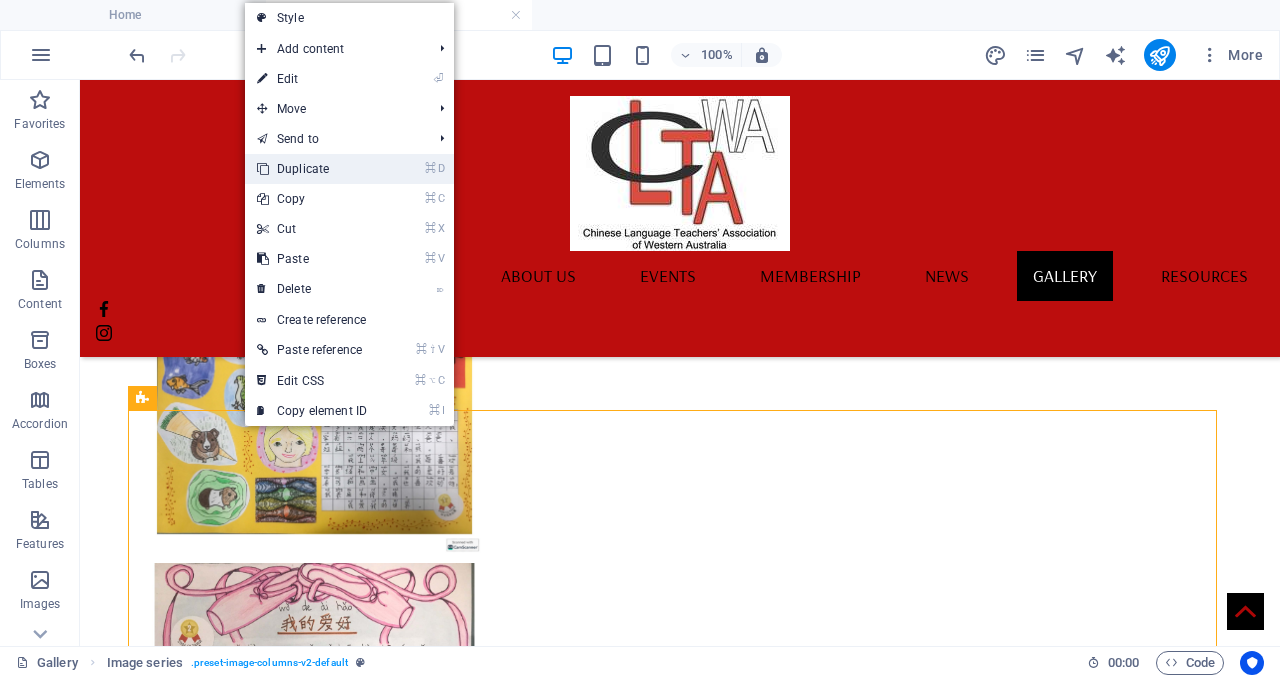 click on "⌘ D  Duplicate" at bounding box center [312, 169] 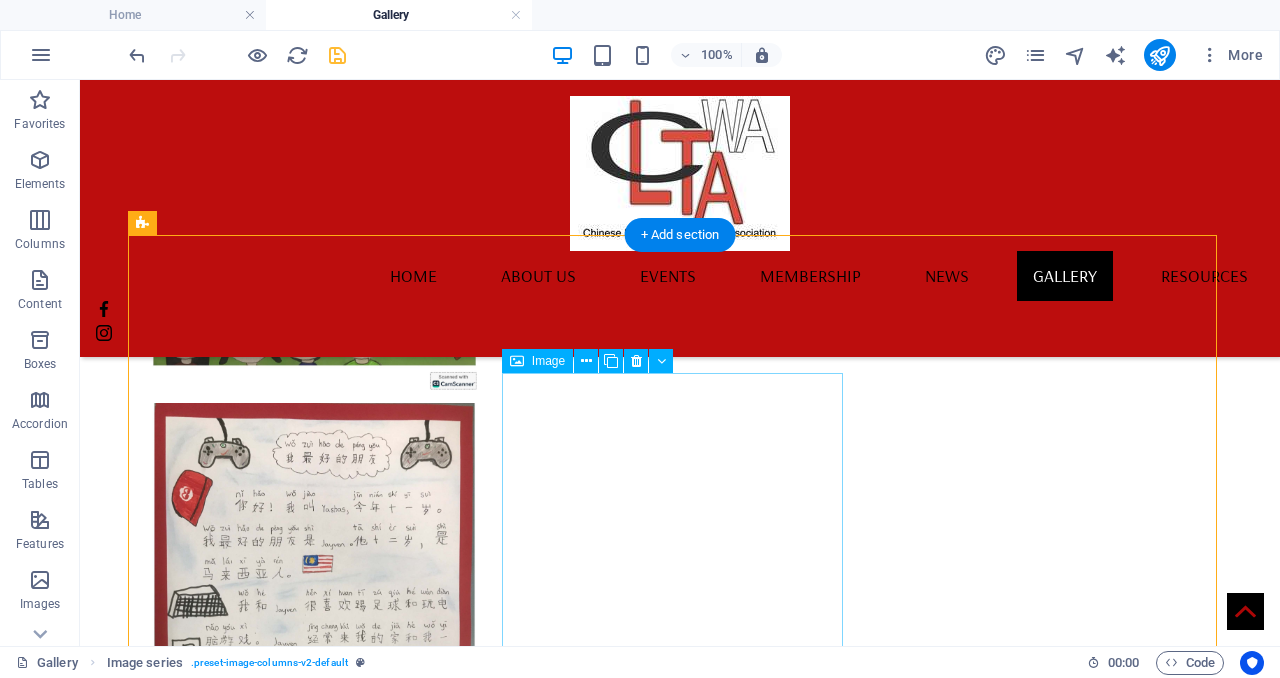 scroll, scrollTop: 5635, scrollLeft: 0, axis: vertical 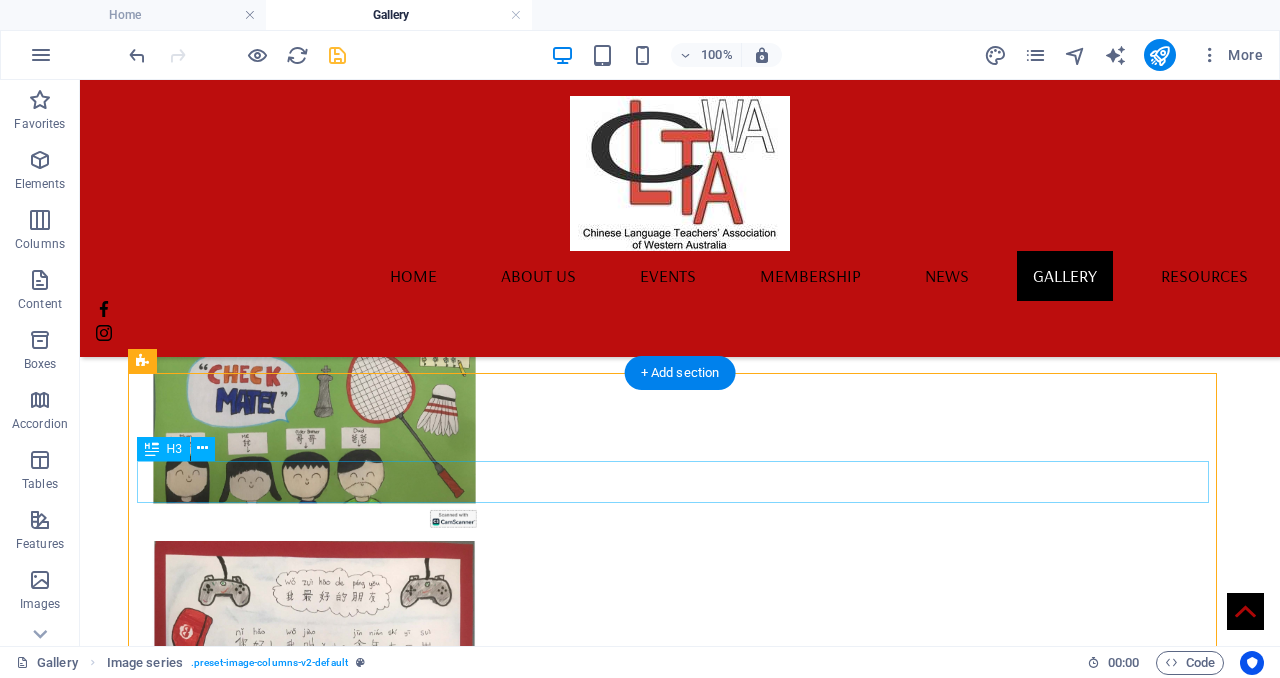 click on "Category C" at bounding box center (672, 3668) 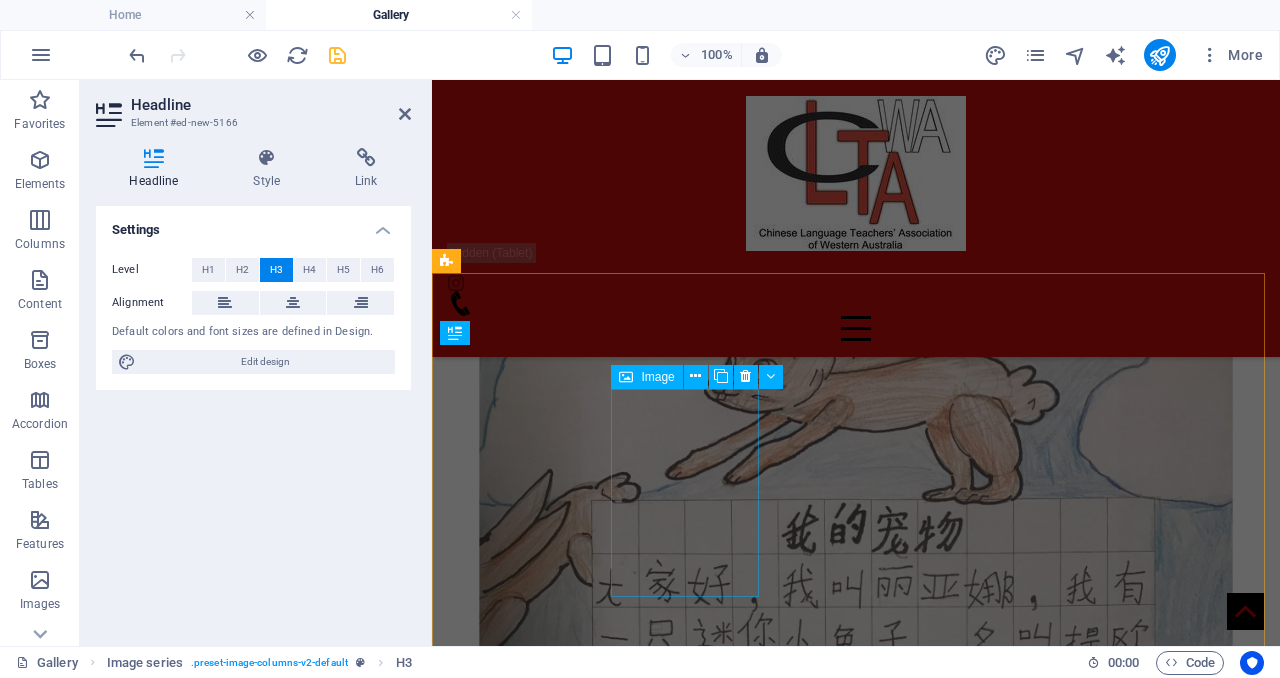scroll, scrollTop: 3189, scrollLeft: 0, axis: vertical 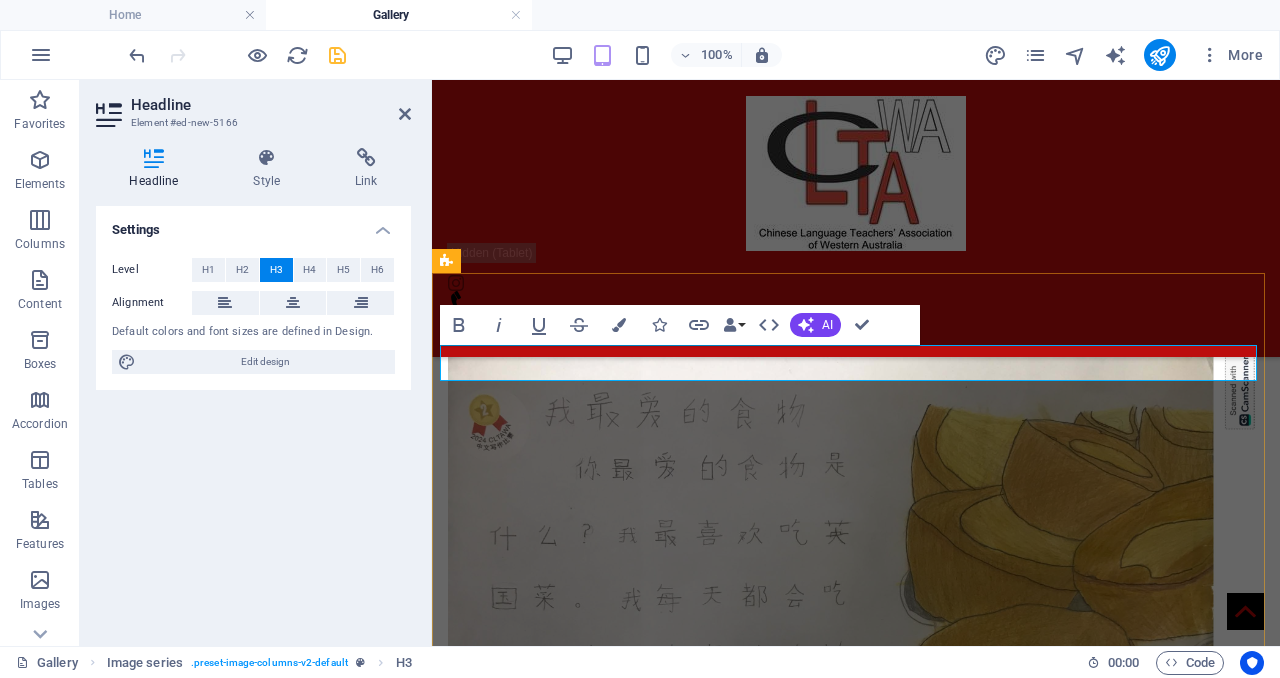 drag, startPoint x: 919, startPoint y: 359, endPoint x: 894, endPoint y: 364, distance: 25.495098 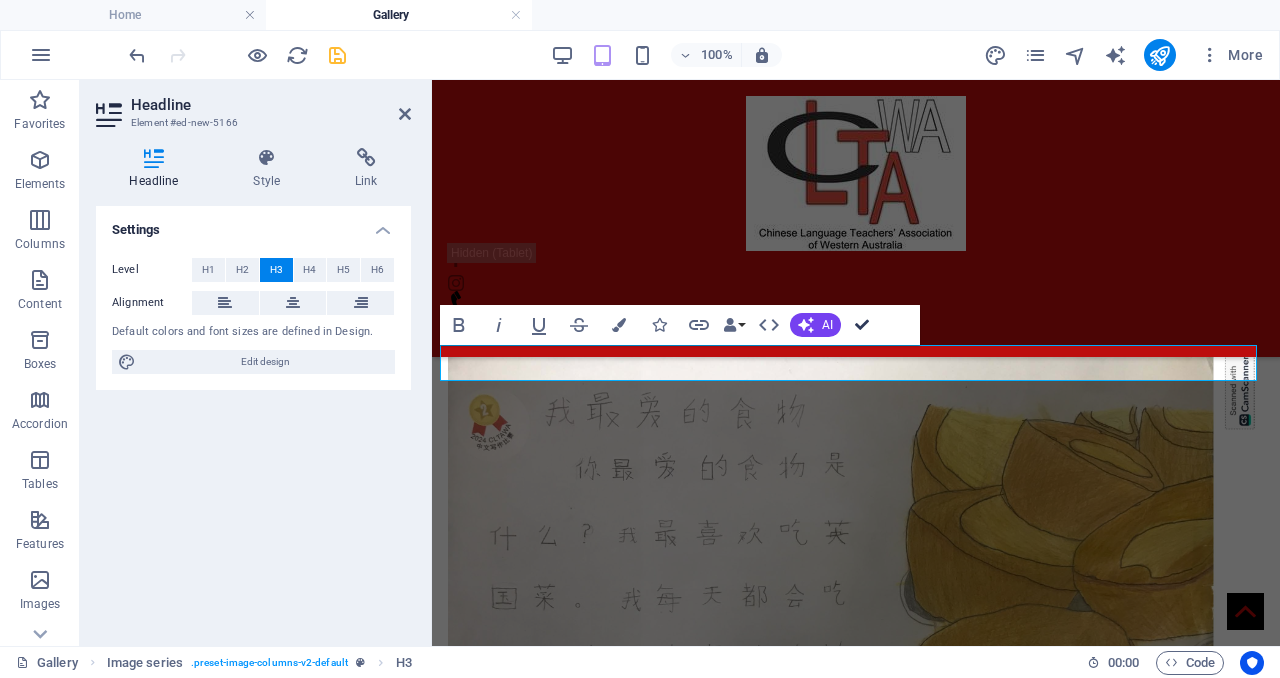 scroll, scrollTop: 5754, scrollLeft: 0, axis: vertical 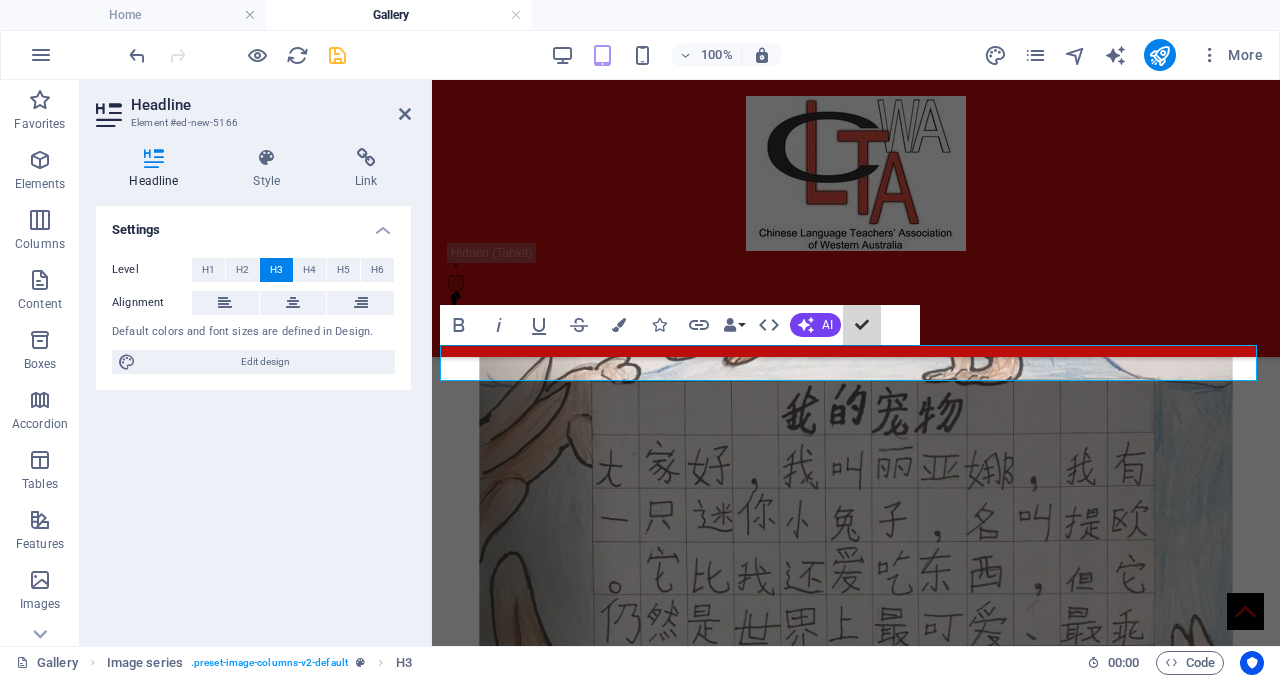 click at bounding box center (856, 12300) 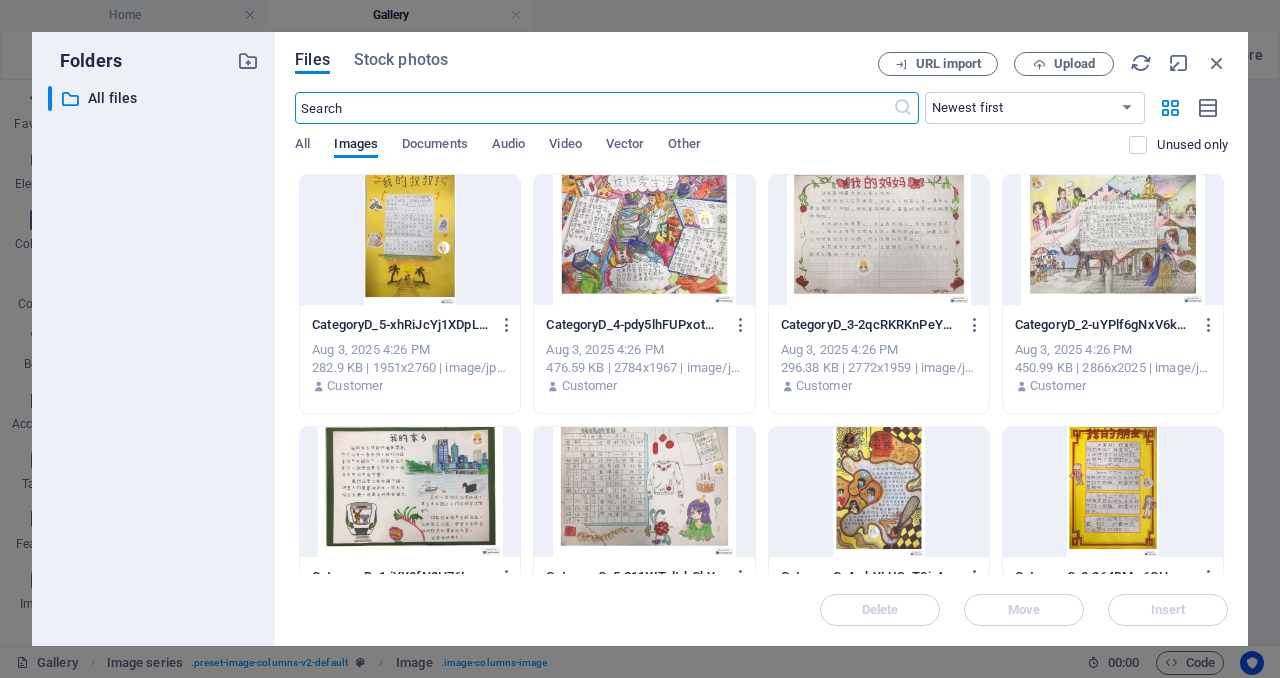 scroll, scrollTop: 8664, scrollLeft: 0, axis: vertical 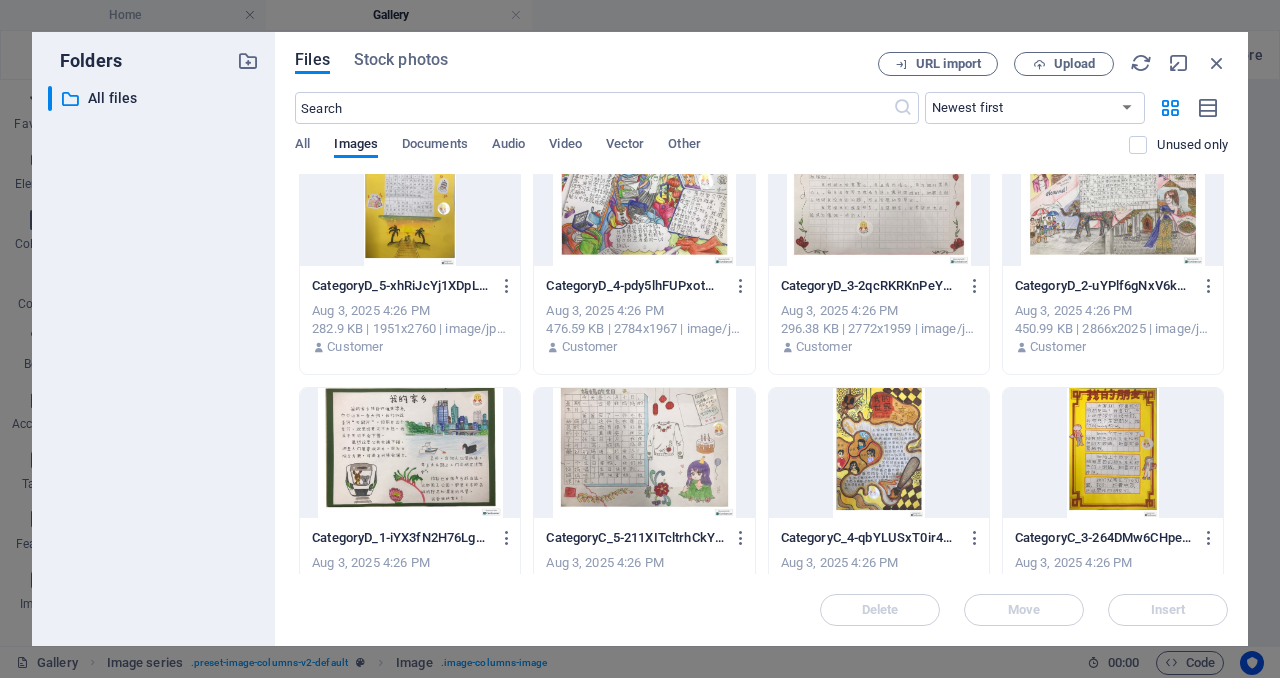 click at bounding box center [410, 453] 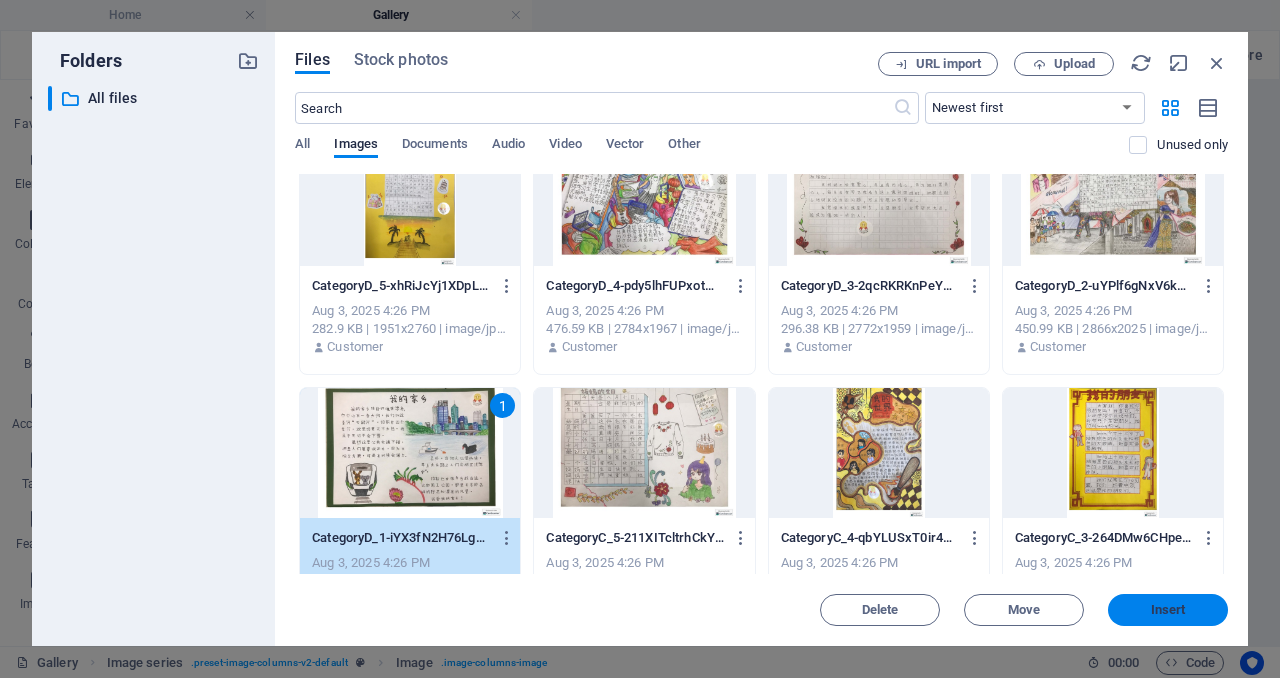 click on "Insert" at bounding box center (1168, 610) 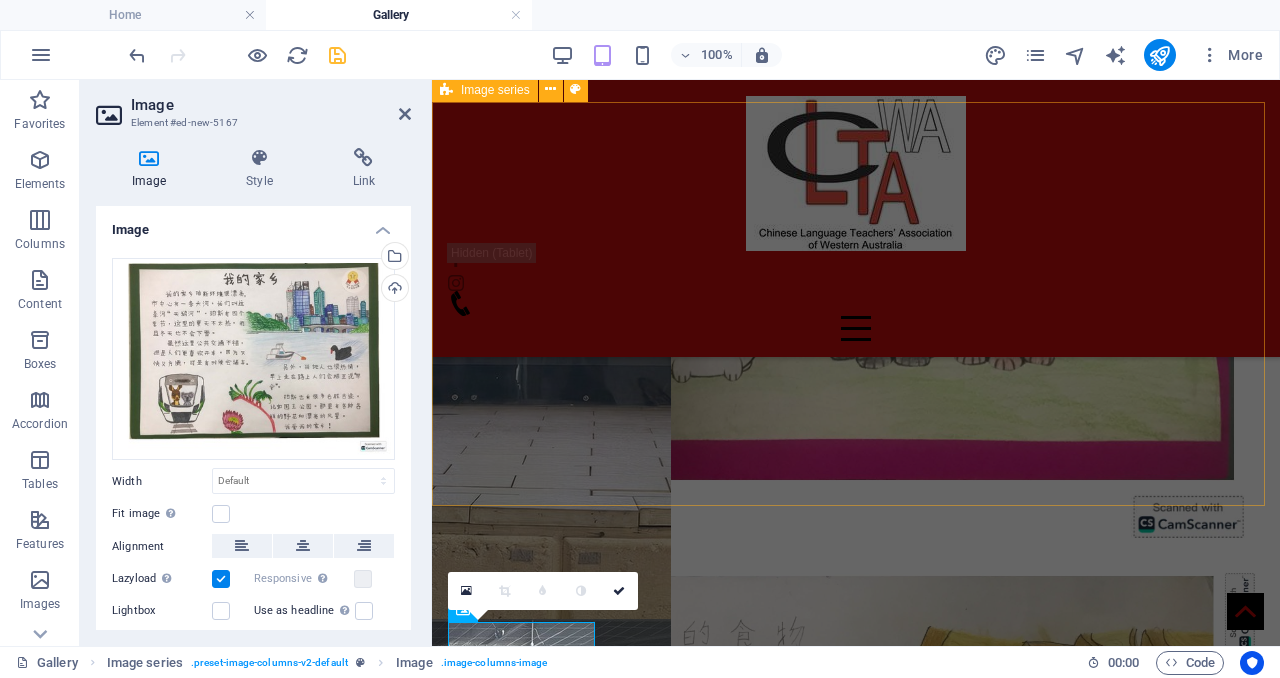 scroll, scrollTop: 2987, scrollLeft: 0, axis: vertical 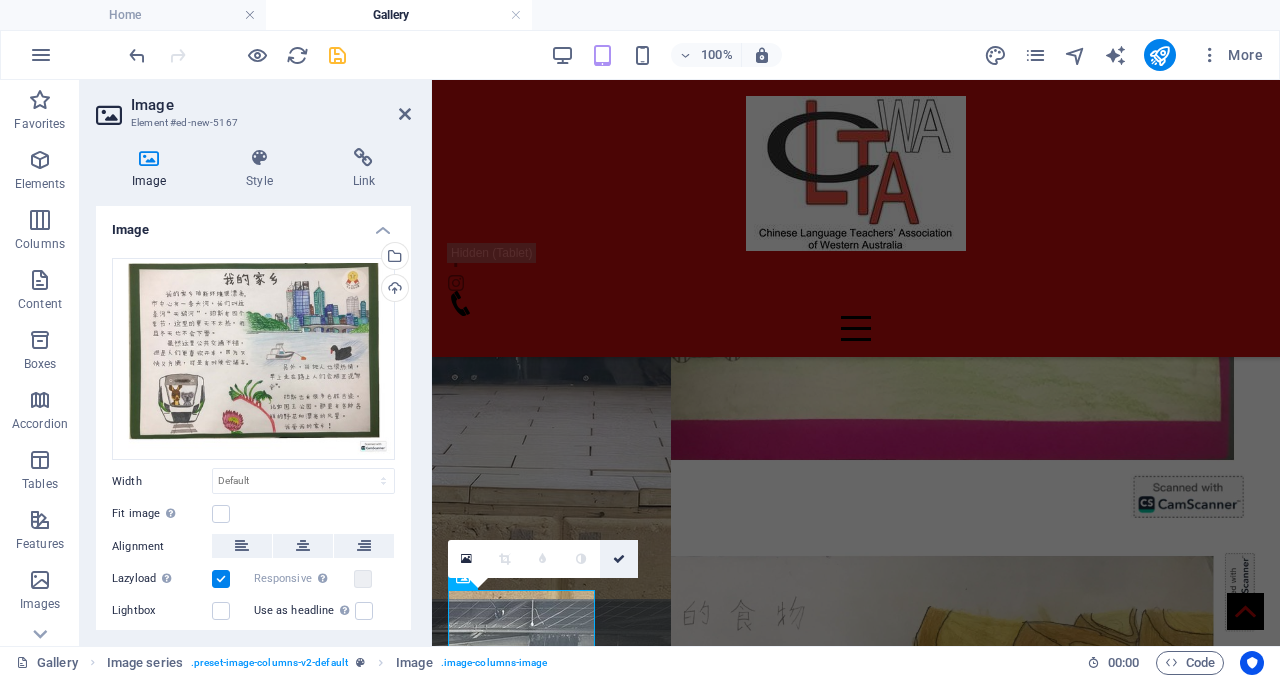 click at bounding box center (619, 559) 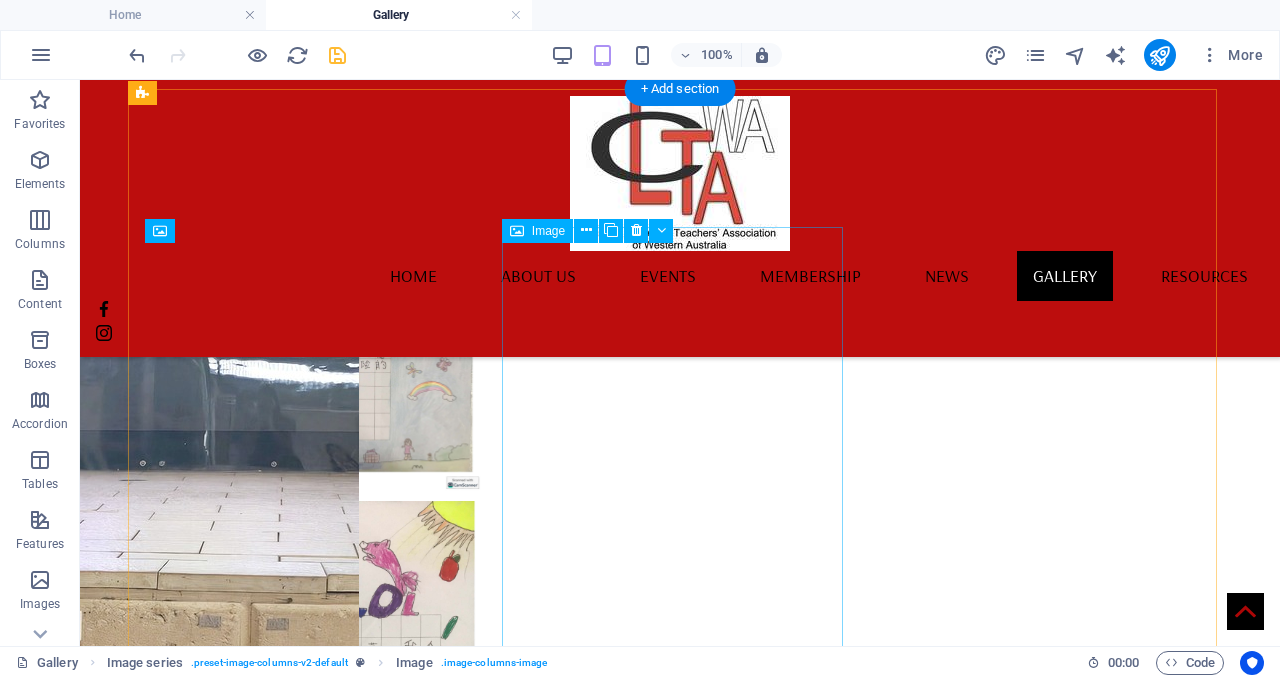 click at bounding box center (314, 6834) 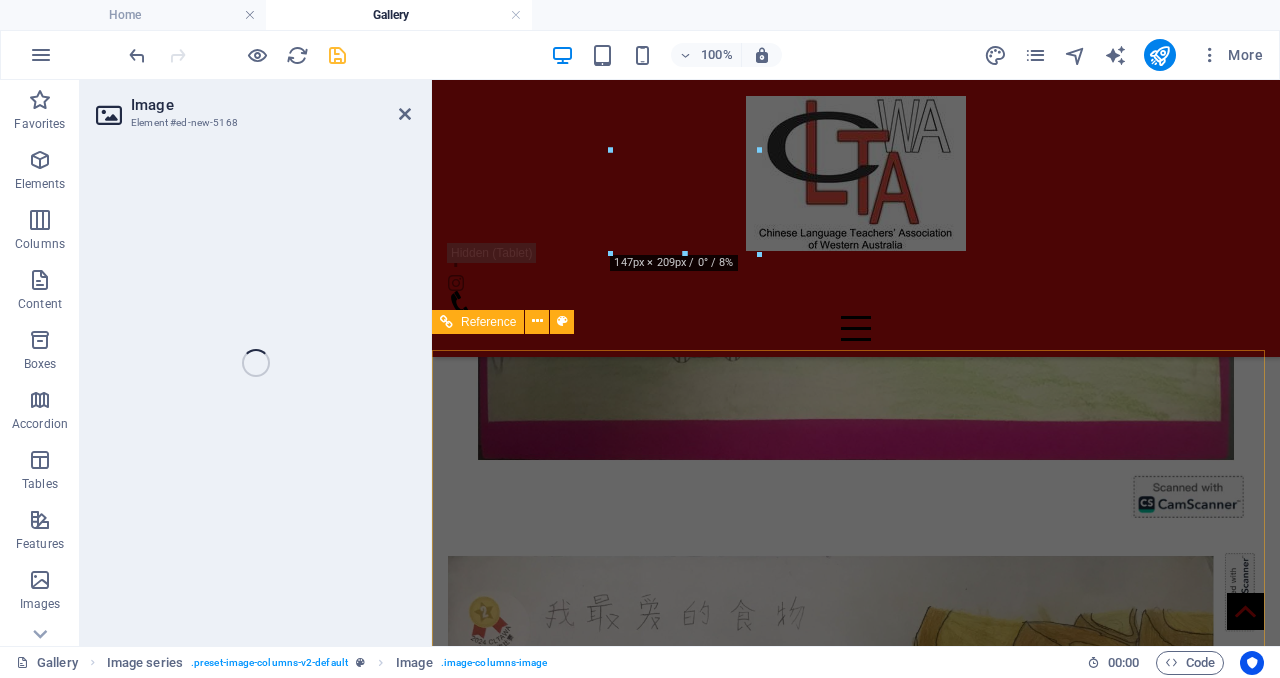 scroll, scrollTop: 3532, scrollLeft: 0, axis: vertical 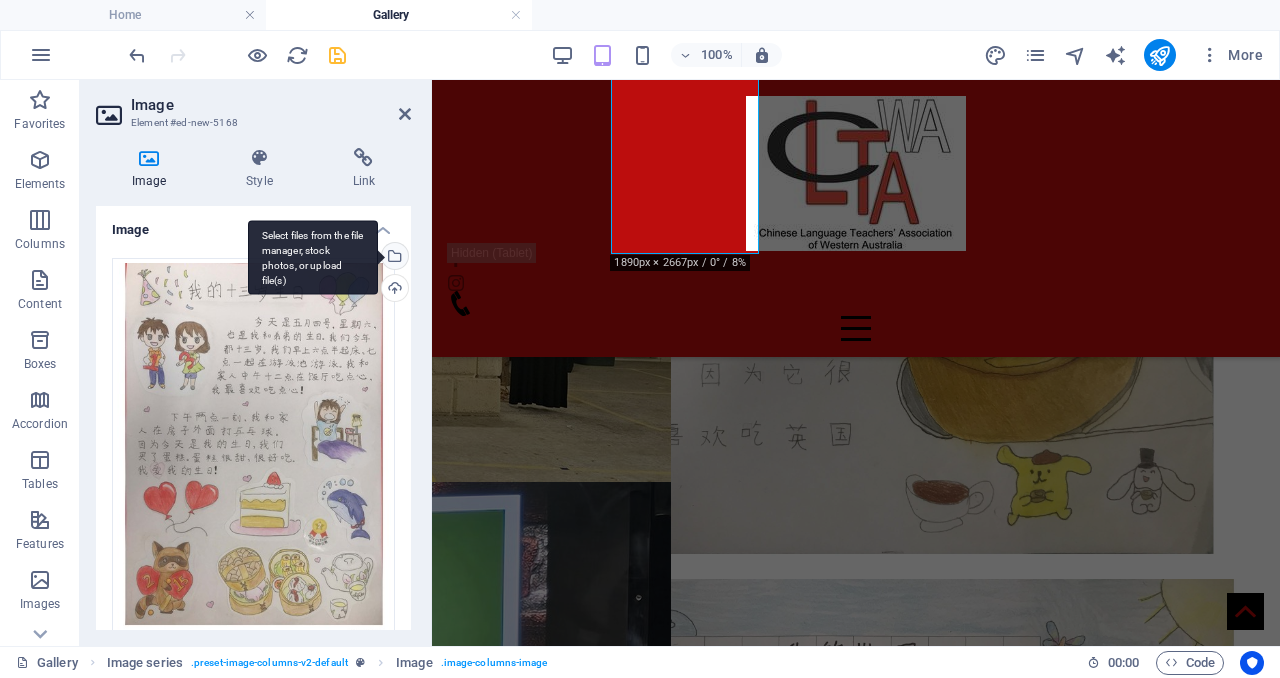 click on "Select files from the file manager, stock photos, or upload file(s)" at bounding box center (313, 257) 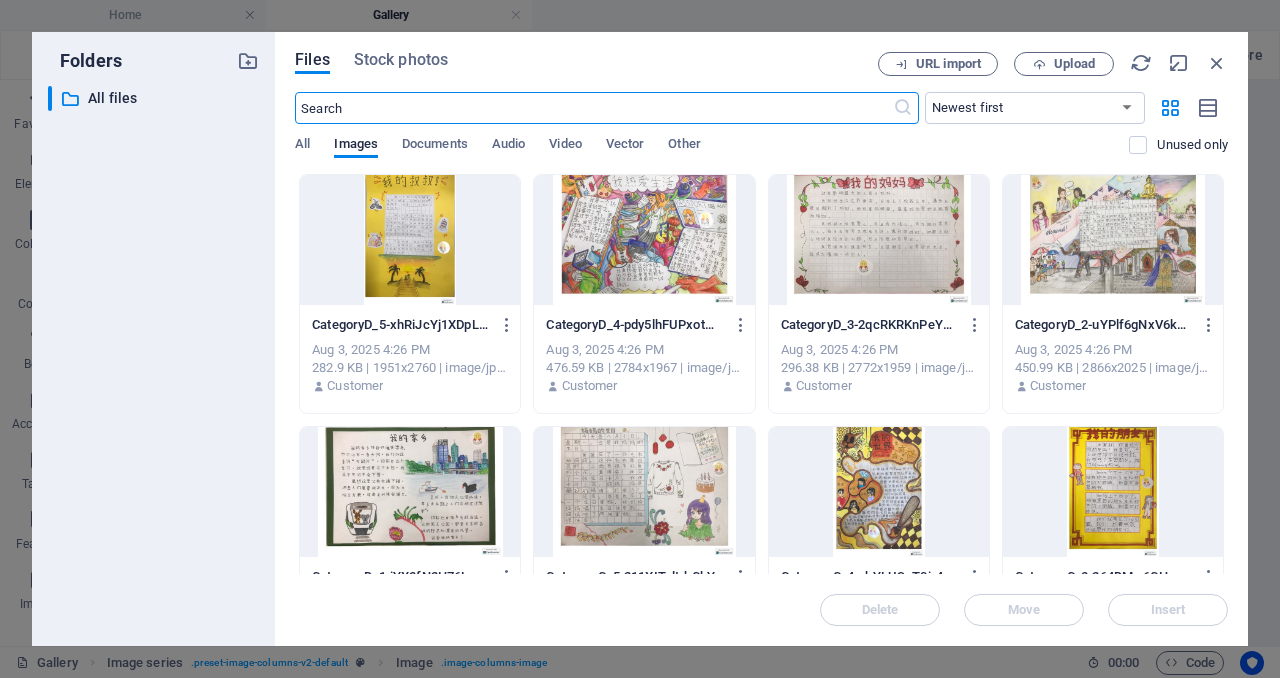 scroll, scrollTop: 8664, scrollLeft: 0, axis: vertical 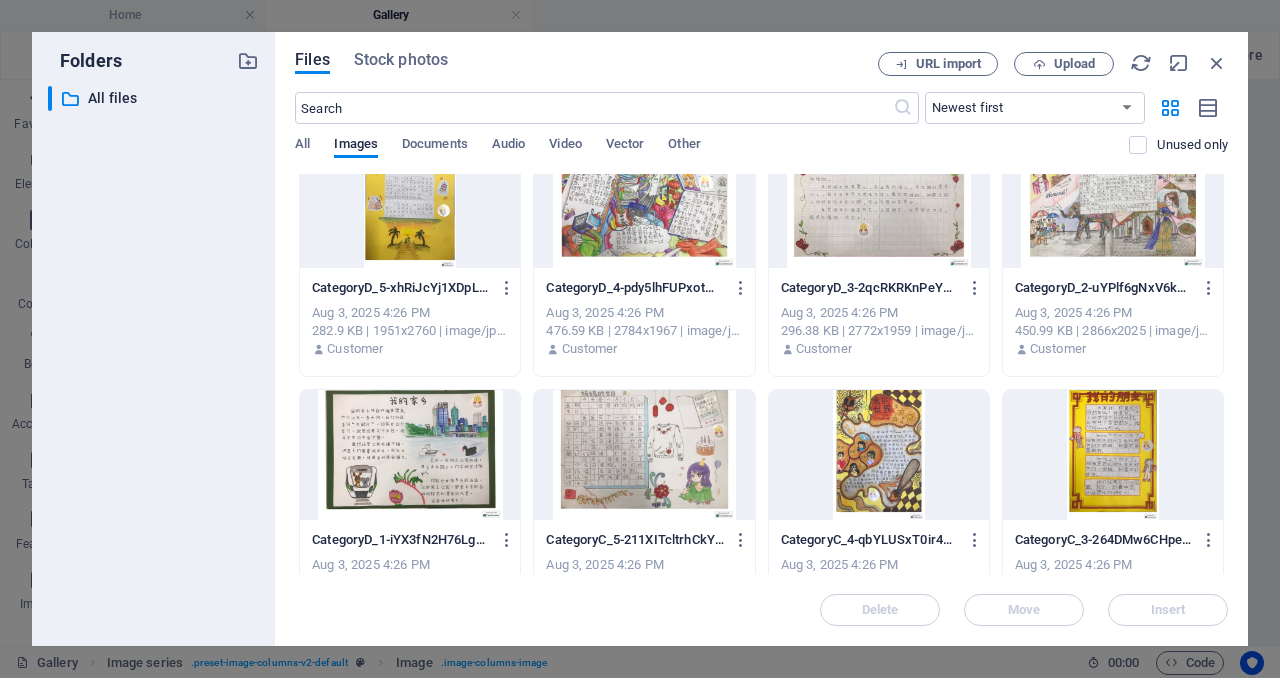 click at bounding box center [1113, 203] 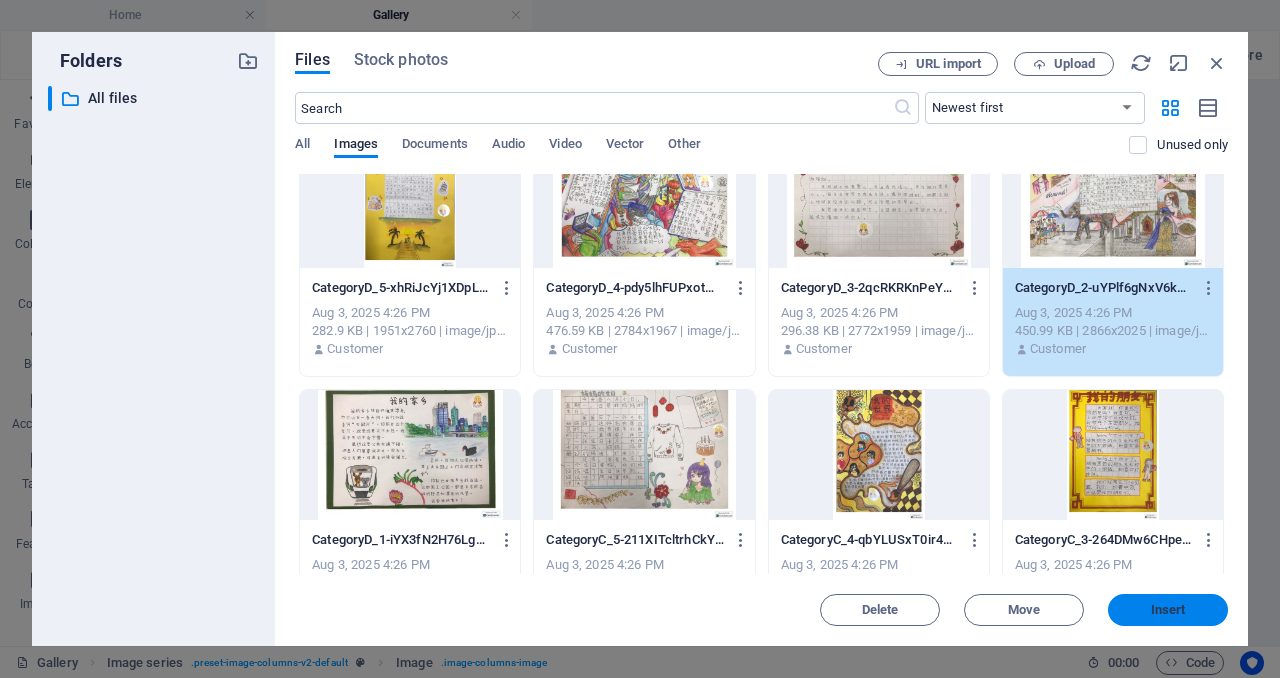 drag, startPoint x: 1181, startPoint y: 610, endPoint x: 409, endPoint y: 386, distance: 803.84076 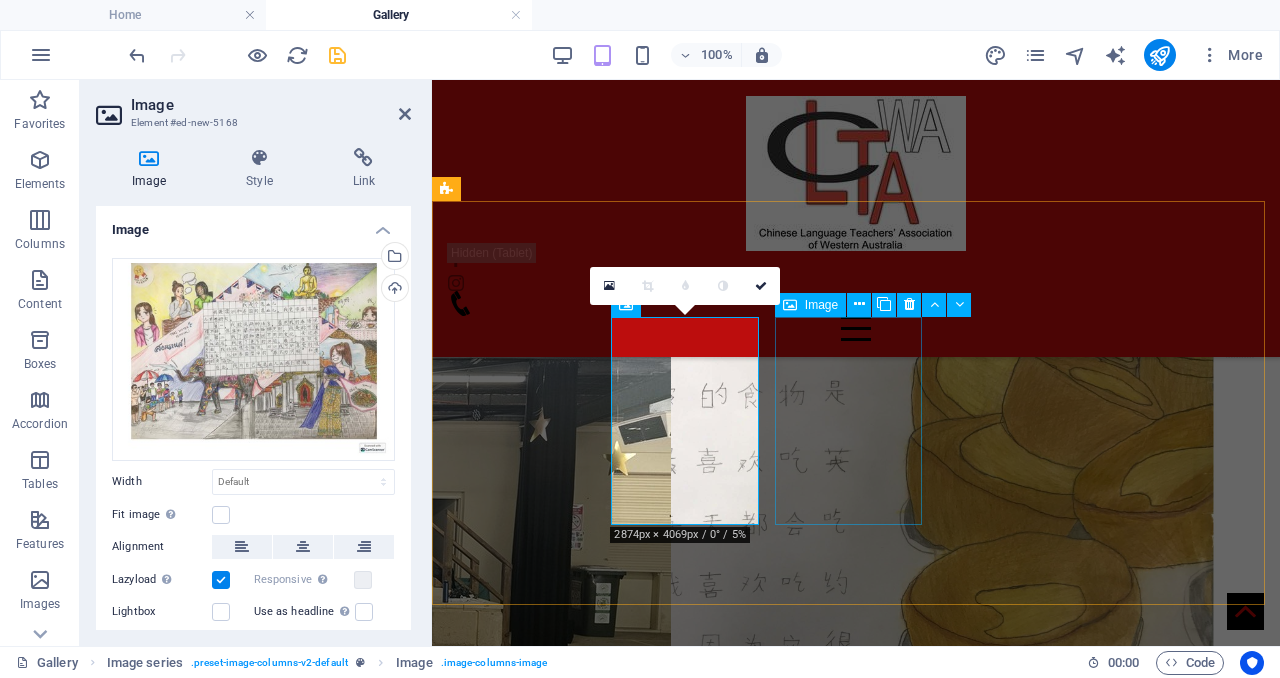 scroll, scrollTop: 3257, scrollLeft: 0, axis: vertical 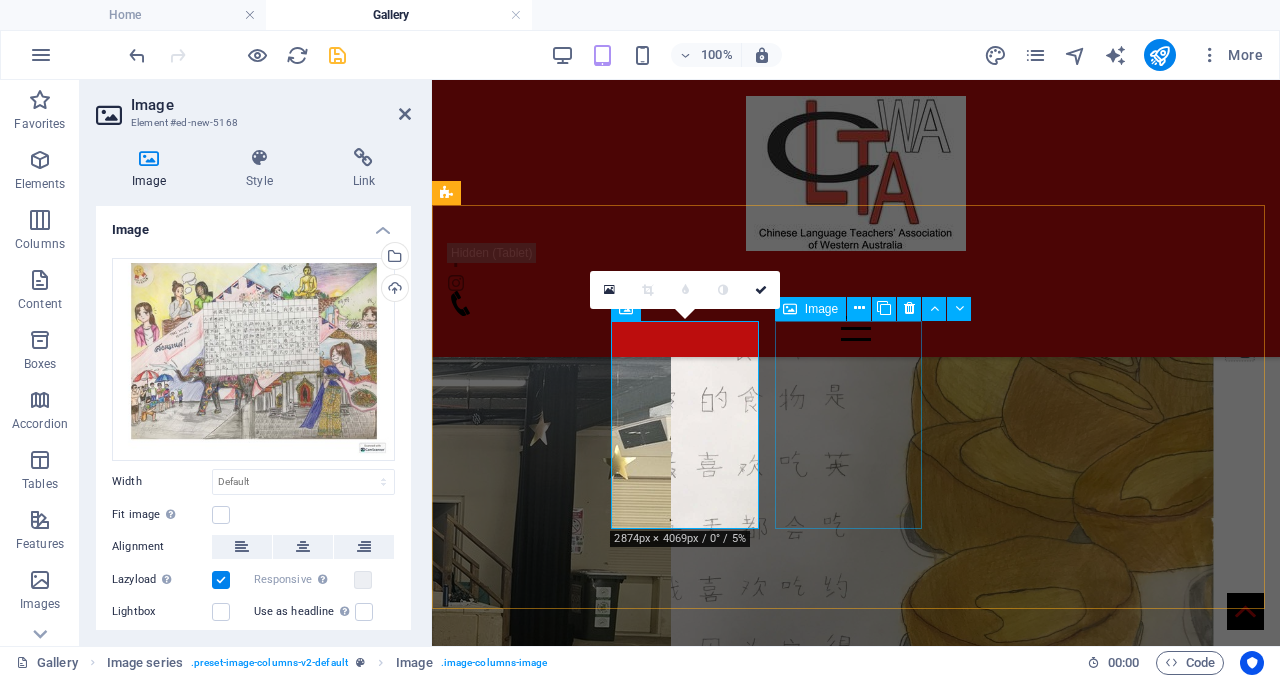 click at bounding box center (856, 15964) 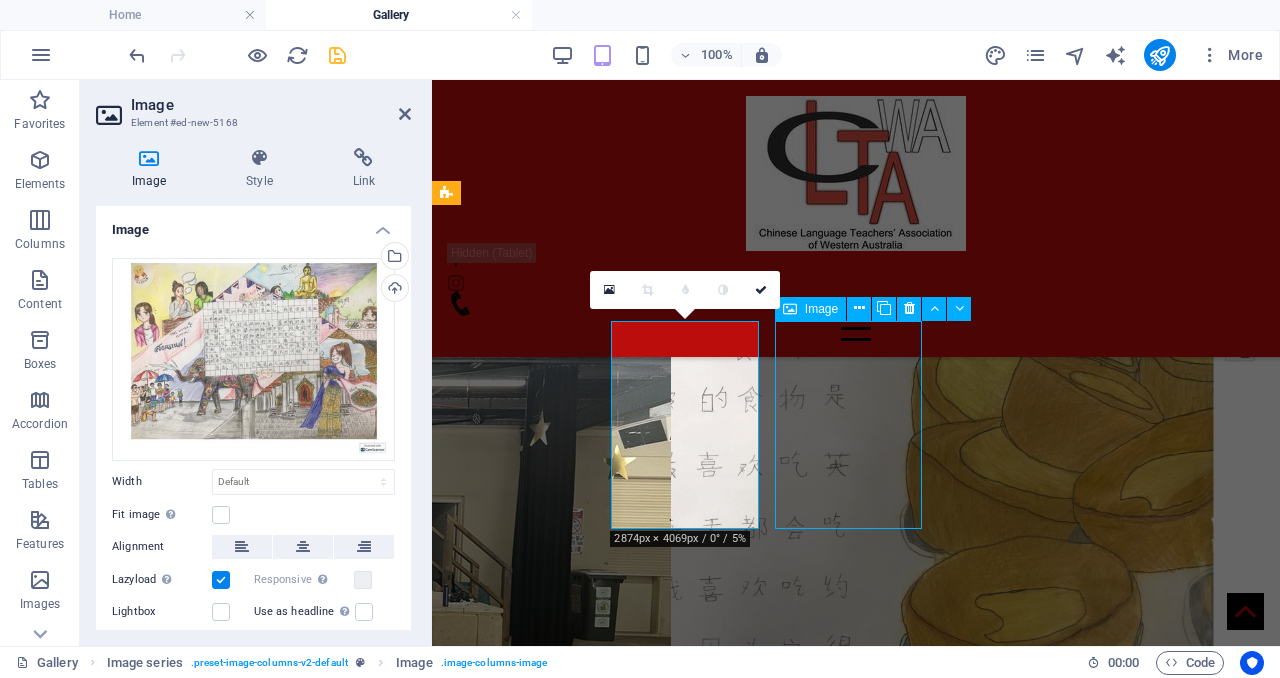 click at bounding box center (856, 15964) 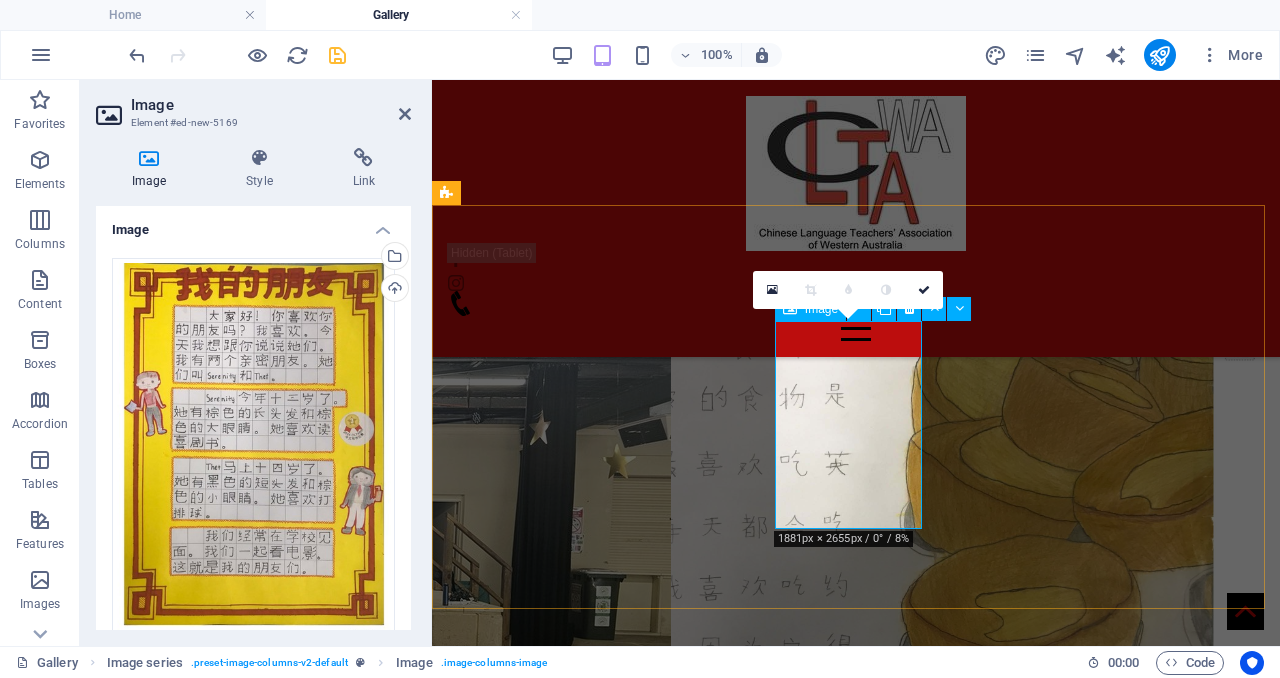 scroll, scrollTop: 3257, scrollLeft: 0, axis: vertical 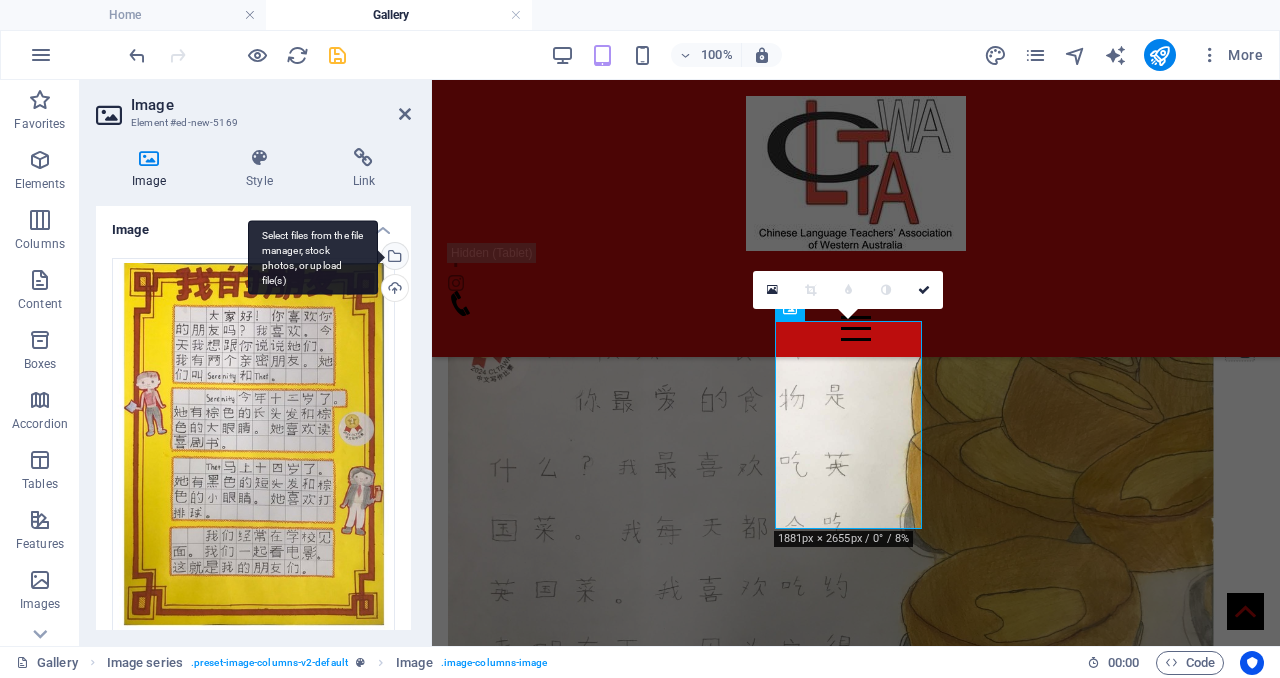 click on "Select files from the file manager, stock photos, or upload file(s)" at bounding box center (393, 258) 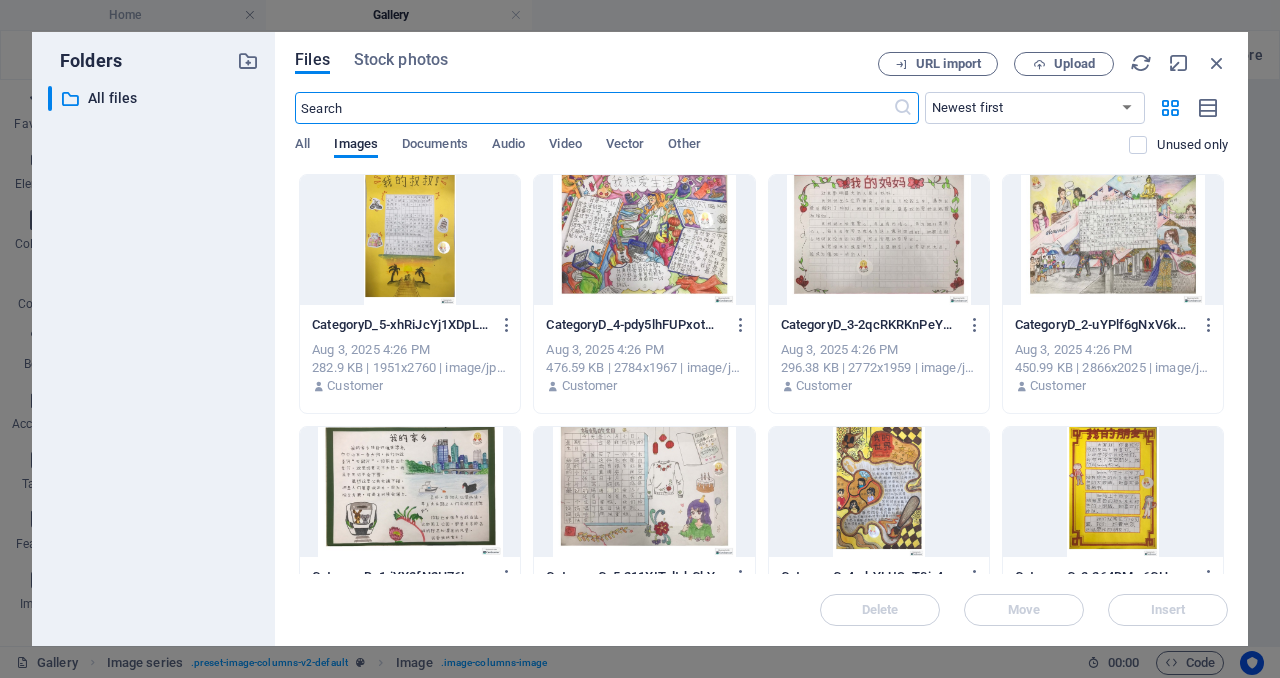 scroll, scrollTop: 9038, scrollLeft: 0, axis: vertical 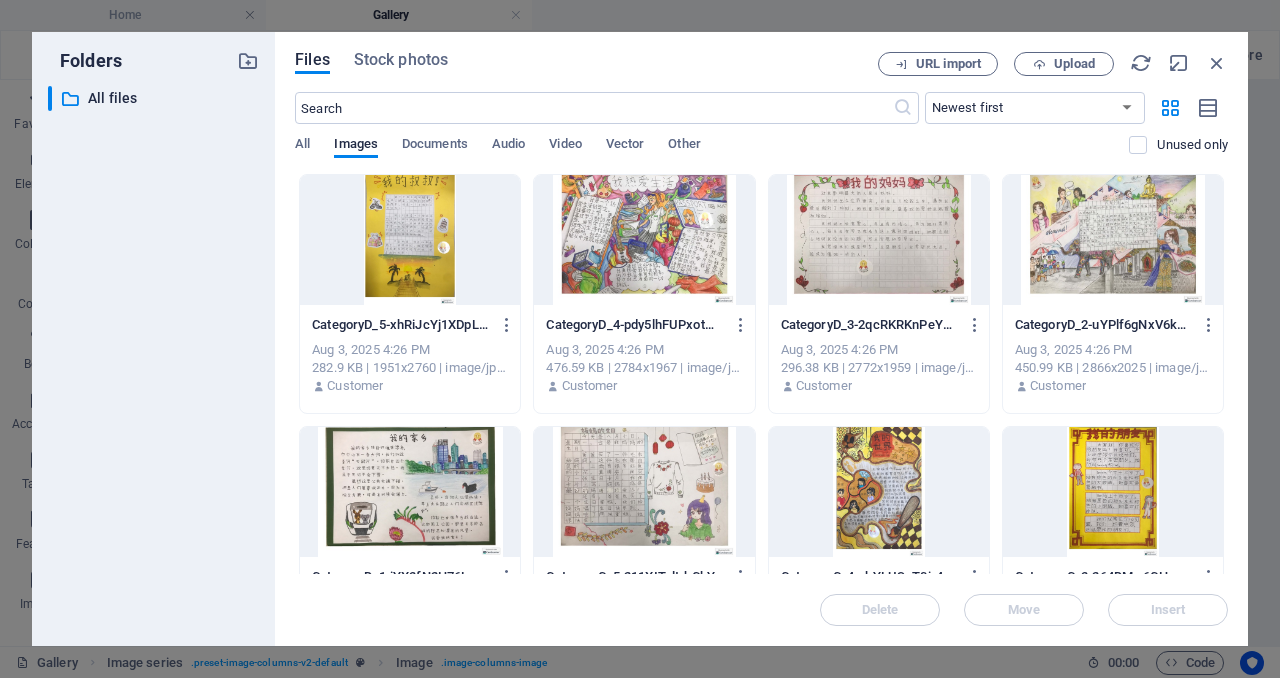 click at bounding box center [879, 240] 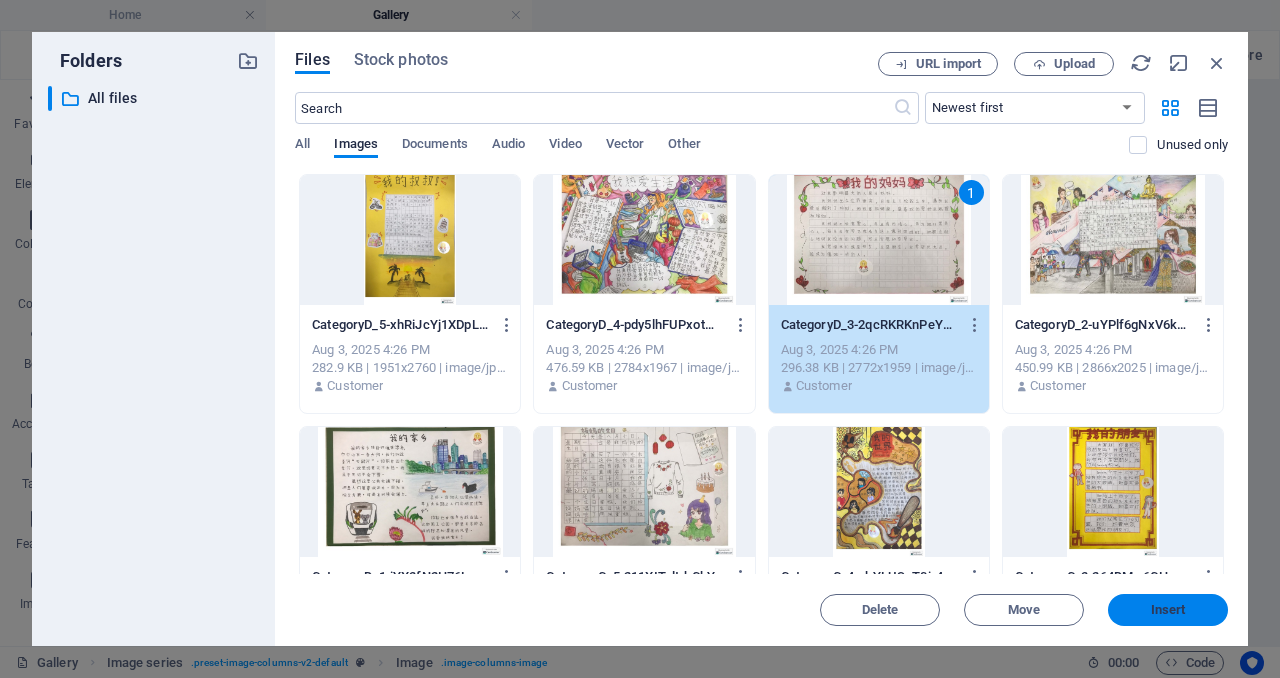 click on "Insert" at bounding box center (1168, 610) 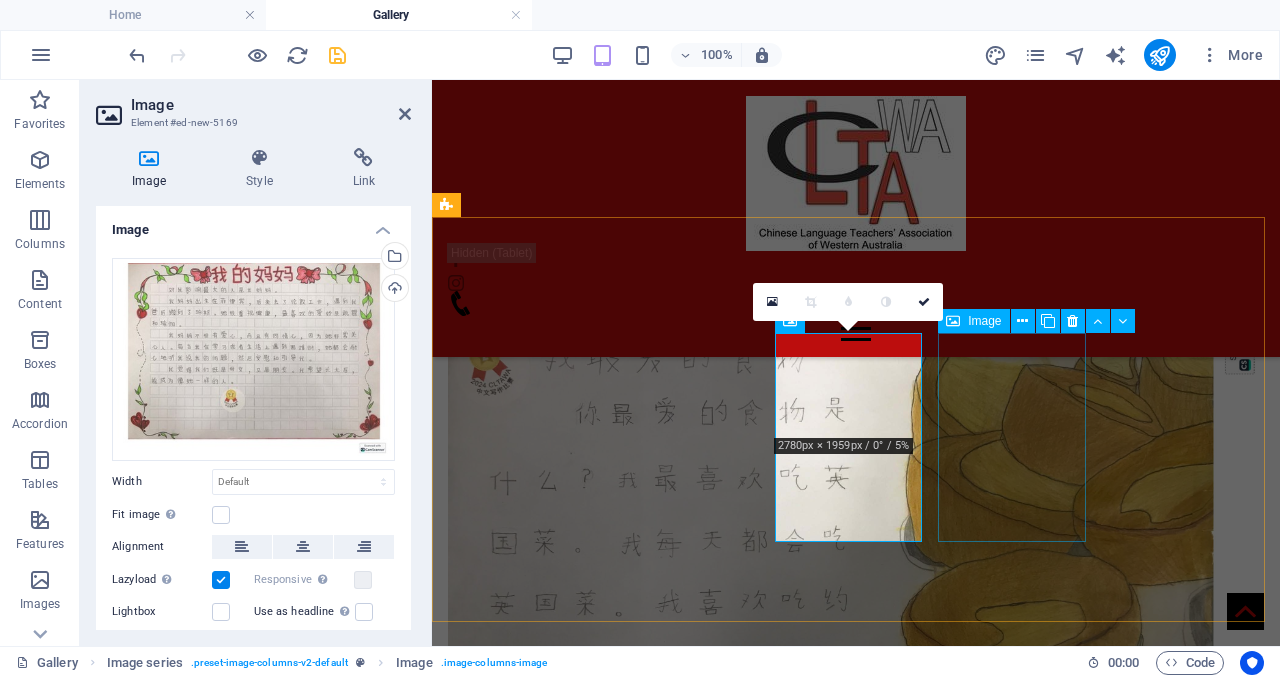 click at bounding box center (856, 16562) 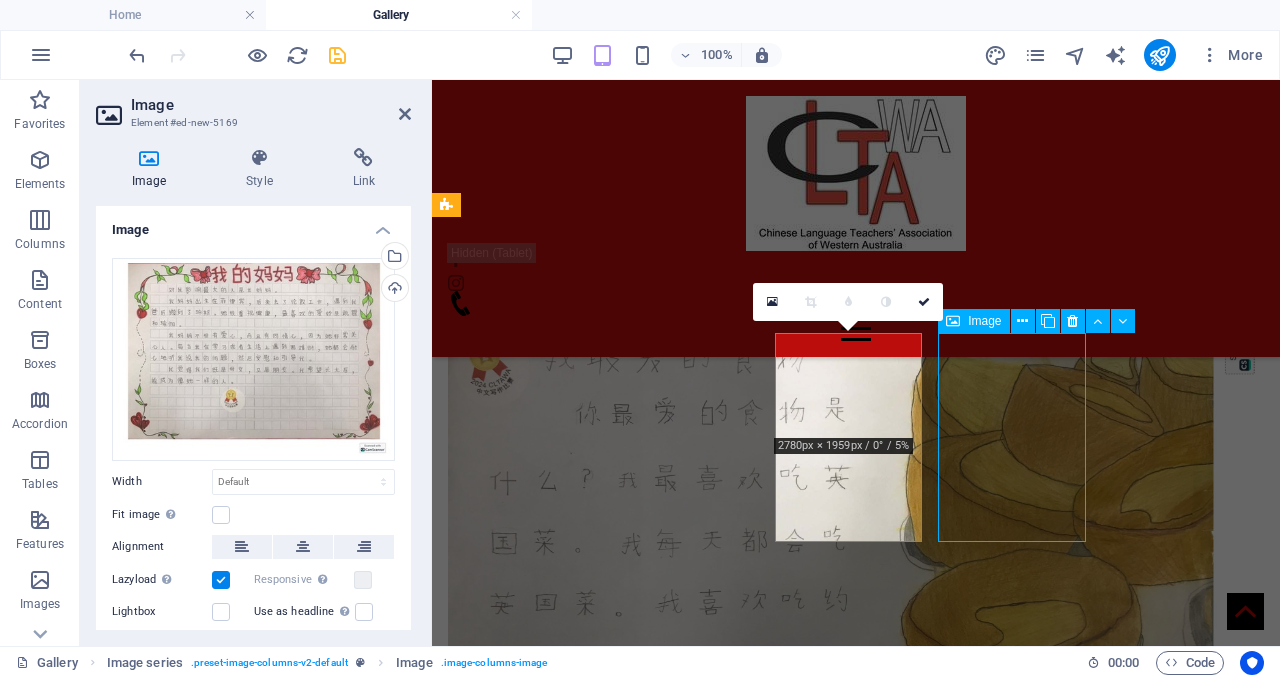 click at bounding box center [856, 16562] 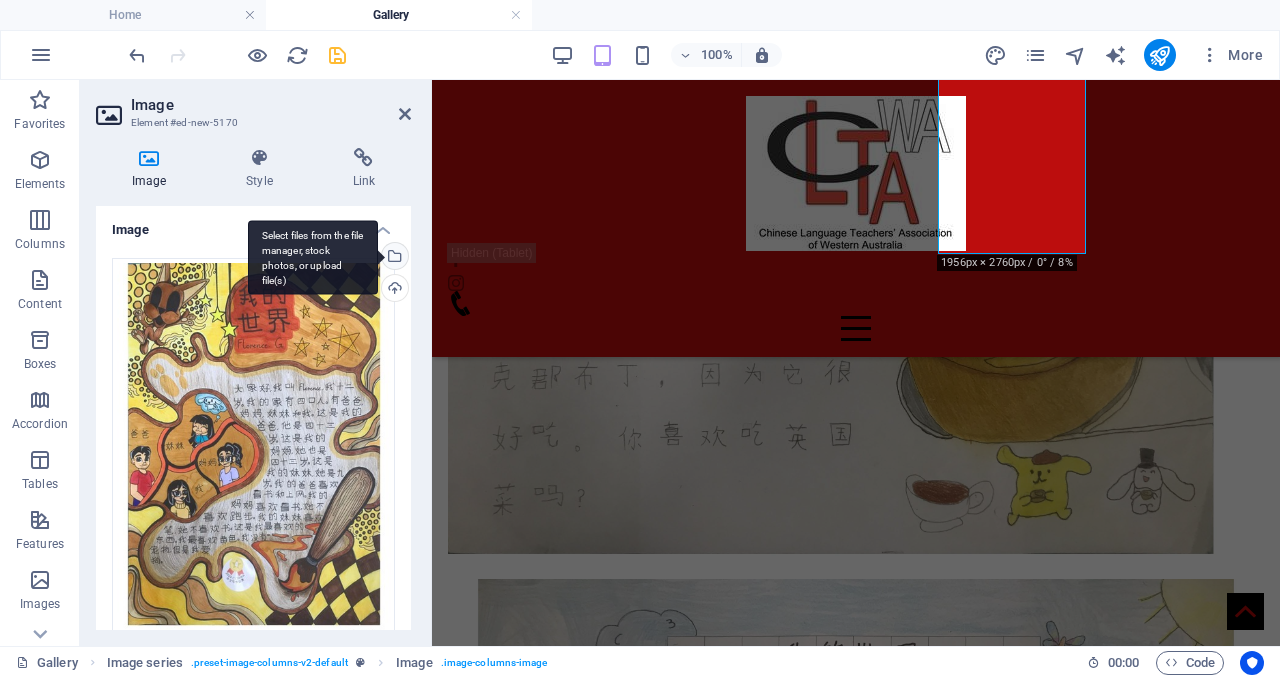 click on "Select files from the file manager, stock photos, or upload file(s)" at bounding box center (313, 257) 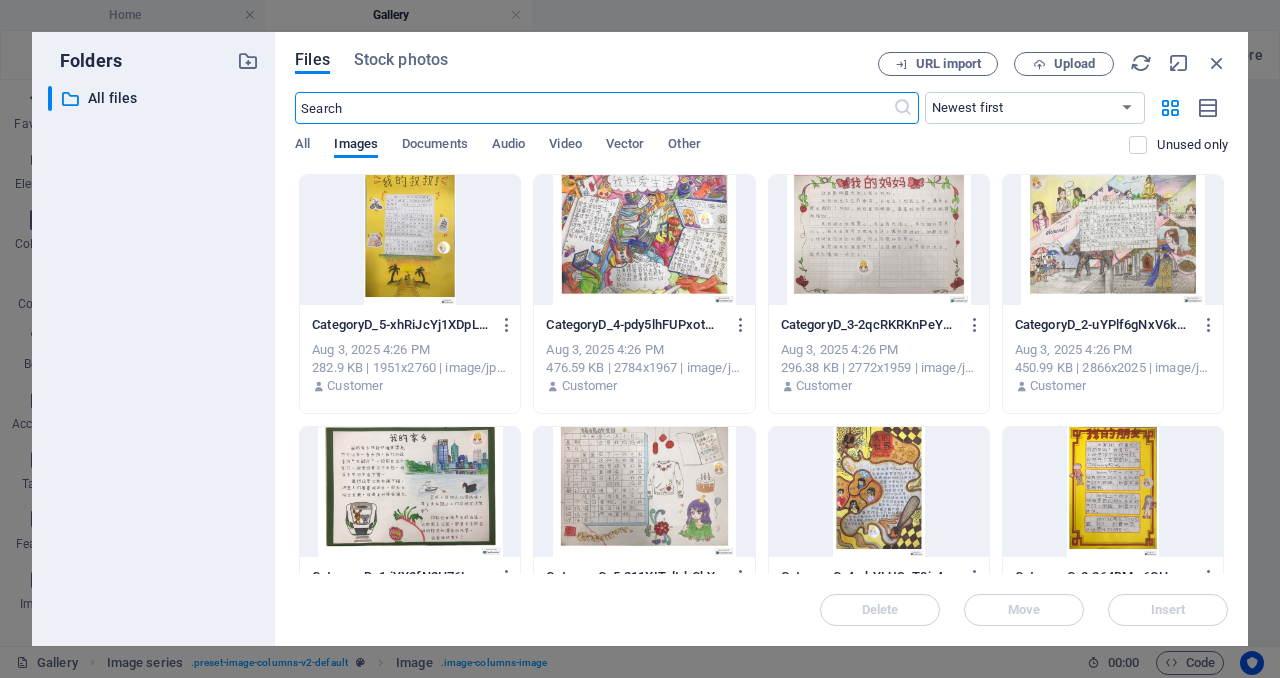 scroll, scrollTop: 9273, scrollLeft: 0, axis: vertical 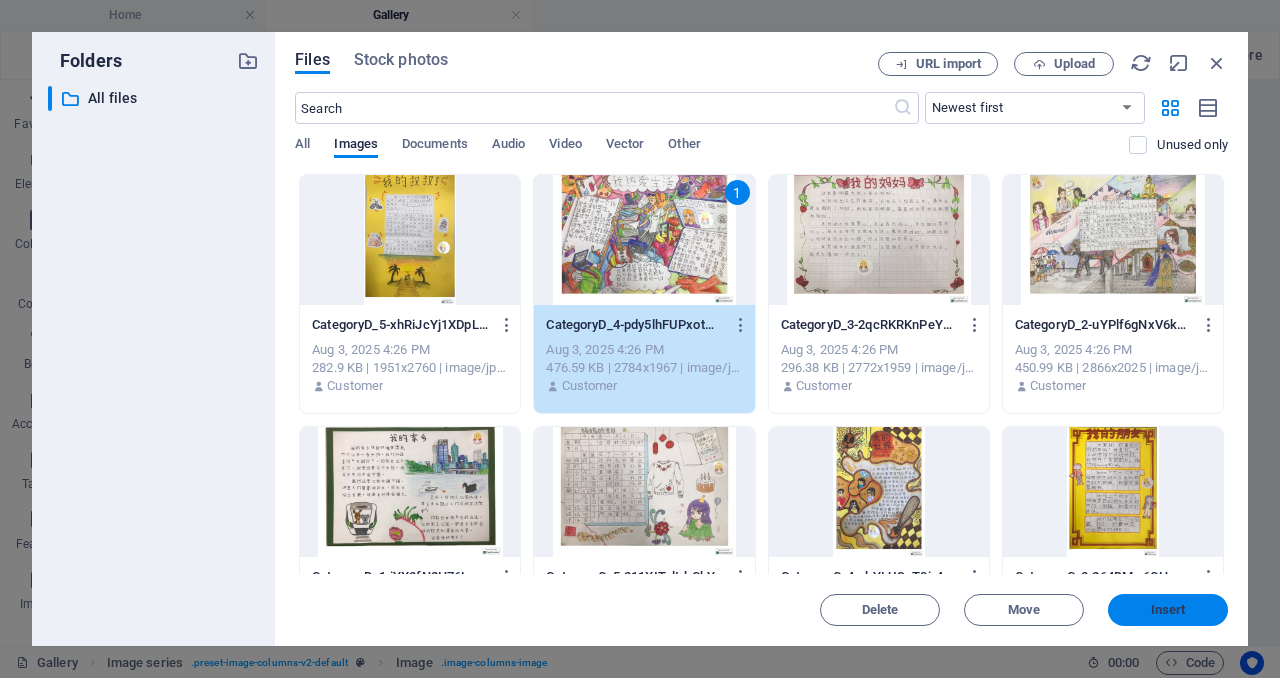drag, startPoint x: 1169, startPoint y: 622, endPoint x: 695, endPoint y: 512, distance: 486.59634 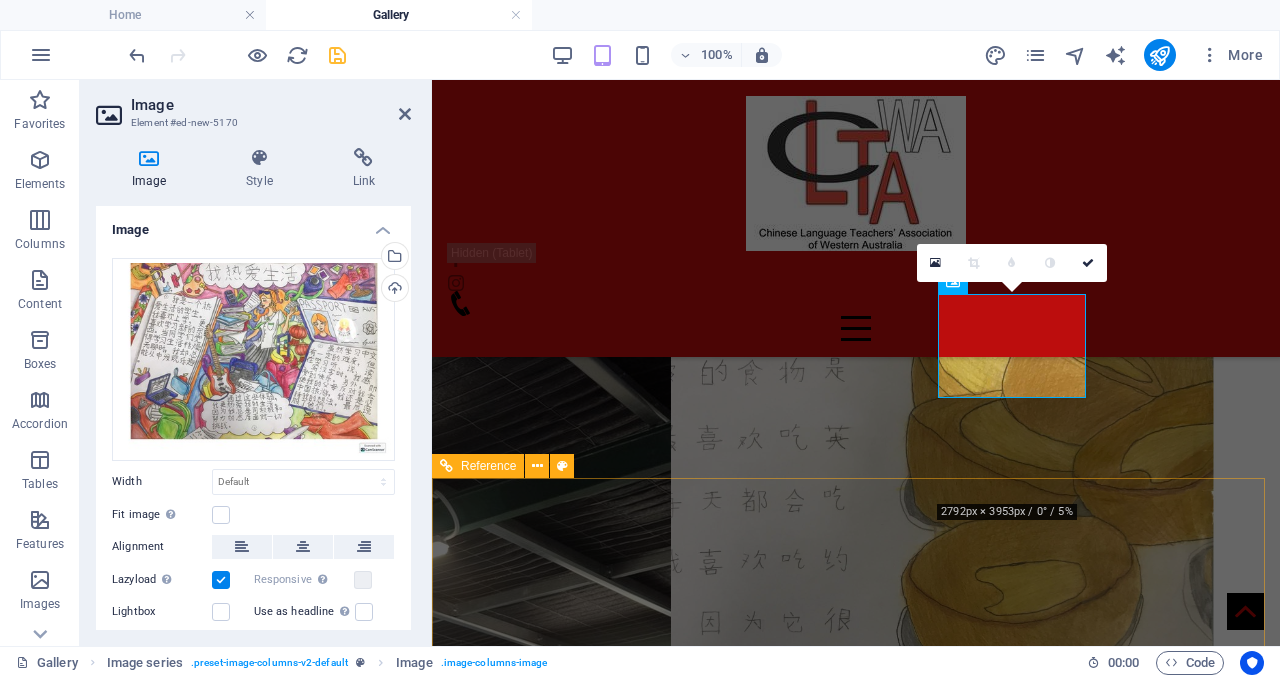 scroll, scrollTop: 3135, scrollLeft: 0, axis: vertical 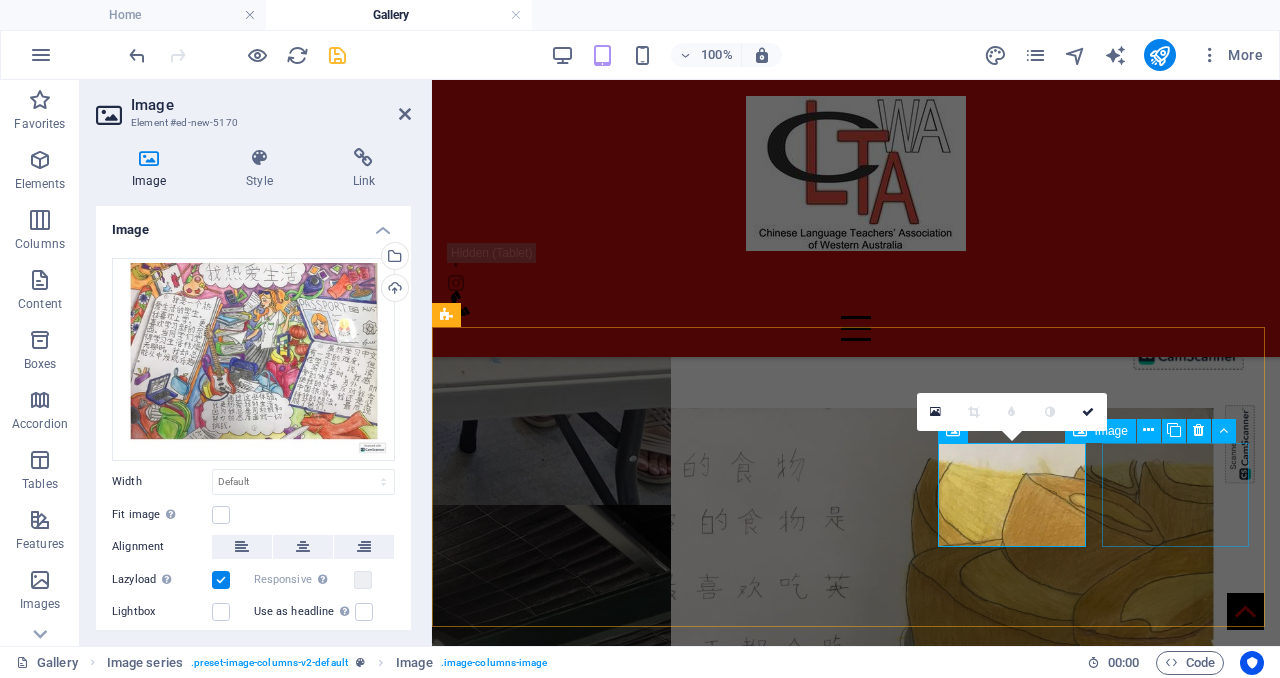 click at bounding box center [856, 16967] 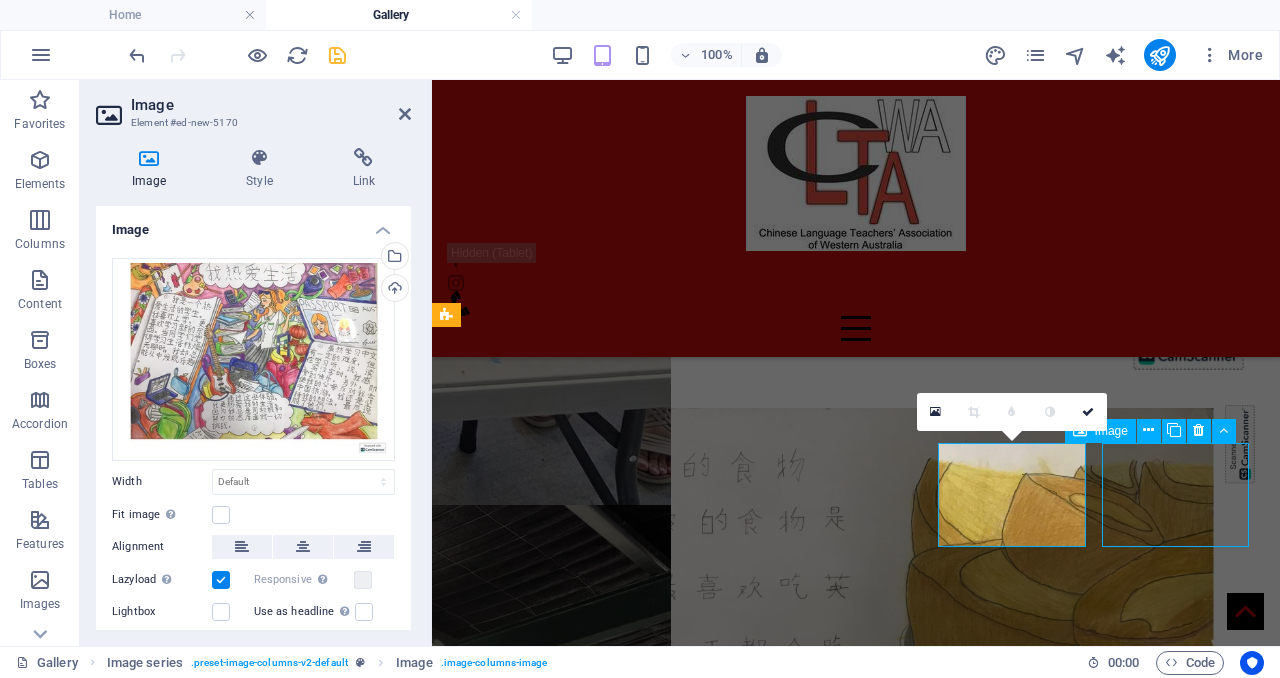 click at bounding box center [856, 16967] 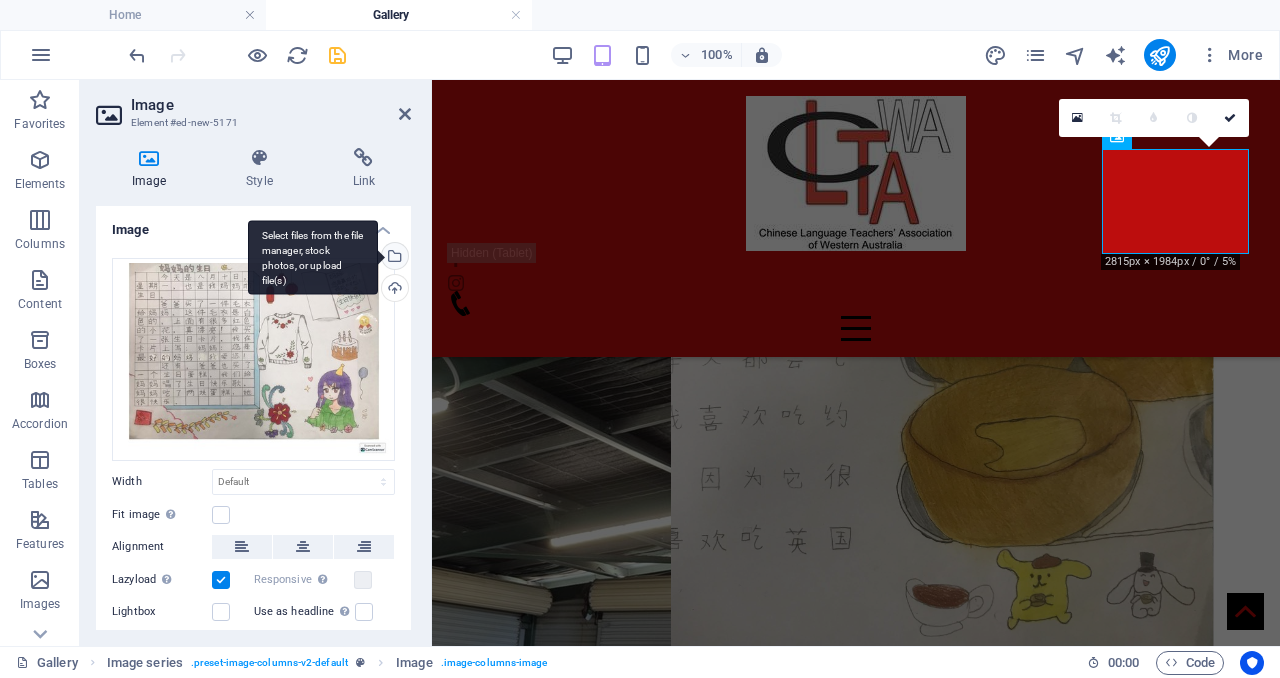 click on "Select files from the file manager, stock photos, or upload file(s)" at bounding box center (393, 258) 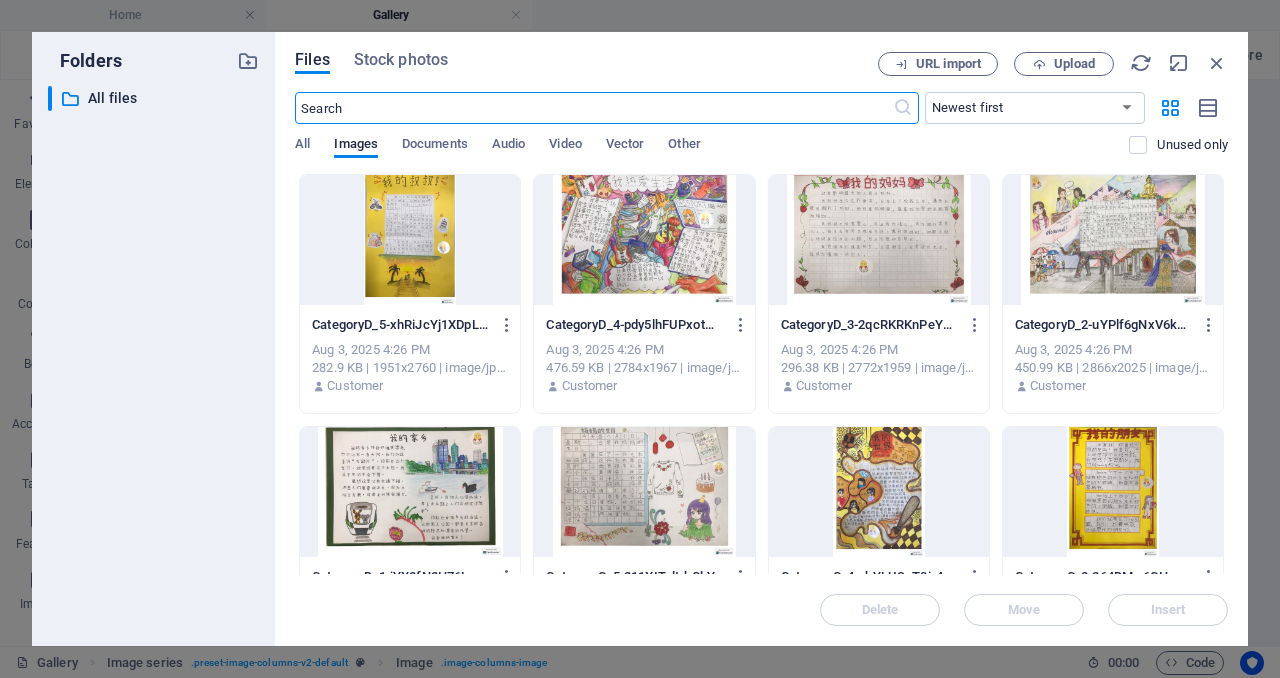 click at bounding box center [410, 240] 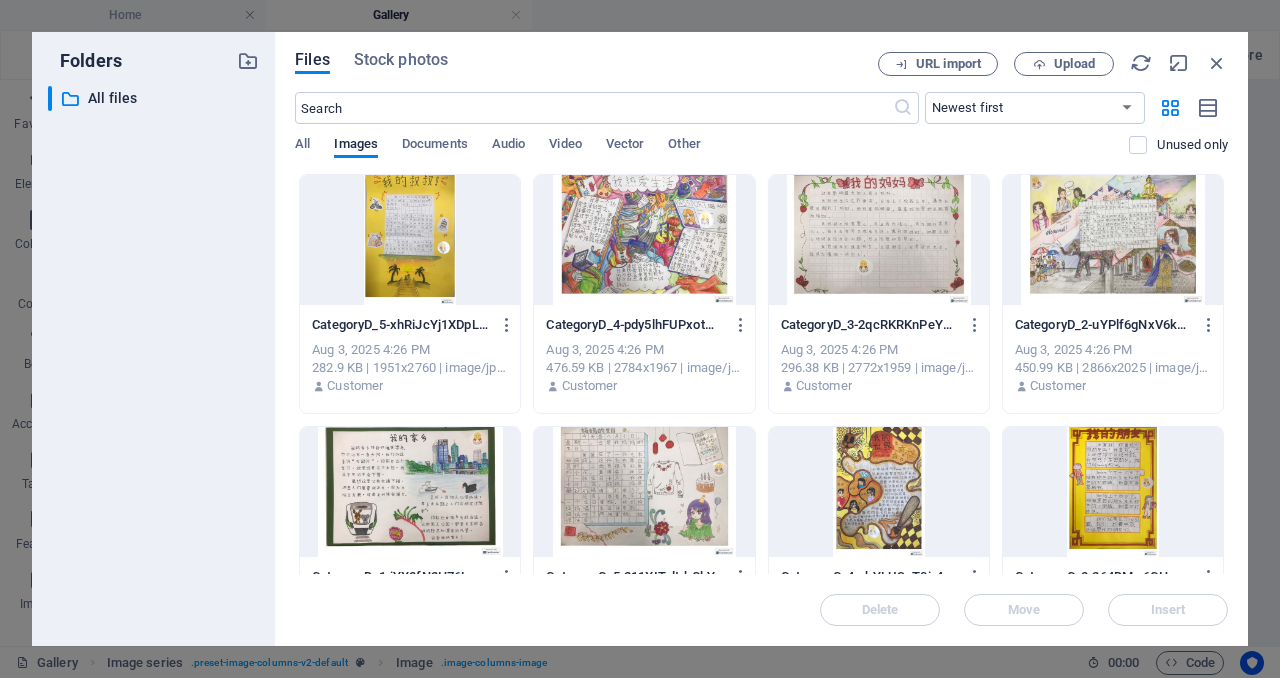 click at bounding box center [410, 240] 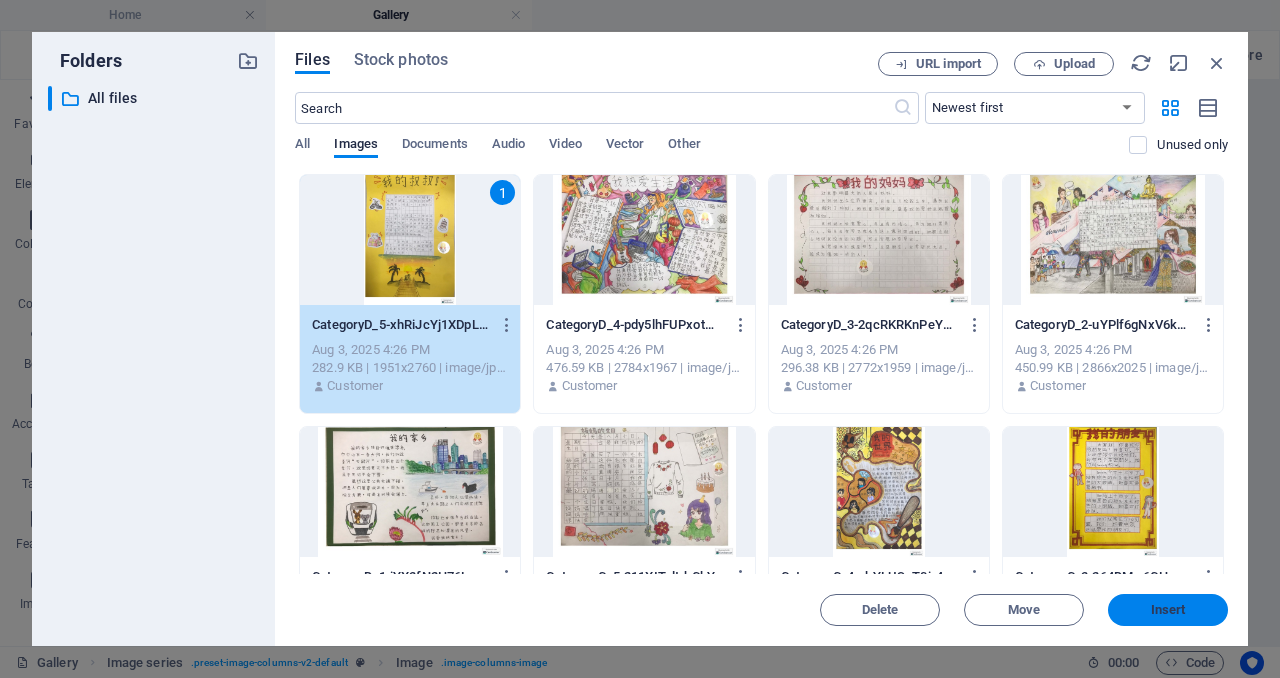 drag, startPoint x: 1167, startPoint y: 619, endPoint x: 729, endPoint y: 538, distance: 445.42676 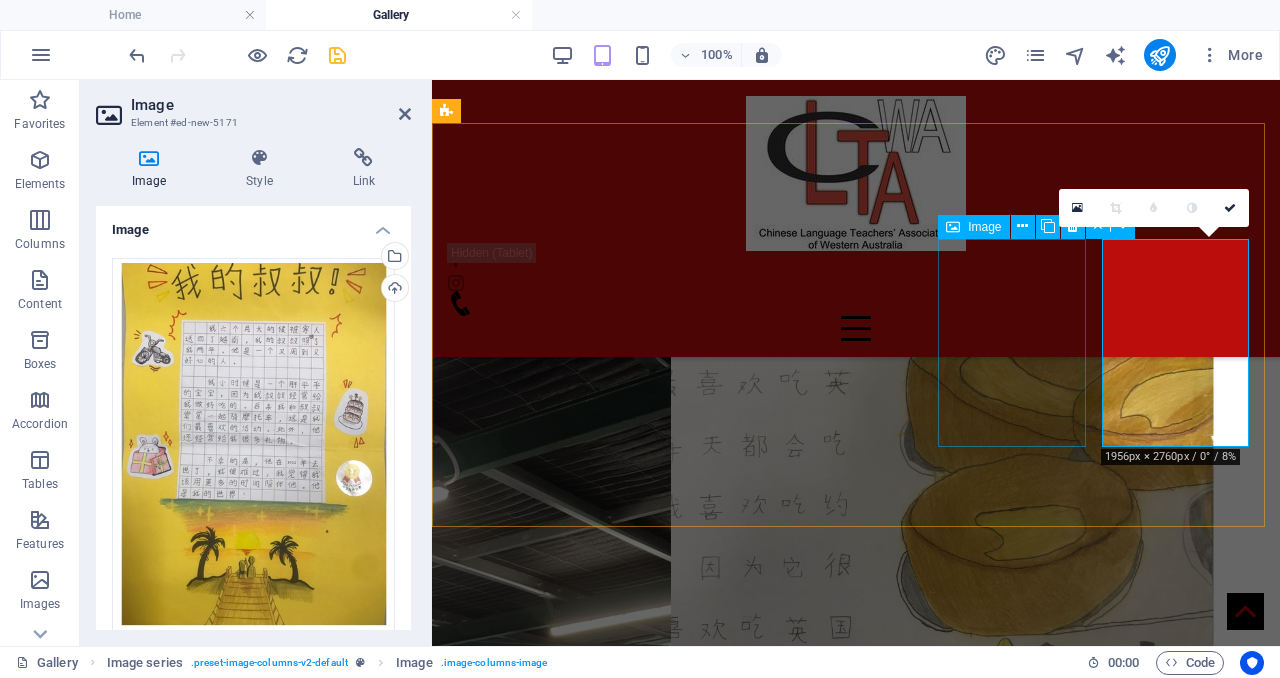 scroll, scrollTop: 3169, scrollLeft: 0, axis: vertical 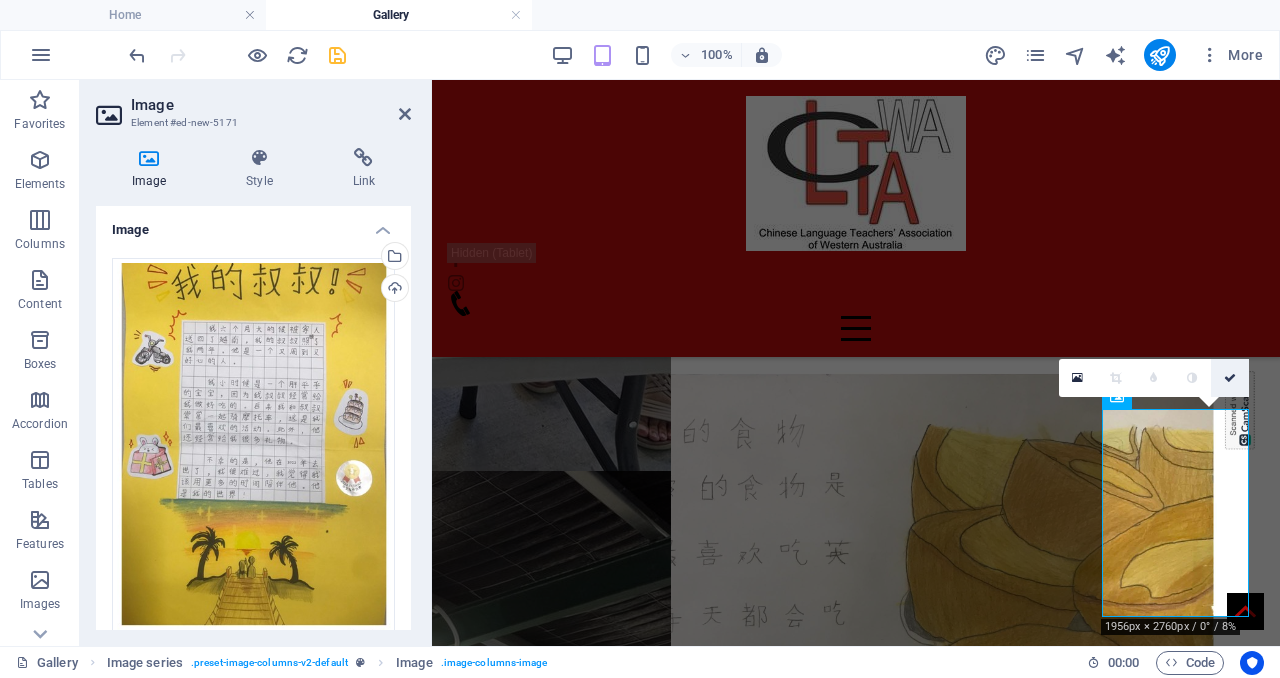 click at bounding box center [1230, 378] 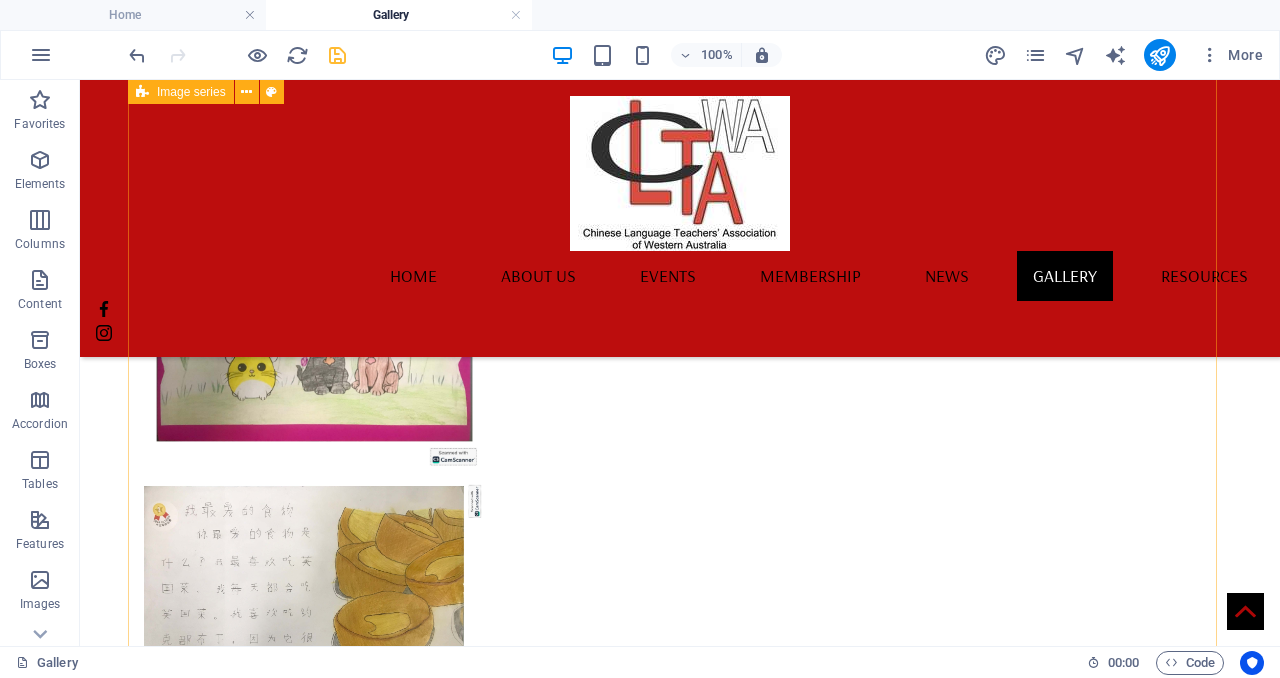 scroll, scrollTop: 2597, scrollLeft: 0, axis: vertical 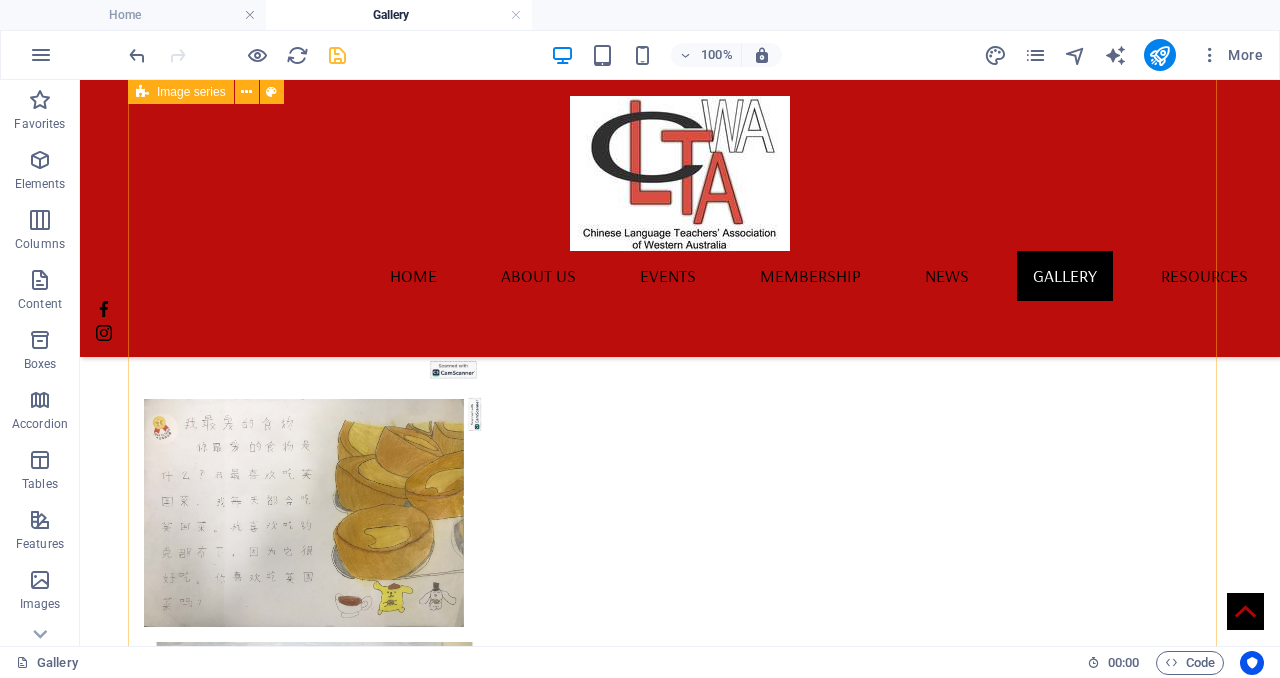 click on "Category A" at bounding box center (680, 862) 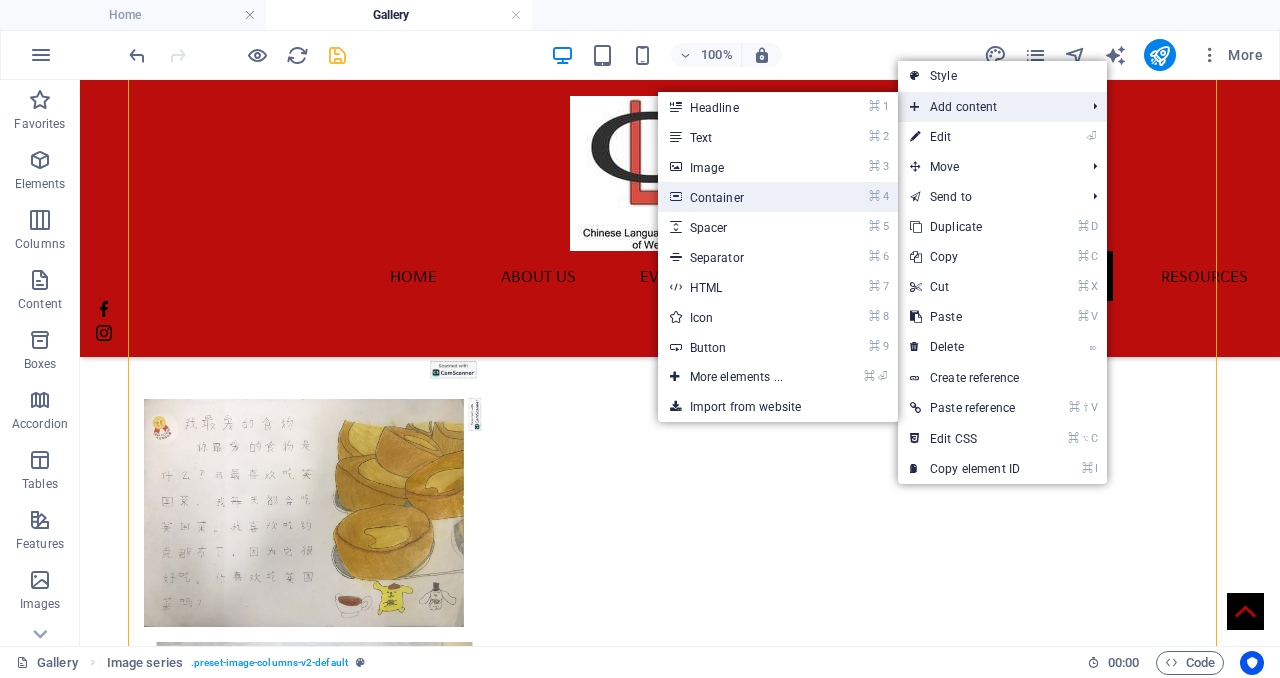 click on "⌘ 4  Container" at bounding box center [740, 197] 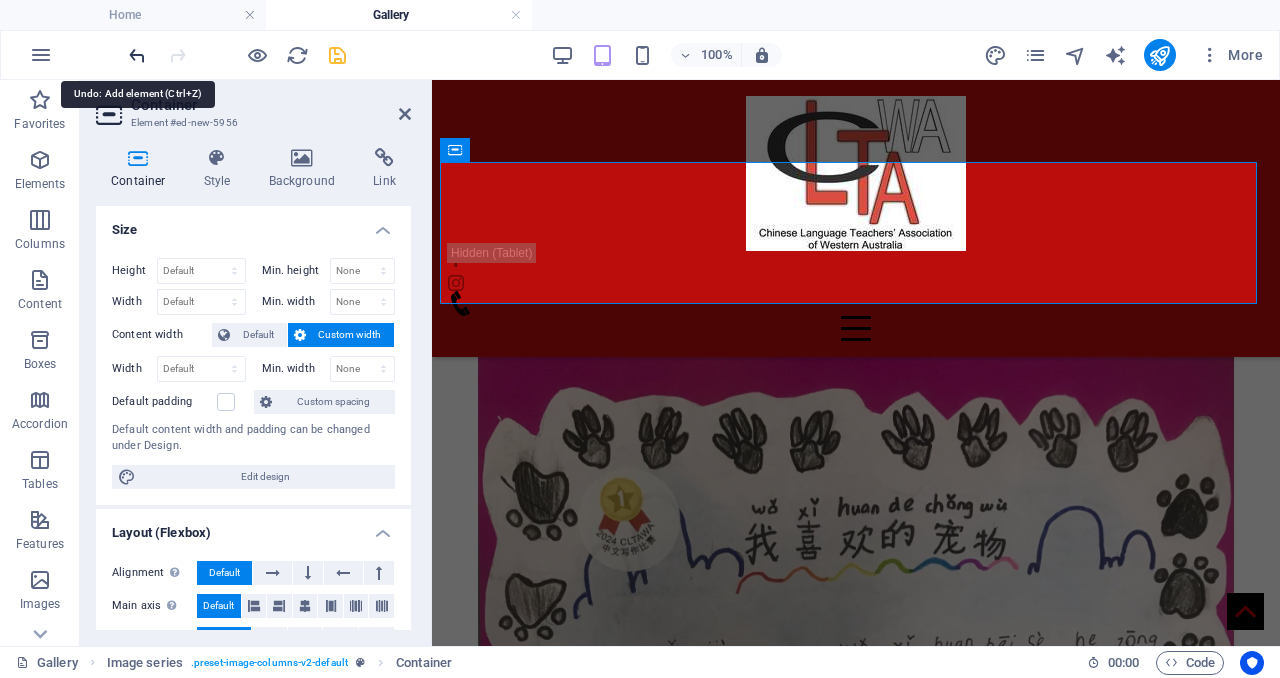 click at bounding box center [137, 55] 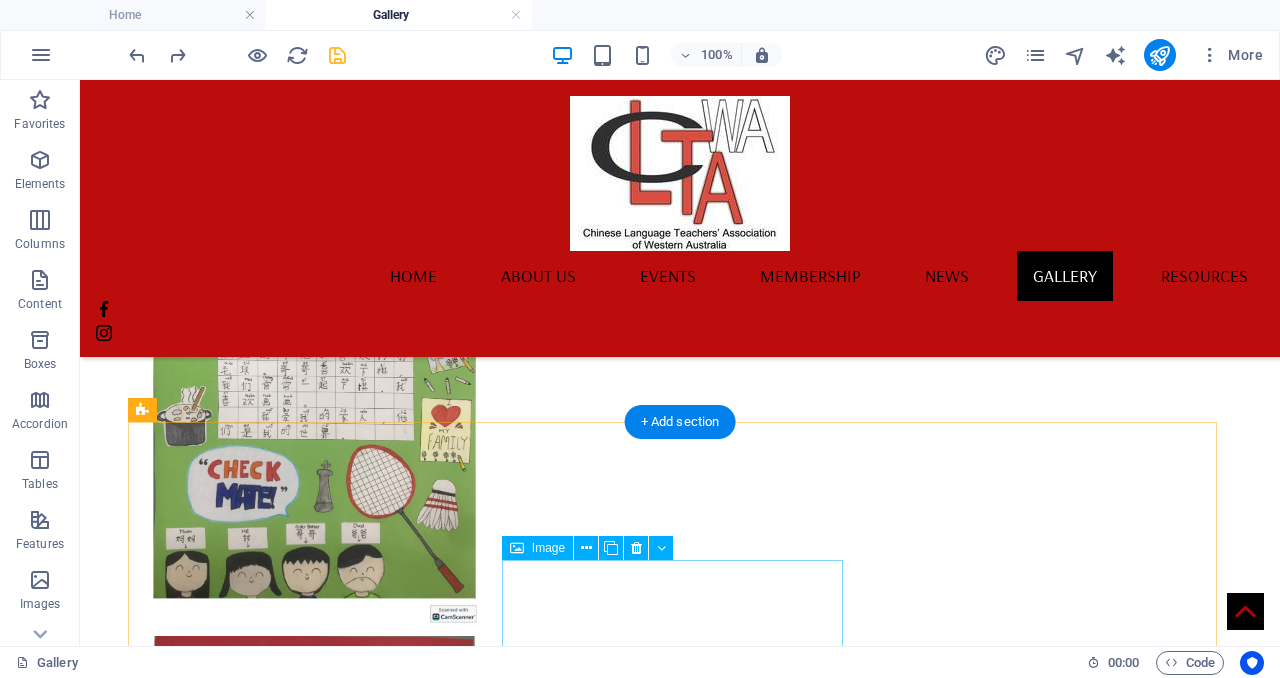 scroll, scrollTop: 5586, scrollLeft: 0, axis: vertical 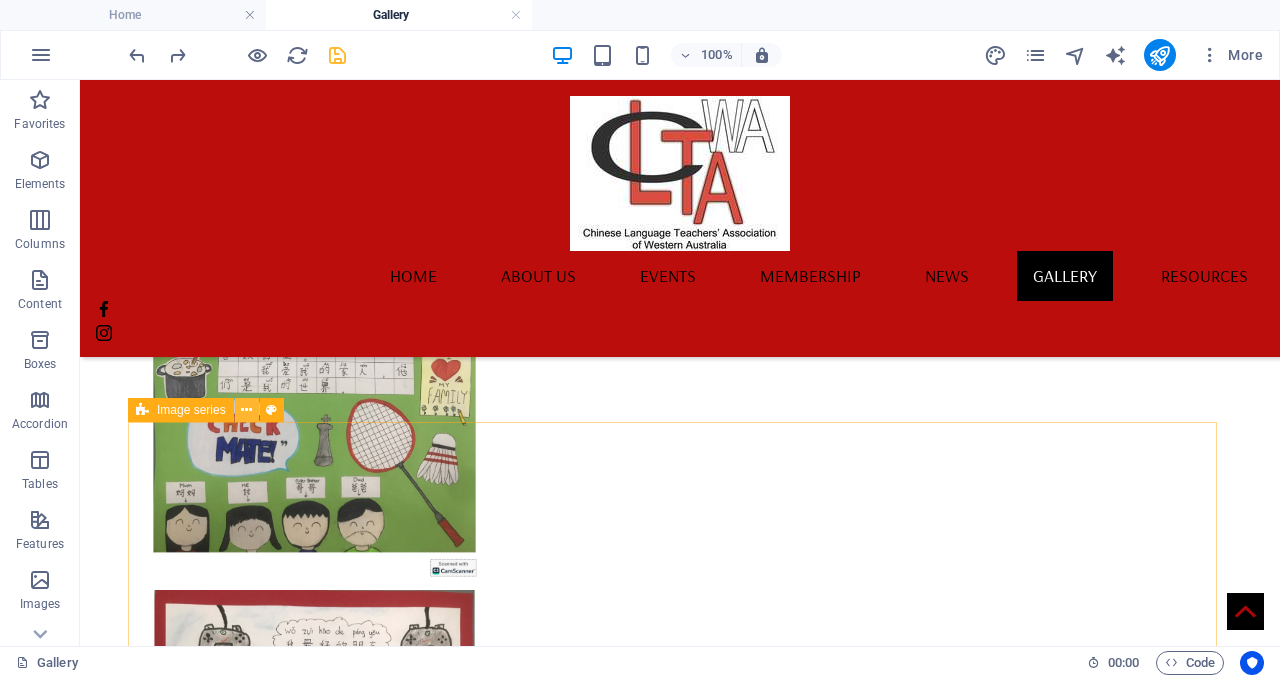 click at bounding box center (246, 410) 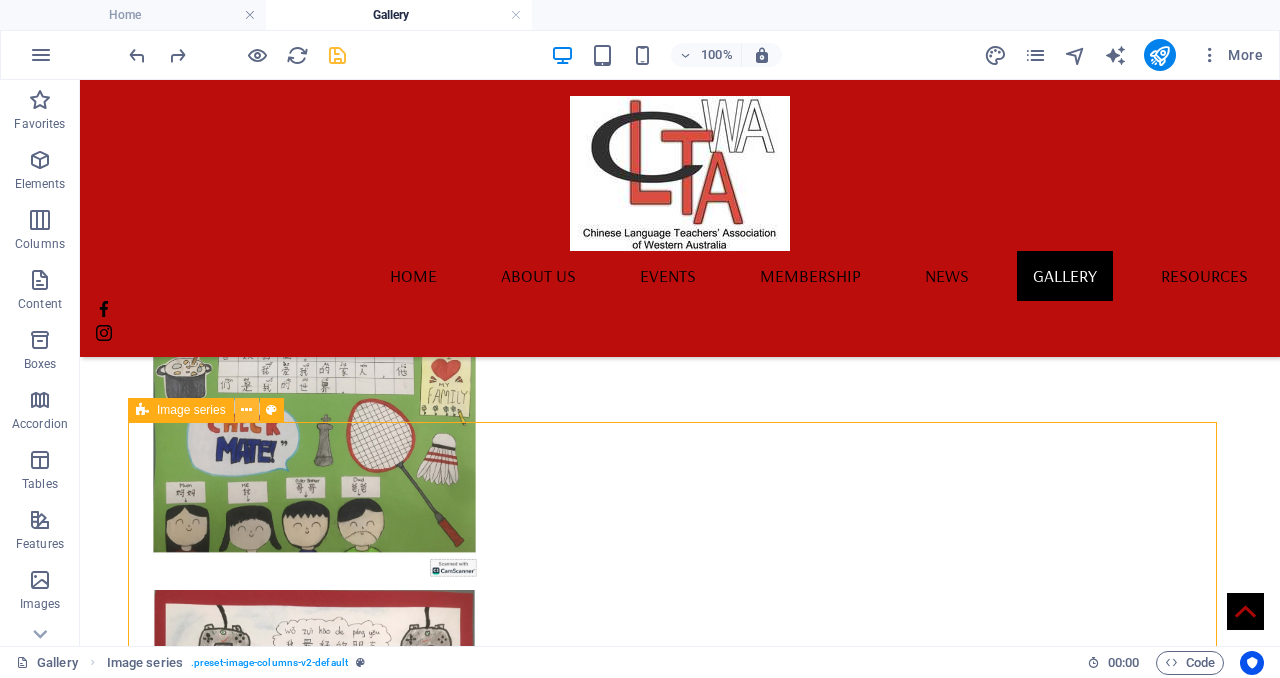 click at bounding box center [246, 410] 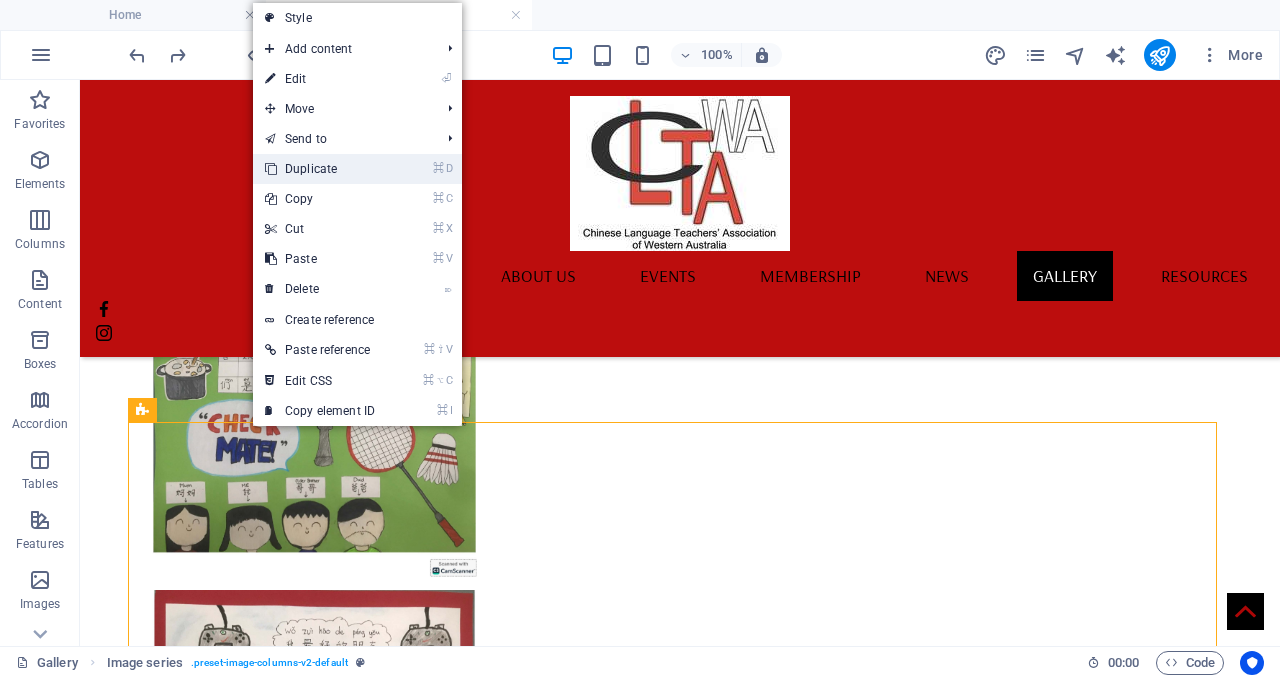 click on "⌘ D  Duplicate" at bounding box center [320, 169] 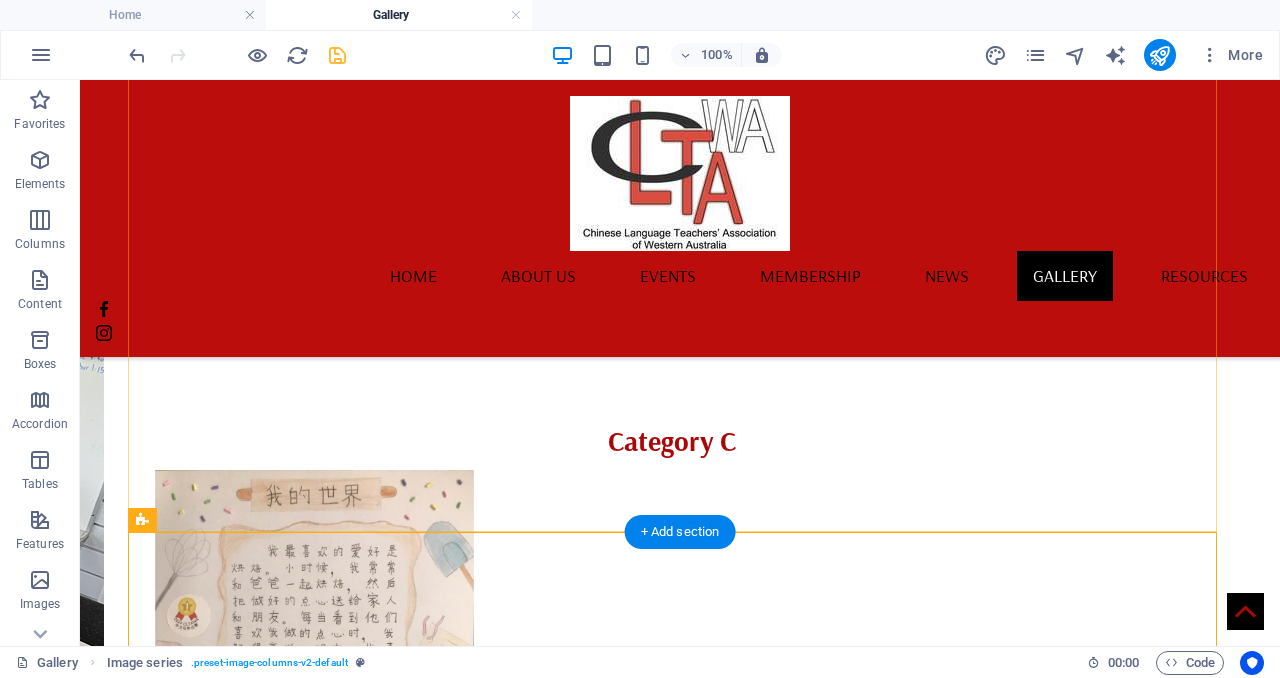 scroll, scrollTop: 6574, scrollLeft: 0, axis: vertical 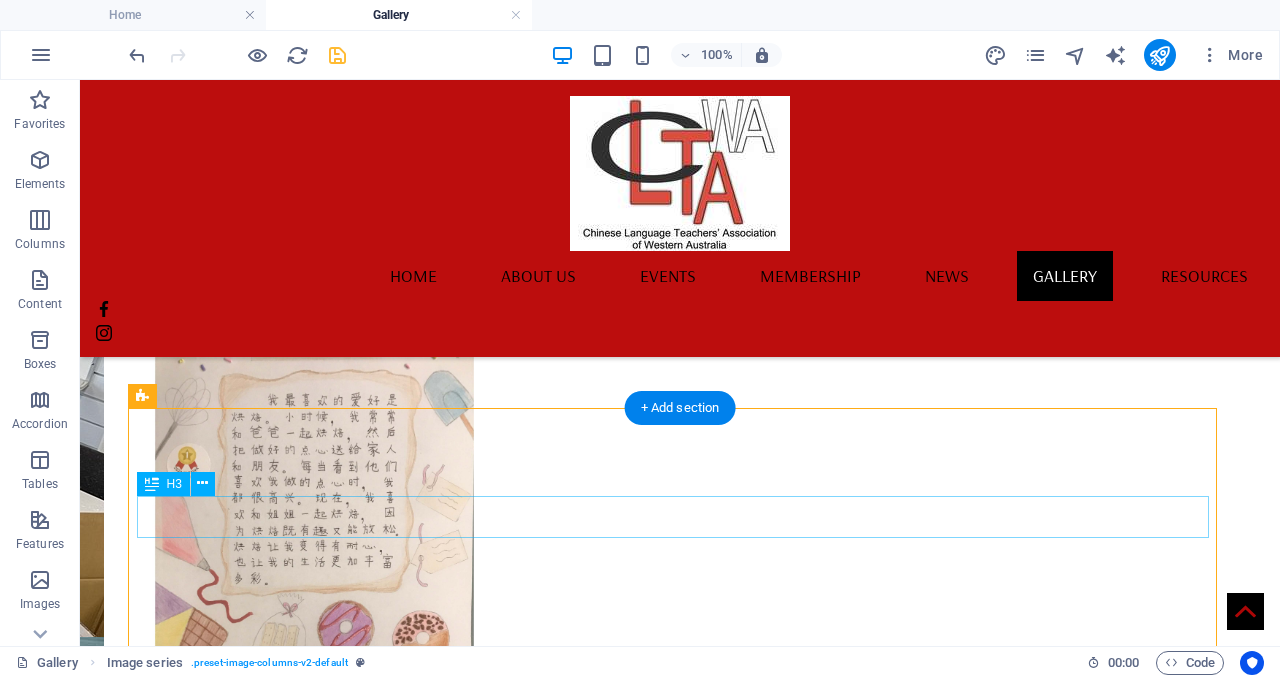 click on "Category D" at bounding box center (672, 4442) 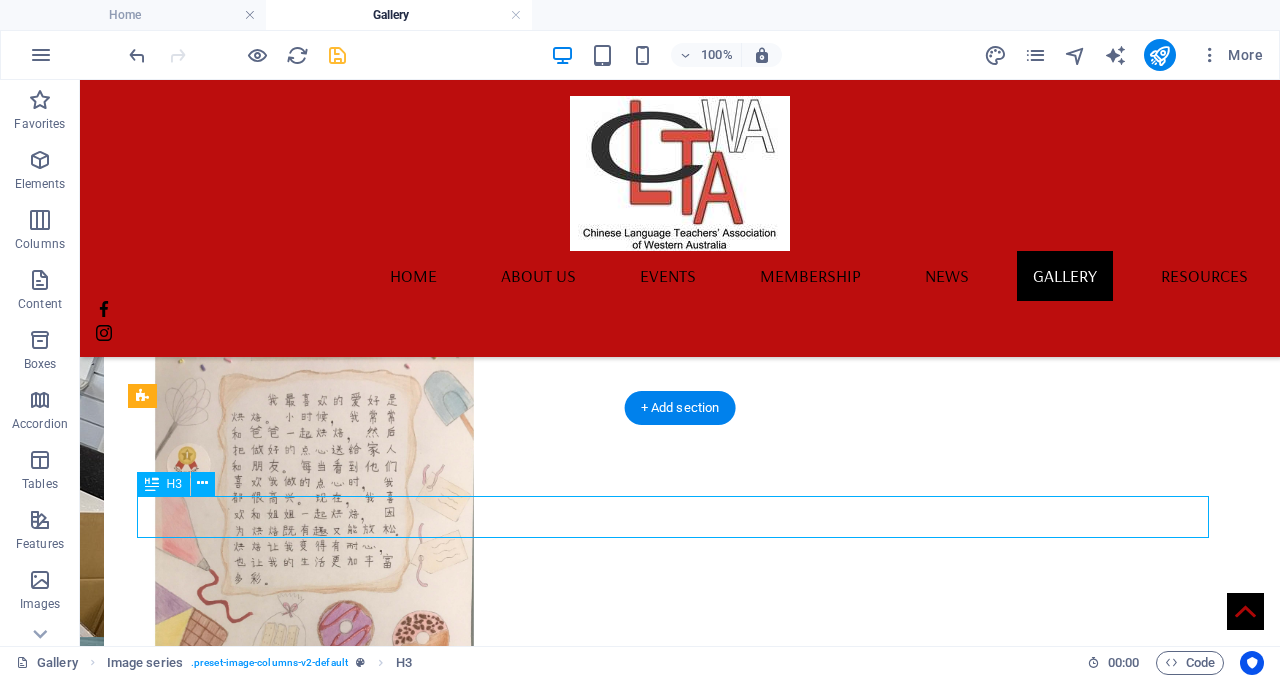 click on "Category D" at bounding box center (672, 4442) 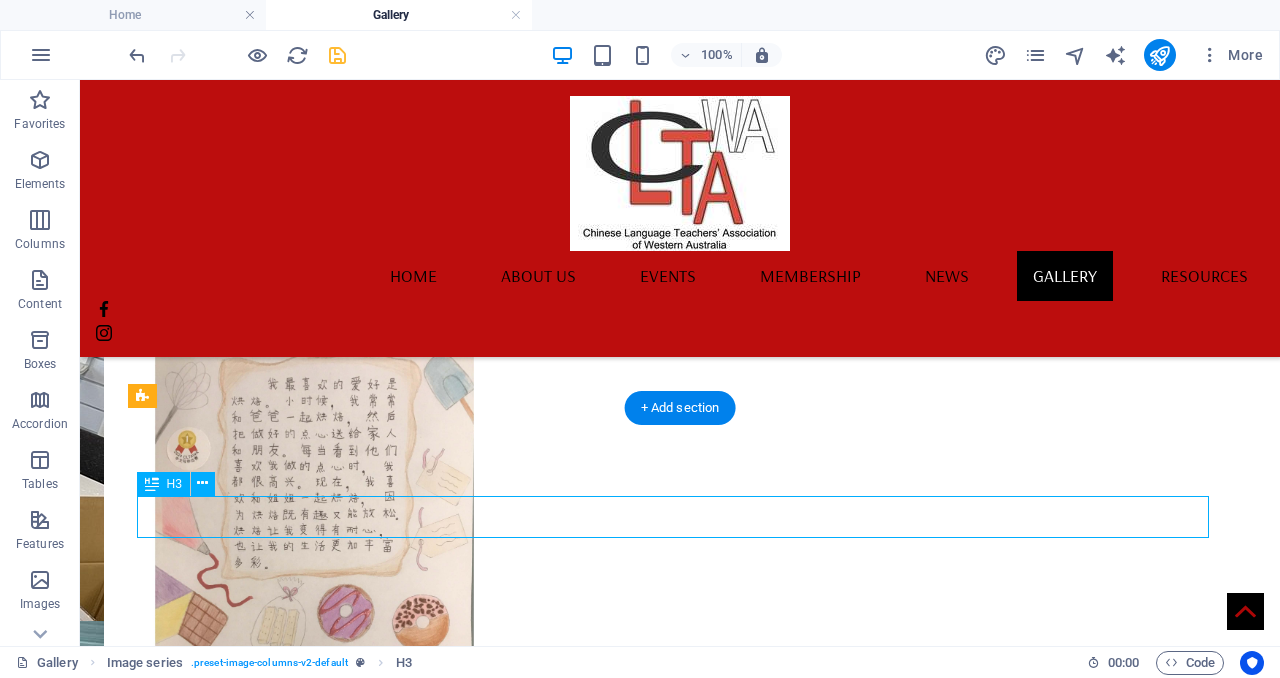 click on "Category D" at bounding box center (672, 4426) 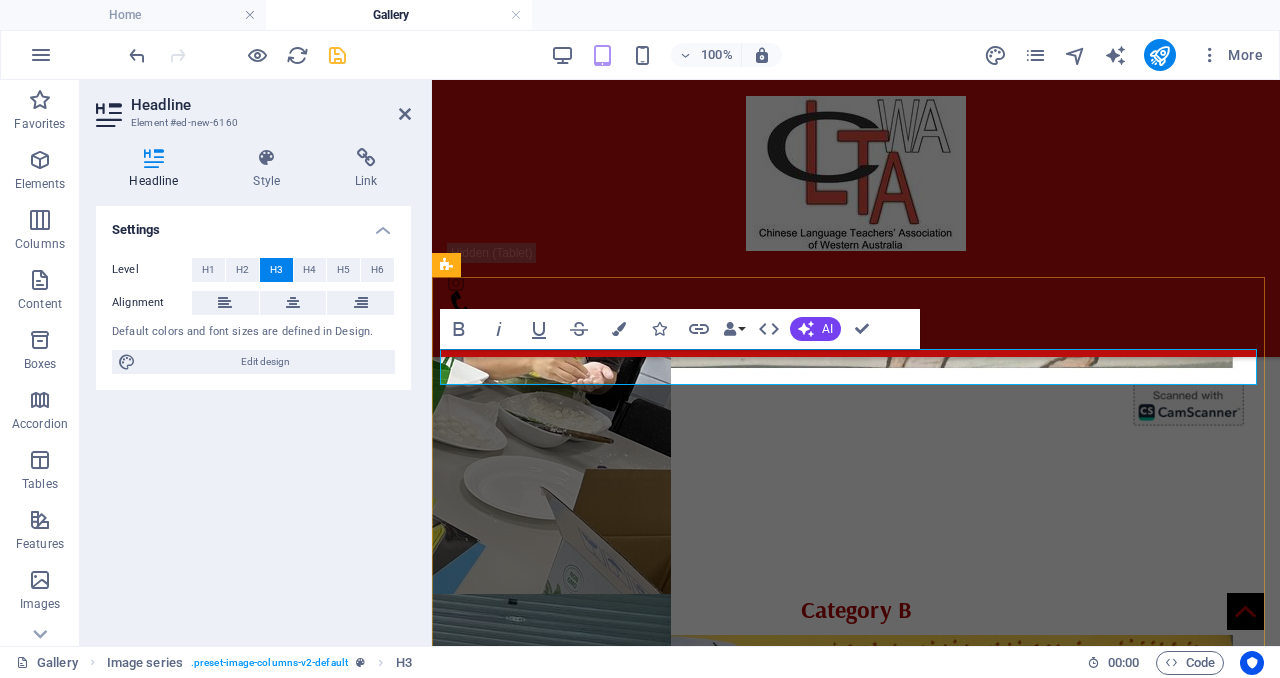 scroll, scrollTop: 3589, scrollLeft: 0, axis: vertical 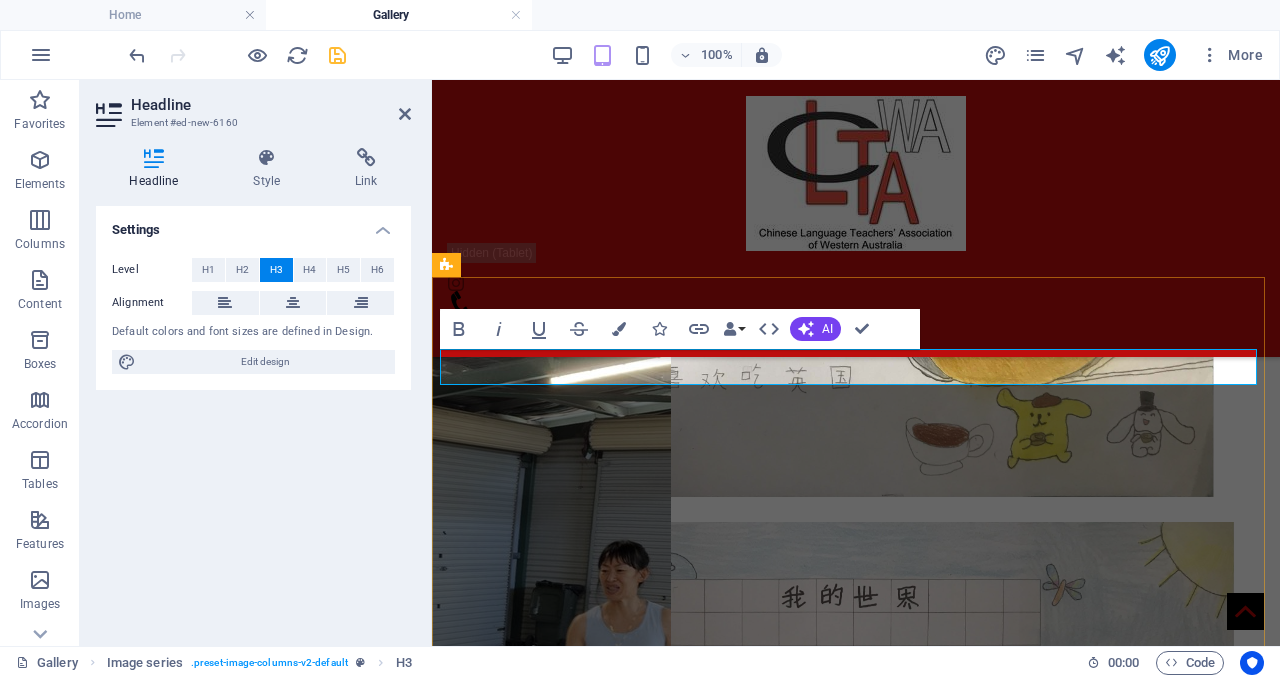 type 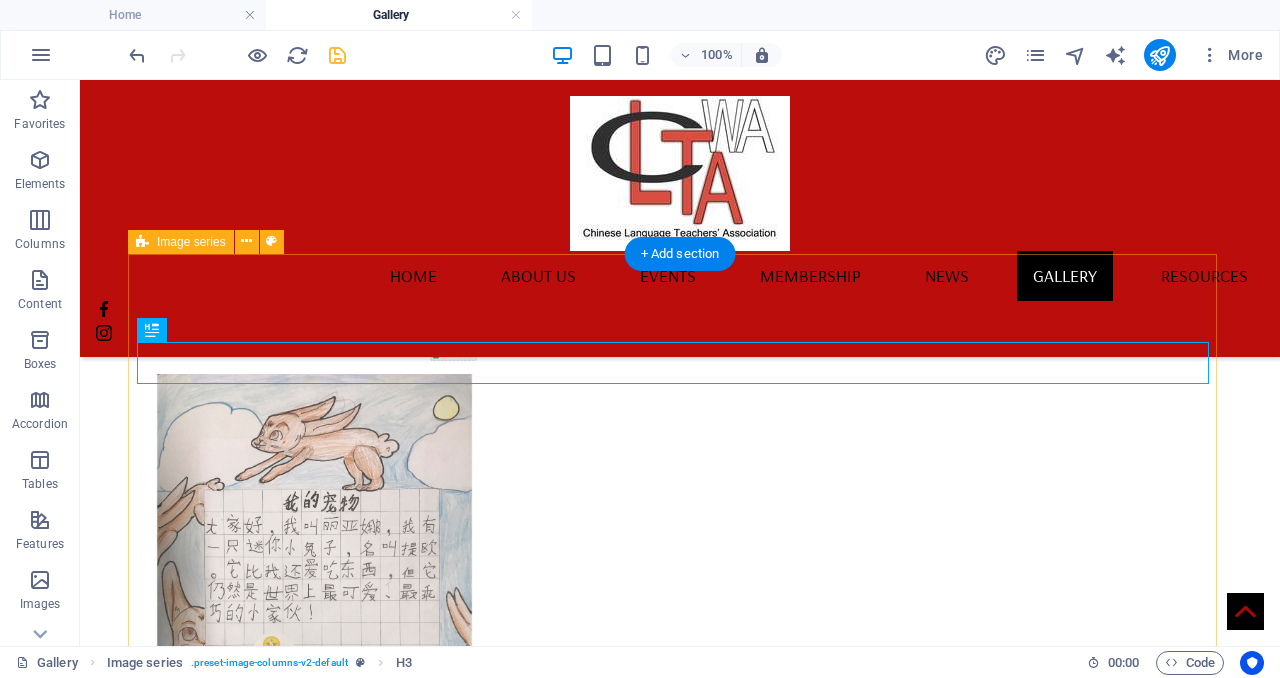 click at bounding box center [314, 7560] 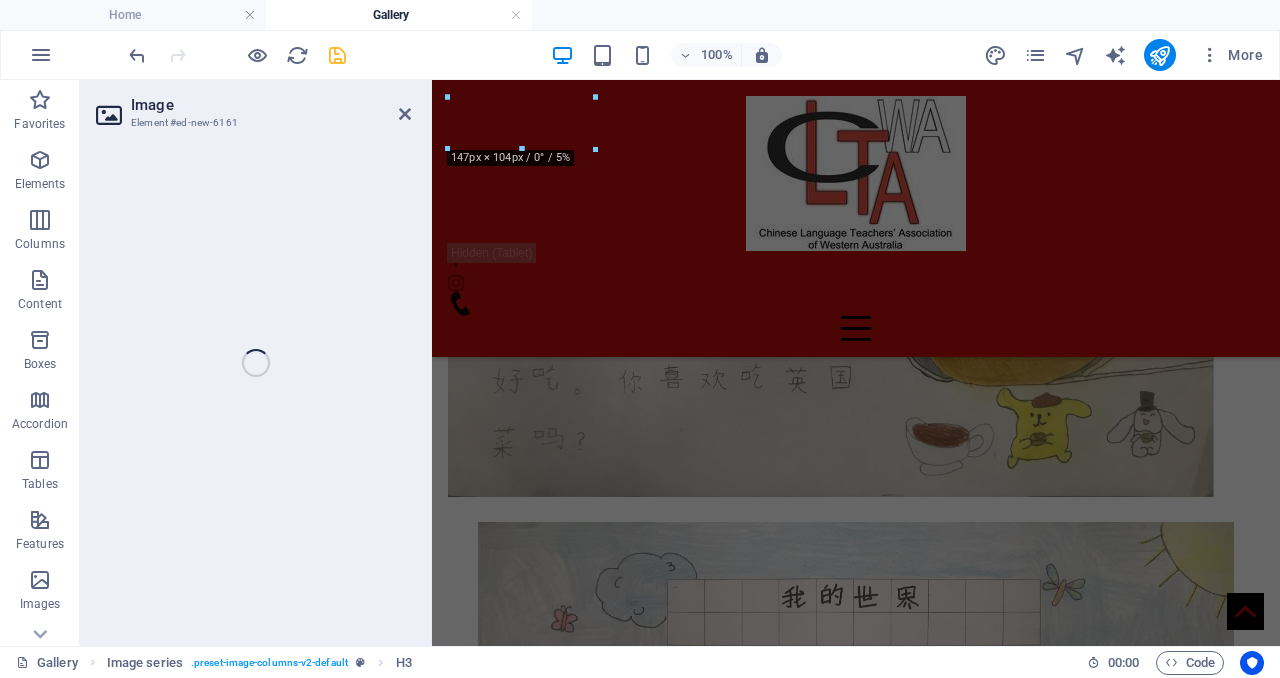 scroll, scrollTop: 3937, scrollLeft: 0, axis: vertical 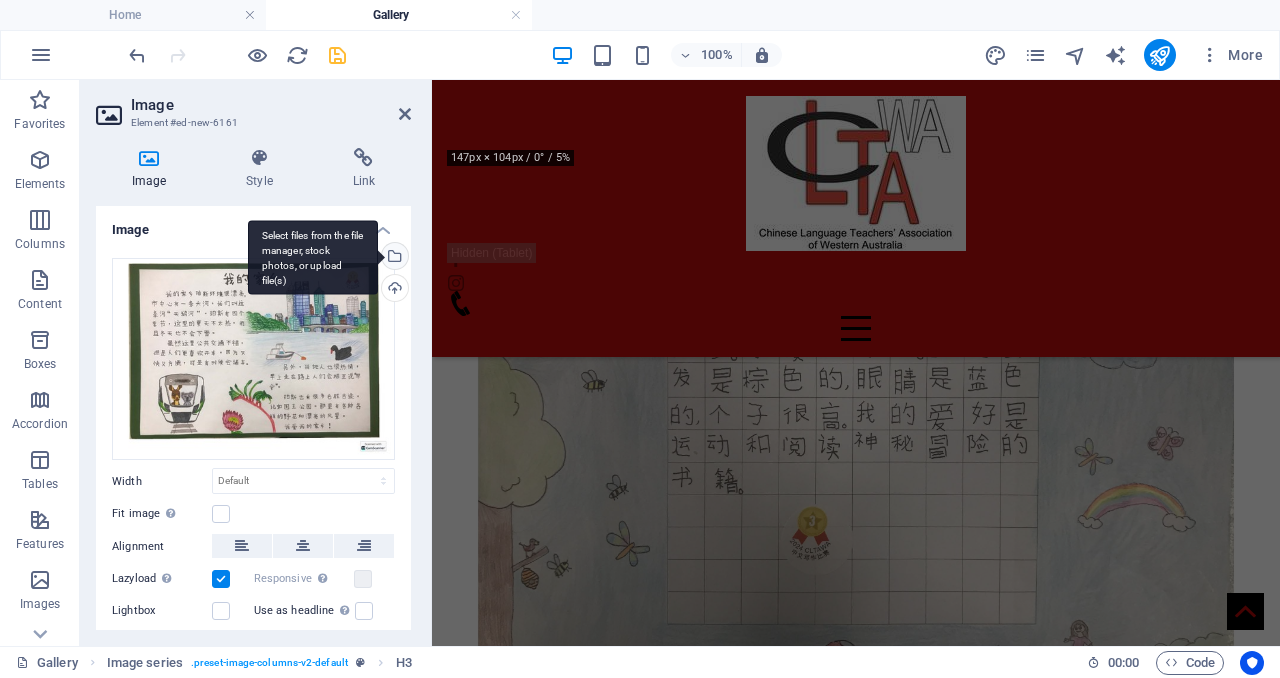 click on "Select files from the file manager, stock photos, or upload file(s)" at bounding box center (393, 258) 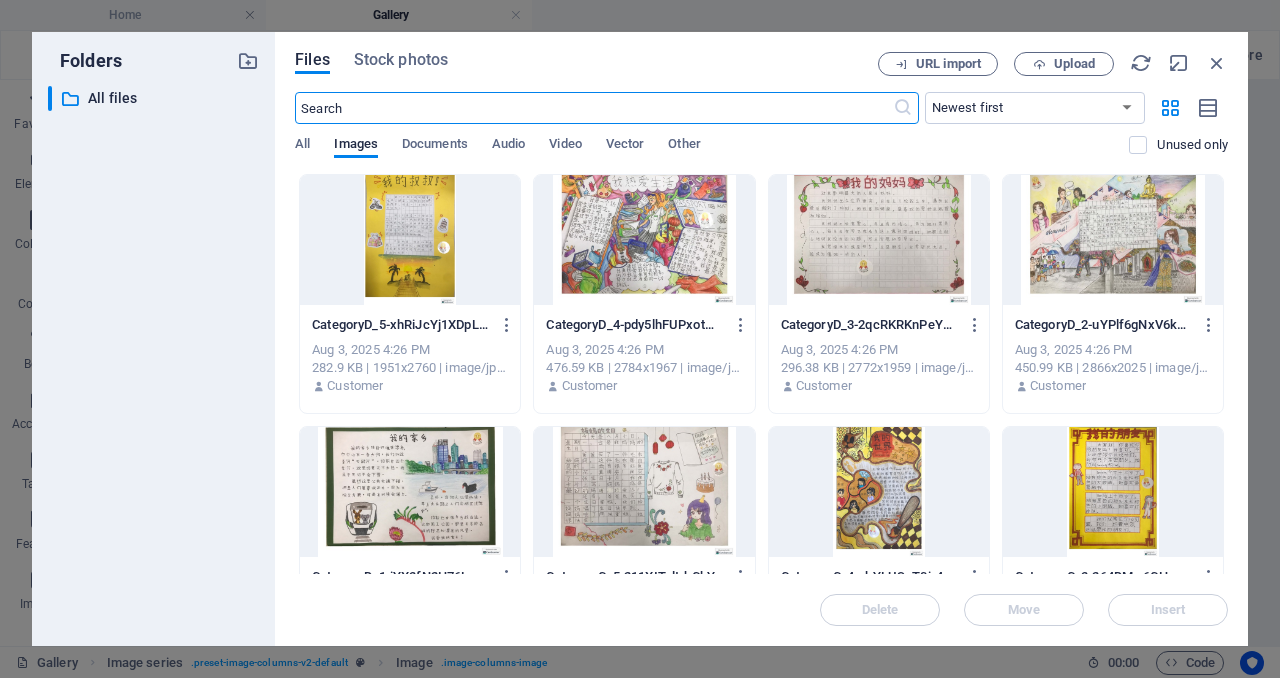 scroll, scrollTop: 10236, scrollLeft: 0, axis: vertical 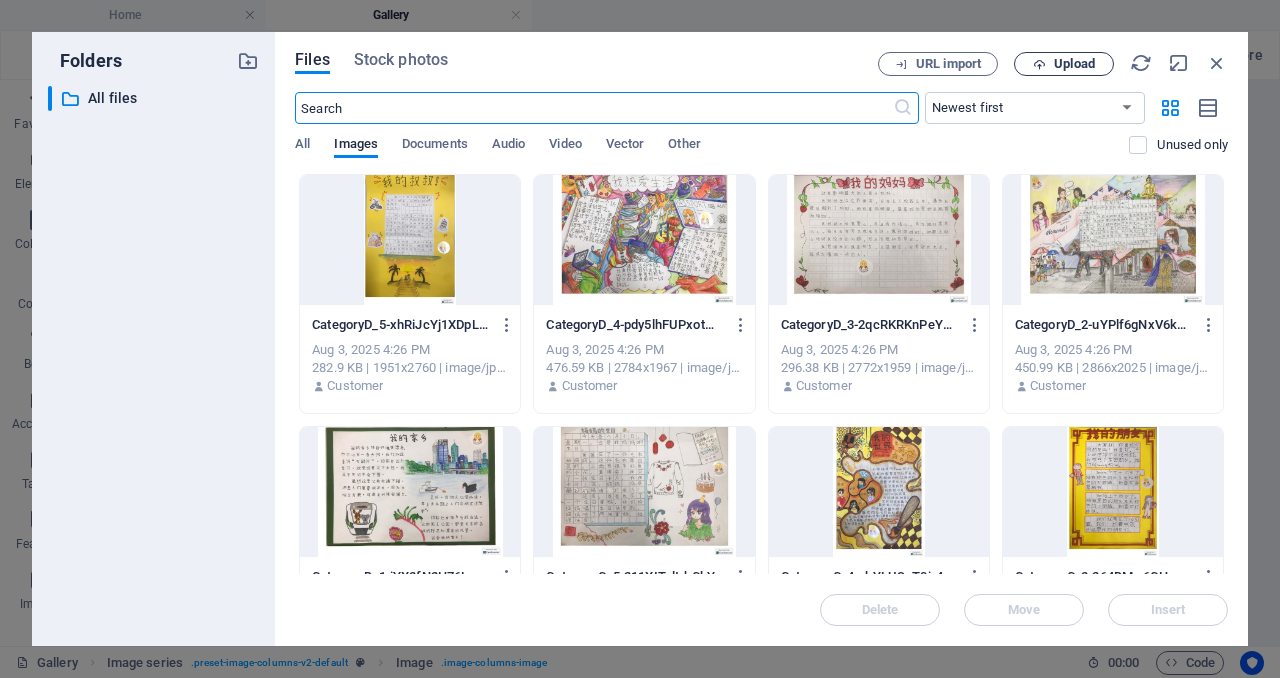 click on "Upload" at bounding box center [1074, 64] 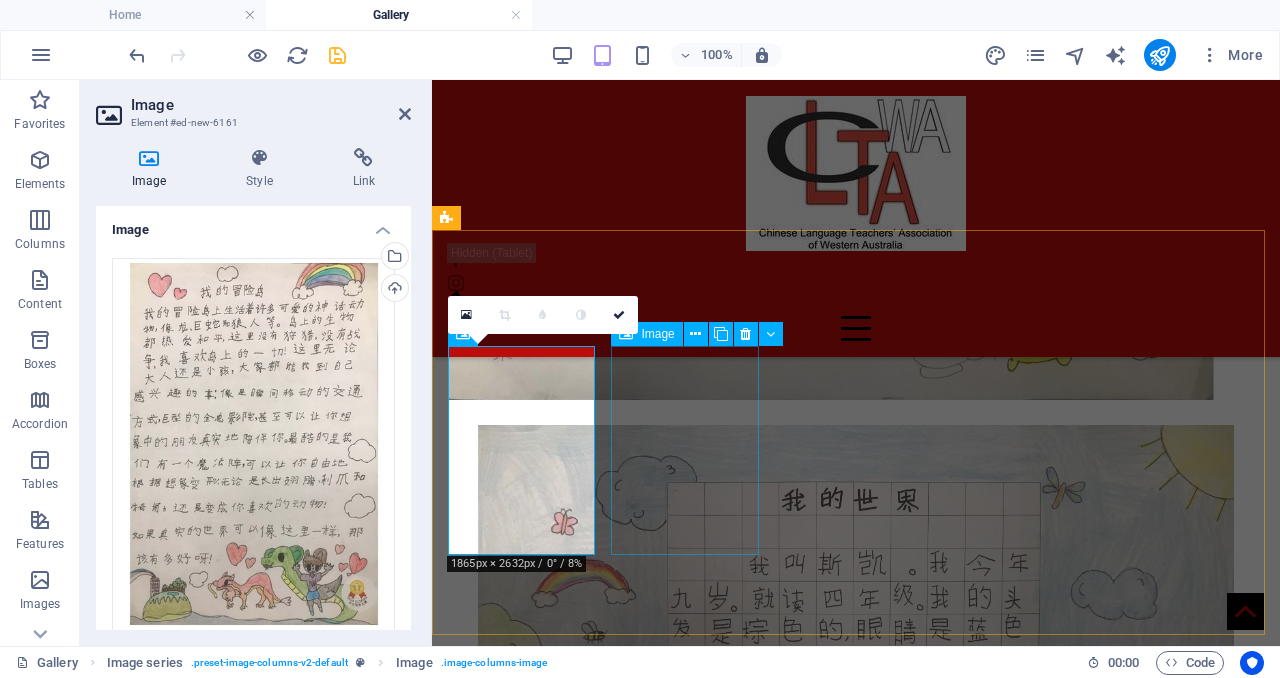 scroll, scrollTop: 3617, scrollLeft: 0, axis: vertical 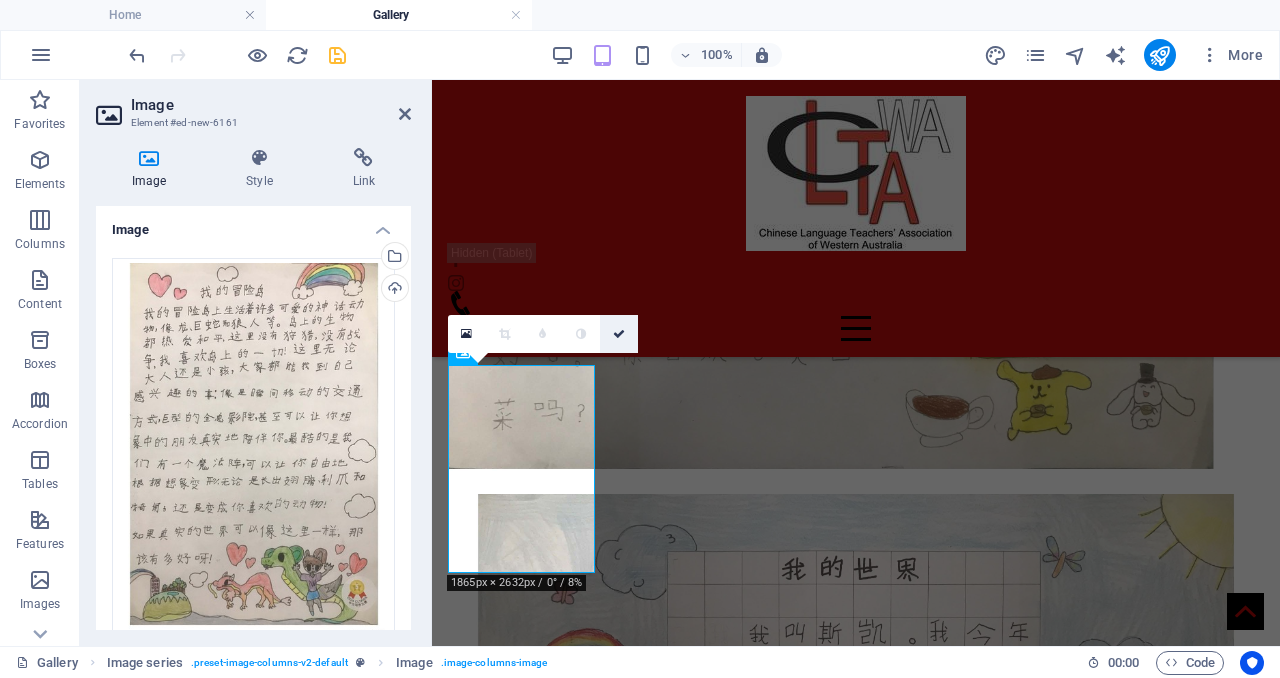 drag, startPoint x: 614, startPoint y: 340, endPoint x: 318, endPoint y: 327, distance: 296.28534 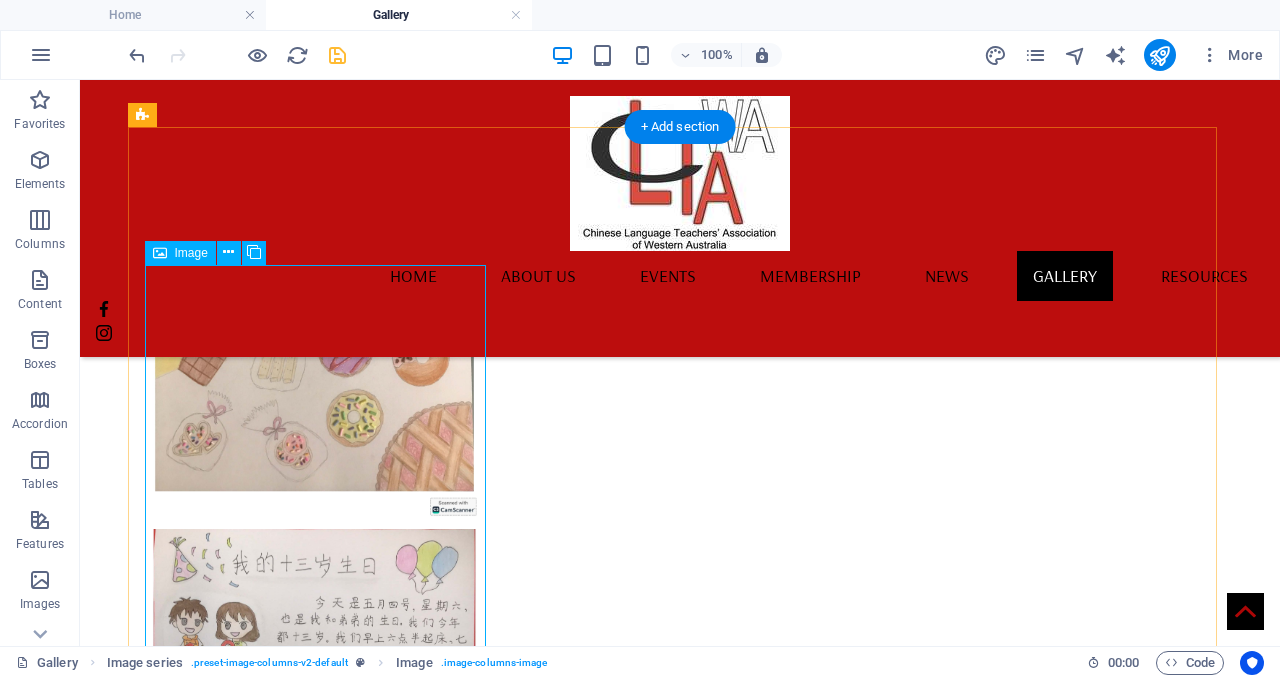 scroll, scrollTop: 6891, scrollLeft: 0, axis: vertical 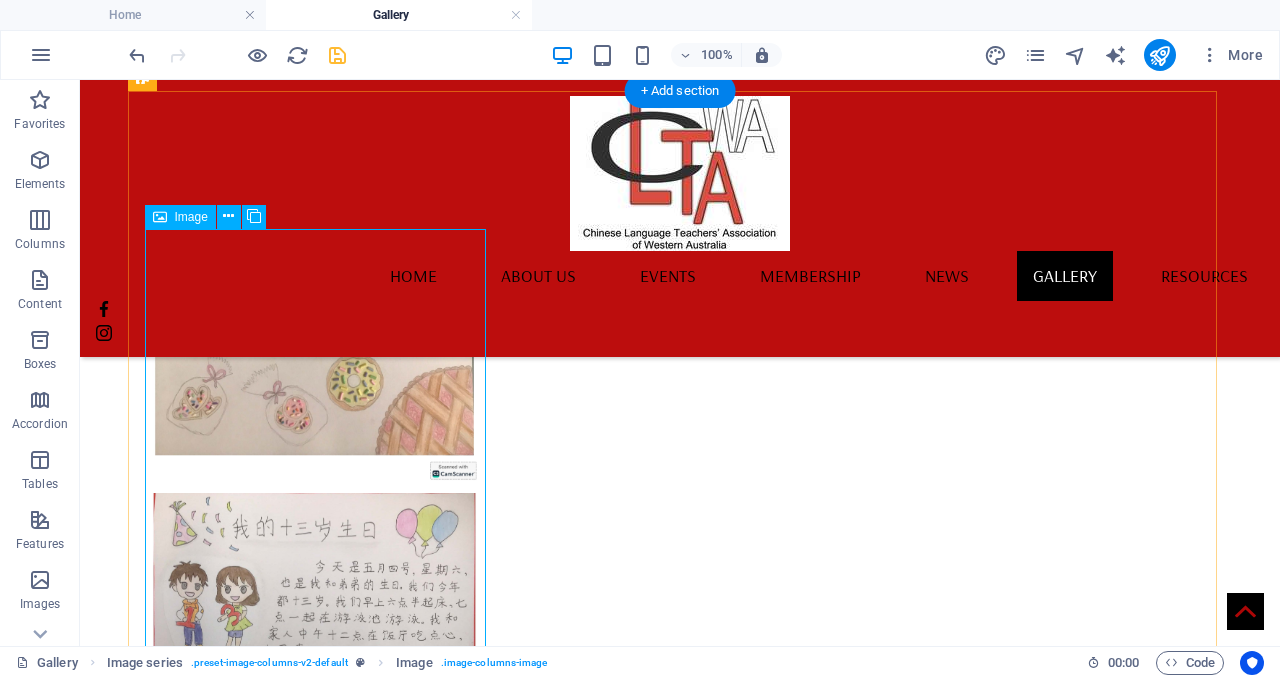click at bounding box center [314, 4395] 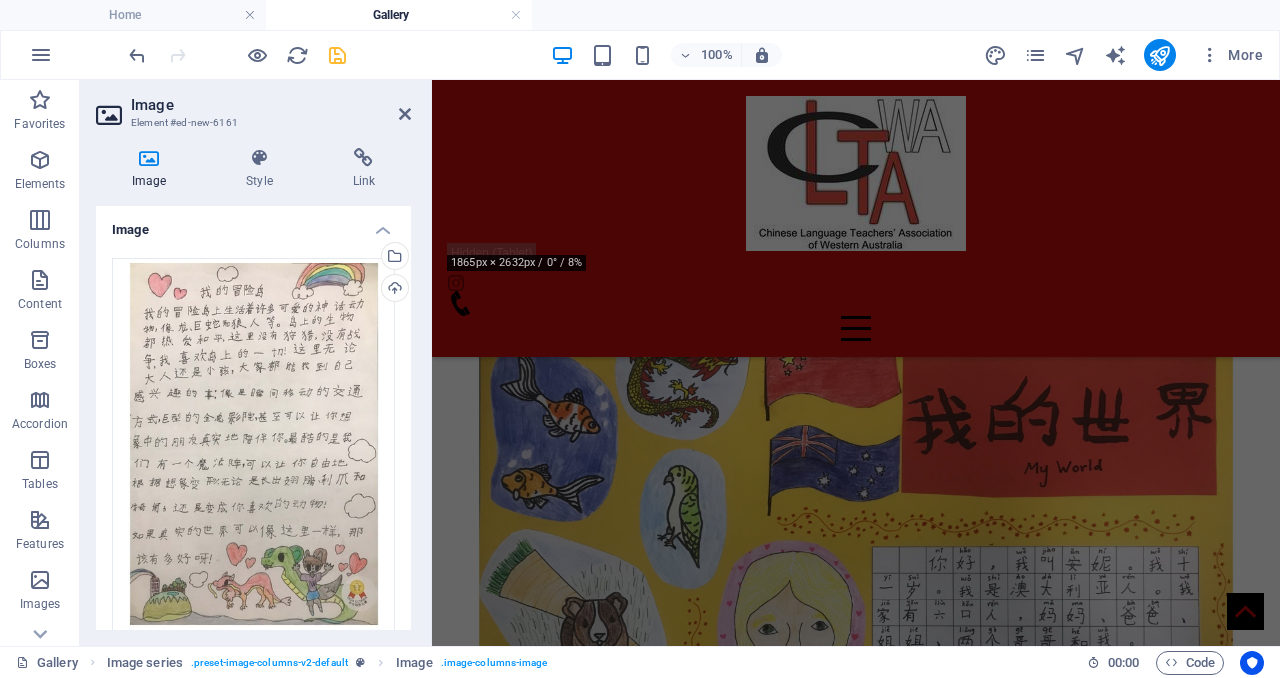 scroll, scrollTop: 3937, scrollLeft: 0, axis: vertical 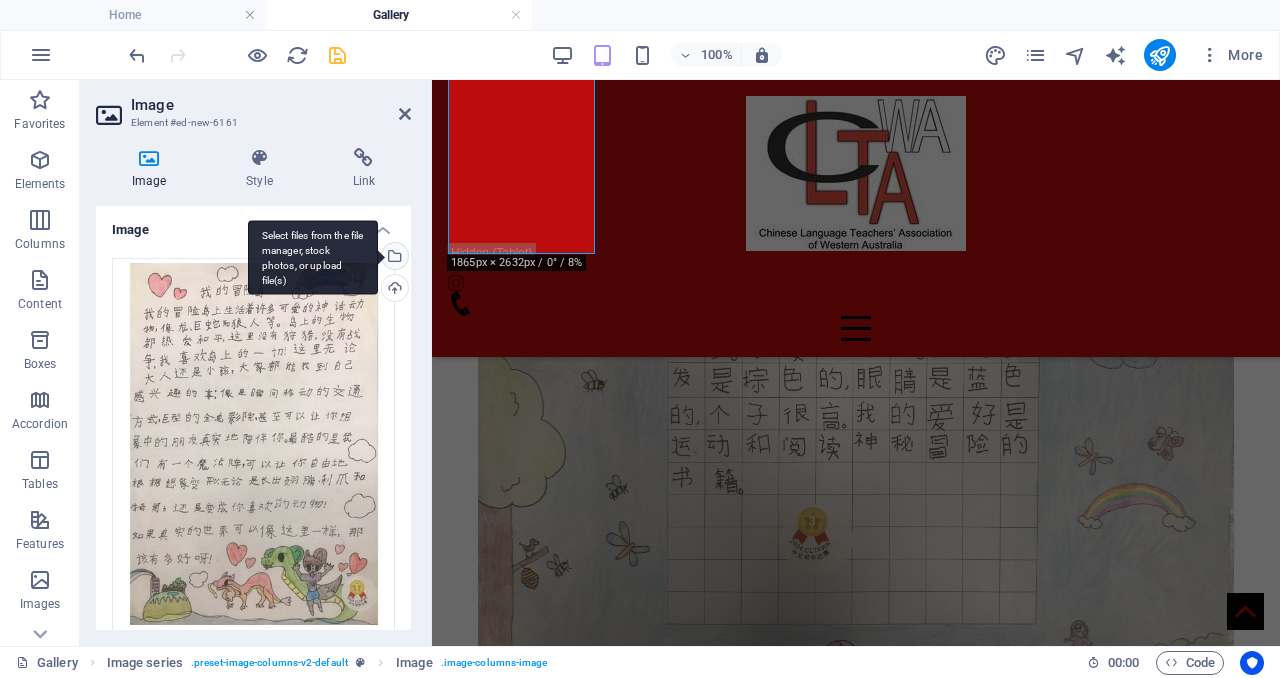 click on "Select files from the file manager, stock photos, or upload file(s)" at bounding box center [393, 258] 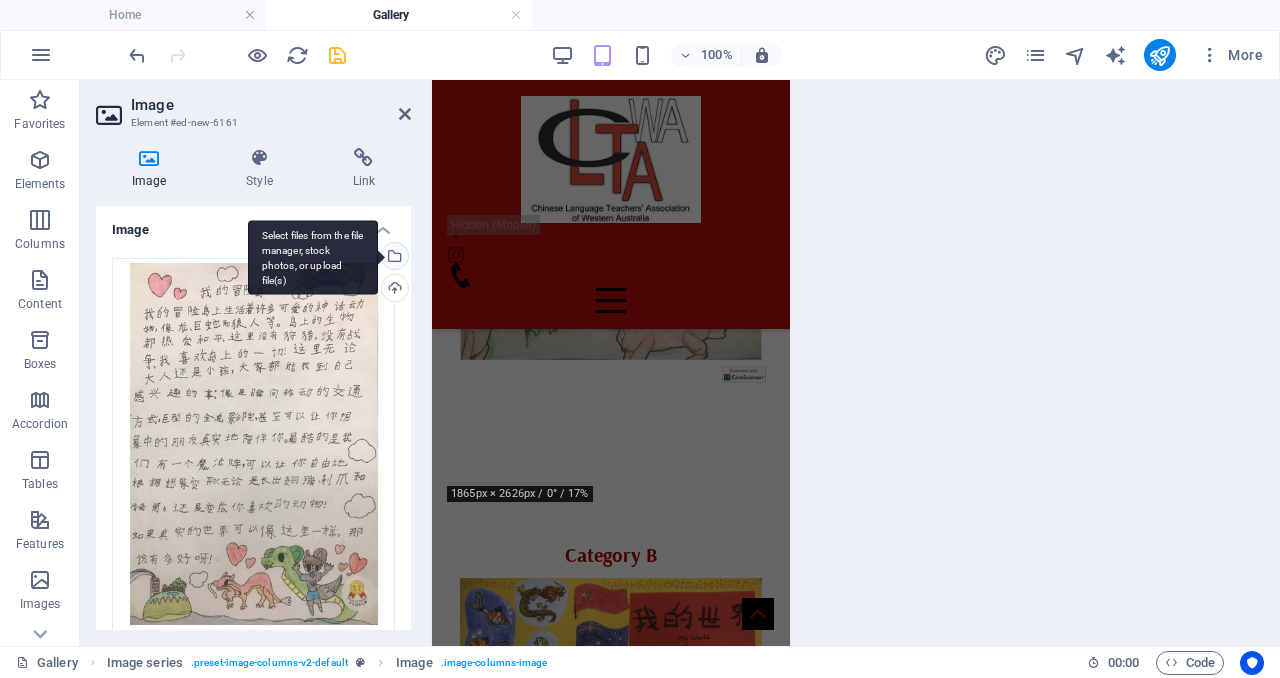scroll, scrollTop: 10236, scrollLeft: 0, axis: vertical 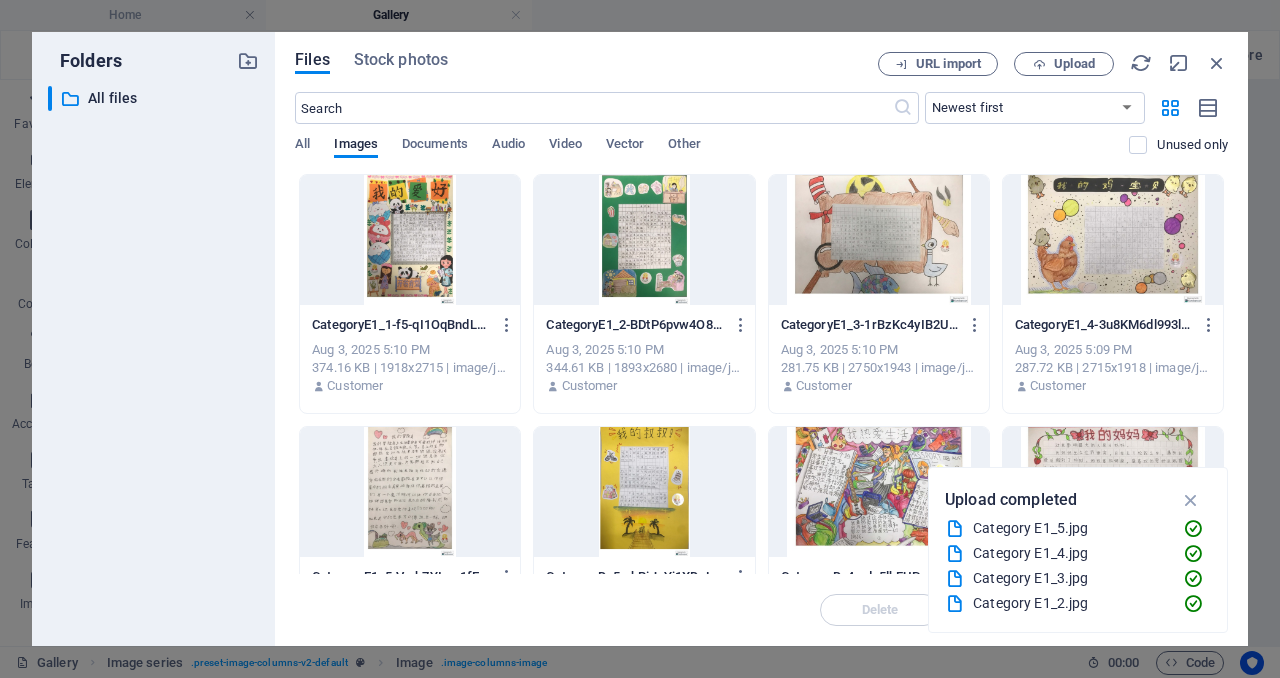 click at bounding box center [410, 240] 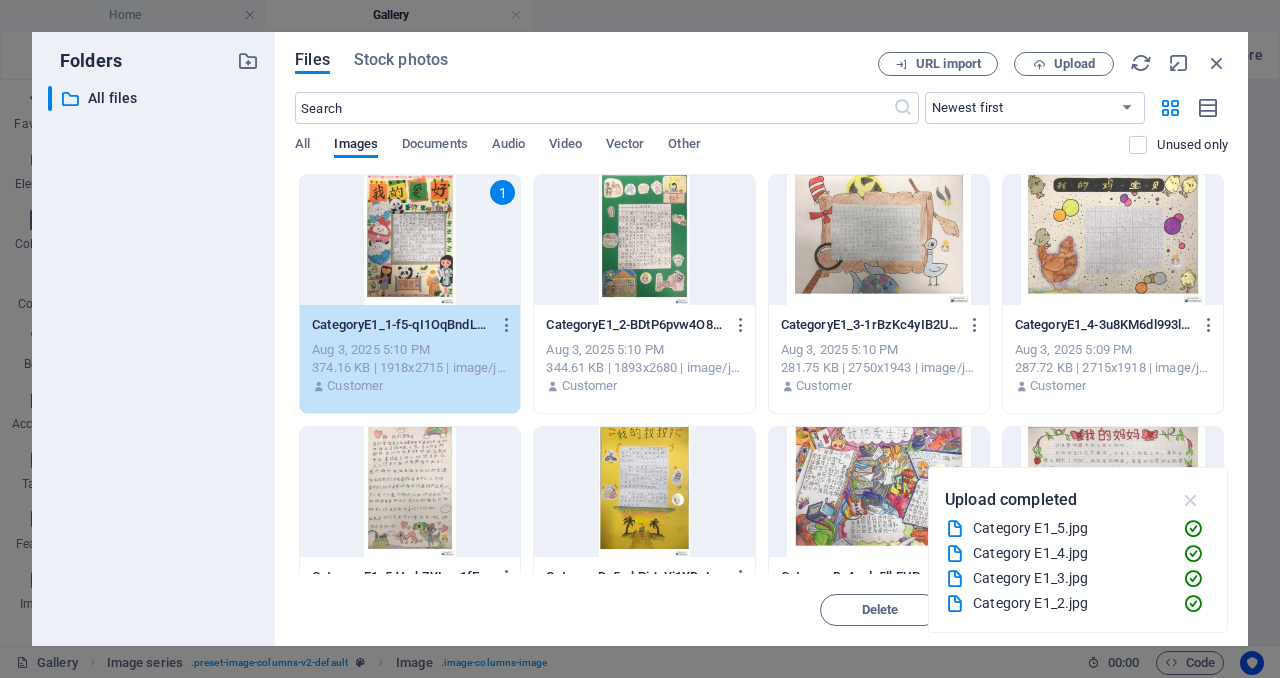 click at bounding box center (1191, 500) 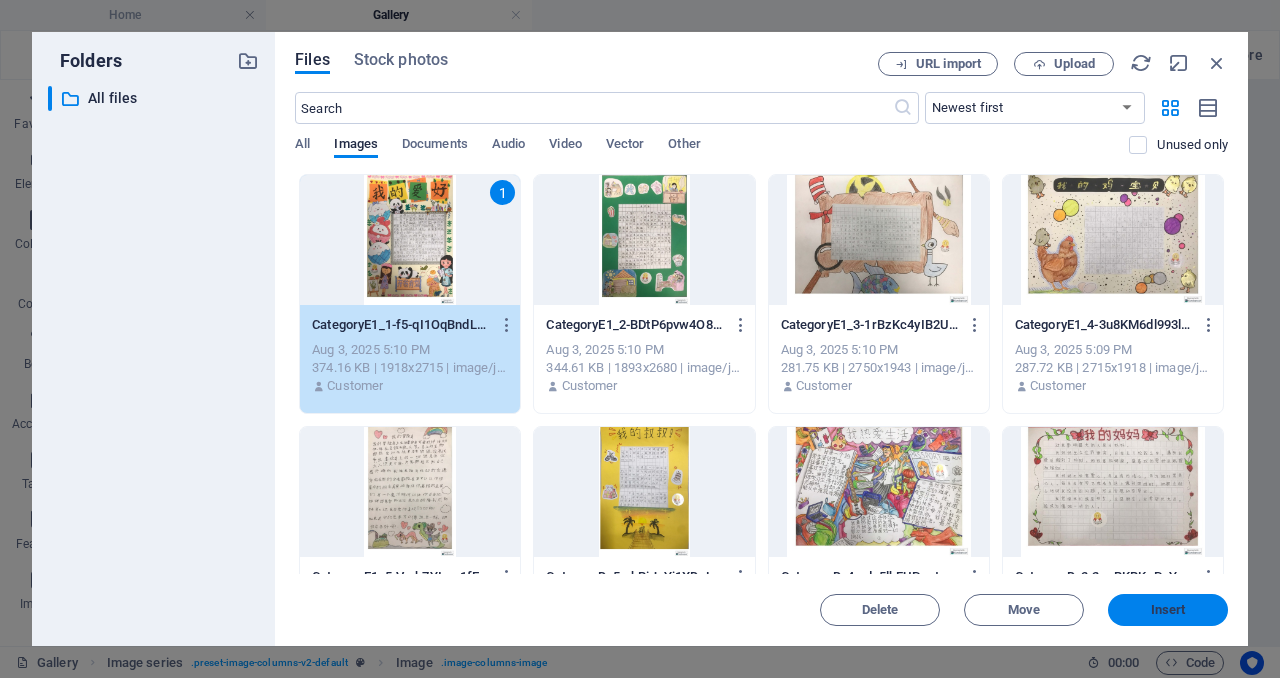click on "Insert" at bounding box center [1168, 610] 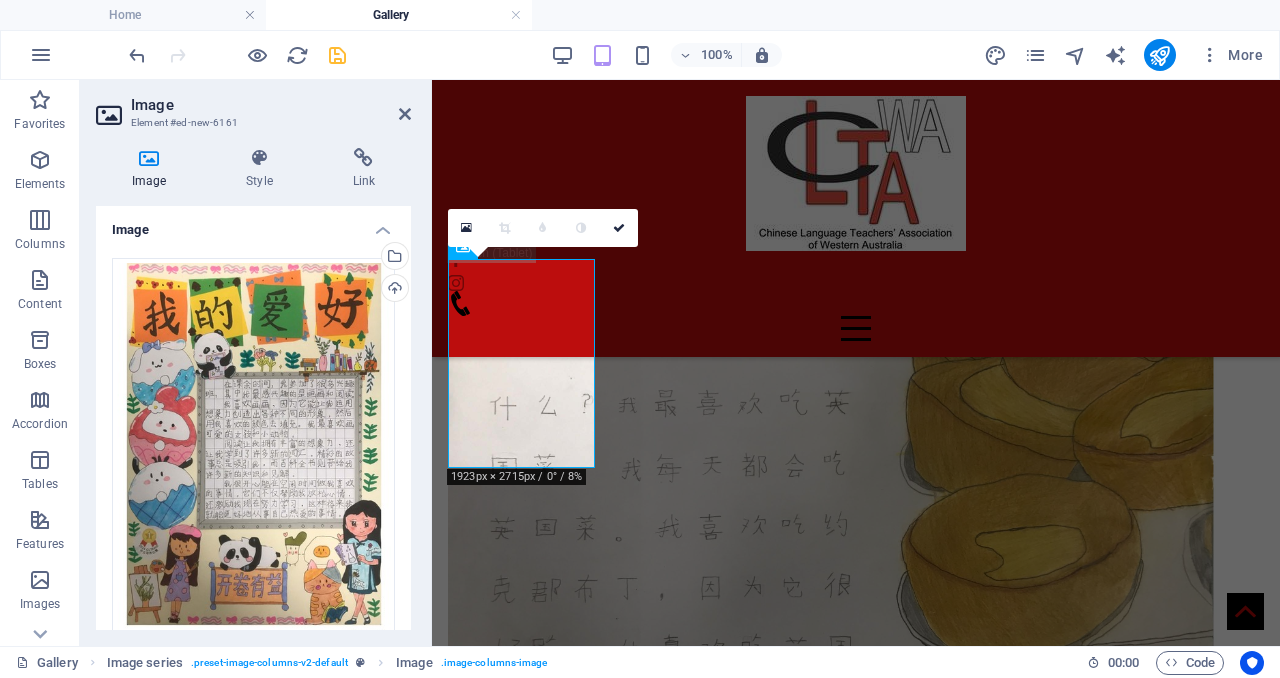 scroll, scrollTop: 3723, scrollLeft: 0, axis: vertical 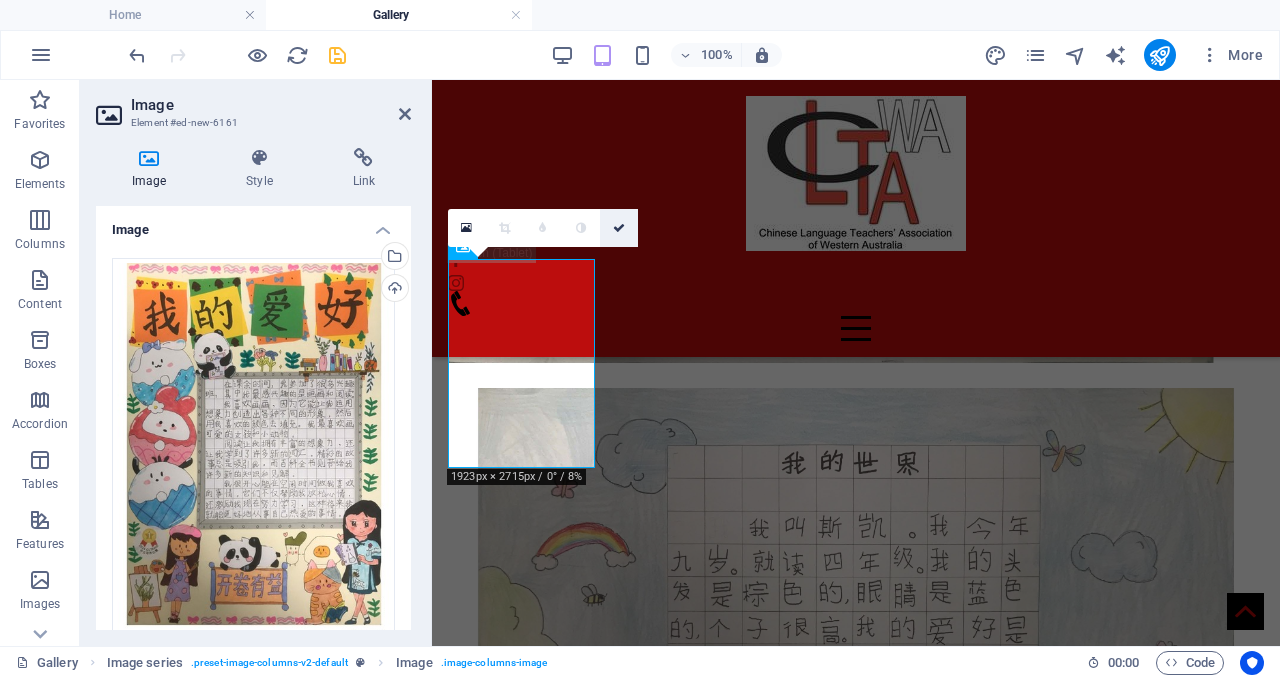 click at bounding box center (619, 228) 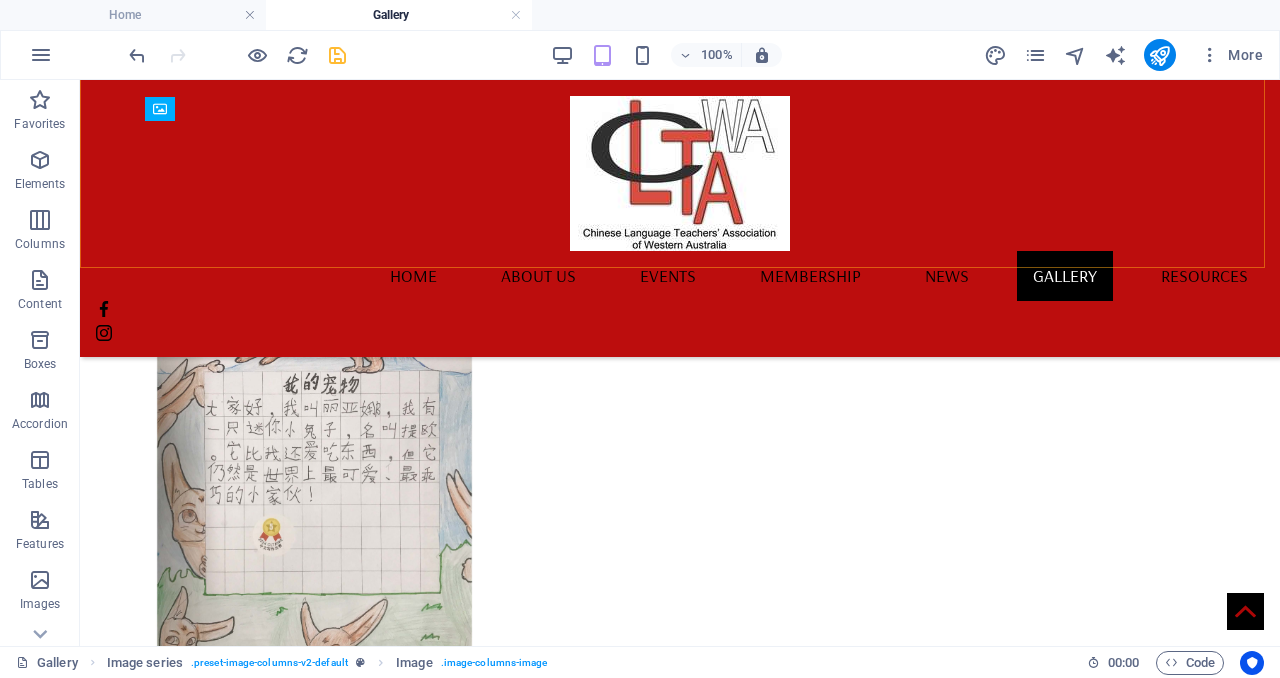 scroll, scrollTop: 6645, scrollLeft: 0, axis: vertical 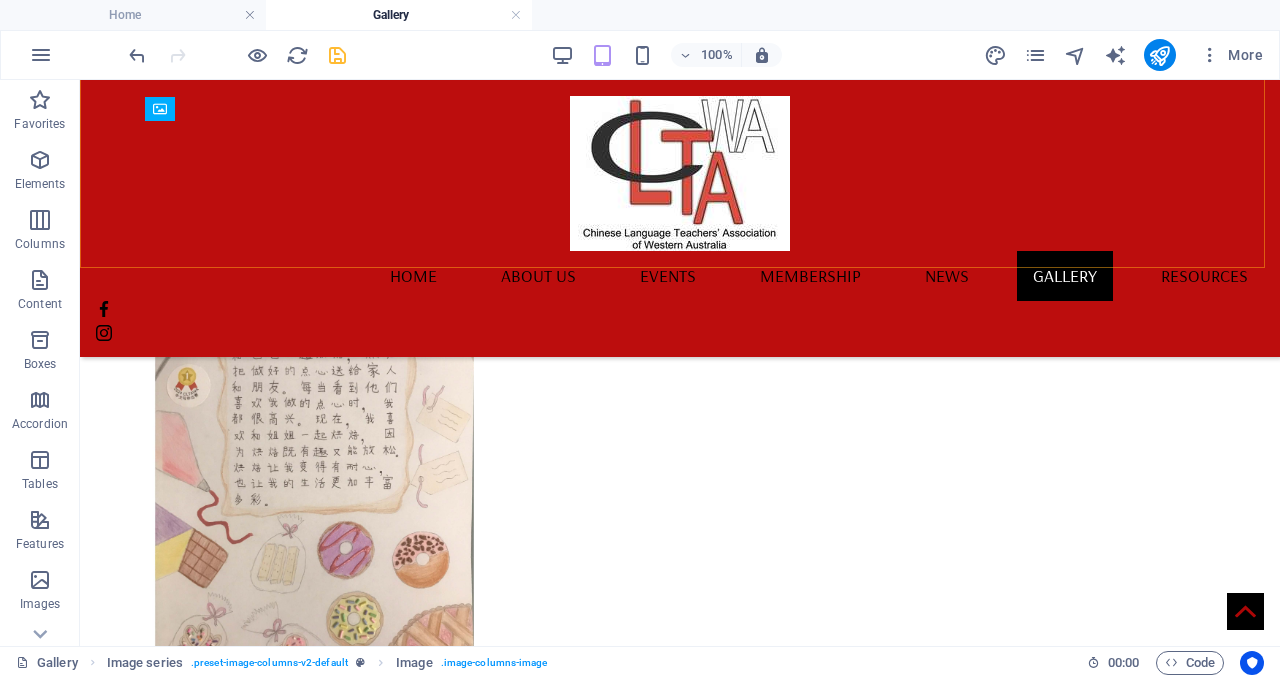 click on "Category D" at bounding box center [680, 3397] 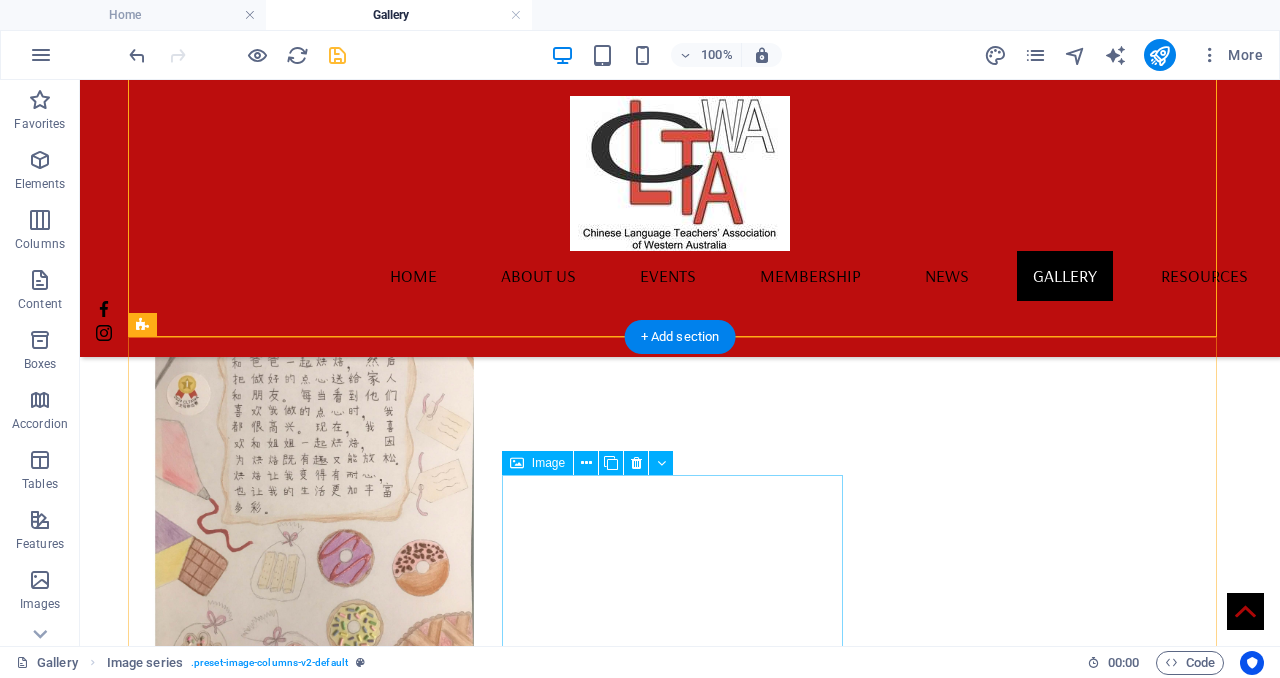 click at bounding box center (314, 5011) 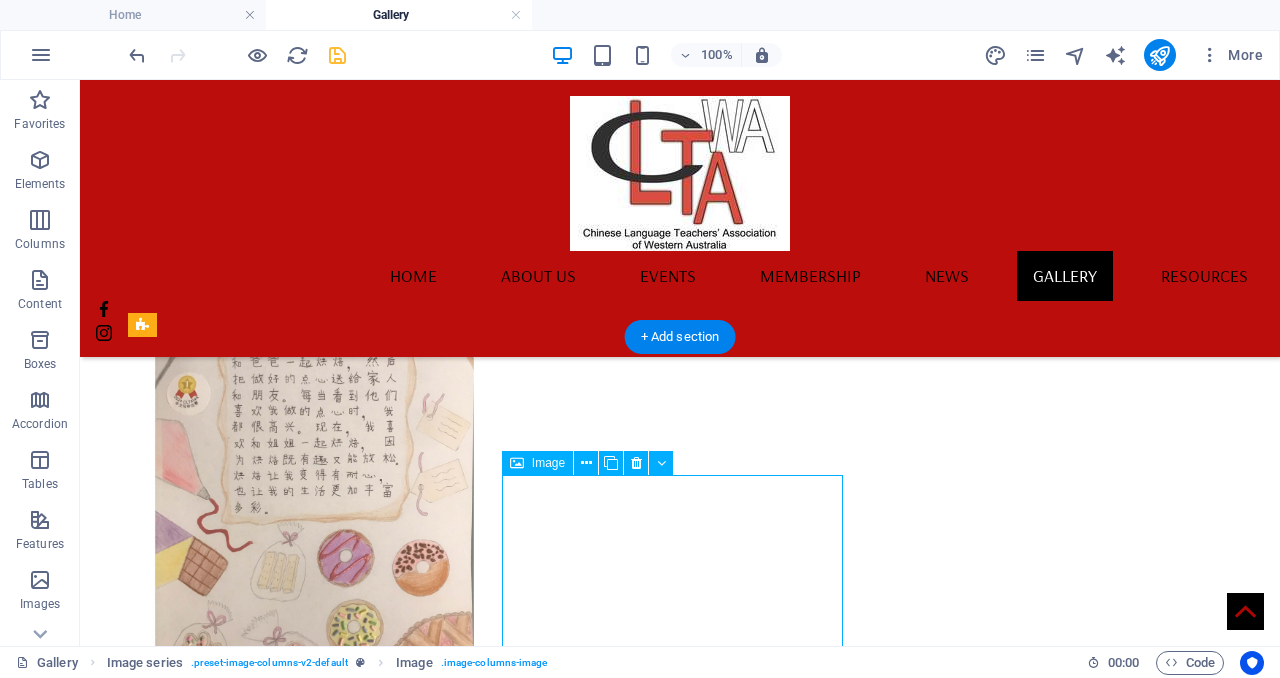 click at bounding box center (314, 5011) 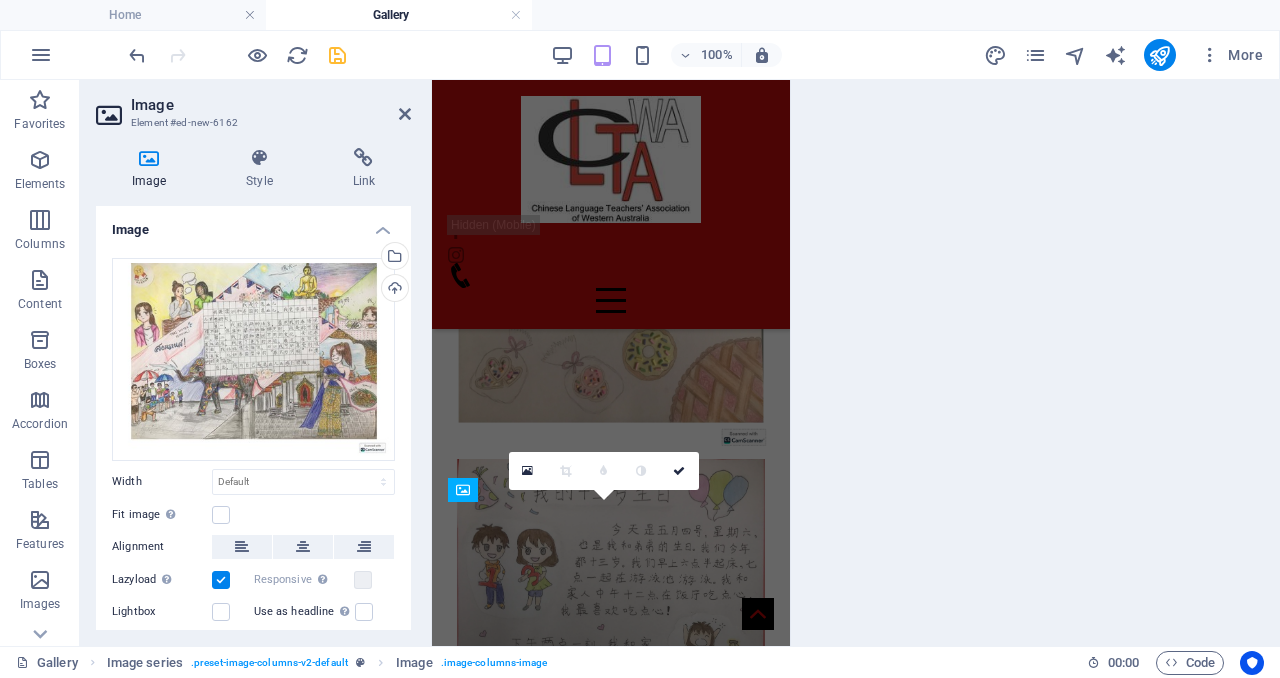 scroll, scrollTop: 10236, scrollLeft: 0, axis: vertical 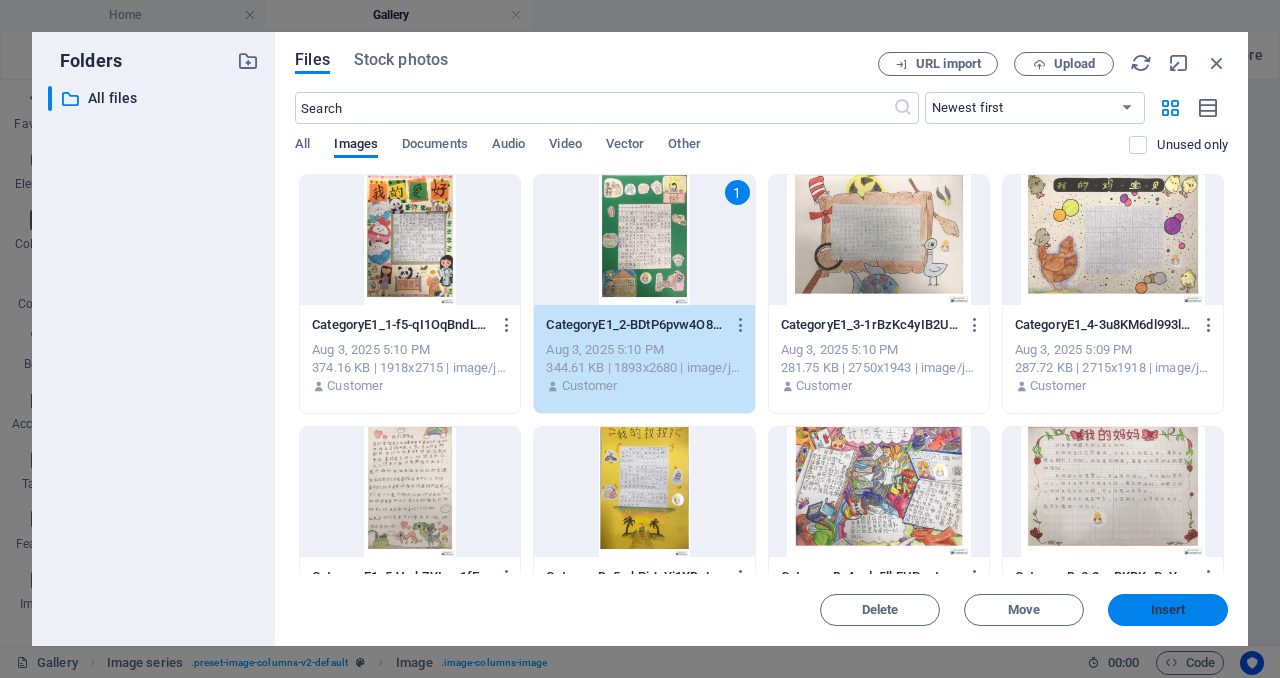 click on "Insert" at bounding box center [1168, 610] 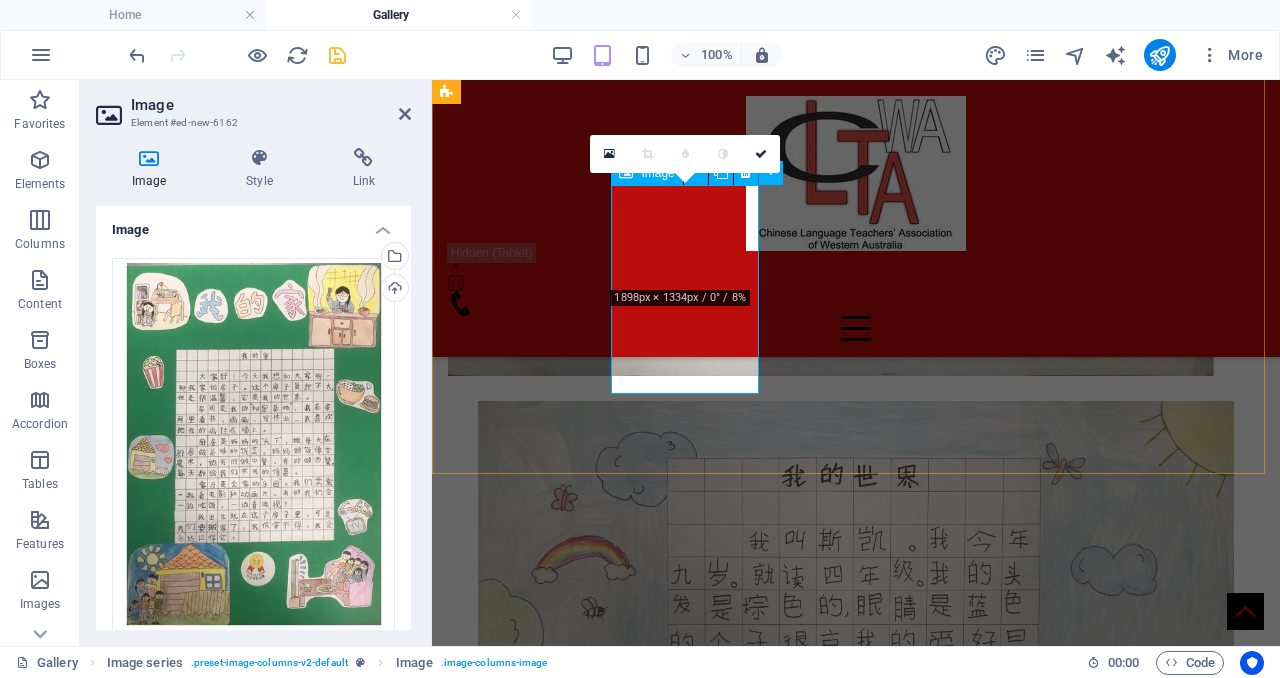 scroll, scrollTop: 3587, scrollLeft: 0, axis: vertical 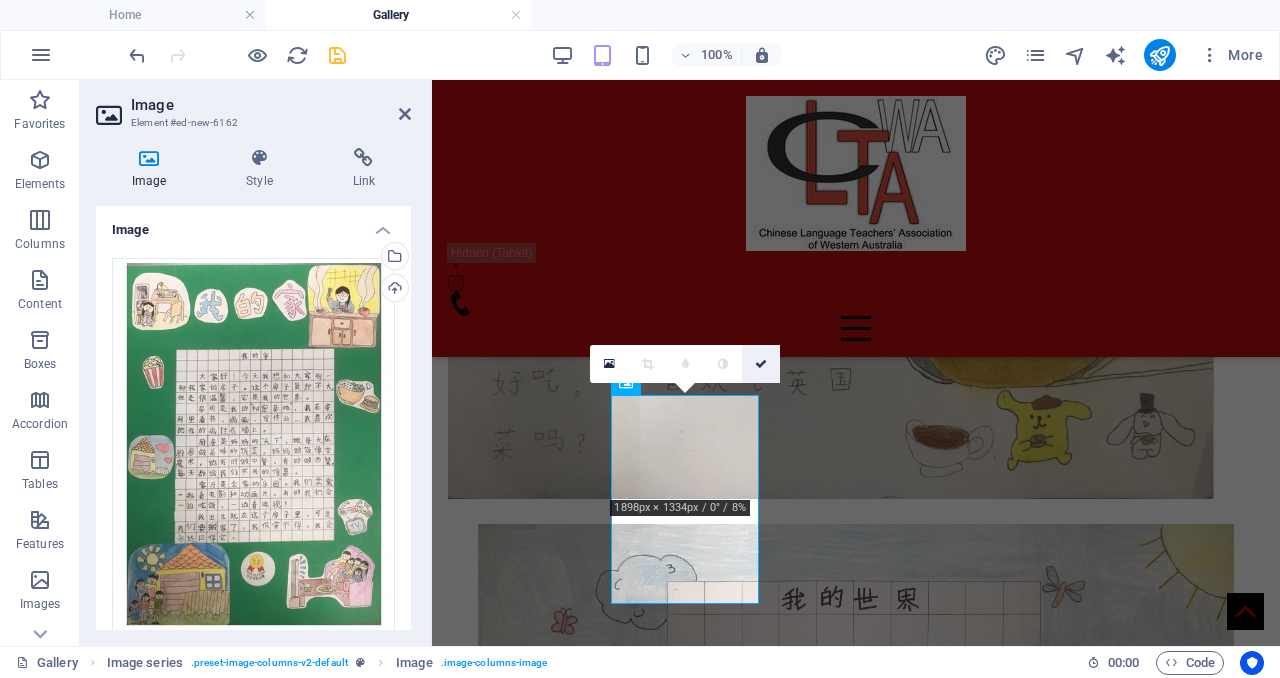 click at bounding box center [761, 364] 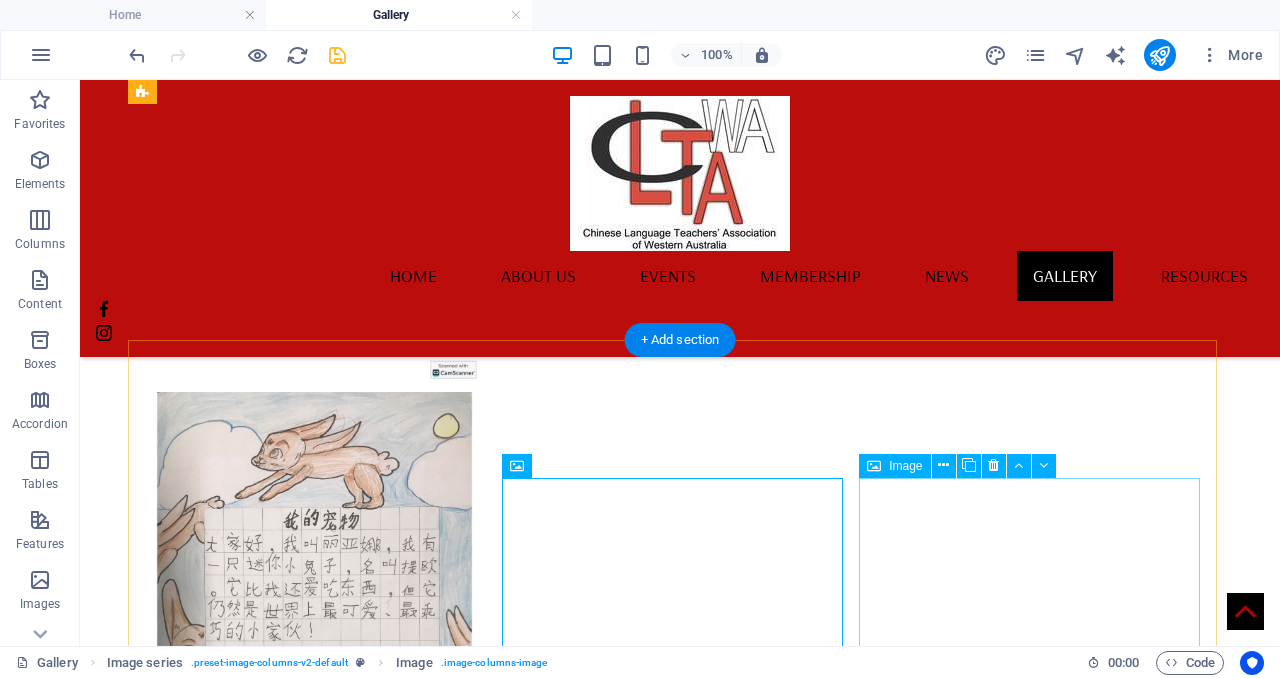 scroll, scrollTop: 6642, scrollLeft: 0, axis: vertical 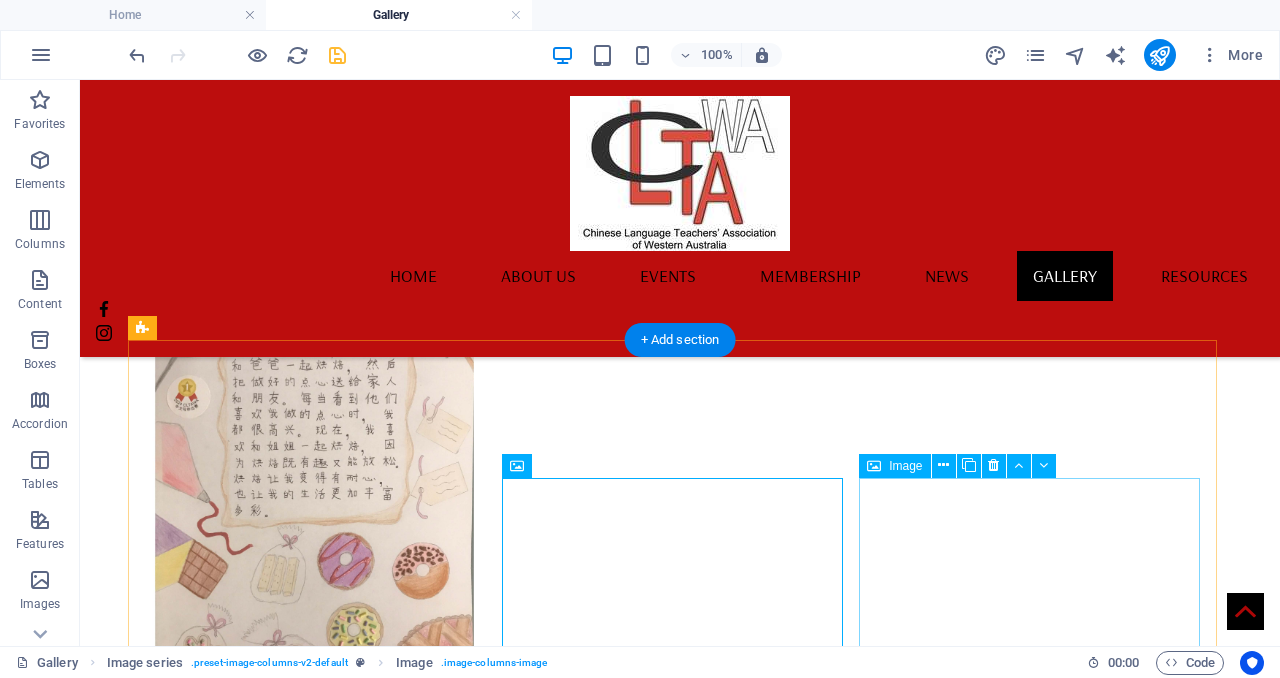 click at bounding box center [314, 5505] 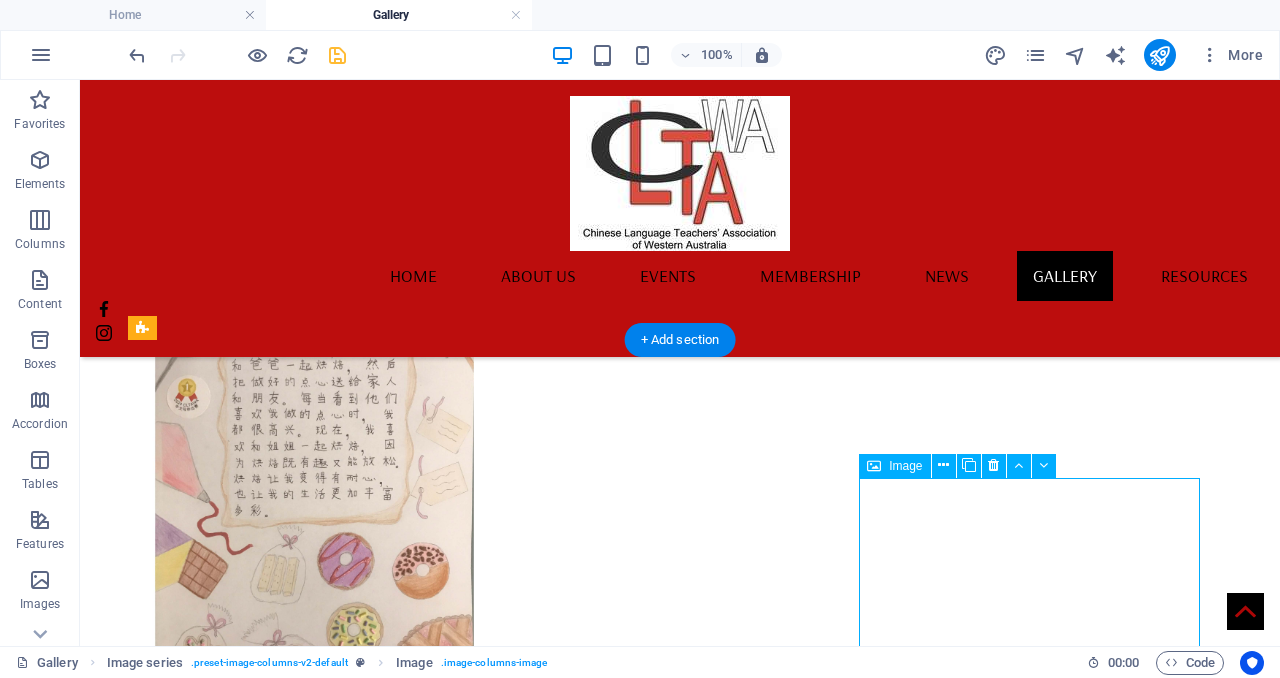 click at bounding box center (314, 5505) 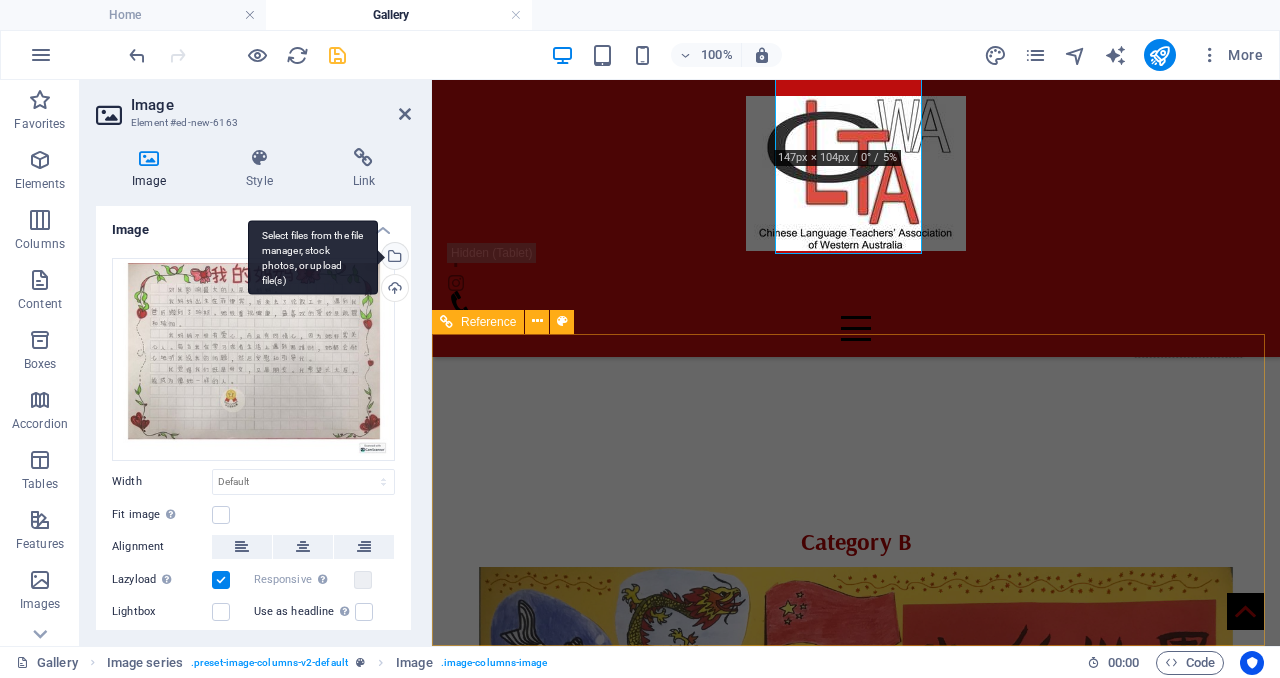 click on "Select files from the file manager, stock photos, or upload file(s)" at bounding box center [313, 257] 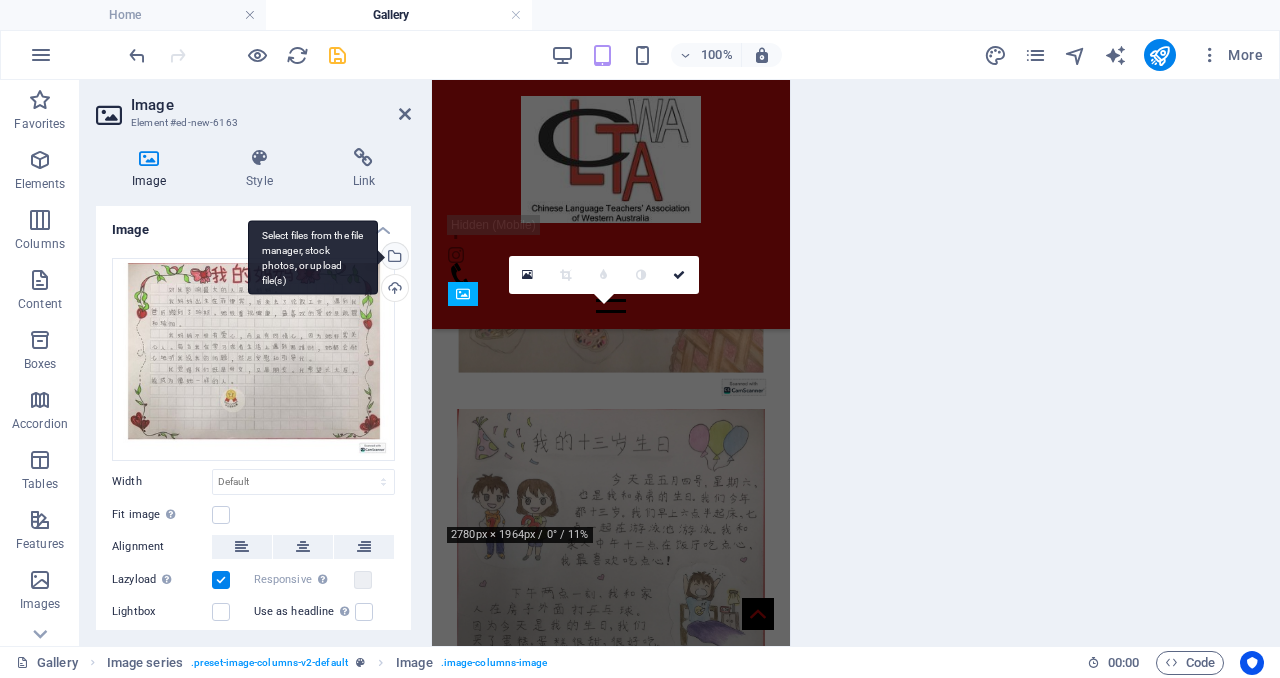 scroll, scrollTop: 10942, scrollLeft: 0, axis: vertical 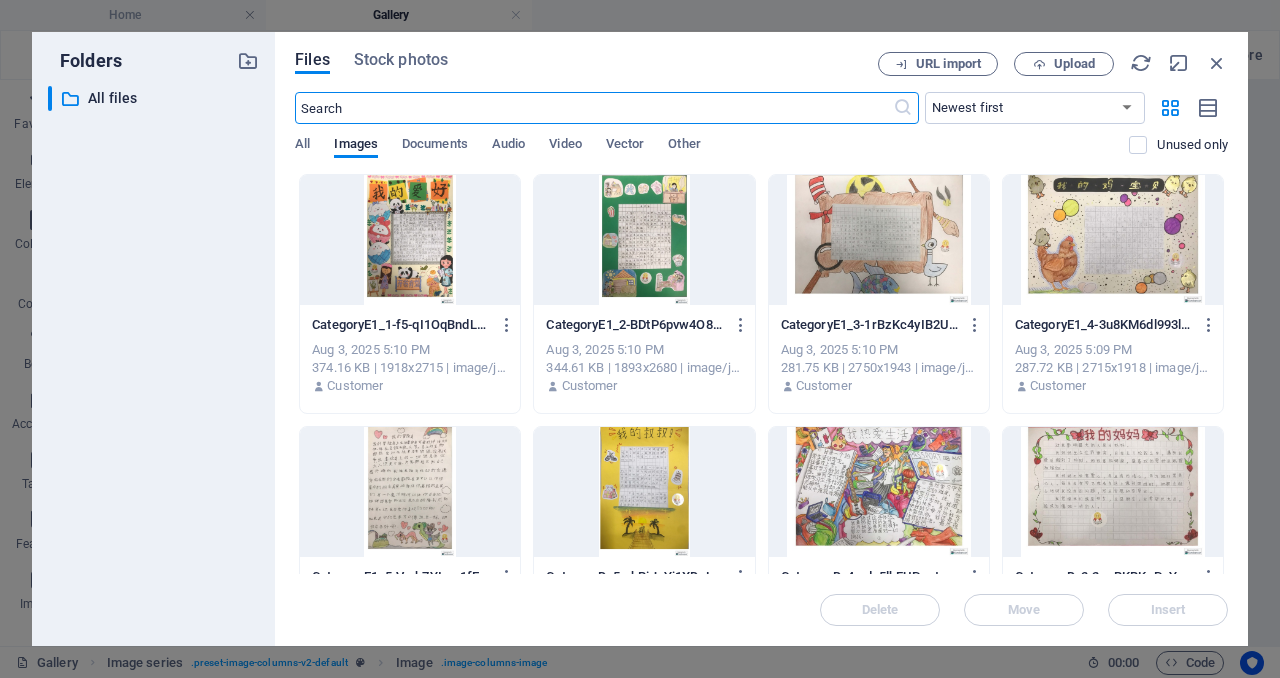 click at bounding box center [879, 240] 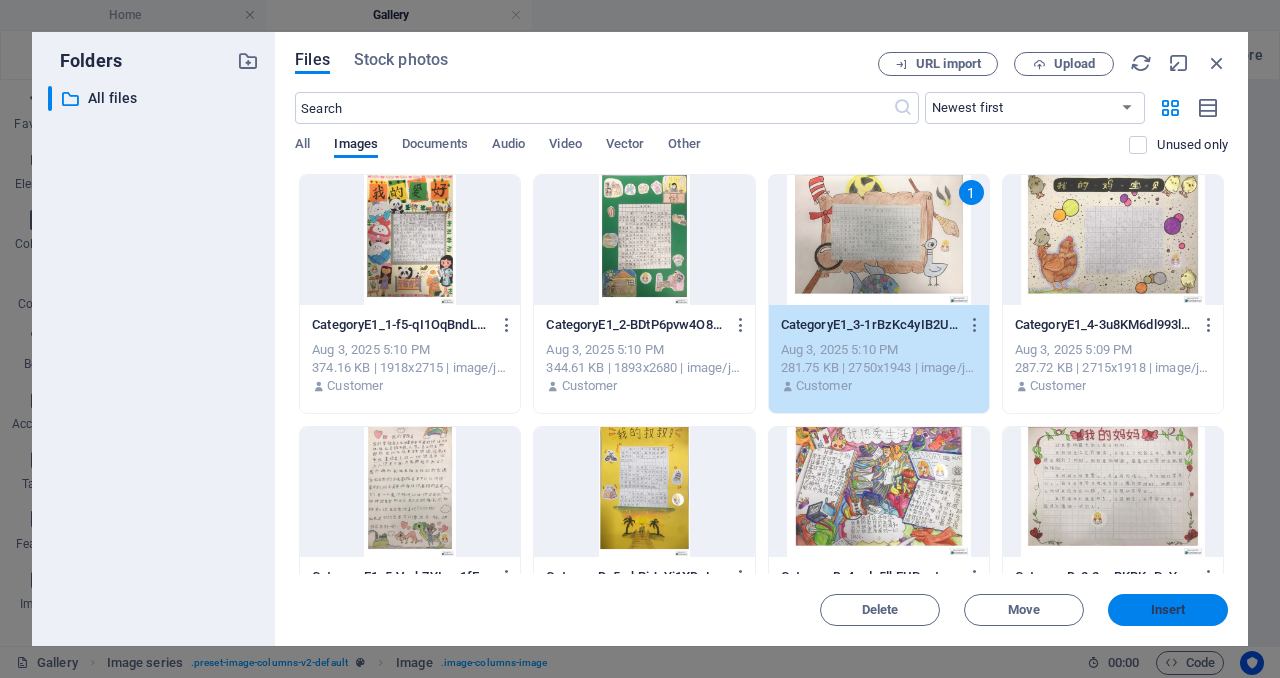 click on "Insert" at bounding box center [1168, 610] 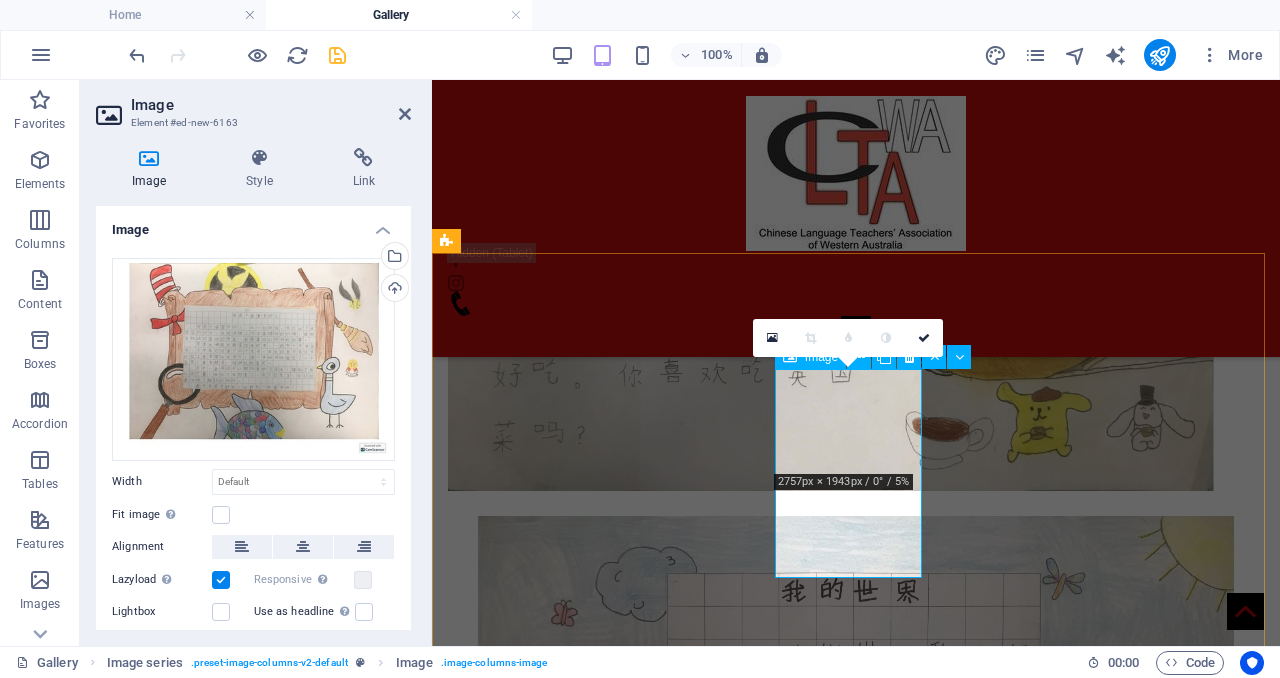 scroll, scrollTop: 3619, scrollLeft: 0, axis: vertical 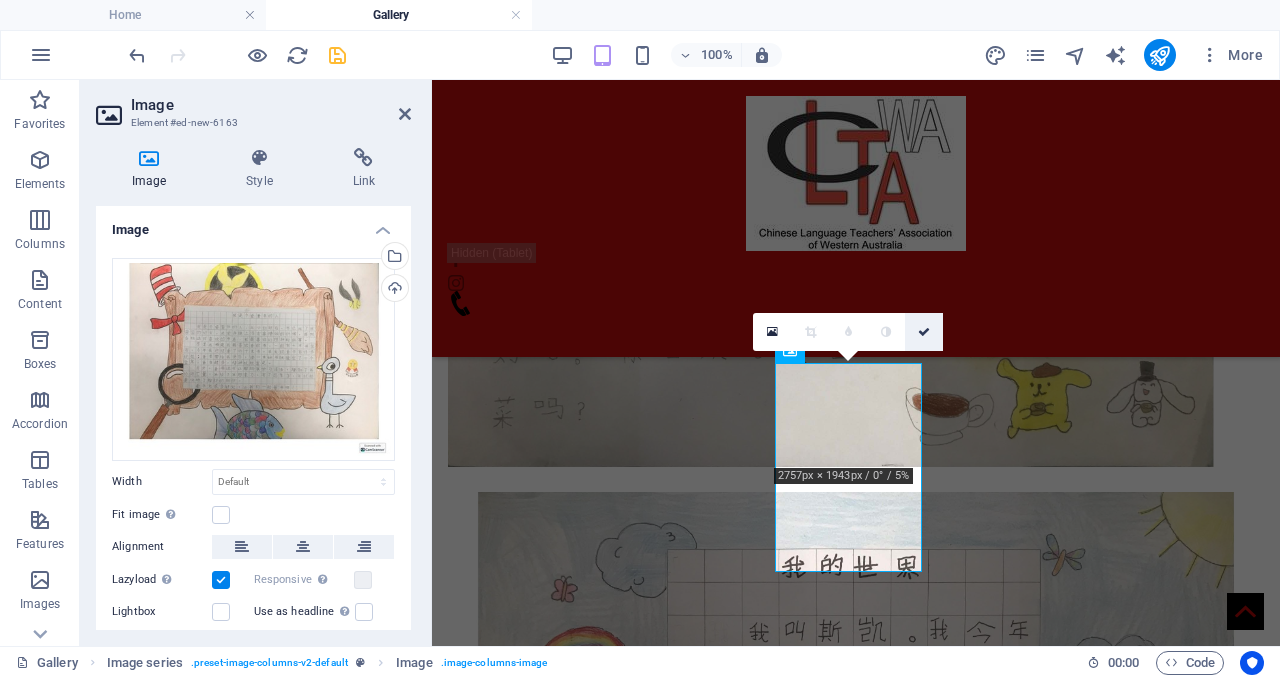 drag, startPoint x: 933, startPoint y: 329, endPoint x: 719, endPoint y: 288, distance: 217.89218 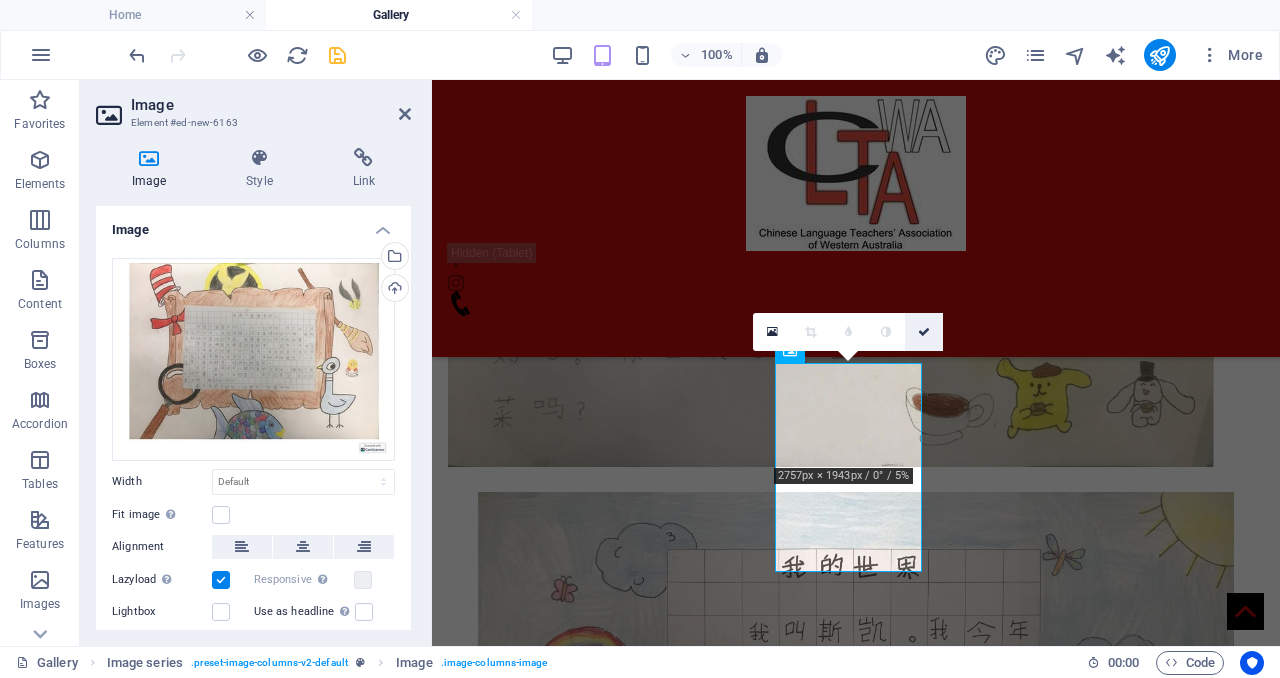 click at bounding box center [924, 332] 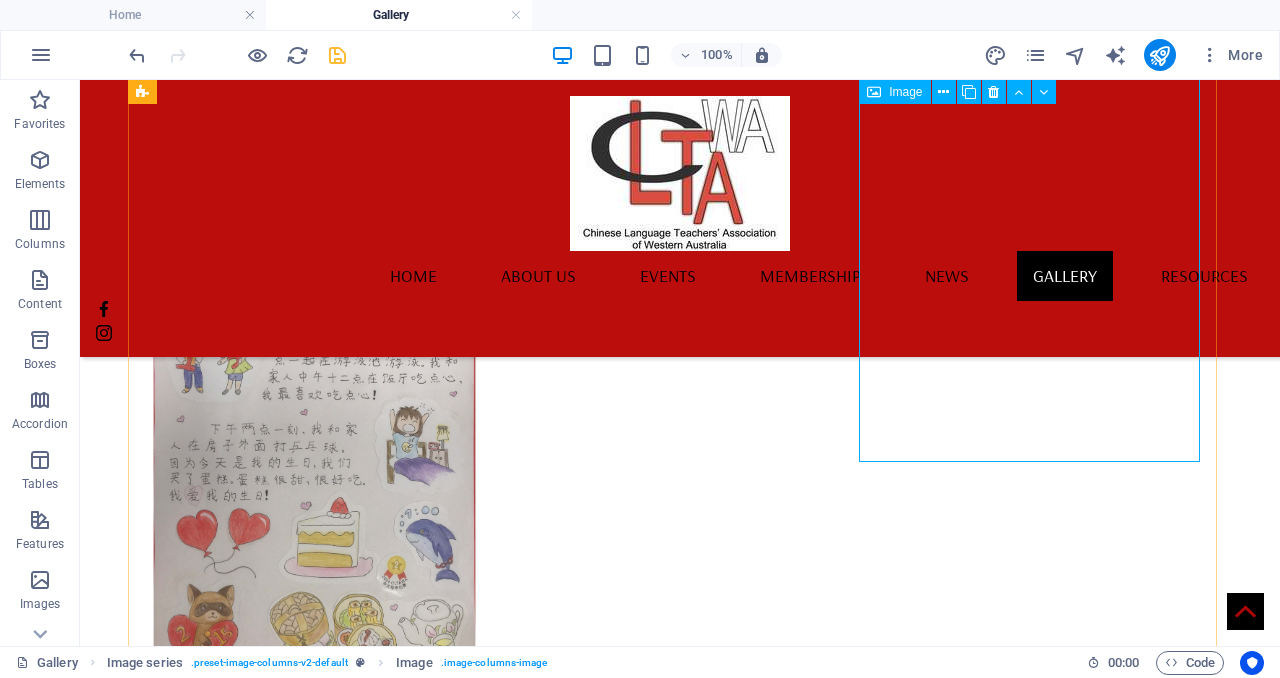 scroll, scrollTop: 7154, scrollLeft: 0, axis: vertical 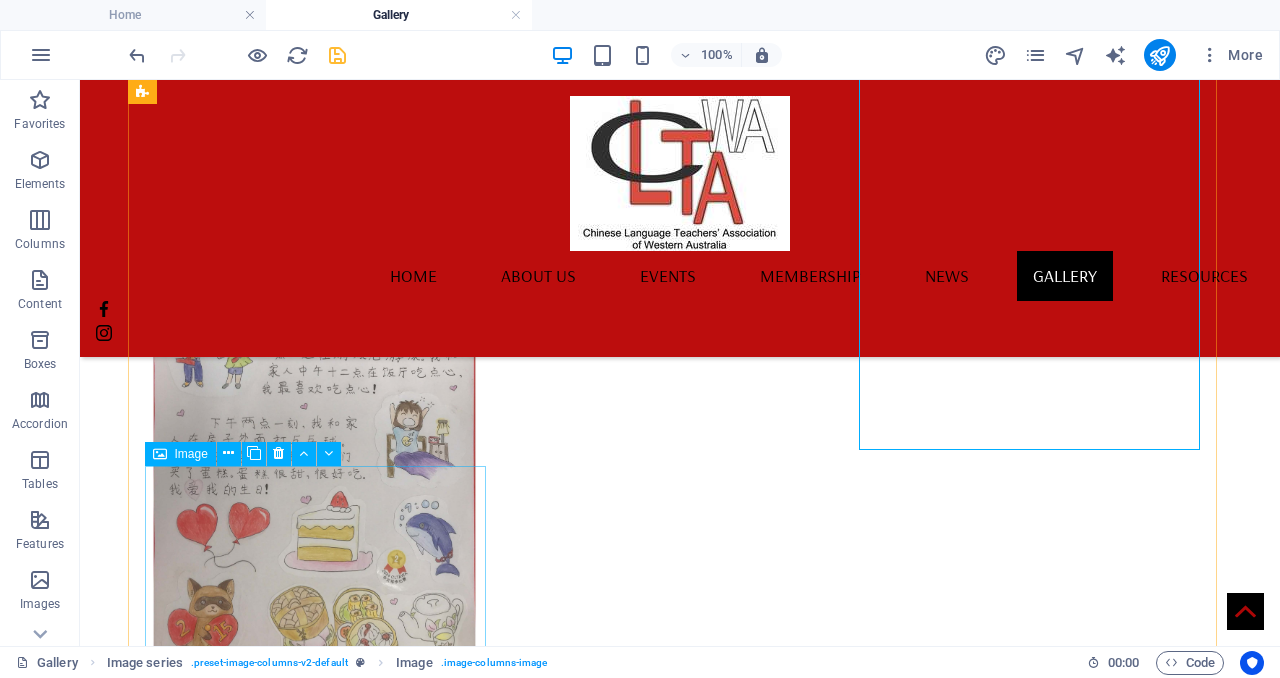 click at bounding box center [314, 5242] 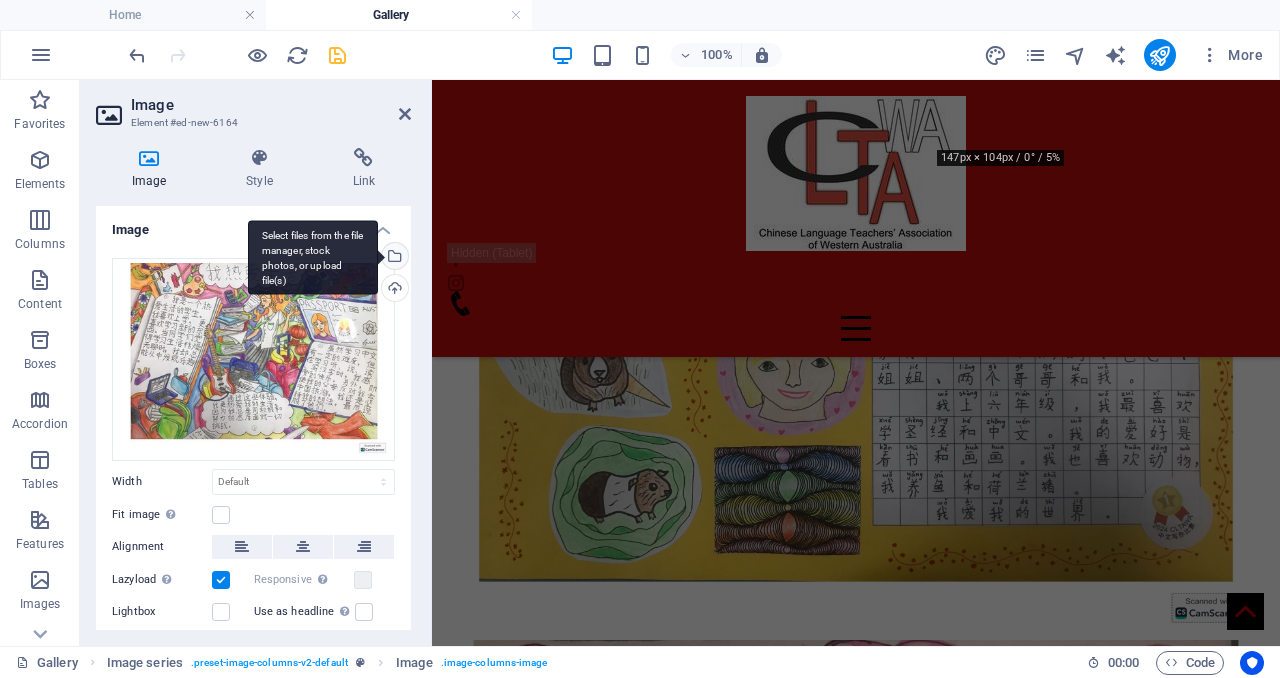 click on "Select files from the file manager, stock photos, or upload file(s)" at bounding box center [313, 257] 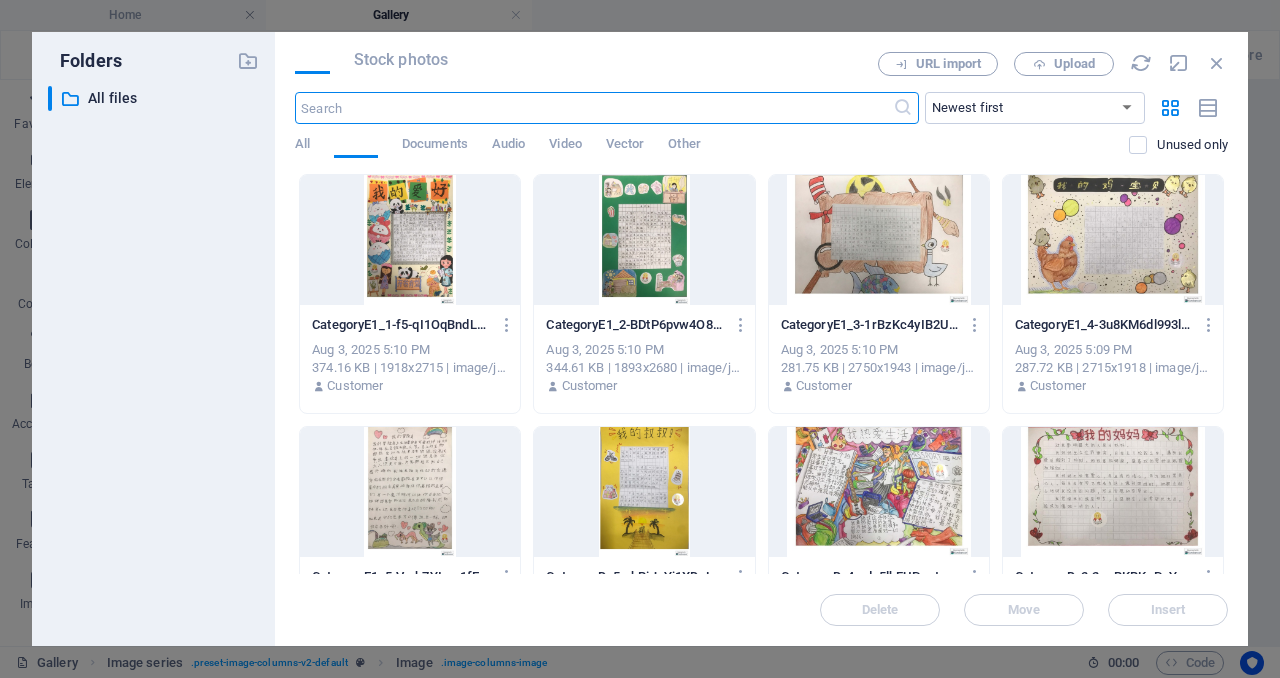scroll, scrollTop: 11177, scrollLeft: 0, axis: vertical 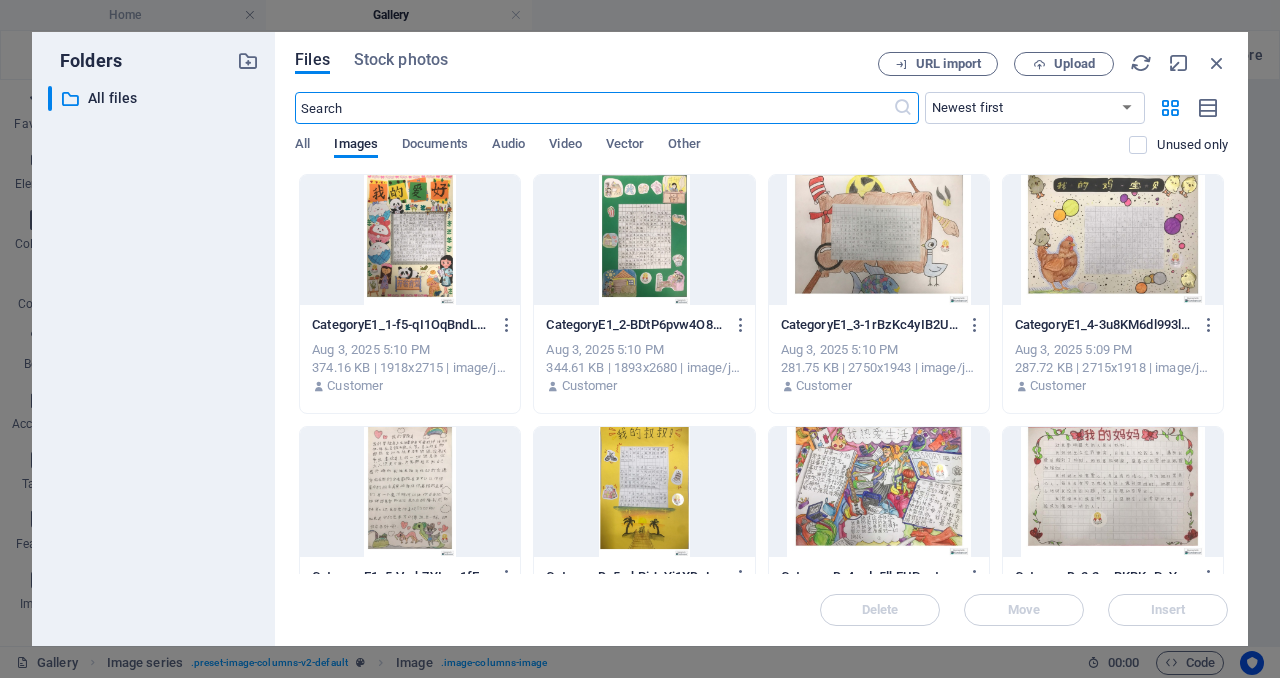 click at bounding box center [1113, 240] 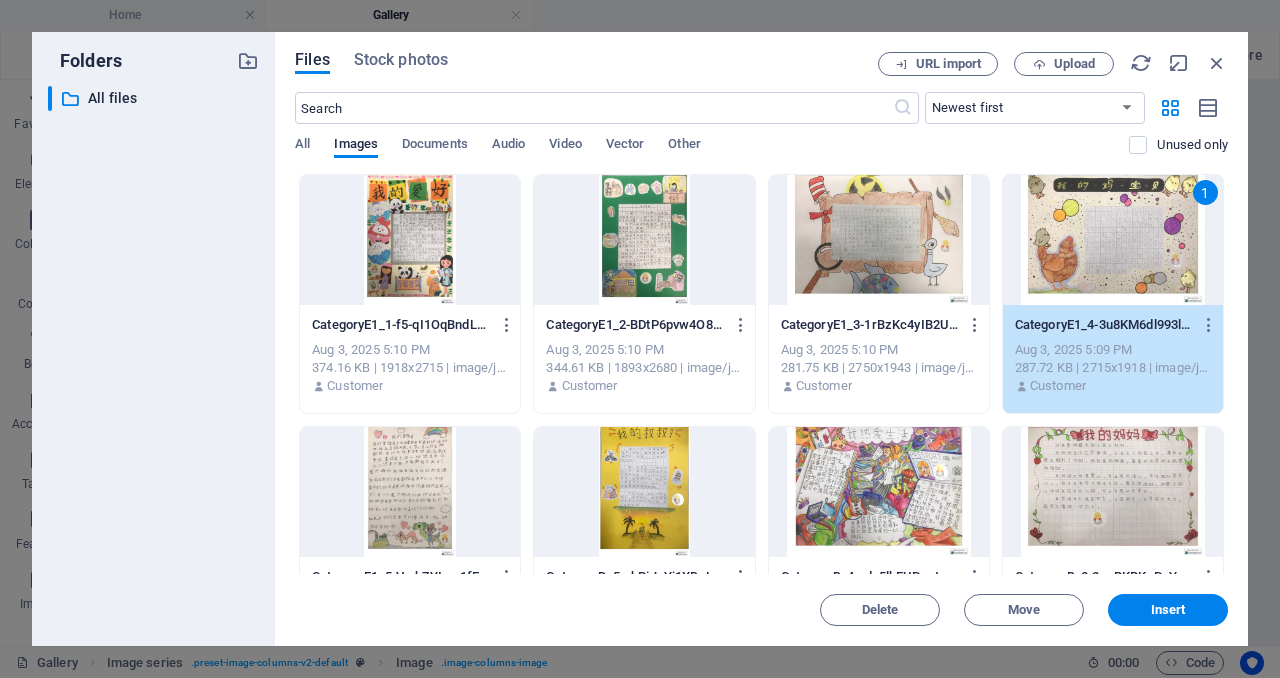 click on "1" at bounding box center (1113, 240) 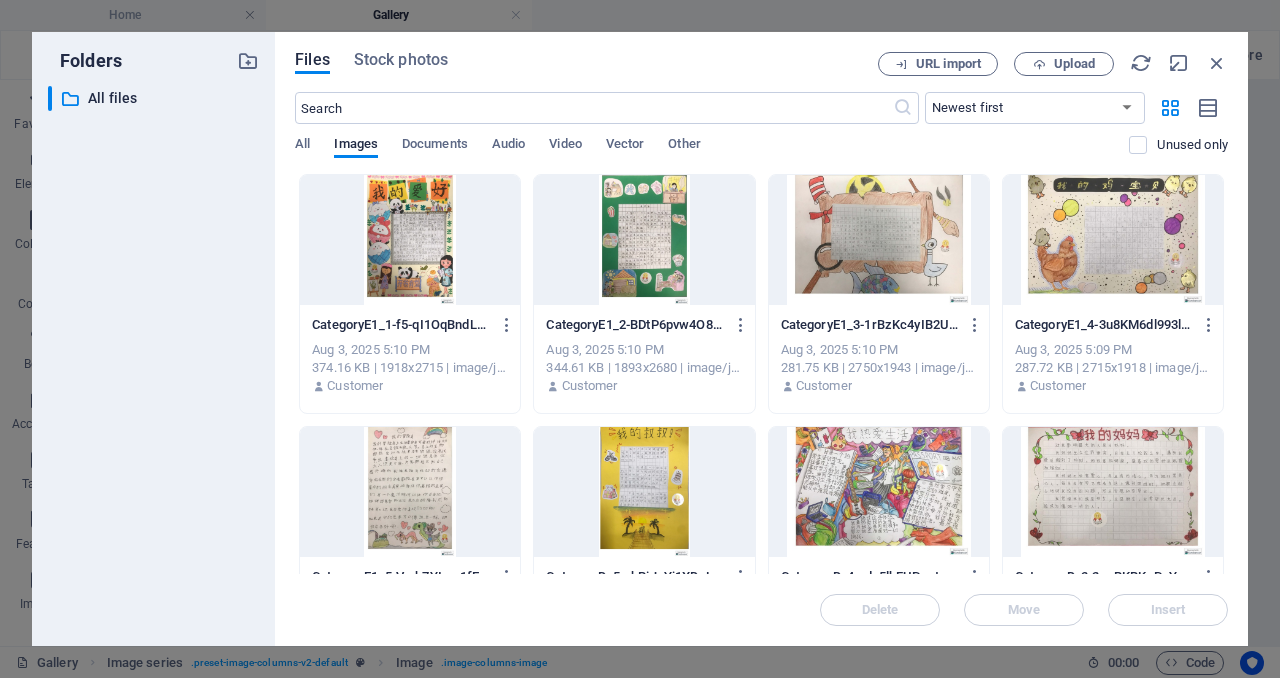 click at bounding box center (1113, 240) 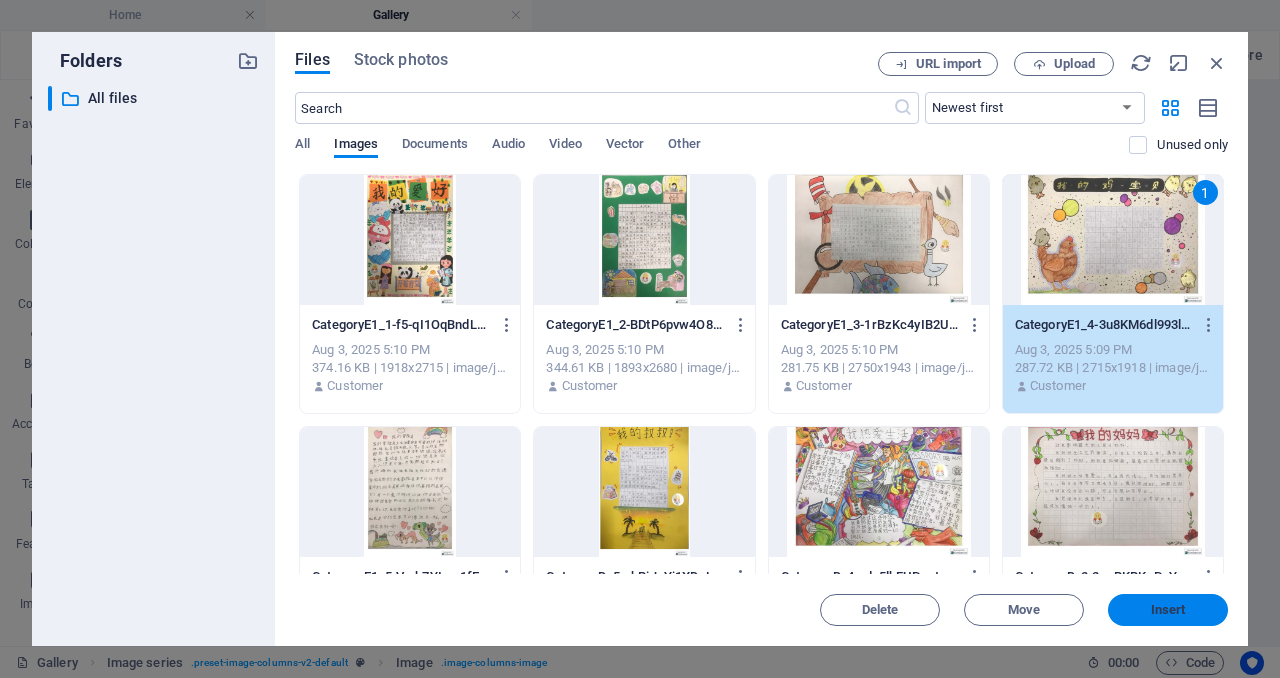 drag, startPoint x: 1187, startPoint y: 611, endPoint x: 575, endPoint y: 498, distance: 622.3448 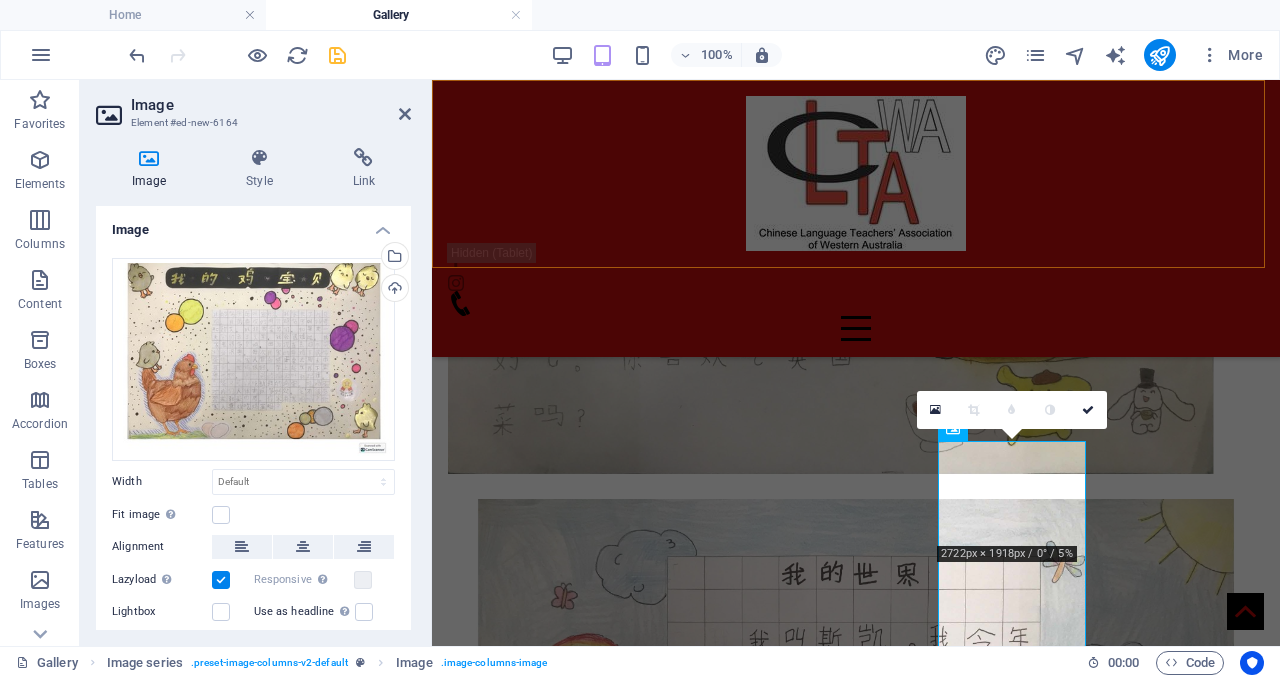 scroll, scrollTop: 3541, scrollLeft: 0, axis: vertical 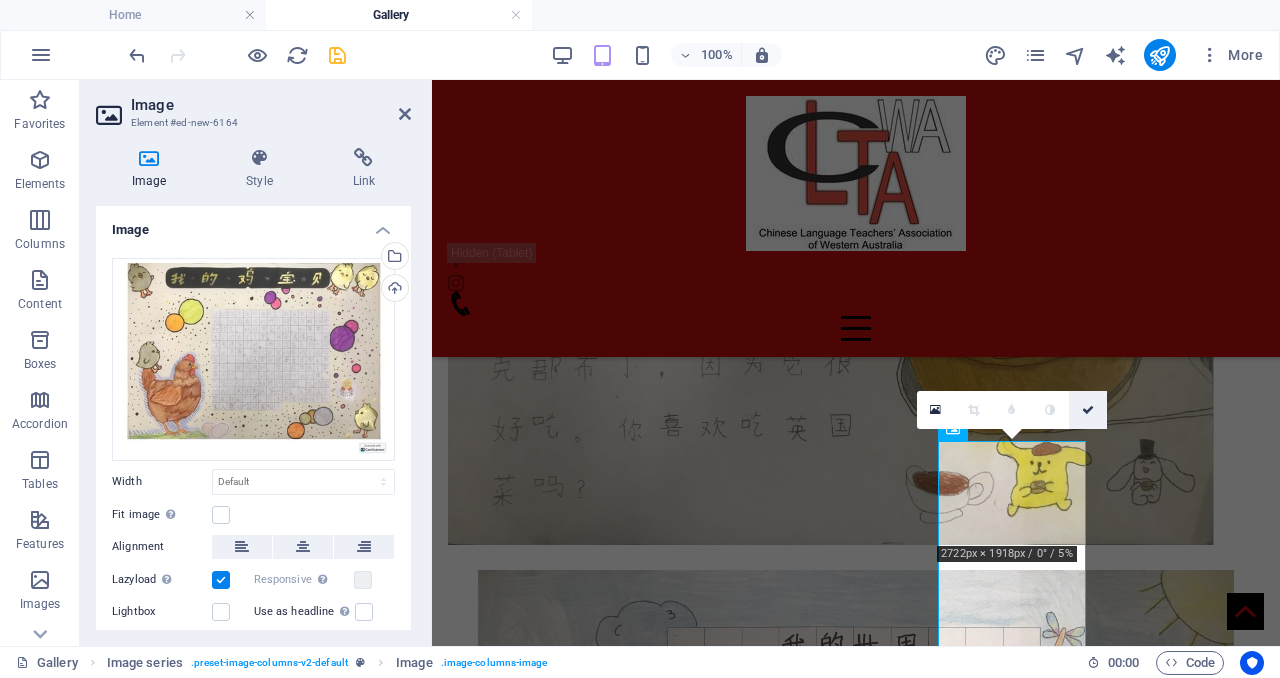 click at bounding box center [1088, 410] 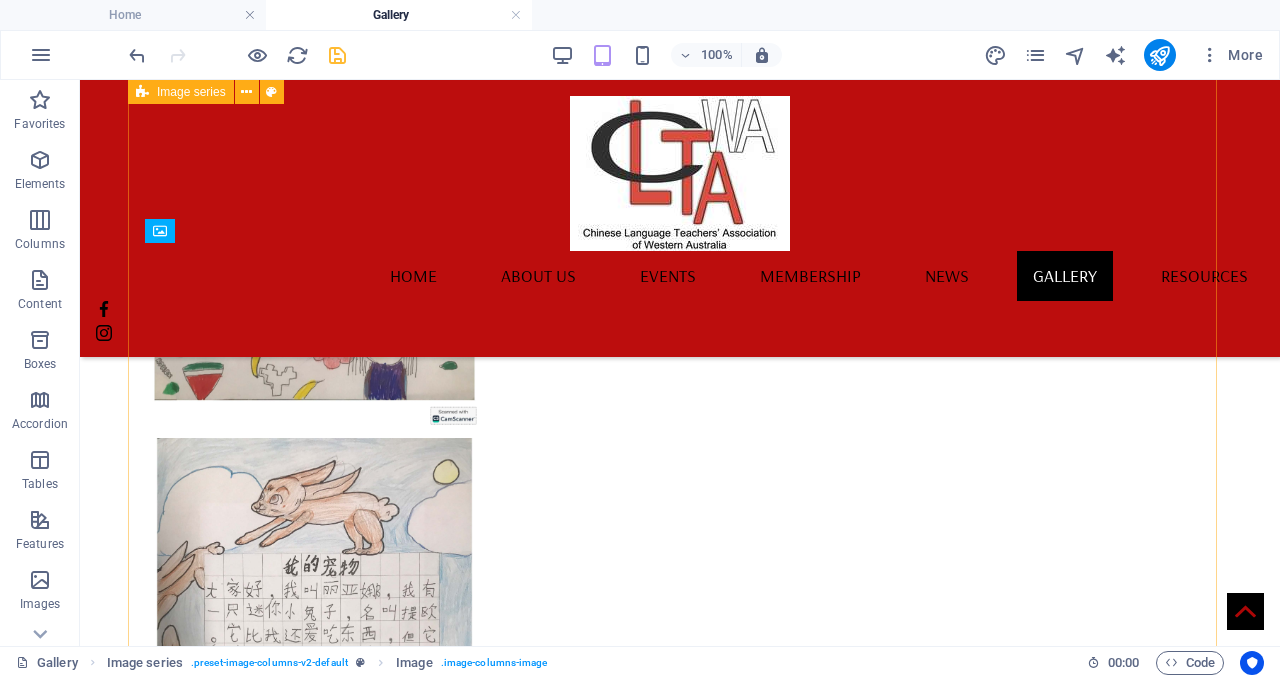 click at bounding box center (314, 9225) 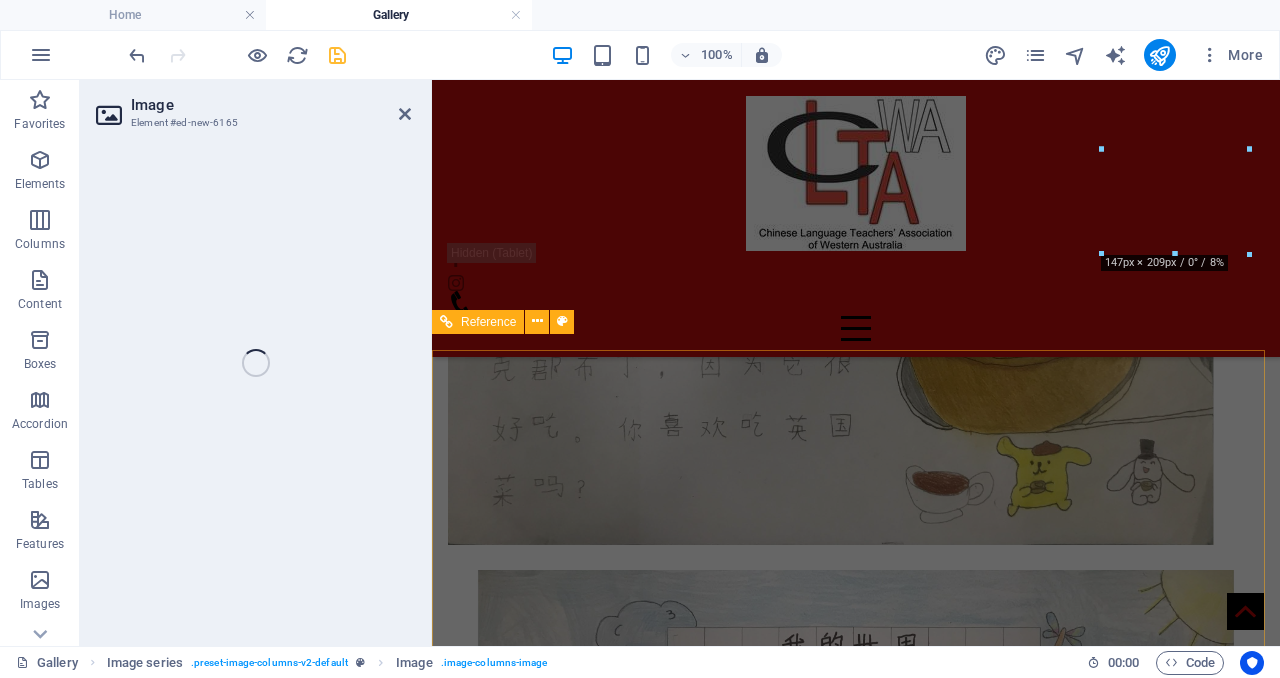 scroll, scrollTop: 3937, scrollLeft: 0, axis: vertical 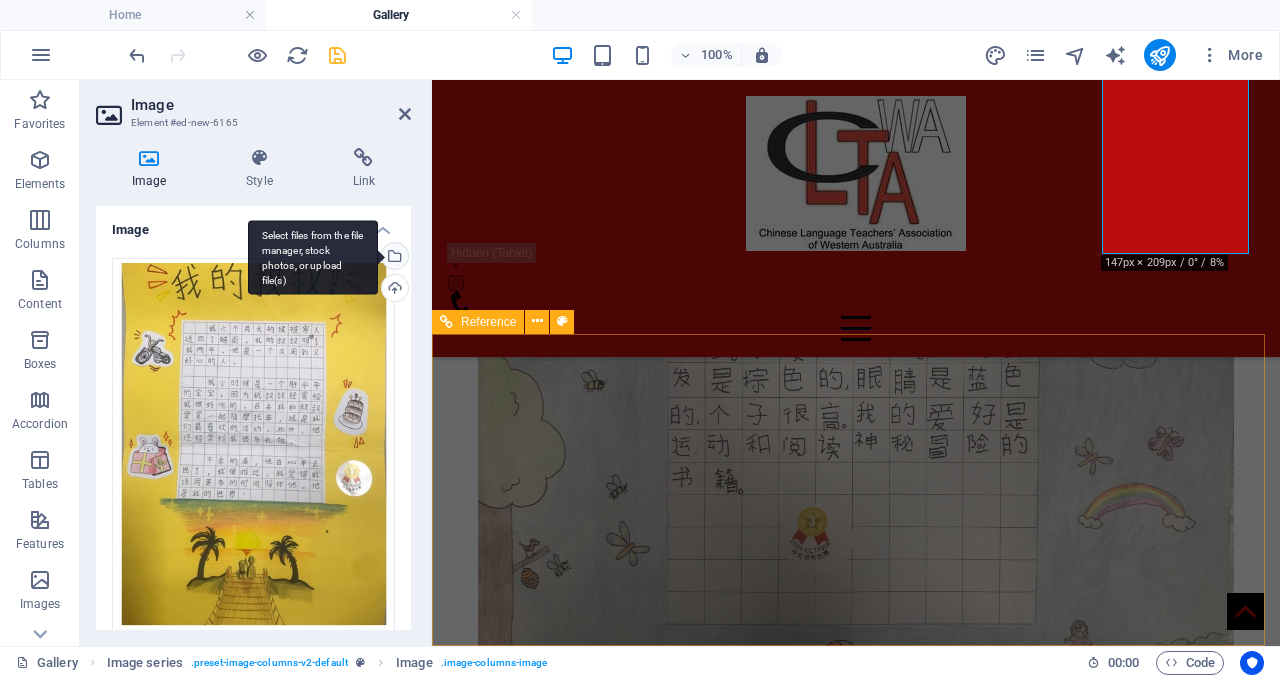 click on "Select files from the file manager, stock photos, or upload file(s)" at bounding box center [393, 258] 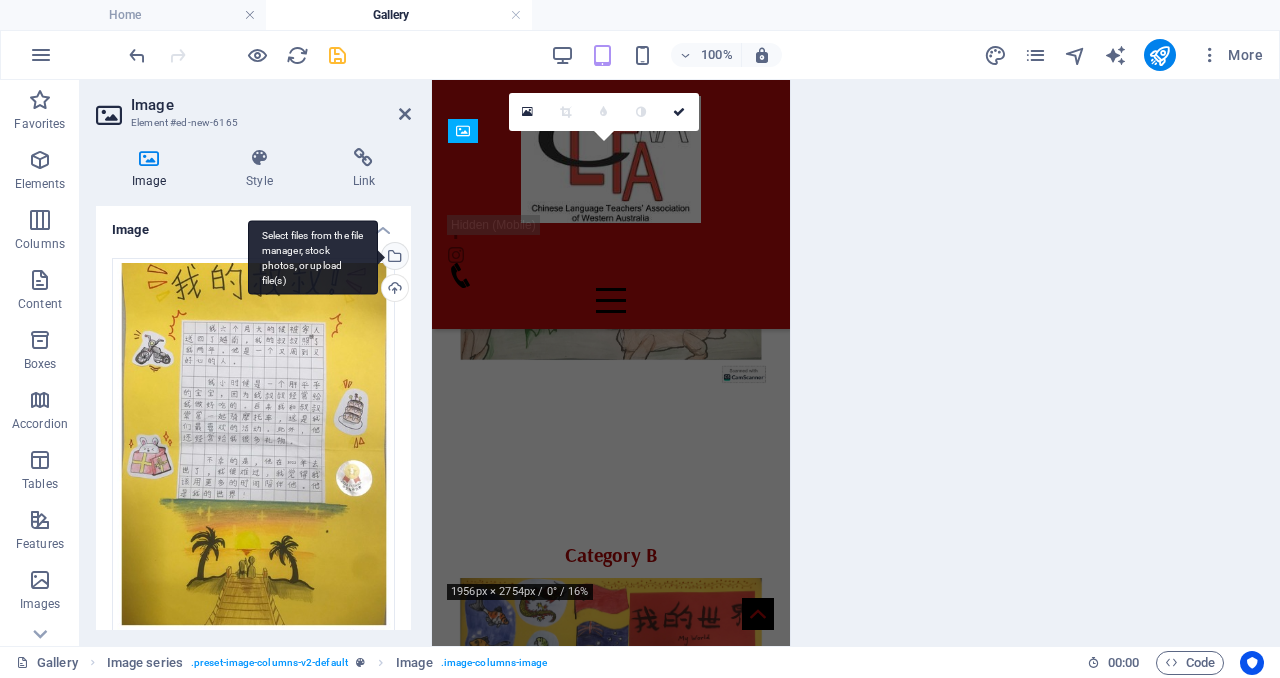 scroll, scrollTop: 11523, scrollLeft: 0, axis: vertical 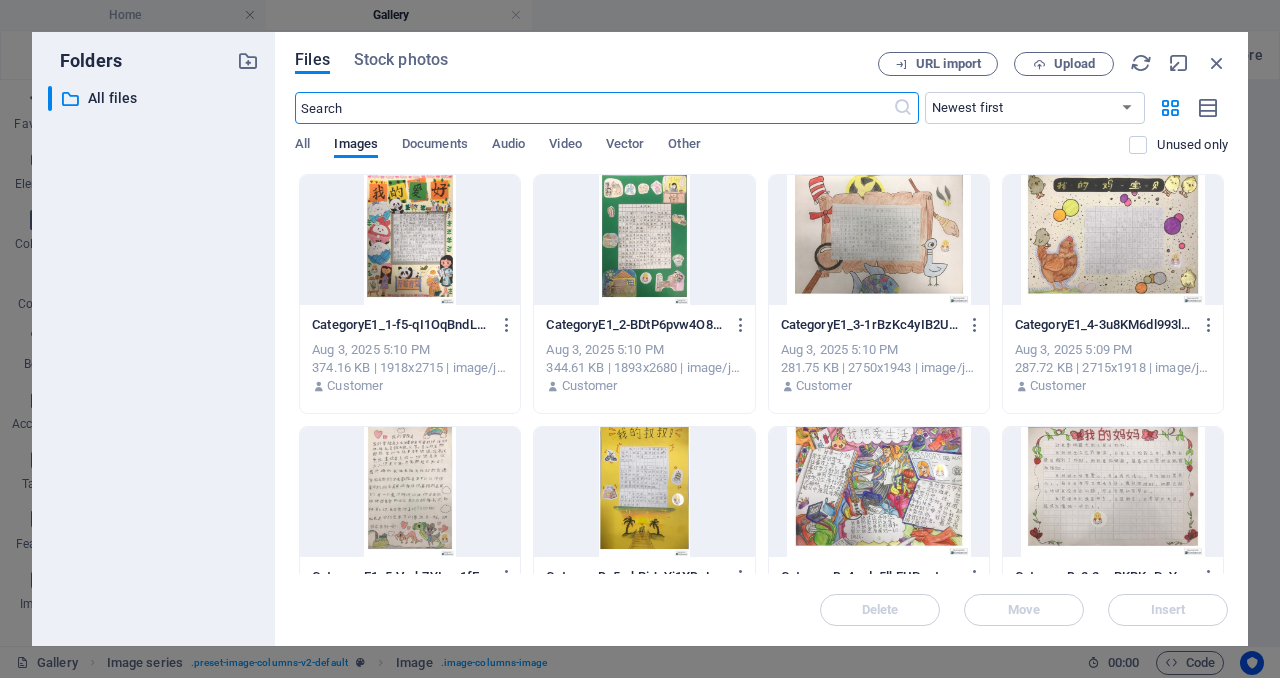 click at bounding box center [410, 492] 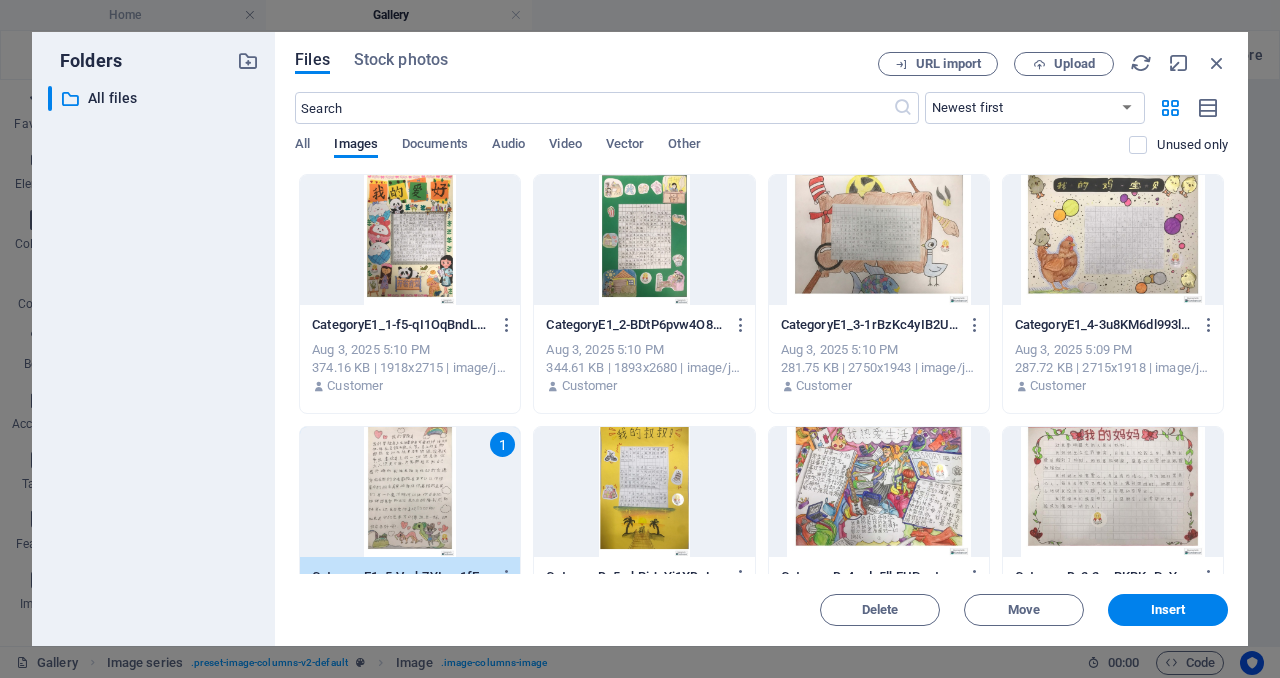 scroll, scrollTop: 21, scrollLeft: 0, axis: vertical 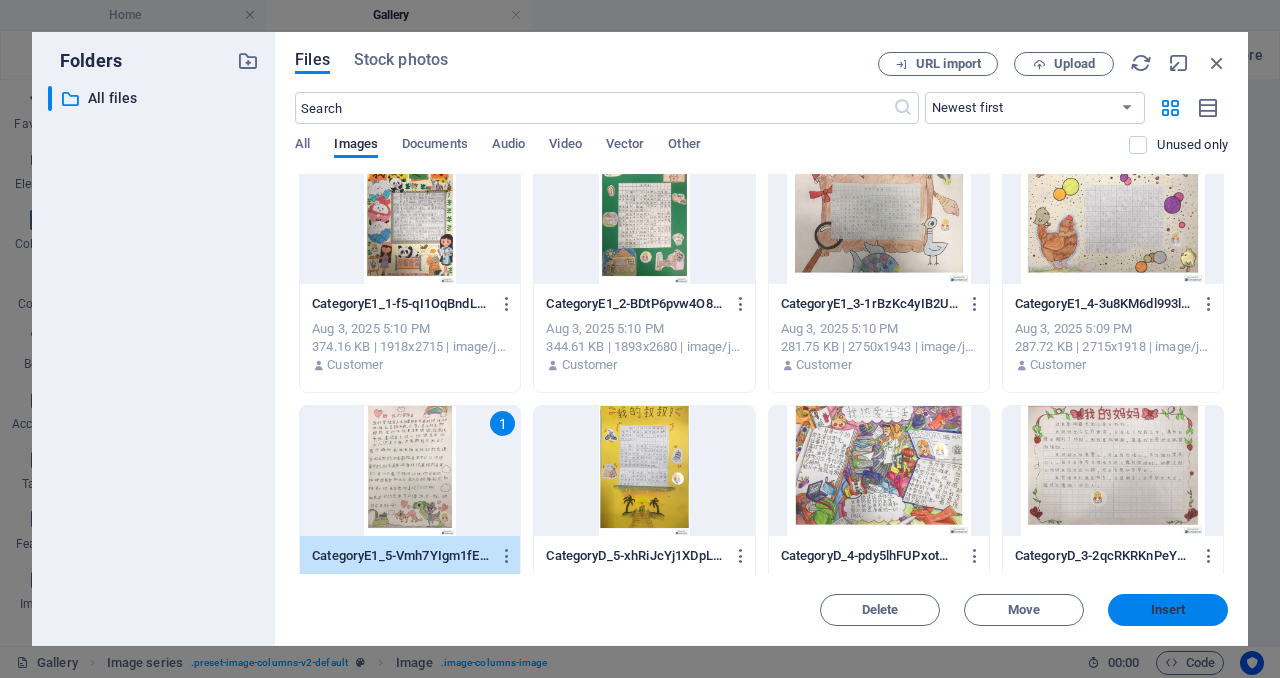 click on "Insert" at bounding box center (1168, 610) 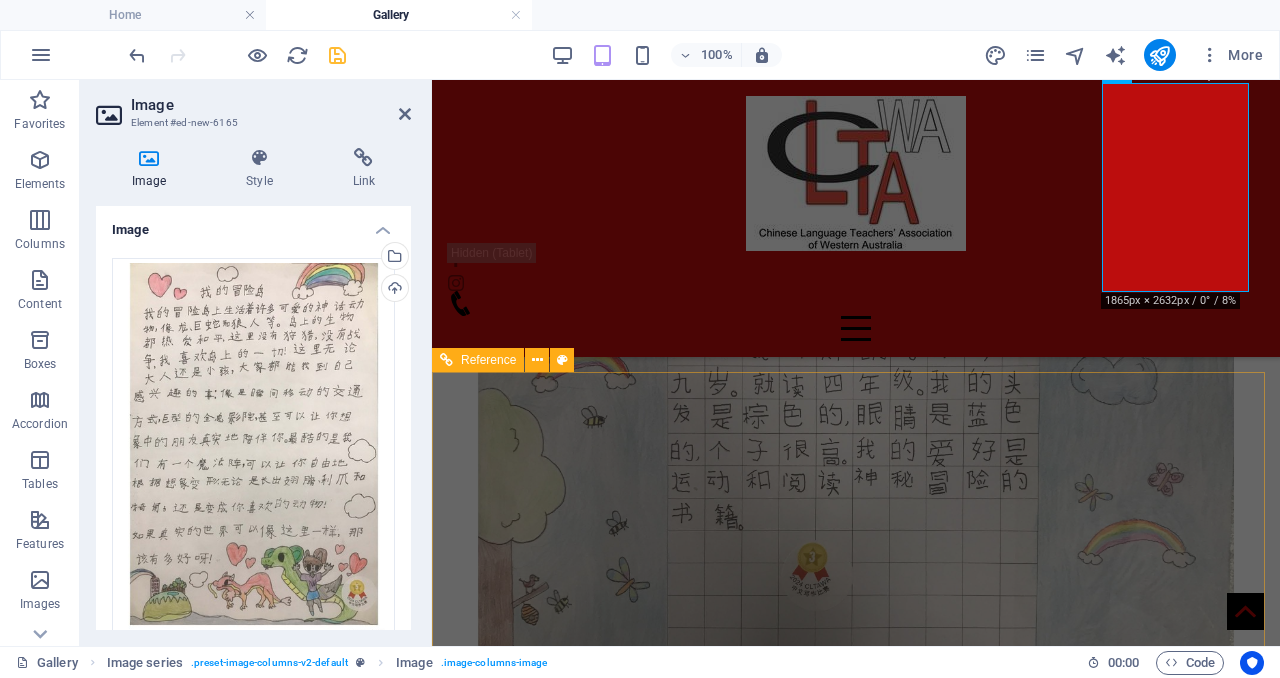 scroll, scrollTop: 3530, scrollLeft: 0, axis: vertical 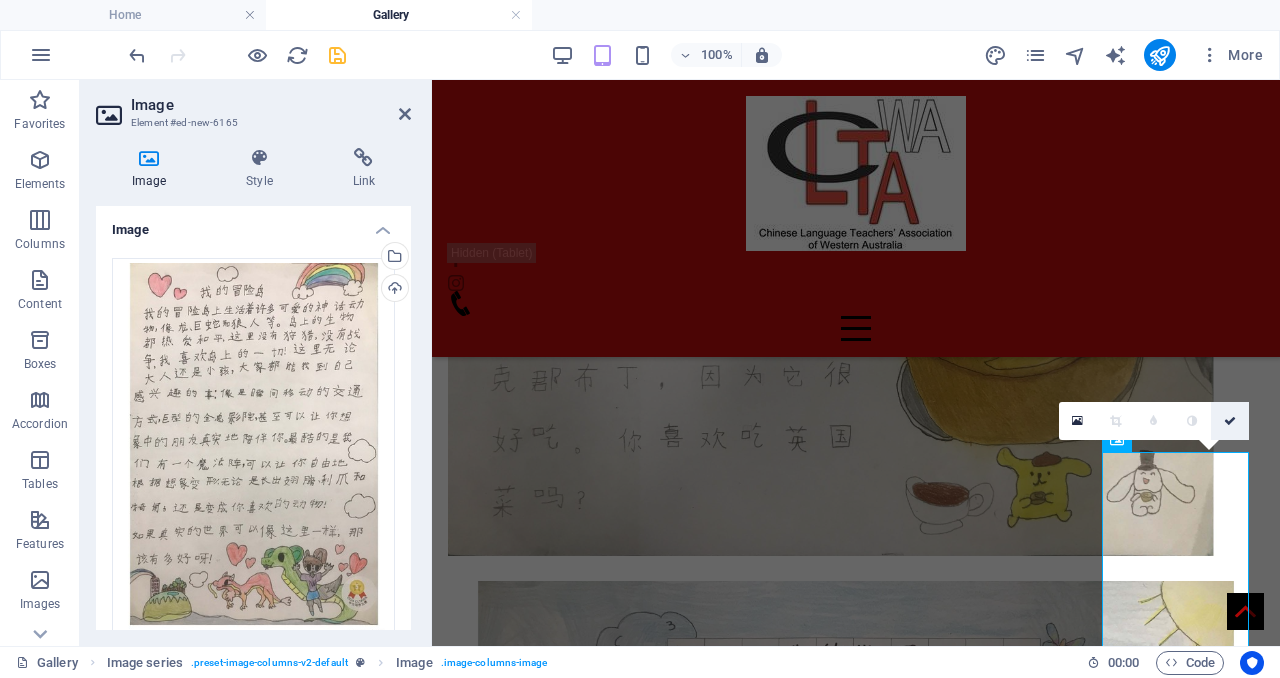 click at bounding box center [1230, 421] 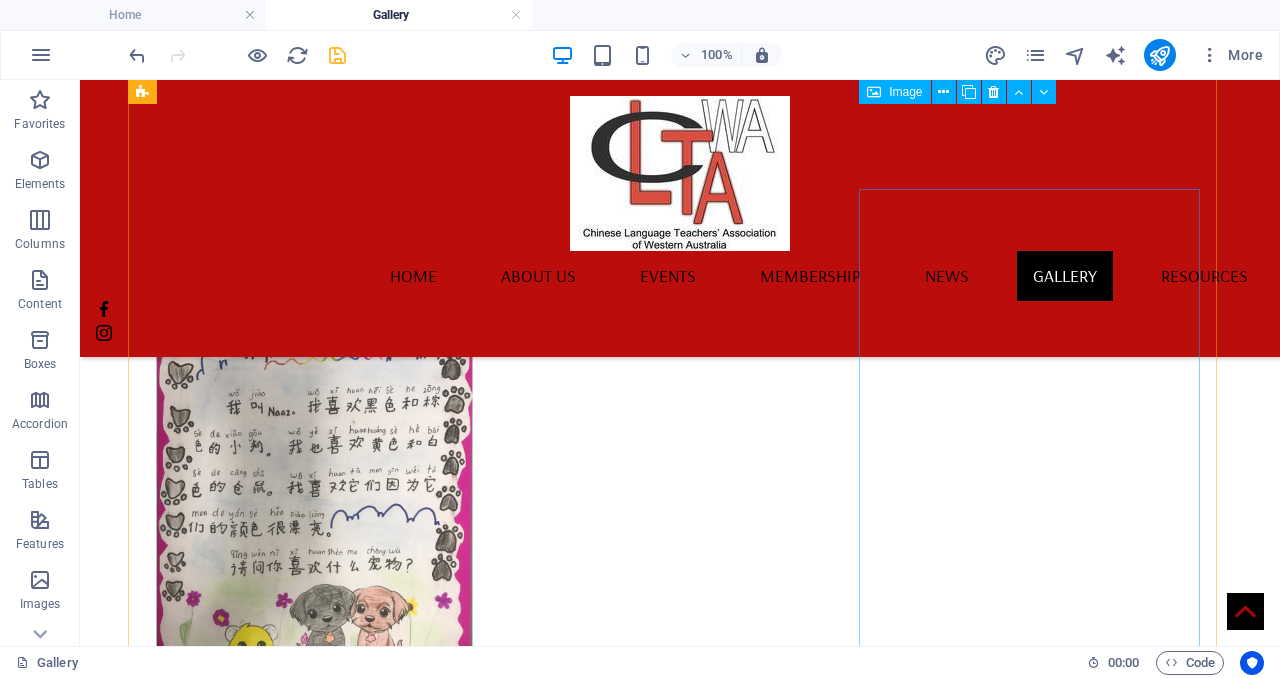 scroll, scrollTop: 2130, scrollLeft: 0, axis: vertical 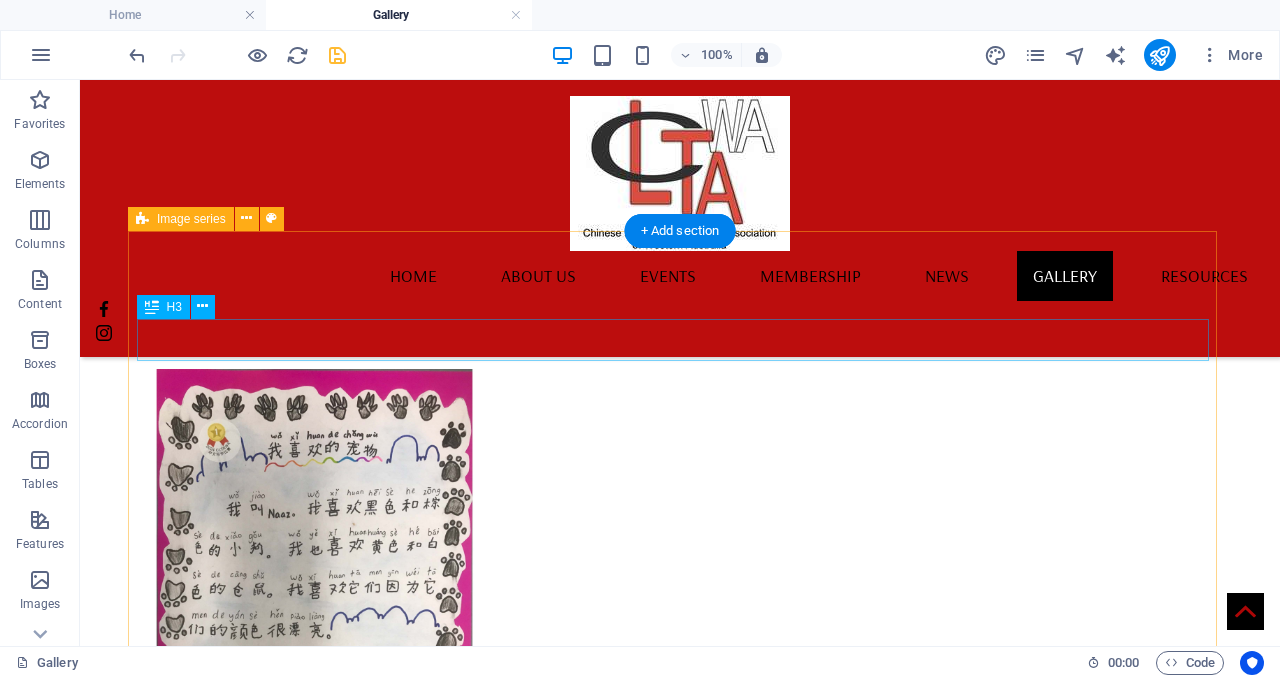 click on "Category A" at bounding box center [672, 340] 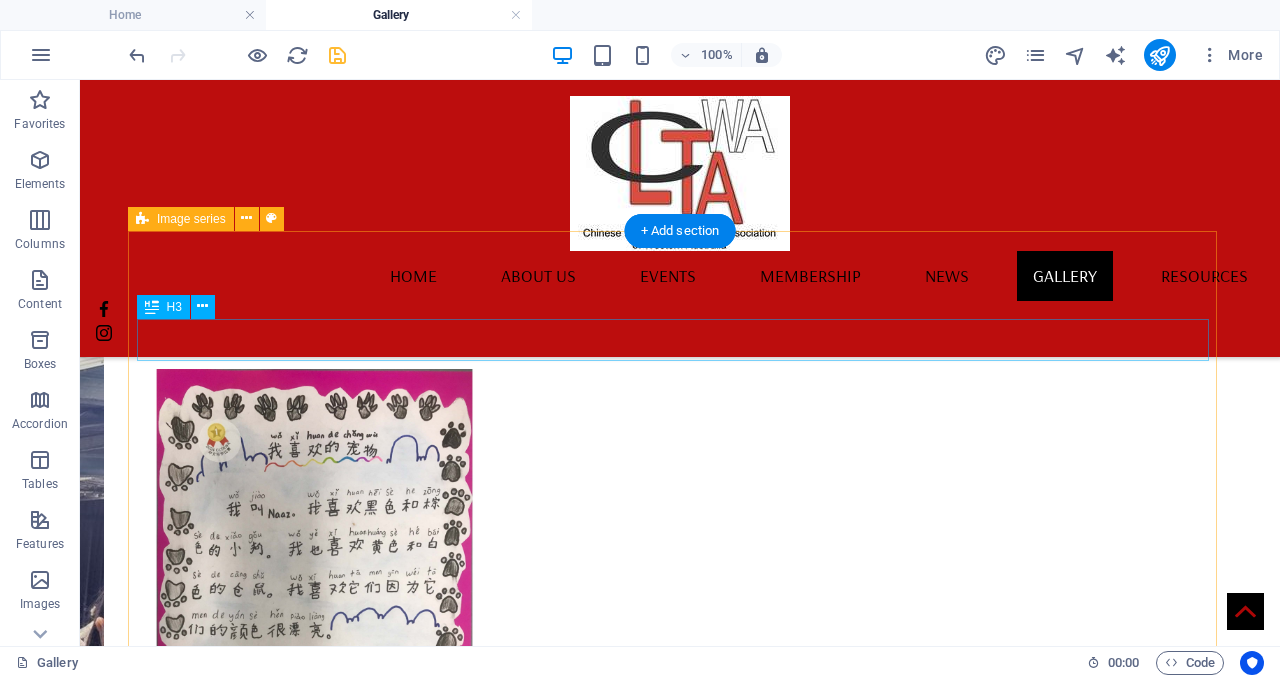 click on "Category A" at bounding box center (672, 340) 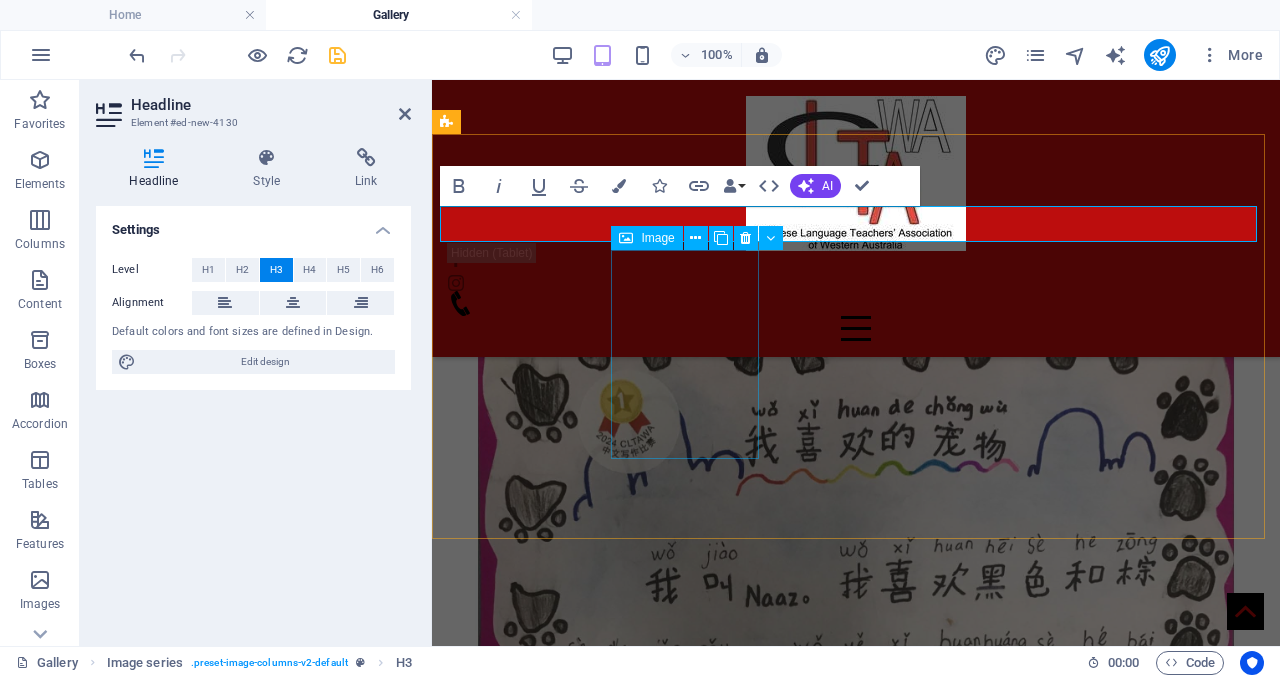 click at bounding box center (856, 1700) 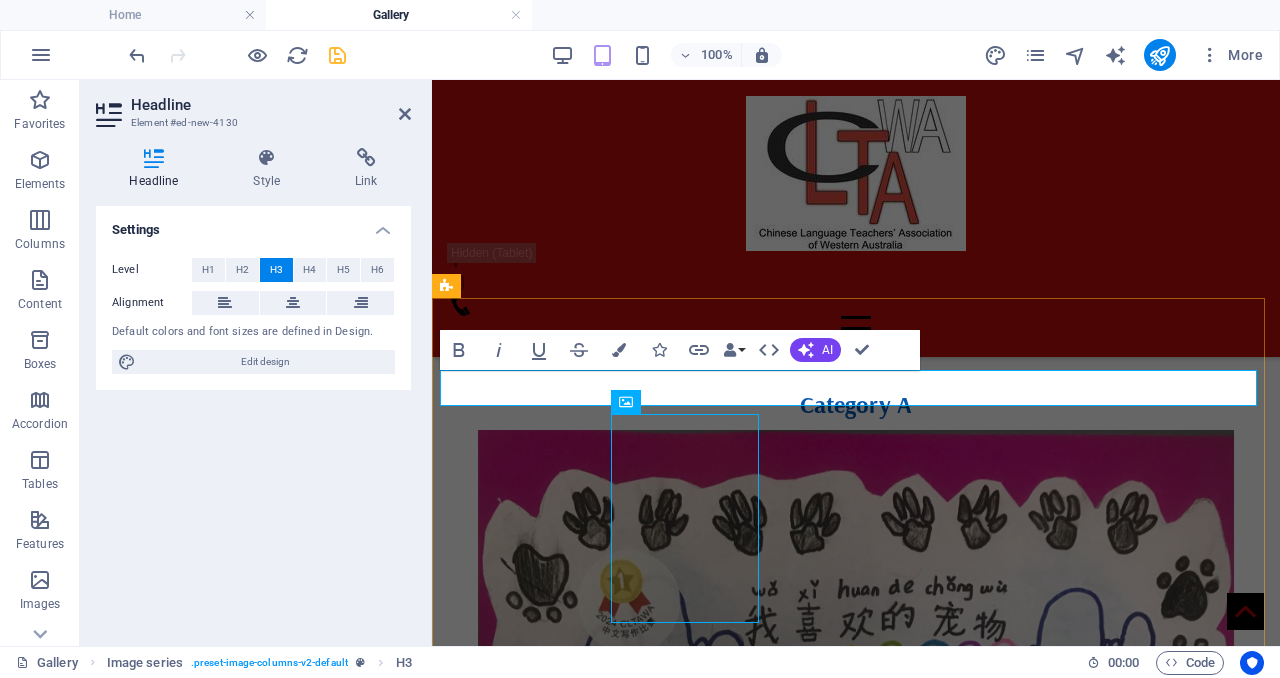 scroll, scrollTop: 1966, scrollLeft: 0, axis: vertical 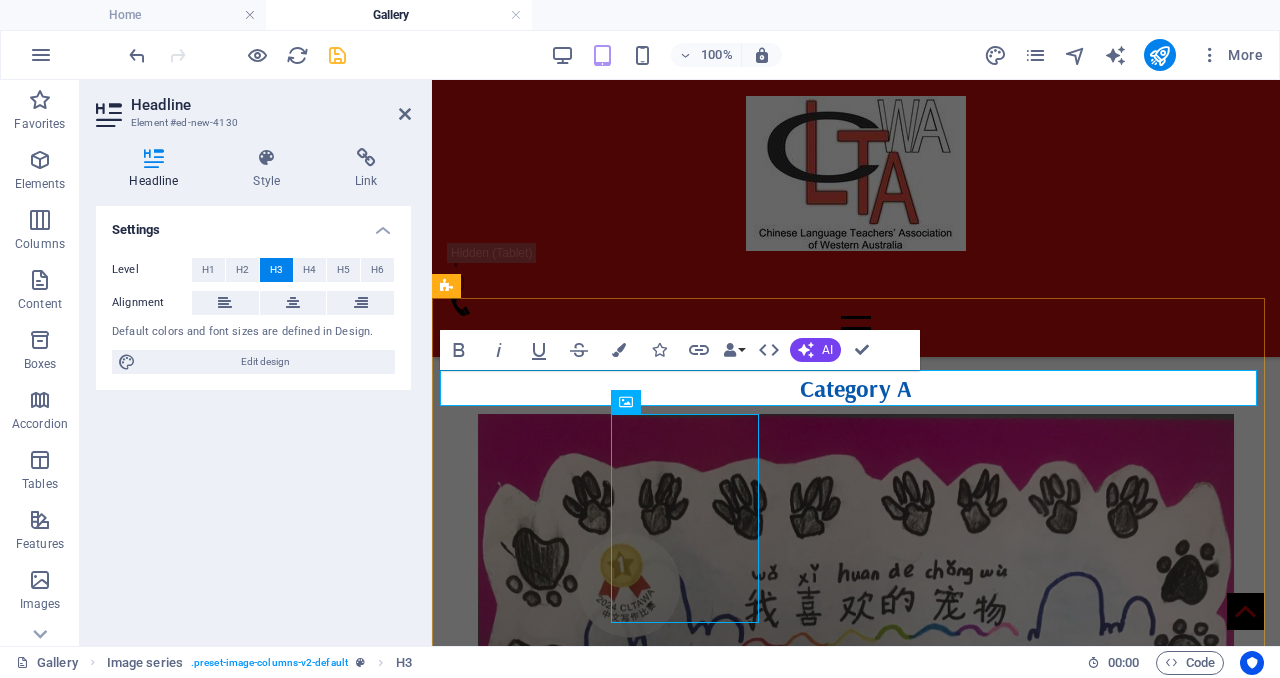 click on "Category A" at bounding box center (856, 388) 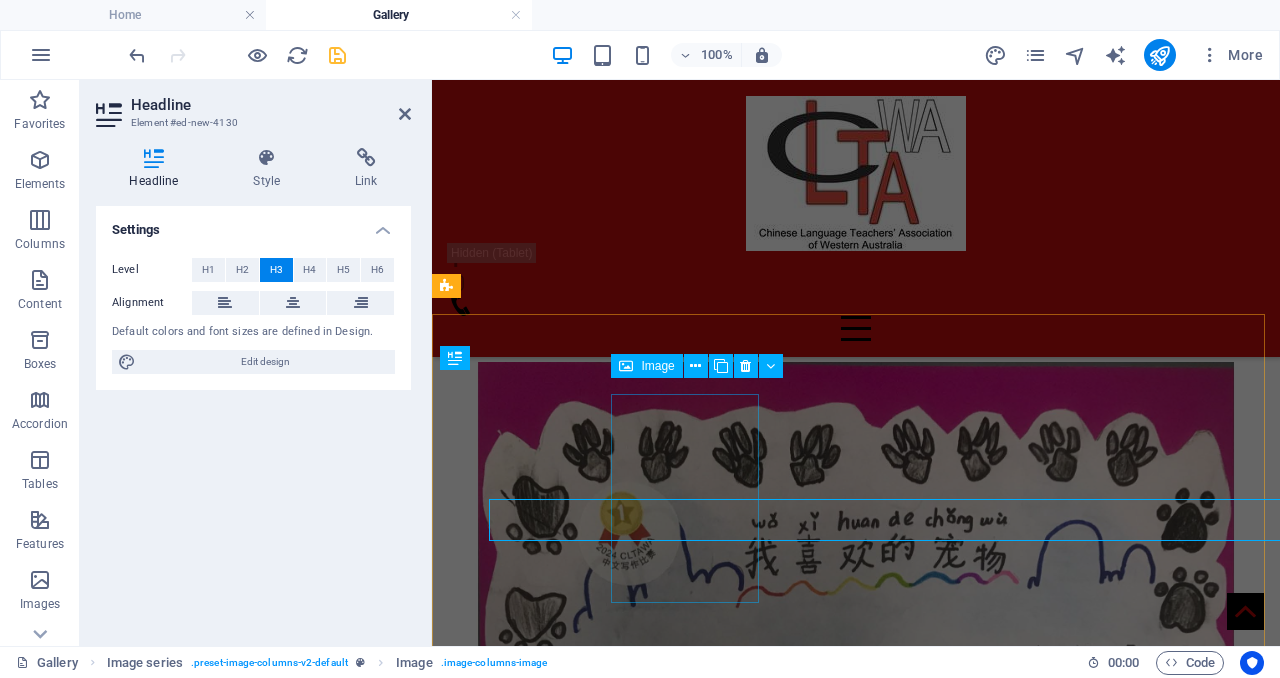 scroll, scrollTop: 1950, scrollLeft: 0, axis: vertical 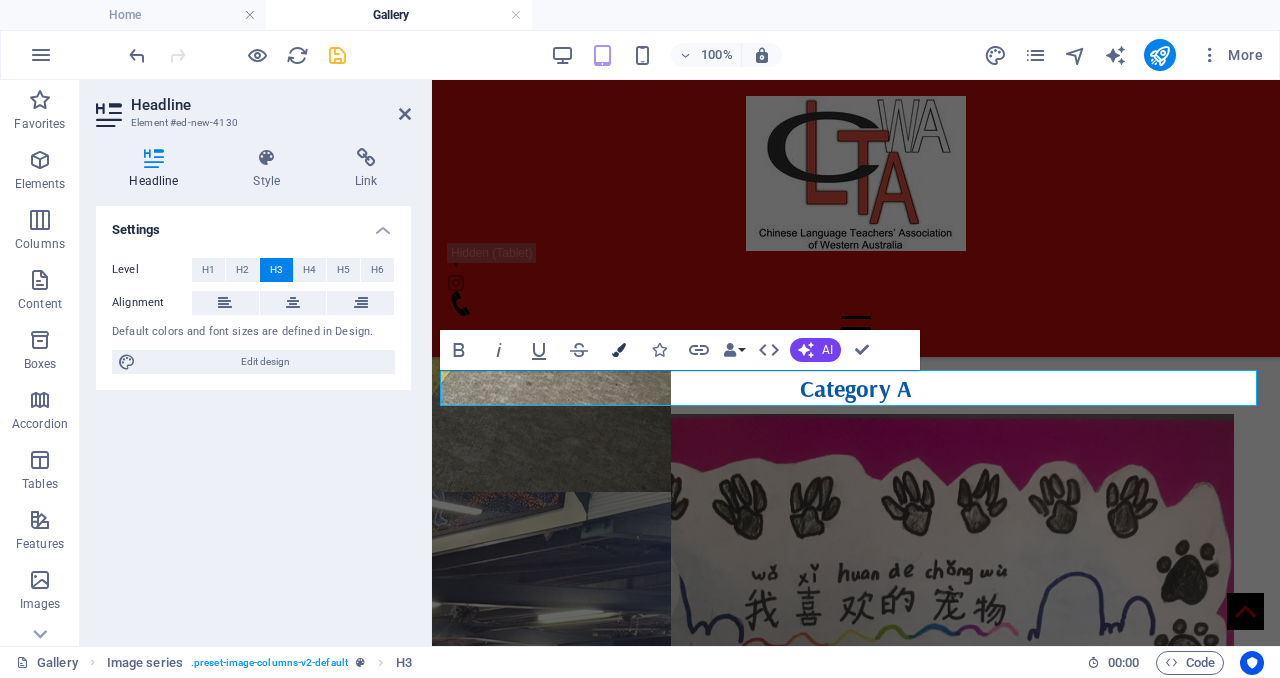 click at bounding box center (619, 350) 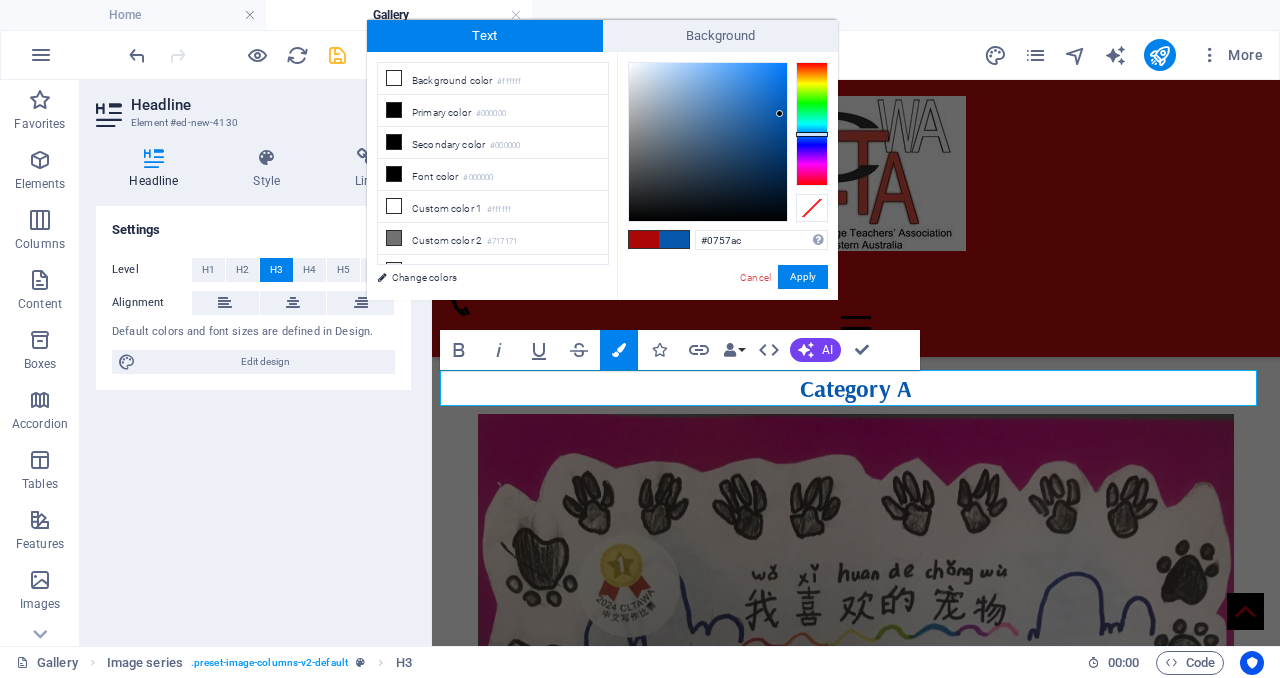 drag, startPoint x: 745, startPoint y: 243, endPoint x: 691, endPoint y: 243, distance: 54 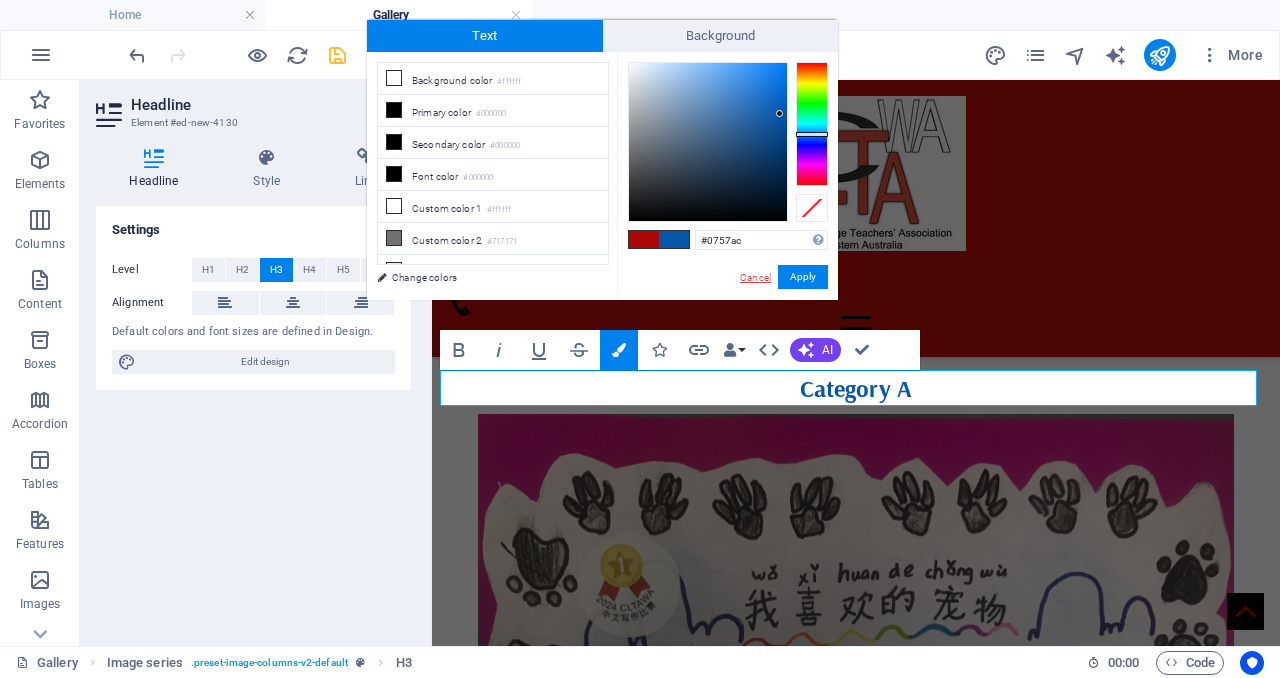 click on "Cancel" at bounding box center [755, 277] 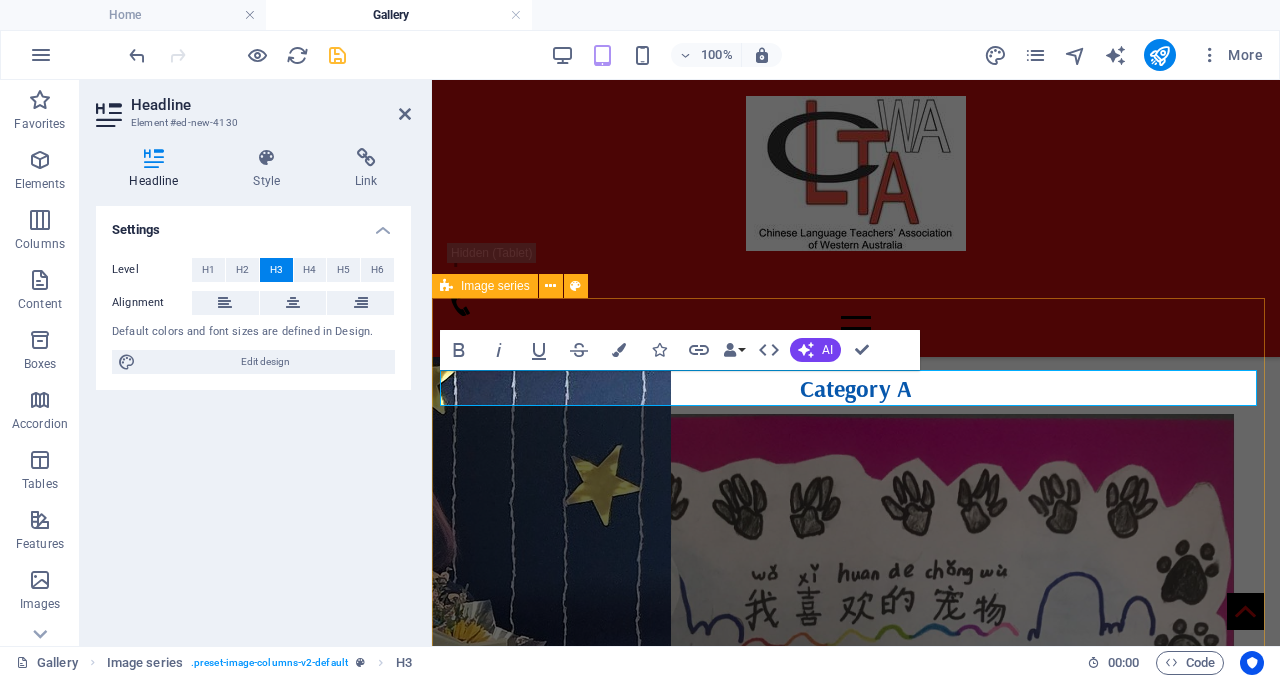 click on "Category A" at bounding box center [856, 2720] 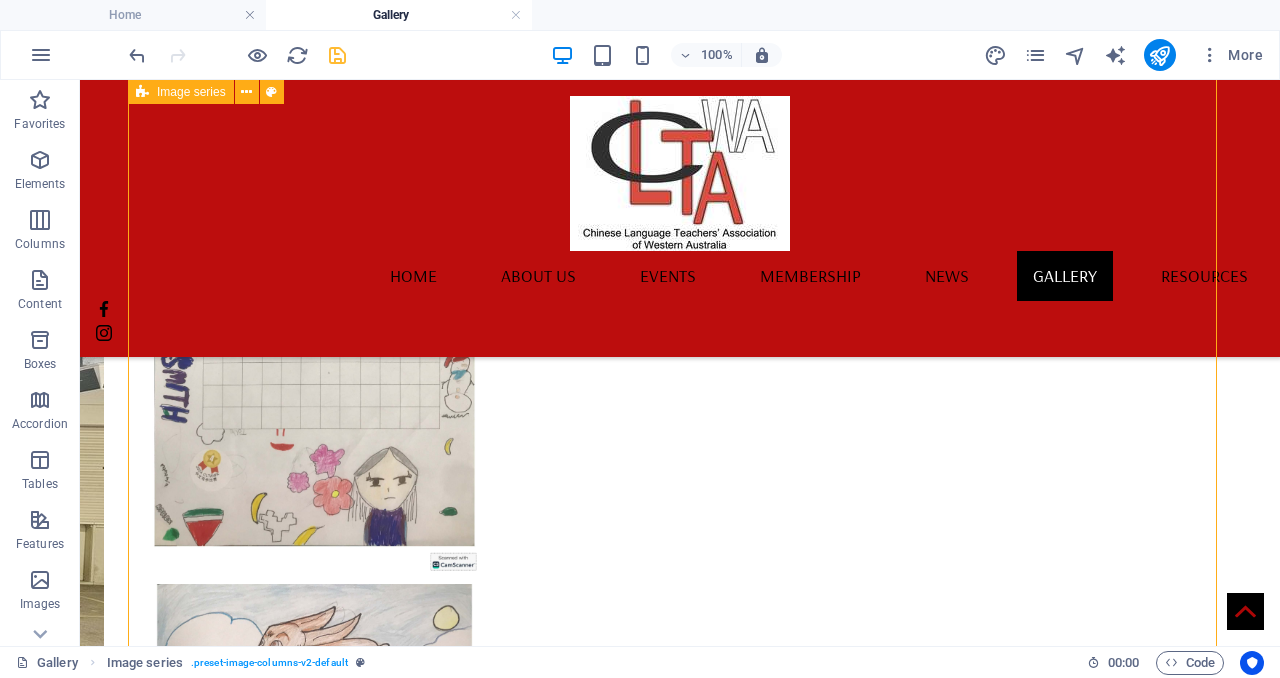 scroll, scrollTop: 2605, scrollLeft: 0, axis: vertical 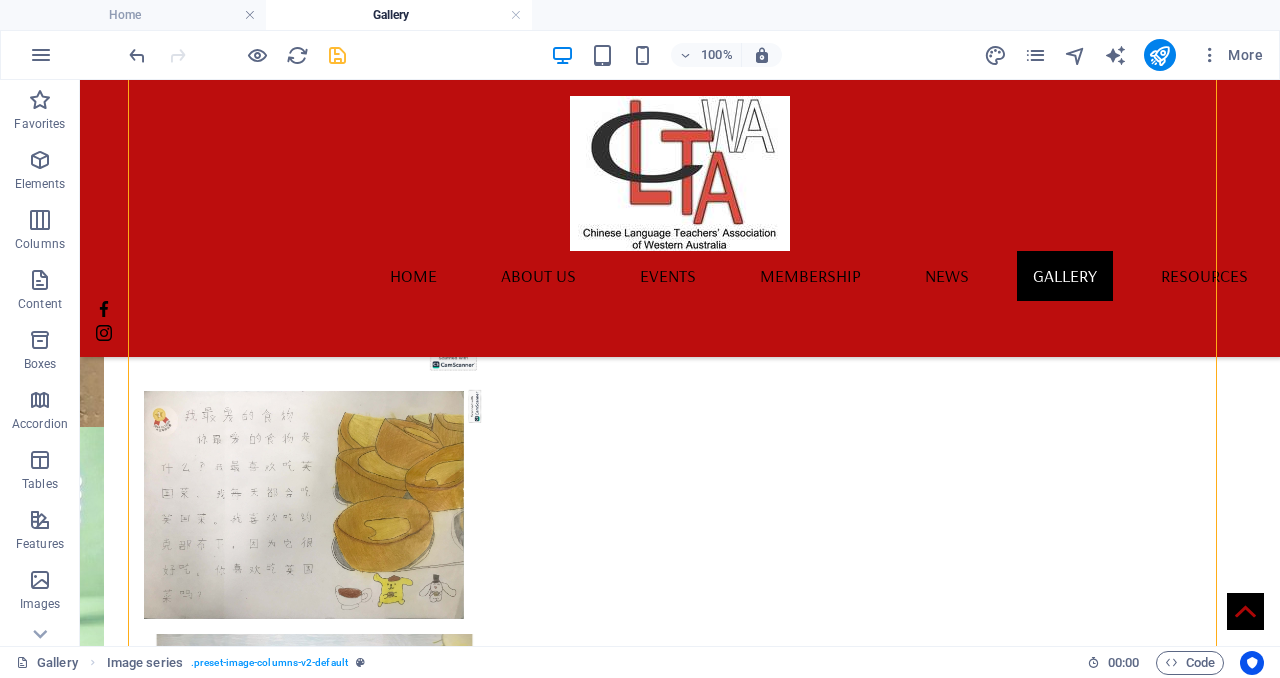 click on "Home About us Events Membership News Gallery Resources [YEAR] CNY Celebration and Social Gathering 1 2 3 4 5 6 7 8 9 10 11 12 13 [YEAR] CLTAWA AGM 1 2 3 4 5 6 7 8 9 10 11 12 13 14 15 16 17 18 19 20 21 22 23 24 [YEAR]  Writing Competition winning Posters Category A Category B Category C Category D Category E1 Address [POSTAL_CODE] LPO, PO BOX [NUMBER], [CITY_NAME], [POSTAL_CODE] [CITY_NAME]. [STATE_ABBR]   [NUMBER] Contact [CITY_NAME].perth@[DOMAIN]" at bounding box center (680, 4356) 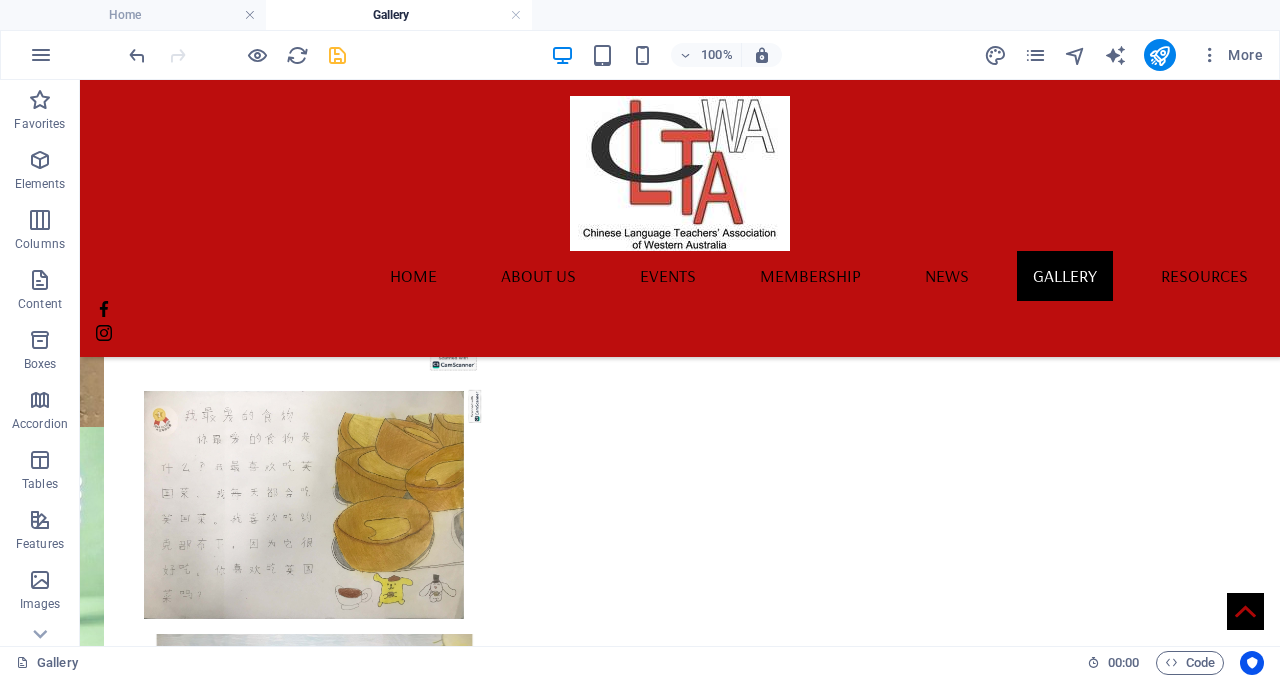 click at bounding box center [337, 55] 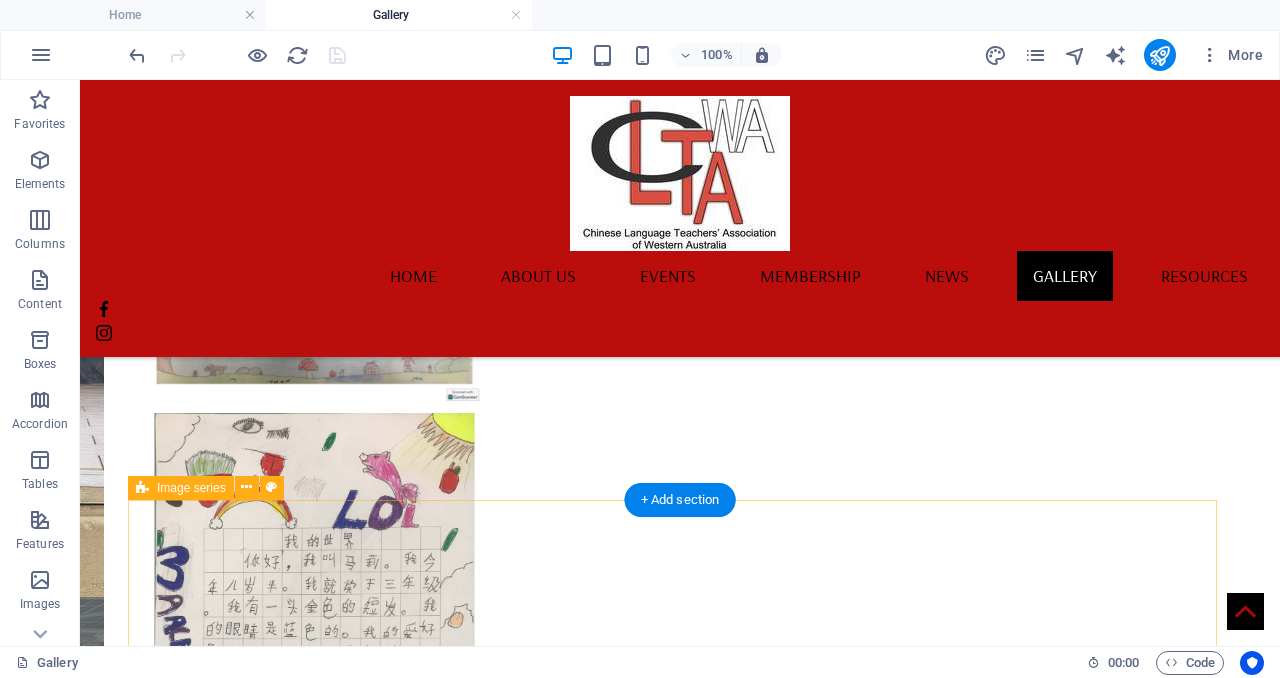 scroll, scrollTop: 3248, scrollLeft: 0, axis: vertical 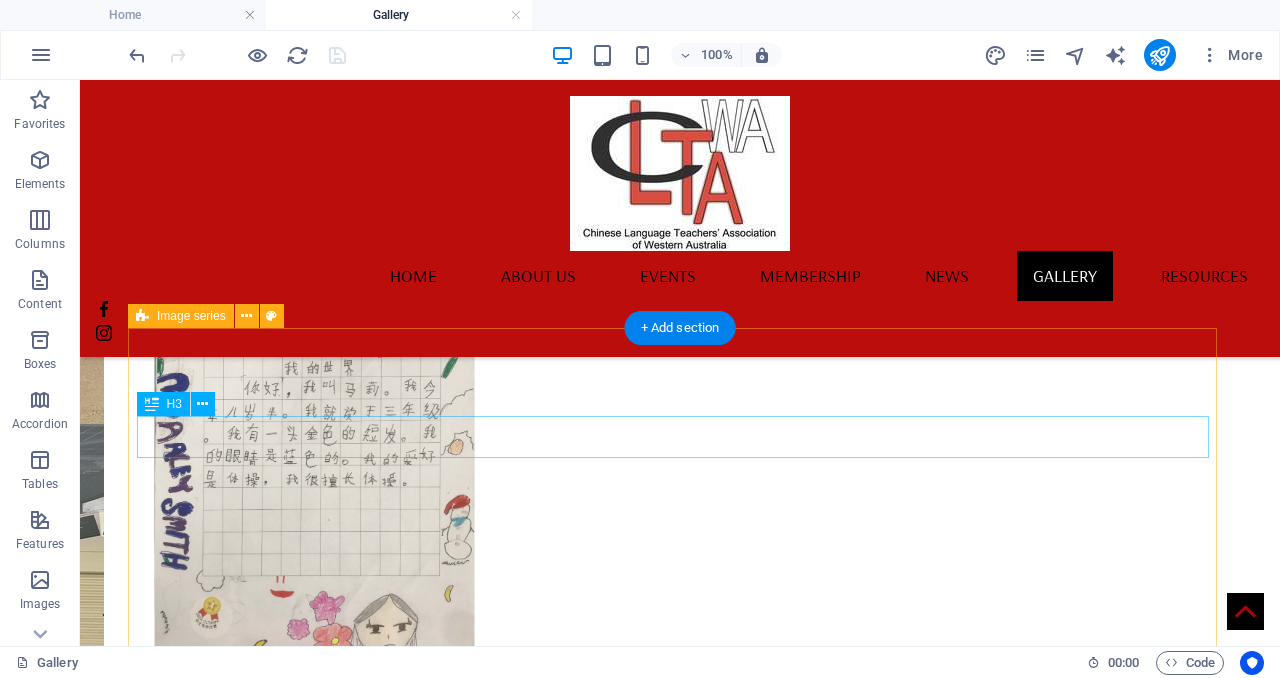 click on "Category B" at bounding box center (672, 1419) 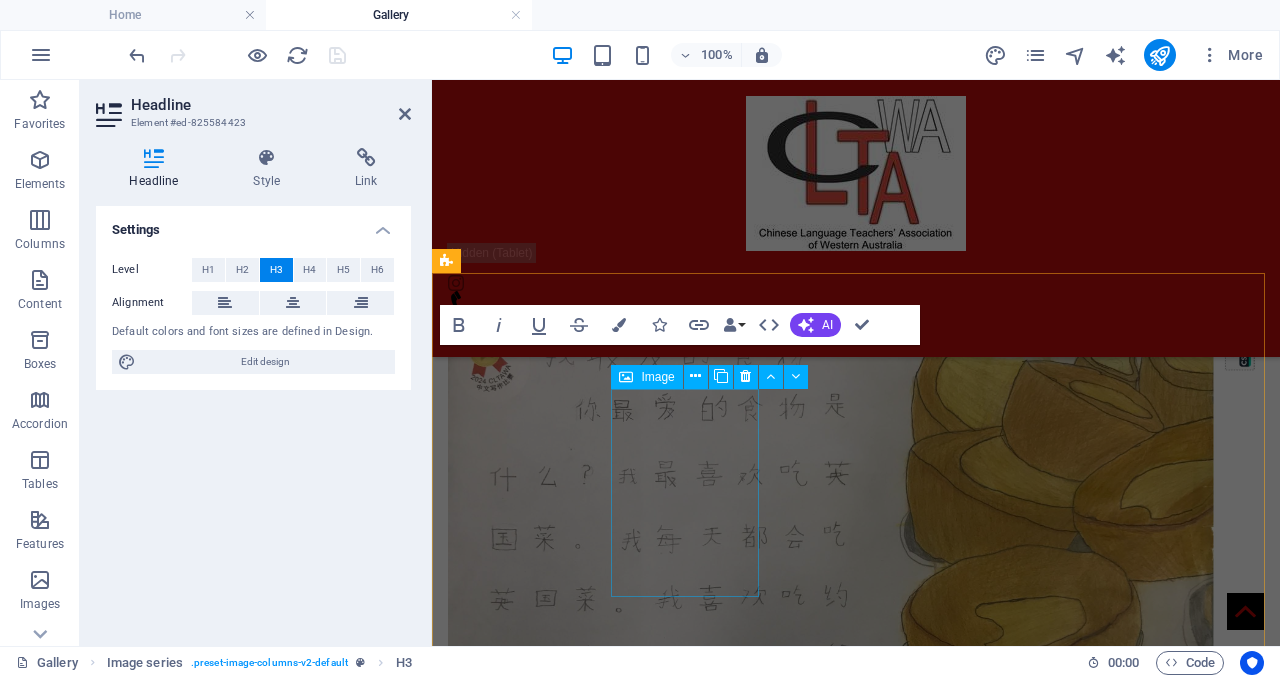 scroll, scrollTop: 2380, scrollLeft: 0, axis: vertical 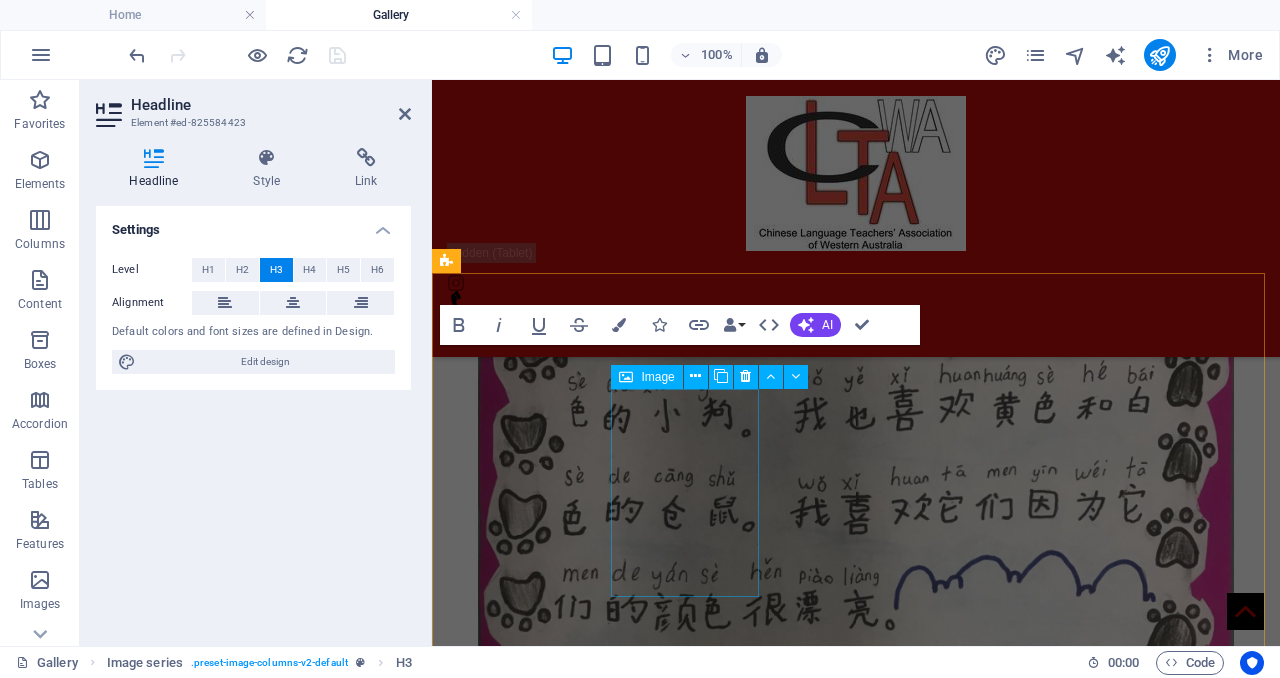 click on "Category B" at bounding box center [856, 4803] 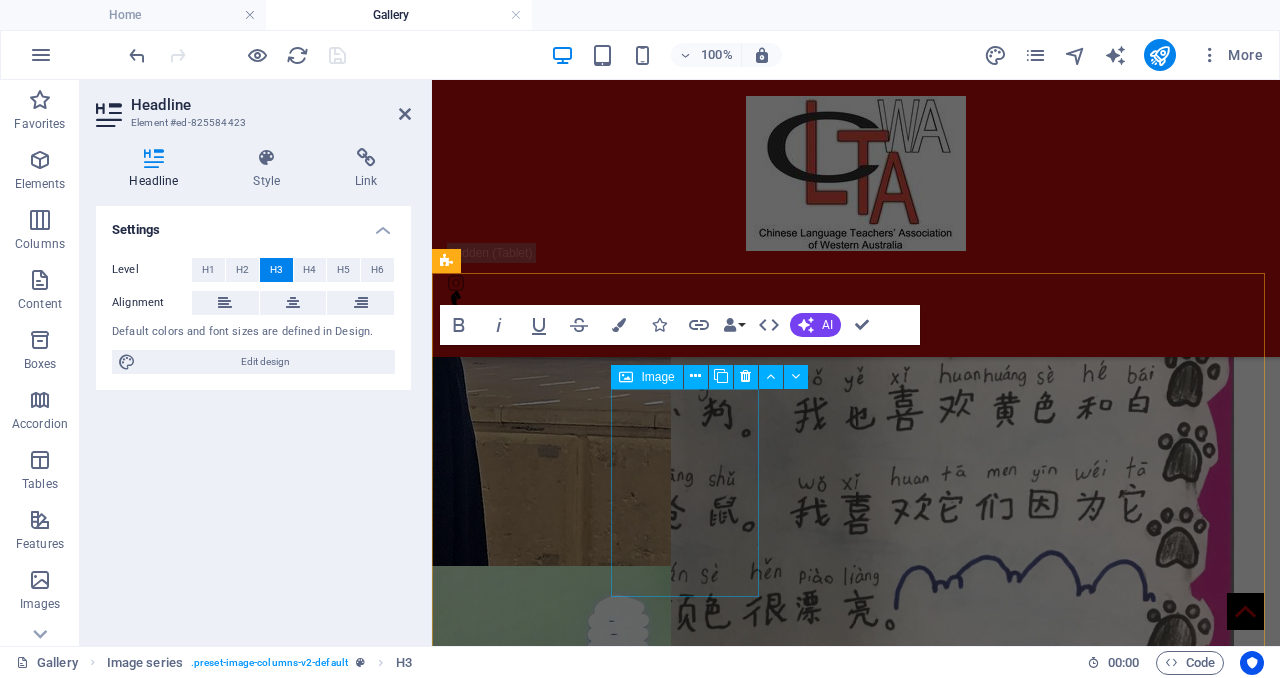 click on "Category B" at bounding box center [856, 4803] 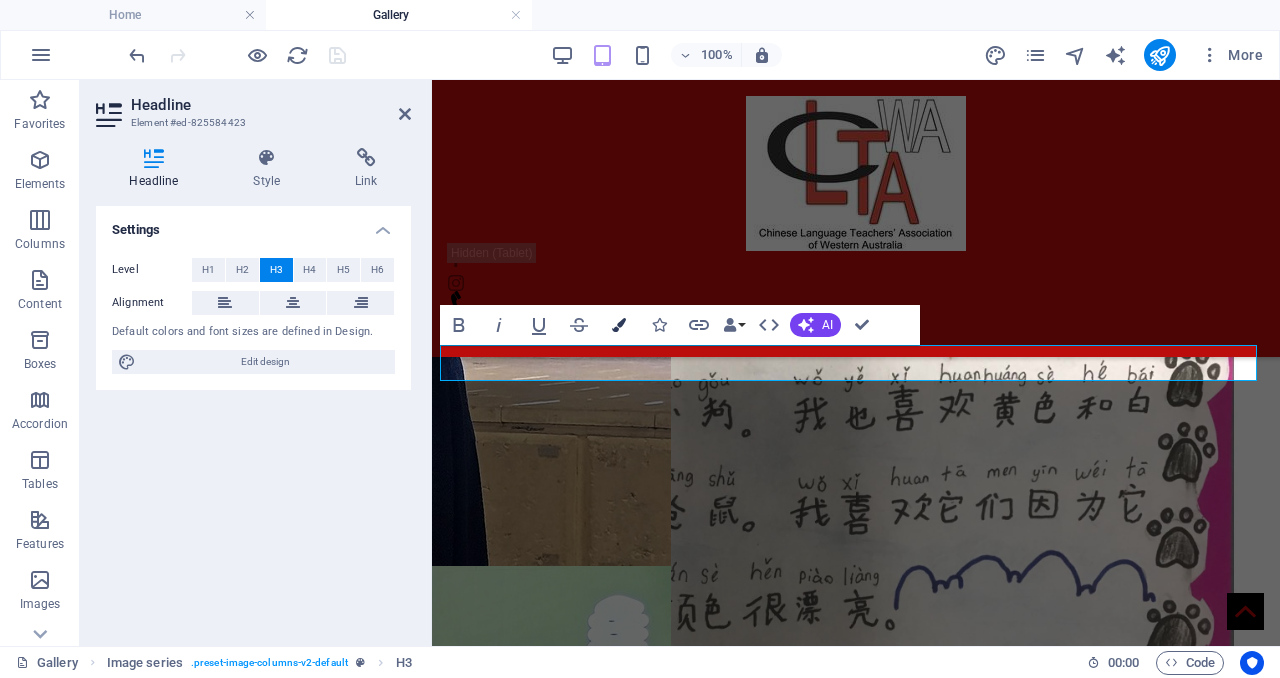 click at bounding box center [619, 325] 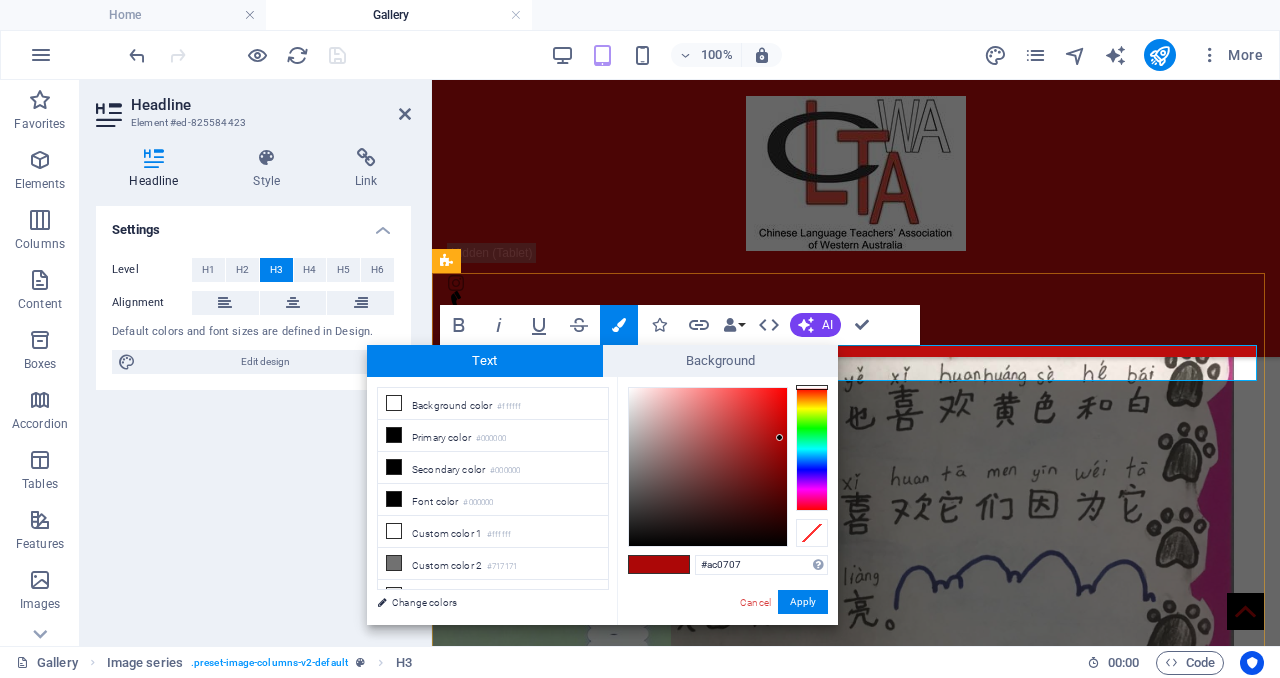click on "Category B" at bounding box center [856, 4803] 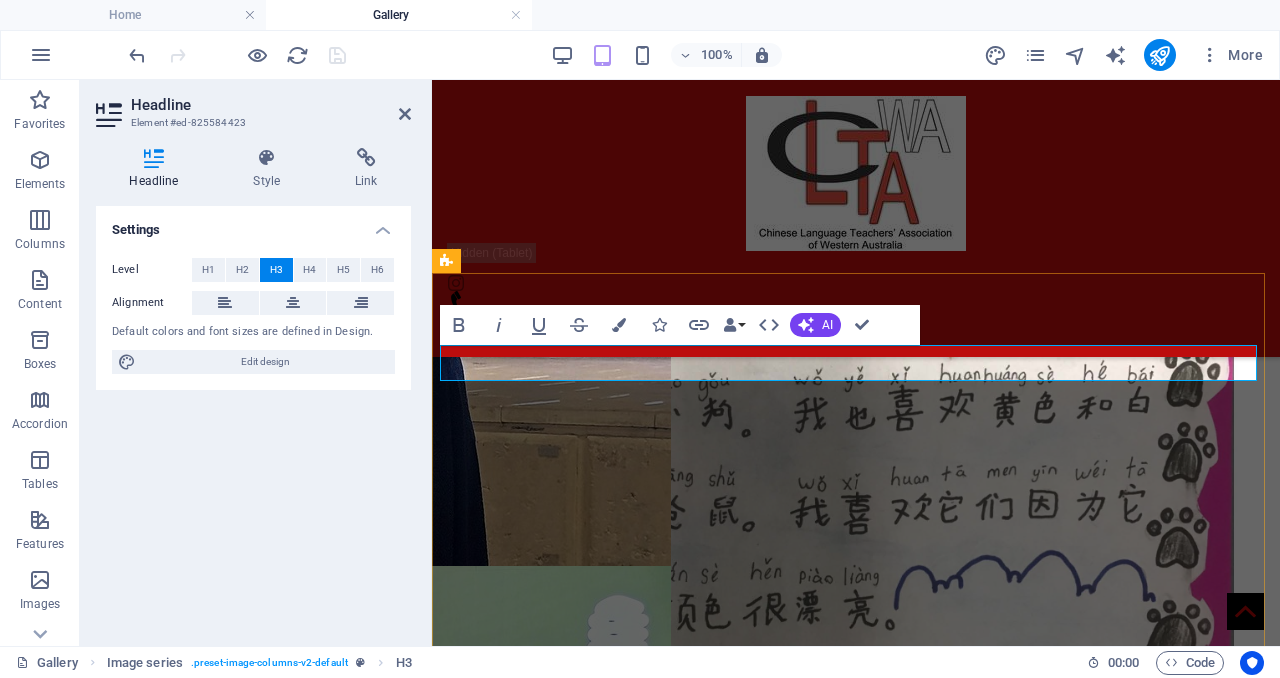 drag, startPoint x: 917, startPoint y: 369, endPoint x: 783, endPoint y: 365, distance: 134.0597 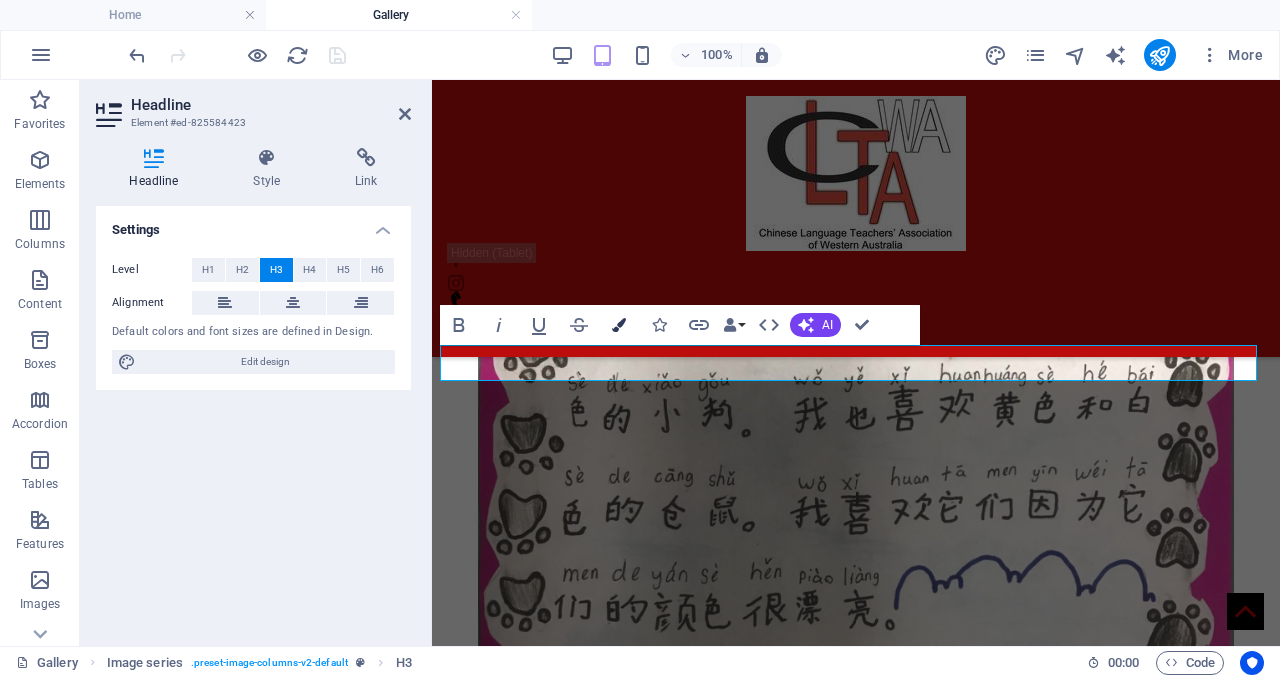 click at bounding box center [619, 325] 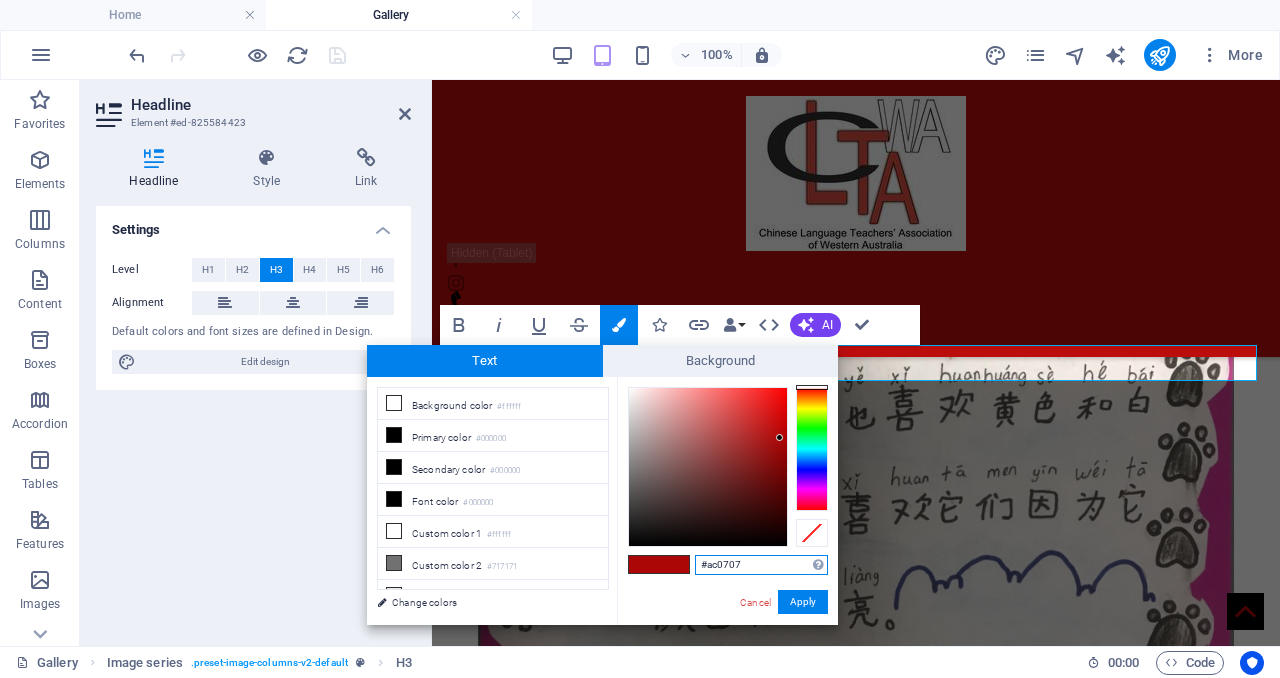 drag, startPoint x: 776, startPoint y: 569, endPoint x: 701, endPoint y: 566, distance: 75.059975 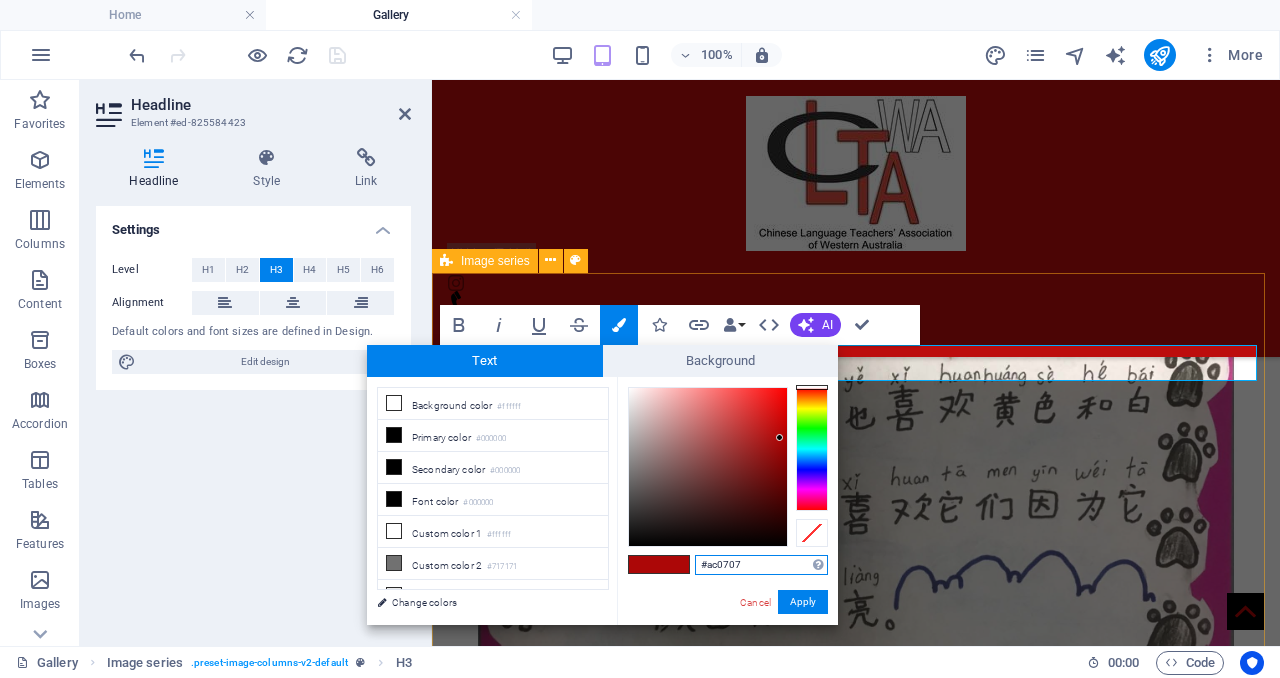 paste on "0757ac" 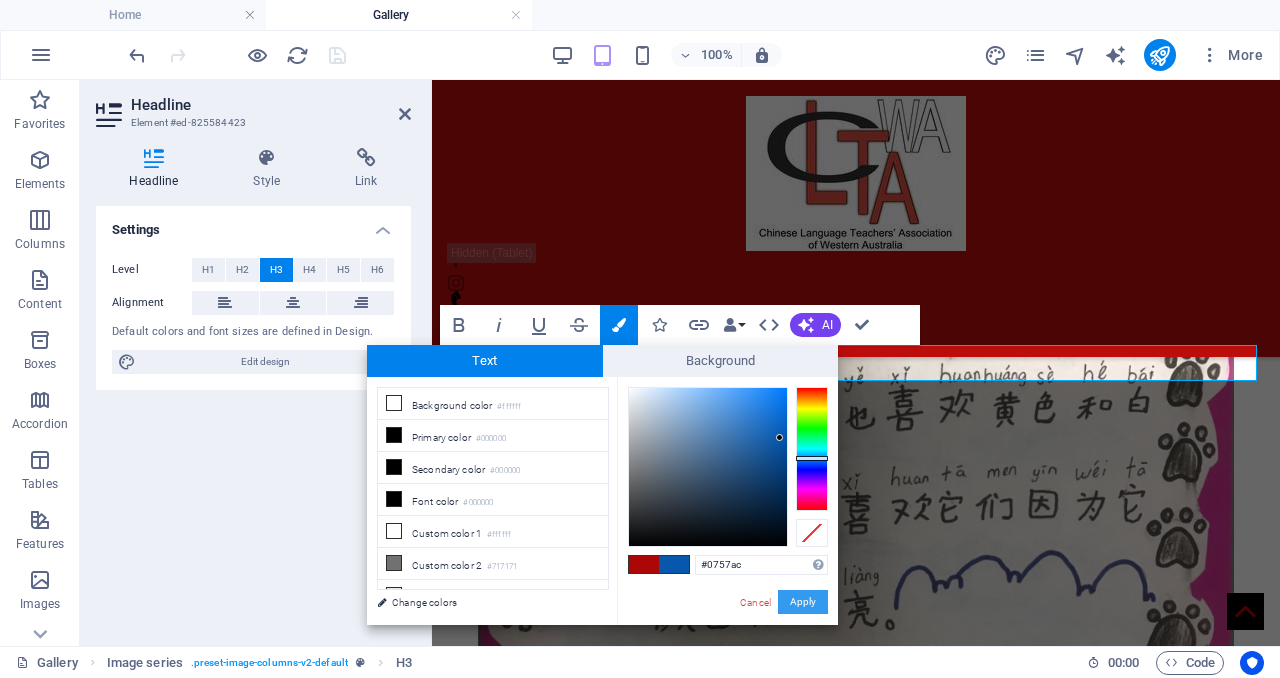 click on "Apply" at bounding box center (803, 602) 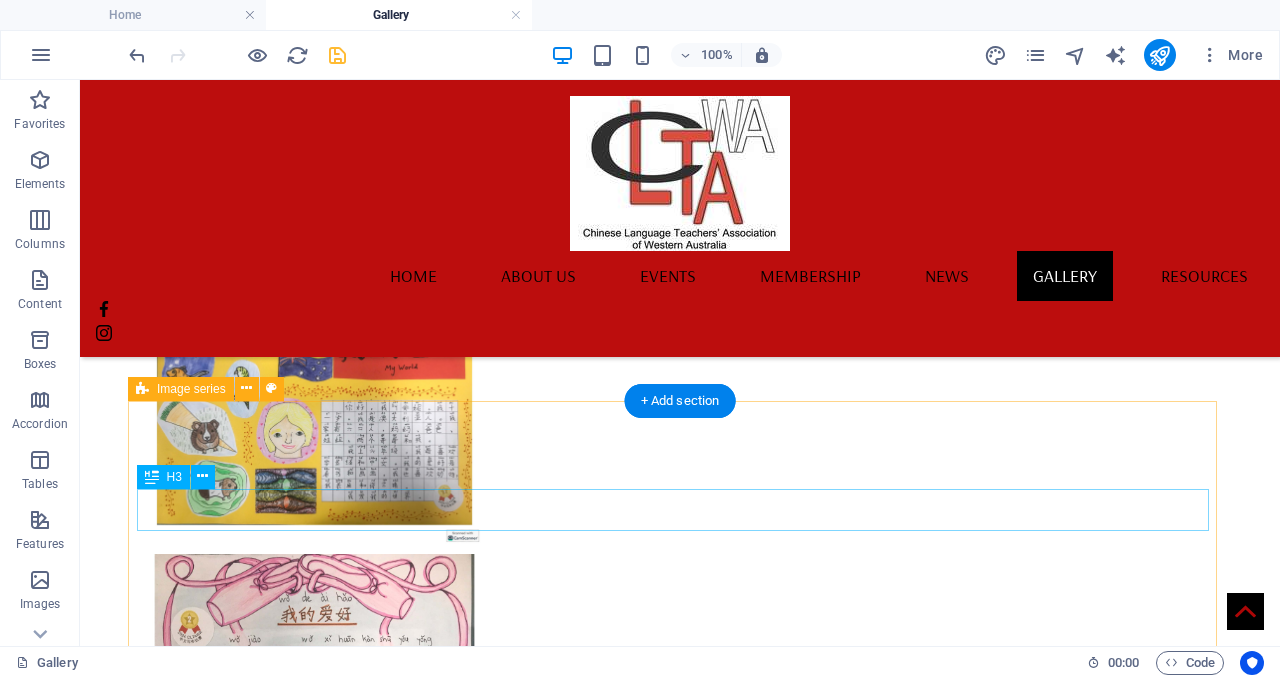 click on "Category C" at bounding box center (672, 2473) 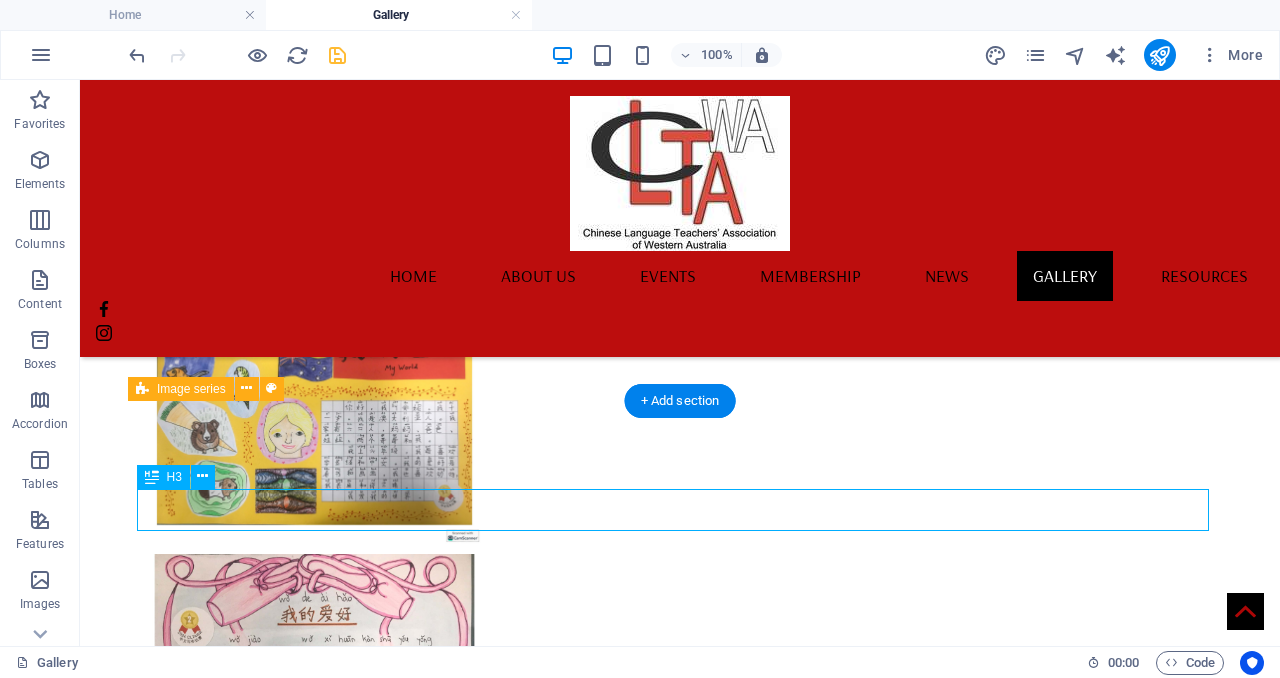 click on "Category C" at bounding box center (672, 2473) 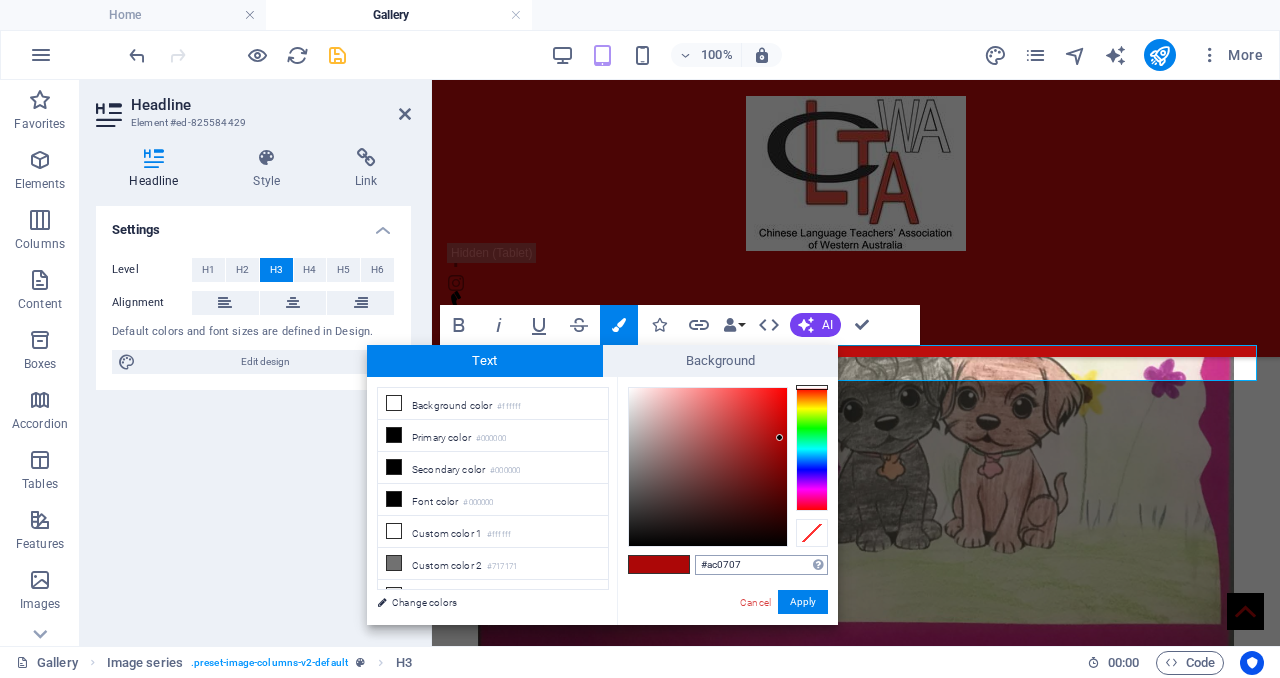 drag, startPoint x: 718, startPoint y: 559, endPoint x: 695, endPoint y: 561, distance: 23.086792 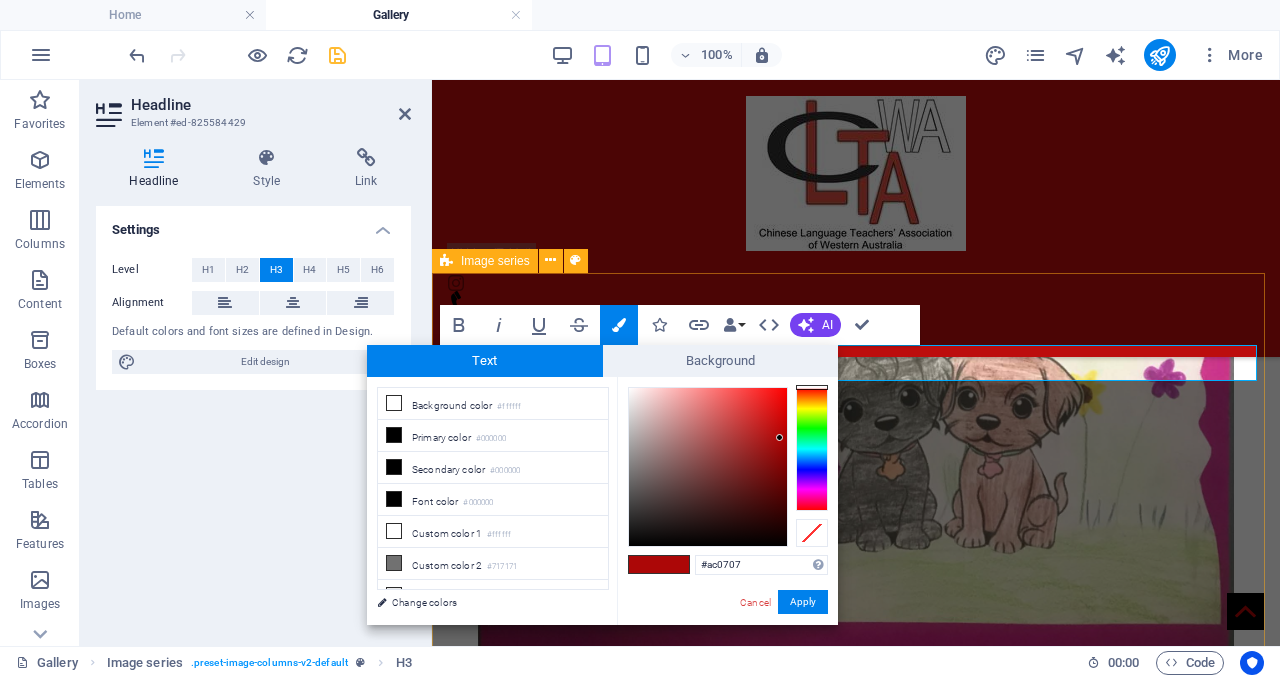 type on "#0757ac" 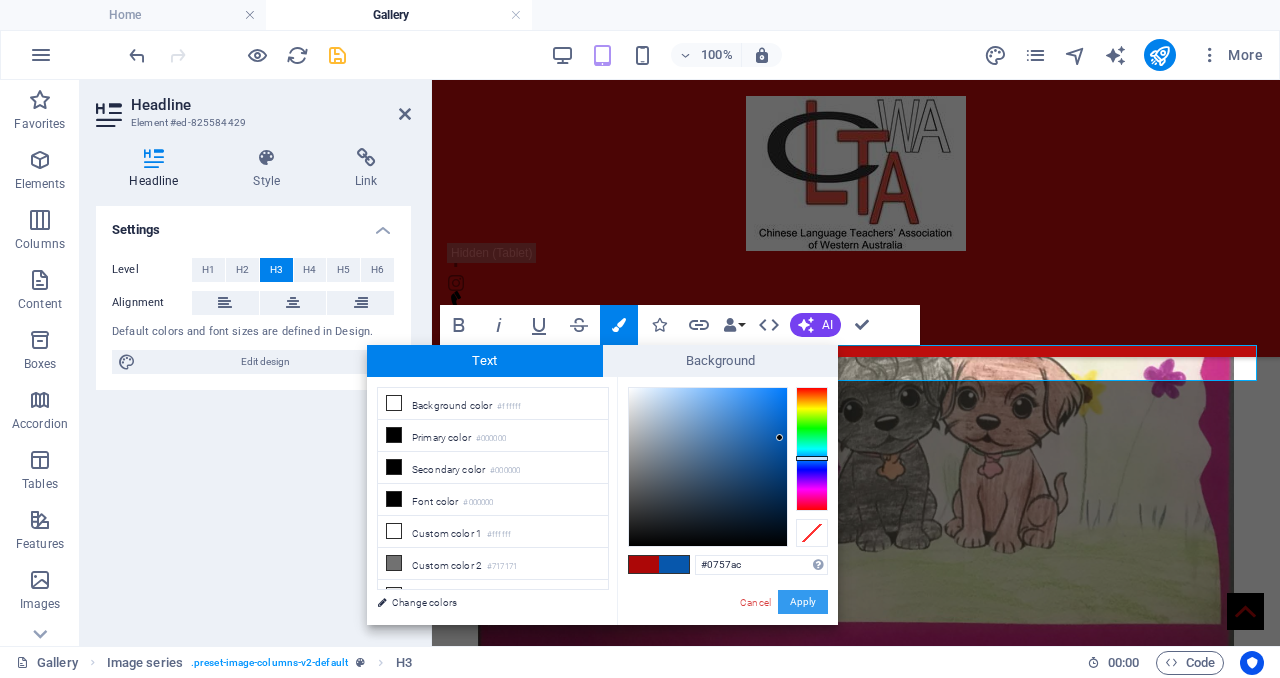 click on "Apply" at bounding box center [803, 602] 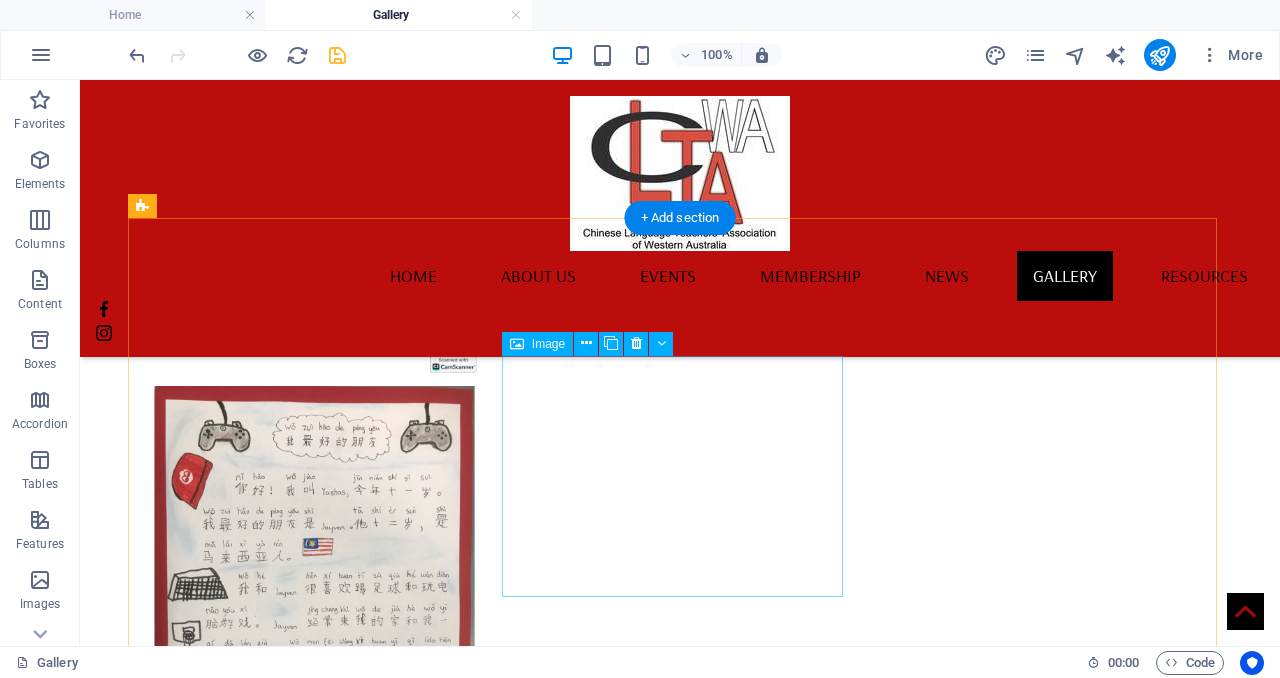 scroll, scrollTop: 5757, scrollLeft: 0, axis: vertical 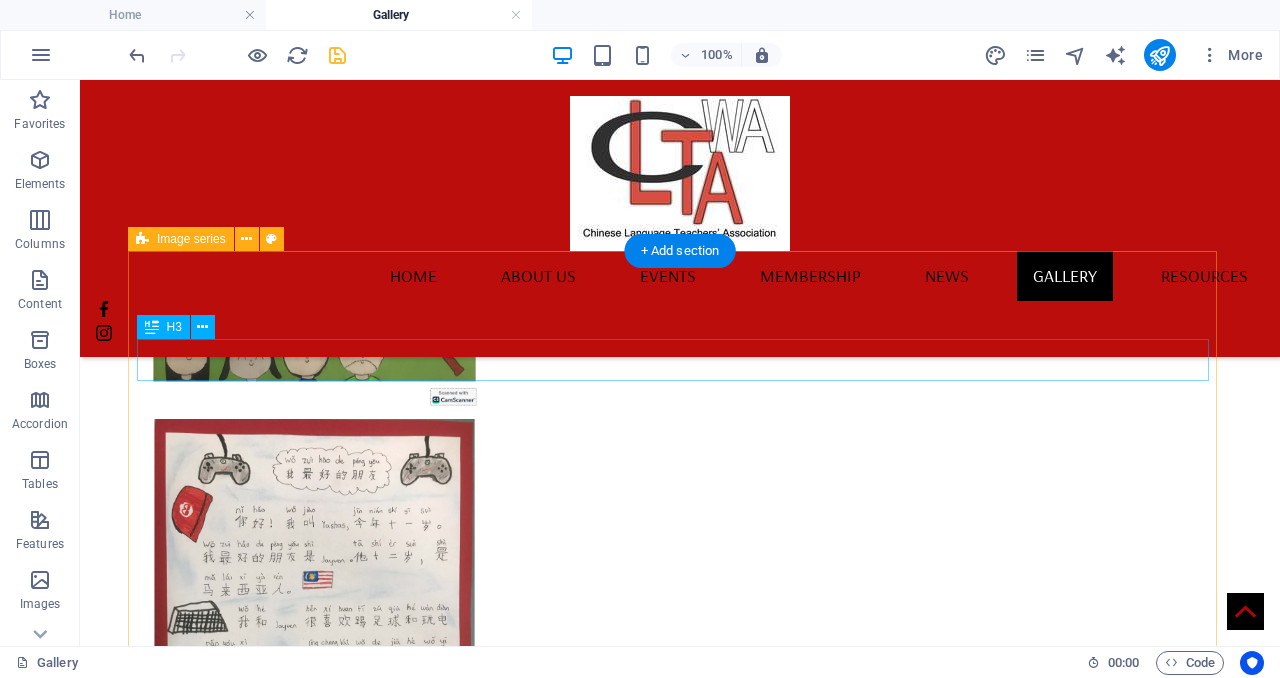 click on "Category D" at bounding box center (672, 3546) 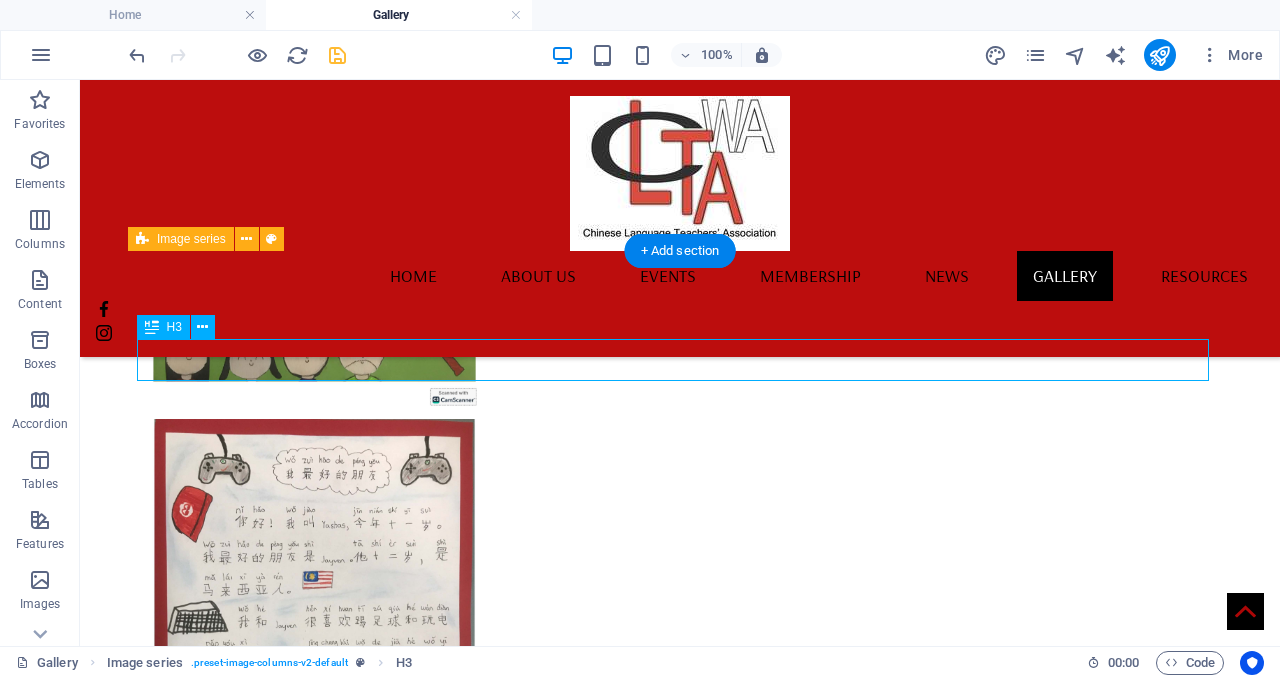 click on "Category D" at bounding box center [672, 3546] 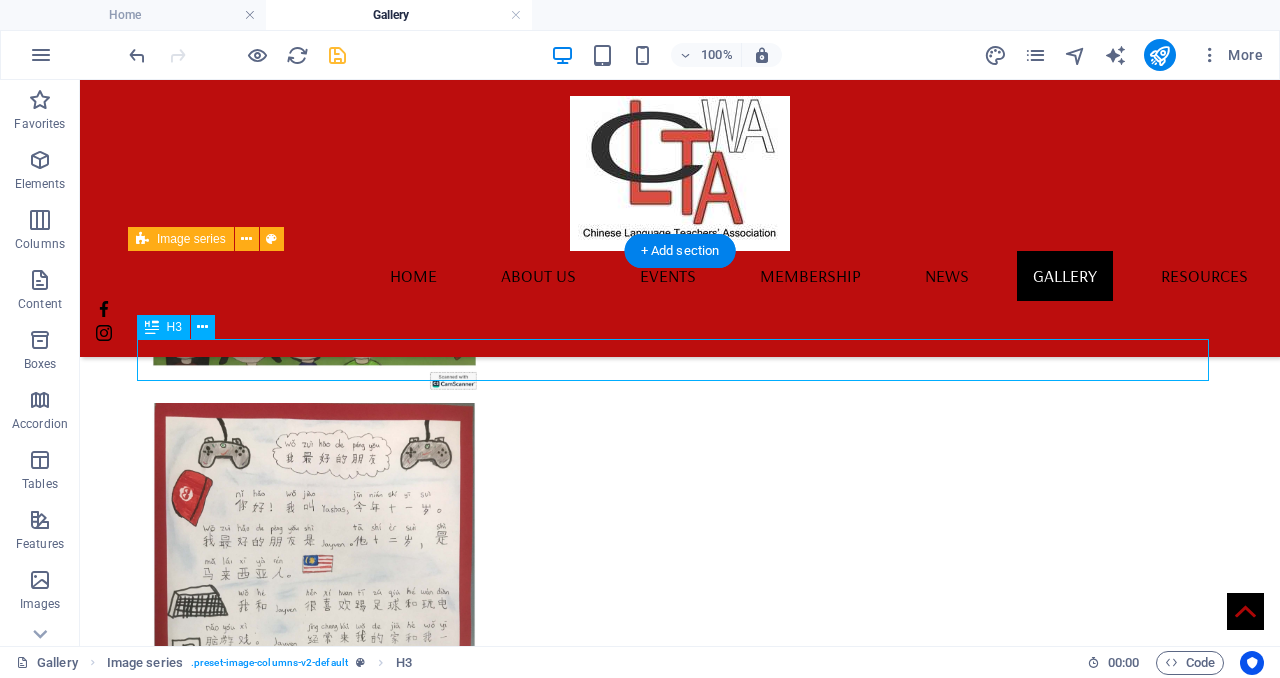 scroll, scrollTop: 3189, scrollLeft: 0, axis: vertical 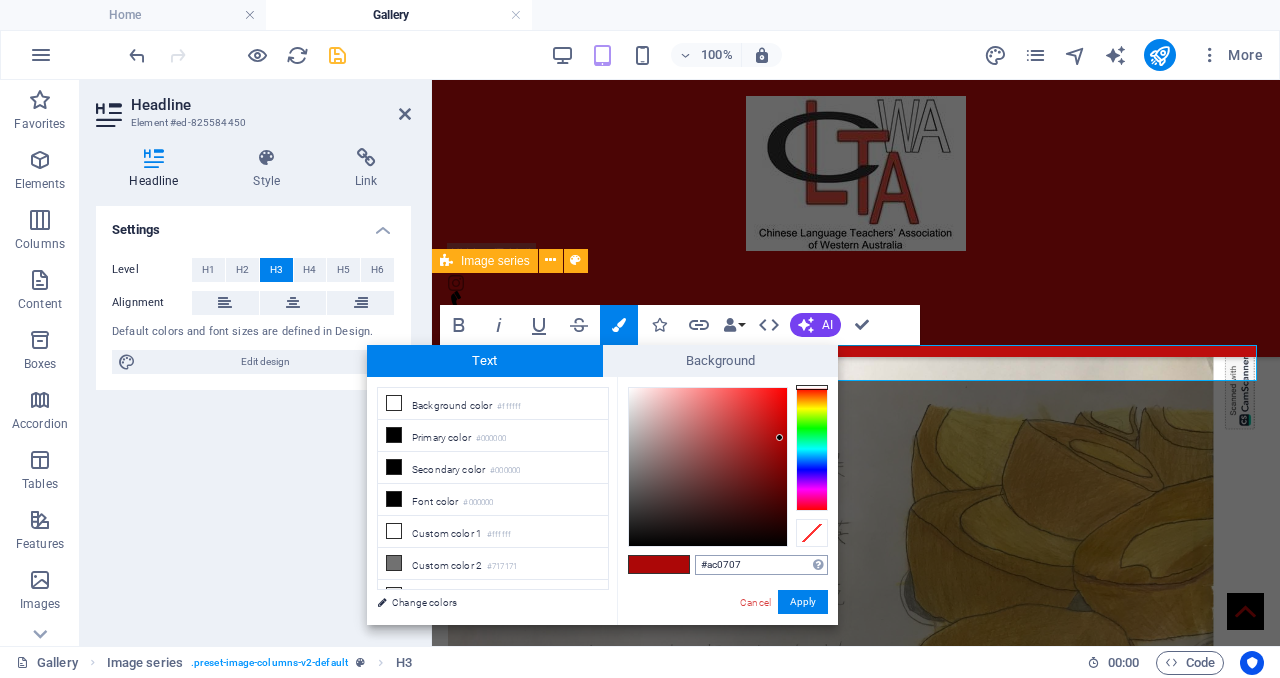 drag, startPoint x: 731, startPoint y: 561, endPoint x: 776, endPoint y: 567, distance: 45.39824 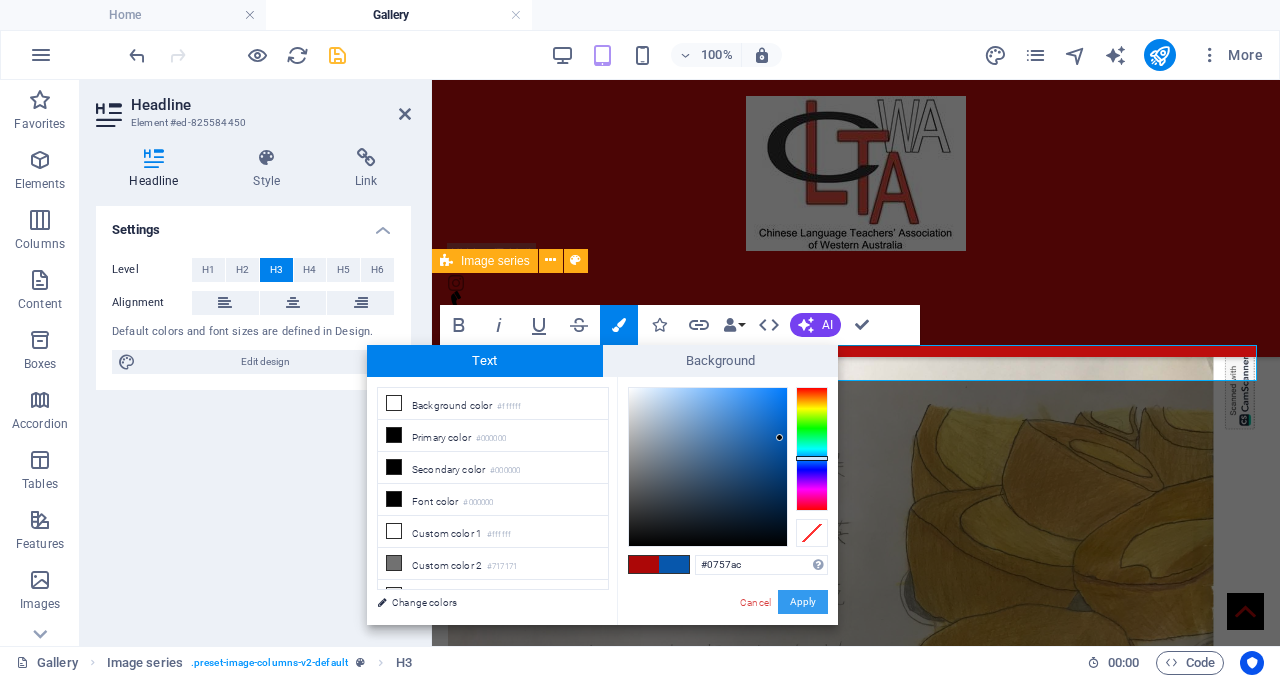 click on "Apply" at bounding box center [803, 602] 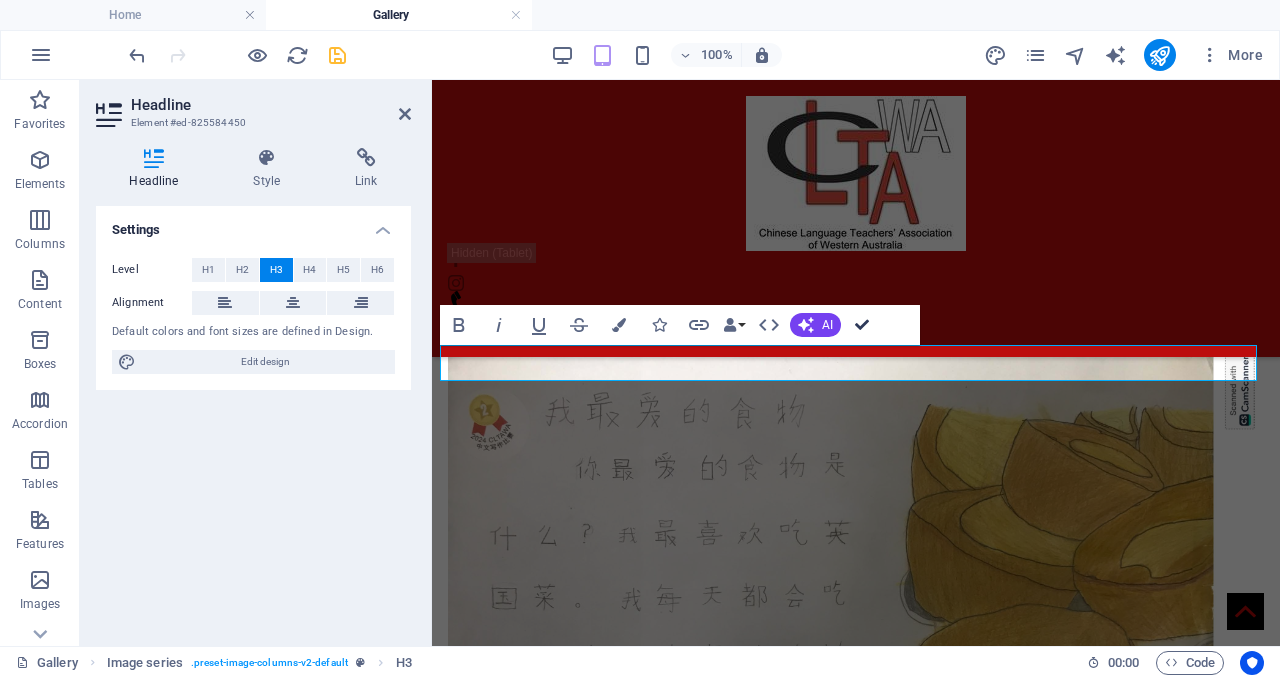 drag, startPoint x: 865, startPoint y: 322, endPoint x: 616, endPoint y: 373, distance: 254.16924 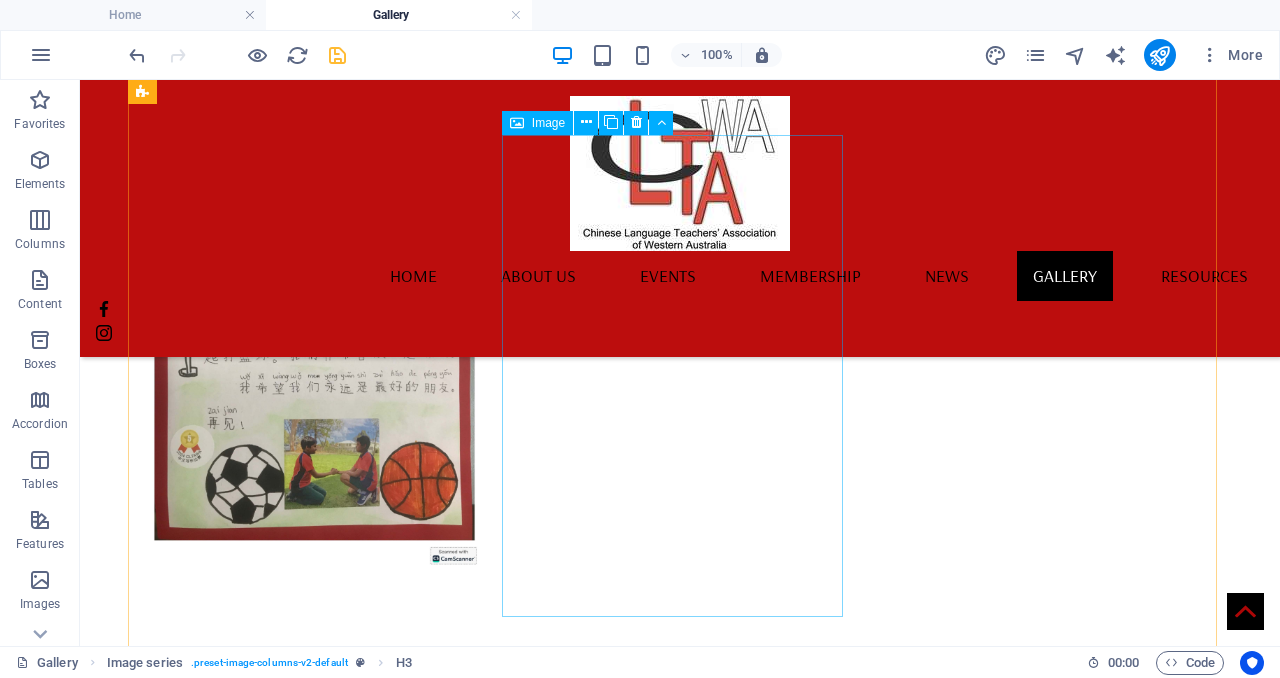 scroll, scrollTop: 6680, scrollLeft: 0, axis: vertical 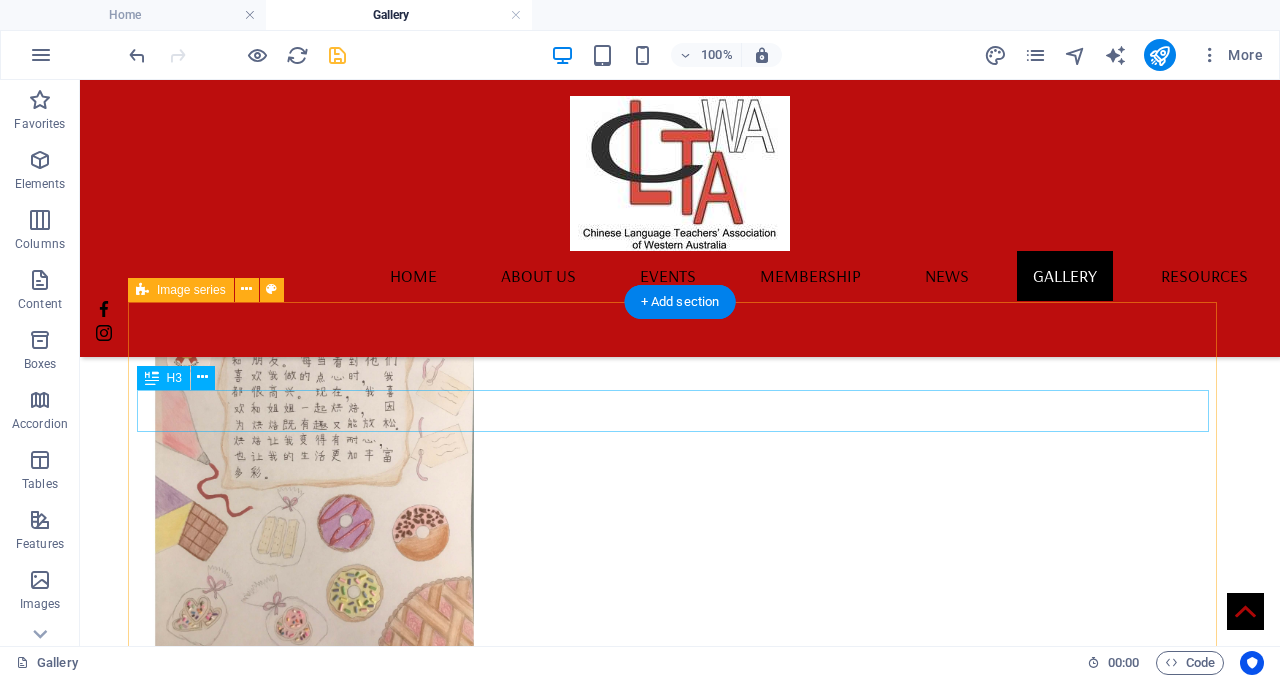 click on "Category E1" at bounding box center [672, 4336] 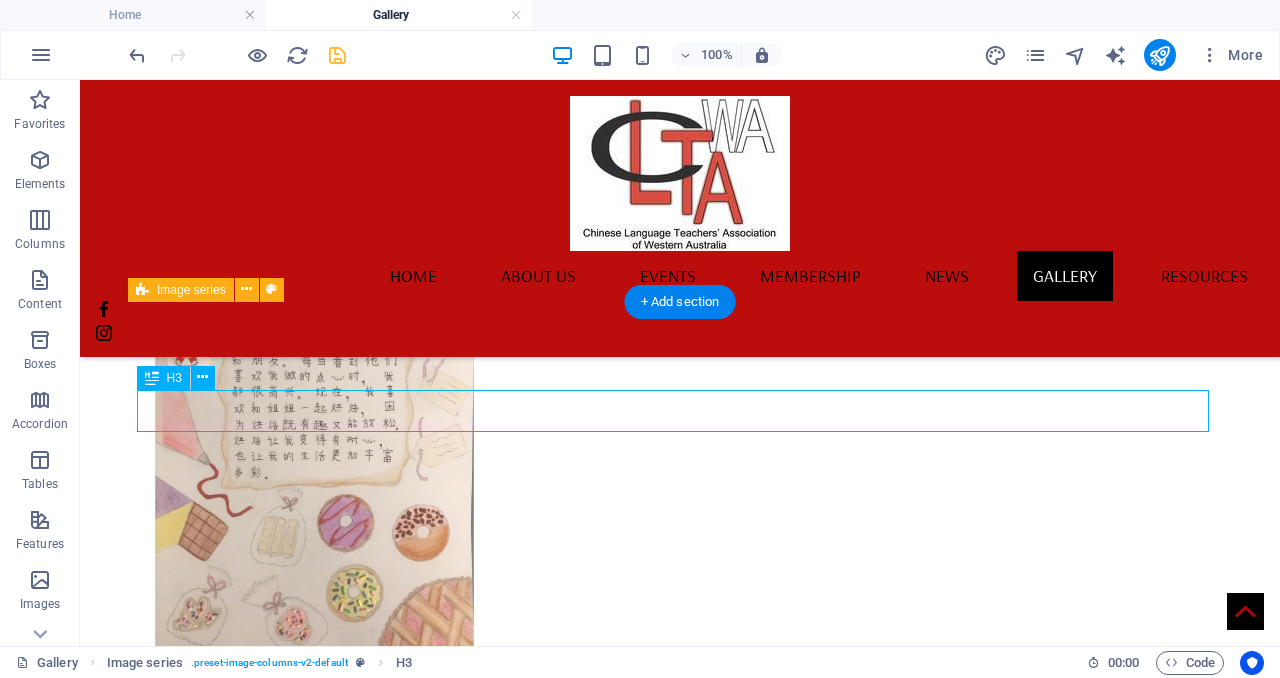 click on "Category E1" at bounding box center [672, 4336] 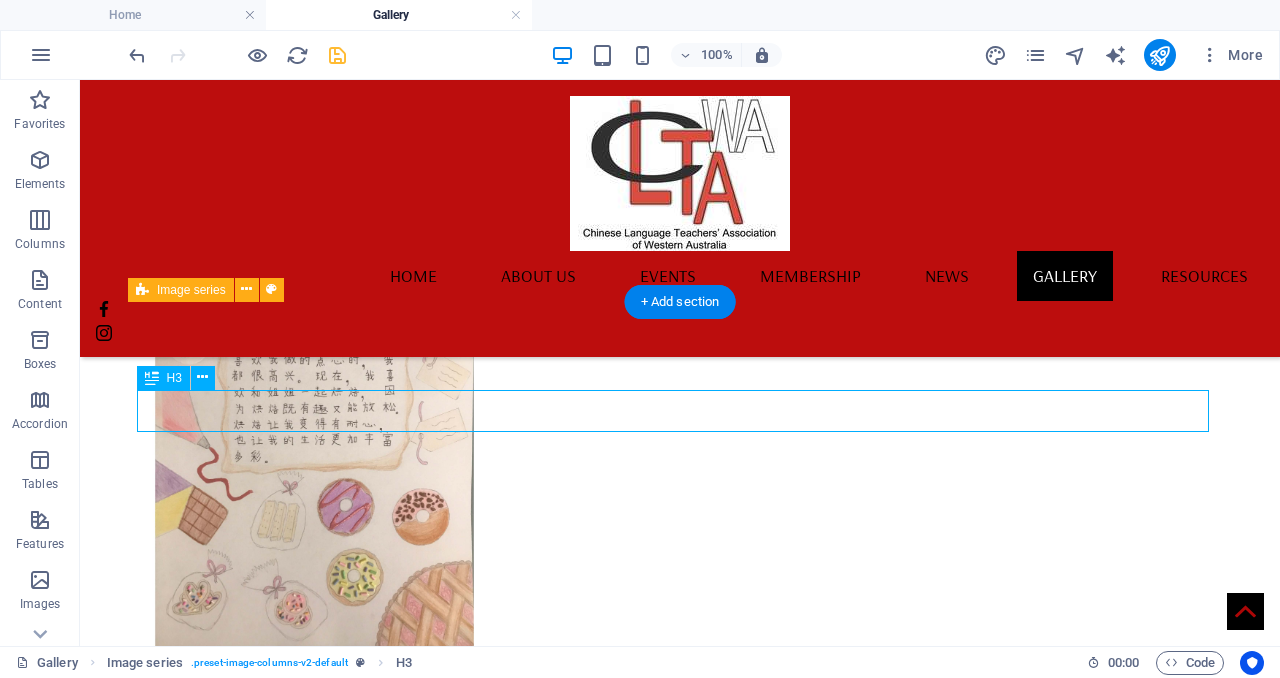 scroll, scrollTop: 3593, scrollLeft: 0, axis: vertical 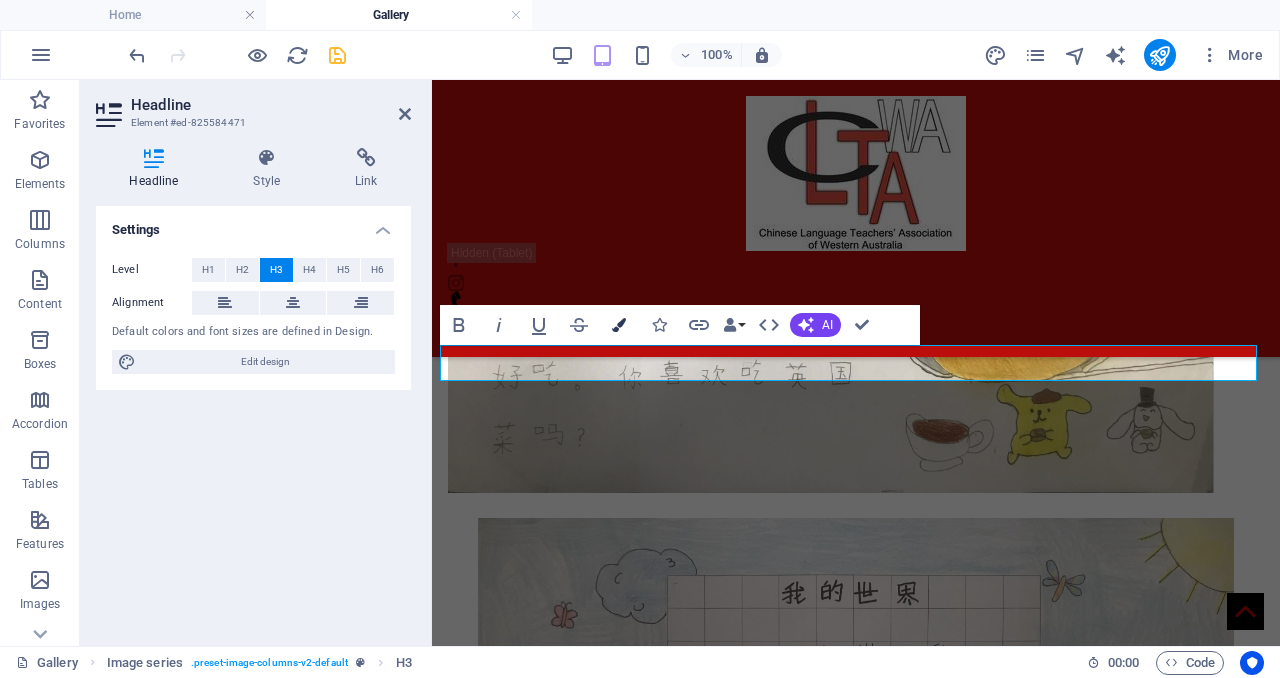 click on "Colors" at bounding box center [619, 325] 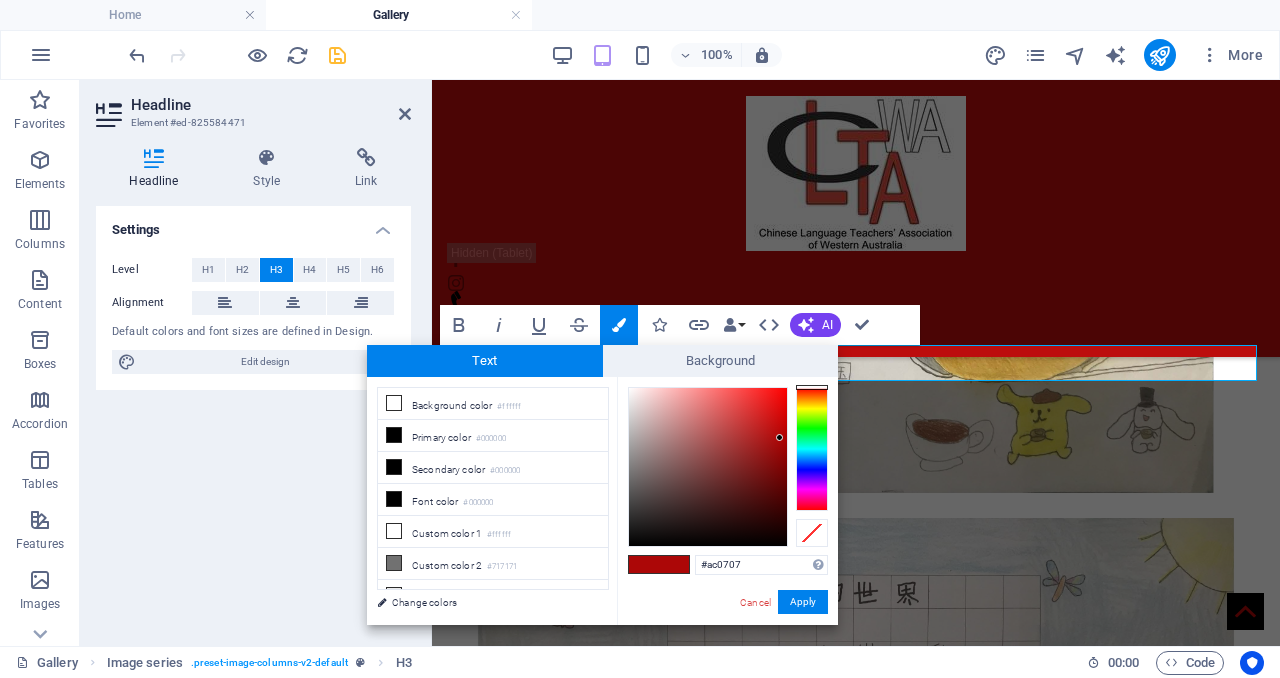 drag, startPoint x: 761, startPoint y: 569, endPoint x: 655, endPoint y: 569, distance: 106 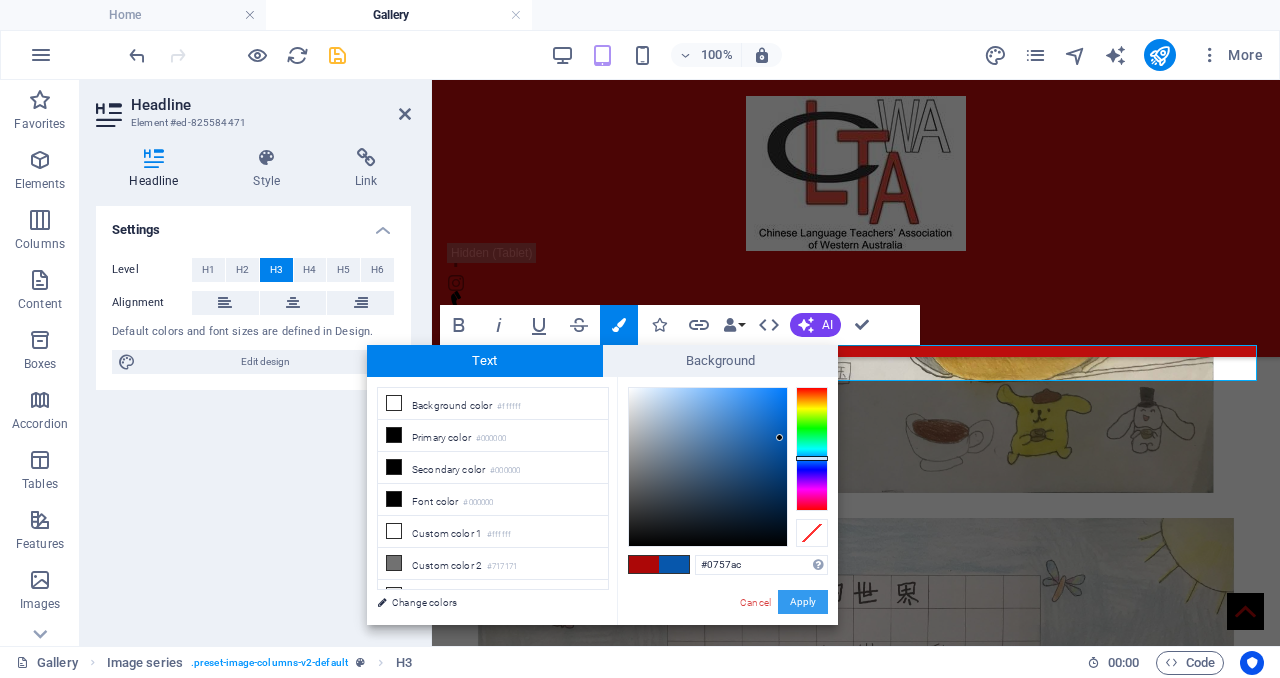 click on "Apply" at bounding box center [803, 602] 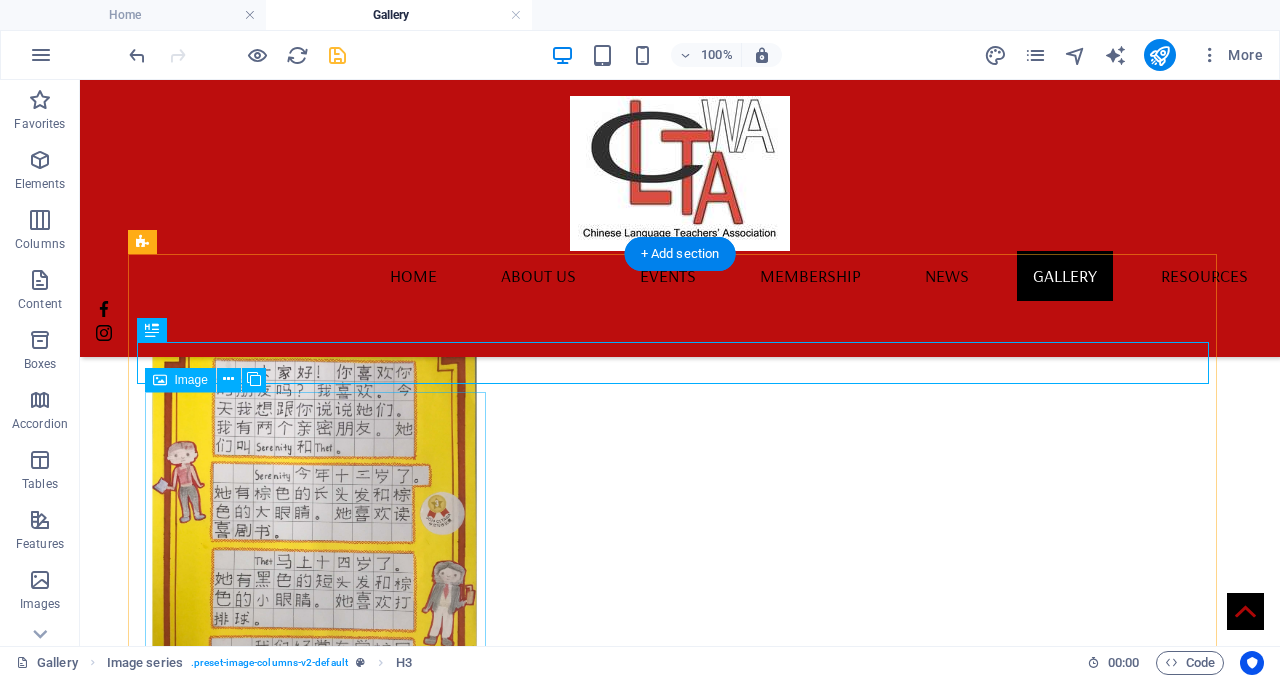 scroll, scrollTop: 6728, scrollLeft: 0, axis: vertical 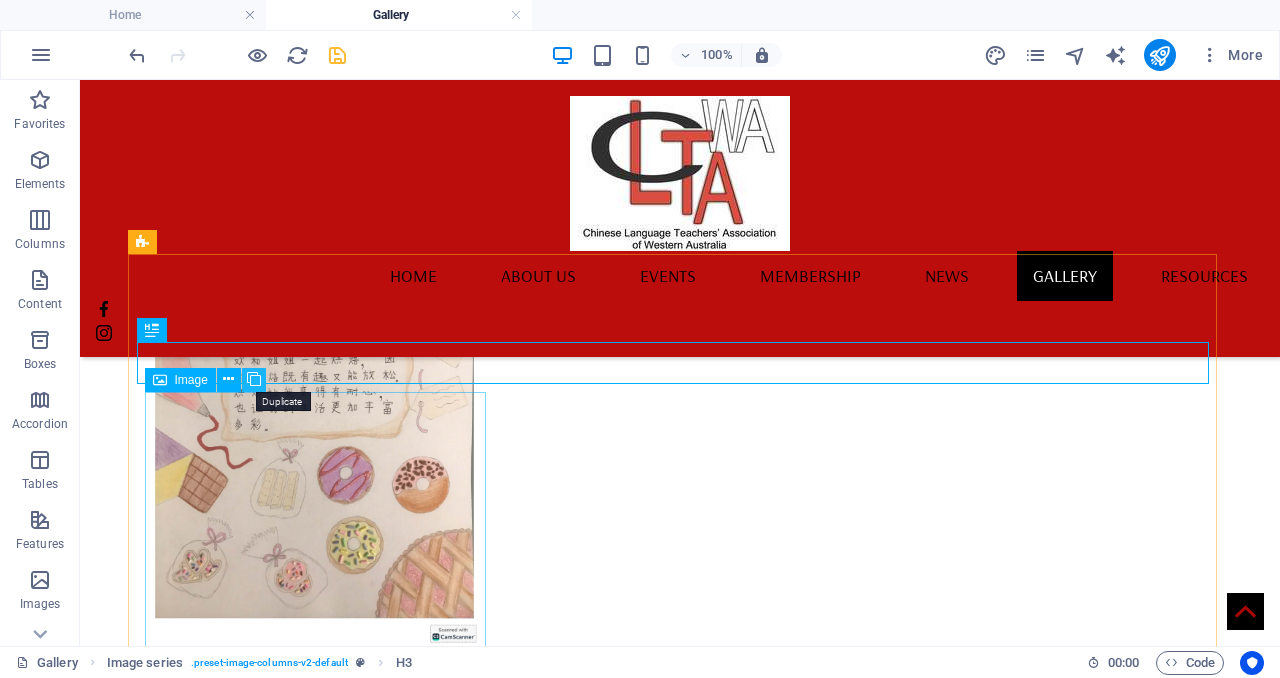 click at bounding box center (254, 379) 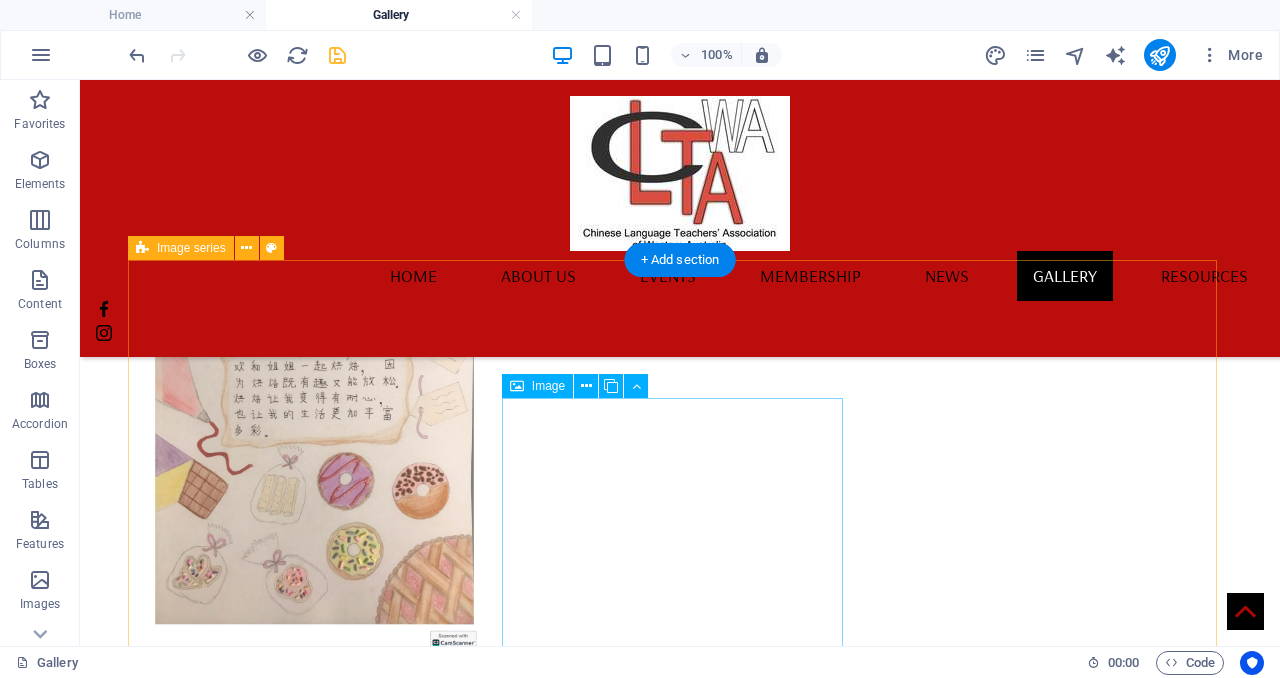 scroll, scrollTop: 6722, scrollLeft: 0, axis: vertical 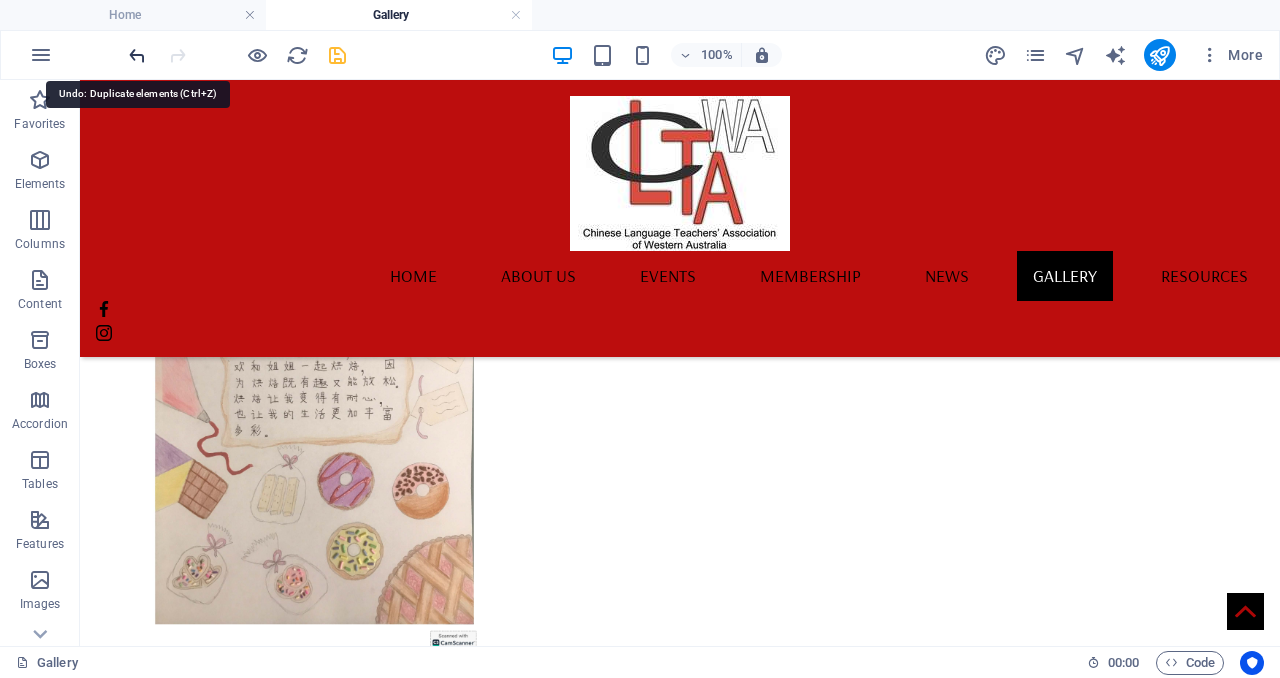 click at bounding box center [137, 55] 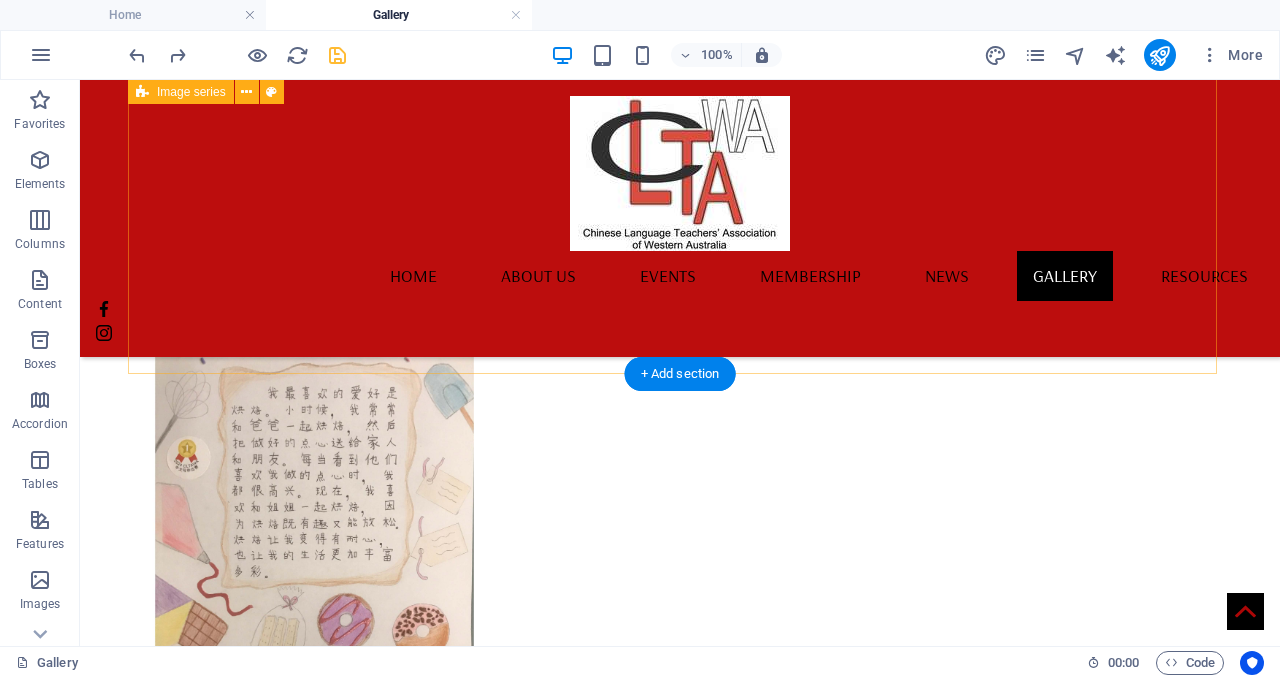 scroll, scrollTop: 6580, scrollLeft: 0, axis: vertical 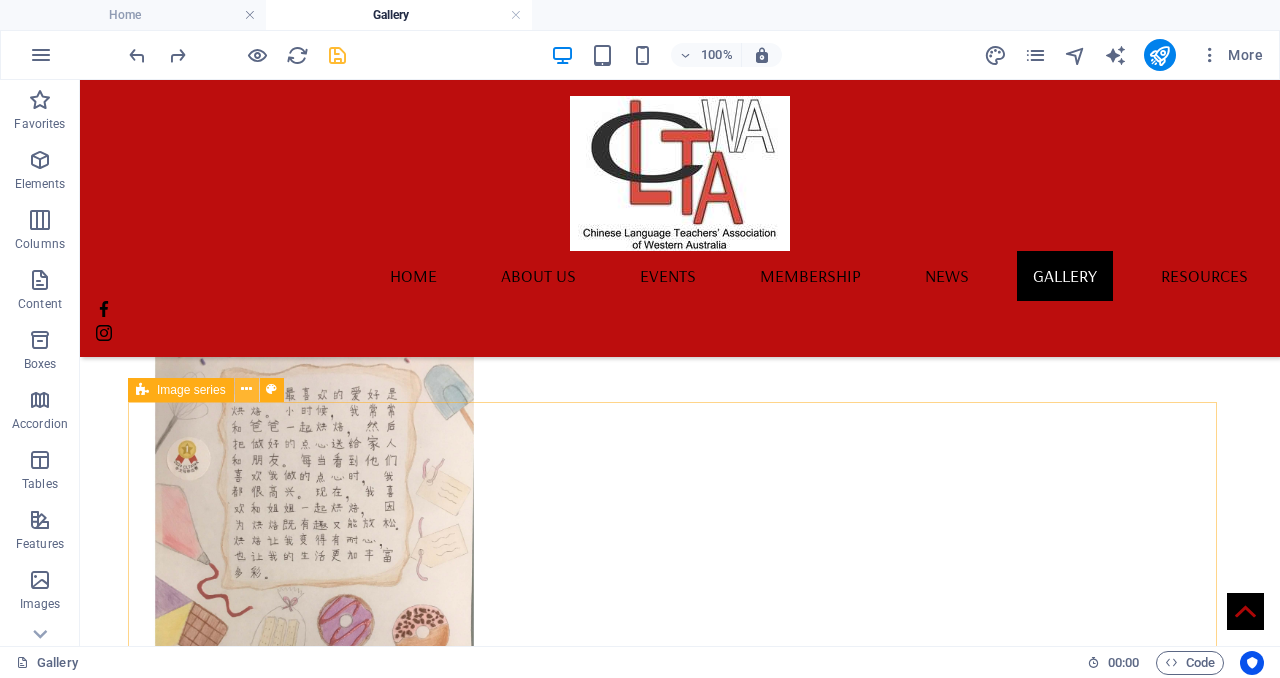 click at bounding box center (246, 389) 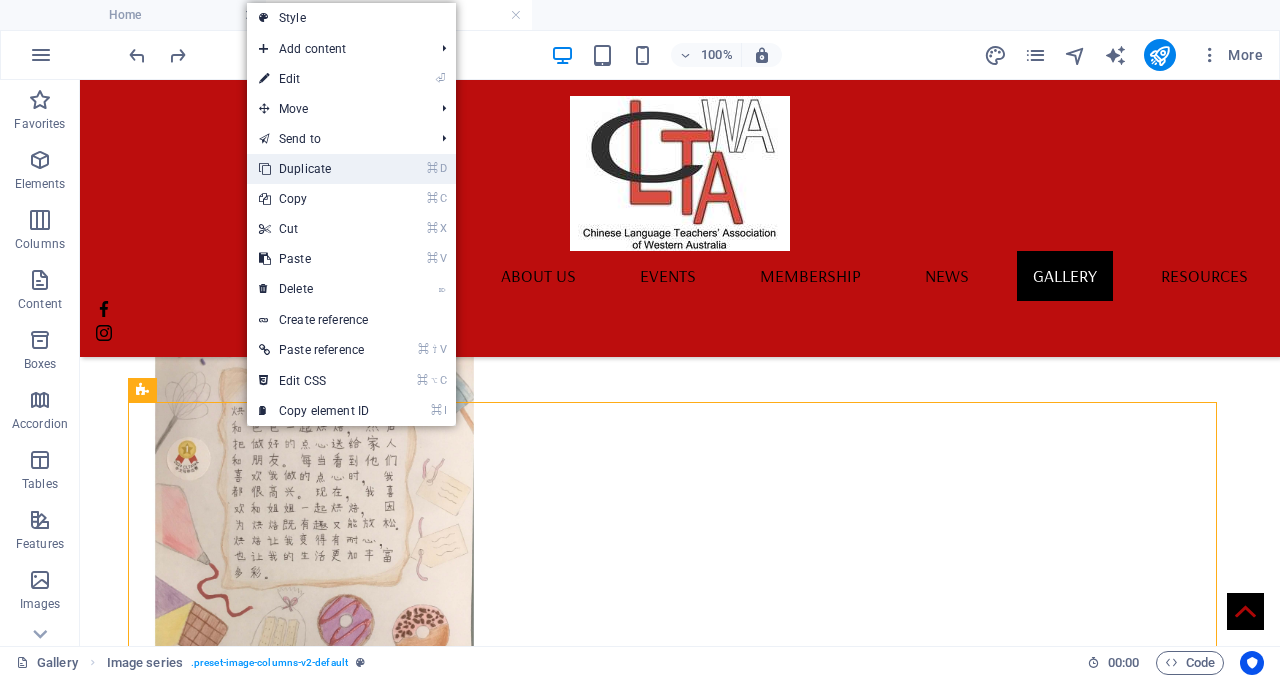 click on "⌘ D  Duplicate" at bounding box center (314, 169) 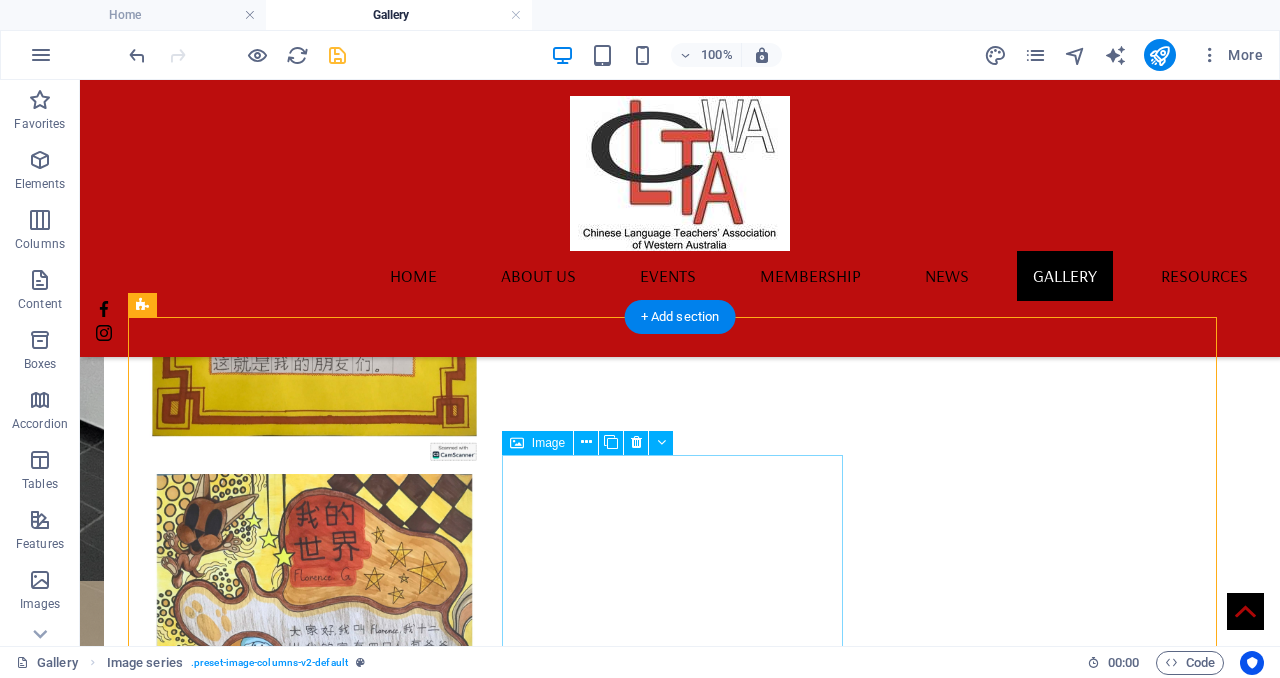 scroll, scrollTop: 7882, scrollLeft: 0, axis: vertical 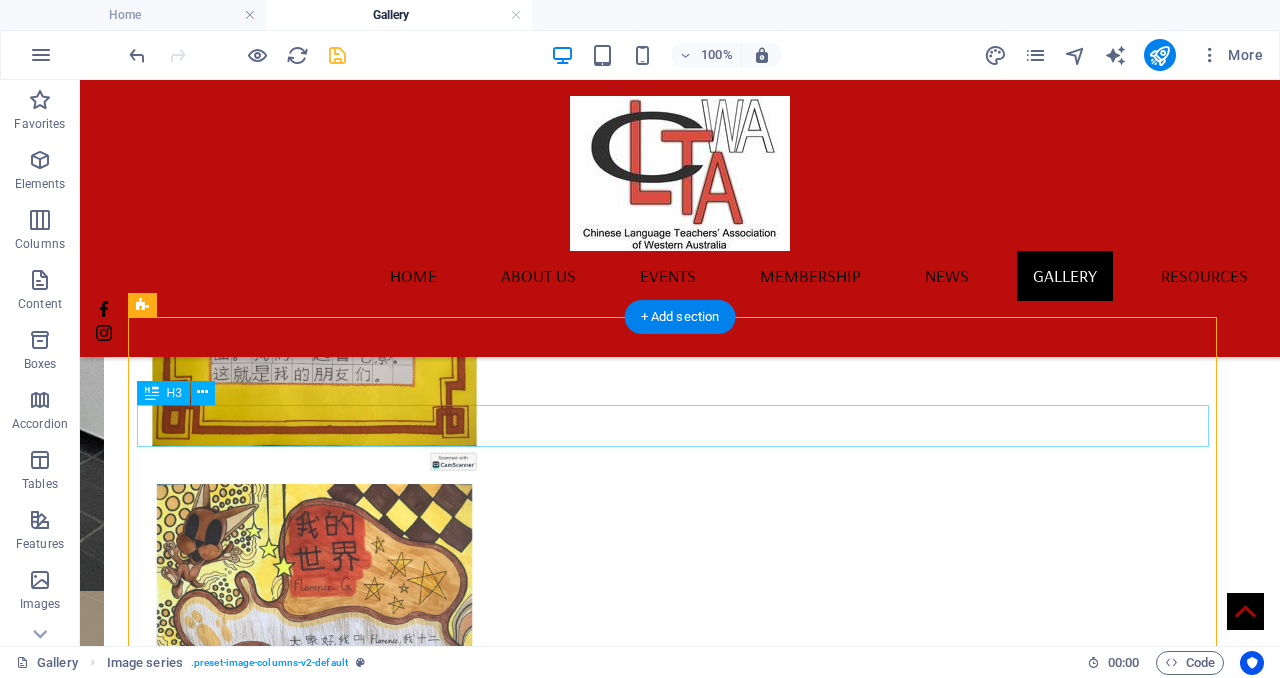click on "Category E1" at bounding box center (672, 5331) 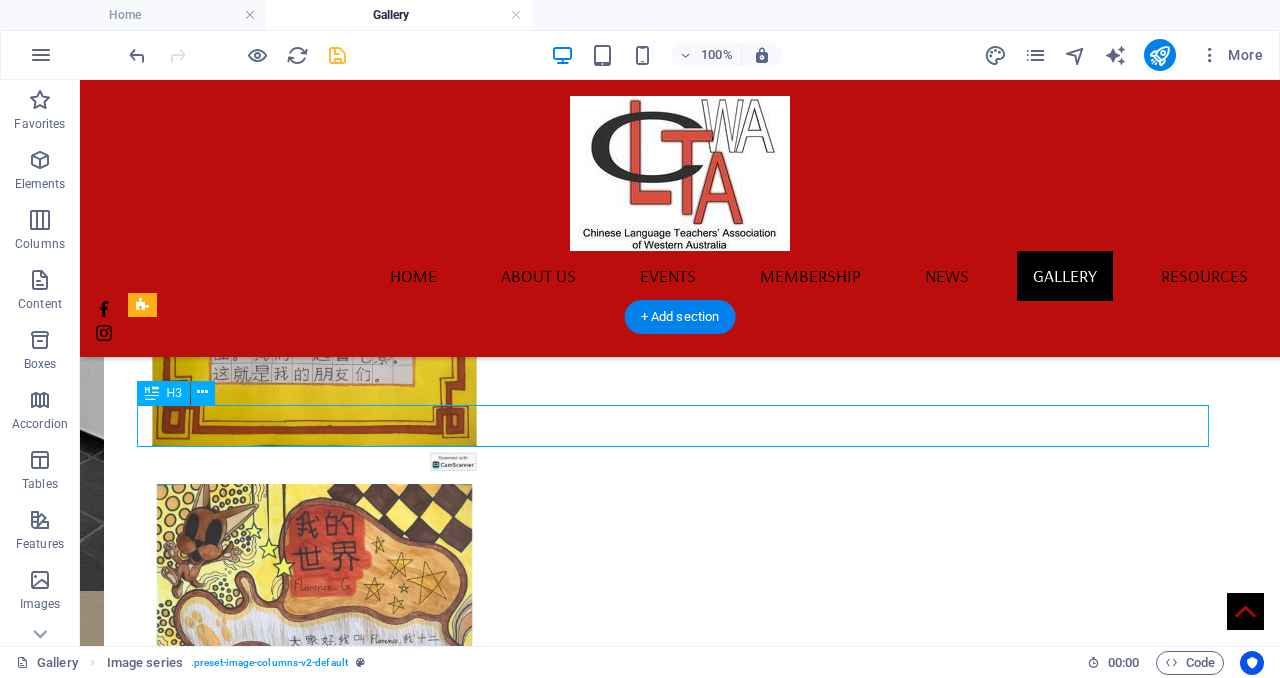 click on "Category E1" at bounding box center (672, 5331) 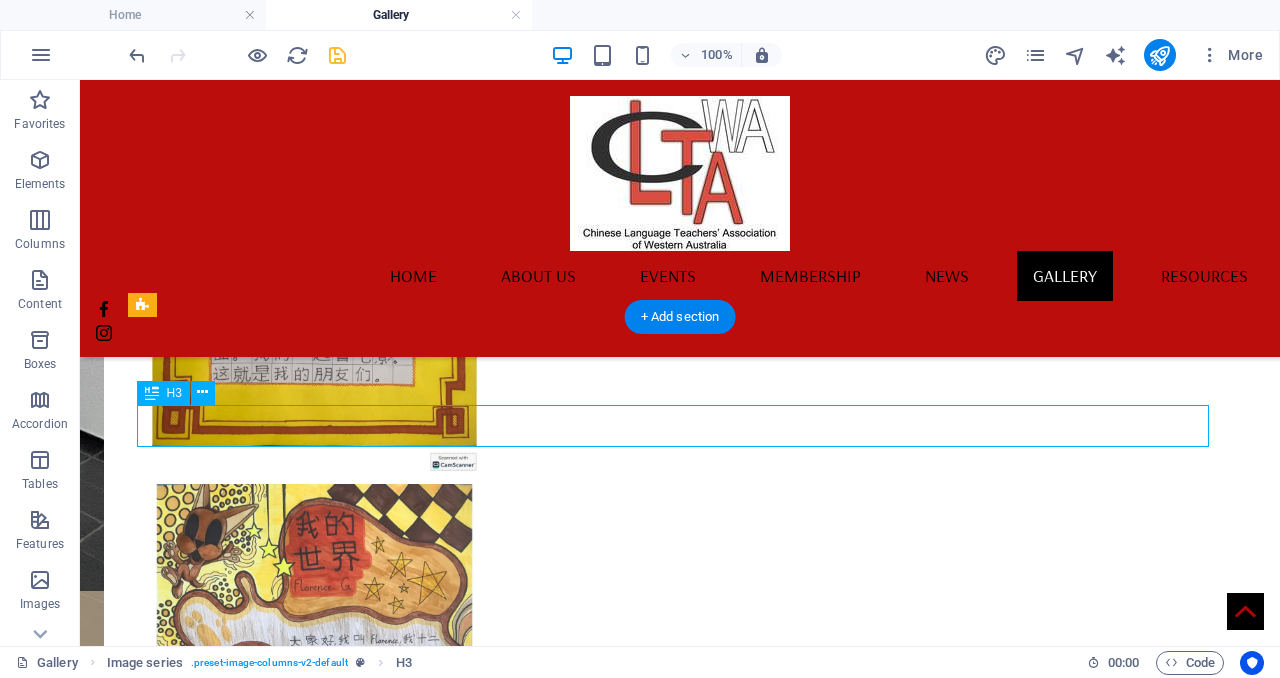 click on "Category E1" at bounding box center [672, 5331] 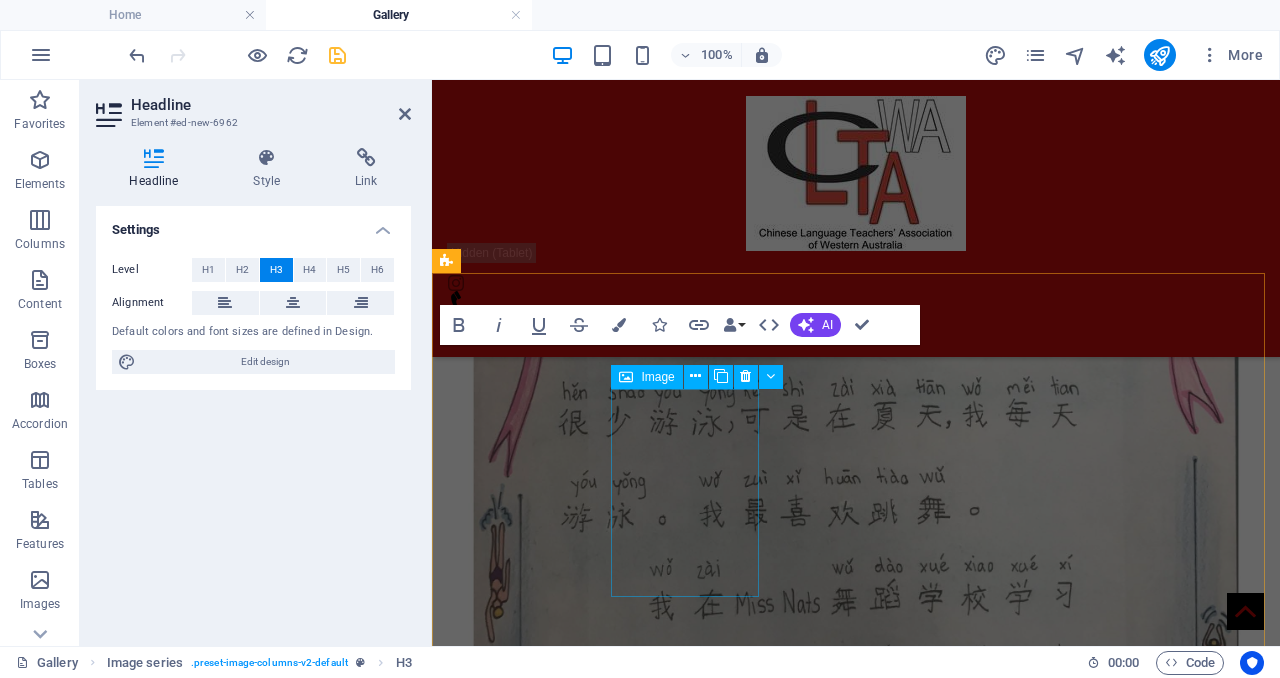 click on "Category E1" at bounding box center (856, 20435) 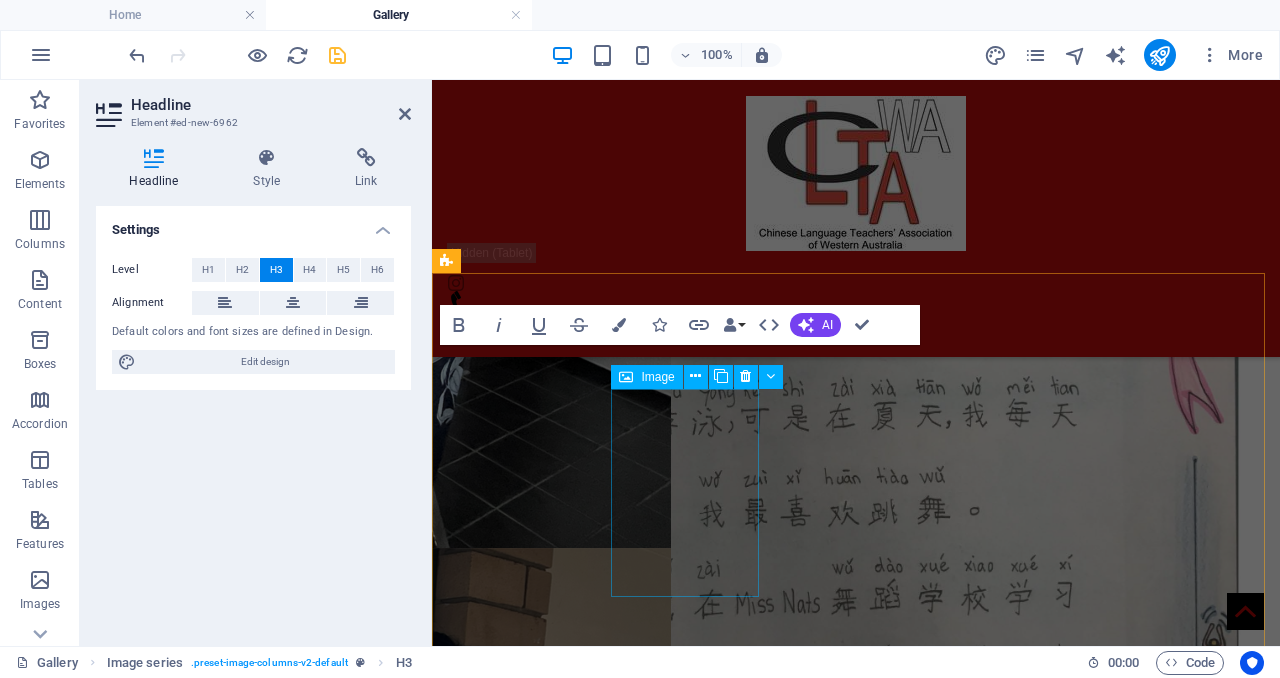 scroll, scrollTop: 3998, scrollLeft: 0, axis: vertical 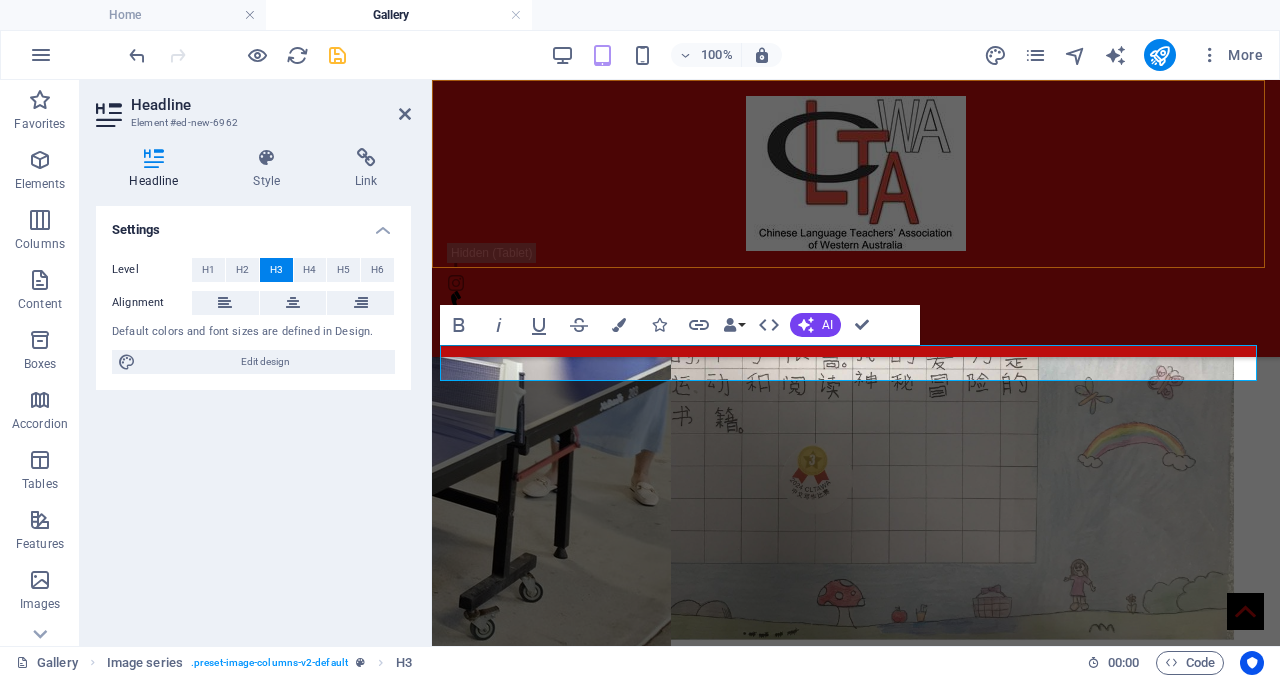 type 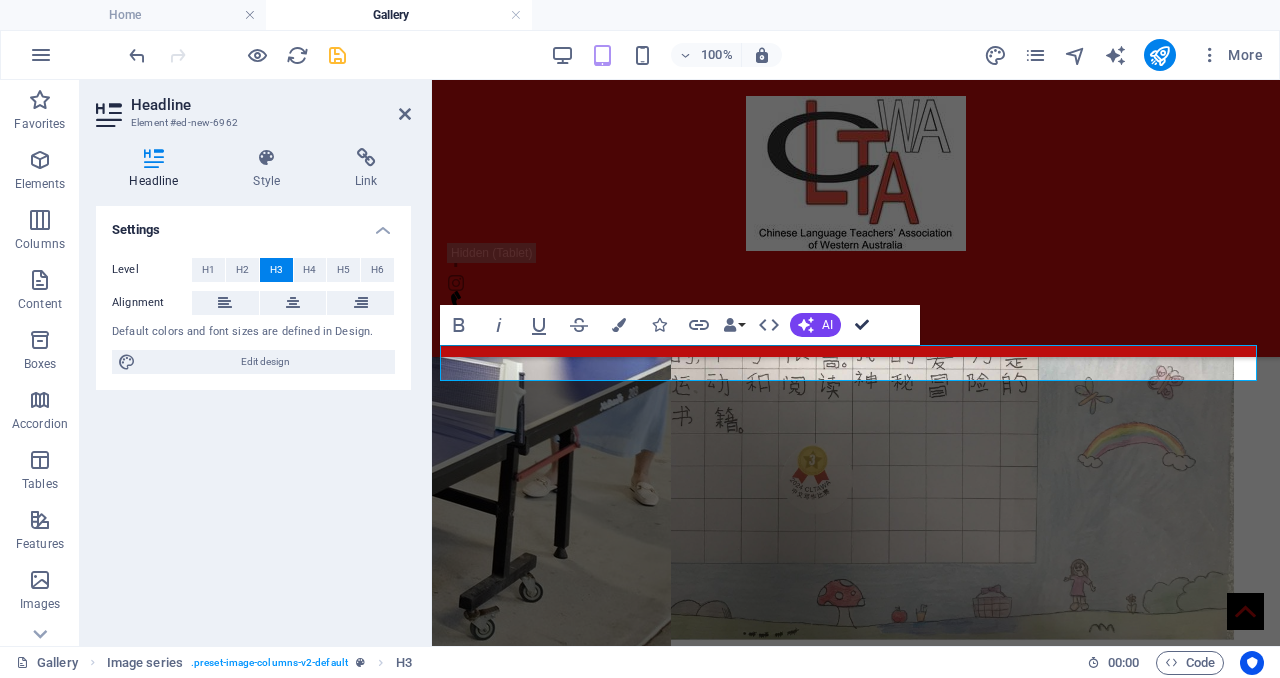 drag, startPoint x: 853, startPoint y: 322, endPoint x: 788, endPoint y: 333, distance: 65.9242 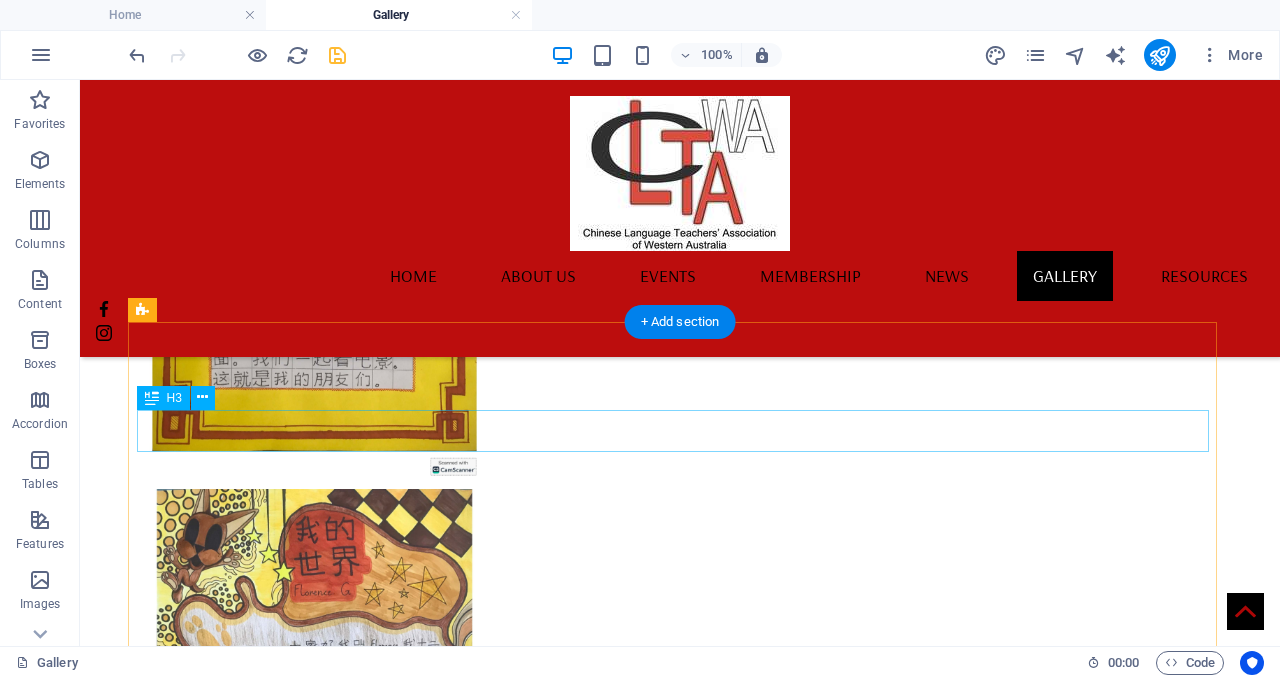 scroll, scrollTop: 7910, scrollLeft: 0, axis: vertical 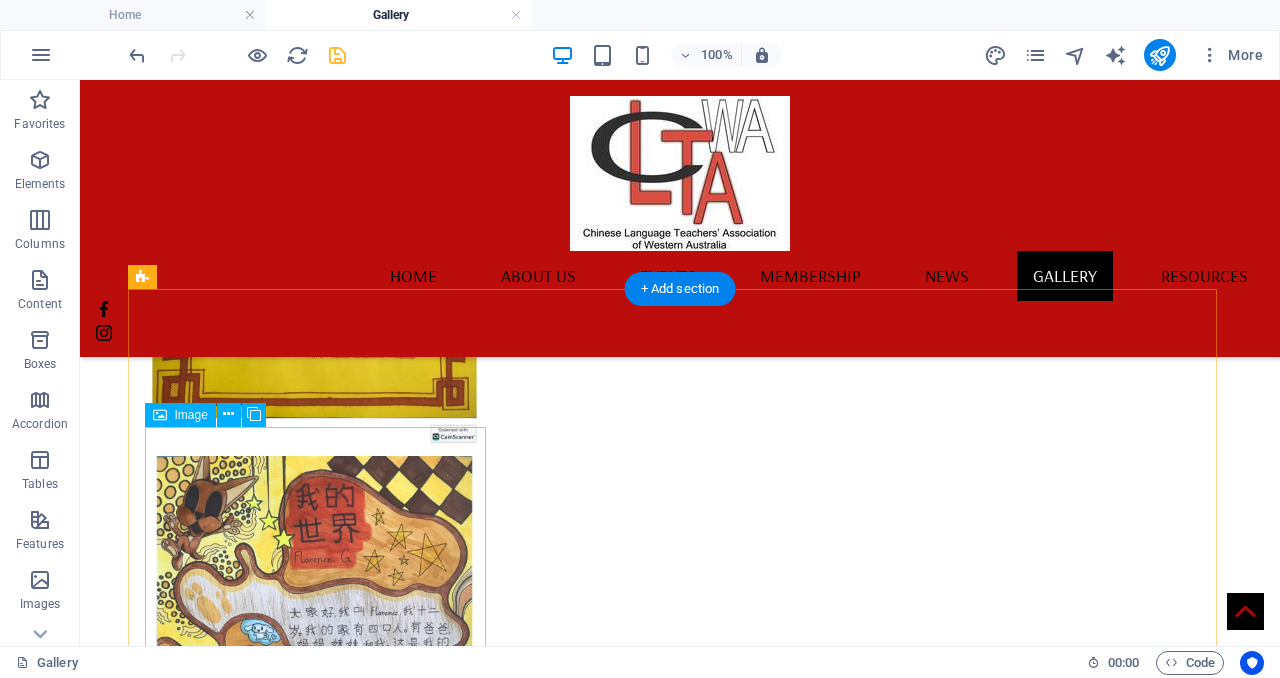 click at bounding box center [314, 5573] 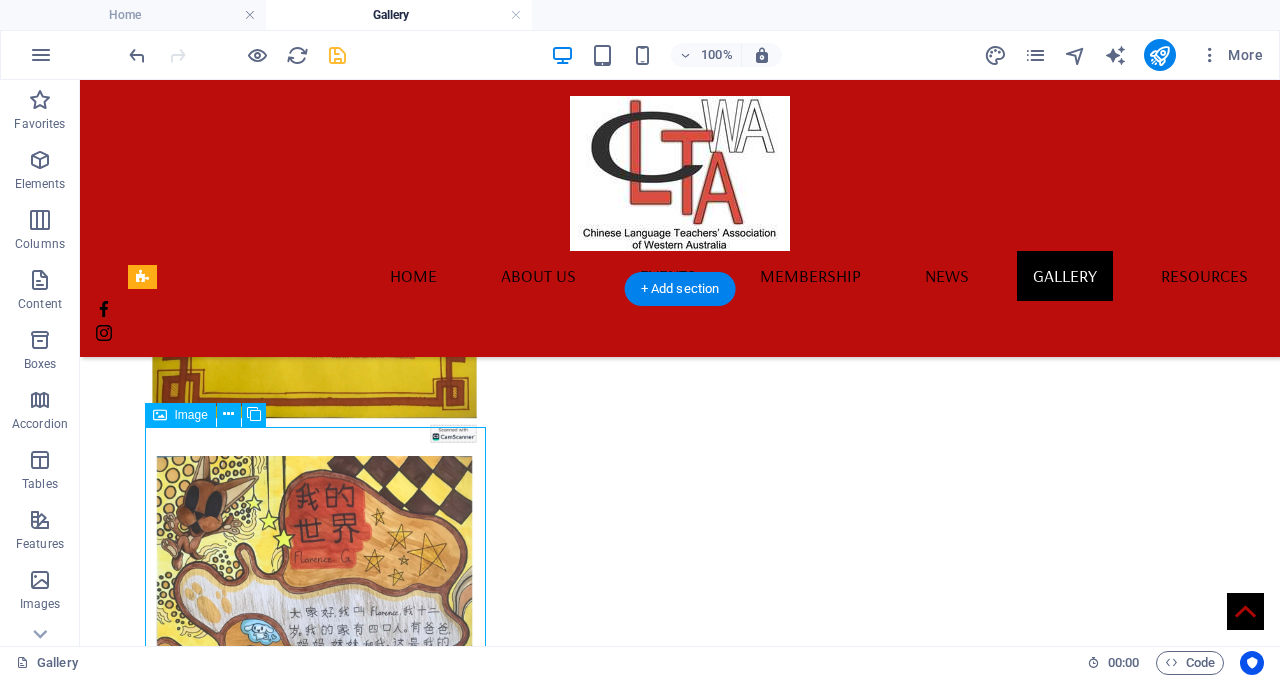 click at bounding box center (314, 5573) 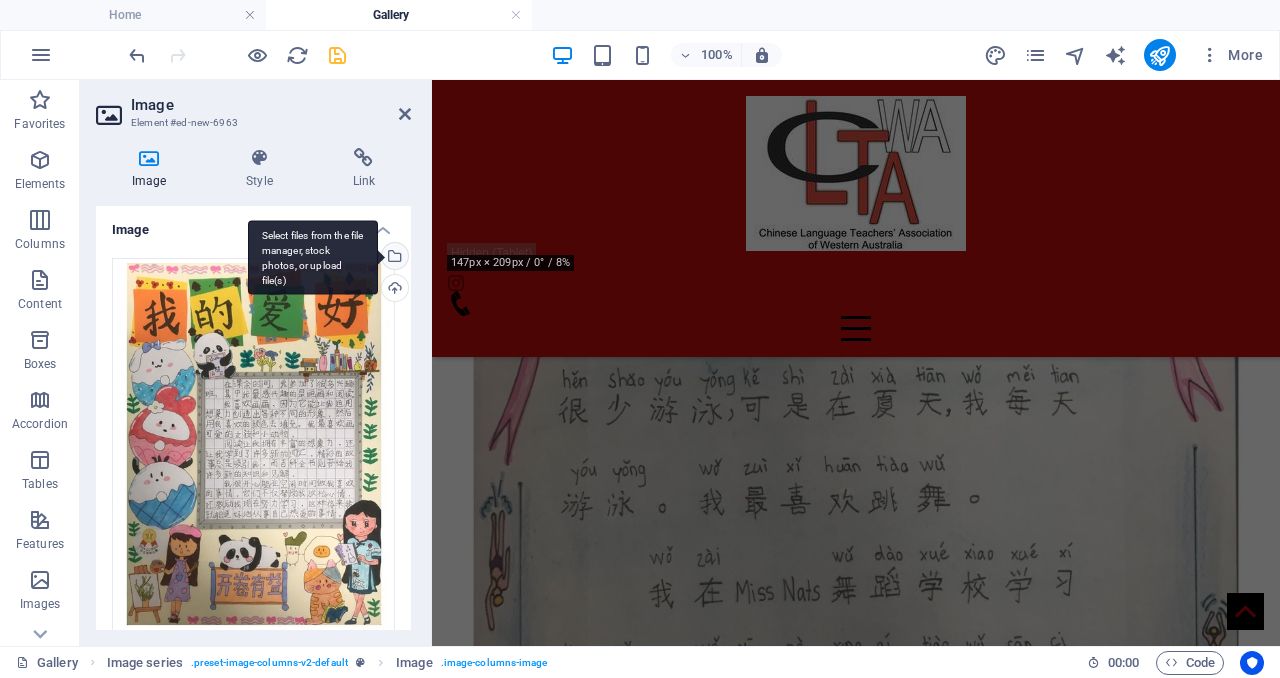 click on "Select files from the file manager, stock photos, or upload file(s)" at bounding box center [313, 257] 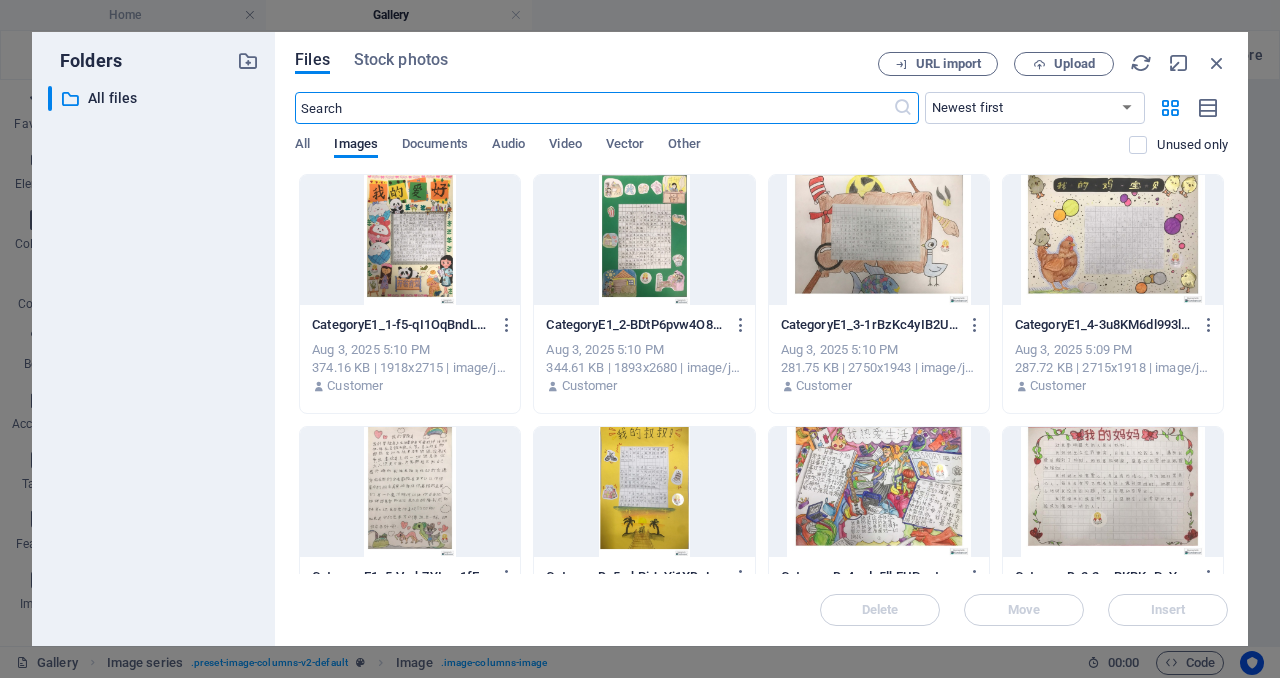 scroll, scrollTop: 12251, scrollLeft: 0, axis: vertical 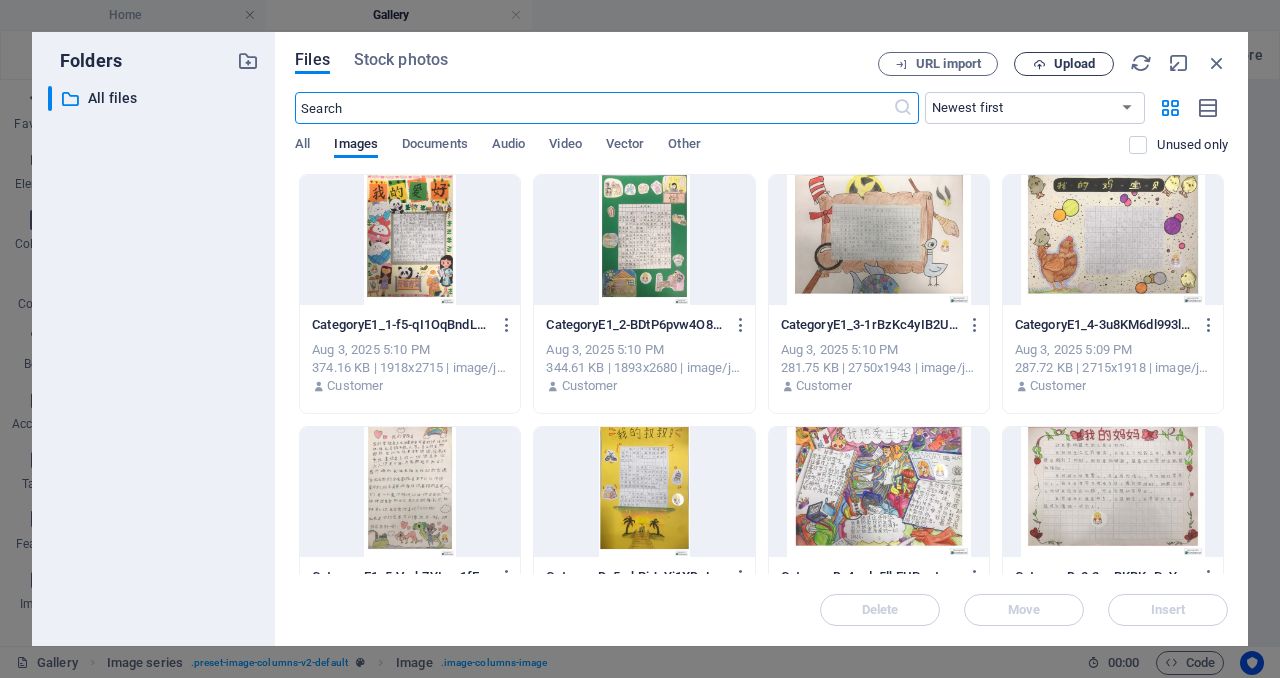 click on "Upload" at bounding box center (1064, 64) 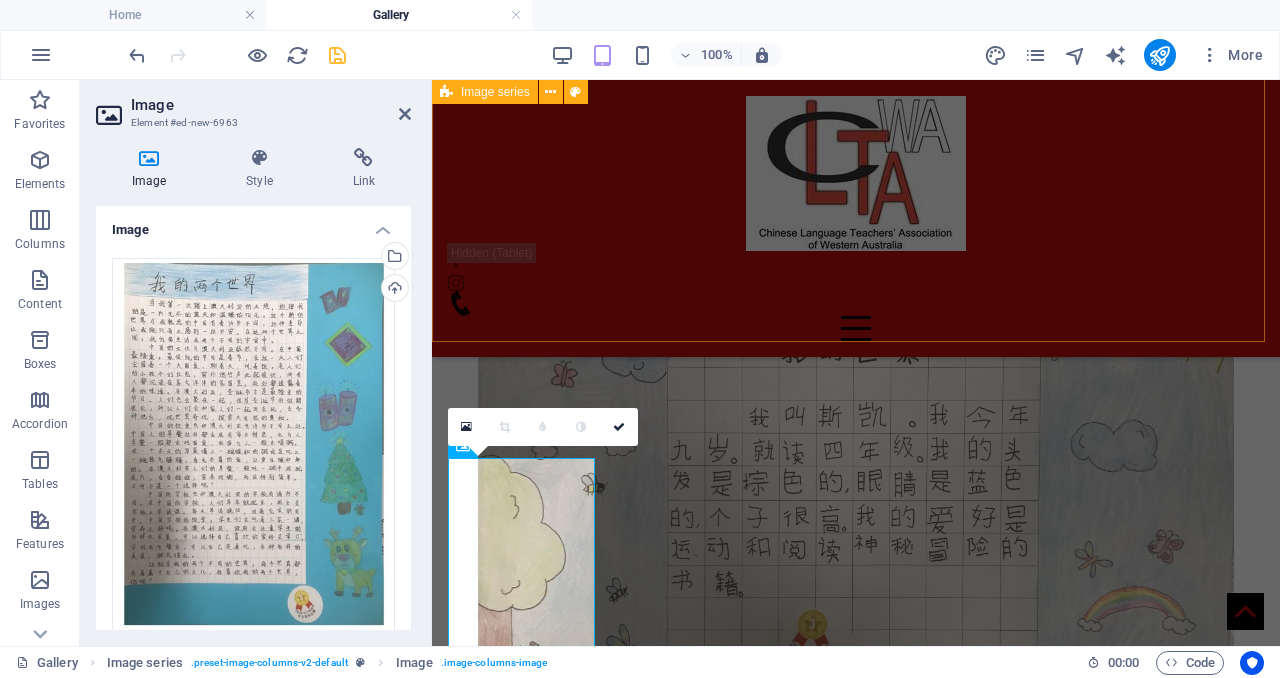 scroll, scrollTop: 3932, scrollLeft: 0, axis: vertical 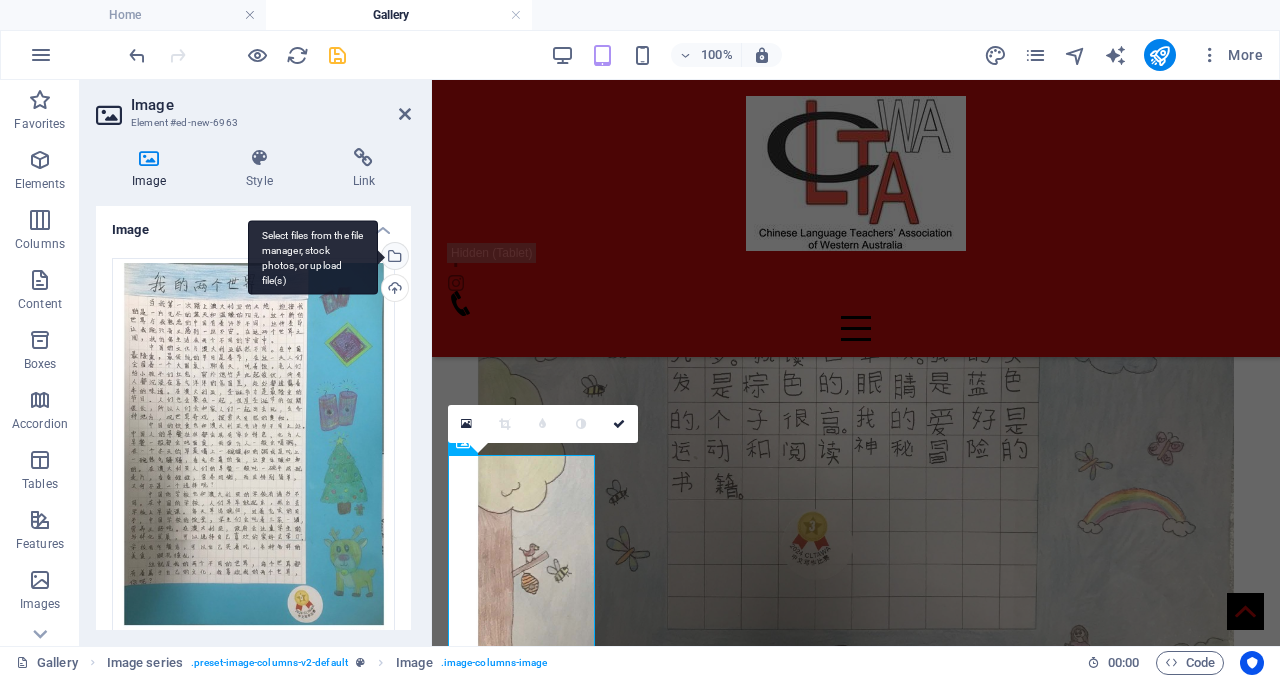 click on "Select files from the file manager, stock photos, or upload file(s)" at bounding box center [313, 257] 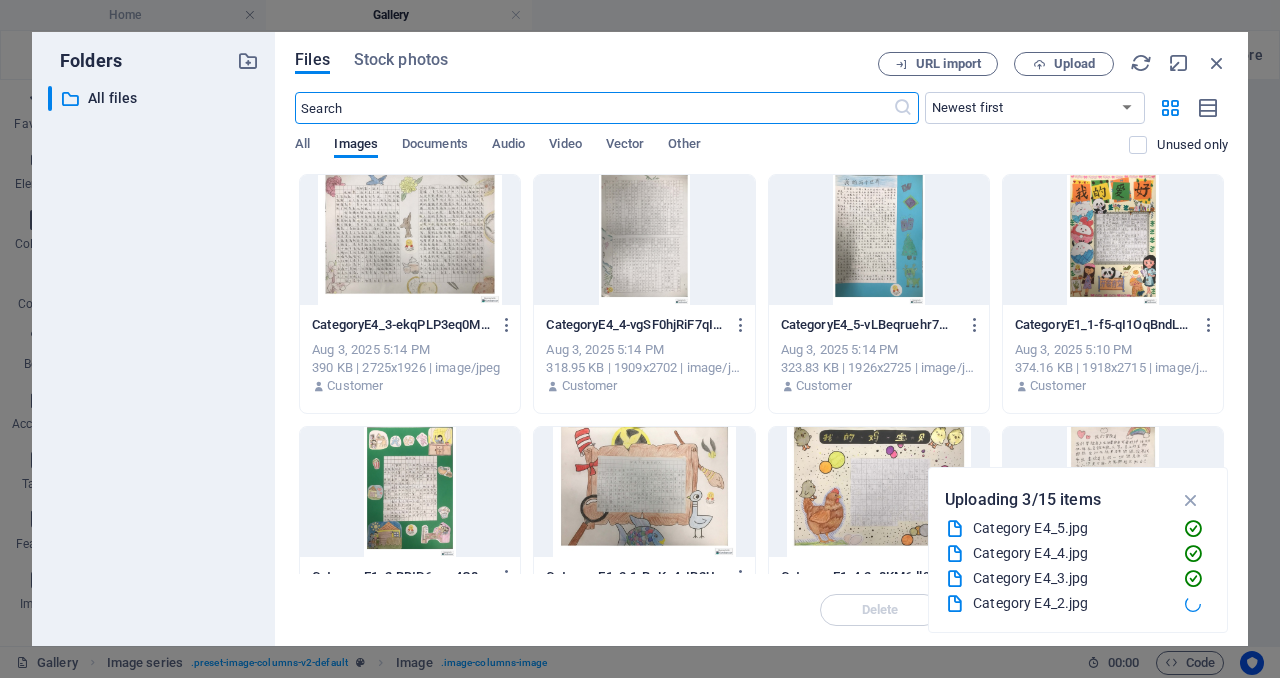 scroll, scrollTop: 12153, scrollLeft: 0, axis: vertical 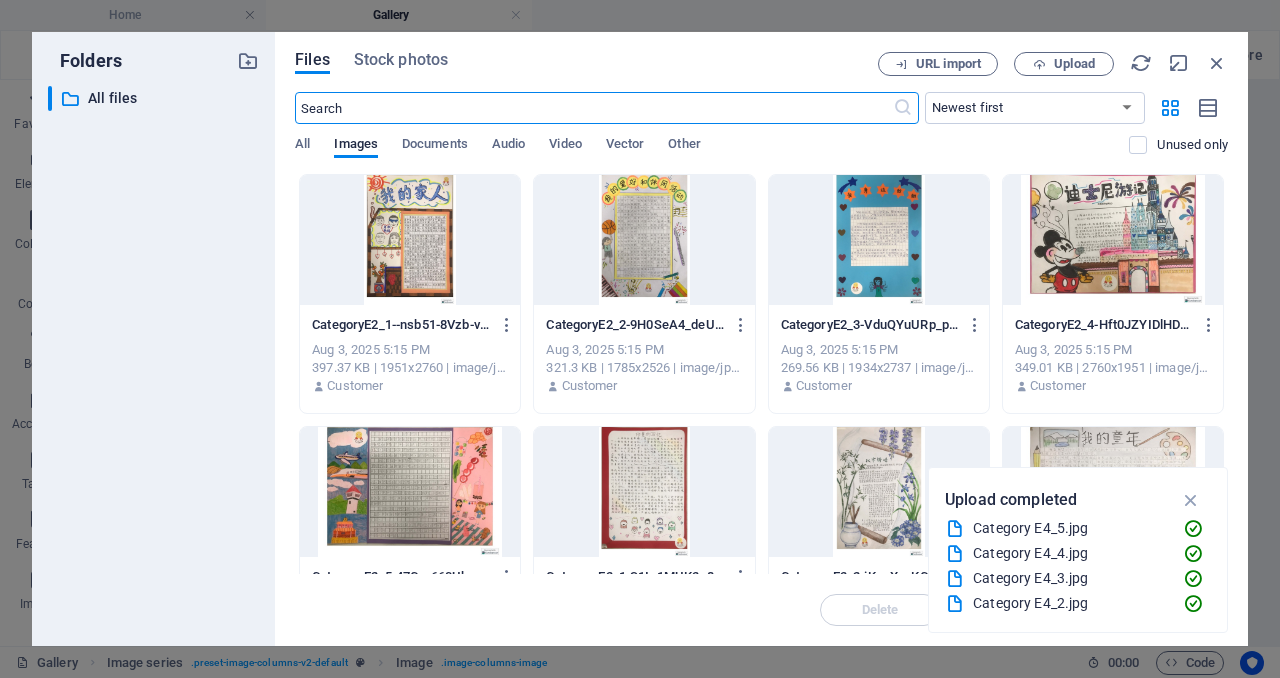 click at bounding box center (410, 240) 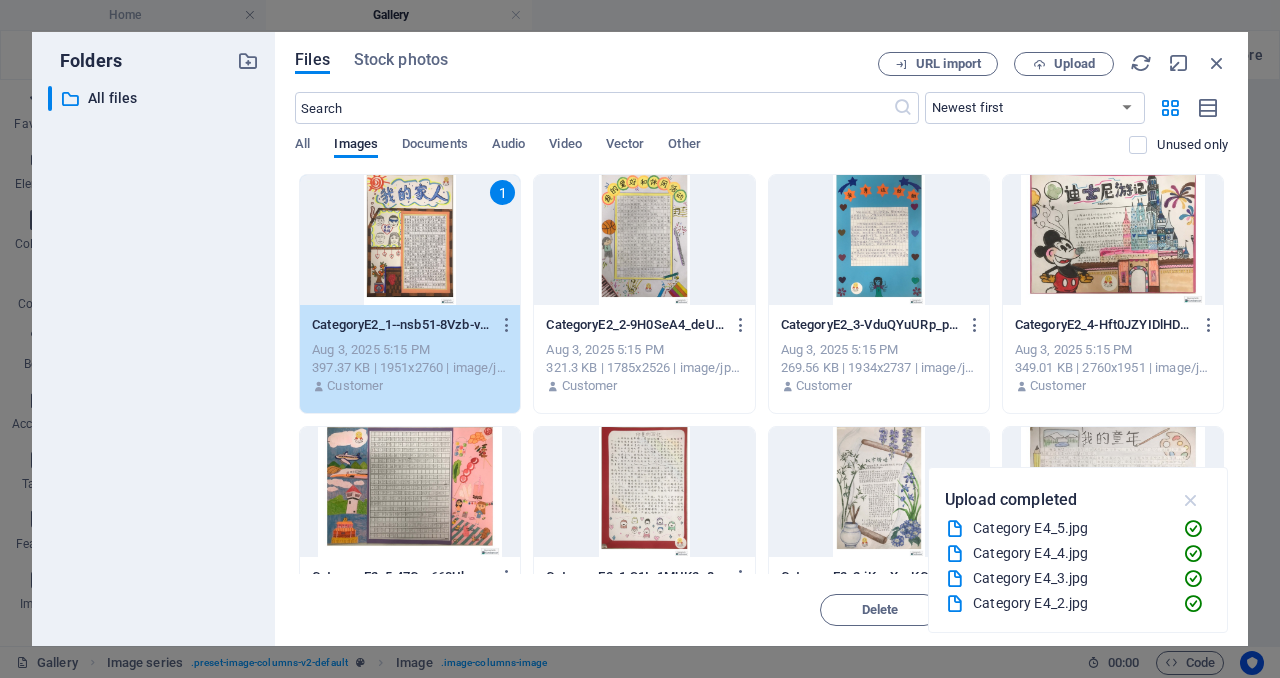 click at bounding box center (1191, 500) 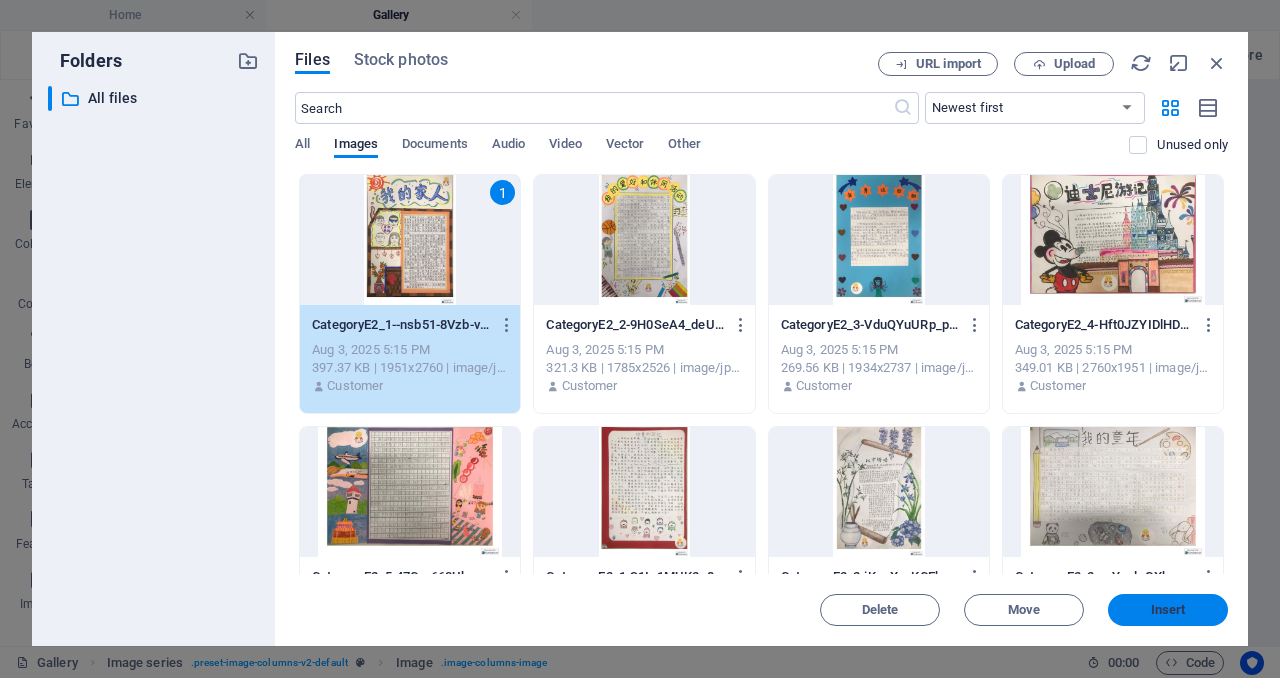 click on "Insert" at bounding box center (1168, 610) 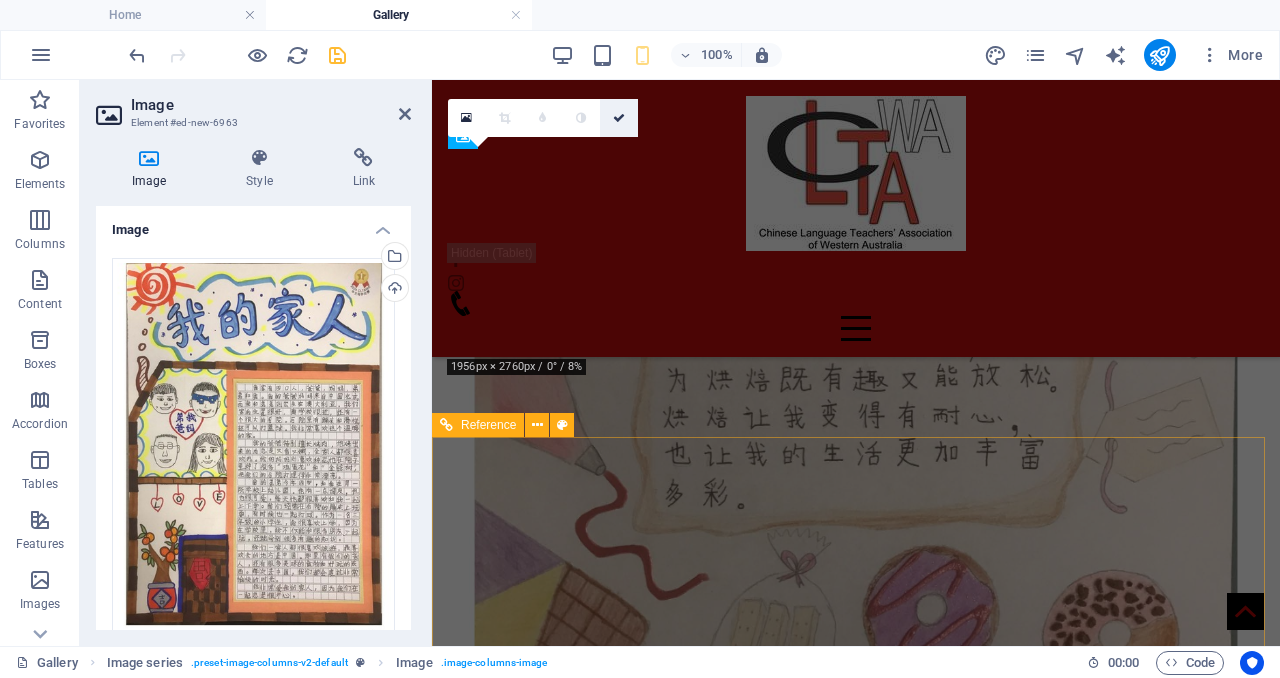 scroll, scrollTop: 4218, scrollLeft: 0, axis: vertical 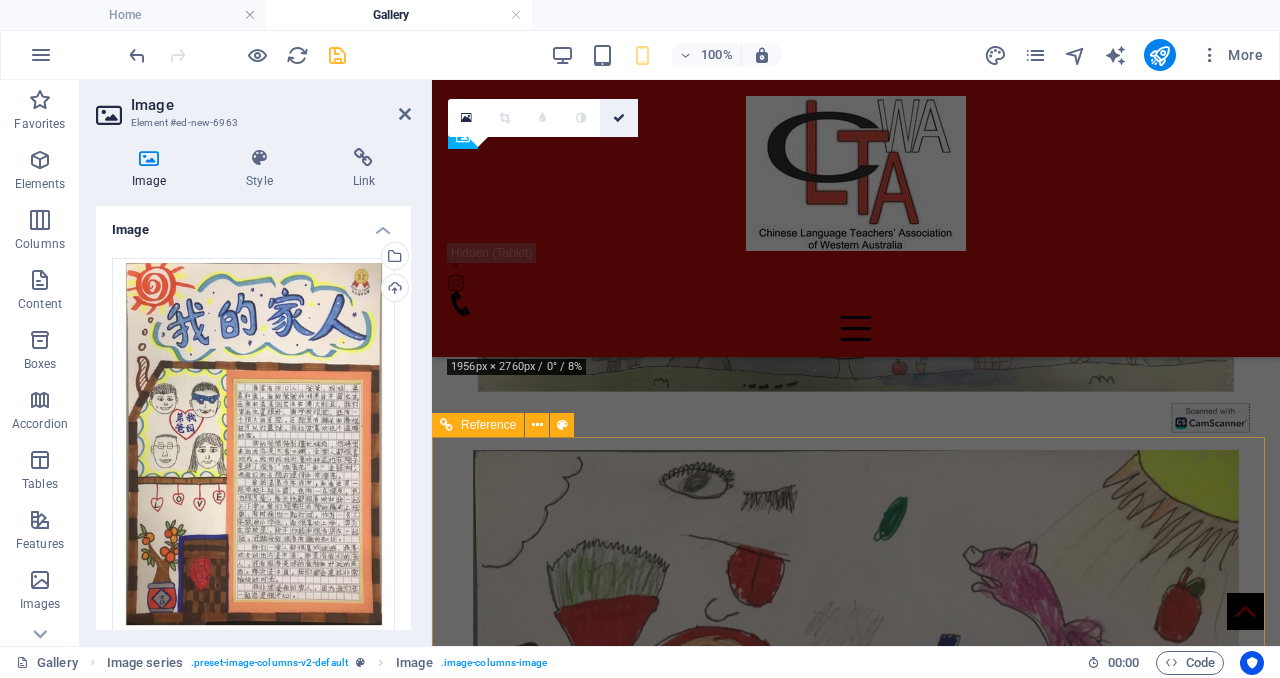 click at bounding box center [619, 118] 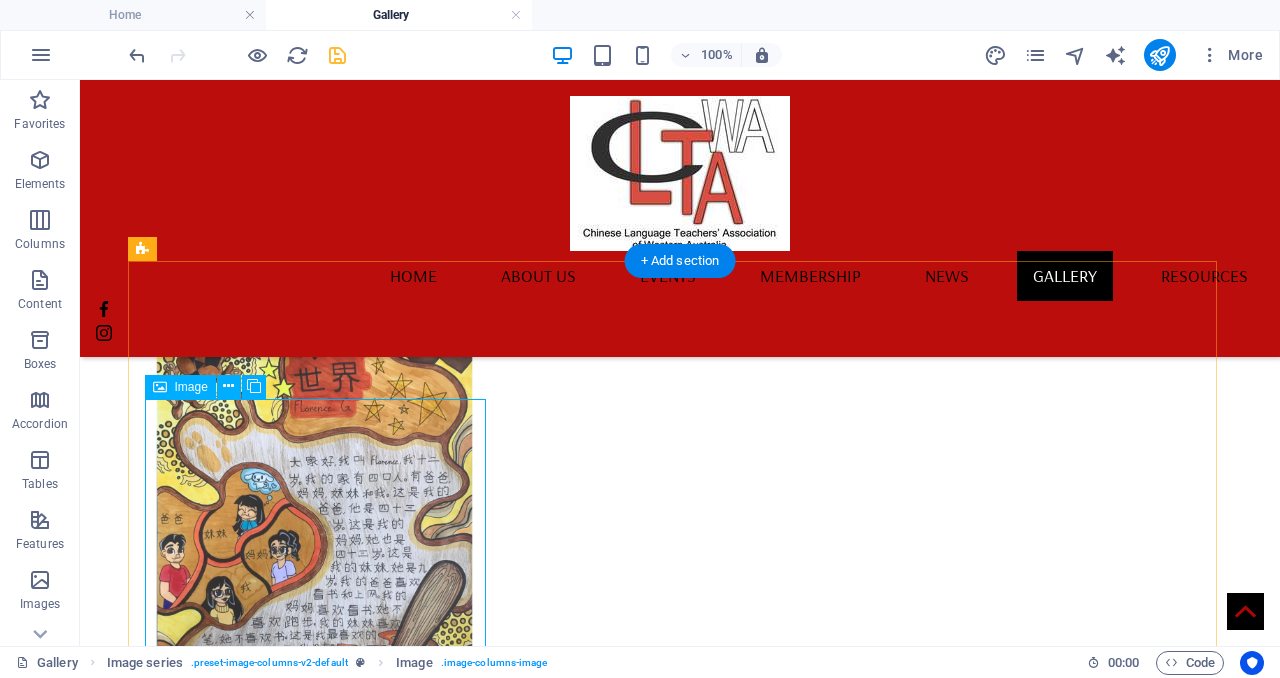 scroll, scrollTop: 8062, scrollLeft: 0, axis: vertical 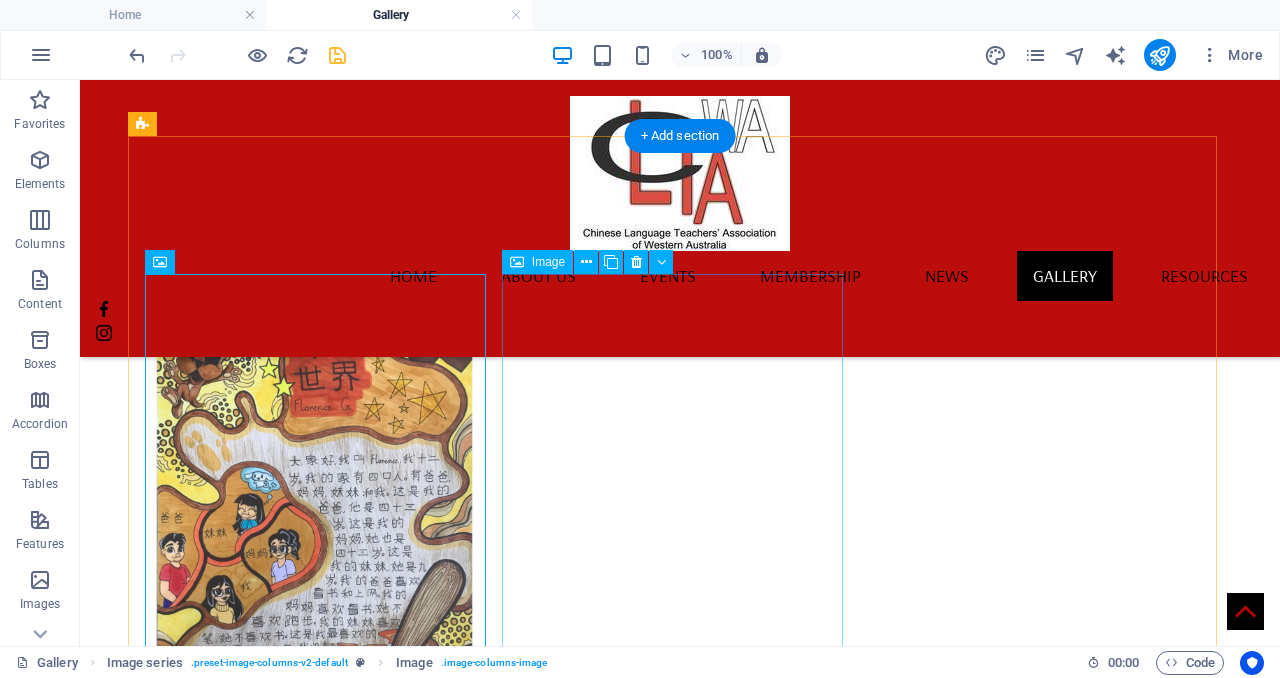 click at bounding box center (314, 5912) 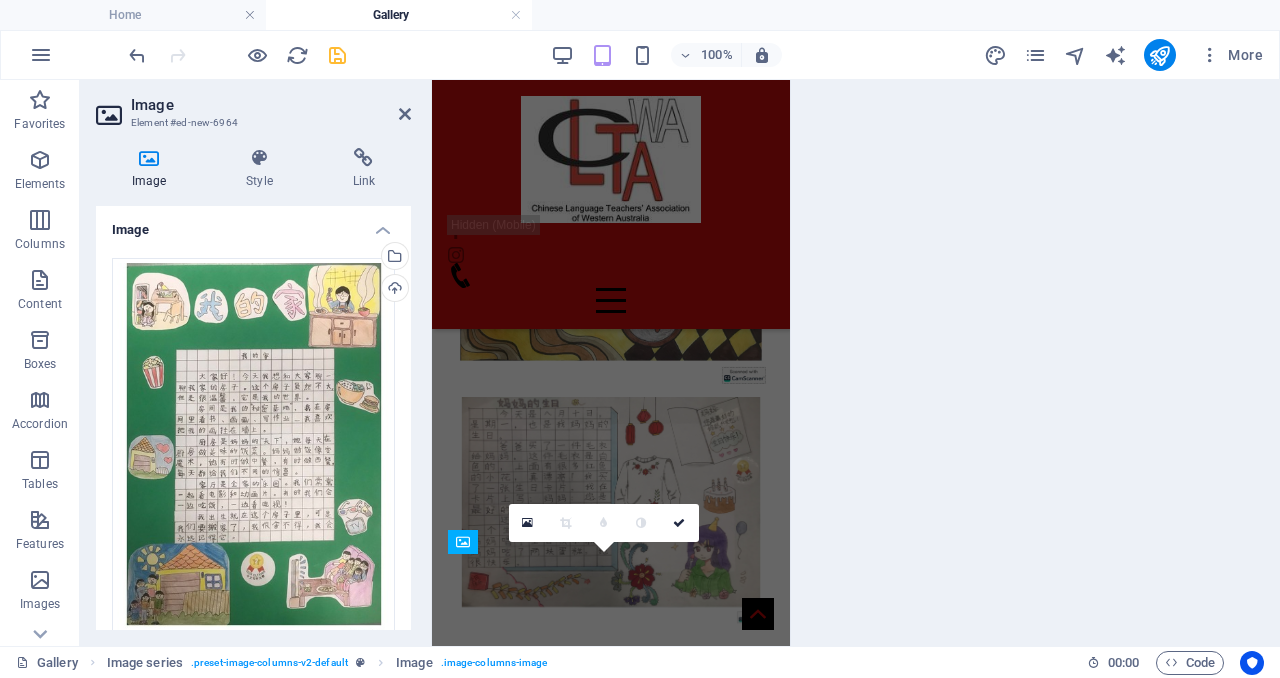 scroll, scrollTop: 12251, scrollLeft: 0, axis: vertical 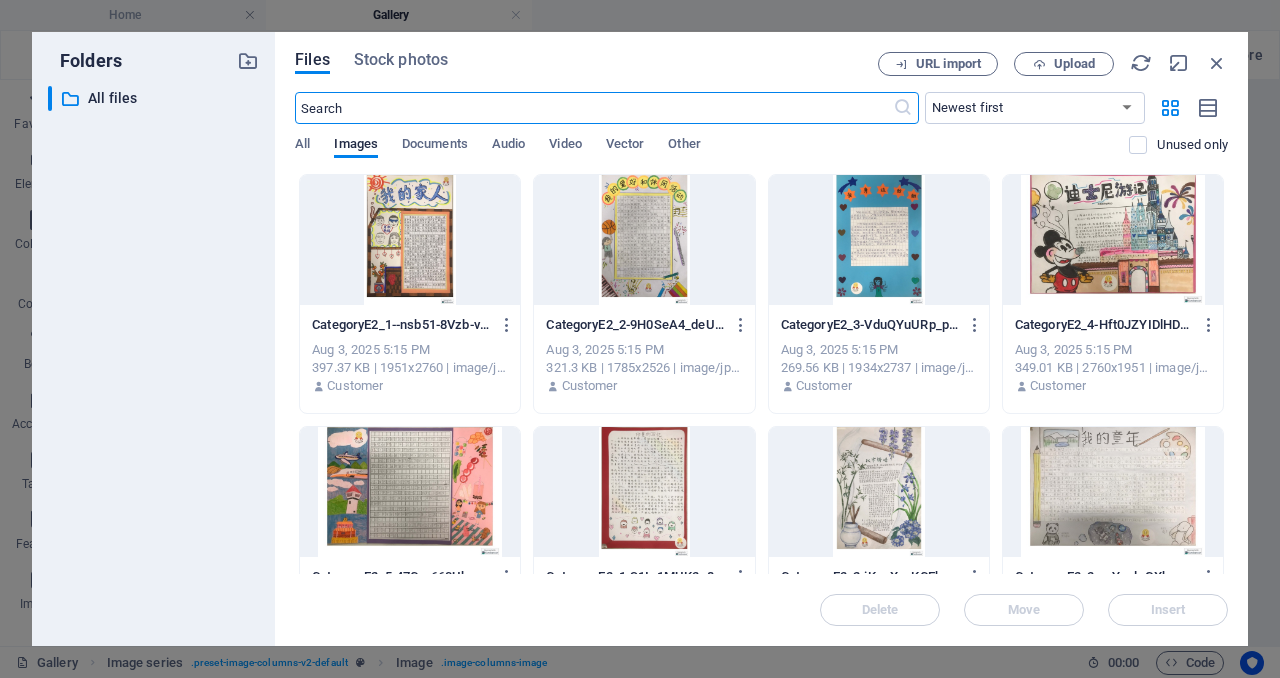 click at bounding box center (644, 240) 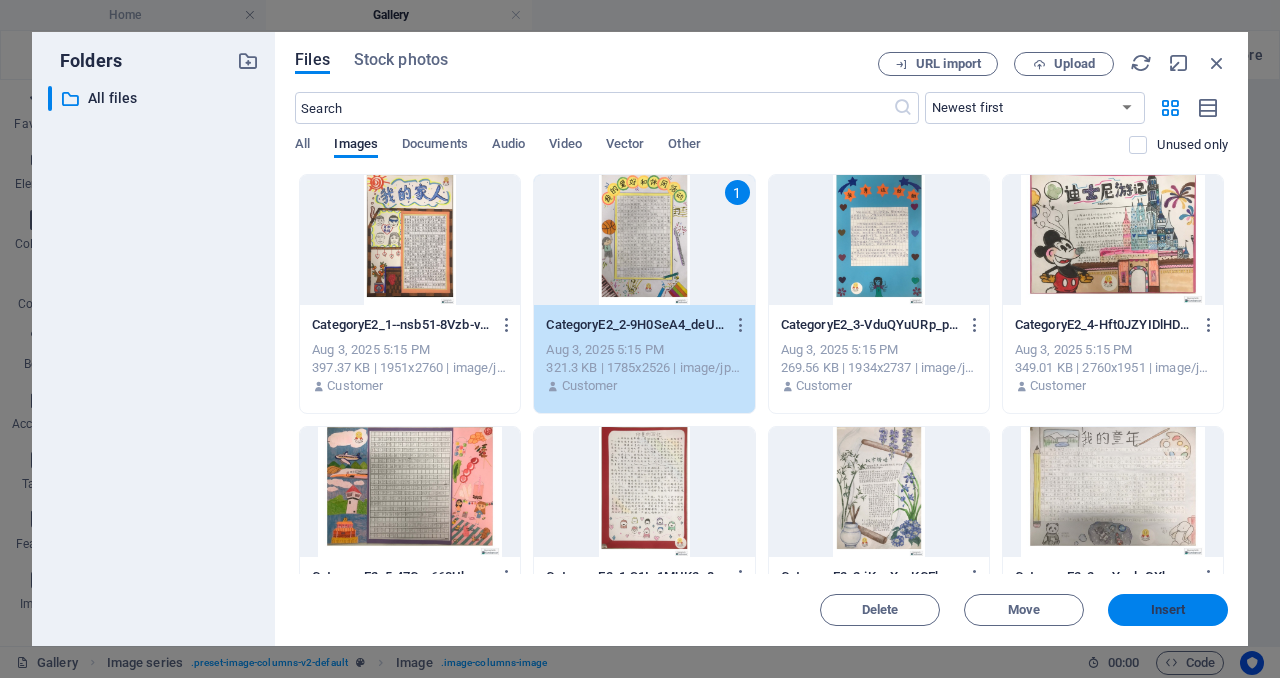 click on "Insert" at bounding box center (1168, 610) 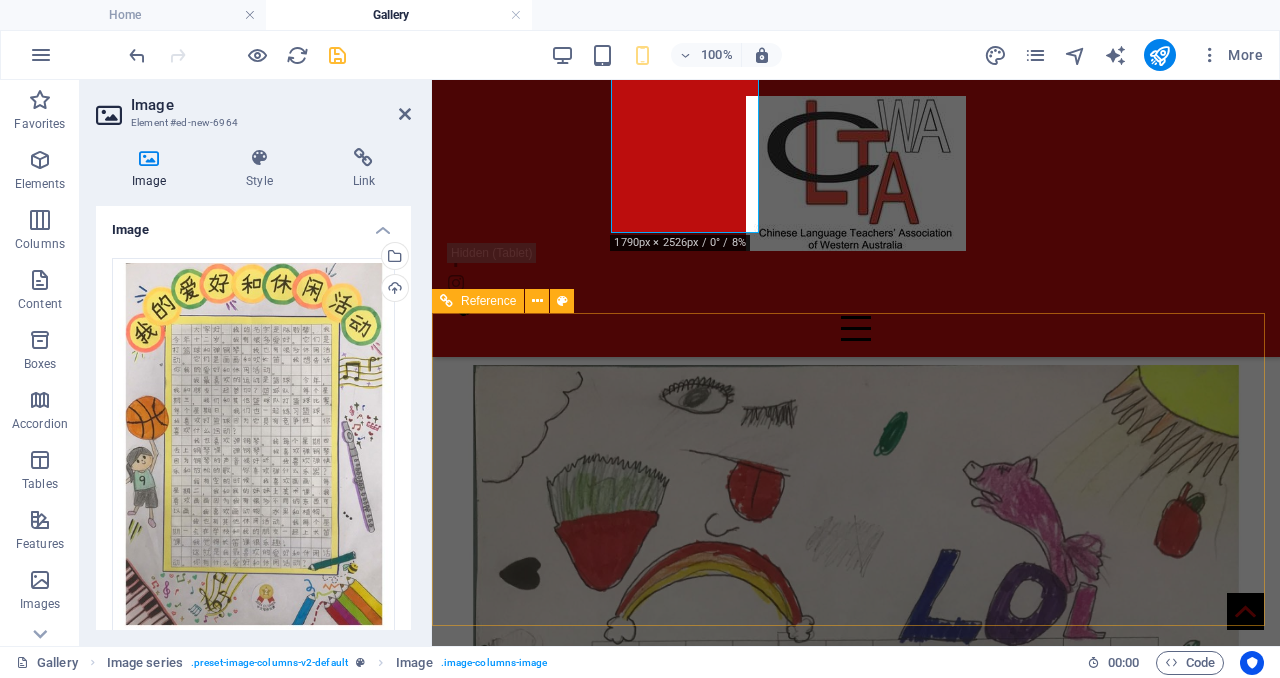 scroll, scrollTop: 4342, scrollLeft: 0, axis: vertical 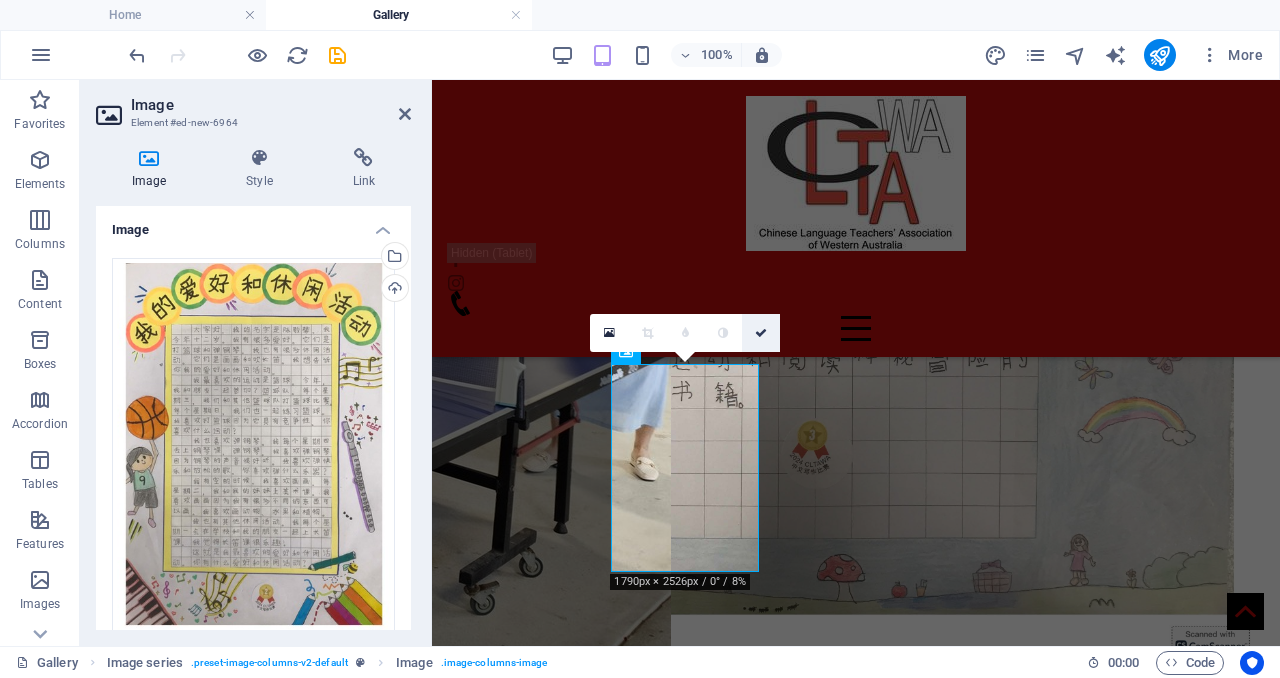 drag, startPoint x: 757, startPoint y: 328, endPoint x: 927, endPoint y: 329, distance: 170.00294 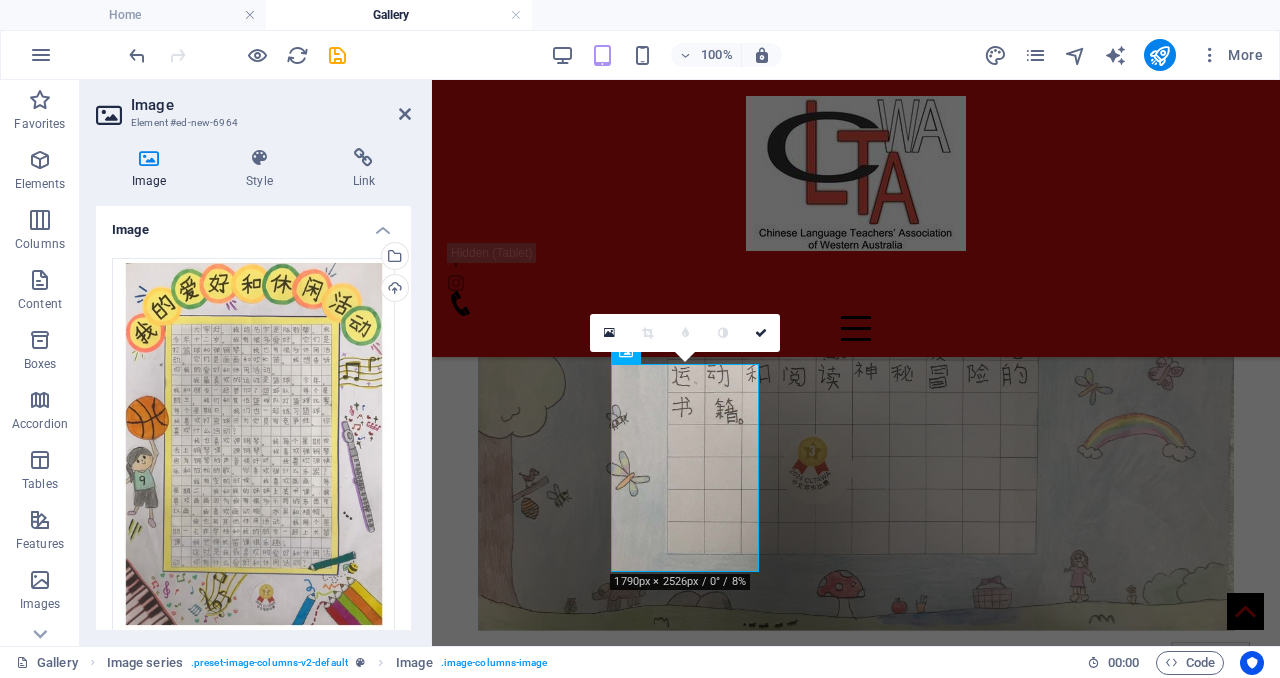 click at bounding box center [856, 24616] 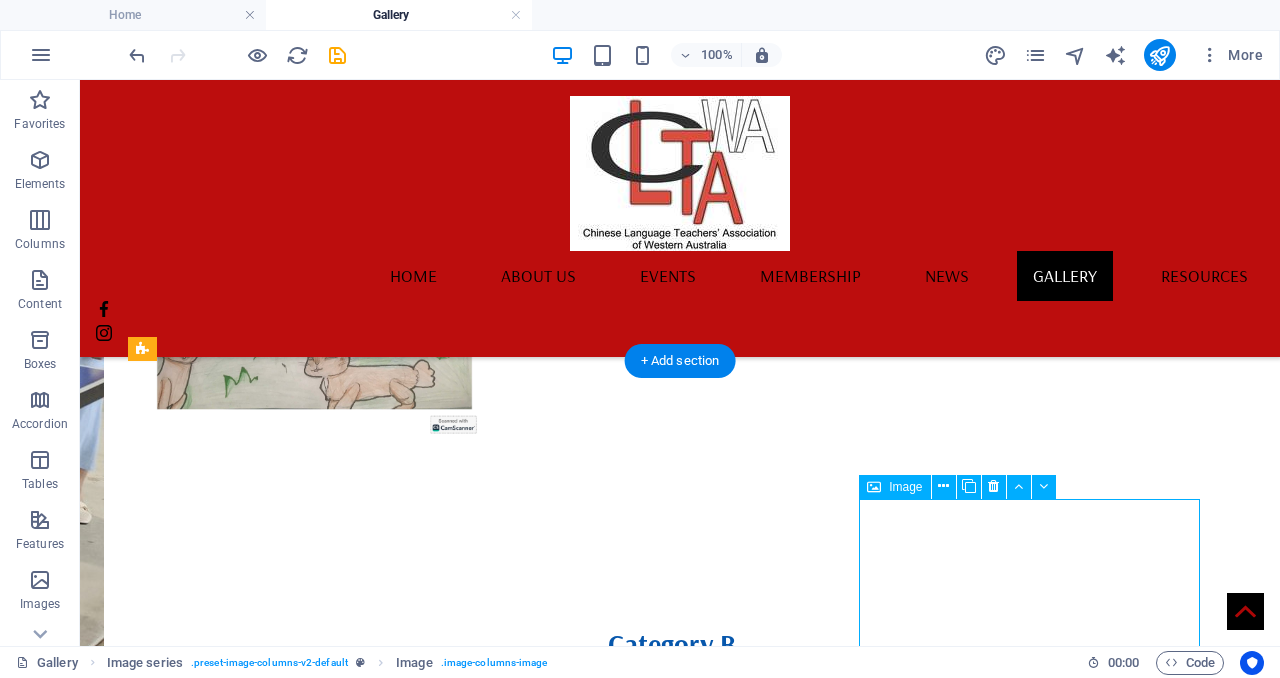 click on "Category E2" at bounding box center [680, 10179] 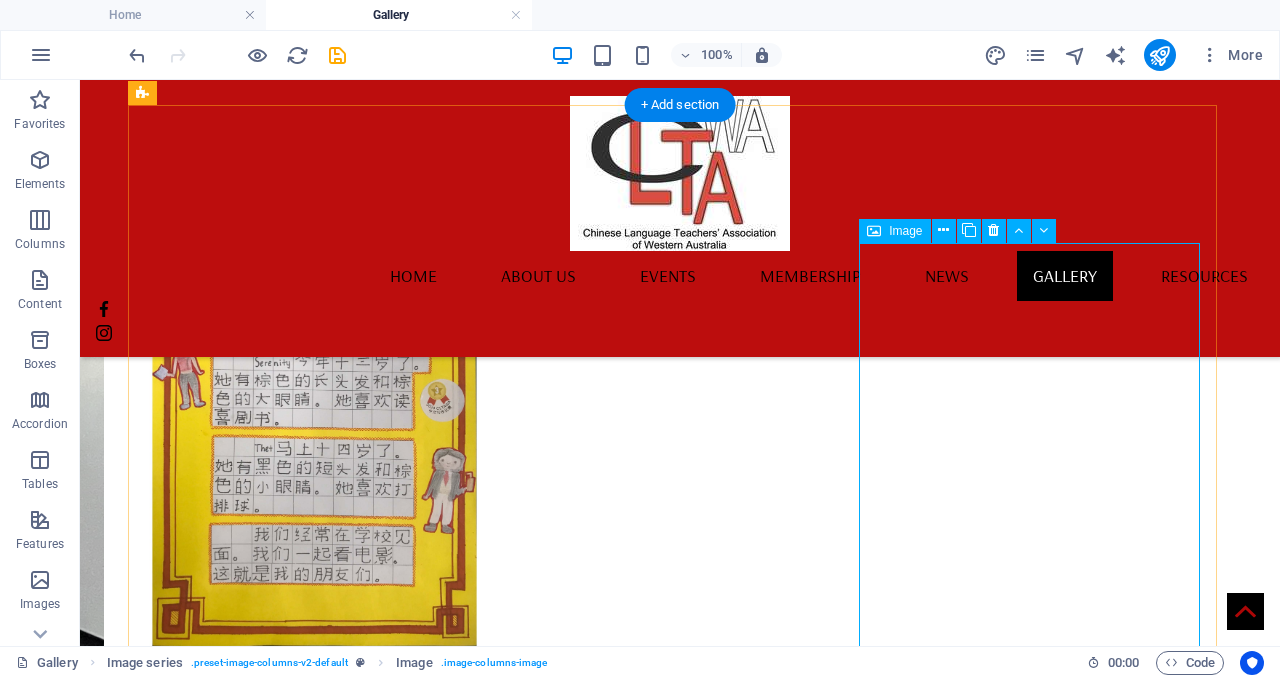 click at bounding box center (314, 6662) 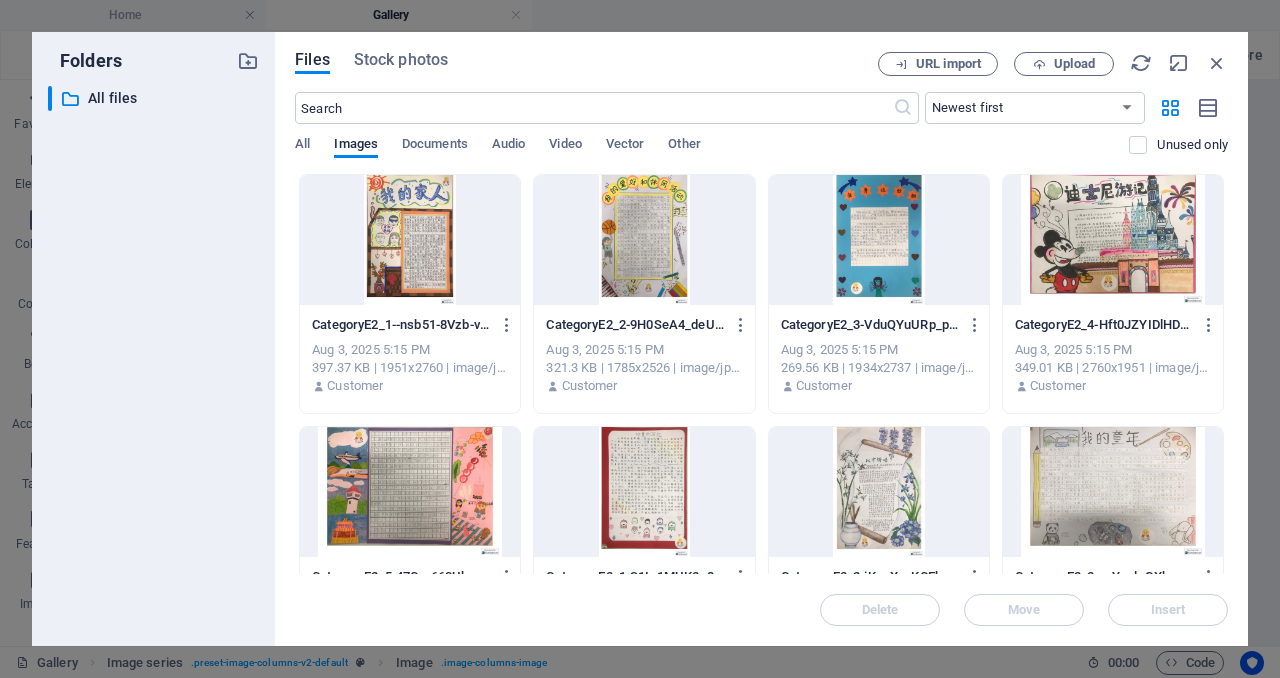 scroll, scrollTop: 12955, scrollLeft: 0, axis: vertical 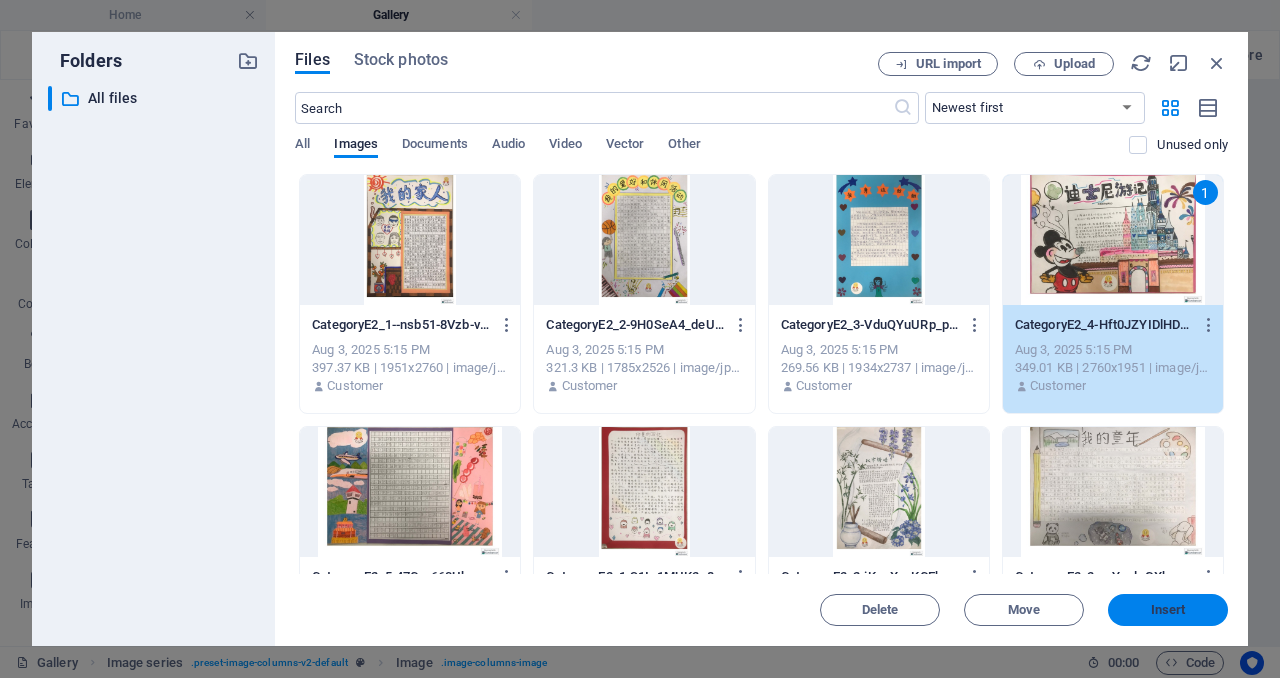 click on "Insert" at bounding box center (1168, 610) 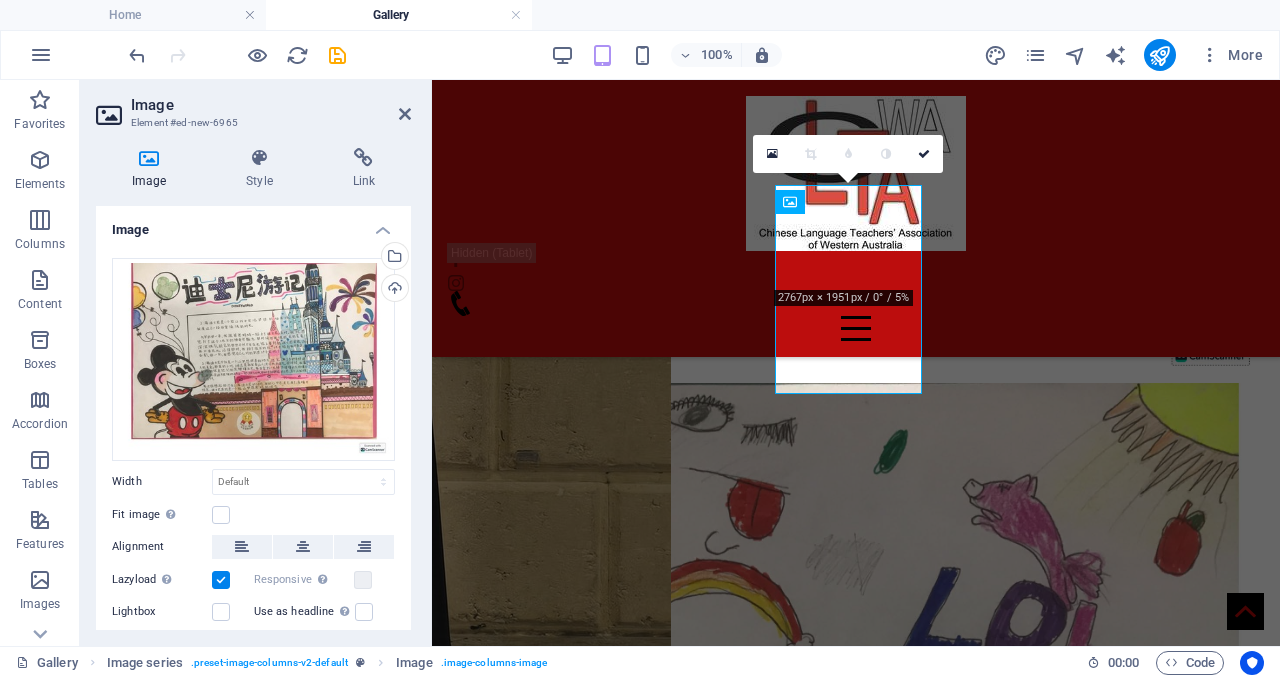 scroll, scrollTop: 4173, scrollLeft: 0, axis: vertical 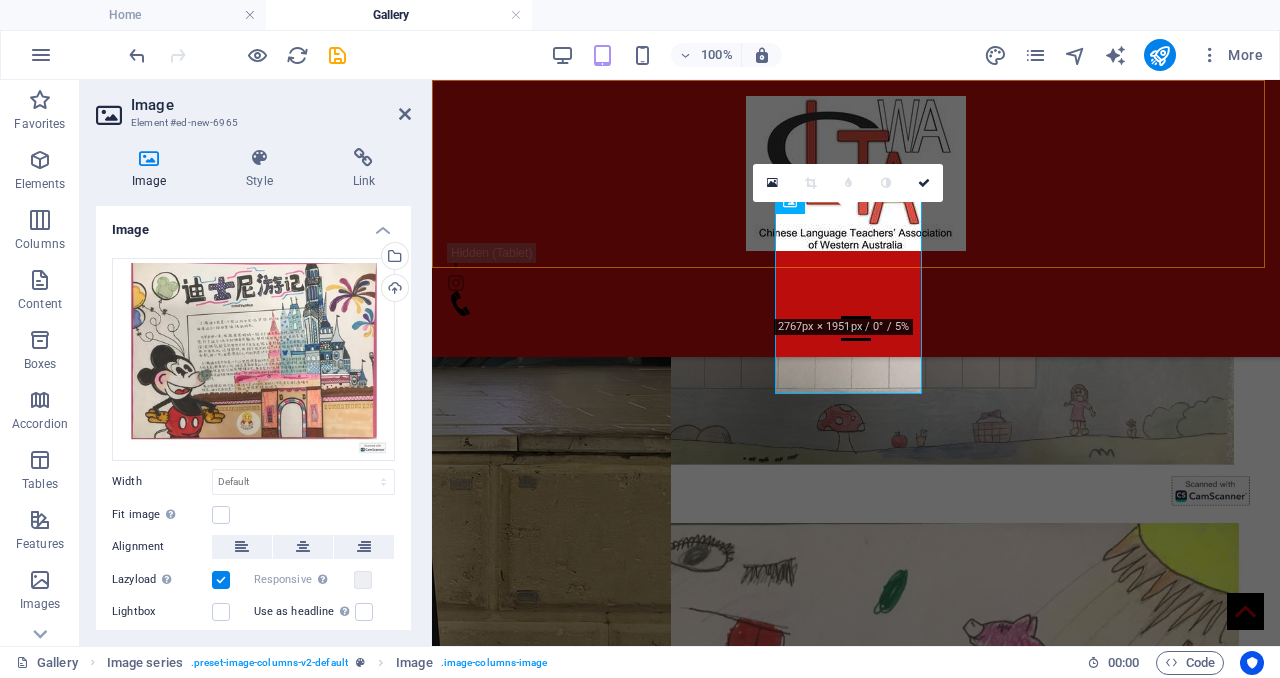 click on "Home About us Events Membership News Gallery Resources" at bounding box center [856, 218] 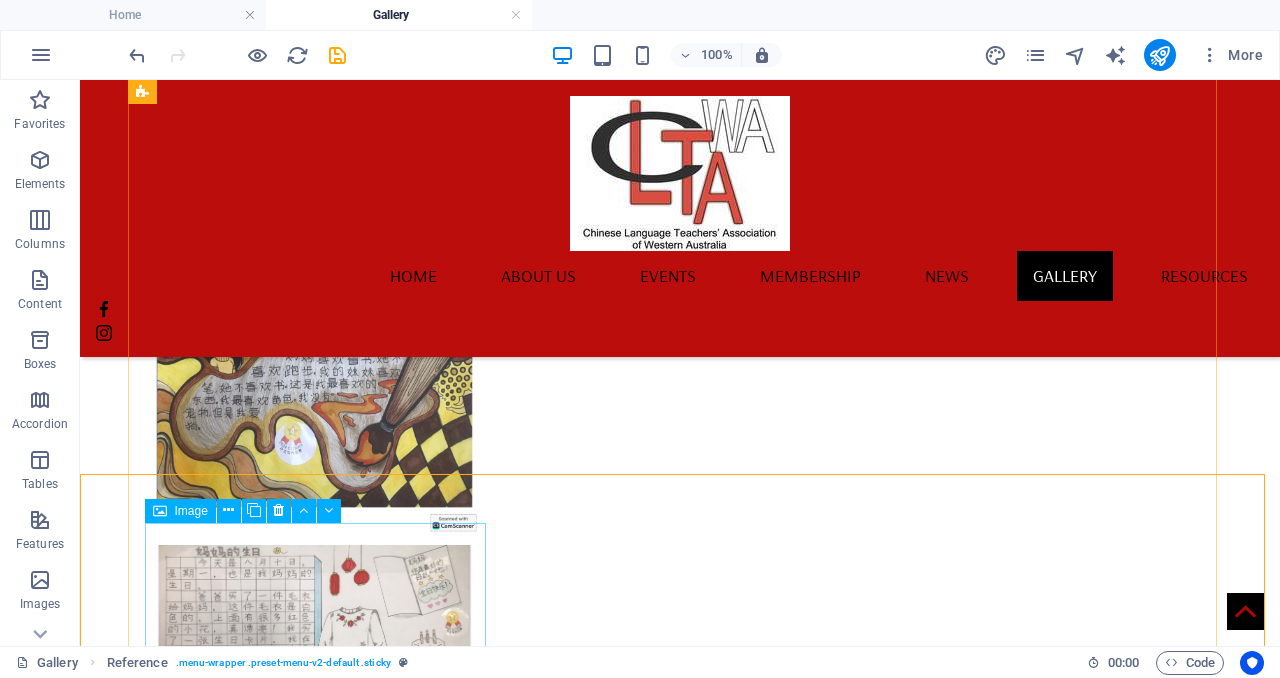 scroll, scrollTop: 8313, scrollLeft: 0, axis: vertical 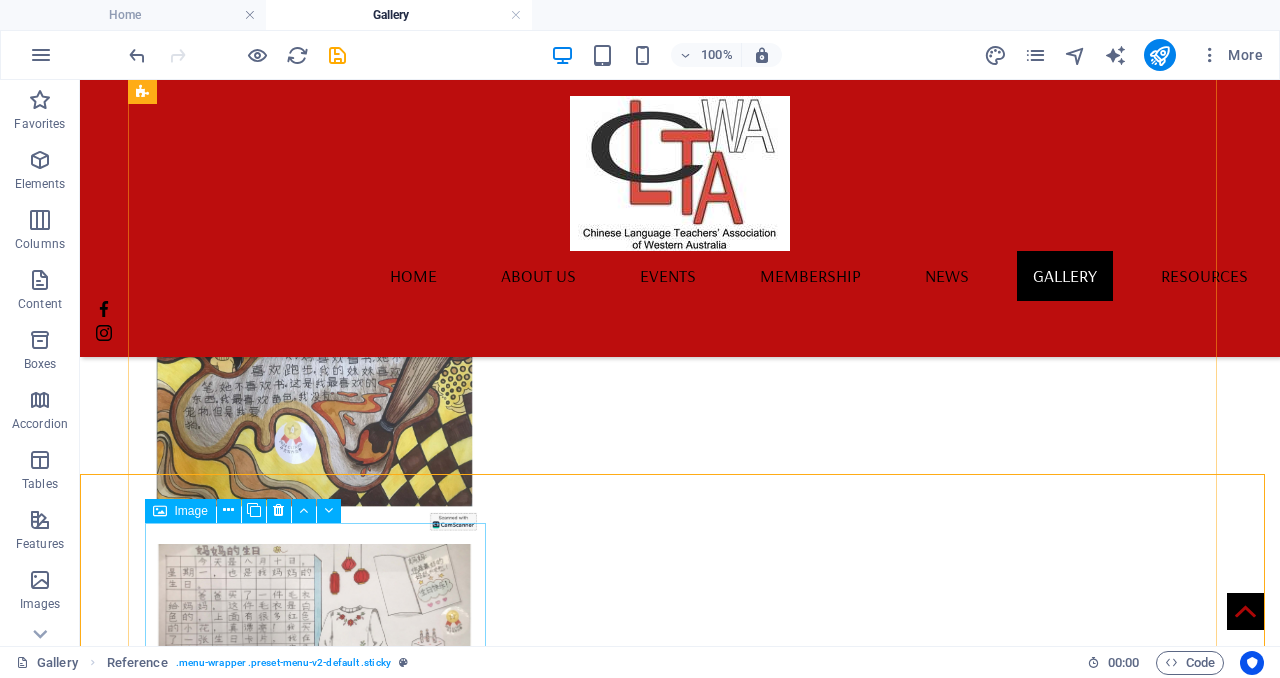 click at bounding box center [314, 6281] 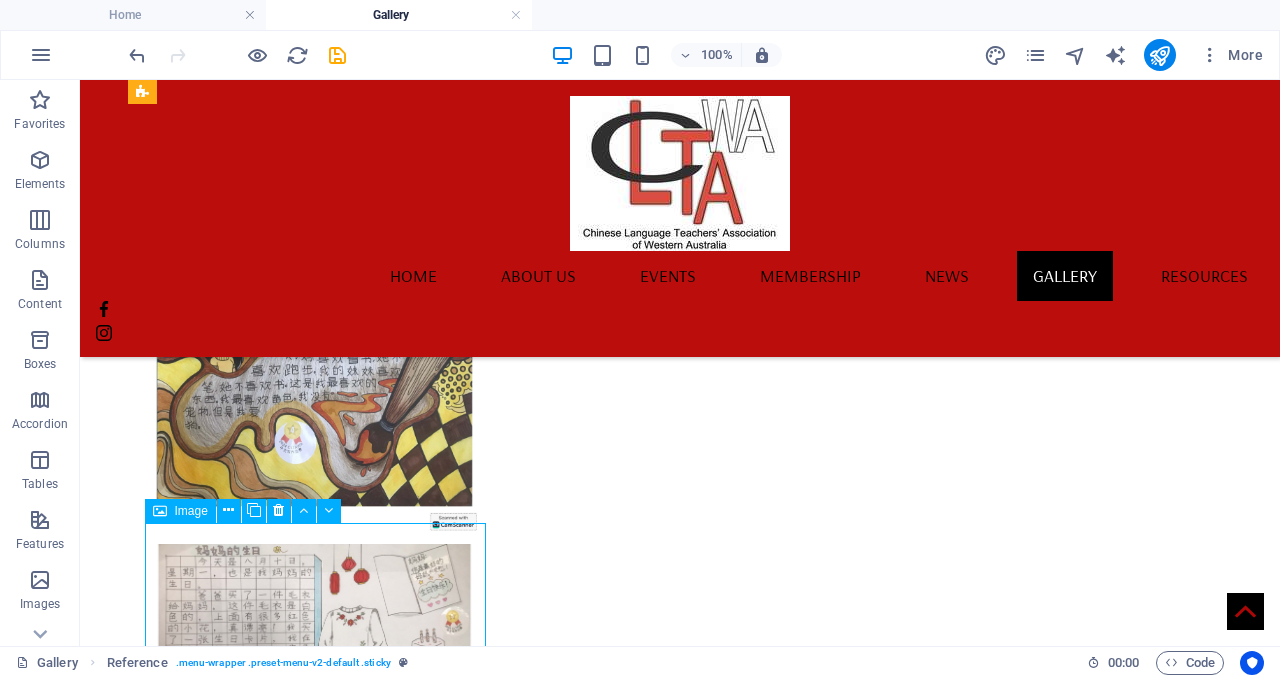 click at bounding box center [314, 6281] 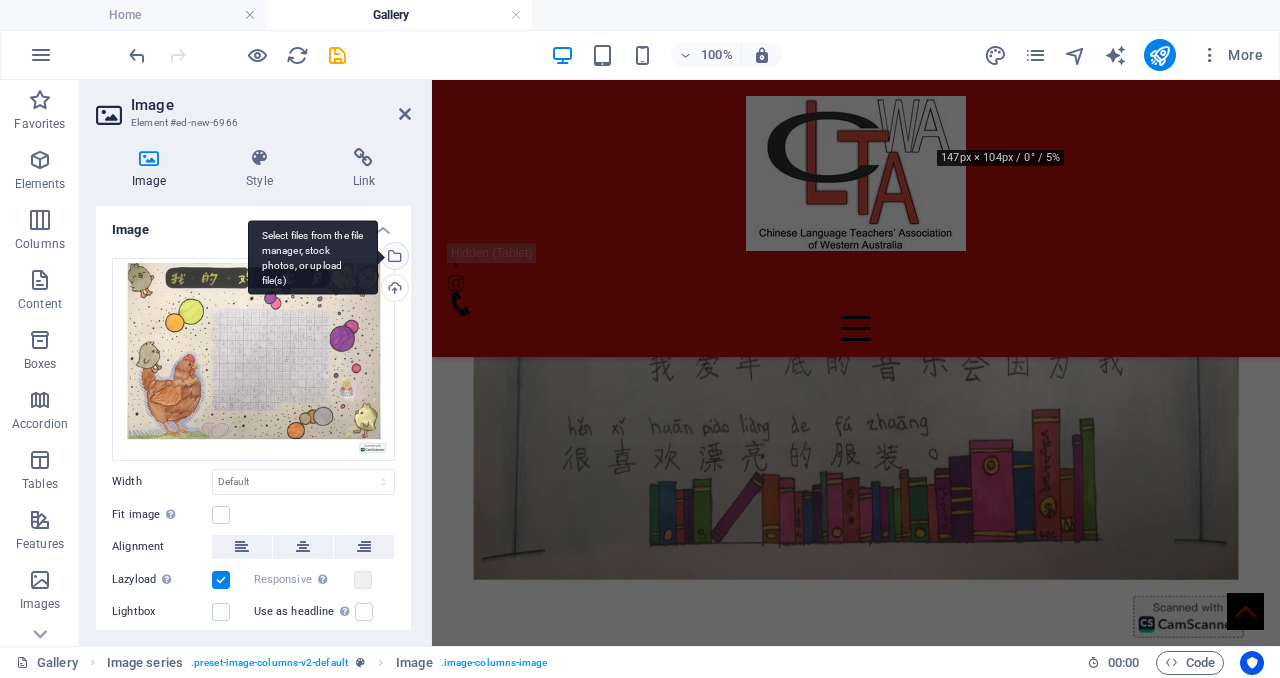 click on "Select files from the file manager, stock photos, or upload file(s)" at bounding box center (393, 258) 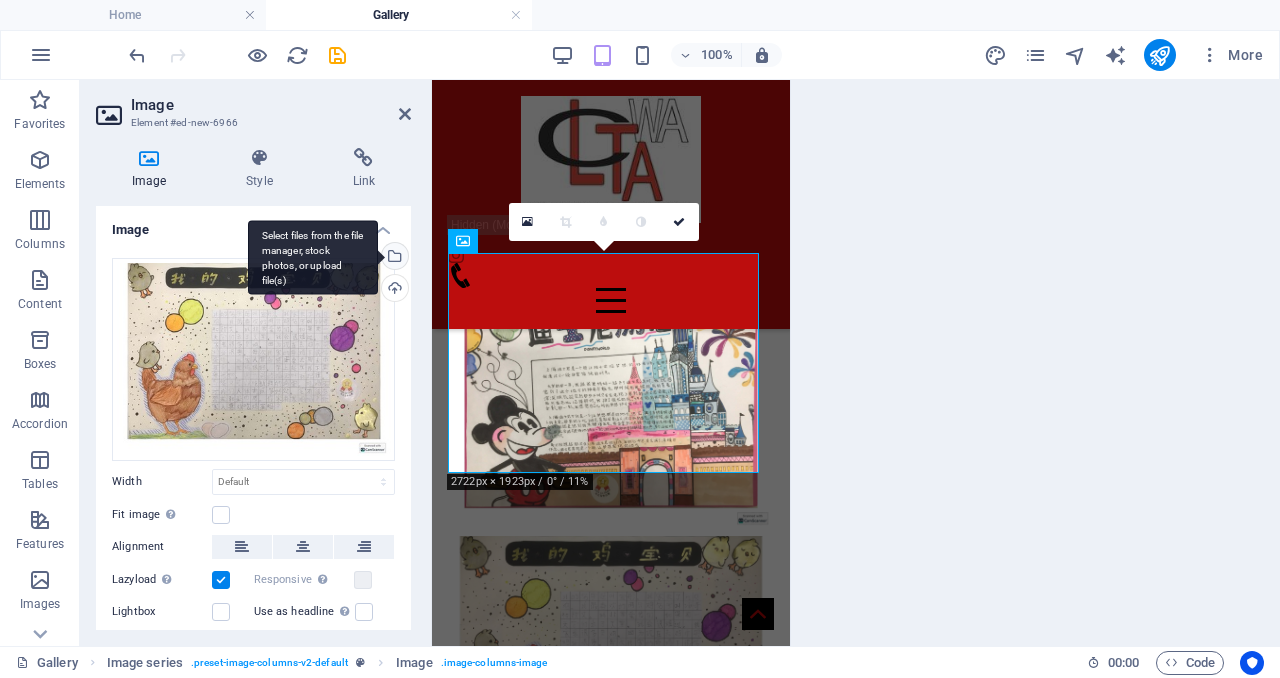 scroll, scrollTop: 13190, scrollLeft: 0, axis: vertical 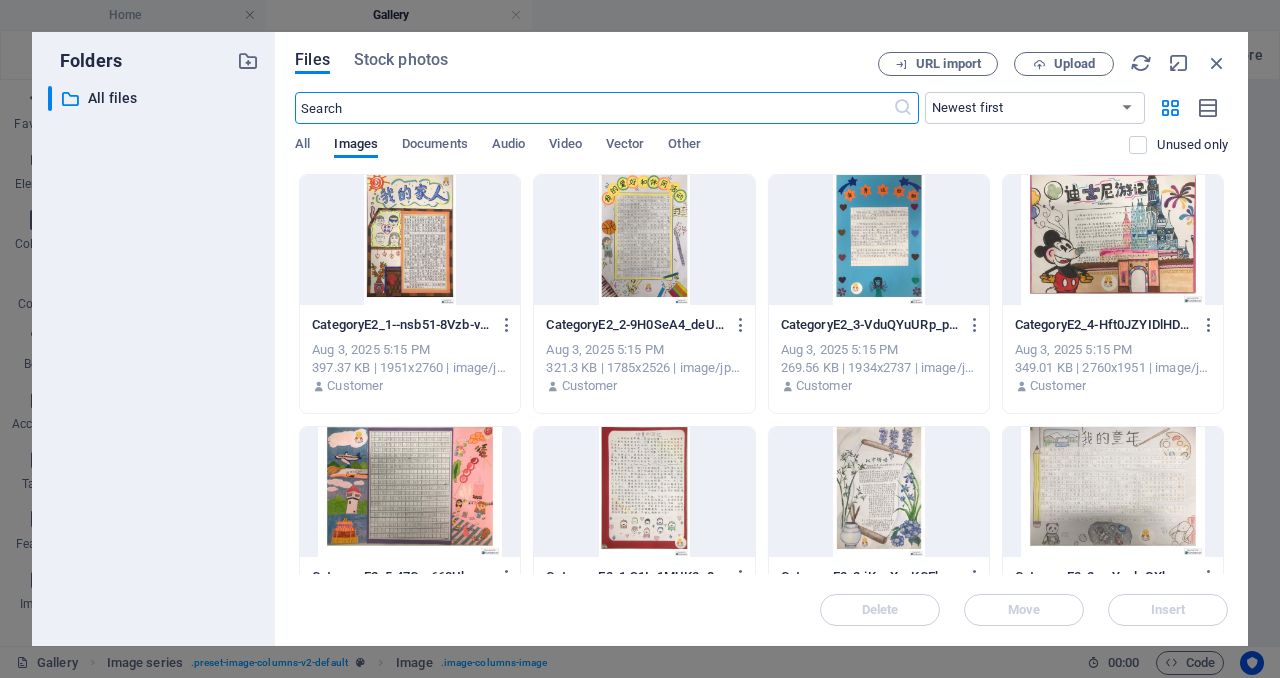 click at bounding box center (410, 492) 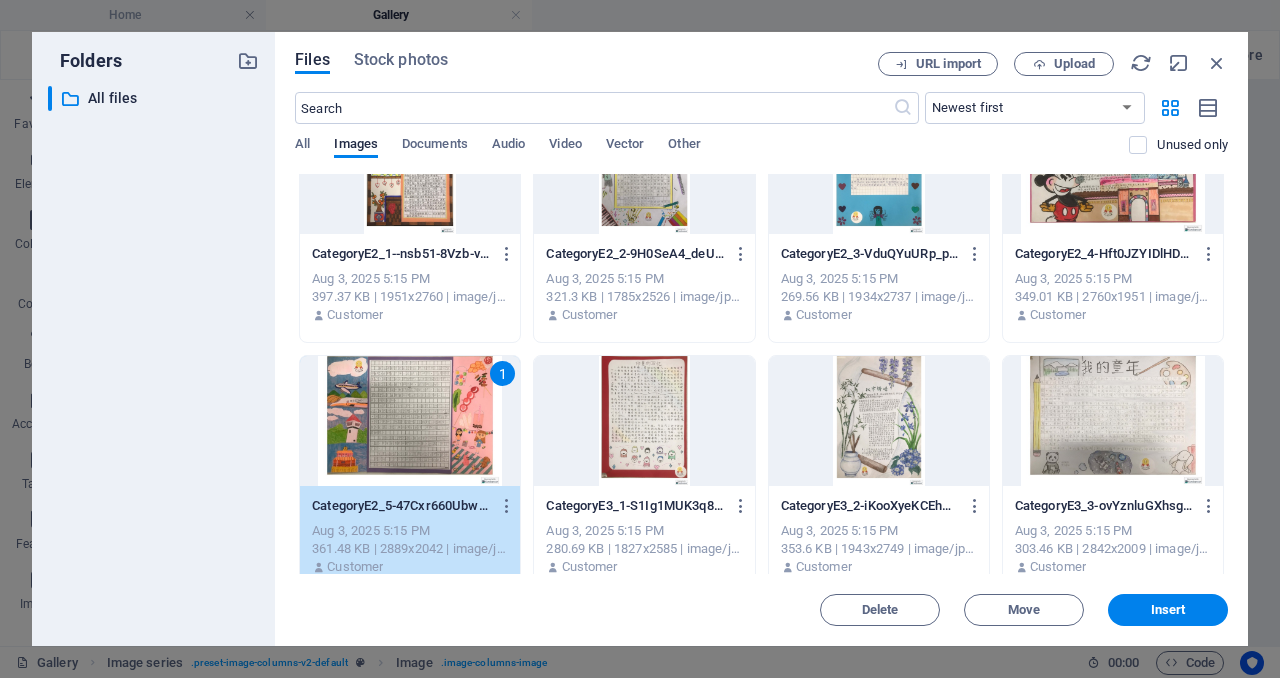 scroll, scrollTop: 0, scrollLeft: 0, axis: both 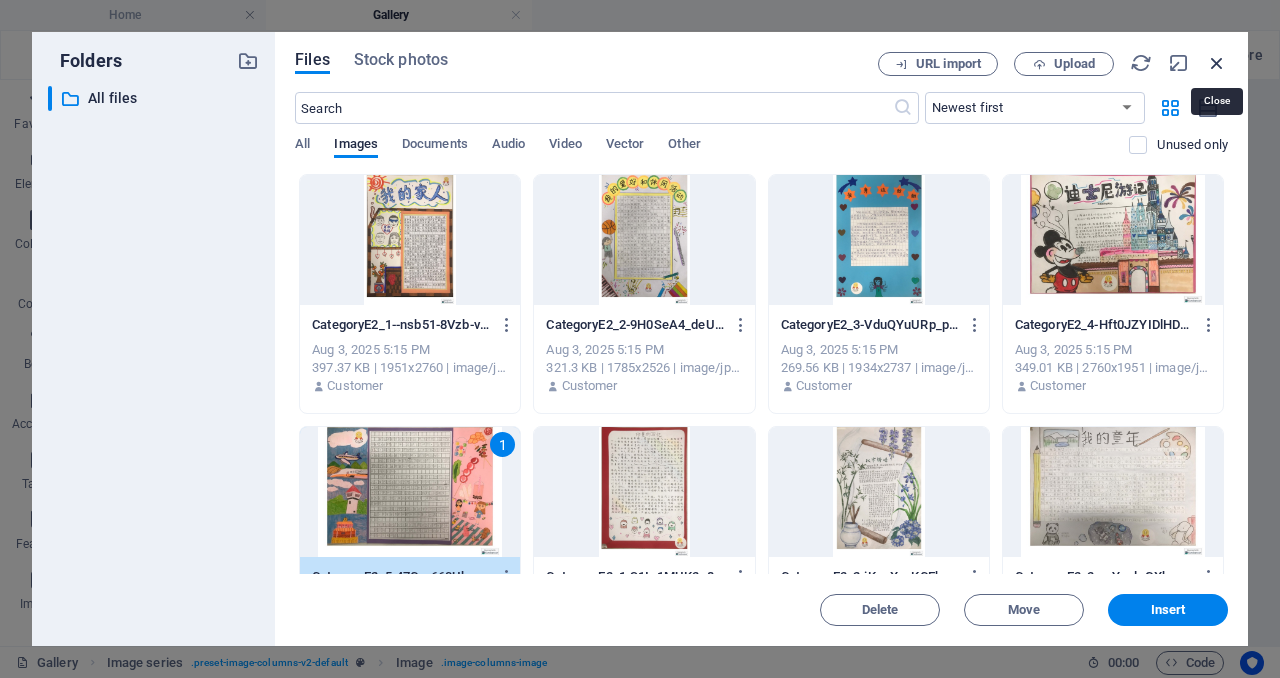 click at bounding box center [1217, 63] 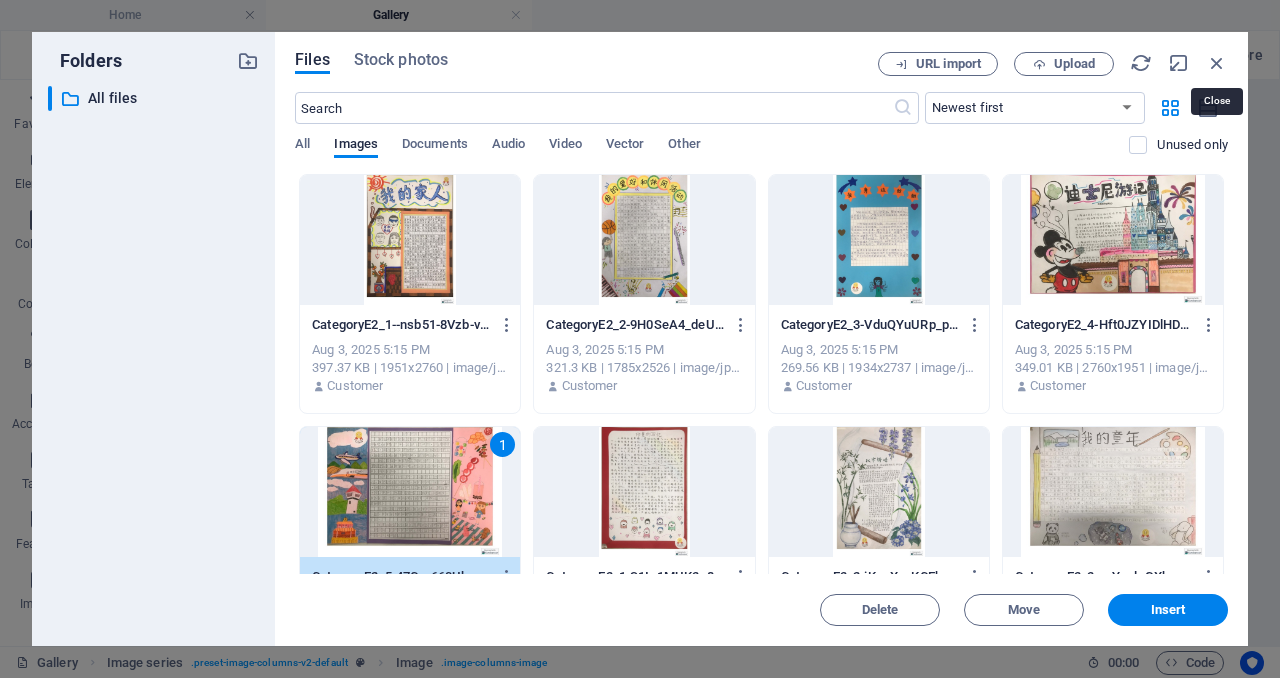 scroll, scrollTop: 4316, scrollLeft: 0, axis: vertical 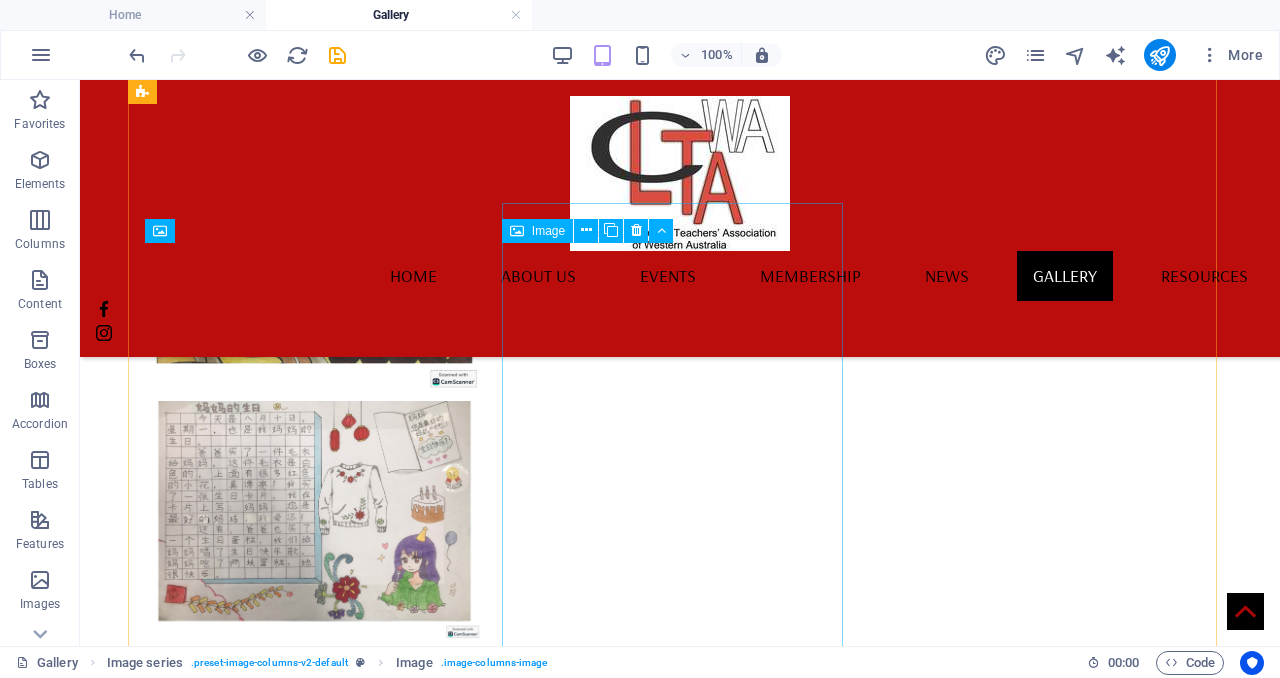 click at bounding box center (314, 5888) 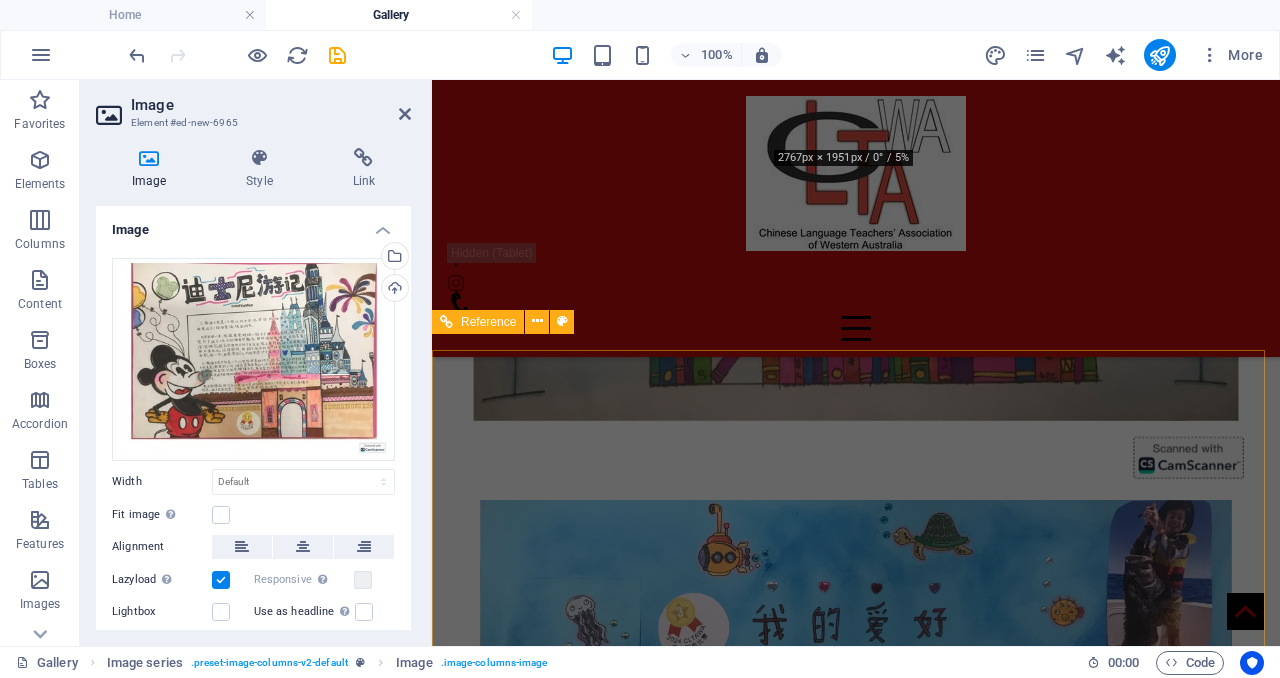 scroll, scrollTop: 4006, scrollLeft: 0, axis: vertical 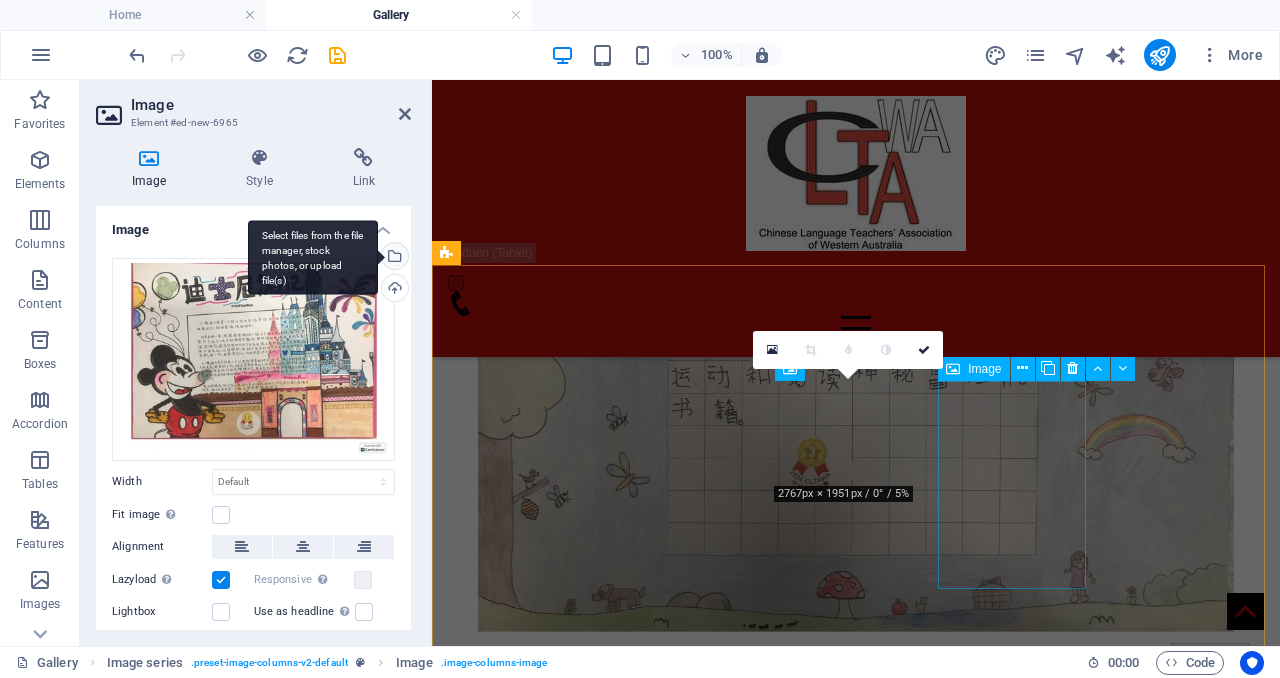 click on "Select files from the file manager, stock photos, or upload file(s)" at bounding box center (393, 258) 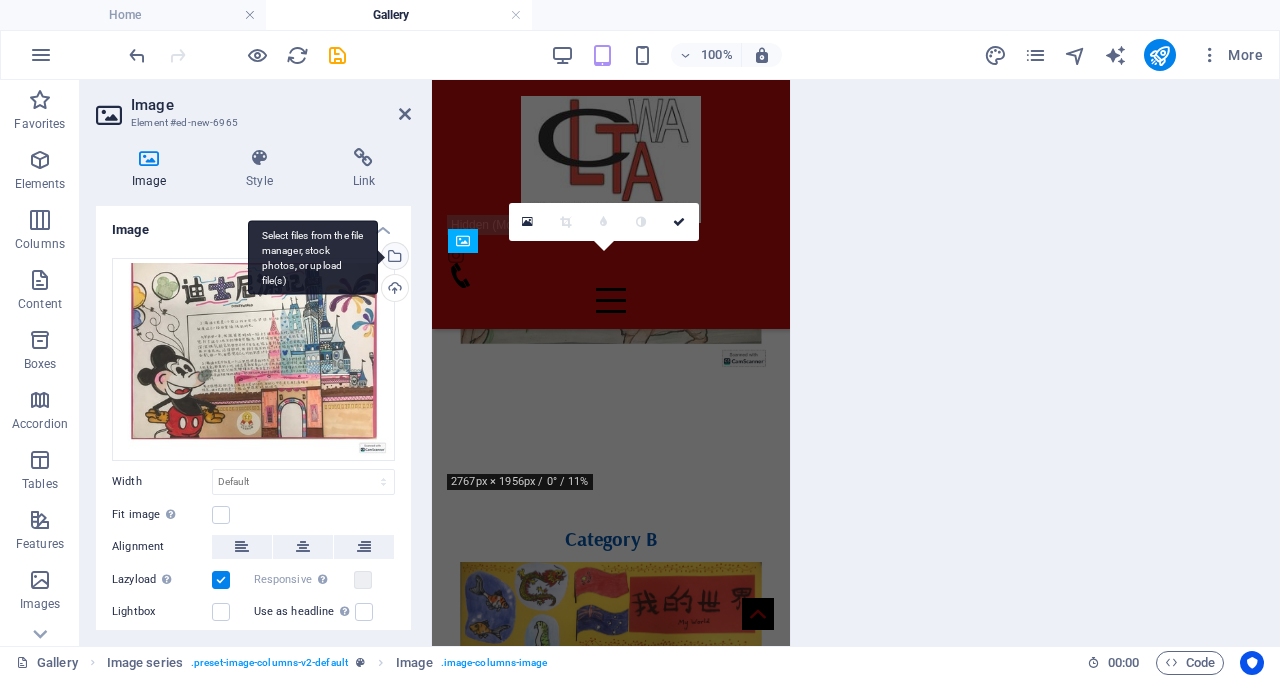 scroll, scrollTop: 12955, scrollLeft: 0, axis: vertical 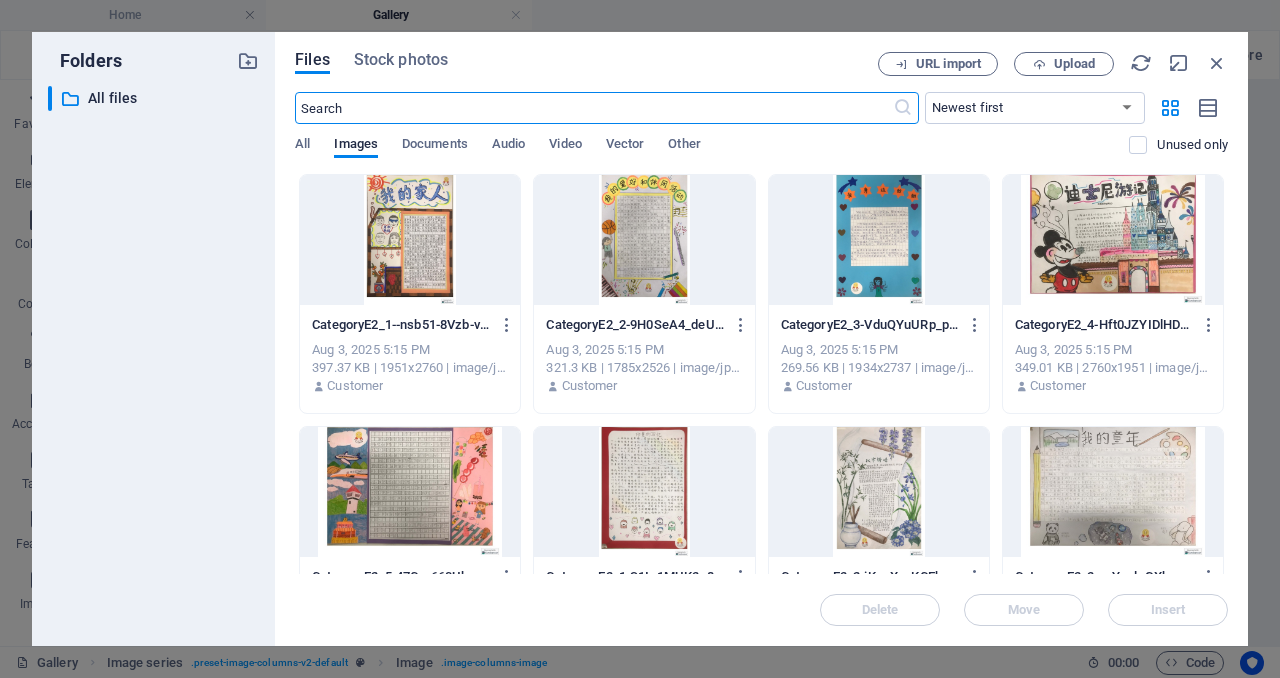 click at bounding box center (879, 240) 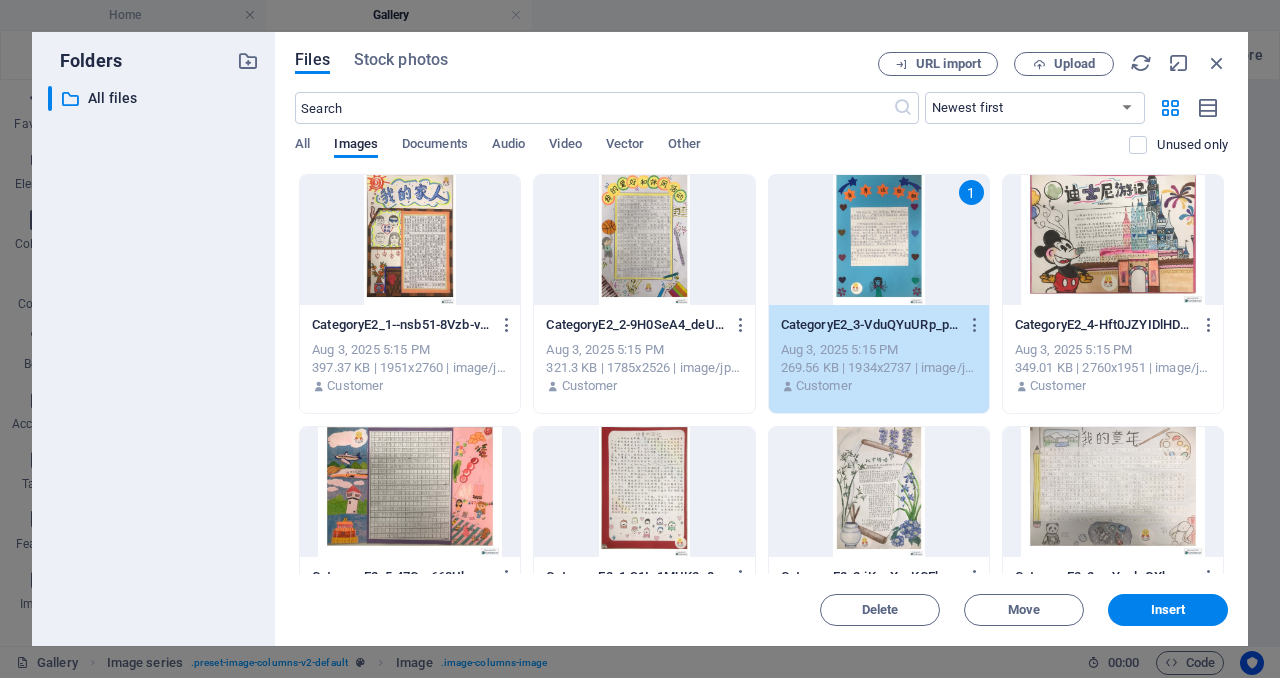 click on "1" at bounding box center (879, 240) 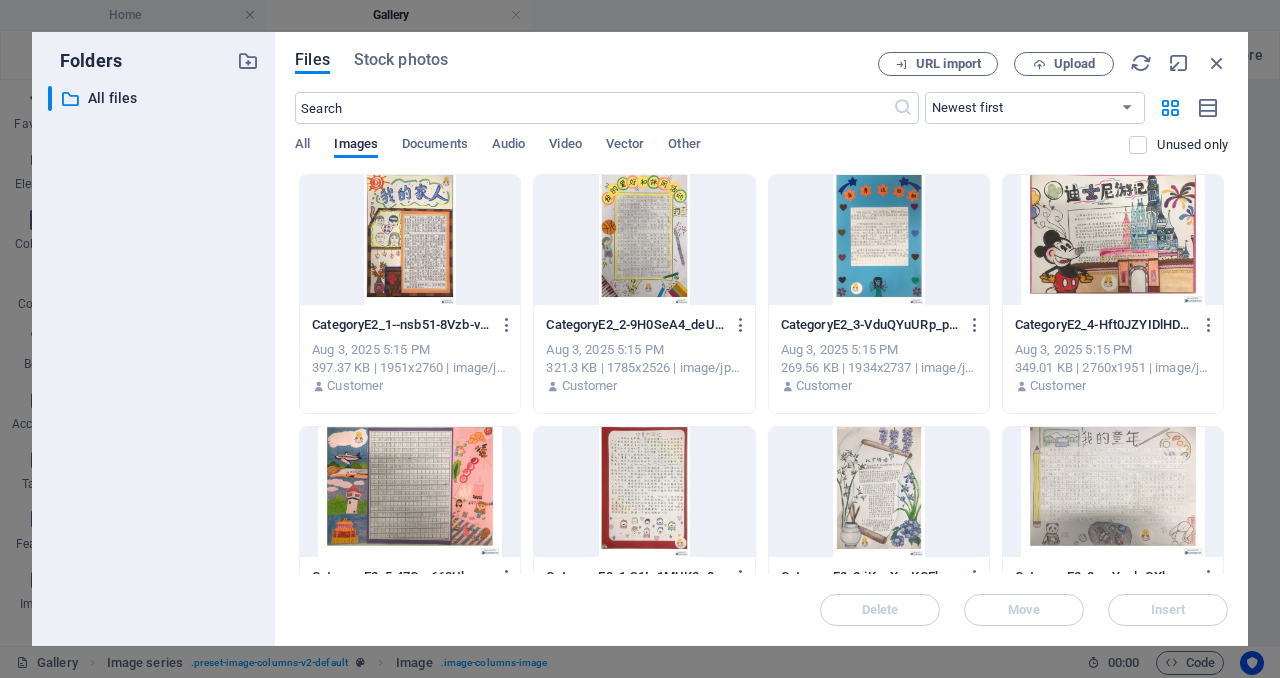 click on "Delete Move Insert" at bounding box center [761, 600] 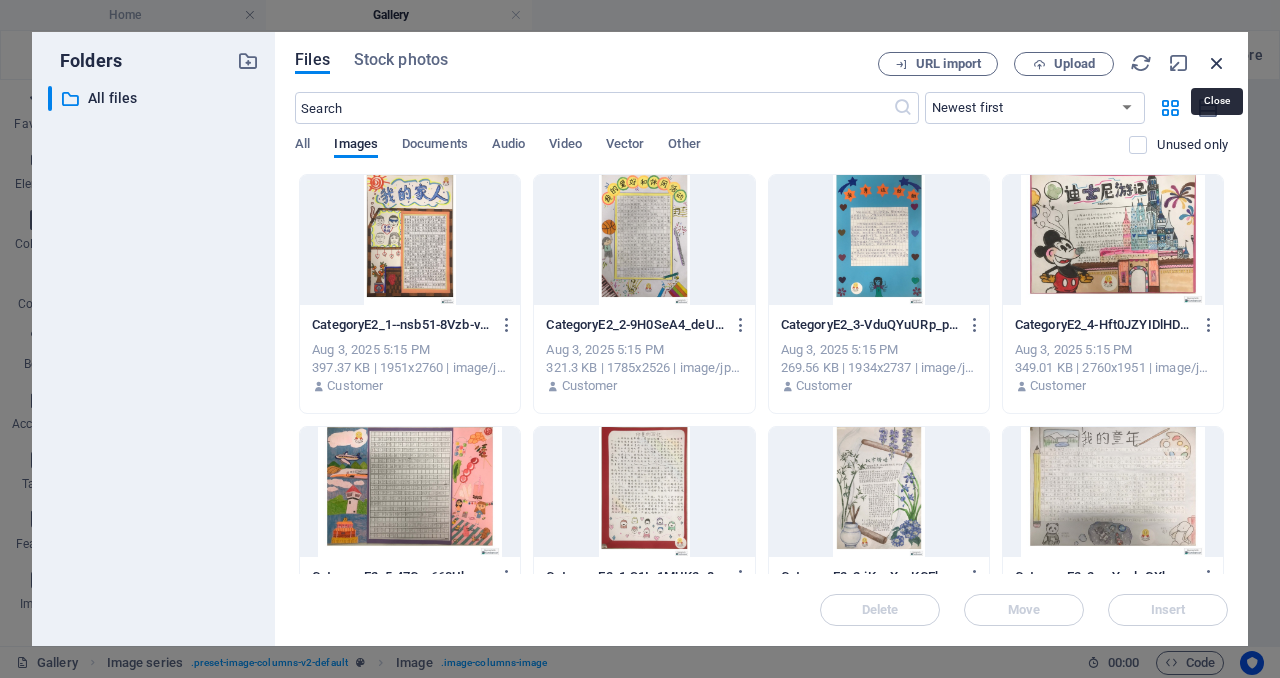 click at bounding box center [1217, 63] 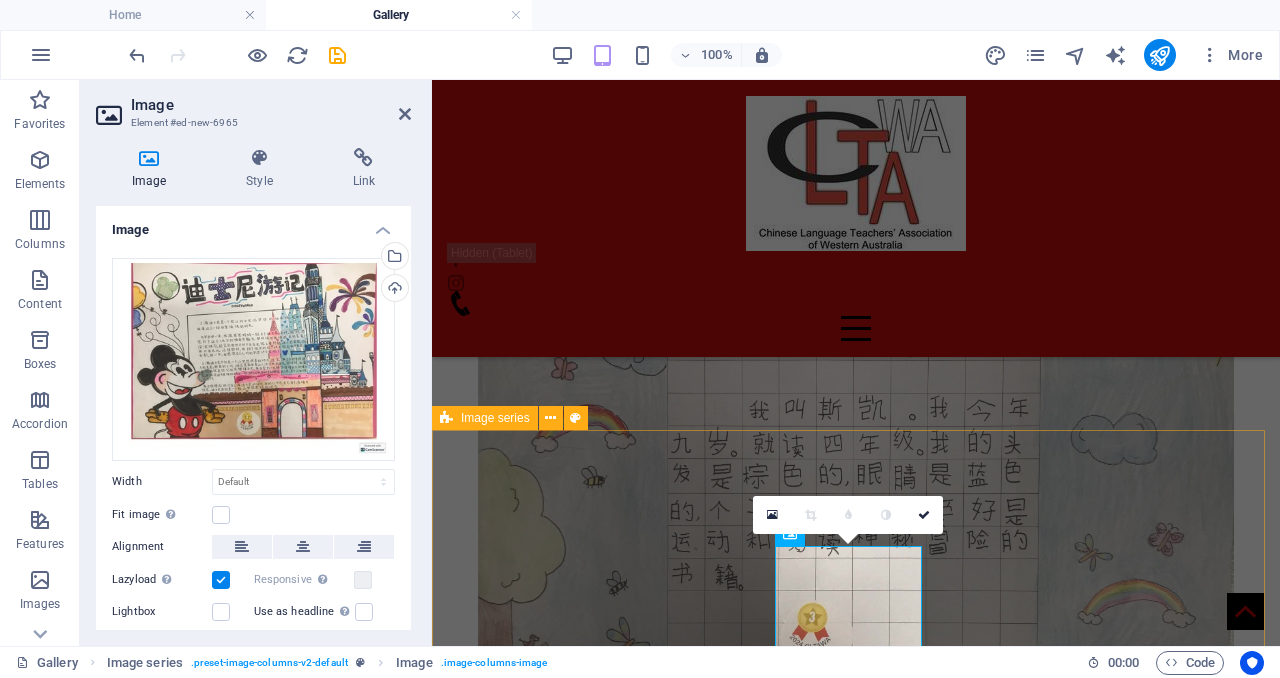 scroll, scrollTop: 3913, scrollLeft: 0, axis: vertical 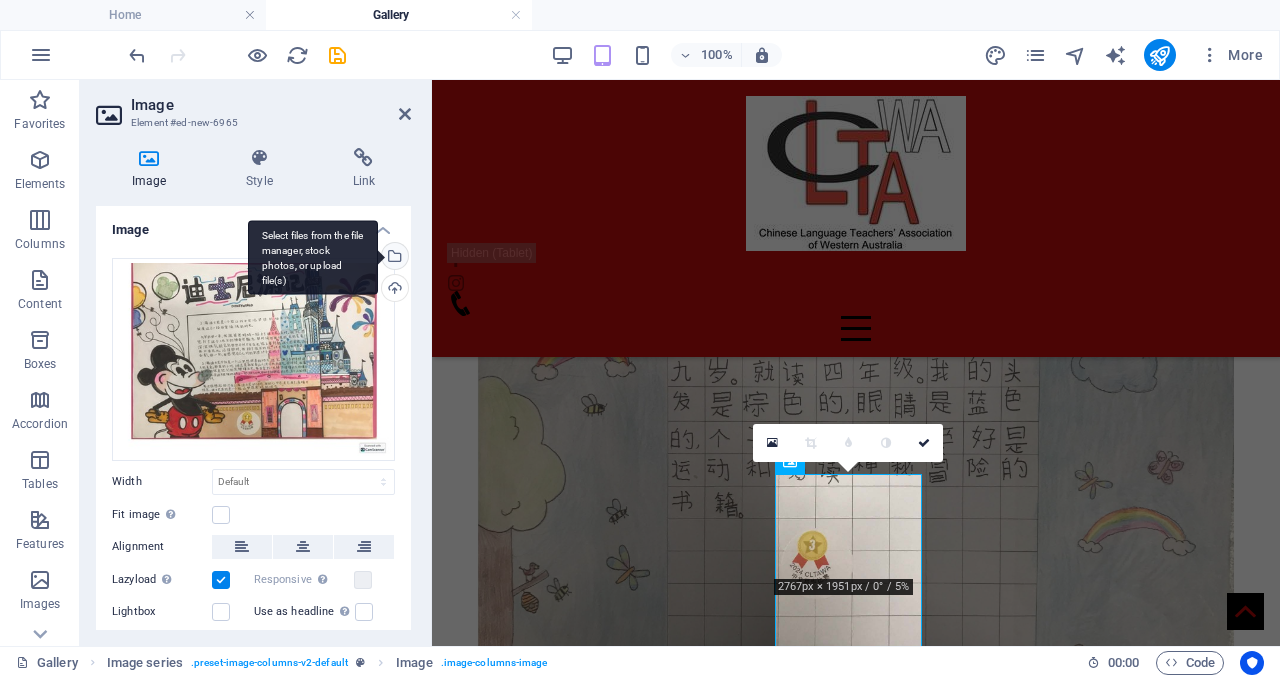 click on "Select files from the file manager, stock photos, or upload file(s)" at bounding box center (393, 258) 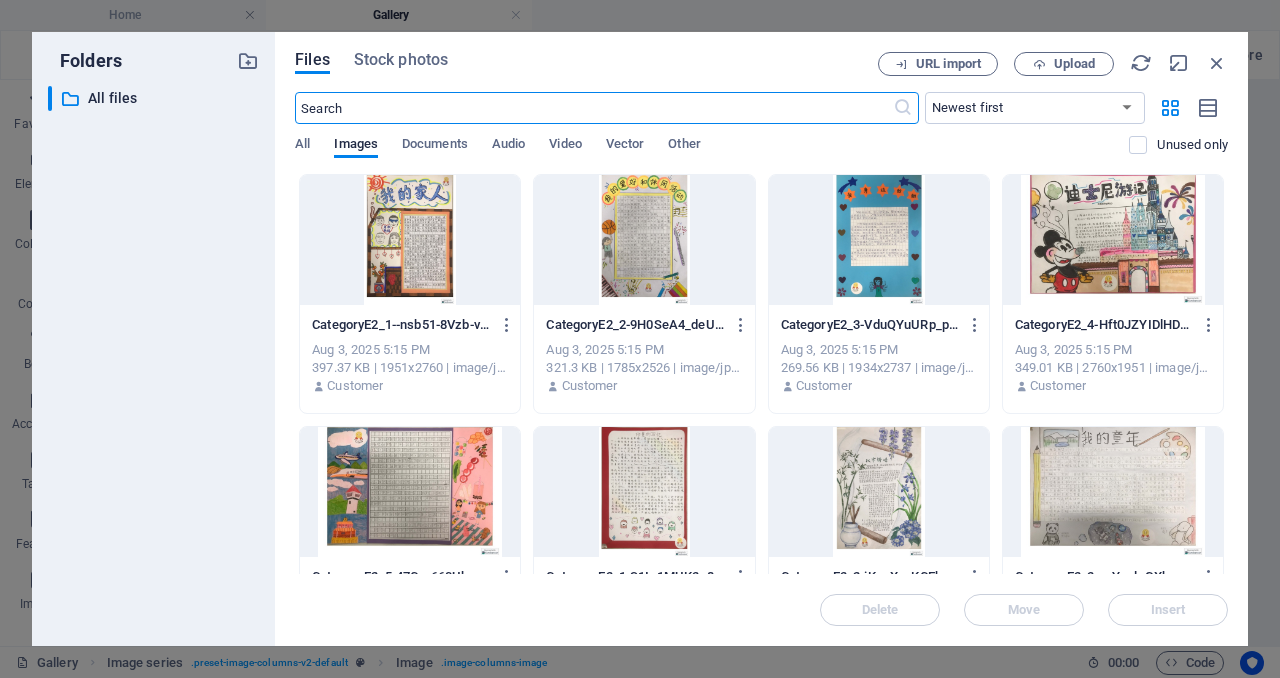 click at bounding box center [879, 240] 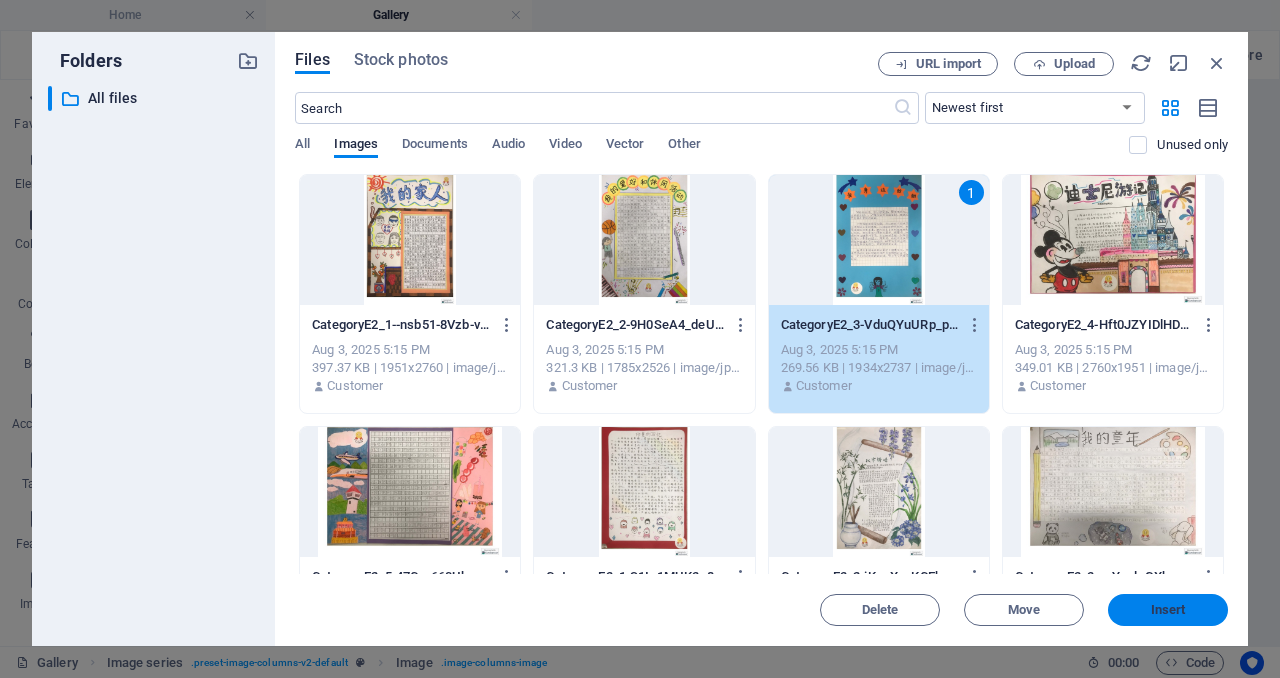 scroll, scrollTop: 12955, scrollLeft: 0, axis: vertical 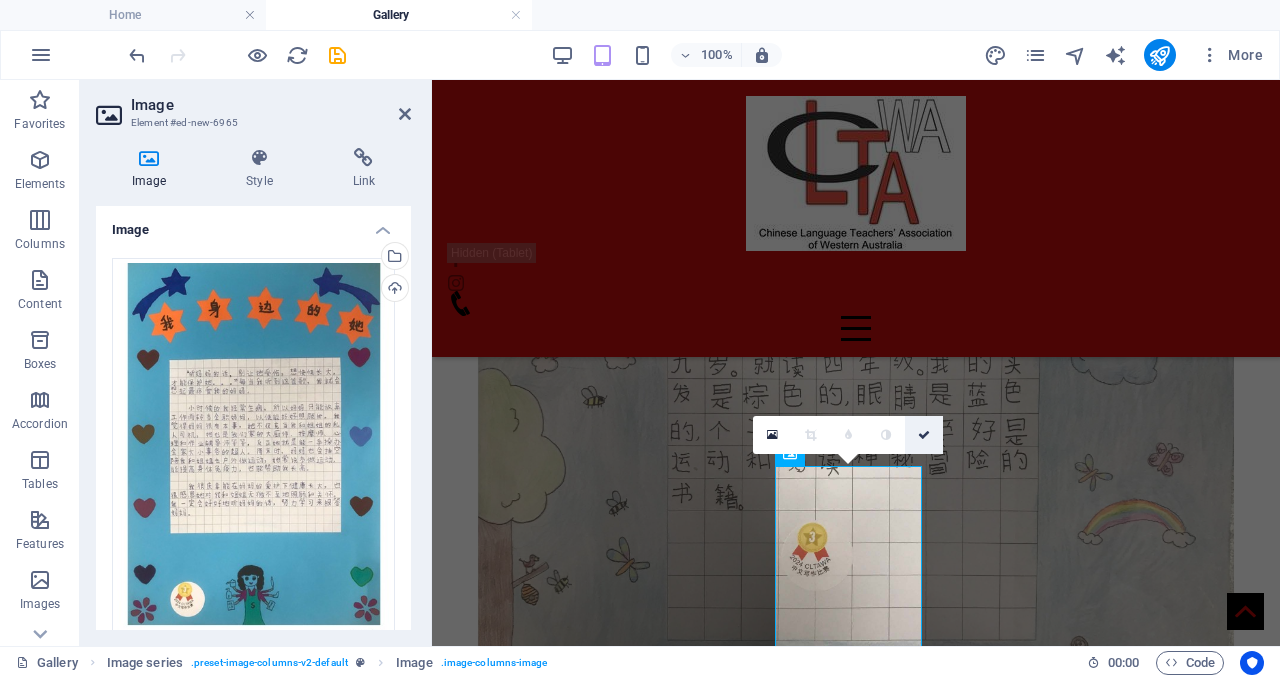 click at bounding box center [924, 435] 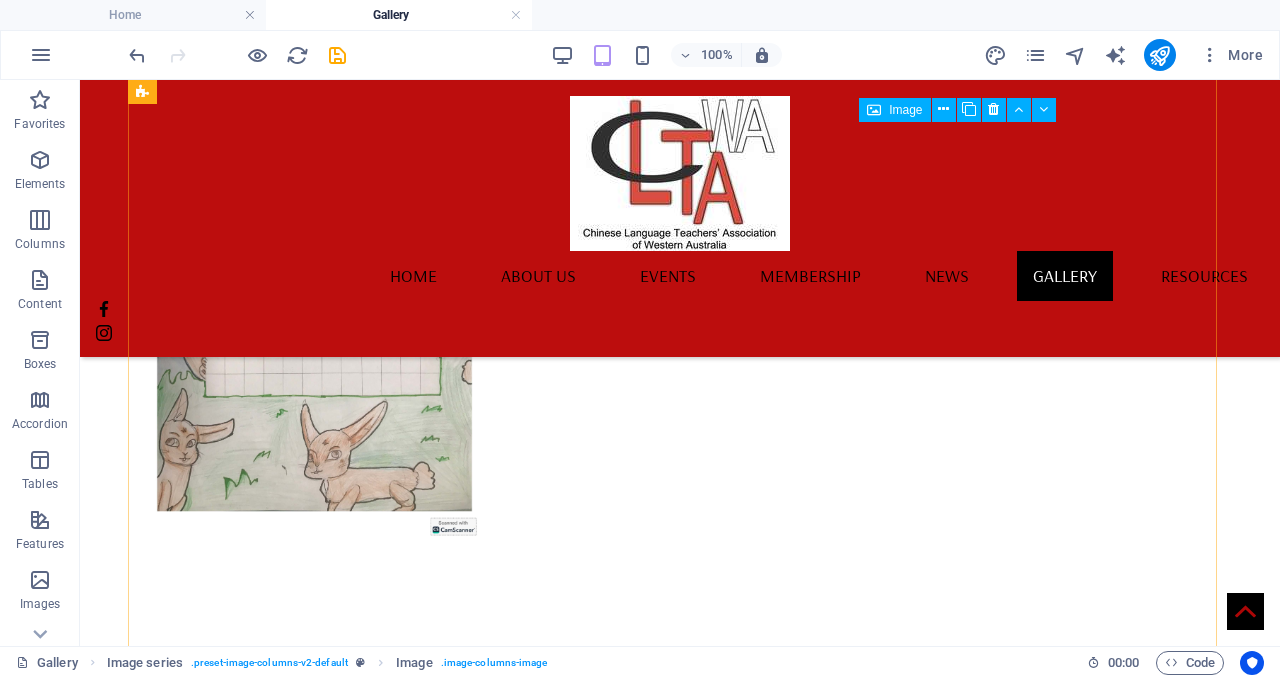 click at bounding box center (314, 10914) 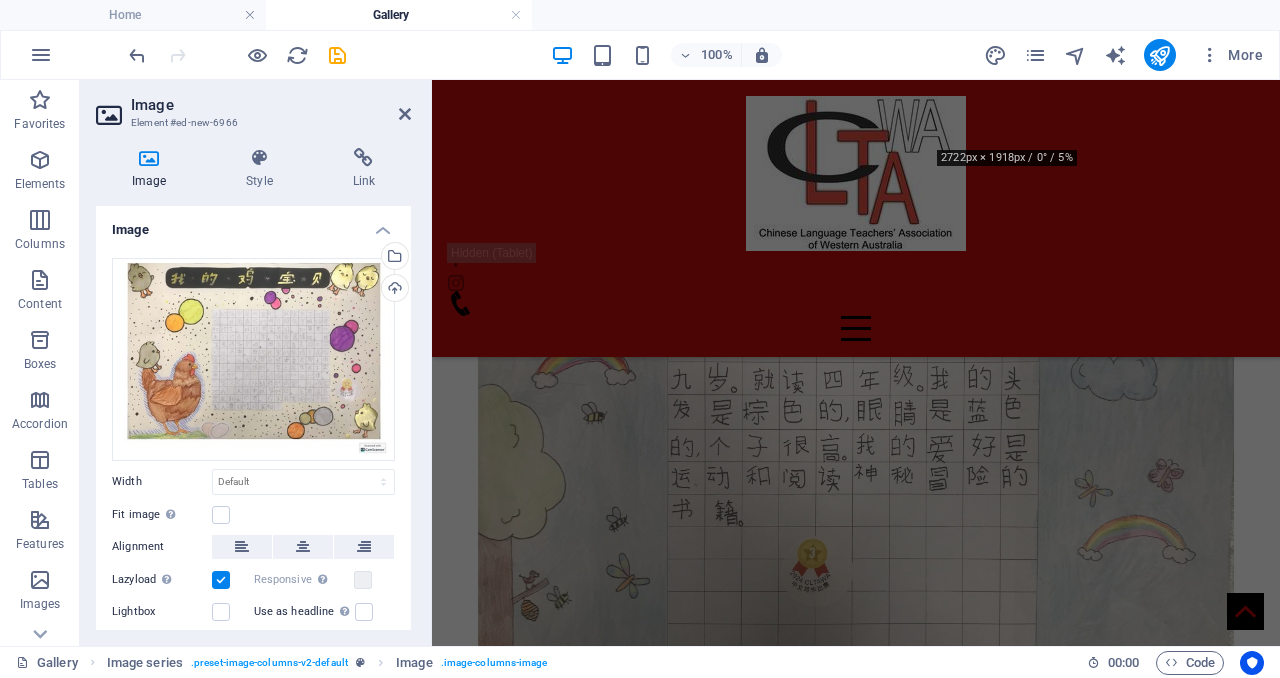 scroll, scrollTop: 4342, scrollLeft: 0, axis: vertical 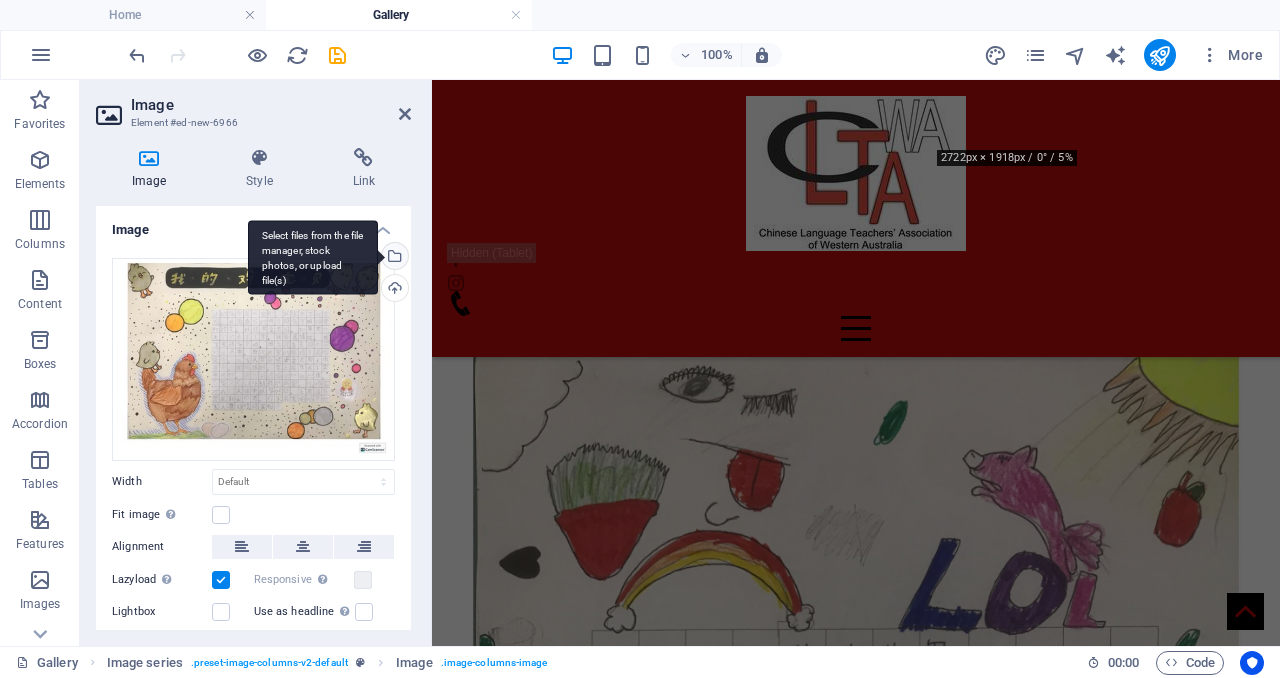 click on "Select files from the file manager, stock photos, or upload file(s)" at bounding box center [393, 258] 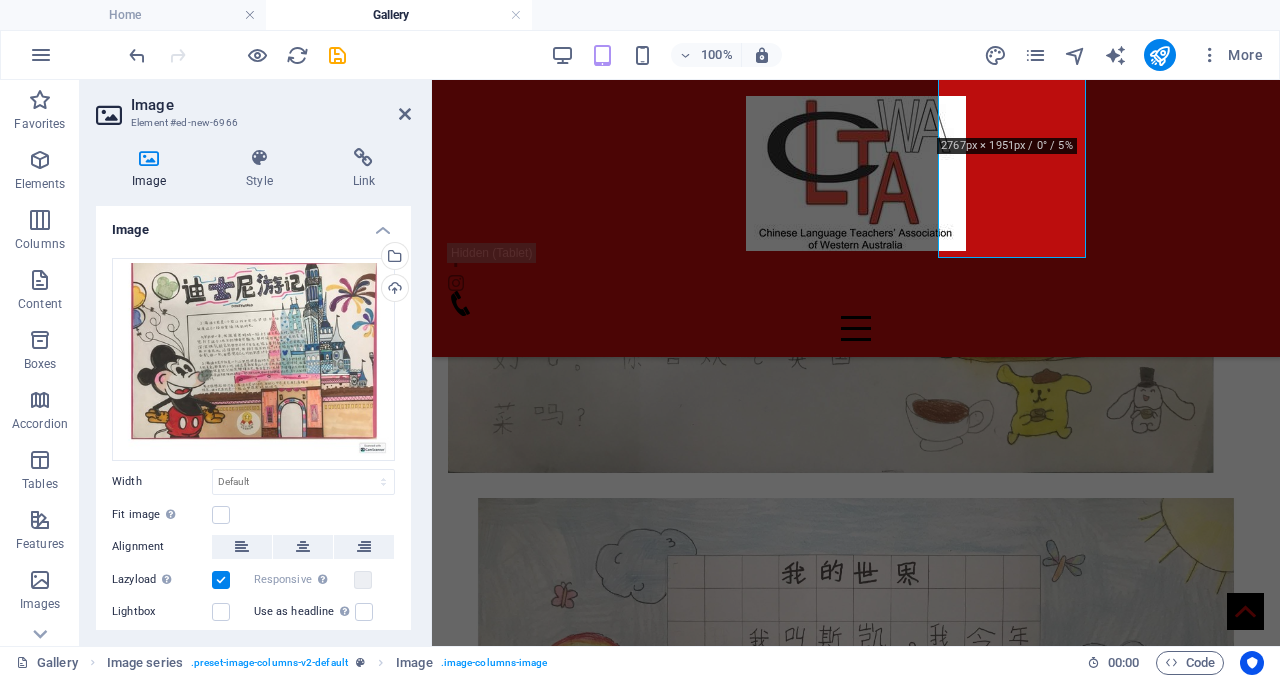 scroll, scrollTop: 4076, scrollLeft: 0, axis: vertical 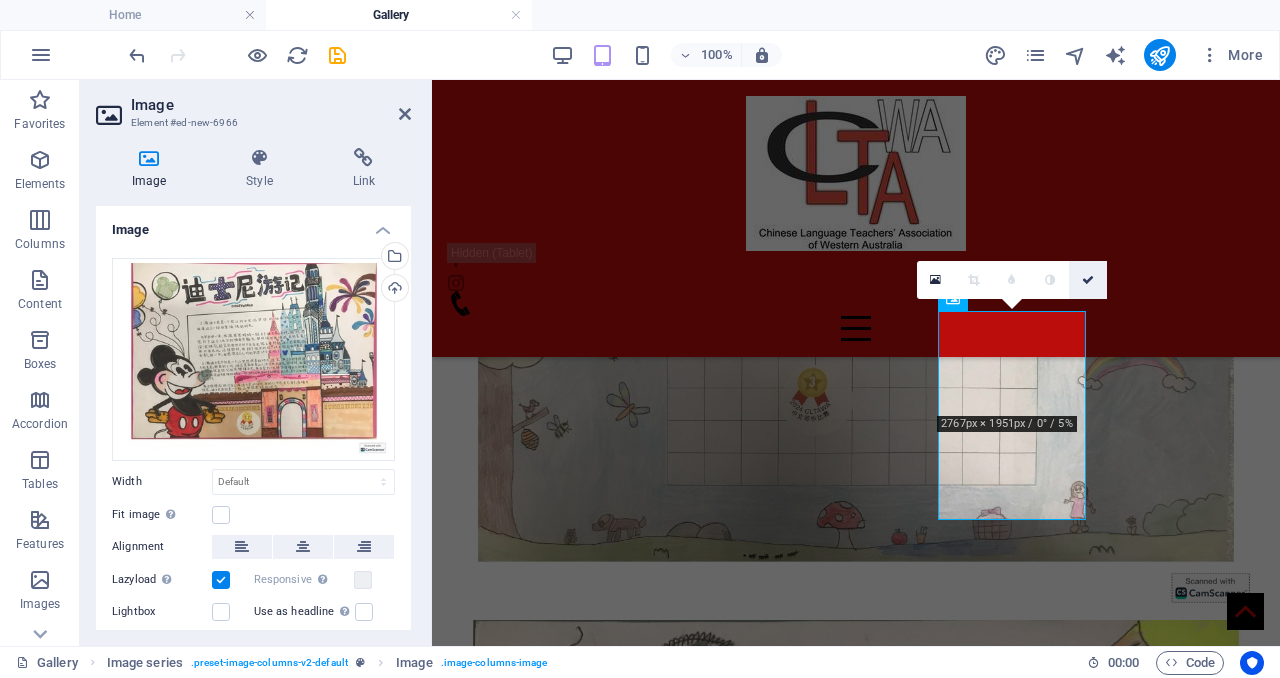 click at bounding box center [1088, 280] 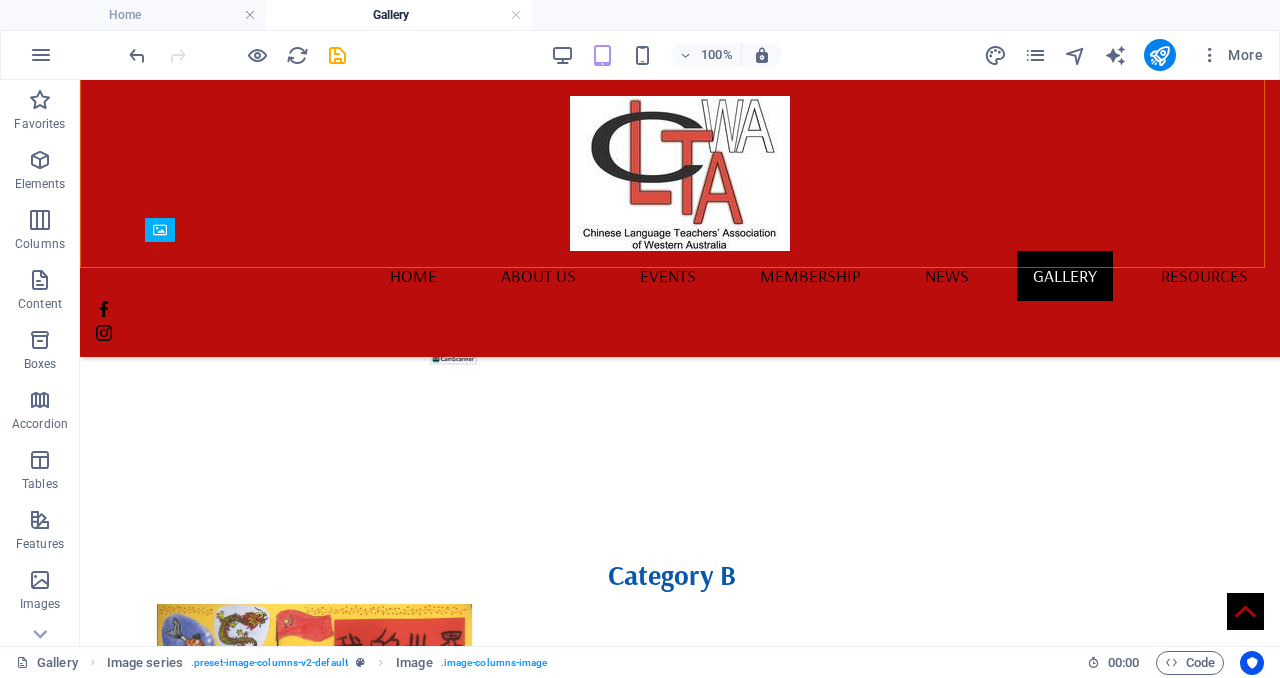 click at bounding box center (314, 11114) 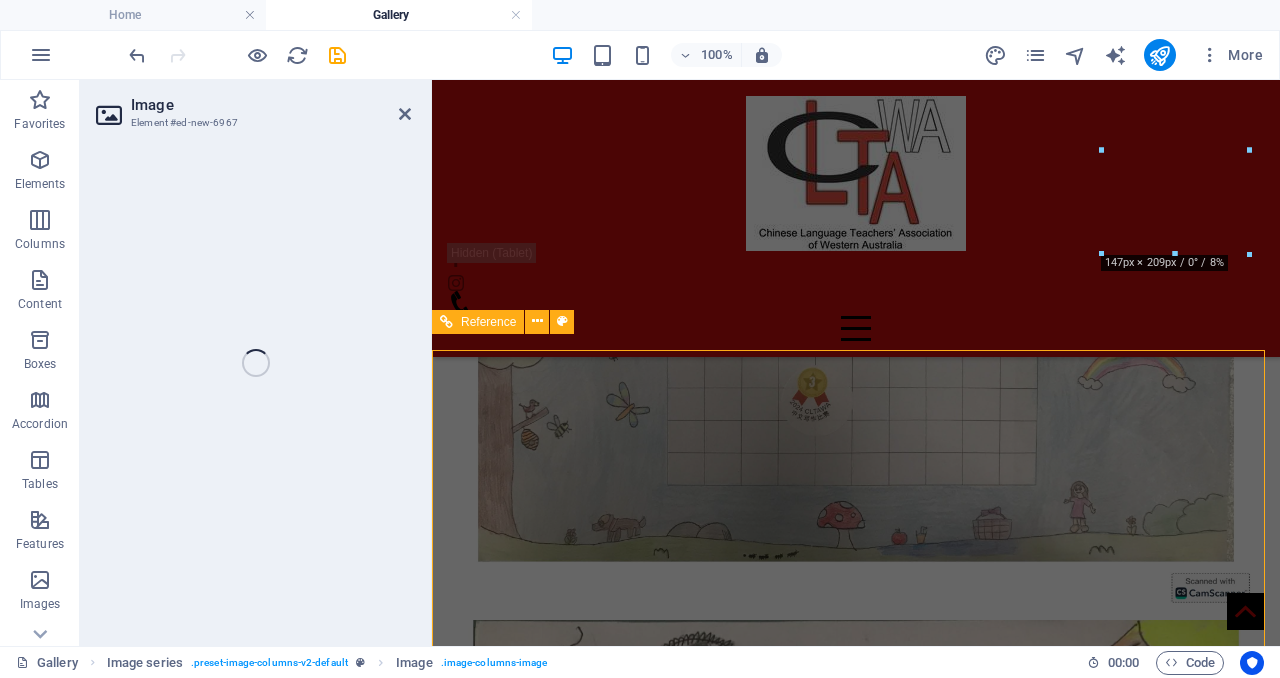 scroll, scrollTop: 4342, scrollLeft: 0, axis: vertical 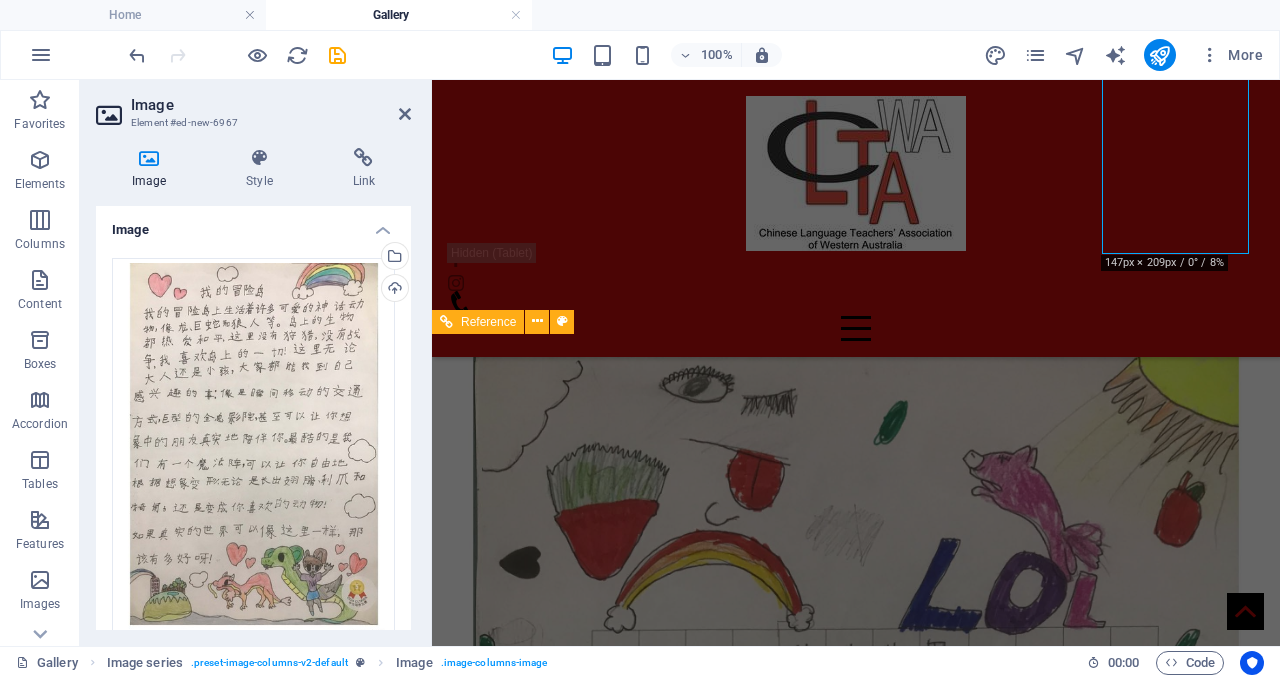 click on "Select files from the file manager, stock photos, or upload file(s)" at bounding box center [393, 258] 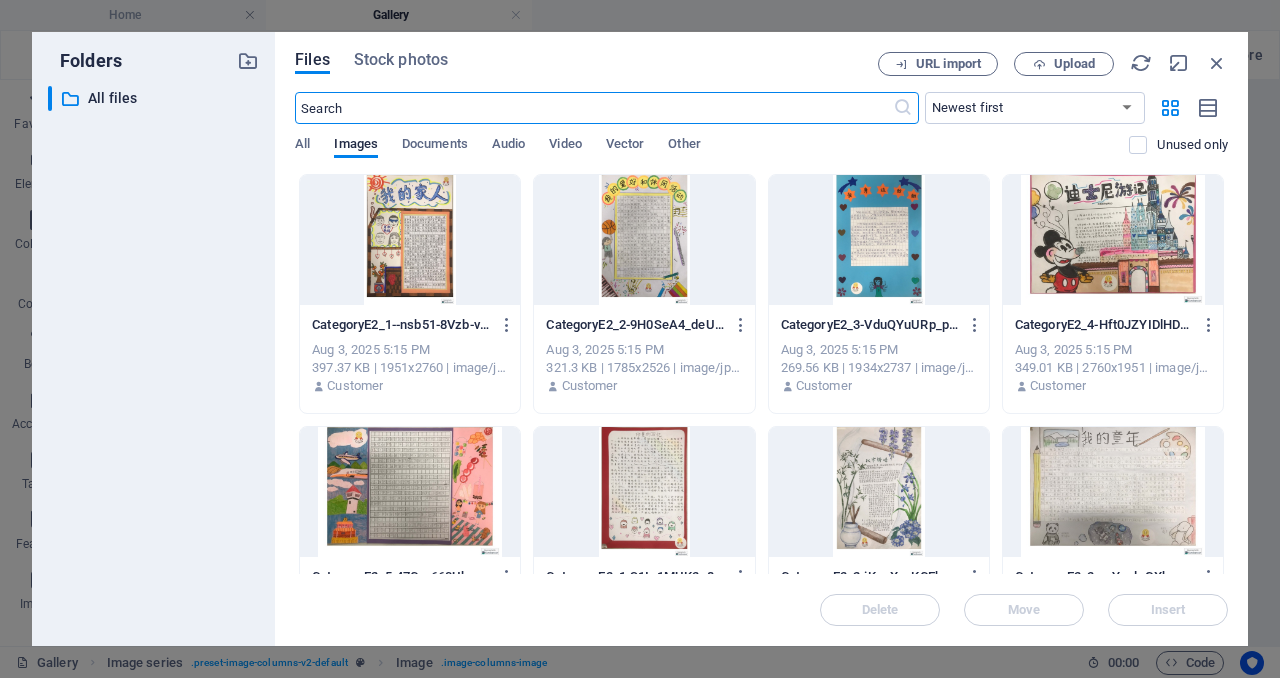 scroll, scrollTop: 13757, scrollLeft: 0, axis: vertical 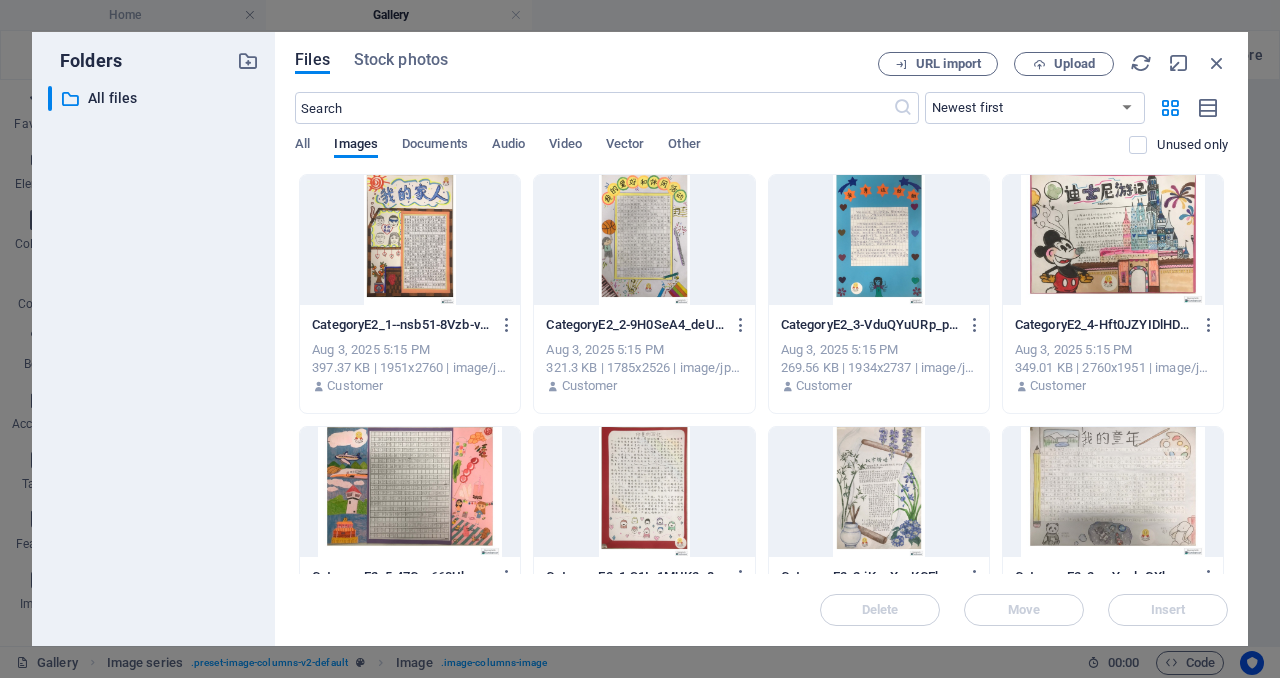 click at bounding box center [410, 492] 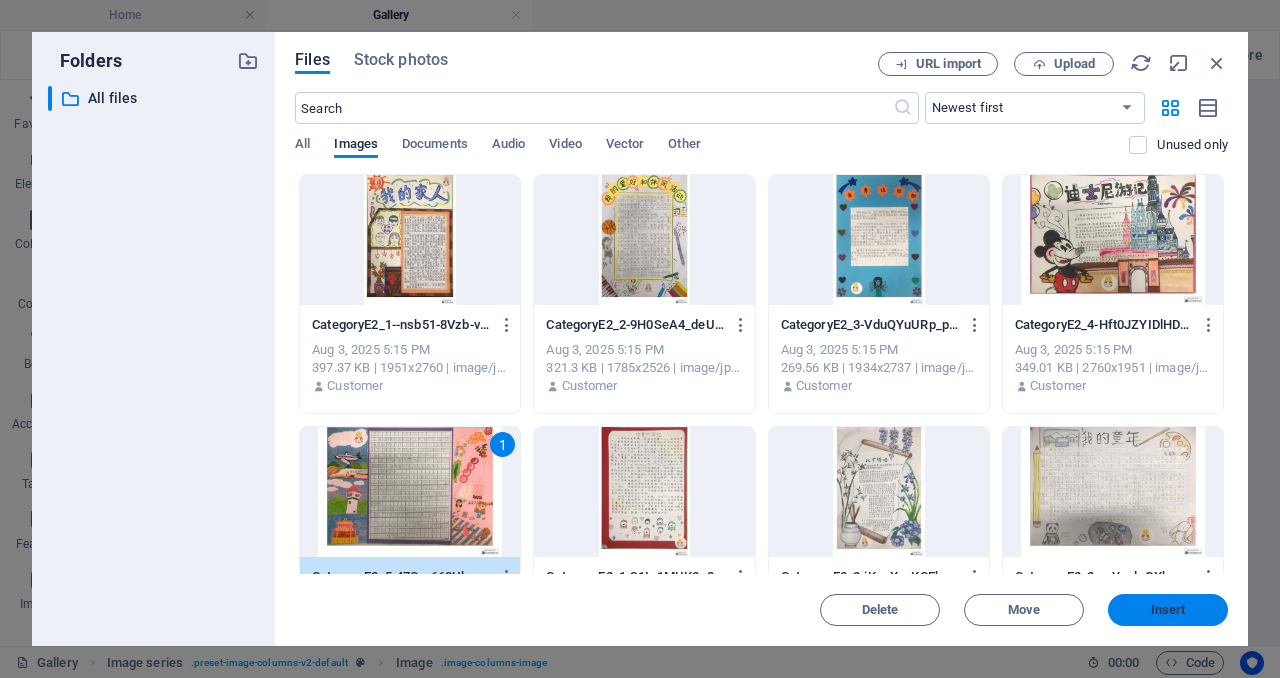 drag, startPoint x: 1168, startPoint y: 621, endPoint x: 721, endPoint y: 532, distance: 455.77408 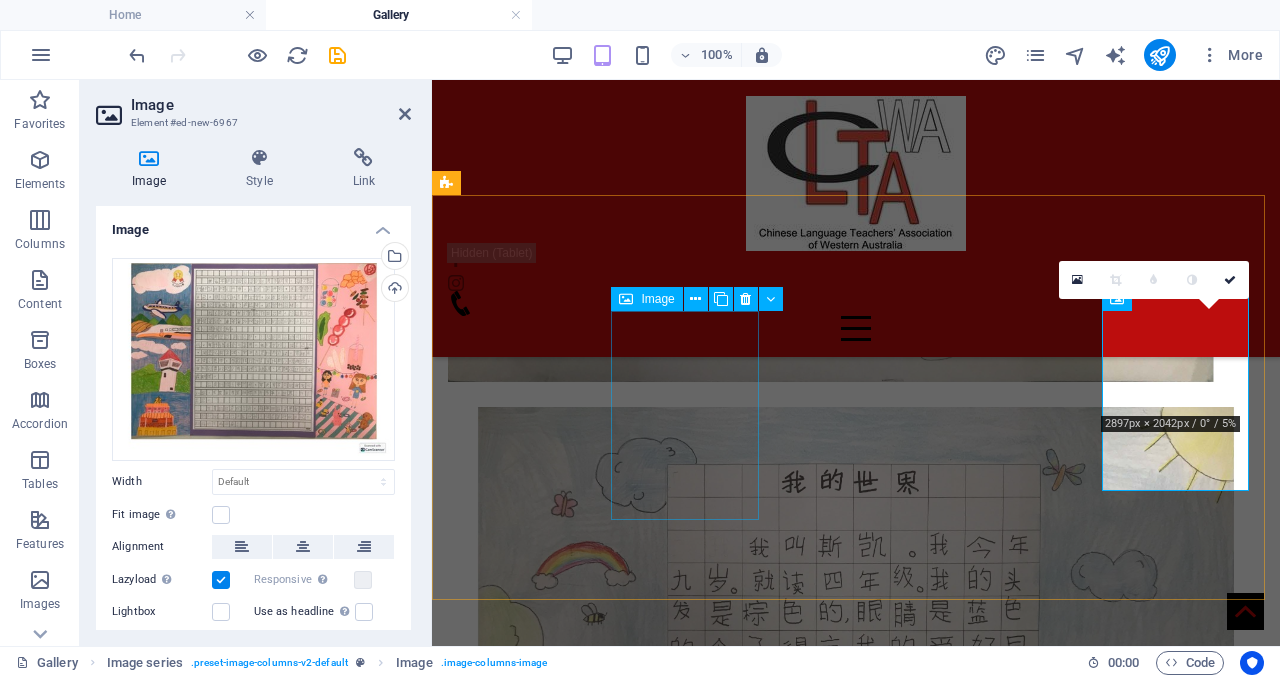 scroll, scrollTop: 4076, scrollLeft: 0, axis: vertical 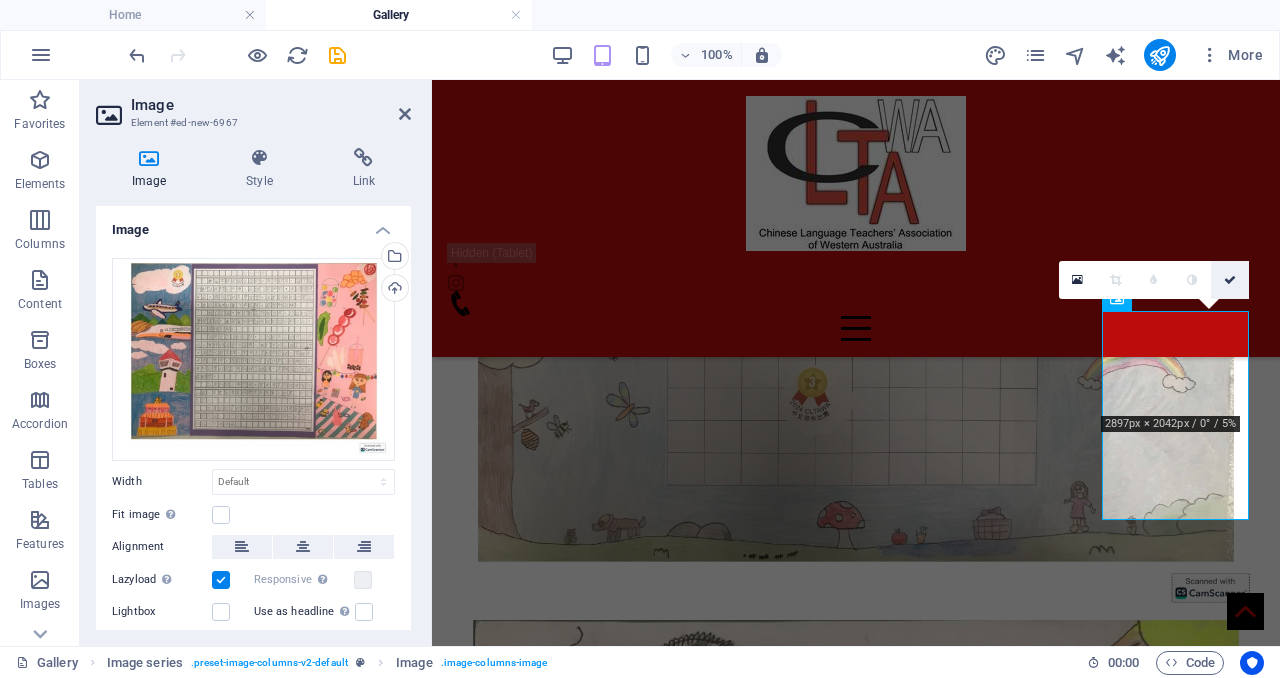 click at bounding box center (1230, 280) 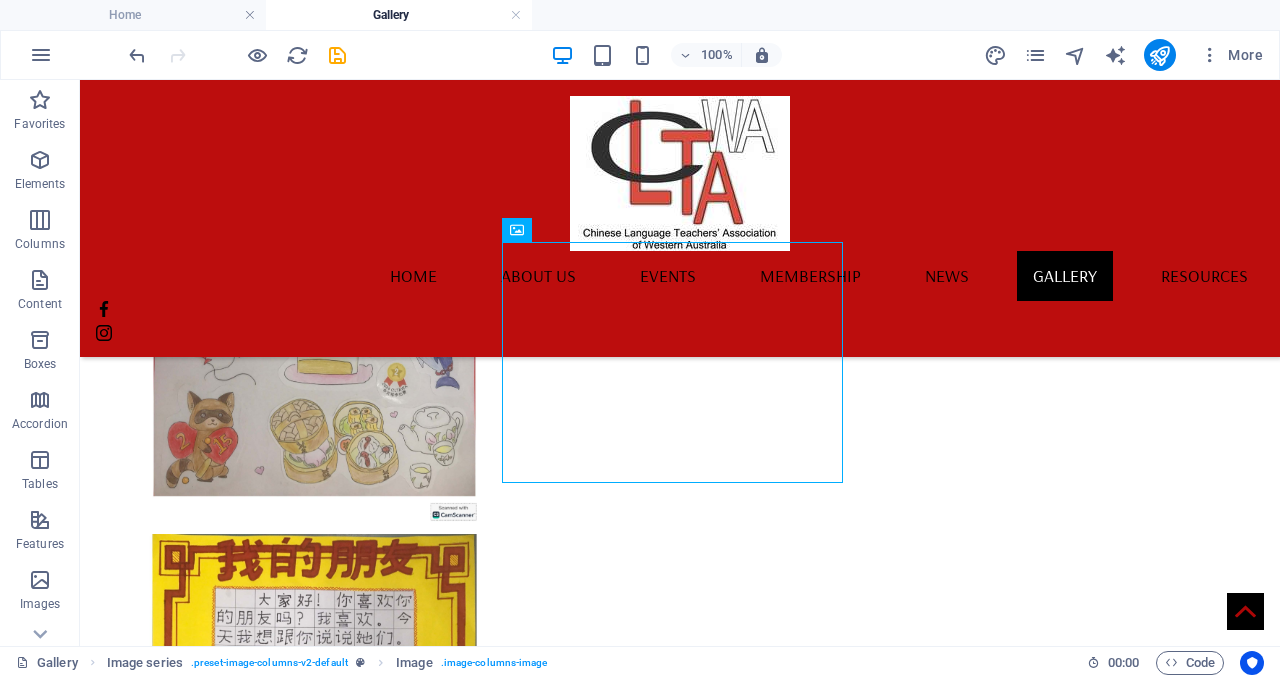 scroll, scrollTop: 8593, scrollLeft: 0, axis: vertical 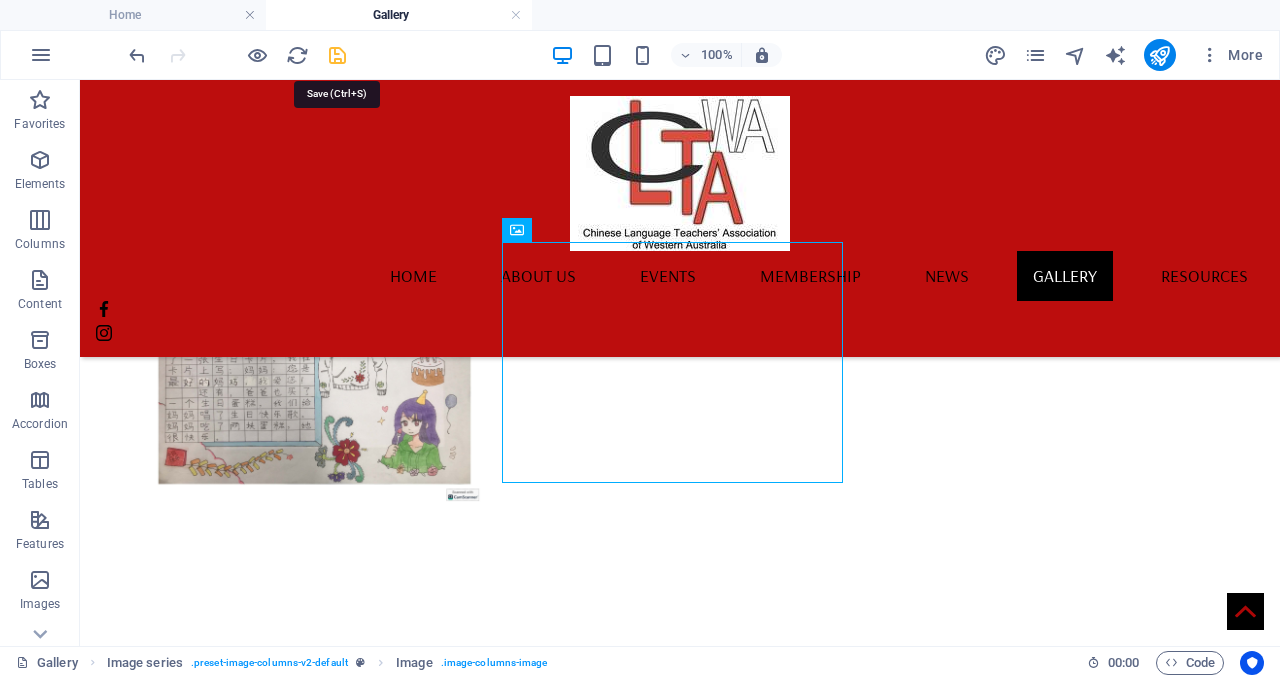 click at bounding box center [337, 55] 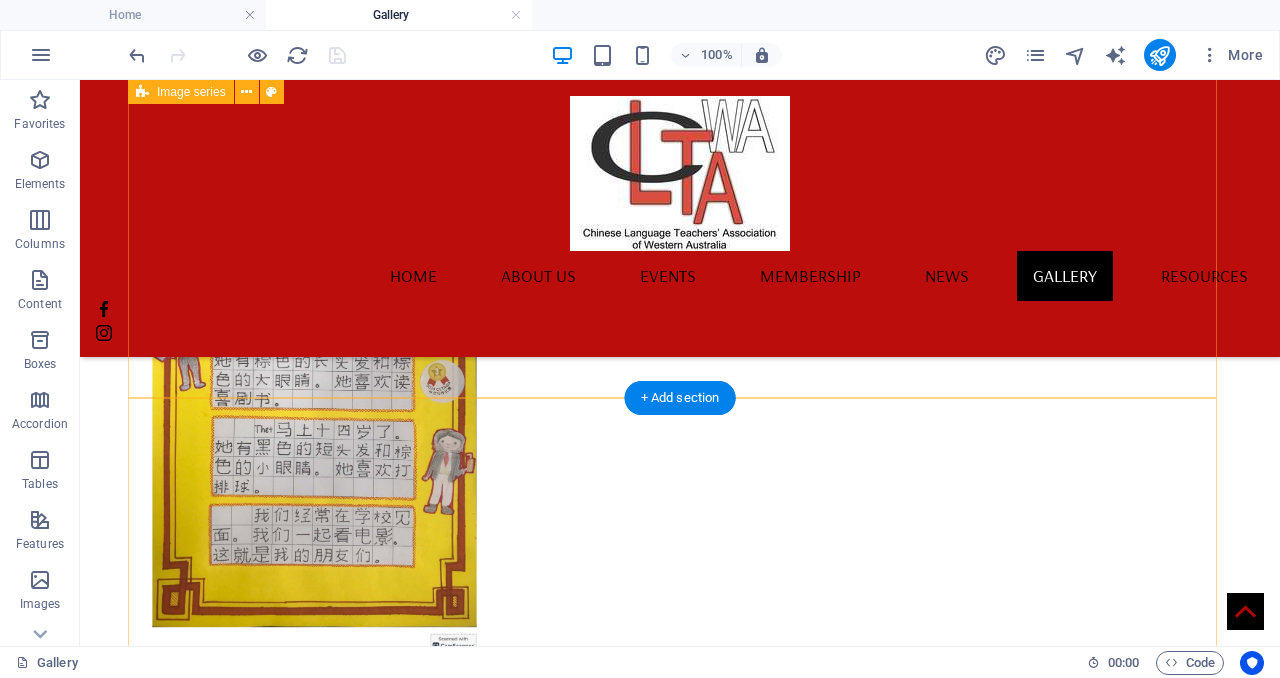 scroll, scrollTop: 7810, scrollLeft: 0, axis: vertical 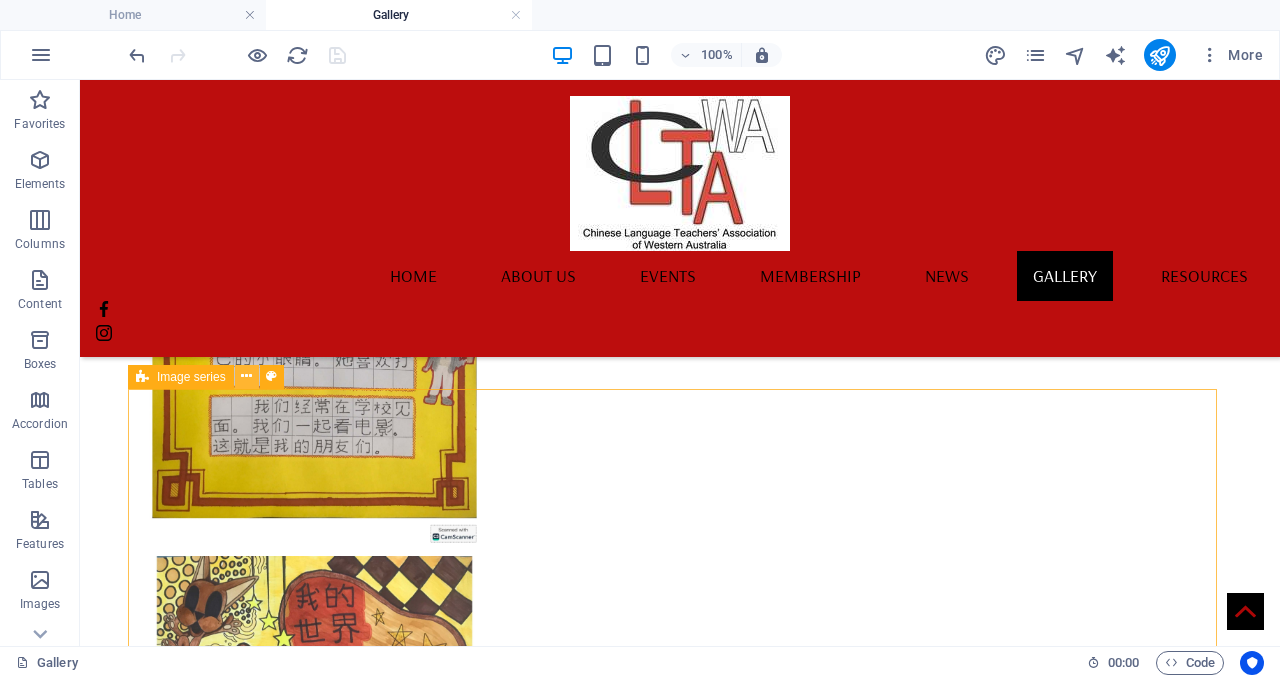 click at bounding box center (246, 376) 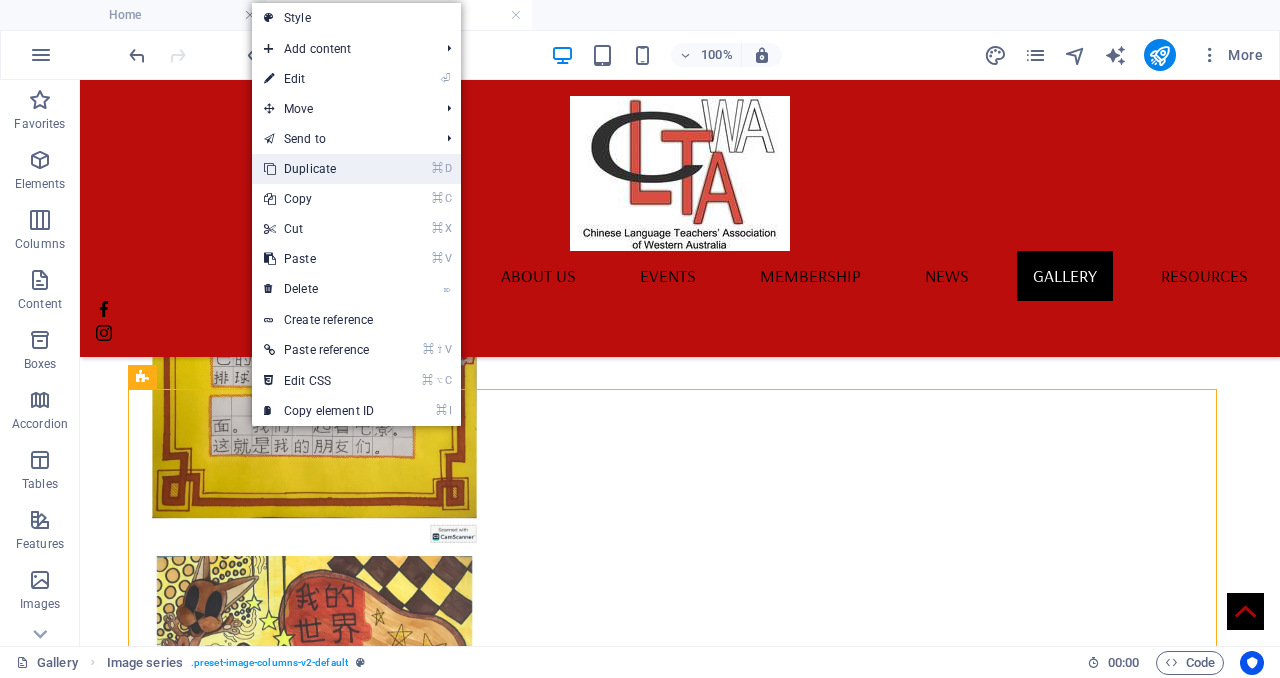 click on "⌘ D  Duplicate" at bounding box center [319, 169] 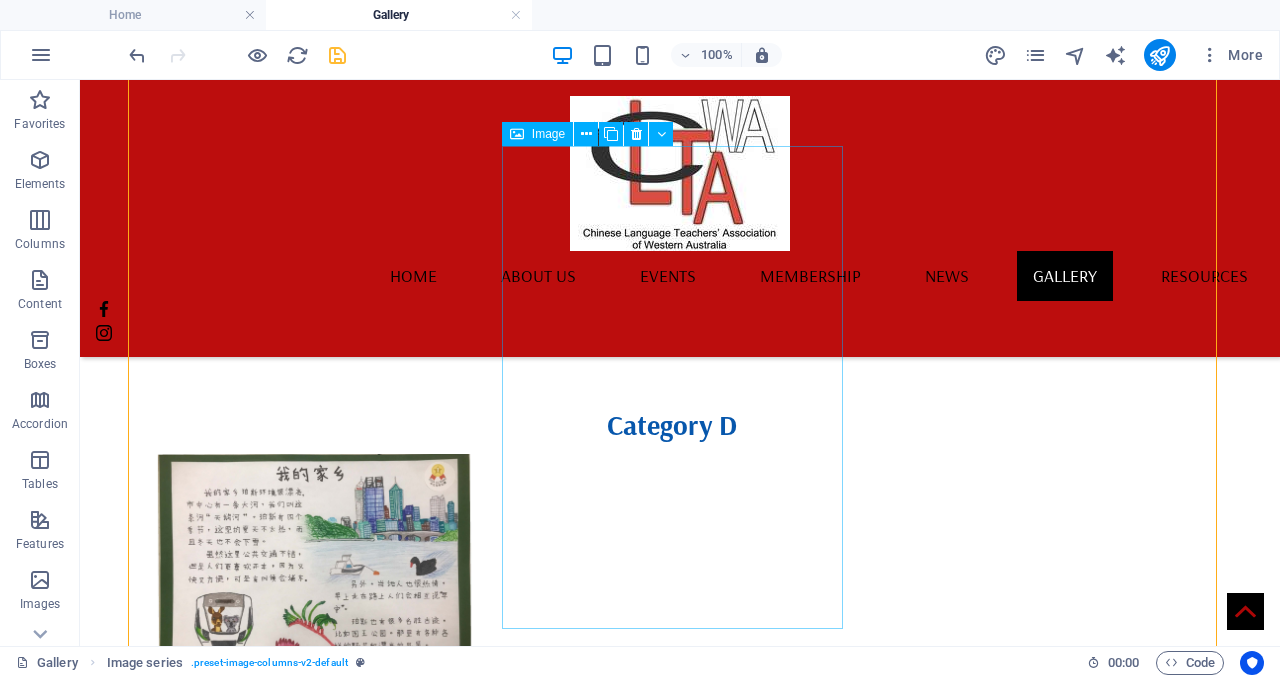 scroll, scrollTop: 8798, scrollLeft: 0, axis: vertical 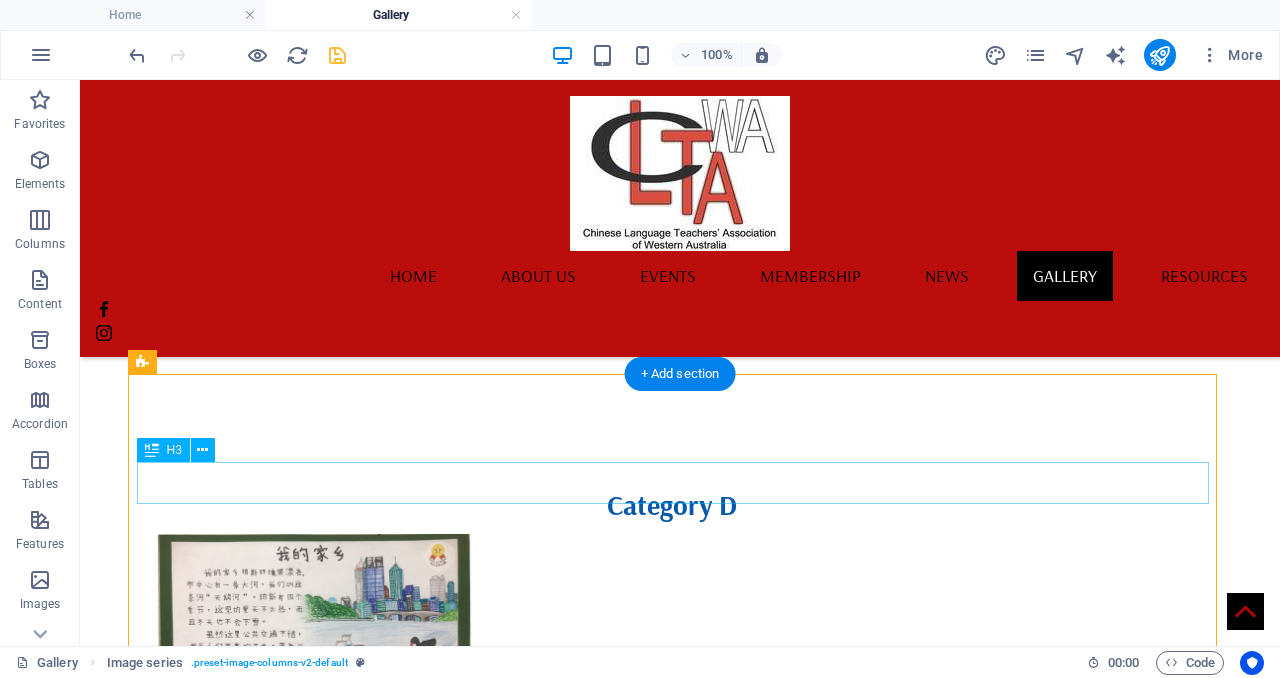 click on "Category E2" at bounding box center [672, 6613] 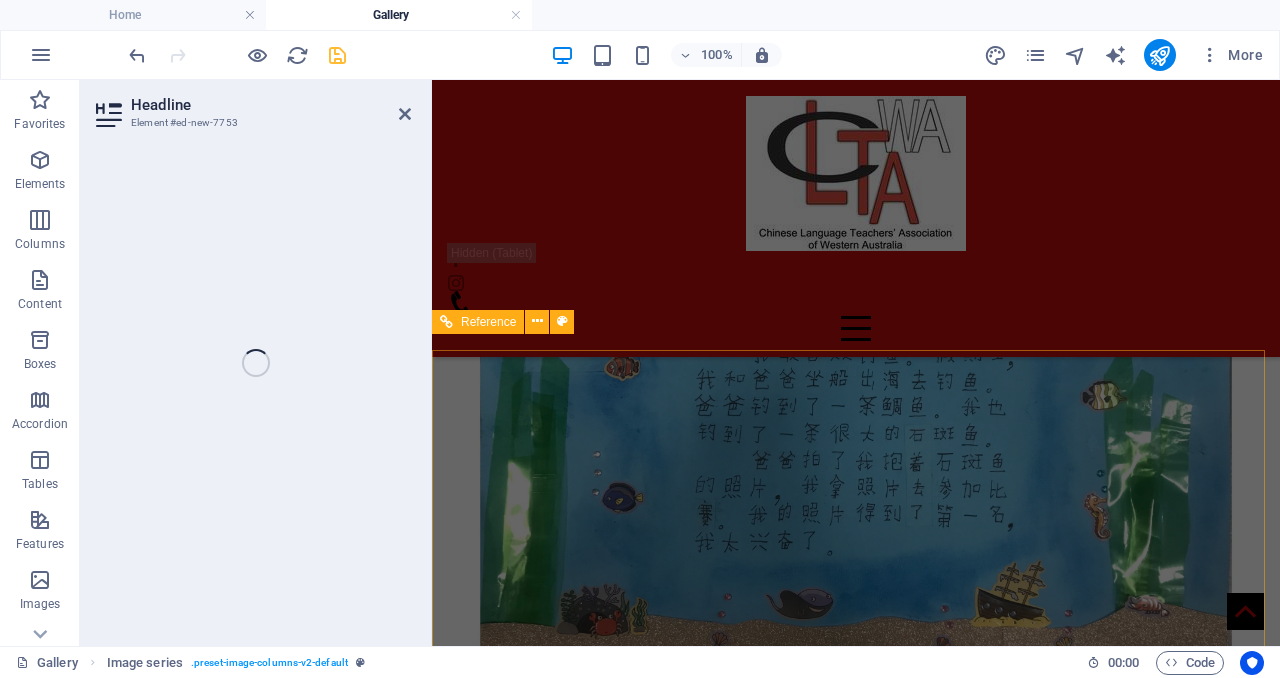 scroll, scrollTop: 4403, scrollLeft: 0, axis: vertical 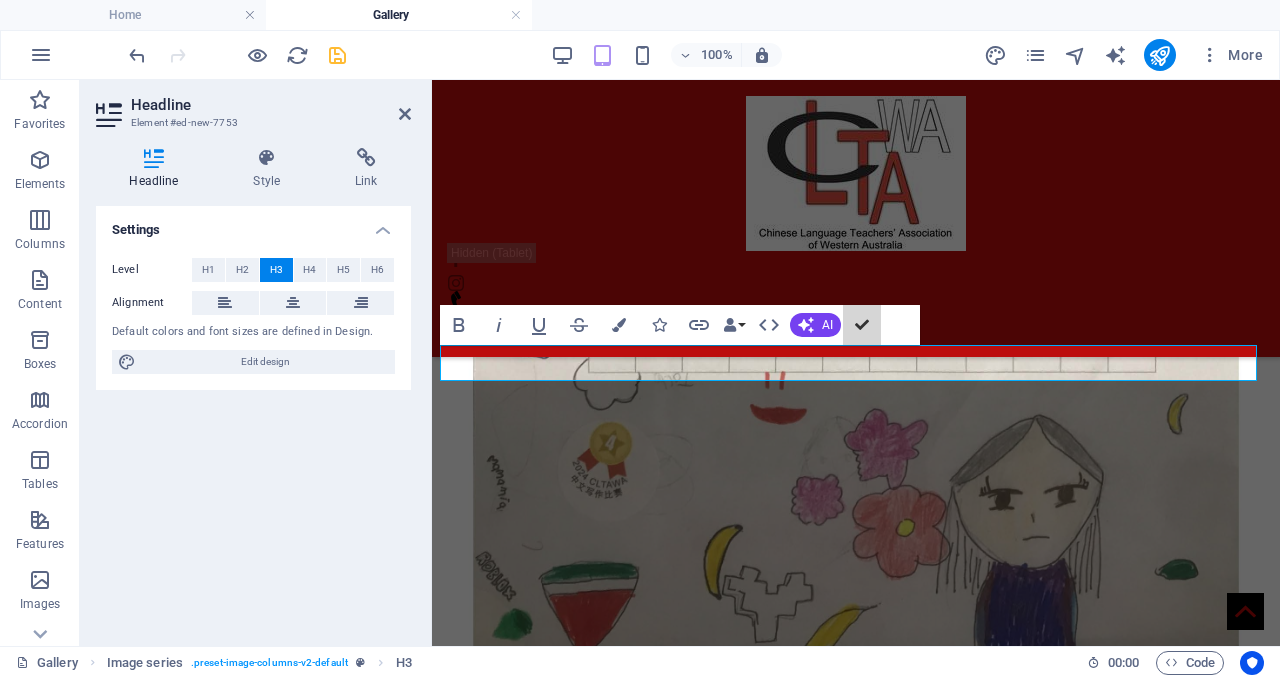 click at bounding box center [856, 26305] 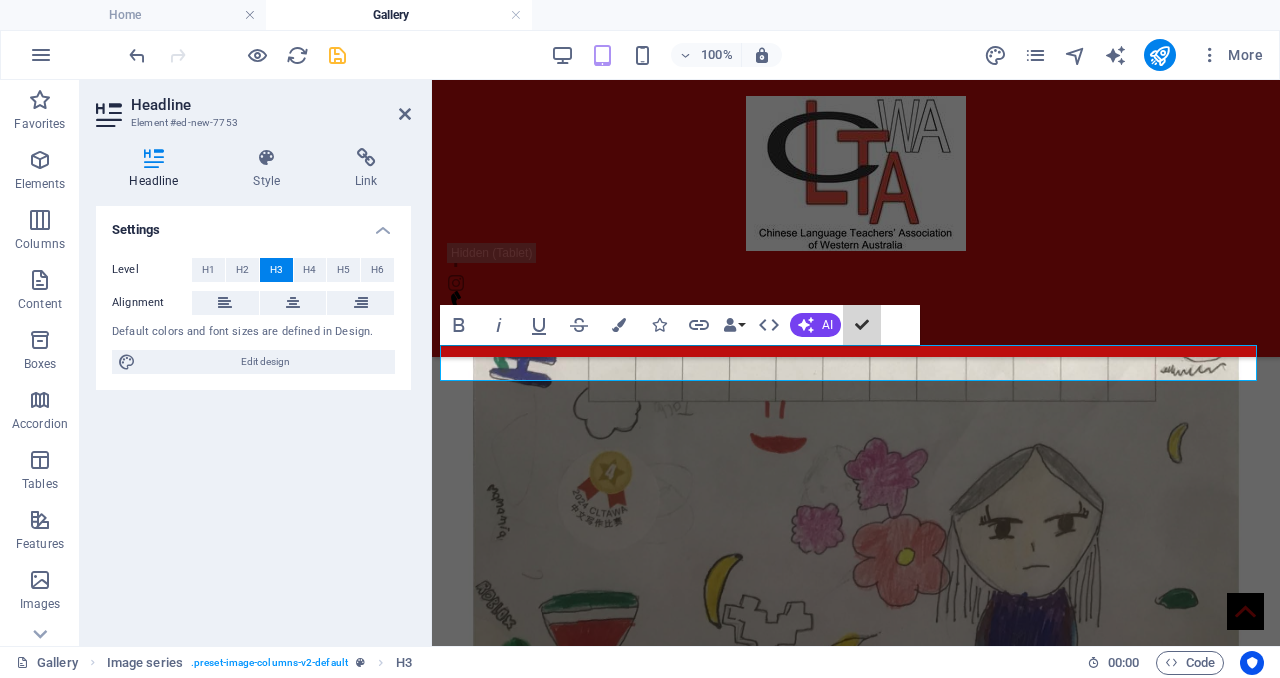 click at bounding box center (856, 26334) 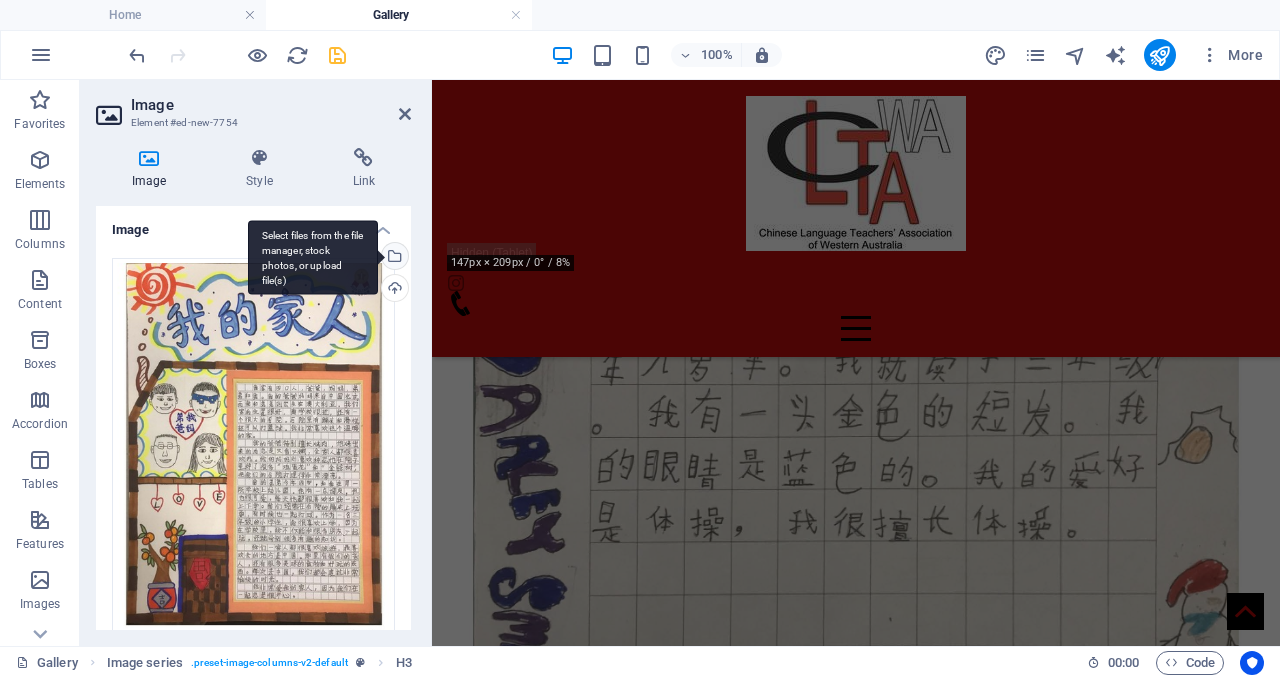 click on "Select files from the file manager, stock photos, or upload file(s)" at bounding box center (393, 258) 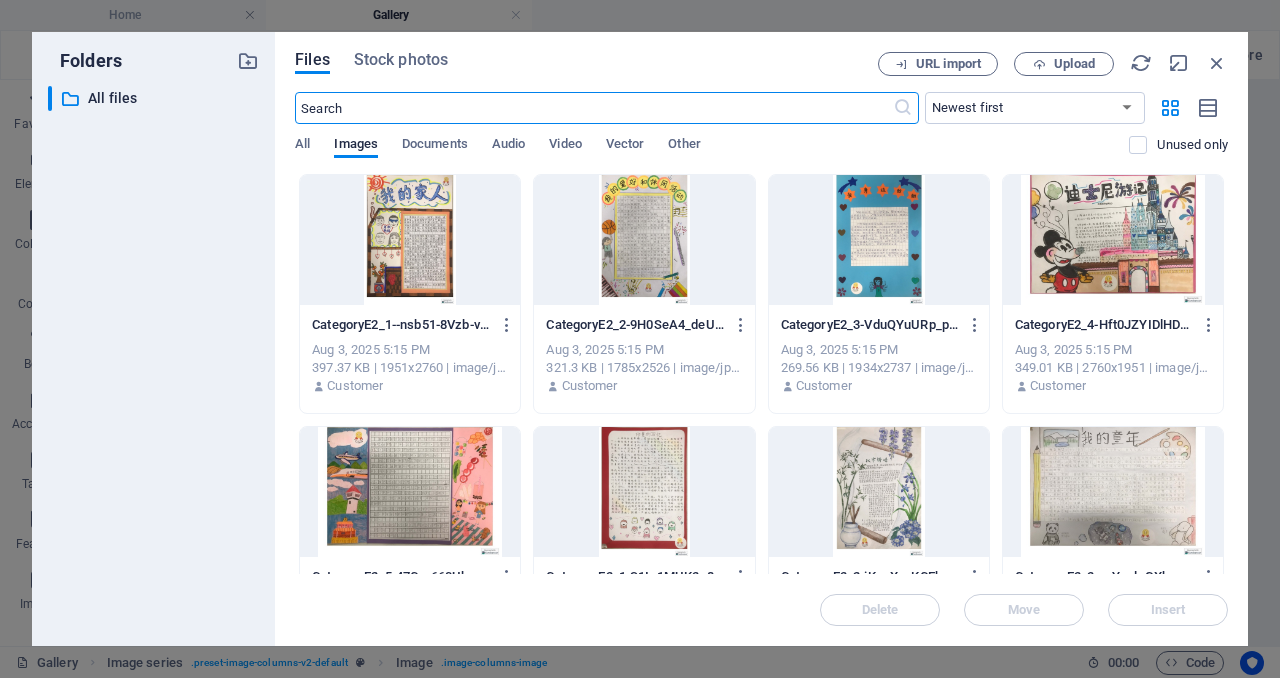 scroll, scrollTop: 14265, scrollLeft: 0, axis: vertical 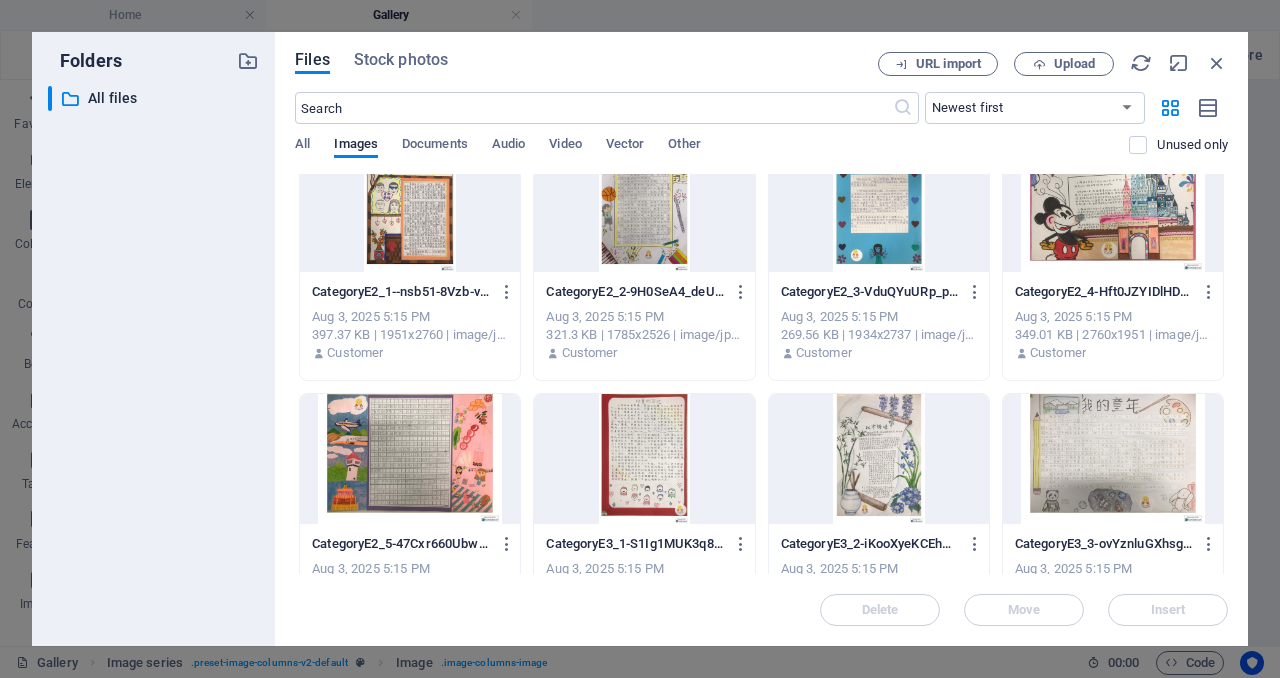 click at bounding box center [644, 459] 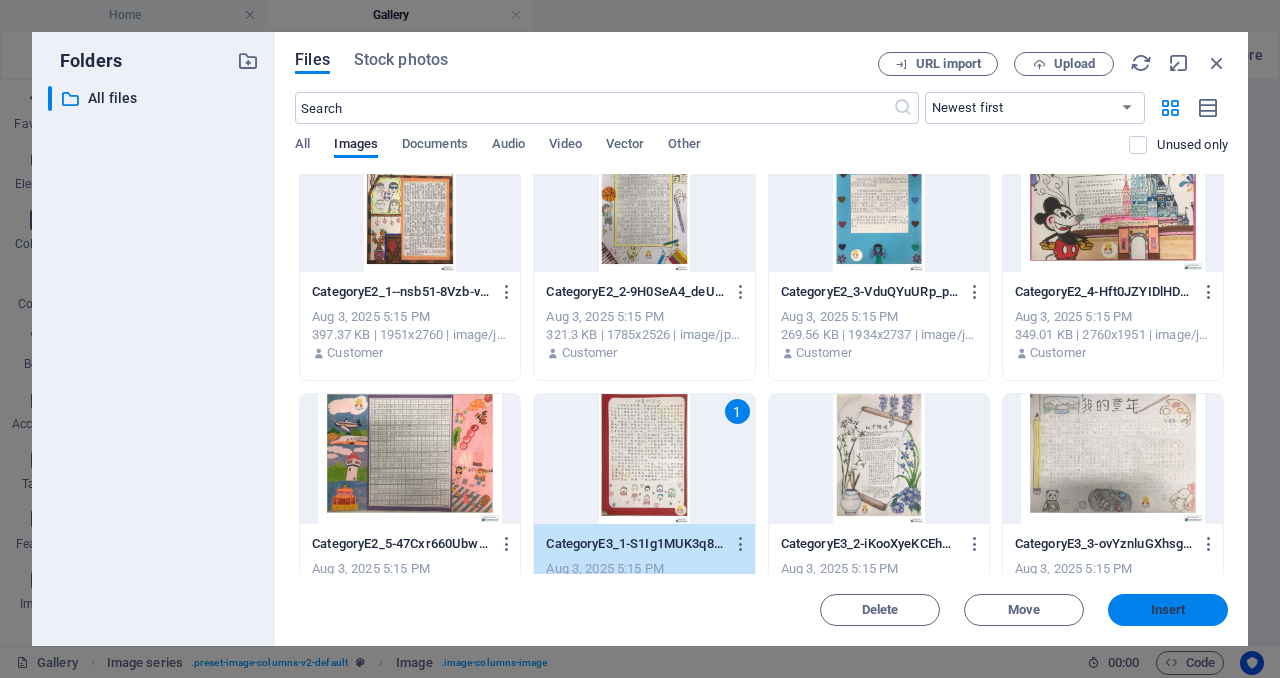 click on "Insert" at bounding box center (1168, 610) 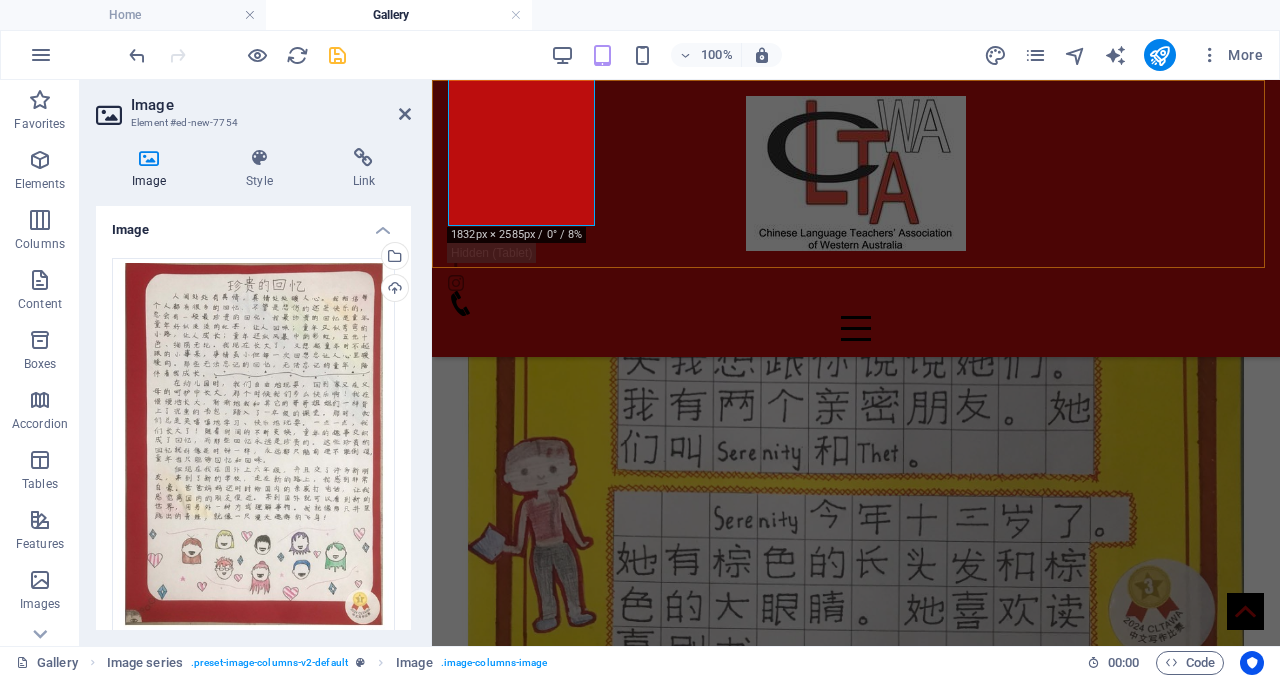 scroll, scrollTop: 4465, scrollLeft: 0, axis: vertical 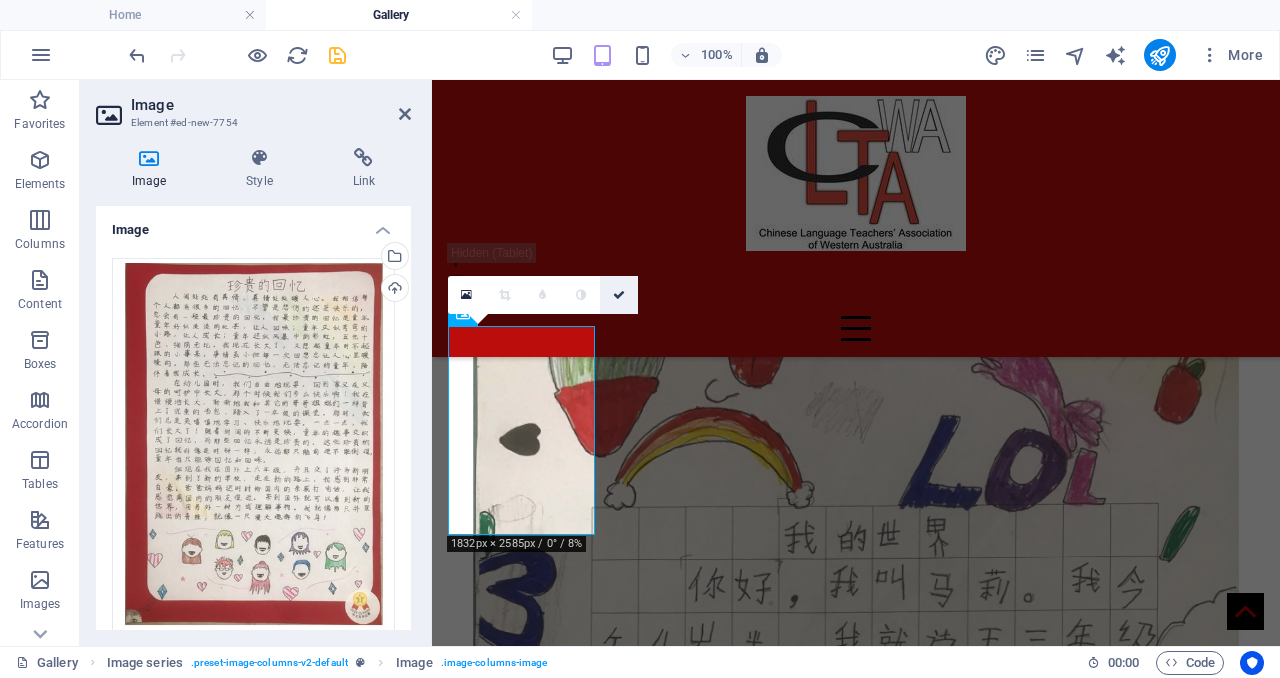 click at bounding box center (619, 295) 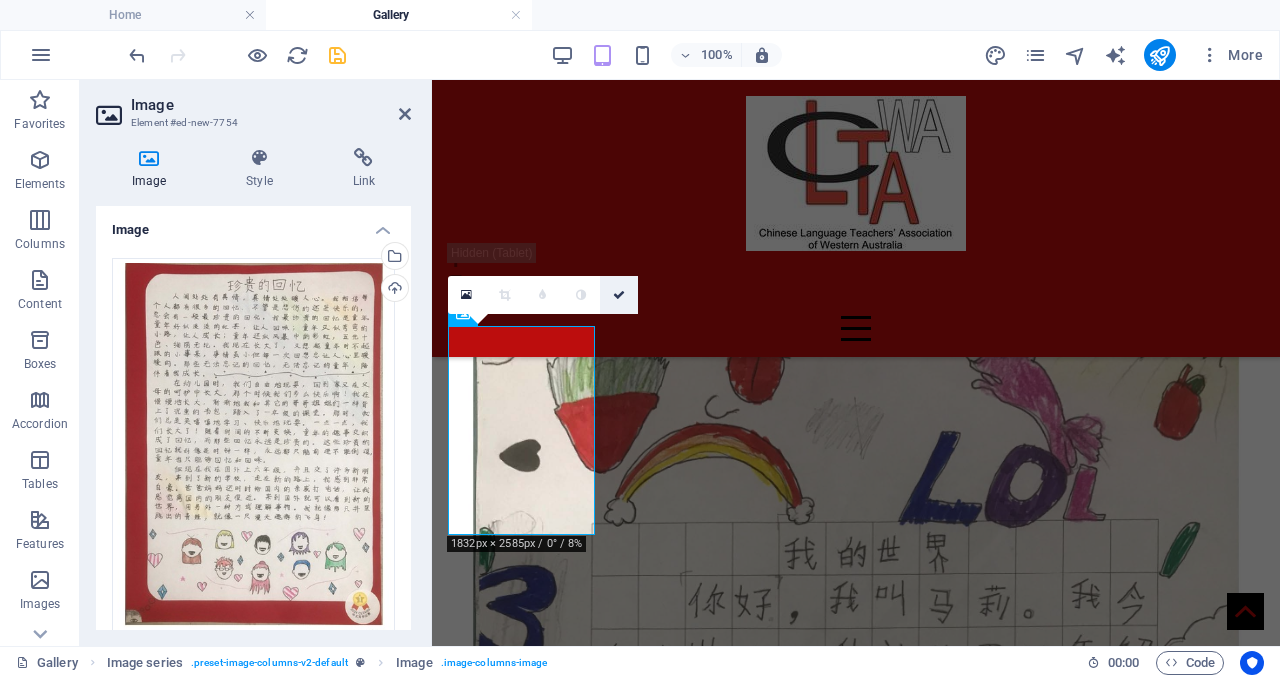 scroll, scrollTop: 9189, scrollLeft: 0, axis: vertical 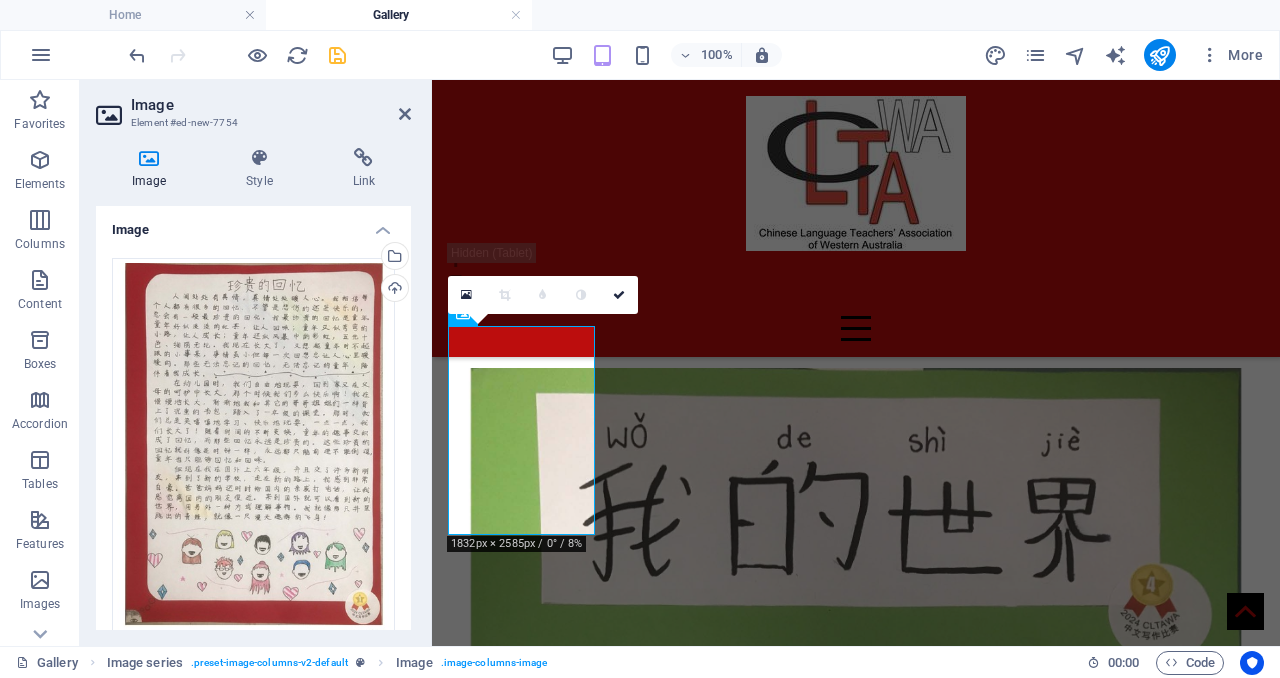 click at bounding box center [856, 23422] 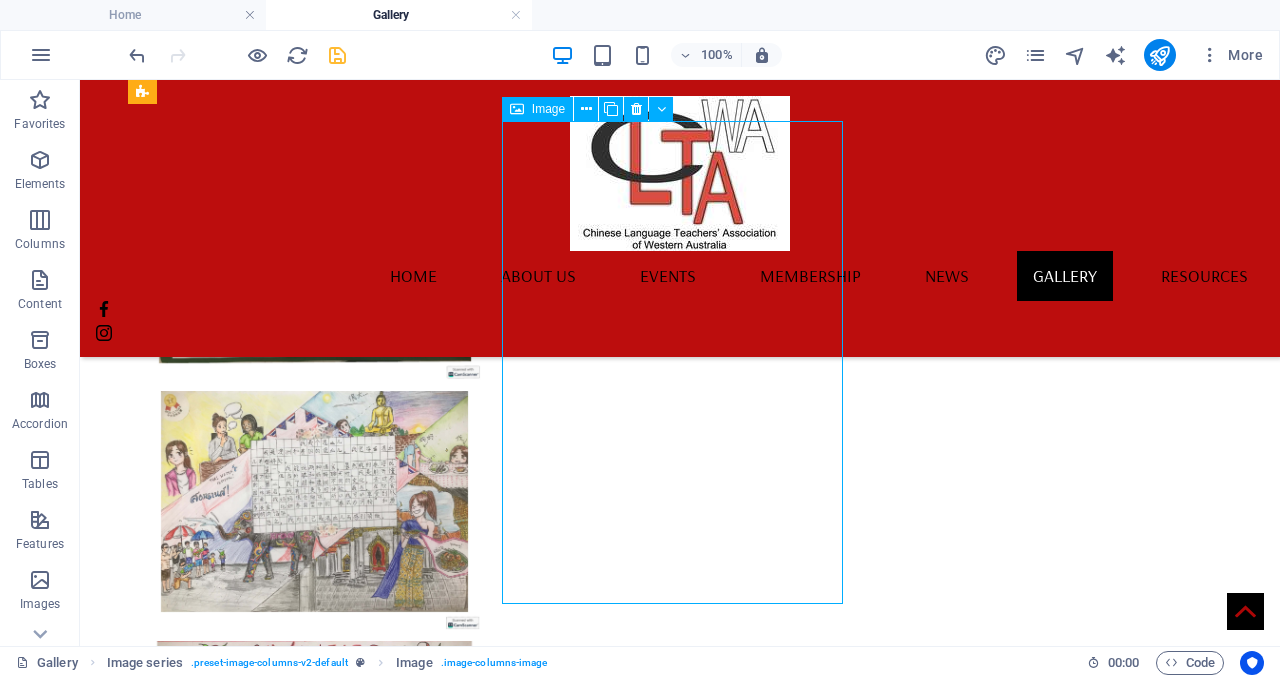 click at bounding box center [314, 6983] 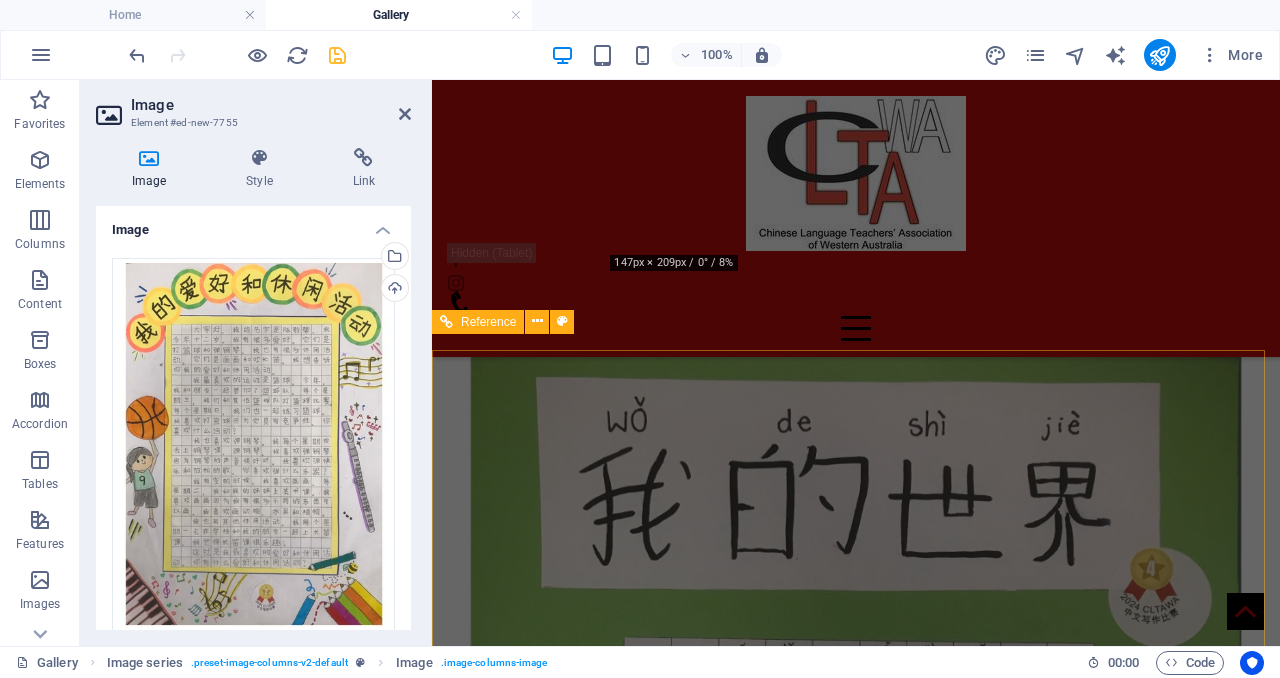 scroll, scrollTop: 4746, scrollLeft: 0, axis: vertical 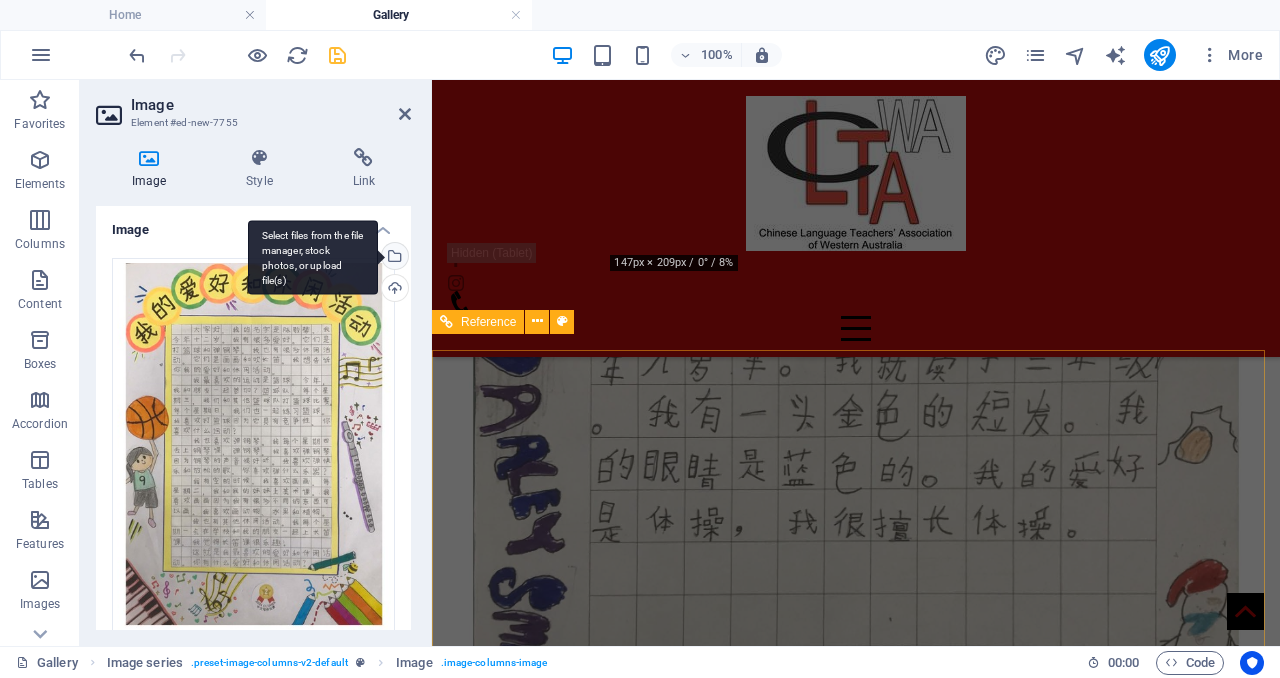 click on "Select files from the file manager, stock photos, or upload file(s)" at bounding box center [393, 258] 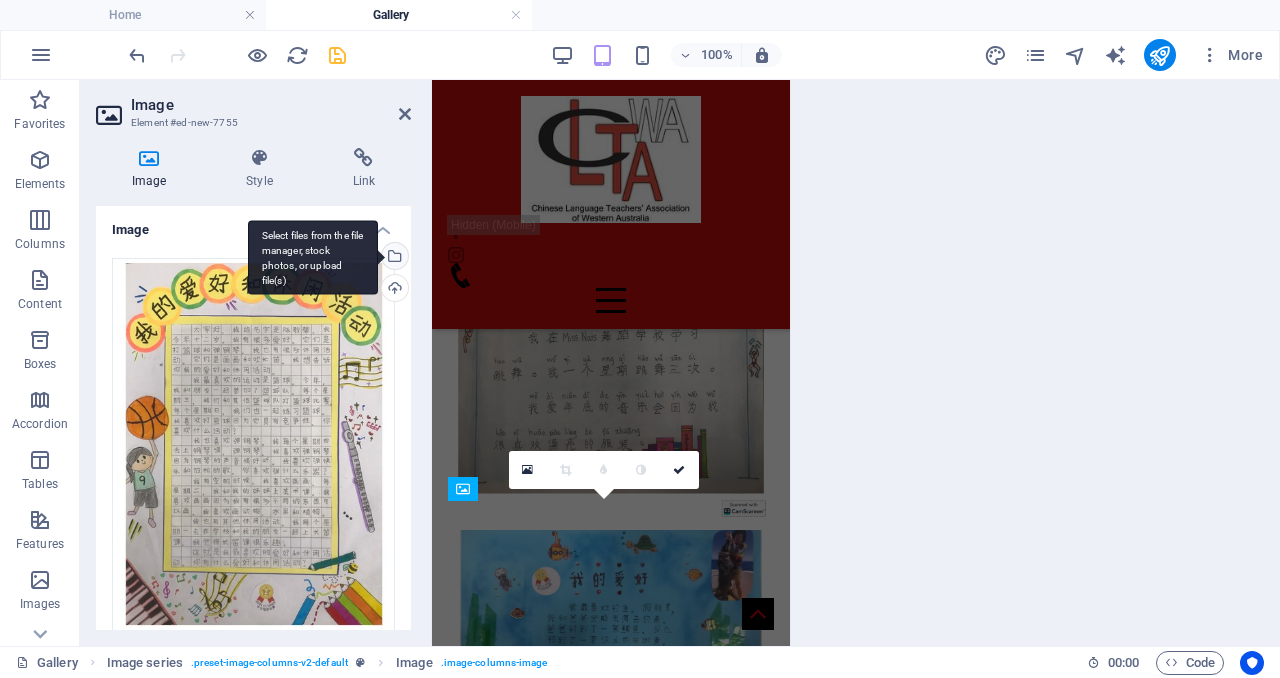 scroll, scrollTop: 14265, scrollLeft: 0, axis: vertical 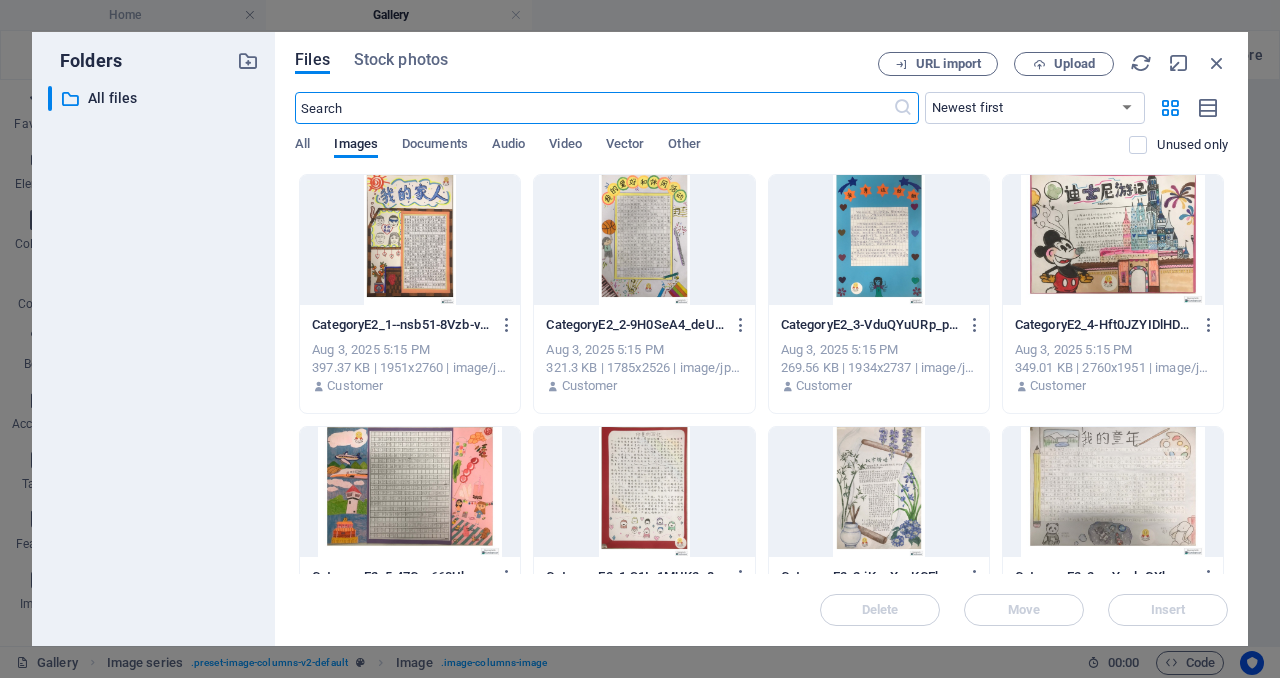 click at bounding box center (879, 492) 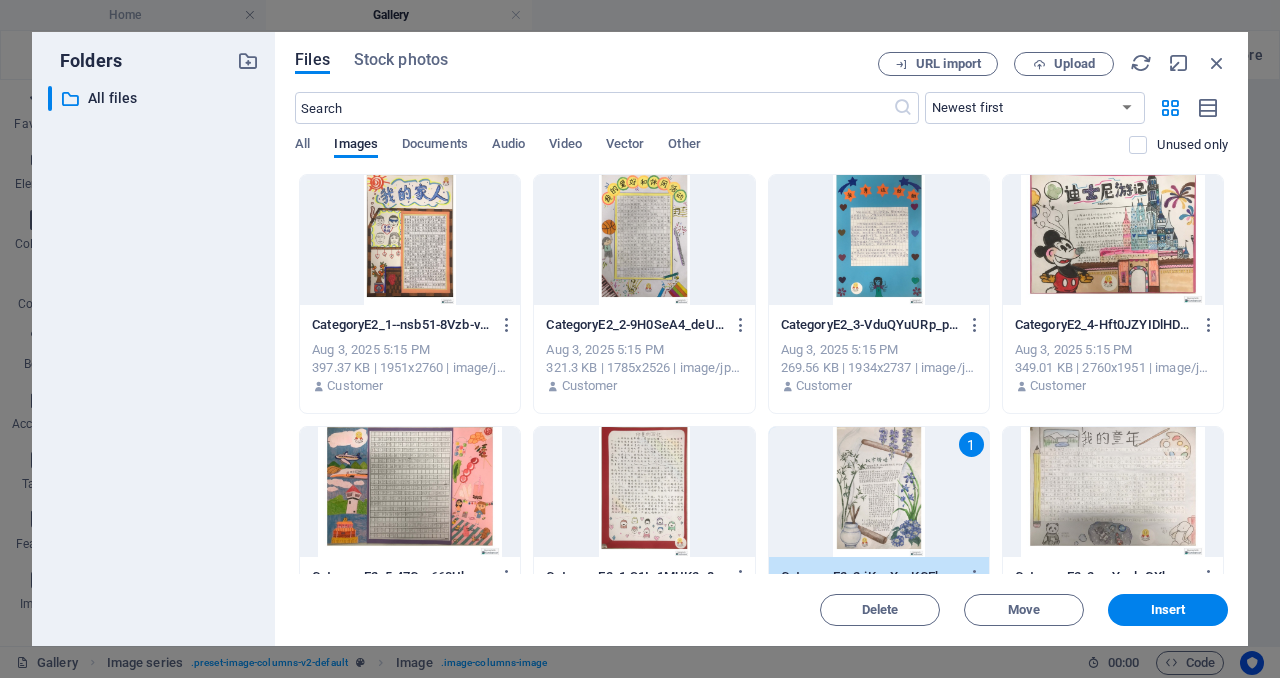 click on "1" at bounding box center (879, 492) 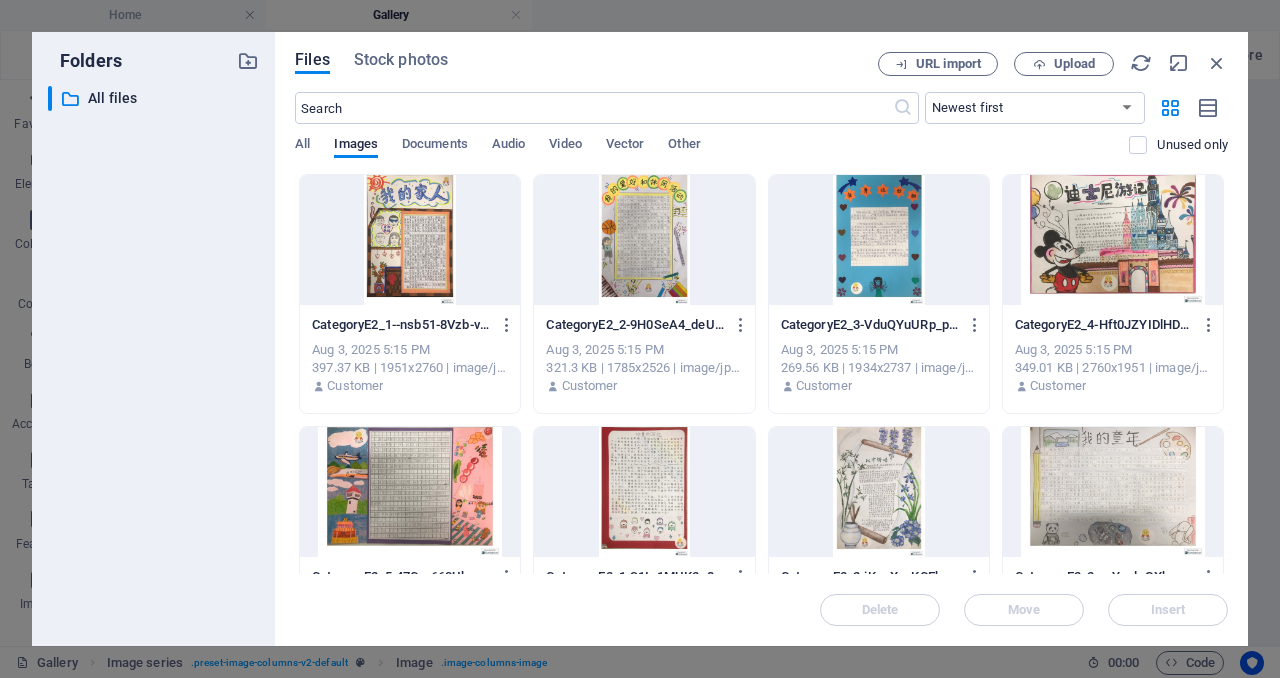 click at bounding box center [879, 492] 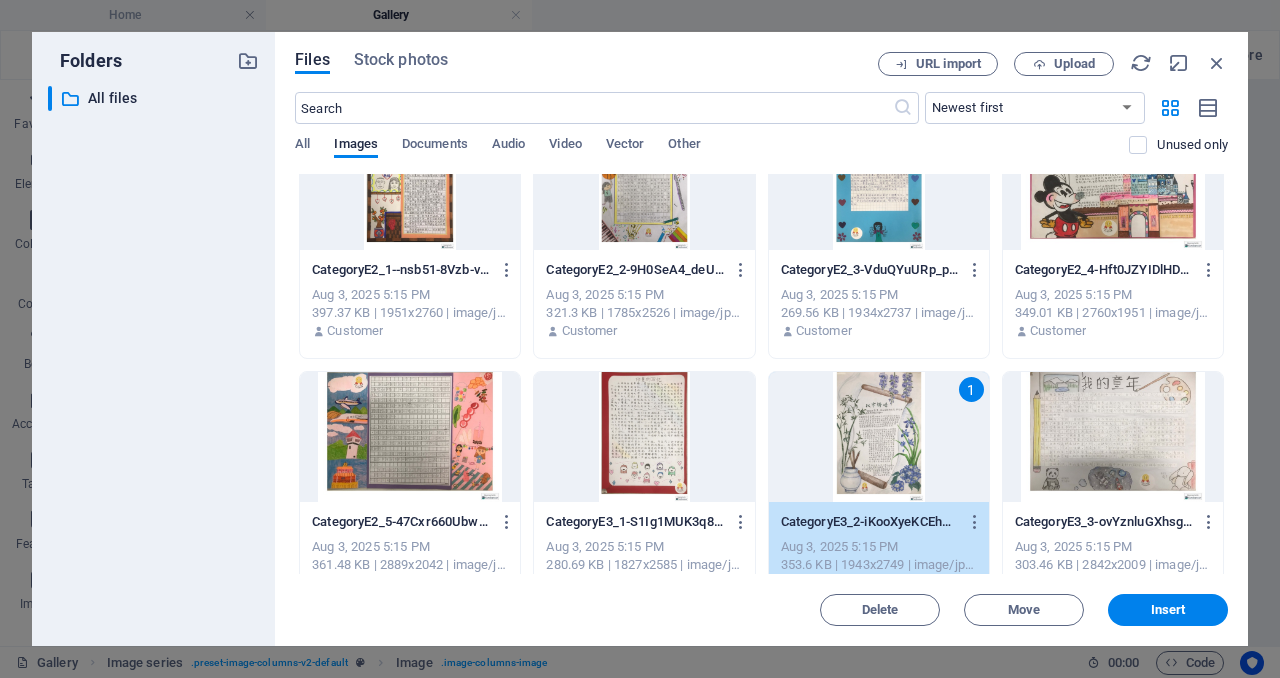 scroll, scrollTop: 60, scrollLeft: 0, axis: vertical 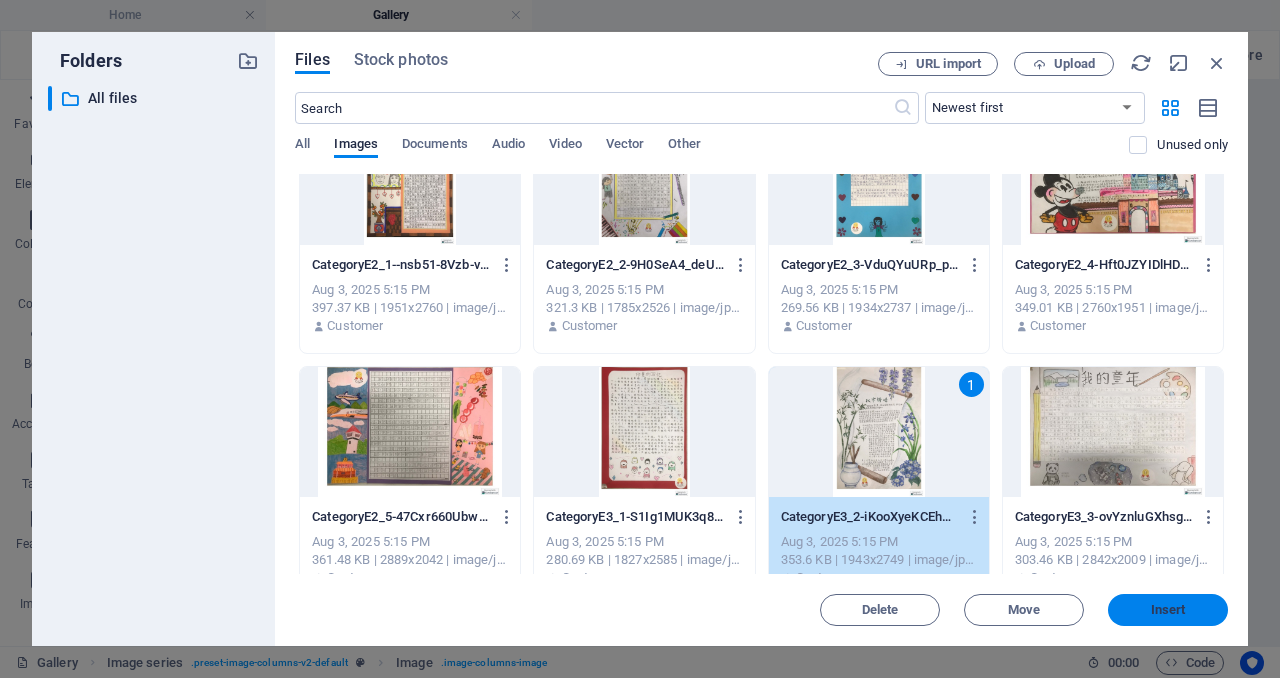 click on "Insert" at bounding box center [1168, 610] 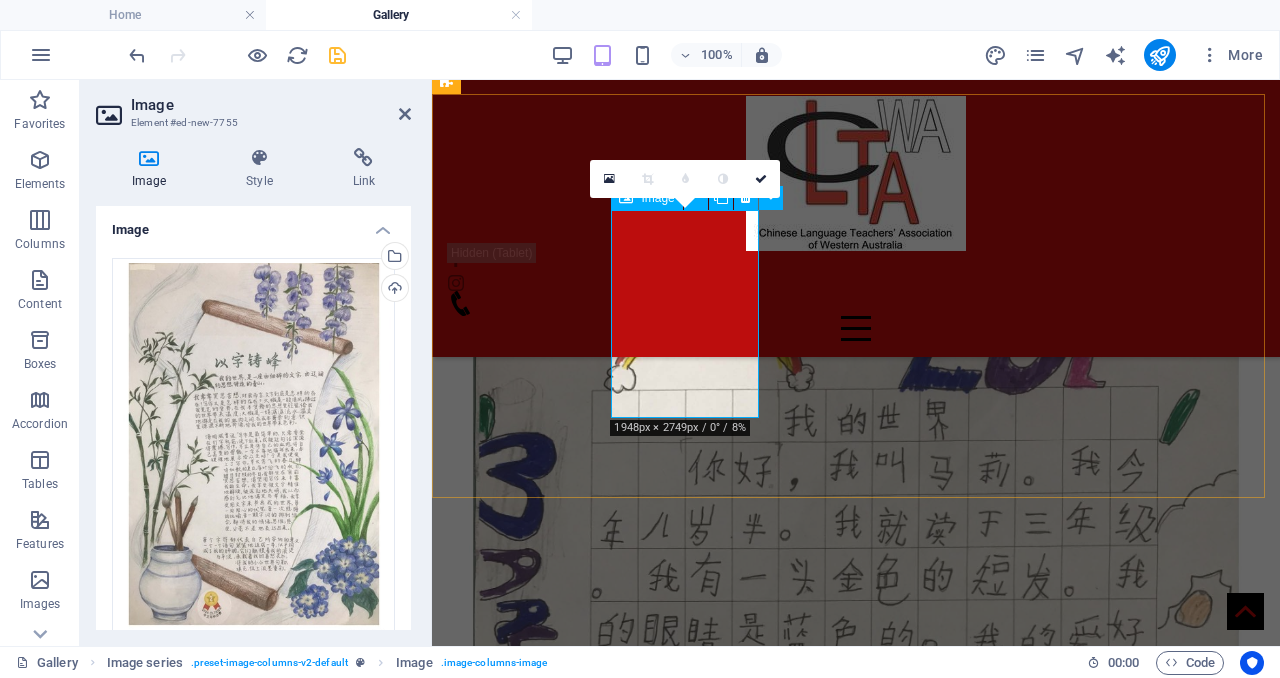 scroll, scrollTop: 4549, scrollLeft: 0, axis: vertical 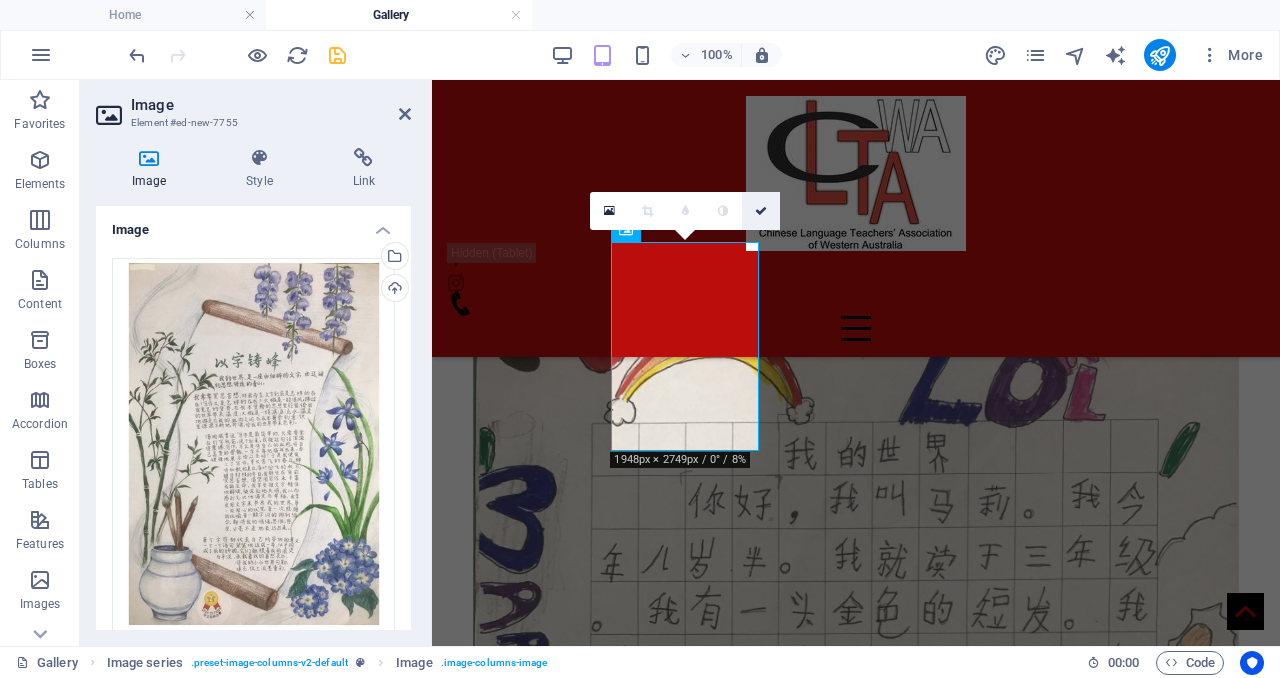click at bounding box center [761, 211] 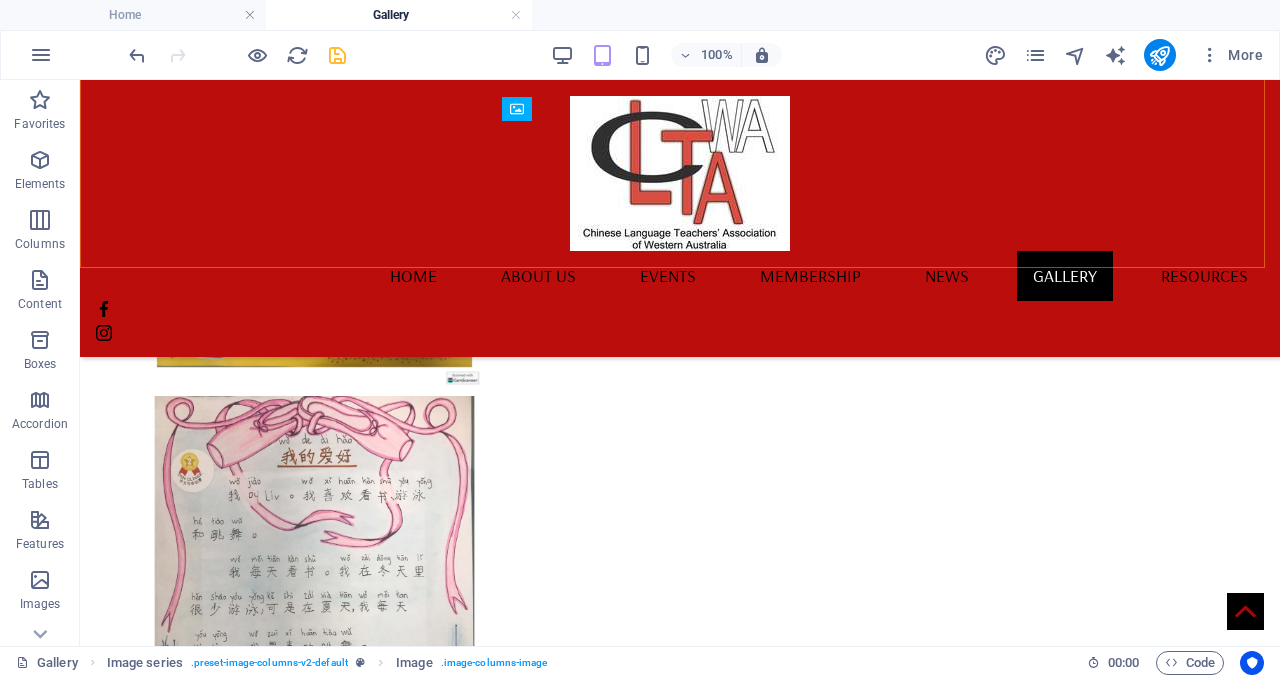 click at bounding box center (314, 12114) 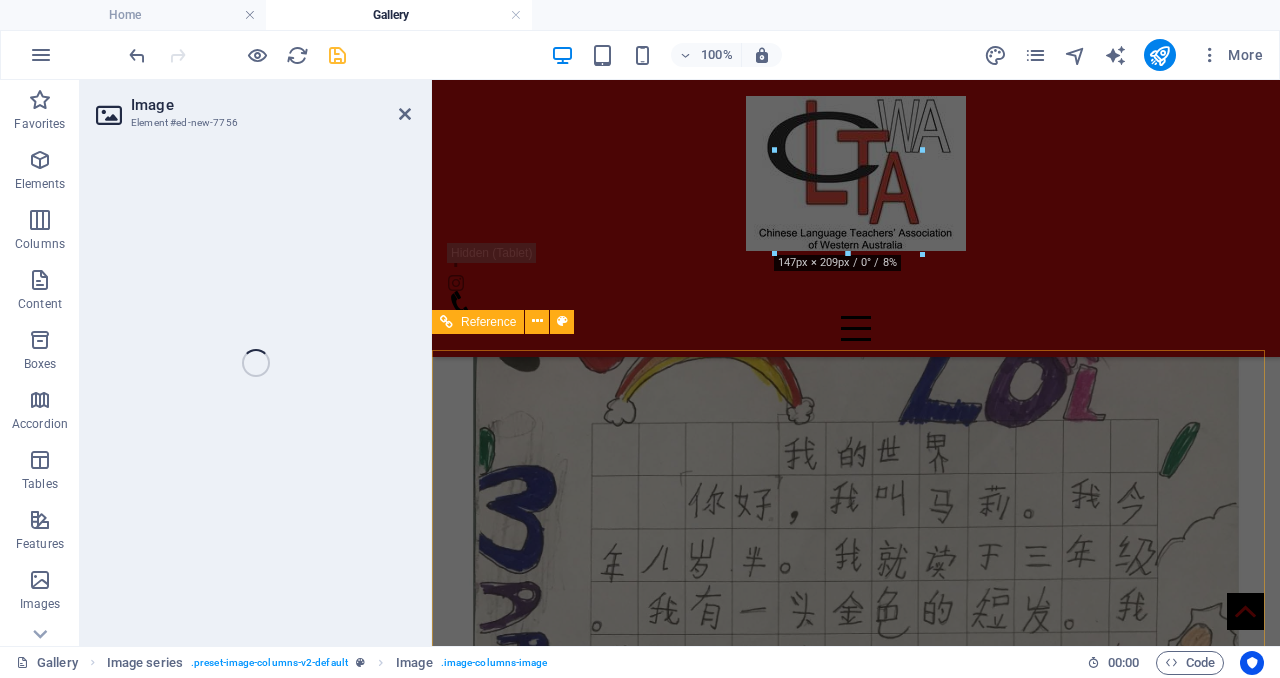 scroll, scrollTop: 4746, scrollLeft: 0, axis: vertical 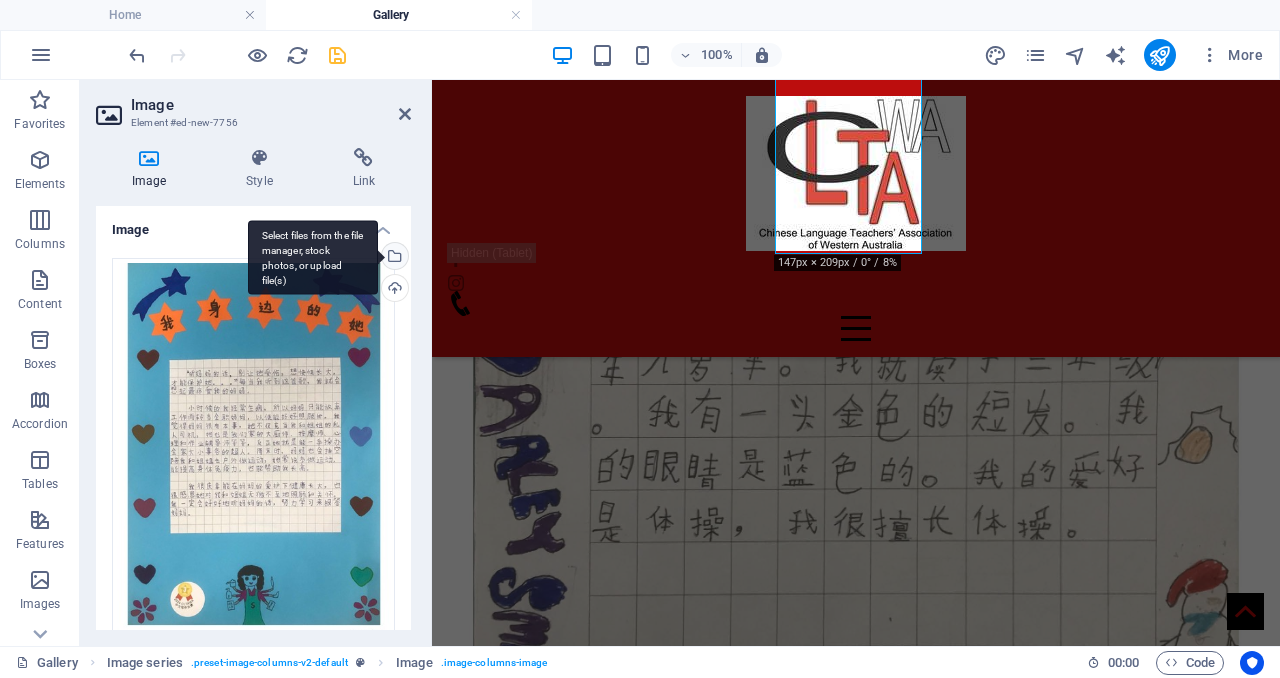 click on "Select files from the file manager, stock photos, or upload file(s)" at bounding box center [393, 258] 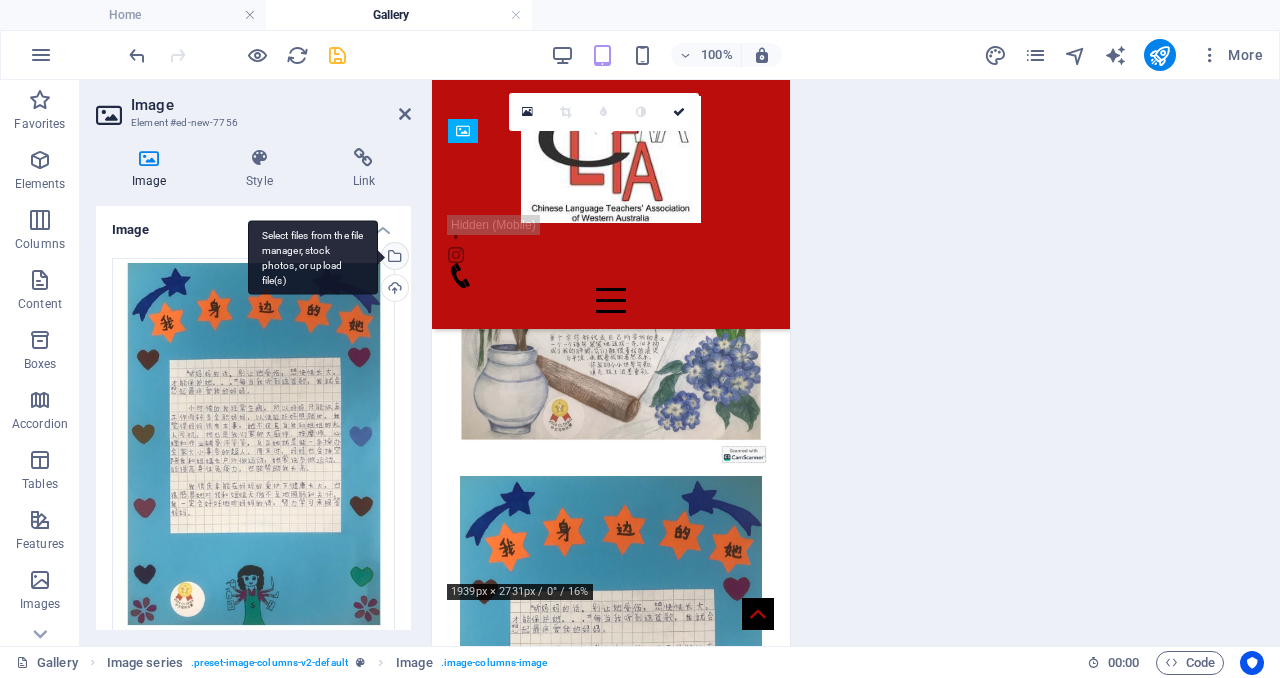 scroll, scrollTop: 15079, scrollLeft: 0, axis: vertical 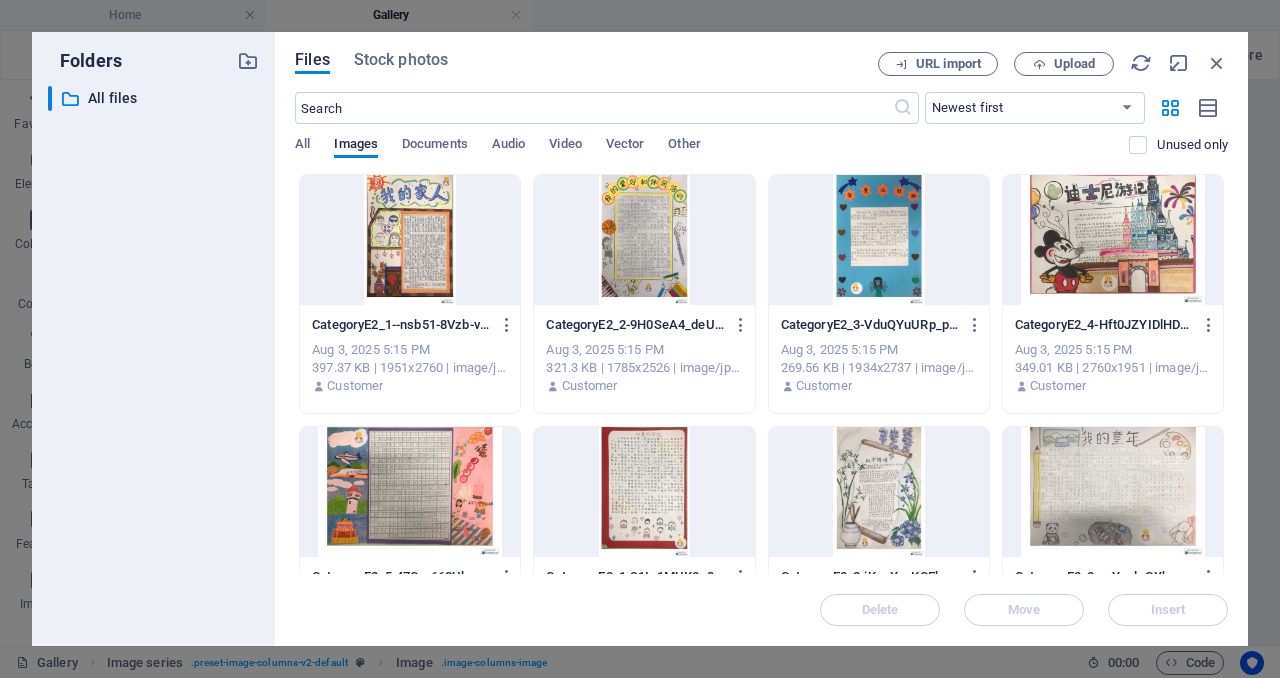 click at bounding box center (1113, 492) 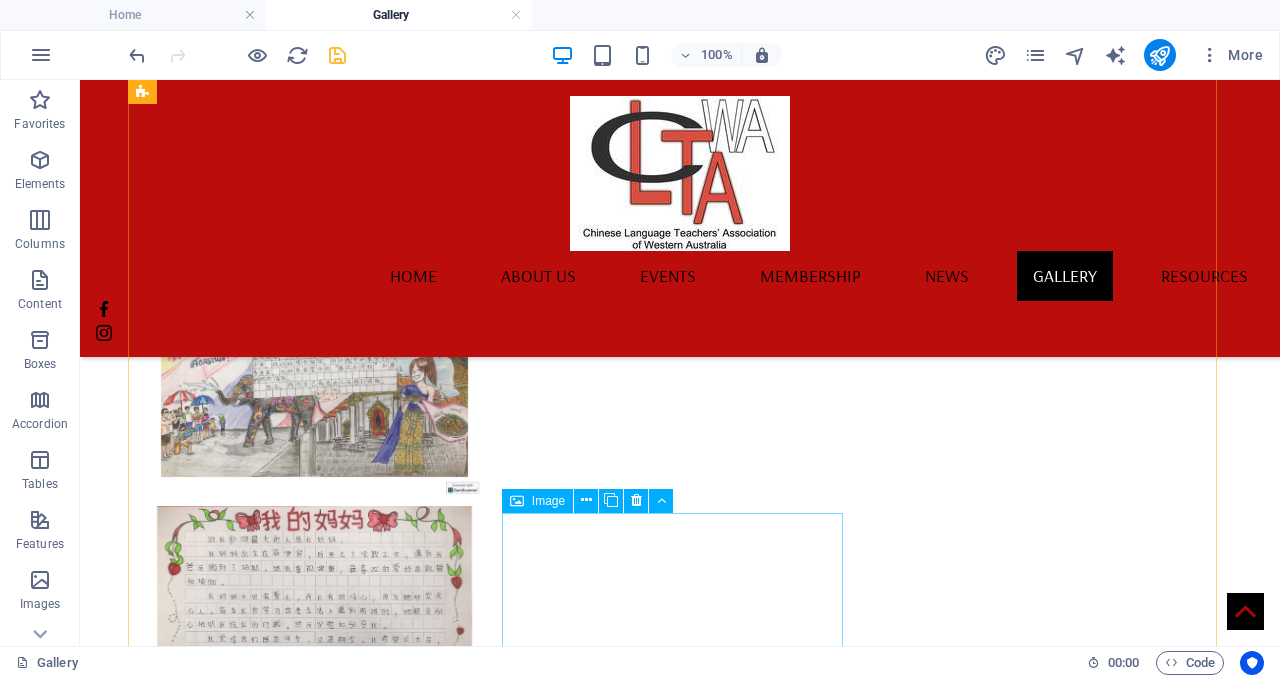 scroll, scrollTop: 9326, scrollLeft: 0, axis: vertical 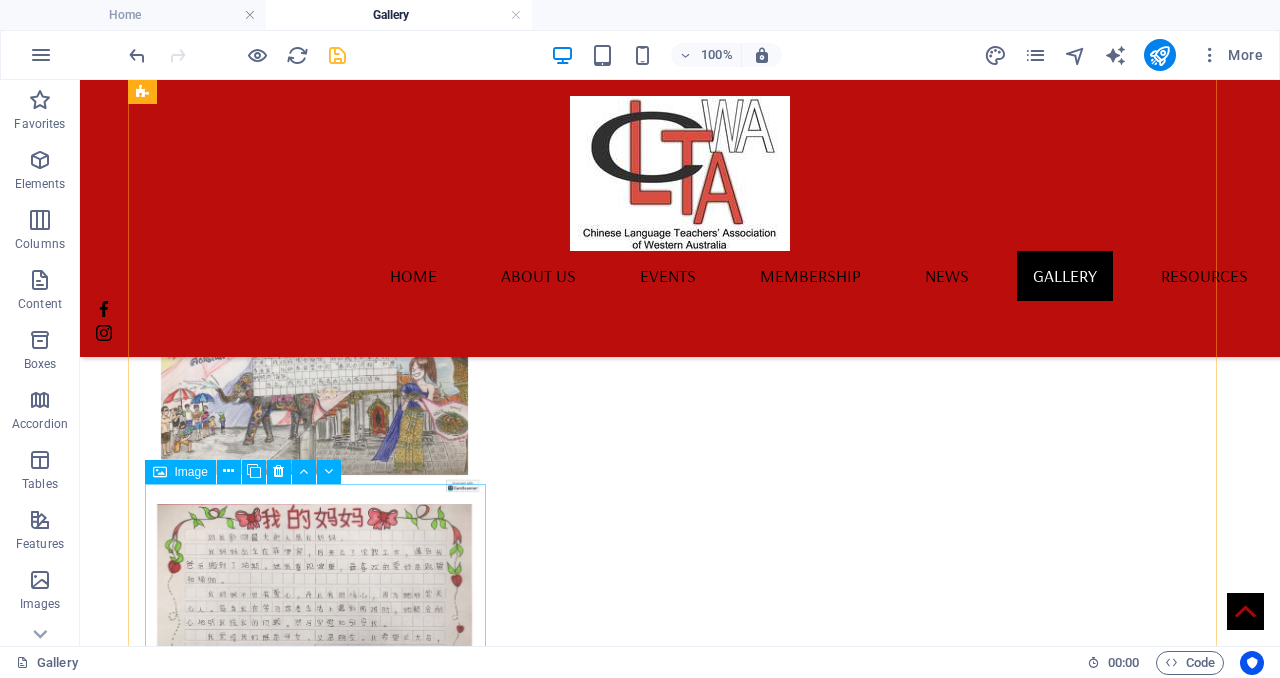 click at bounding box center [314, 7465] 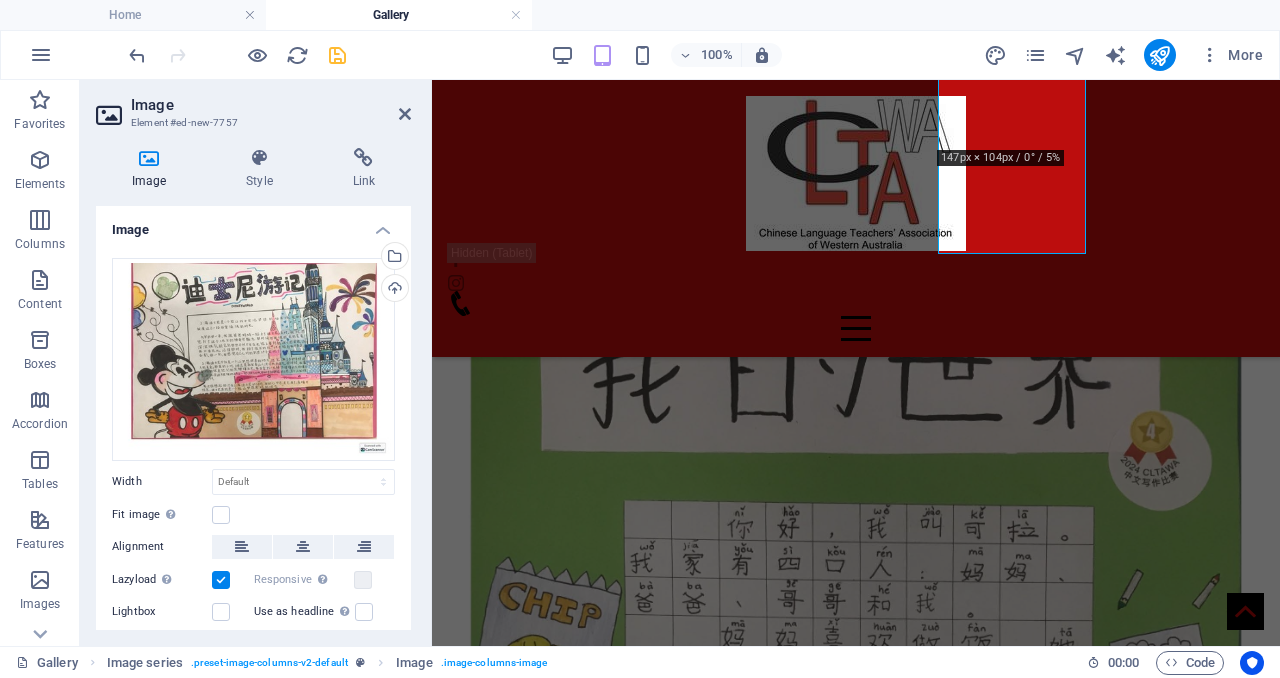 scroll, scrollTop: 4746, scrollLeft: 0, axis: vertical 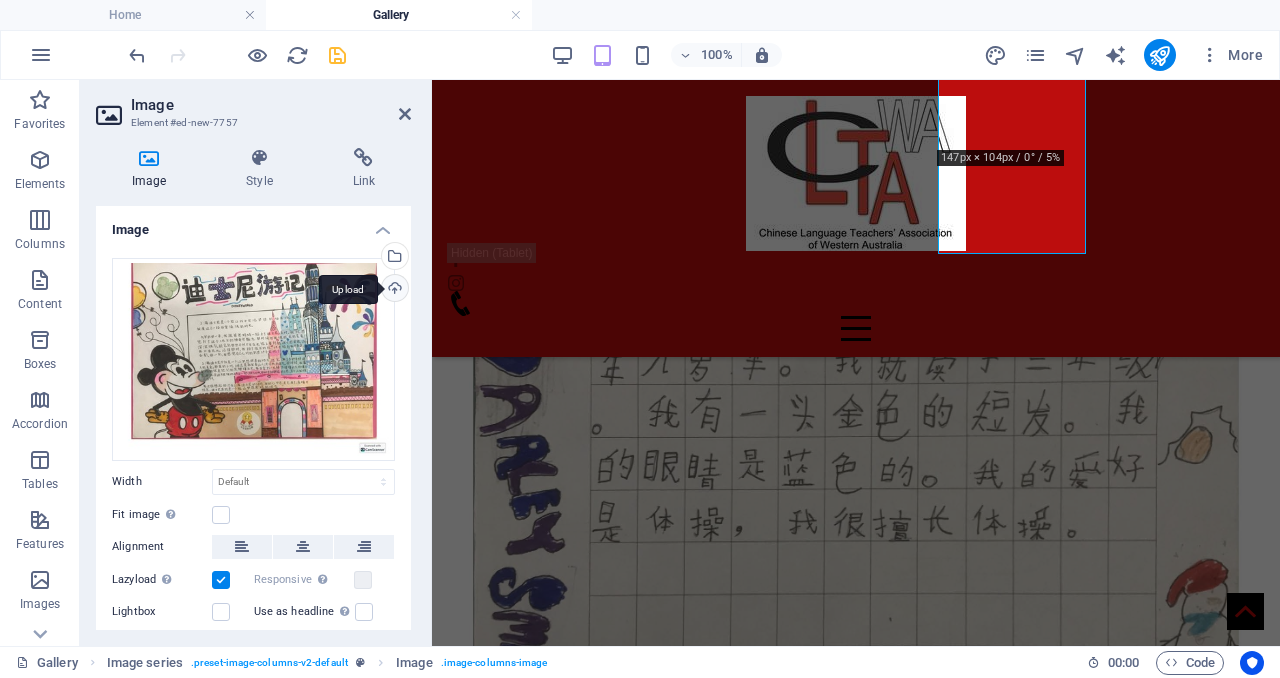 click on "Select files from the file manager, stock photos, or upload file(s)" at bounding box center (393, 258) 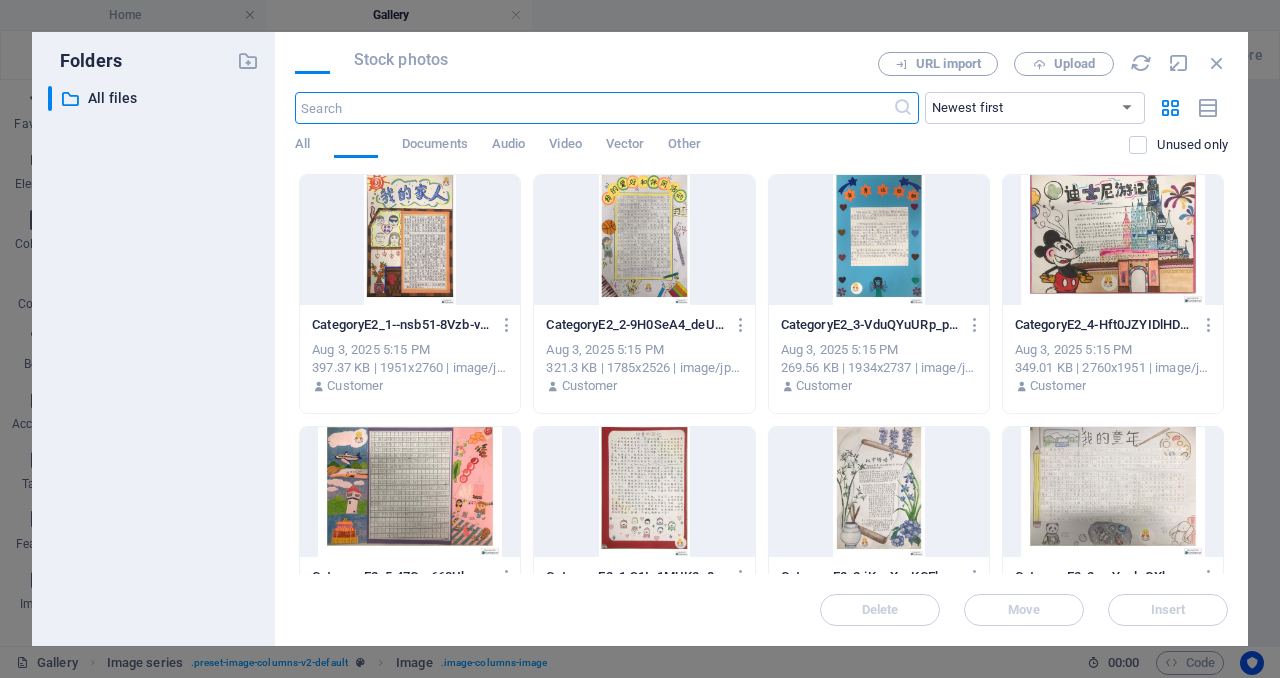 scroll, scrollTop: 15204, scrollLeft: 0, axis: vertical 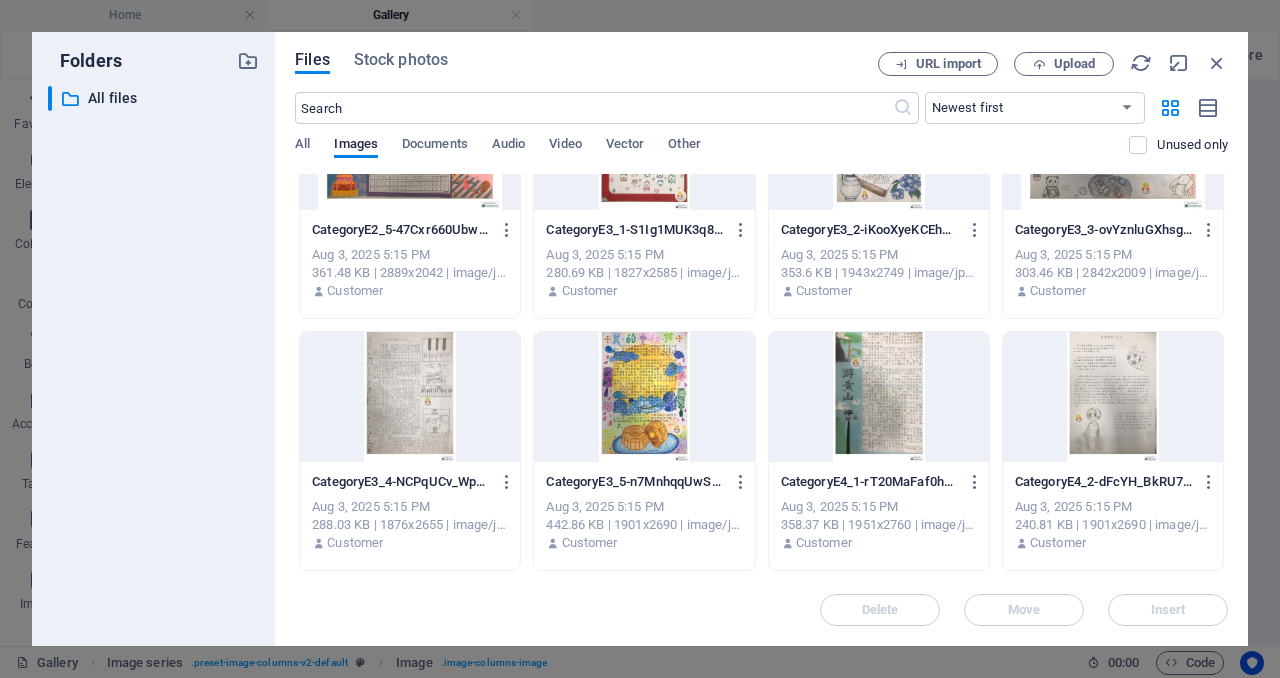 click at bounding box center (410, 397) 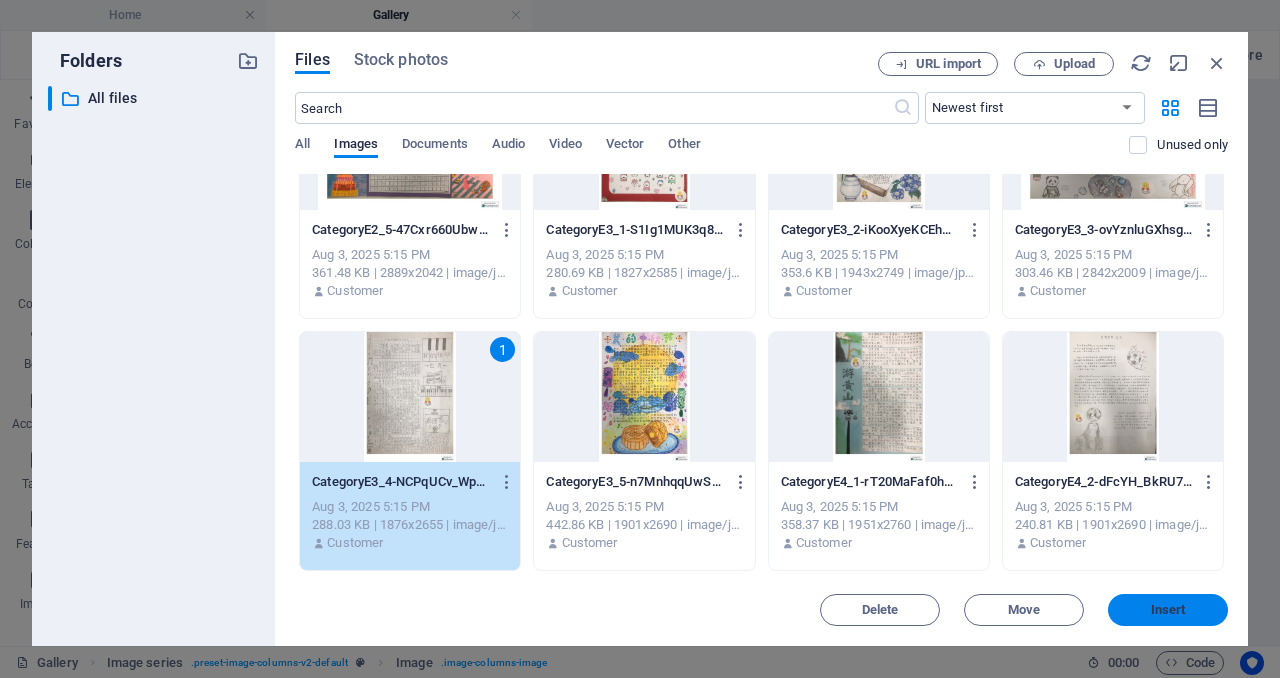 click on "Insert" at bounding box center [1168, 610] 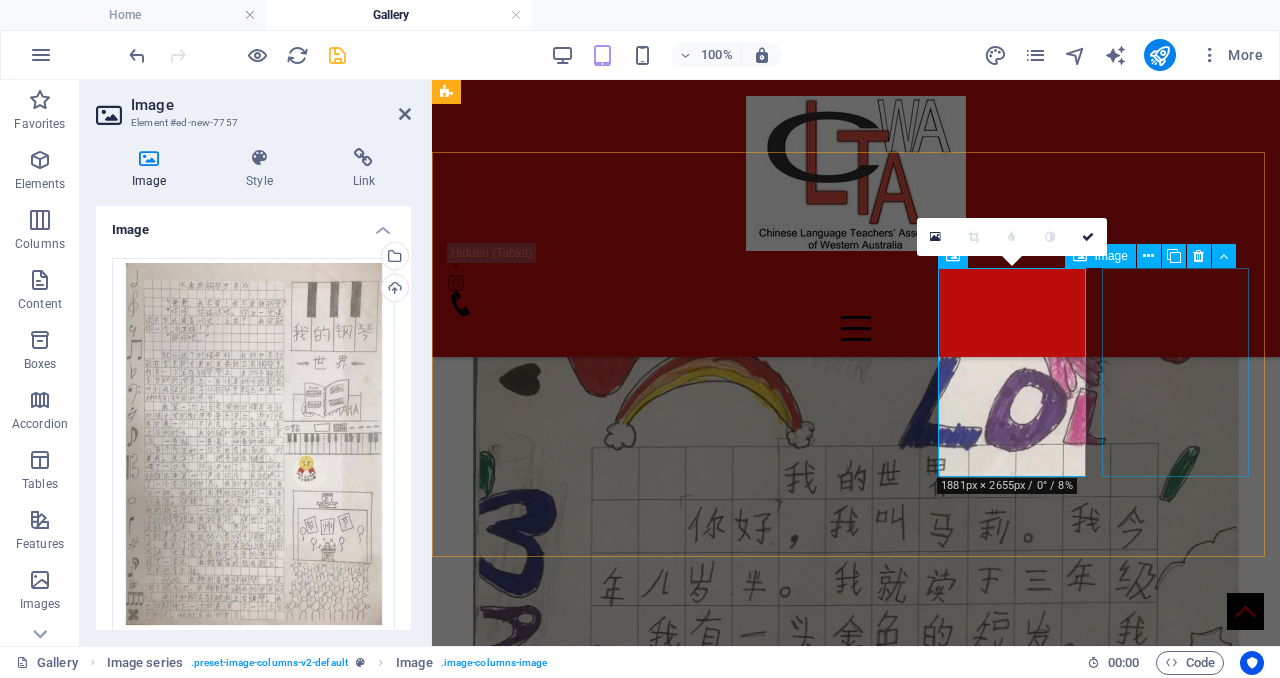 scroll, scrollTop: 4523, scrollLeft: 0, axis: vertical 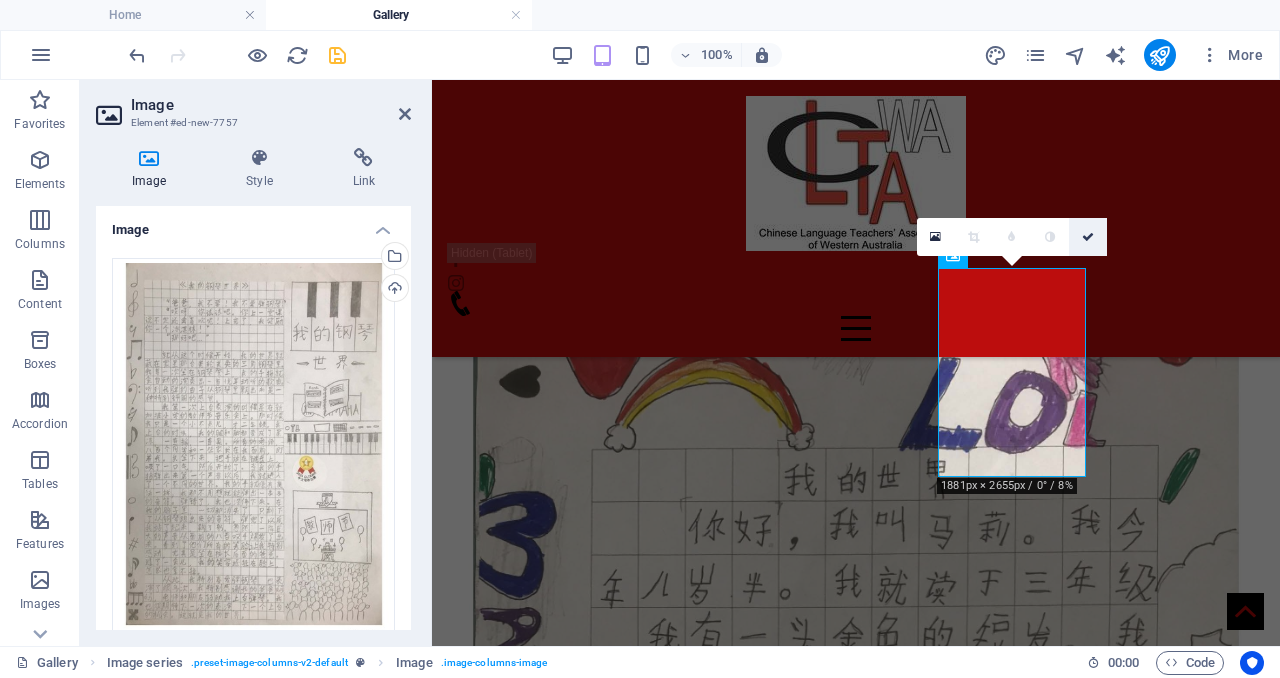 drag, startPoint x: 1095, startPoint y: 233, endPoint x: 1019, endPoint y: 162, distance: 104.00481 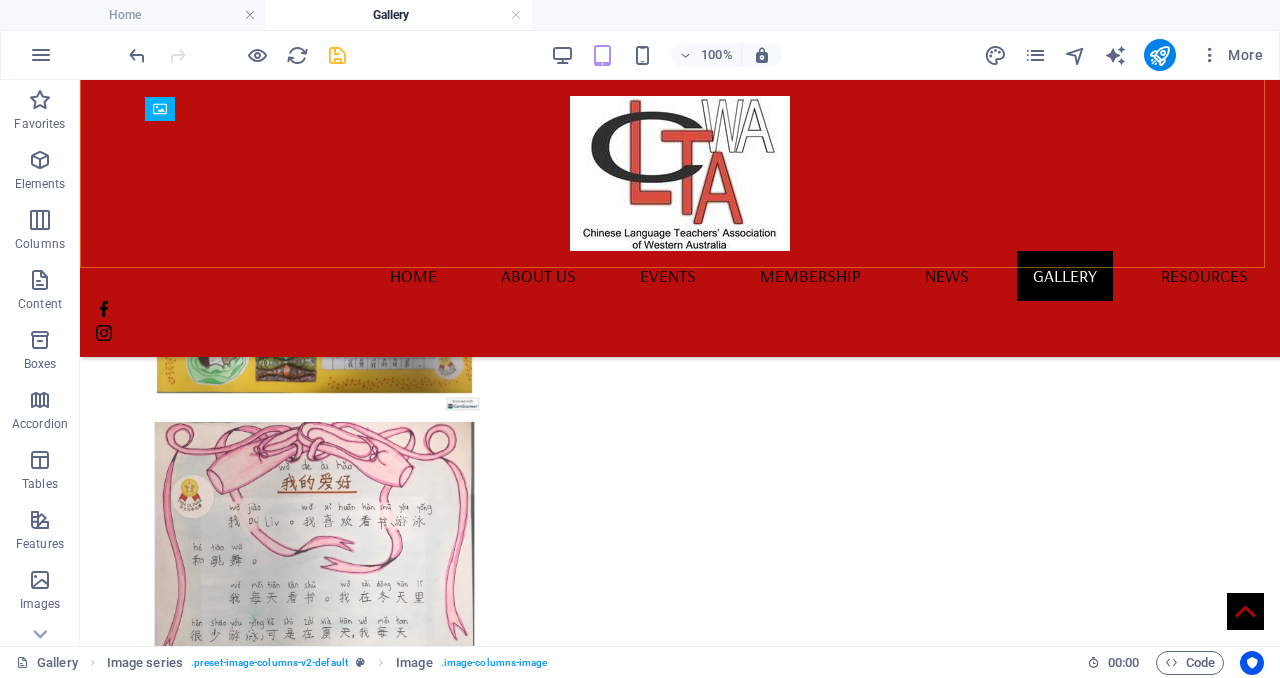 scroll, scrollTop: 9688, scrollLeft: 0, axis: vertical 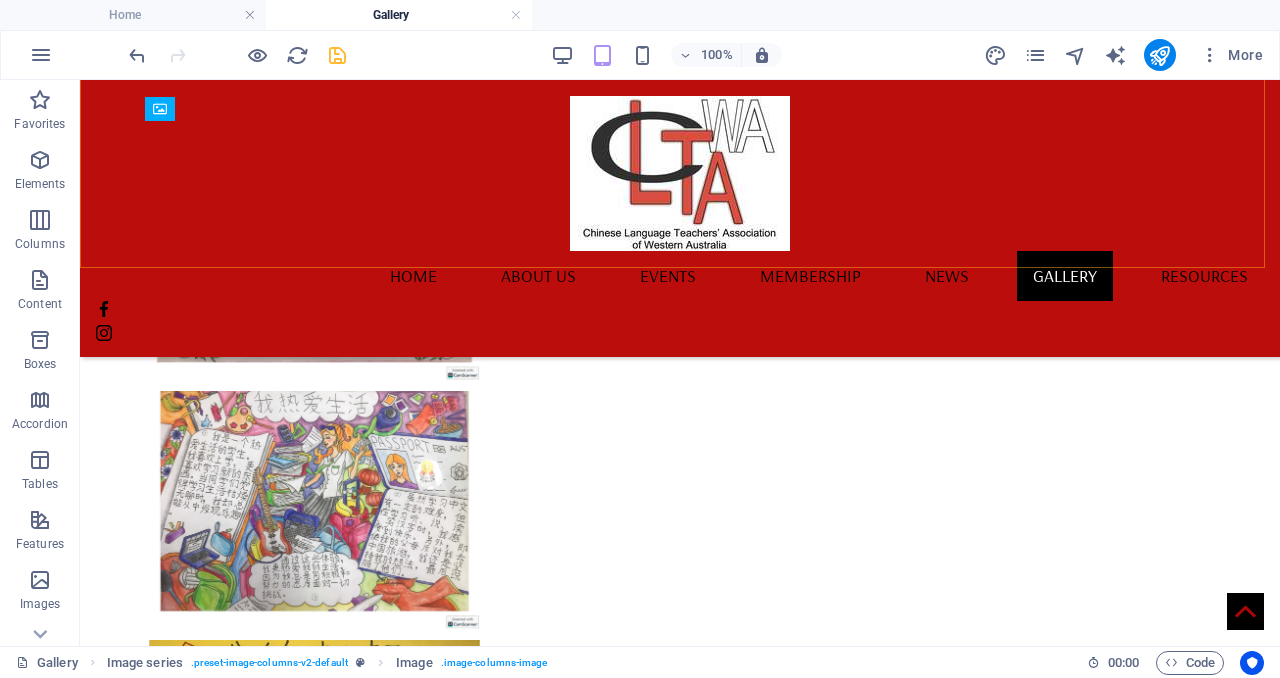 click at bounding box center [314, 7594] 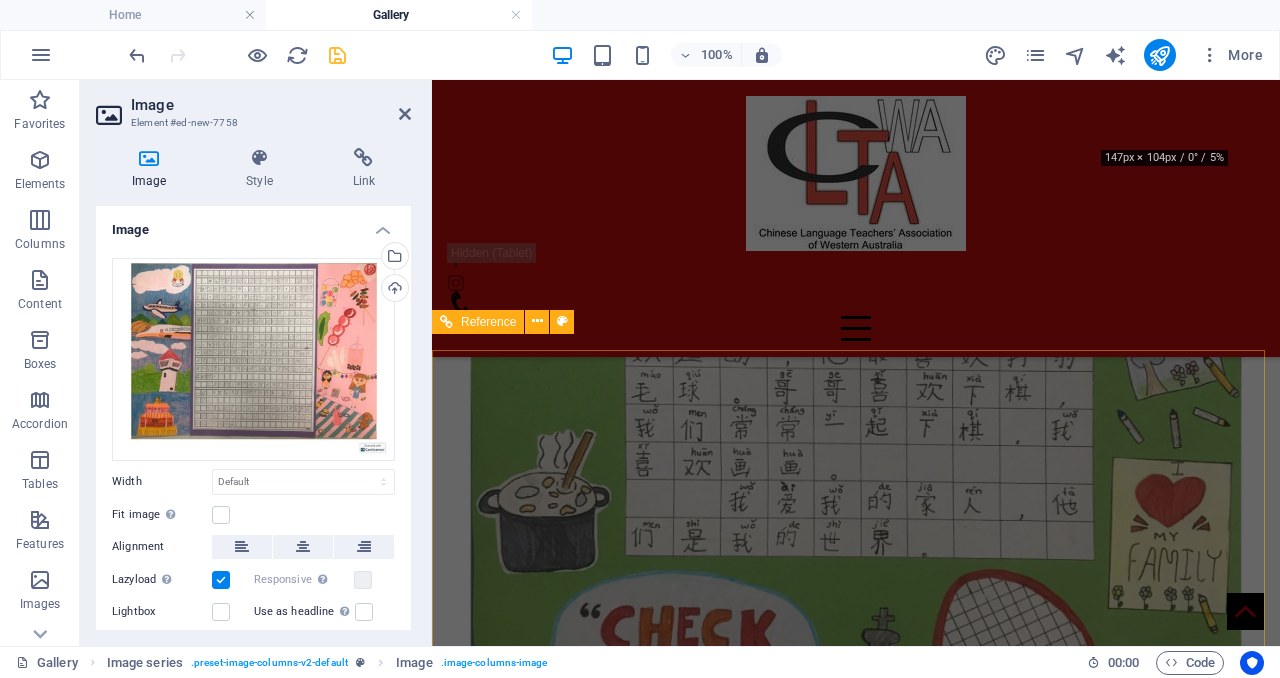 scroll, scrollTop: 4746, scrollLeft: 0, axis: vertical 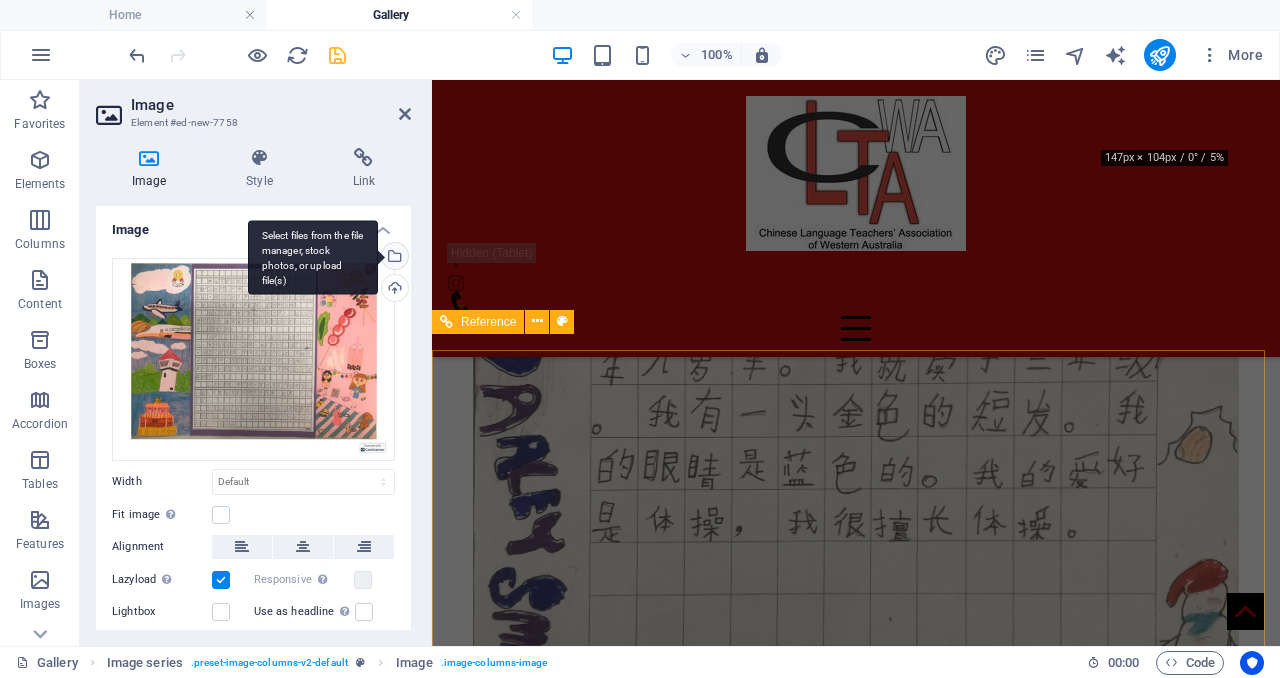 click on "Select files from the file manager, stock photos, or upload file(s)" at bounding box center [393, 258] 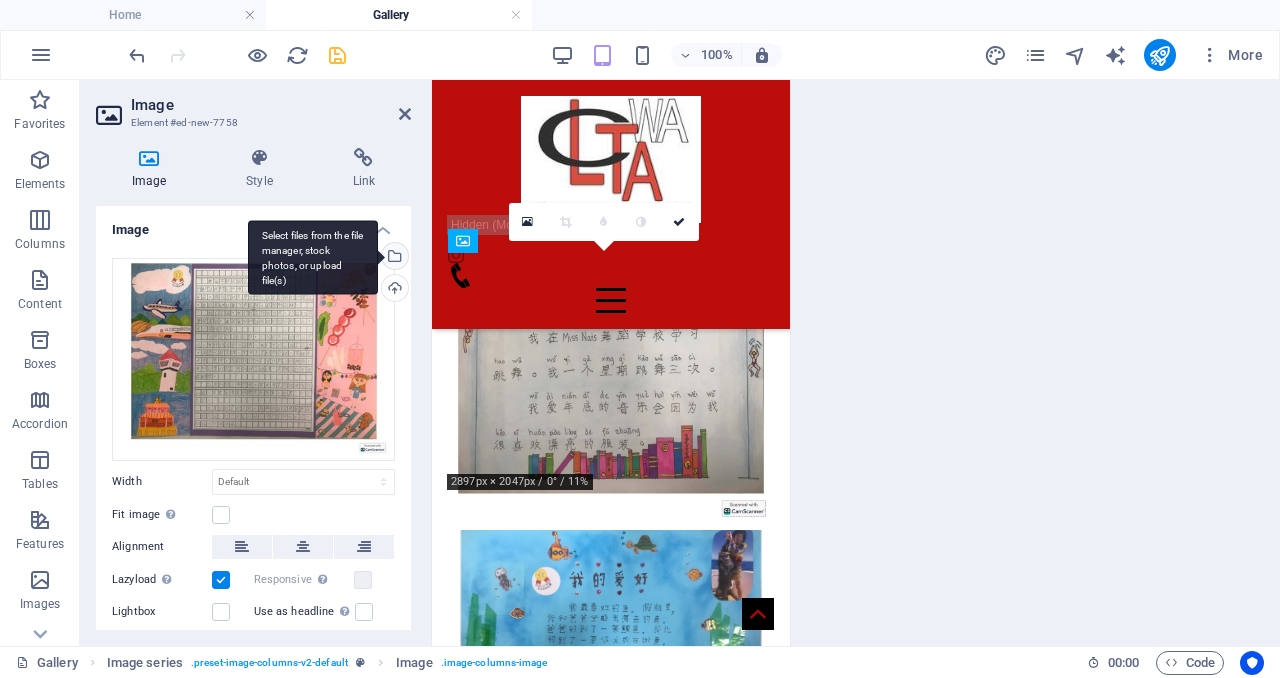 scroll, scrollTop: 15662, scrollLeft: 0, axis: vertical 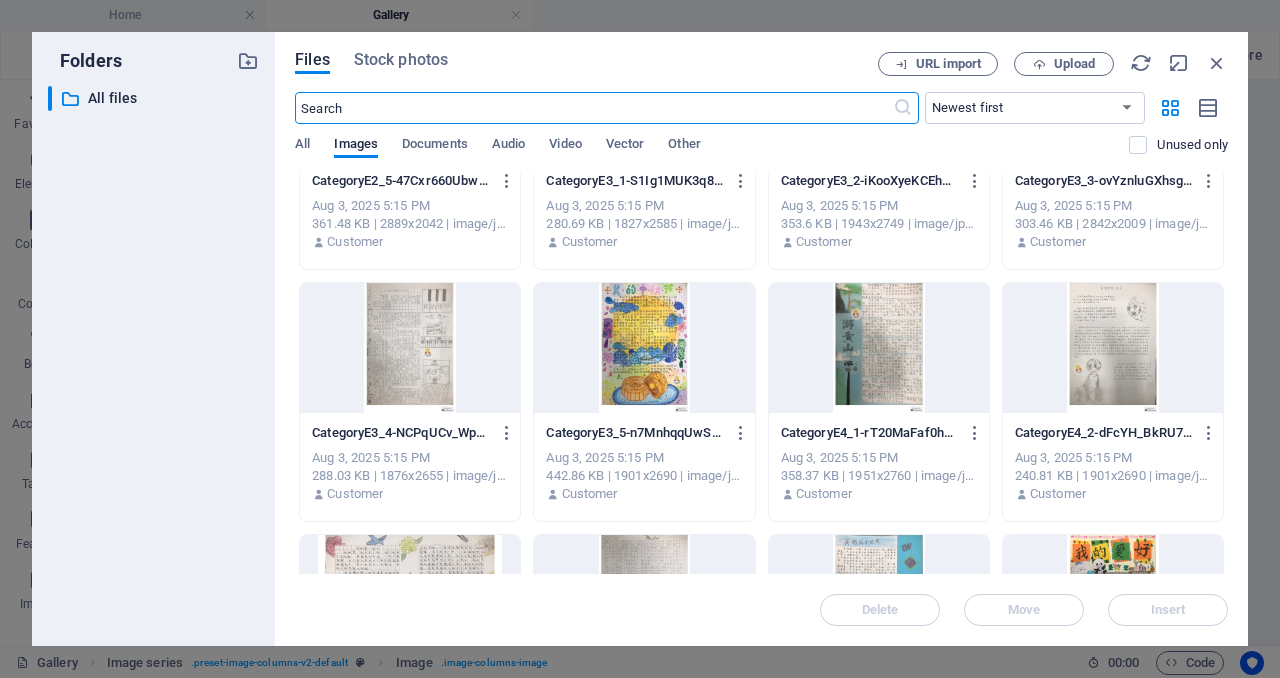 click at bounding box center [644, 348] 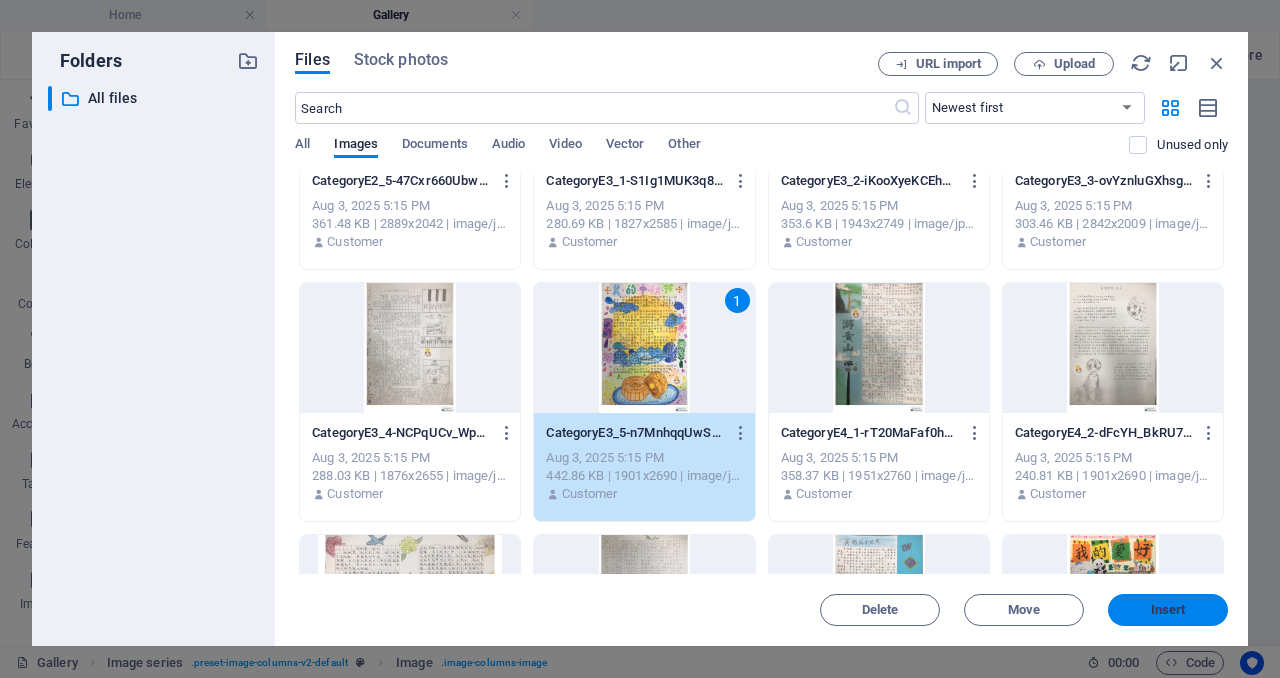 drag, startPoint x: 1164, startPoint y: 611, endPoint x: 716, endPoint y: 523, distance: 456.56107 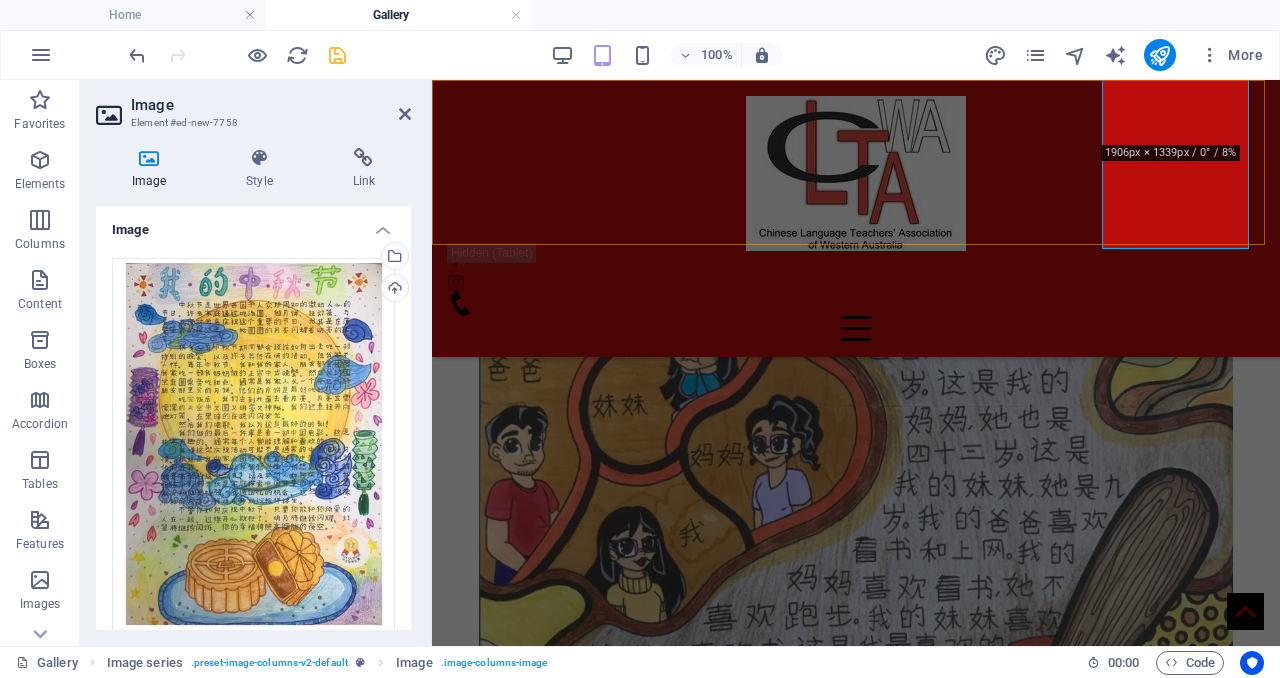 scroll, scrollTop: 4388, scrollLeft: 0, axis: vertical 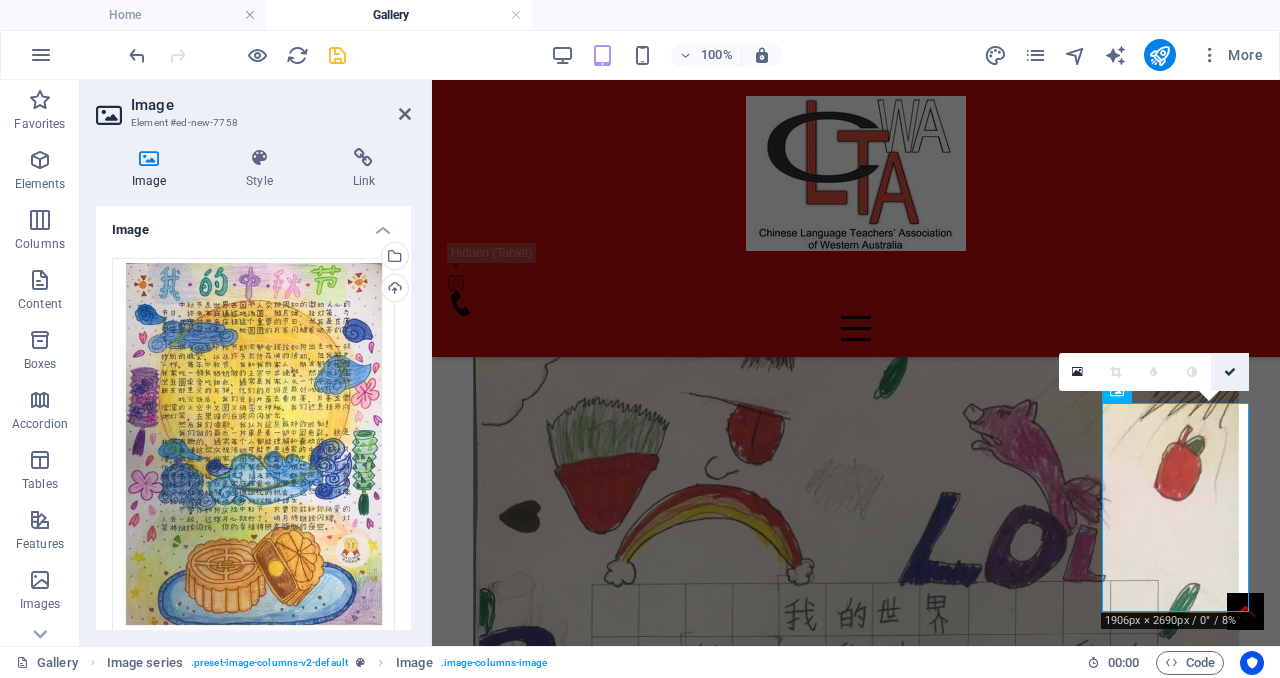 click at bounding box center (1230, 372) 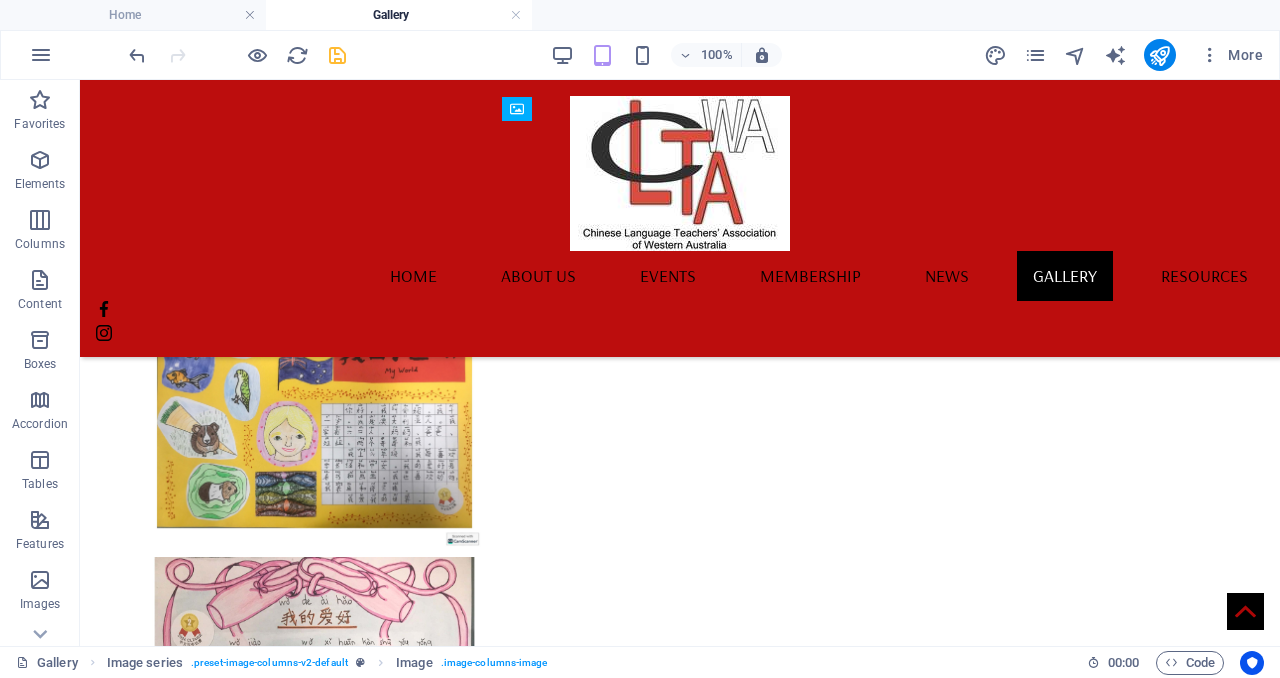 scroll, scrollTop: 9688, scrollLeft: 0, axis: vertical 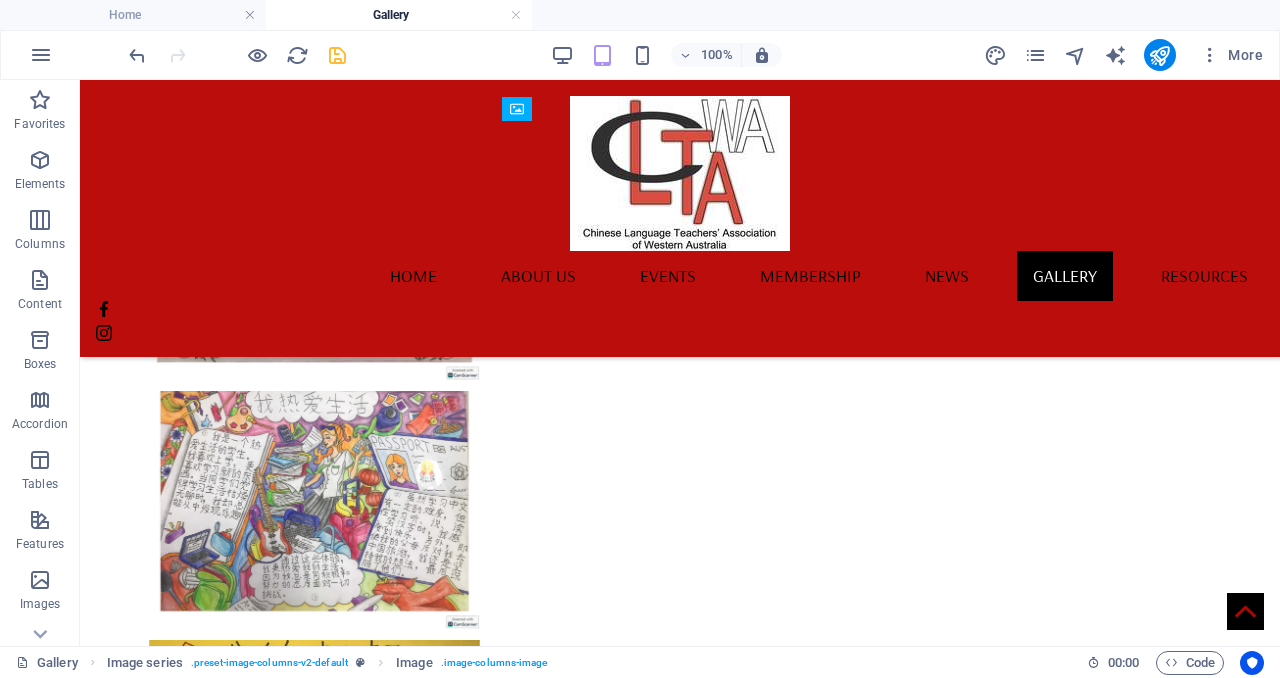 click at bounding box center (337, 55) 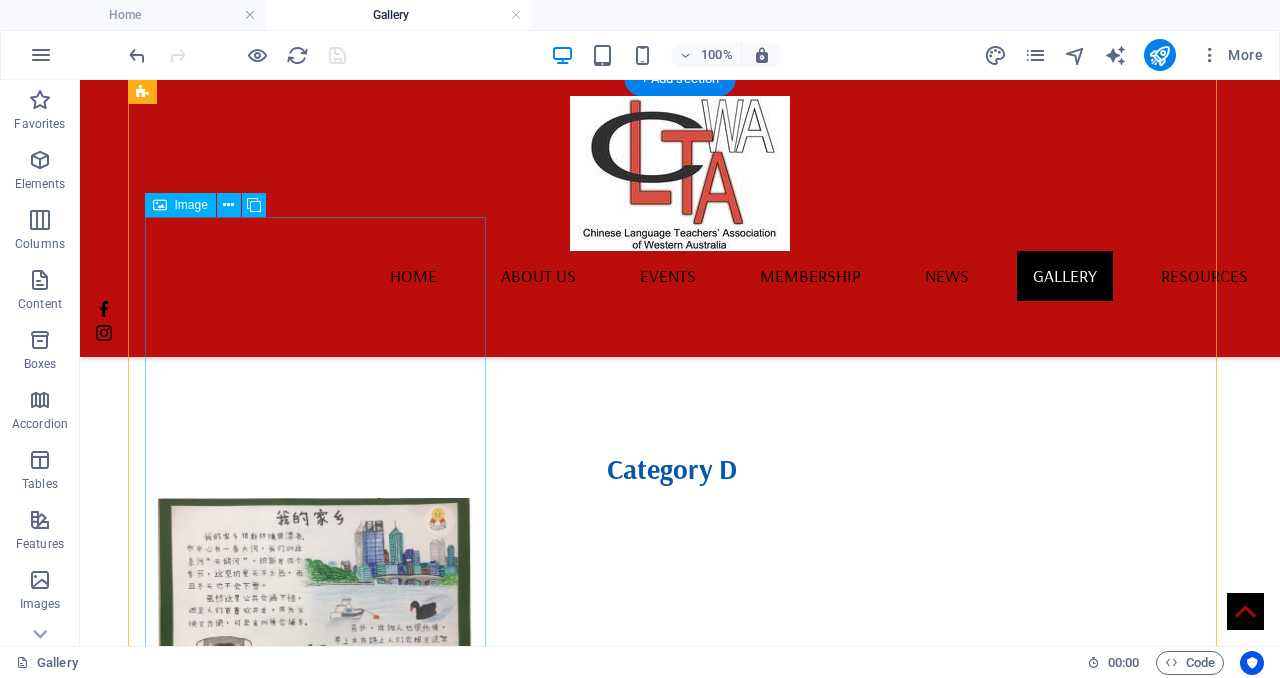 scroll, scrollTop: 8756, scrollLeft: 0, axis: vertical 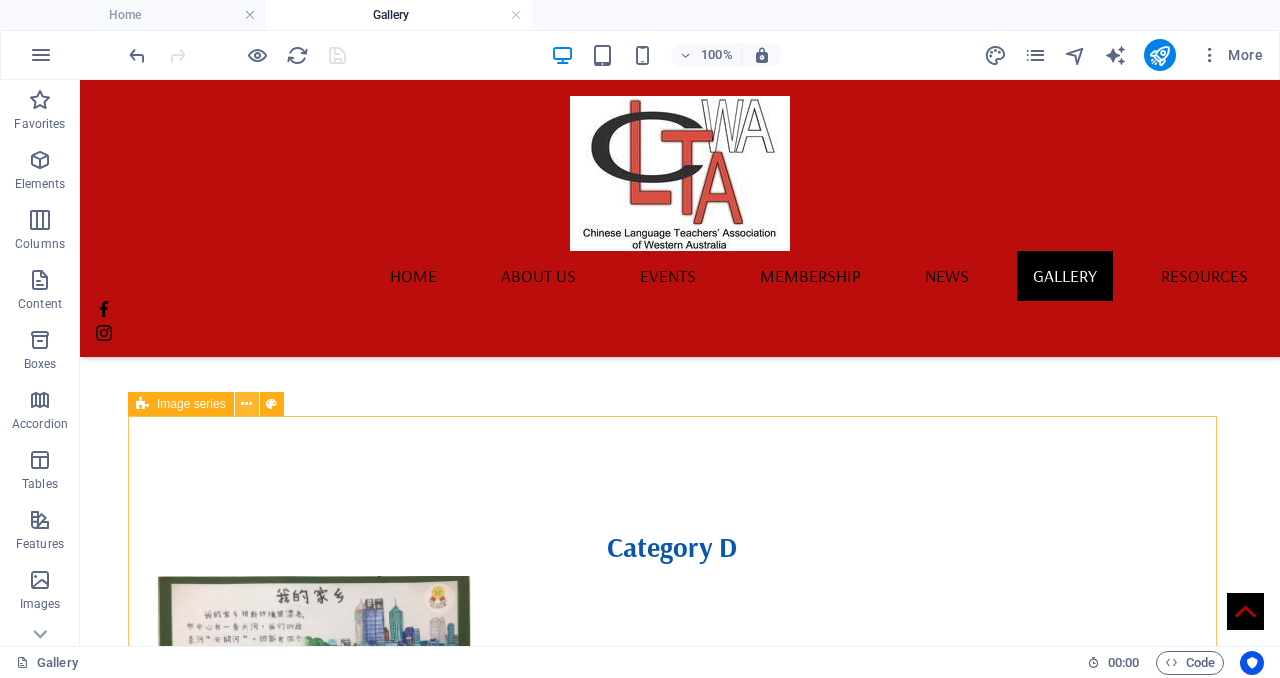 click at bounding box center [247, 404] 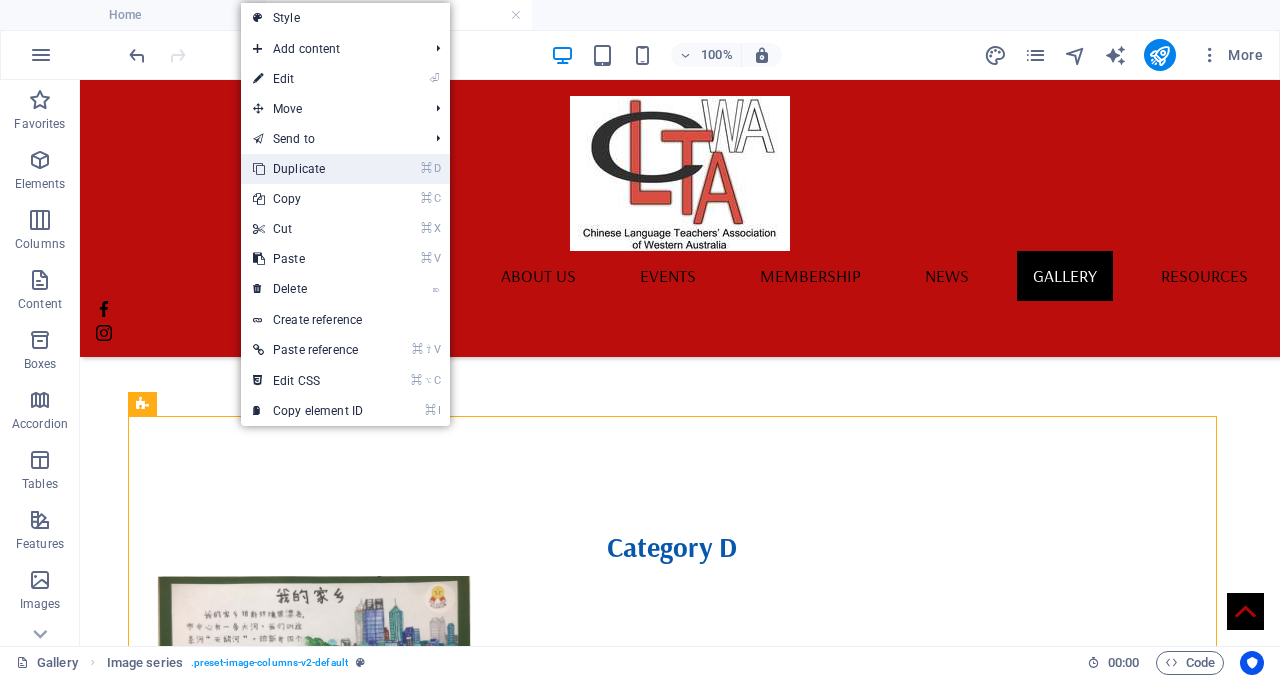 click on "⌘ D  Duplicate" at bounding box center [308, 169] 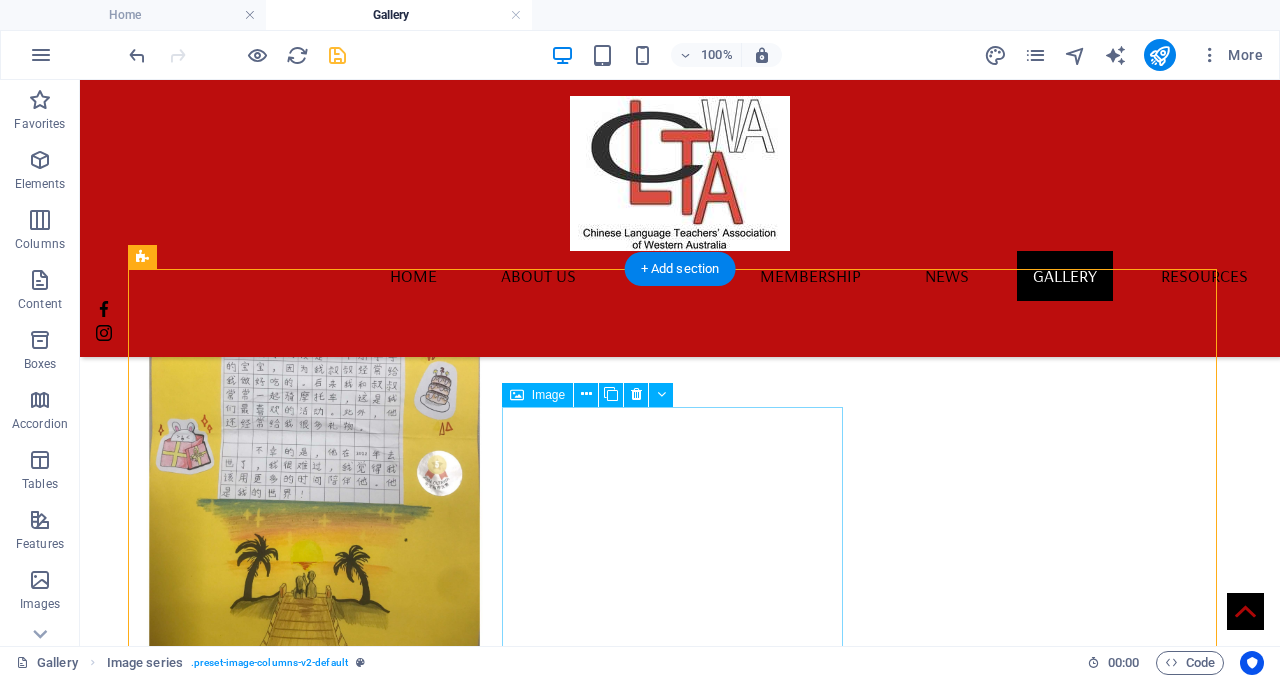 scroll, scrollTop: 10118, scrollLeft: 0, axis: vertical 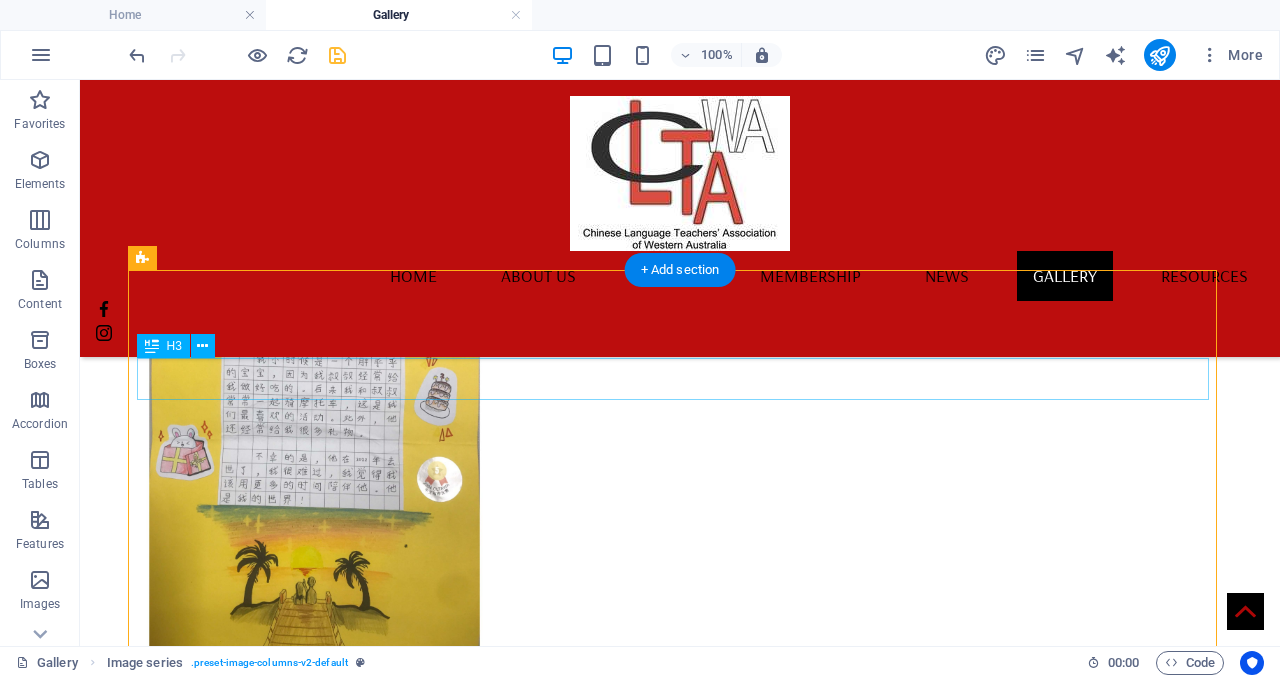 click on "Category E3" at bounding box center (672, 7732) 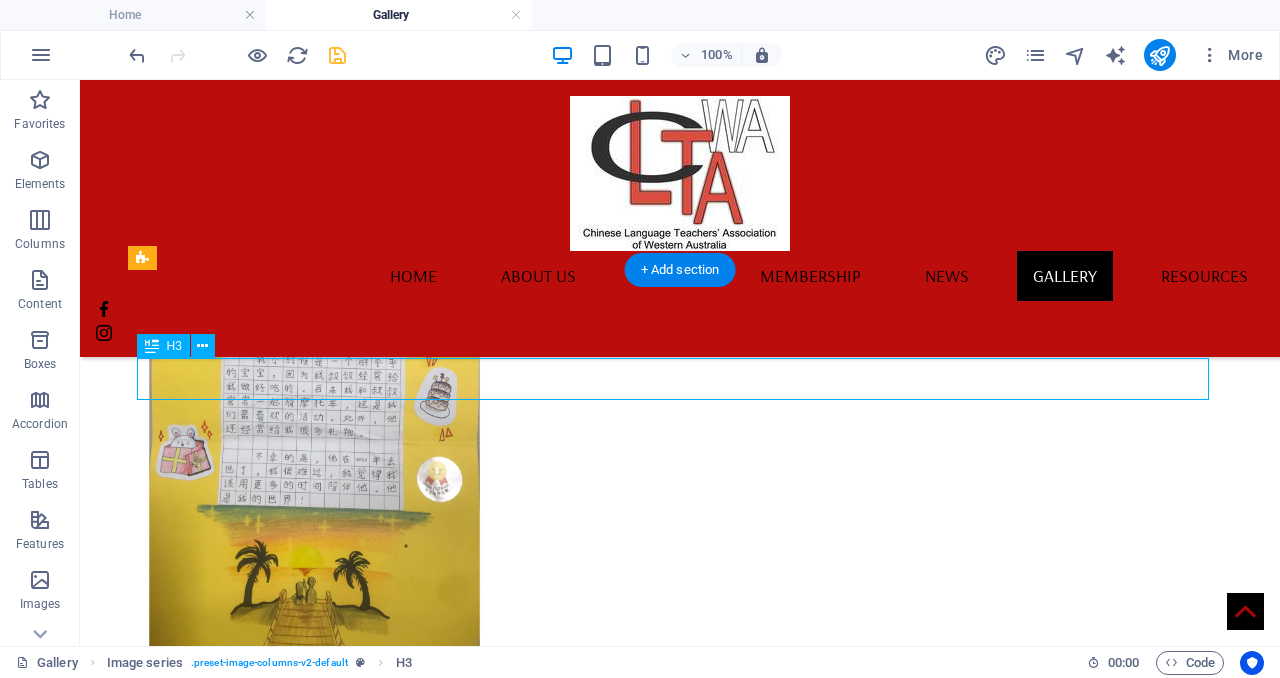 click on "Category E3" at bounding box center (672, 7732) 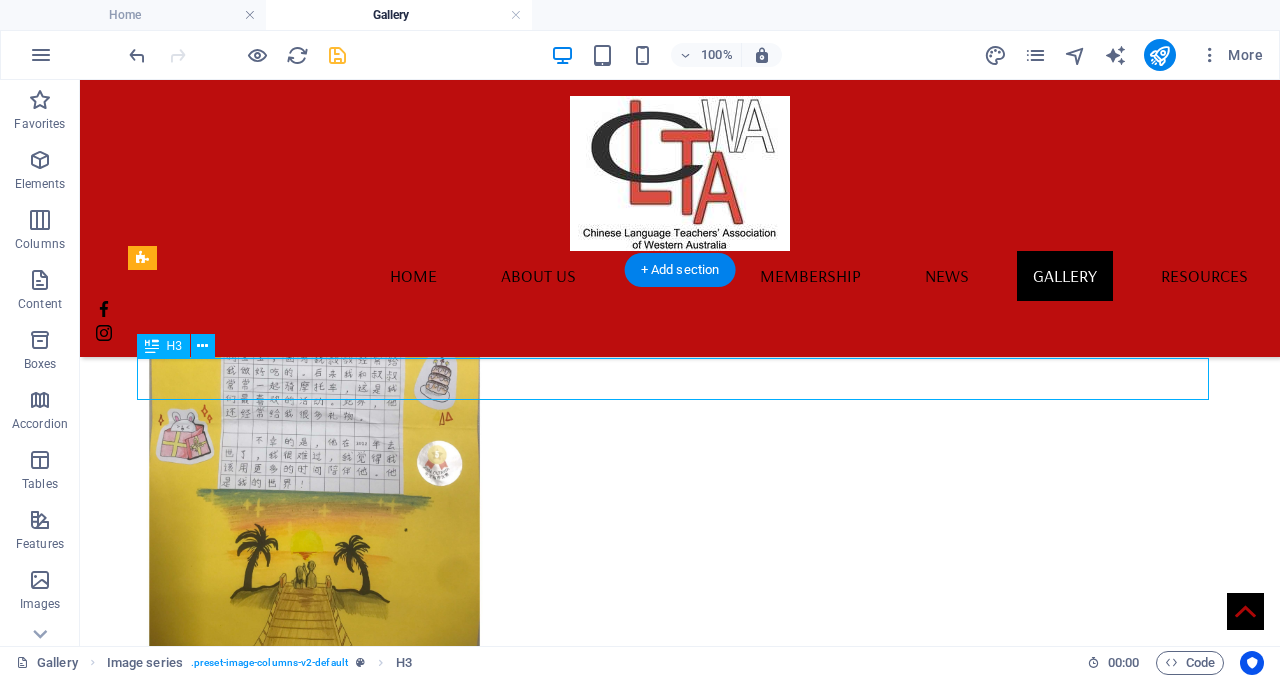 click on "Category E3" at bounding box center [672, 7716] 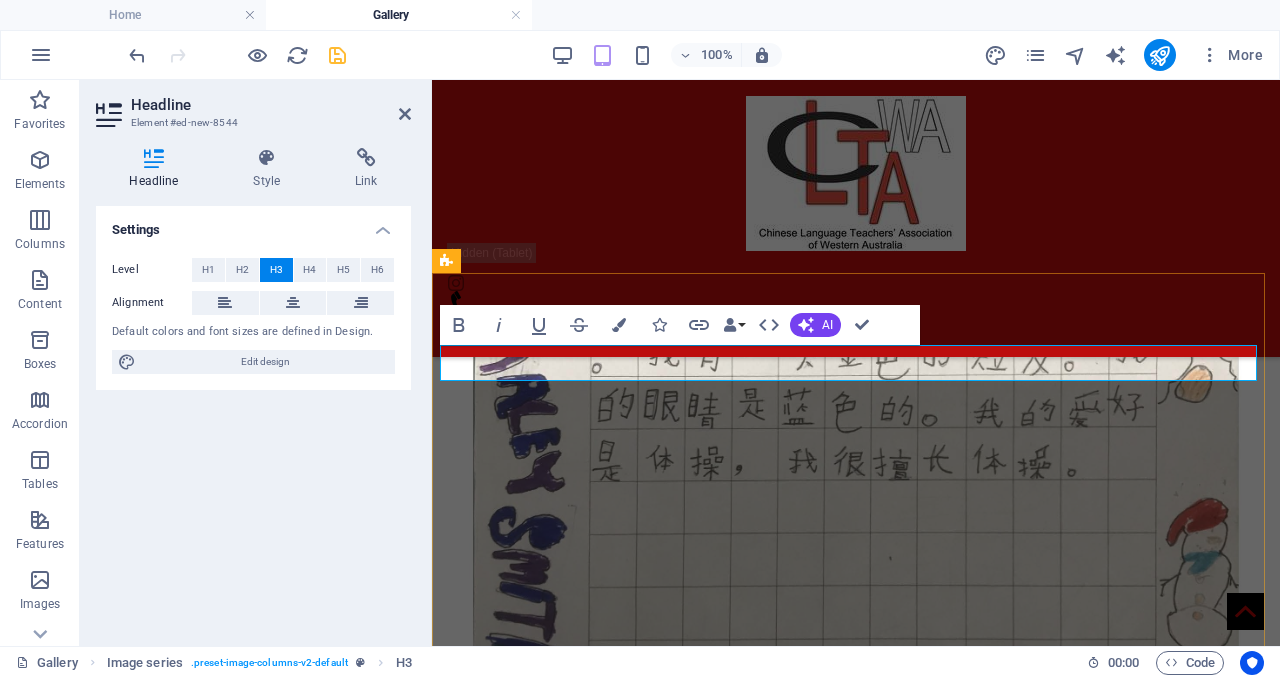 type 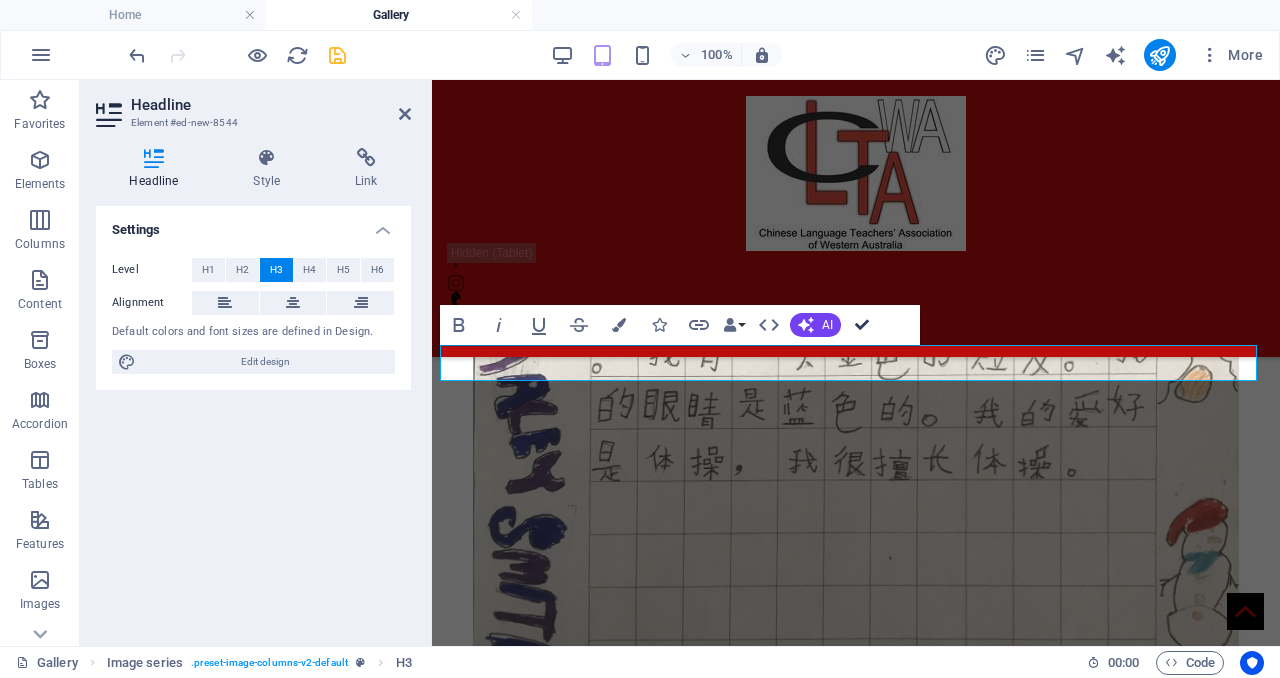 scroll, scrollTop: 10135, scrollLeft: 0, axis: vertical 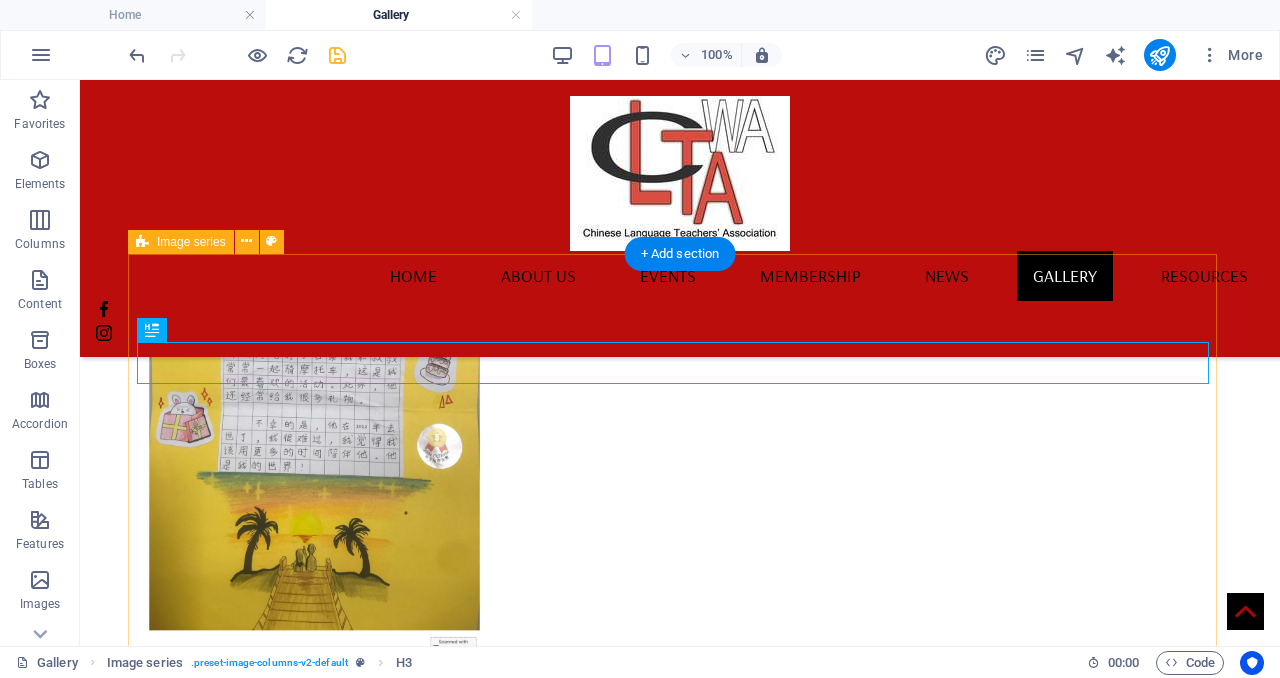 click at bounding box center [337, 55] 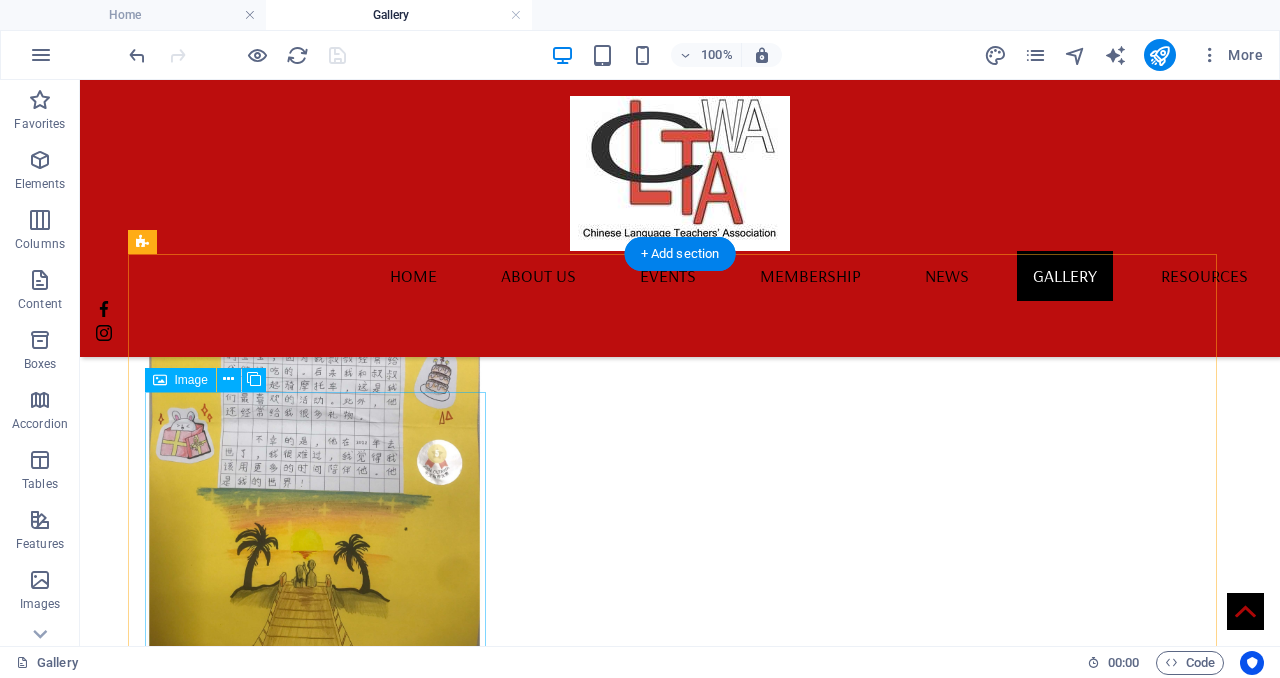 click at bounding box center (314, 7985) 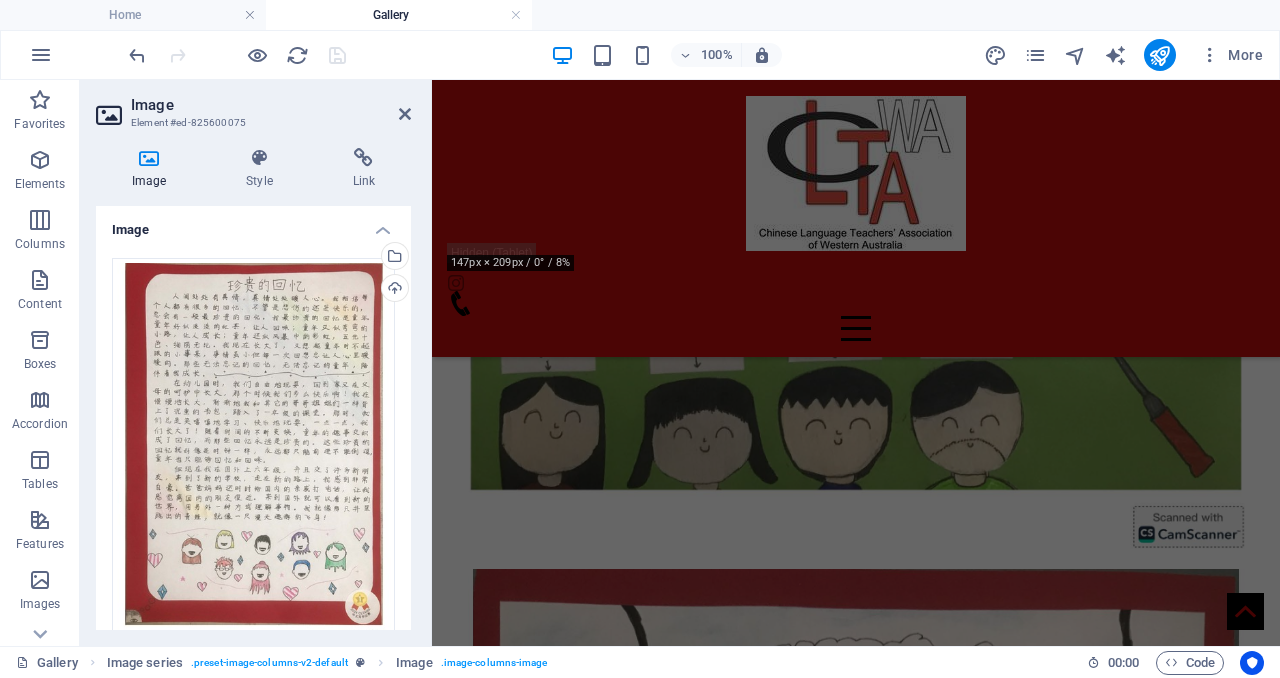 click on "Select files from the file manager, stock photos, or upload file(s)" at bounding box center (393, 258) 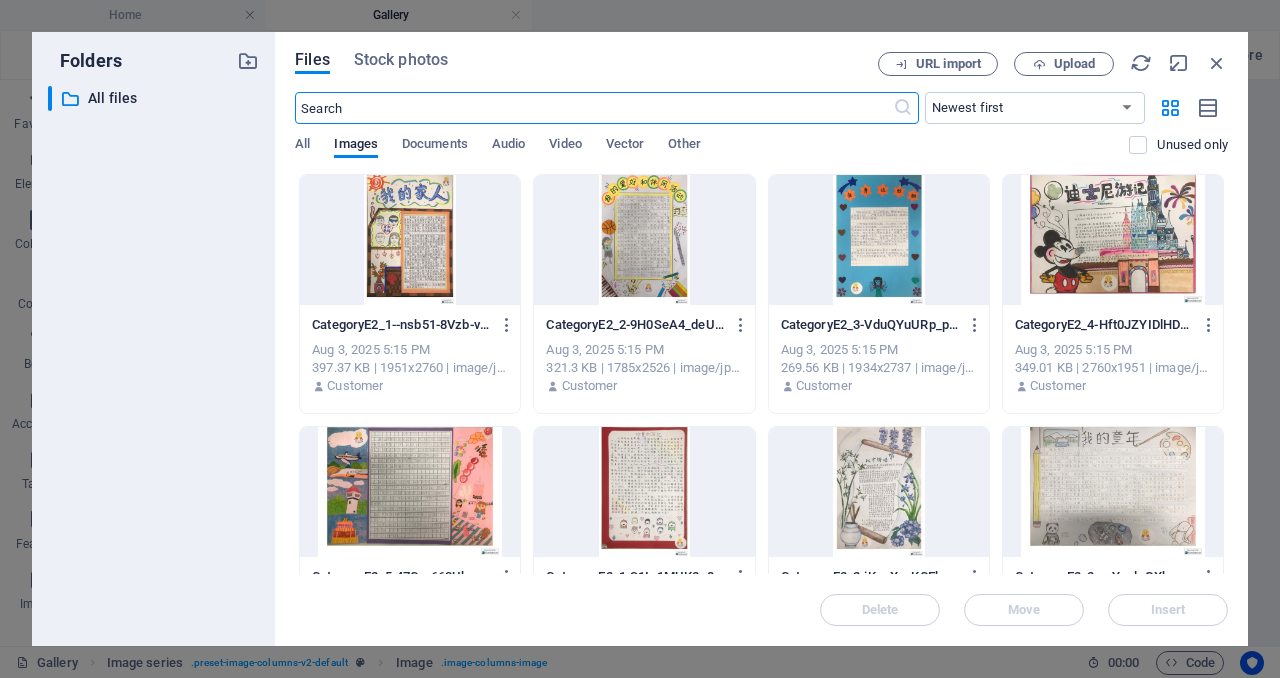 scroll, scrollTop: 16498, scrollLeft: 0, axis: vertical 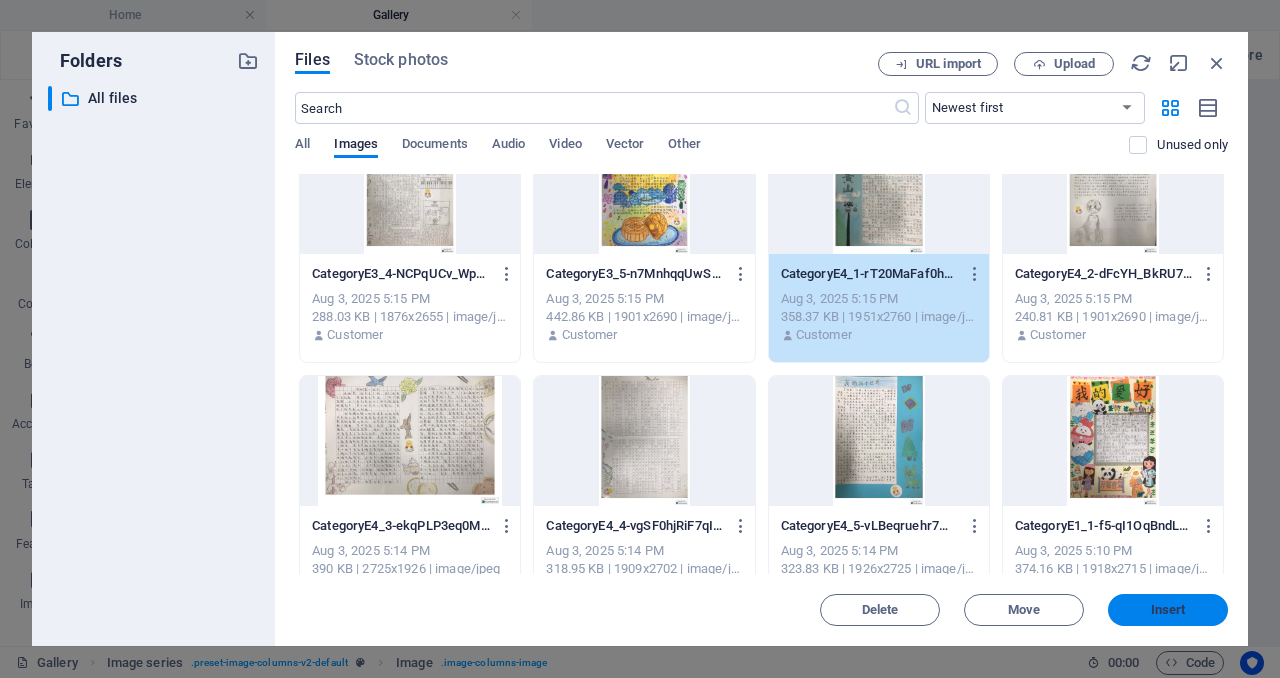 click on "Insert" at bounding box center [1168, 610] 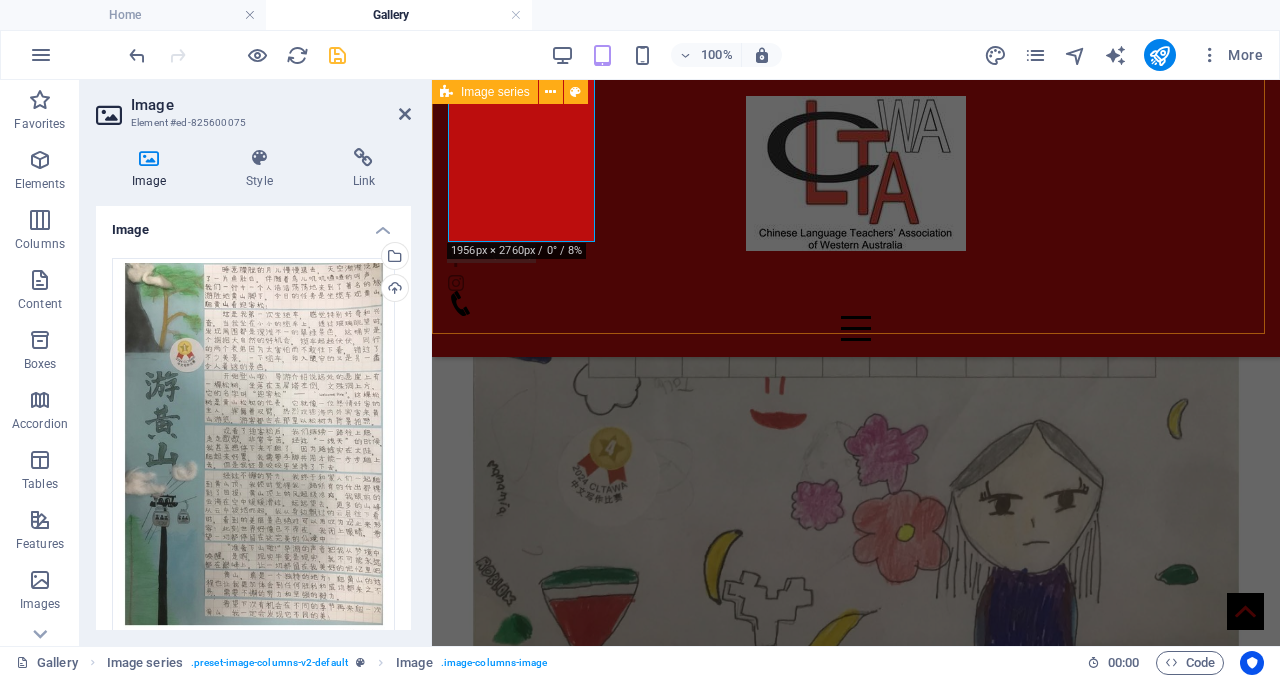 scroll, scrollTop: 4784, scrollLeft: 0, axis: vertical 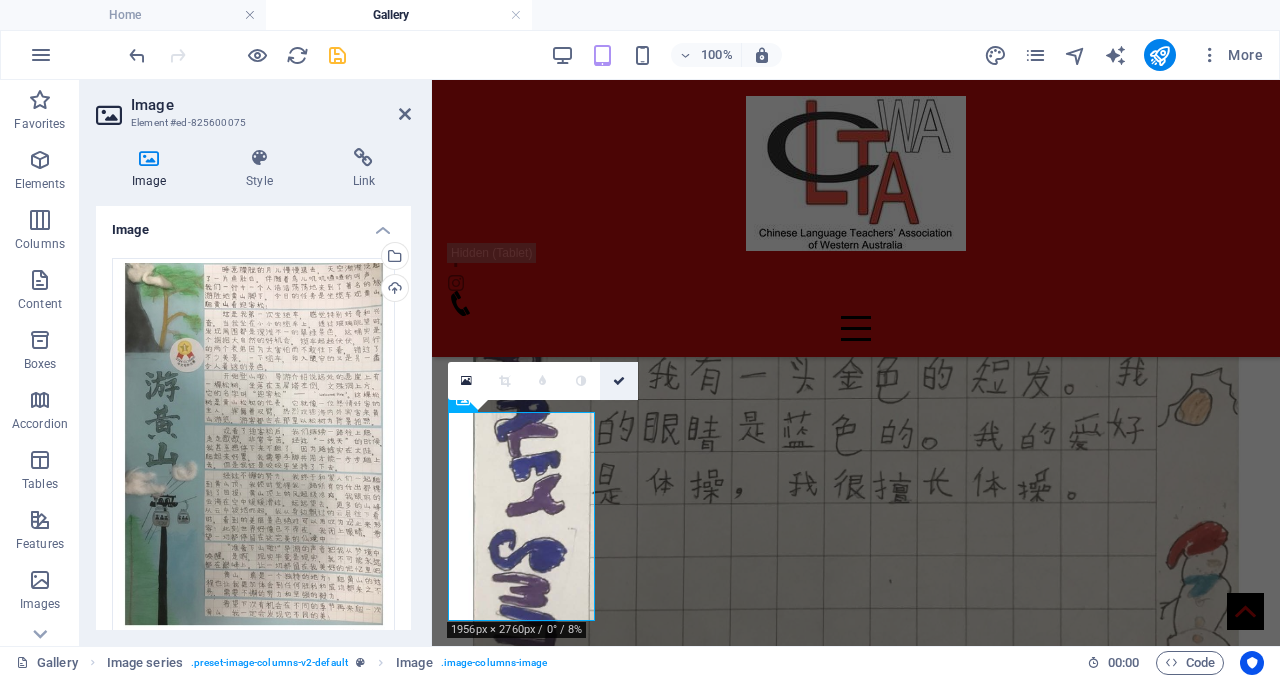 click at bounding box center [619, 381] 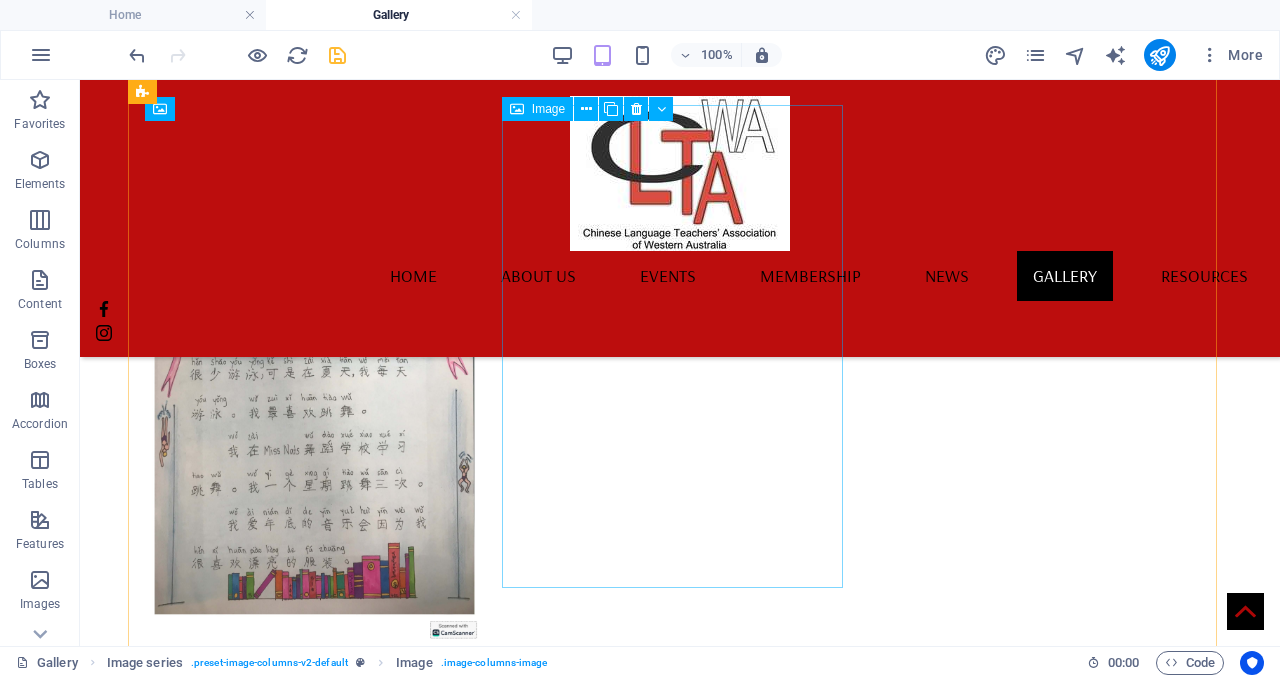 click at bounding box center [314, 13827] 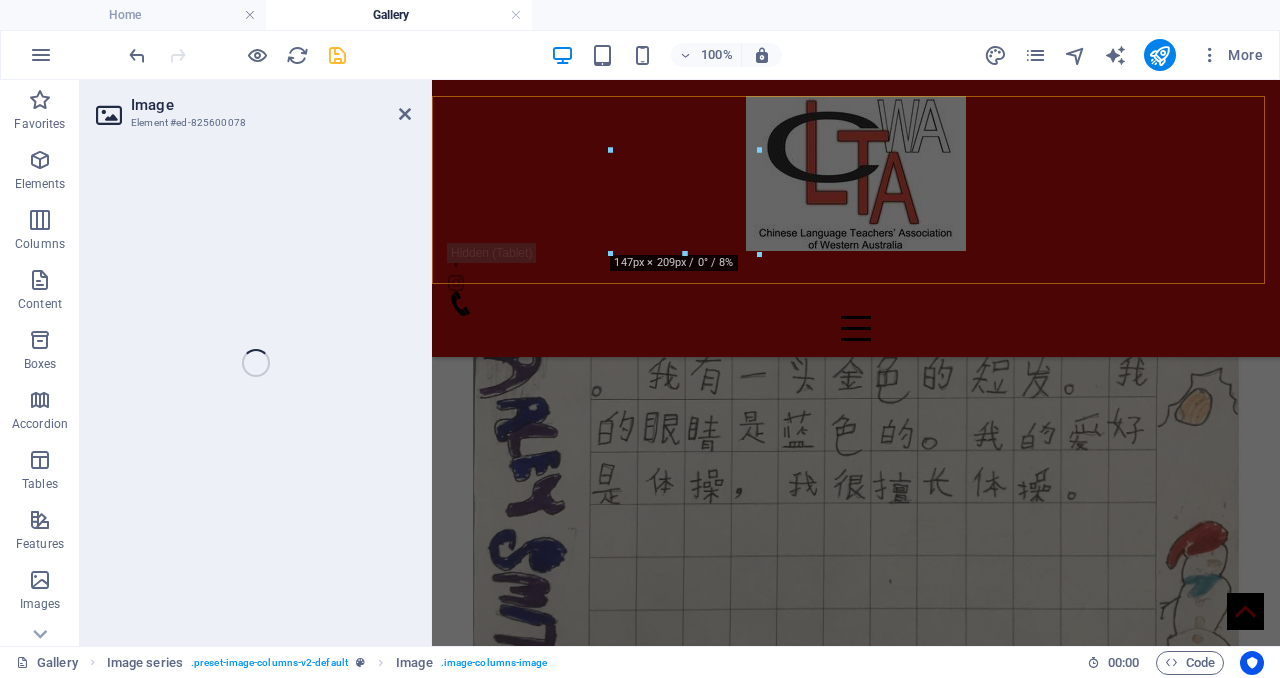 scroll, scrollTop: 5151, scrollLeft: 0, axis: vertical 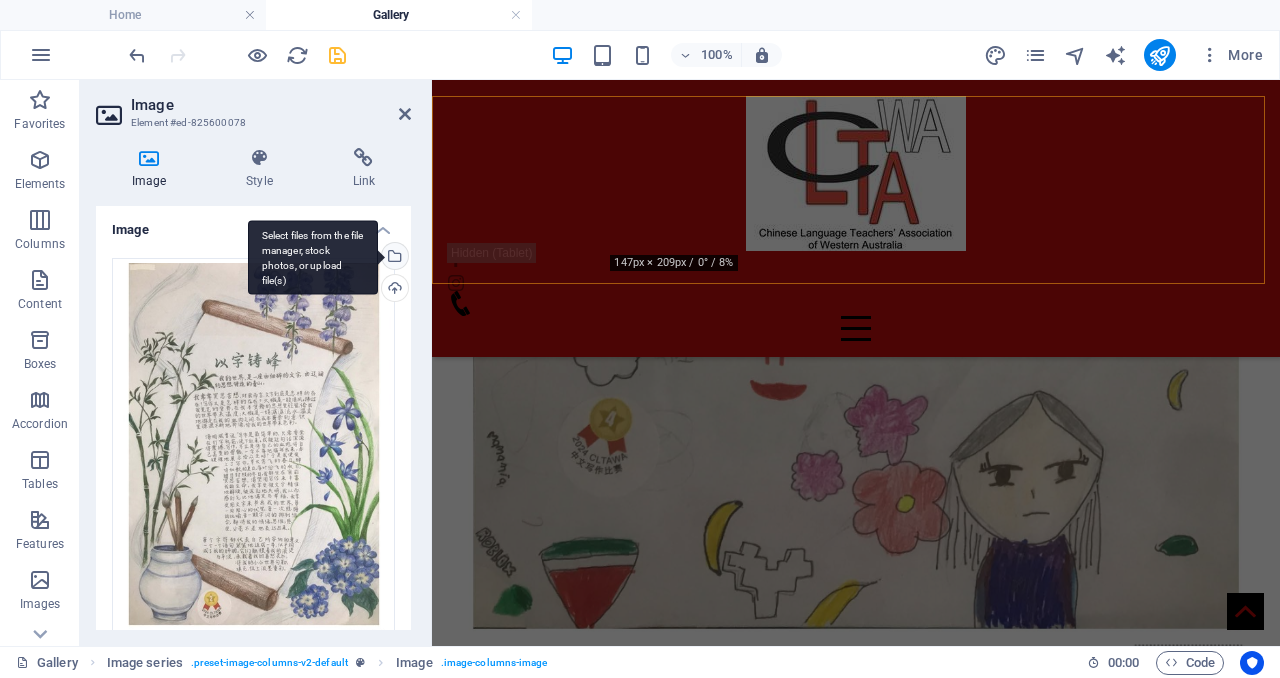 click on "Select files from the file manager, stock photos, or upload file(s)" at bounding box center [393, 258] 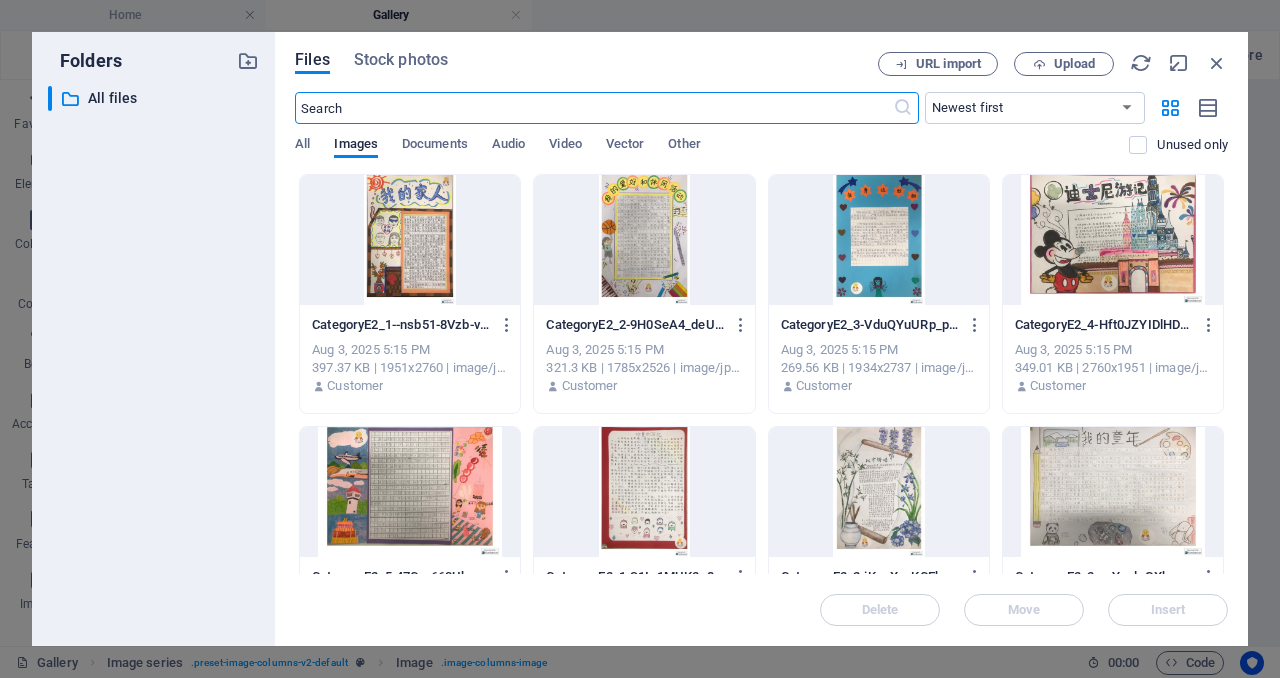 scroll, scrollTop: 16498, scrollLeft: 0, axis: vertical 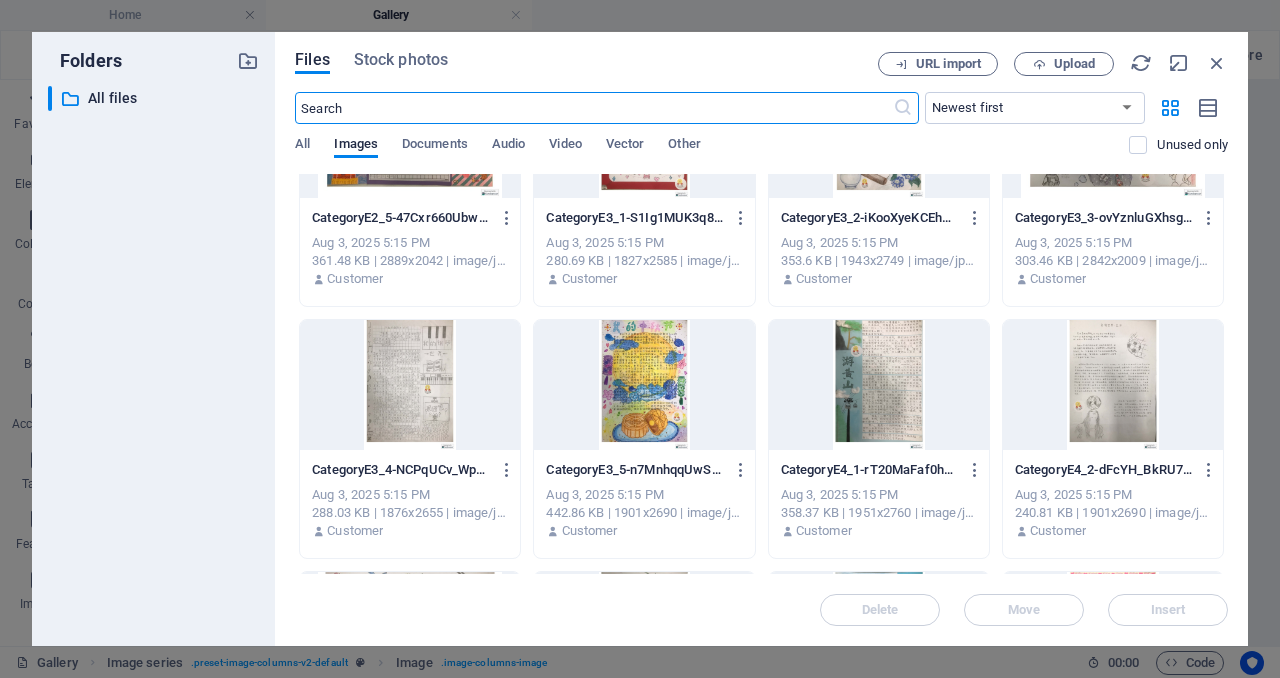 click at bounding box center [1113, 385] 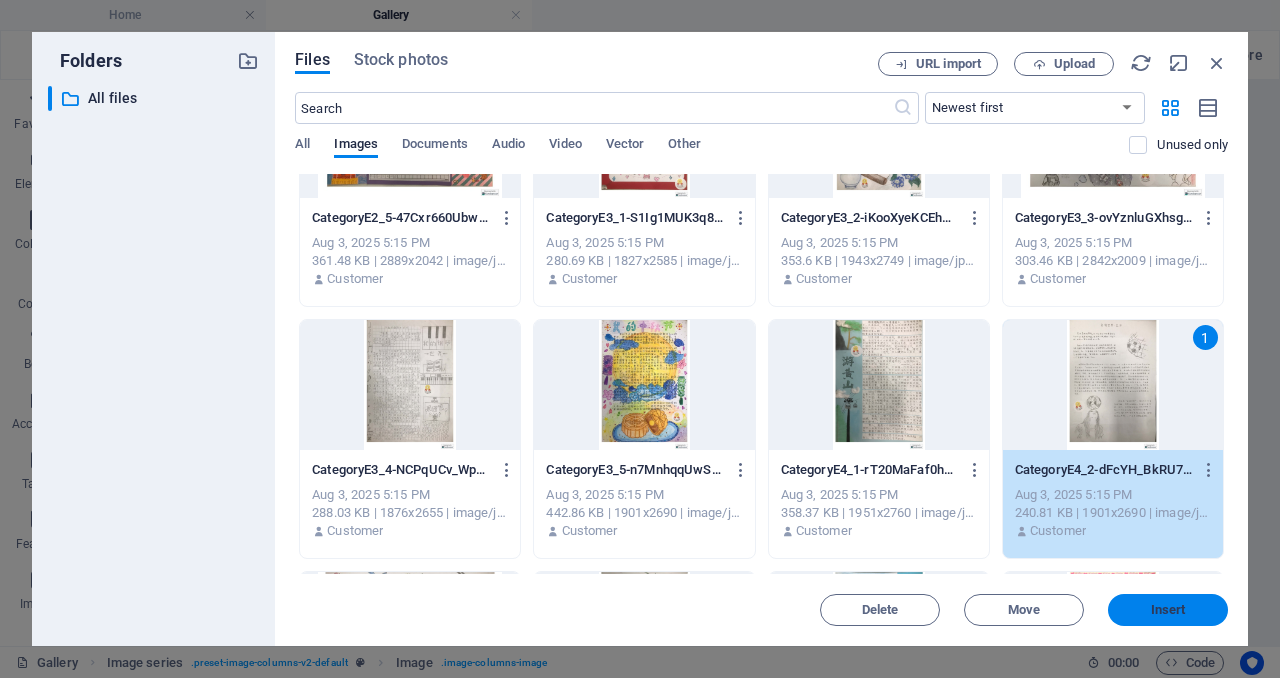 click on "Insert" at bounding box center [1168, 610] 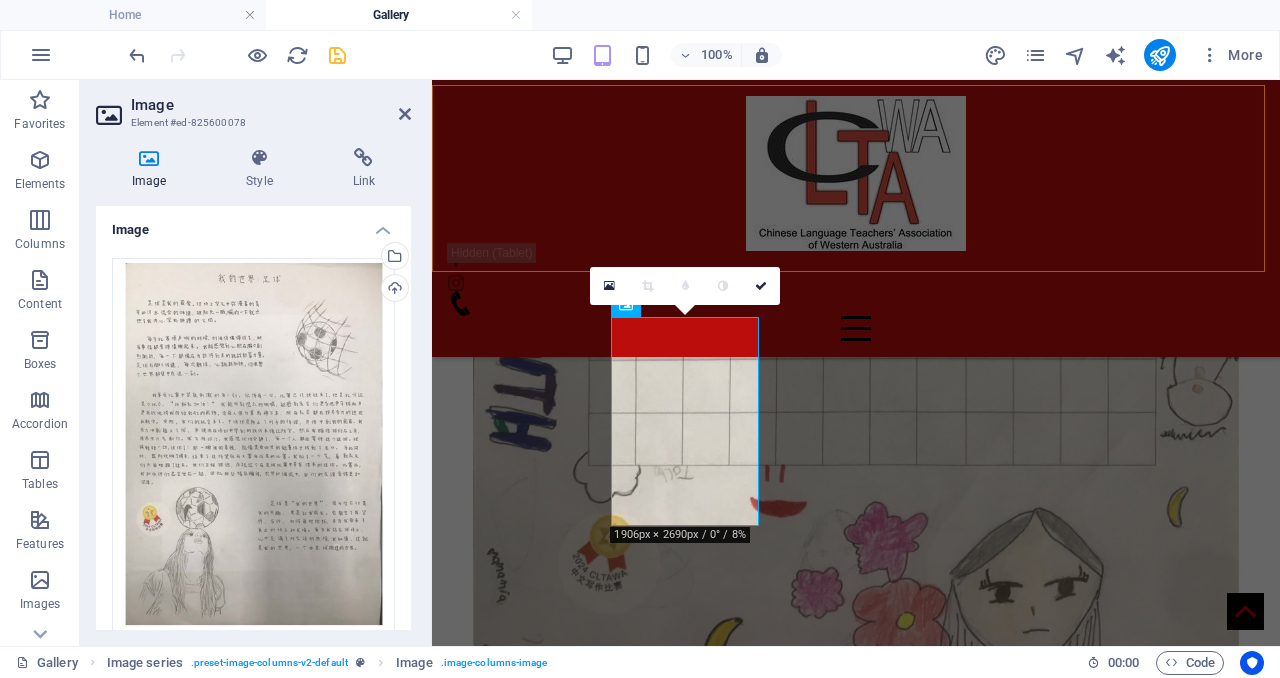 scroll, scrollTop: 4879, scrollLeft: 0, axis: vertical 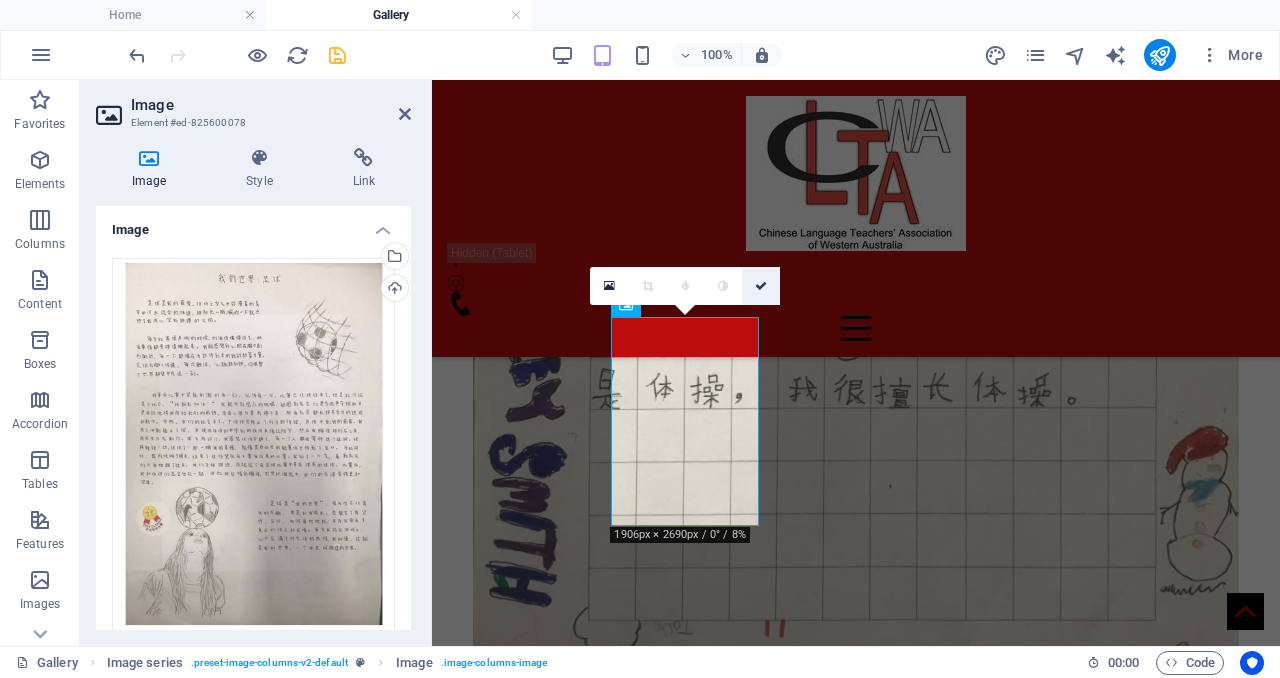 click at bounding box center [761, 286] 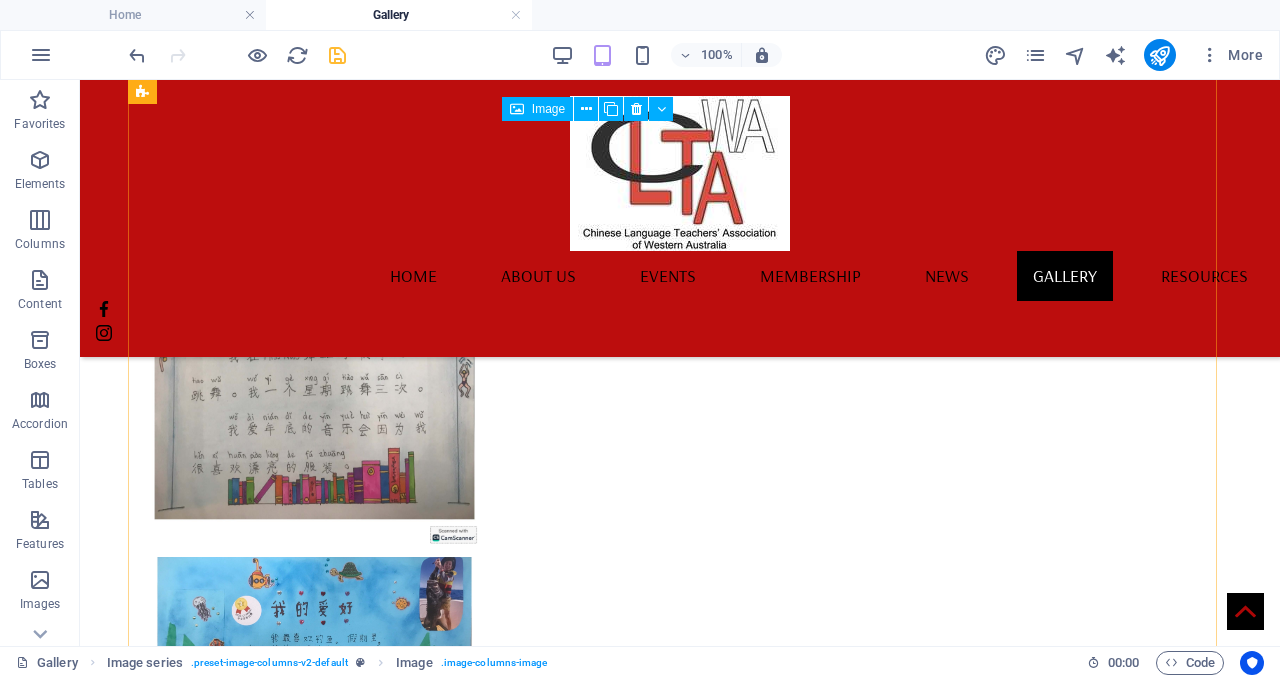 scroll, scrollTop: 5151, scrollLeft: 0, axis: vertical 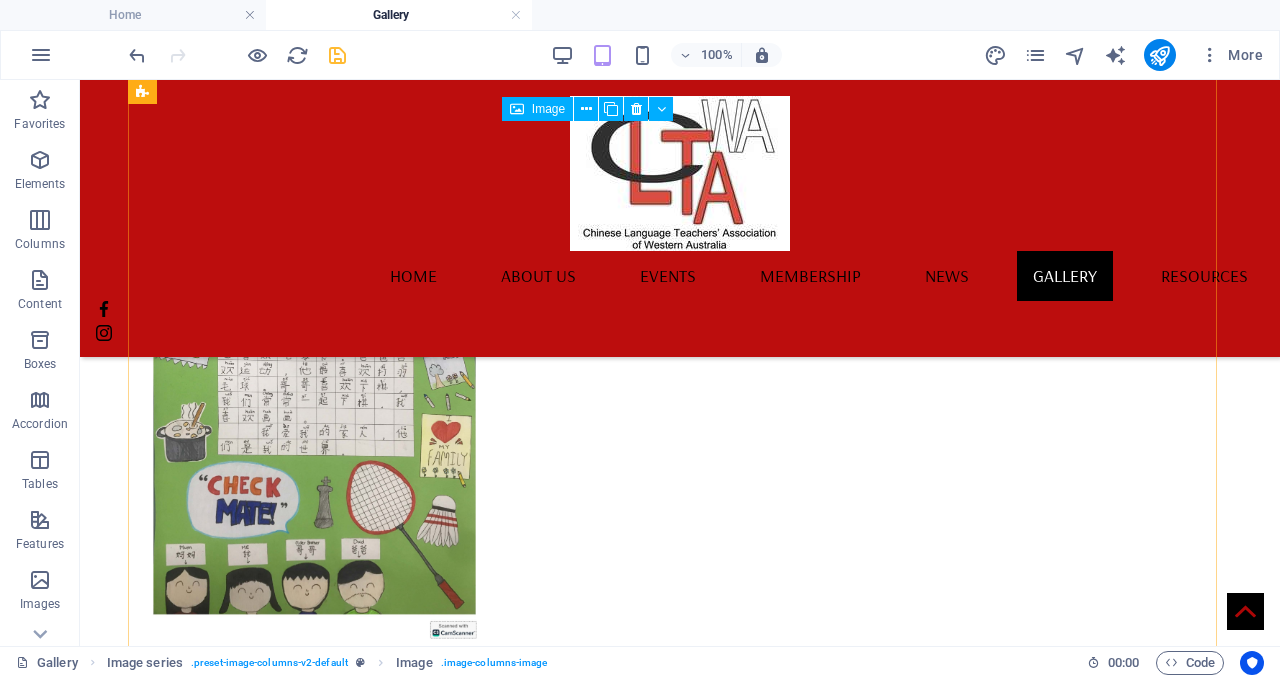 click at bounding box center [314, 13457] 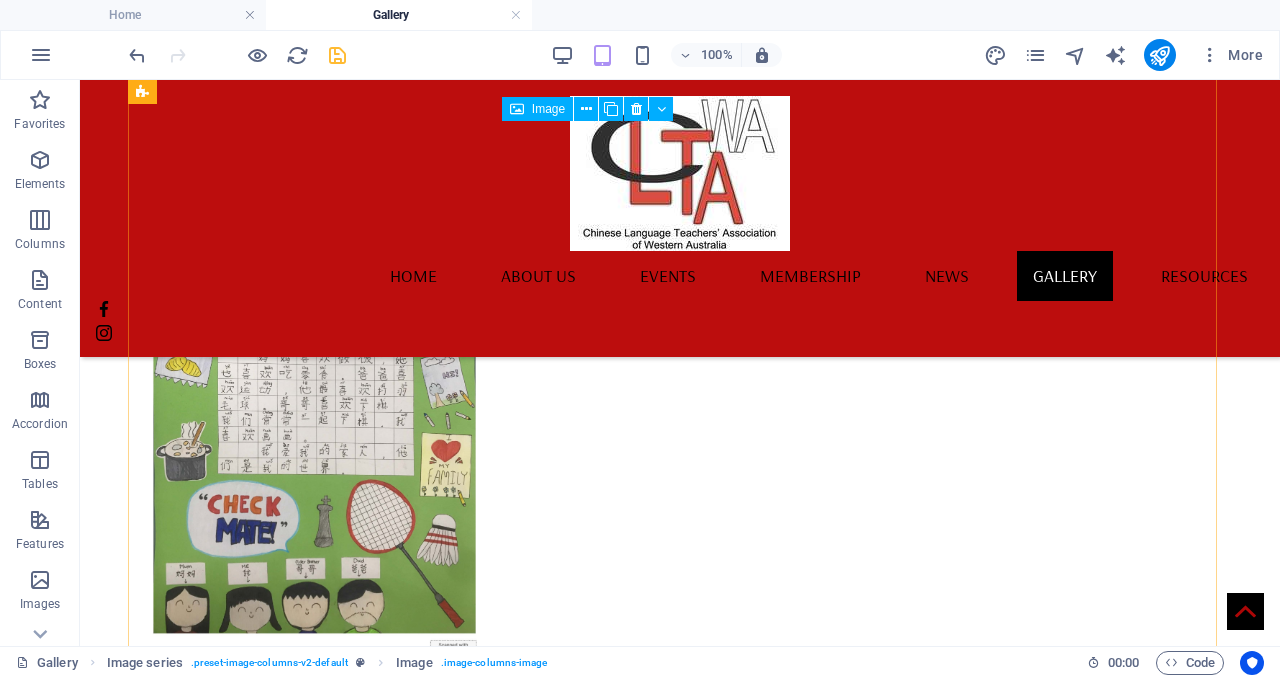click at bounding box center [314, 13476] 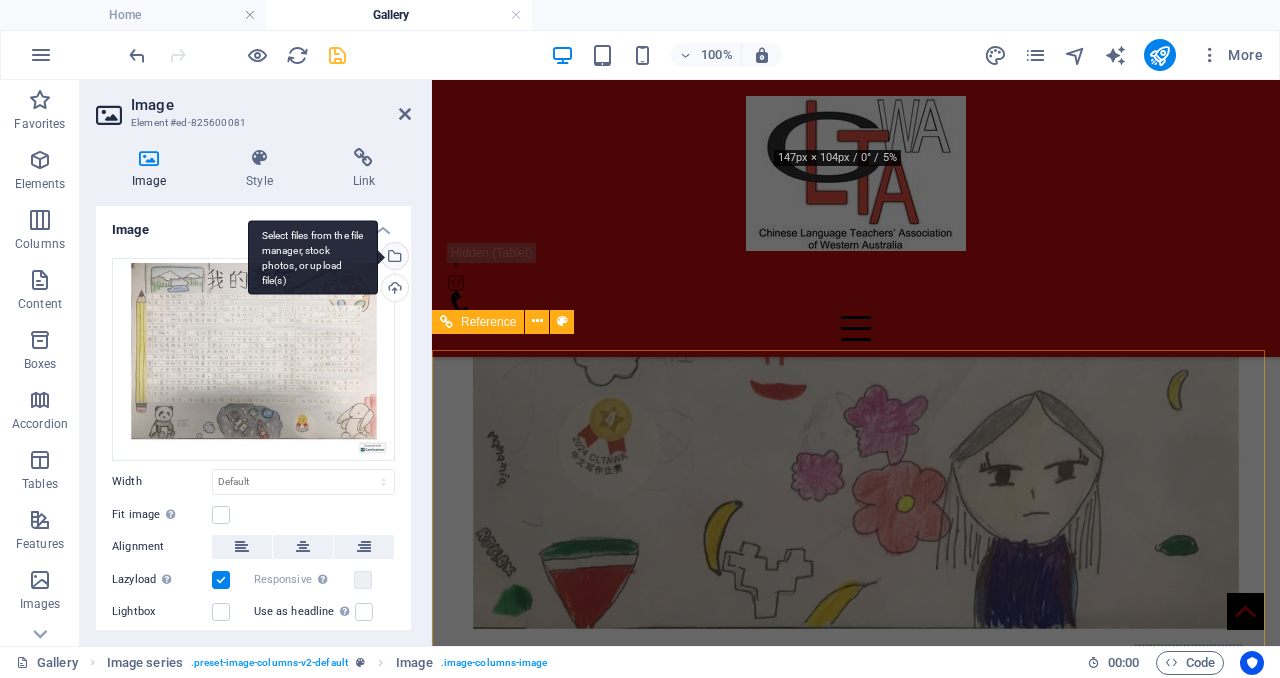 click on "Select files from the file manager, stock photos, or upload file(s)" at bounding box center (393, 258) 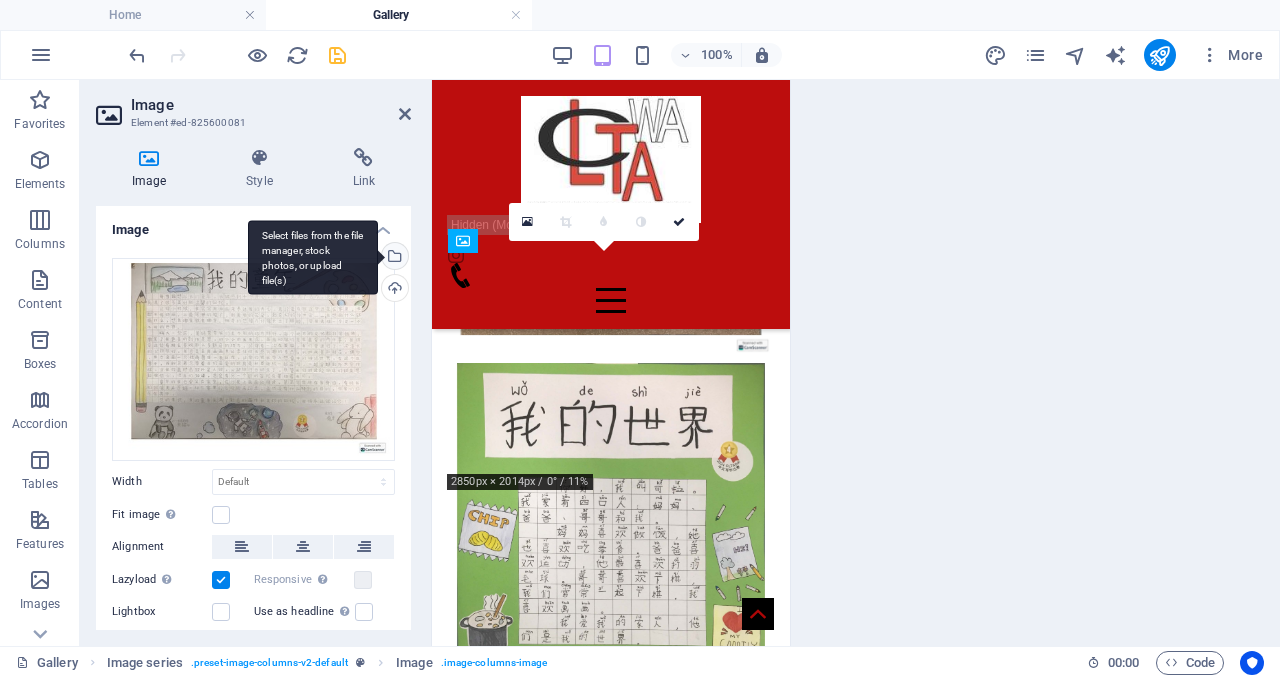 scroll, scrollTop: 17203, scrollLeft: 0, axis: vertical 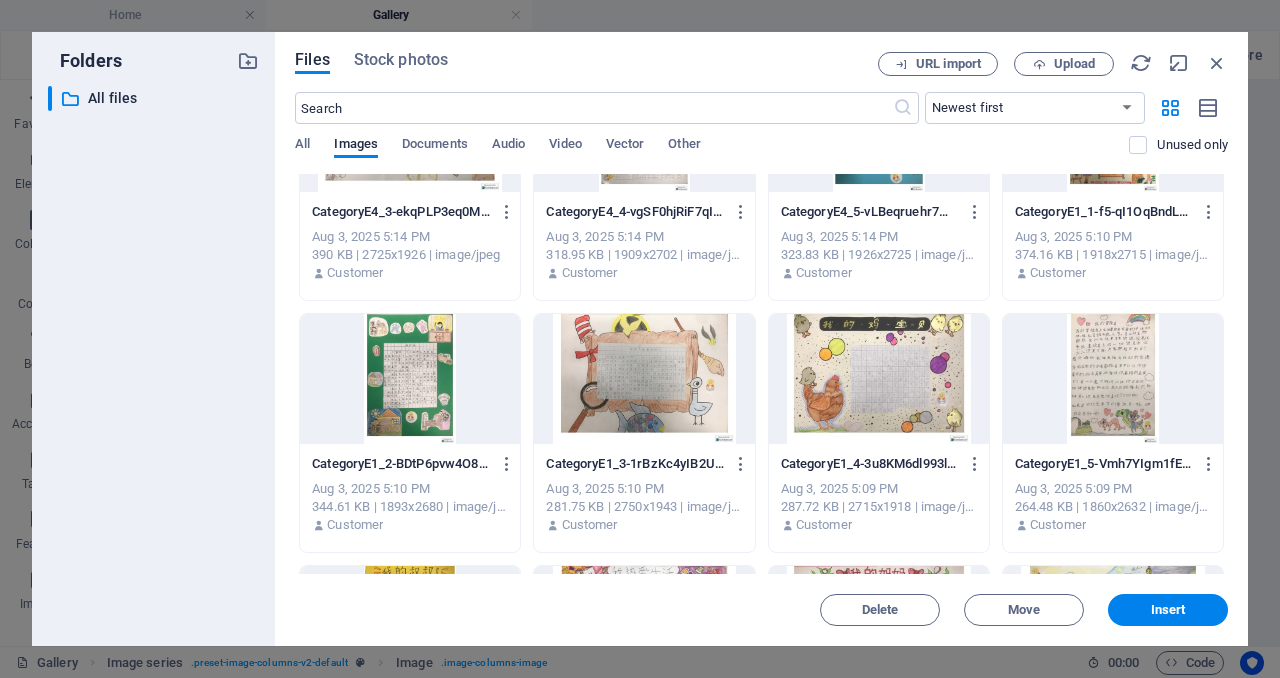 click on "CategoryE4_3-ekqPLP3eq0MKl1cXG8phRw.jpg" at bounding box center [401, 212] 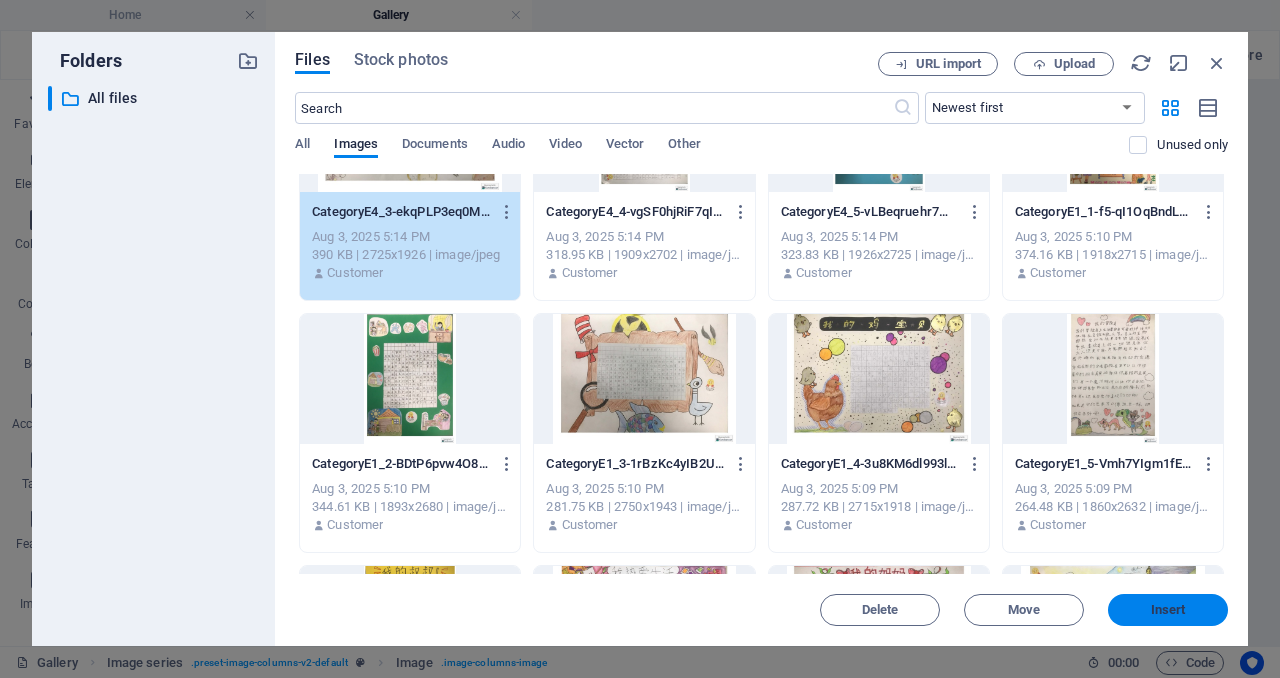 click on "Insert" at bounding box center (1168, 610) 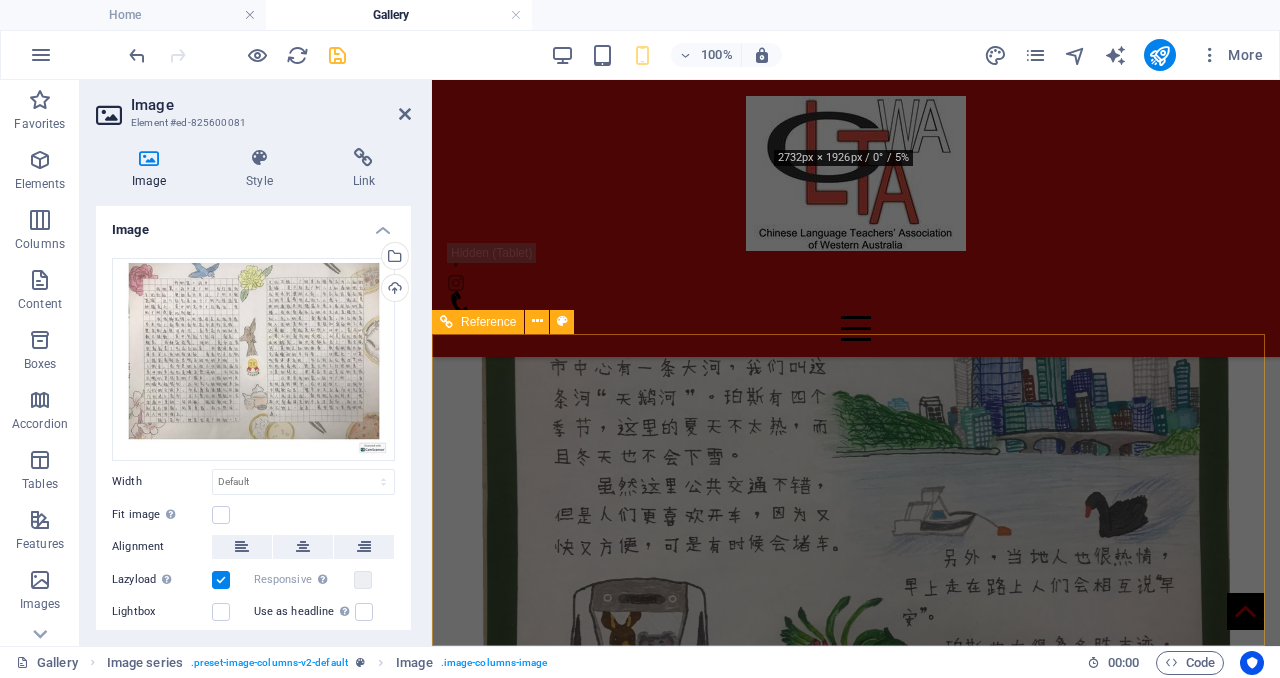 scroll, scrollTop: 5129, scrollLeft: 0, axis: vertical 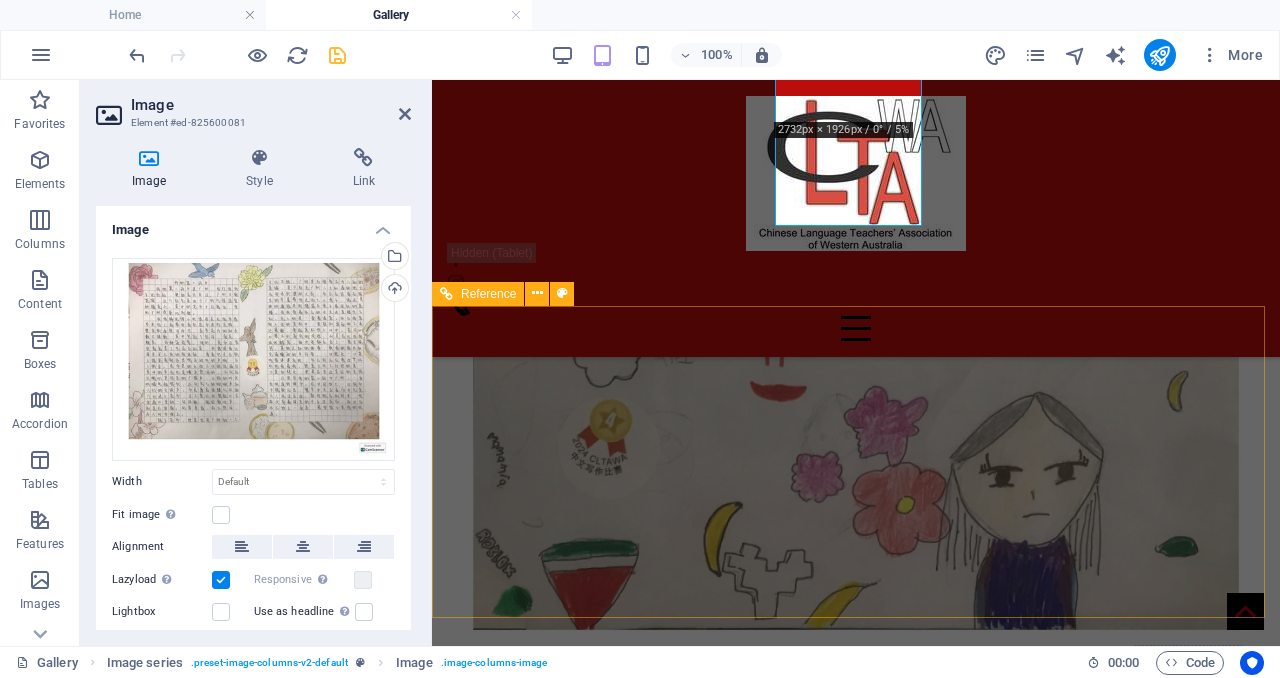 click at bounding box center (924, -14) 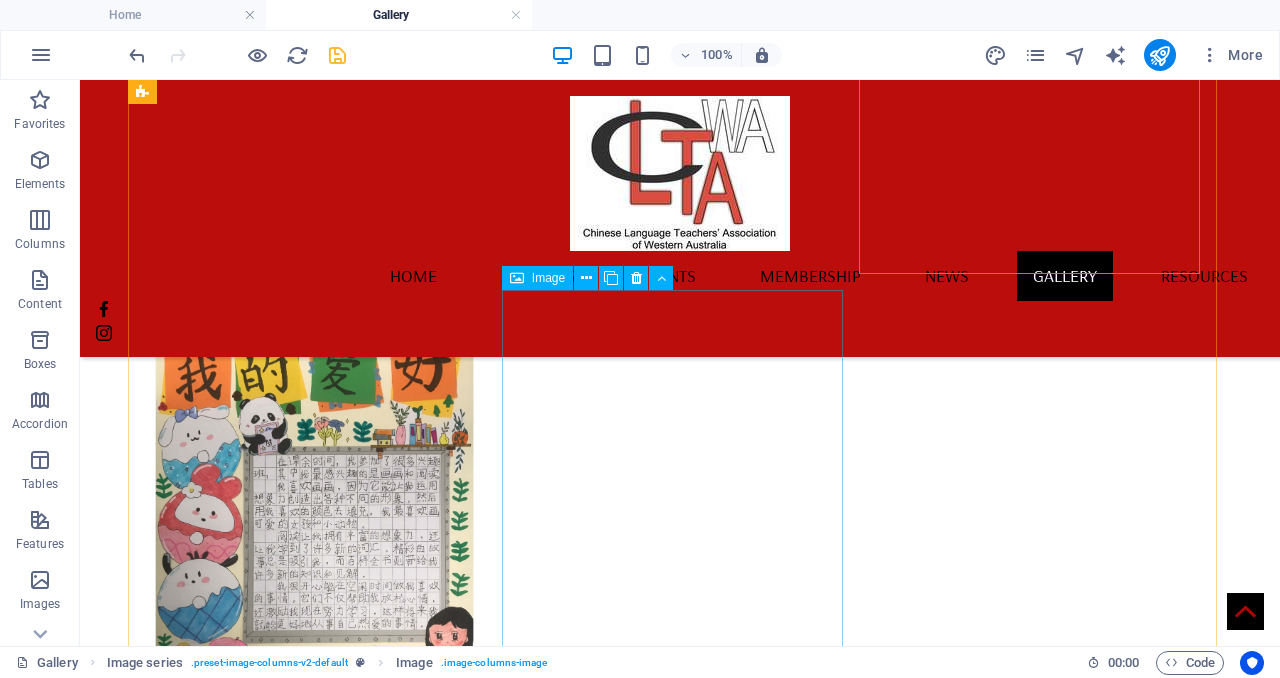 scroll, scrollTop: 10984, scrollLeft: 0, axis: vertical 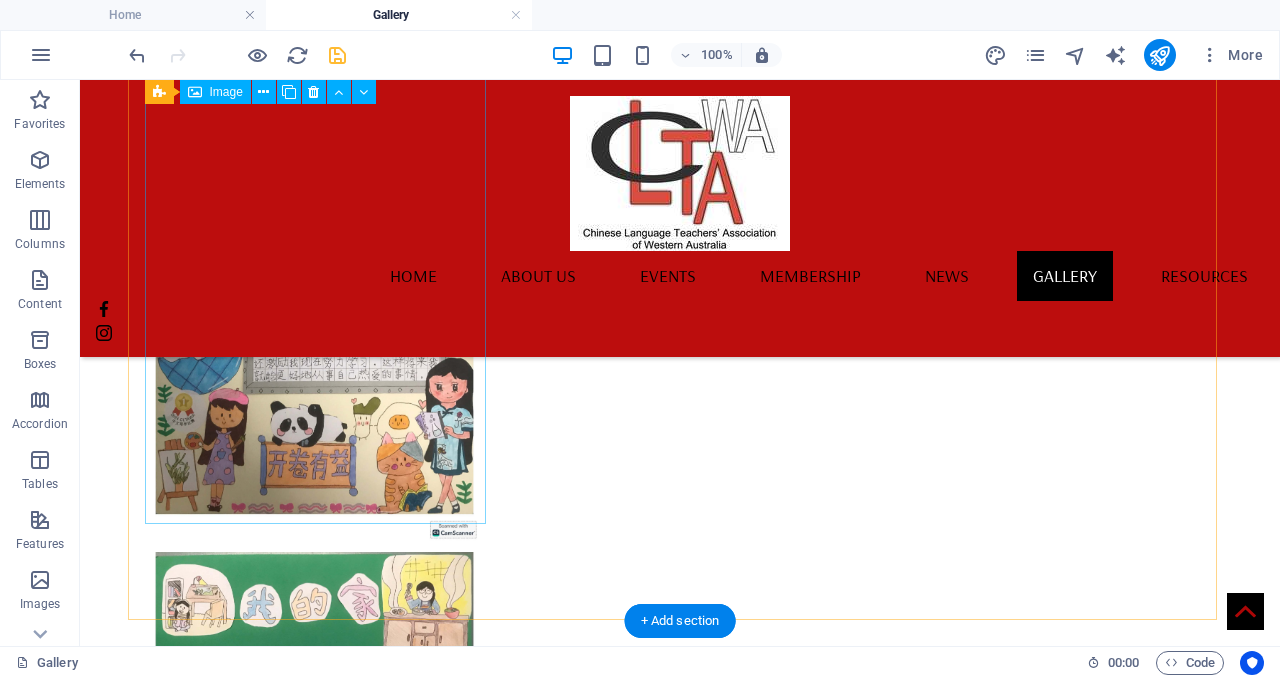 click at bounding box center [314, 8367] 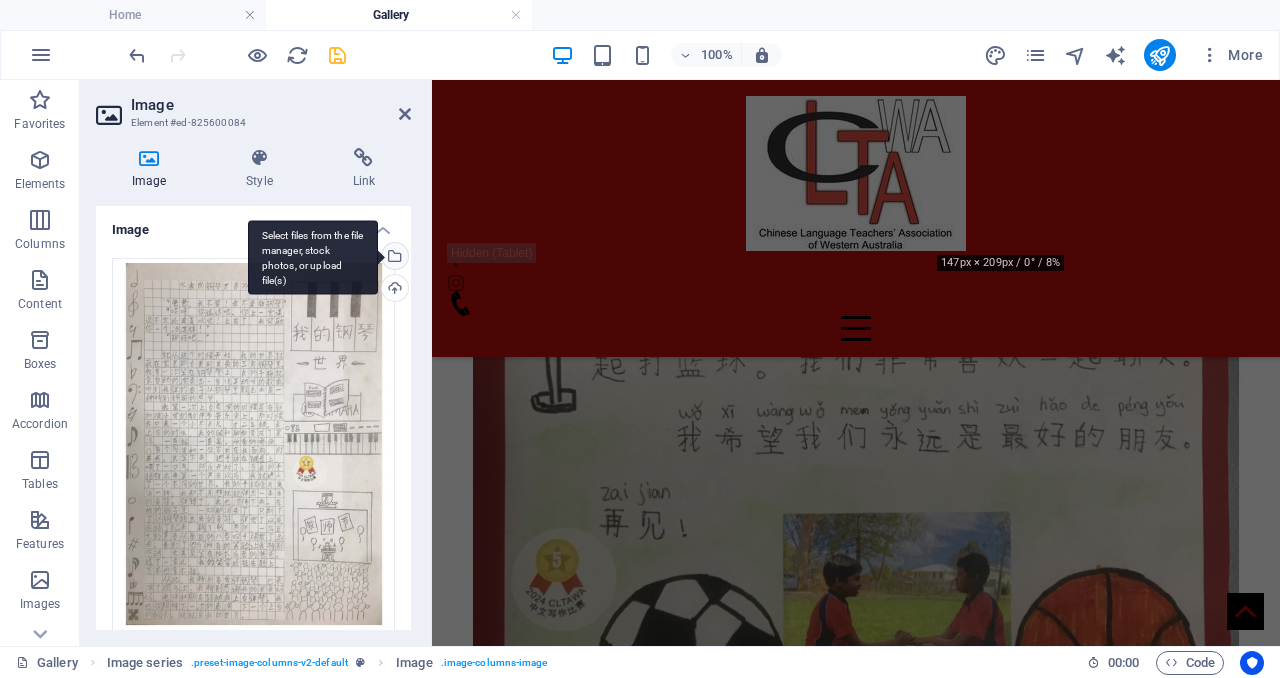 click on "Select files from the file manager, stock photos, or upload file(s)" at bounding box center (393, 258) 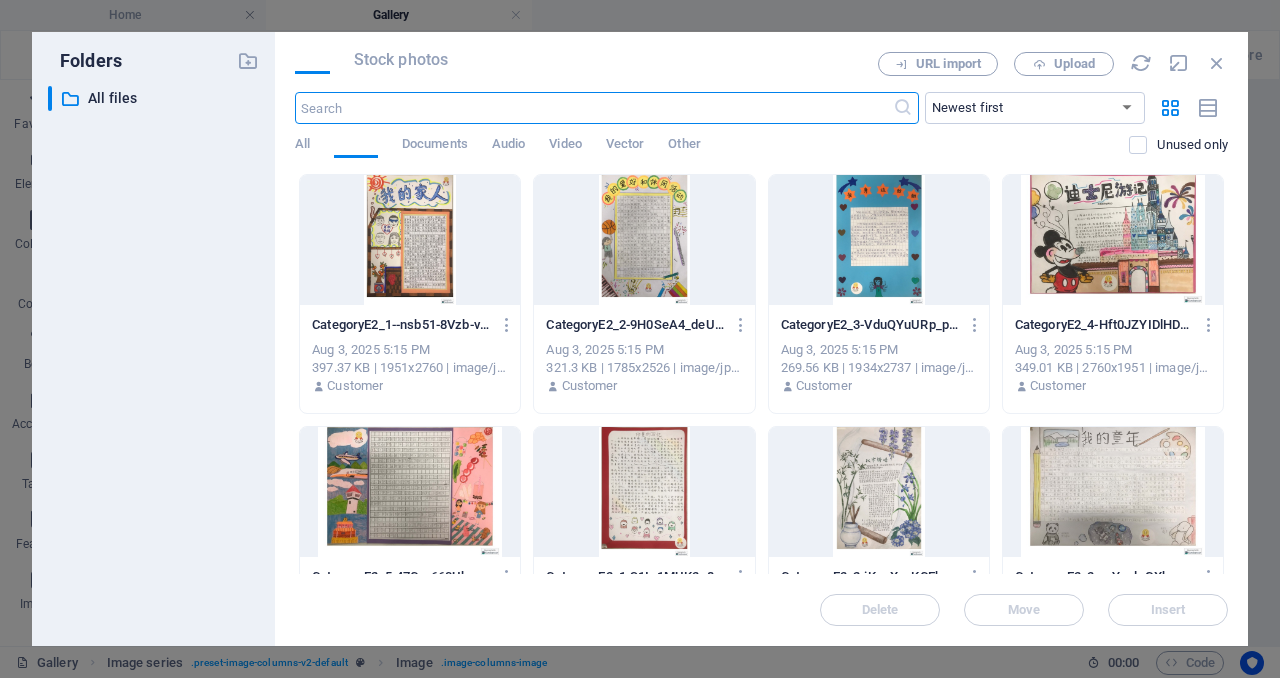scroll, scrollTop: 17549, scrollLeft: 0, axis: vertical 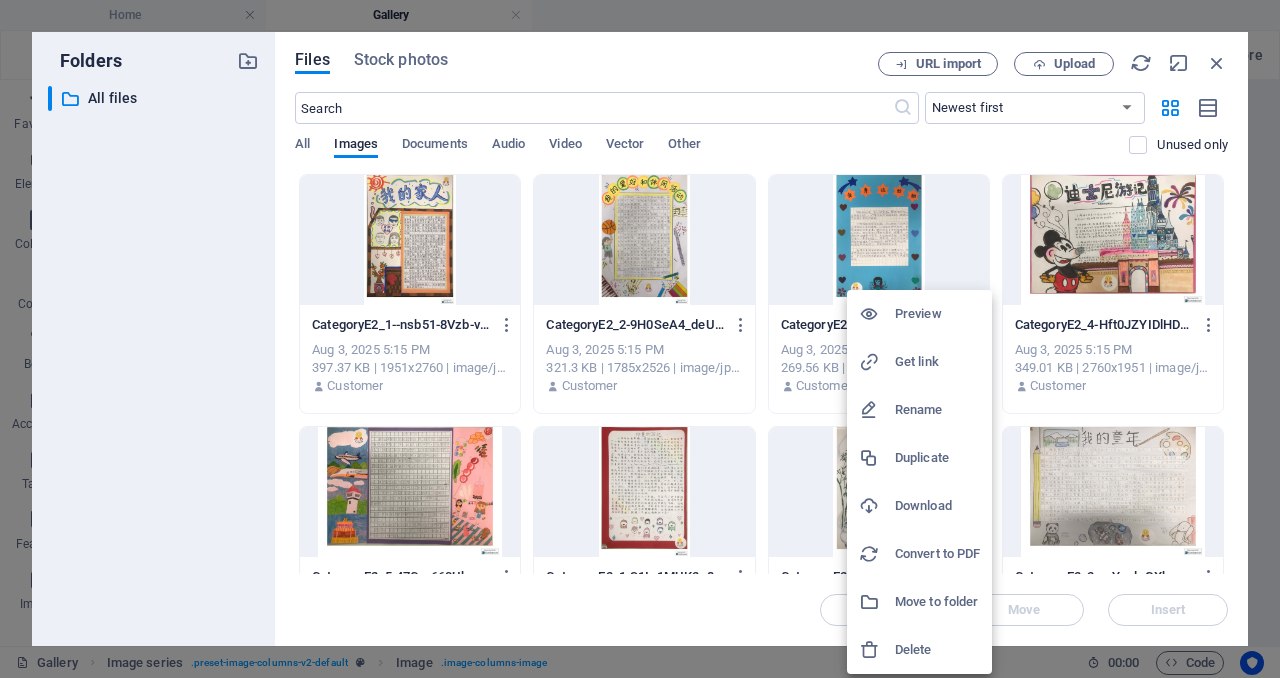 click at bounding box center [640, 339] 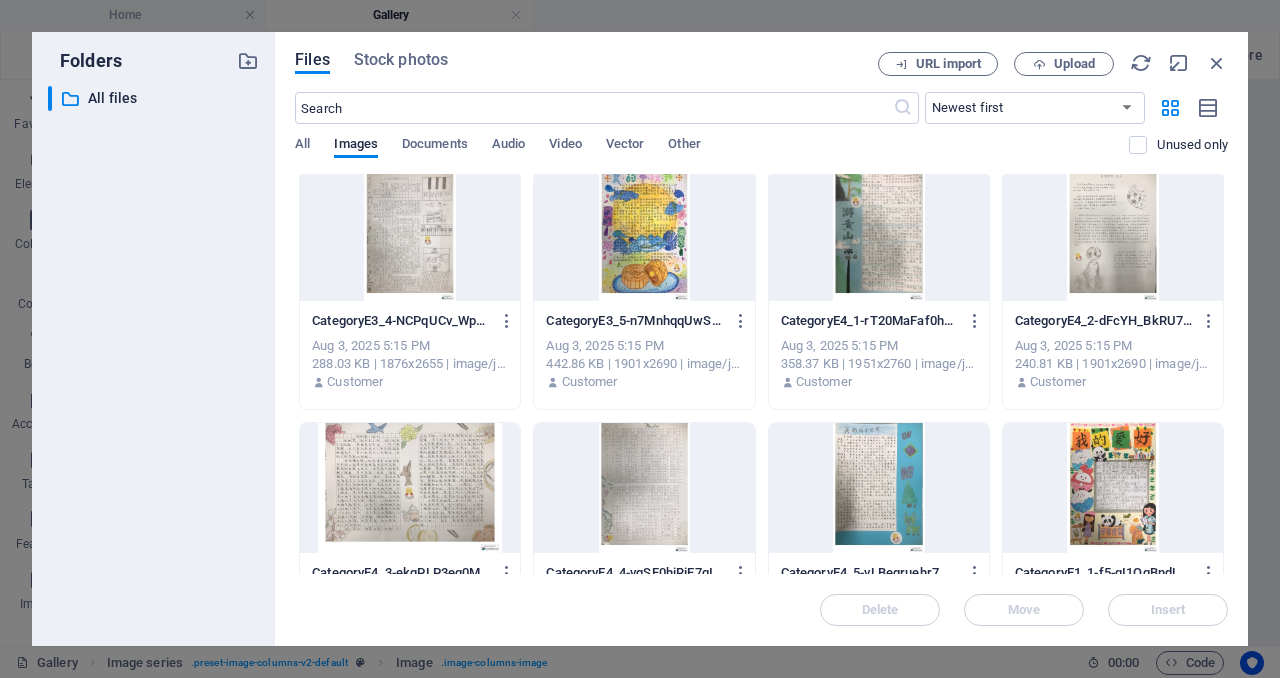scroll, scrollTop: 579, scrollLeft: 0, axis: vertical 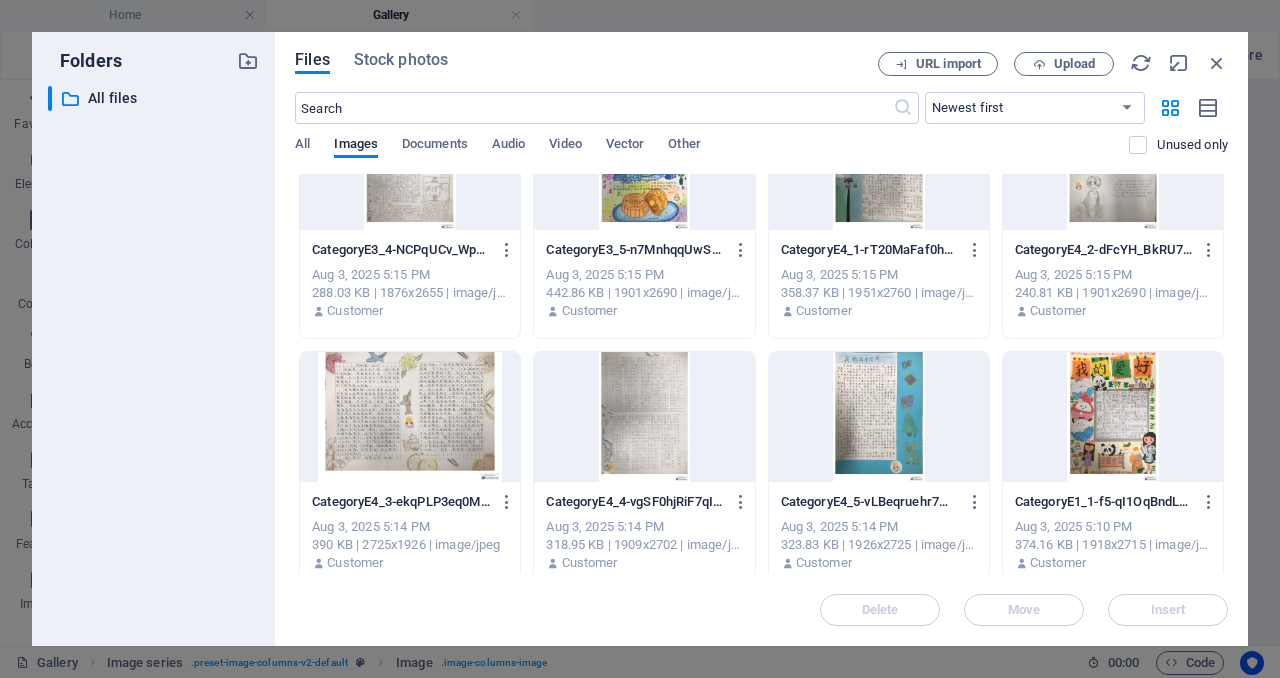 click at bounding box center (644, 417) 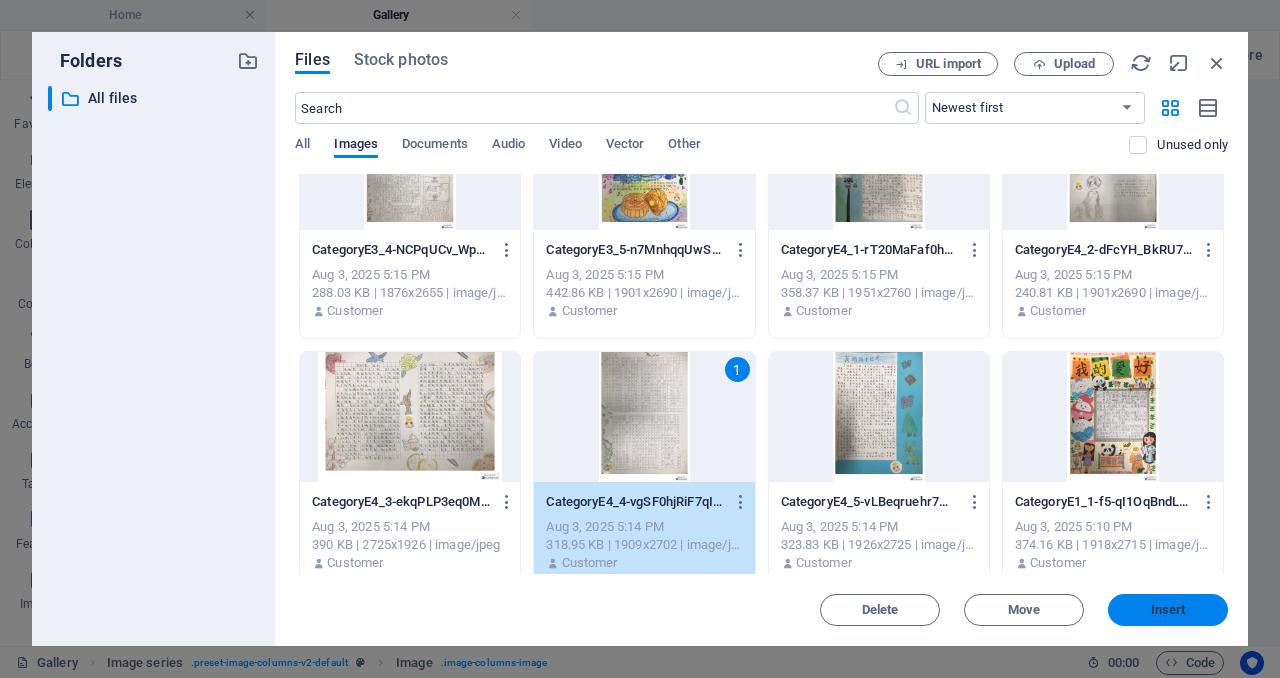click on "Insert" at bounding box center (1168, 610) 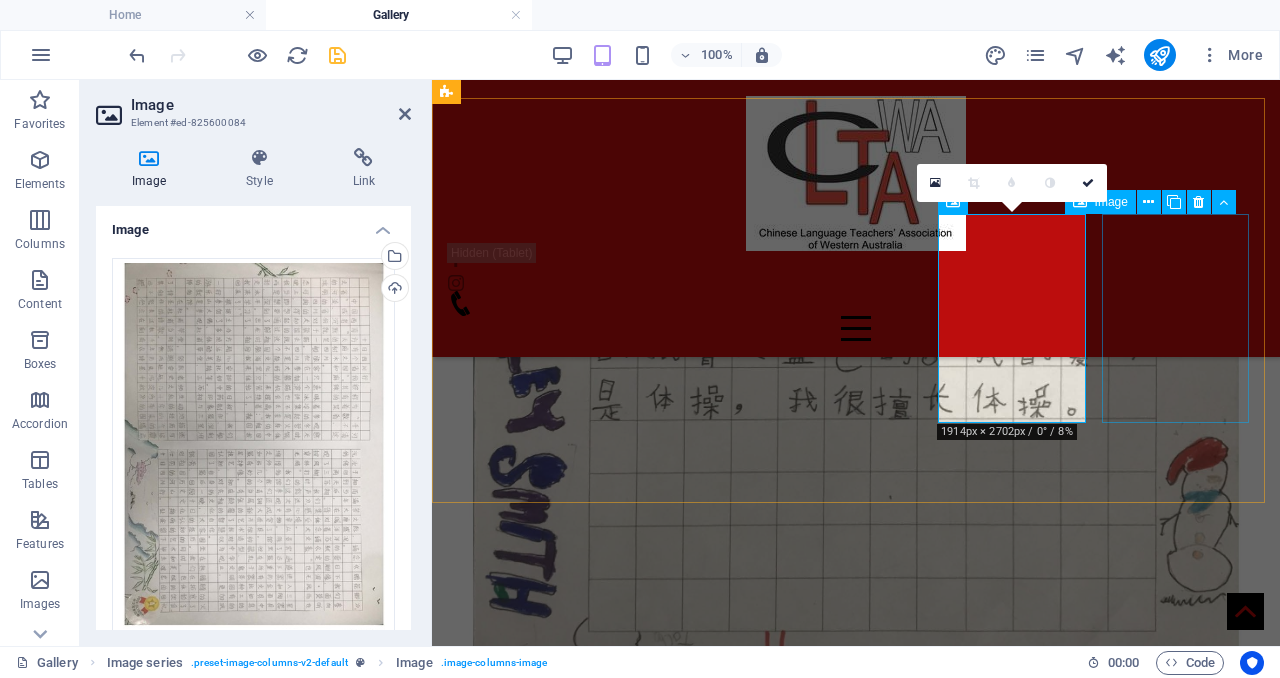 scroll, scrollTop: 4845, scrollLeft: 0, axis: vertical 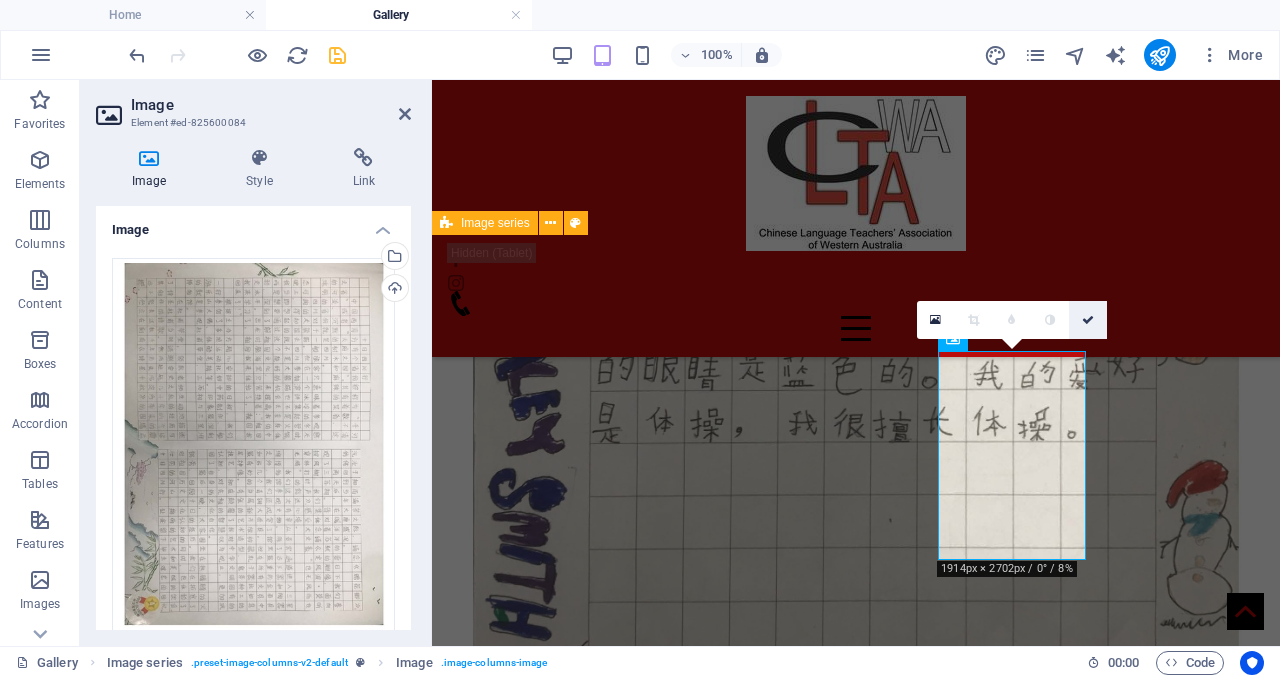 click at bounding box center (1088, 320) 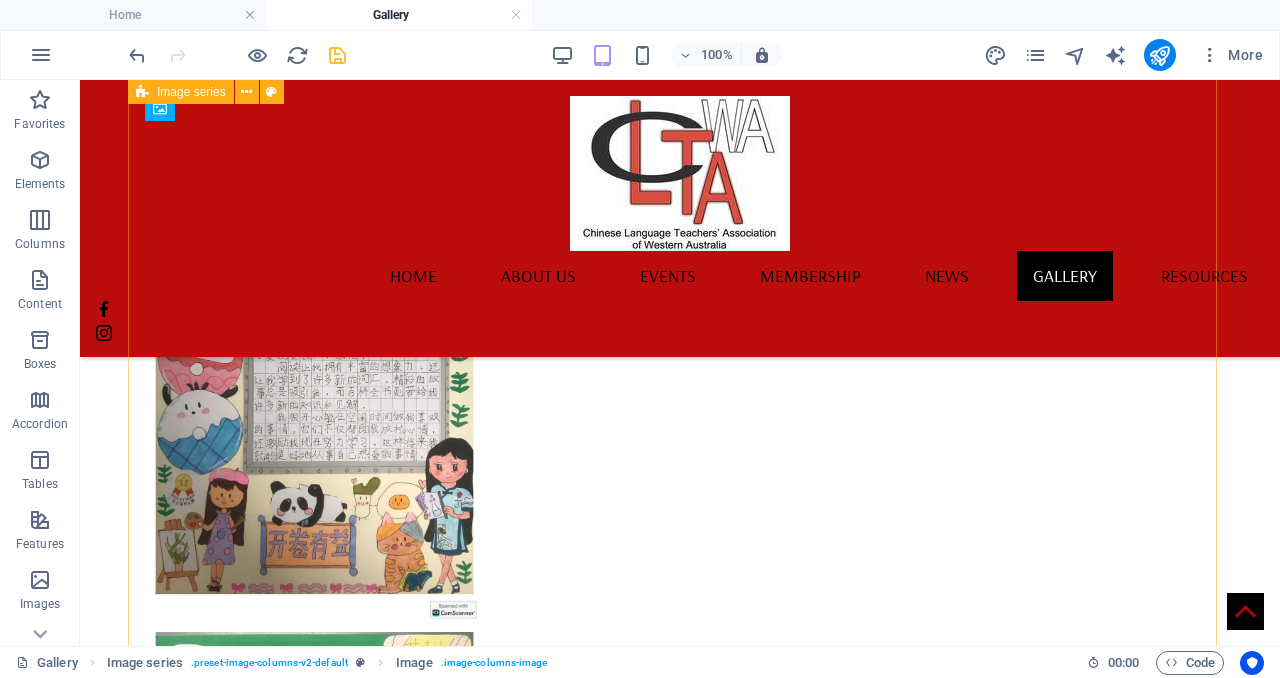 click at bounding box center [0, 0] 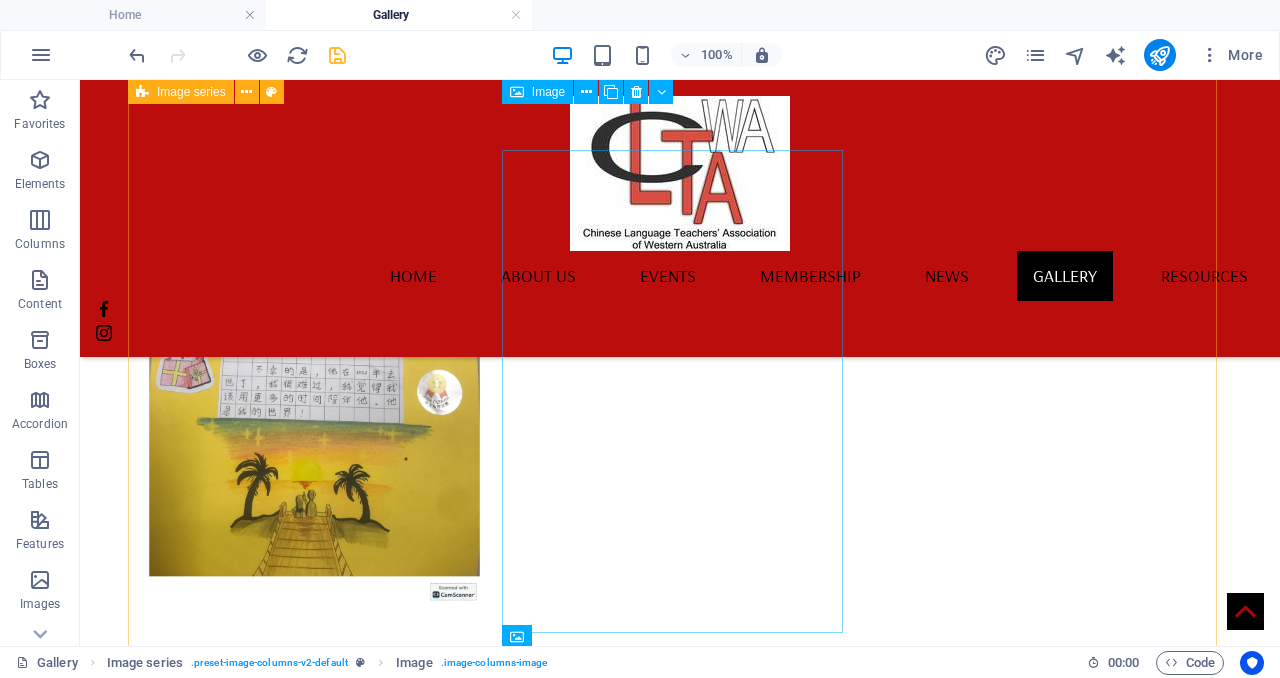 scroll, scrollTop: 10207, scrollLeft: 0, axis: vertical 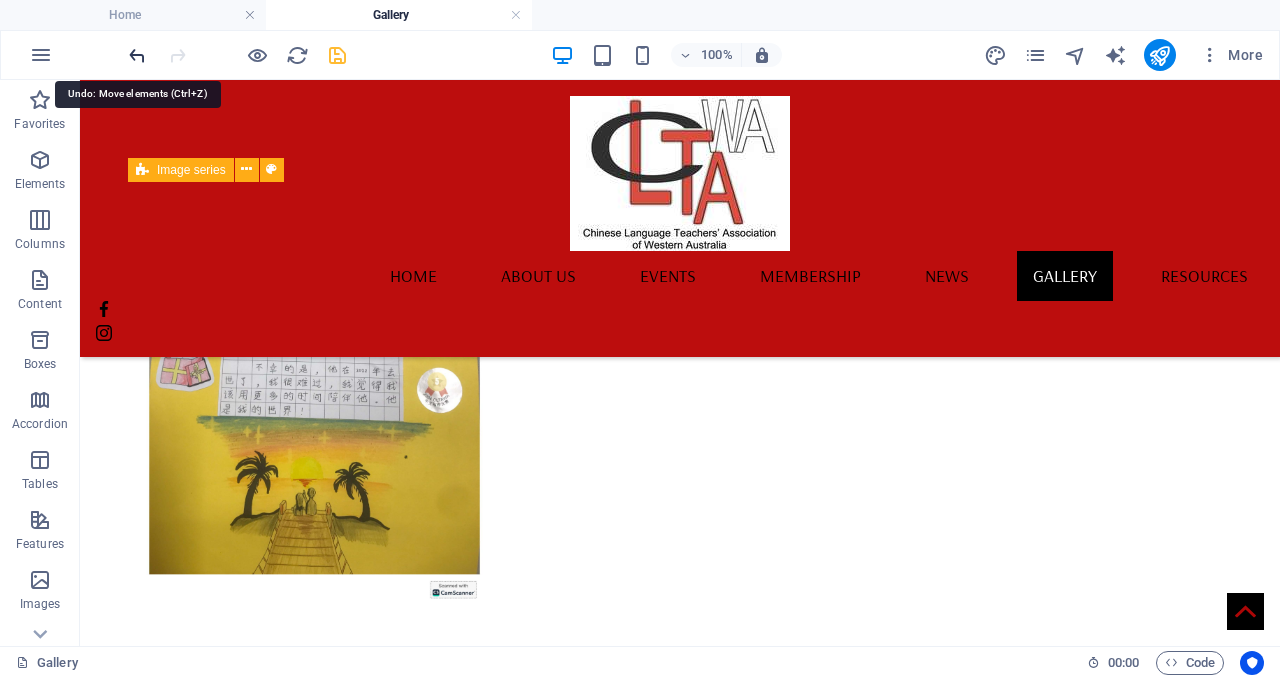 click at bounding box center [137, 55] 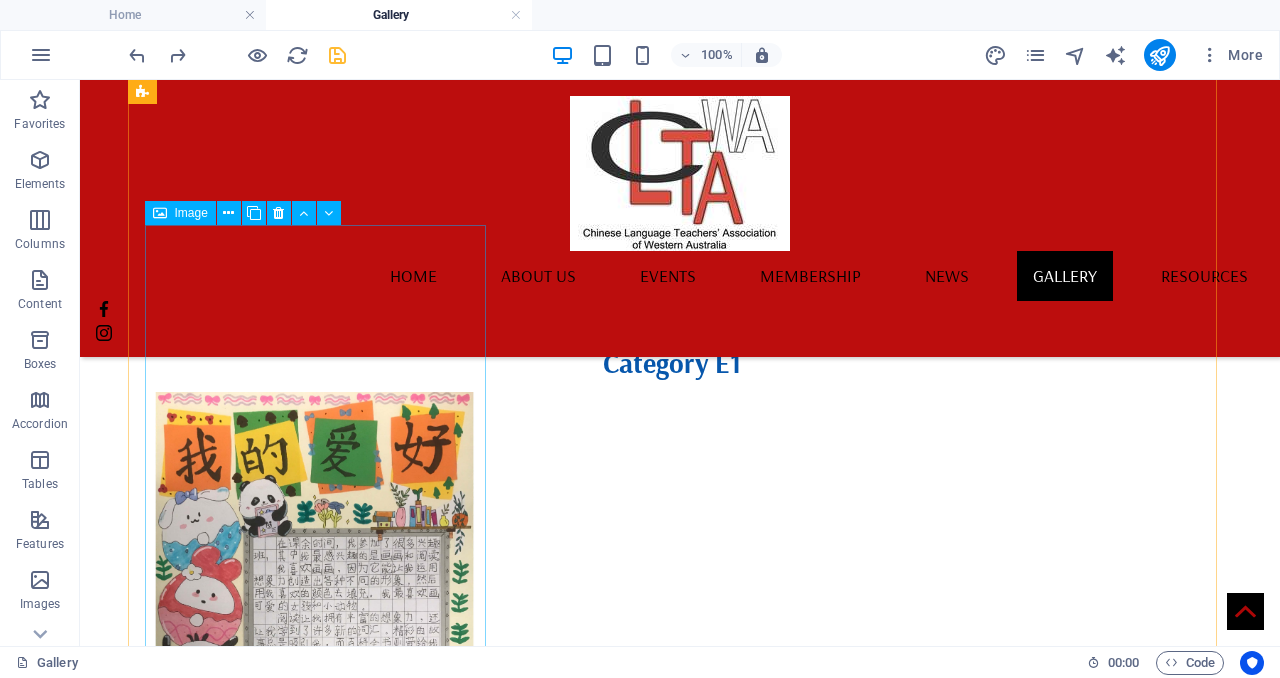 scroll, scrollTop: 10640, scrollLeft: 0, axis: vertical 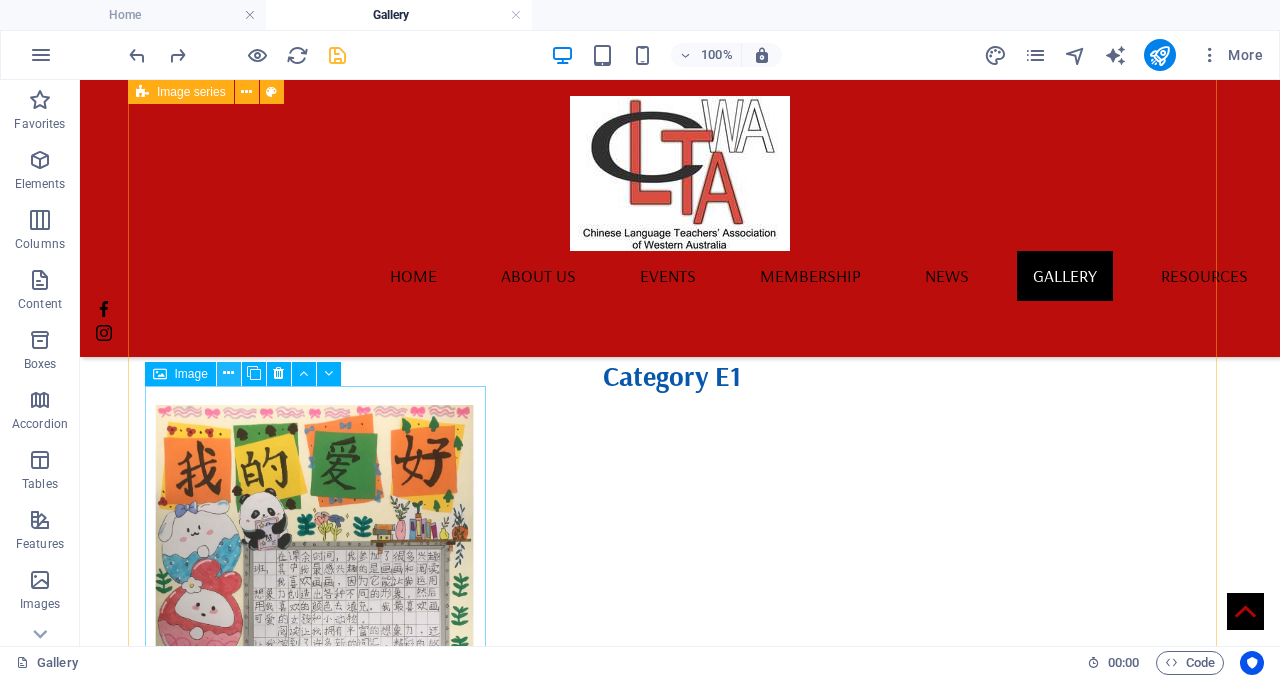 click at bounding box center (228, 373) 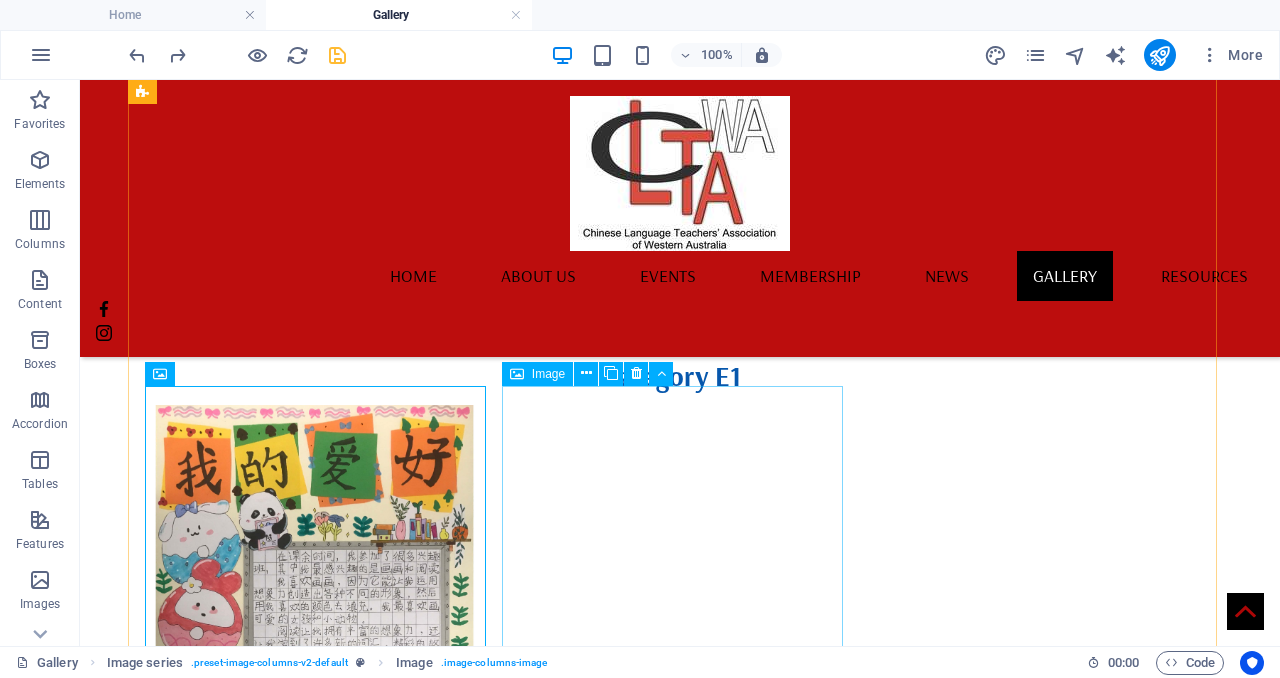 click at bounding box center [314, 9202] 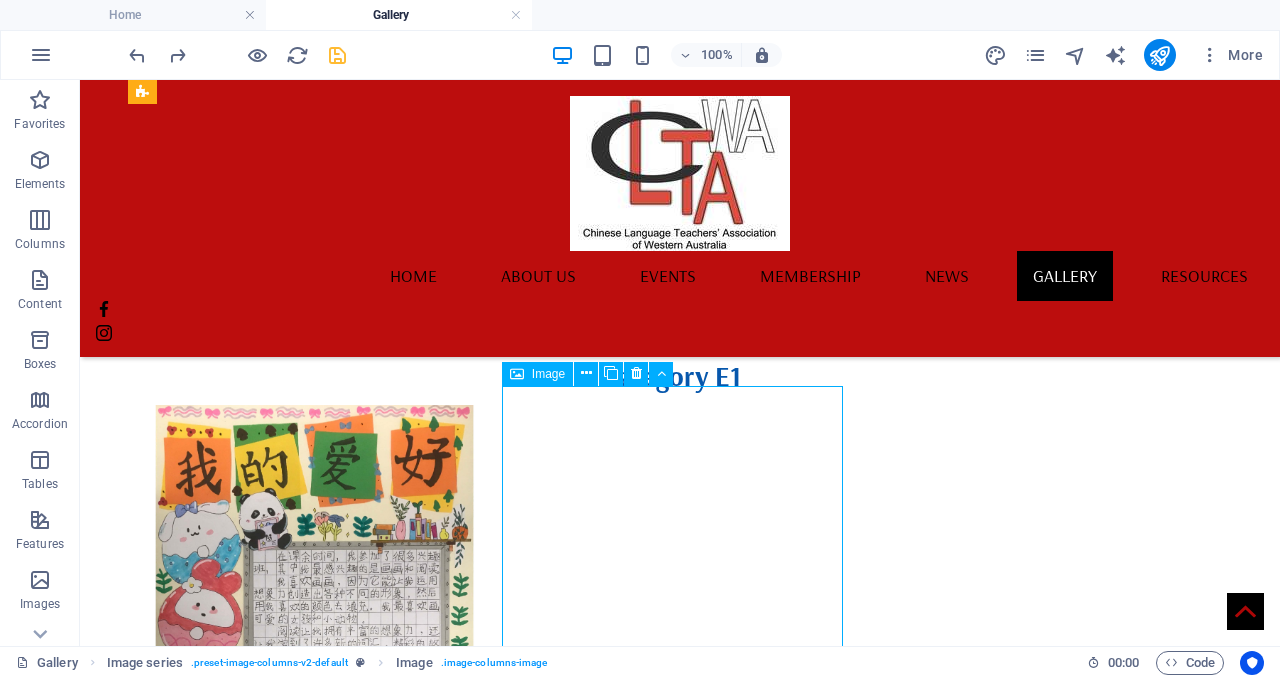 click at bounding box center (314, 9202) 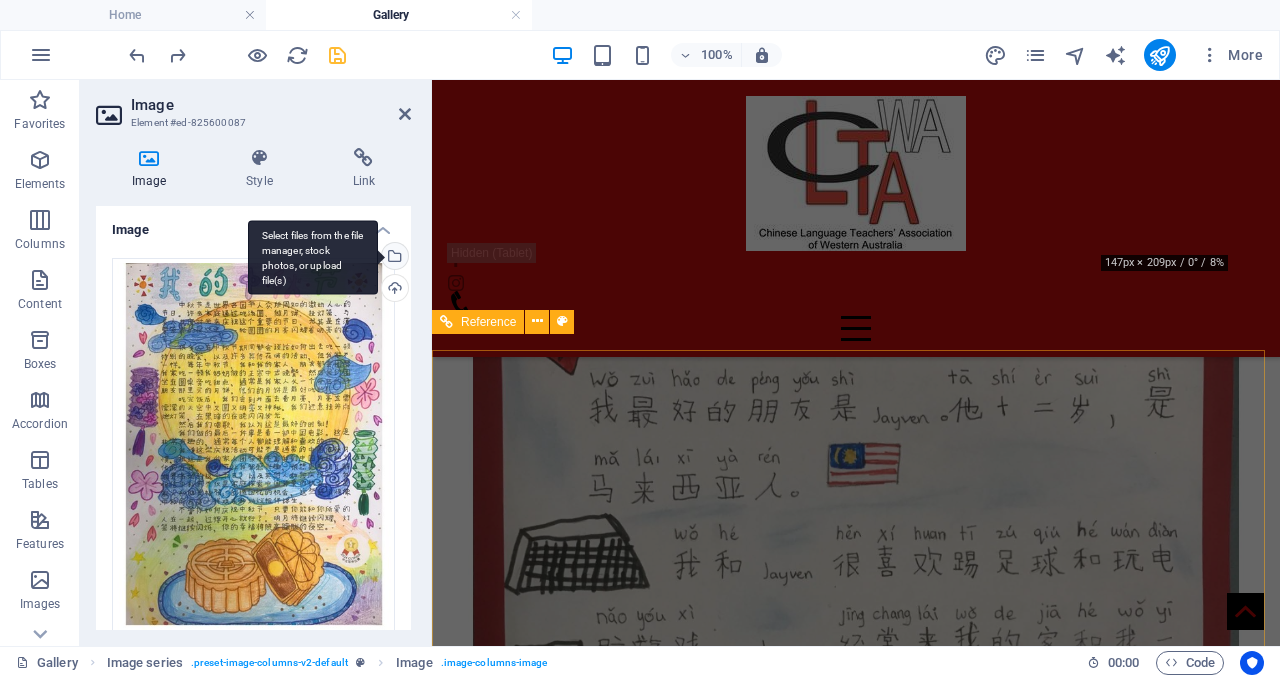 click on "Select files from the file manager, stock photos, or upload file(s)" at bounding box center [393, 258] 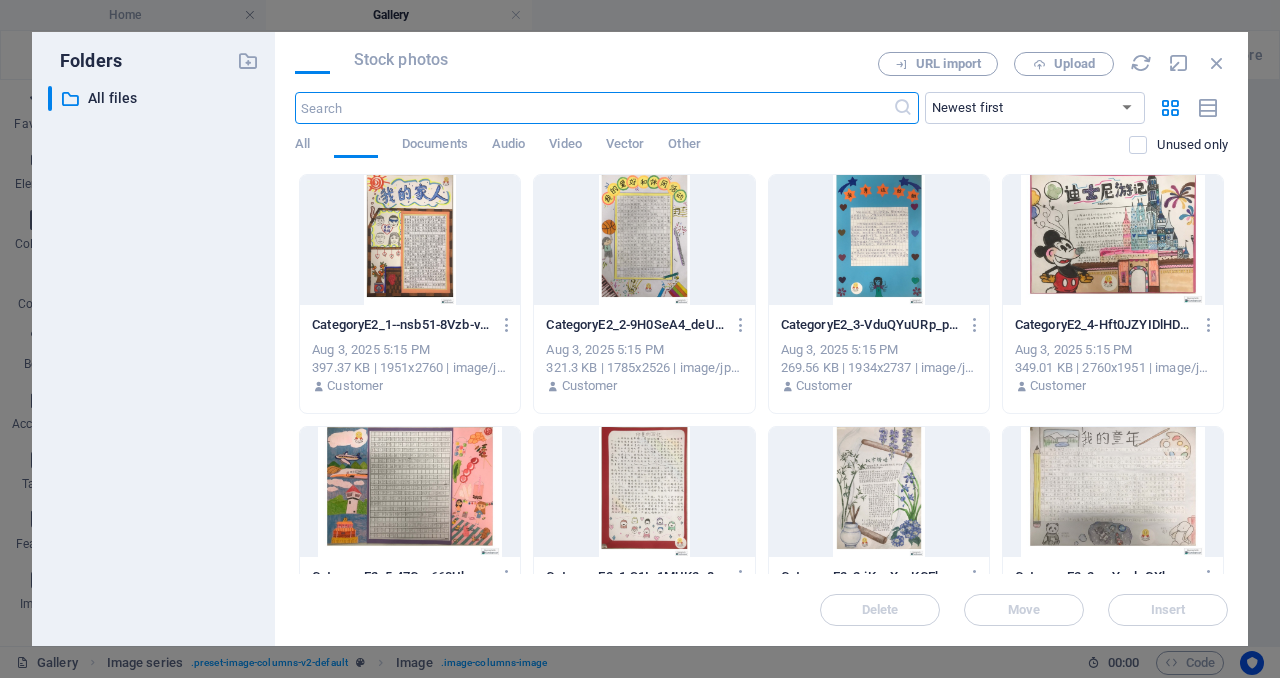 scroll, scrollTop: 18005, scrollLeft: 0, axis: vertical 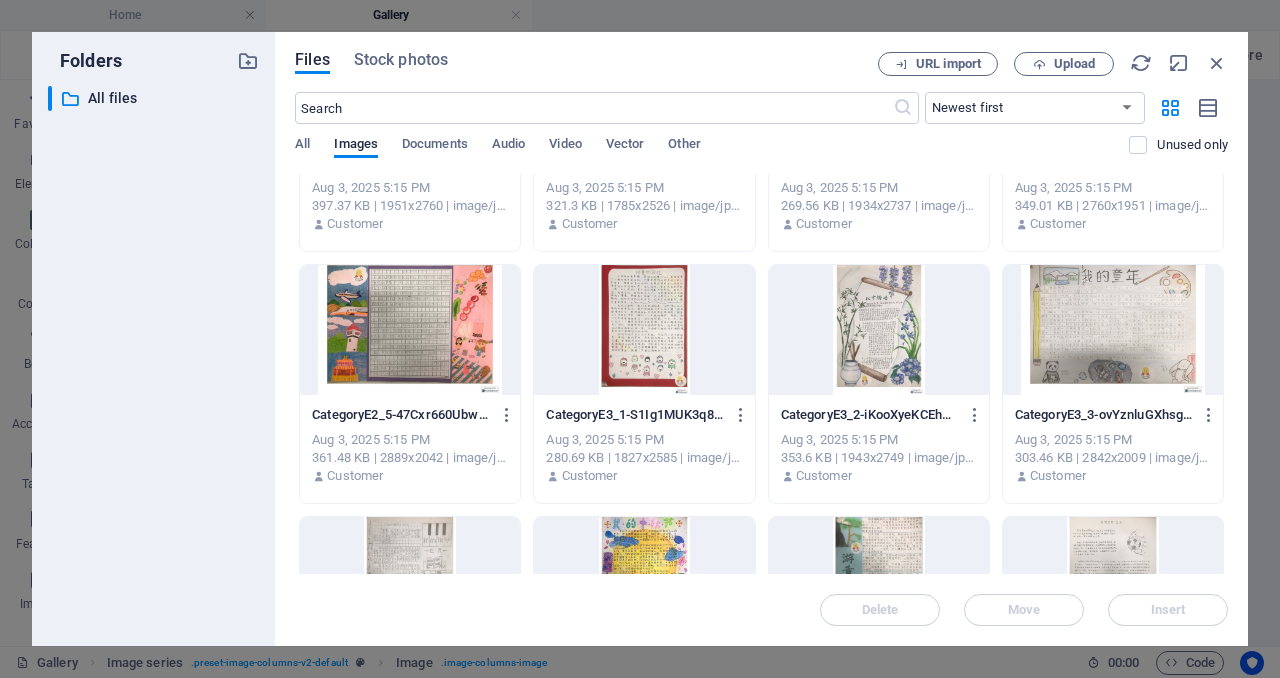 drag, startPoint x: 1225, startPoint y: 232, endPoint x: 1232, endPoint y: 291, distance: 59.413803 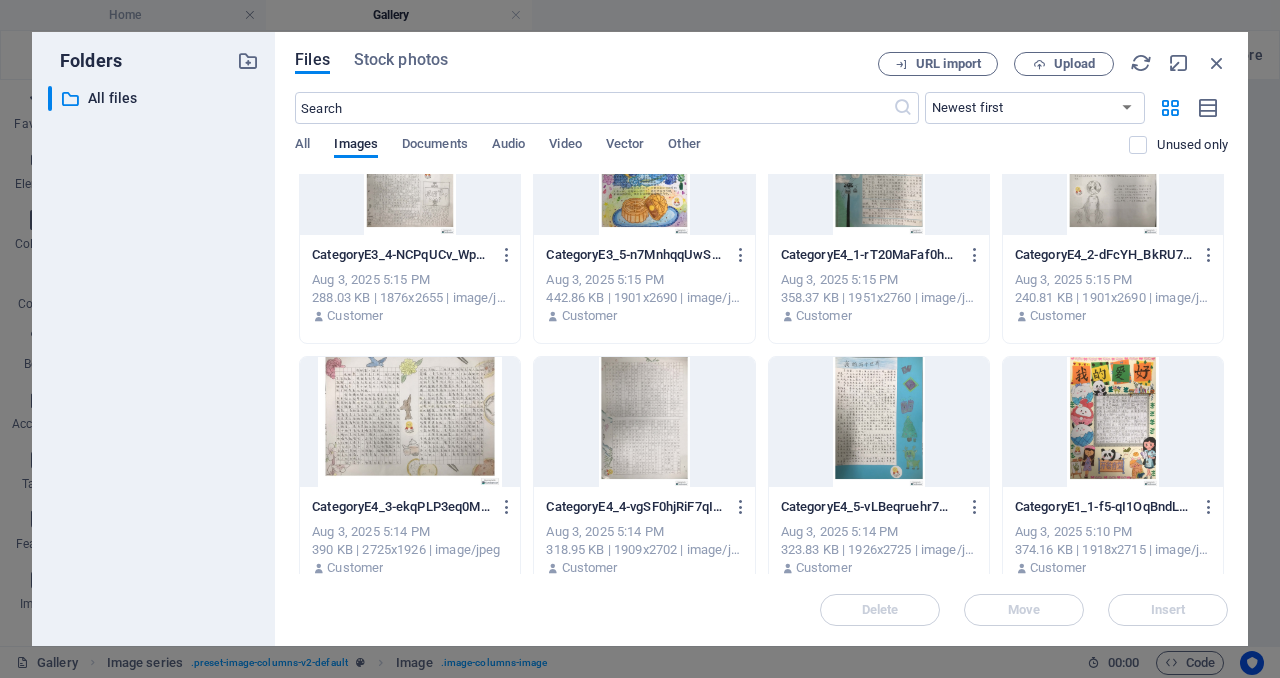 scroll, scrollTop: 576, scrollLeft: 0, axis: vertical 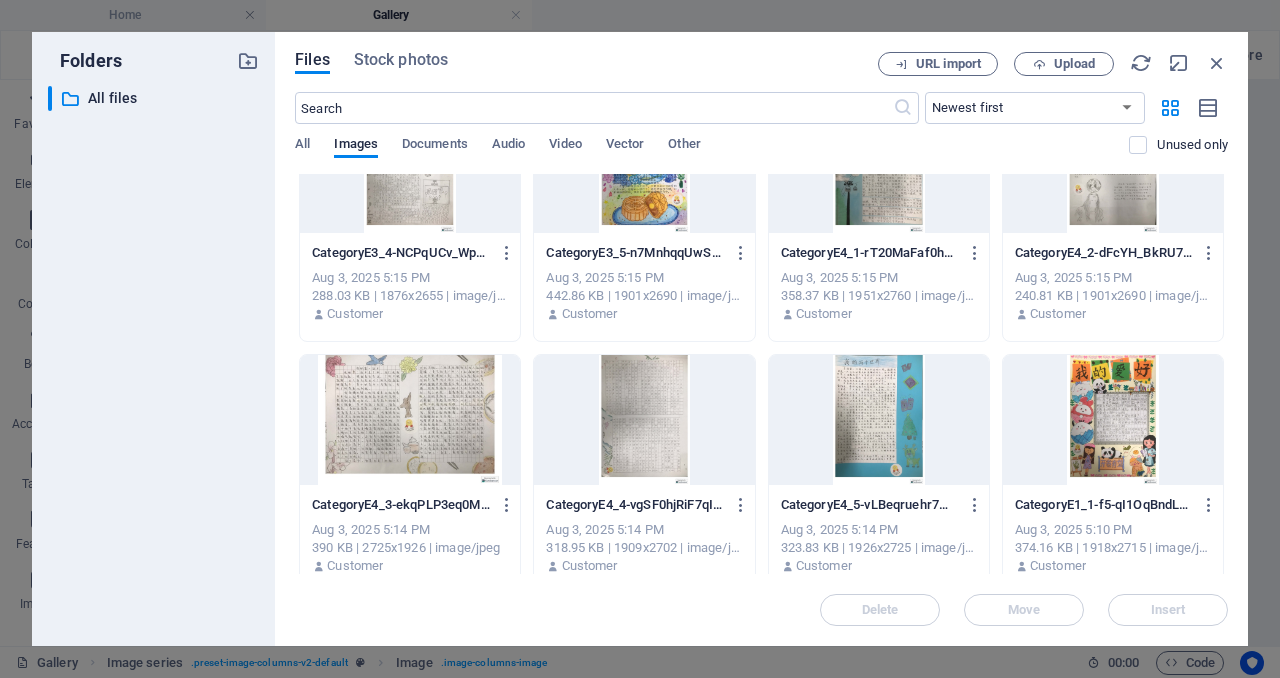 click at bounding box center (879, 420) 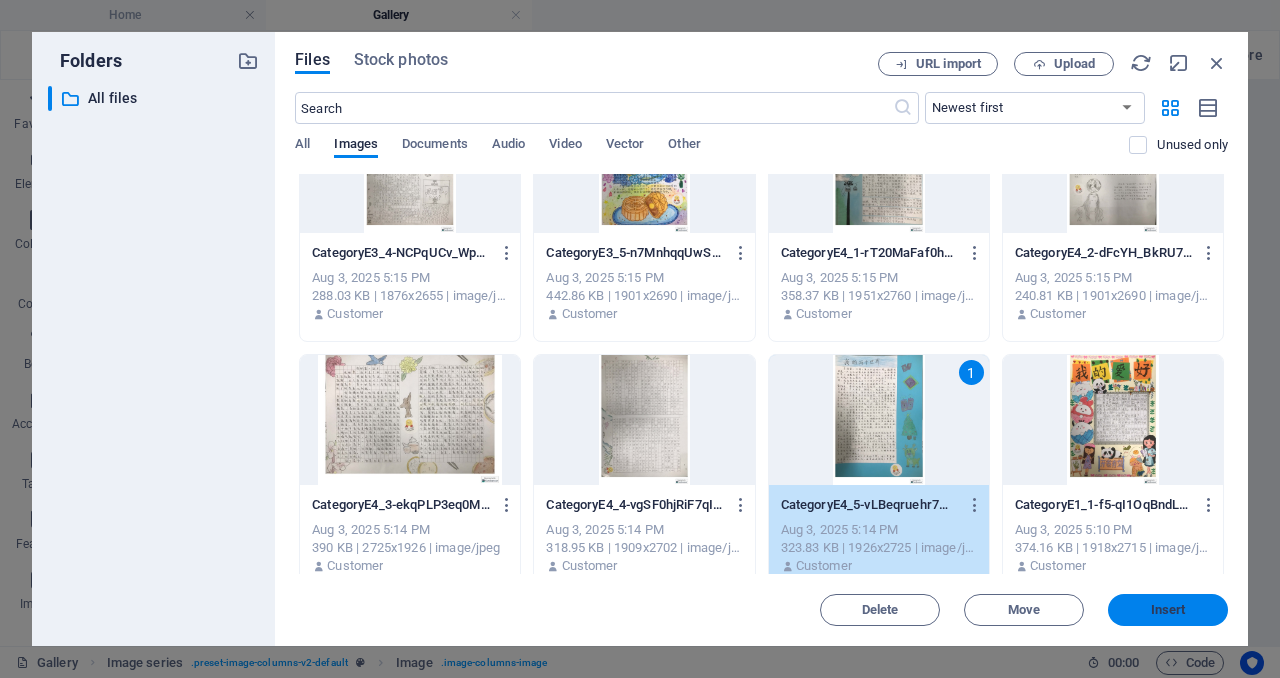 click on "Insert" at bounding box center (1168, 610) 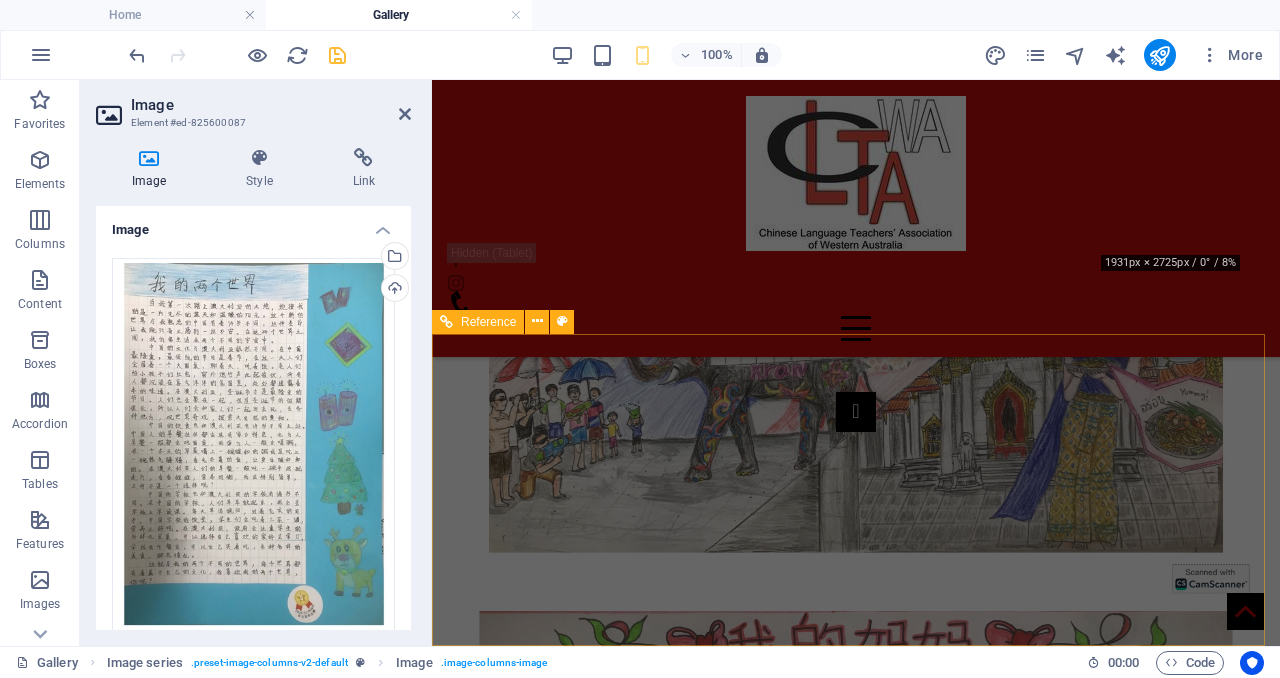 scroll, scrollTop: 5129, scrollLeft: 0, axis: vertical 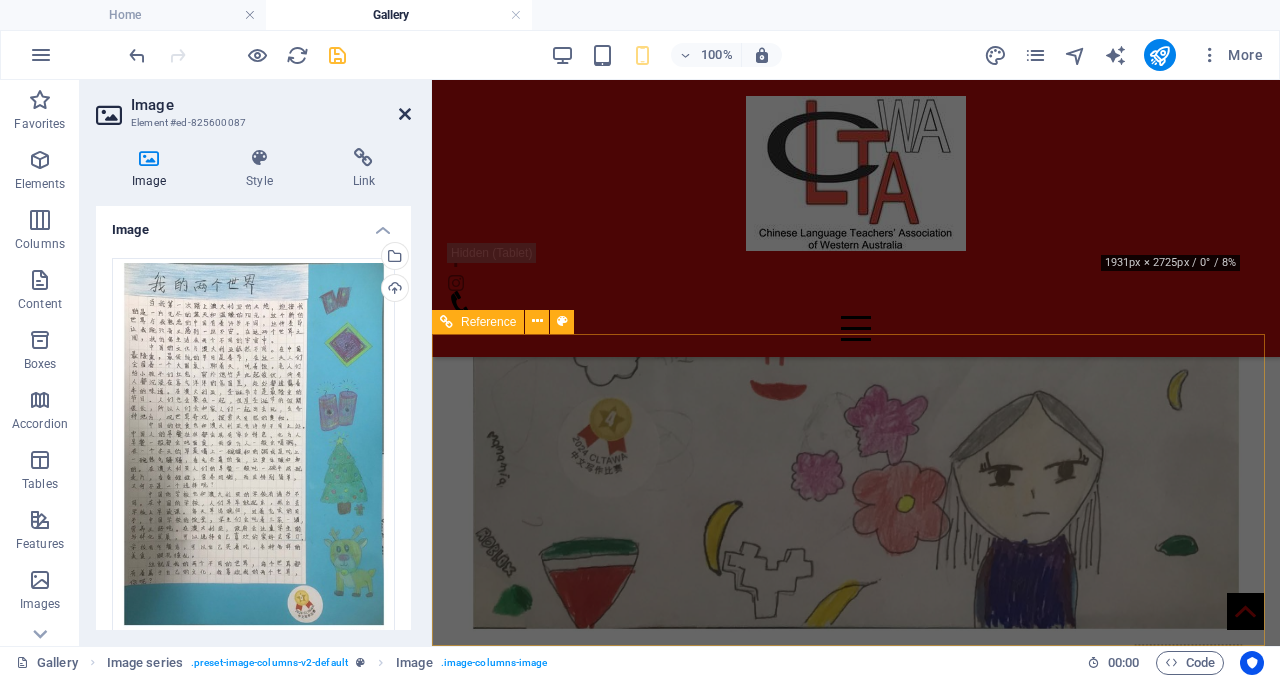 click at bounding box center (405, 114) 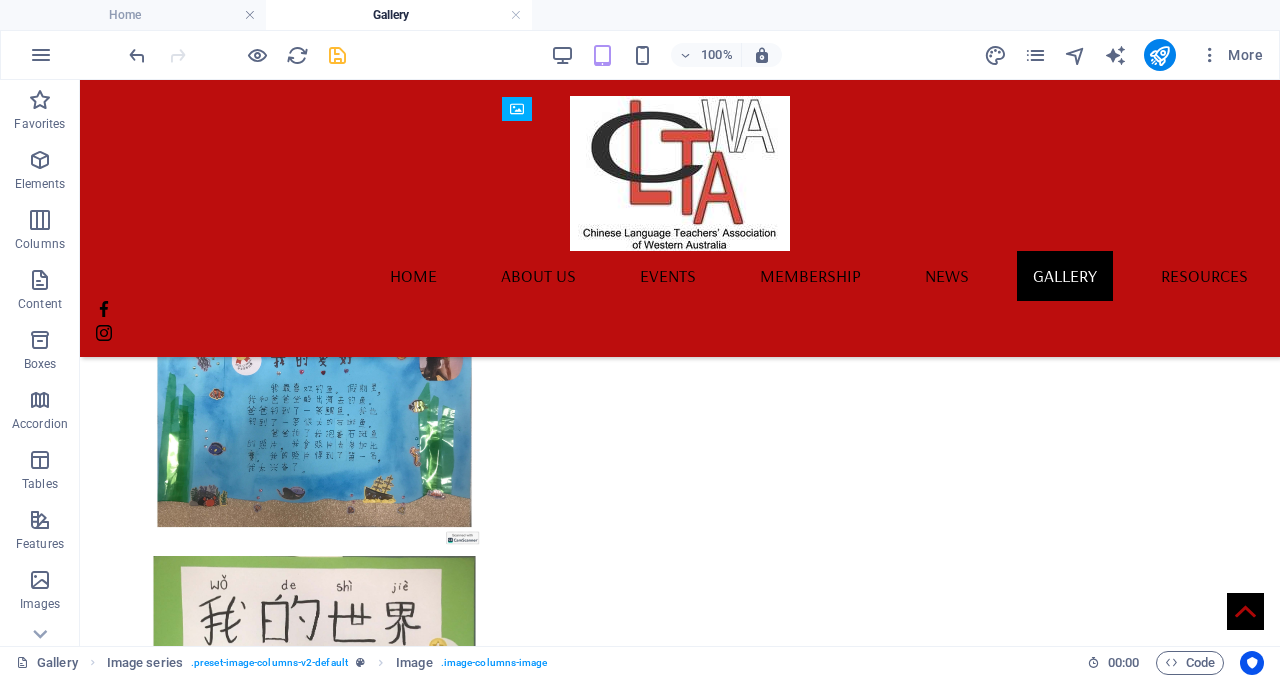 scroll, scrollTop: 10643, scrollLeft: 0, axis: vertical 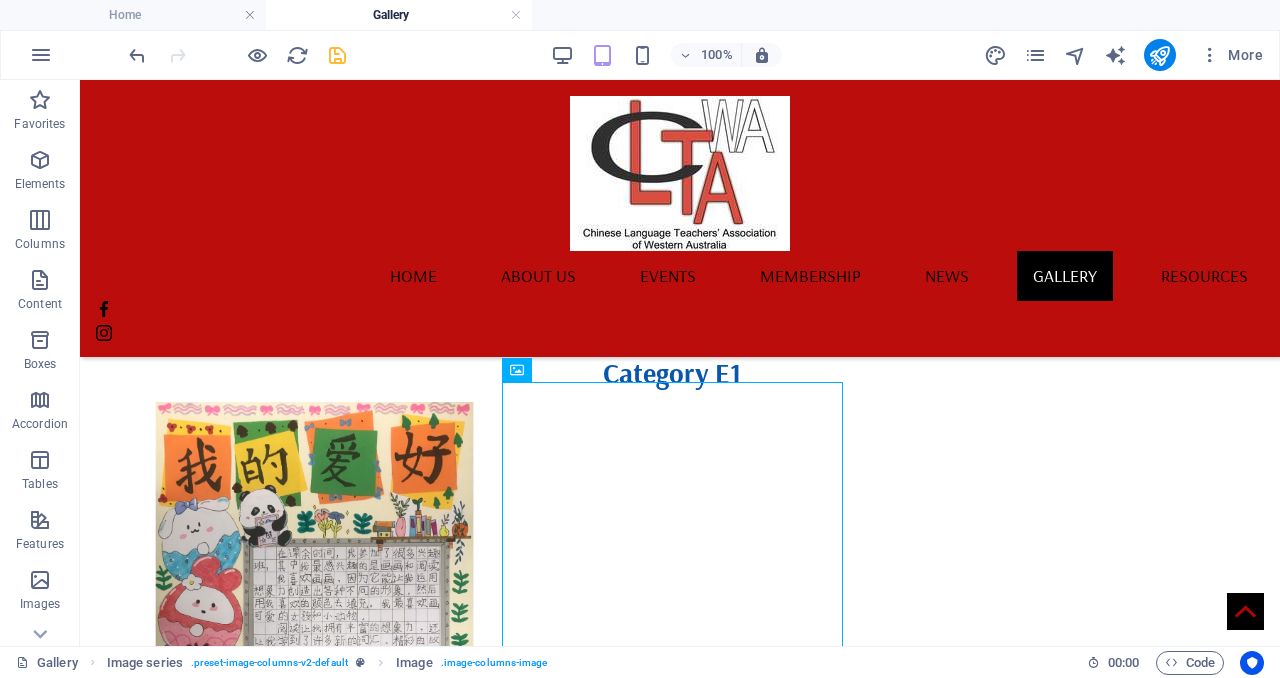 click at bounding box center (337, 55) 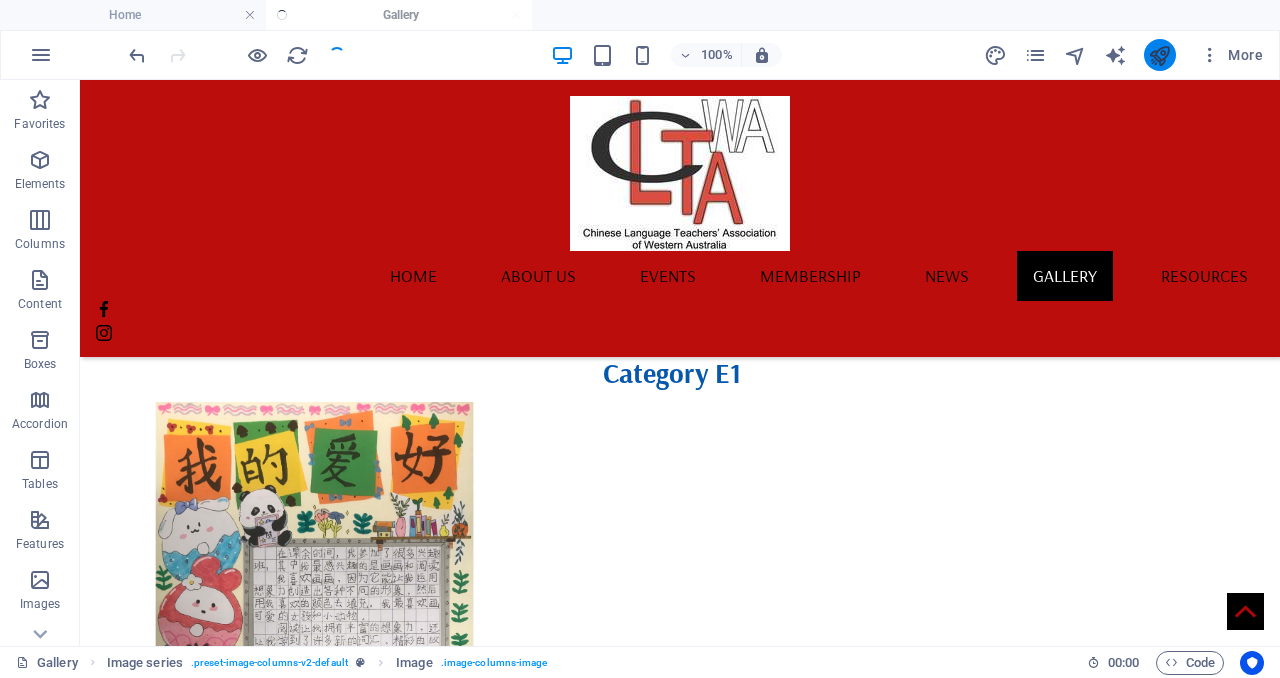 scroll, scrollTop: 10505, scrollLeft: 0, axis: vertical 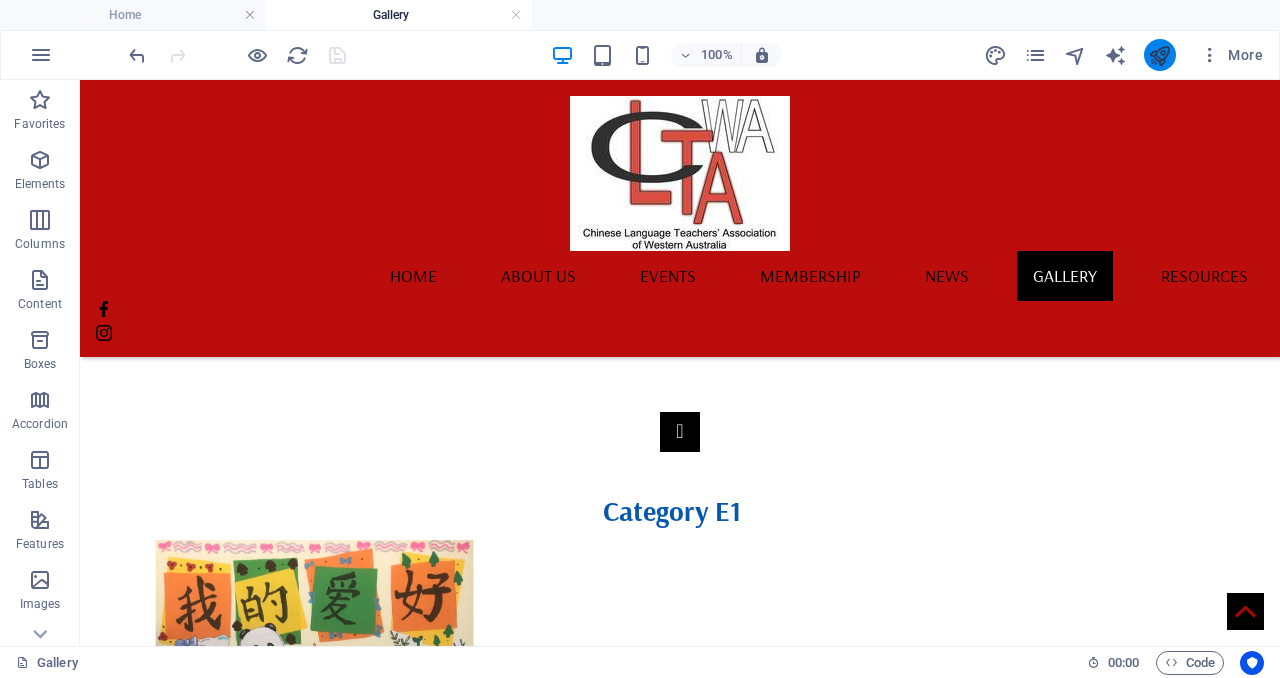click at bounding box center [1160, 55] 